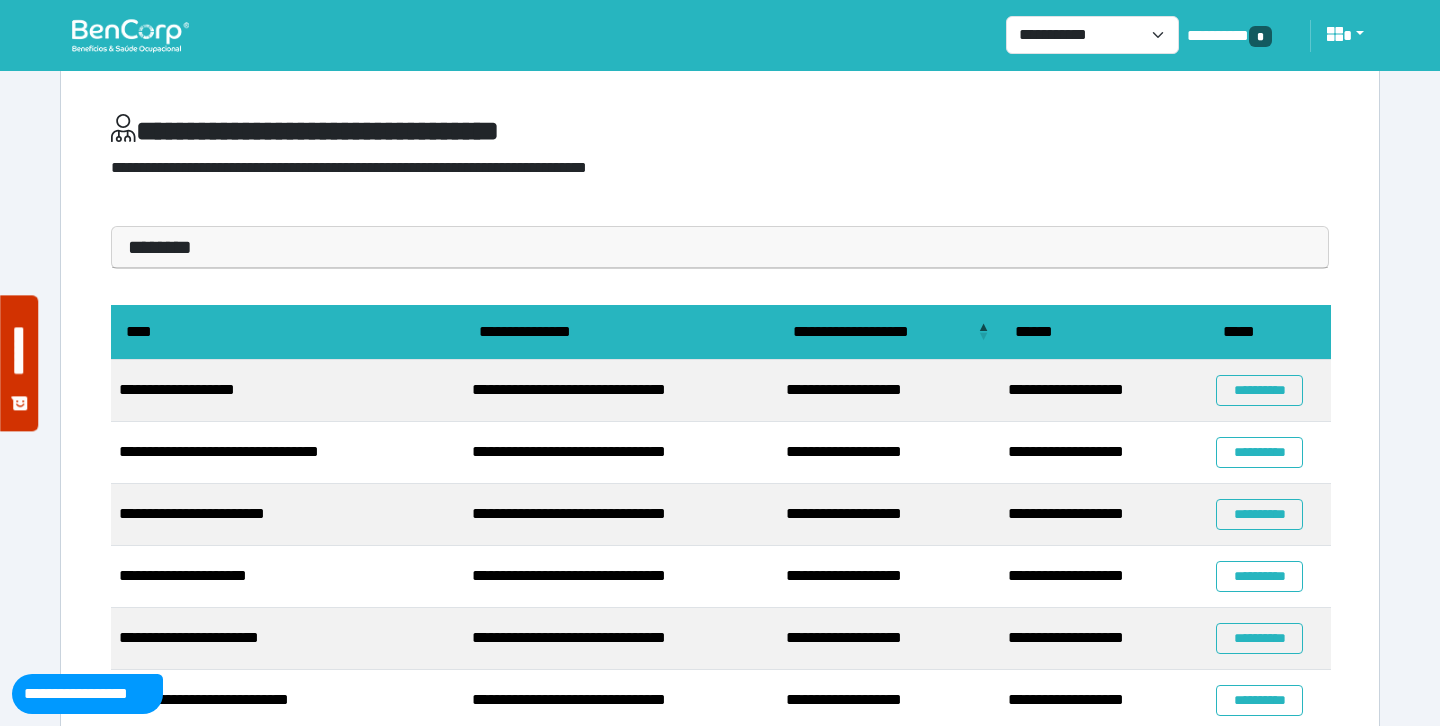 scroll, scrollTop: 0, scrollLeft: 0, axis: both 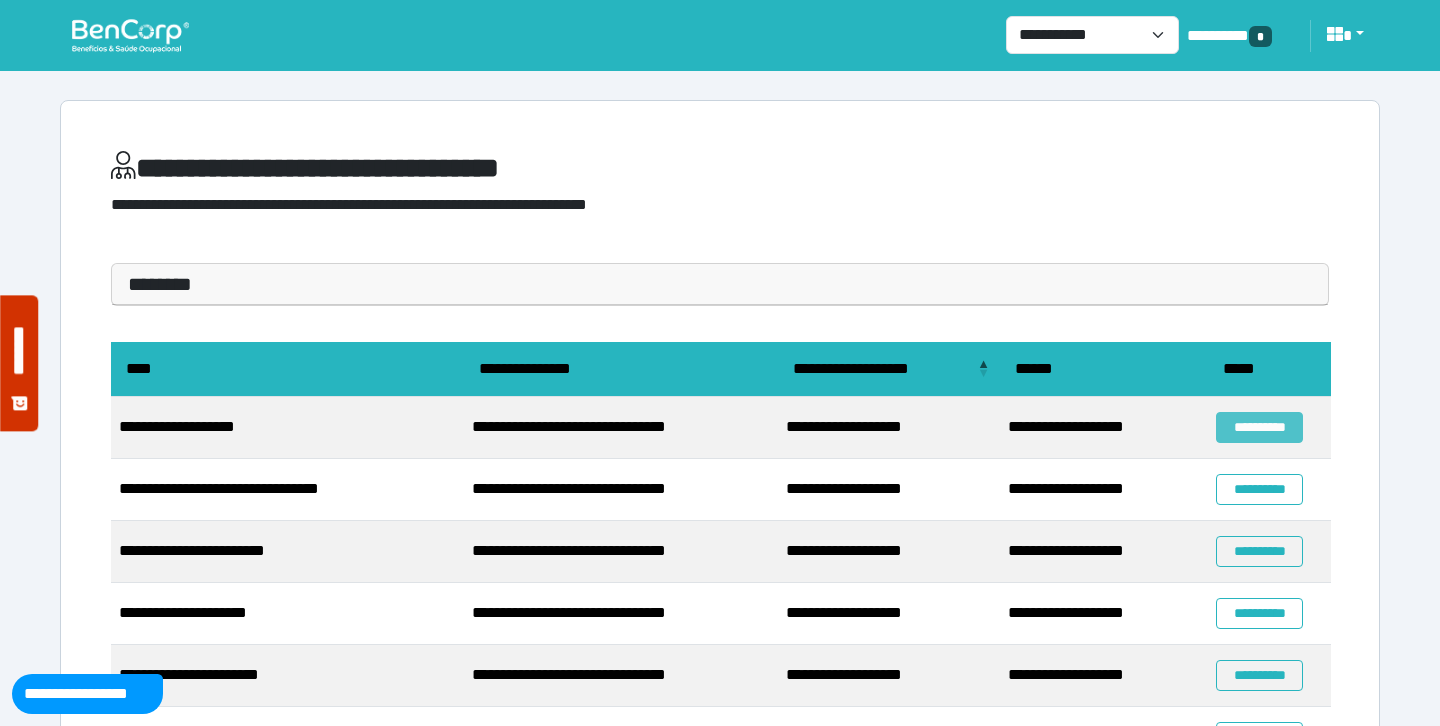 click on "**********" at bounding box center [1259, 427] 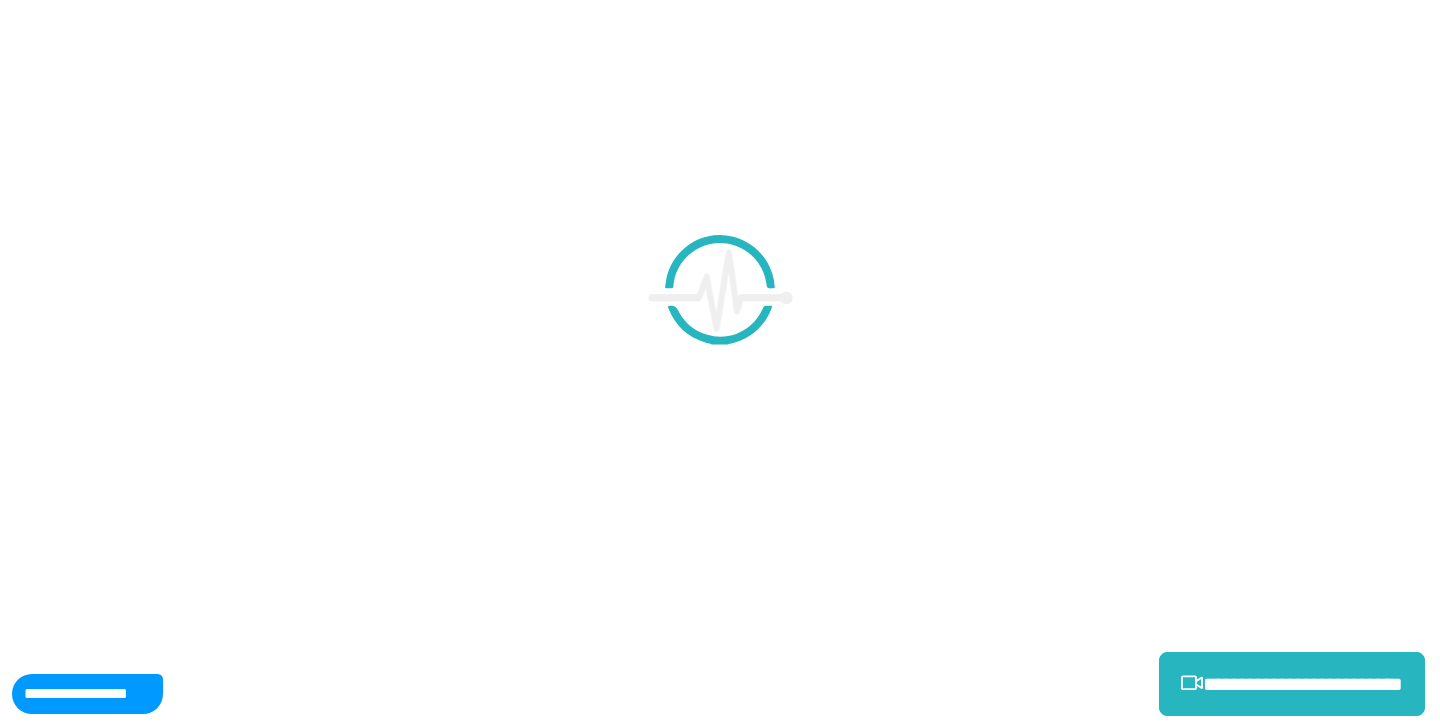 scroll, scrollTop: 0, scrollLeft: 0, axis: both 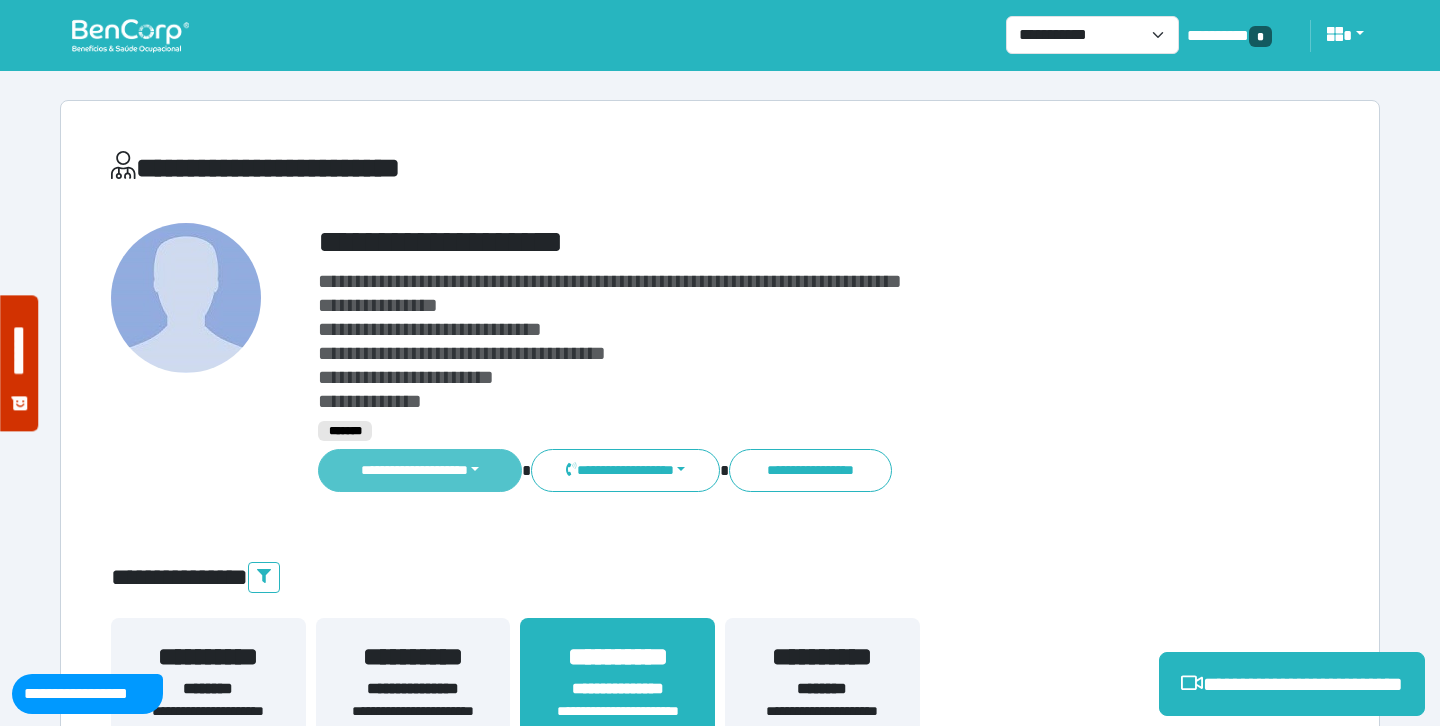 click on "**********" at bounding box center [420, 470] 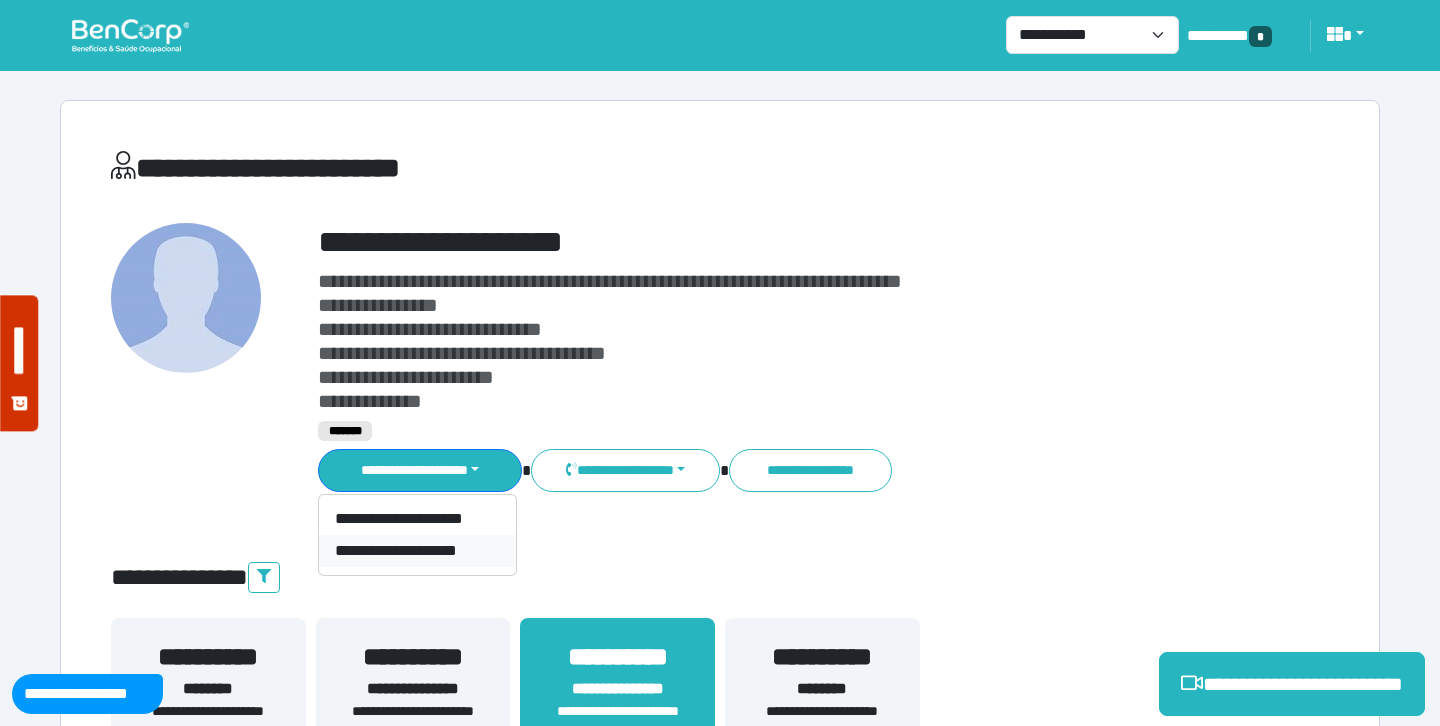 click on "**********" at bounding box center (417, 551) 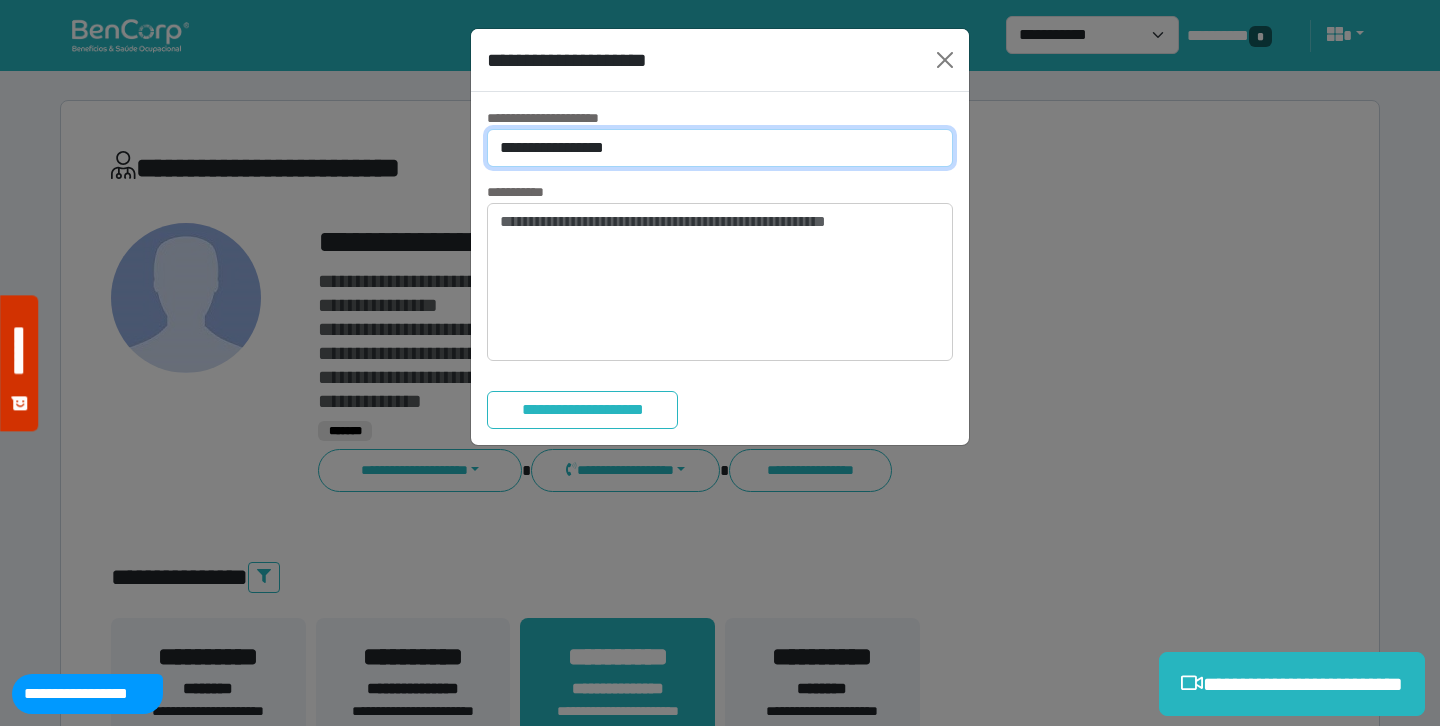 click on "**********" at bounding box center (720, 148) 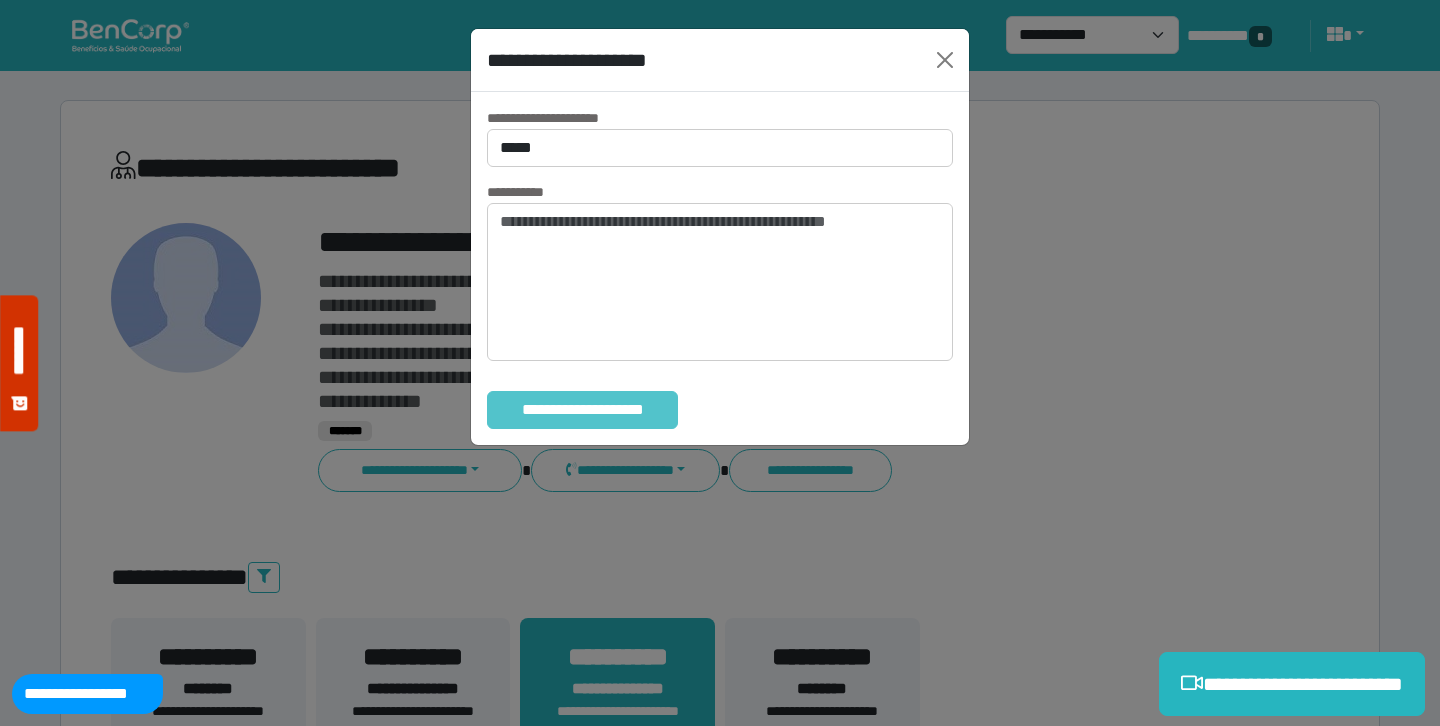 click on "**********" at bounding box center [582, 410] 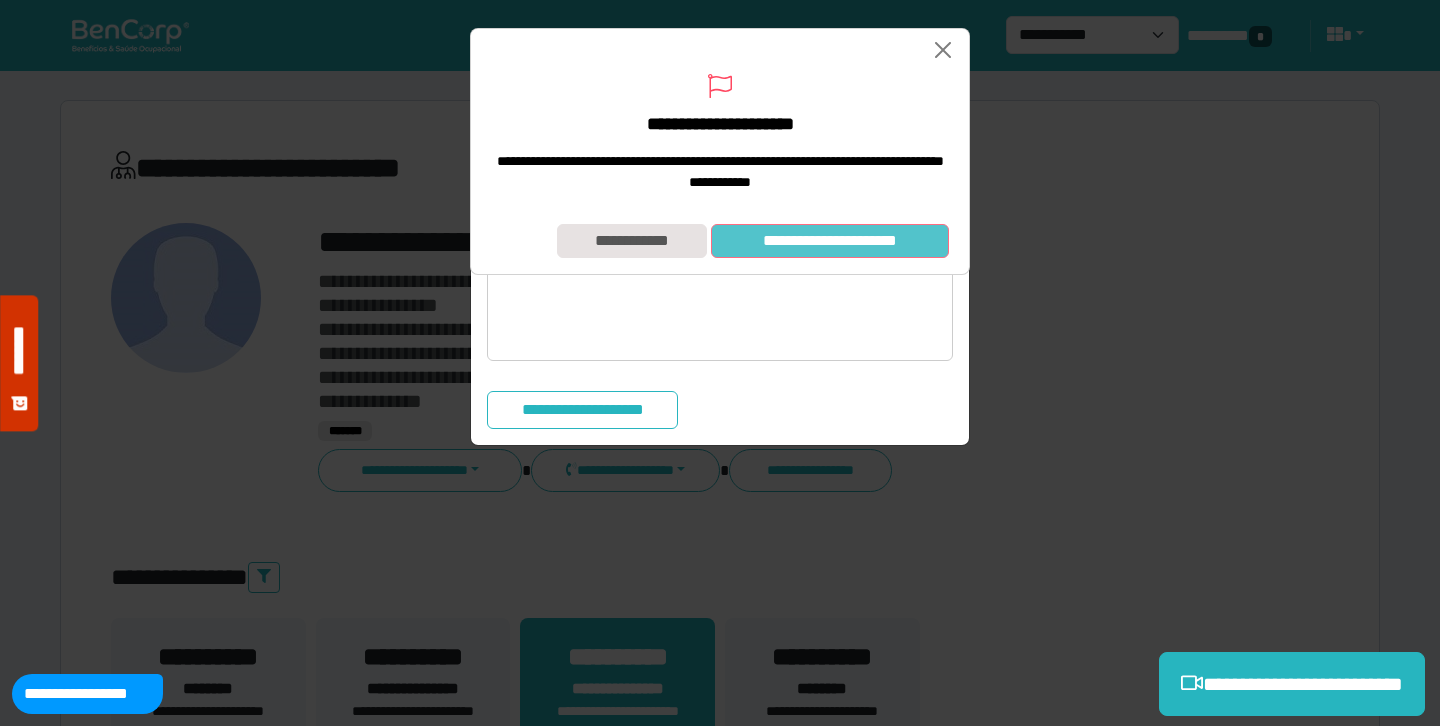 click on "**********" at bounding box center [830, 241] 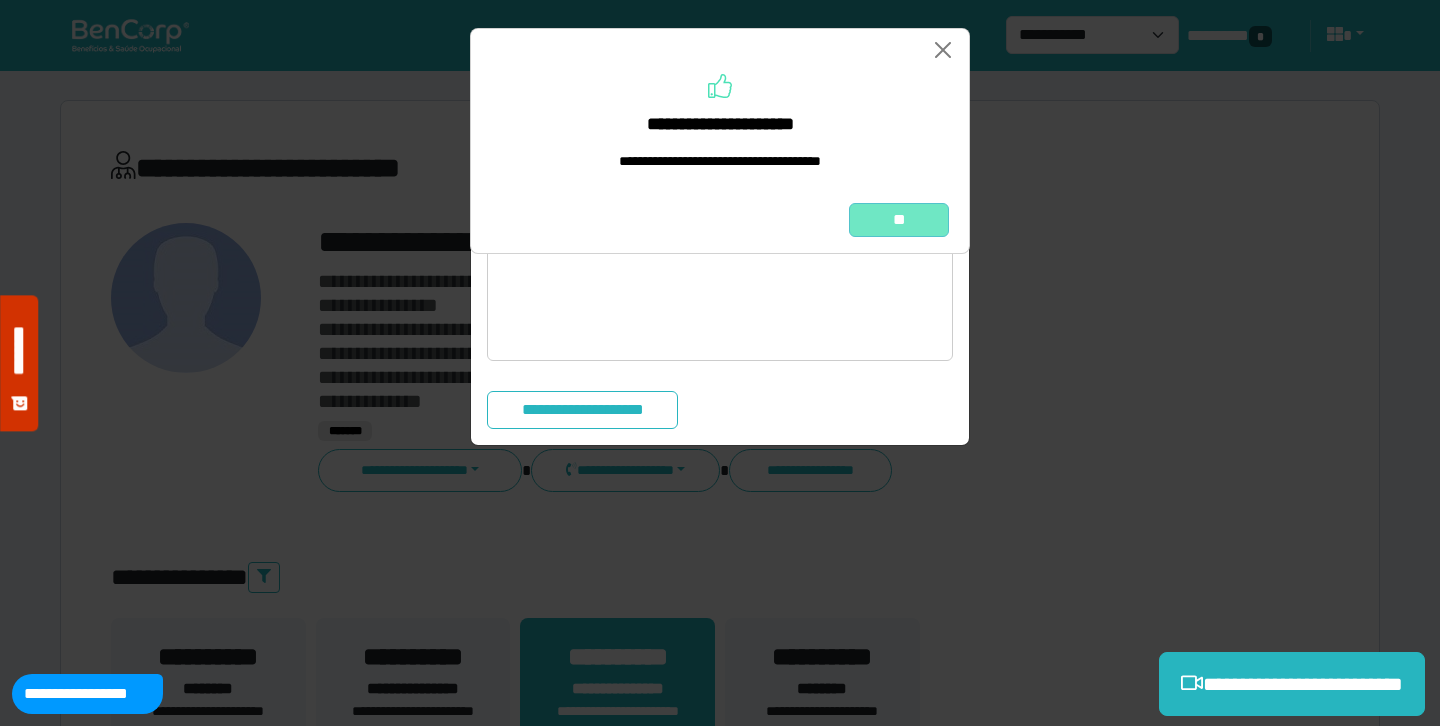 click on "**" at bounding box center (899, 220) 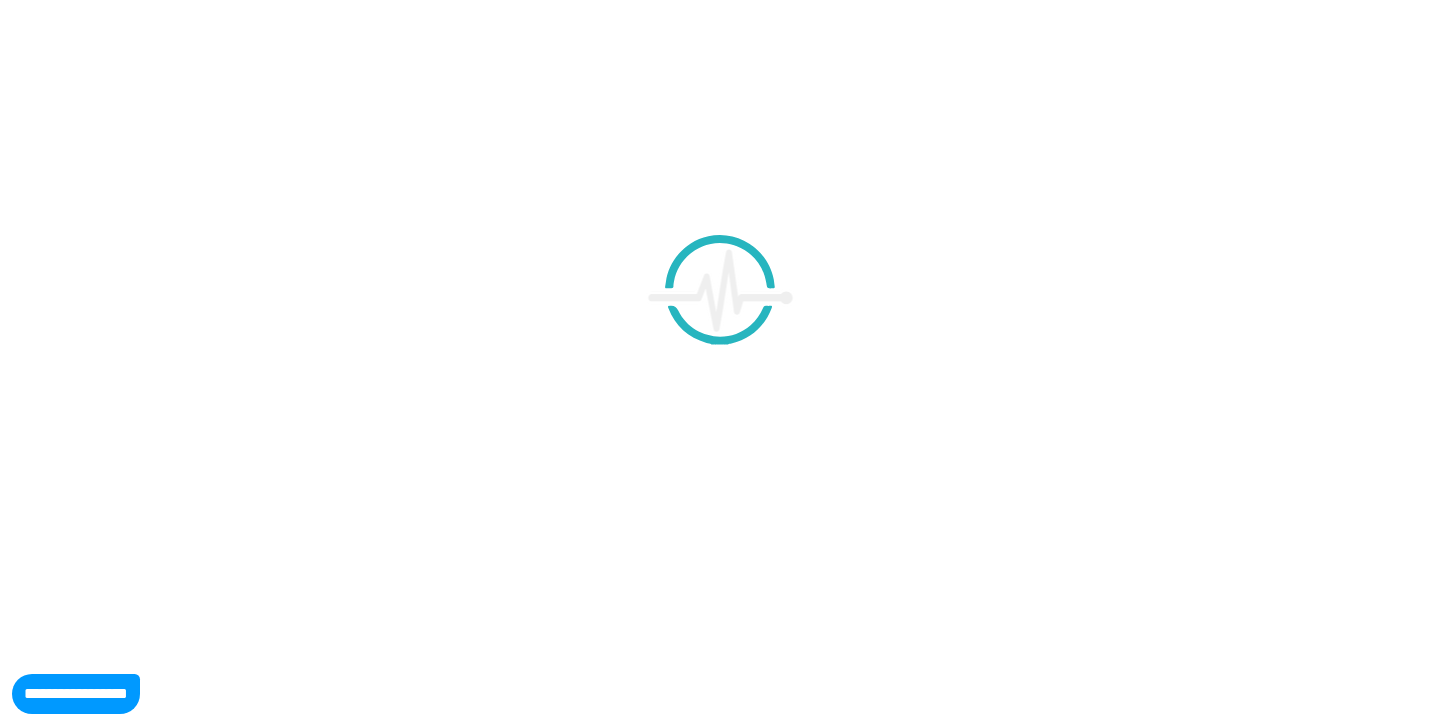 scroll, scrollTop: 0, scrollLeft: 0, axis: both 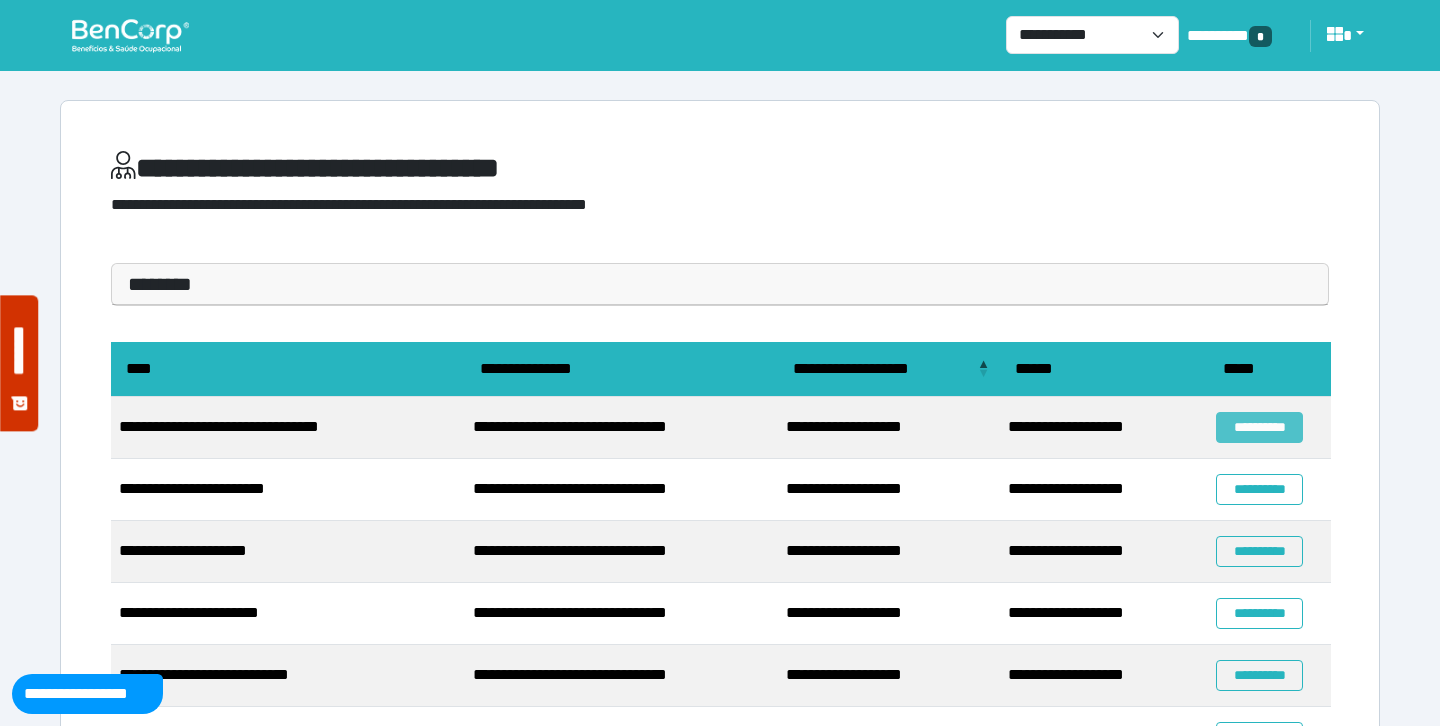 click on "**********" at bounding box center [1259, 427] 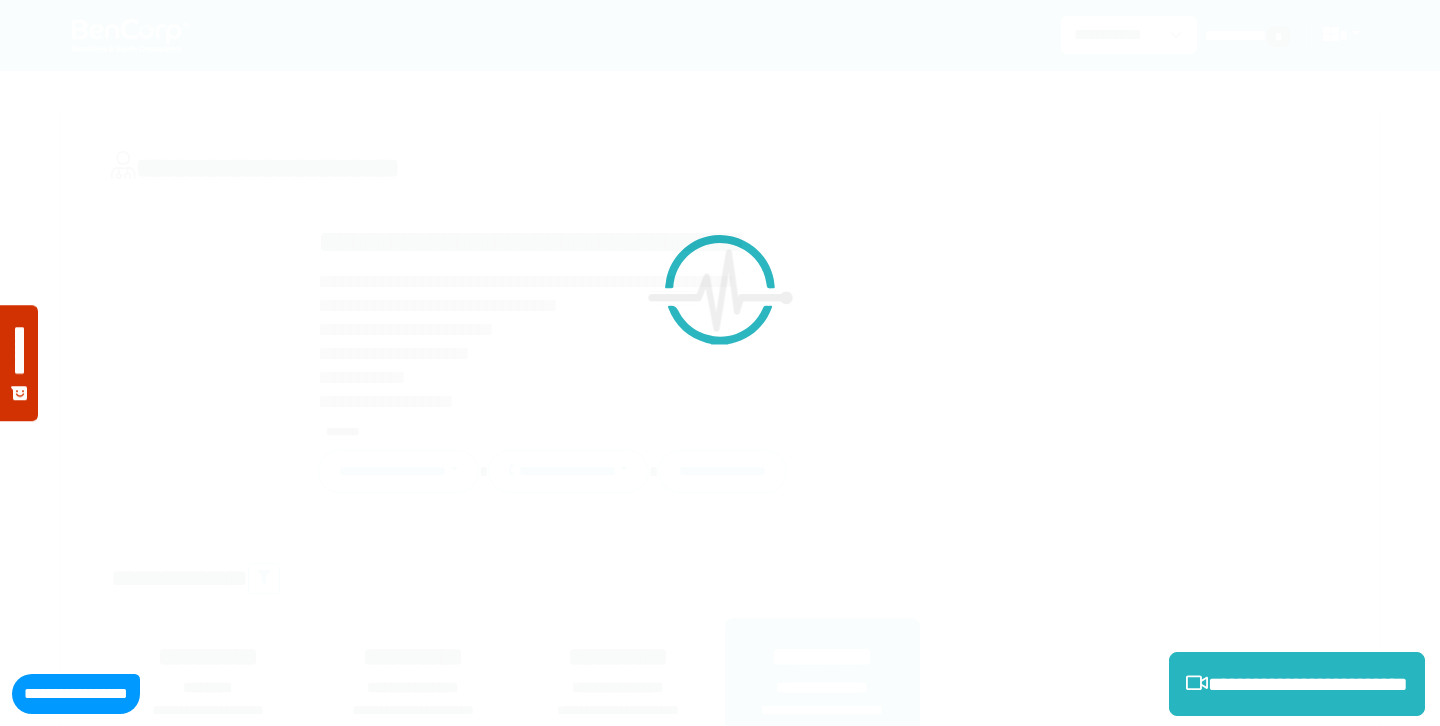 scroll, scrollTop: 0, scrollLeft: 0, axis: both 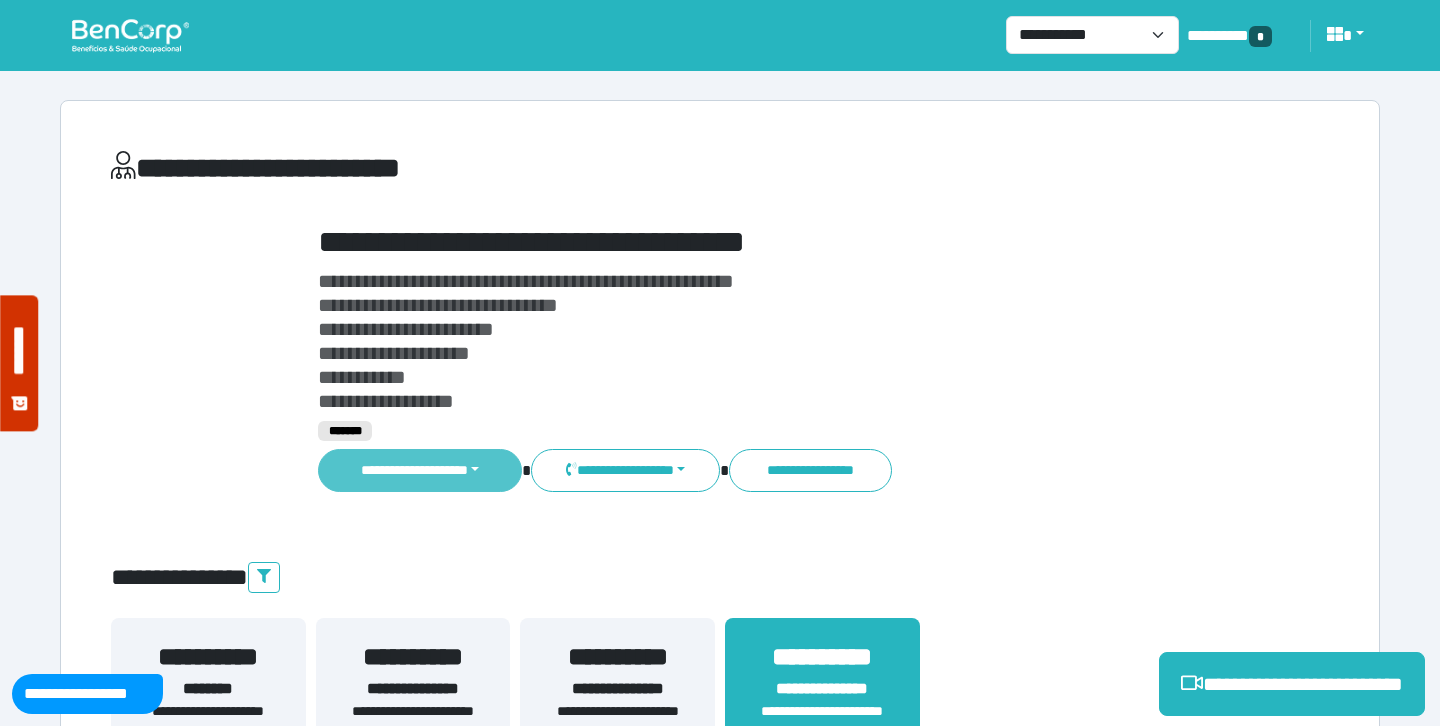click on "**********" at bounding box center (420, 470) 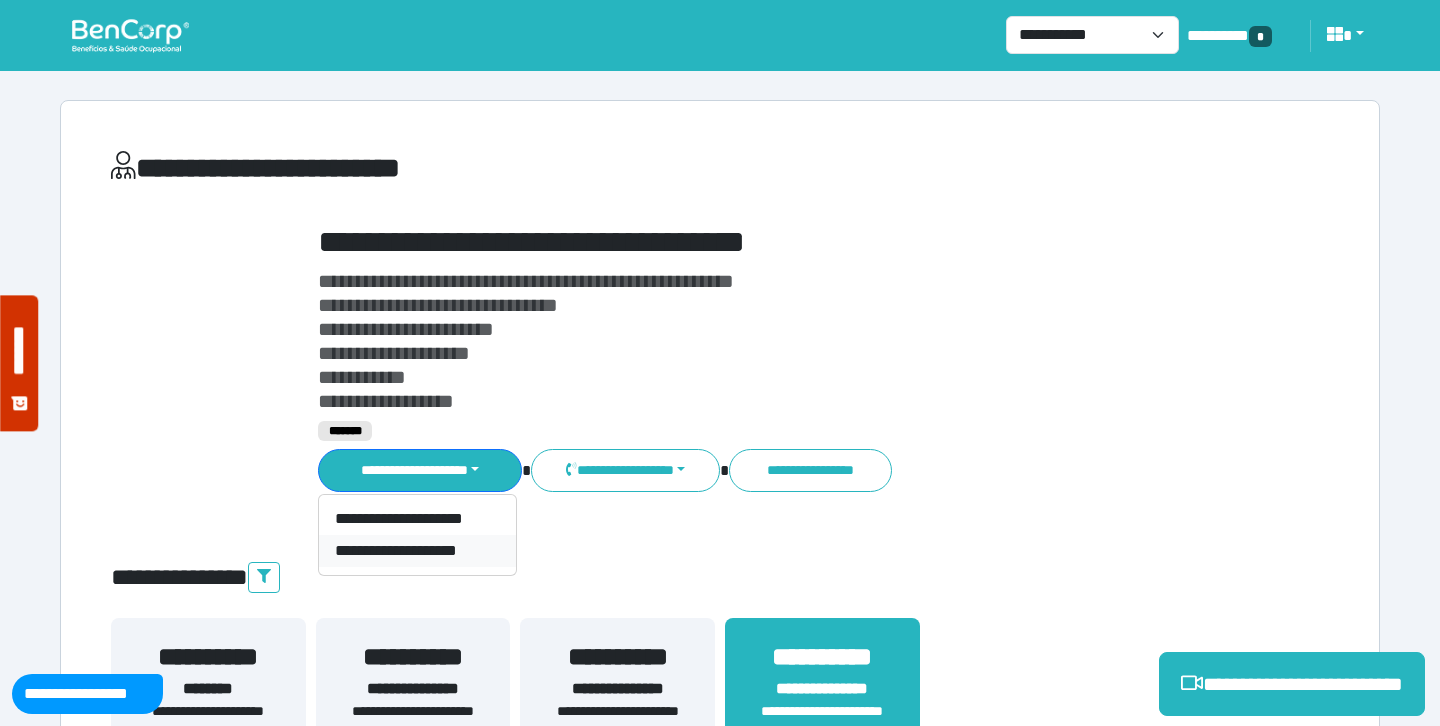 click on "**********" at bounding box center (417, 551) 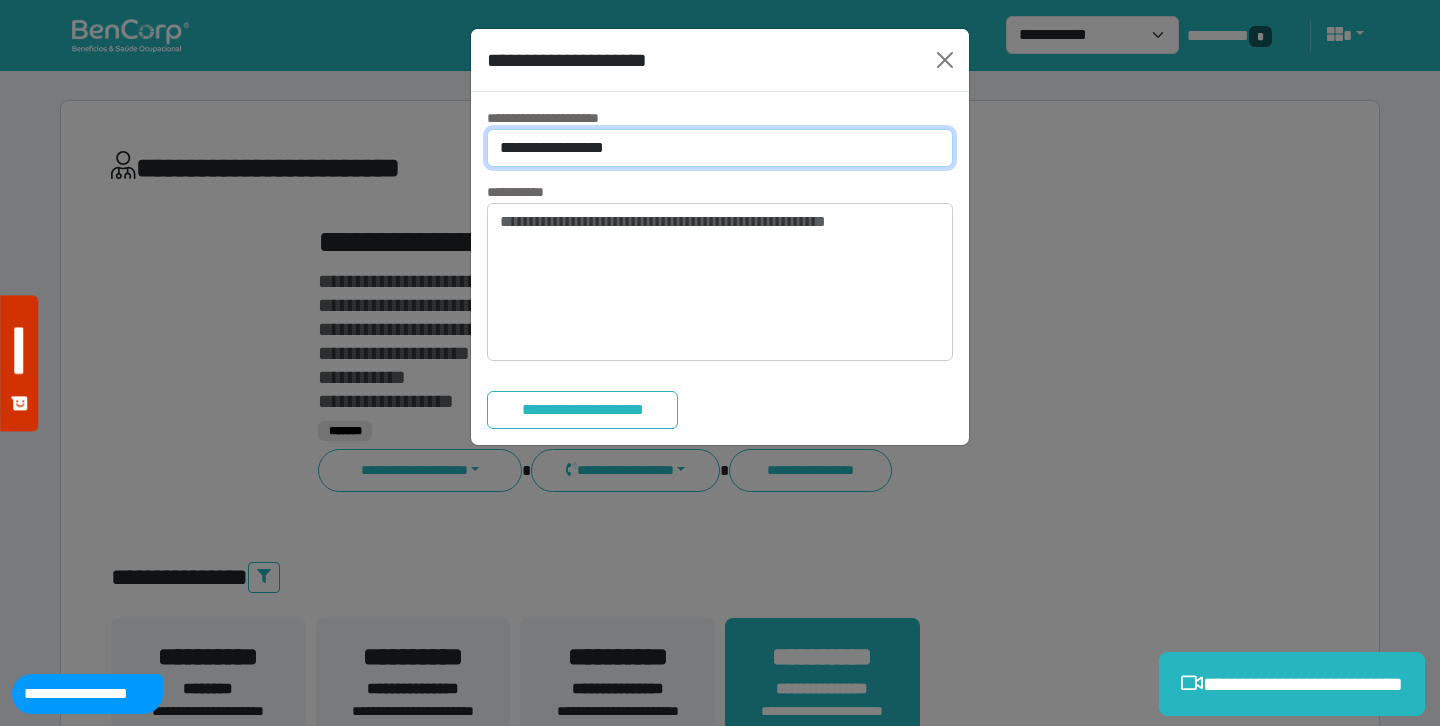 click on "**********" at bounding box center [720, 148] 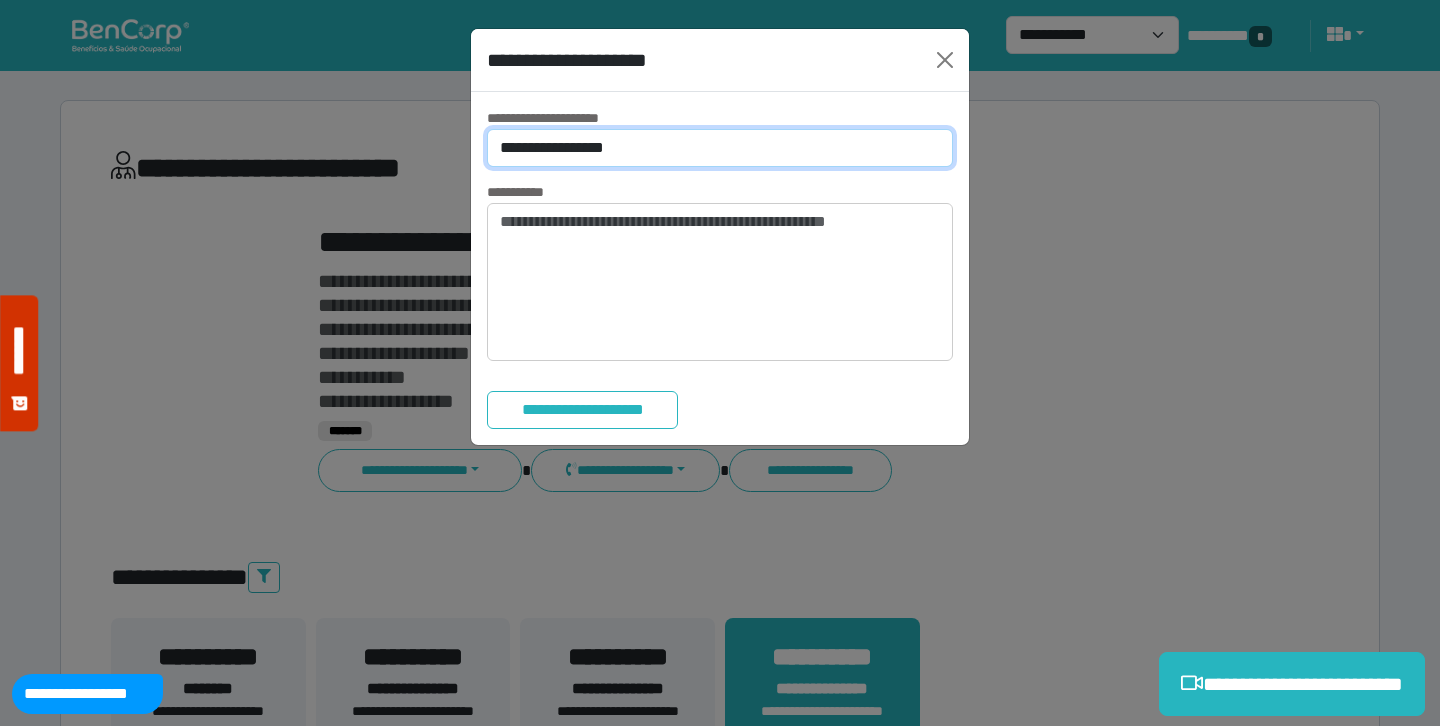select on "*" 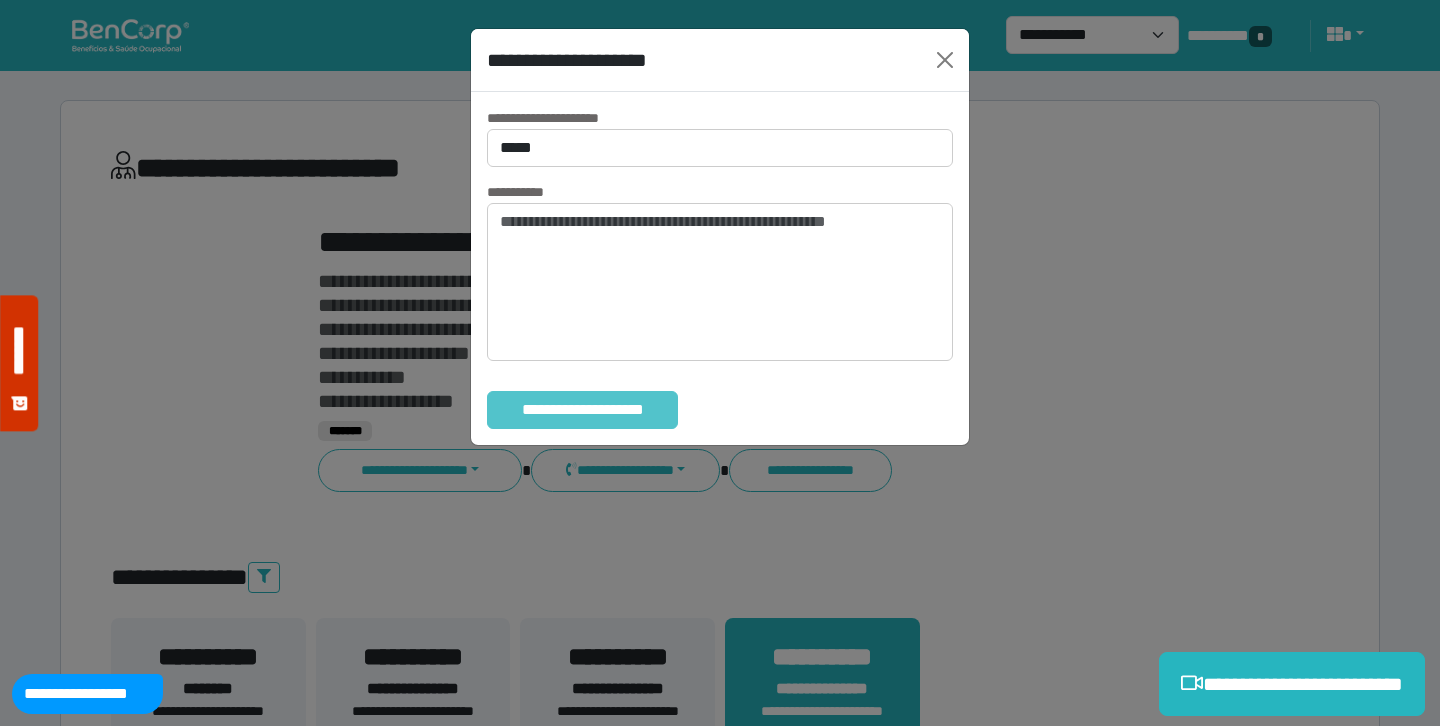 click on "**********" at bounding box center (582, 410) 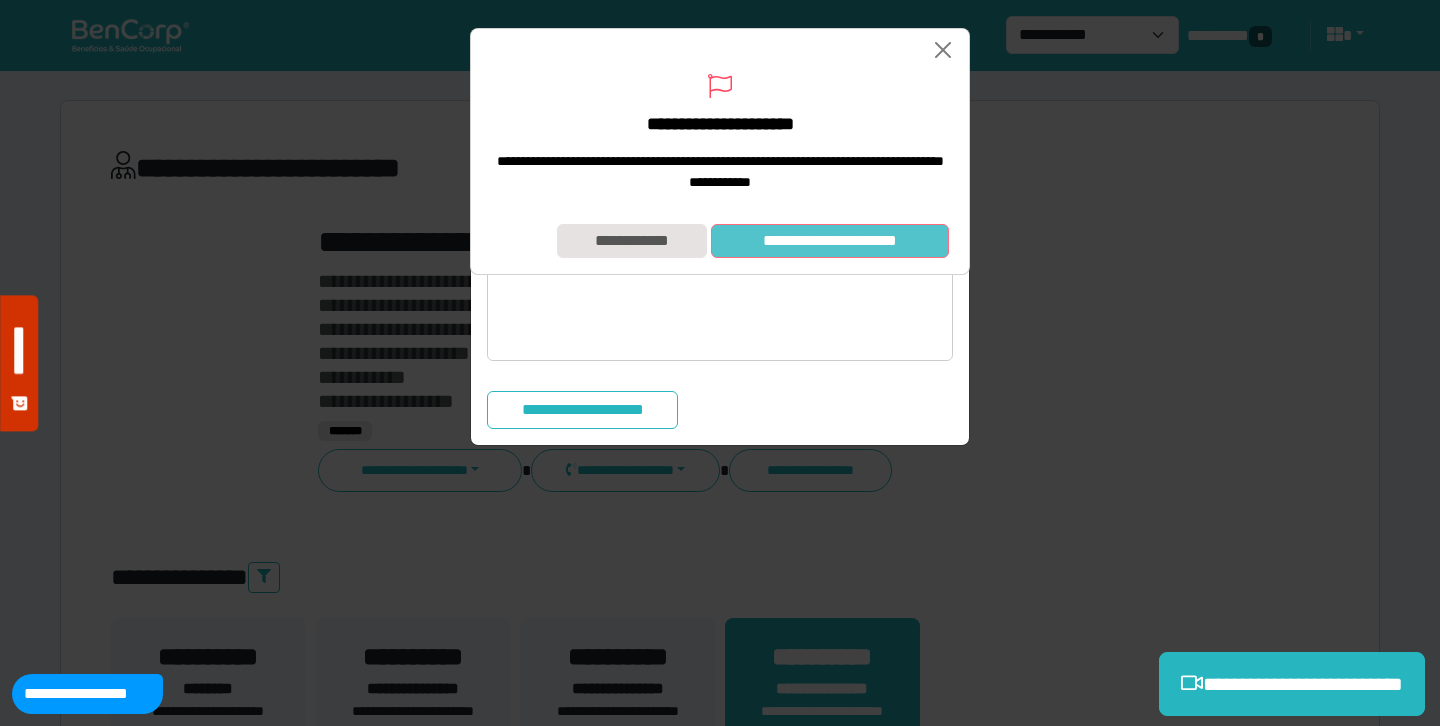 click on "**********" at bounding box center (830, 241) 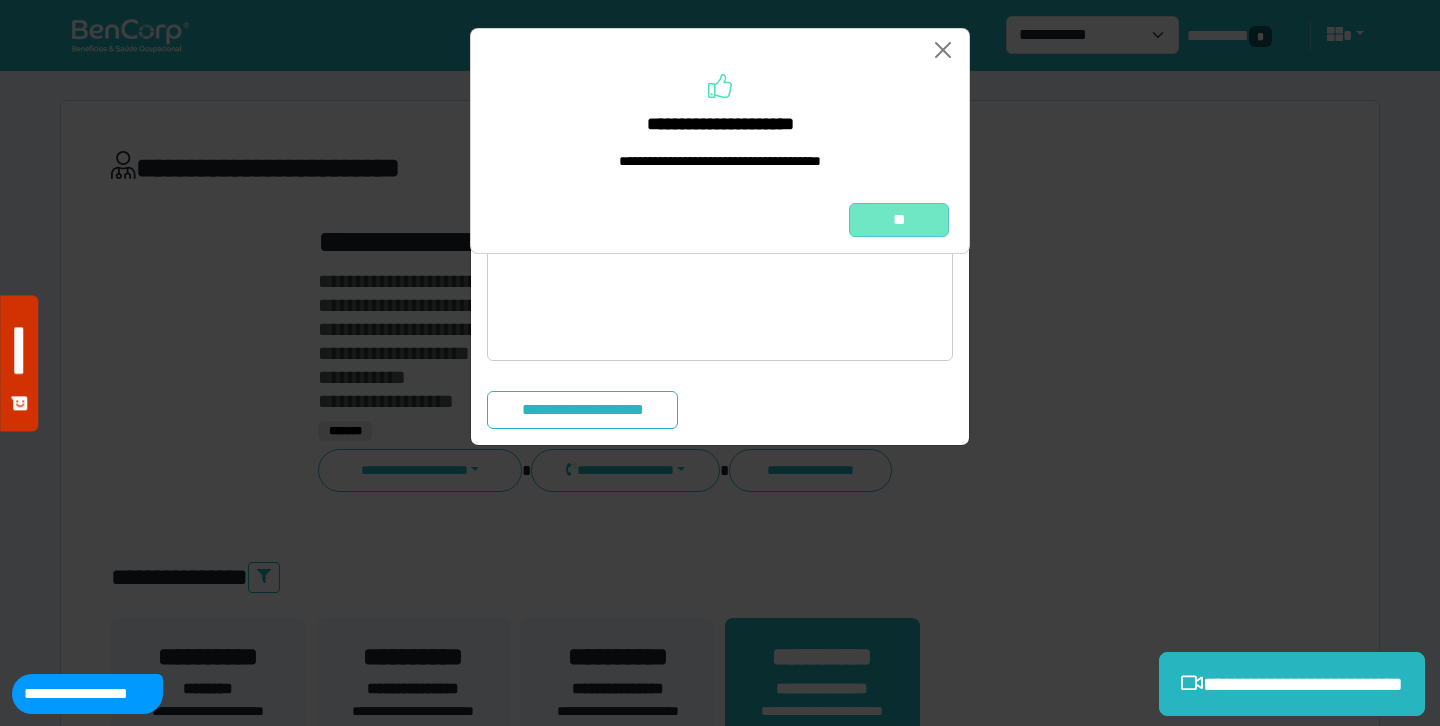 click on "**" at bounding box center (899, 220) 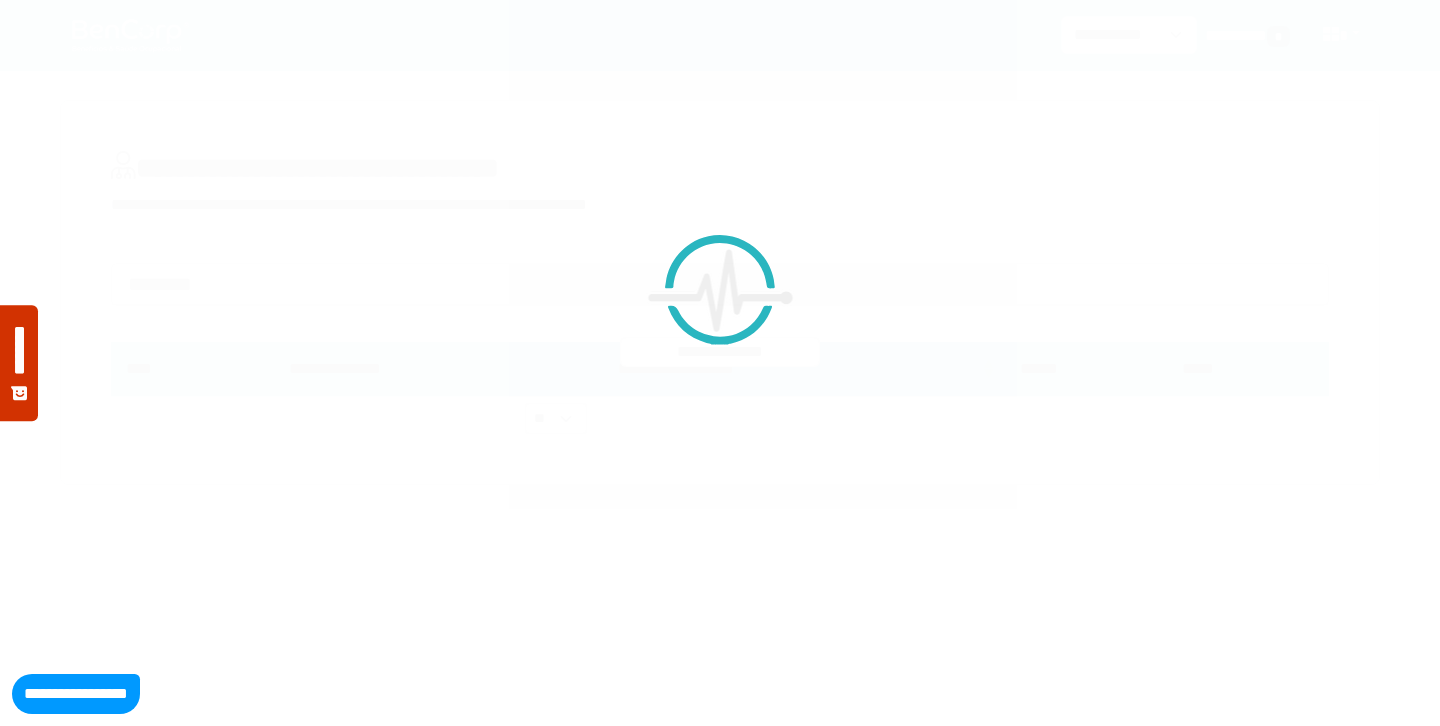 scroll, scrollTop: 0, scrollLeft: 0, axis: both 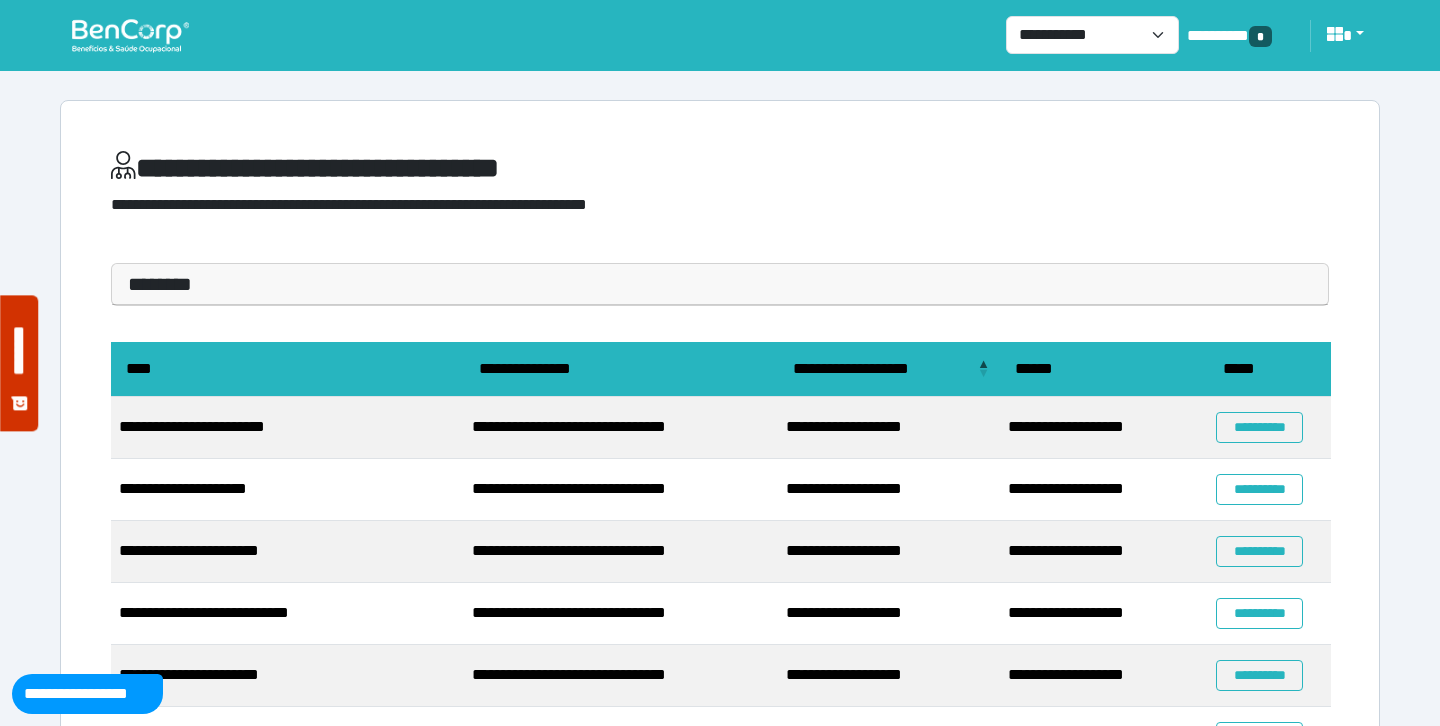 click on "**********" at bounding box center [720, 192] 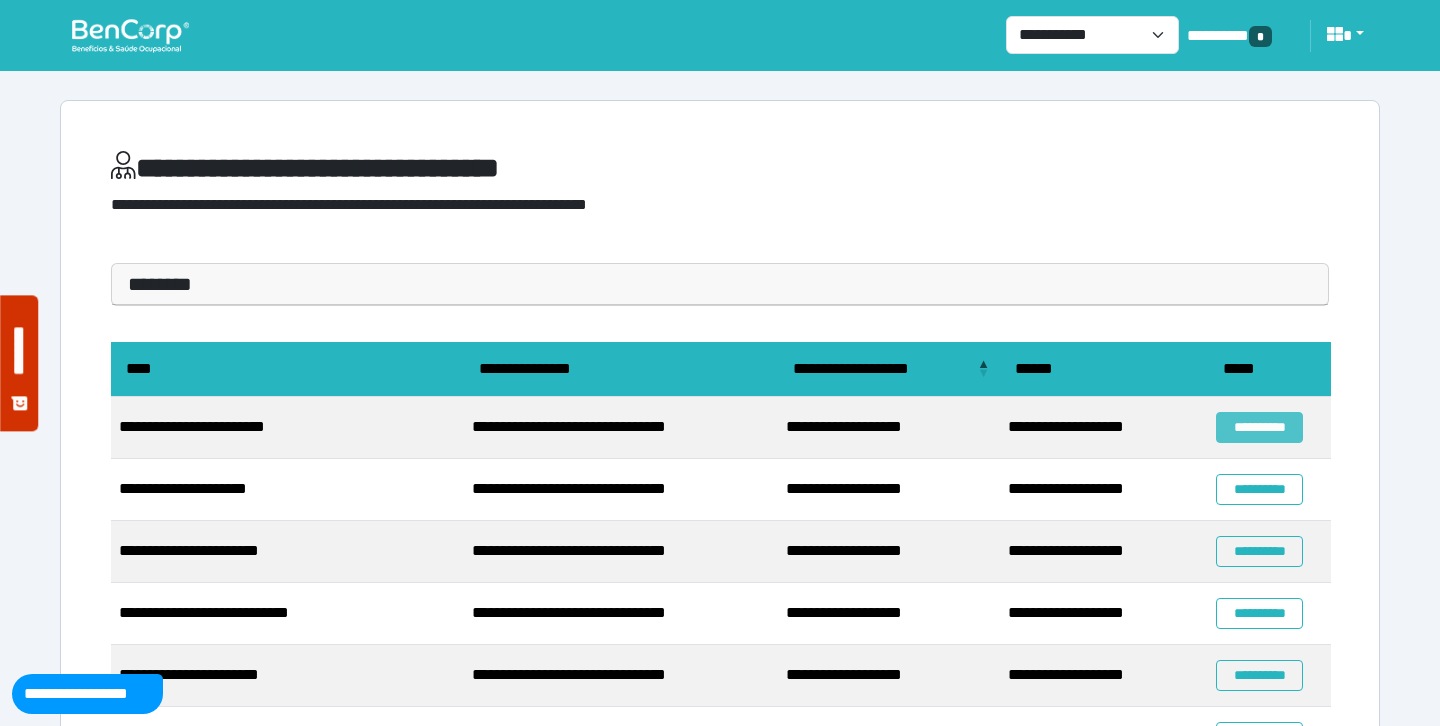 click on "**********" at bounding box center (1259, 427) 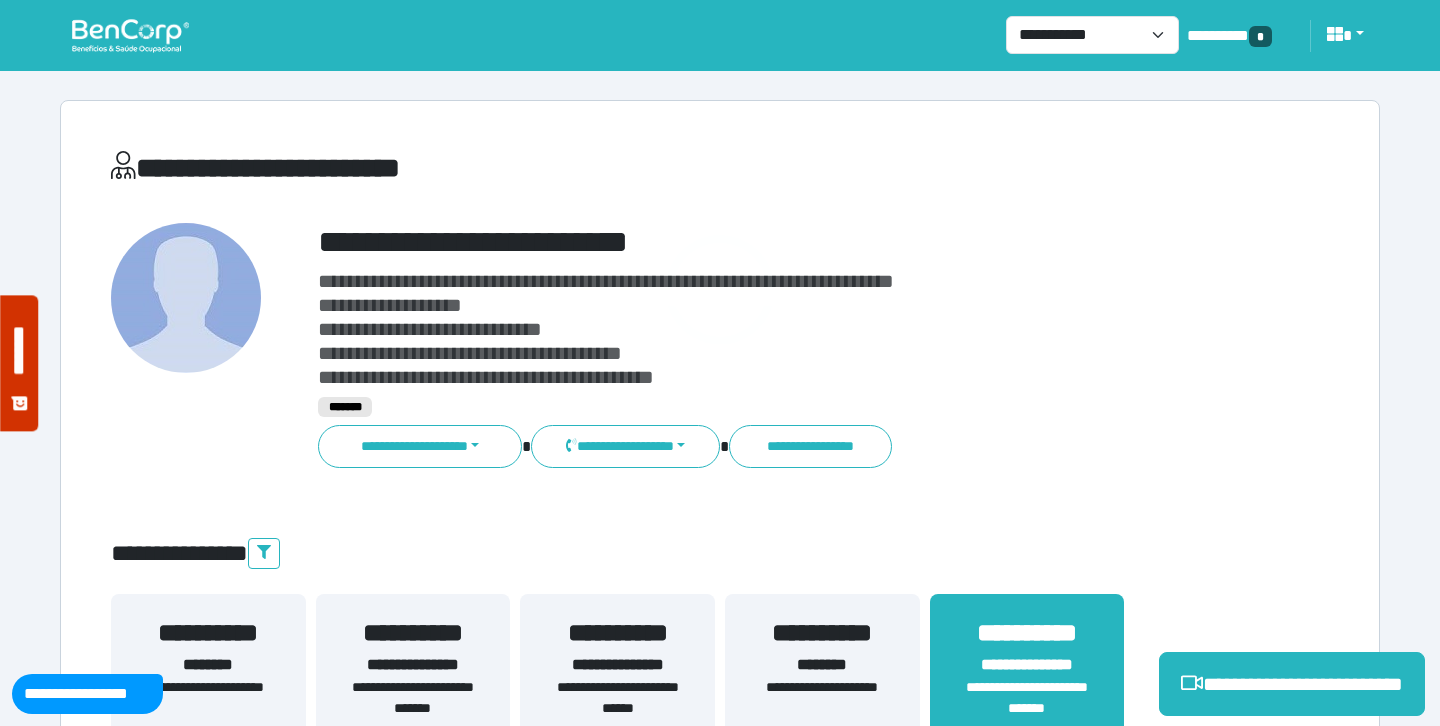 scroll, scrollTop: 0, scrollLeft: 0, axis: both 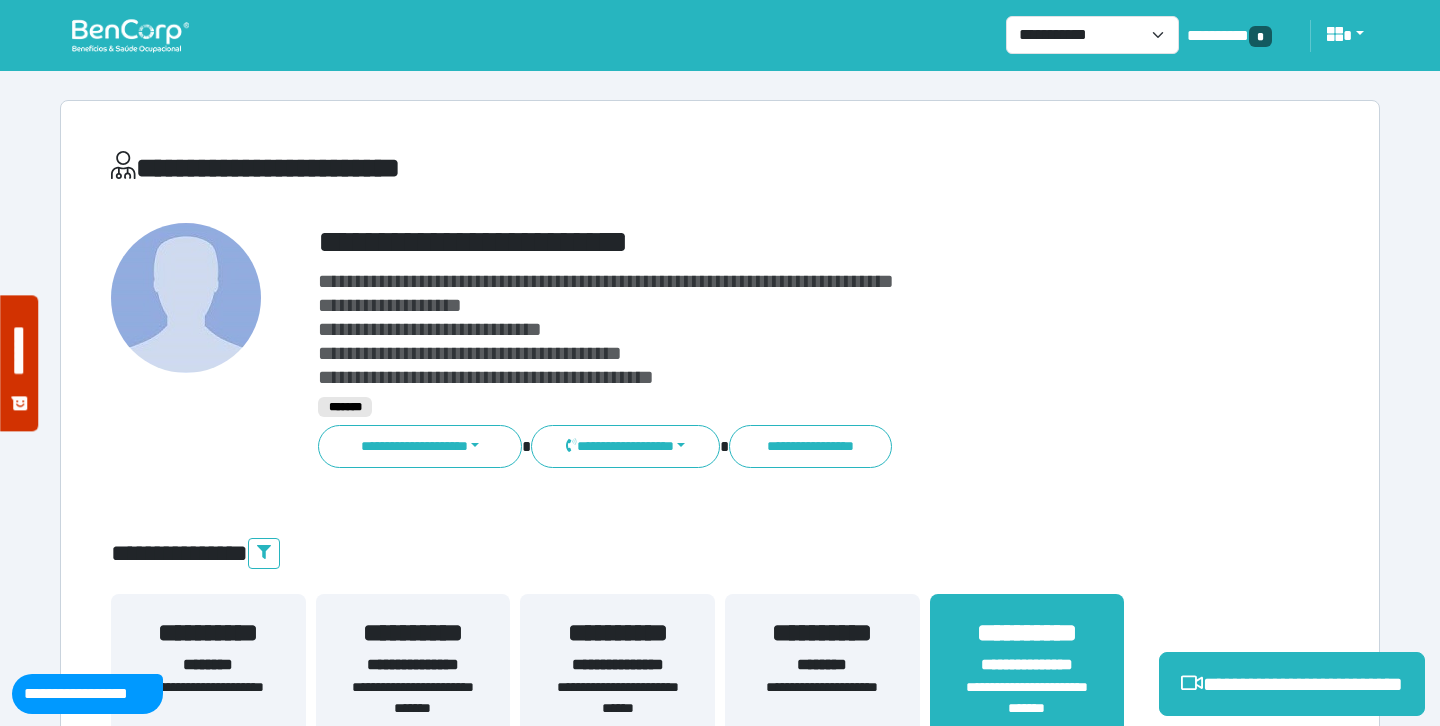 click on "**********" at bounding box center (772, 242) 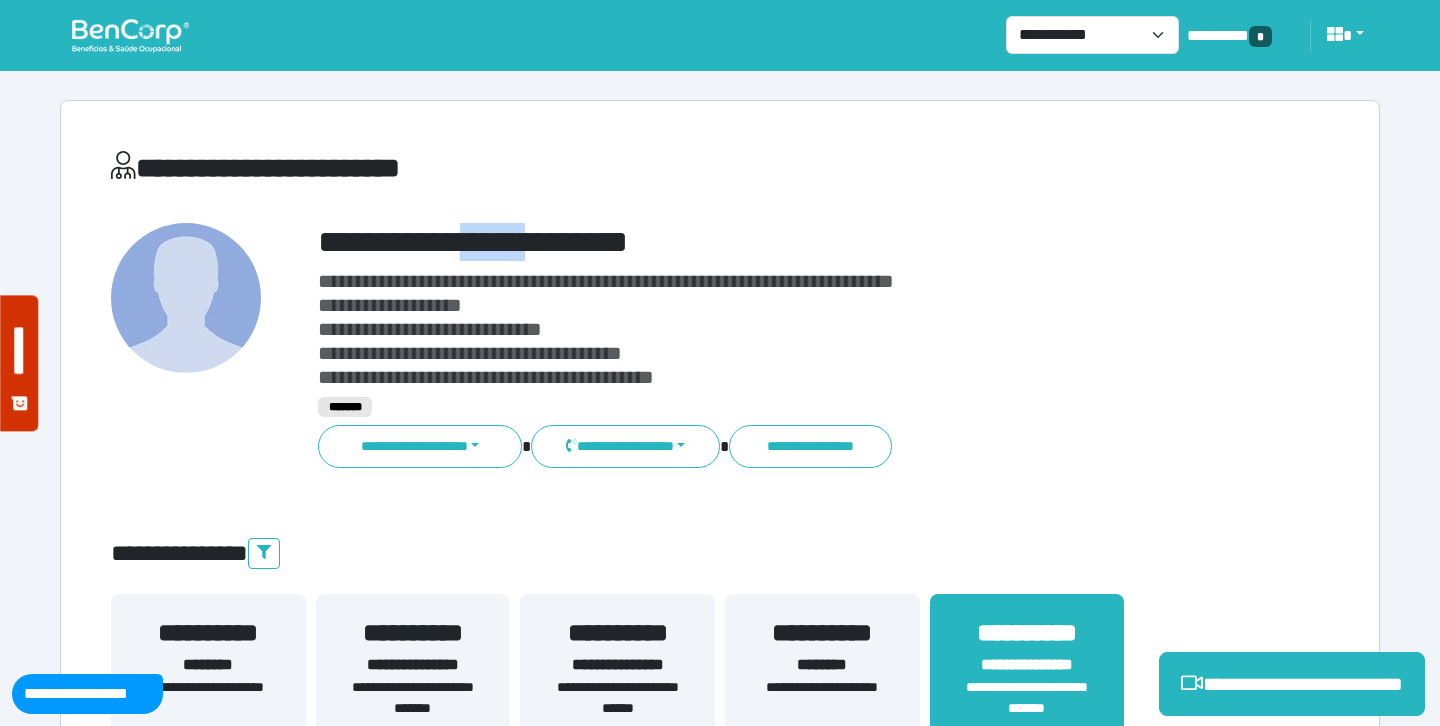click on "**********" at bounding box center [772, 242] 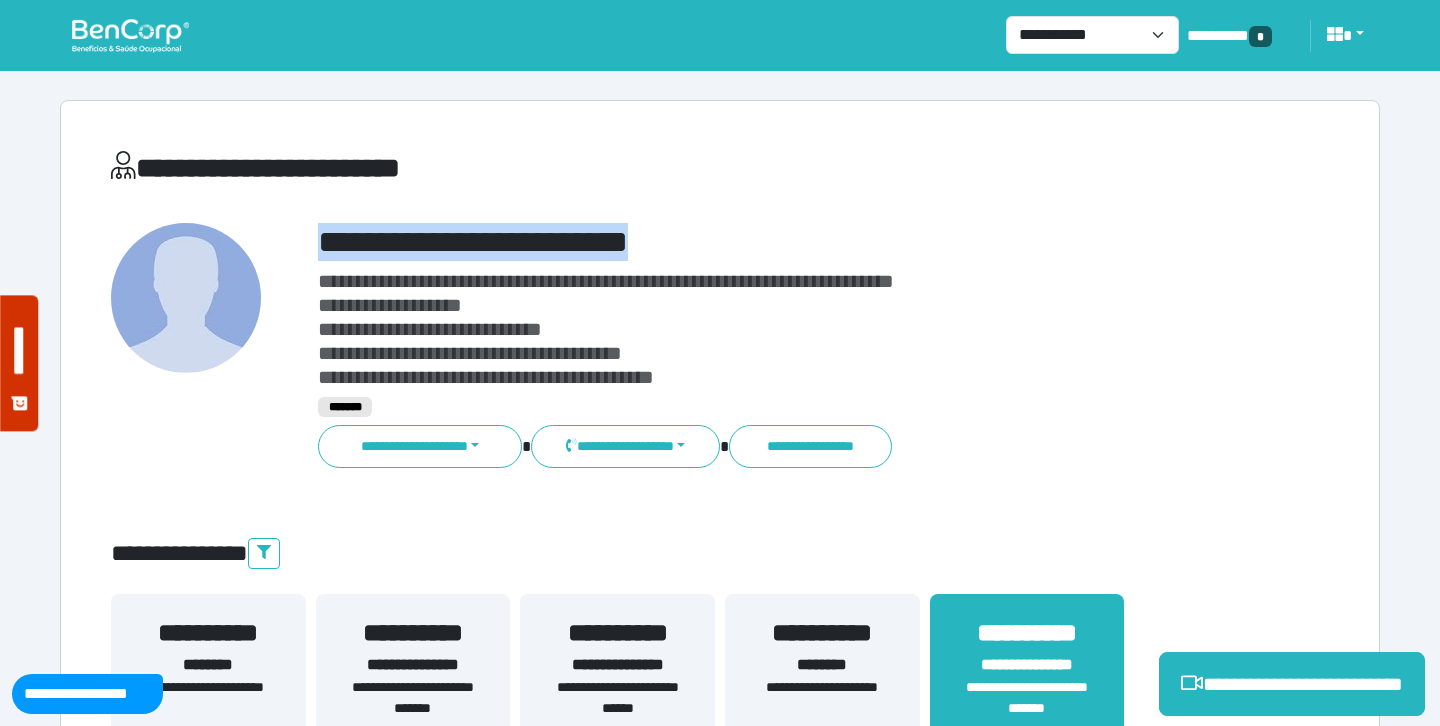 click on "**********" at bounding box center [772, 242] 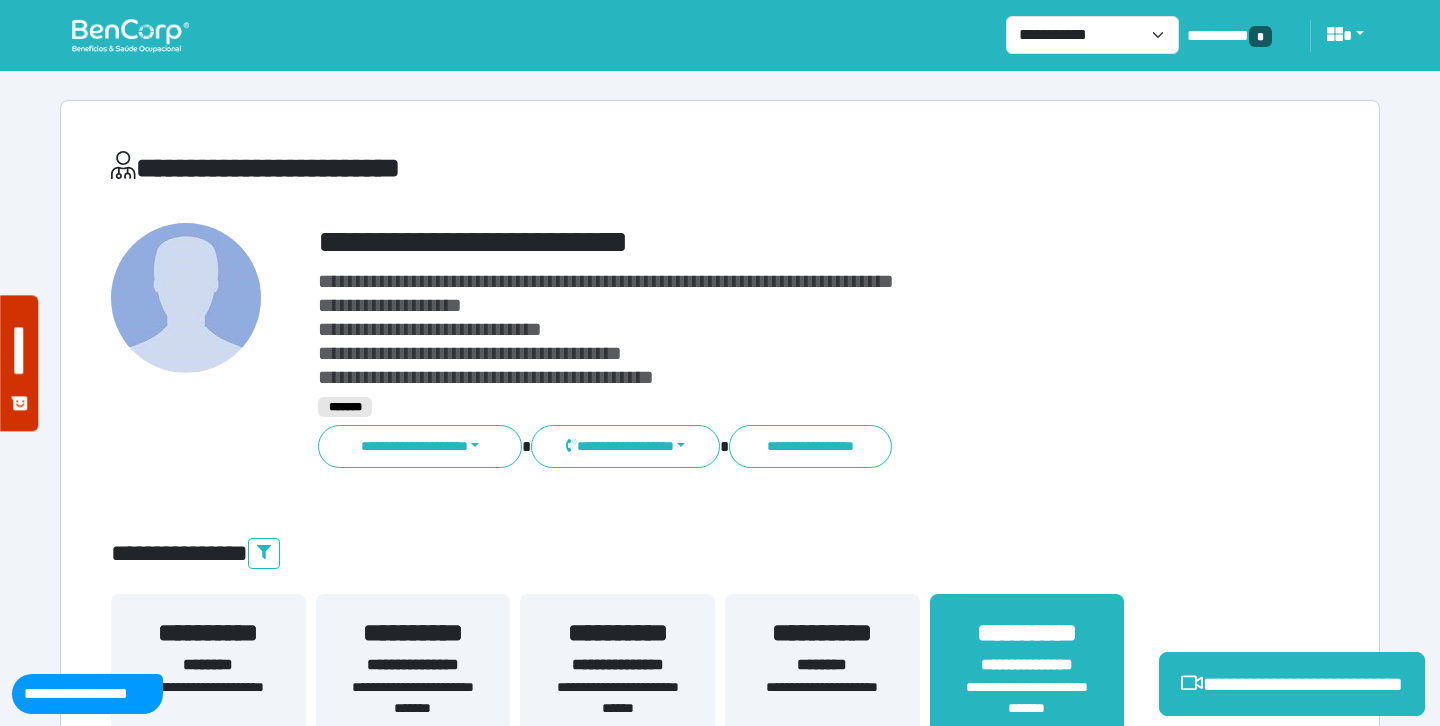 click on "**********" at bounding box center (772, 329) 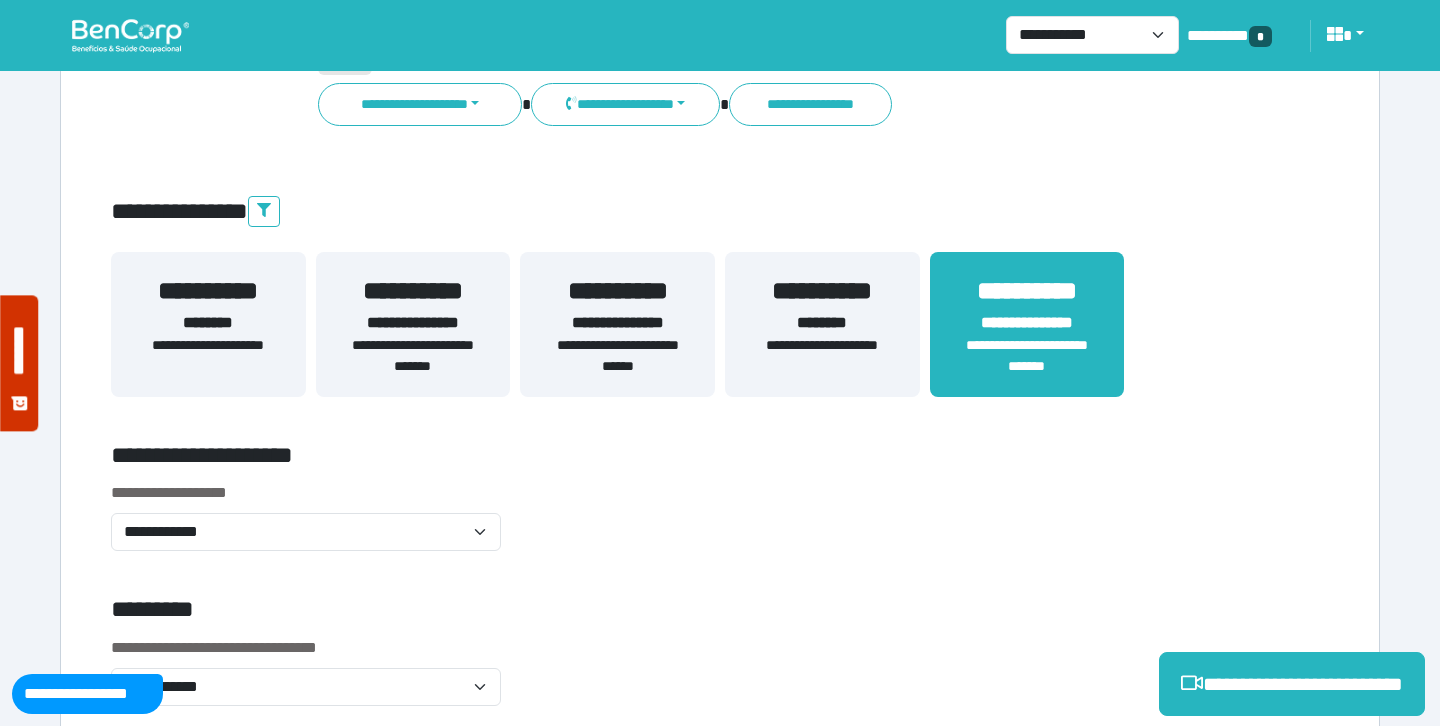 scroll, scrollTop: 352, scrollLeft: 0, axis: vertical 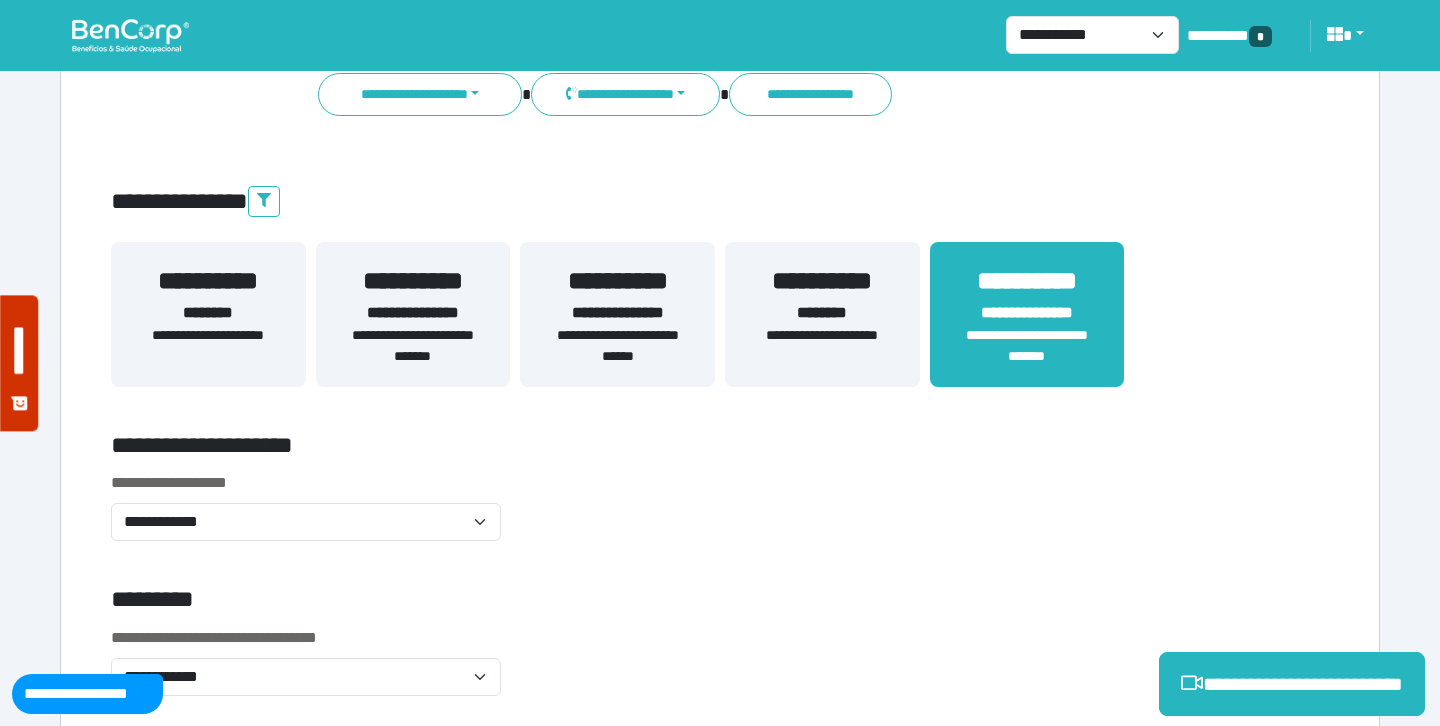 click on "**********" at bounding box center (413, 313) 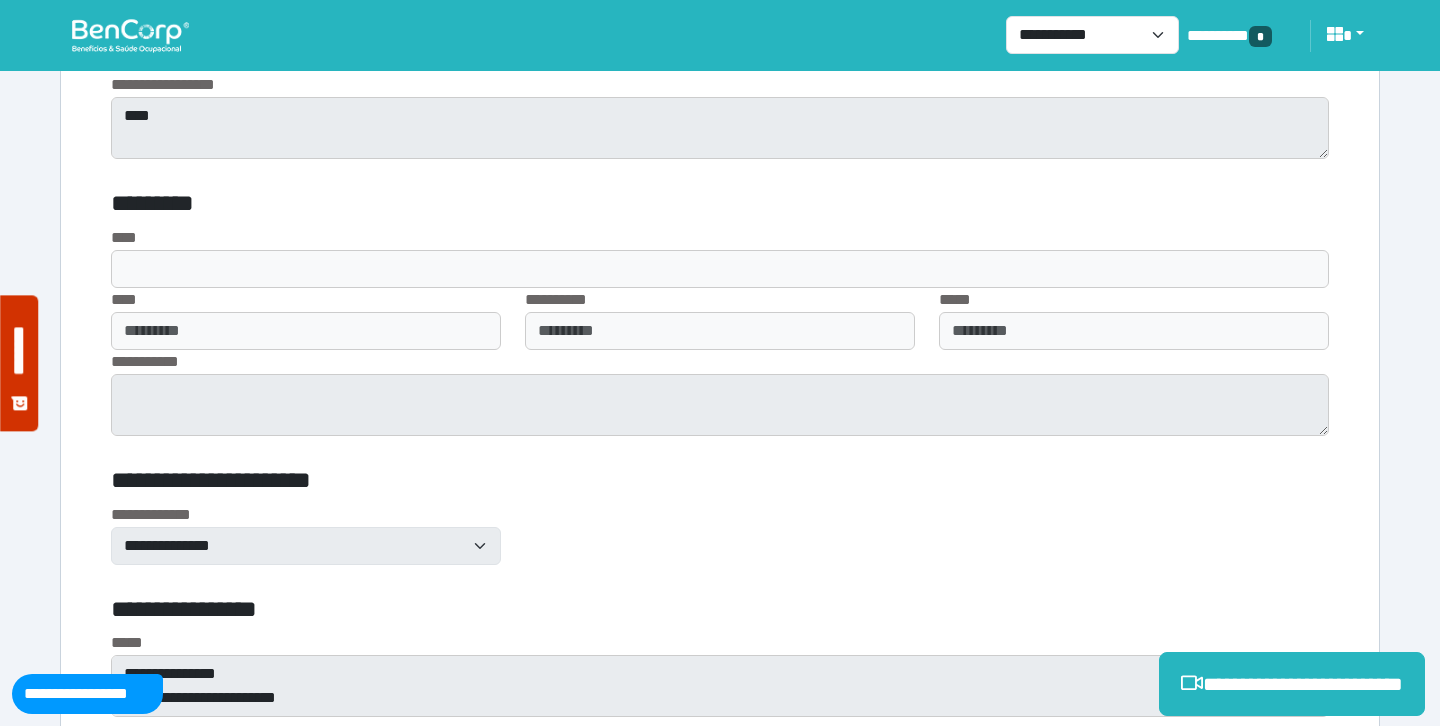 scroll, scrollTop: 9774, scrollLeft: 0, axis: vertical 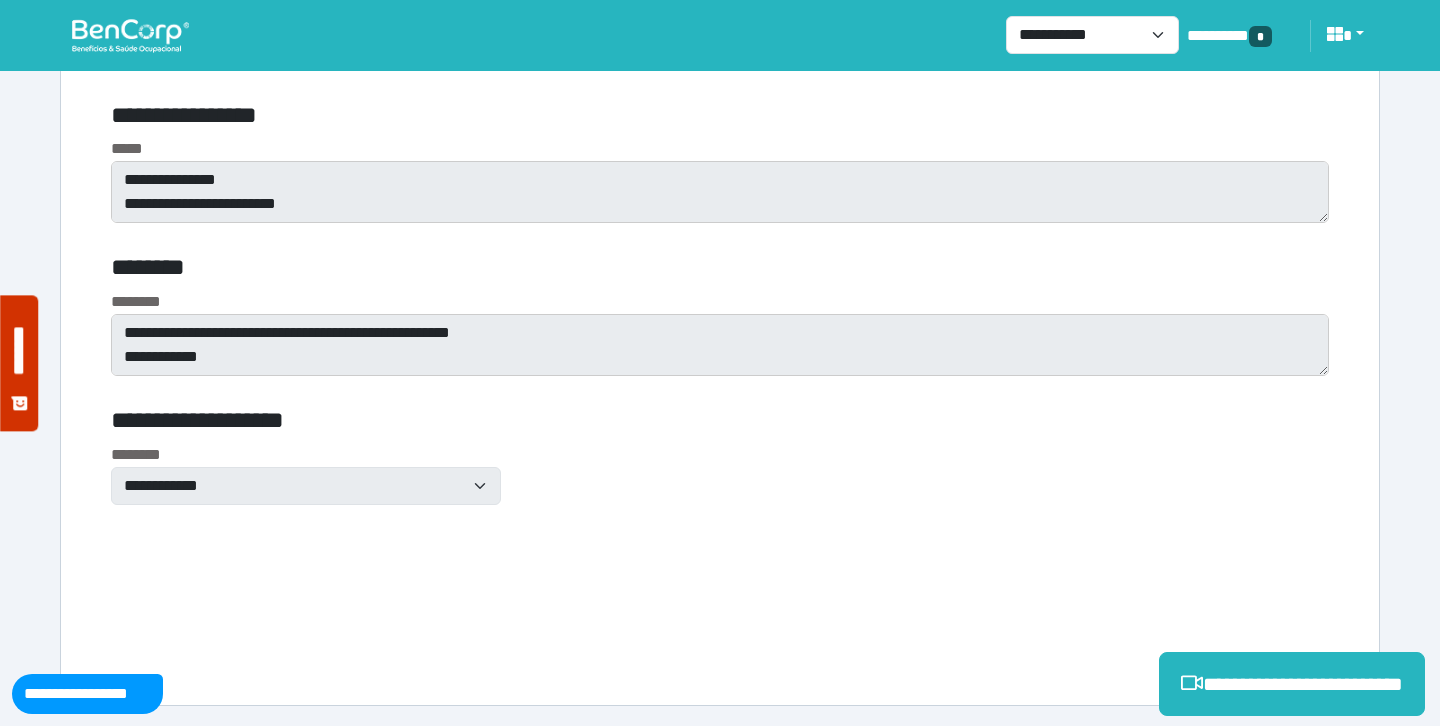 click on "**********" at bounding box center [720, 314] 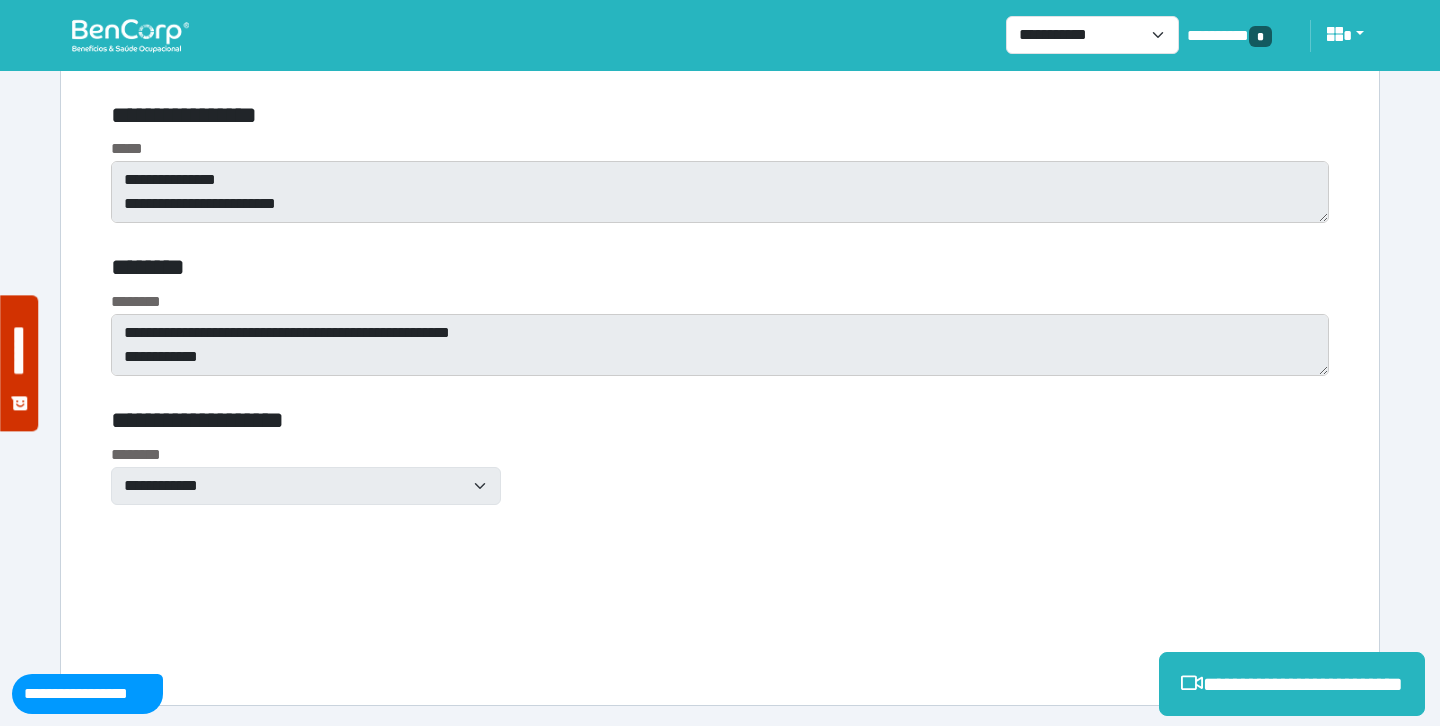 click on "**********" at bounding box center [509, 115] 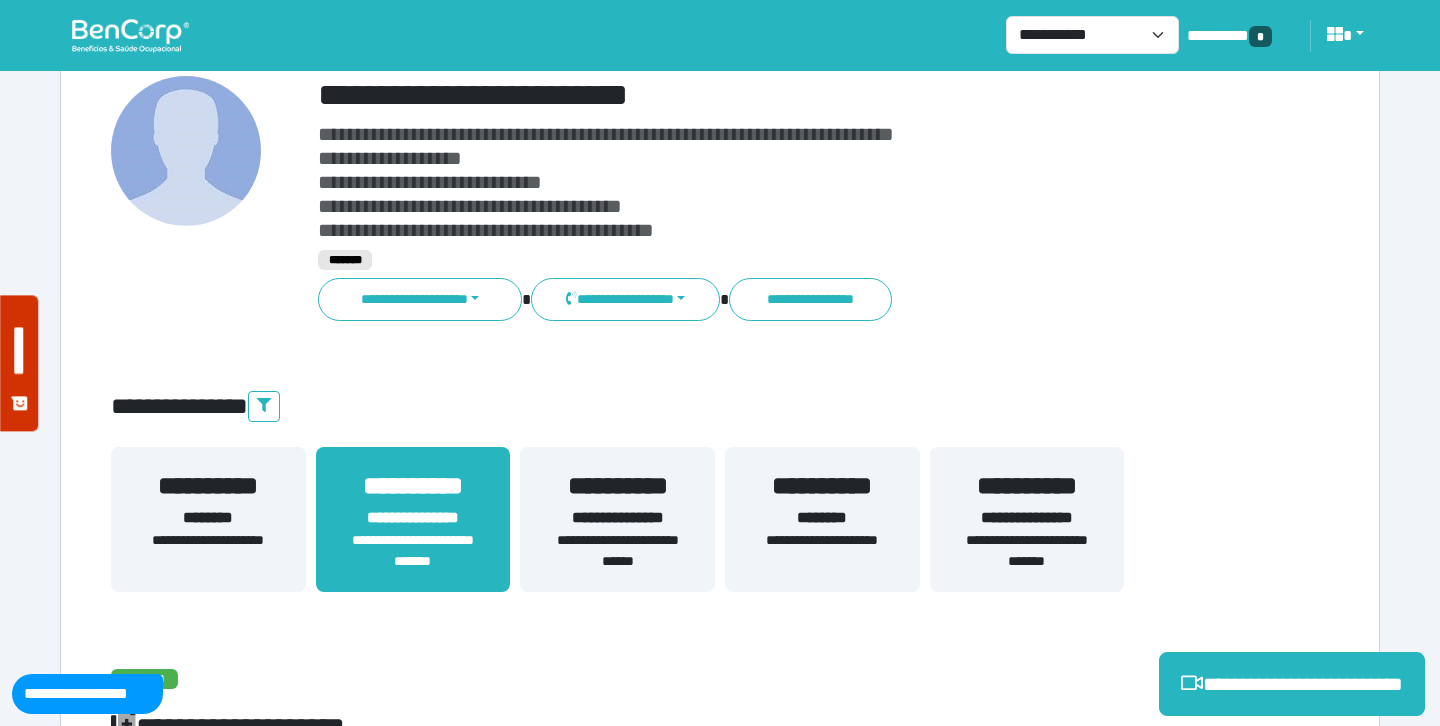 scroll, scrollTop: 251, scrollLeft: 0, axis: vertical 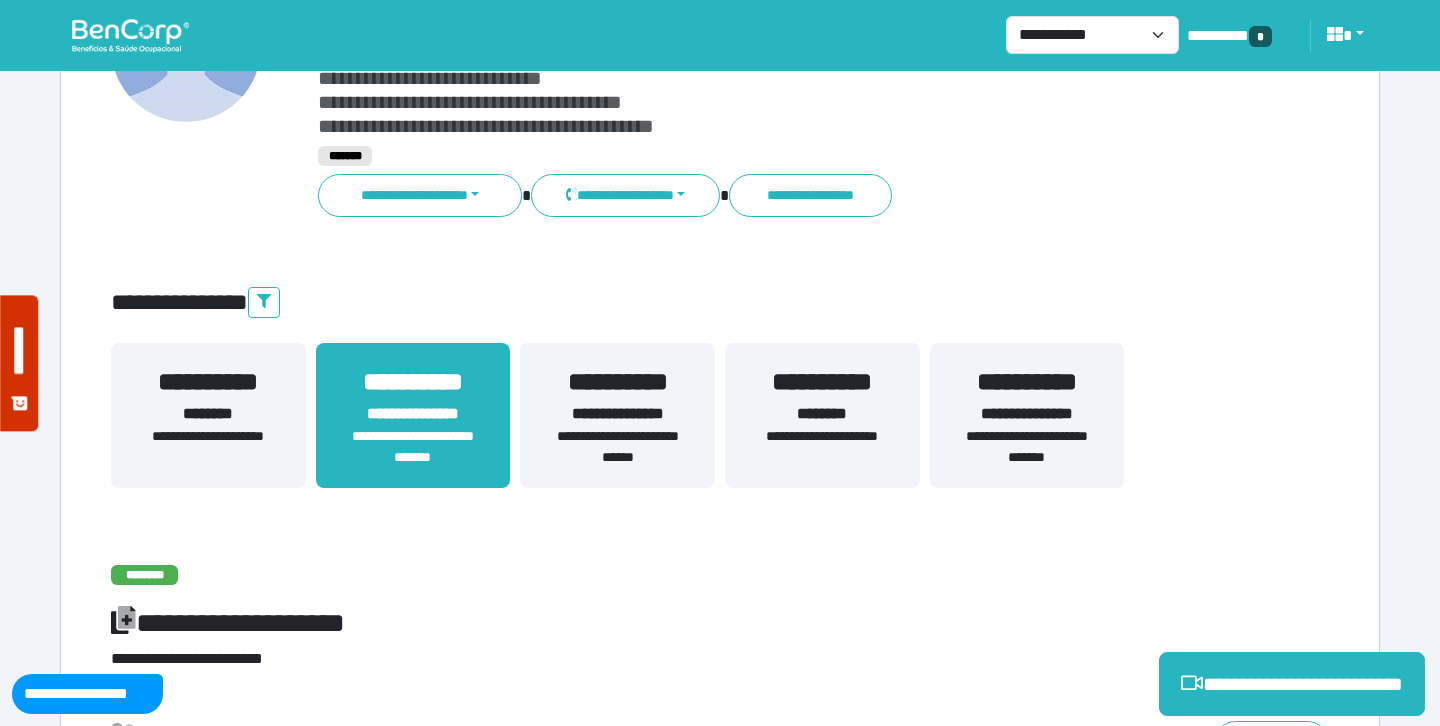 click on "**********" at bounding box center [1027, 447] 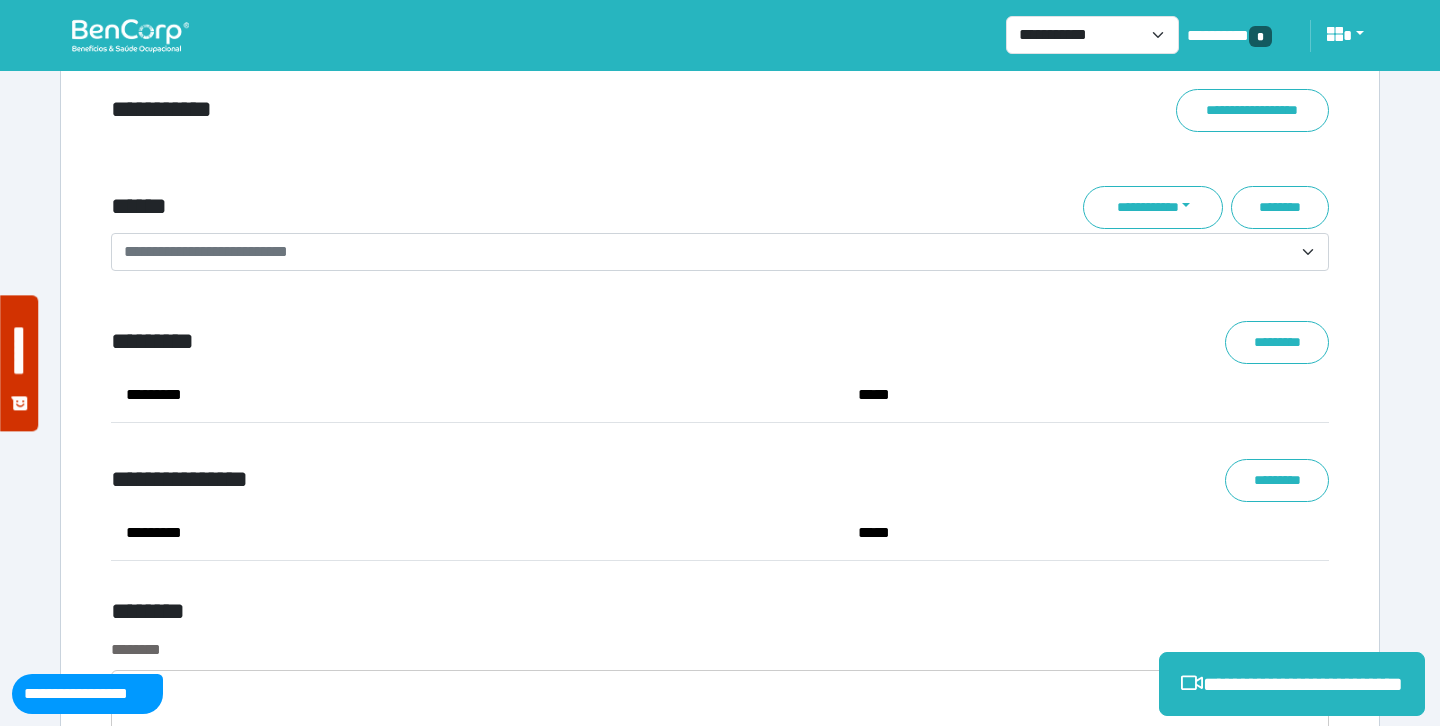 scroll, scrollTop: 8190, scrollLeft: 0, axis: vertical 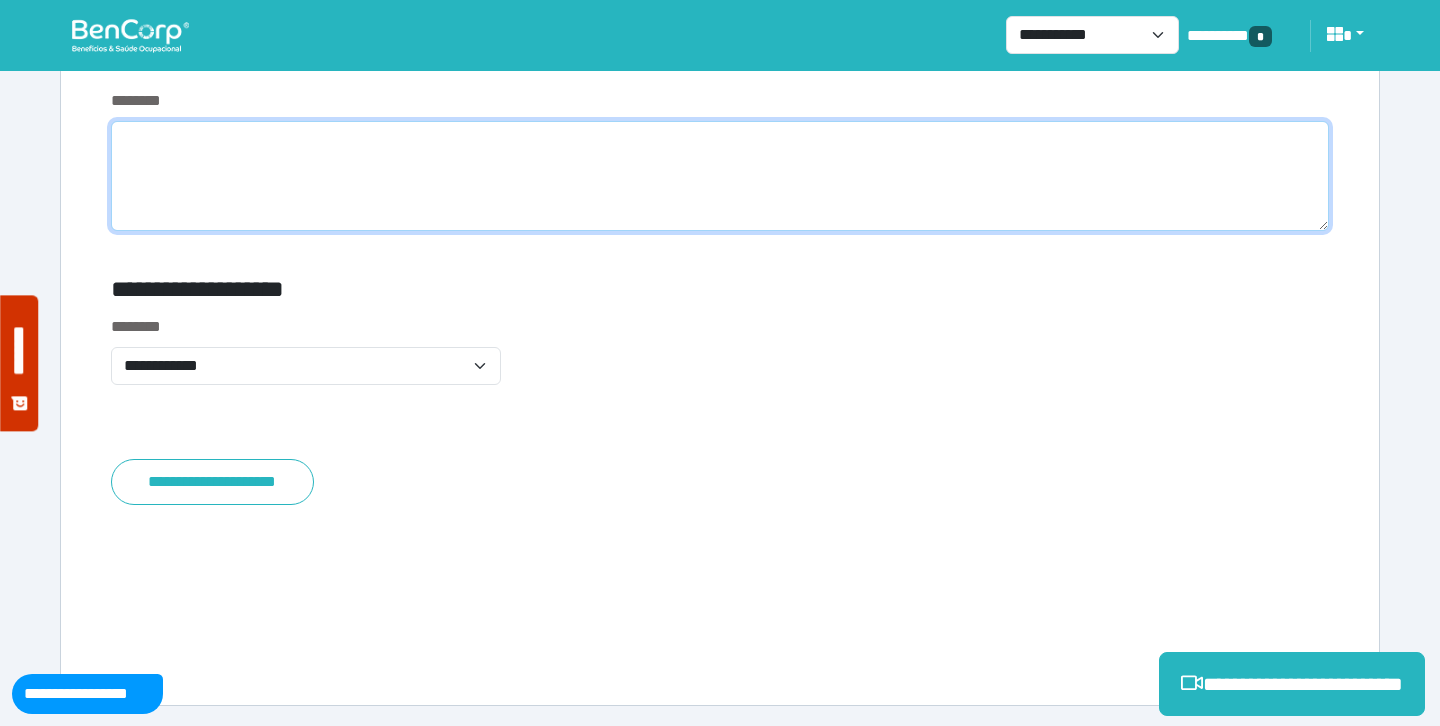 click at bounding box center [720, 176] 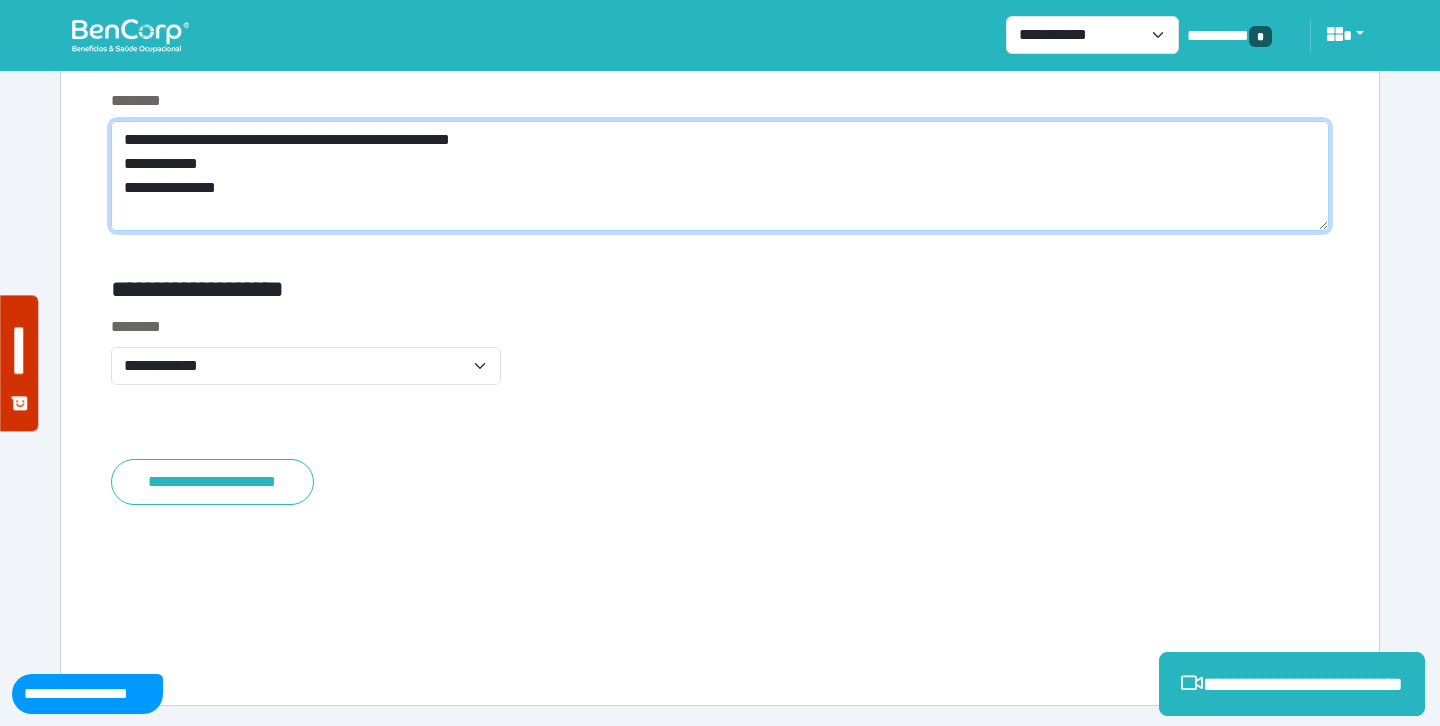 scroll, scrollTop: 8126, scrollLeft: 0, axis: vertical 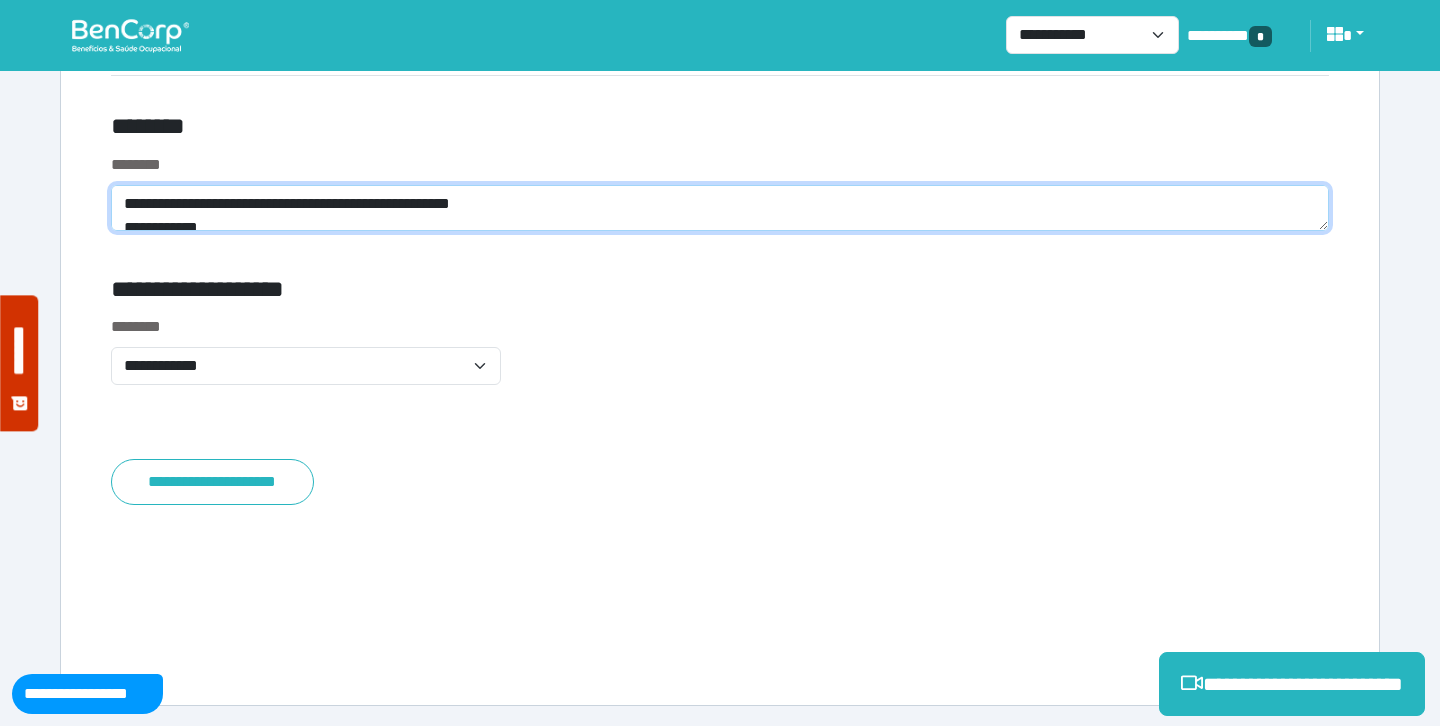 drag, startPoint x: 158, startPoint y: 208, endPoint x: 104, endPoint y: 208, distance: 54 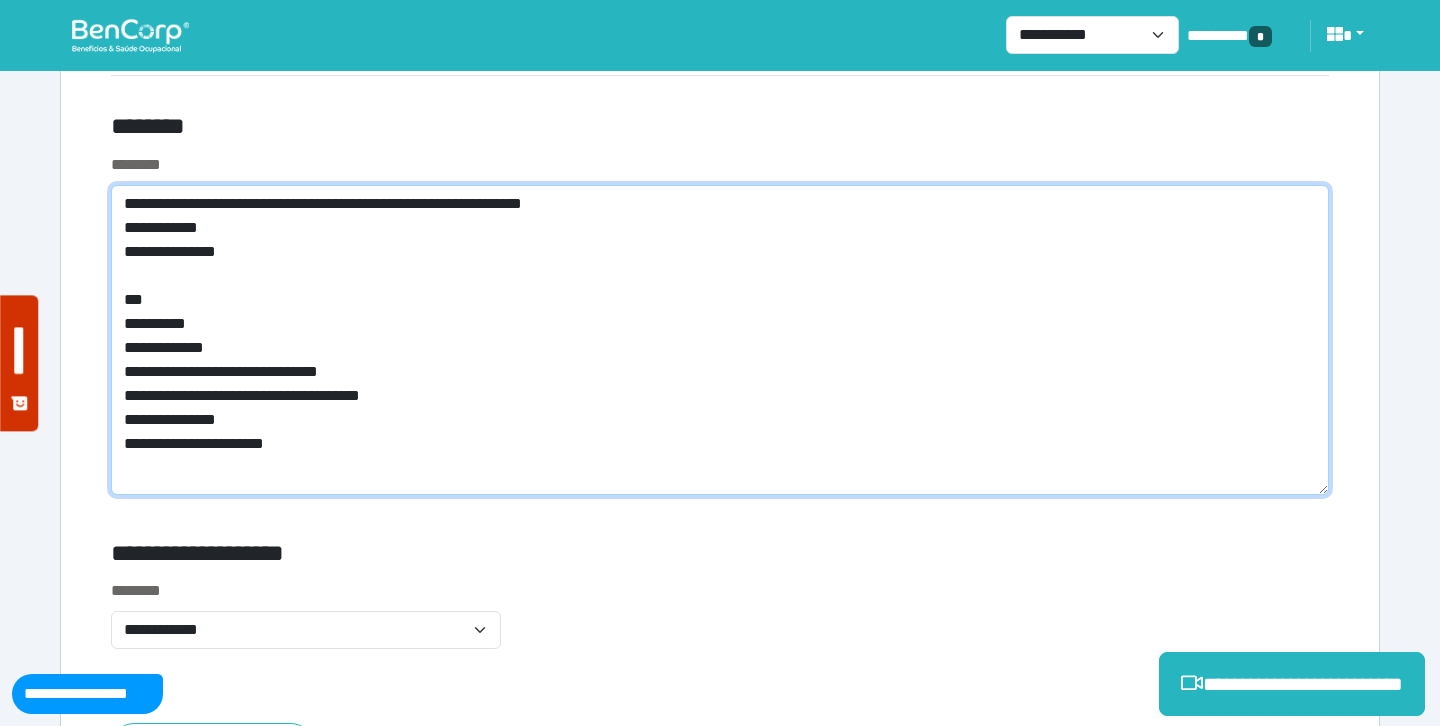 click on "**********" at bounding box center [720, 340] 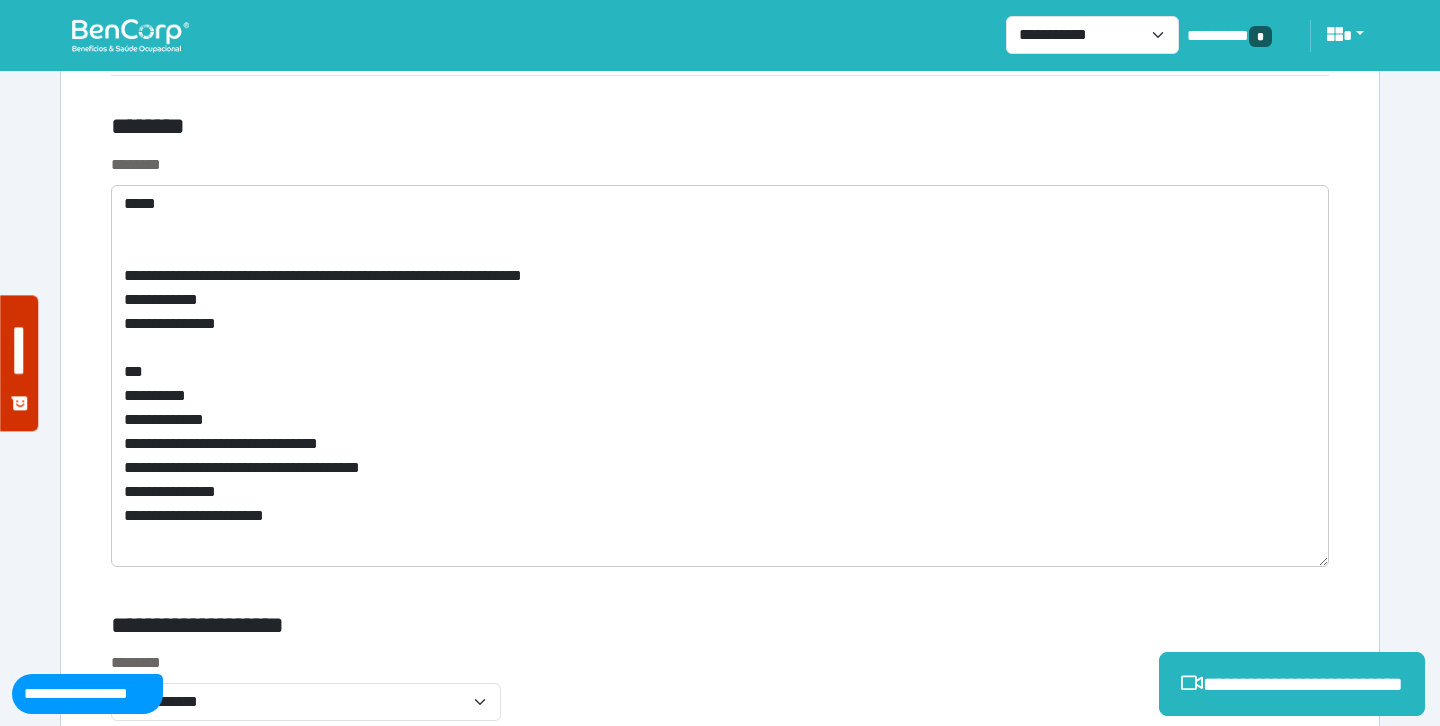 click on "********" at bounding box center [513, 130] 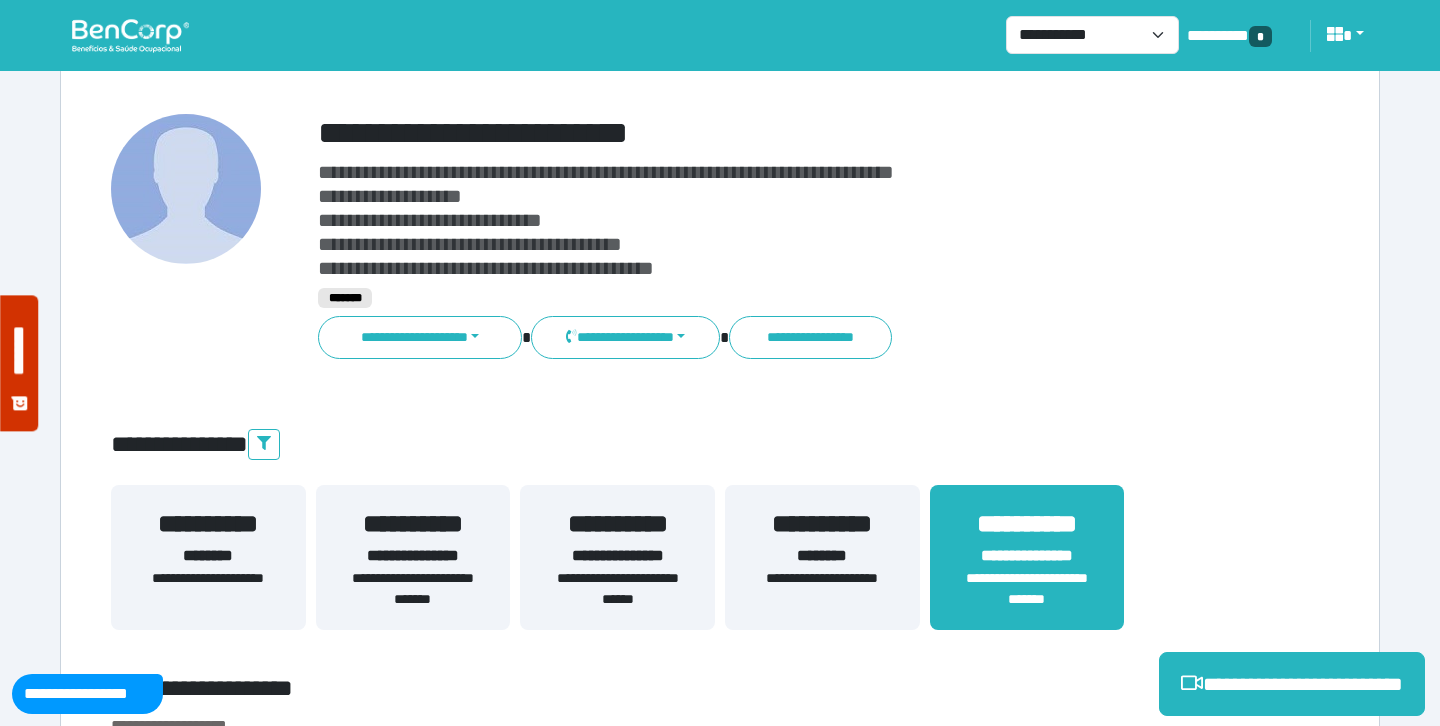 scroll, scrollTop: 111, scrollLeft: 0, axis: vertical 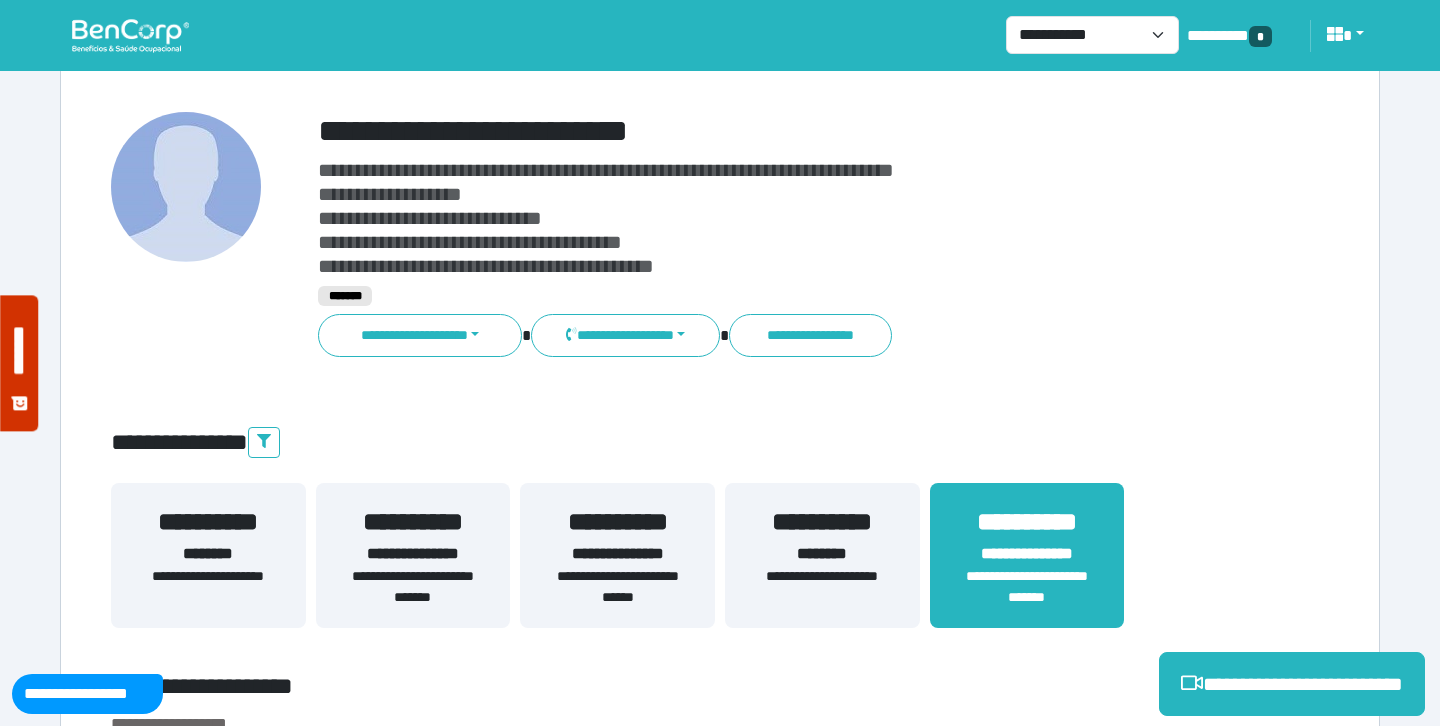 click on "**********" at bounding box center [617, 555] 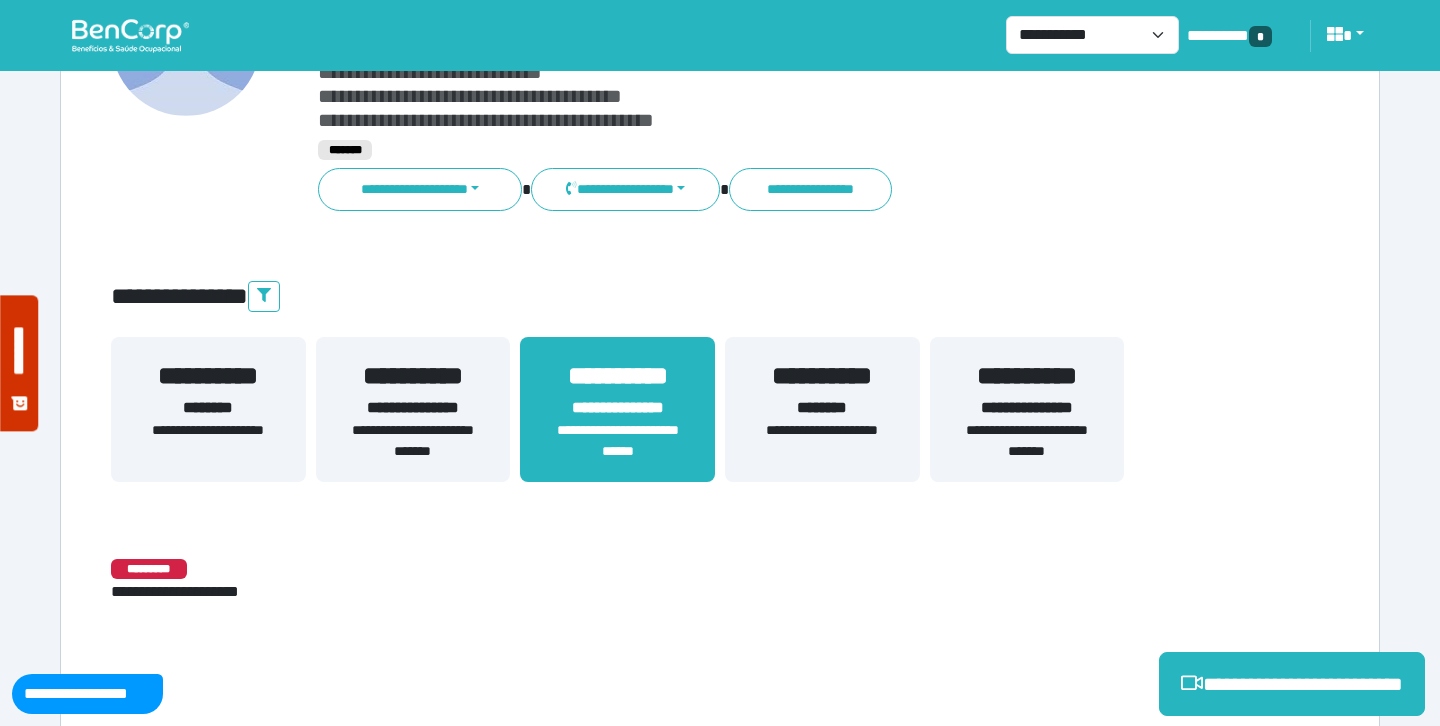 scroll, scrollTop: 253, scrollLeft: 0, axis: vertical 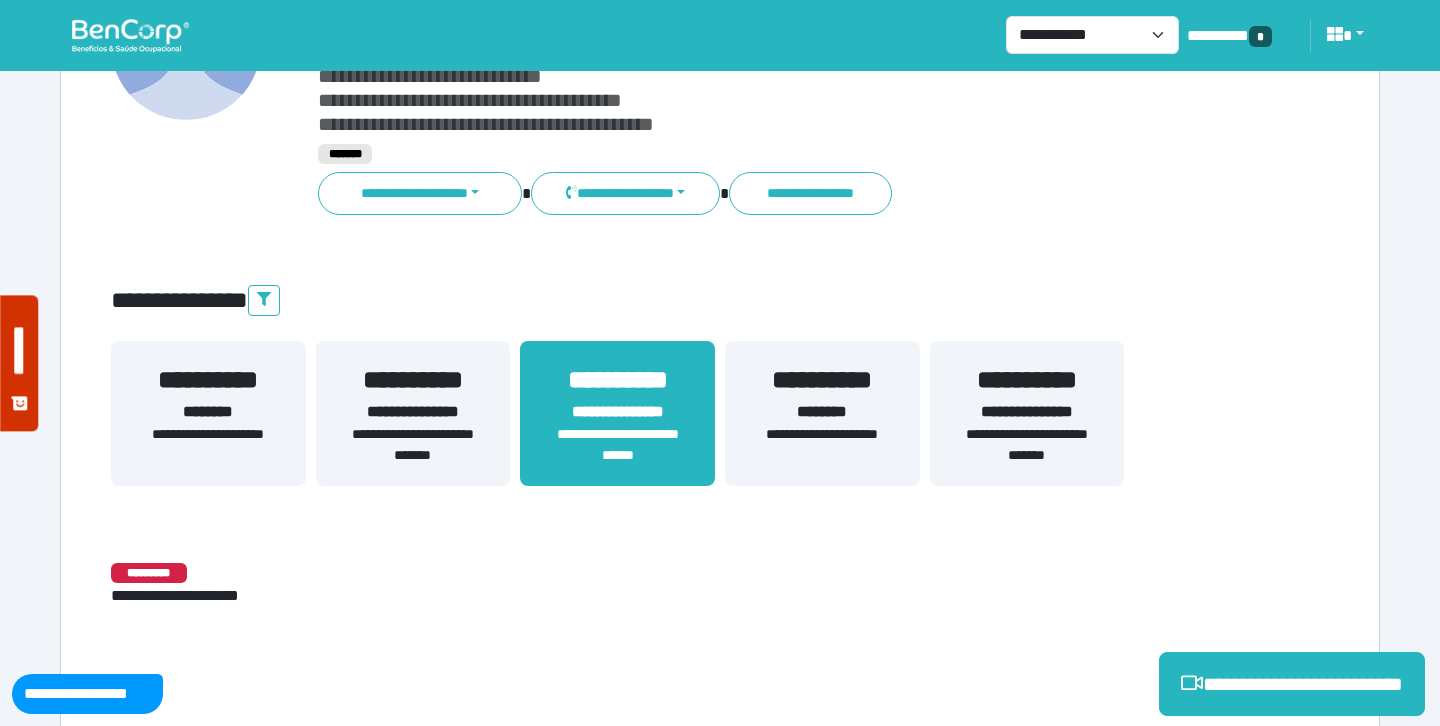 click on "**********" at bounding box center [1027, 412] 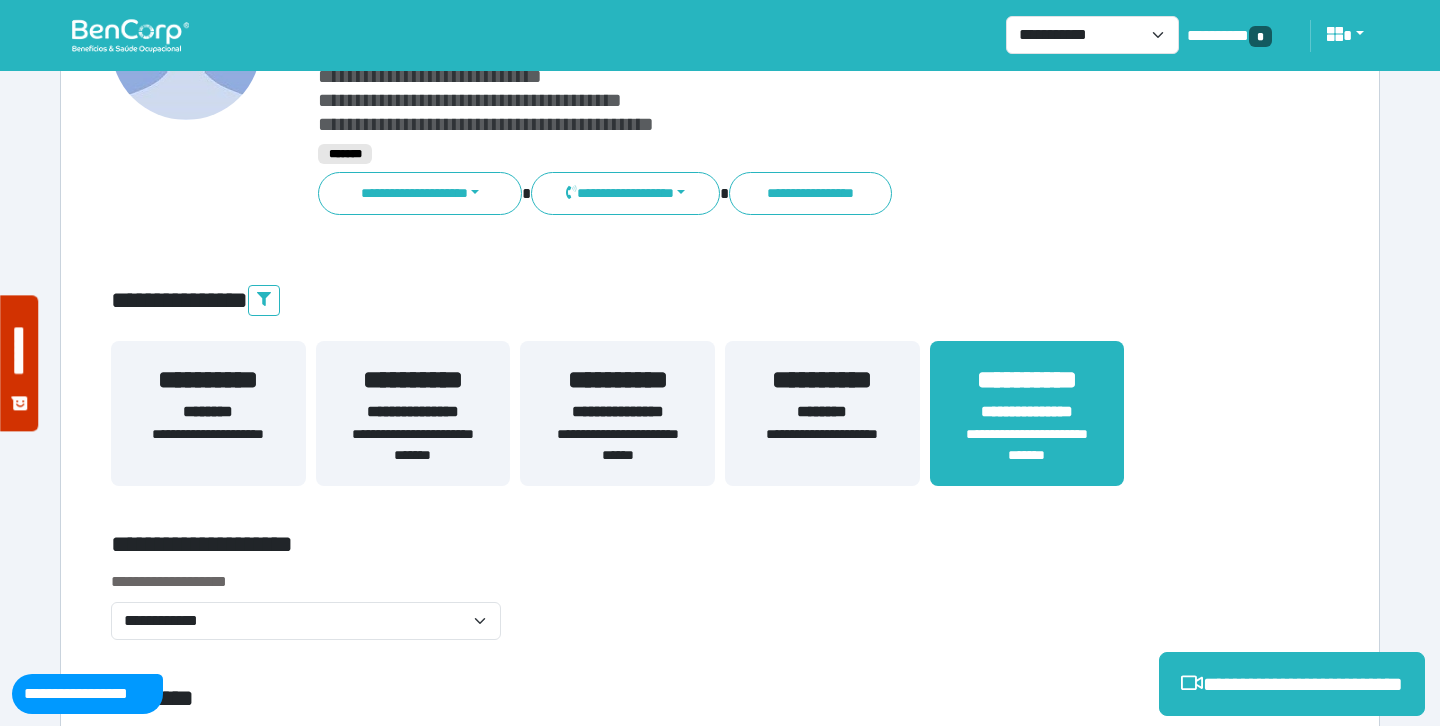 click on "**********" at bounding box center (720, 4381) 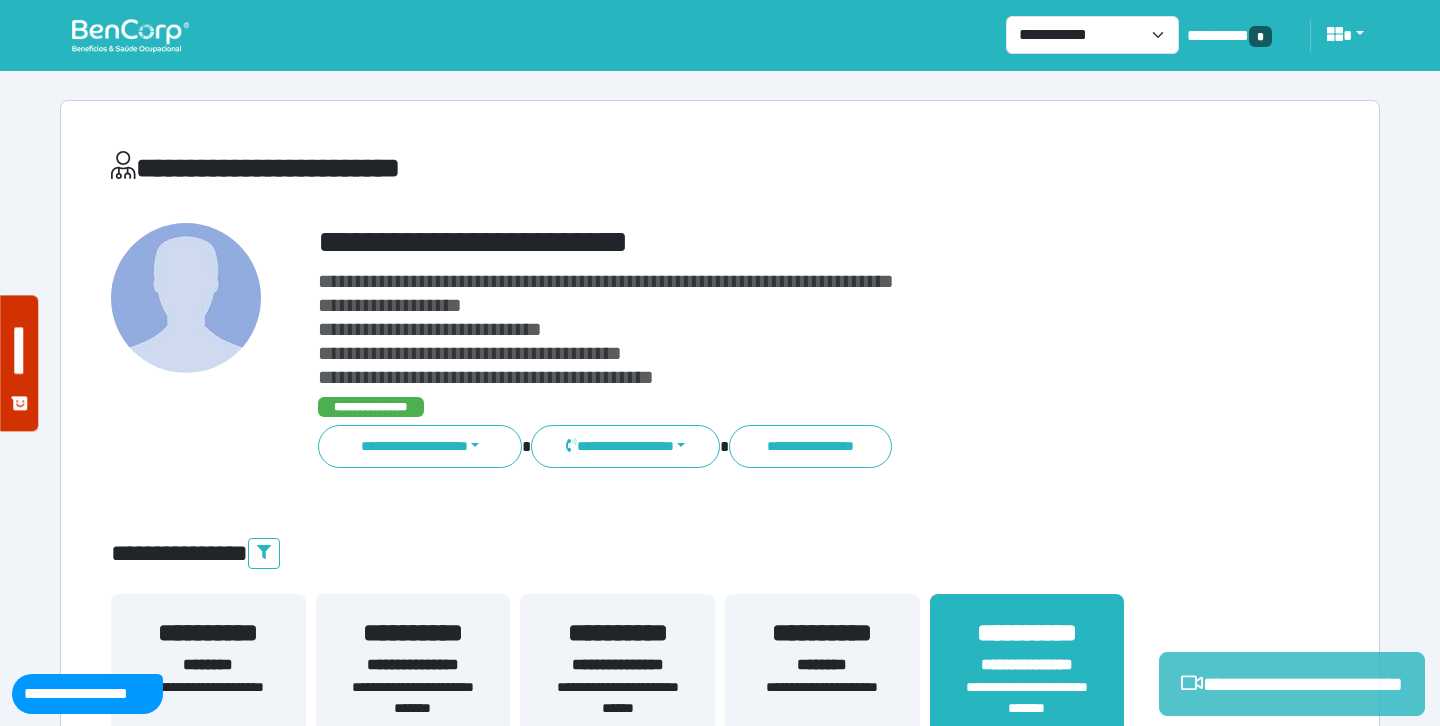 click on "**********" at bounding box center (1292, 684) 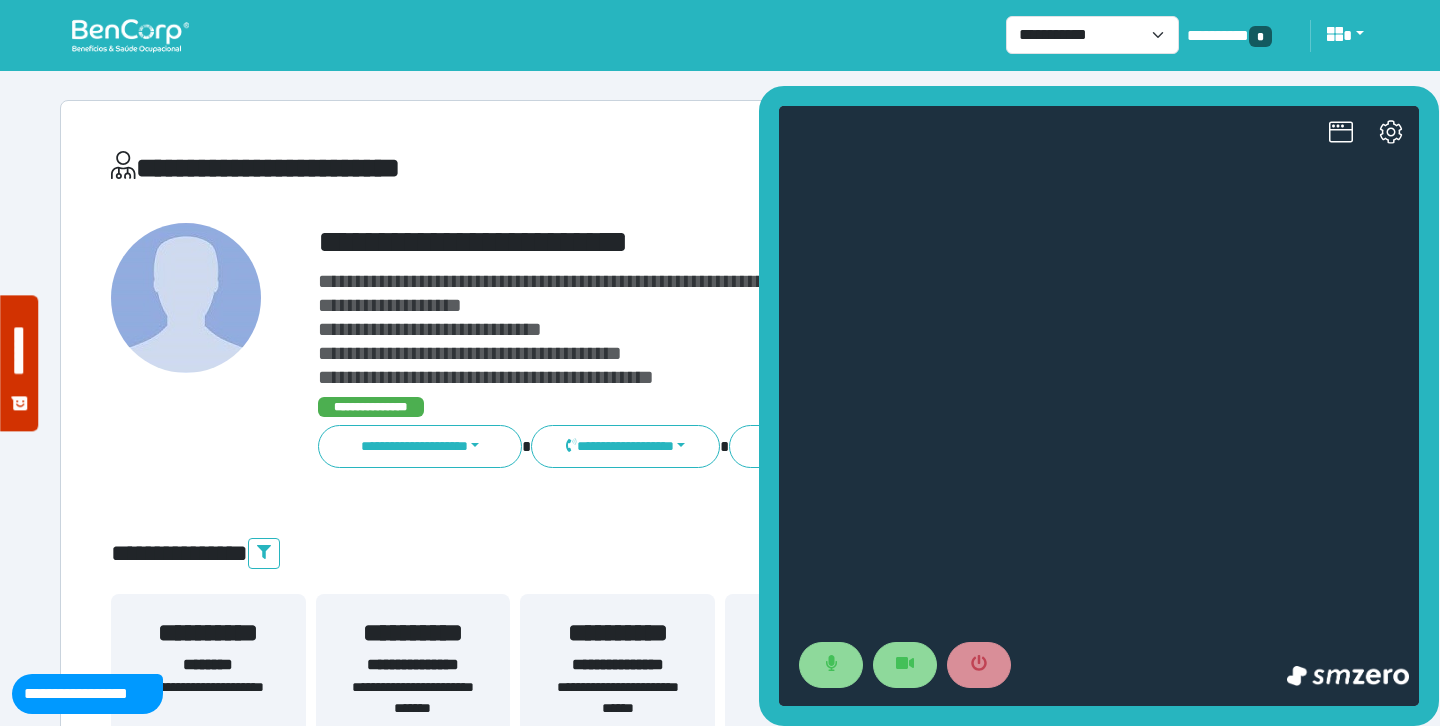 scroll, scrollTop: 0, scrollLeft: 0, axis: both 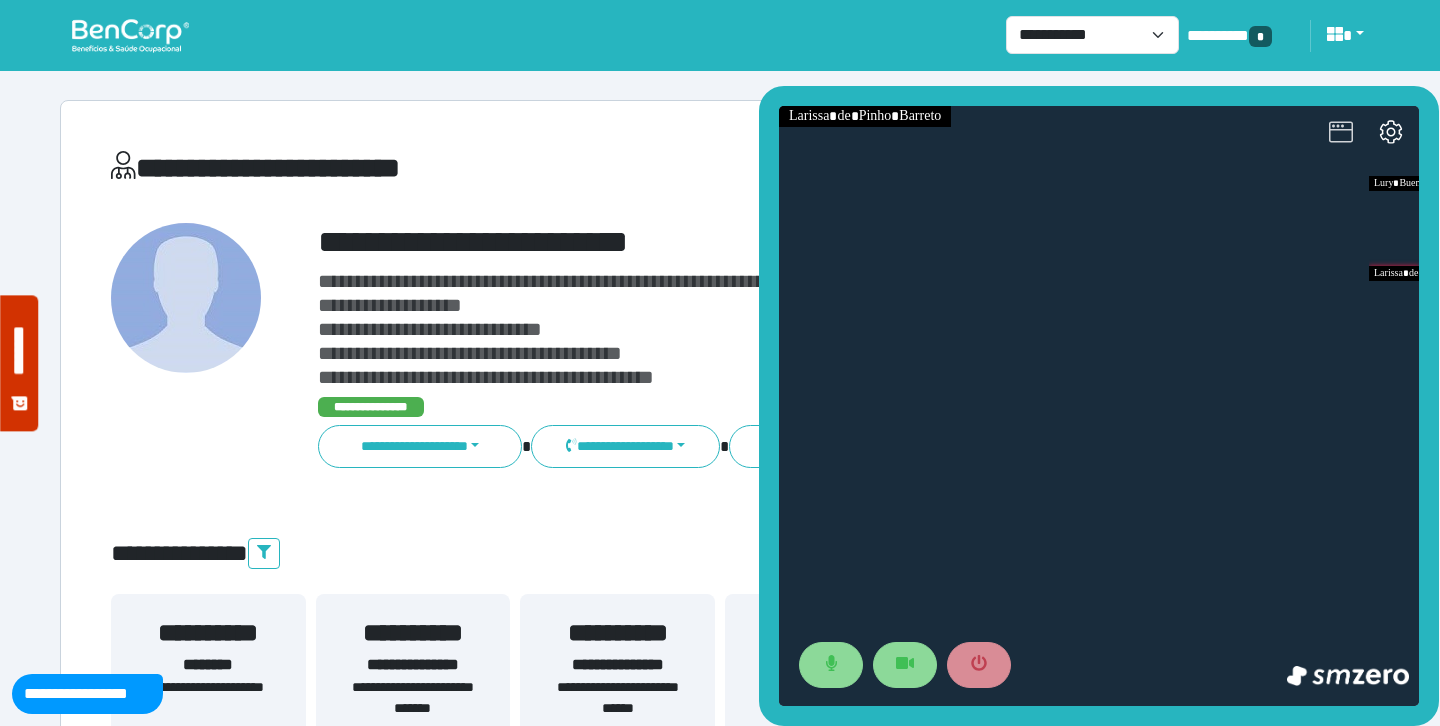 click 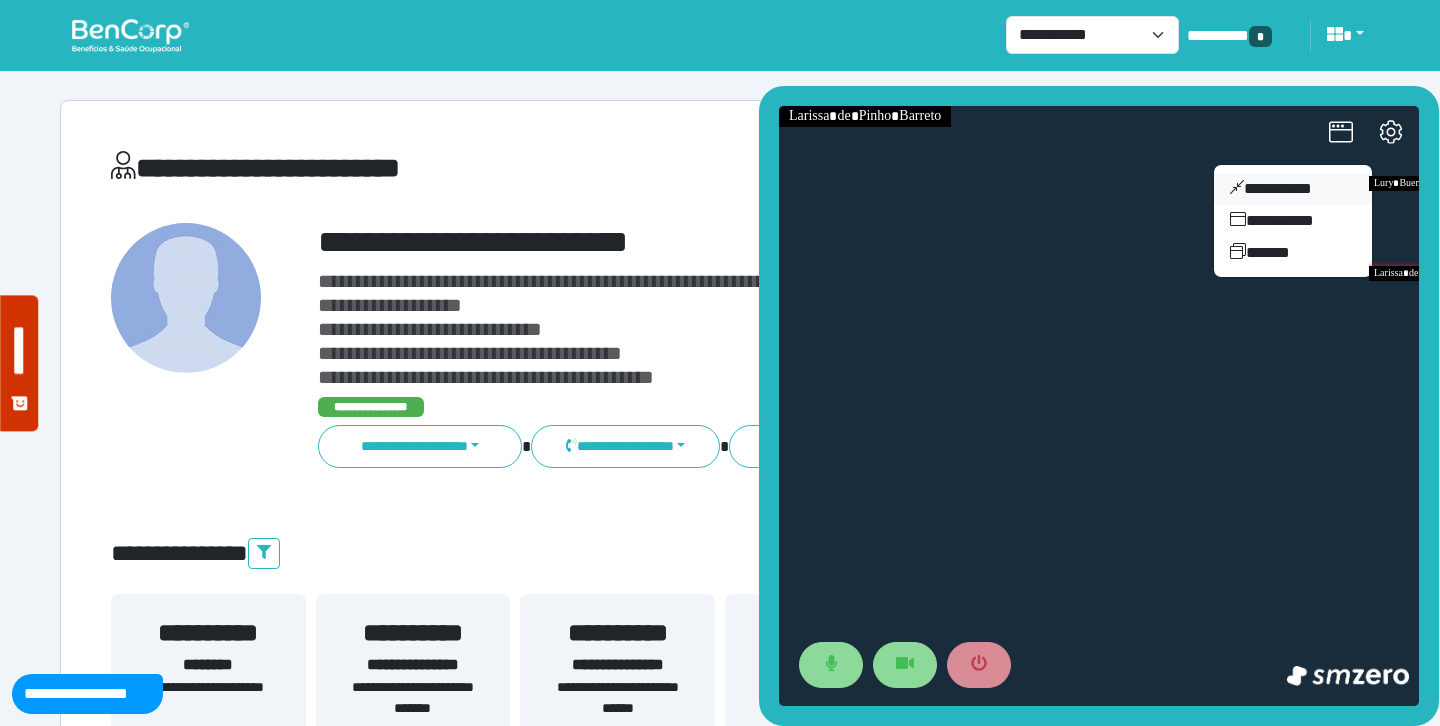 click on "**********" at bounding box center (1293, 189) 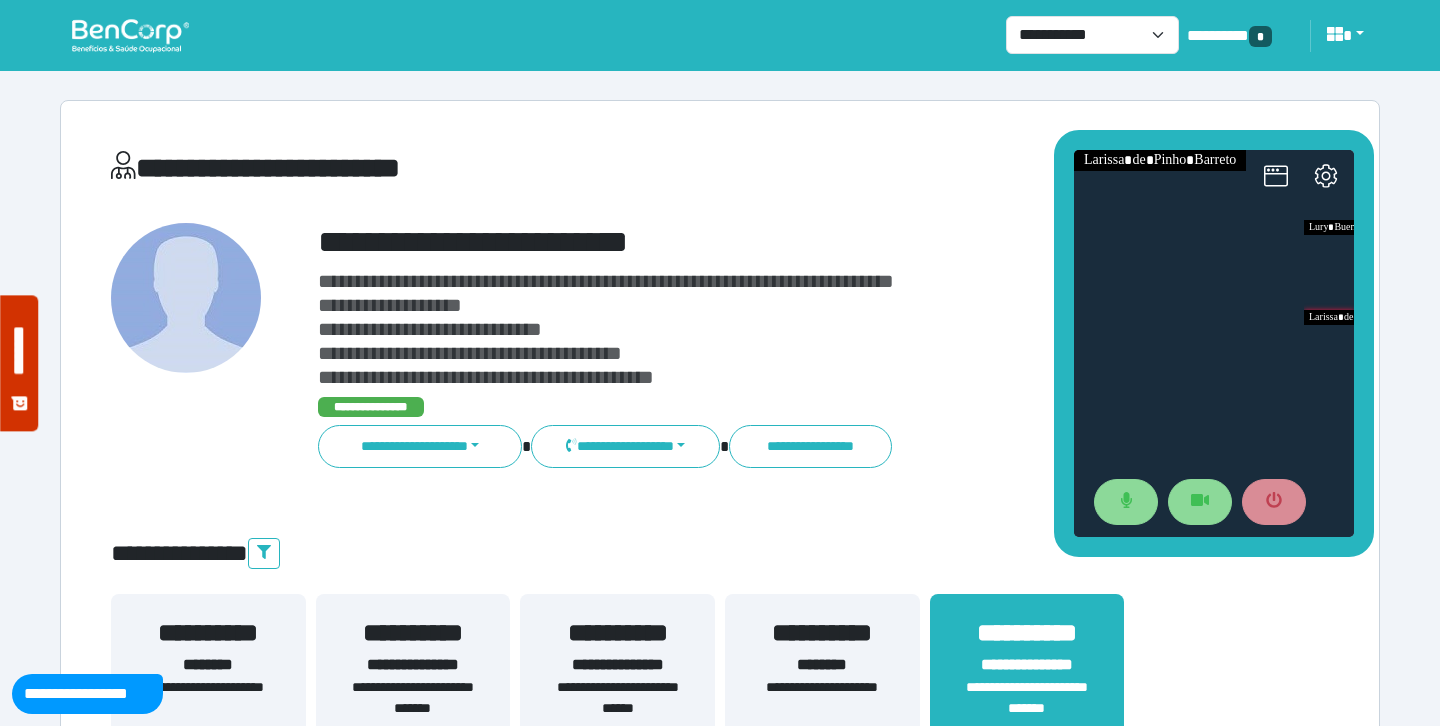 drag, startPoint x: 1288, startPoint y: 307, endPoint x: 1222, endPoint y: 135, distance: 184.22812 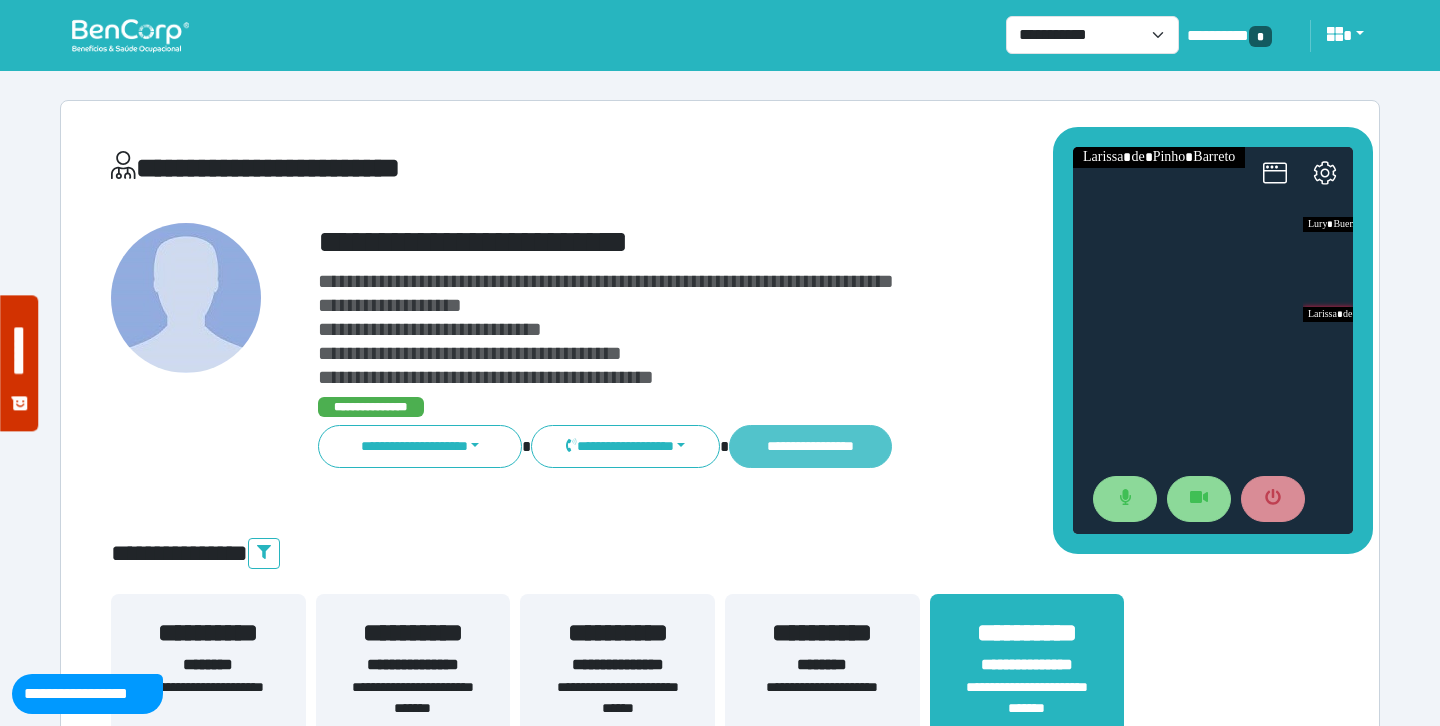 click on "**********" at bounding box center (810, 446) 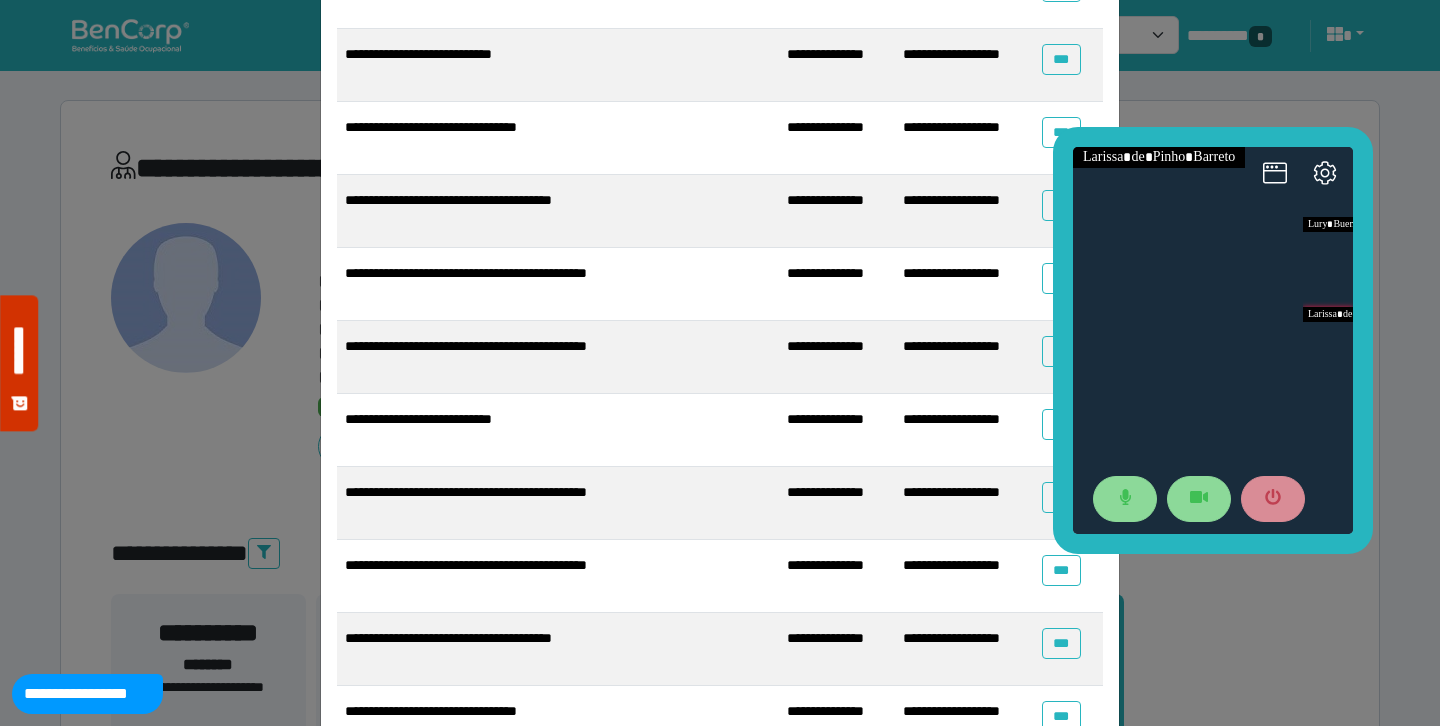 scroll, scrollTop: 1610, scrollLeft: 0, axis: vertical 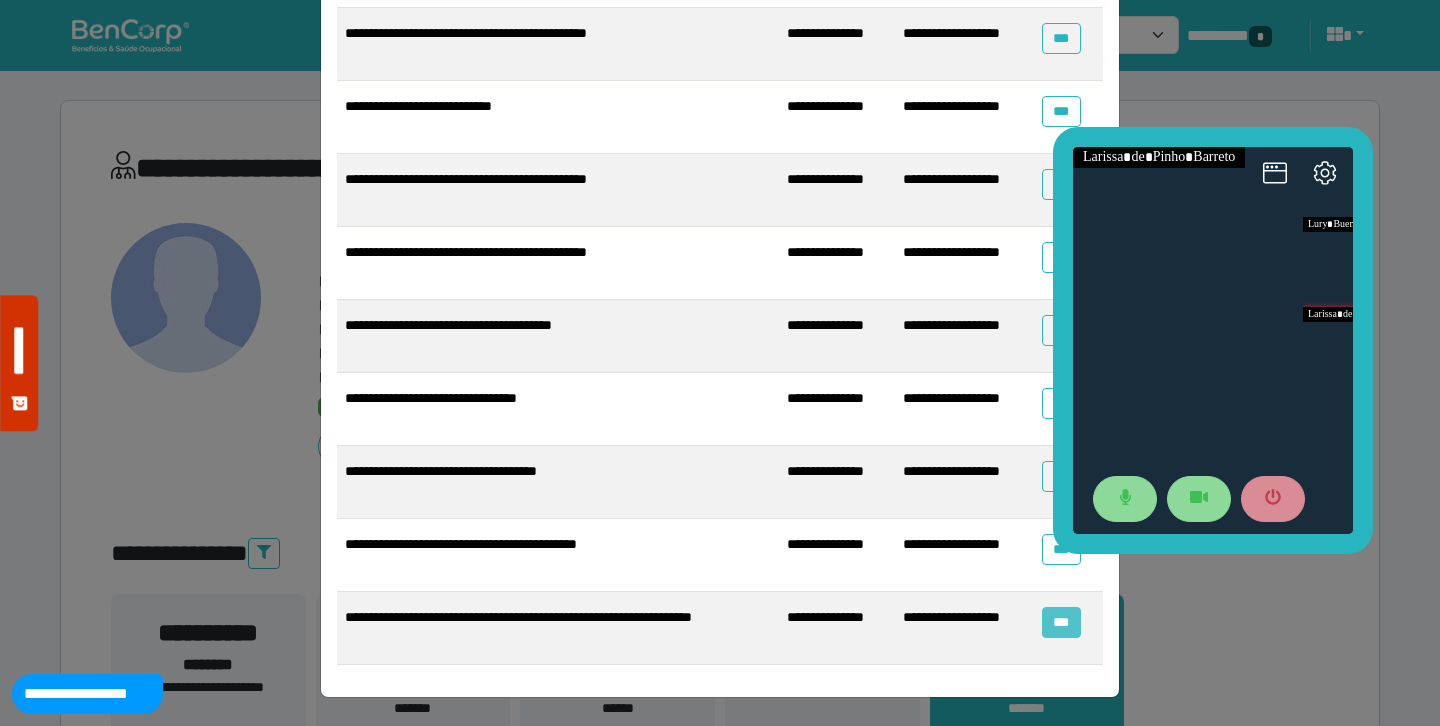 click on "***" at bounding box center (1061, 622) 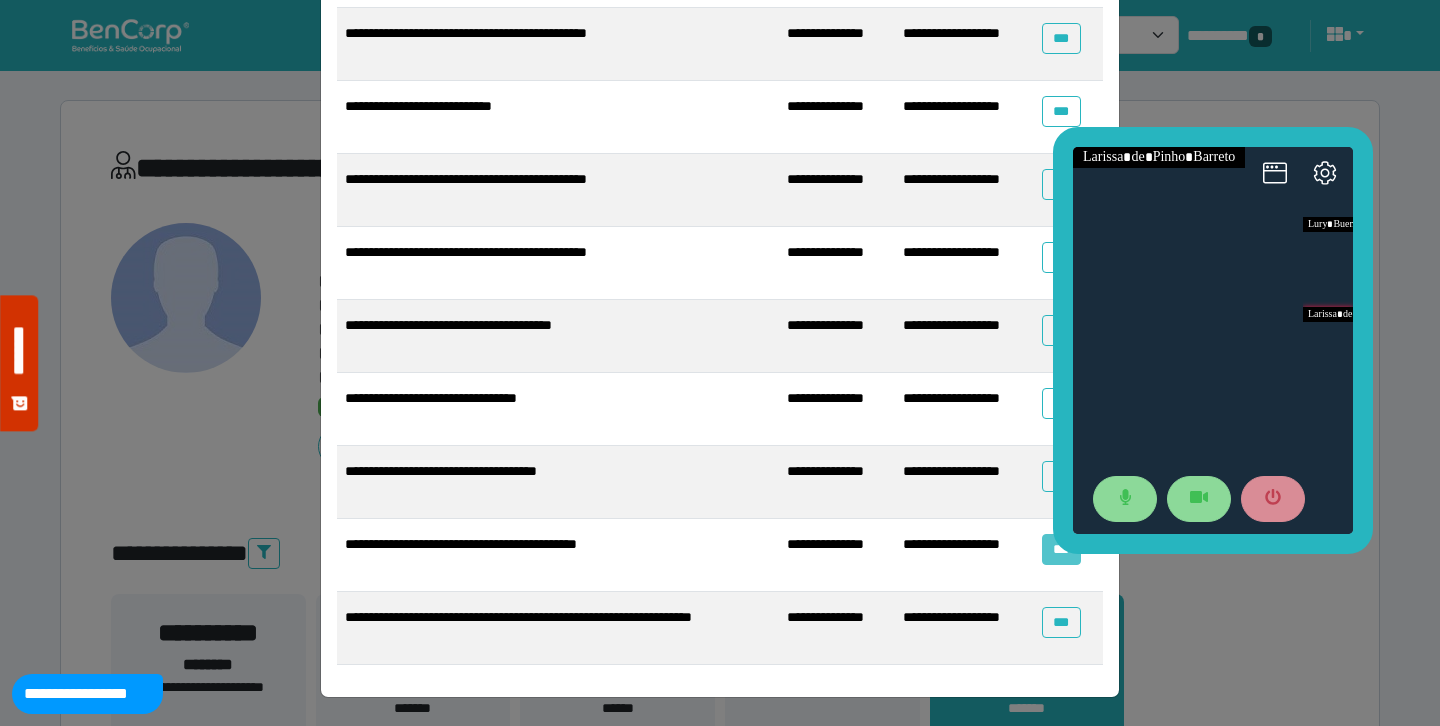 click on "***" at bounding box center (1061, 549) 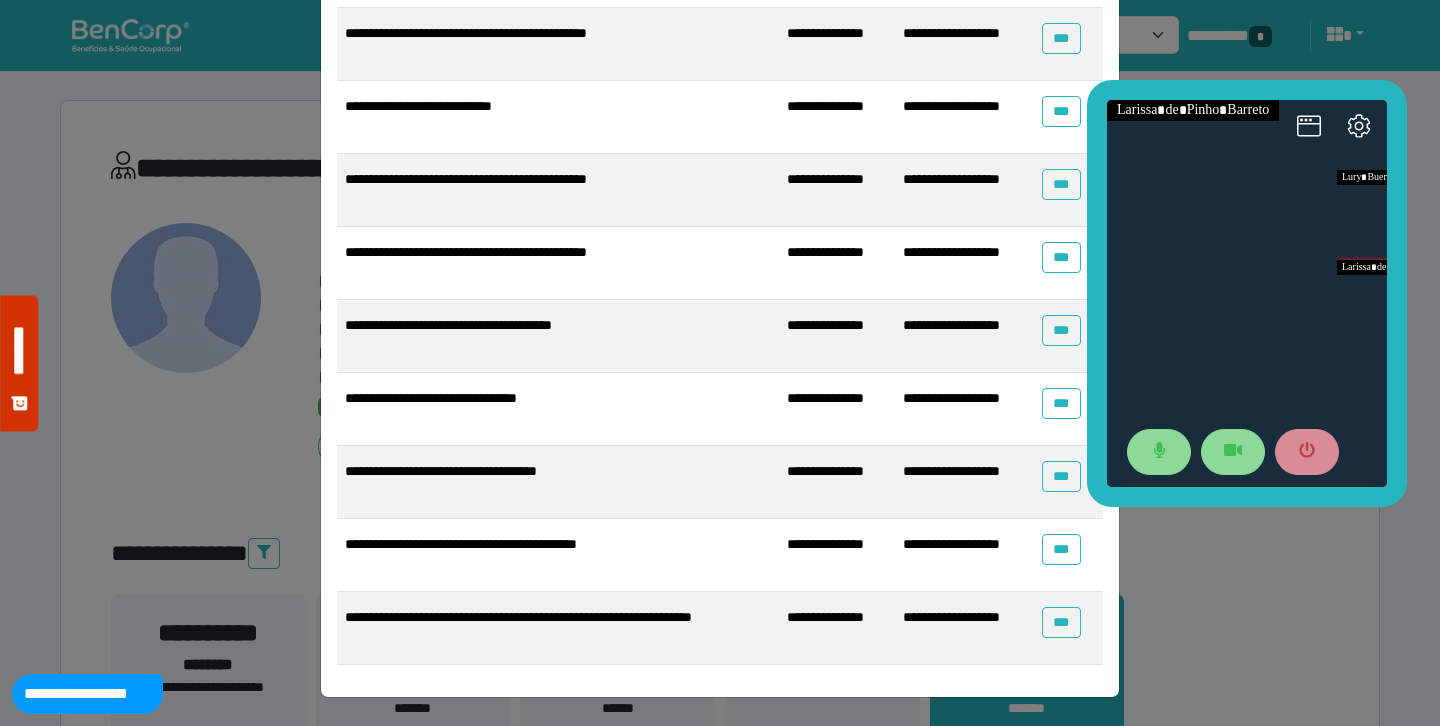 drag, startPoint x: 1059, startPoint y: 377, endPoint x: 1092, endPoint y: 331, distance: 56.61272 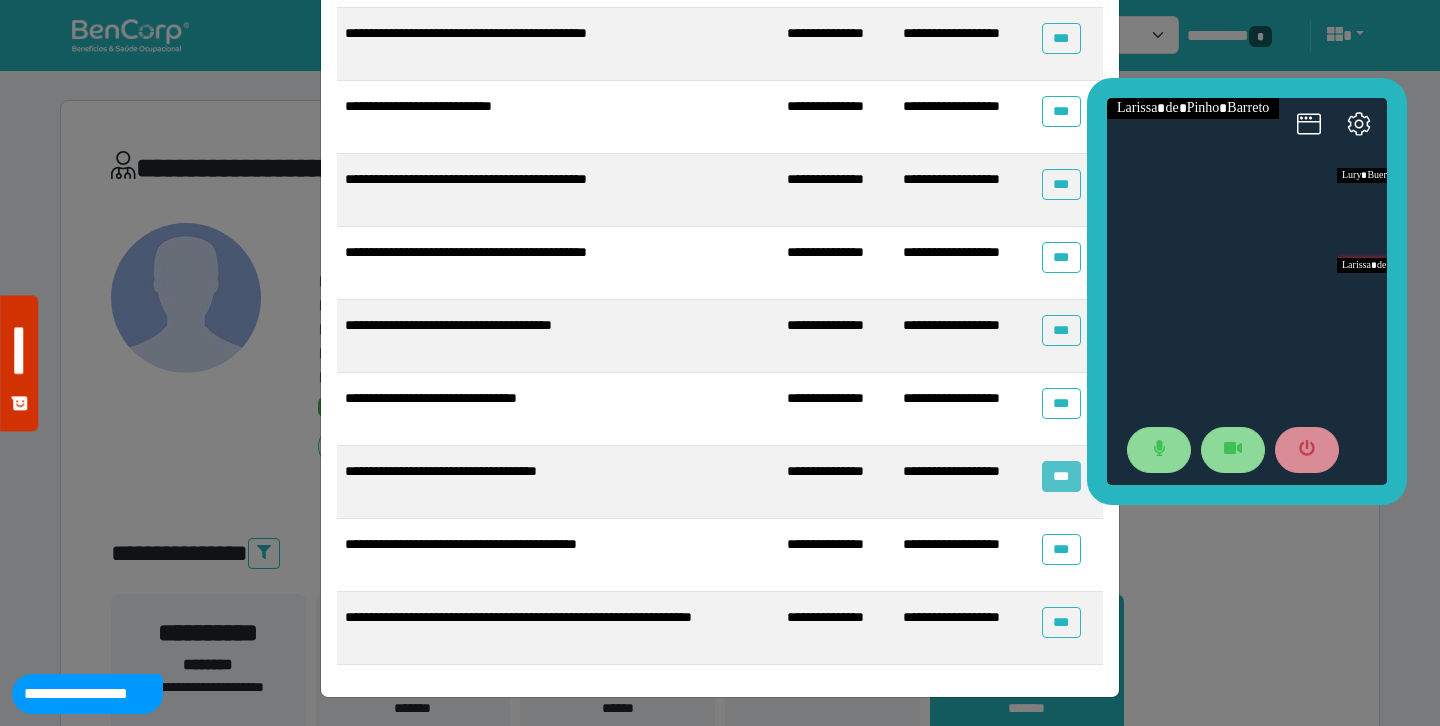 click on "***" at bounding box center [1061, 476] 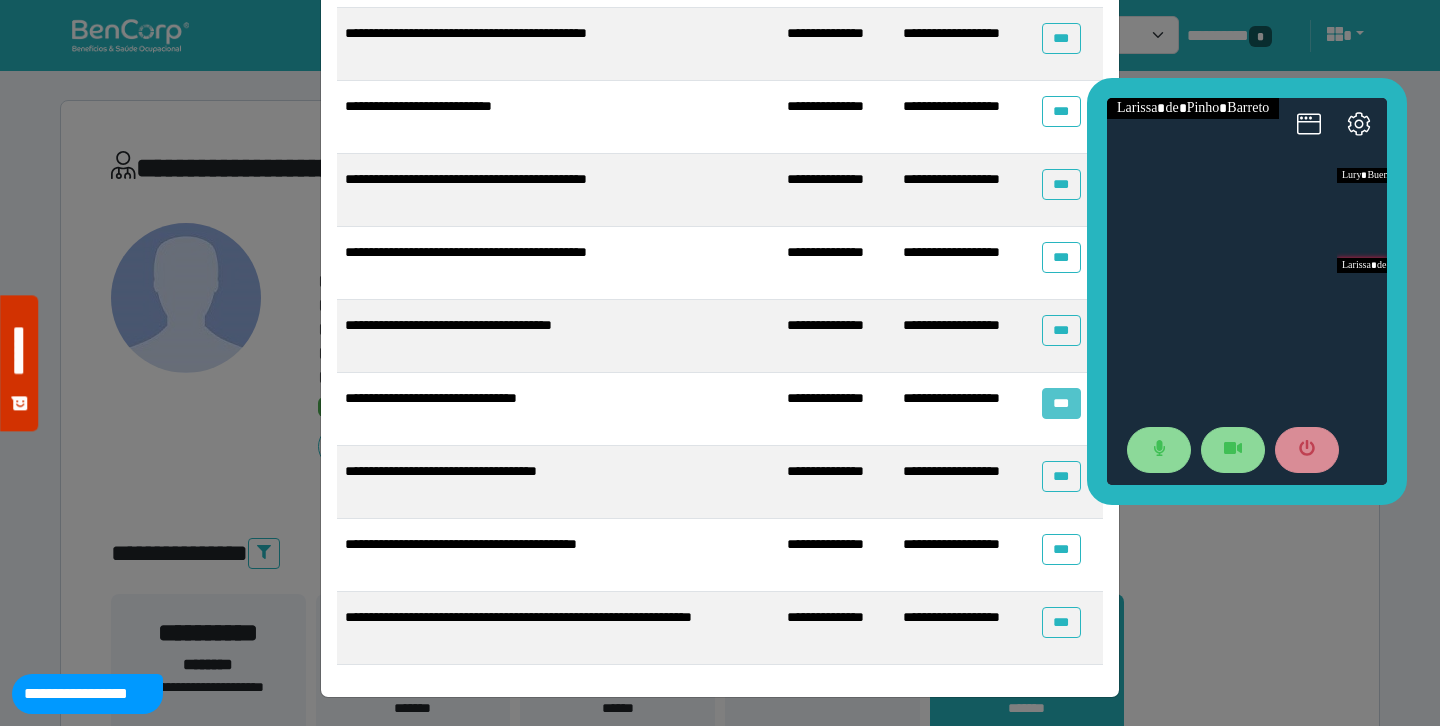 click on "***" at bounding box center (1061, 403) 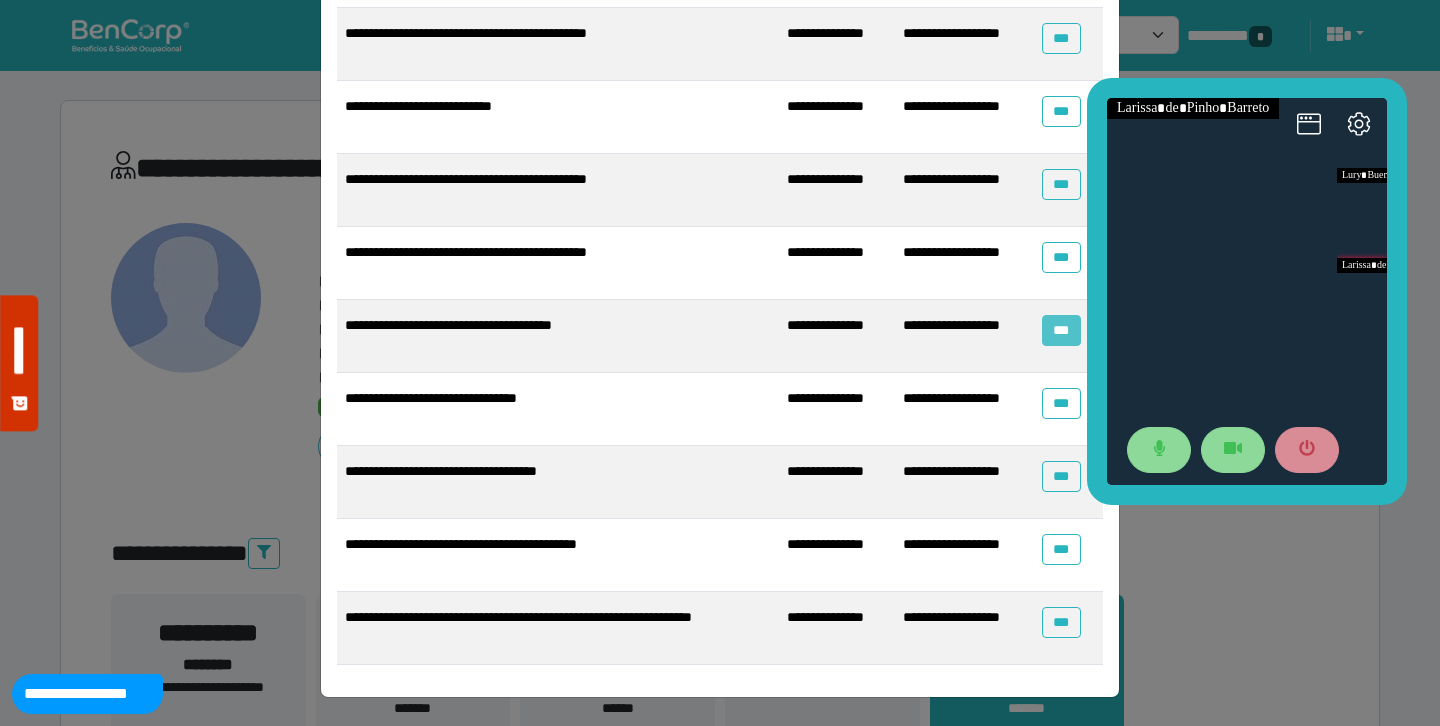 click on "***" at bounding box center [1061, 330] 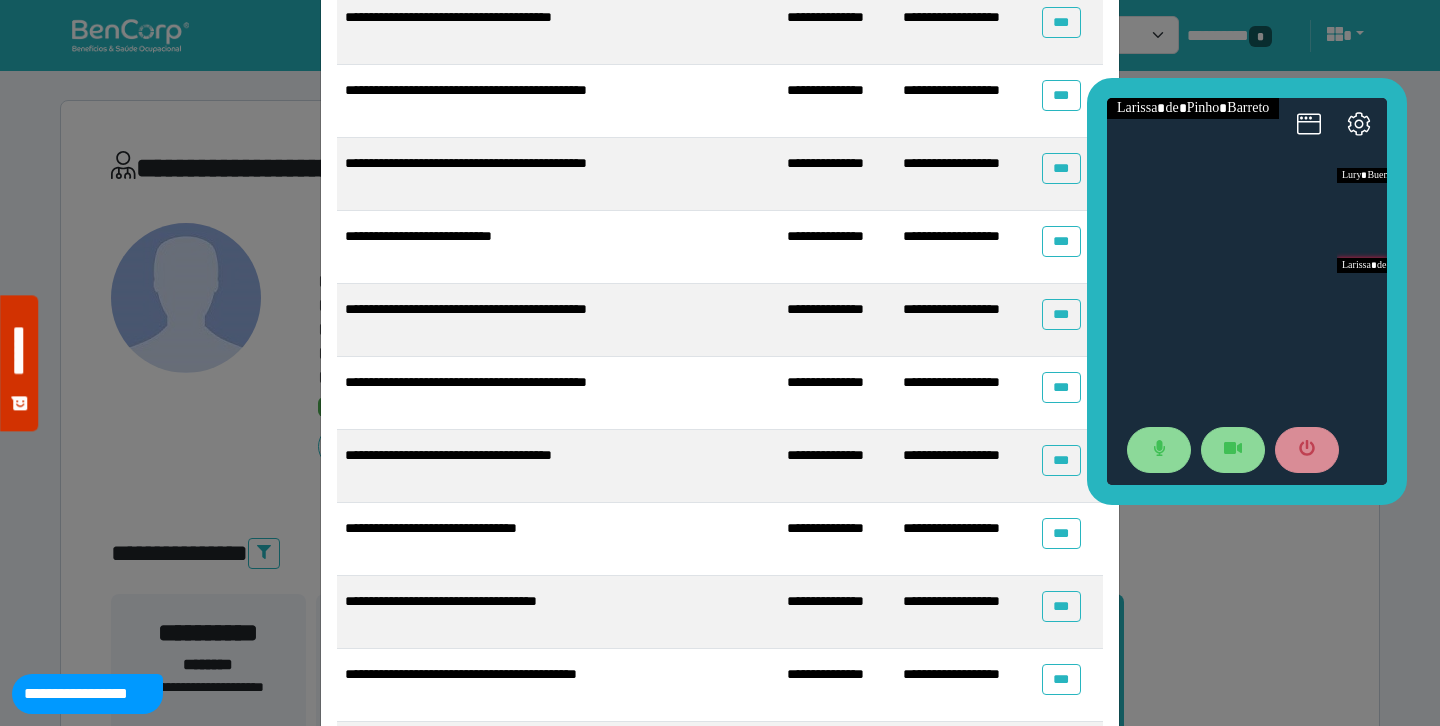 scroll, scrollTop: 1510, scrollLeft: 0, axis: vertical 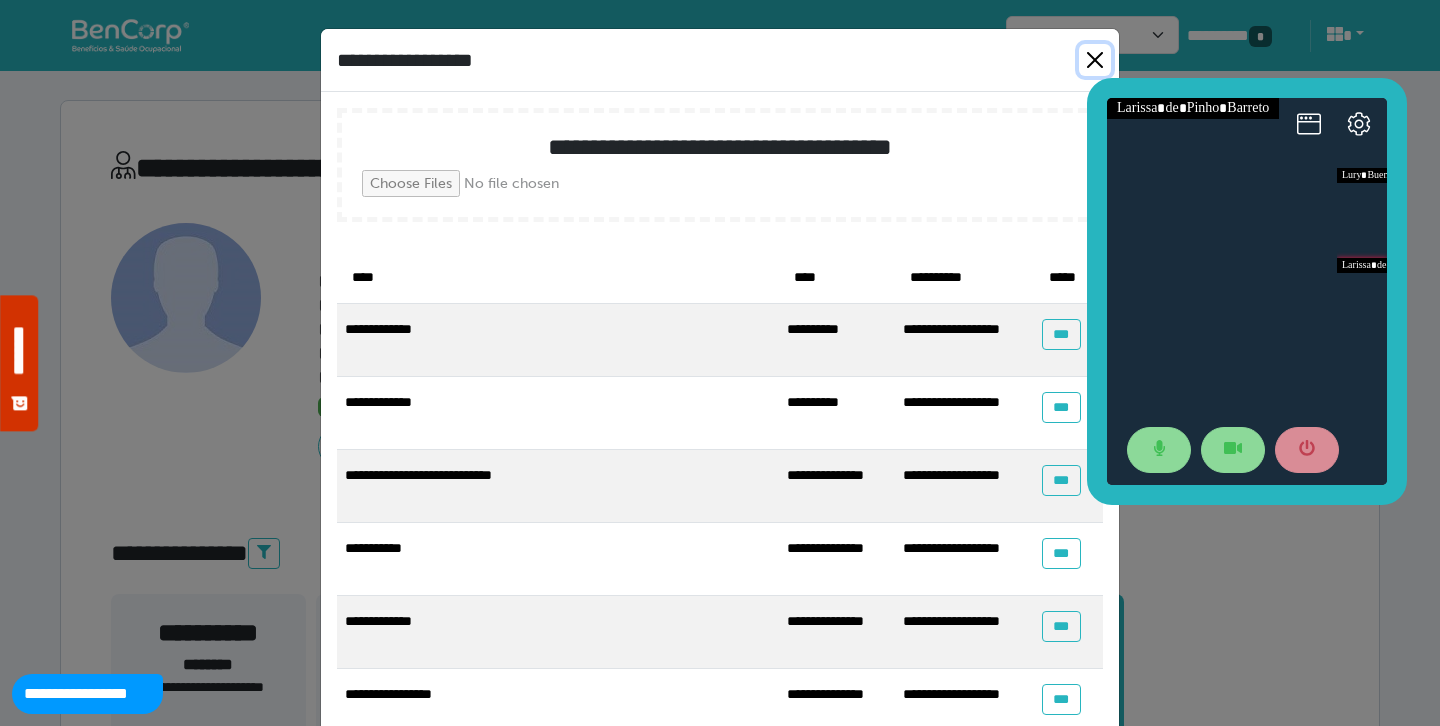 click at bounding box center (1095, 60) 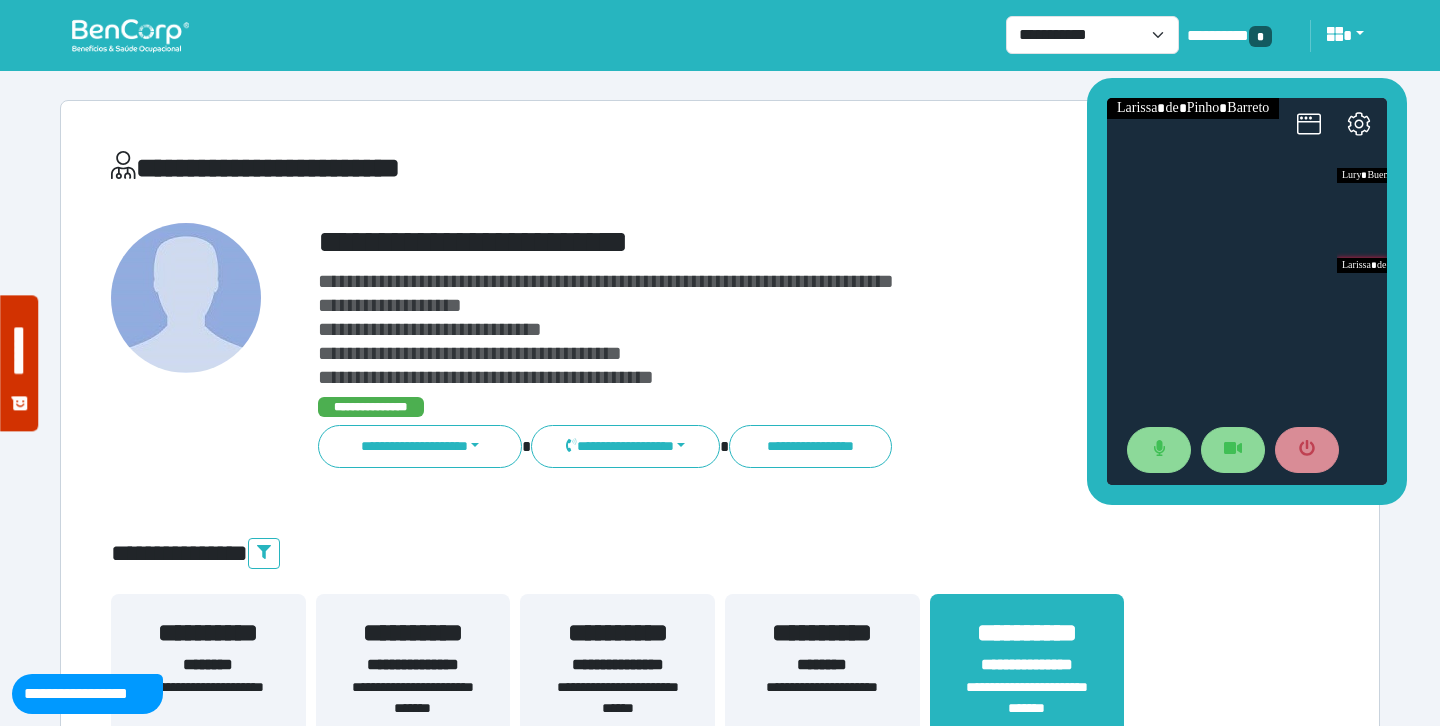 click on "**********" at bounding box center [606, 281] 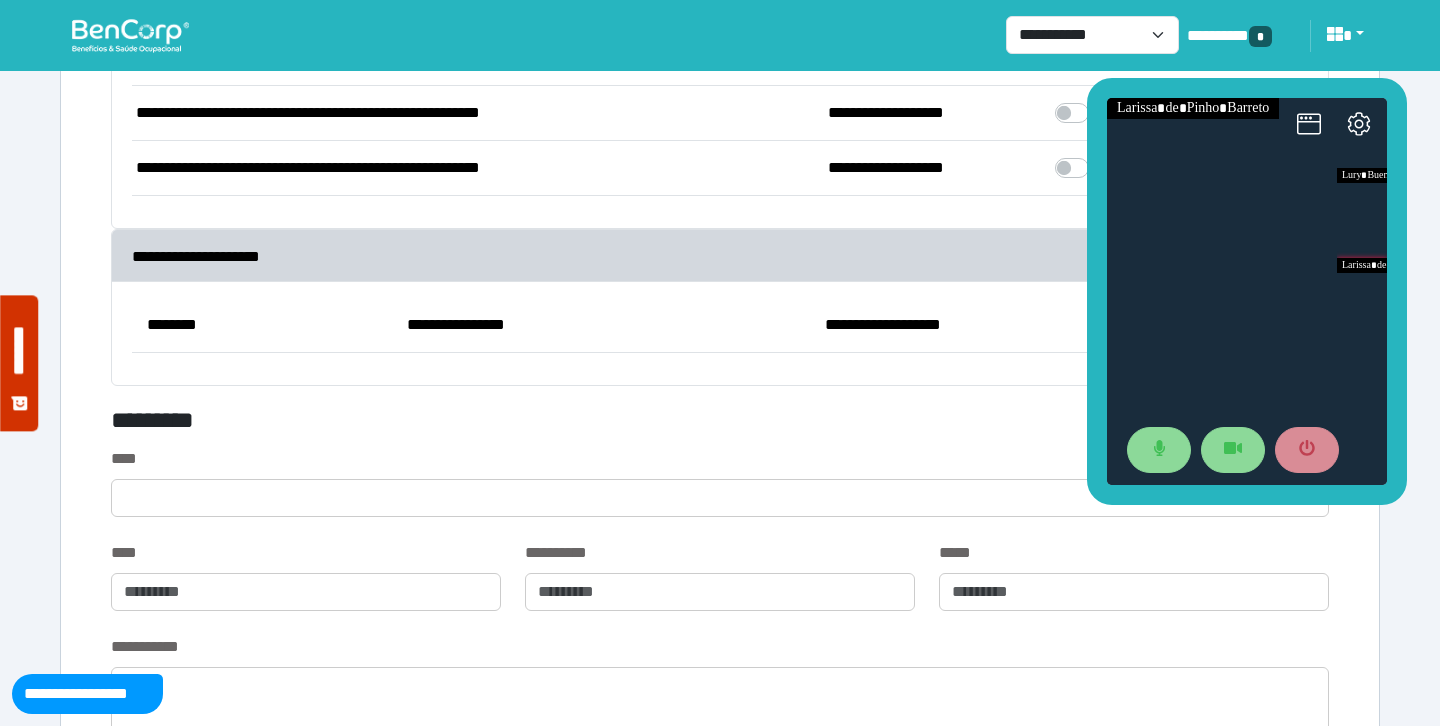 scroll, scrollTop: 6529, scrollLeft: 0, axis: vertical 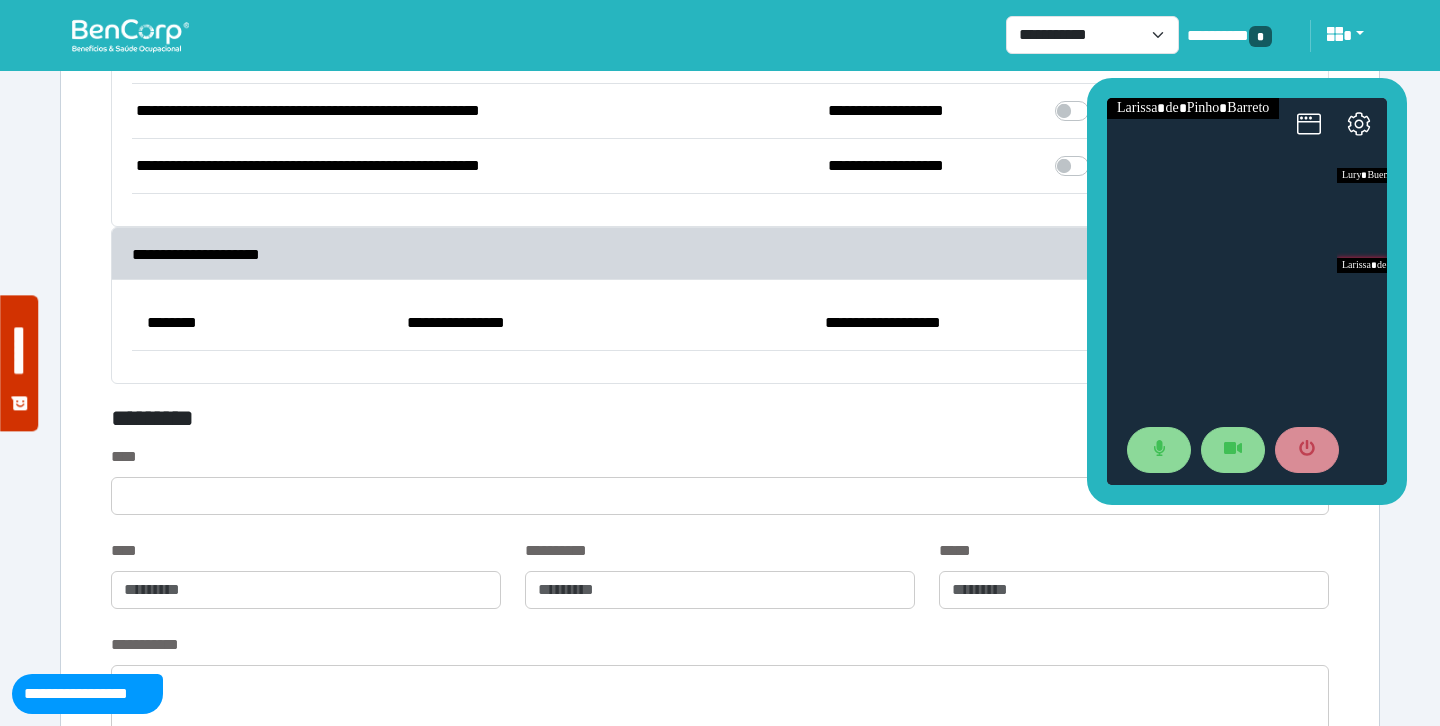 click on "*********" at bounding box center (513, 422) 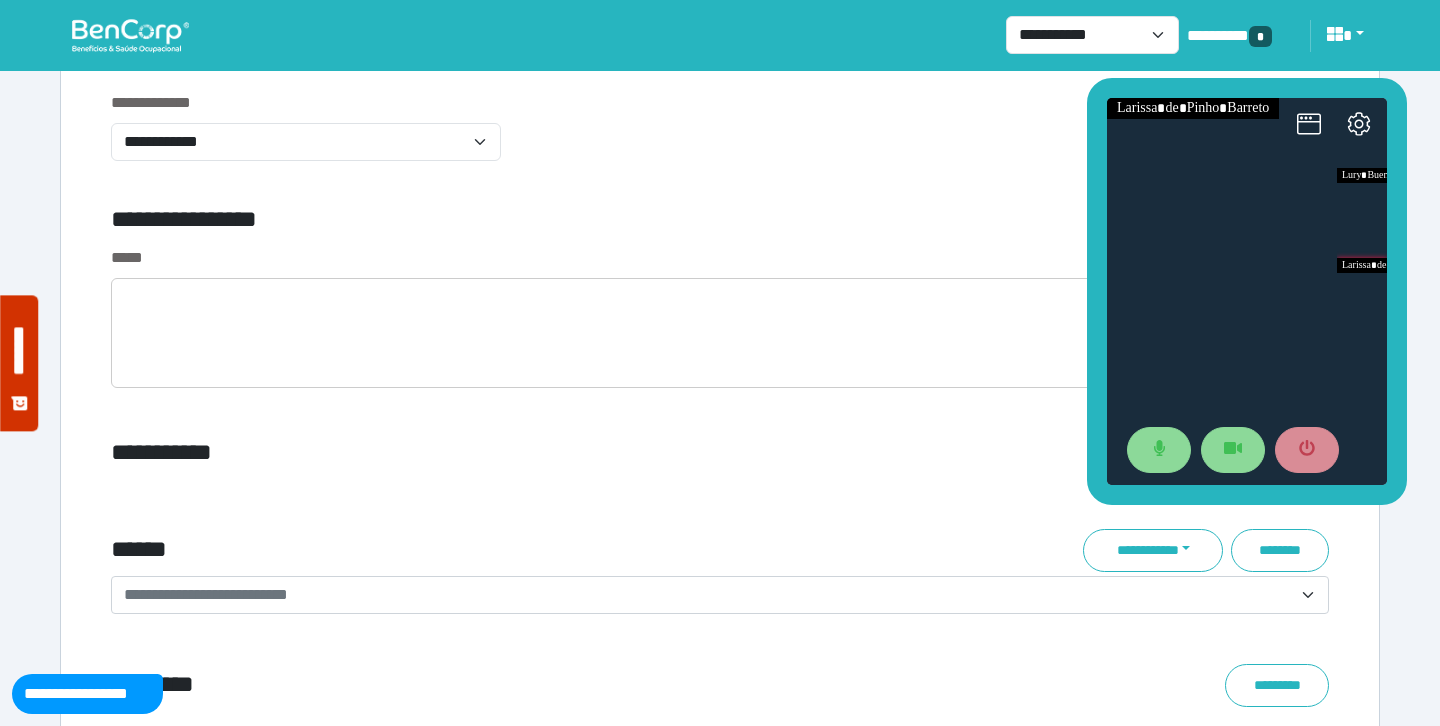 scroll, scrollTop: 7302, scrollLeft: 0, axis: vertical 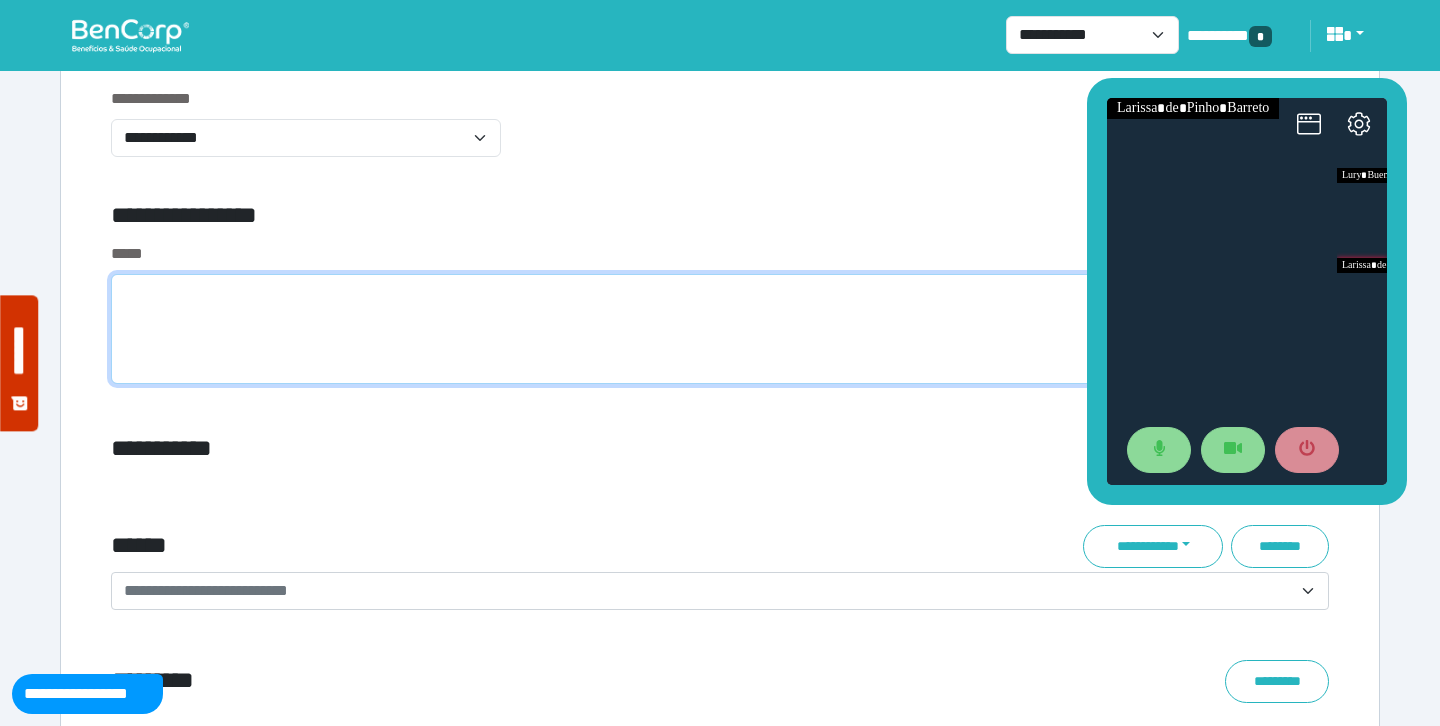 click at bounding box center [720, 329] 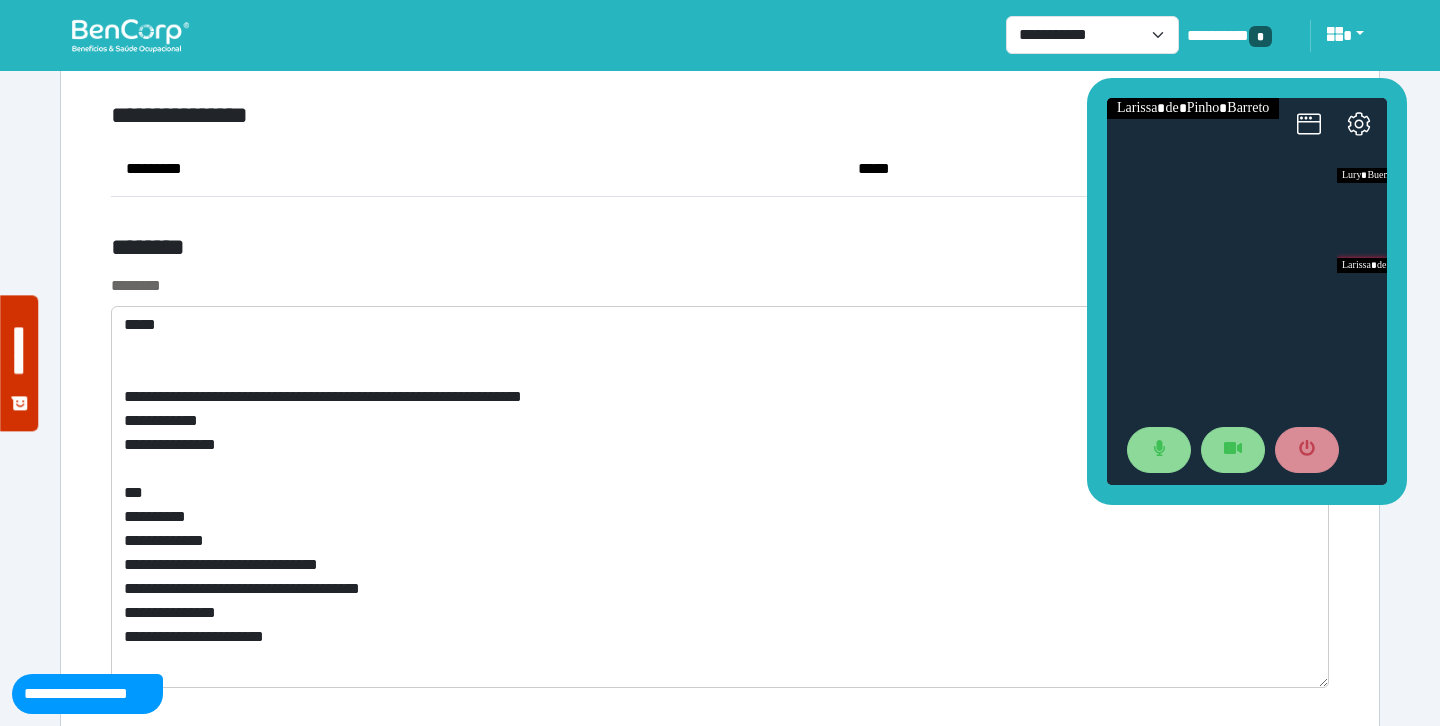 scroll, scrollTop: 8008, scrollLeft: 0, axis: vertical 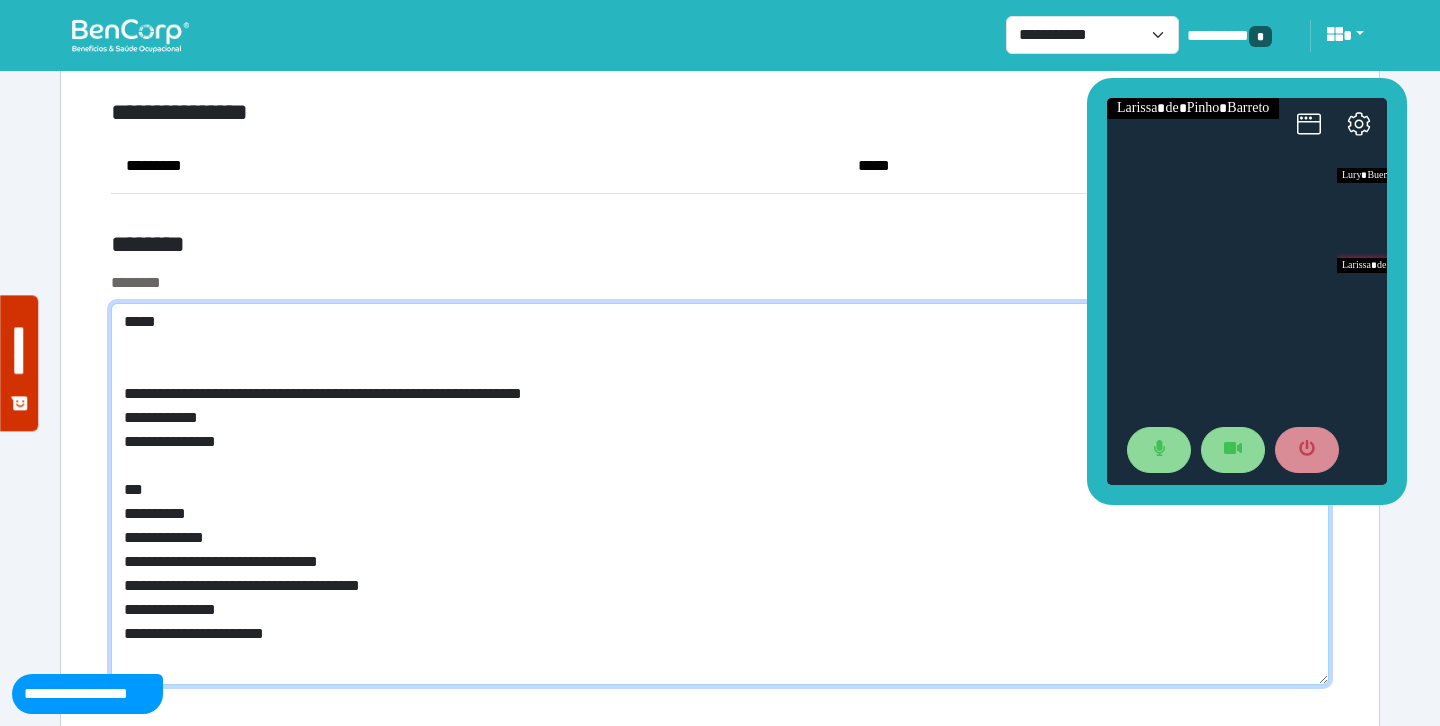 click on "**********" at bounding box center [720, 494] 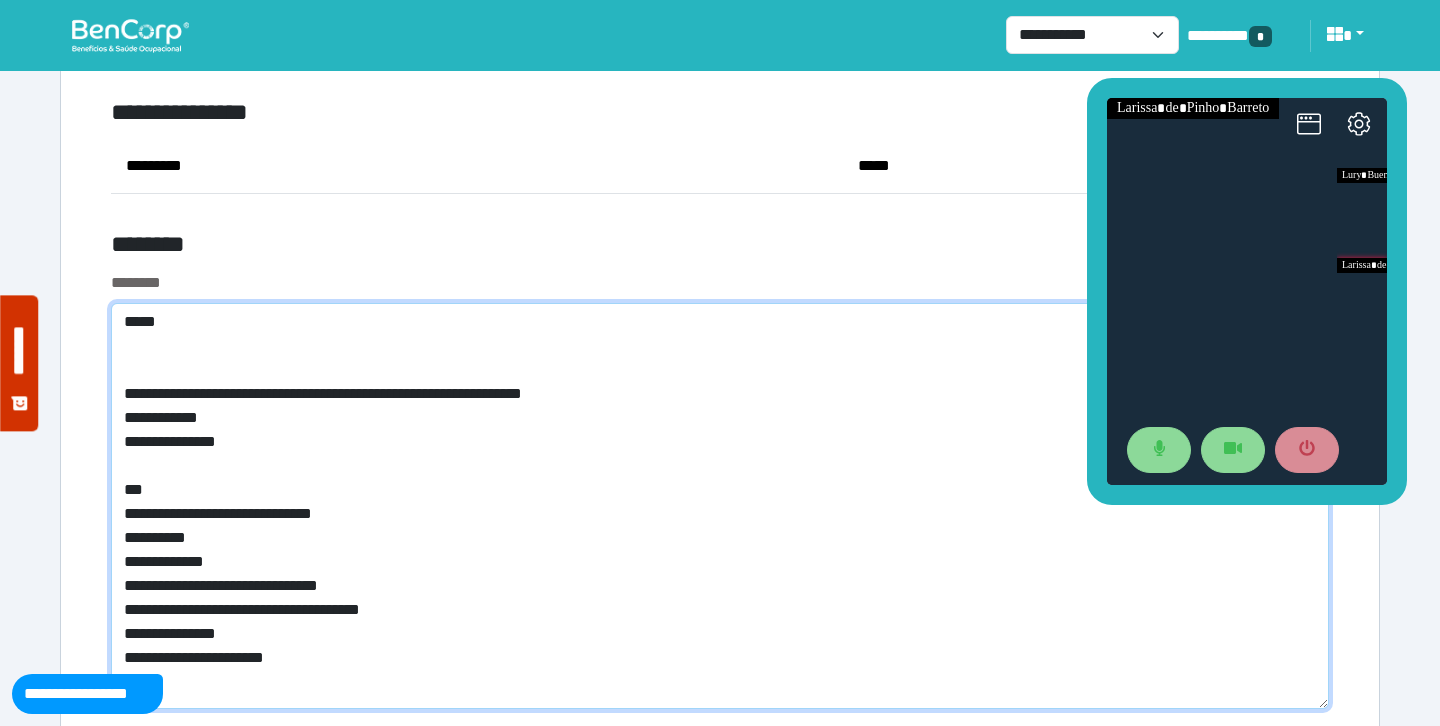 click on "**********" at bounding box center (720, 506) 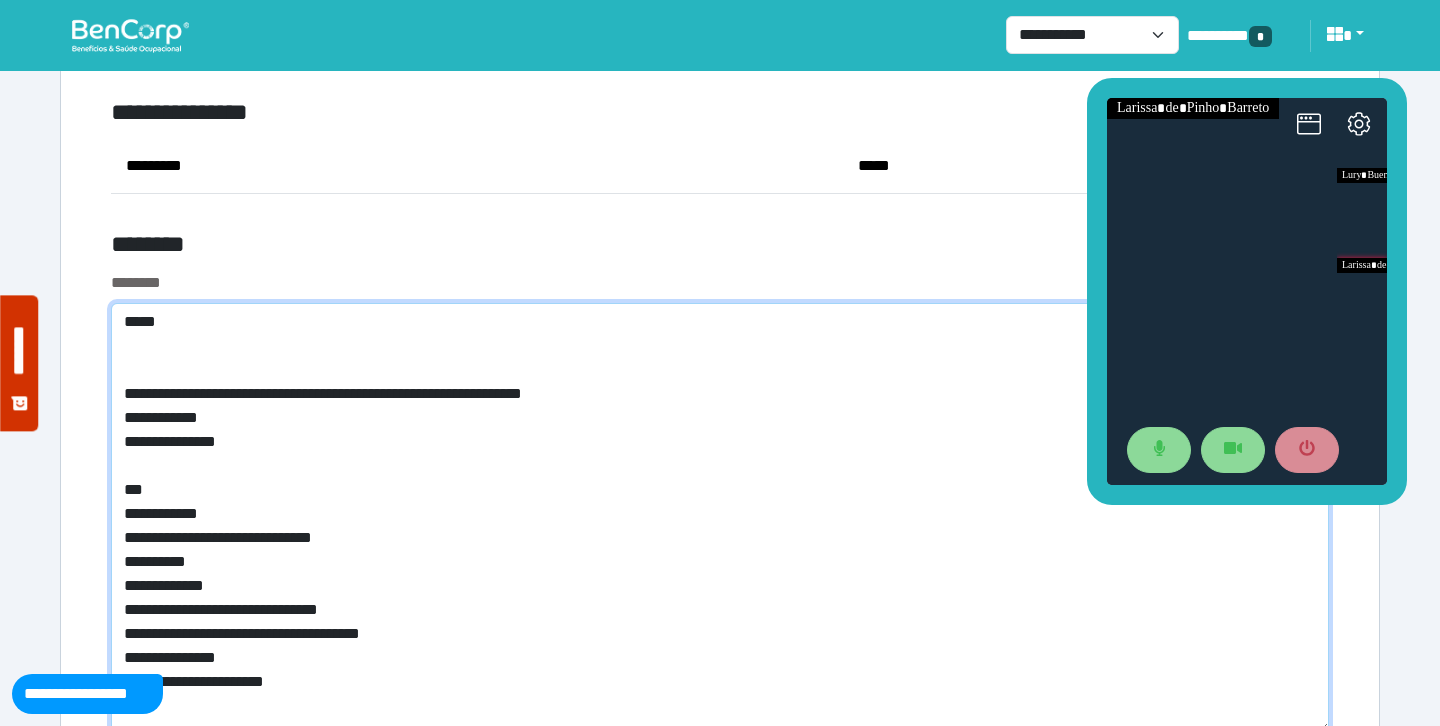 click on "**********" at bounding box center [720, 518] 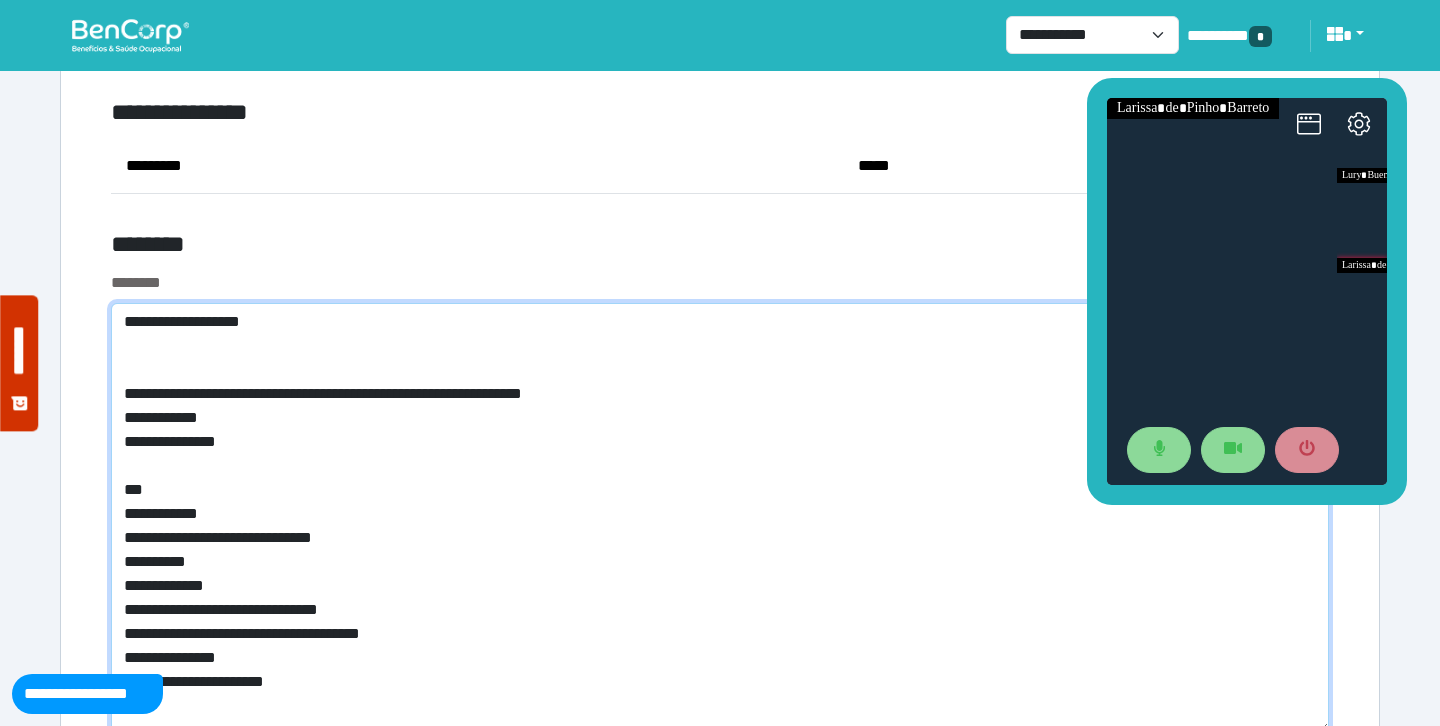 click on "**********" at bounding box center [720, 518] 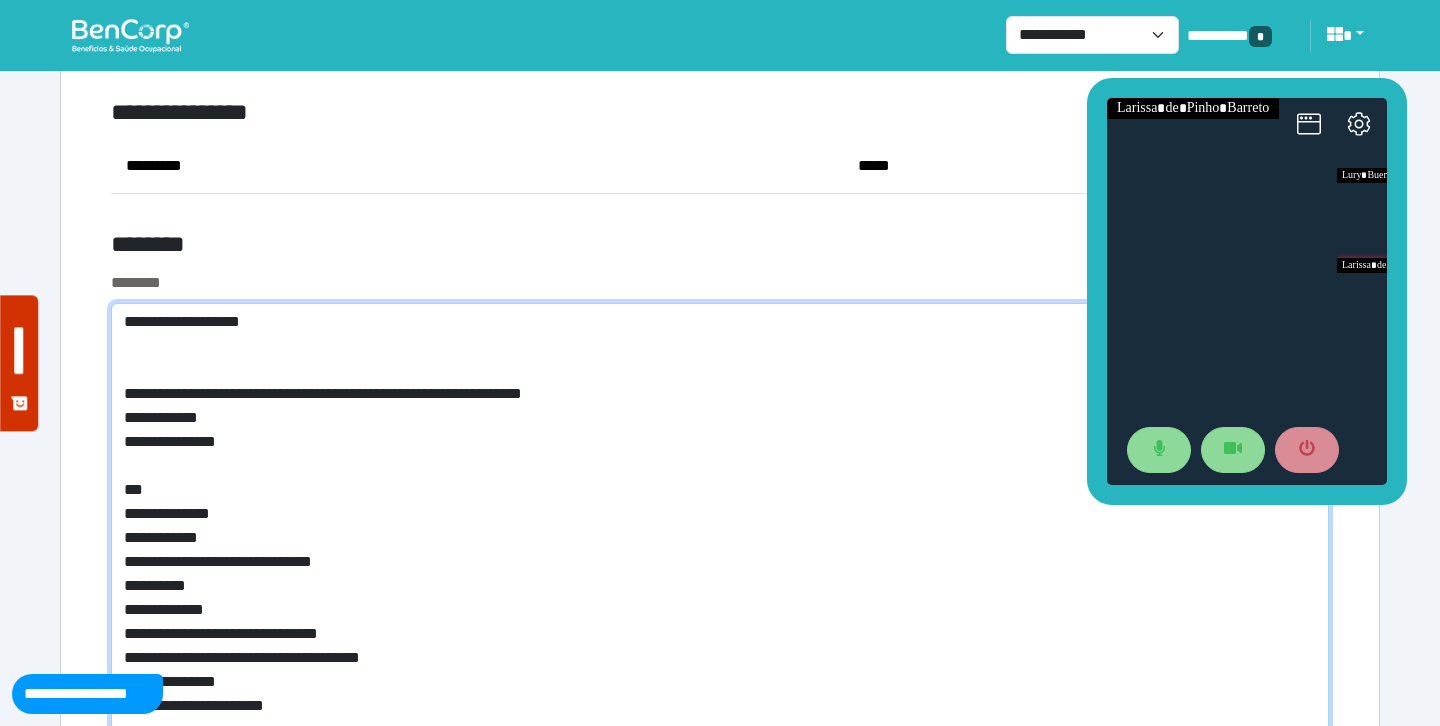 click on "**********" at bounding box center (720, 530) 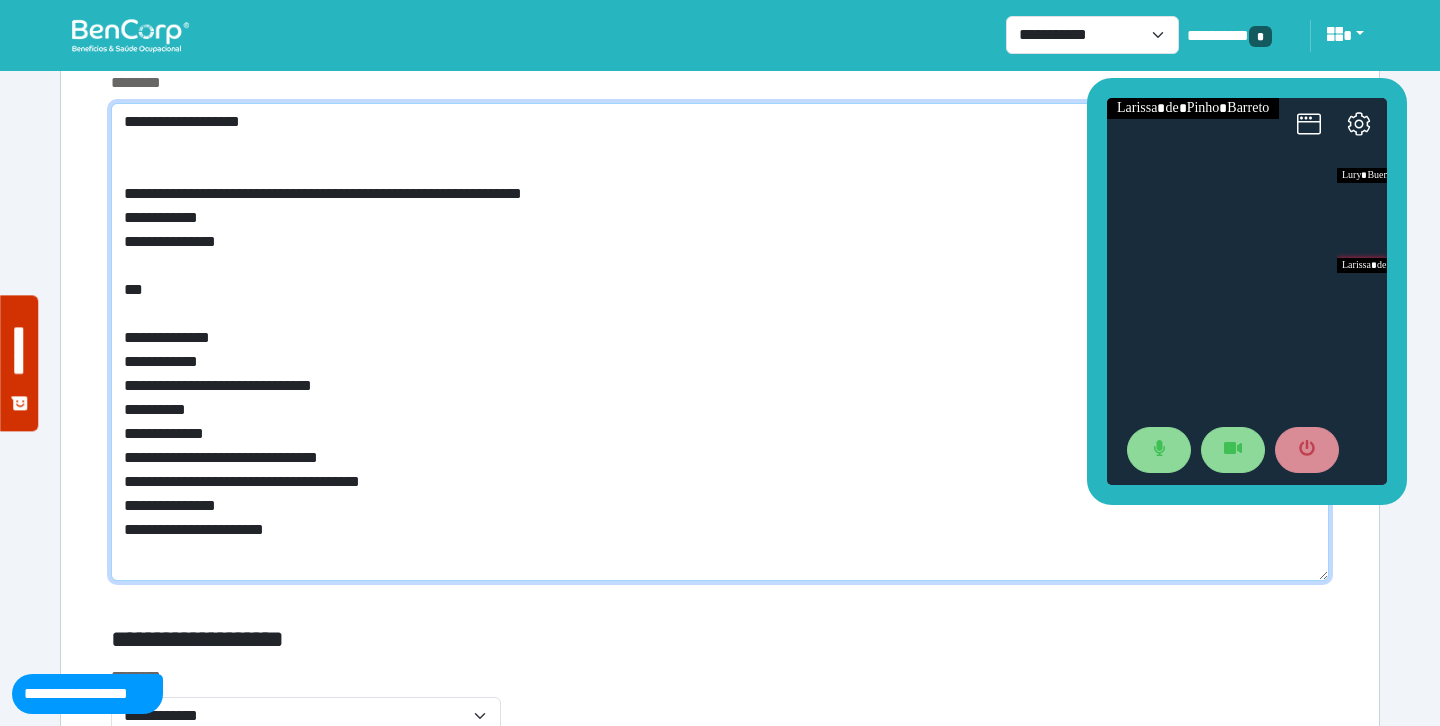 scroll, scrollTop: 8210, scrollLeft: 0, axis: vertical 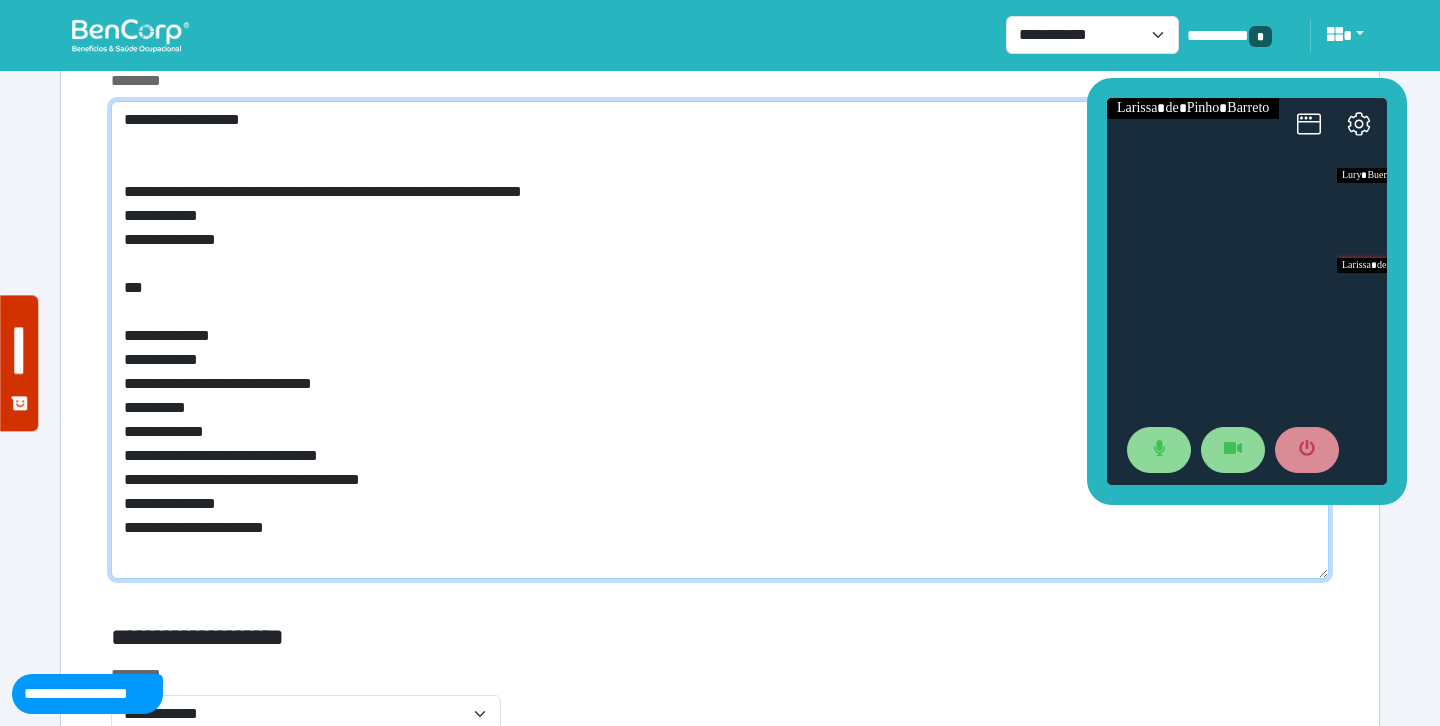 click on "**********" at bounding box center (720, 340) 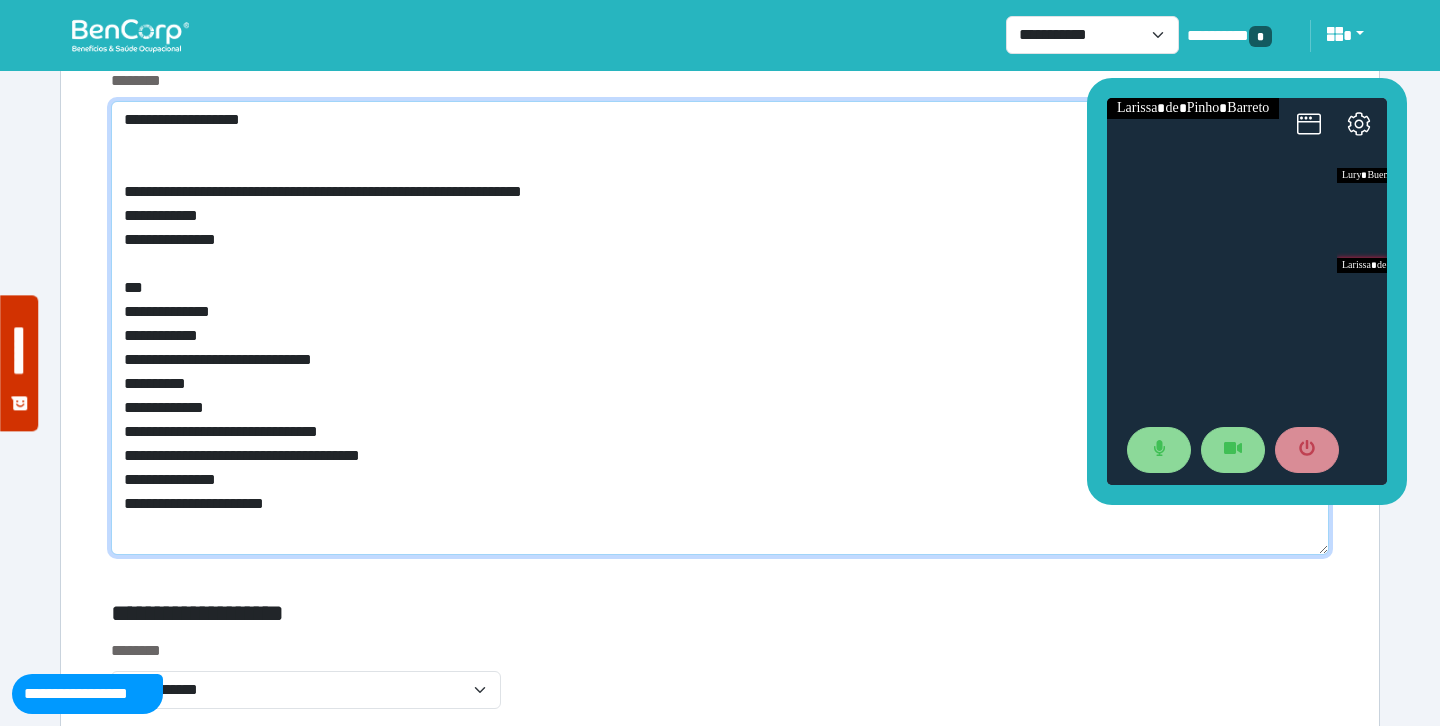 click on "**********" at bounding box center (720, 328) 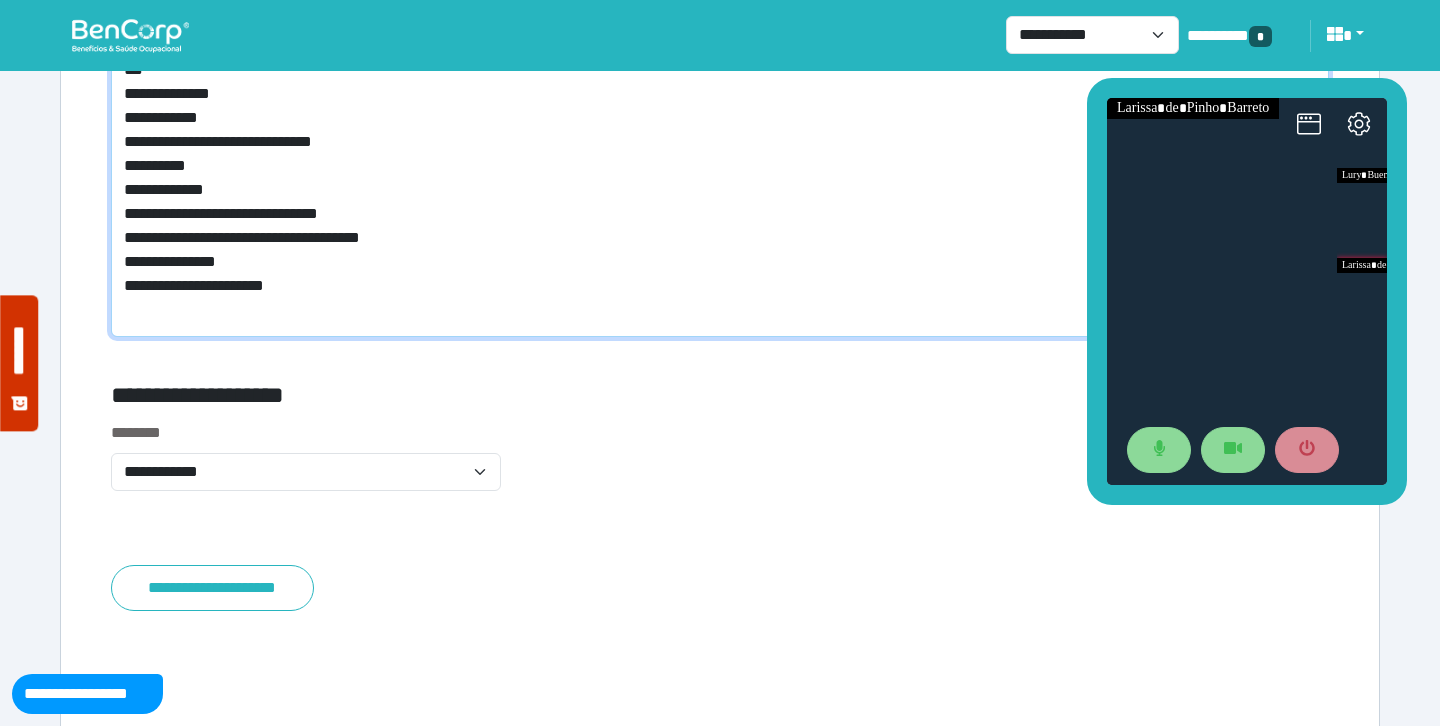 scroll, scrollTop: 8448, scrollLeft: 0, axis: vertical 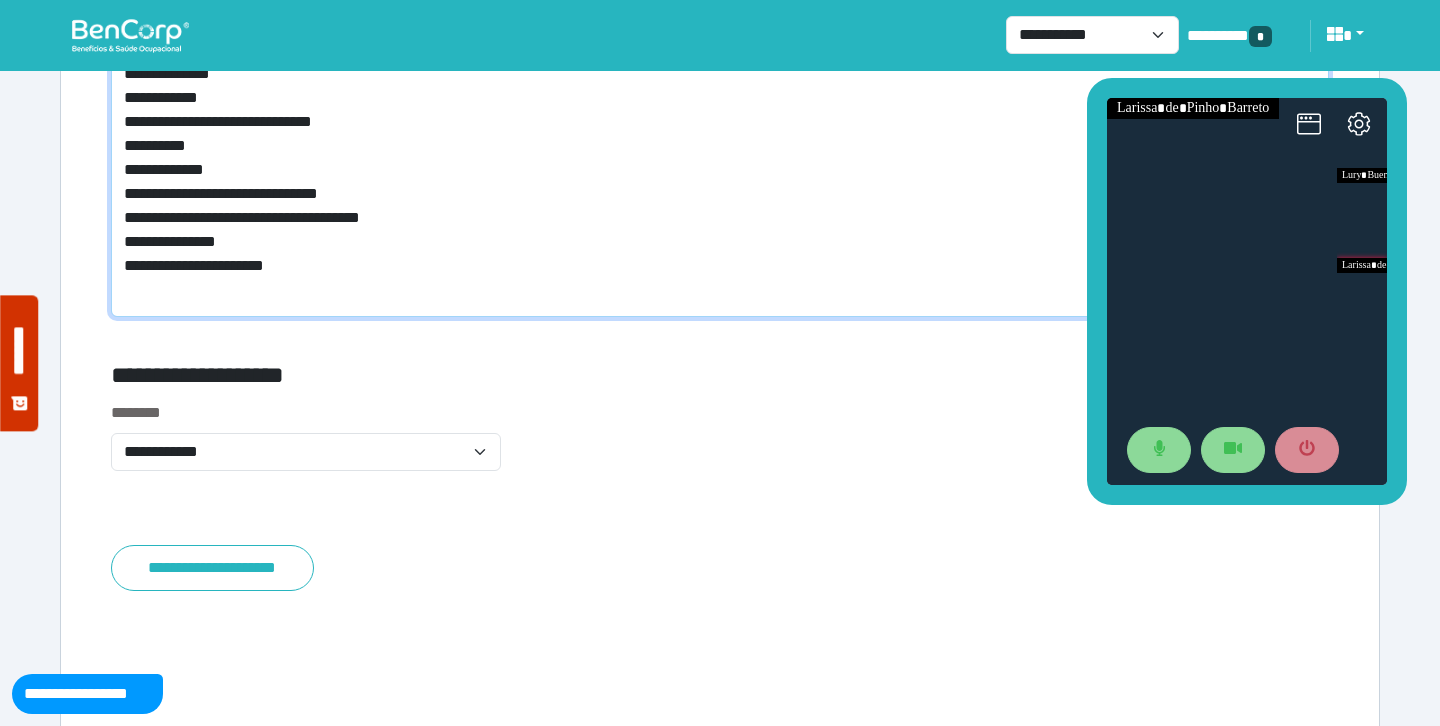 click on "**********" at bounding box center [720, 90] 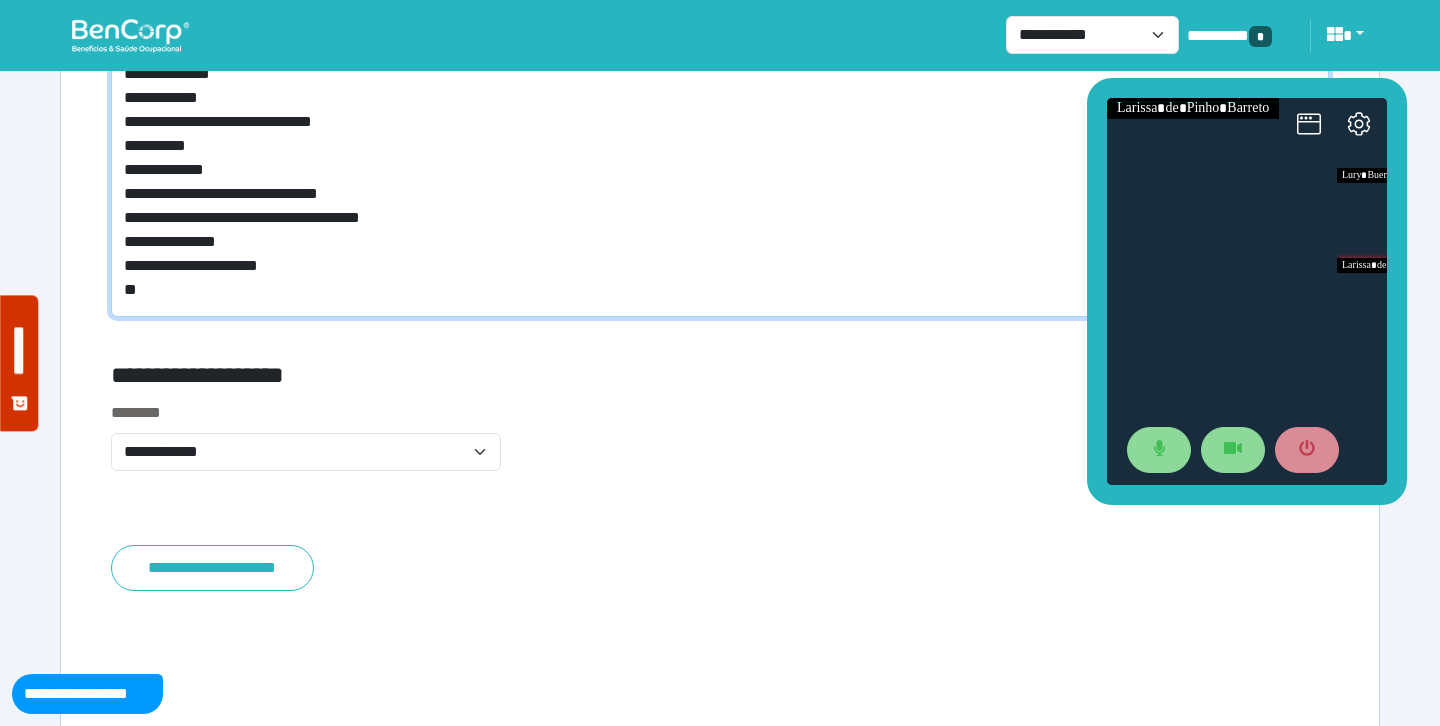 scroll, scrollTop: 8118, scrollLeft: 0, axis: vertical 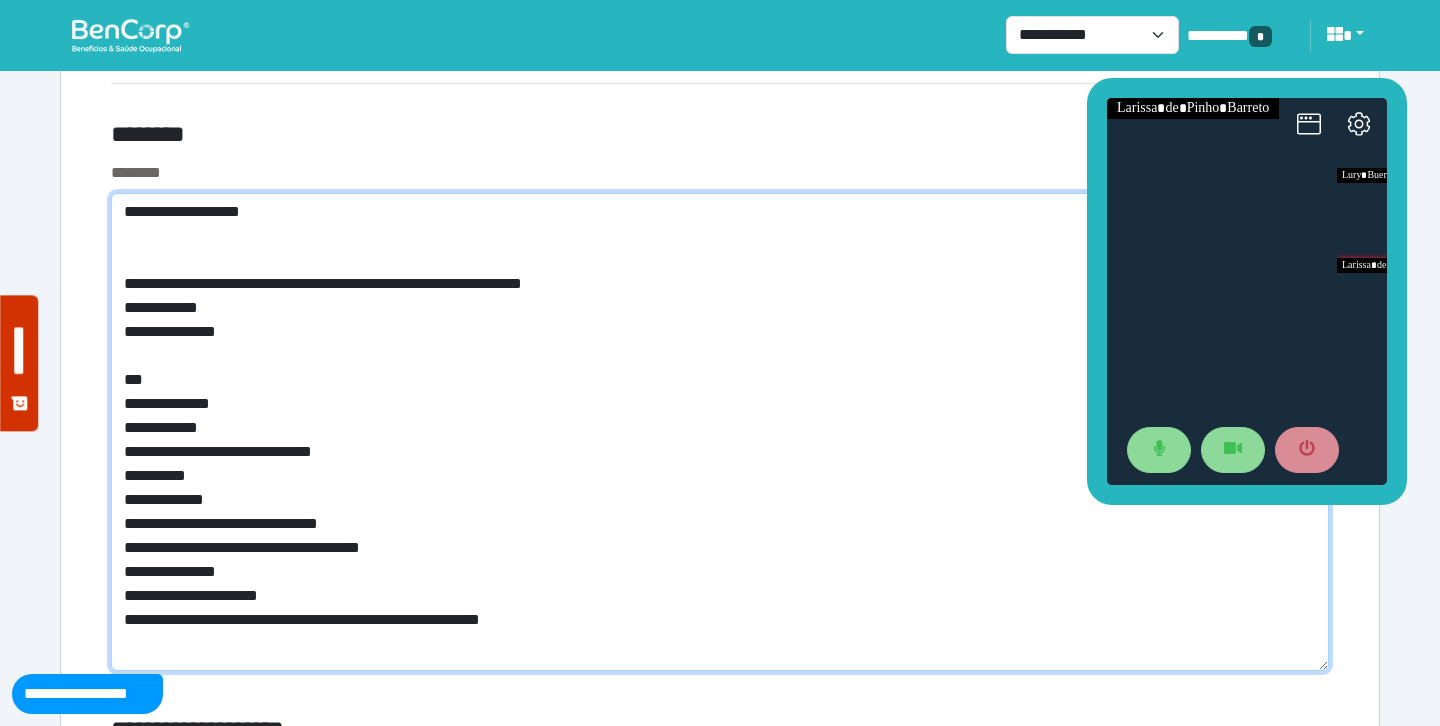 click on "**********" at bounding box center [720, 432] 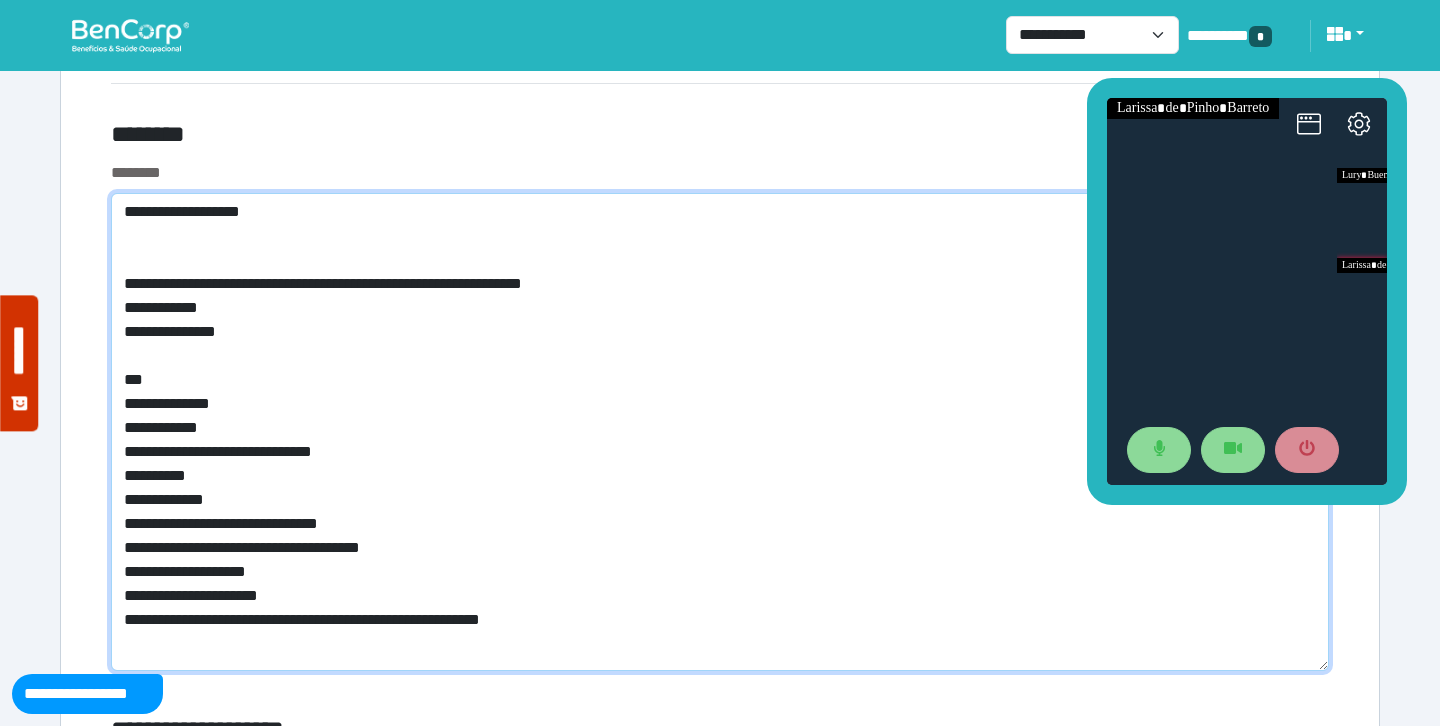click on "**********" at bounding box center (720, 432) 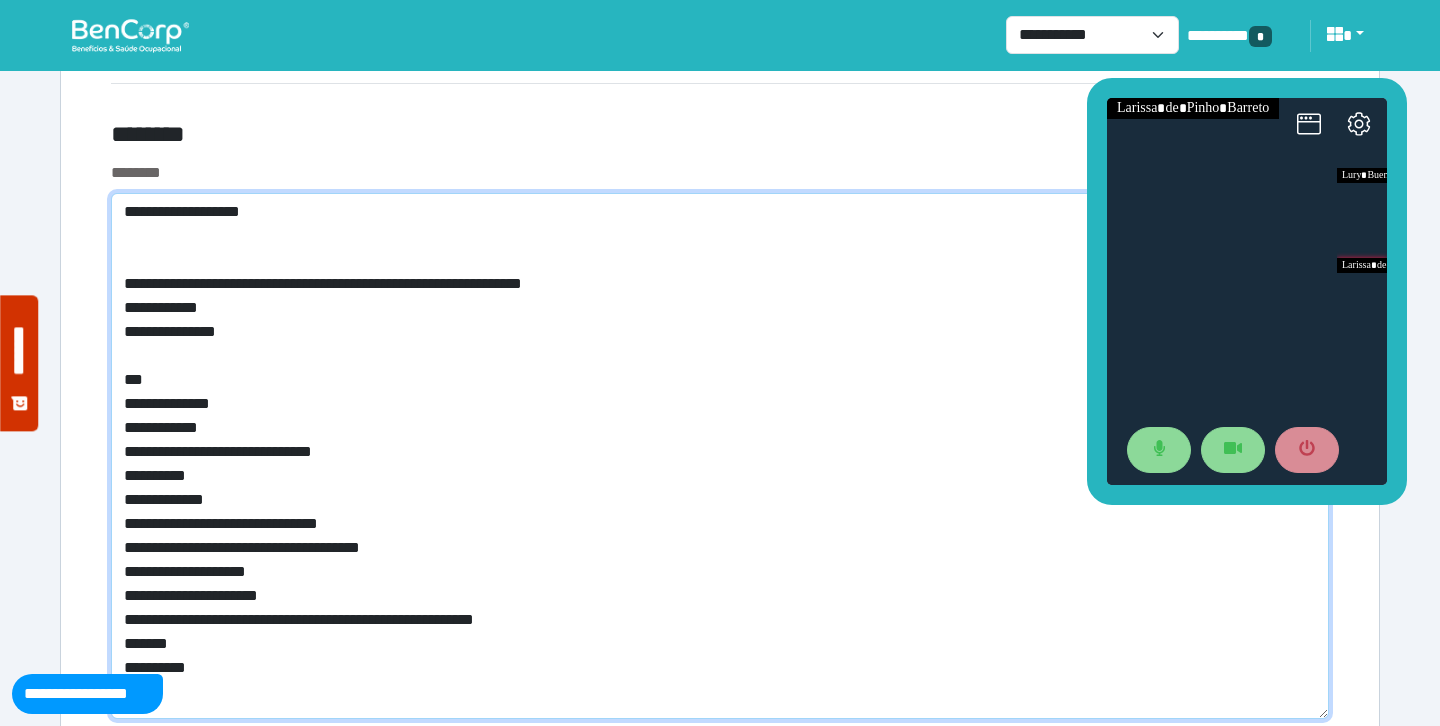 click on "**********" at bounding box center (720, 456) 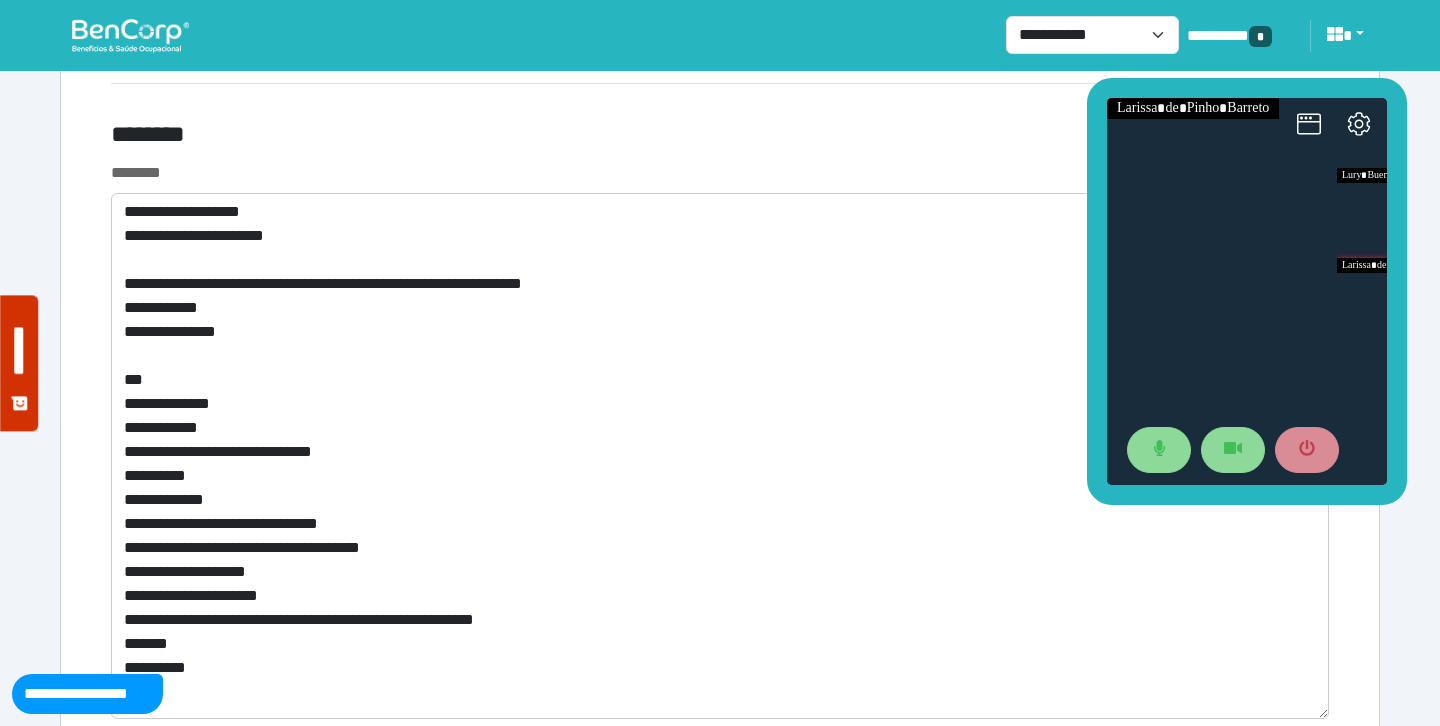 click on "********" at bounding box center (513, 138) 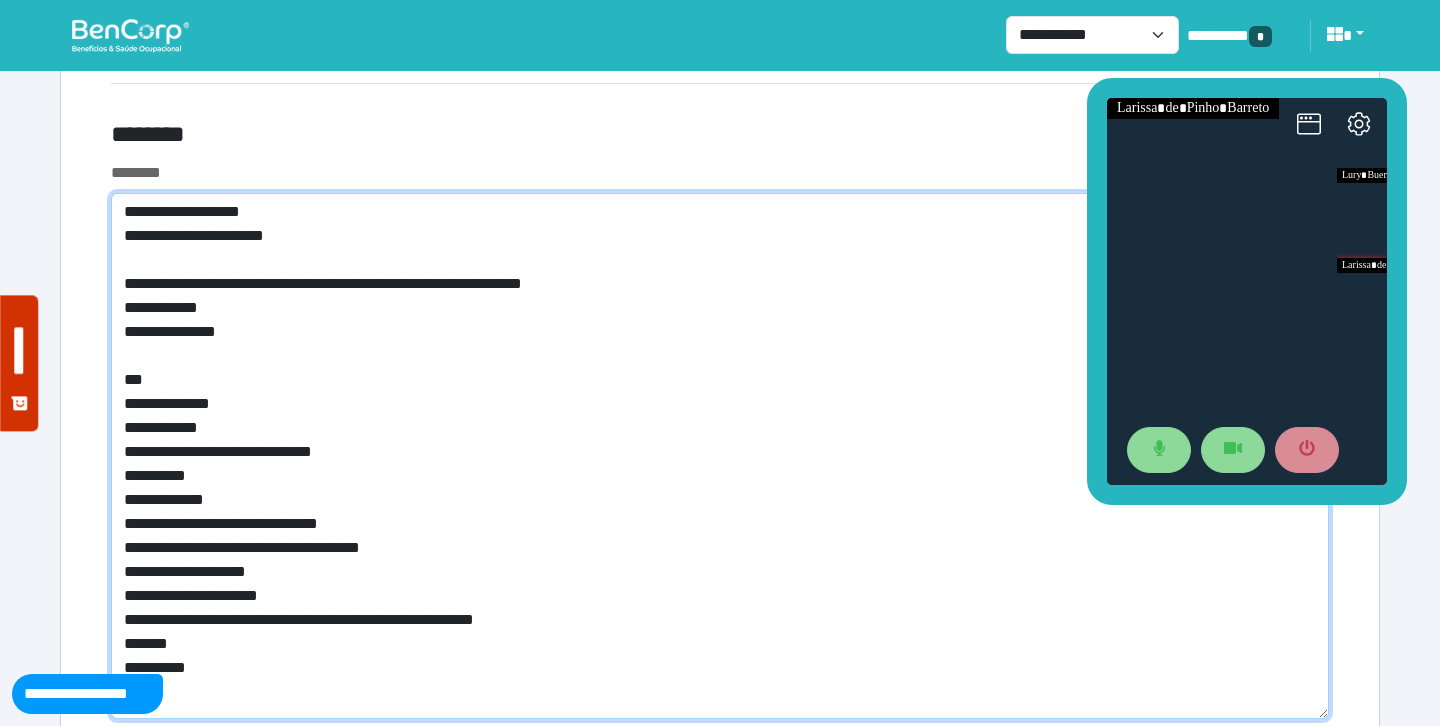 click on "**********" at bounding box center (720, 456) 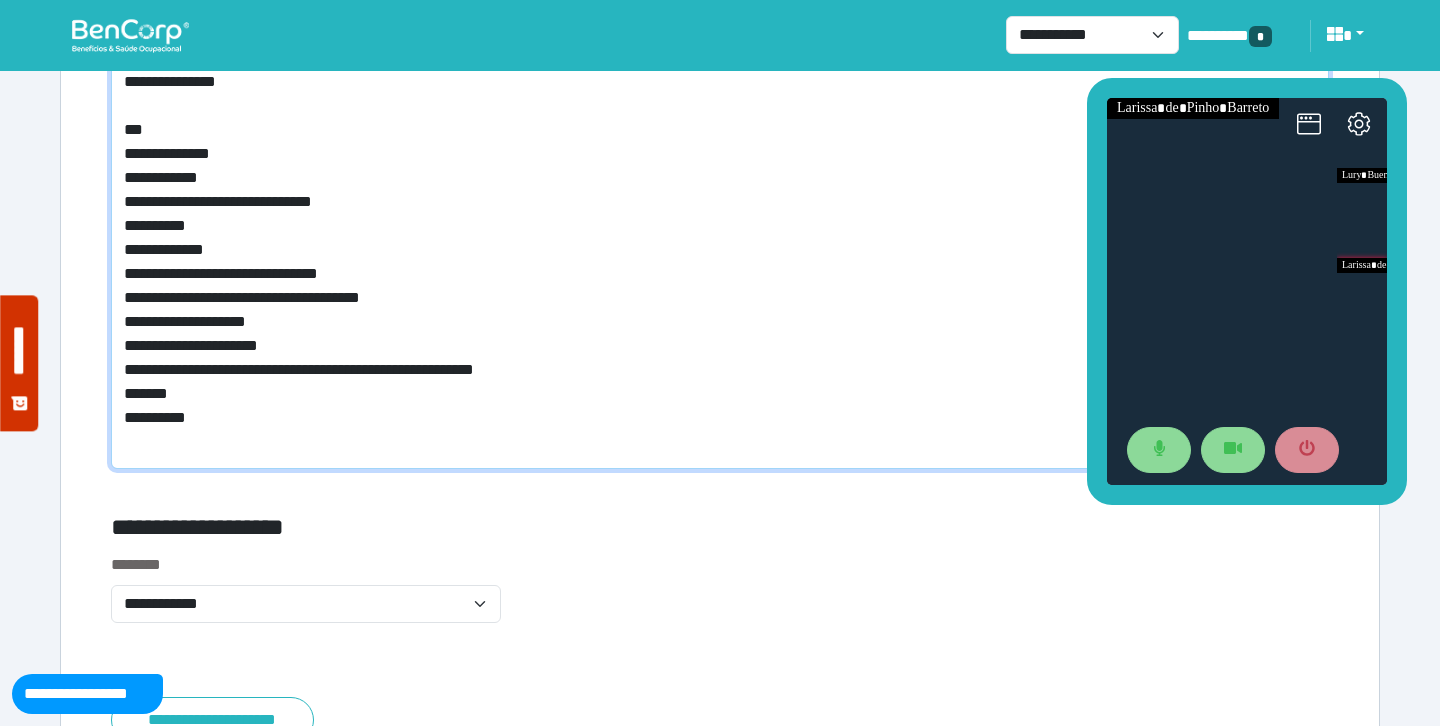 scroll, scrollTop: 8374, scrollLeft: 0, axis: vertical 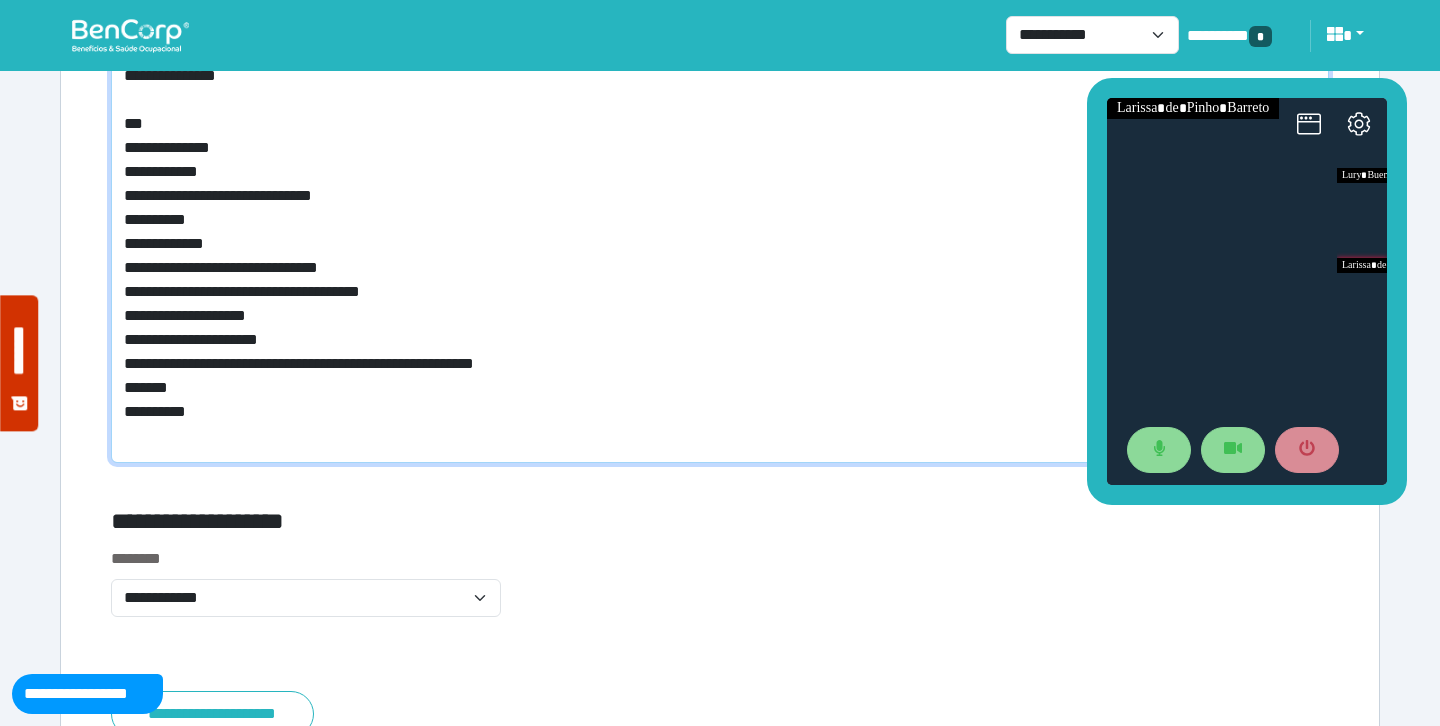 click on "**********" at bounding box center (720, 200) 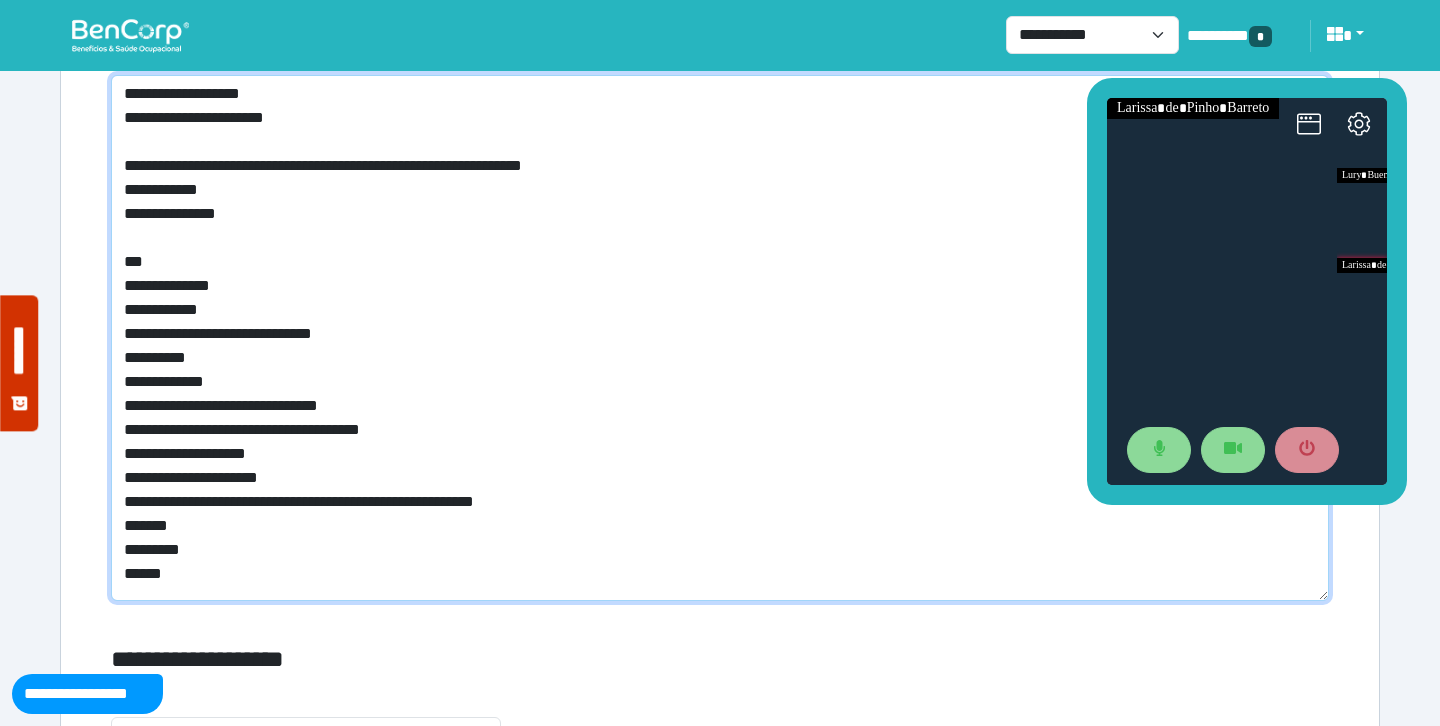 scroll, scrollTop: 8238, scrollLeft: 0, axis: vertical 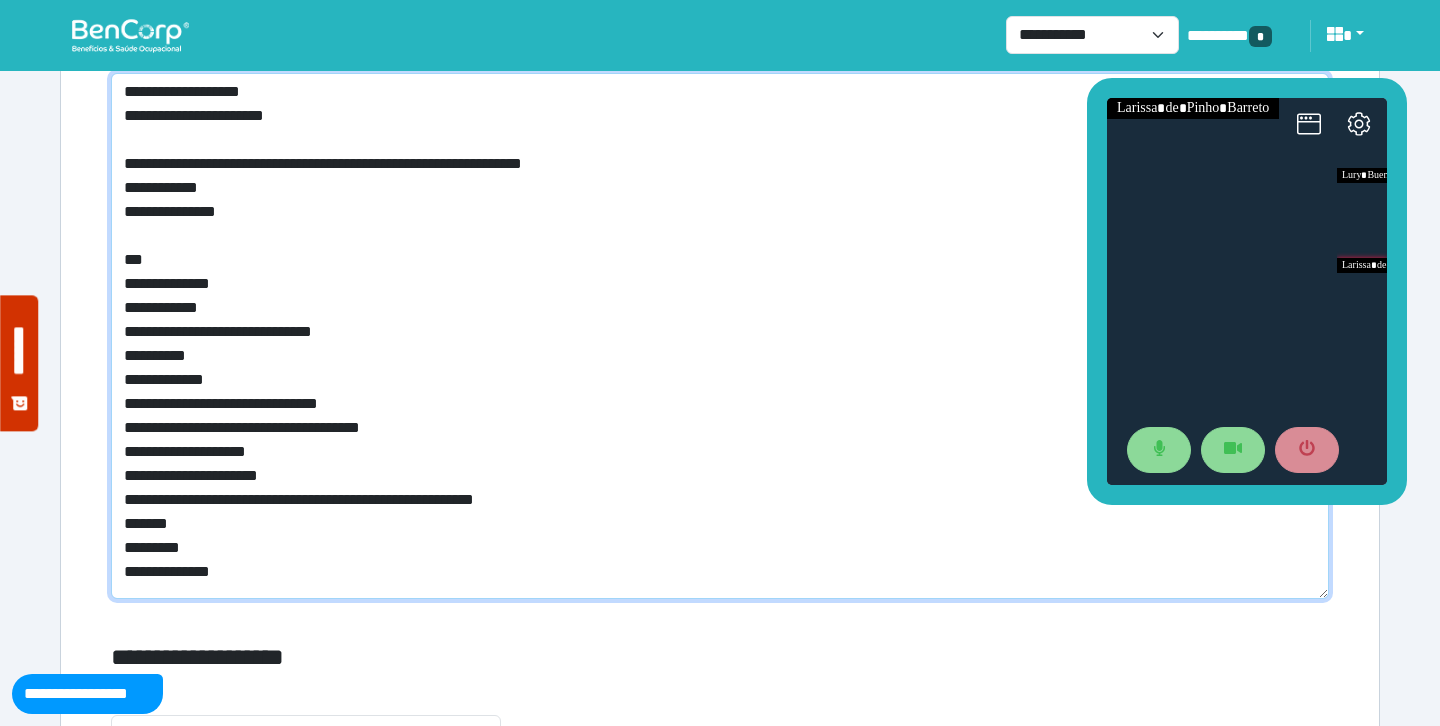 click on "**********" at bounding box center (720, 336) 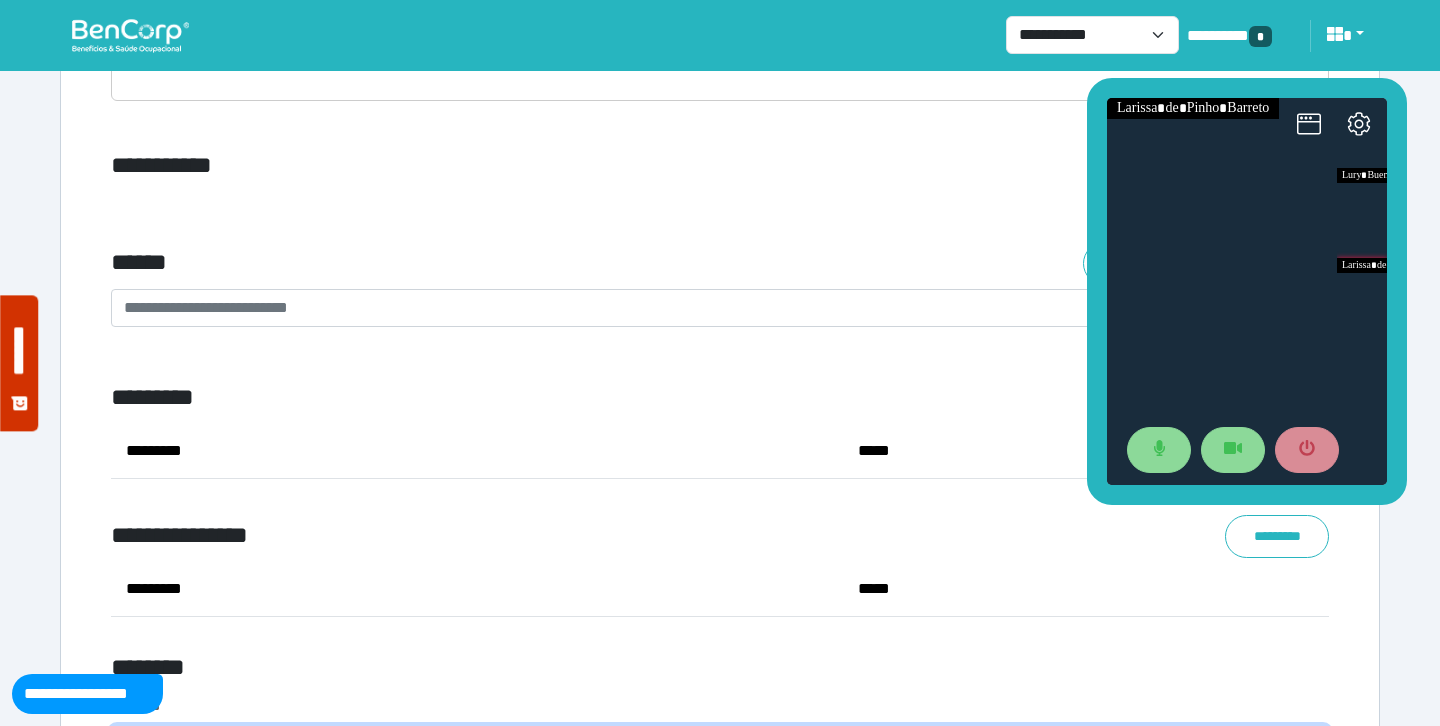 scroll, scrollTop: 7586, scrollLeft: 0, axis: vertical 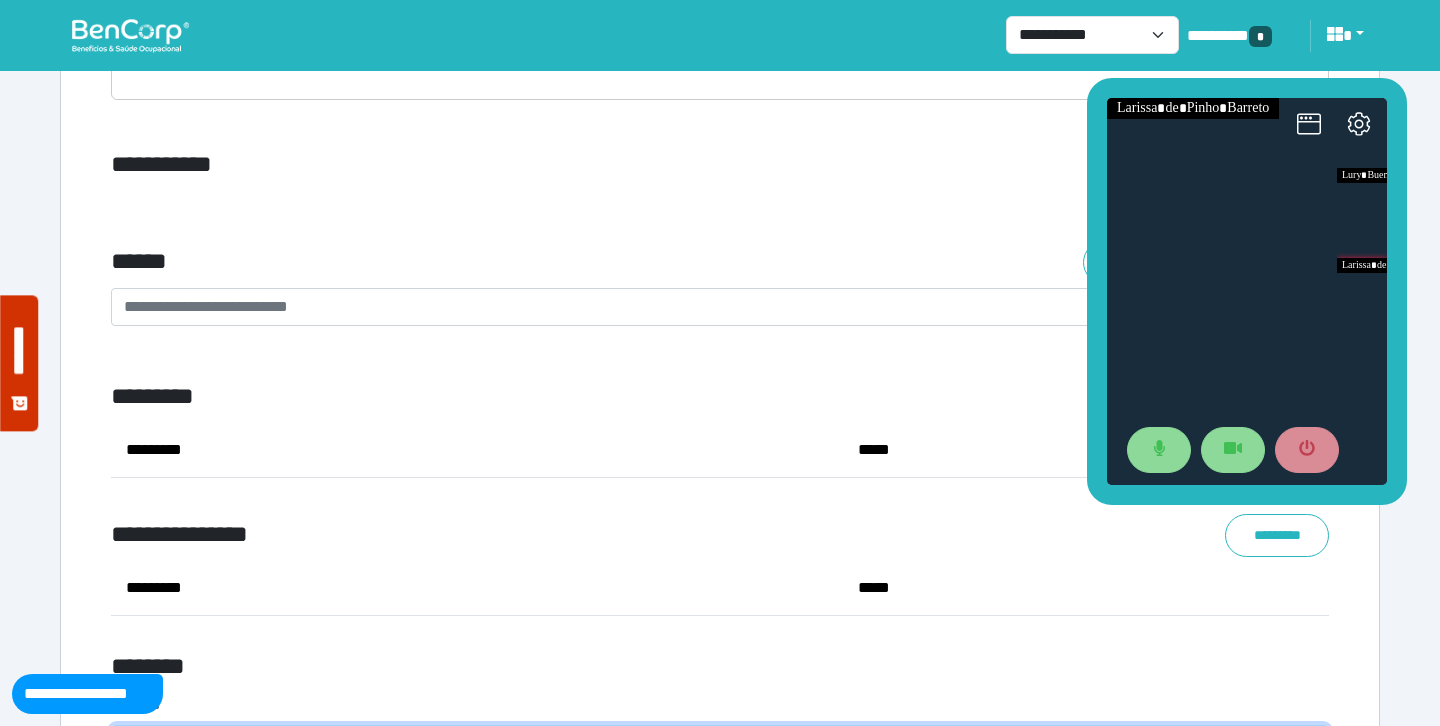 type on "**********" 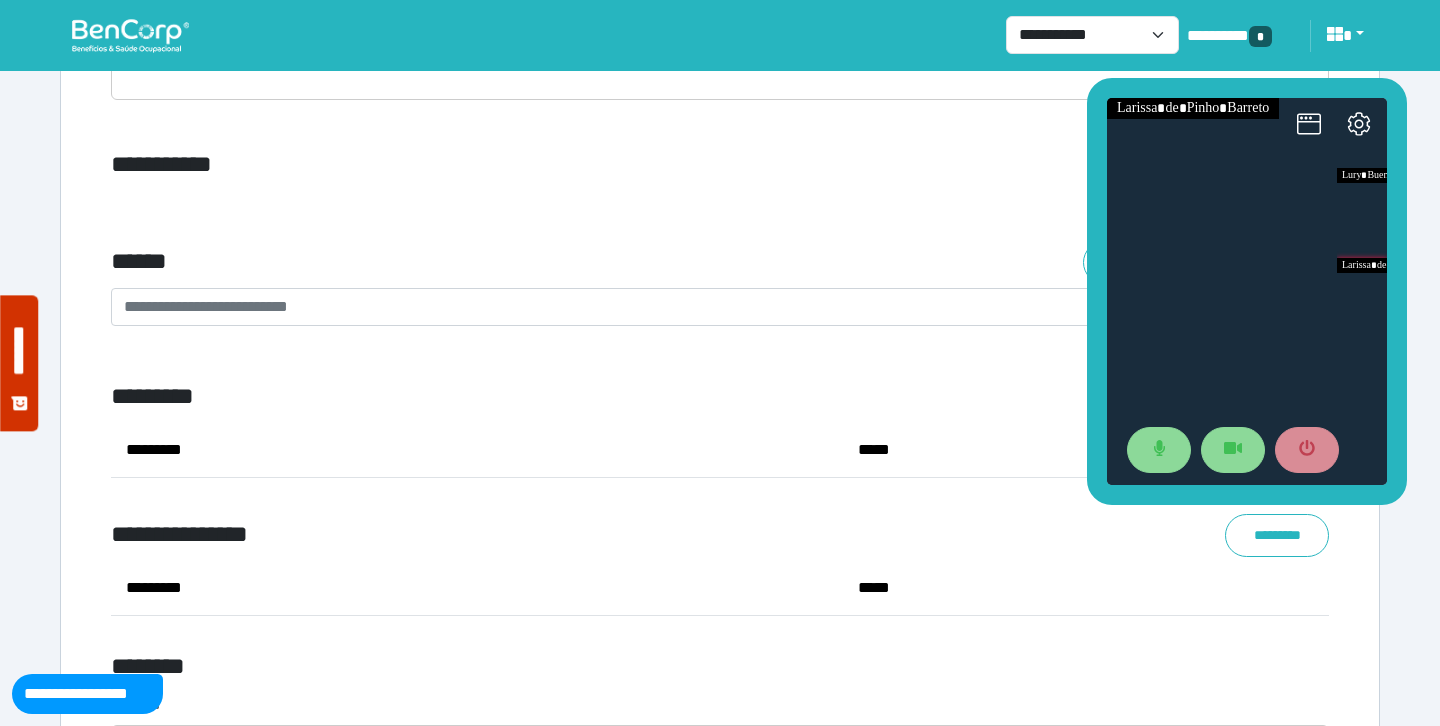 click on "**********" at bounding box center (720, 206) 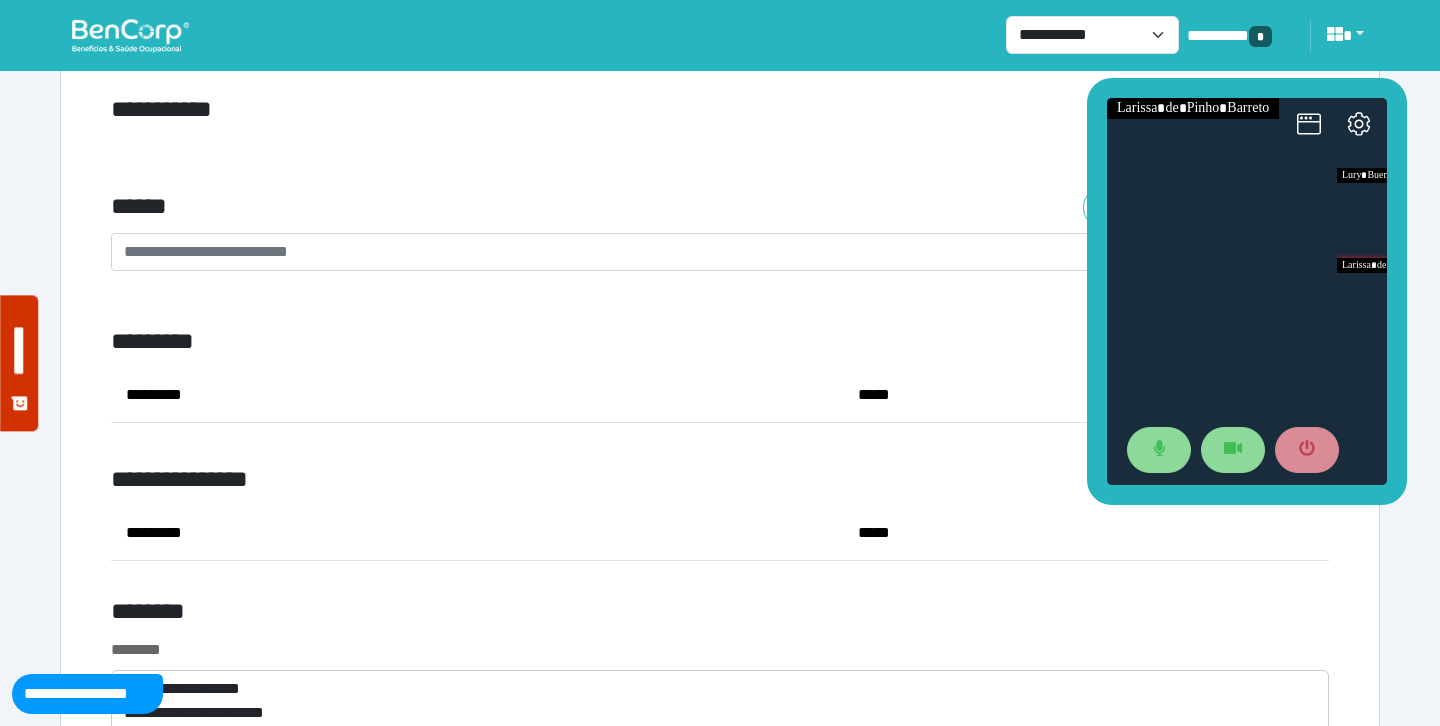 scroll, scrollTop: 7700, scrollLeft: 0, axis: vertical 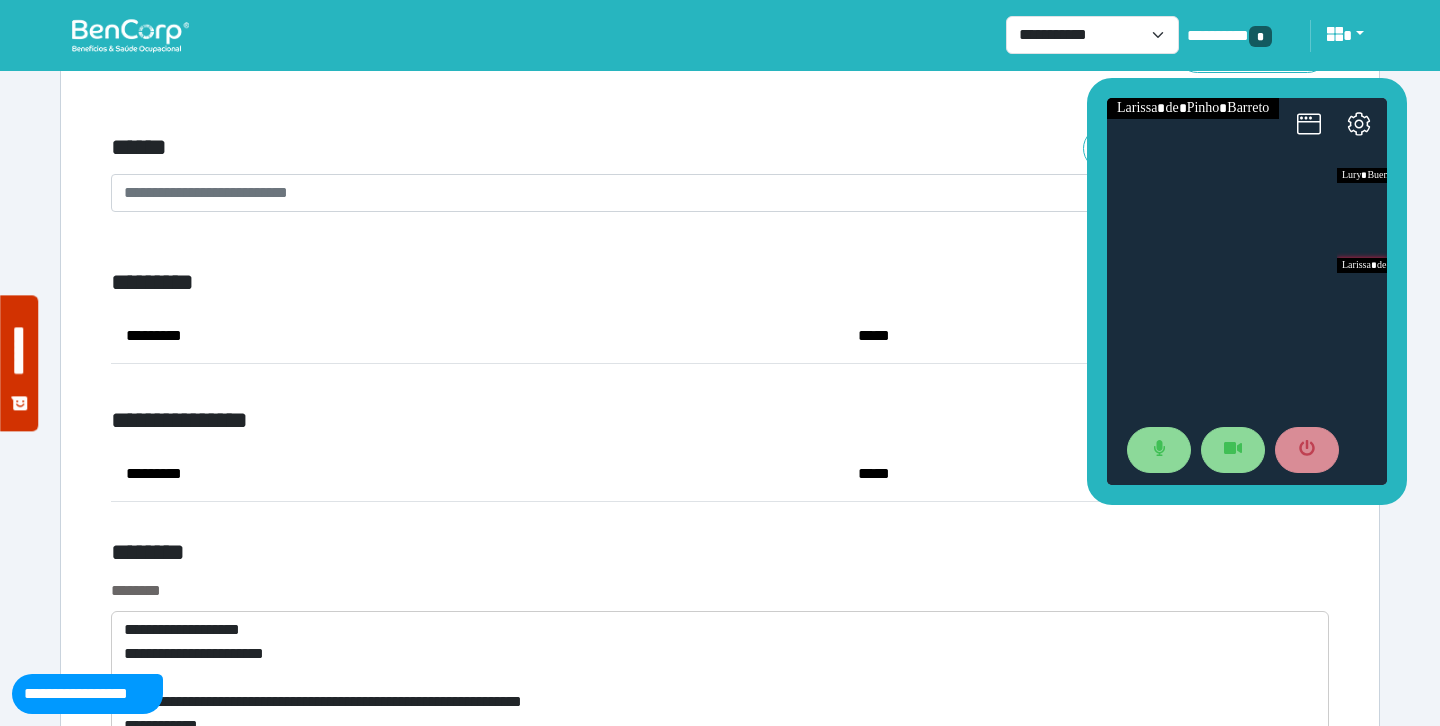 click on "*********" at bounding box center [513, 283] 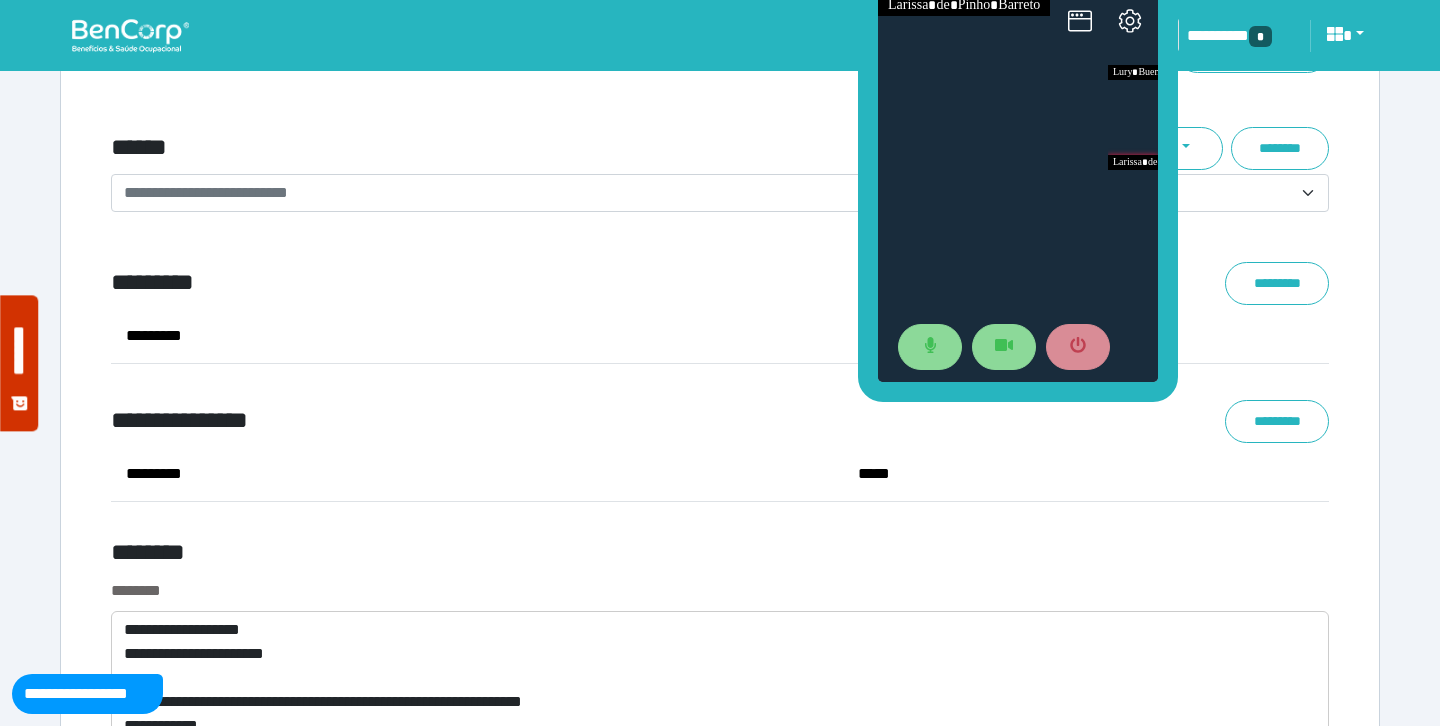 drag, startPoint x: 1095, startPoint y: 307, endPoint x: 866, endPoint y: 204, distance: 251.0976 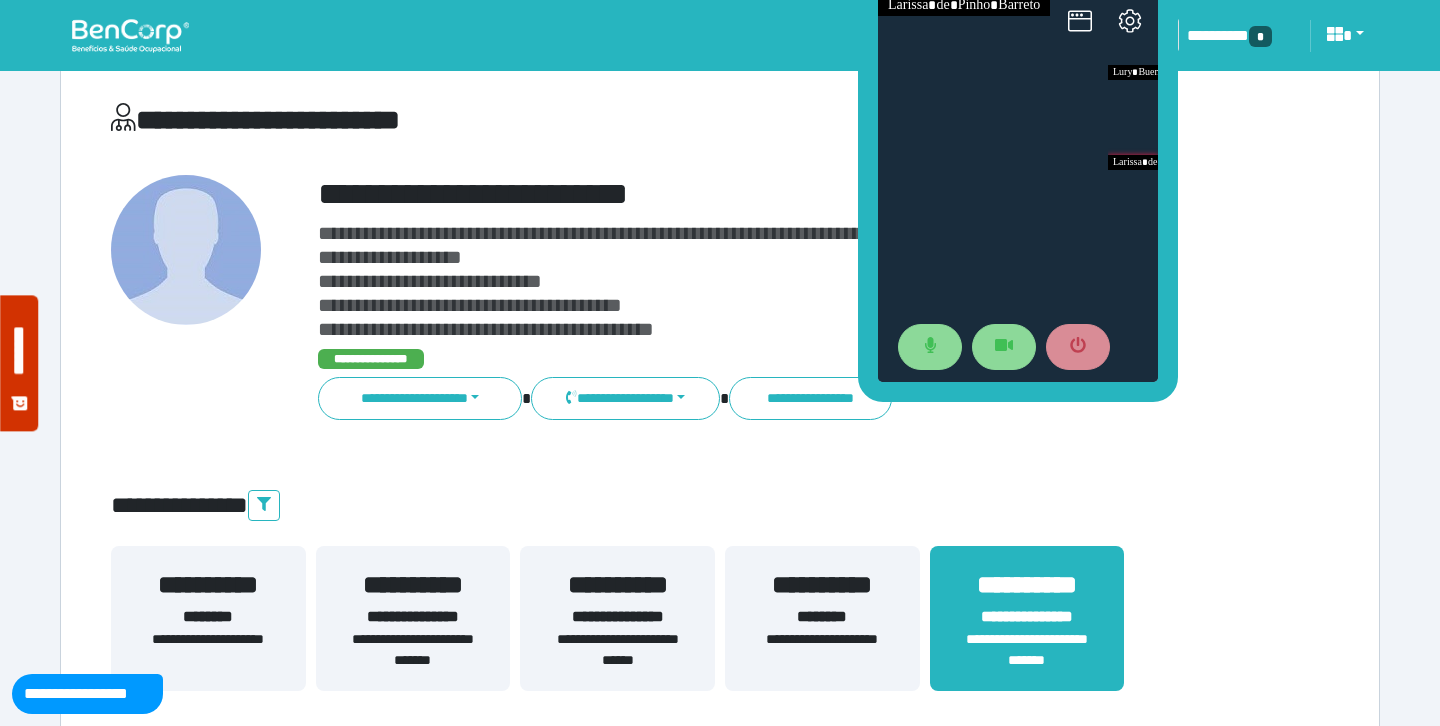 scroll, scrollTop: 0, scrollLeft: 0, axis: both 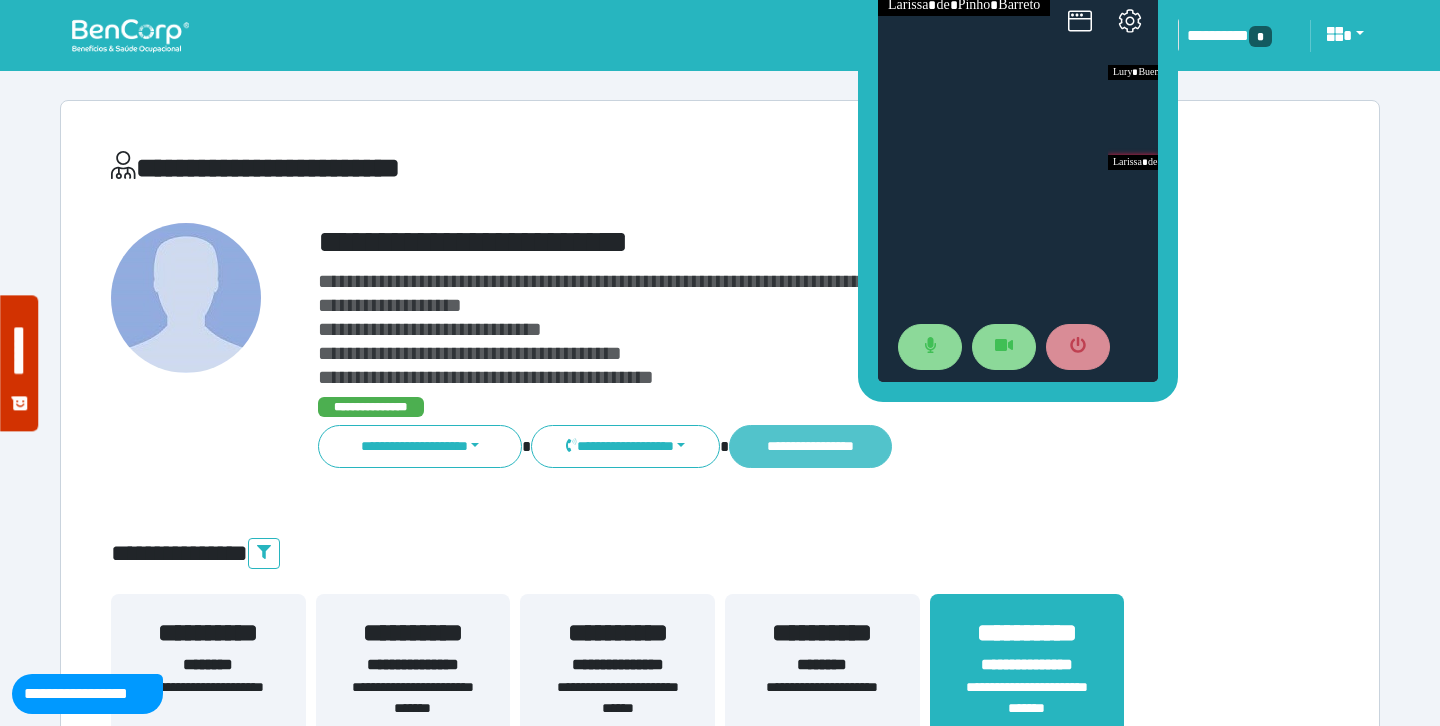 click on "**********" at bounding box center (810, 446) 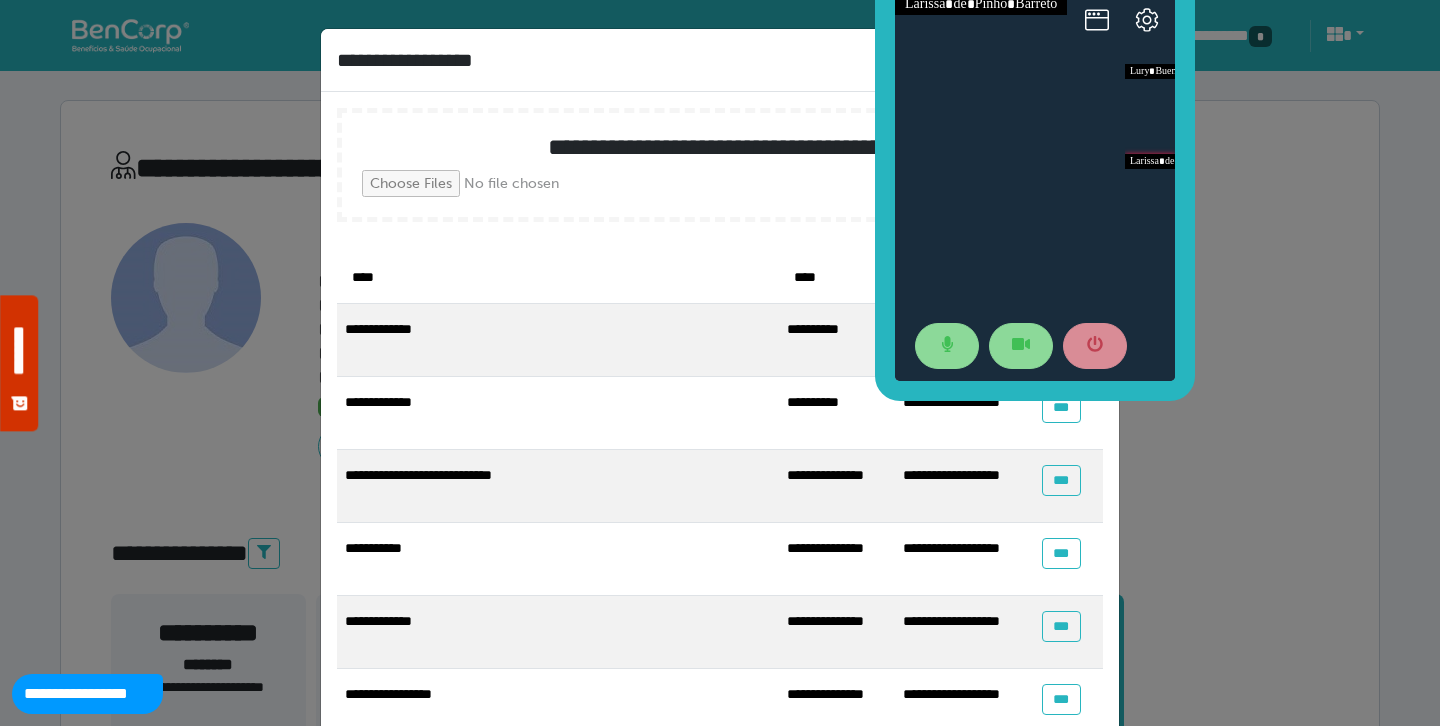 drag, startPoint x: 1760, startPoint y: 247, endPoint x: 974, endPoint y: 231, distance: 786.16284 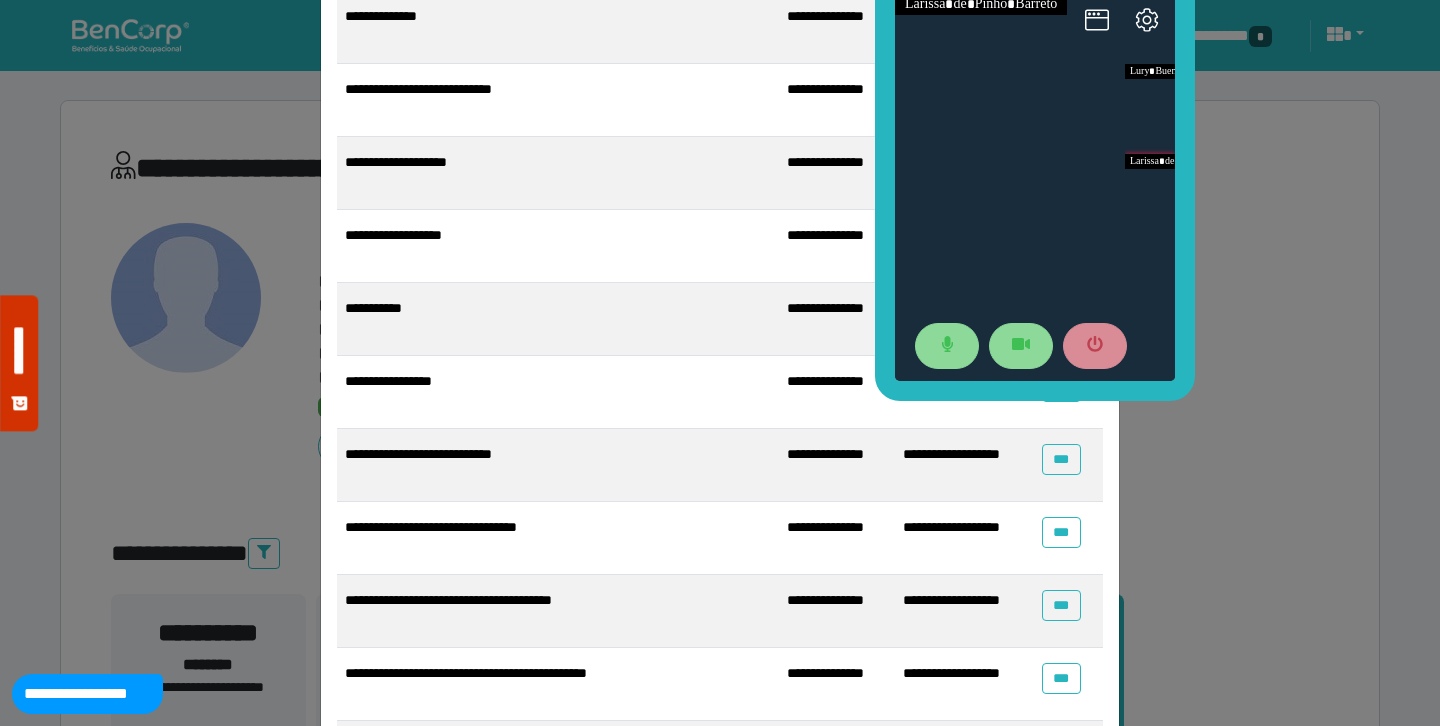 scroll, scrollTop: 721, scrollLeft: 0, axis: vertical 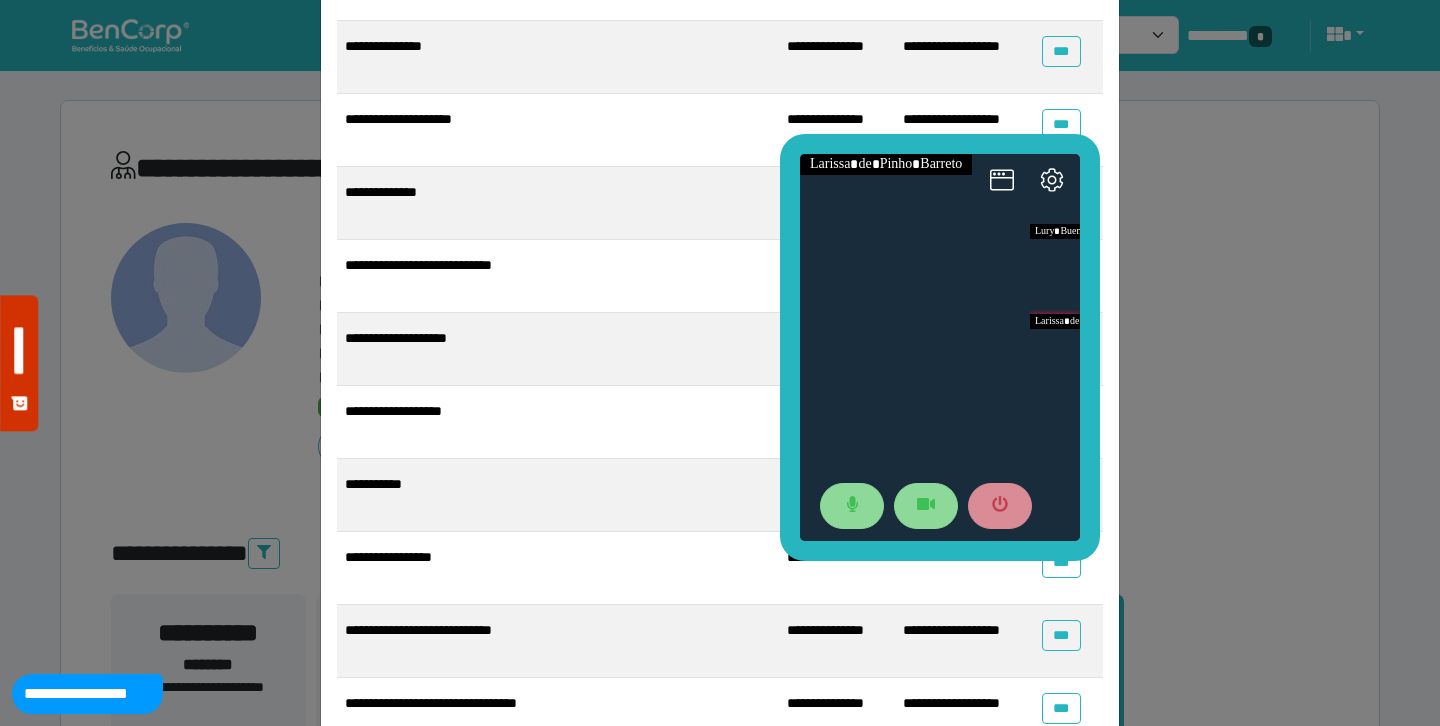 drag, startPoint x: 880, startPoint y: 106, endPoint x: 752, endPoint y: 297, distance: 229.9239 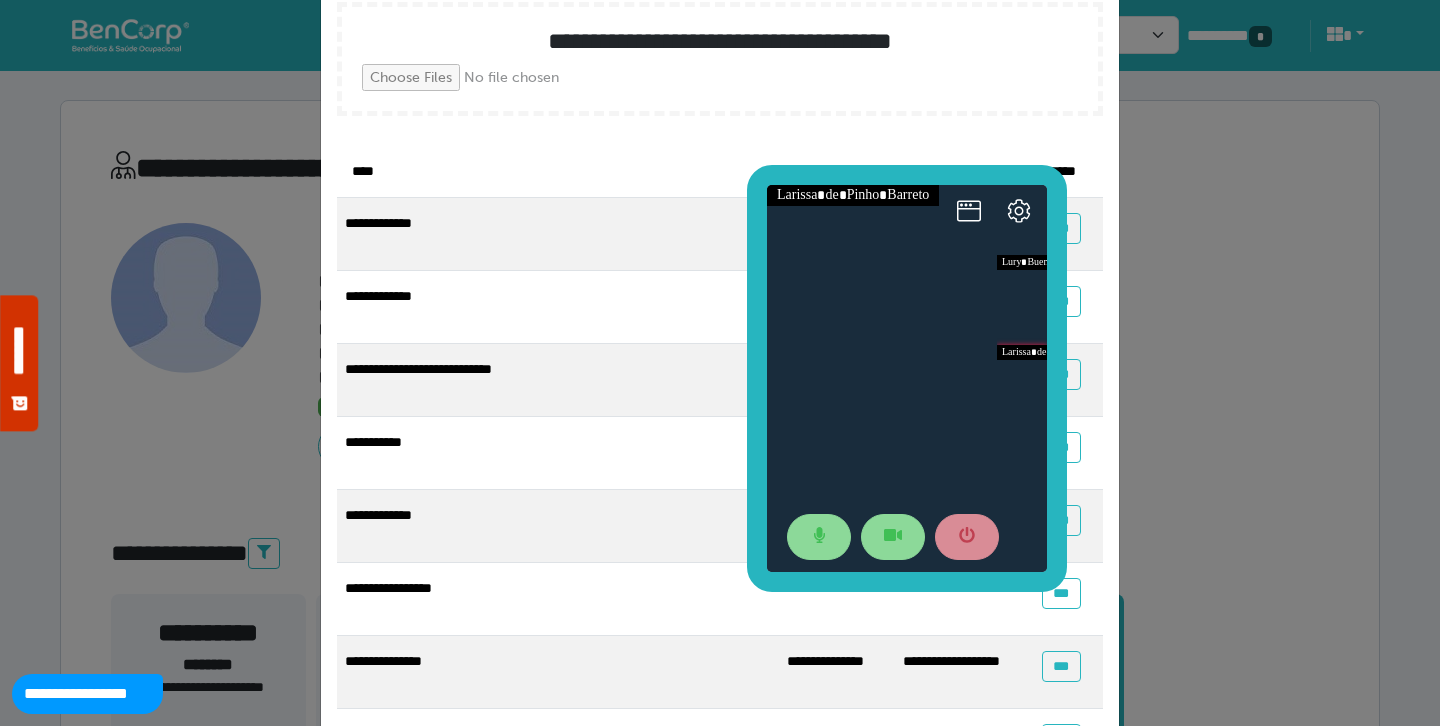 scroll, scrollTop: 0, scrollLeft: 0, axis: both 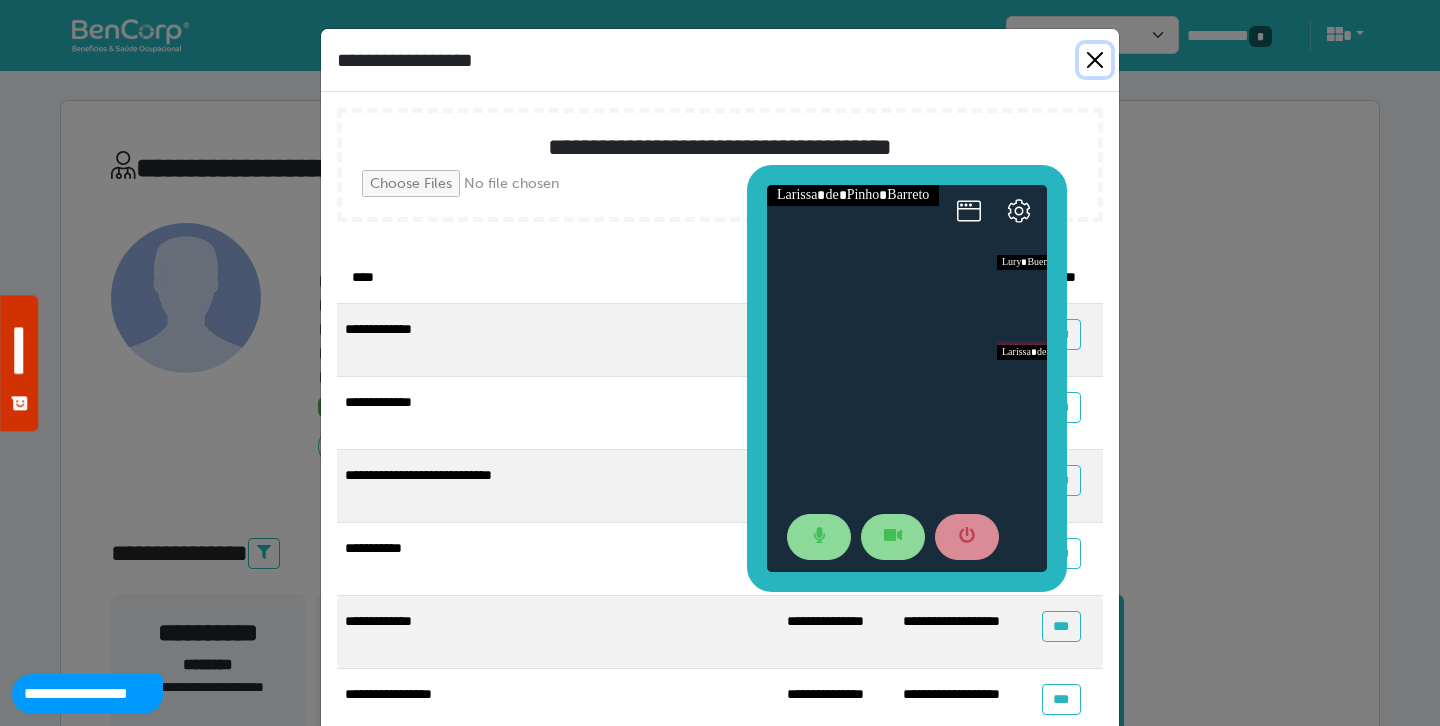 click at bounding box center [1095, 60] 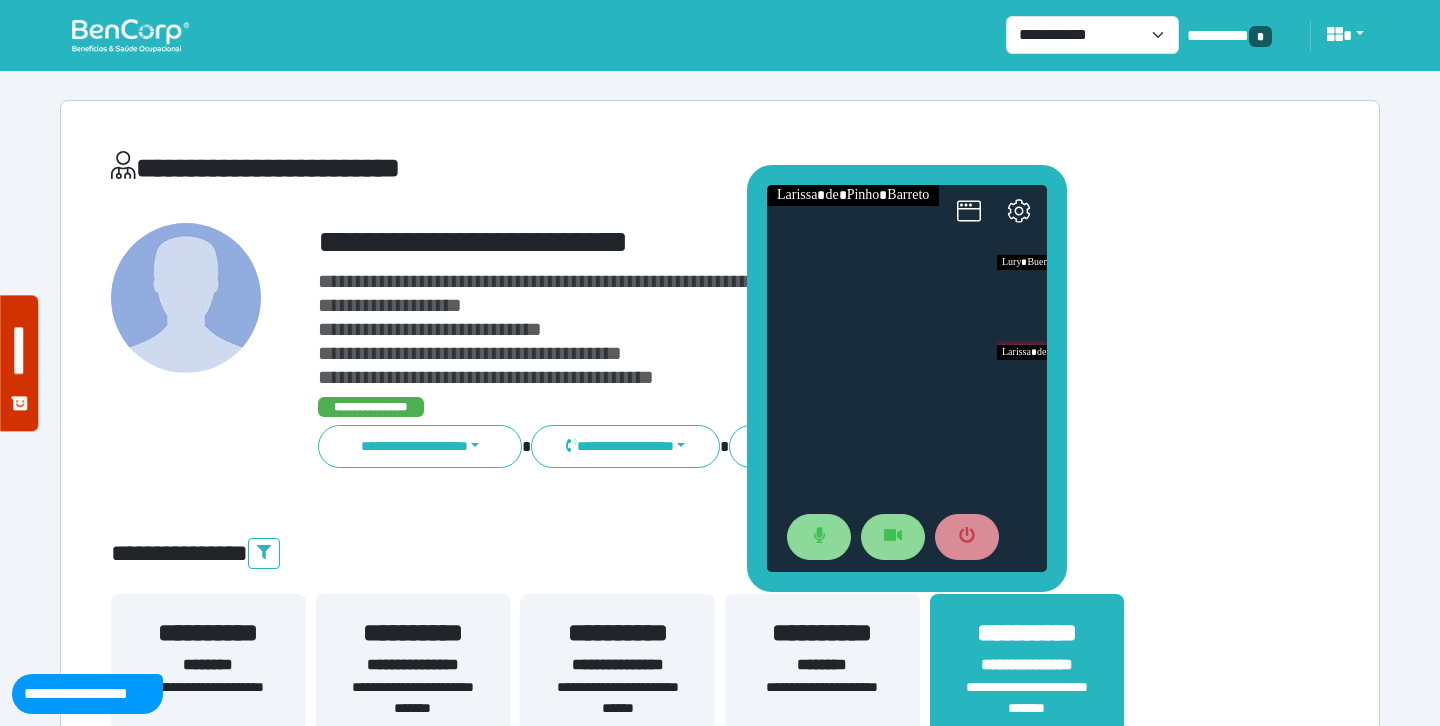 click on "**********" at bounding box center (772, 346) 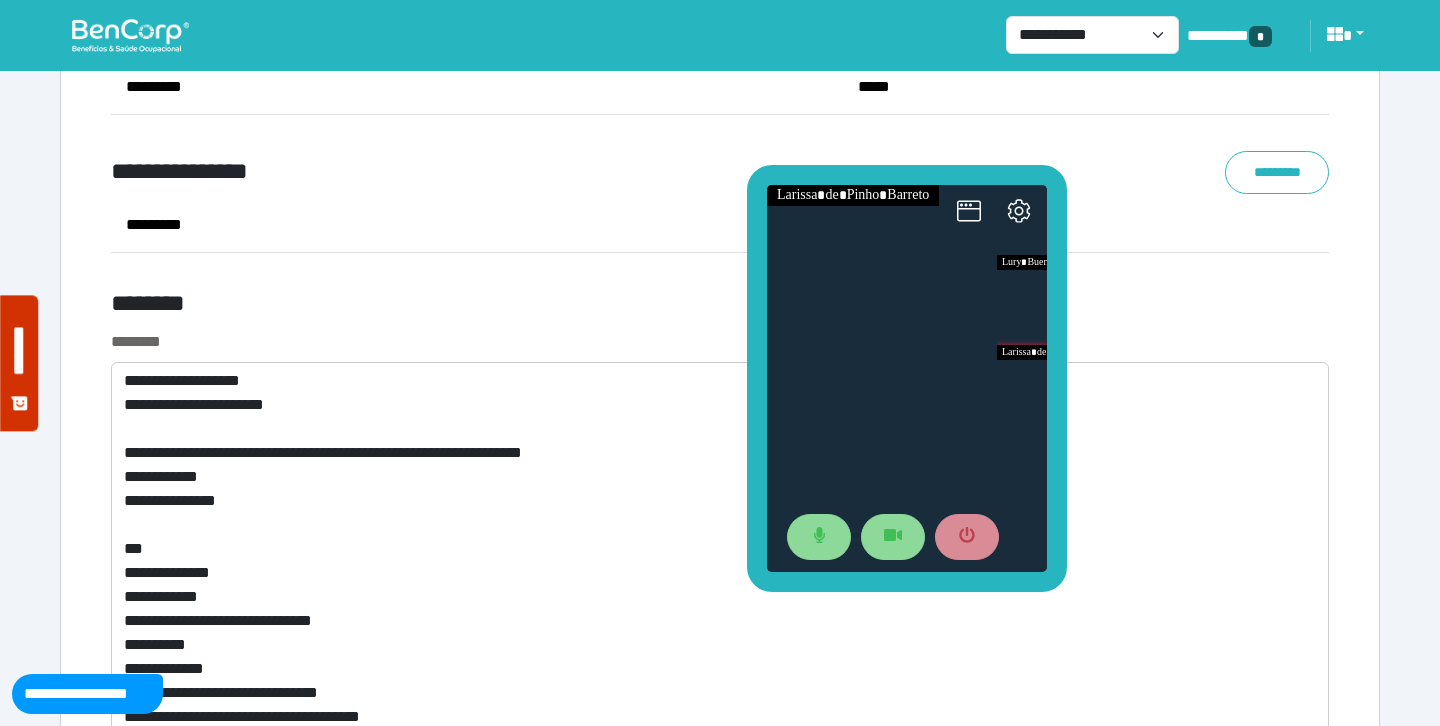 scroll, scrollTop: 7867, scrollLeft: 0, axis: vertical 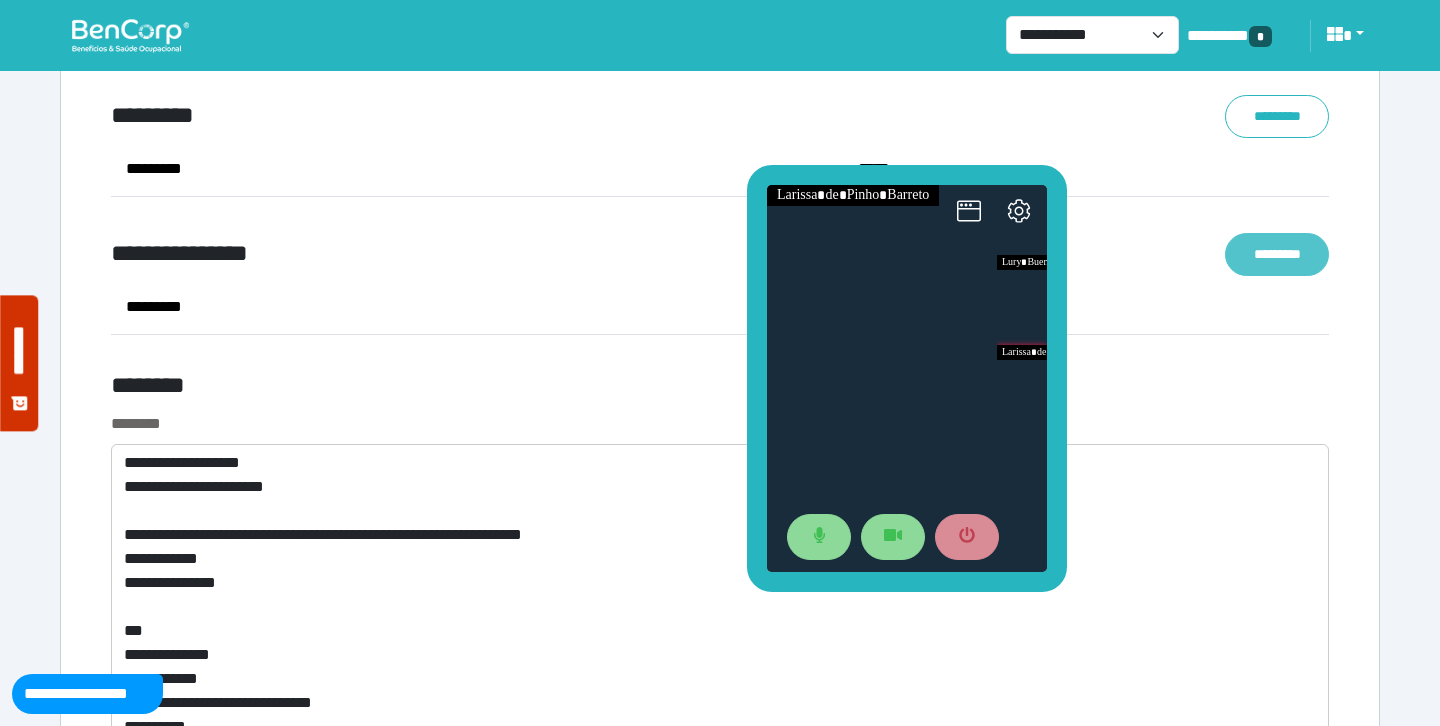 click on "*********" at bounding box center (1277, 254) 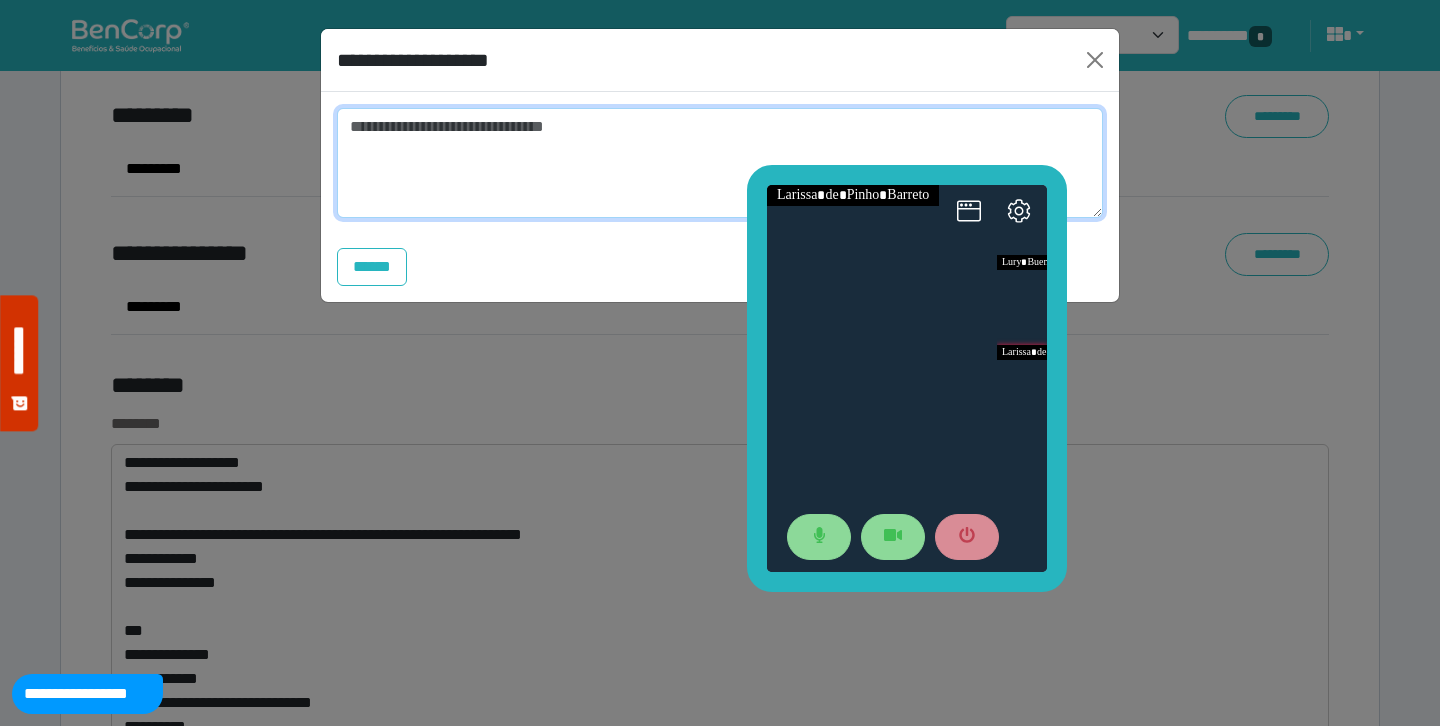 click at bounding box center (720, 163) 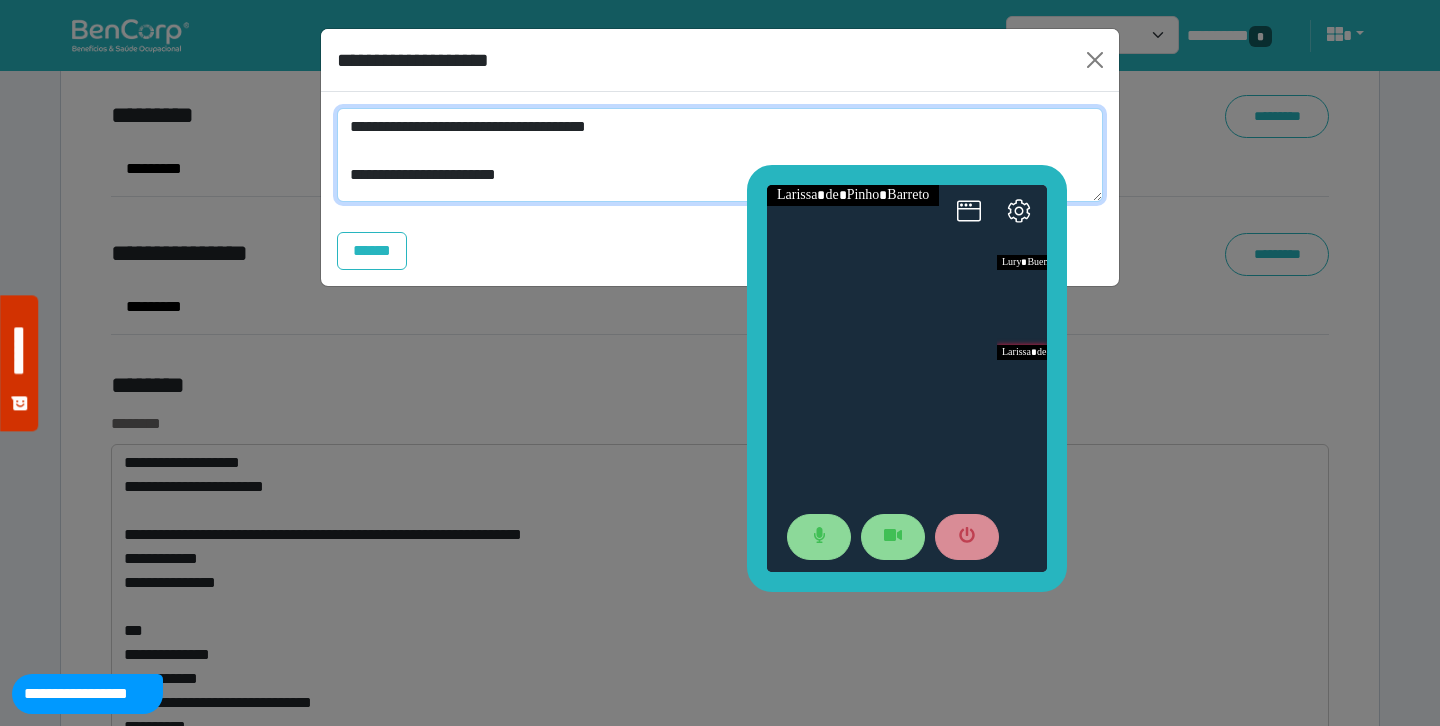 scroll, scrollTop: 0, scrollLeft: 0, axis: both 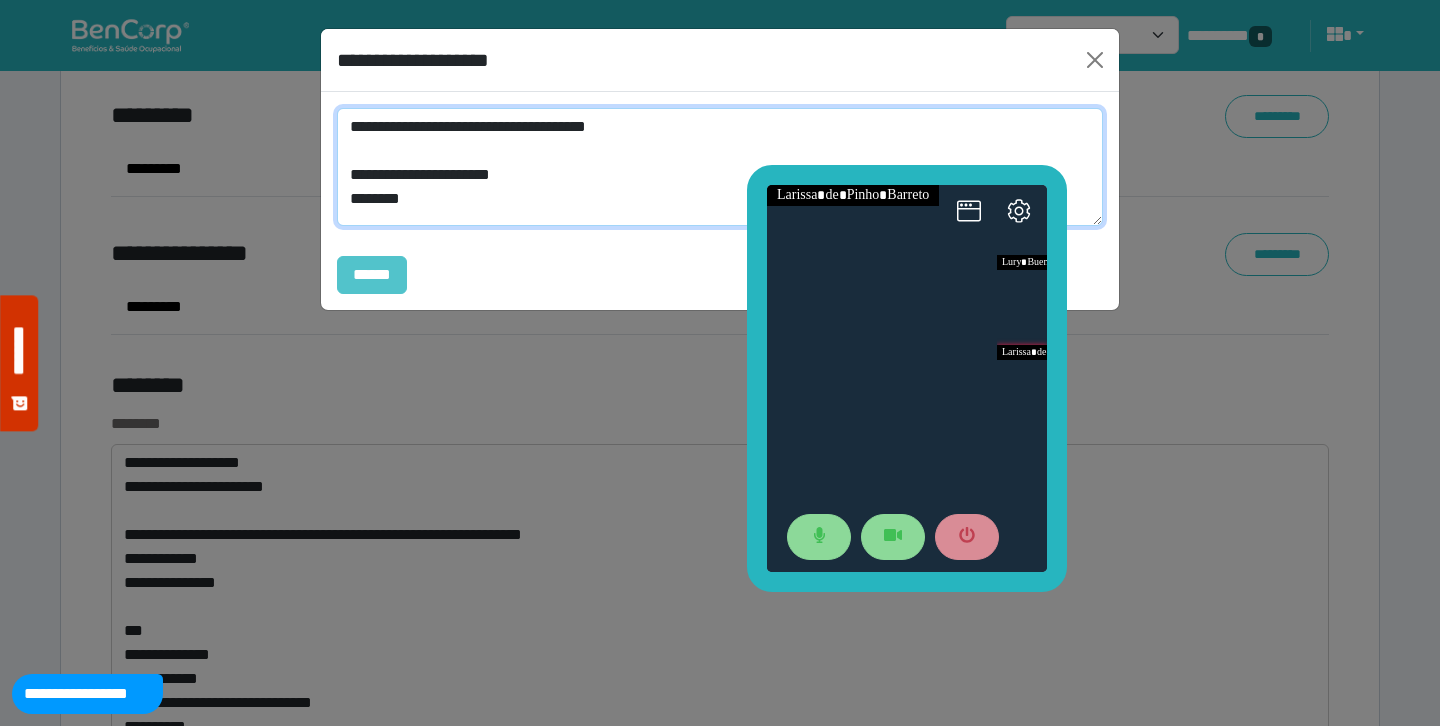 type on "**********" 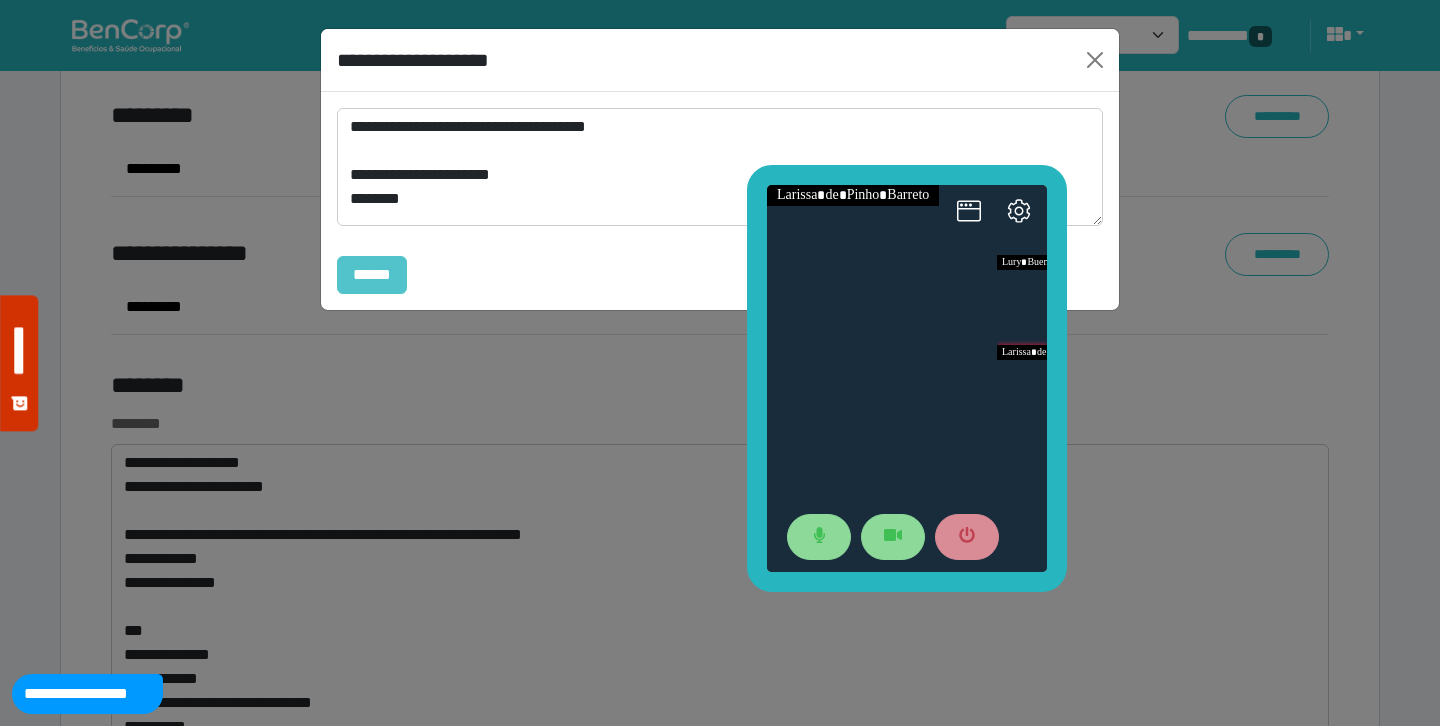click on "******" at bounding box center [372, 275] 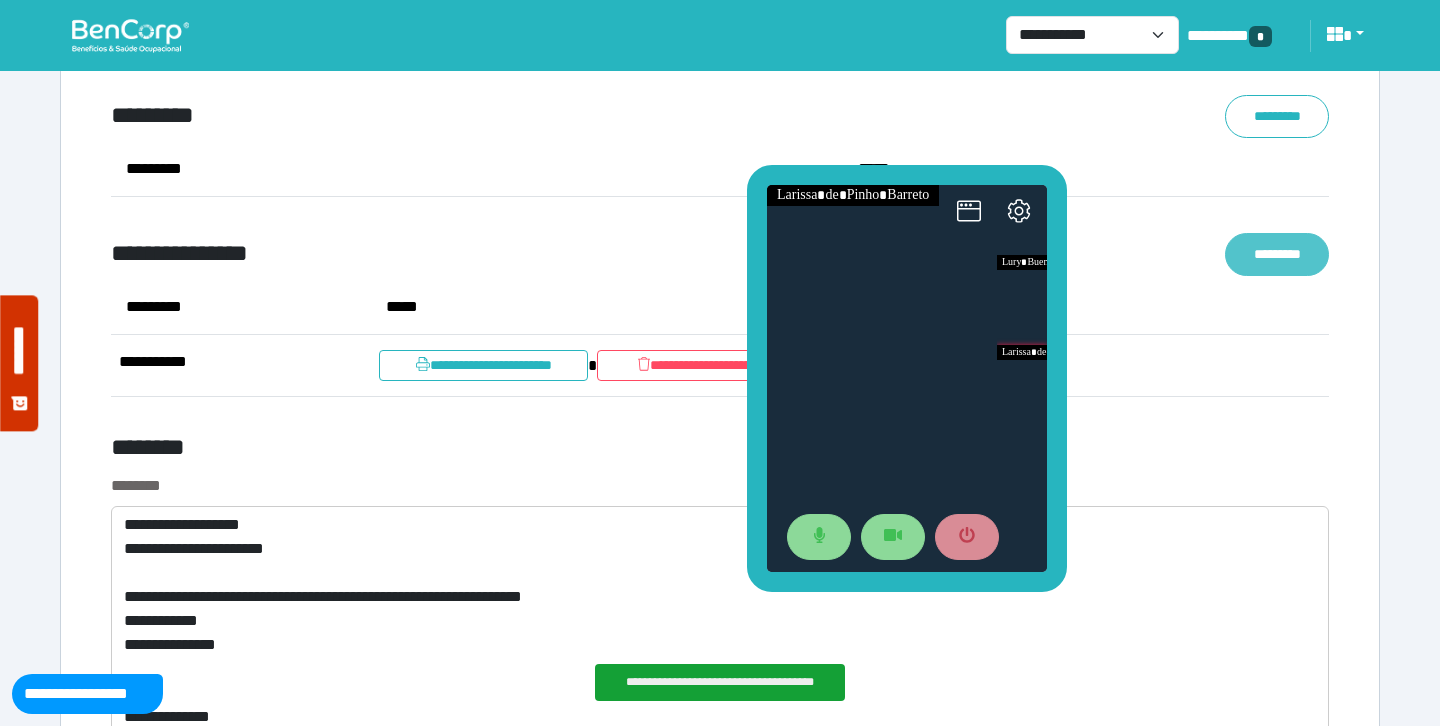 click on "*********" at bounding box center [1277, 254] 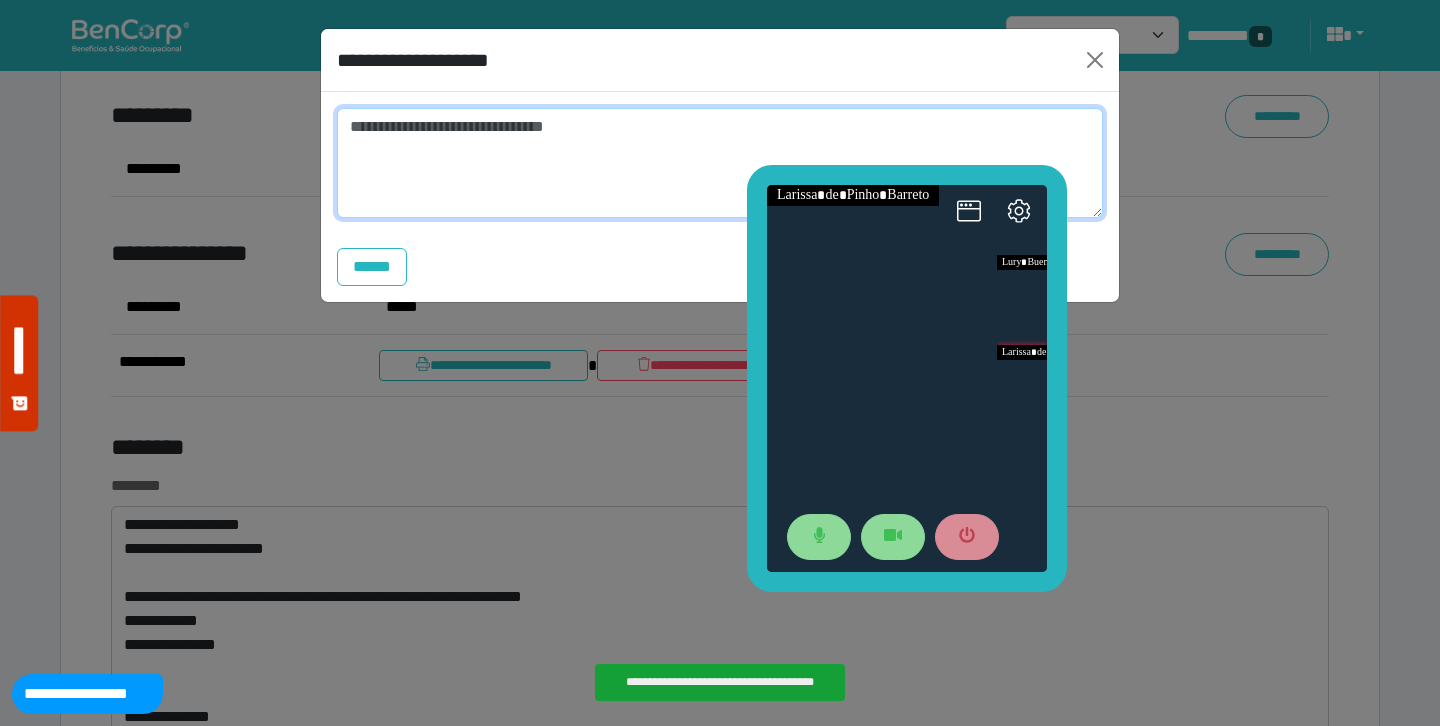 click at bounding box center [720, 163] 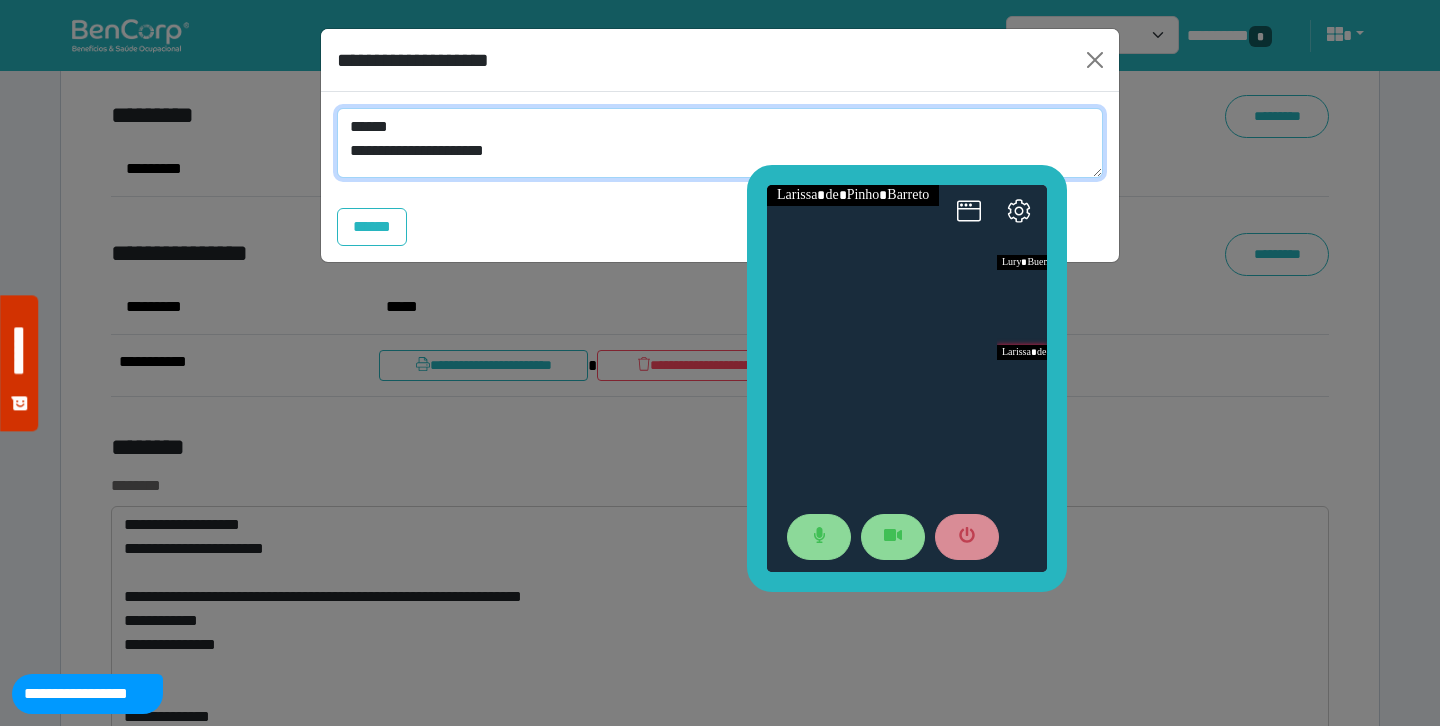 scroll, scrollTop: 0, scrollLeft: 0, axis: both 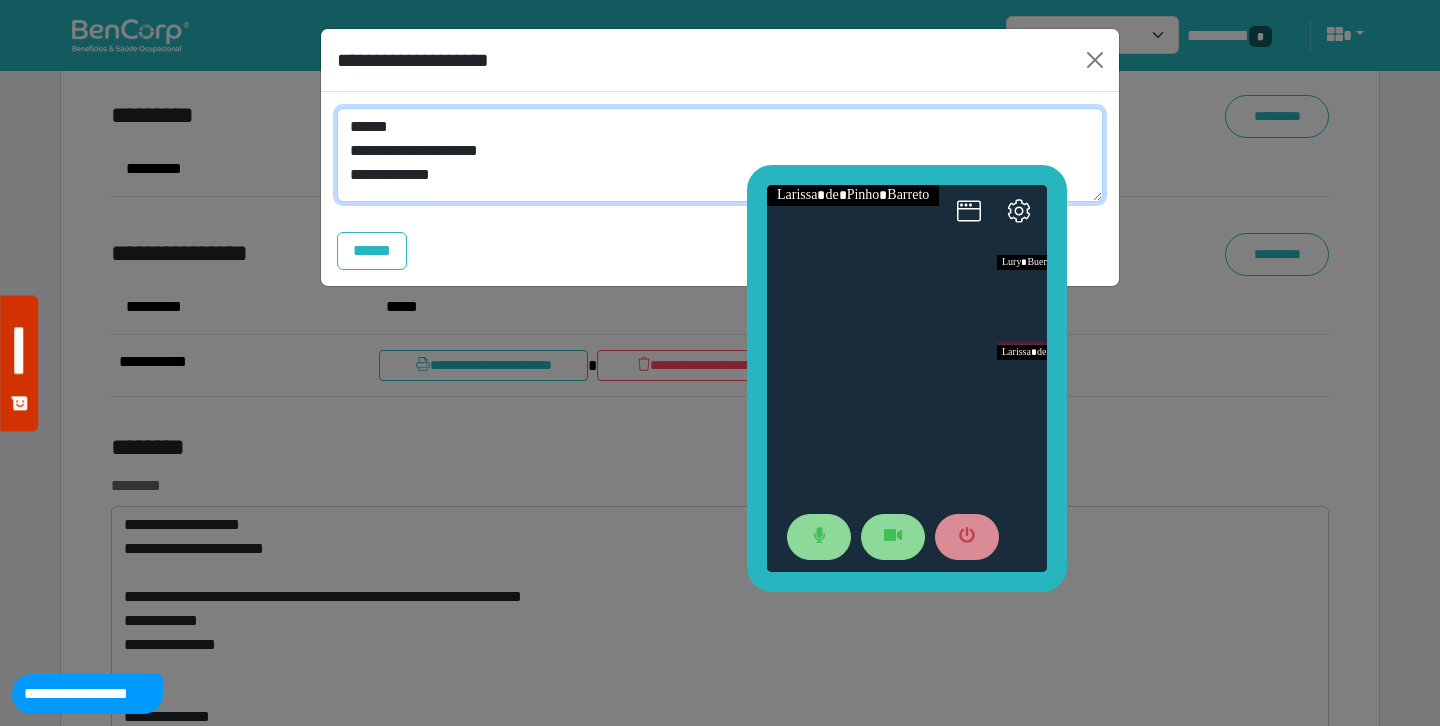 click on "**********" at bounding box center (720, 155) 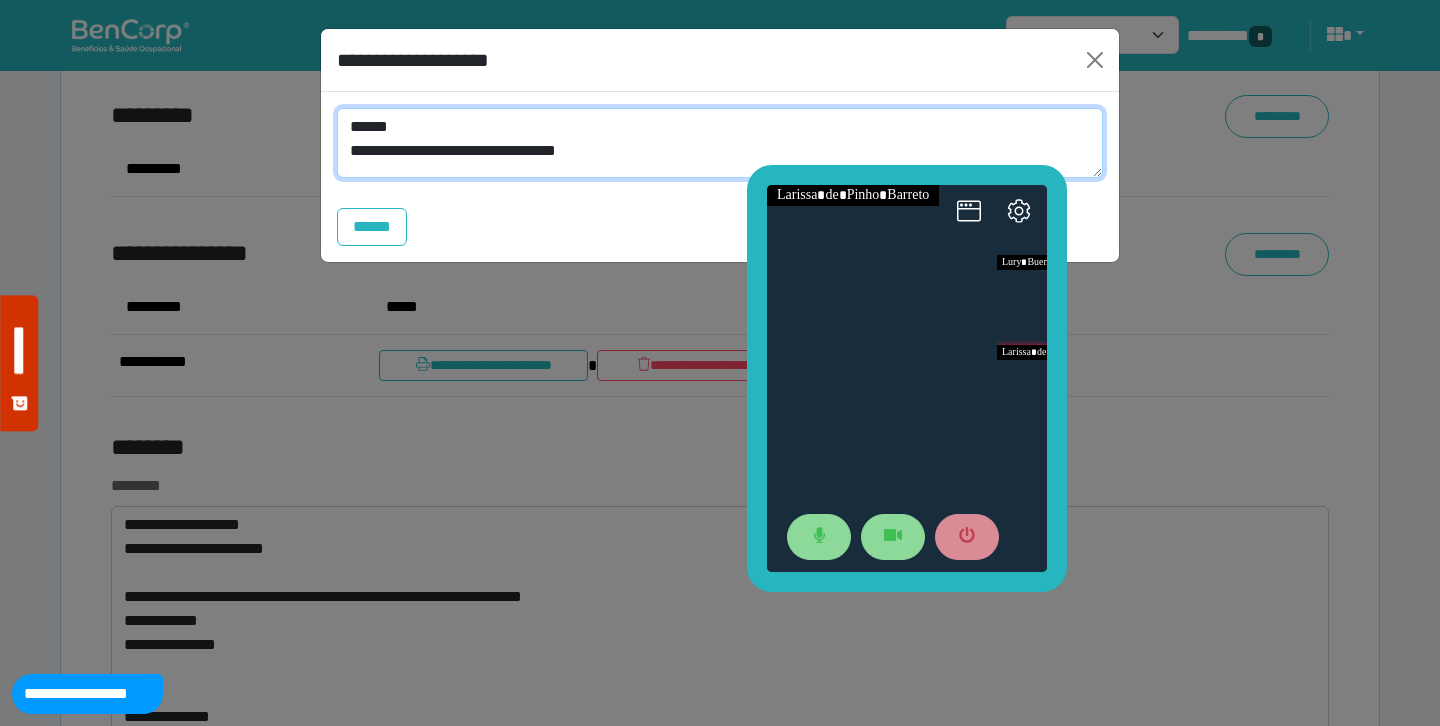 click on "**********" at bounding box center (720, 143) 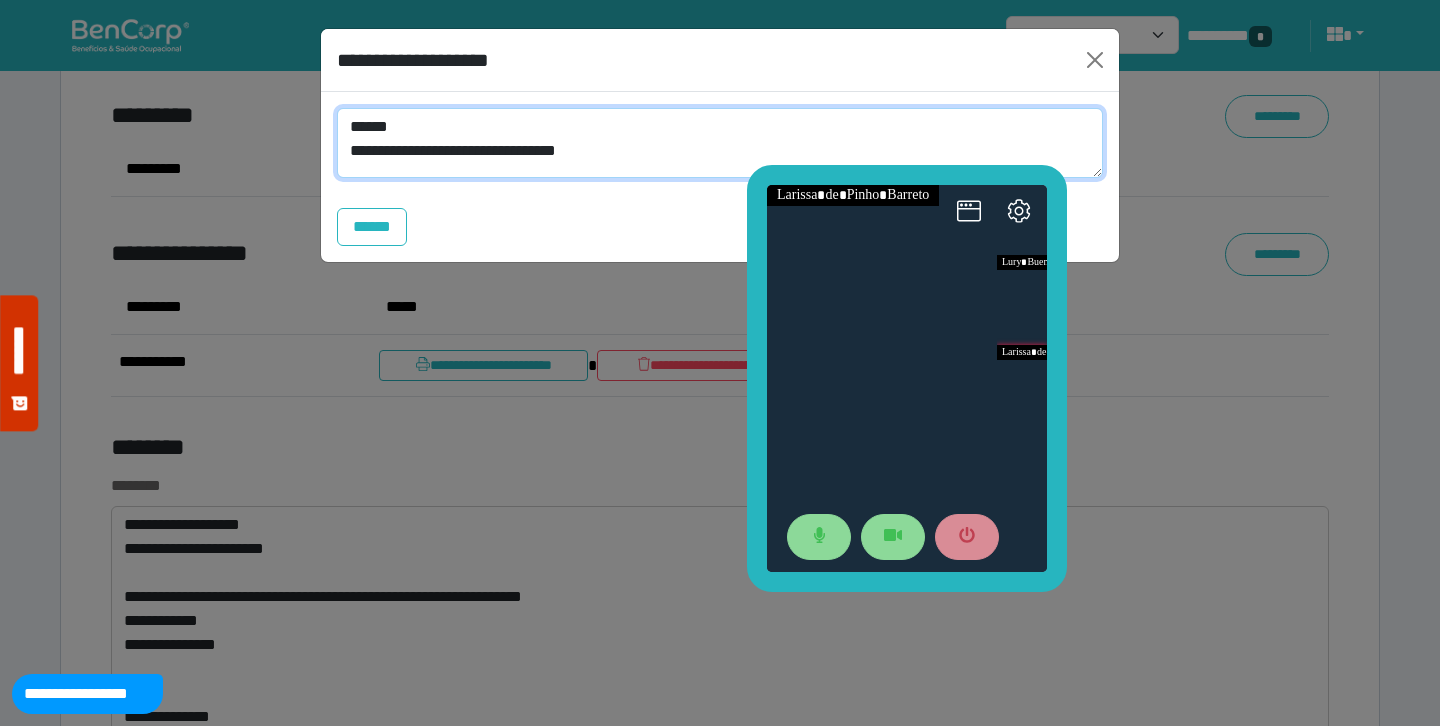 click on "**********" at bounding box center (720, 143) 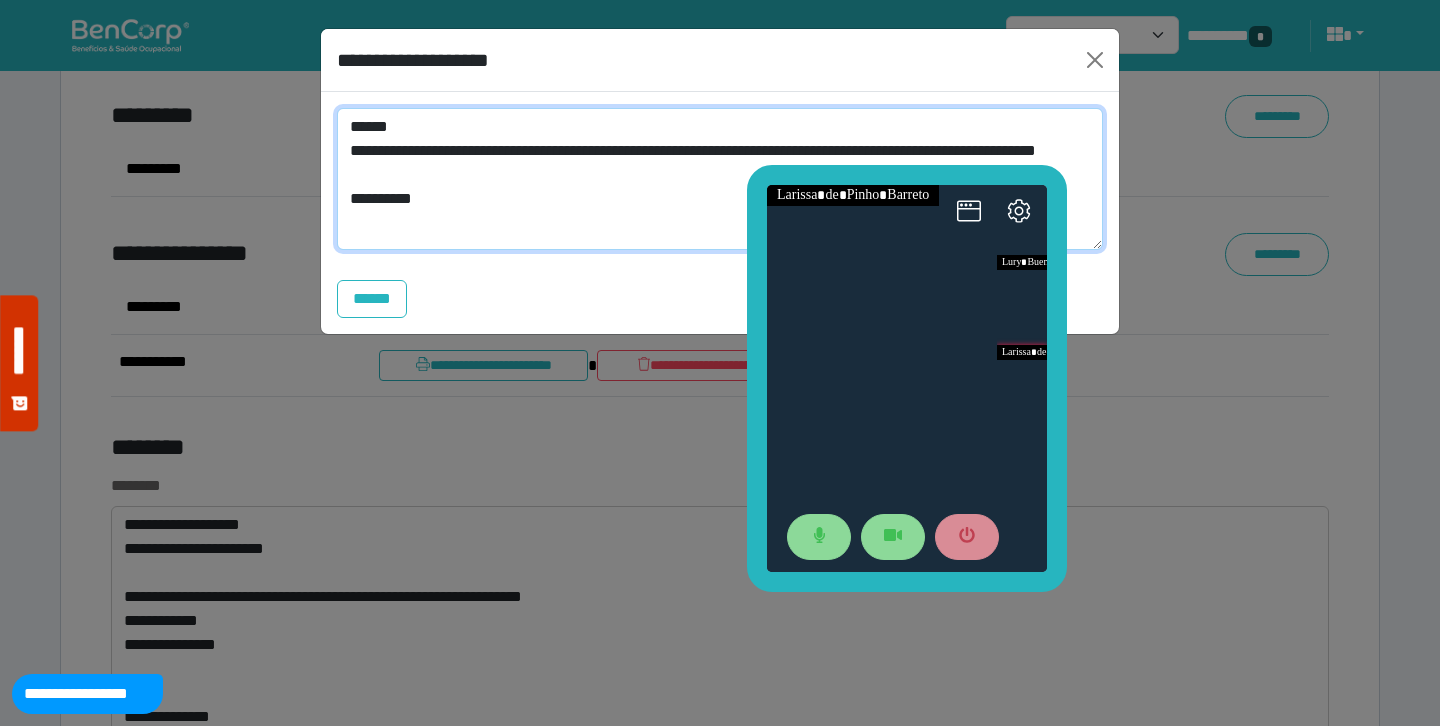 scroll, scrollTop: 0, scrollLeft: 0, axis: both 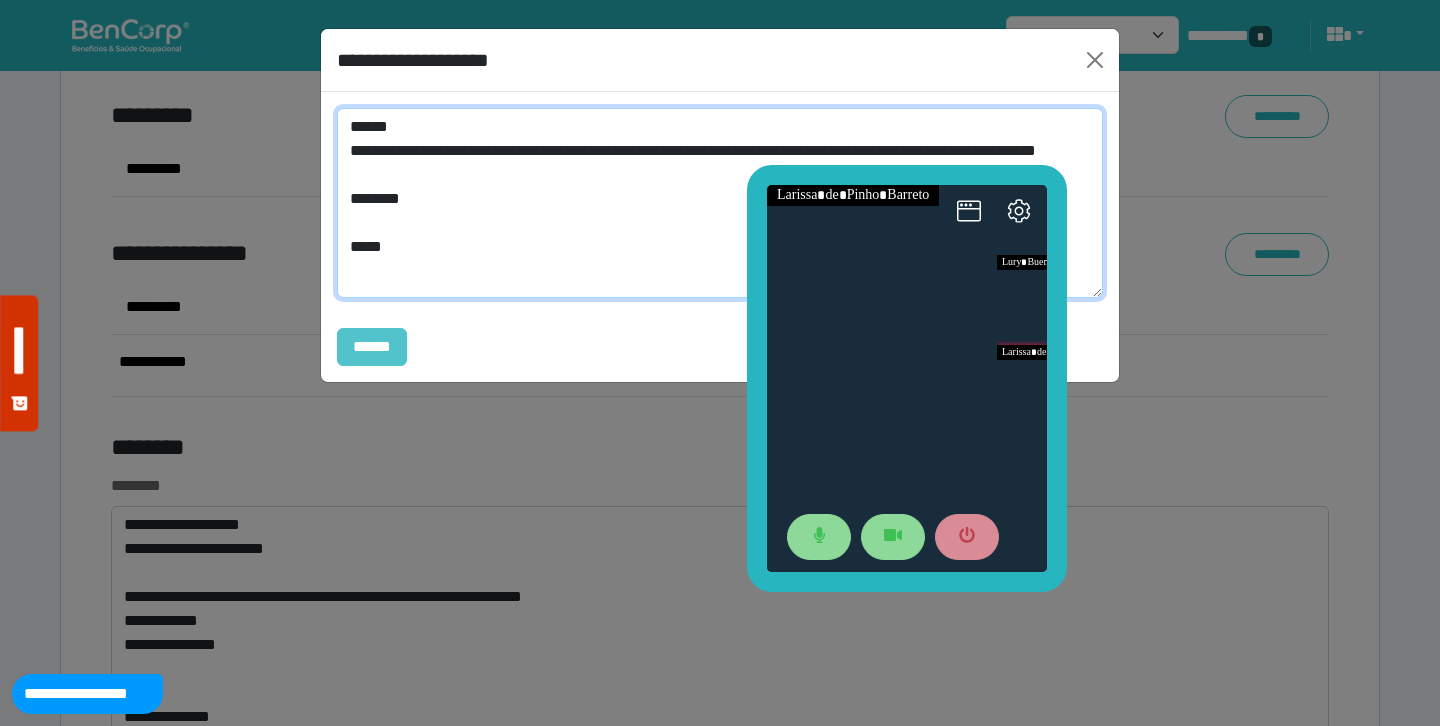 type on "**********" 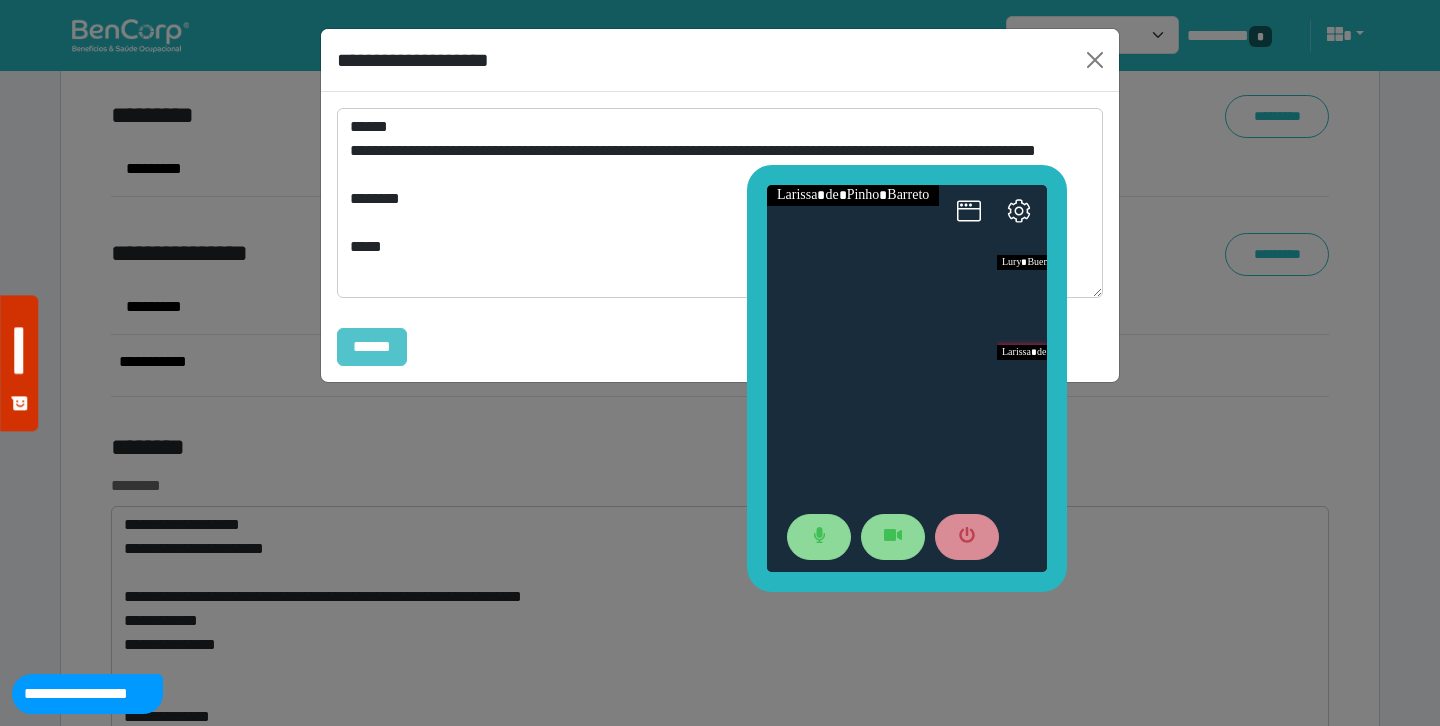 click on "******" at bounding box center (372, 347) 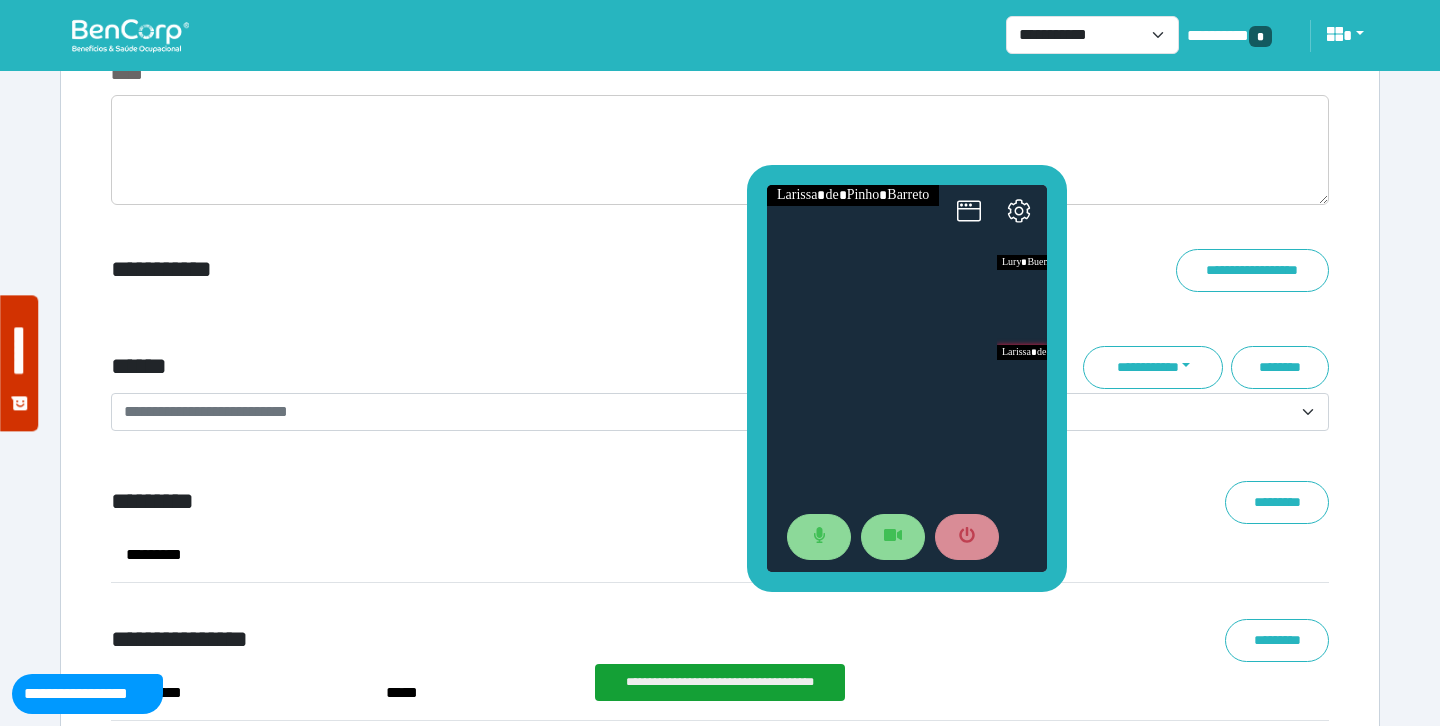 scroll, scrollTop: 7436, scrollLeft: 0, axis: vertical 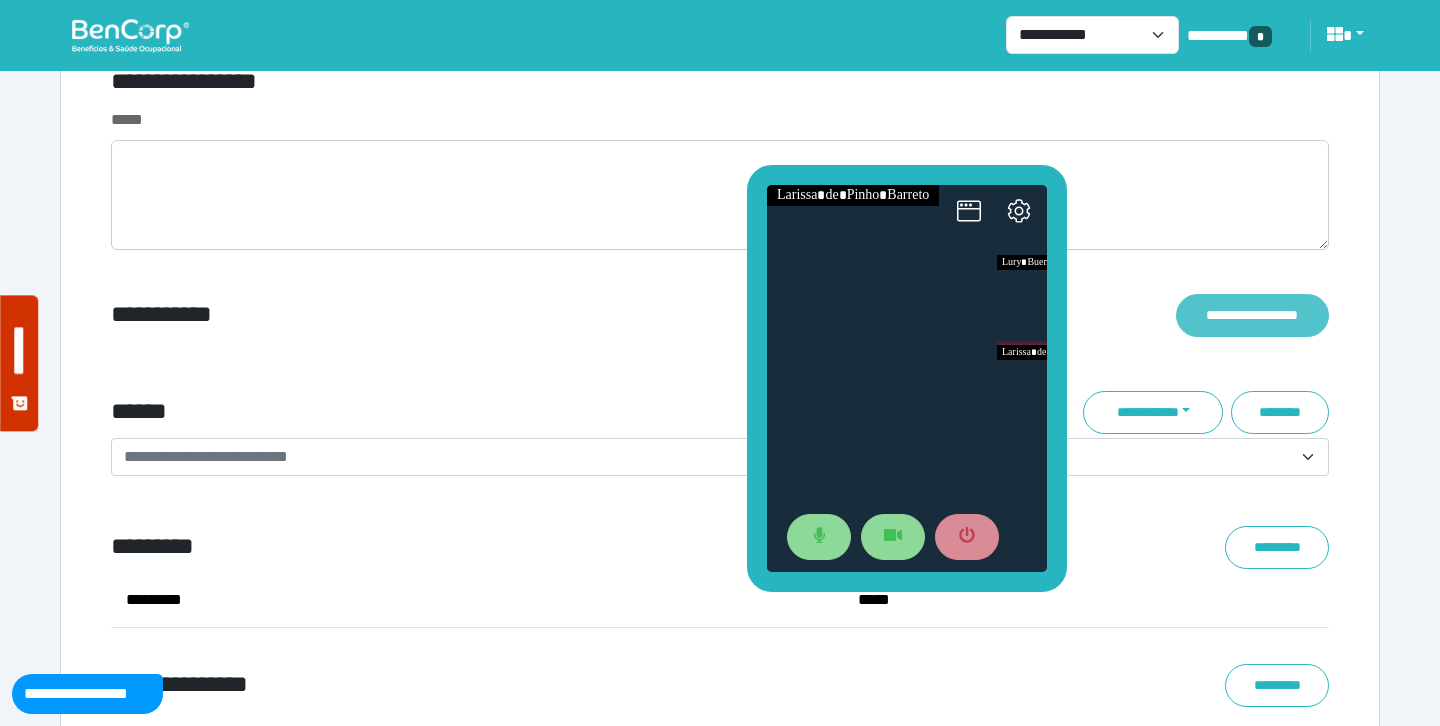 click on "**********" at bounding box center [1252, 315] 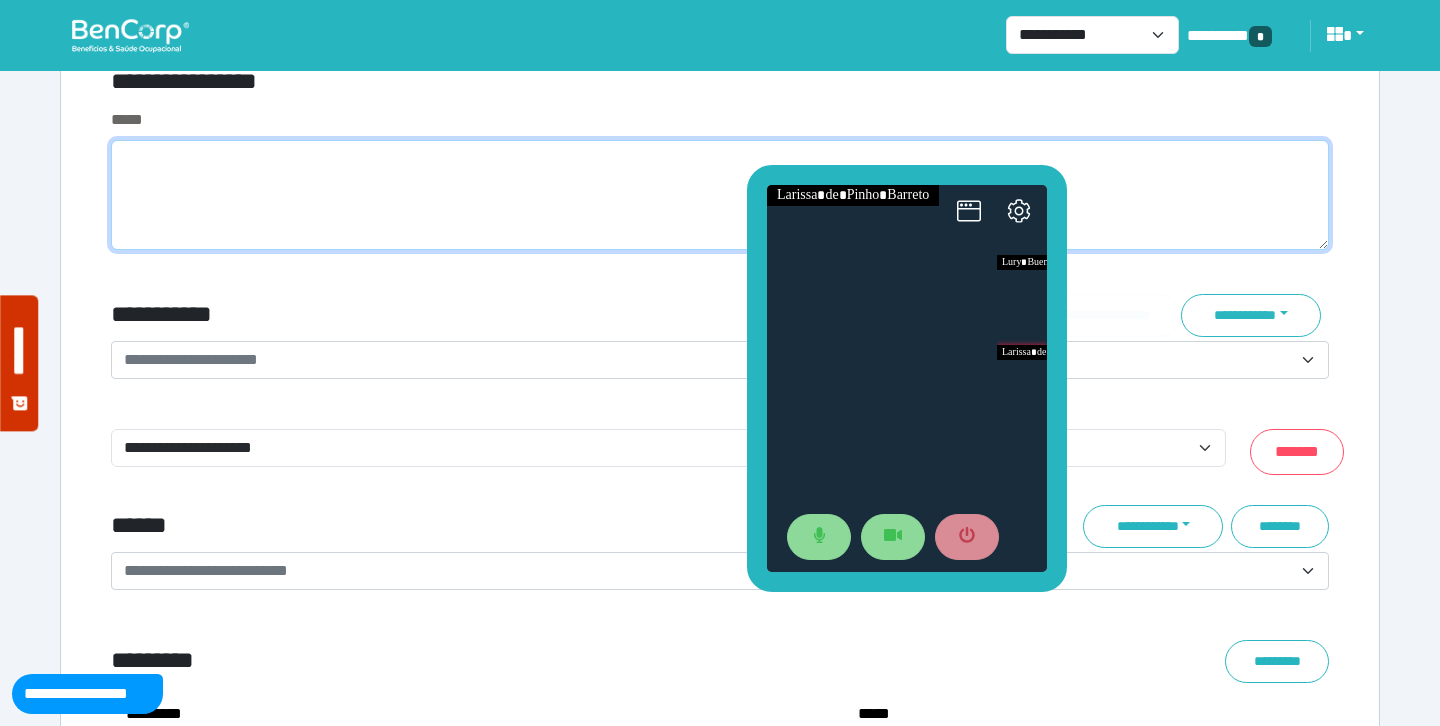click at bounding box center (720, 195) 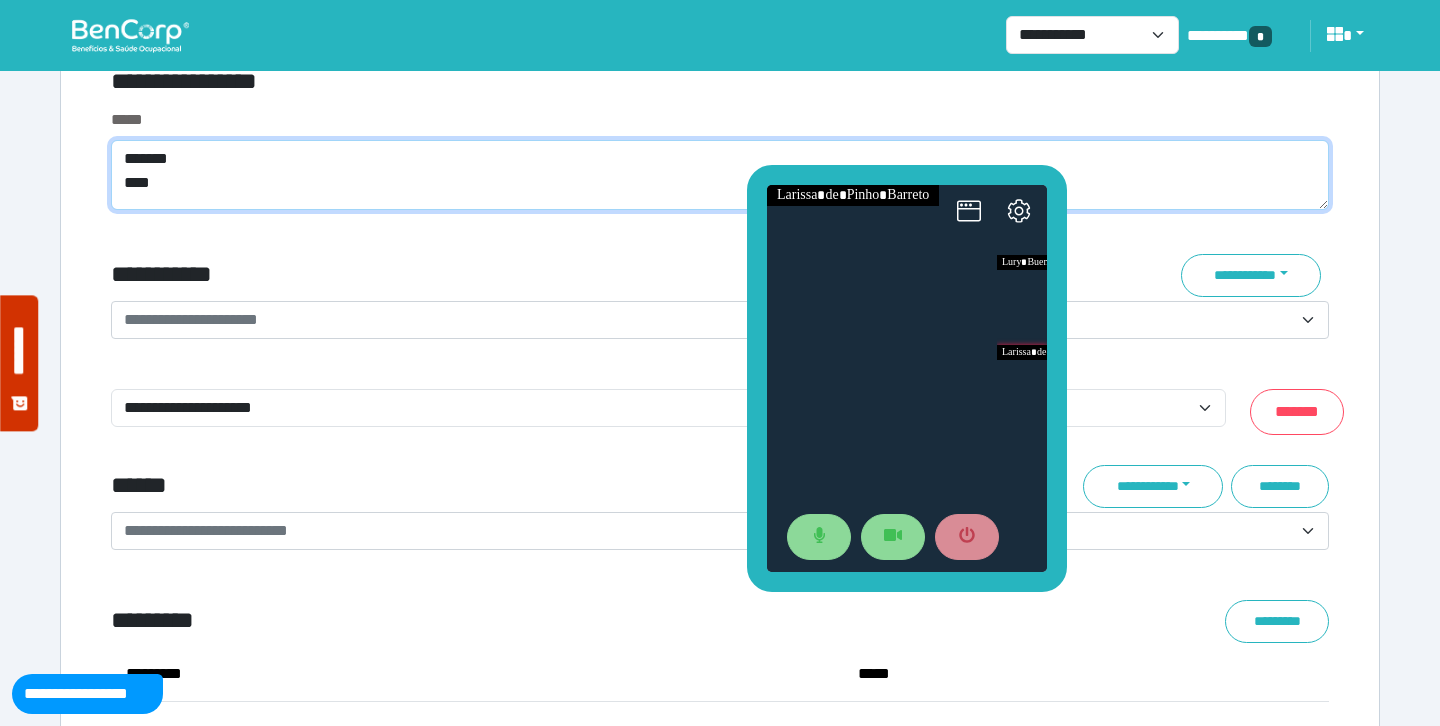 scroll, scrollTop: 0, scrollLeft: 0, axis: both 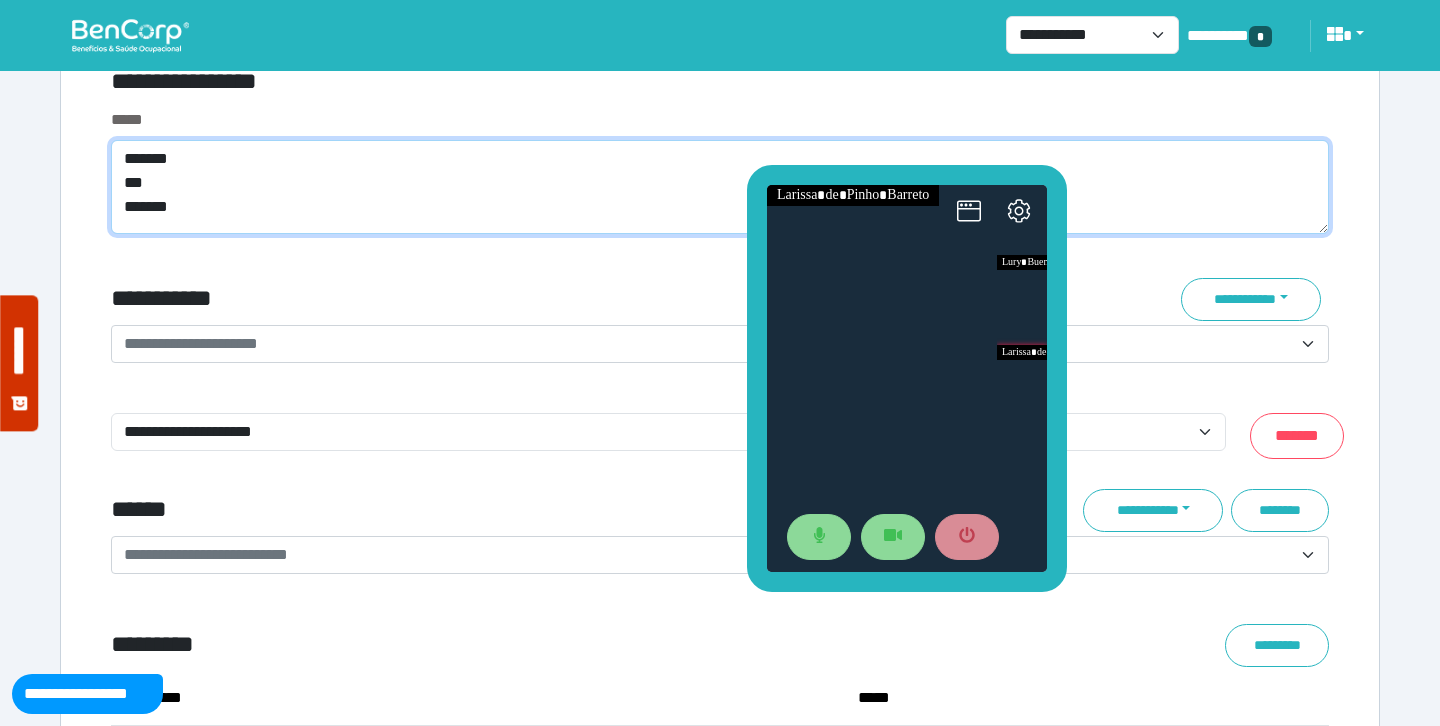 type on "*******
***
*******" 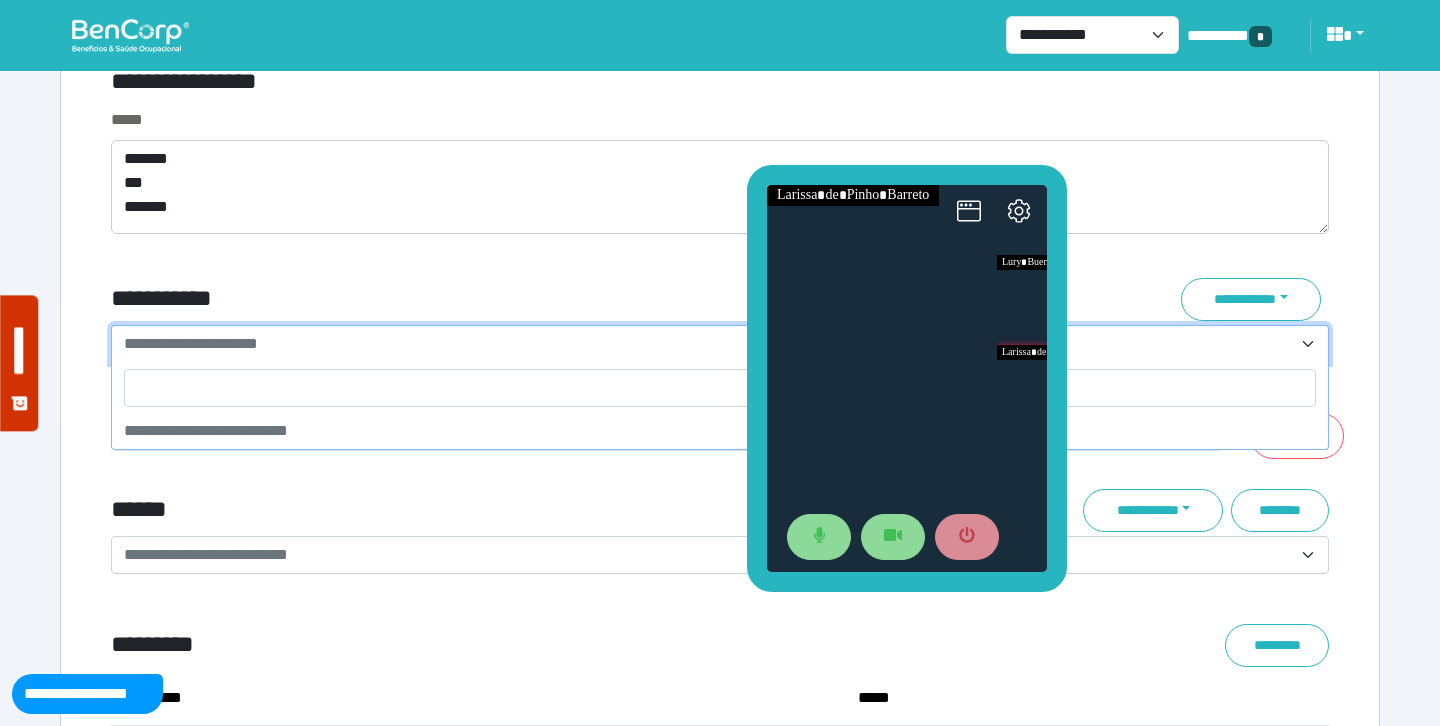 click on "**********" at bounding box center [708, 344] 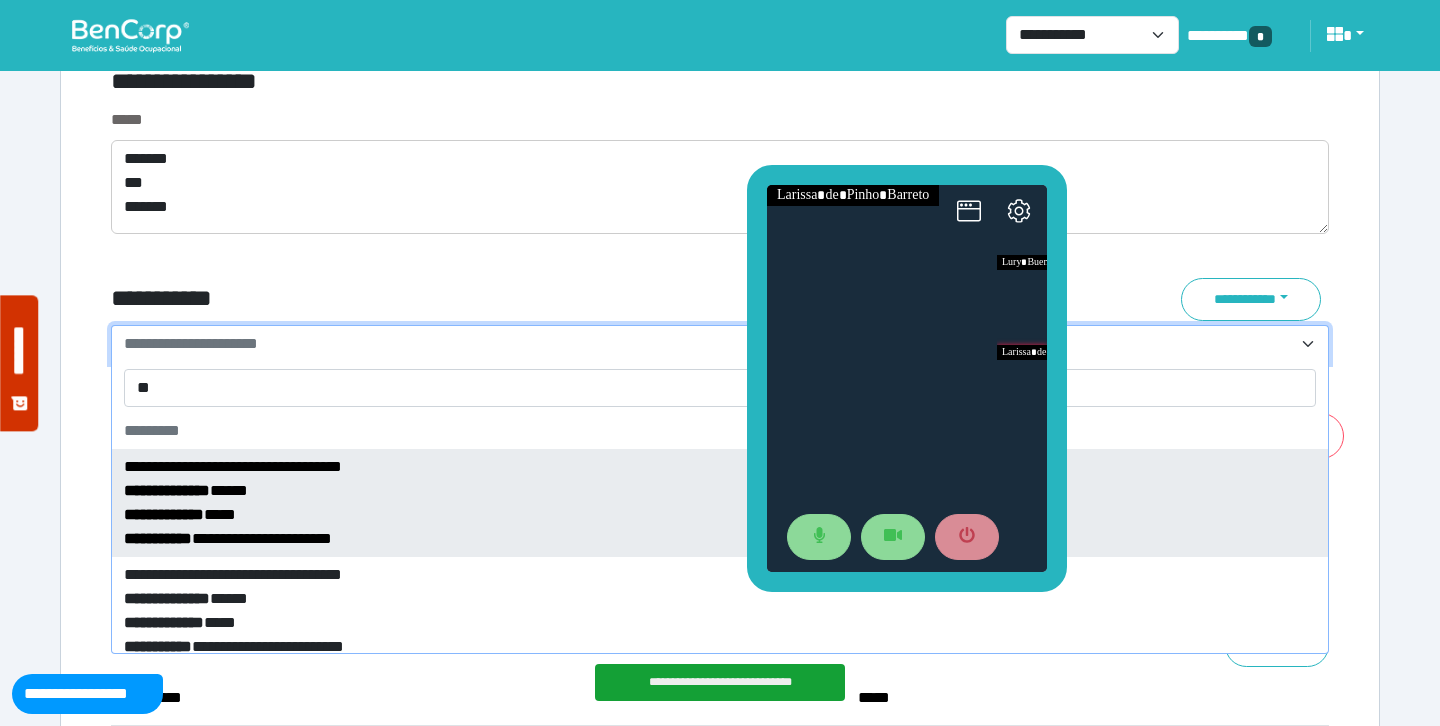 type on "*" 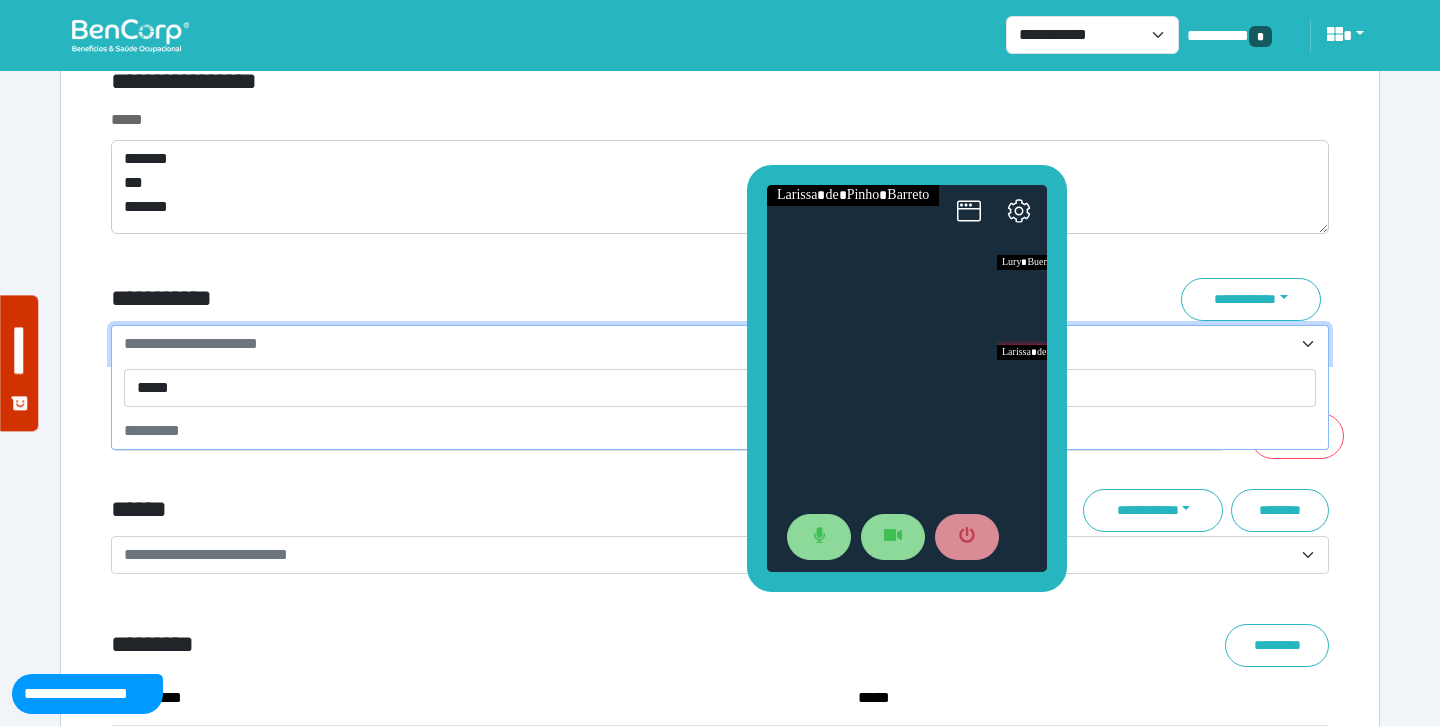 type on "******" 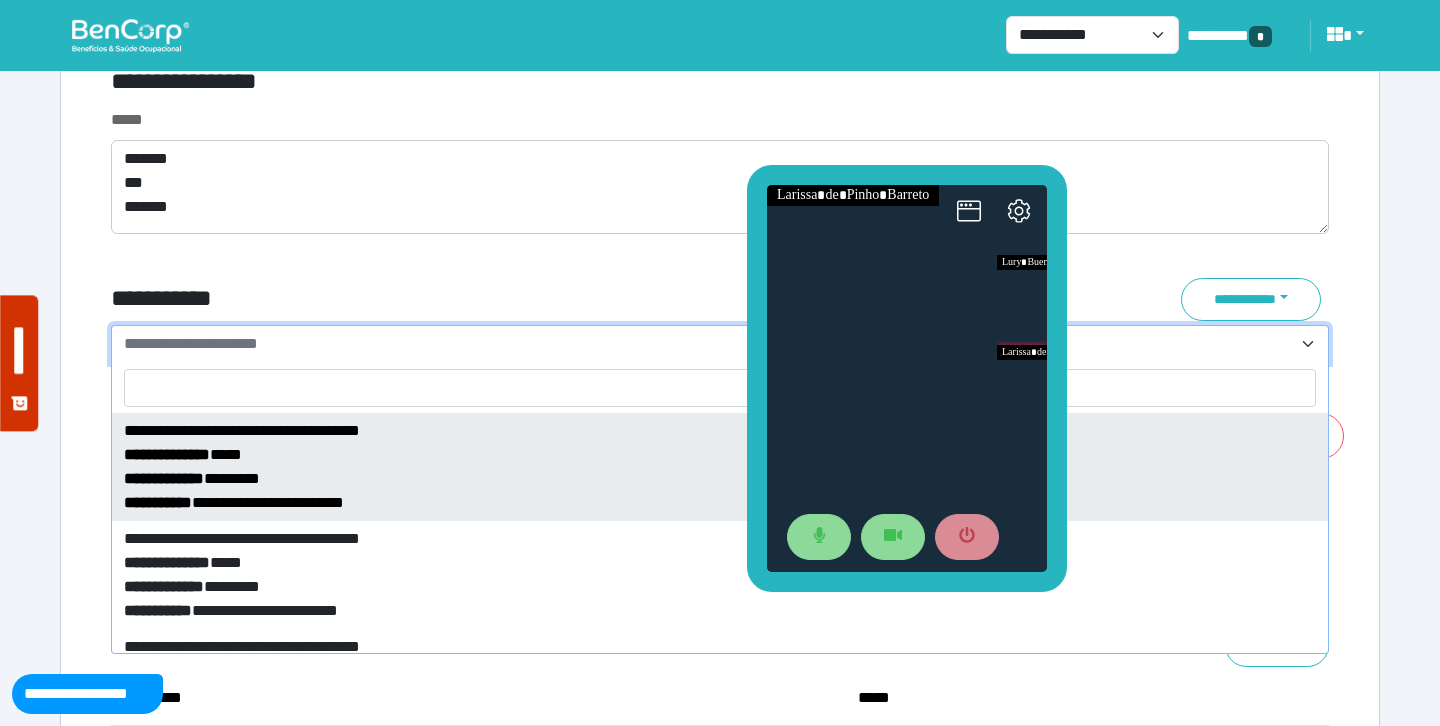 select on "*****" 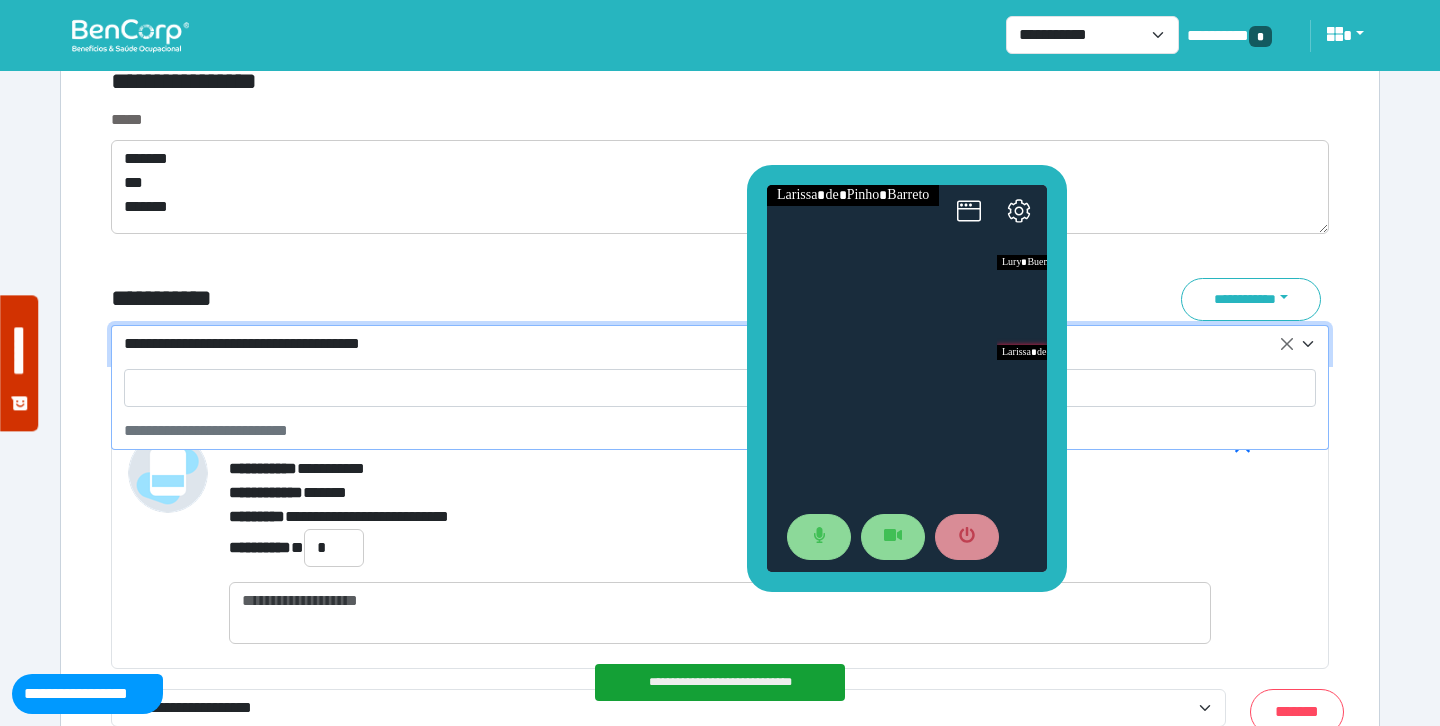 click on "**********" at bounding box center [708, 344] 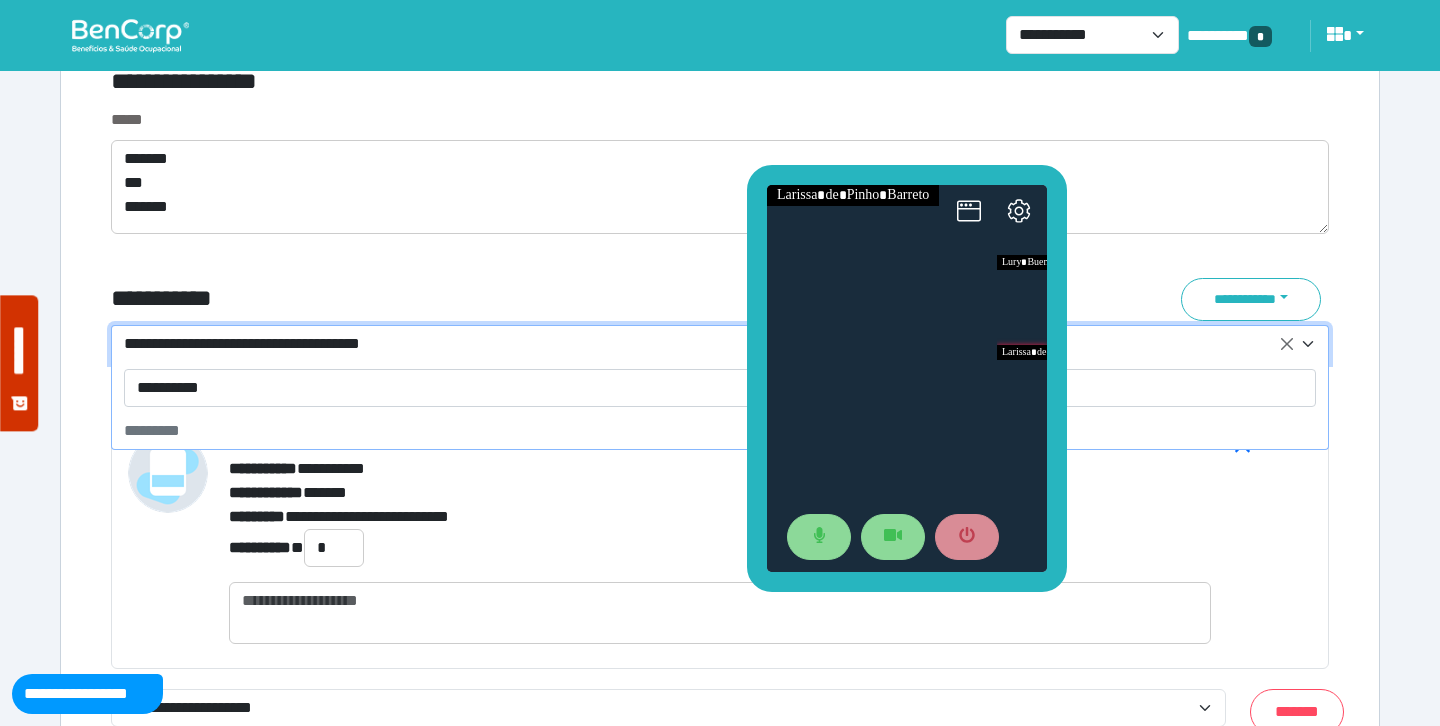 type on "**********" 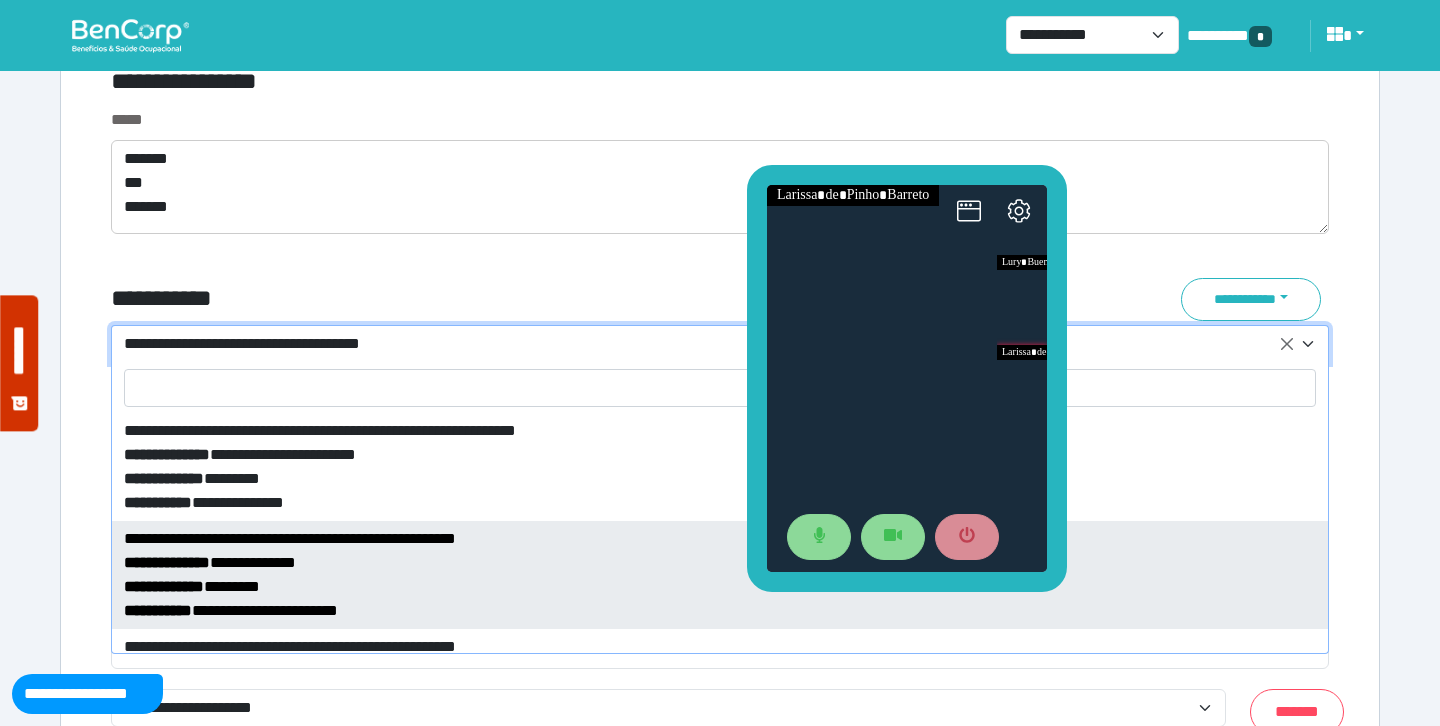 select on "*****" 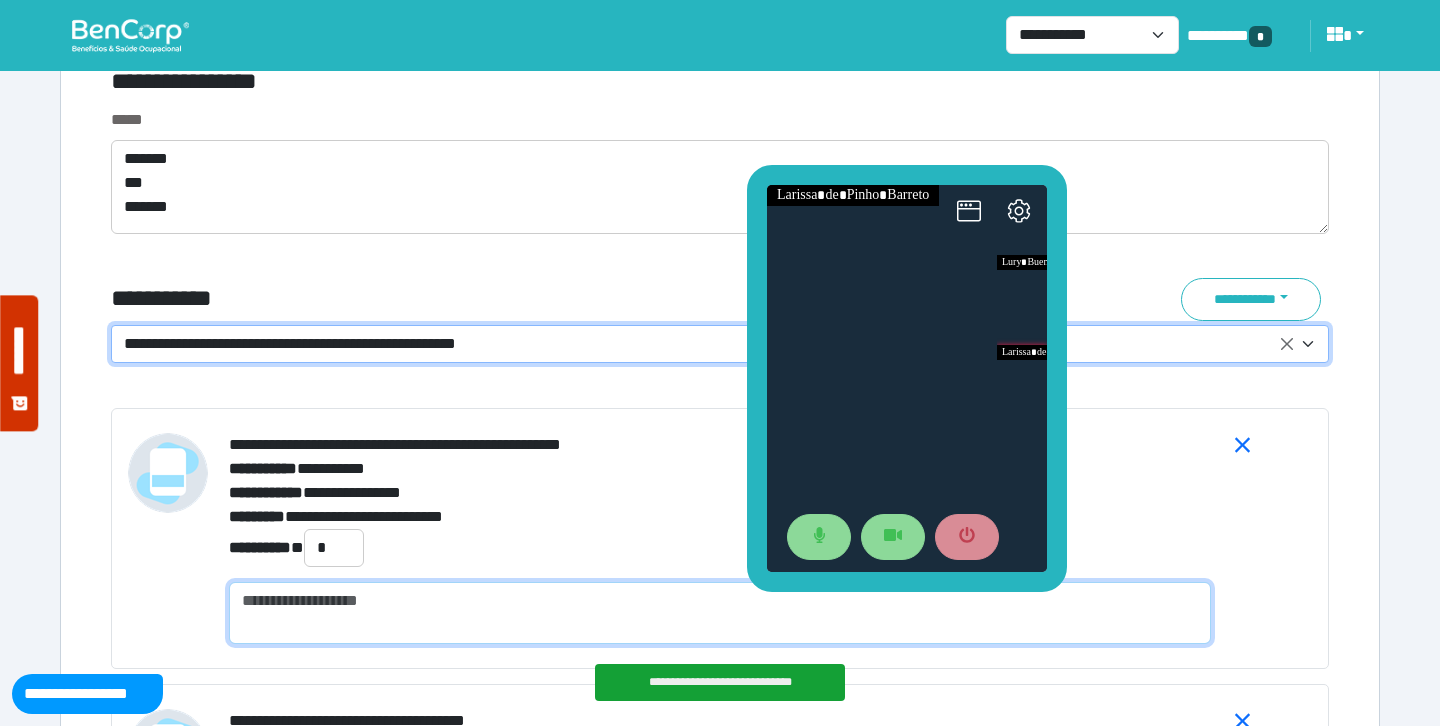 click at bounding box center [720, 613] 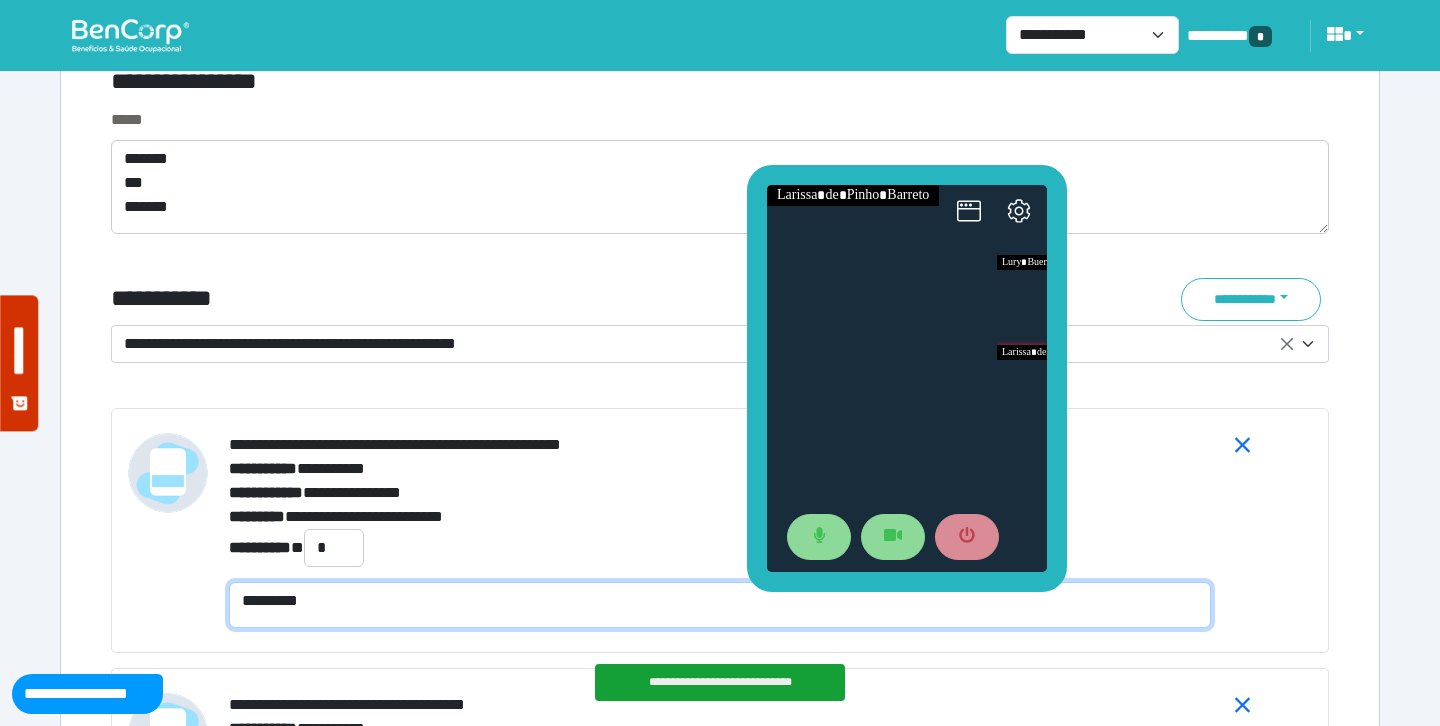 scroll, scrollTop: 0, scrollLeft: 0, axis: both 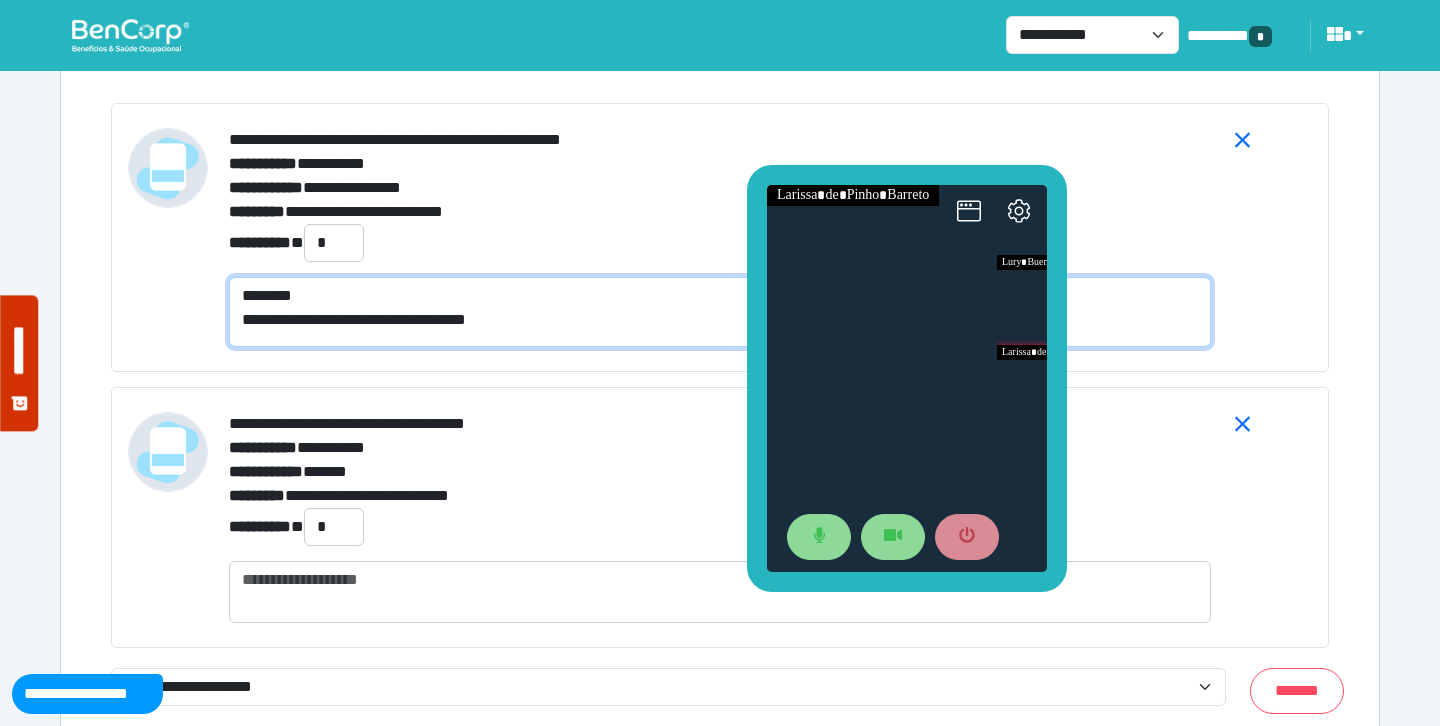 type on "**********" 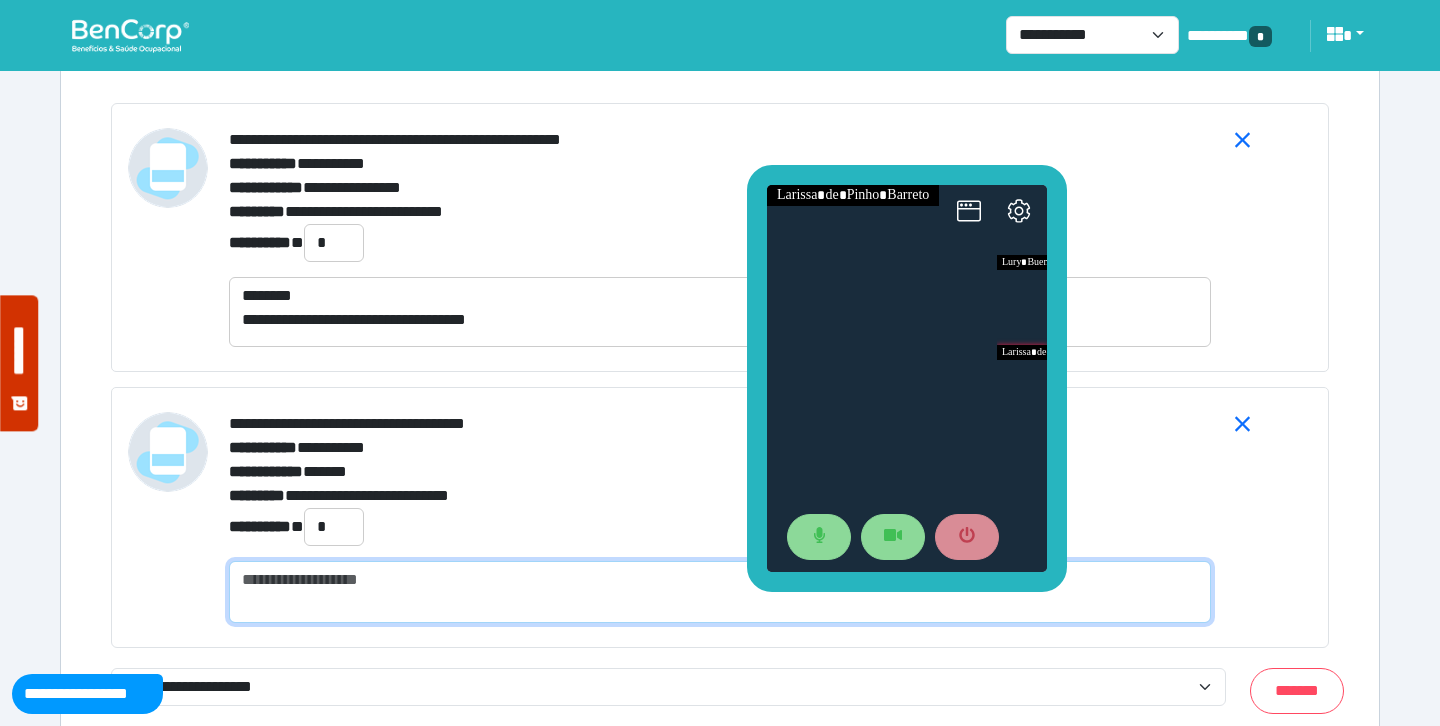 click at bounding box center (720, 592) 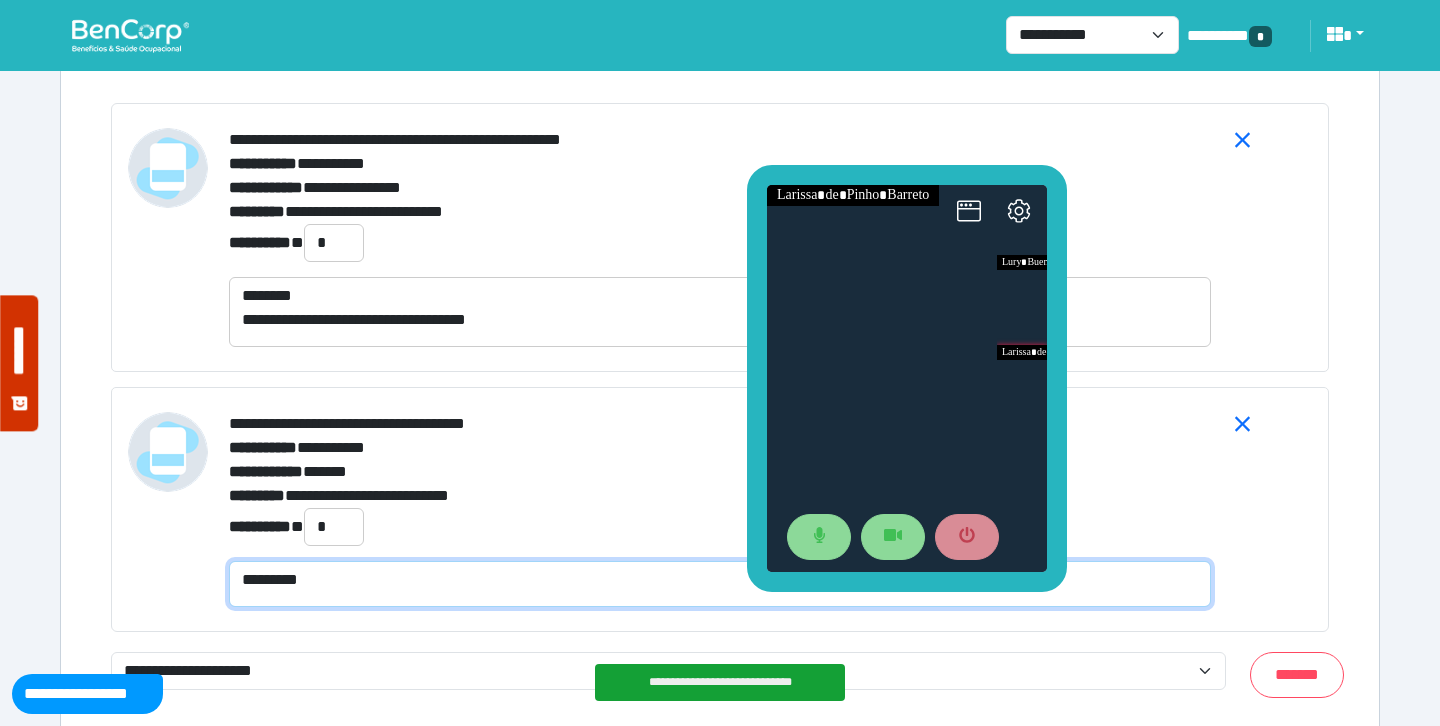 scroll, scrollTop: 0, scrollLeft: 0, axis: both 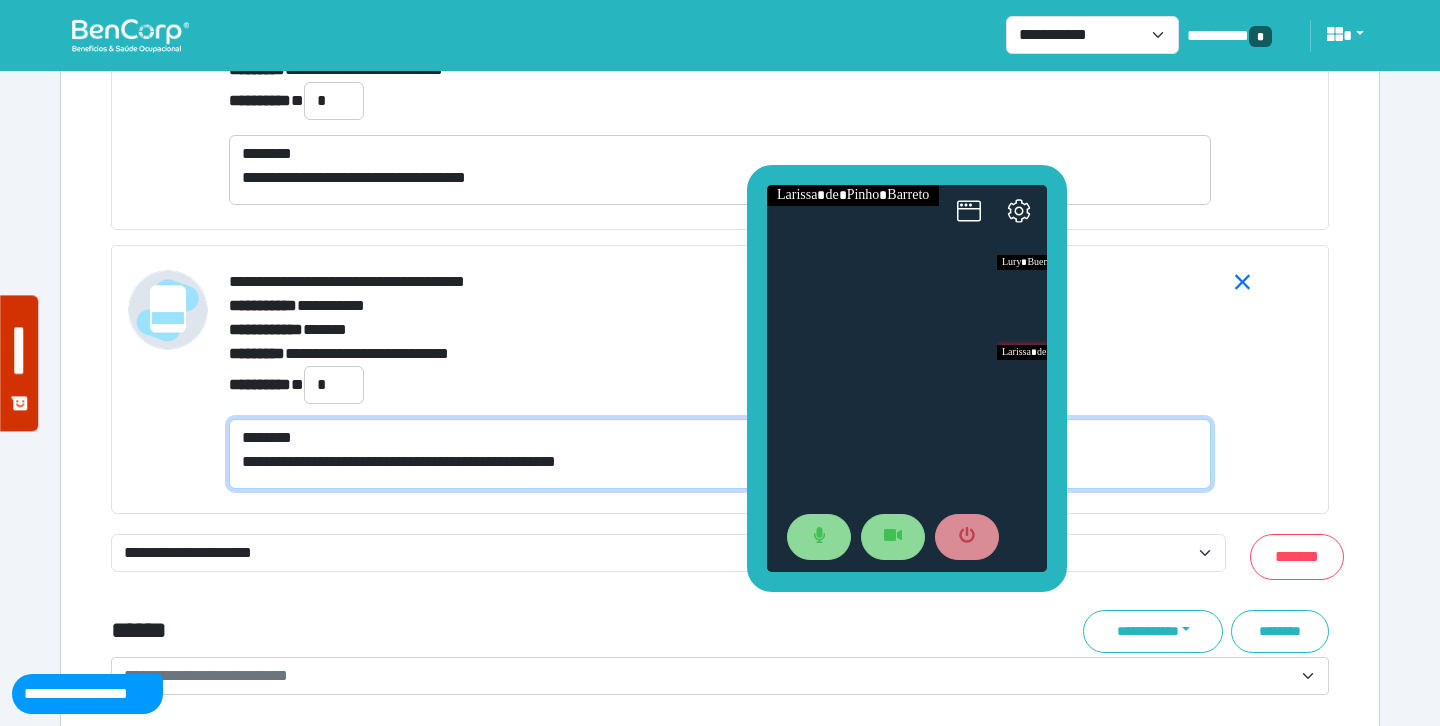 type on "**********" 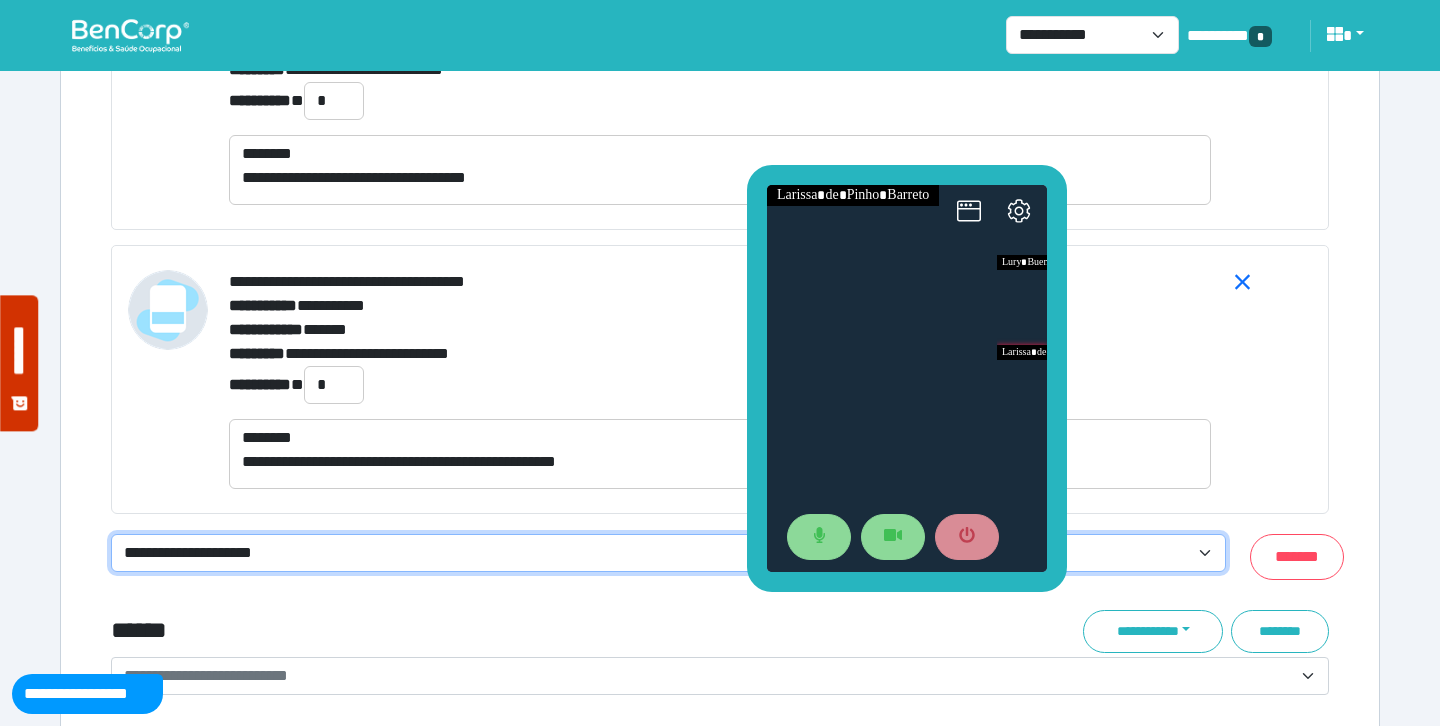 click on "**********" at bounding box center (668, 553) 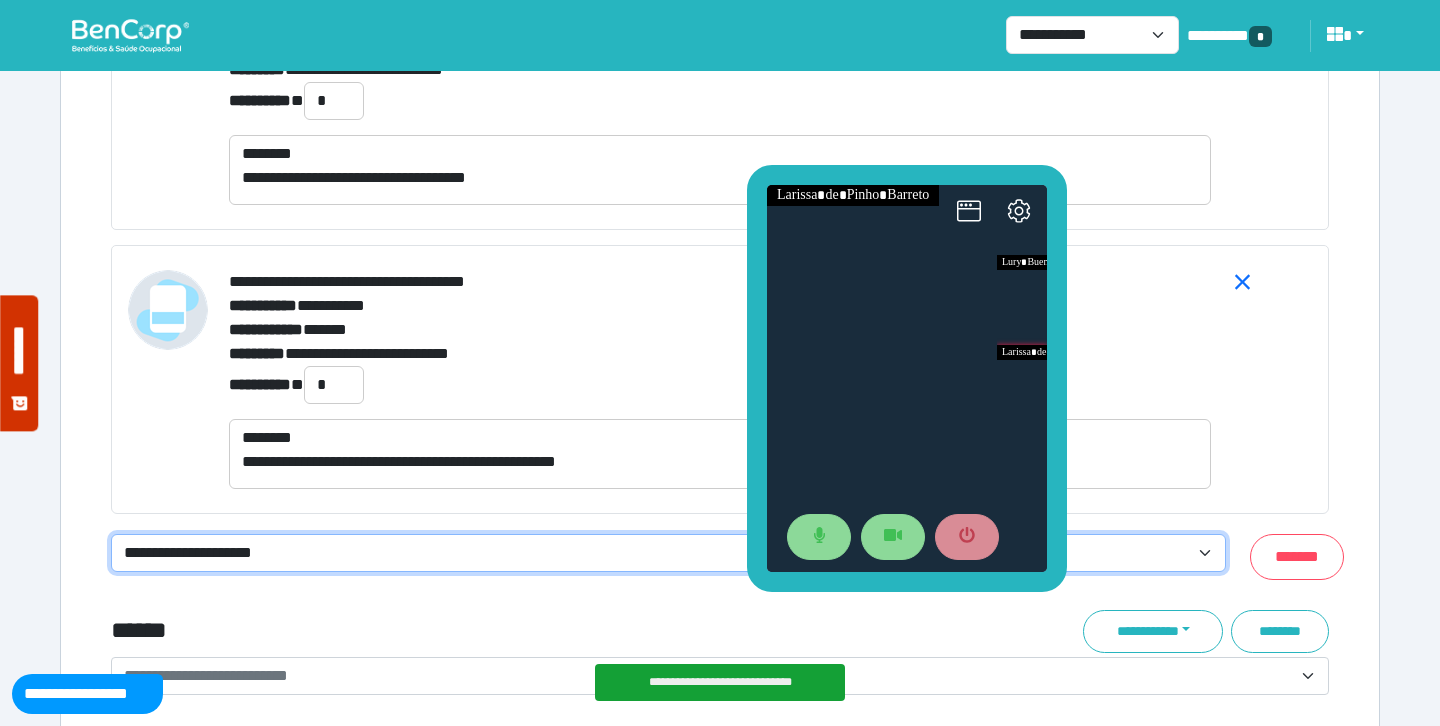 select on "**********" 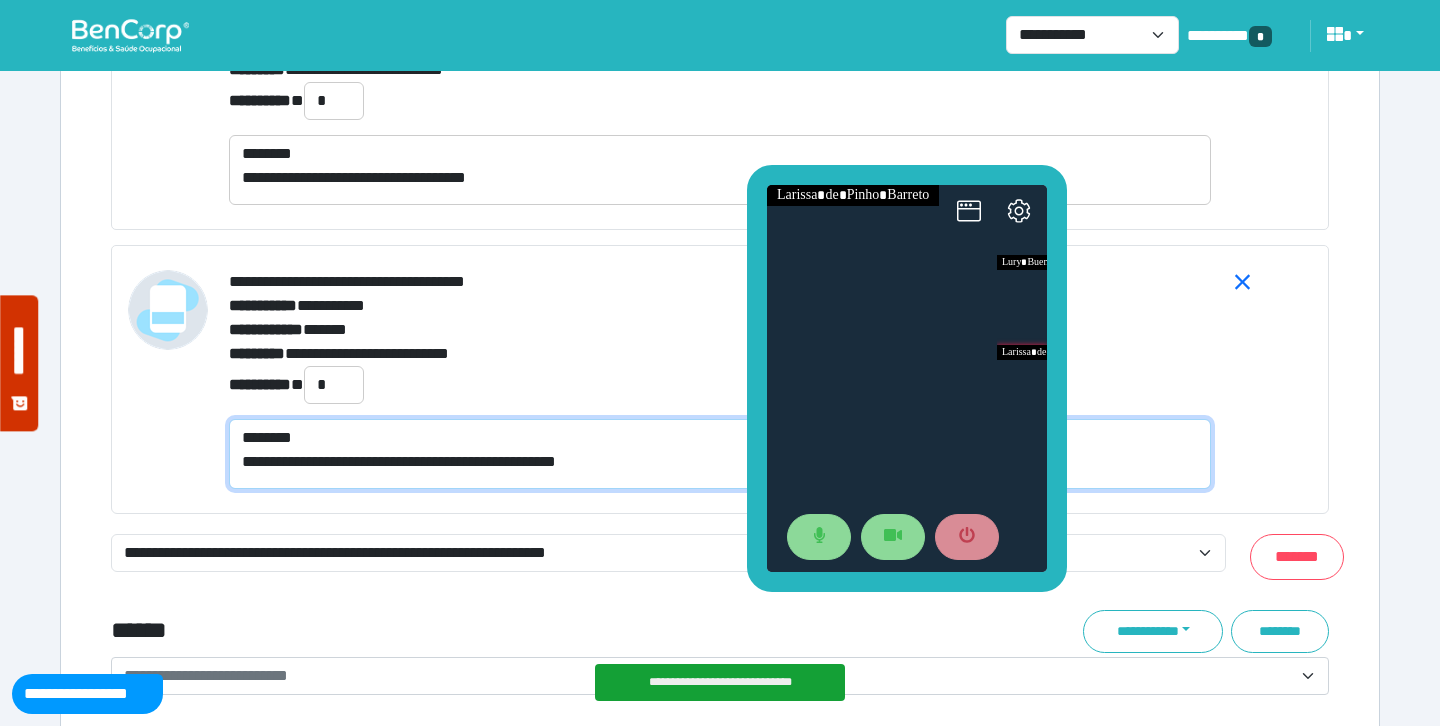 click on "**********" at bounding box center [720, 454] 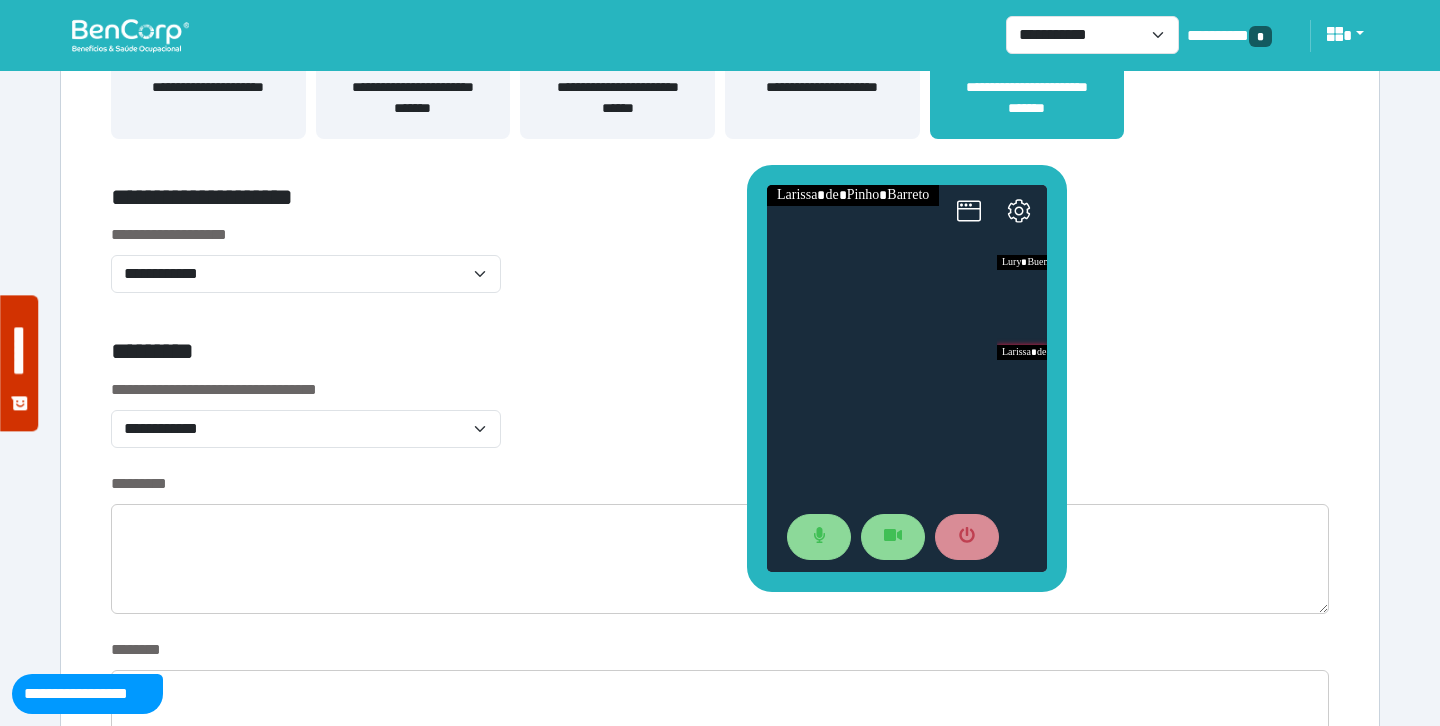 scroll, scrollTop: 0, scrollLeft: 0, axis: both 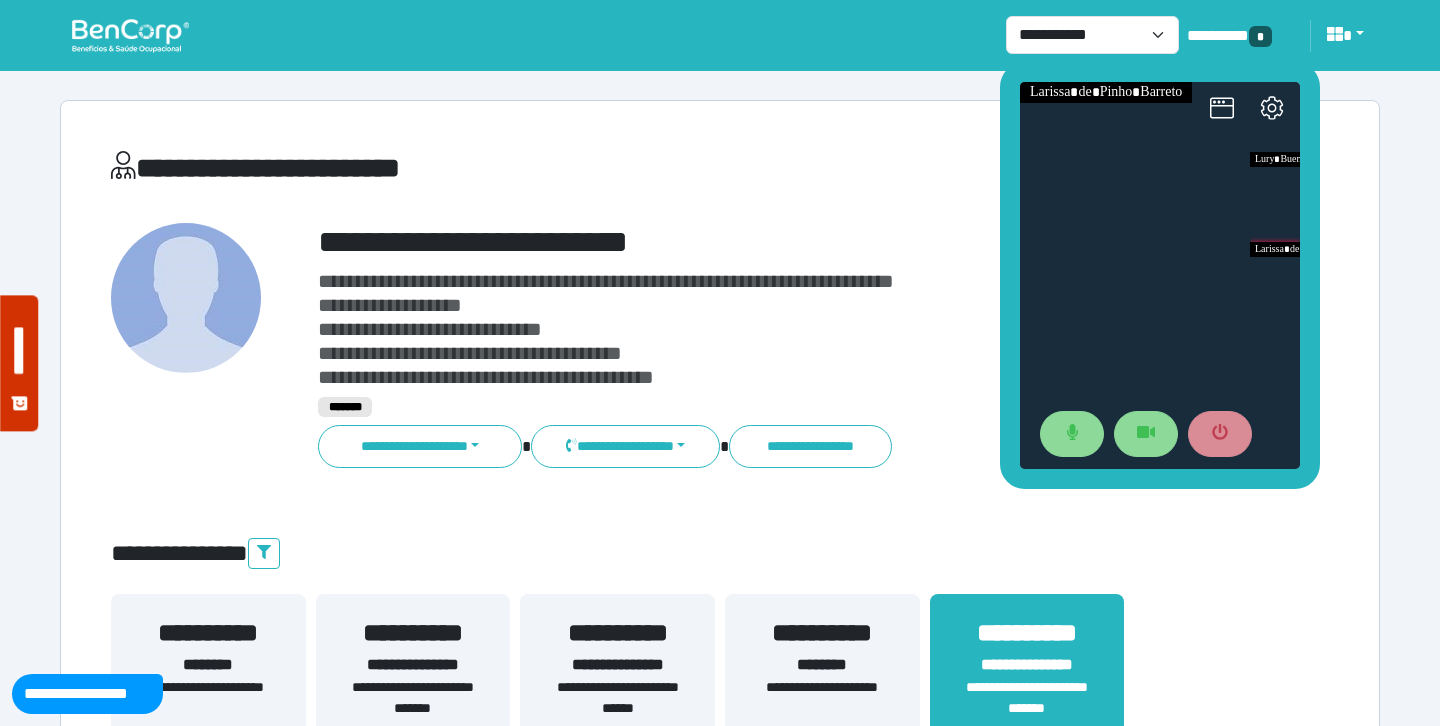 drag, startPoint x: 960, startPoint y: 172, endPoint x: 1213, endPoint y: 69, distance: 273.16296 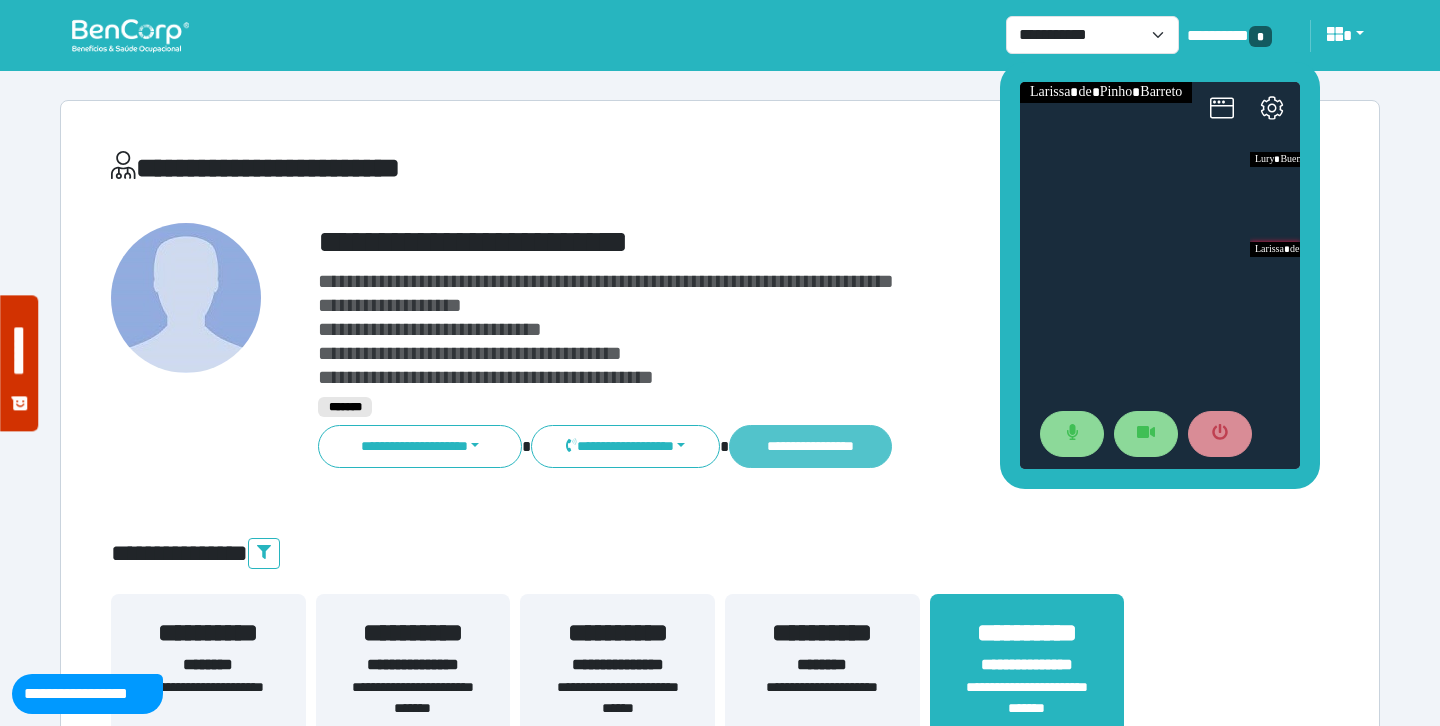 click on "**********" at bounding box center [810, 446] 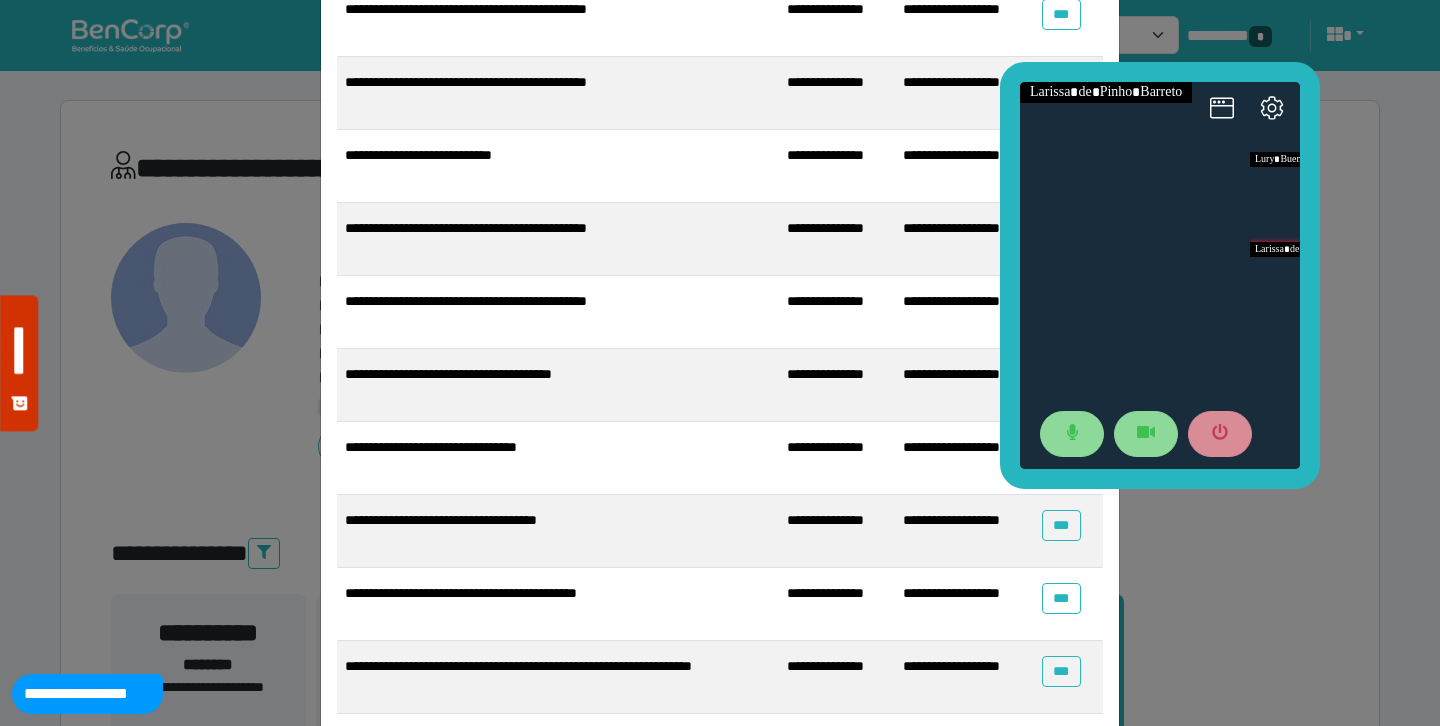 scroll, scrollTop: 1610, scrollLeft: 0, axis: vertical 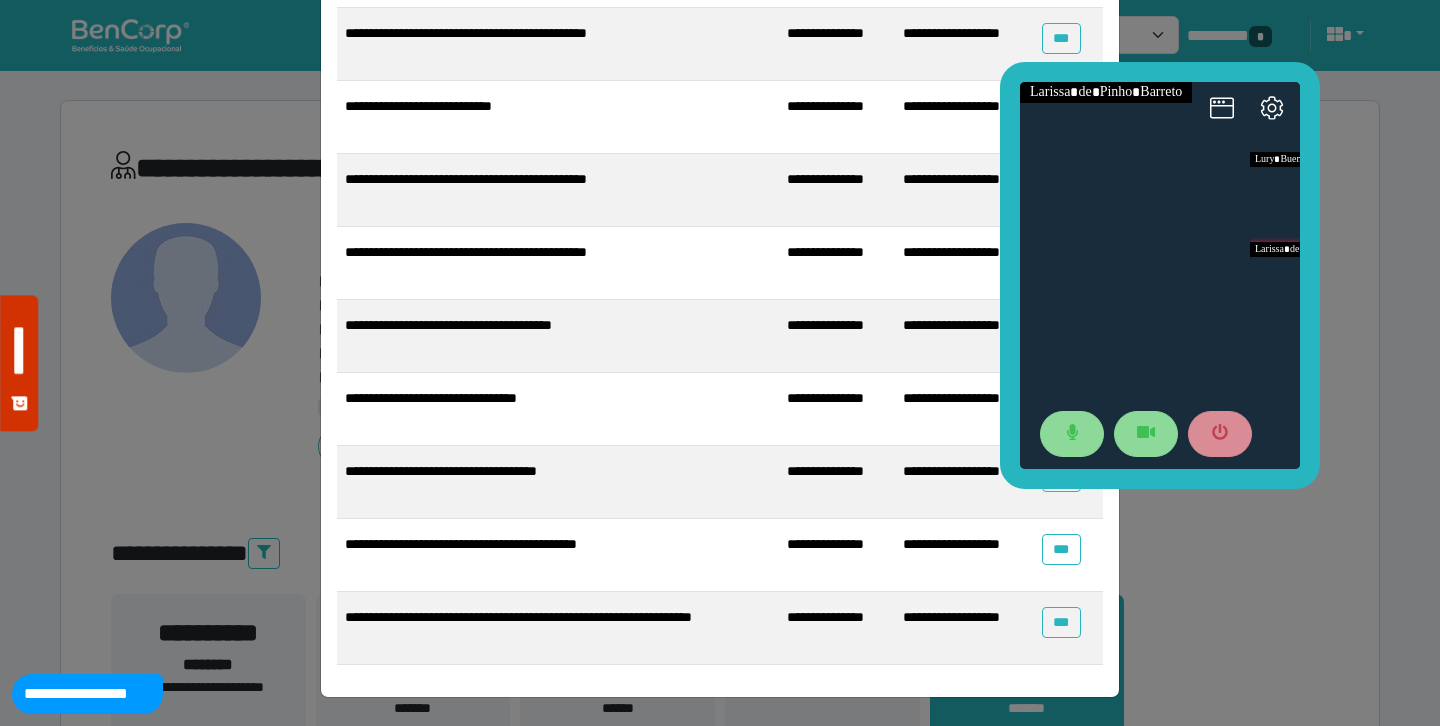 click on "**********" at bounding box center (720, 363) 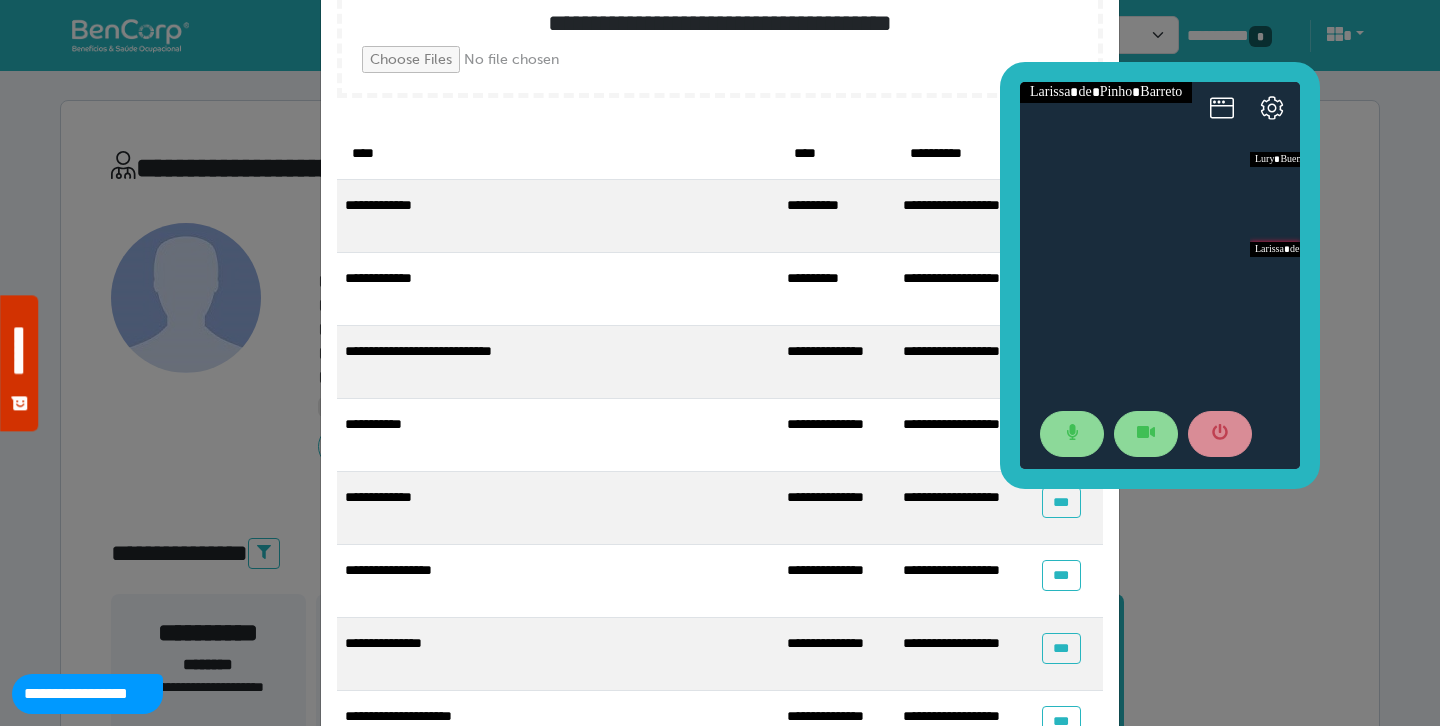 scroll, scrollTop: 0, scrollLeft: 0, axis: both 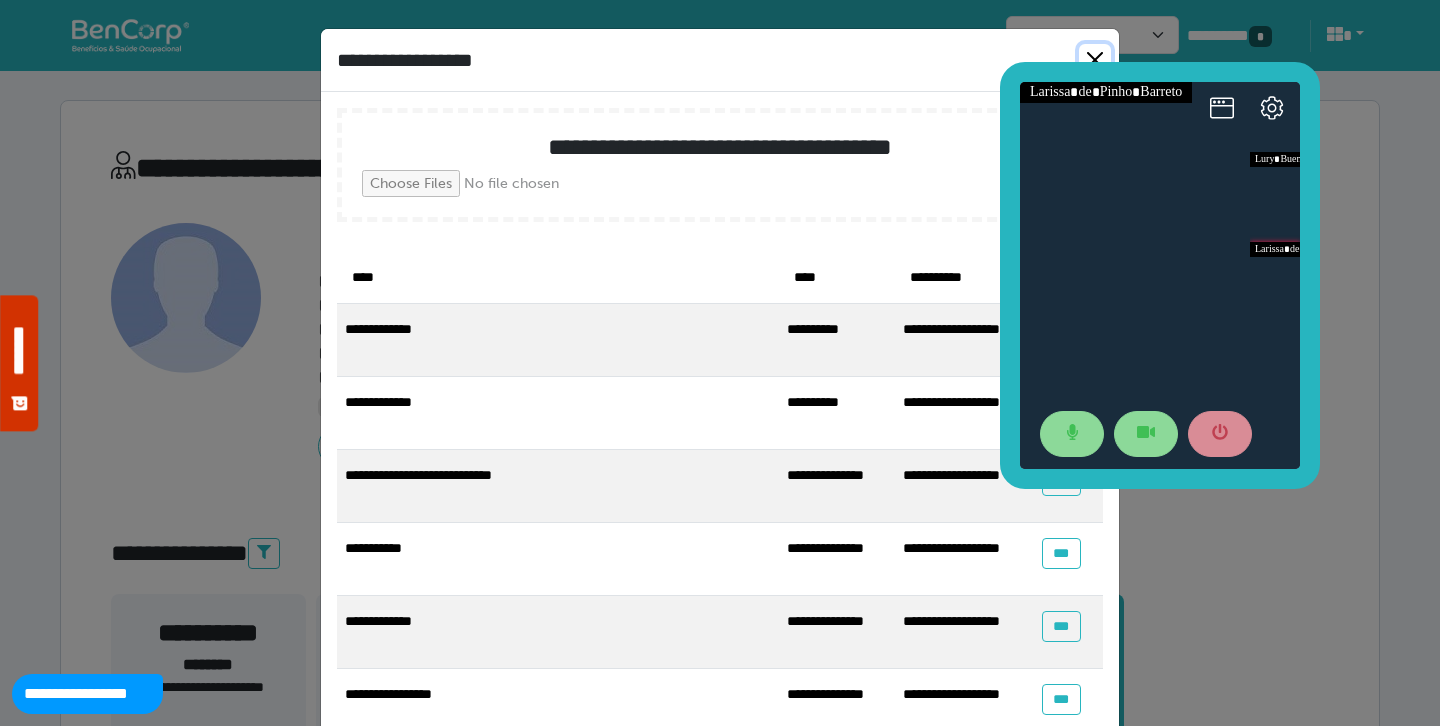click at bounding box center (1095, 60) 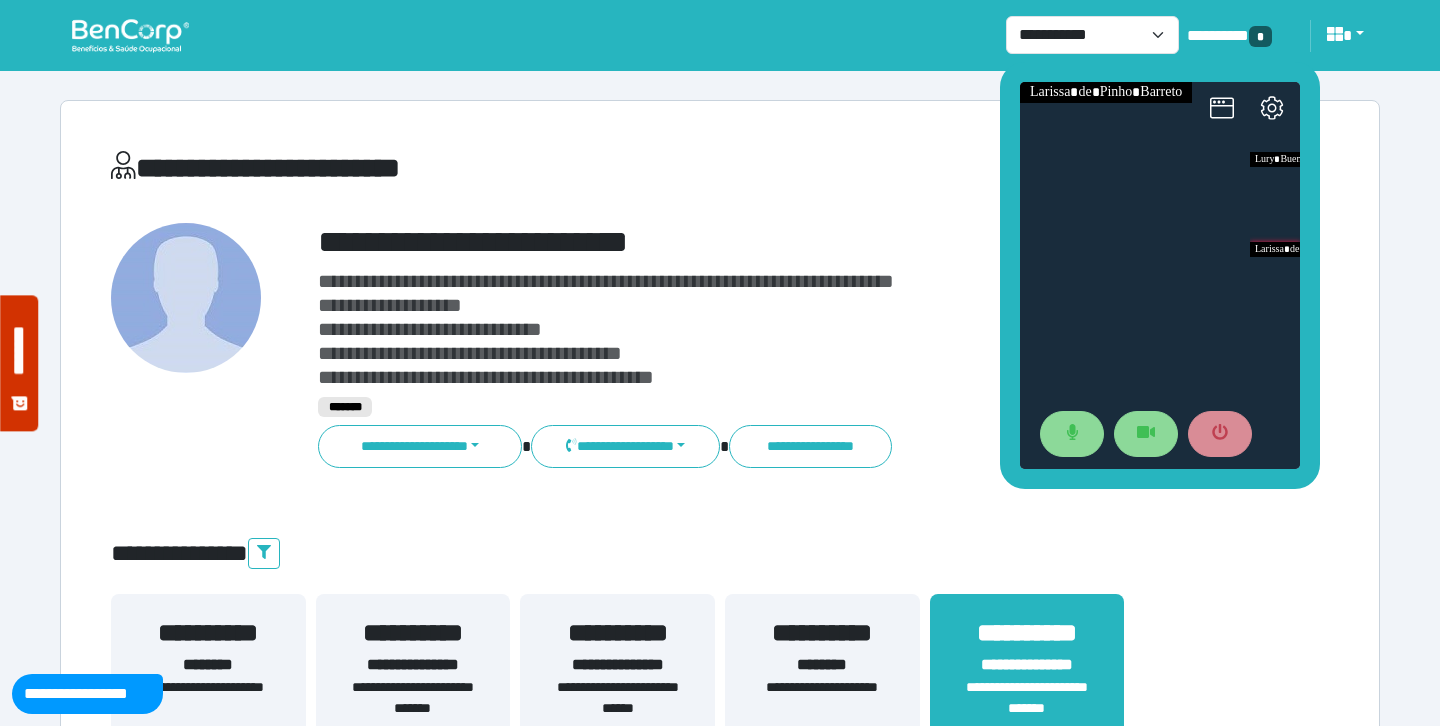 click on "**********" at bounding box center [513, 168] 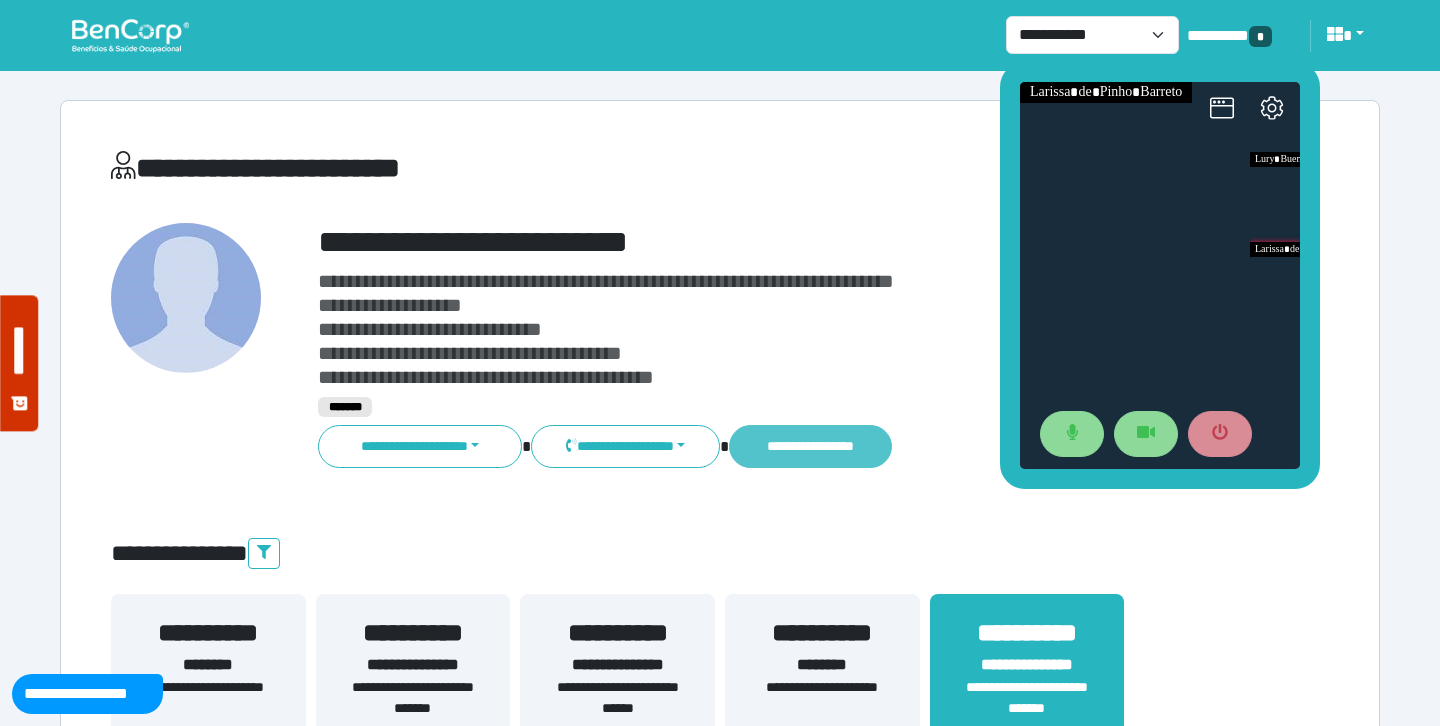 click on "**********" at bounding box center (810, 446) 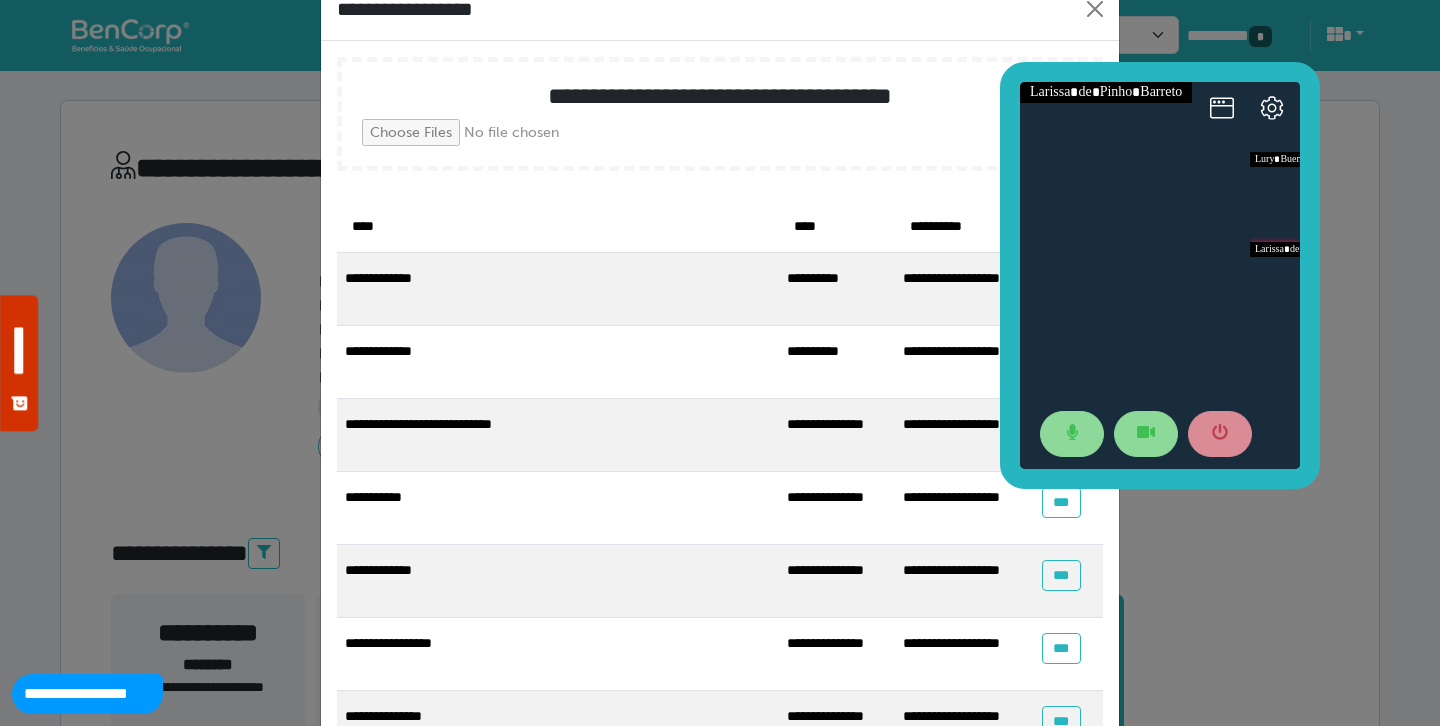 scroll, scrollTop: 0, scrollLeft: 0, axis: both 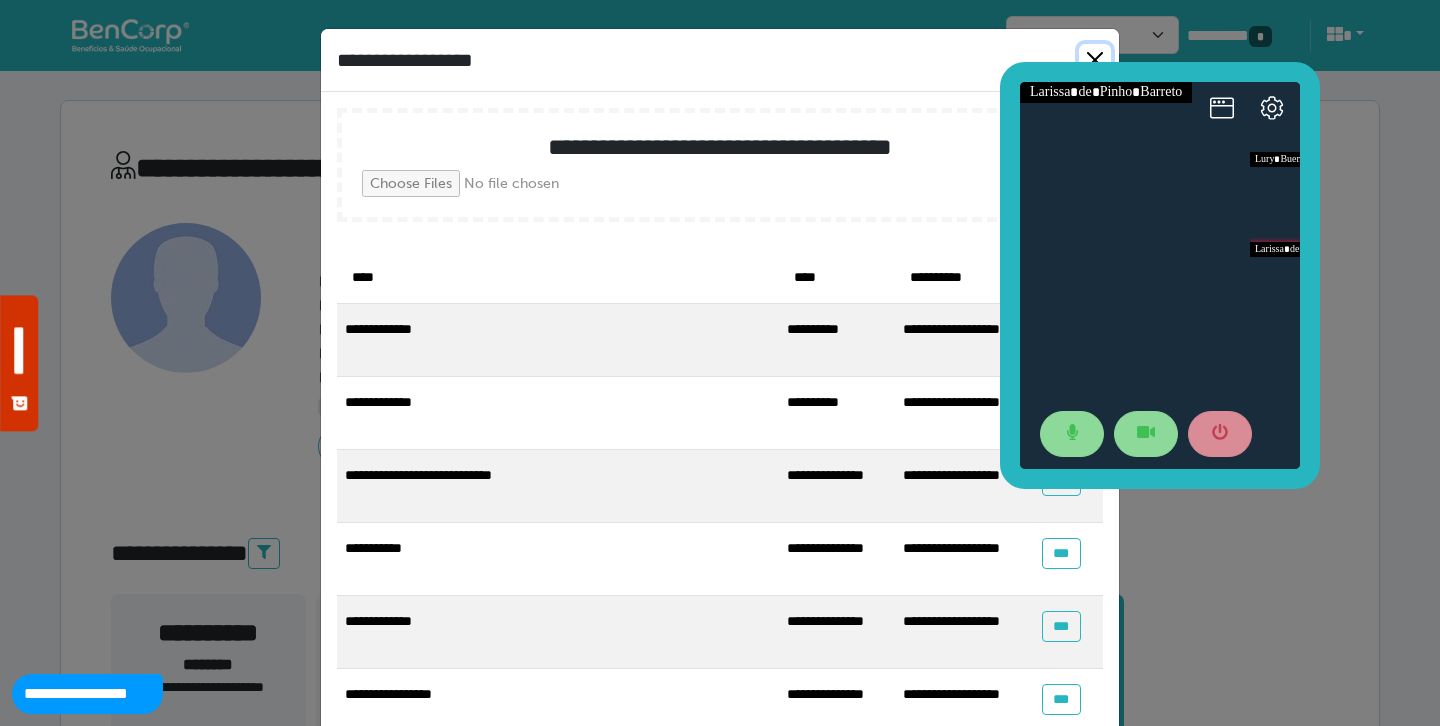 click at bounding box center [1095, 60] 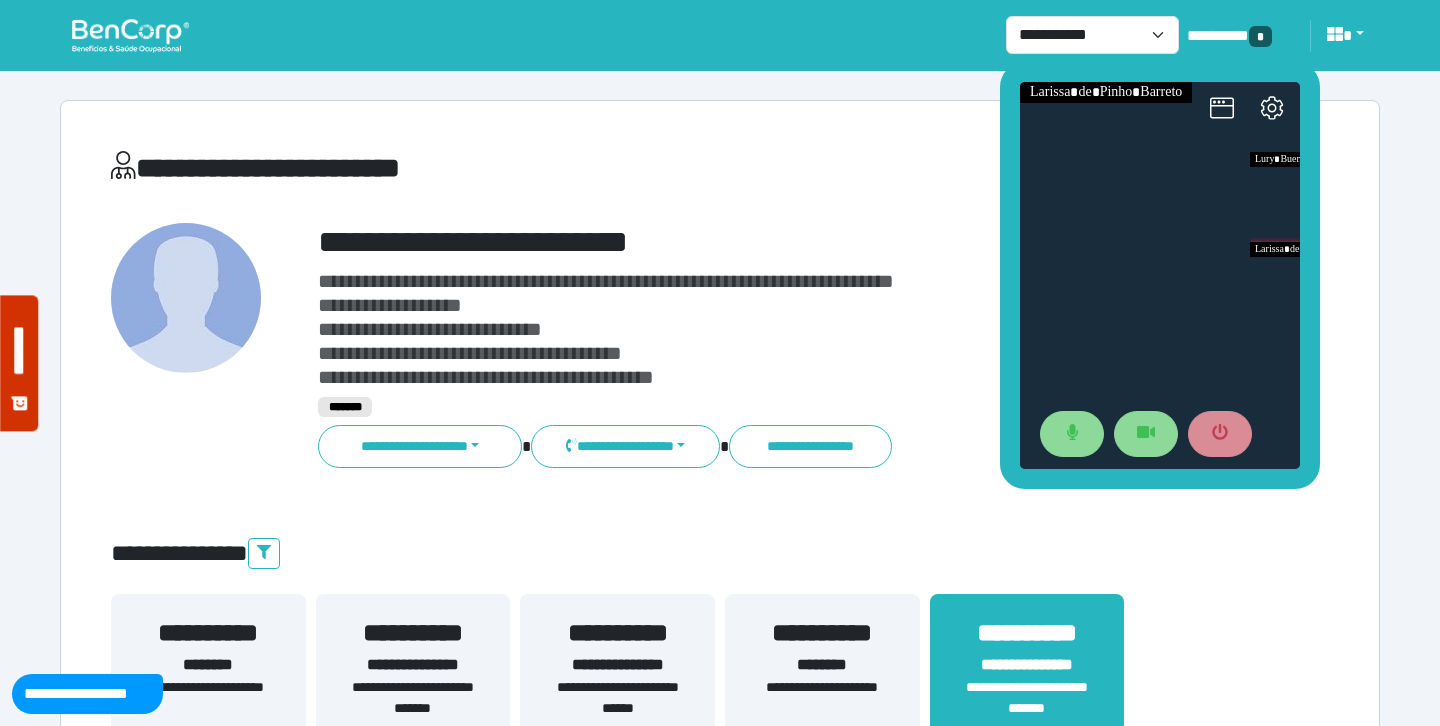 click on "**********" at bounding box center (513, 168) 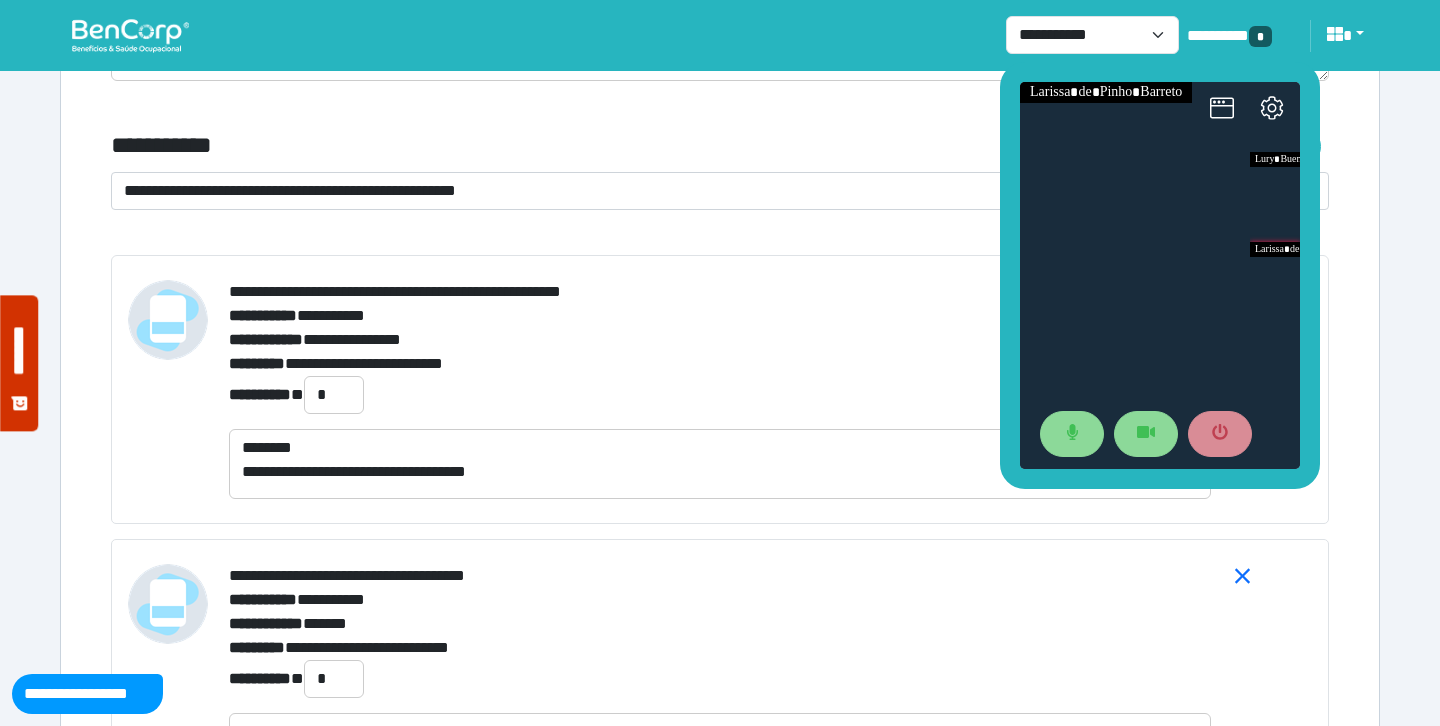 scroll, scrollTop: 7617, scrollLeft: 0, axis: vertical 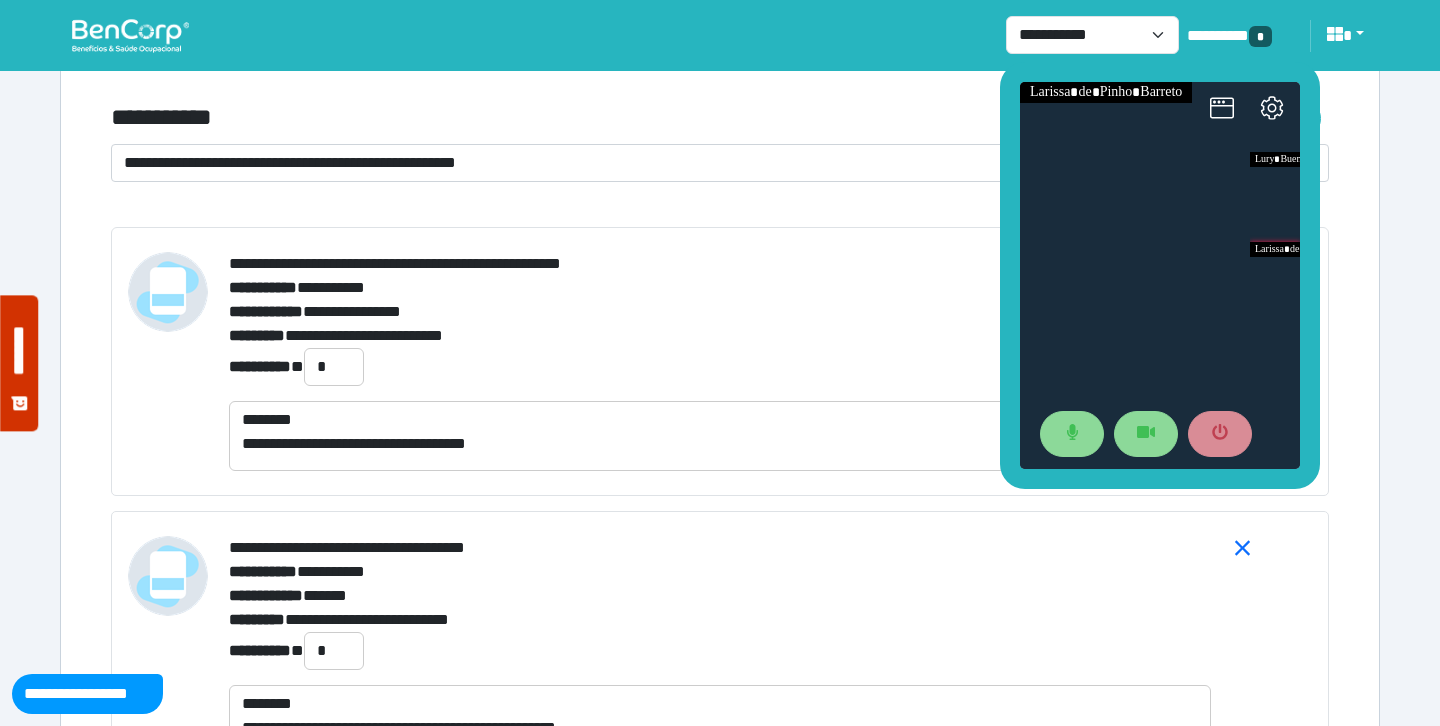 click on "**********" at bounding box center [708, 163] 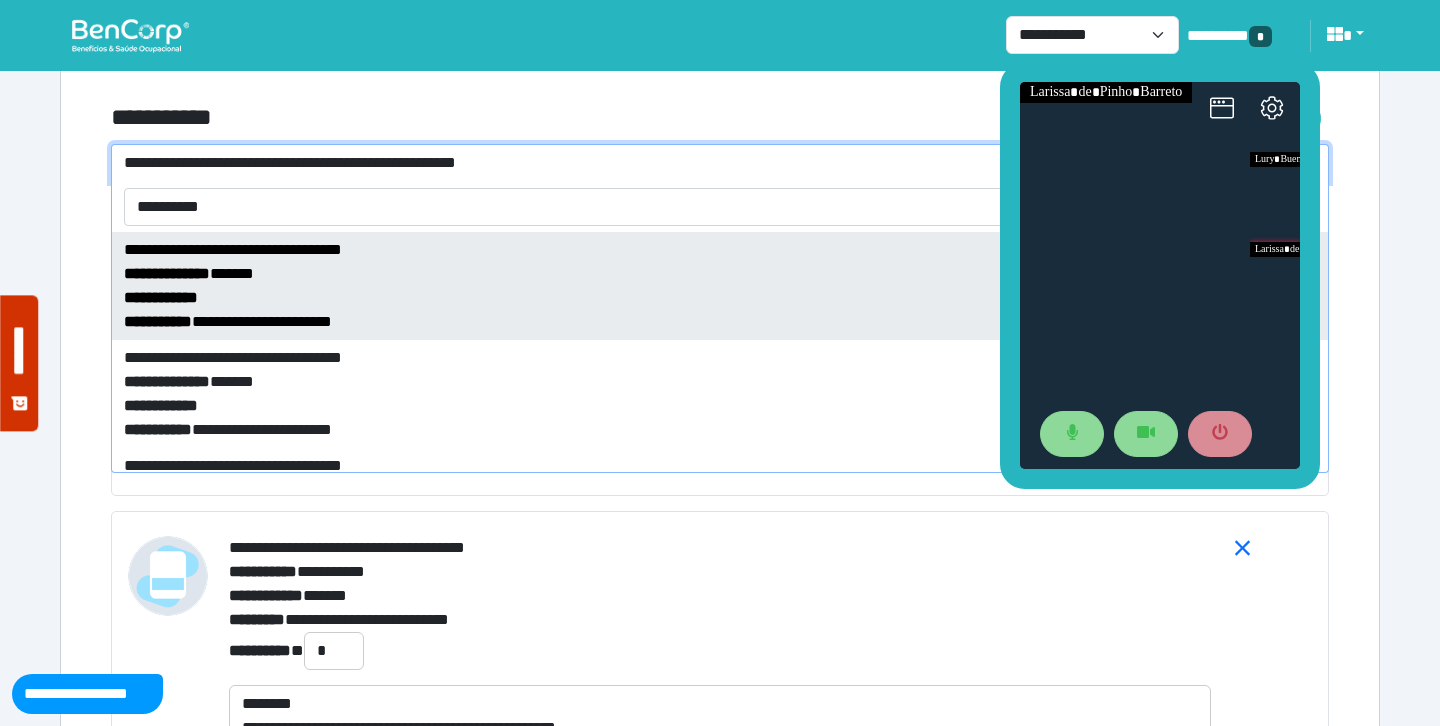 type on "**********" 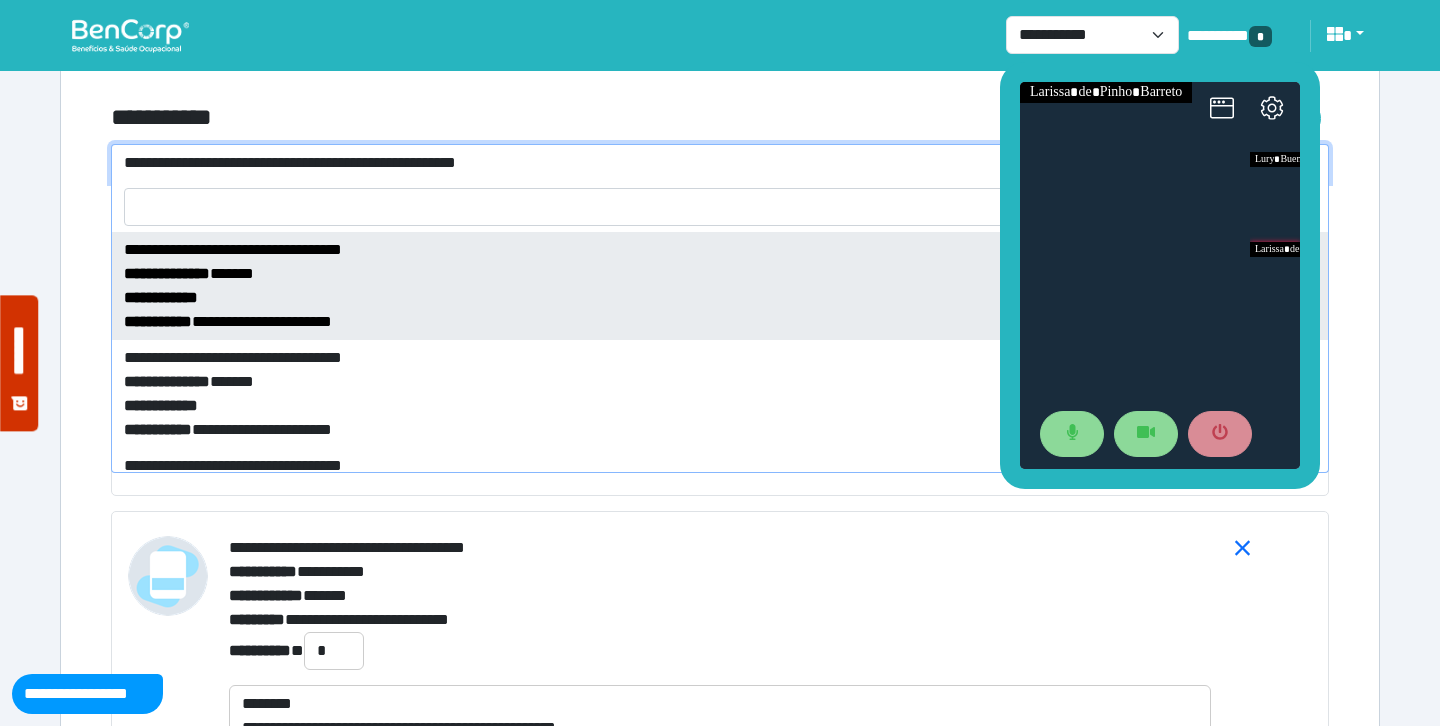 select on "*****" 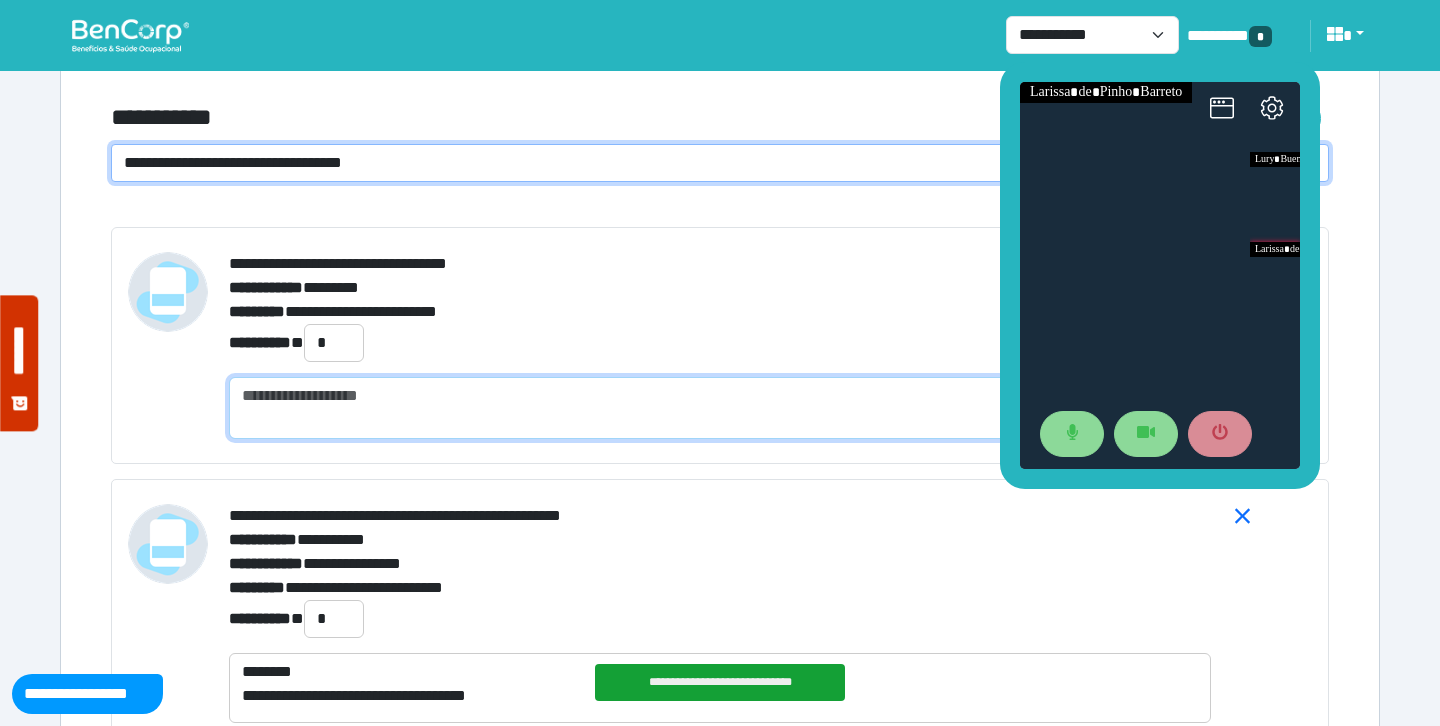 click at bounding box center (720, 408) 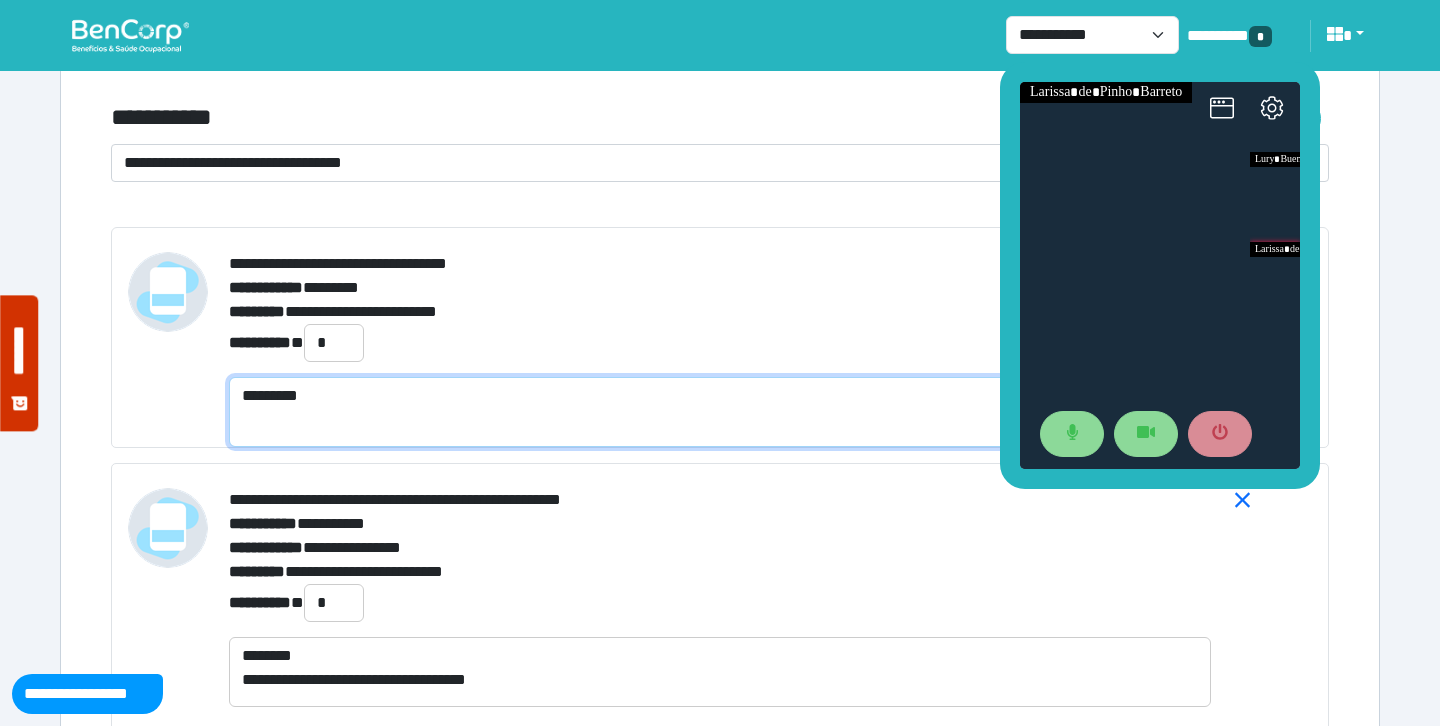 scroll, scrollTop: 0, scrollLeft: 0, axis: both 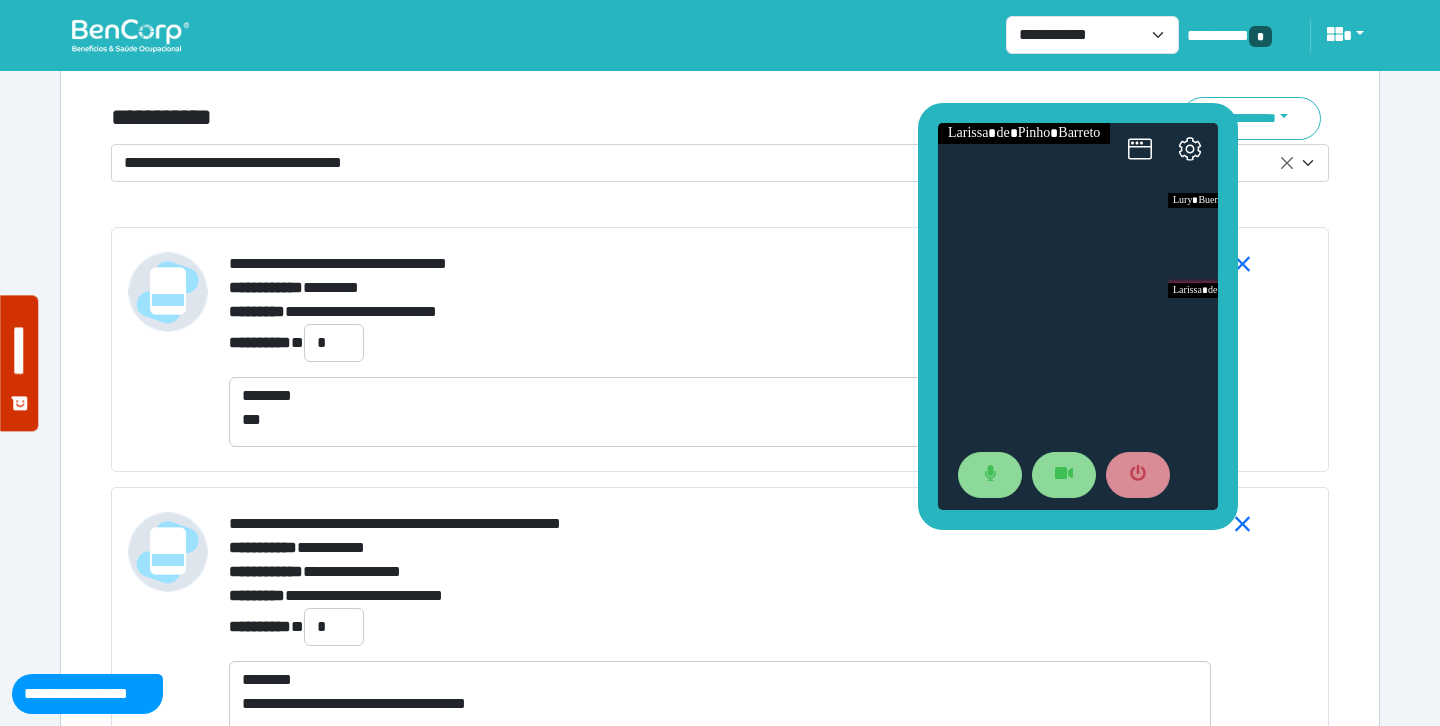drag, startPoint x: 1011, startPoint y: 121, endPoint x: 914, endPoint y: 156, distance: 103.121284 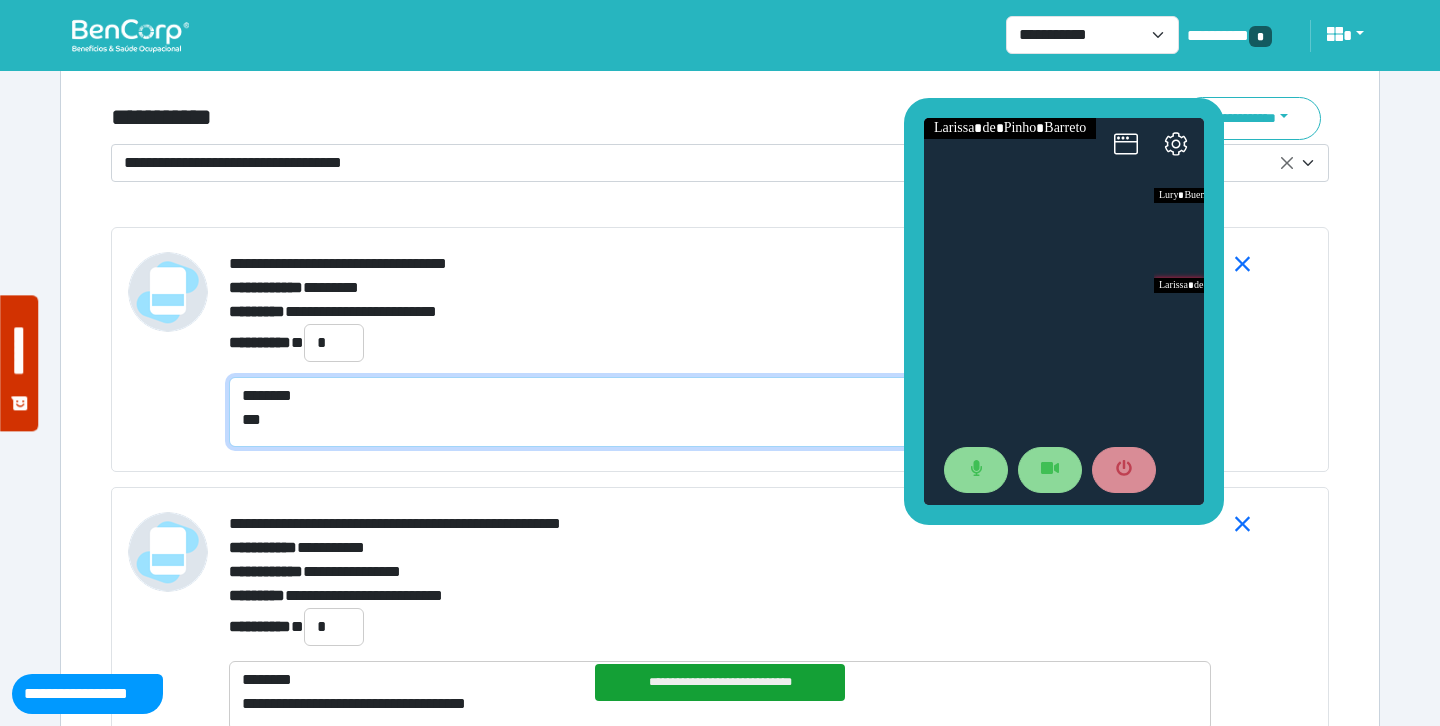 click on "********
**" at bounding box center [720, 412] 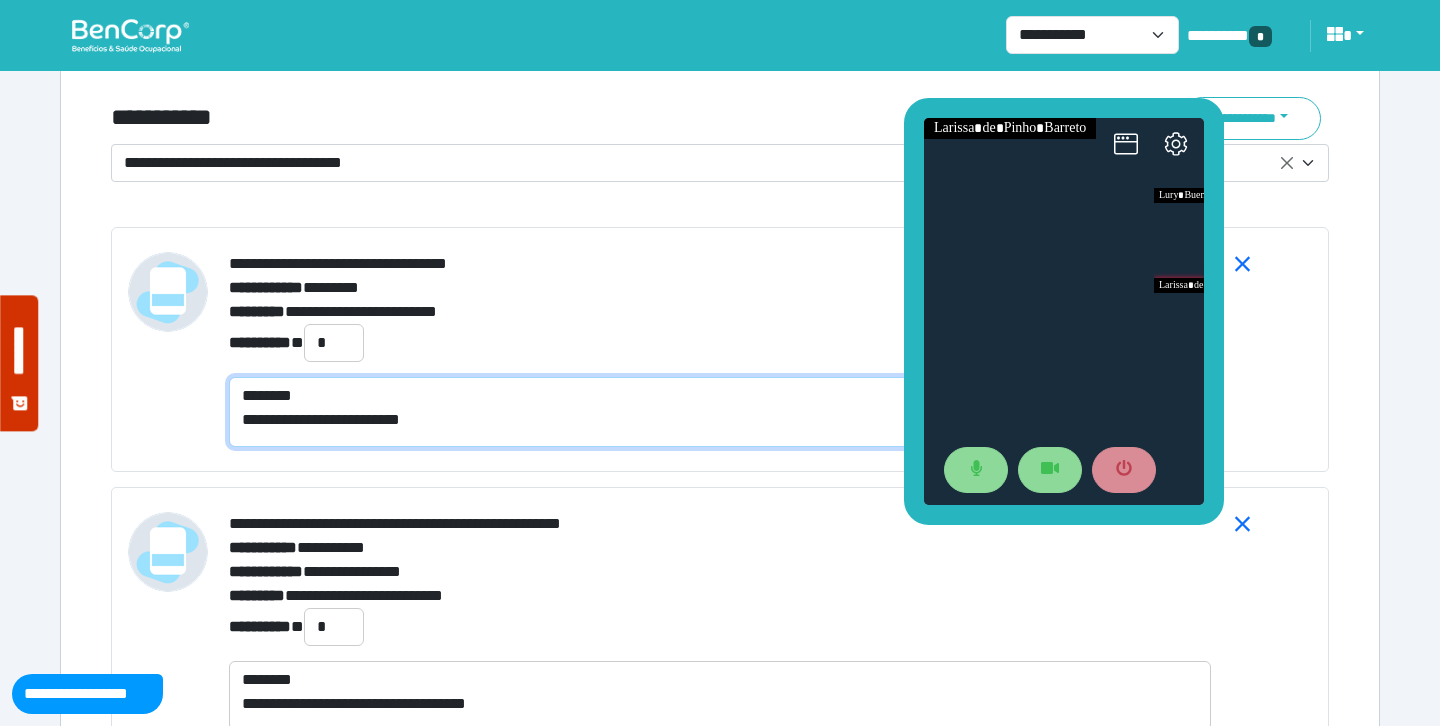 click on "**********" at bounding box center [720, 412] 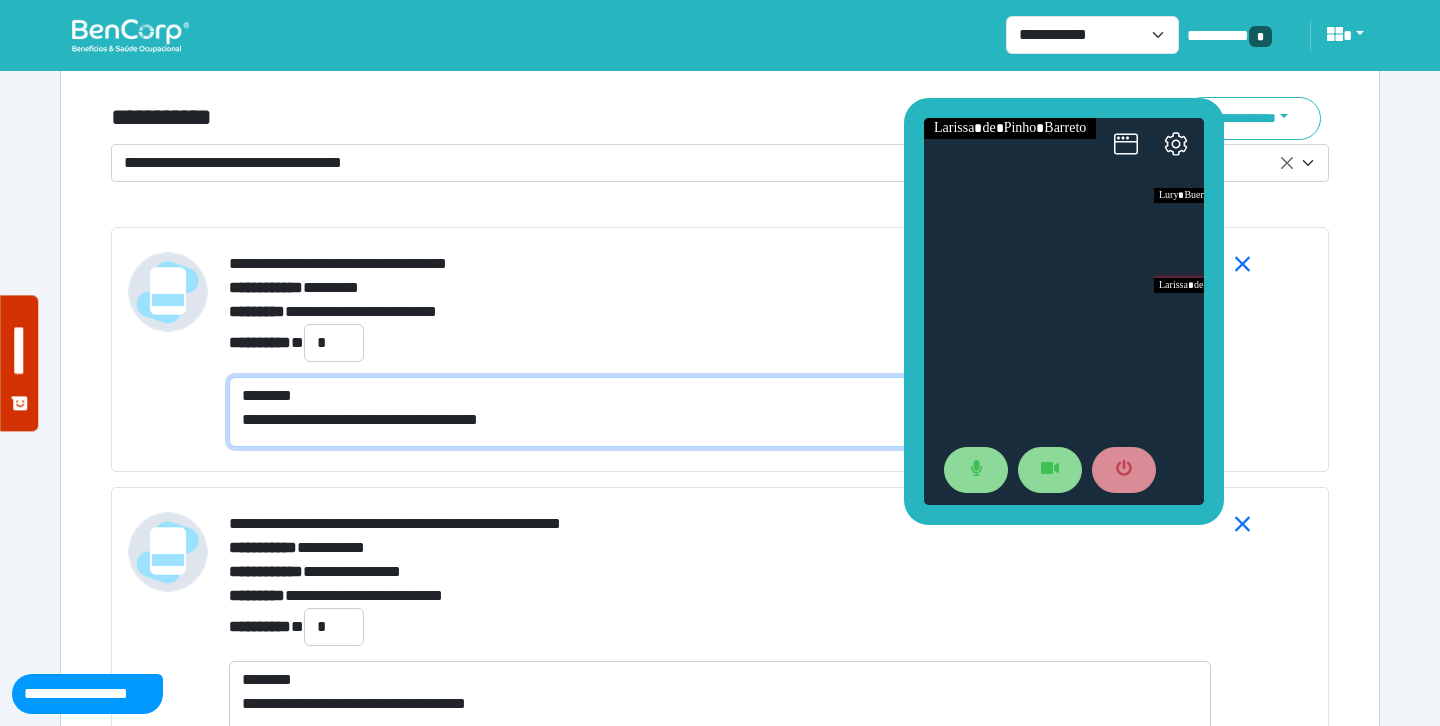 click on "**********" at bounding box center [720, 412] 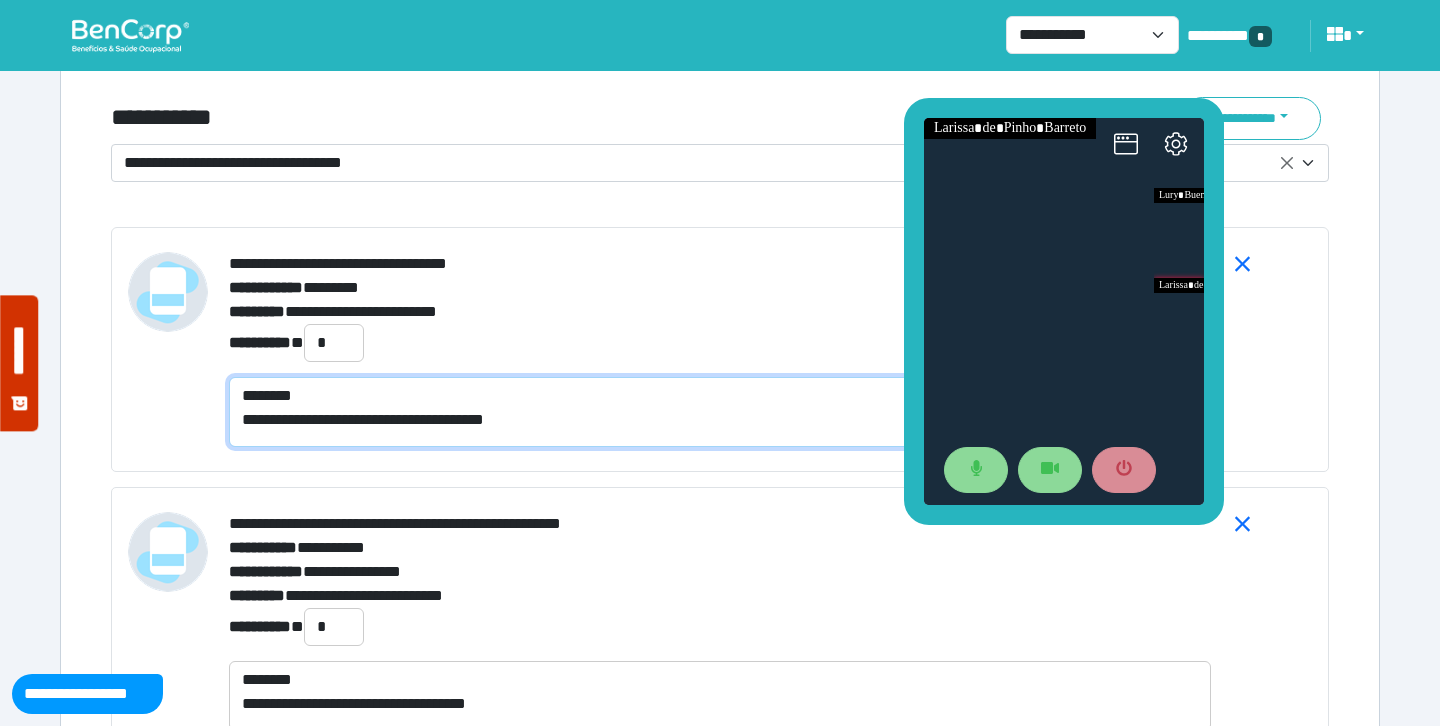 type on "**********" 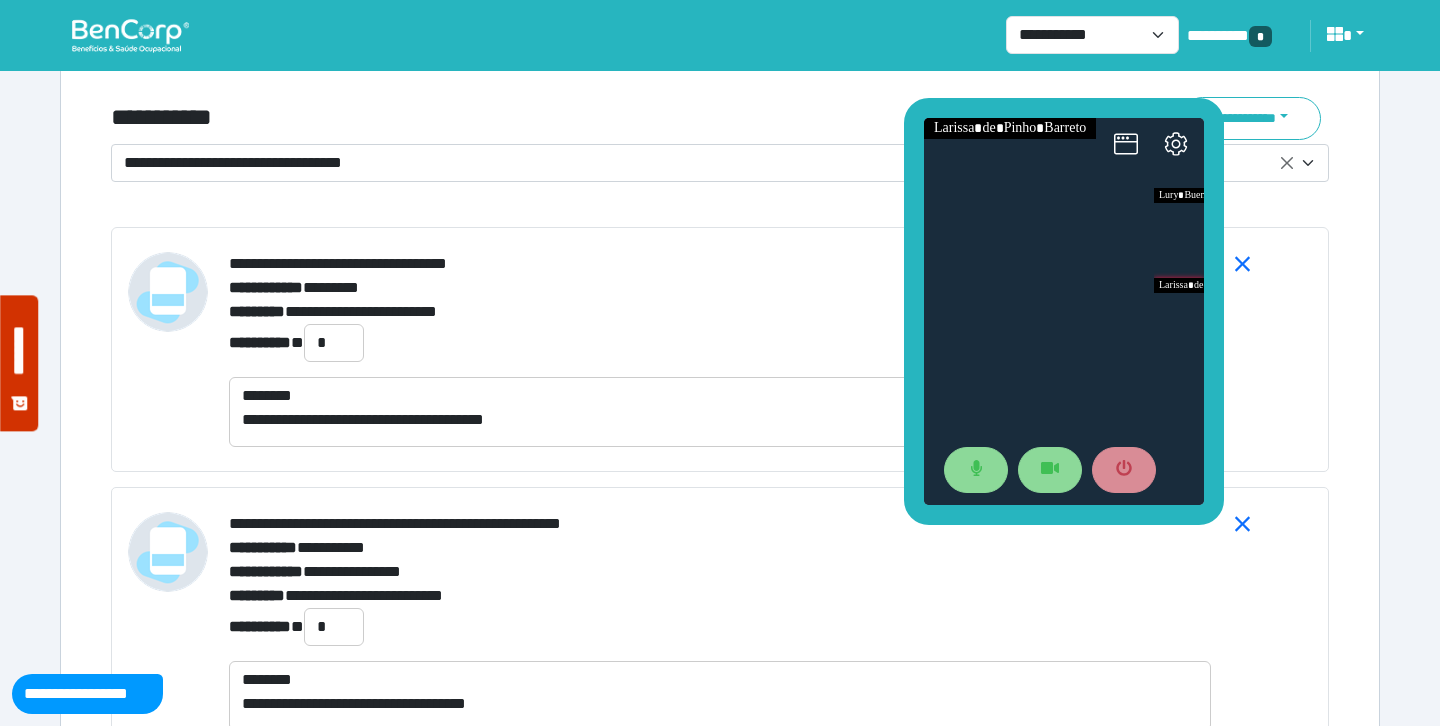 click on "**********" at bounding box center (720, 312) 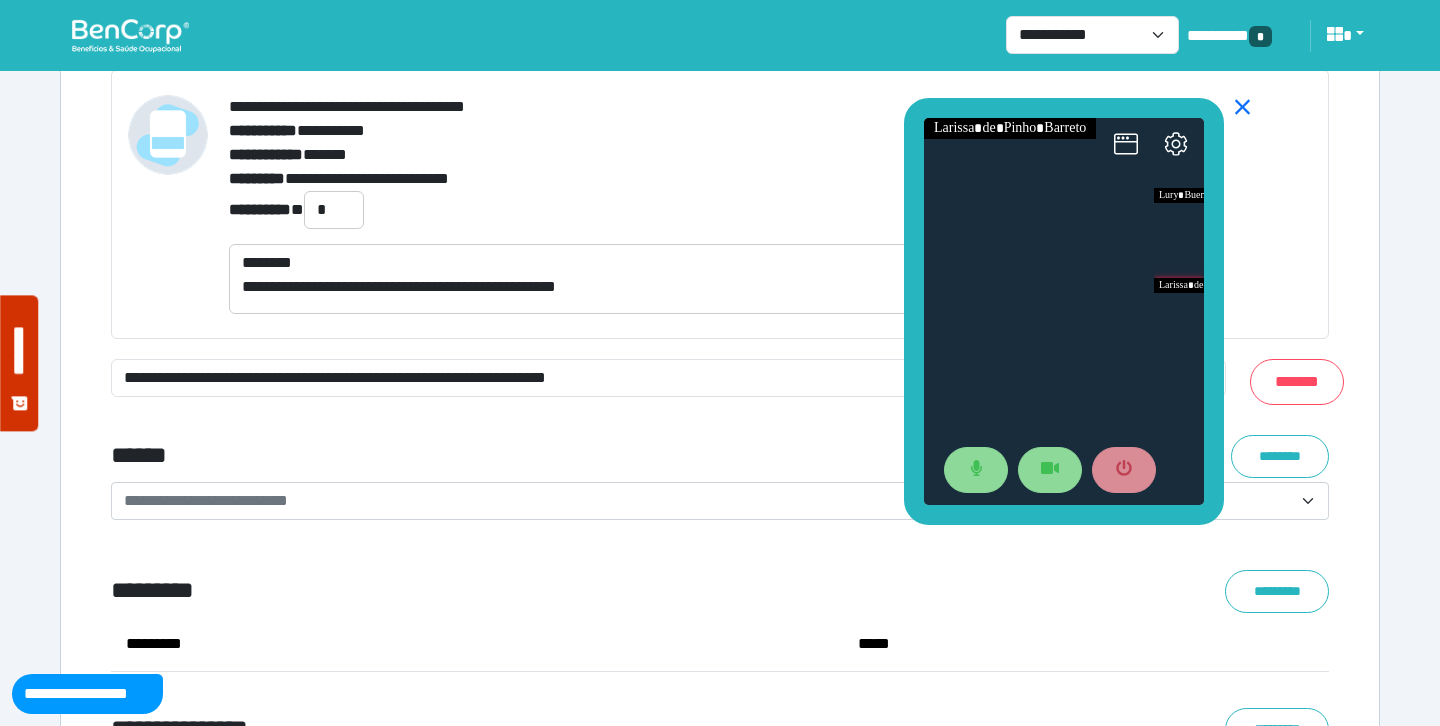 scroll, scrollTop: 8376, scrollLeft: 0, axis: vertical 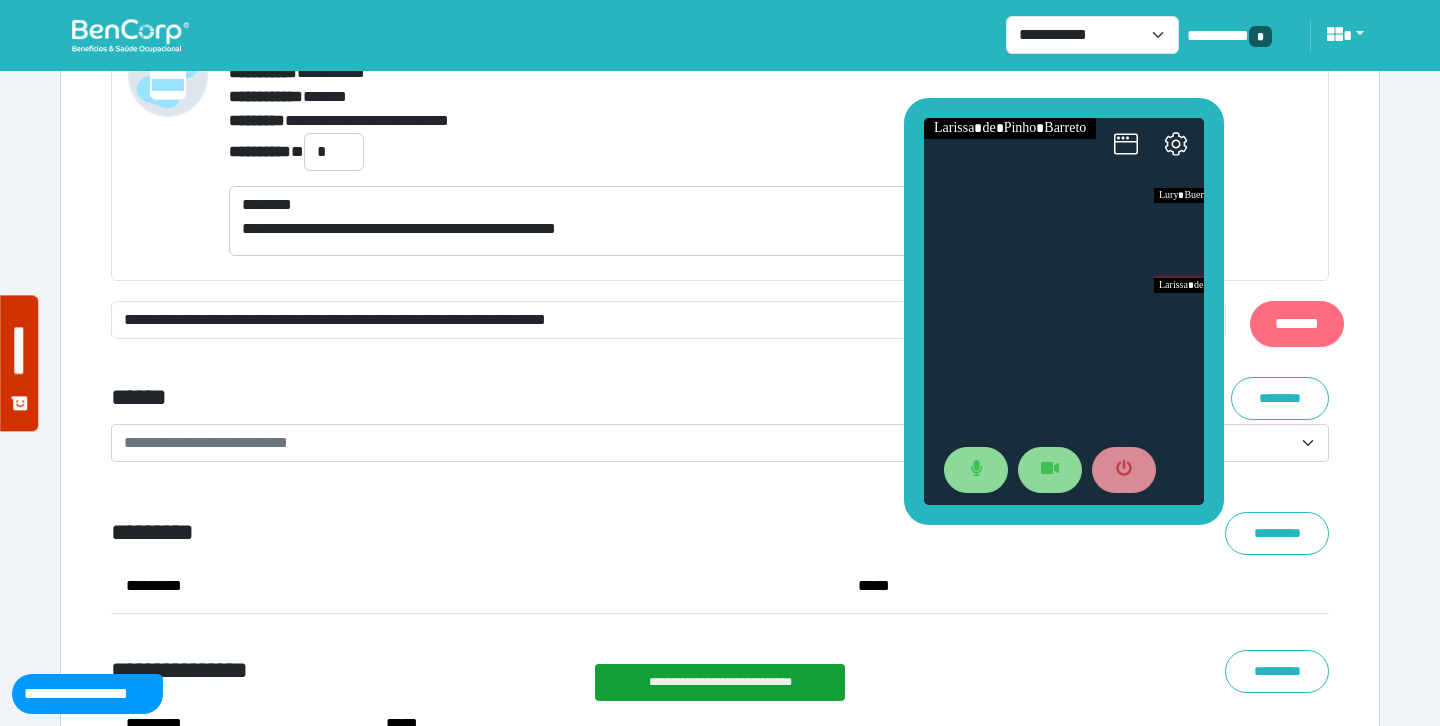 click on "*******" at bounding box center [1297, 324] 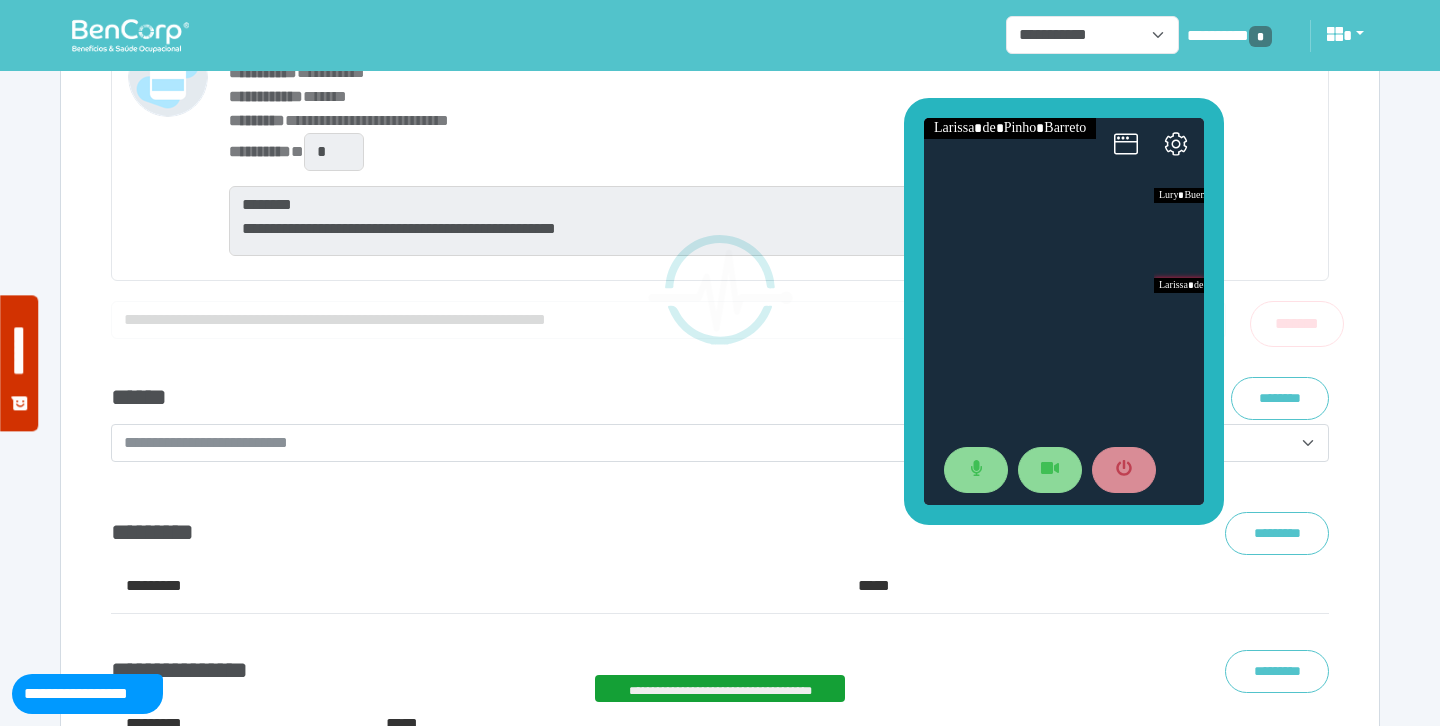 scroll, scrollTop: 8331, scrollLeft: 0, axis: vertical 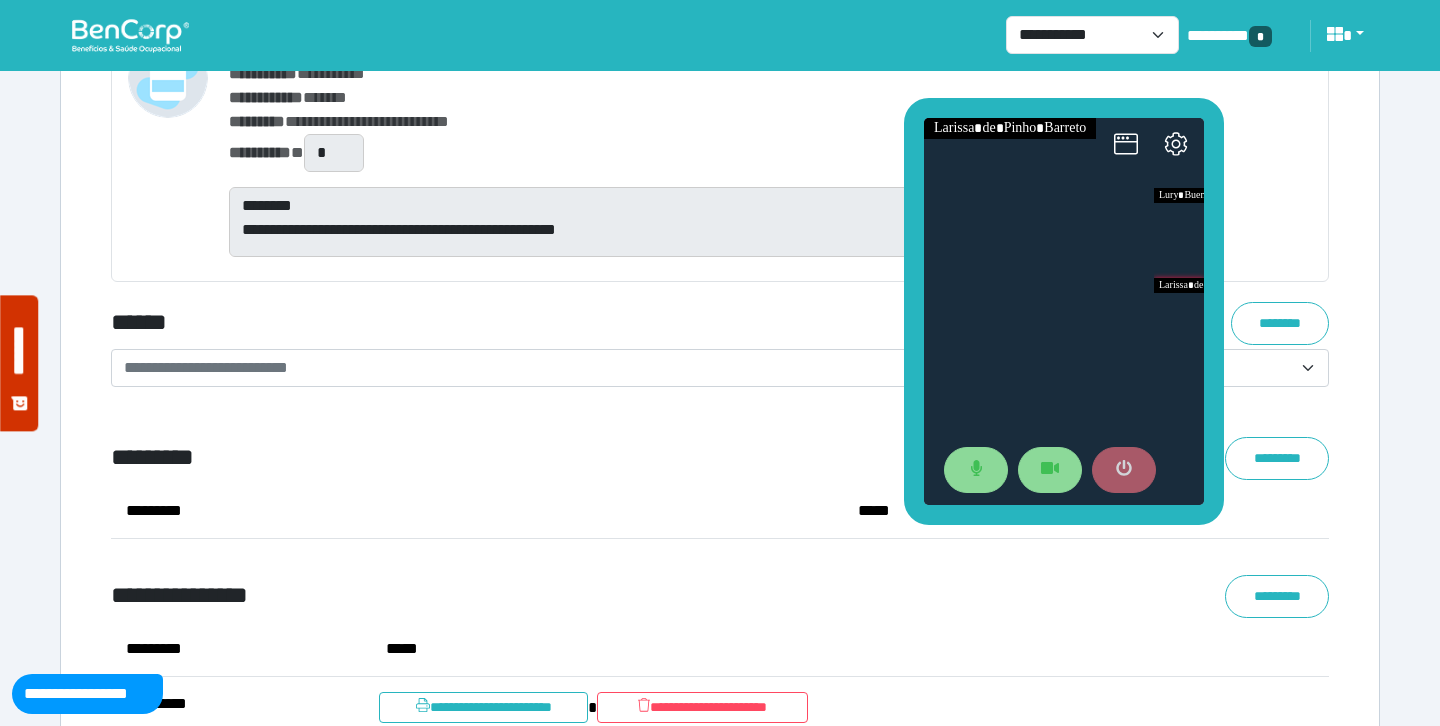 click 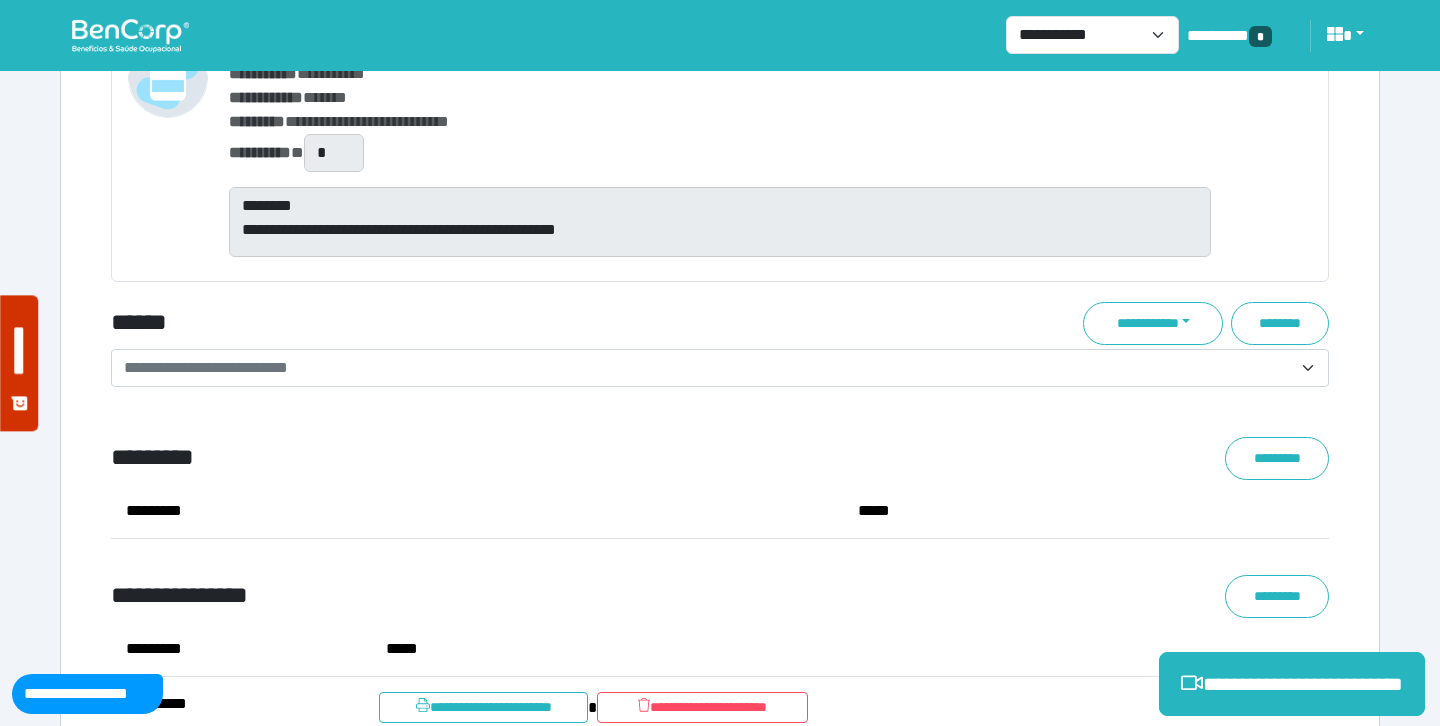 click on "**********" at bounding box center (720, -2919) 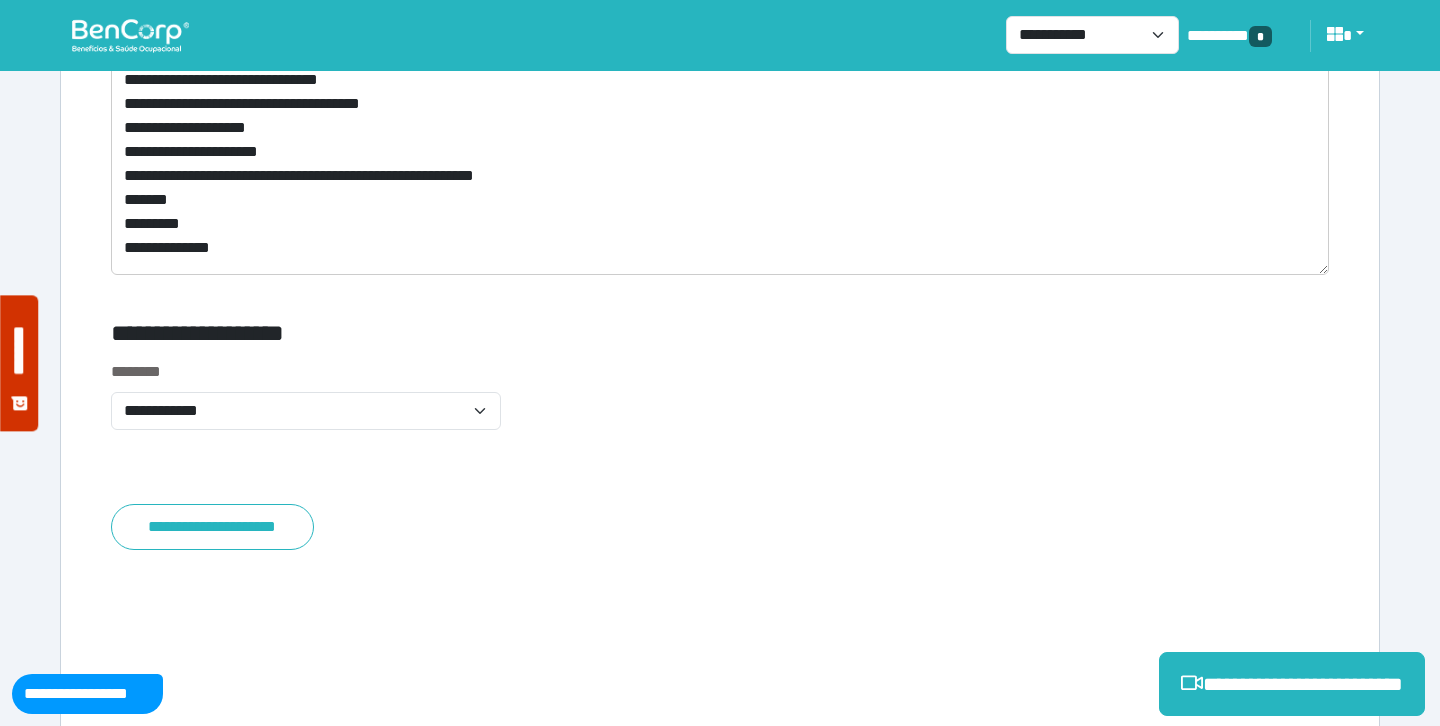 scroll, scrollTop: 9536, scrollLeft: 0, axis: vertical 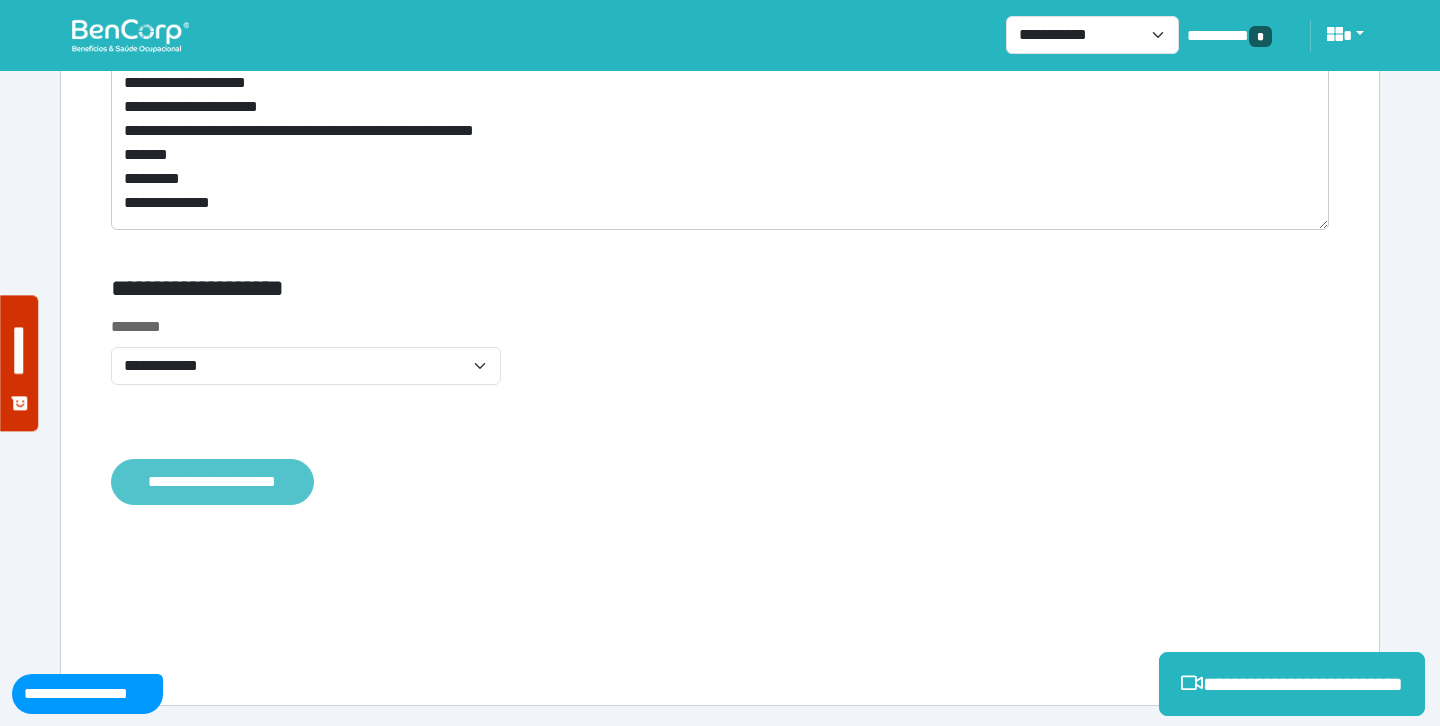 click on "**********" at bounding box center (212, 482) 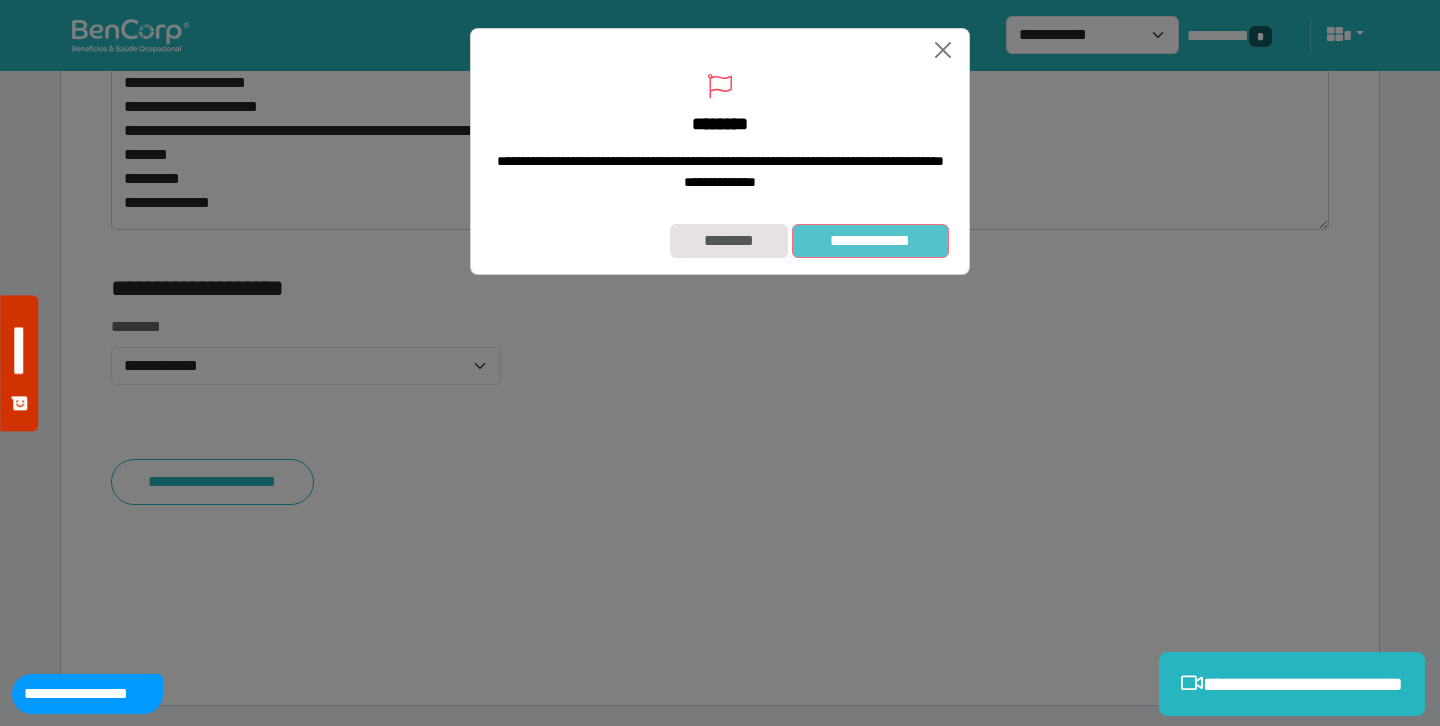 click on "**********" at bounding box center (870, 241) 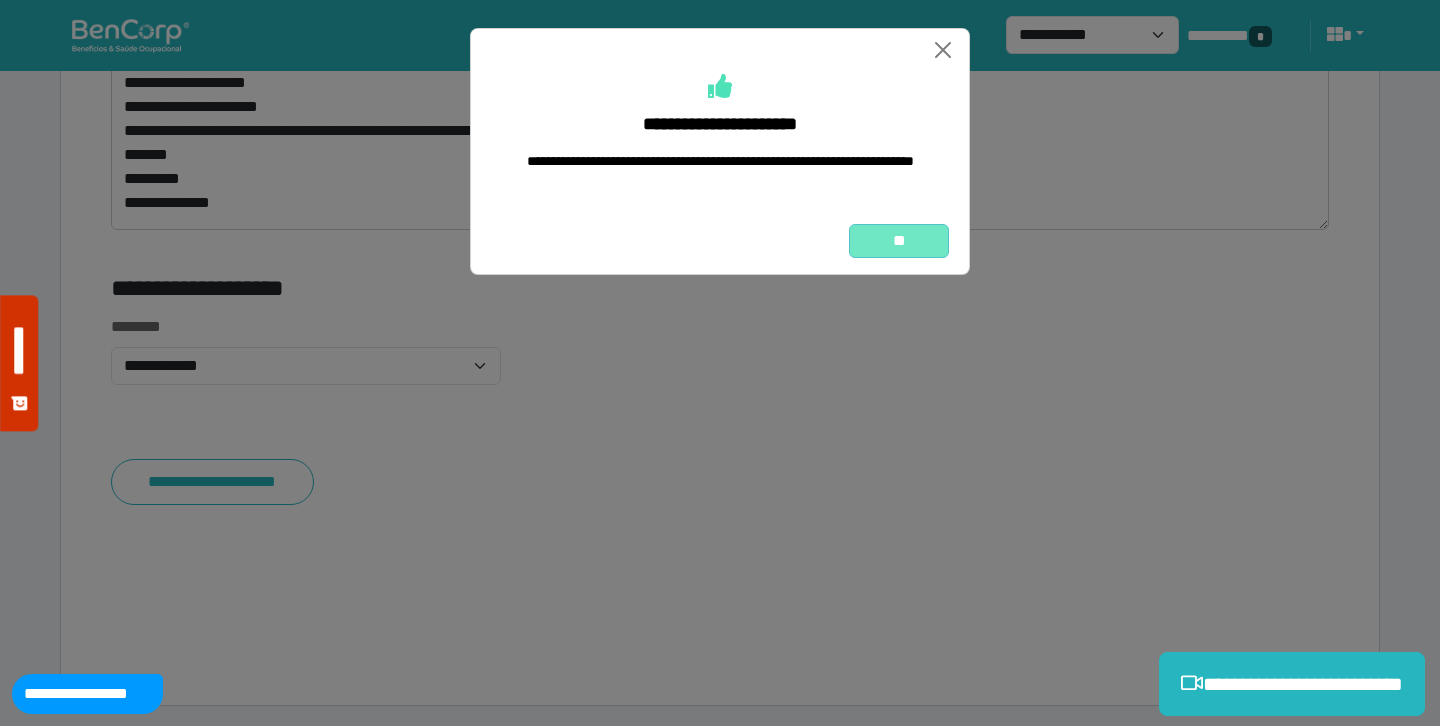 click on "**" at bounding box center [899, 241] 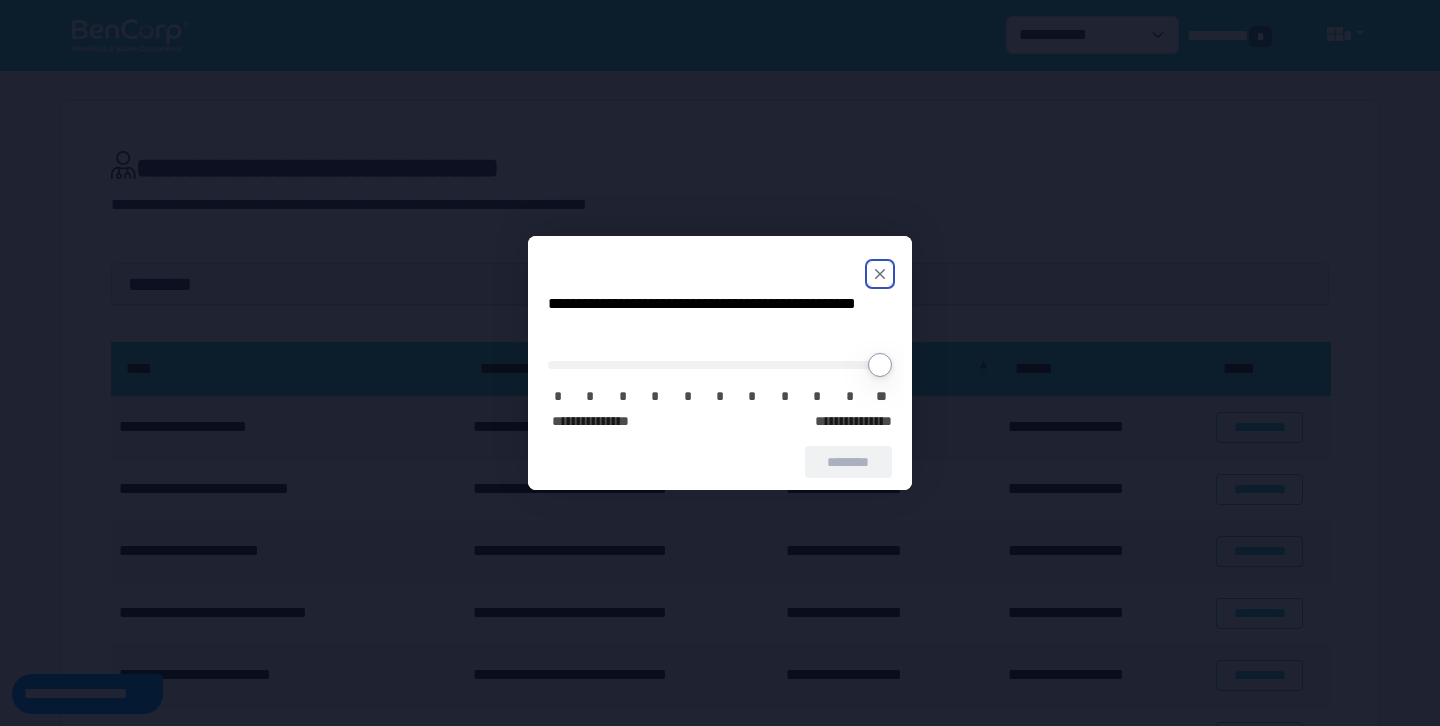 scroll, scrollTop: 0, scrollLeft: 0, axis: both 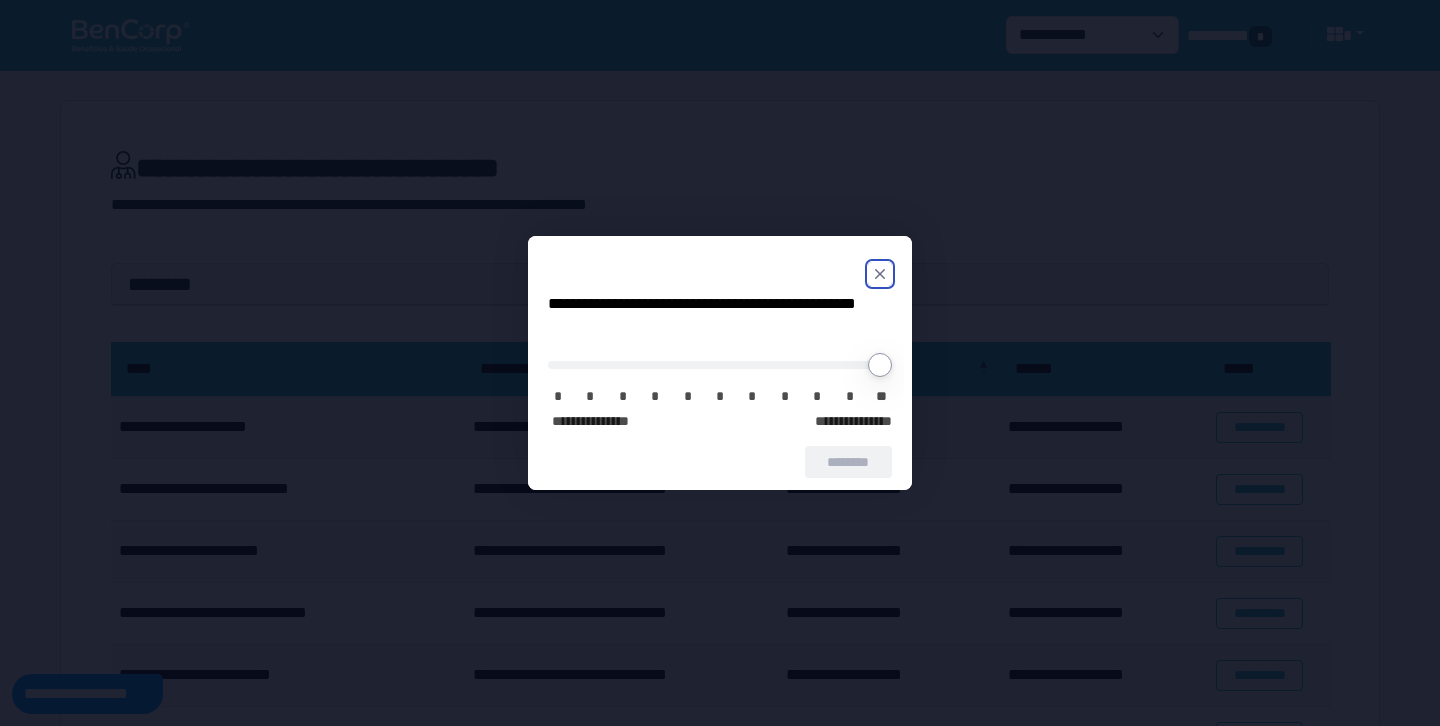 click 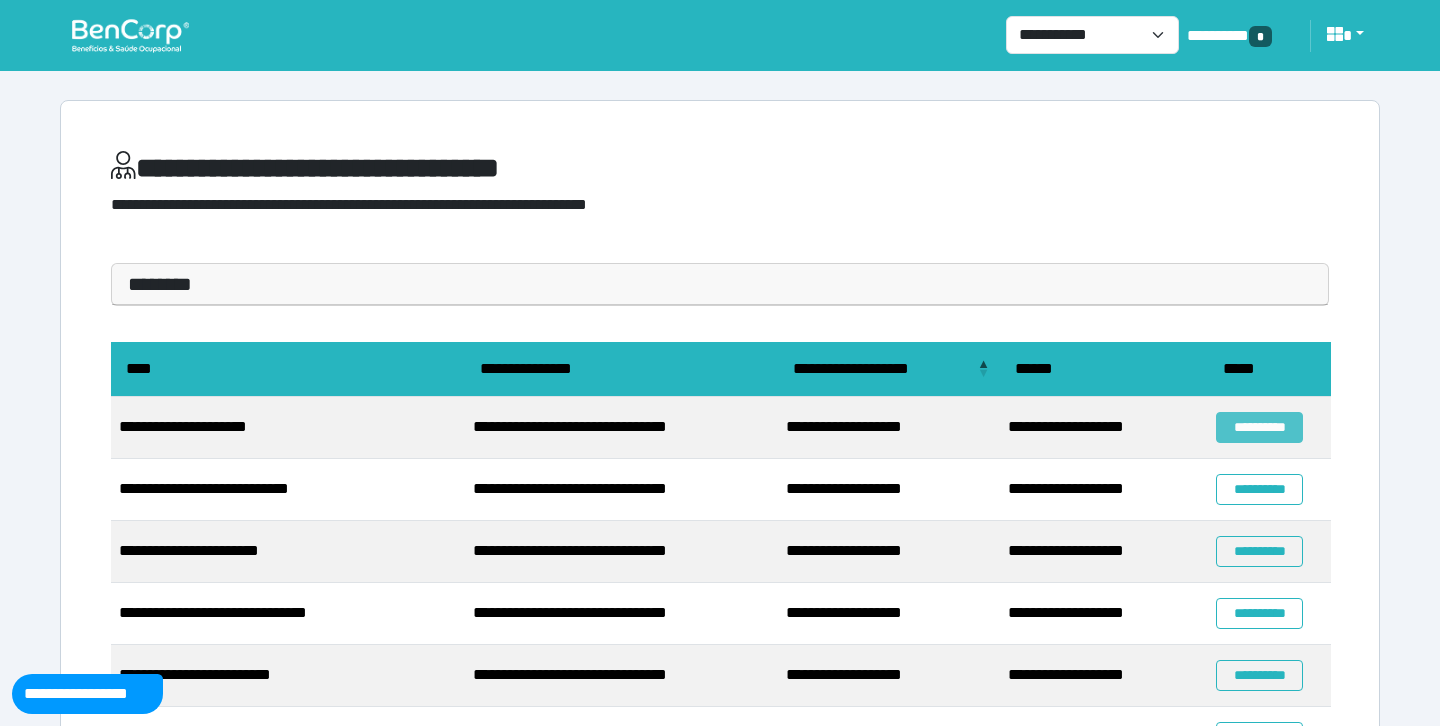click on "**********" at bounding box center (1259, 427) 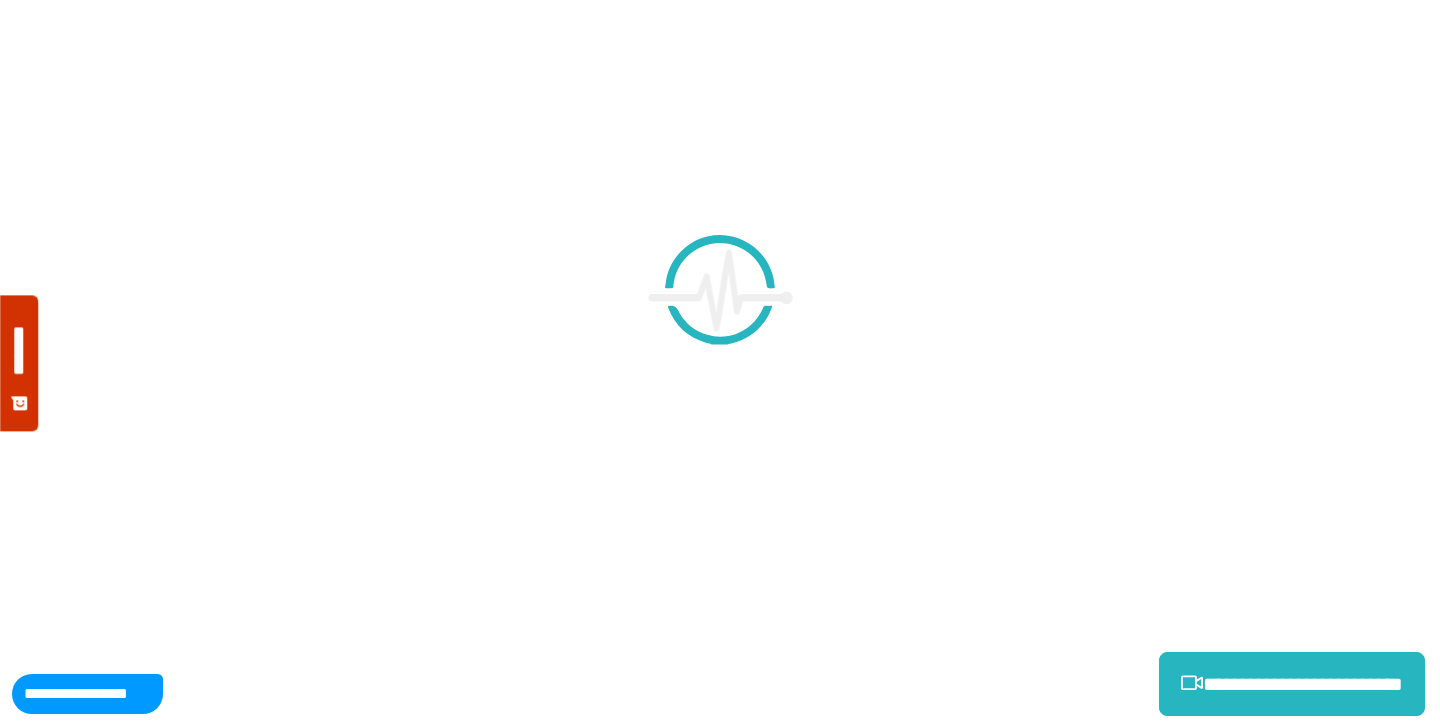 scroll, scrollTop: 0, scrollLeft: 0, axis: both 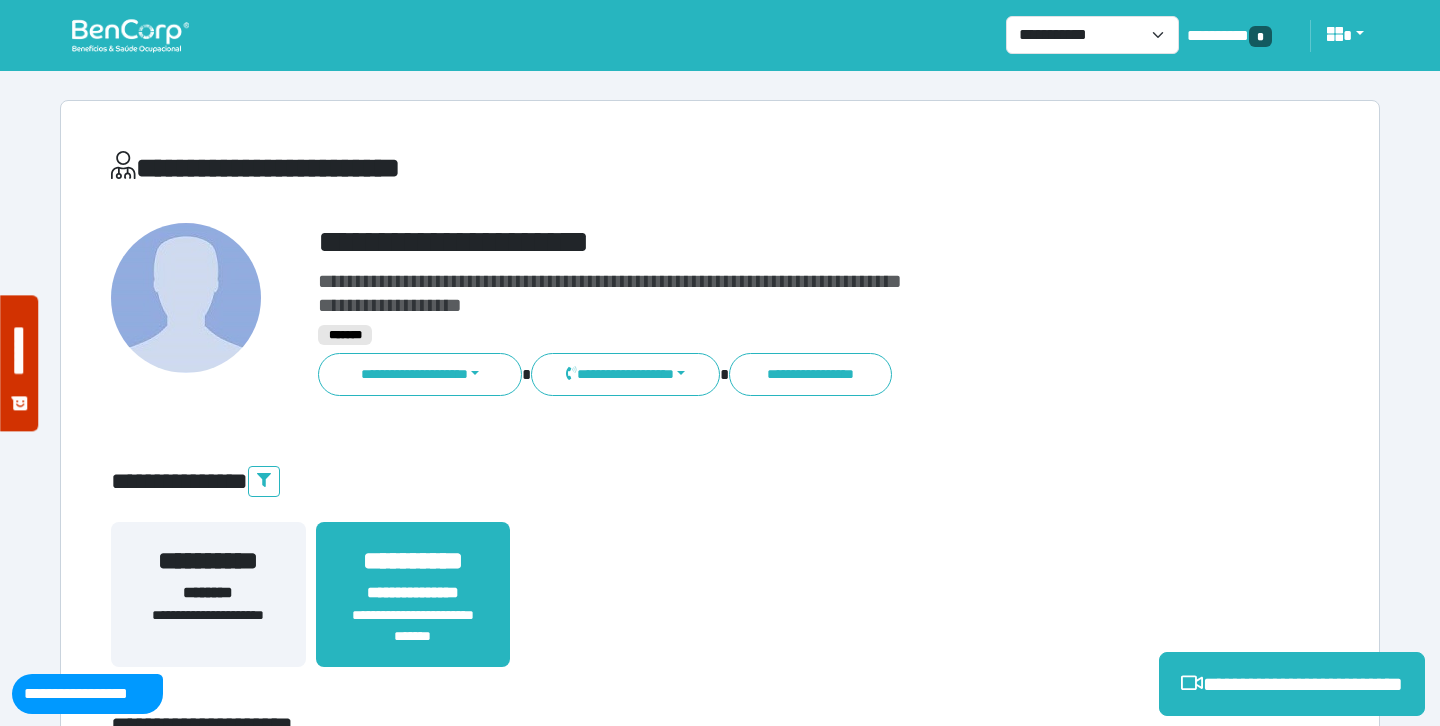 click on "**********" at bounding box center [772, 242] 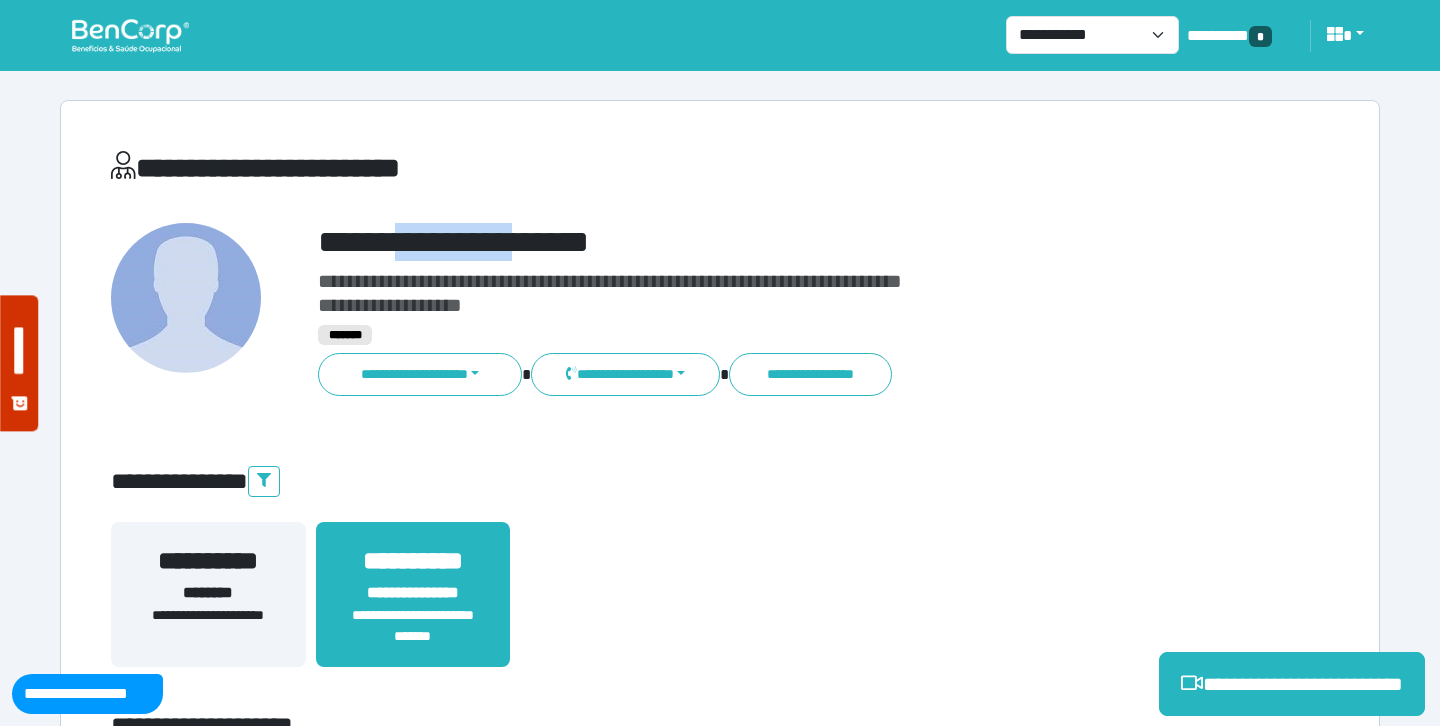click on "**********" at bounding box center (772, 242) 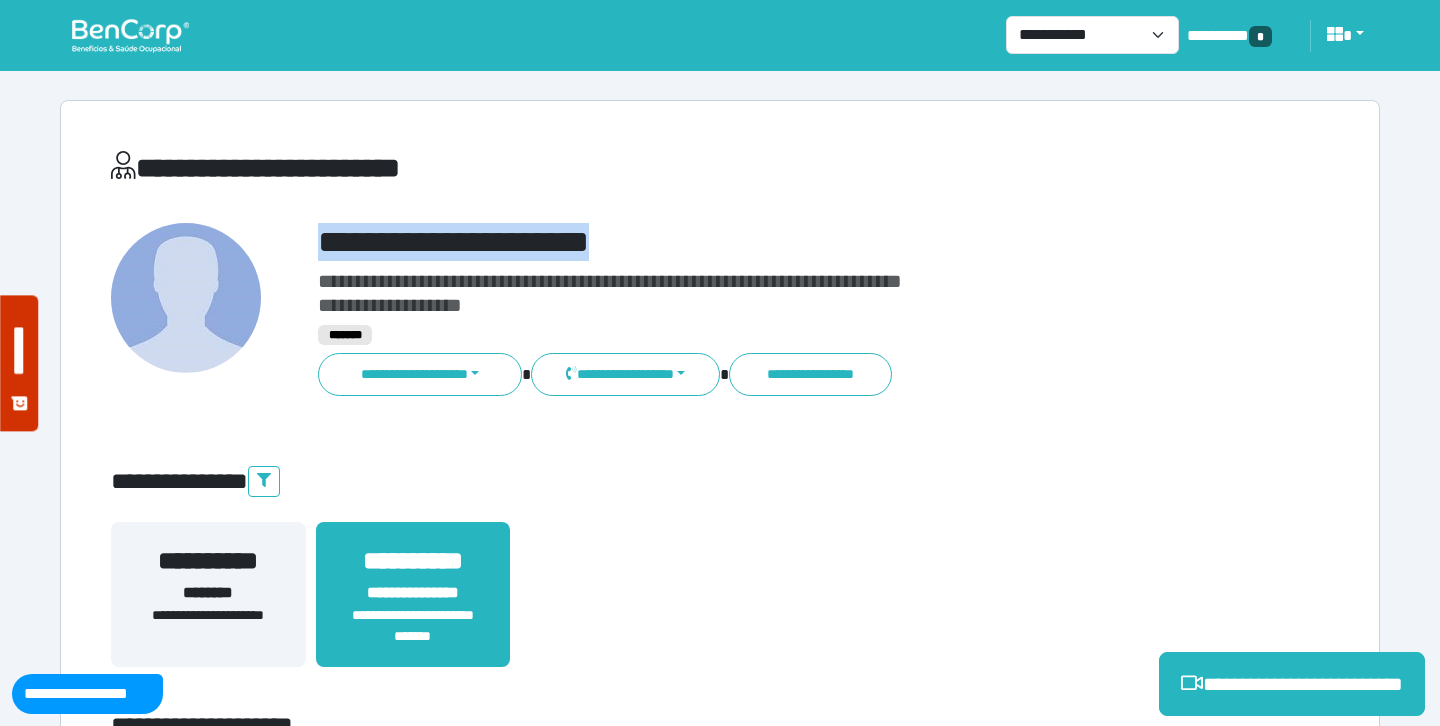 click on "**********" at bounding box center (772, 242) 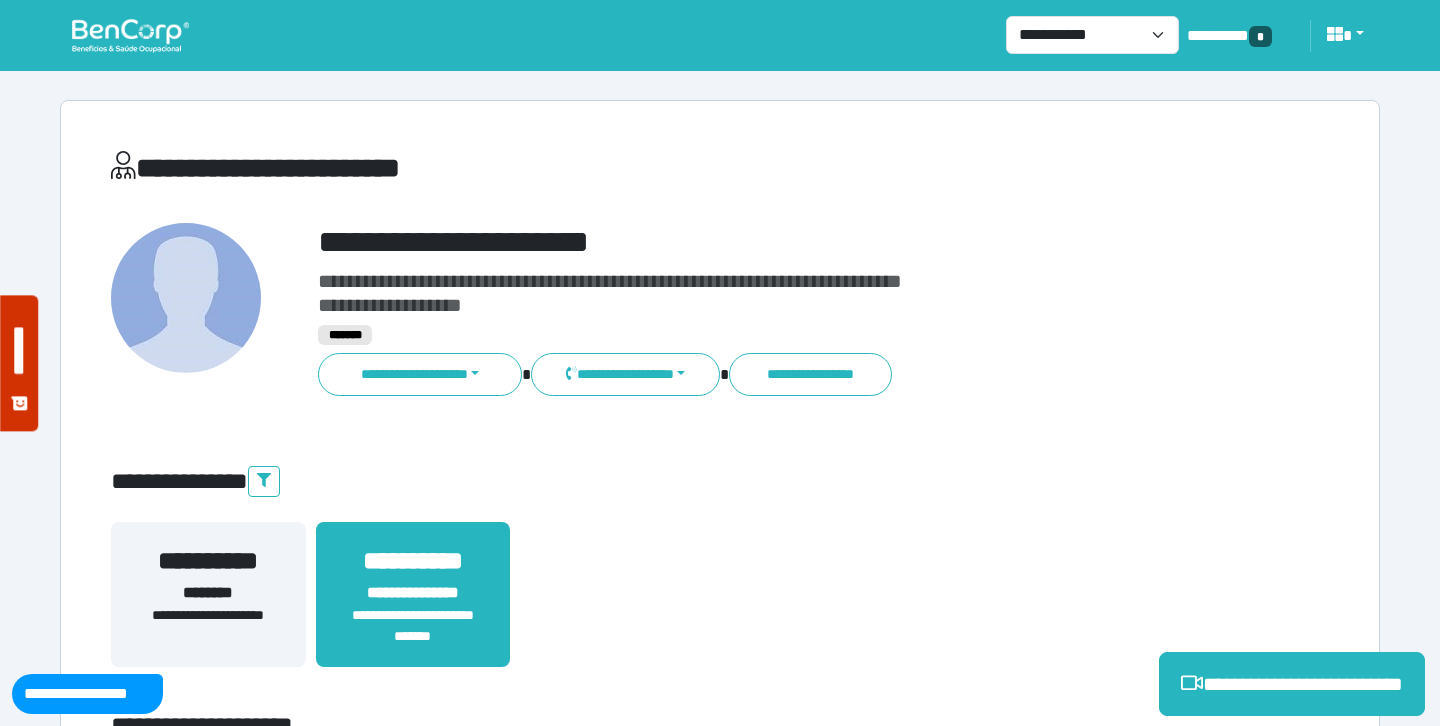 click on "**********" at bounding box center (513, 168) 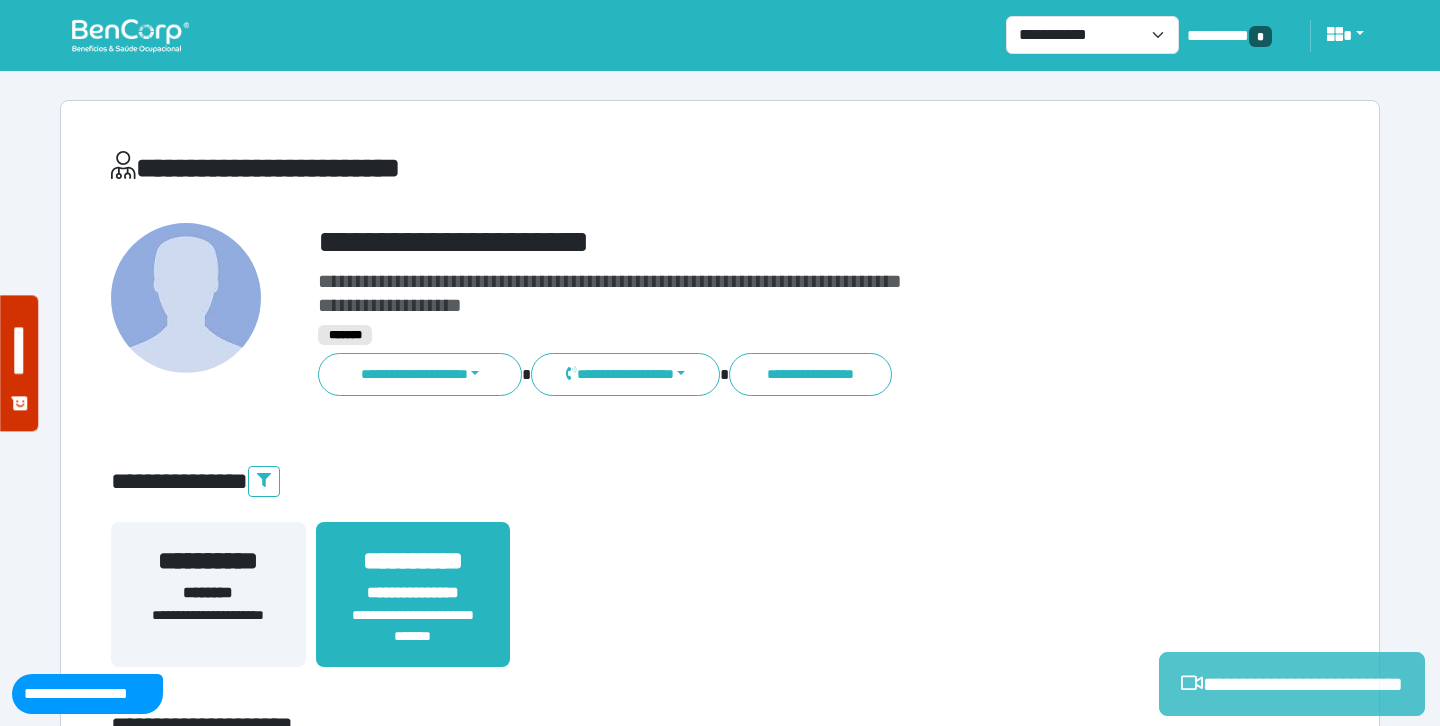 click on "**********" at bounding box center (1292, 684) 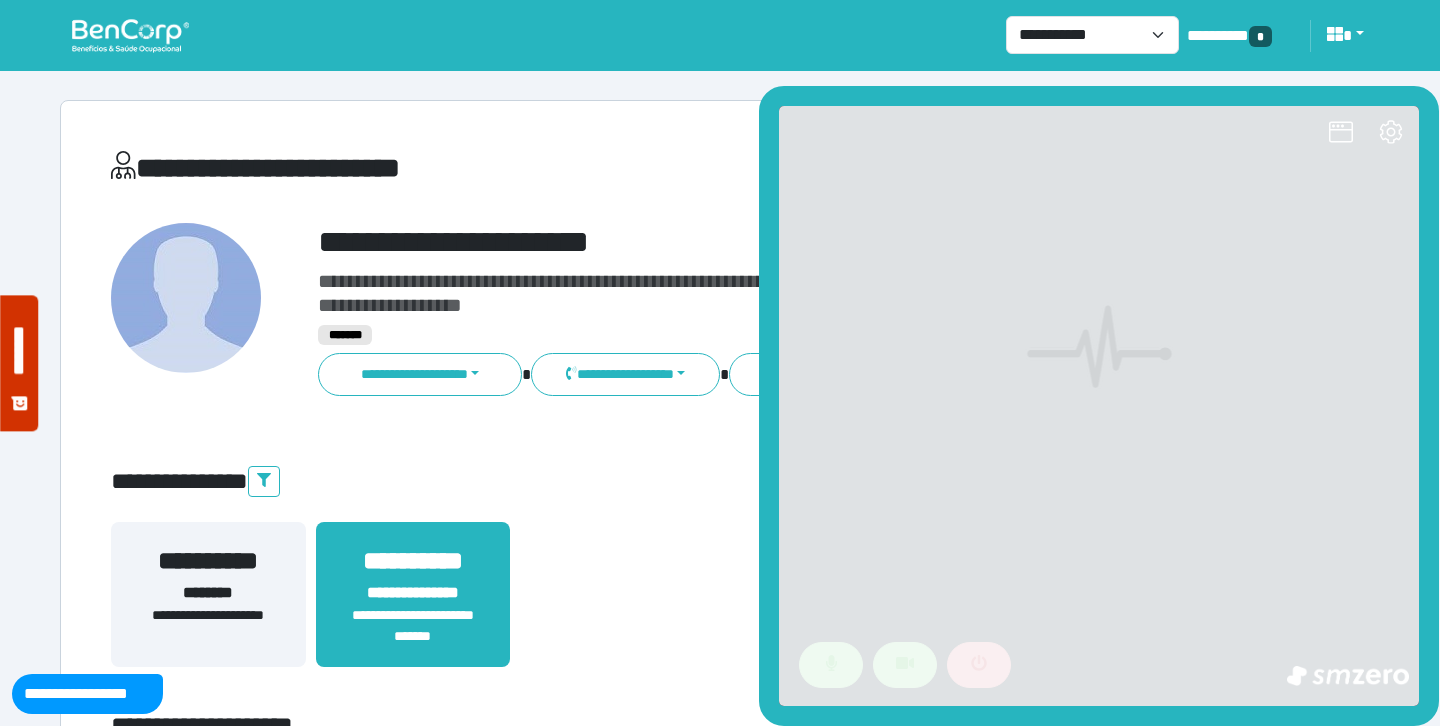 scroll, scrollTop: 0, scrollLeft: 0, axis: both 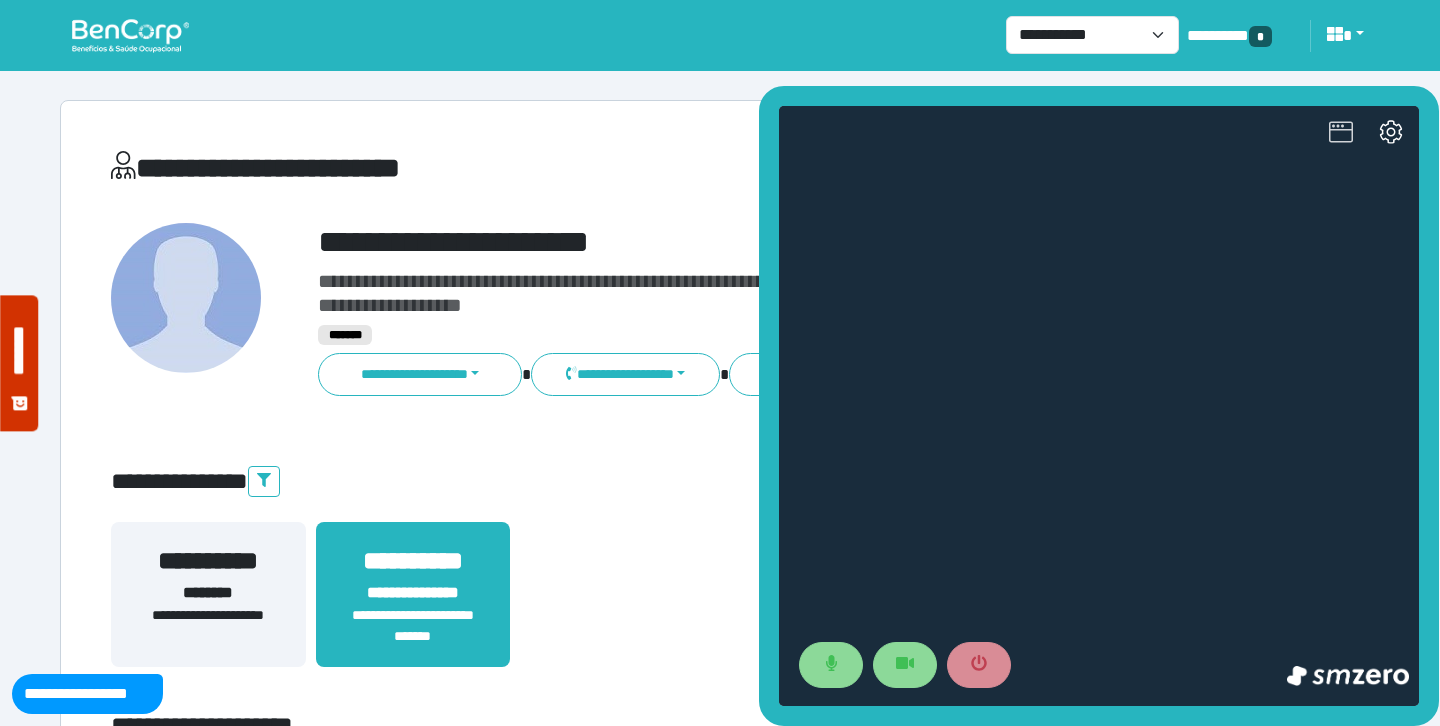click 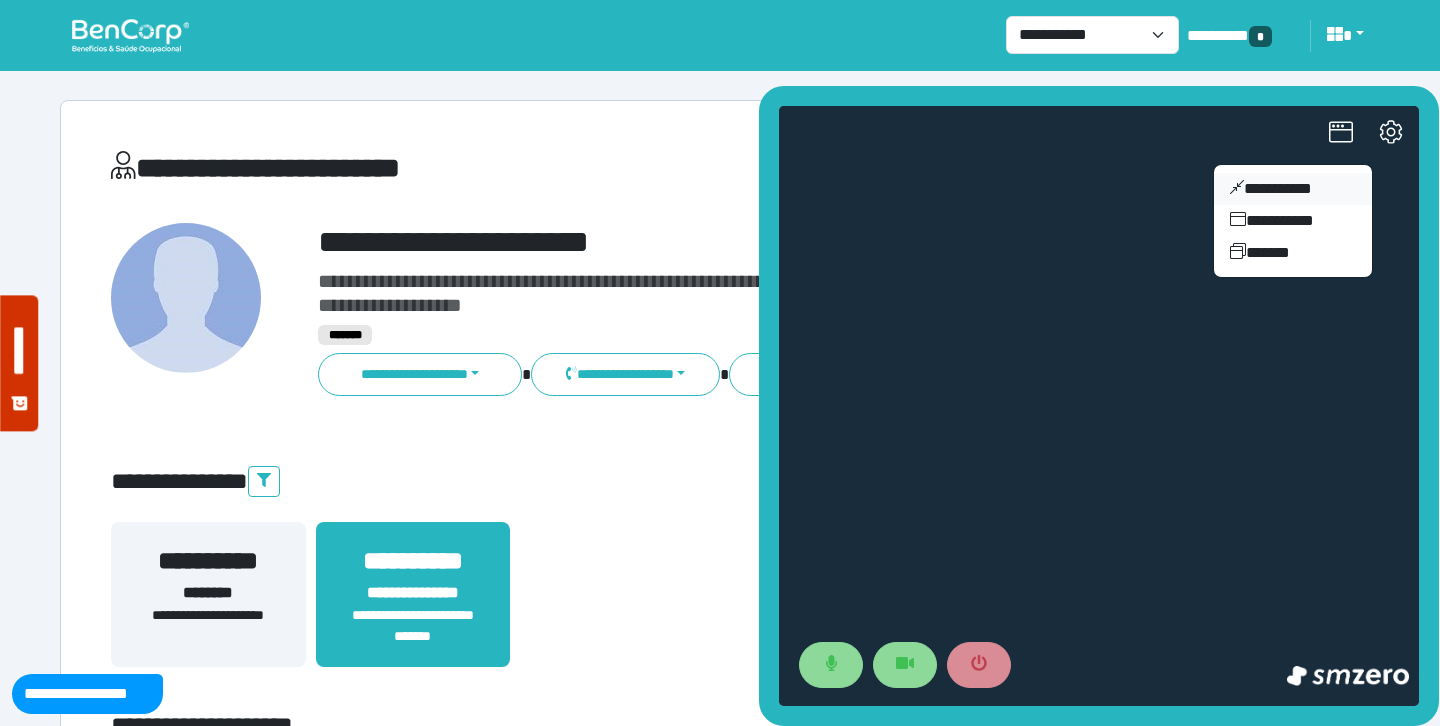click on "**********" at bounding box center [1293, 189] 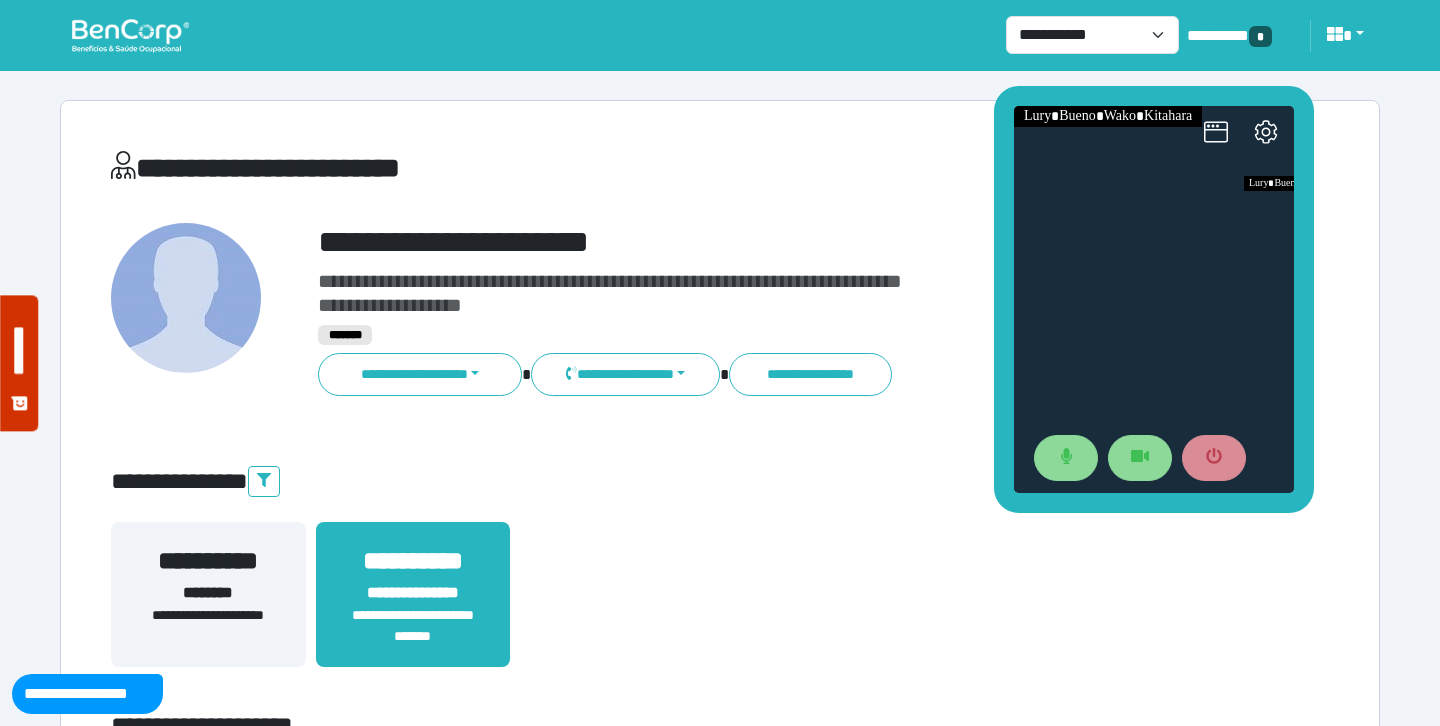 drag, startPoint x: 1270, startPoint y: 306, endPoint x: 95, endPoint y: 318, distance: 1175.0613 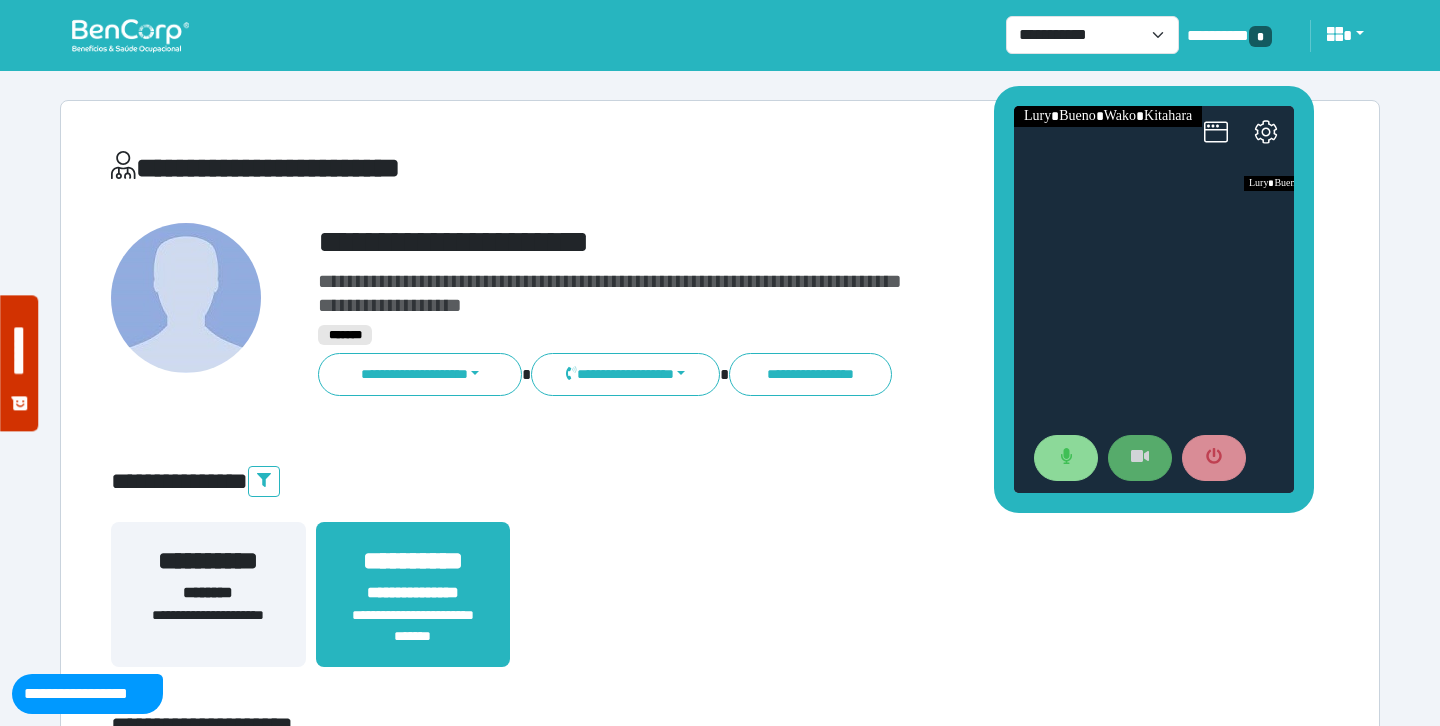 click 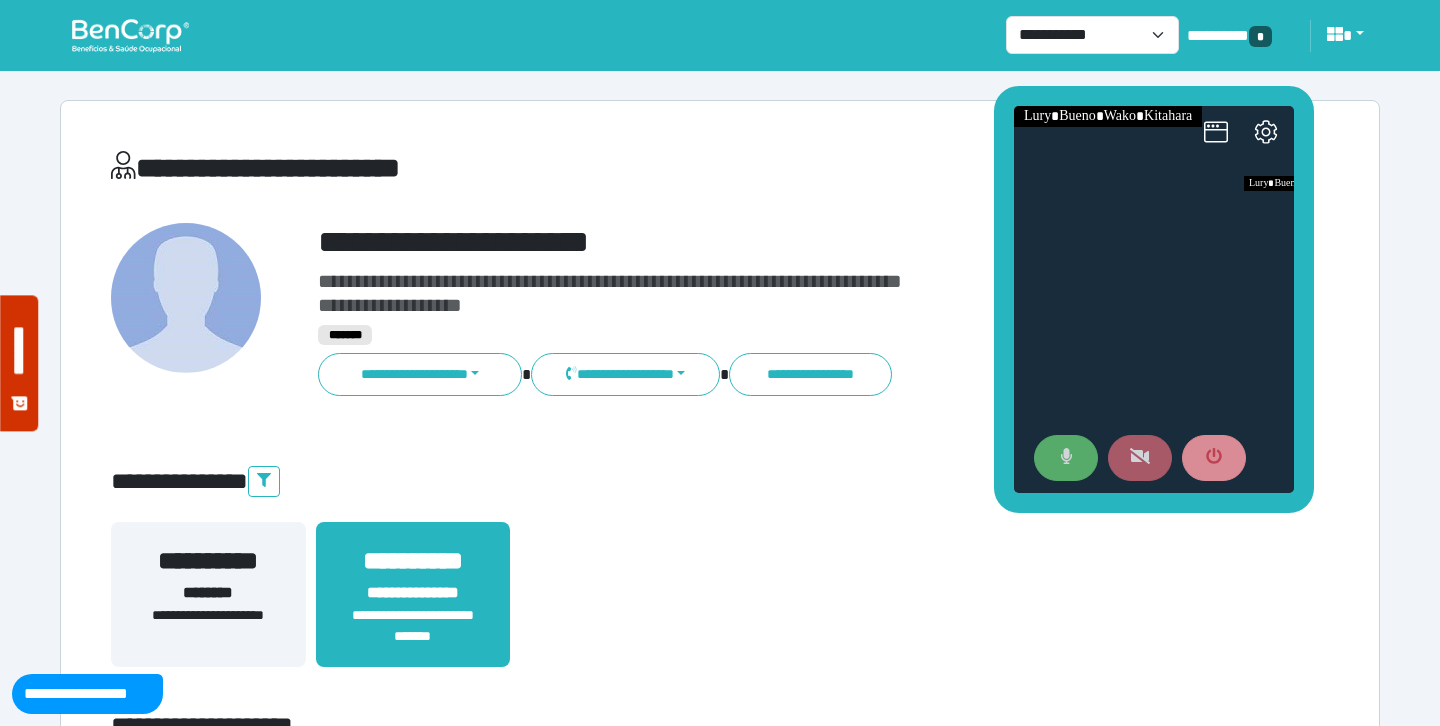 click at bounding box center (1066, 458) 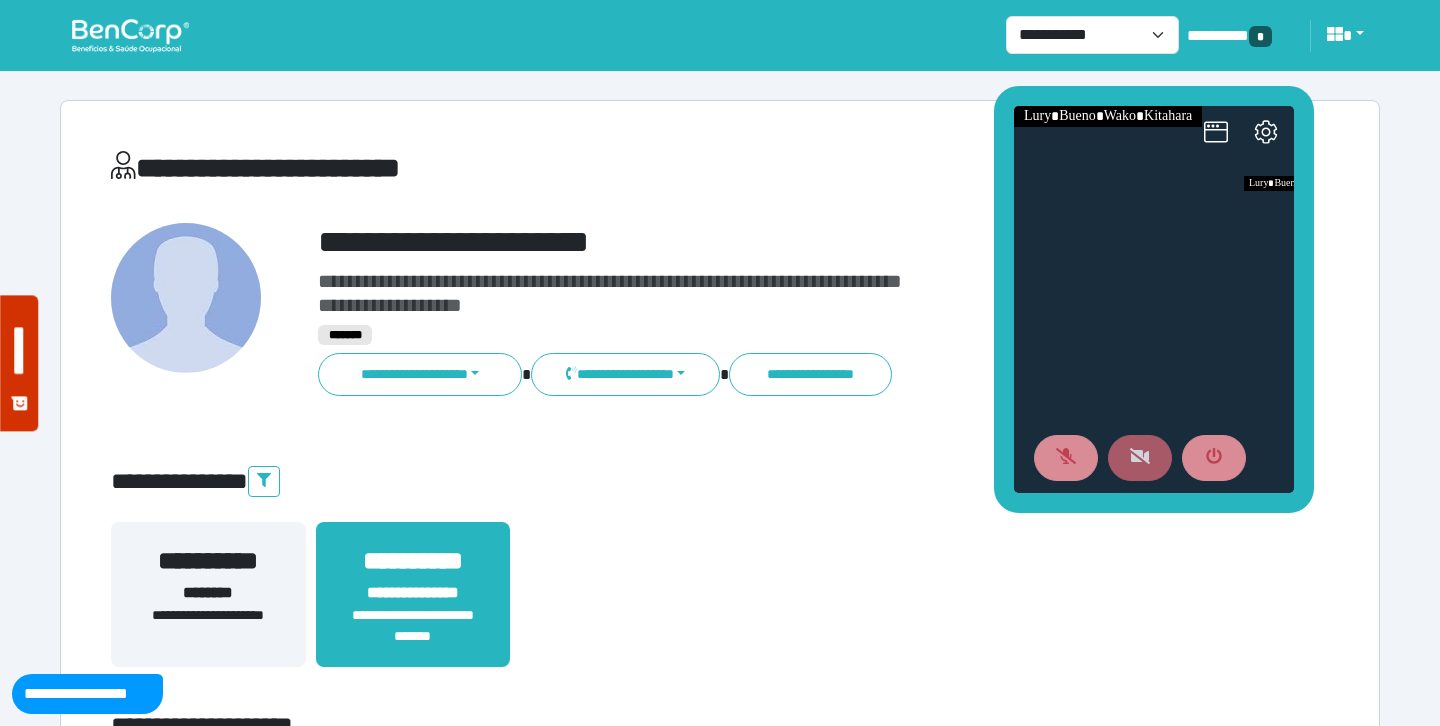 click on "**********" at bounding box center [720, 4297] 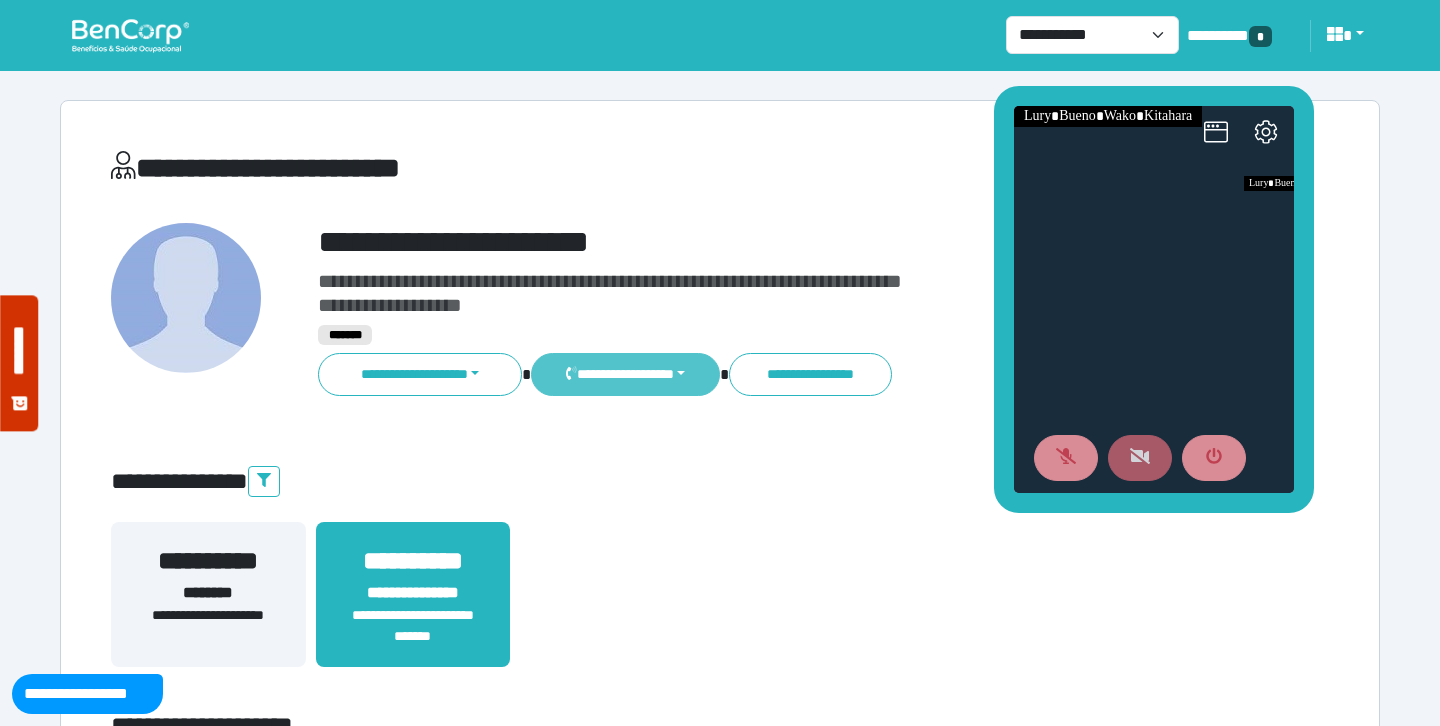 click on "**********" at bounding box center [625, 374] 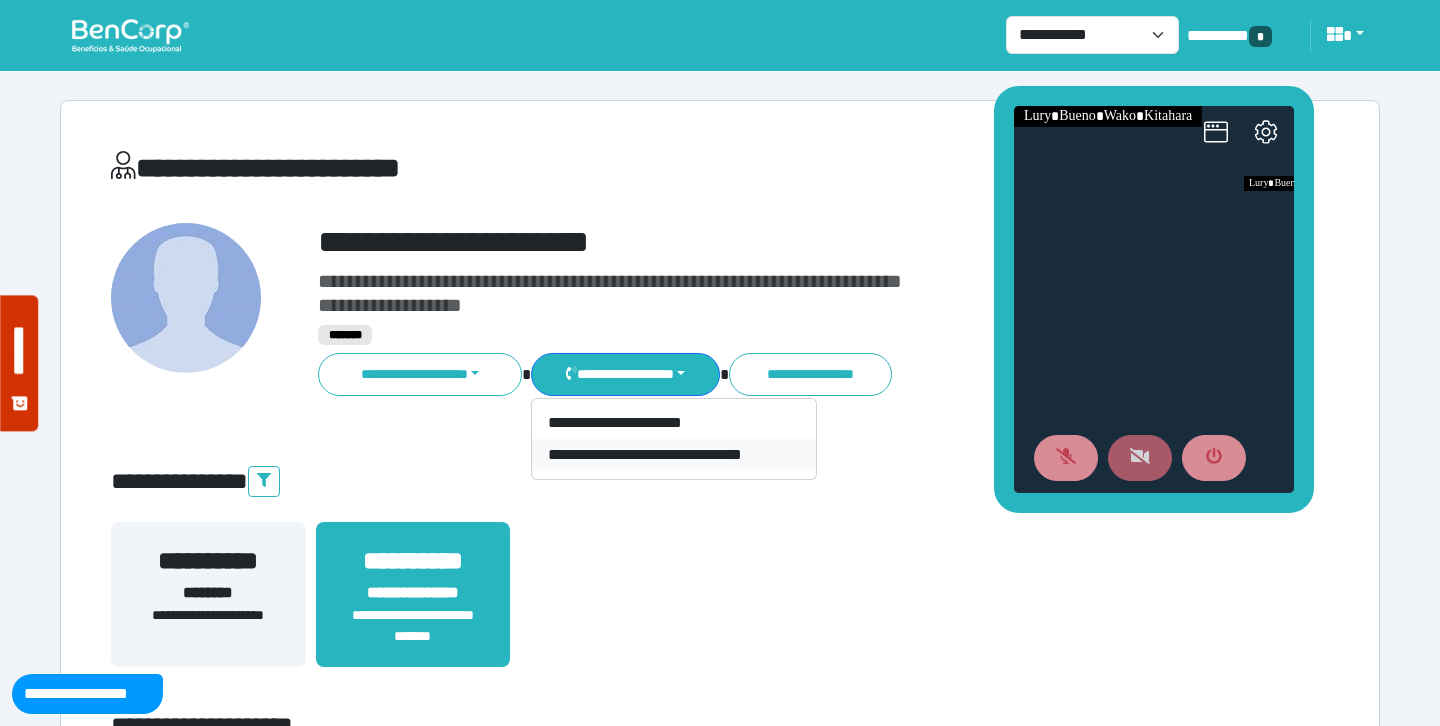 click on "**********" at bounding box center [674, 455] 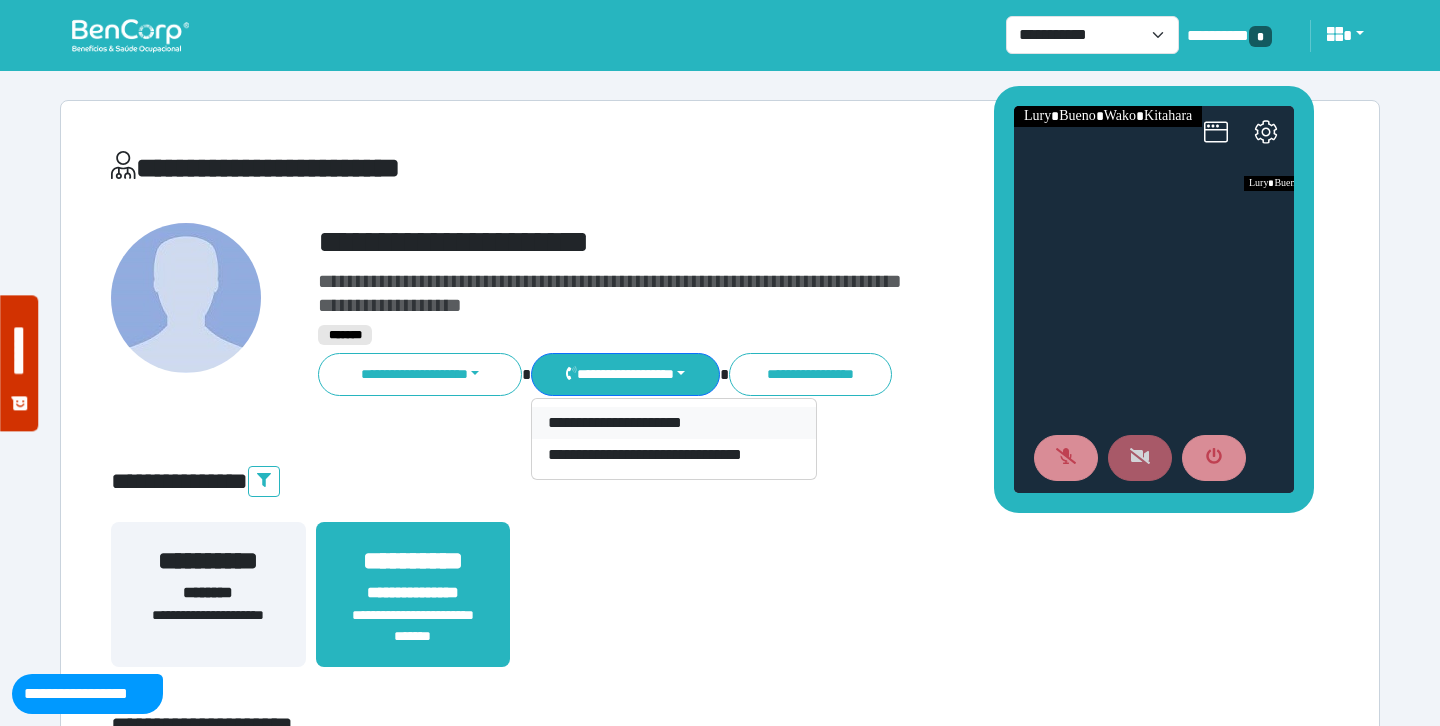 click on "**********" at bounding box center [674, 423] 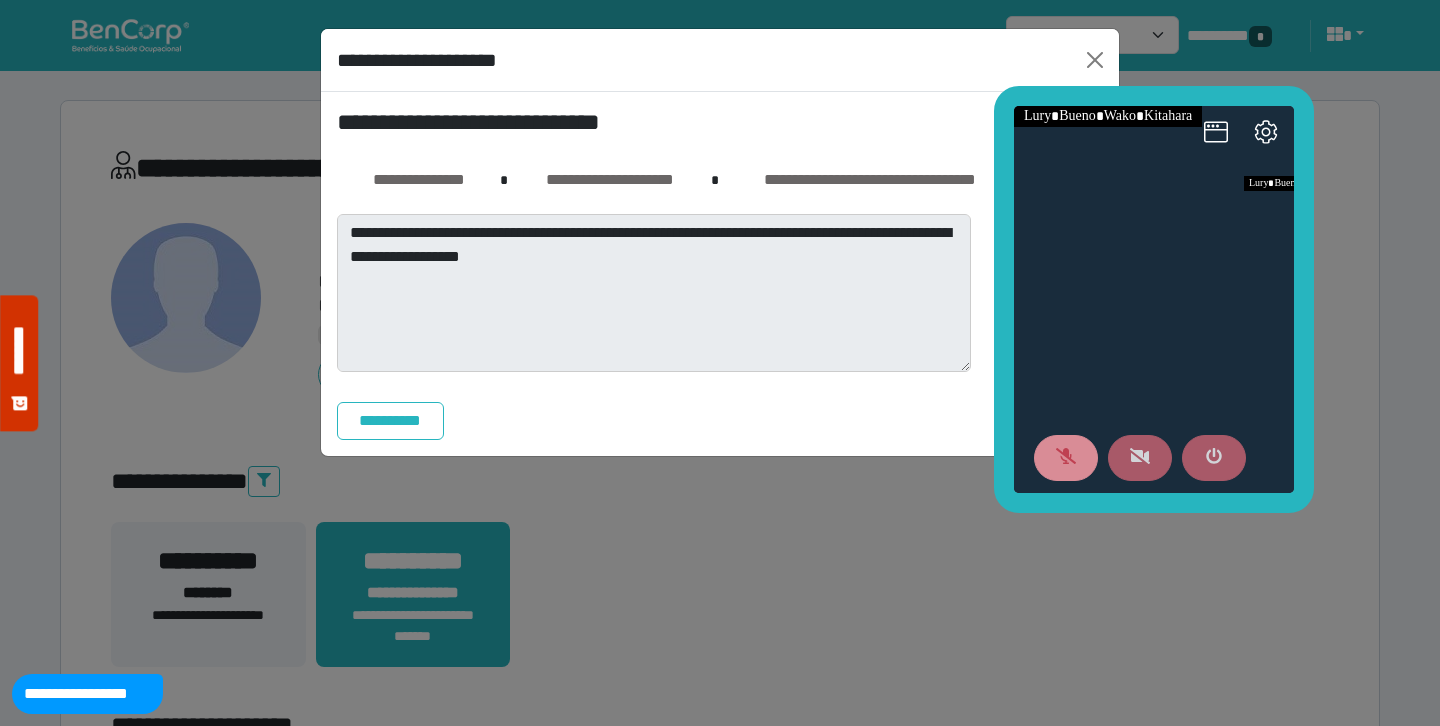 click 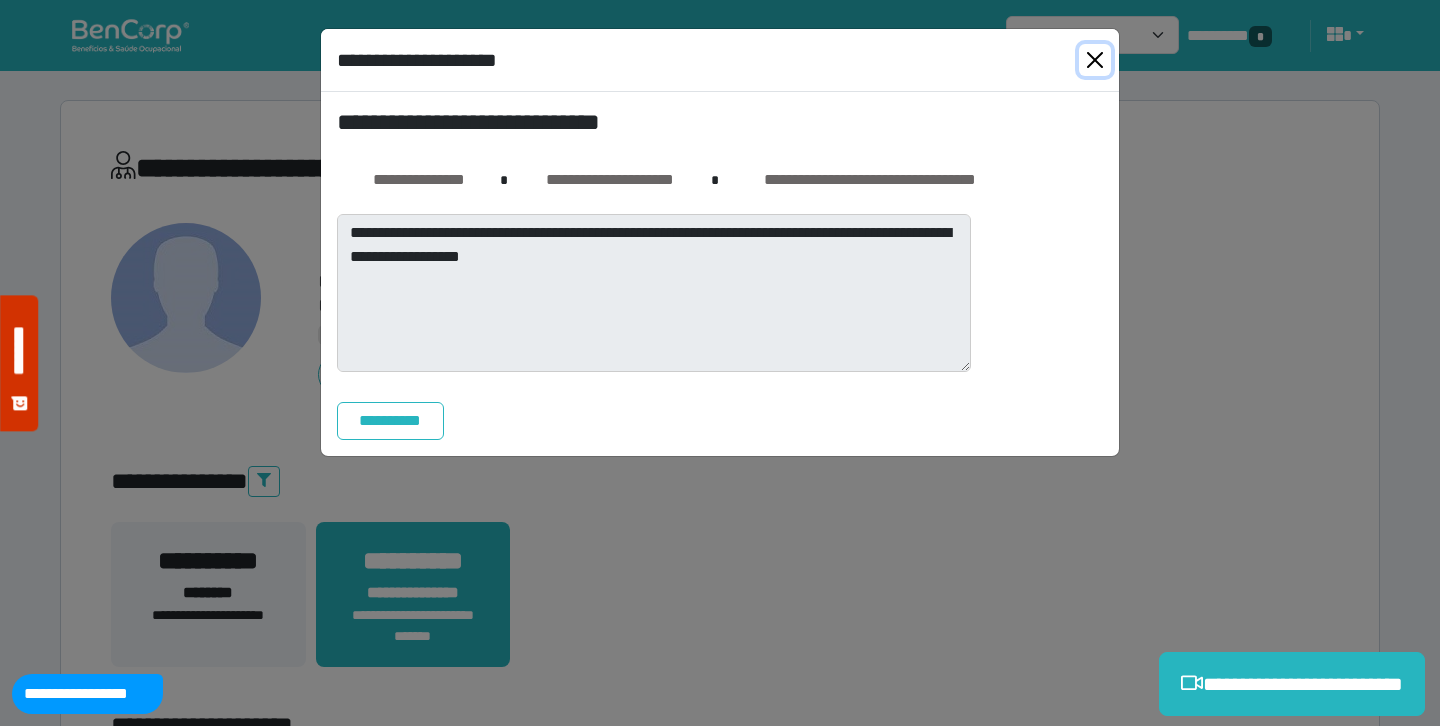 click at bounding box center [1095, 60] 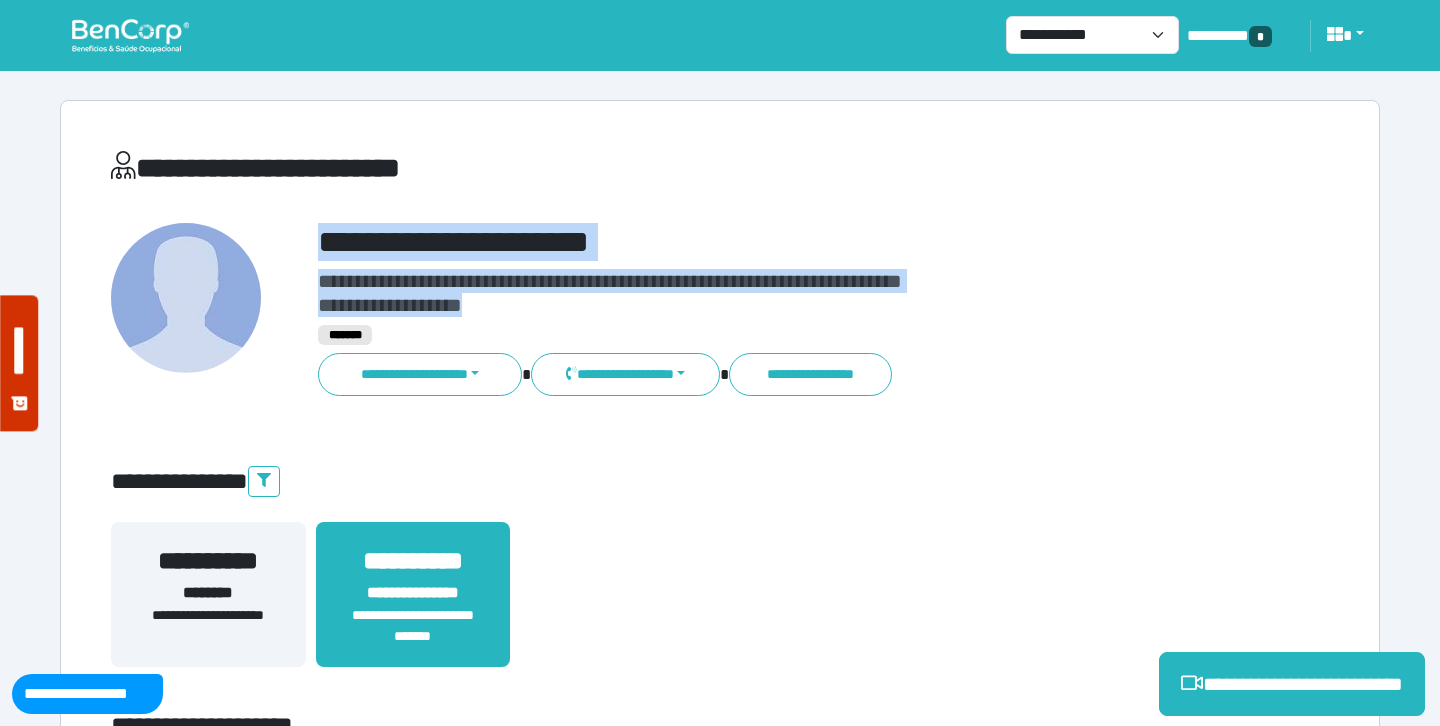 drag, startPoint x: 497, startPoint y: 306, endPoint x: 316, endPoint y: 247, distance: 190.37332 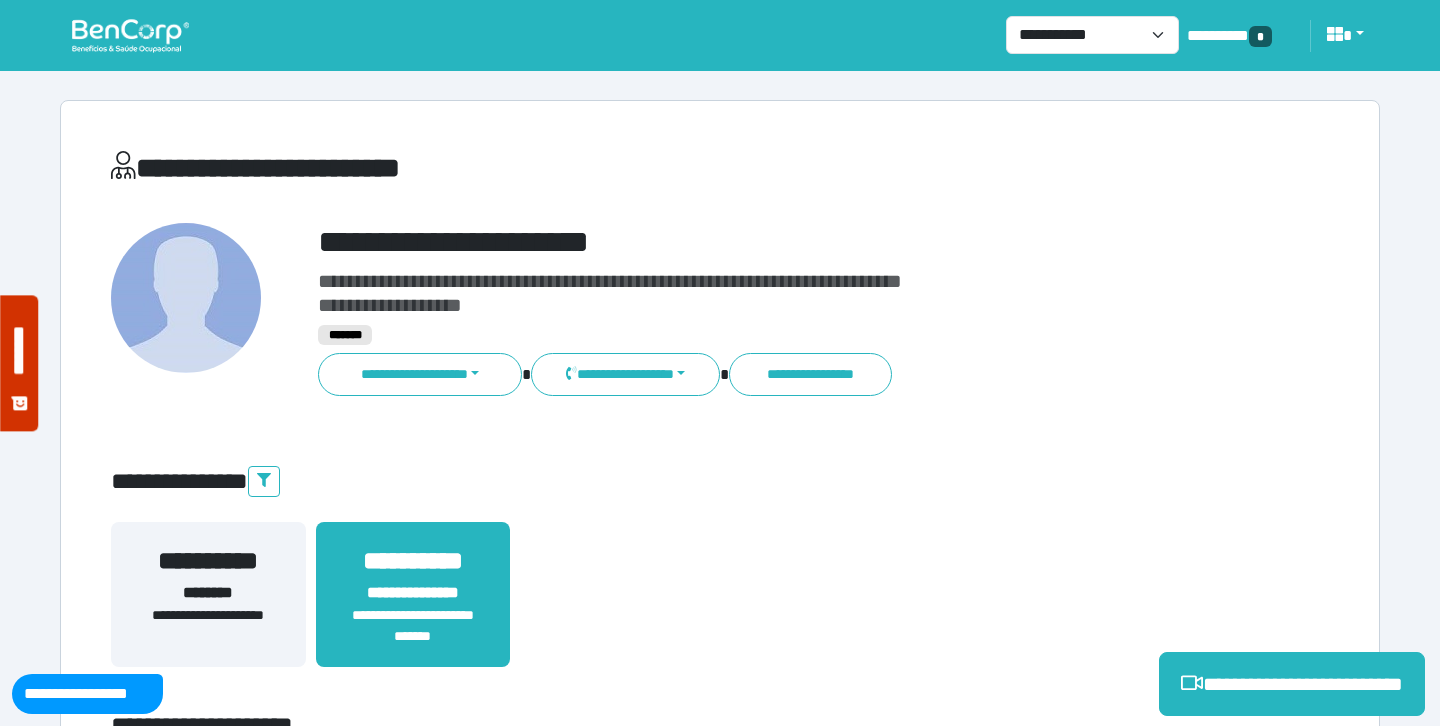 click on "**********" at bounding box center [720, 4297] 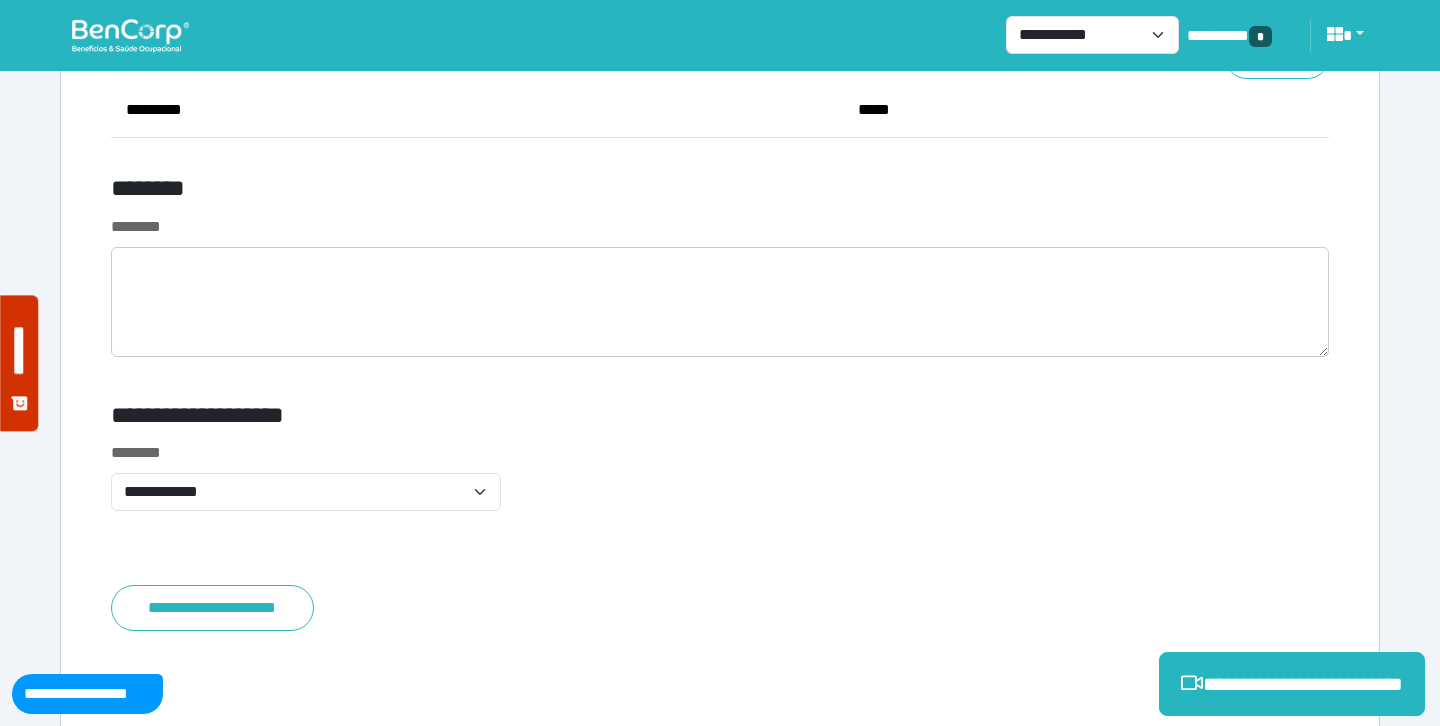 scroll, scrollTop: 7788, scrollLeft: 0, axis: vertical 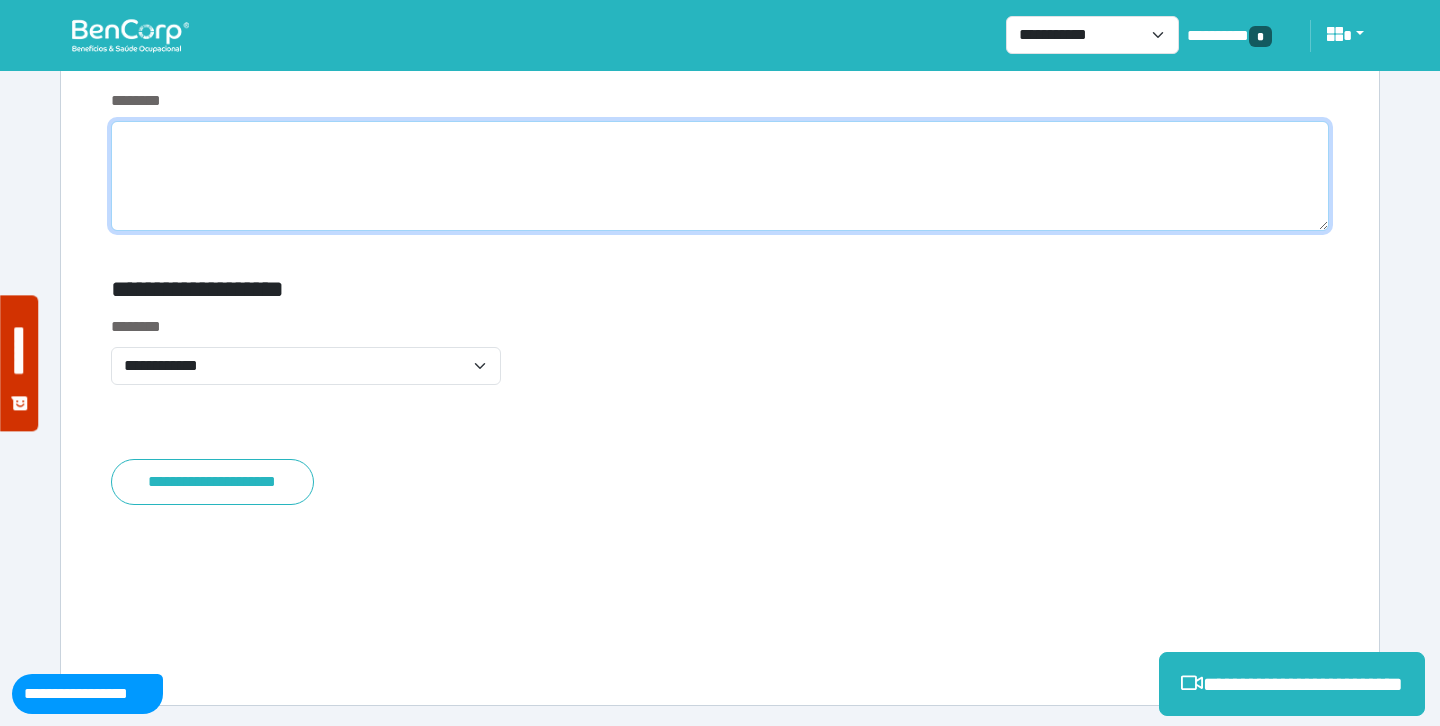 click at bounding box center [720, 176] 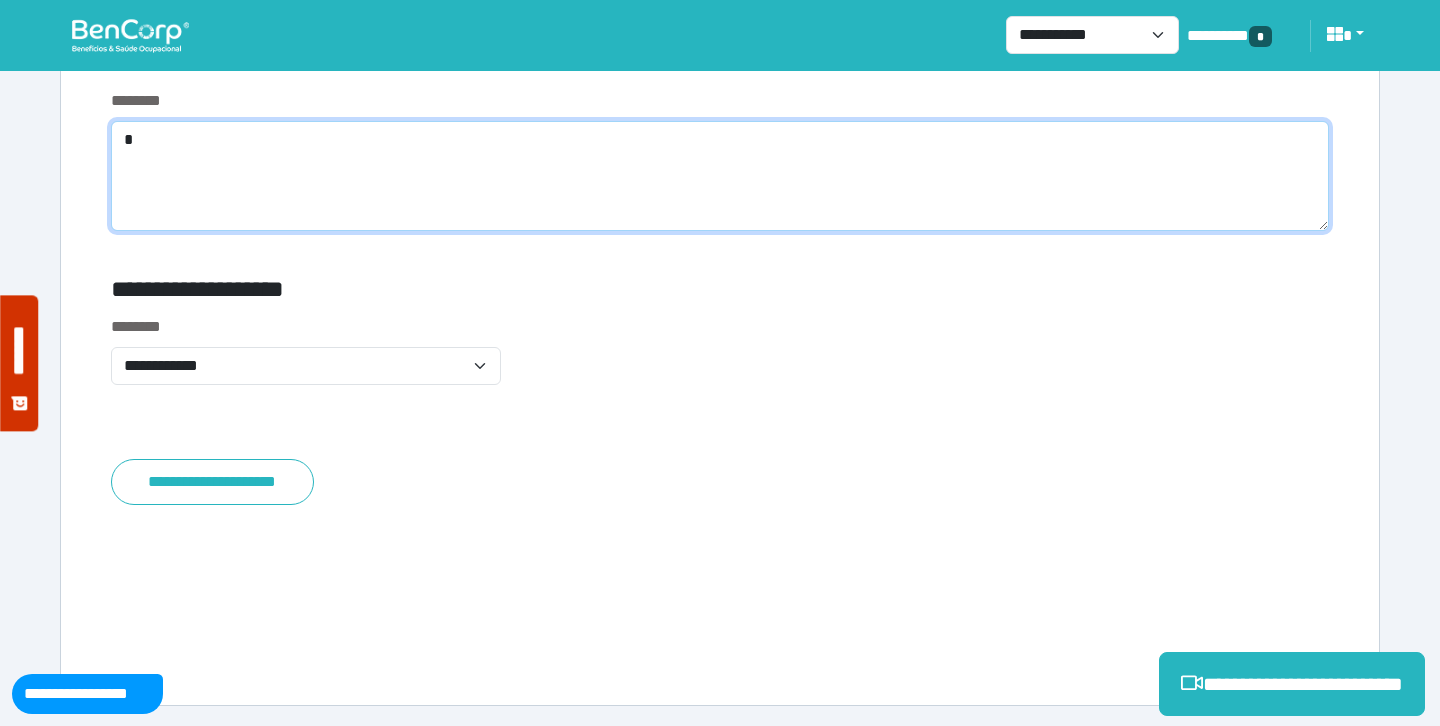 scroll, scrollTop: 7724, scrollLeft: 0, axis: vertical 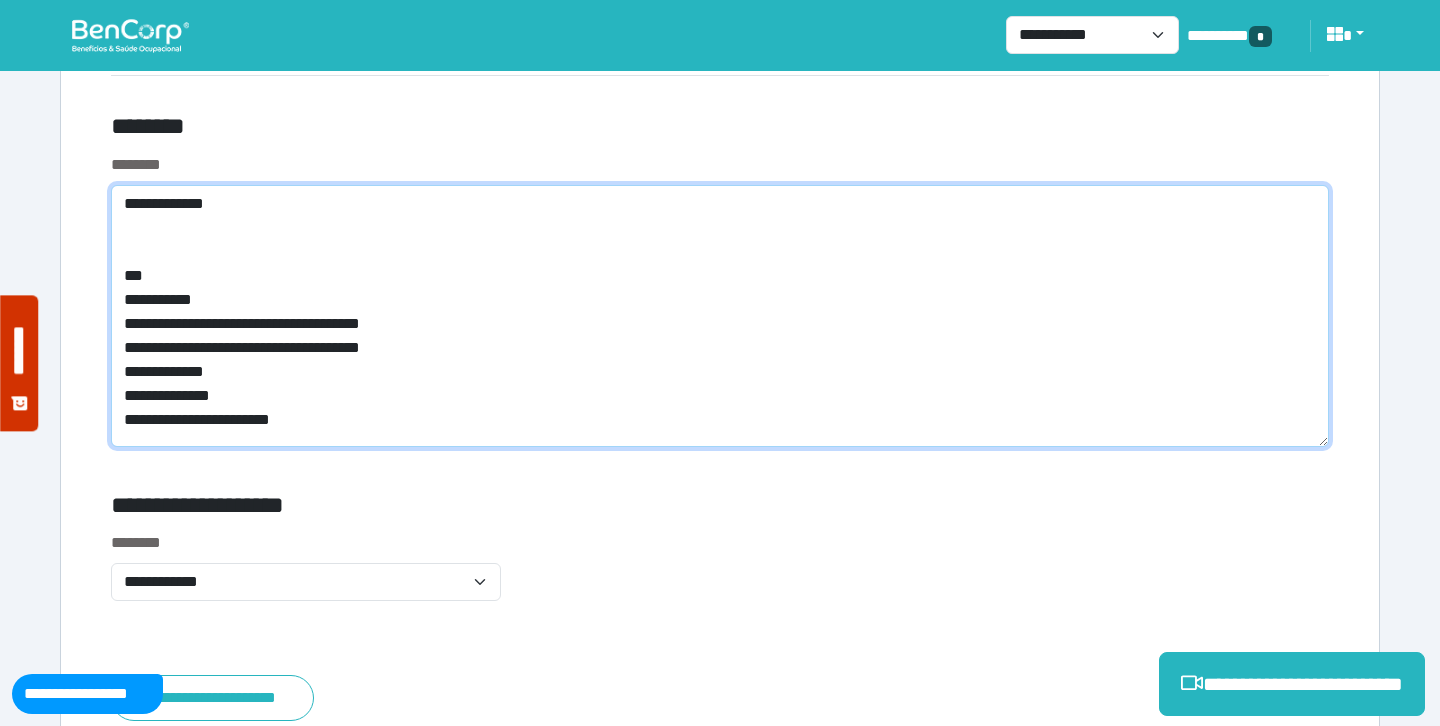 click on "**********" at bounding box center [720, 316] 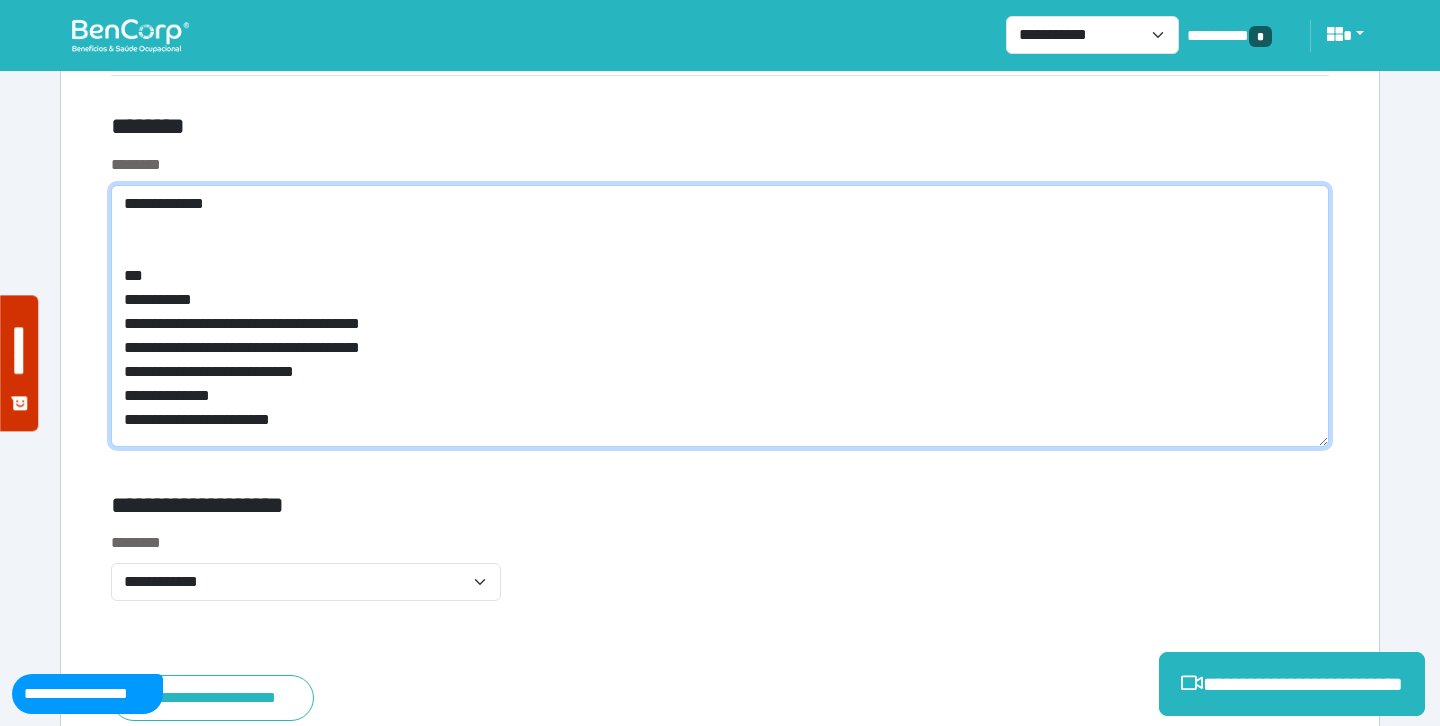 click on "**********" at bounding box center [720, 316] 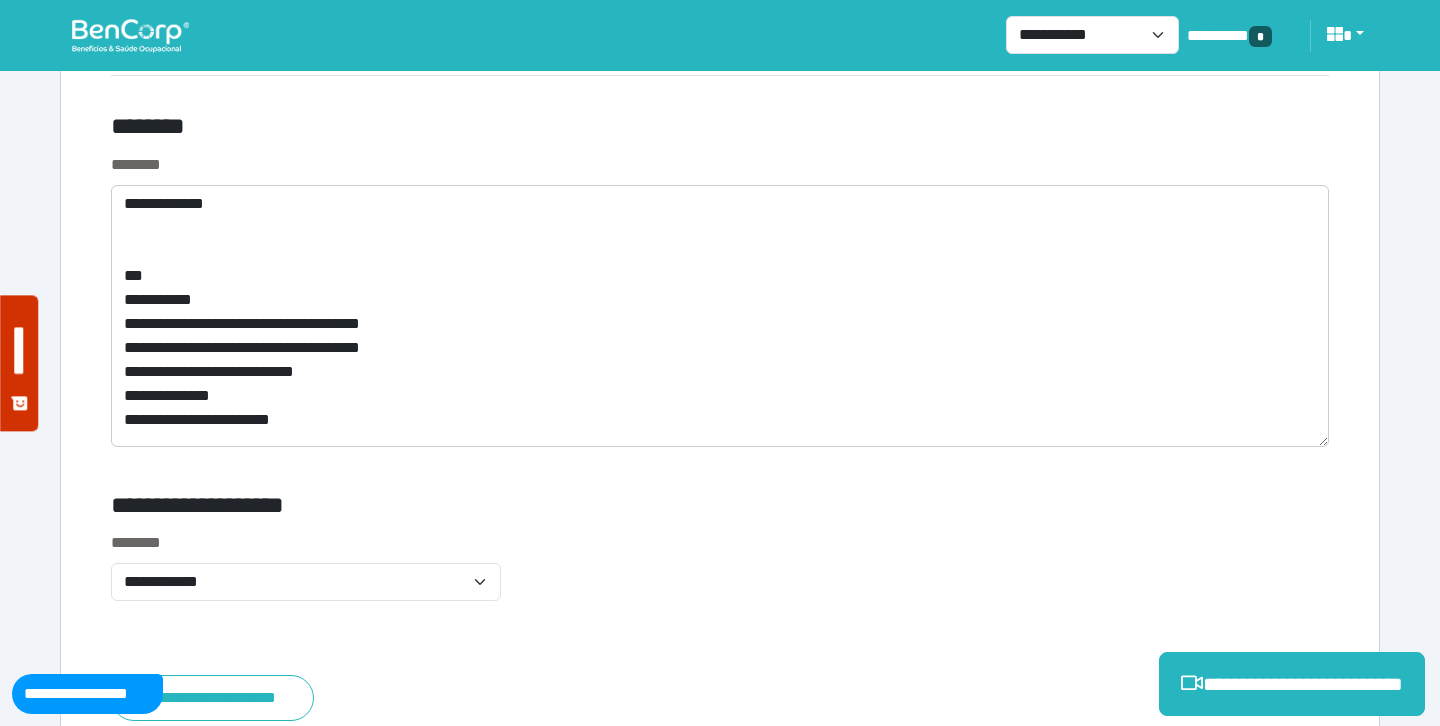 click on "********" at bounding box center (513, 130) 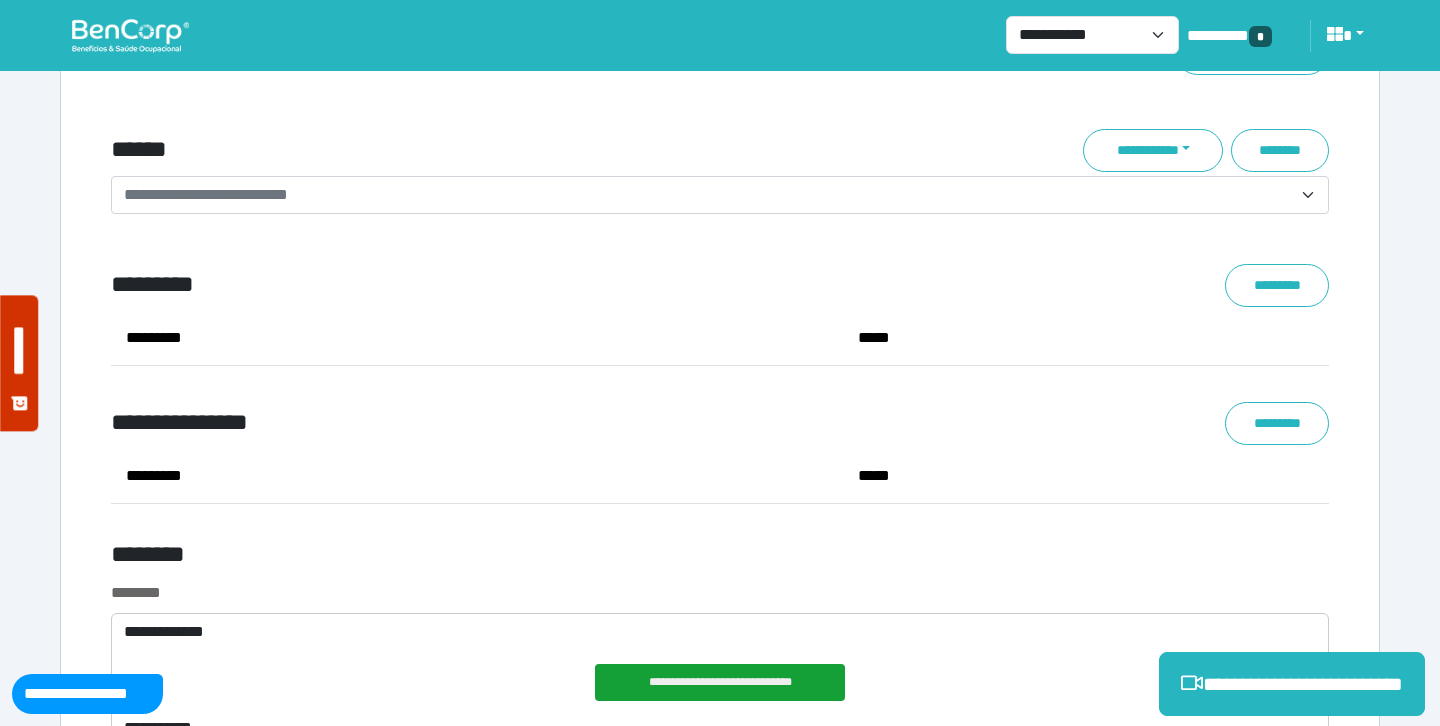 scroll, scrollTop: 7293, scrollLeft: 0, axis: vertical 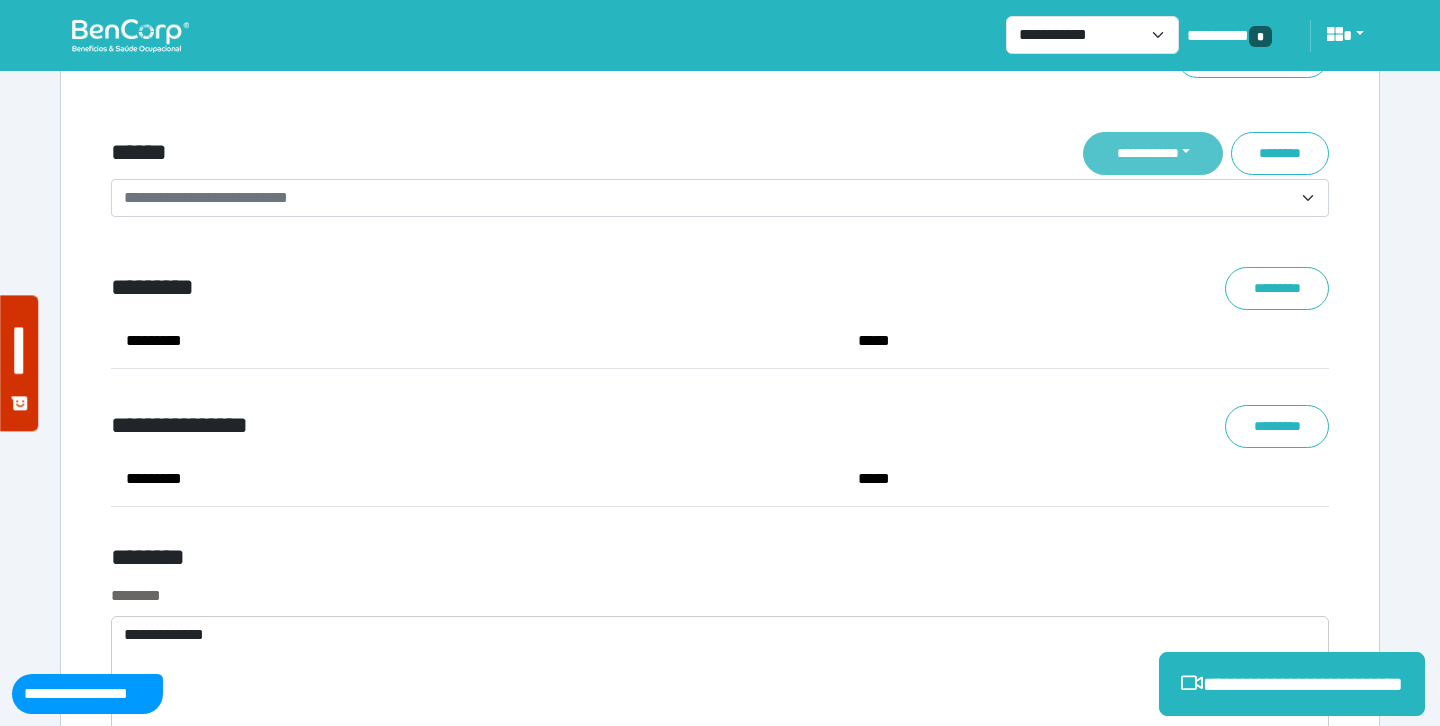 click on "**********" at bounding box center (1153, 153) 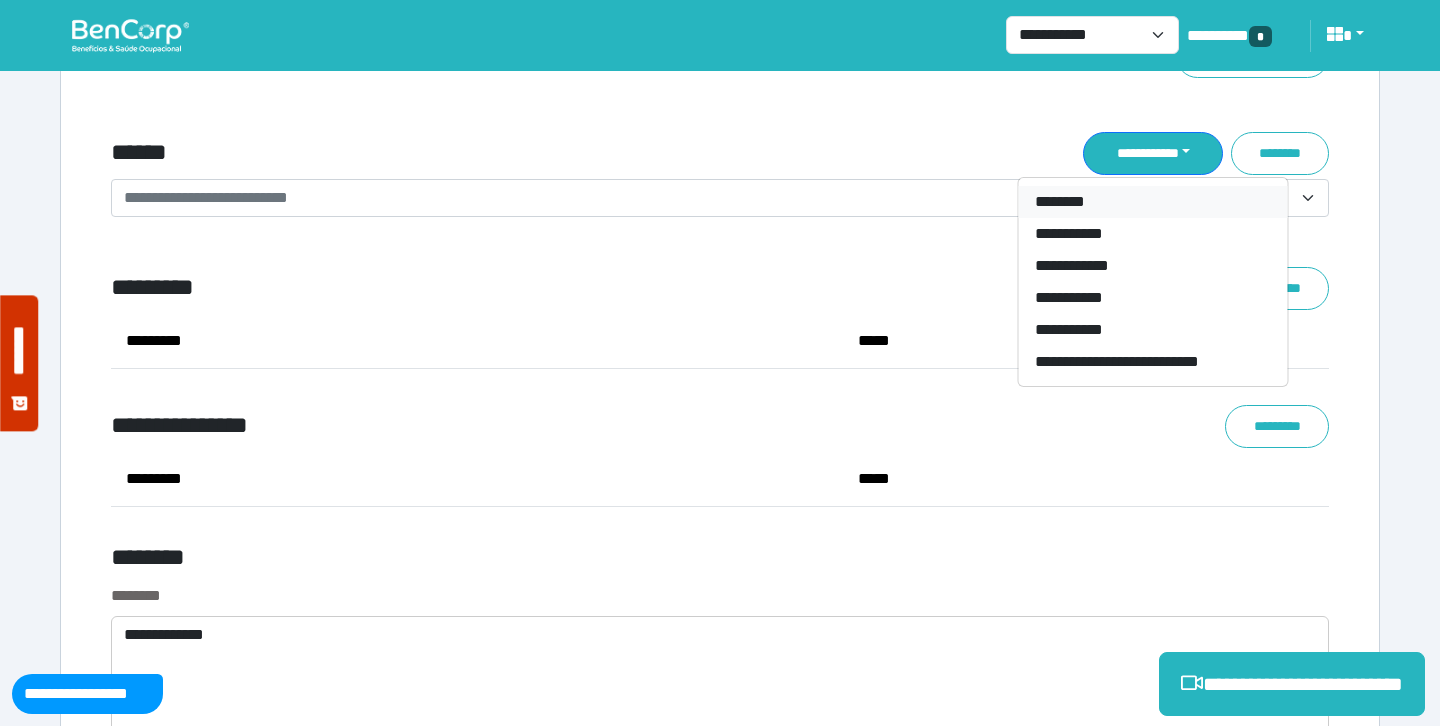 click on "********" at bounding box center [1153, 202] 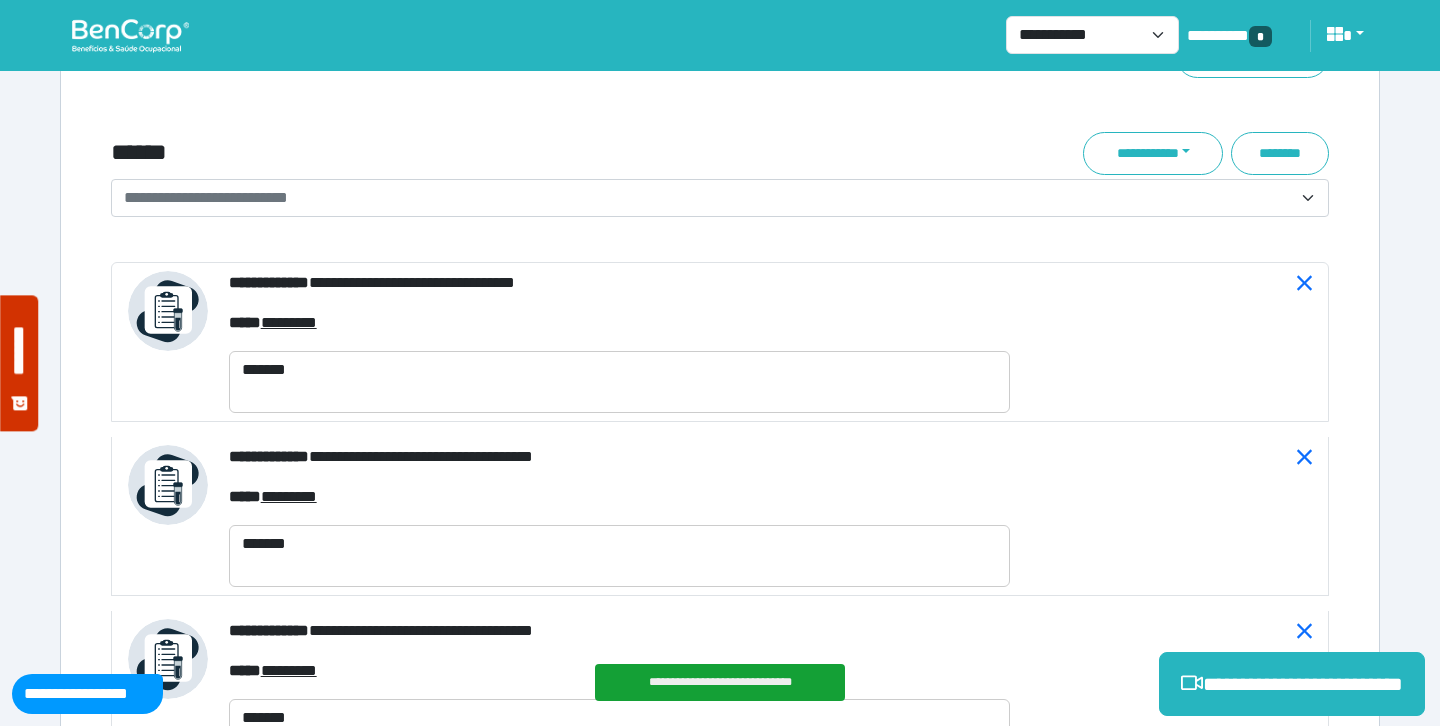 click on "**********" at bounding box center [708, 198] 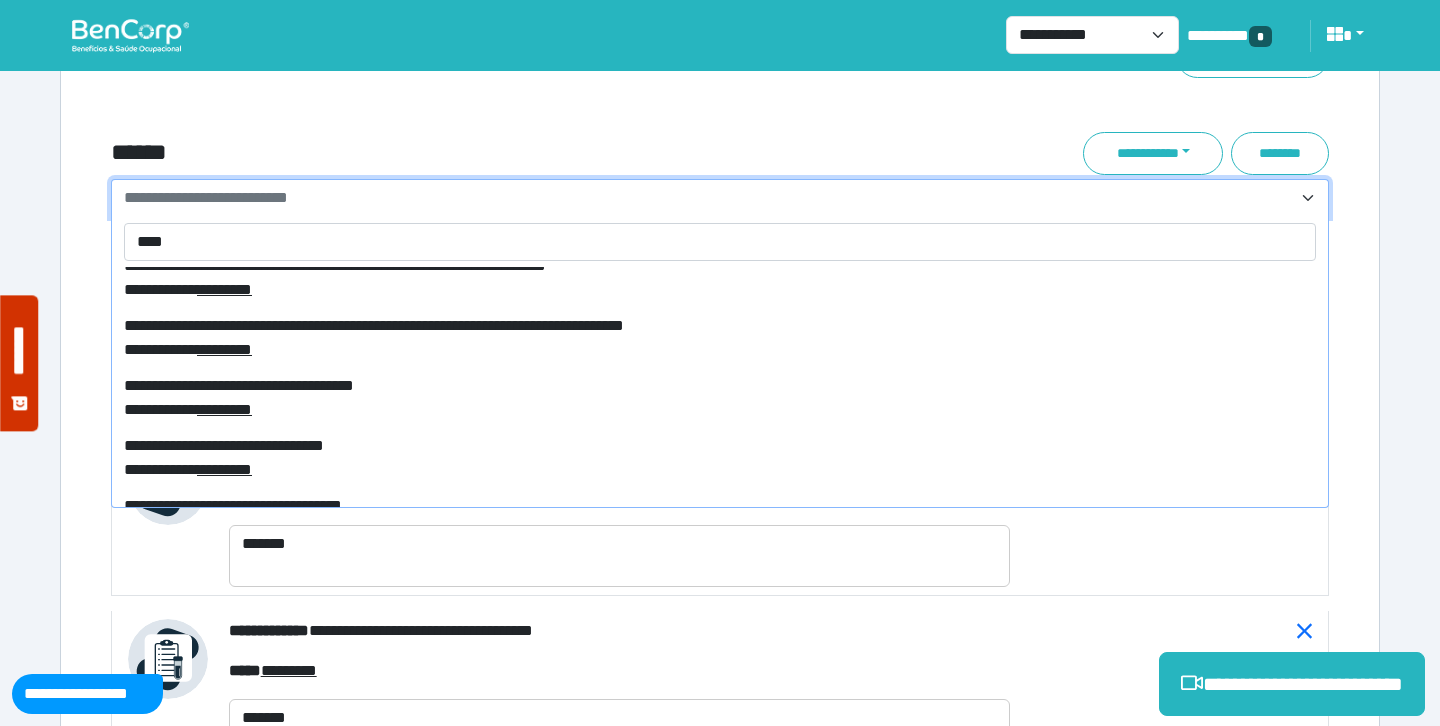 scroll, scrollTop: 0, scrollLeft: 0, axis: both 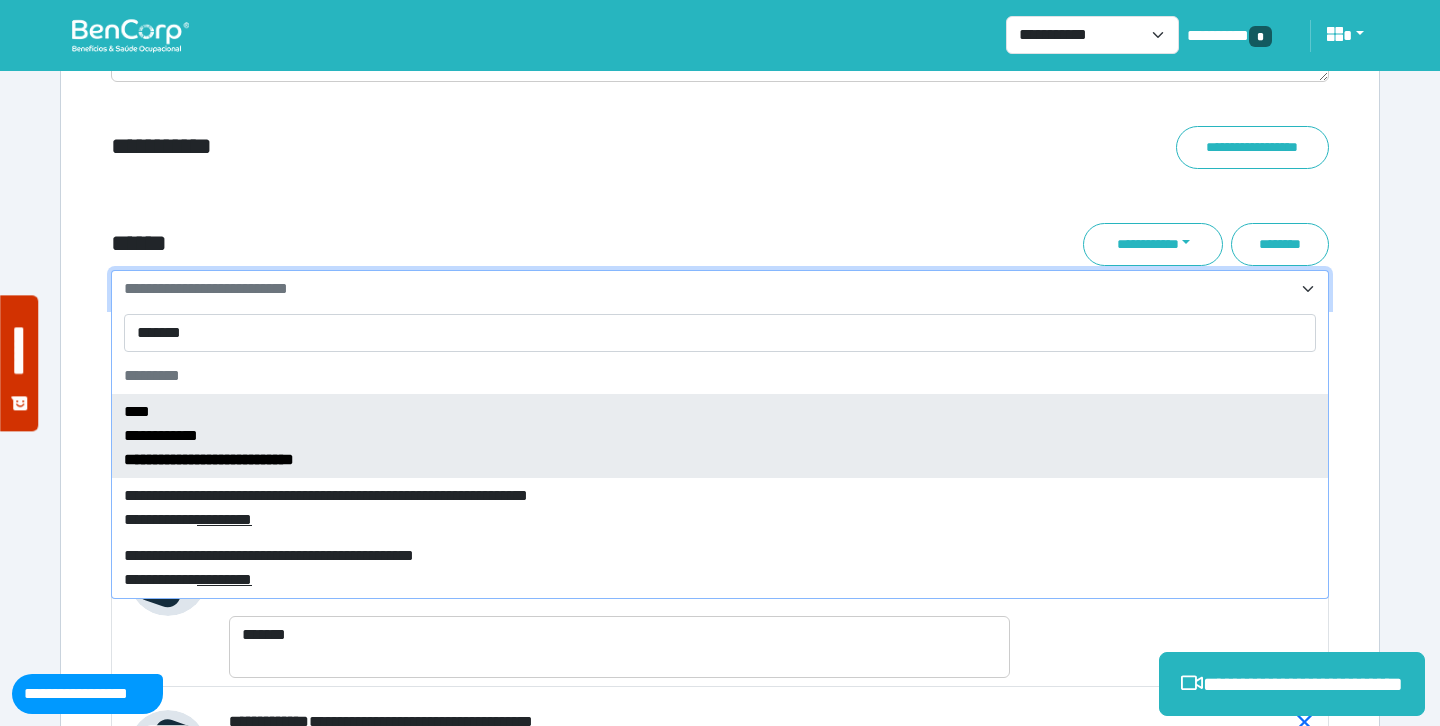 type on "*******" 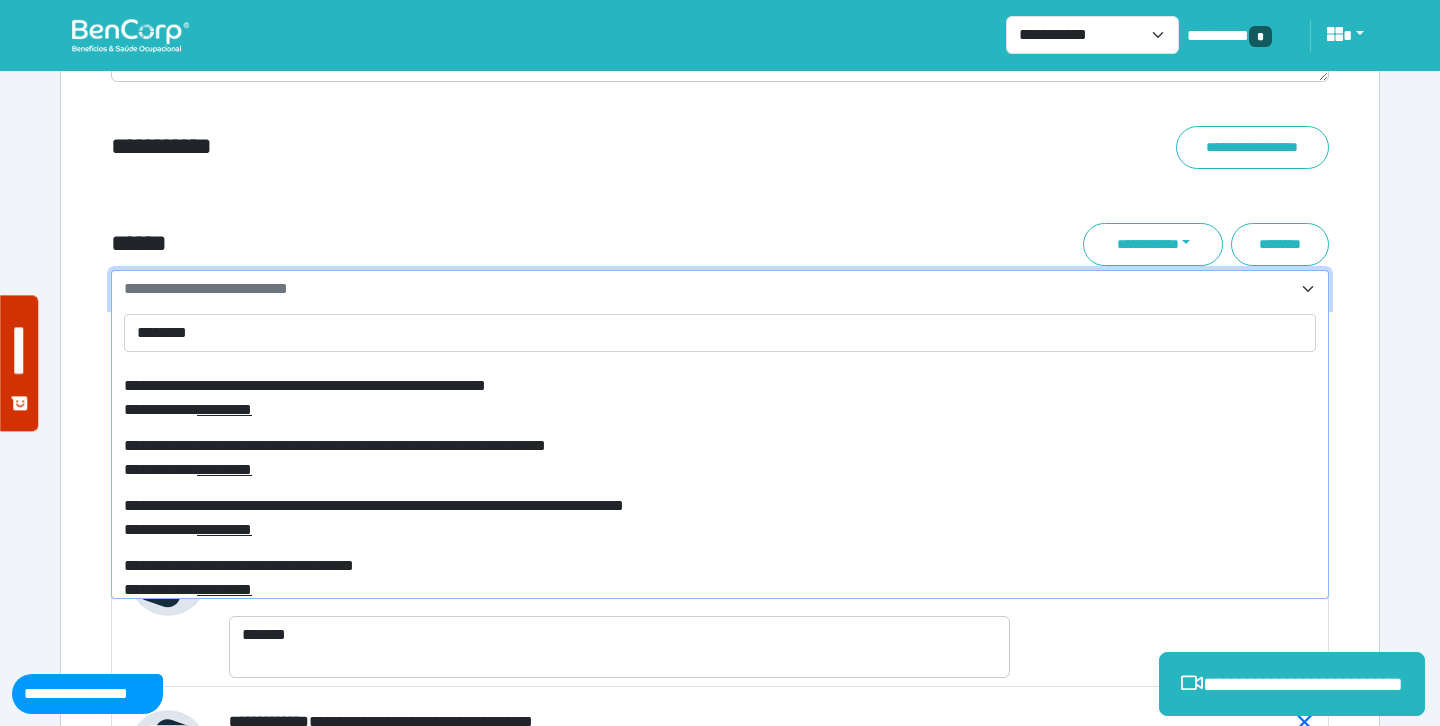 scroll, scrollTop: 139, scrollLeft: 0, axis: vertical 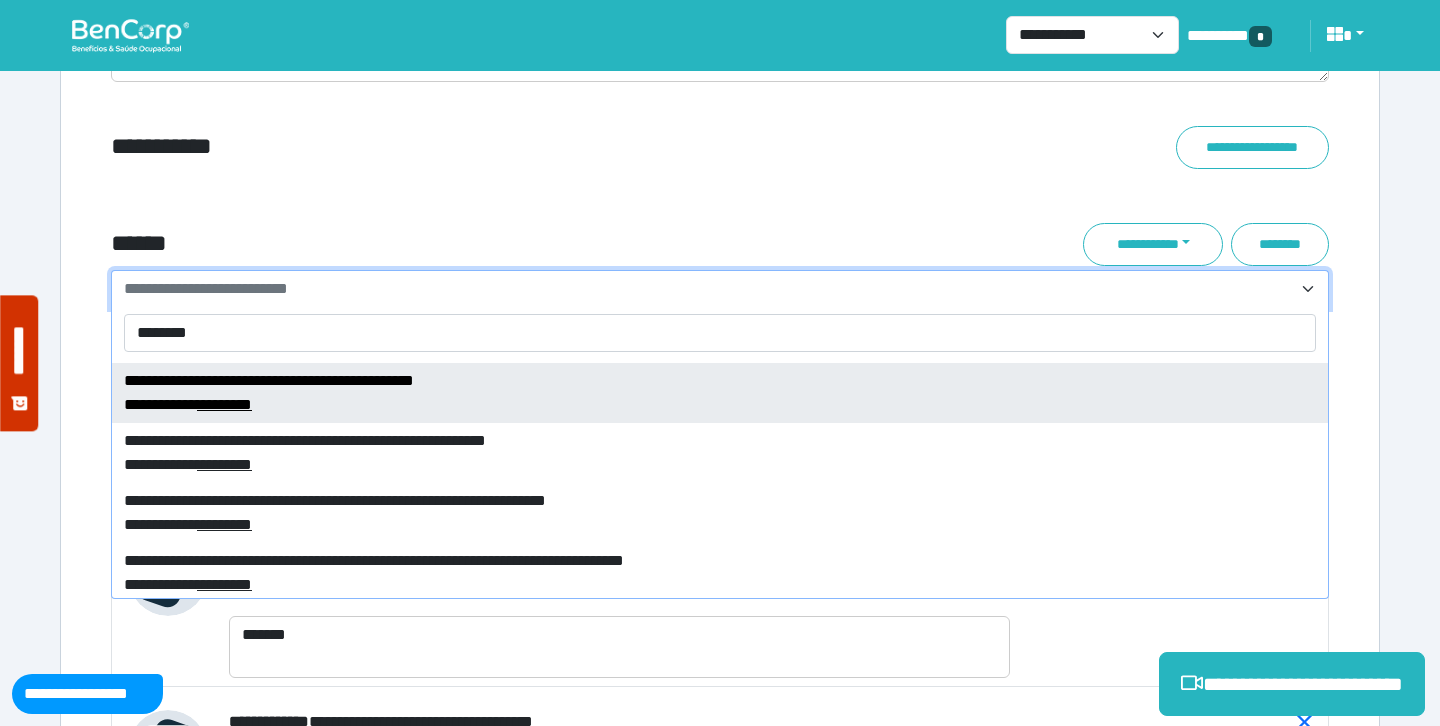 click on "*******" at bounding box center (720, 333) 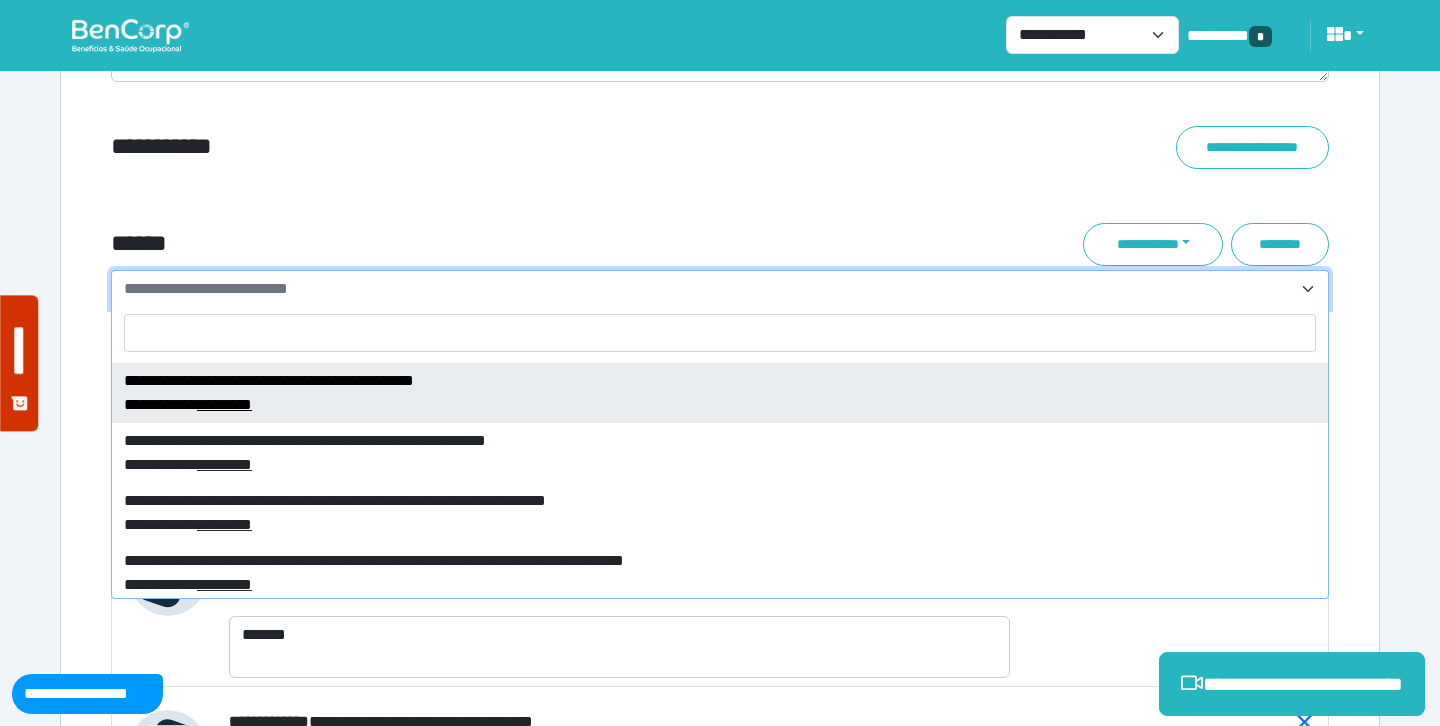 scroll, scrollTop: 0, scrollLeft: 0, axis: both 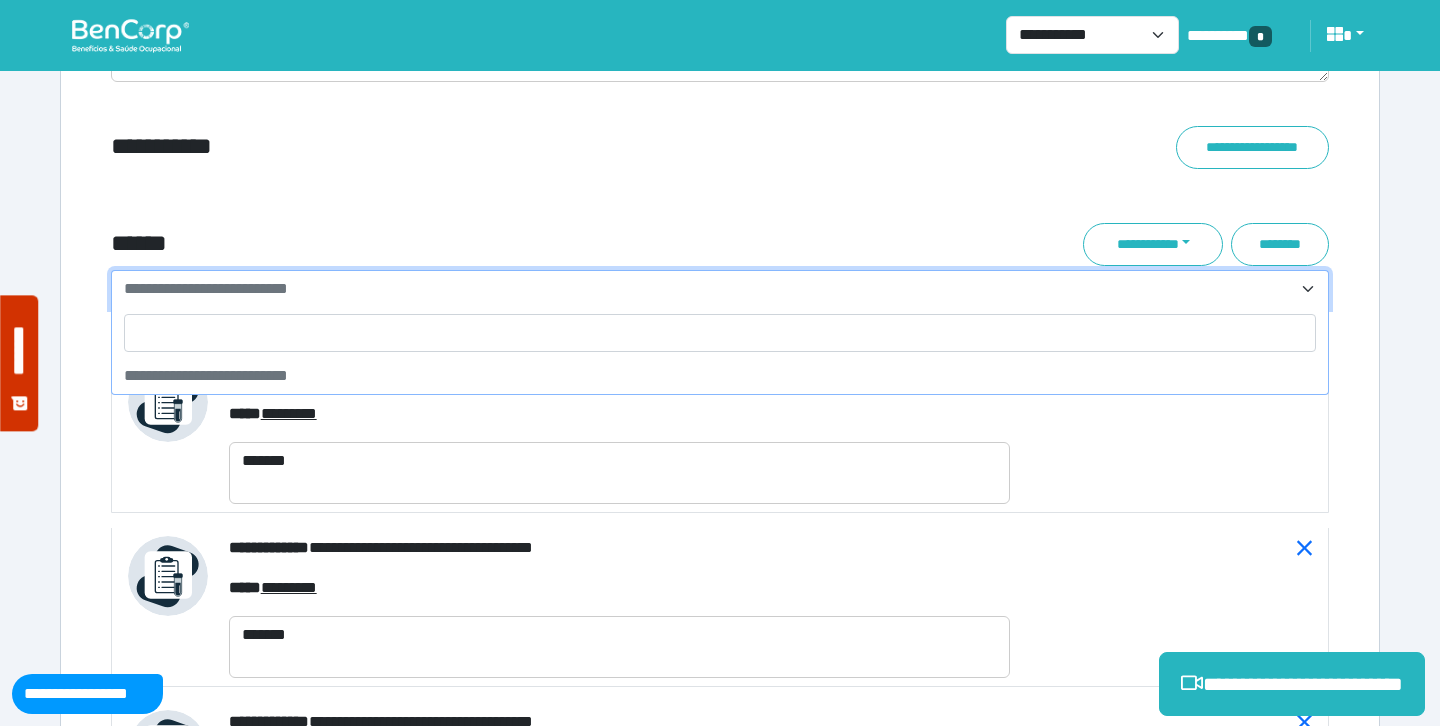 click on "**********" at bounding box center [720, -1369] 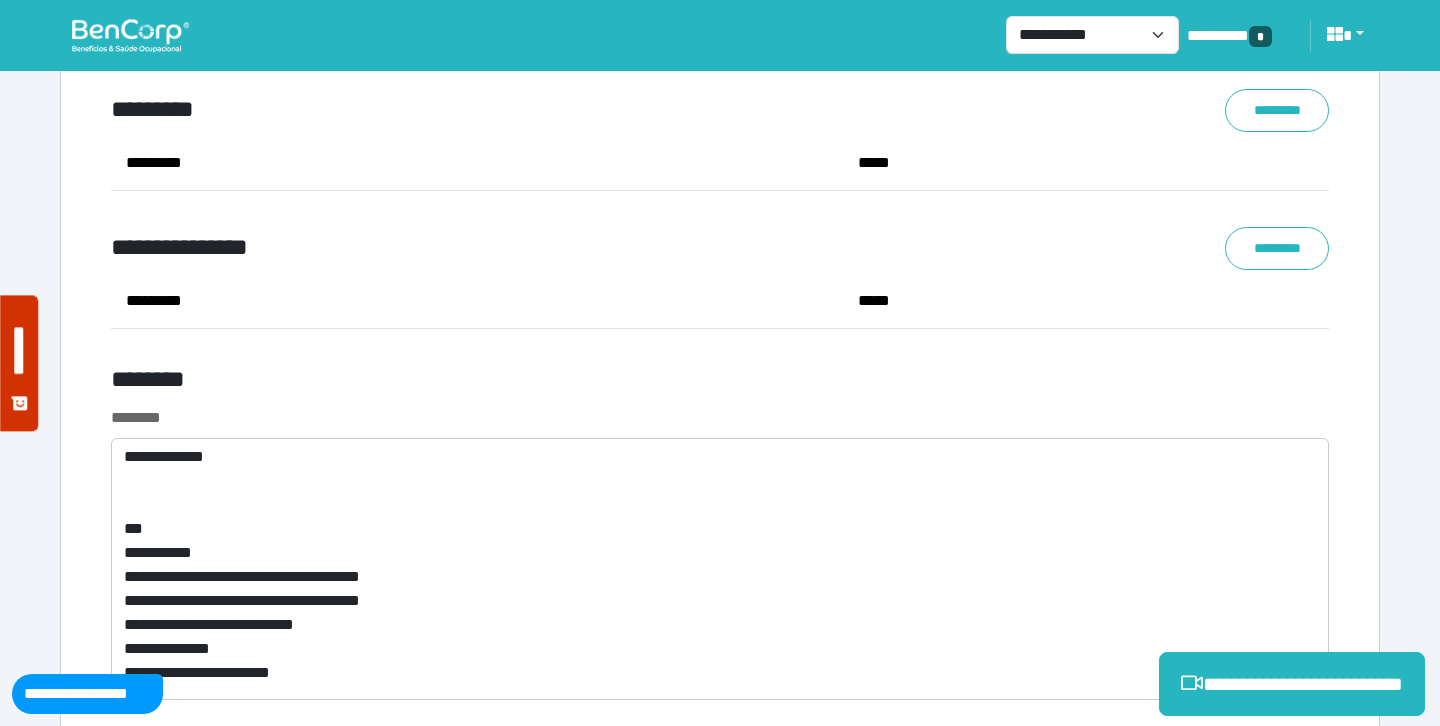scroll, scrollTop: 9976, scrollLeft: 0, axis: vertical 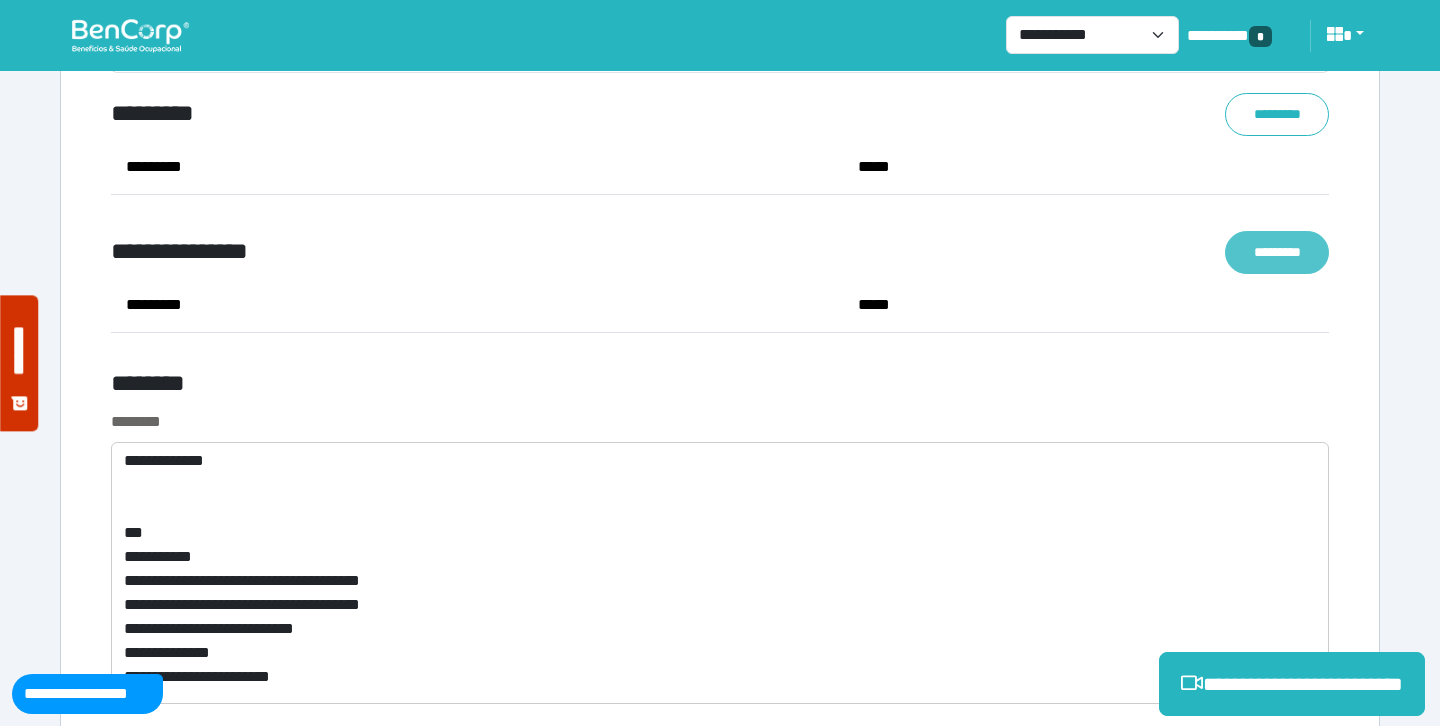click on "*********" at bounding box center (1277, 252) 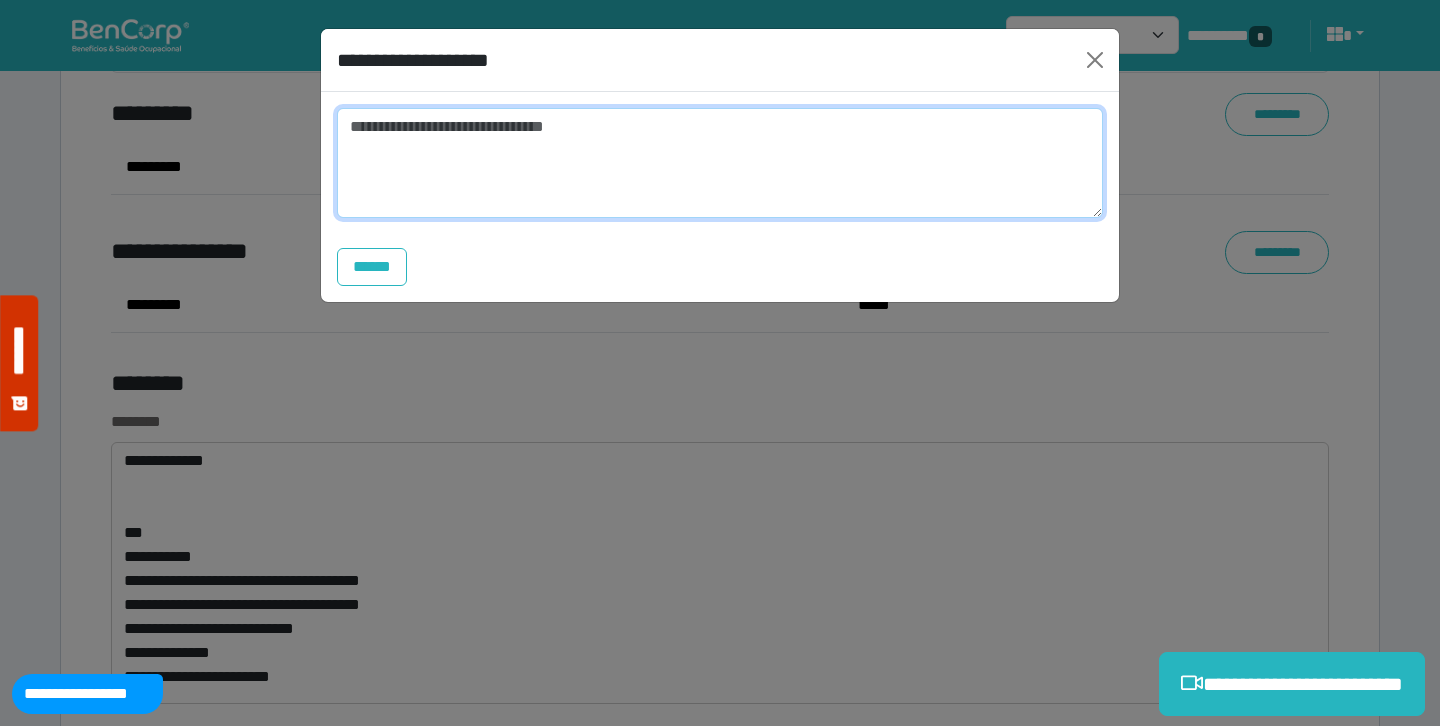 click at bounding box center [720, 163] 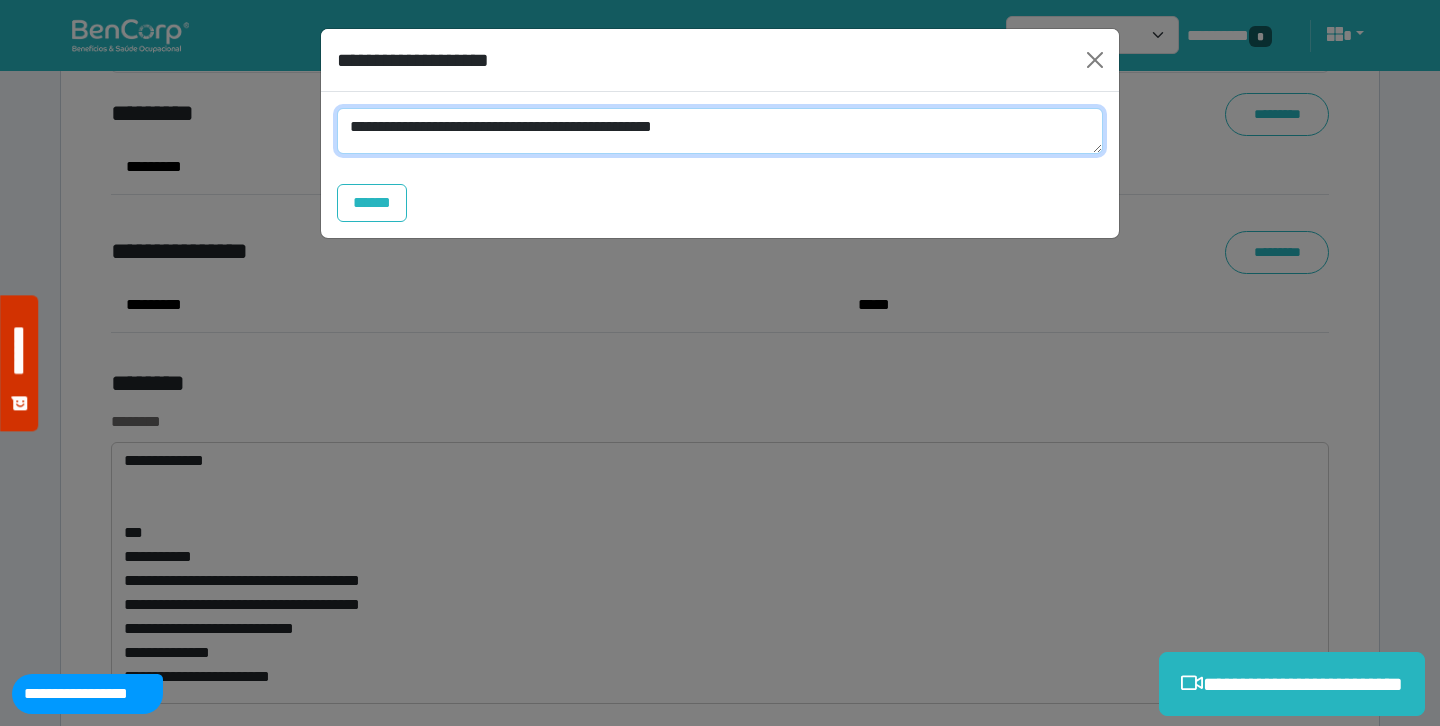 scroll, scrollTop: 0, scrollLeft: 0, axis: both 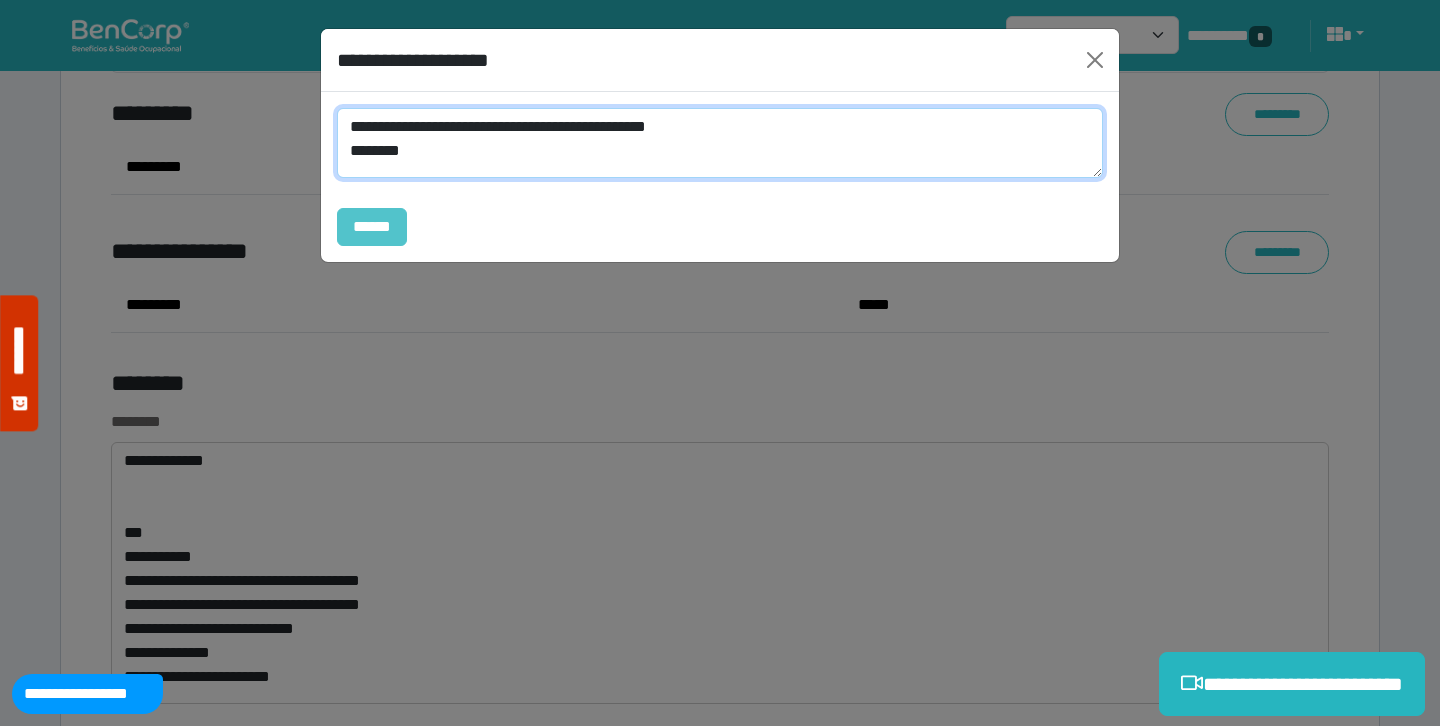 type on "**********" 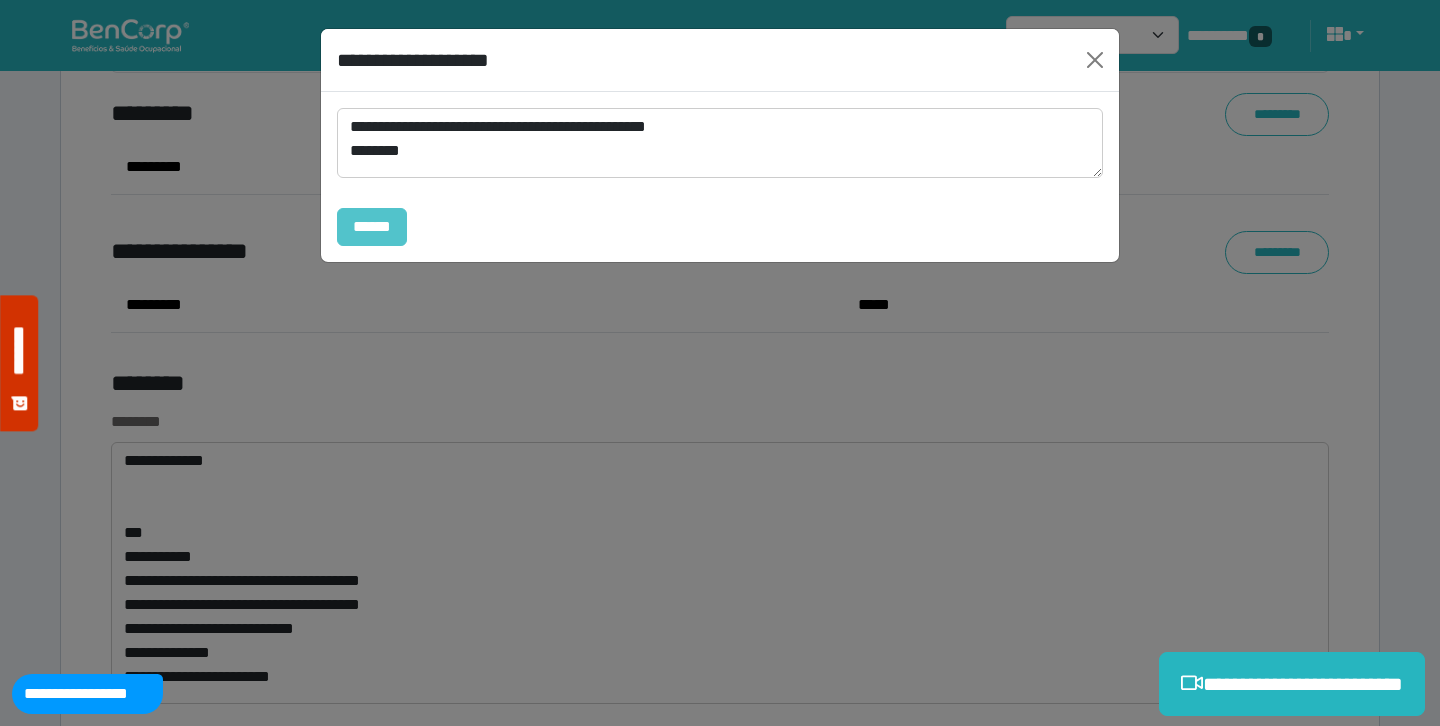 click on "******" at bounding box center [372, 227] 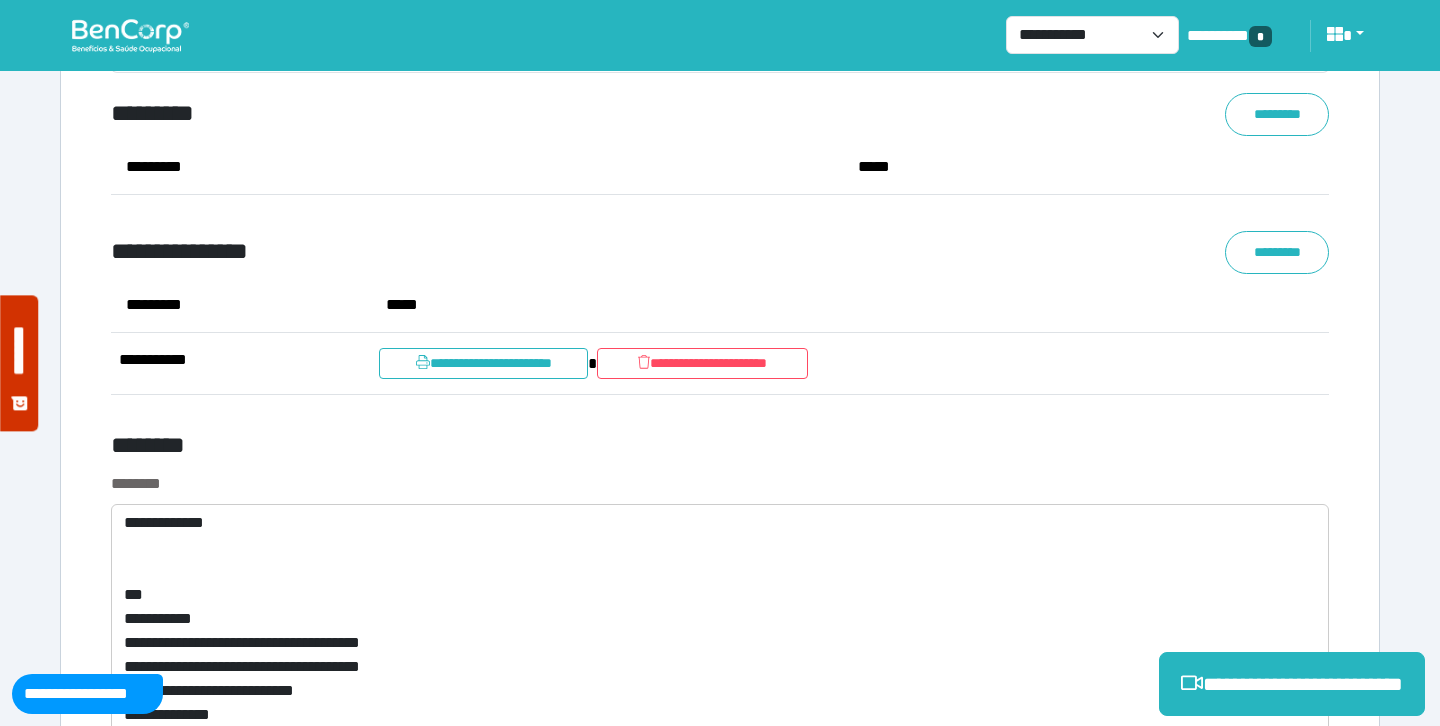 click on "**********" at bounding box center (720, -4112) 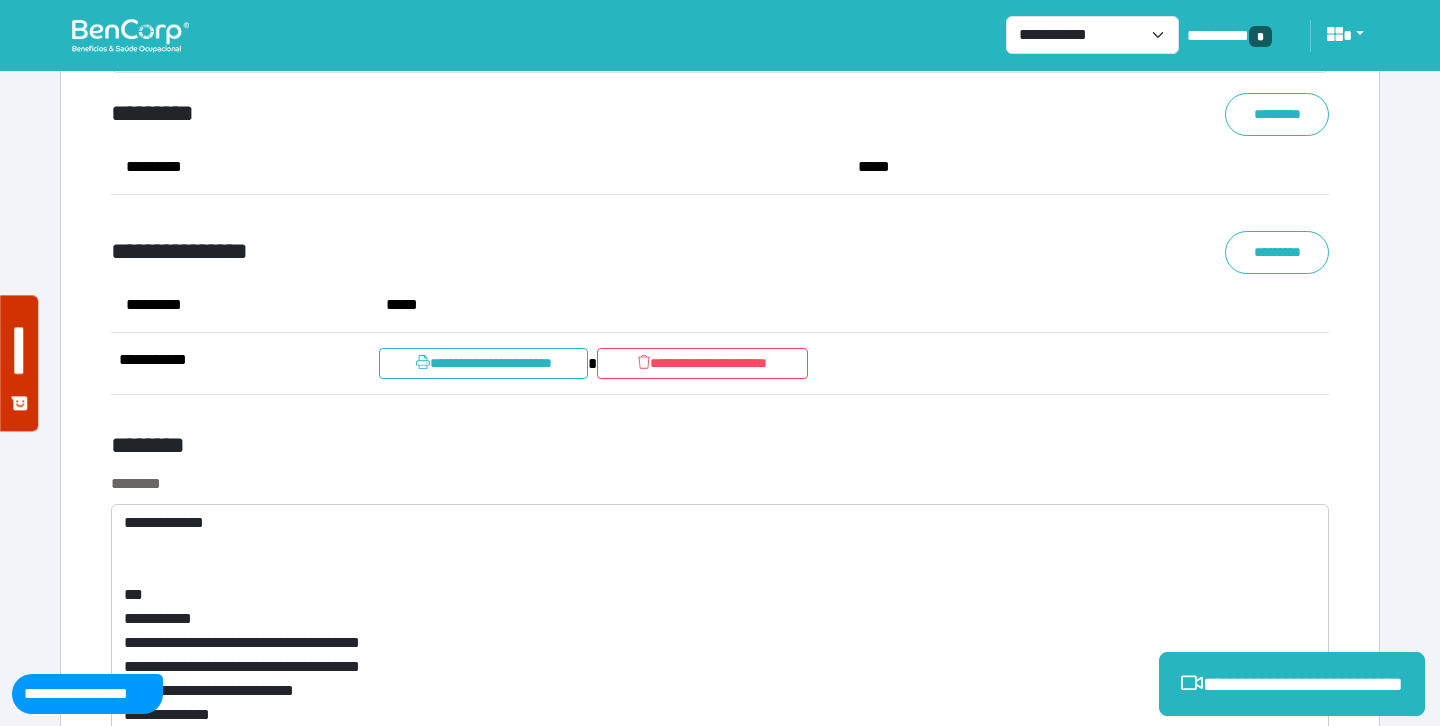 click on "**********" at bounding box center [513, 252] 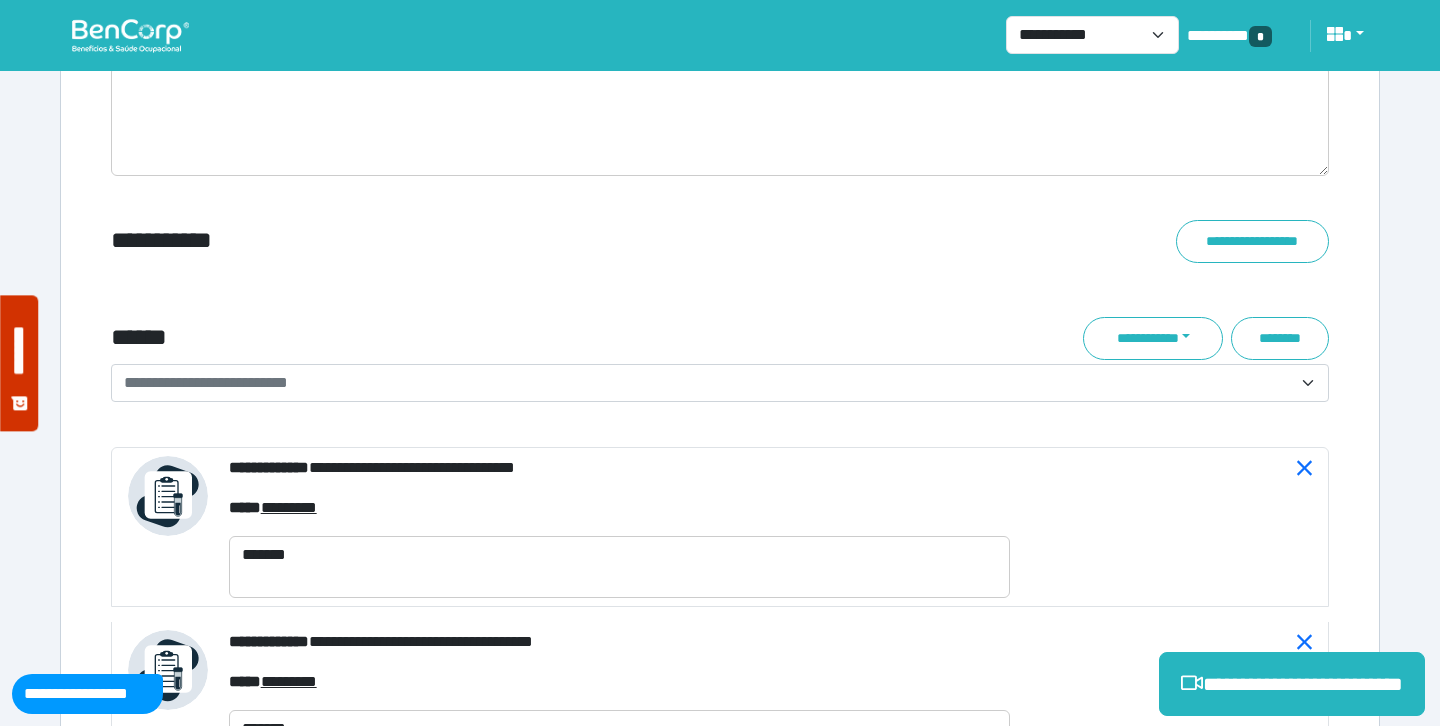 scroll, scrollTop: 6963, scrollLeft: 0, axis: vertical 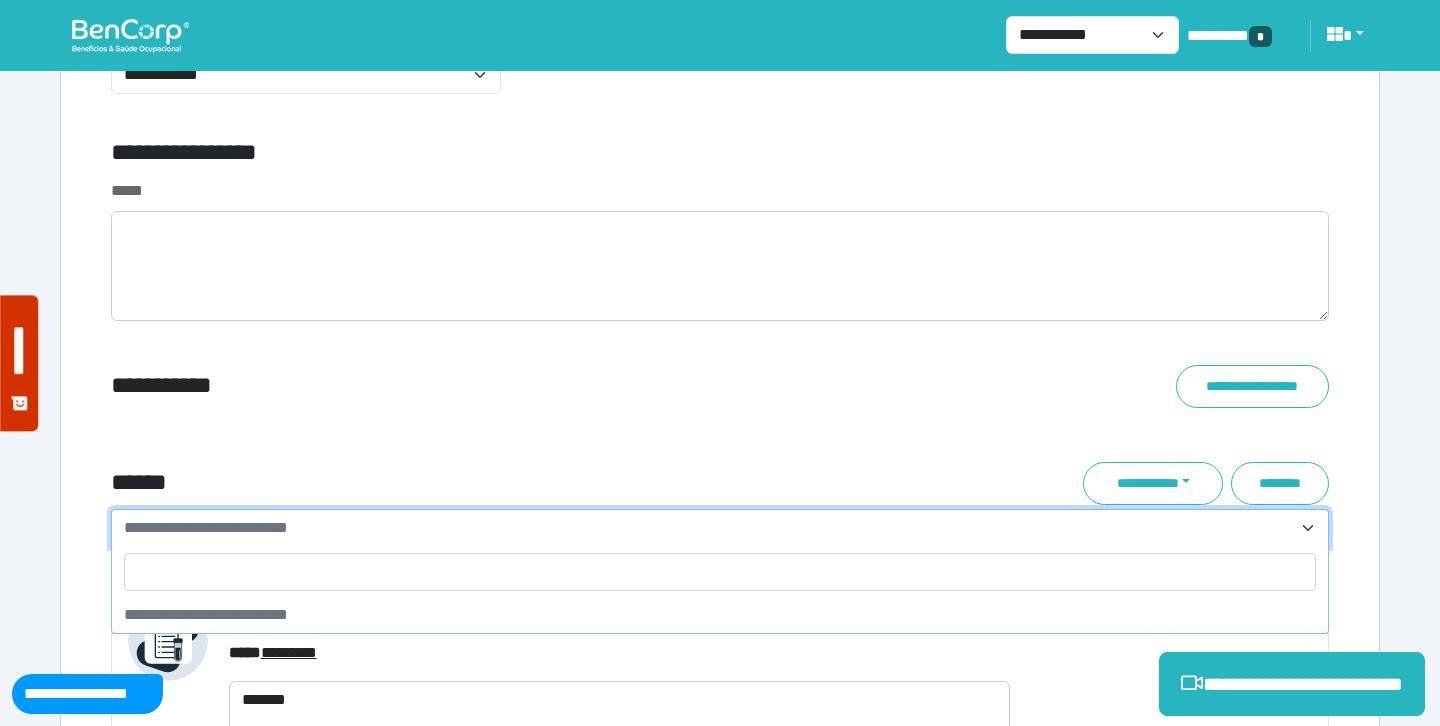 click on "**********" at bounding box center [206, 527] 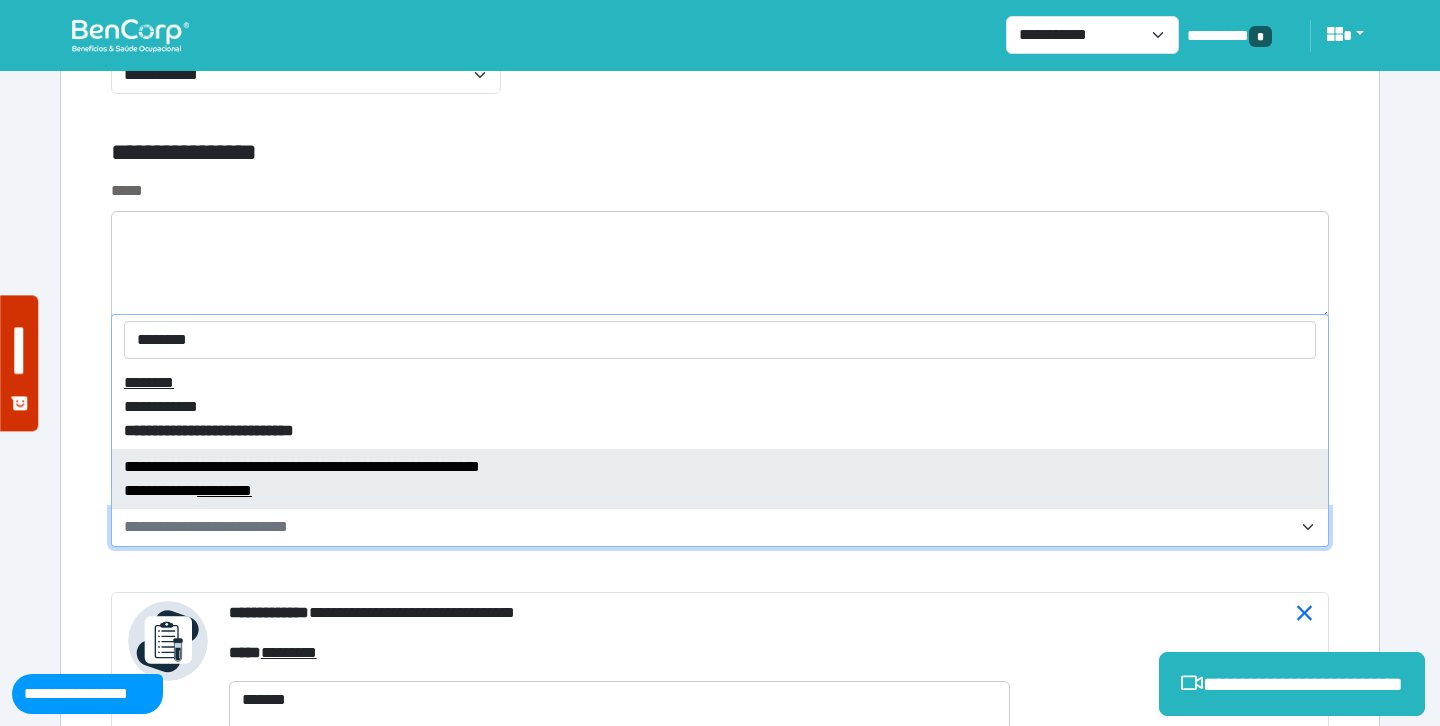 type on "********" 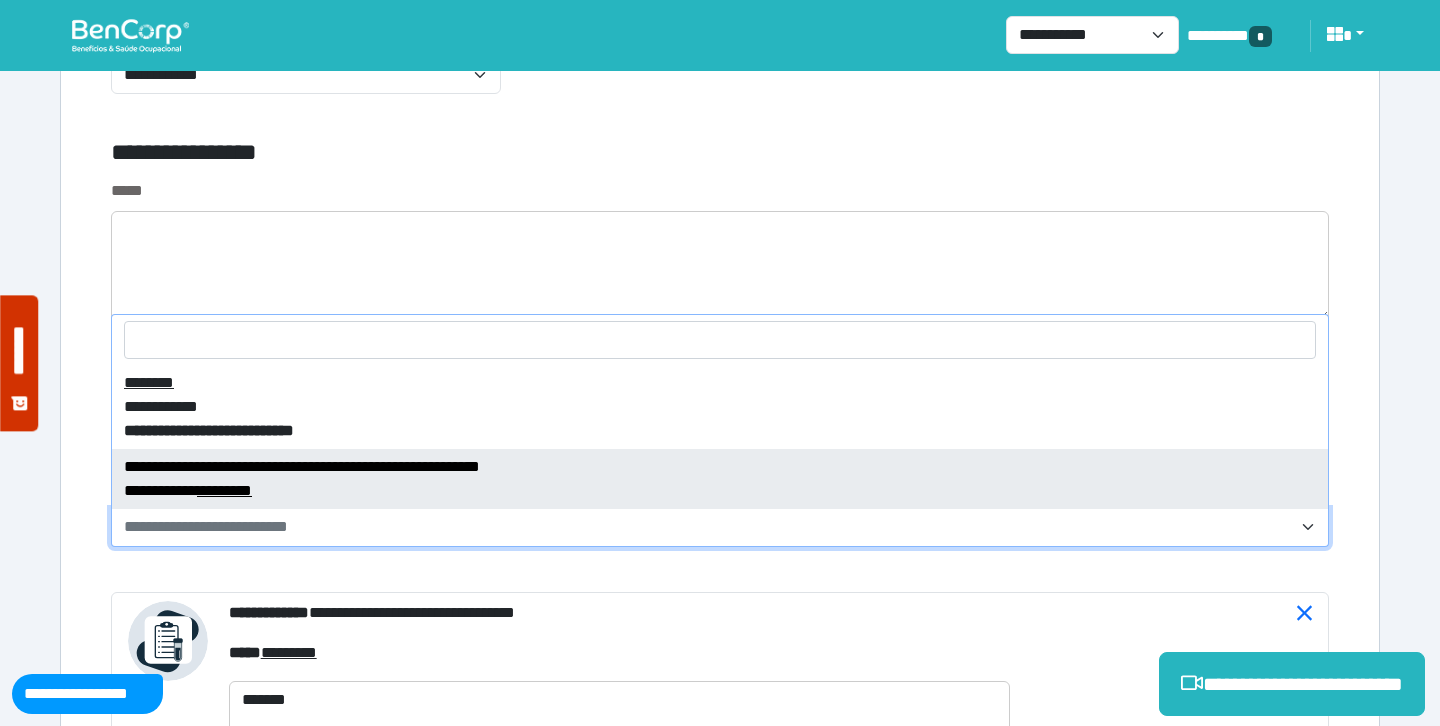 select on "****" 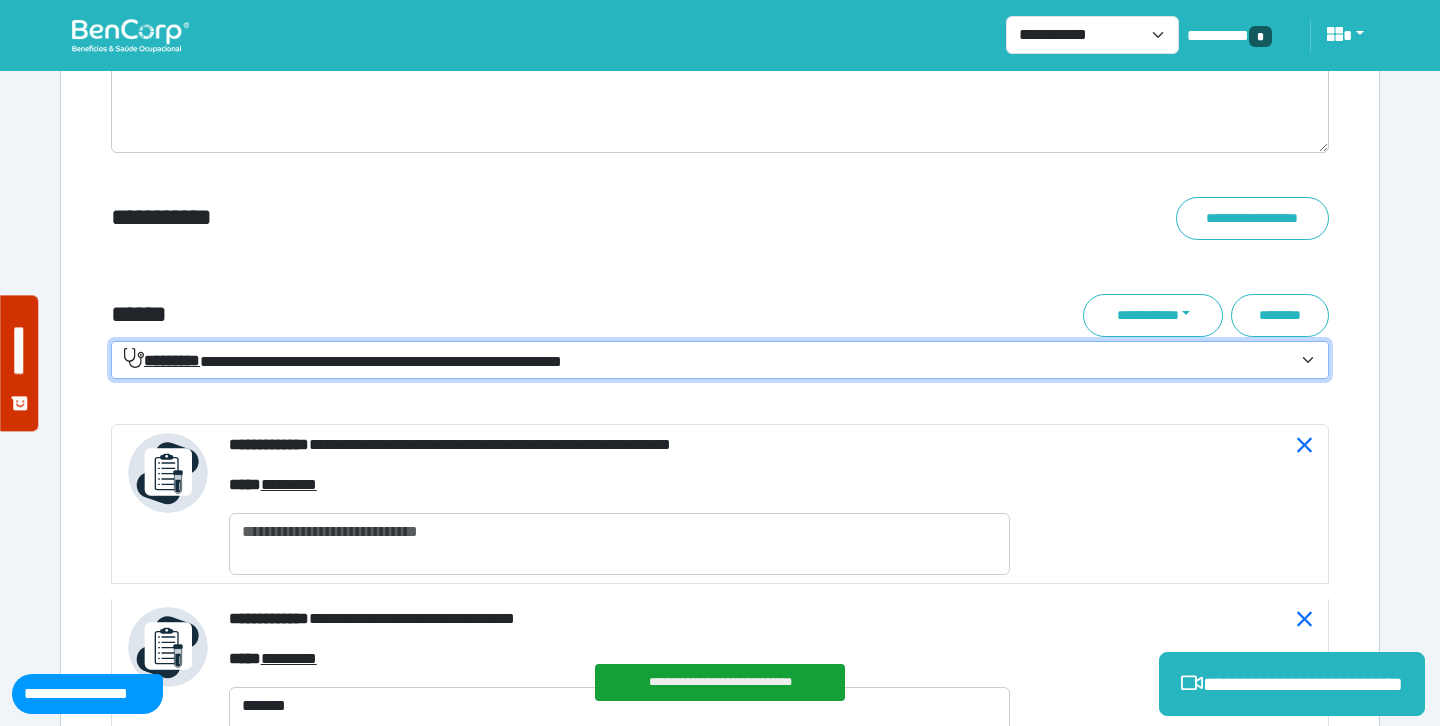 scroll, scrollTop: 7144, scrollLeft: 0, axis: vertical 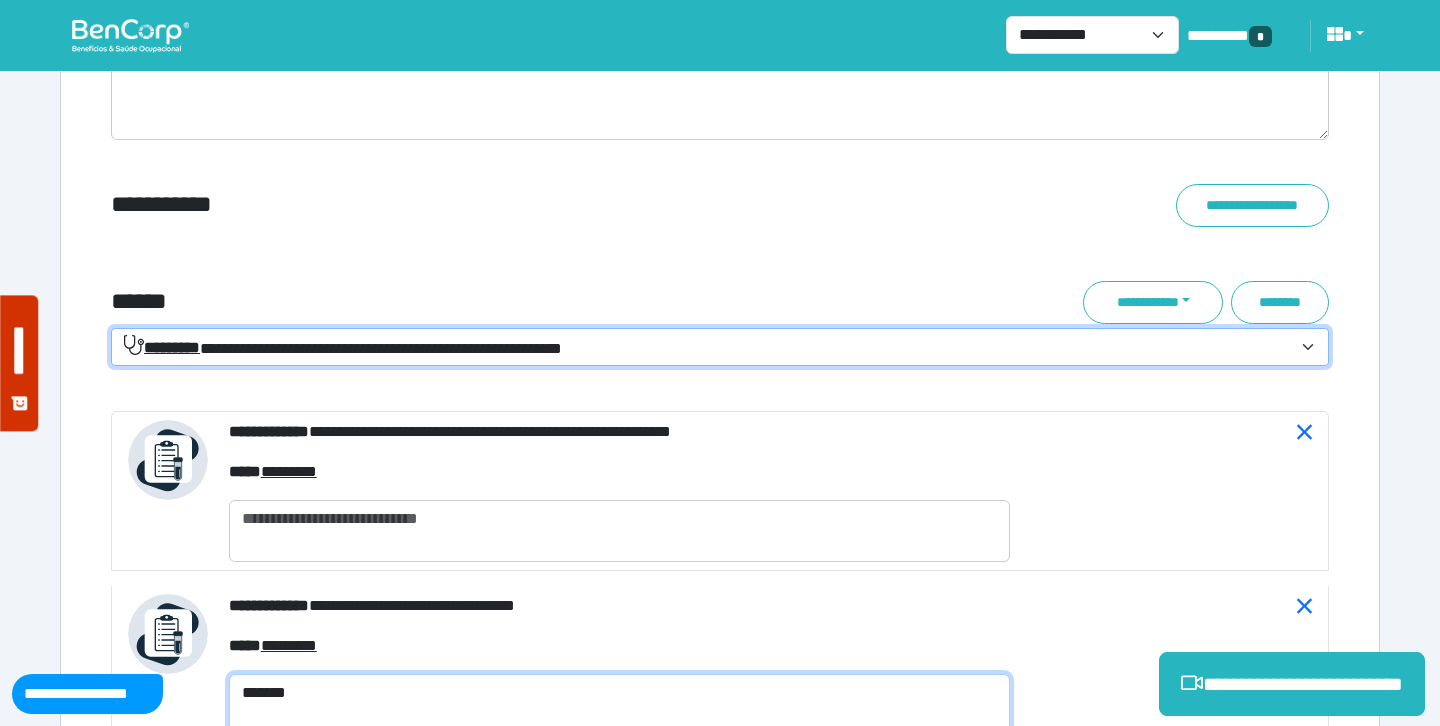 click on "*******" at bounding box center (619, 705) 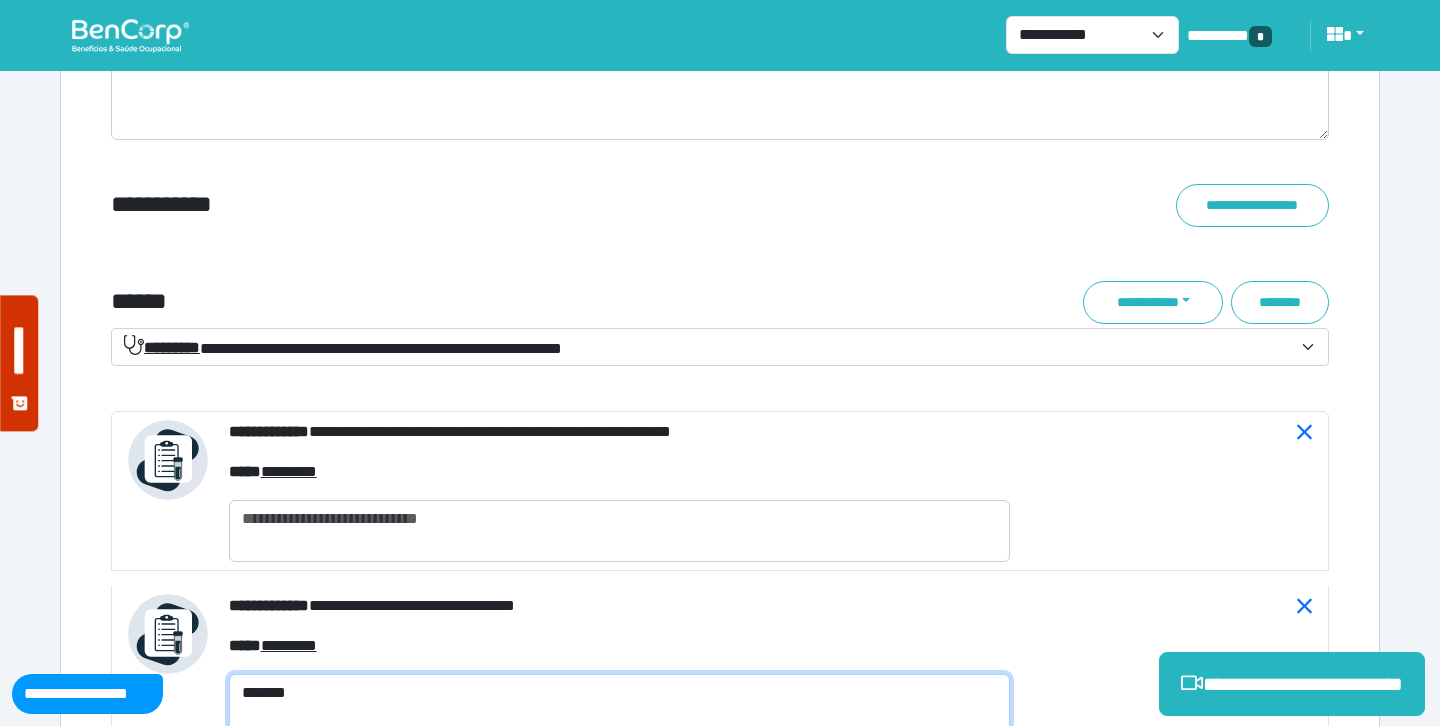 click on "*******" at bounding box center [619, 705] 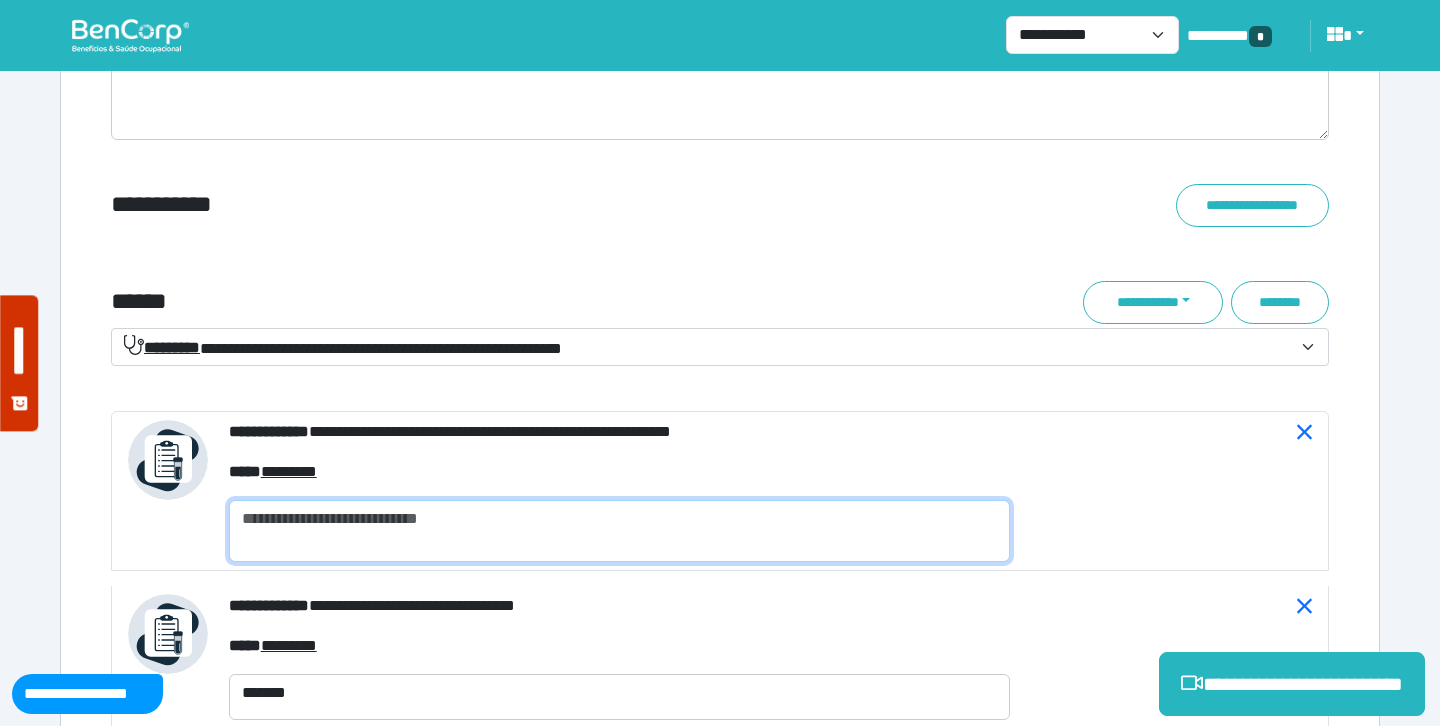 click at bounding box center (619, 531) 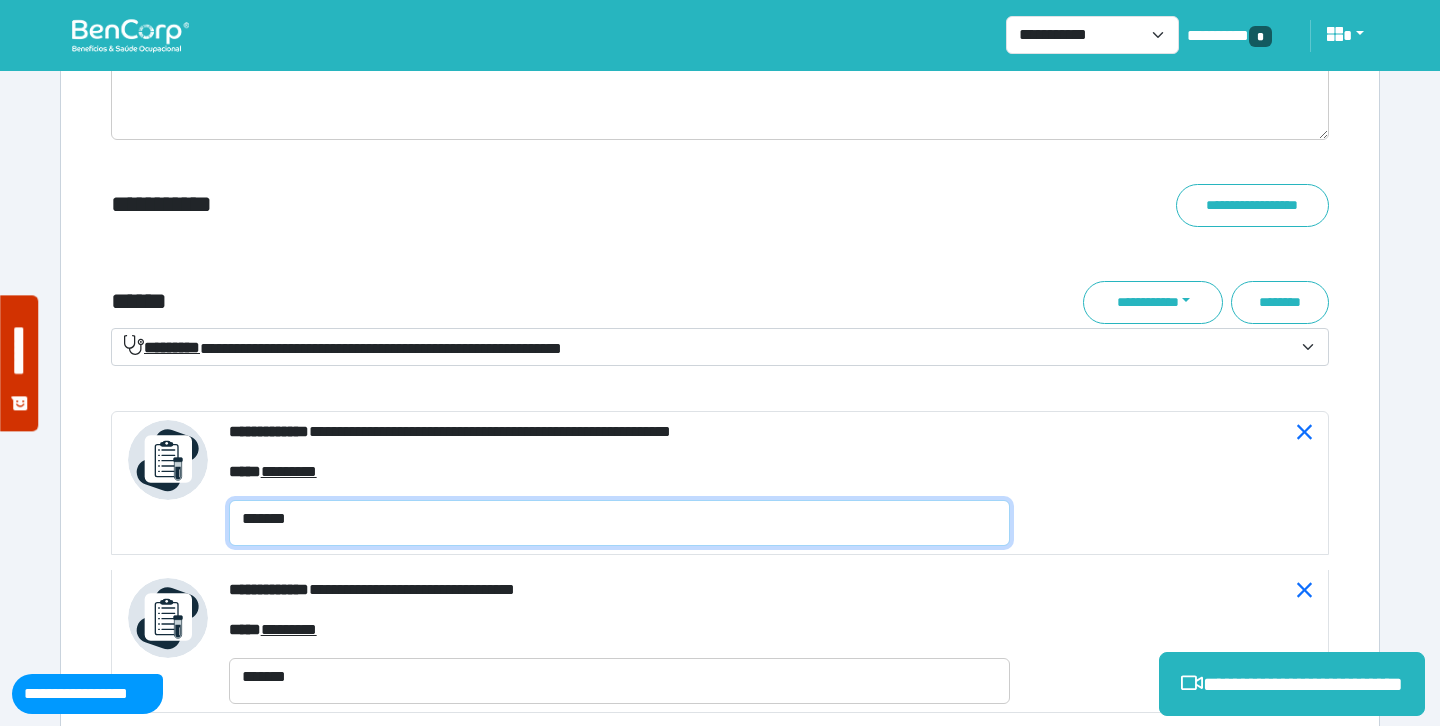 type on "*******" 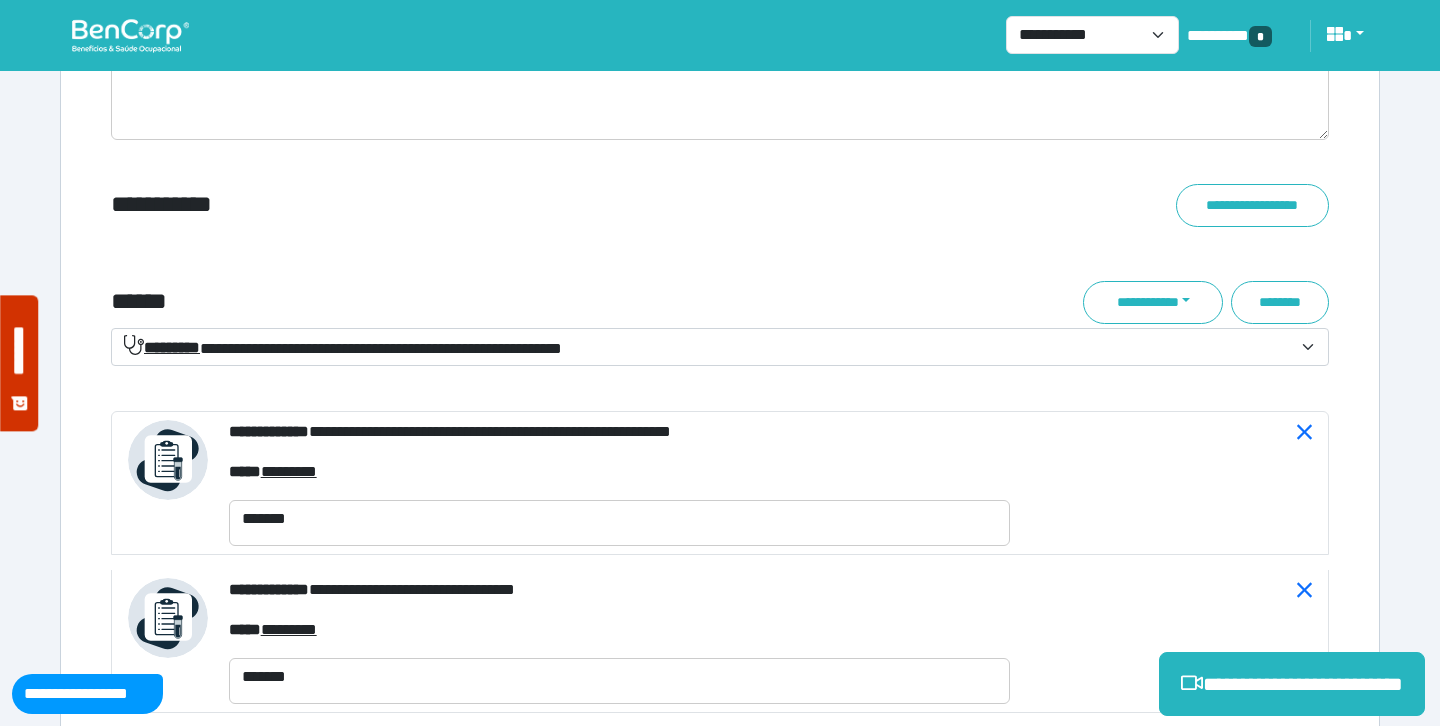 click on "**********" at bounding box center (720, 246) 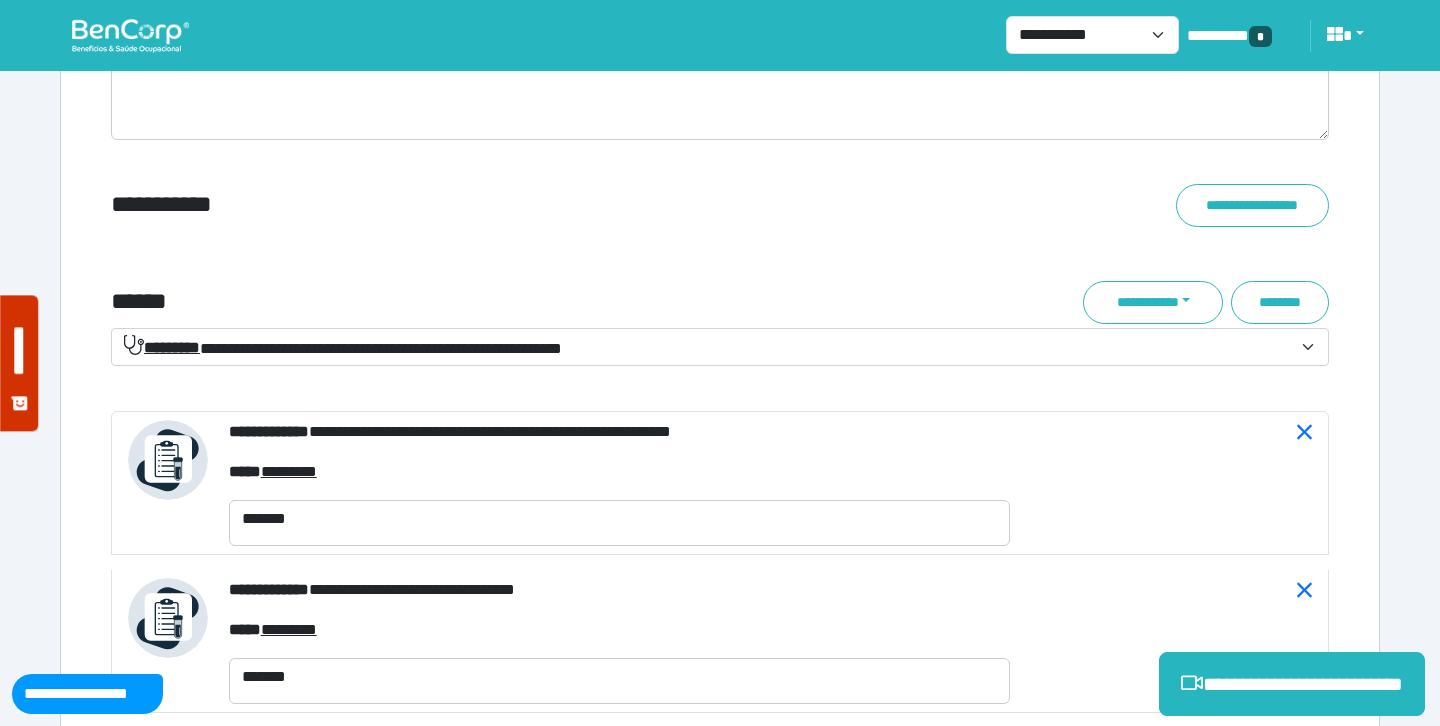 click on "**********" at bounding box center (1134, 205) 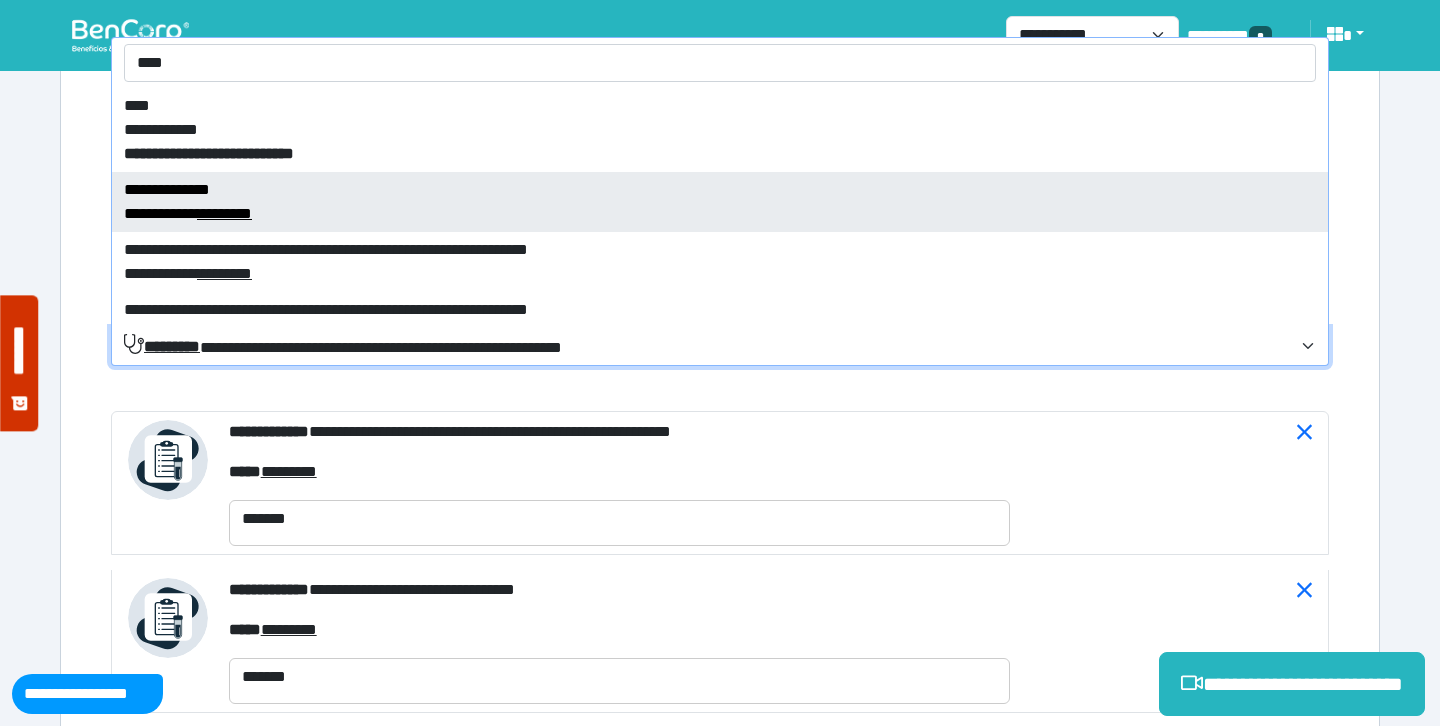 scroll, scrollTop: 24, scrollLeft: 0, axis: vertical 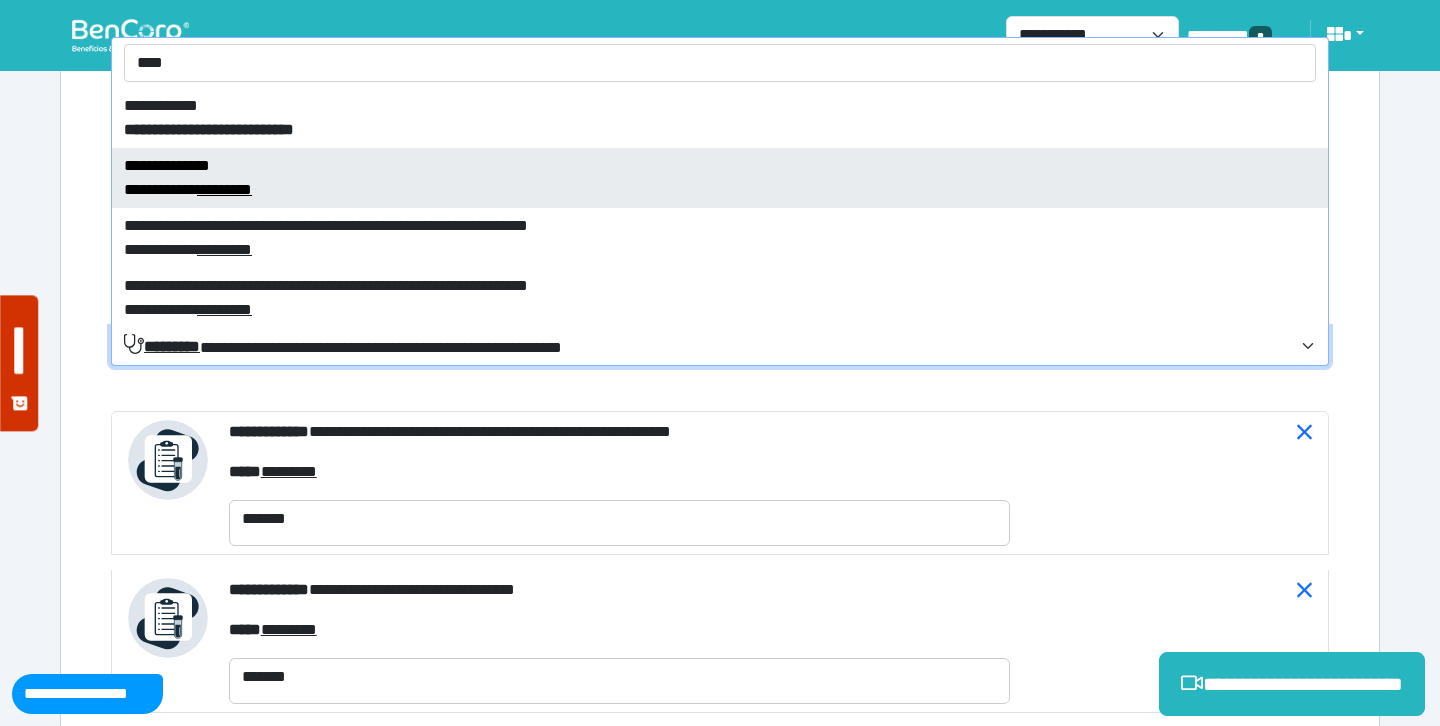 type on "****" 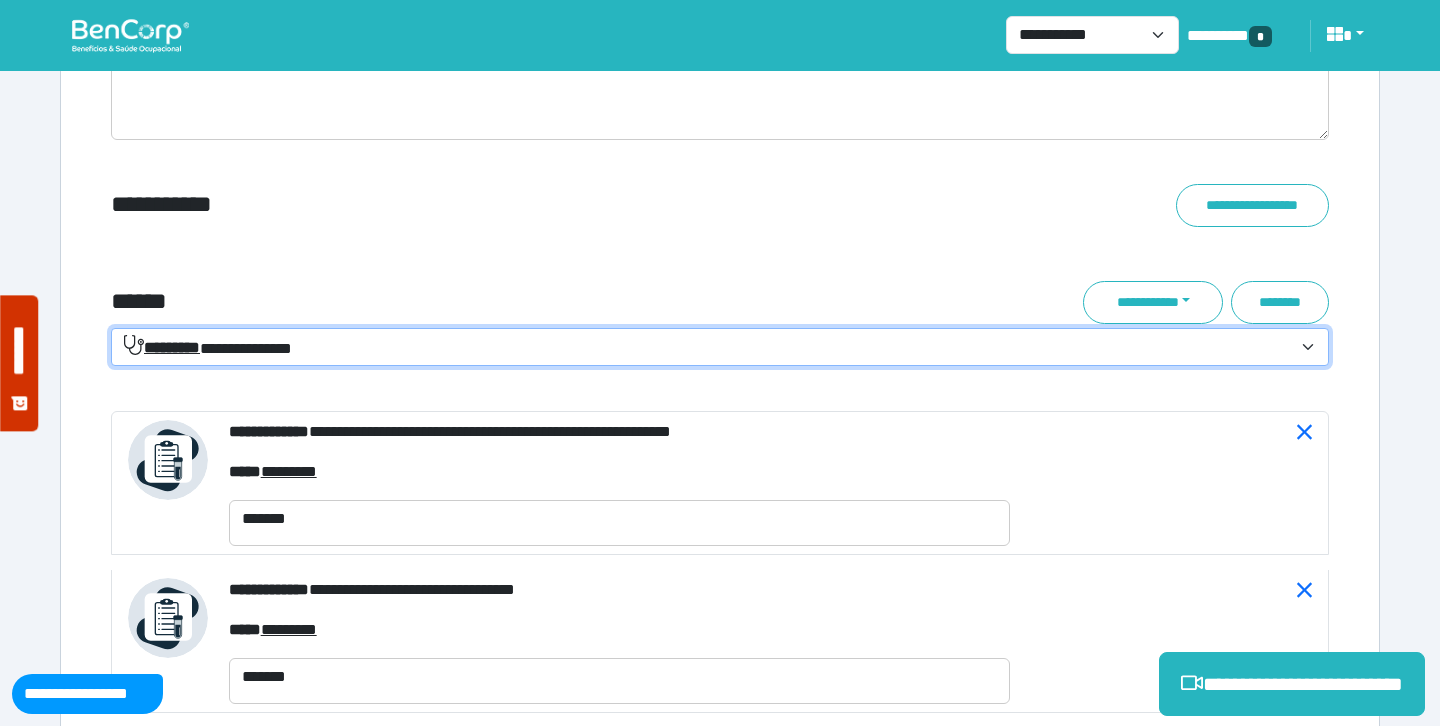 click on "**********" at bounding box center (513, 205) 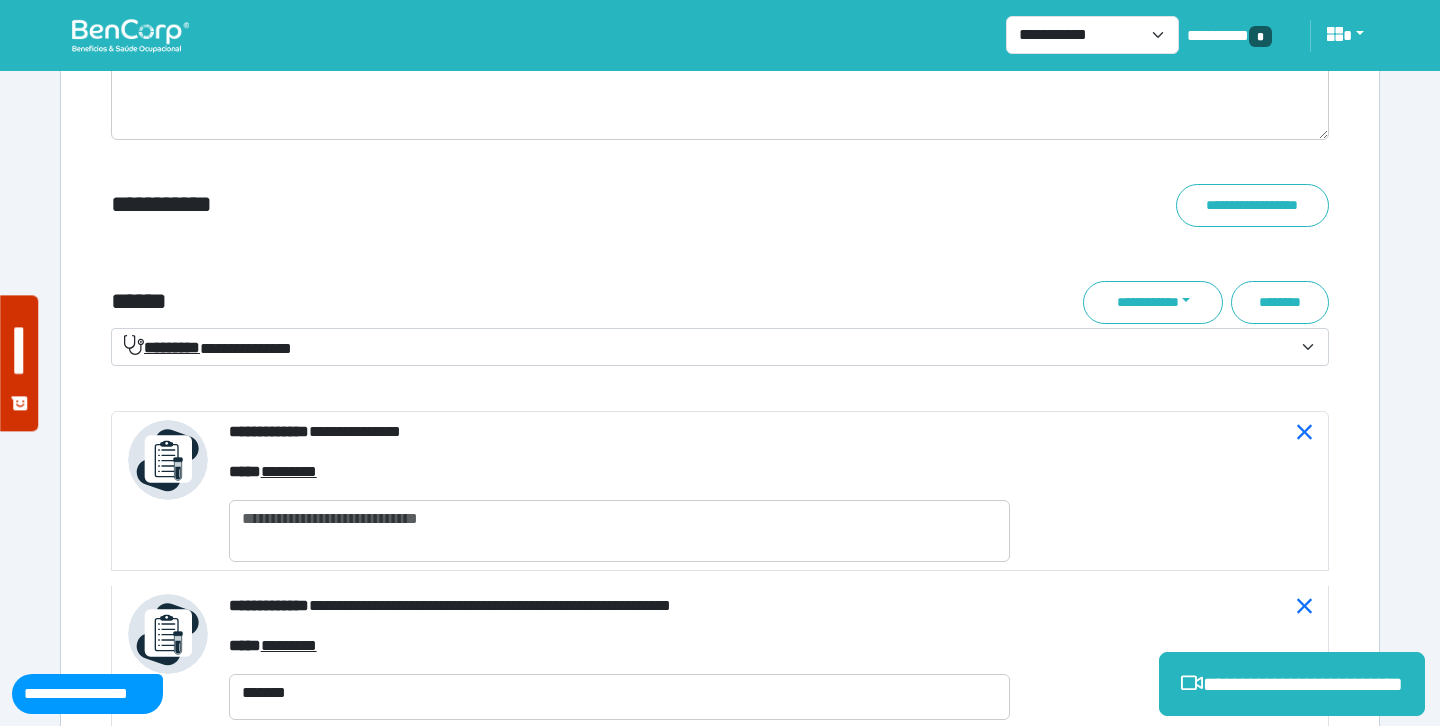 click on "**********" at bounding box center (720, 222) 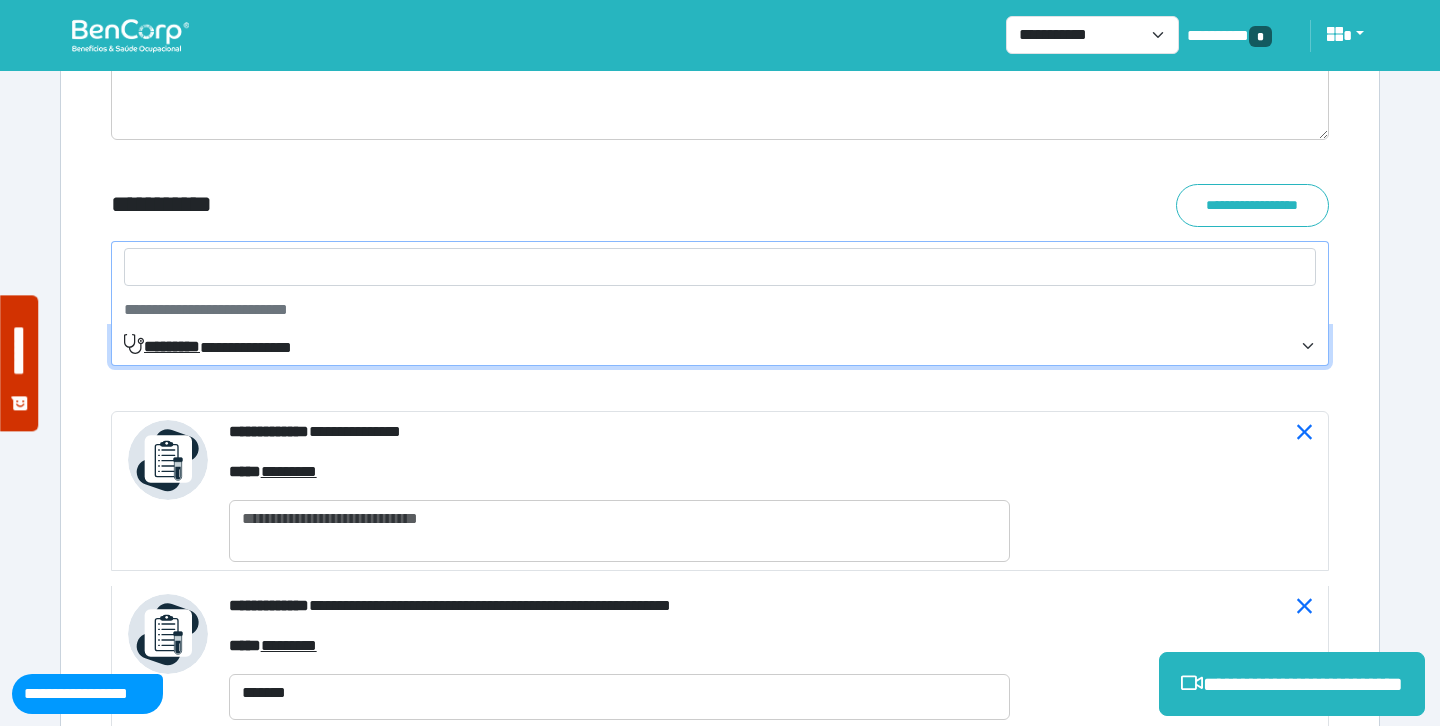 click on "**********" at bounding box center (513, 205) 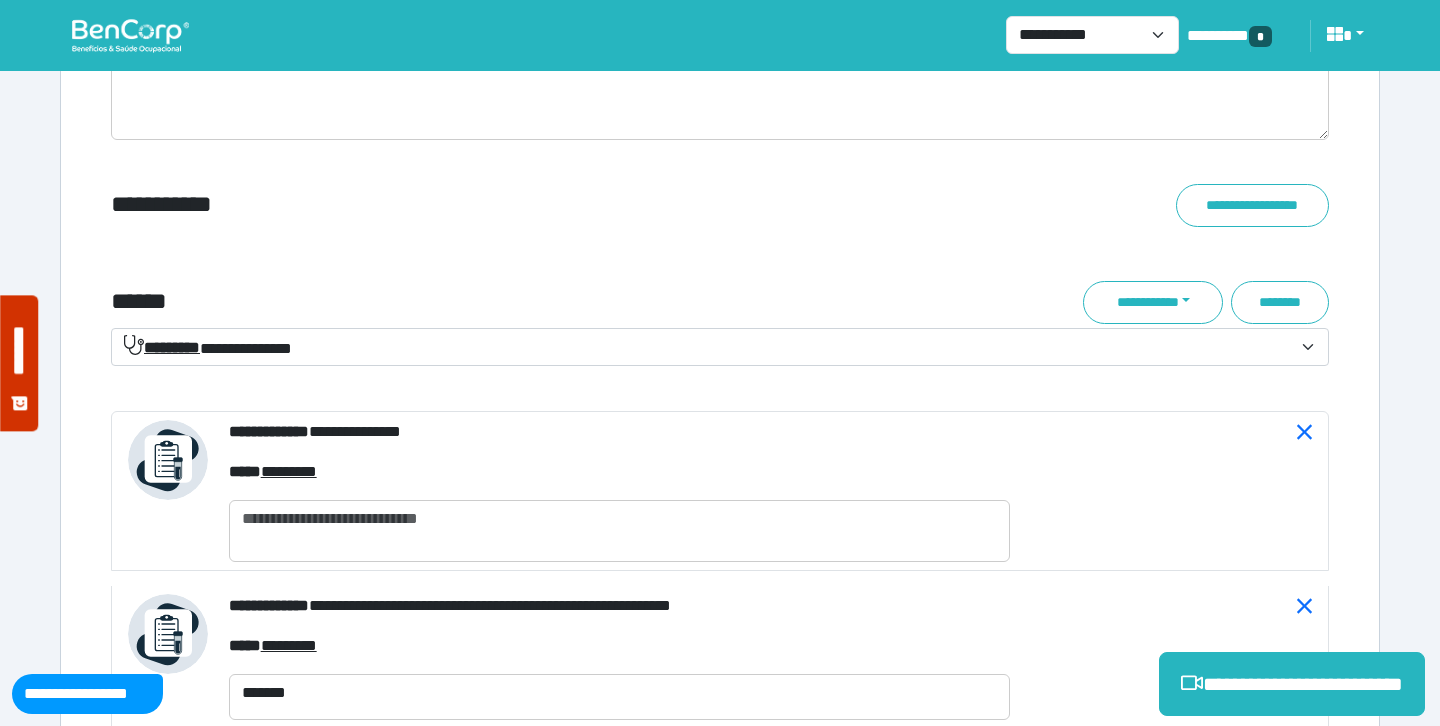 click on "**********" at bounding box center (708, 348) 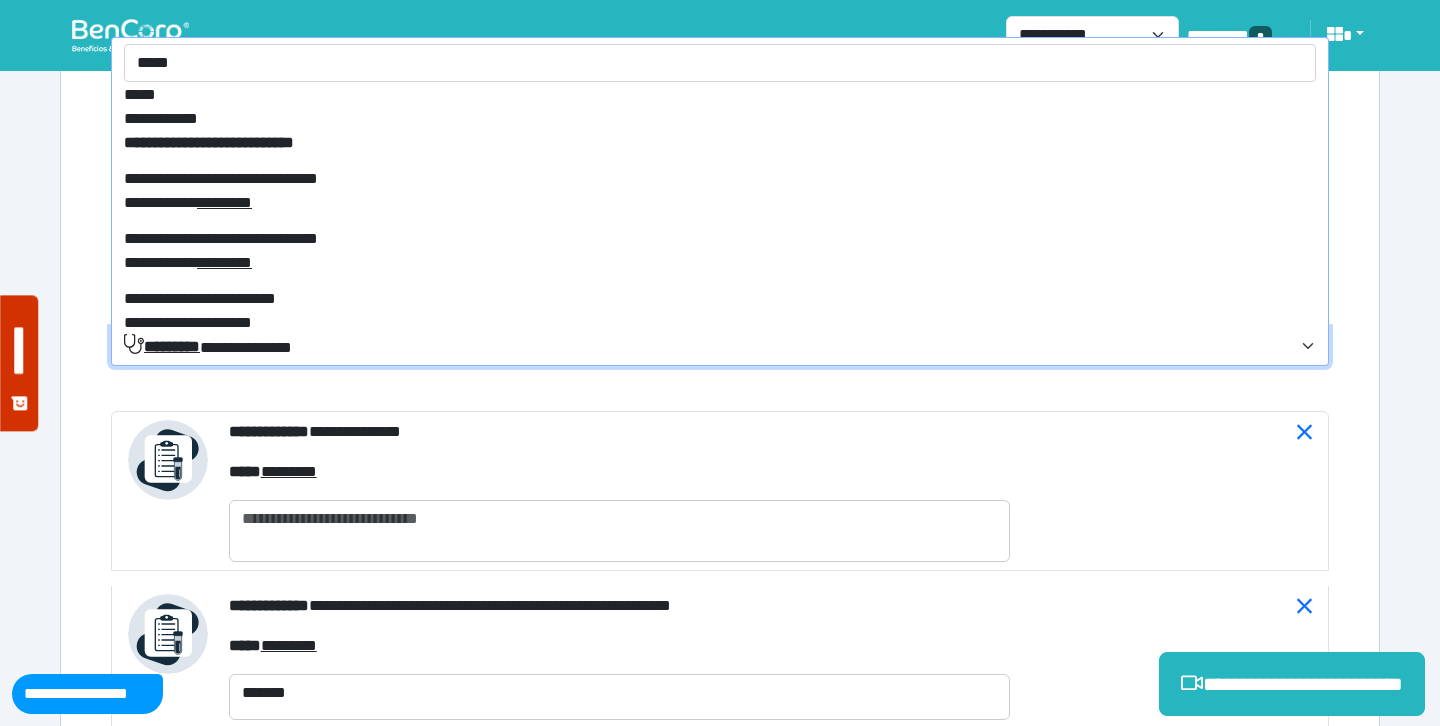 scroll, scrollTop: 12, scrollLeft: 0, axis: vertical 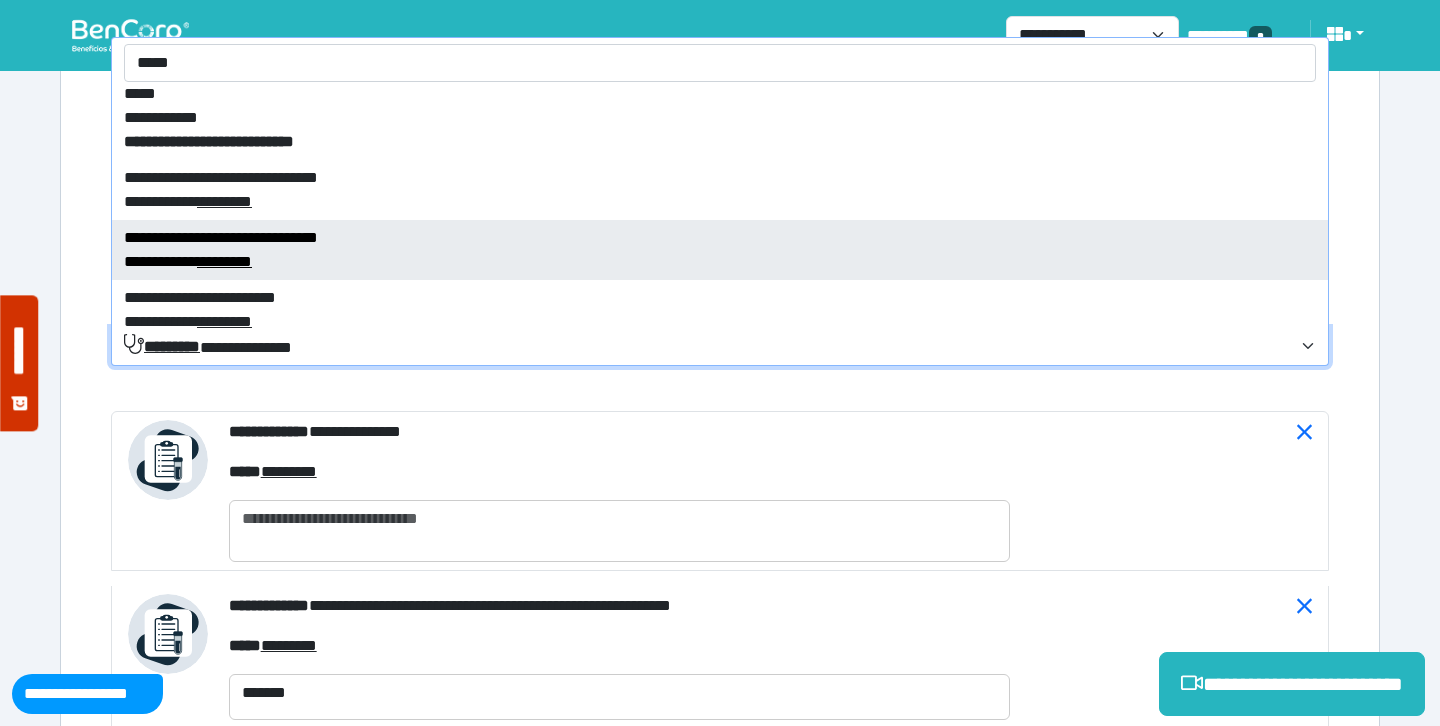 type on "*****" 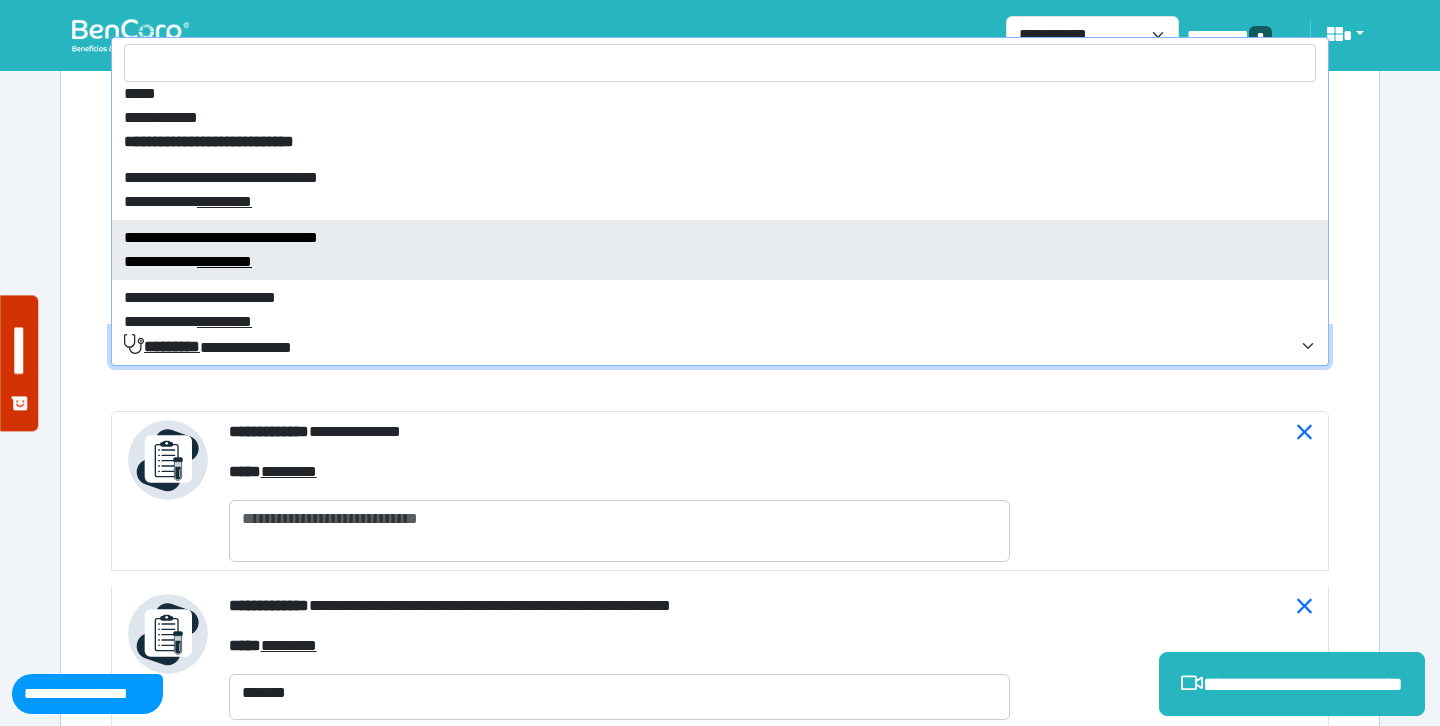 select on "****" 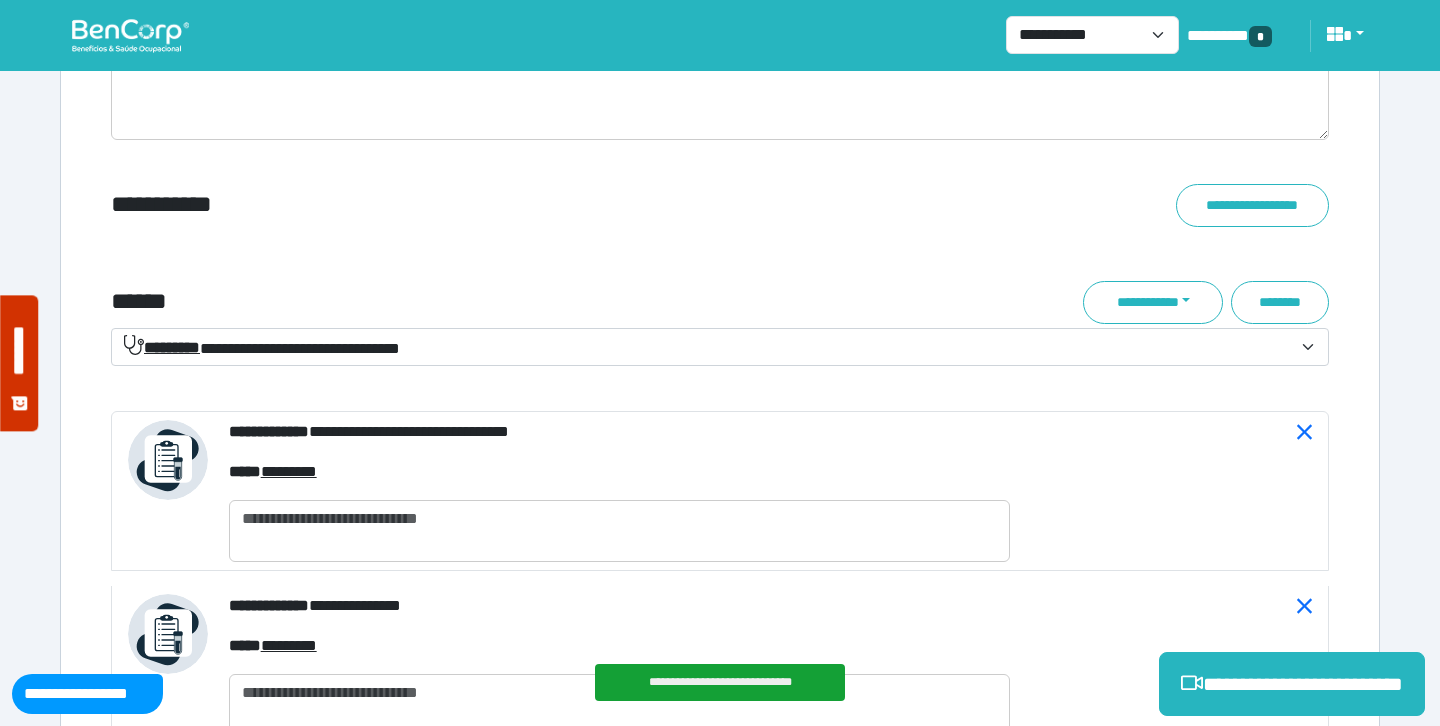 click on "**********" at bounding box center (720, -1035) 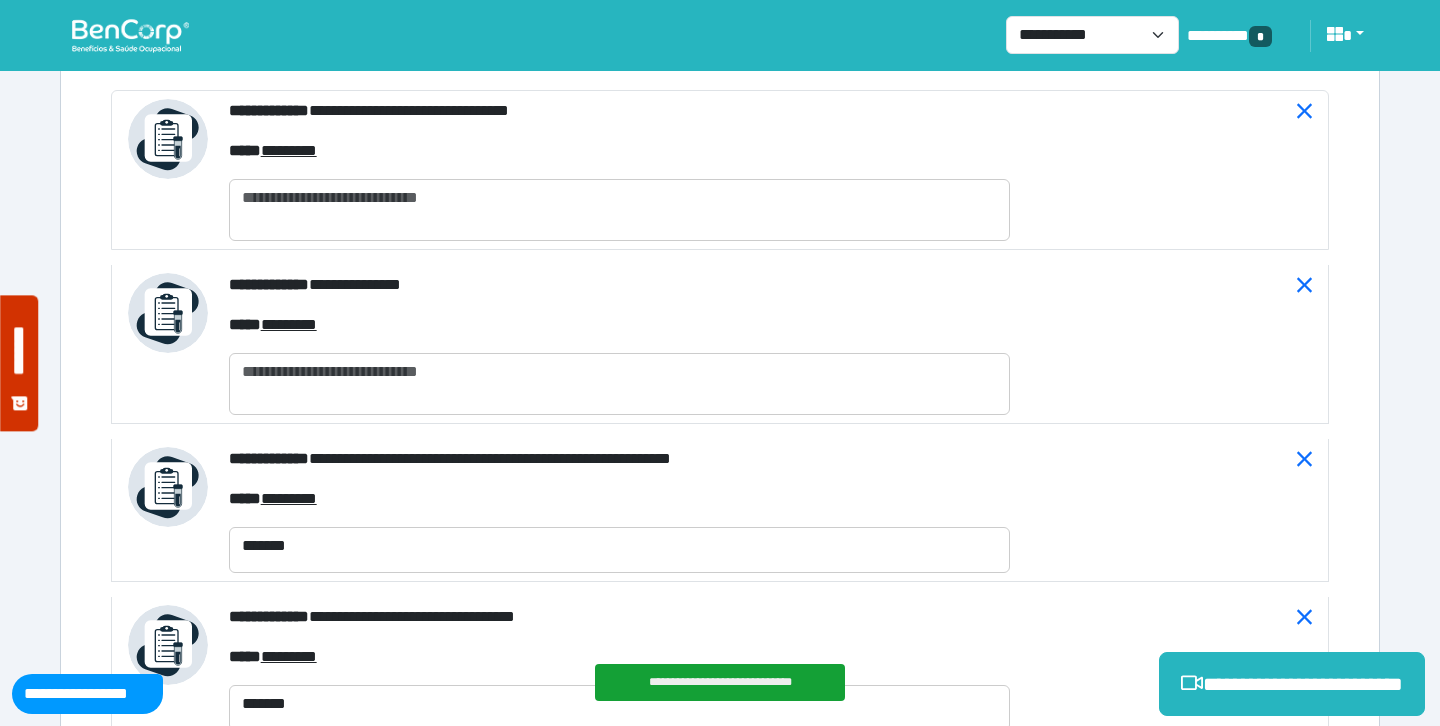 scroll, scrollTop: 7484, scrollLeft: 0, axis: vertical 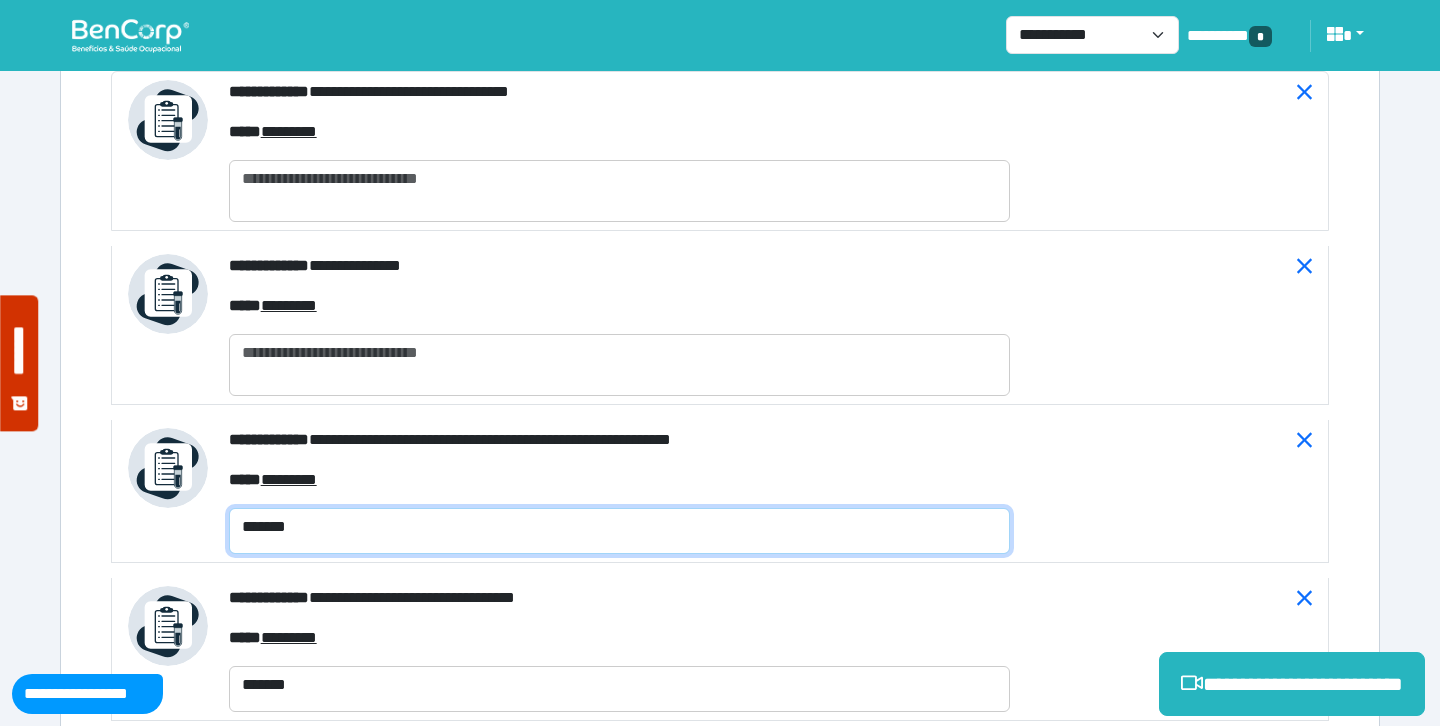 click on "*******" at bounding box center [619, 531] 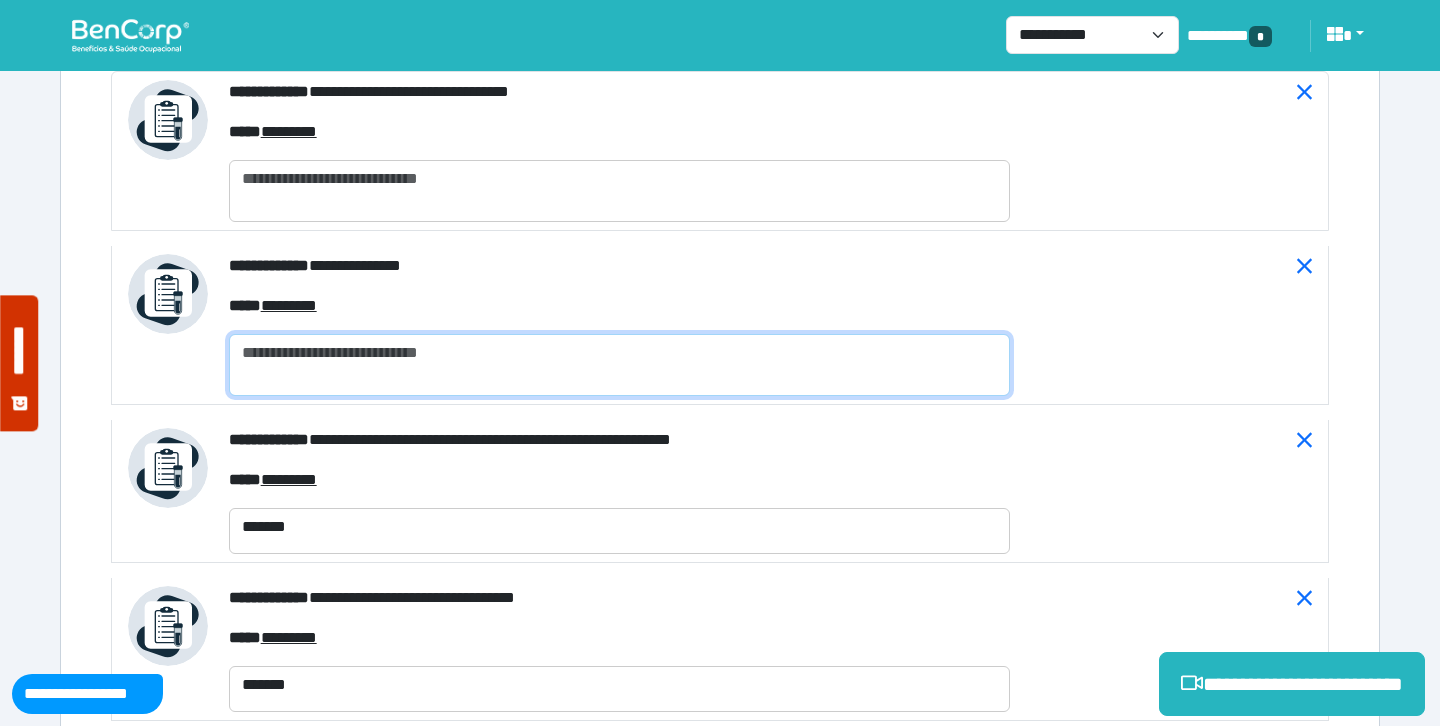 click at bounding box center [619, 365] 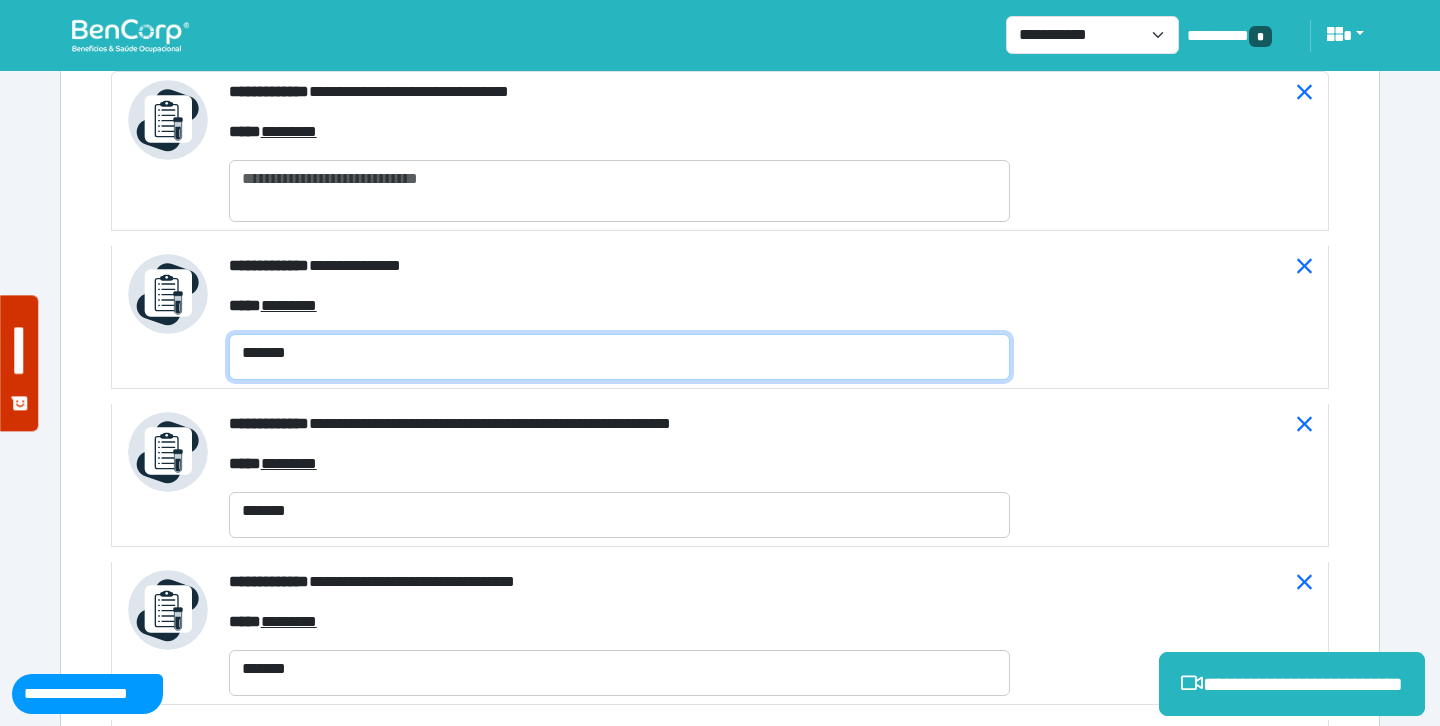 type on "*******" 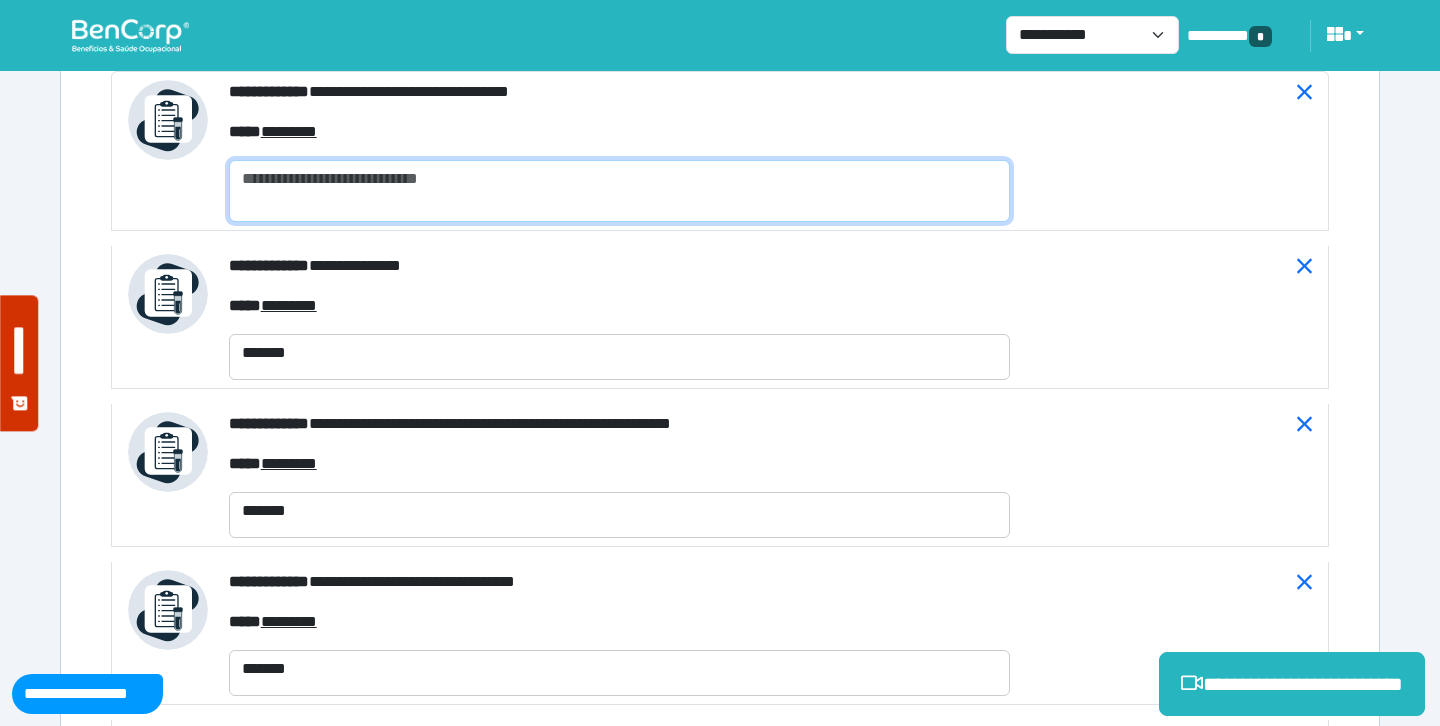 click at bounding box center [619, 191] 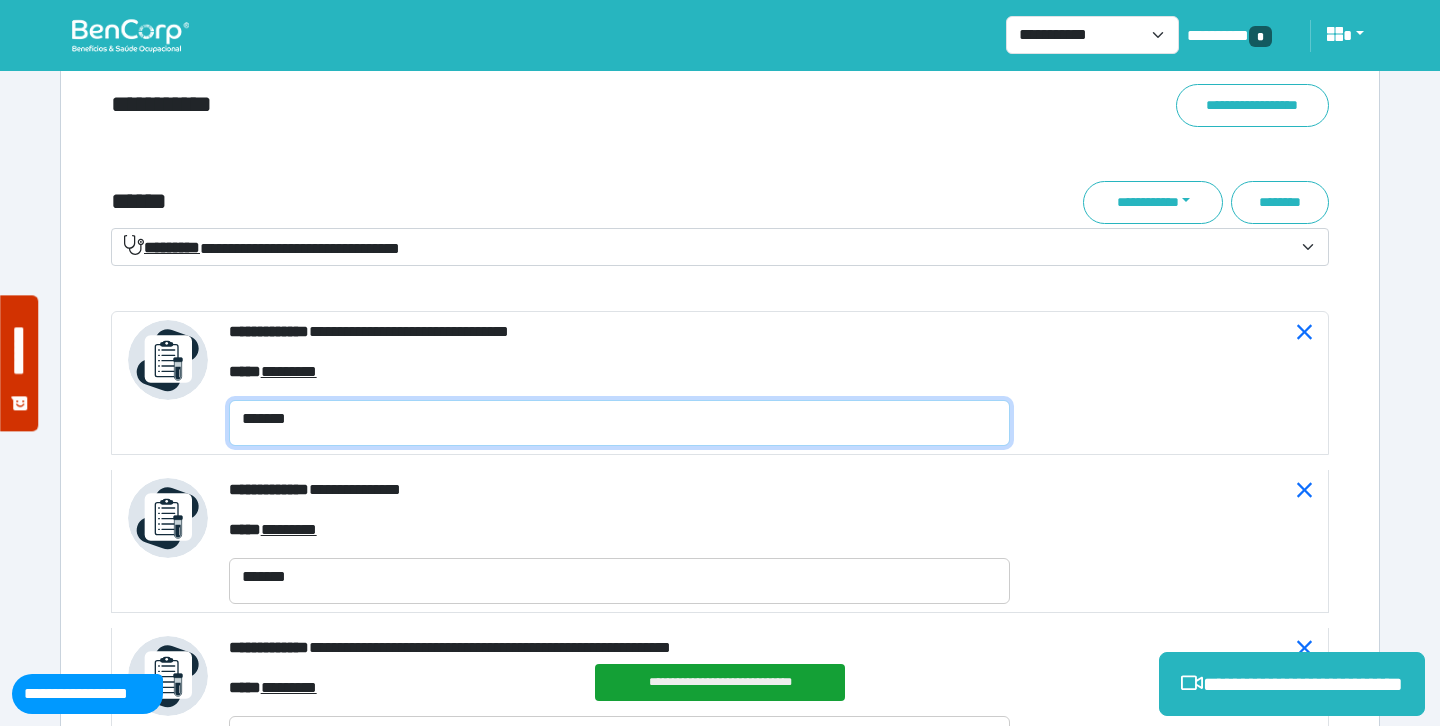 scroll, scrollTop: 7222, scrollLeft: 0, axis: vertical 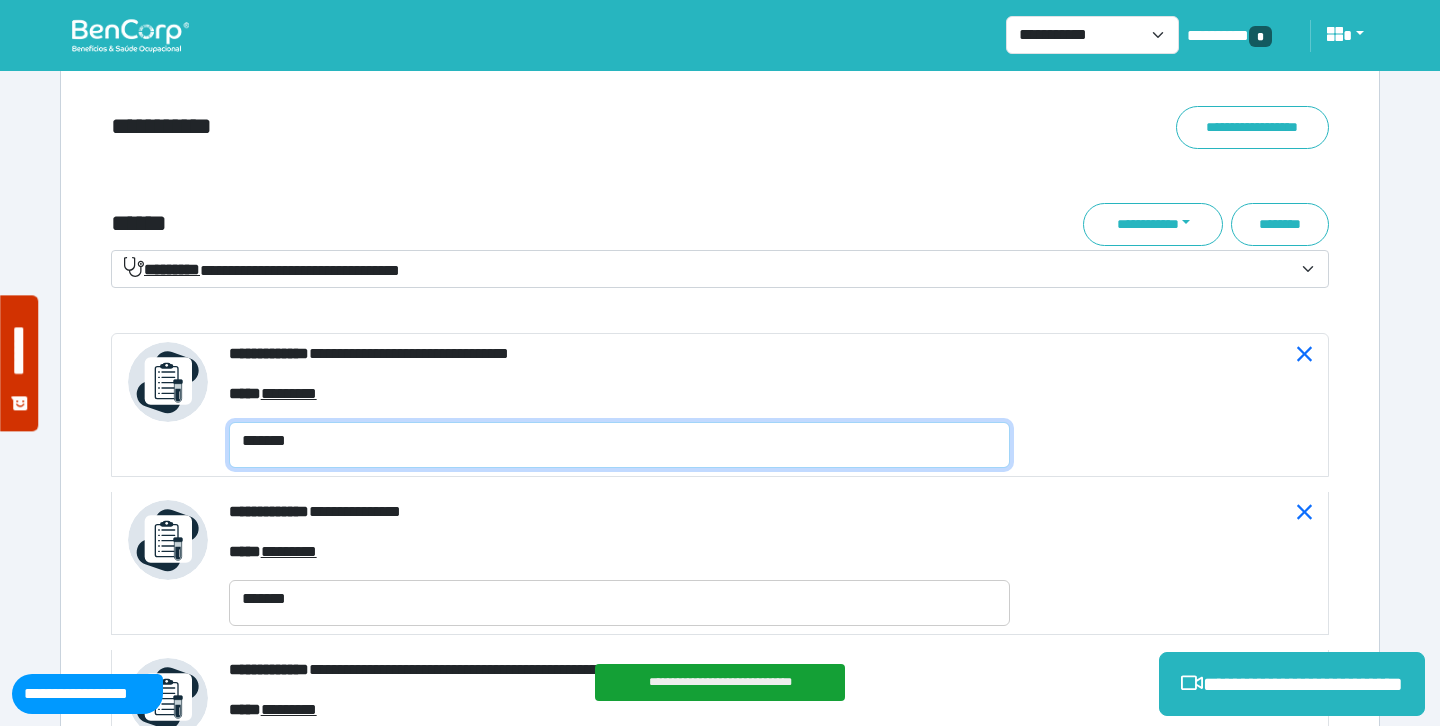 type on "*******" 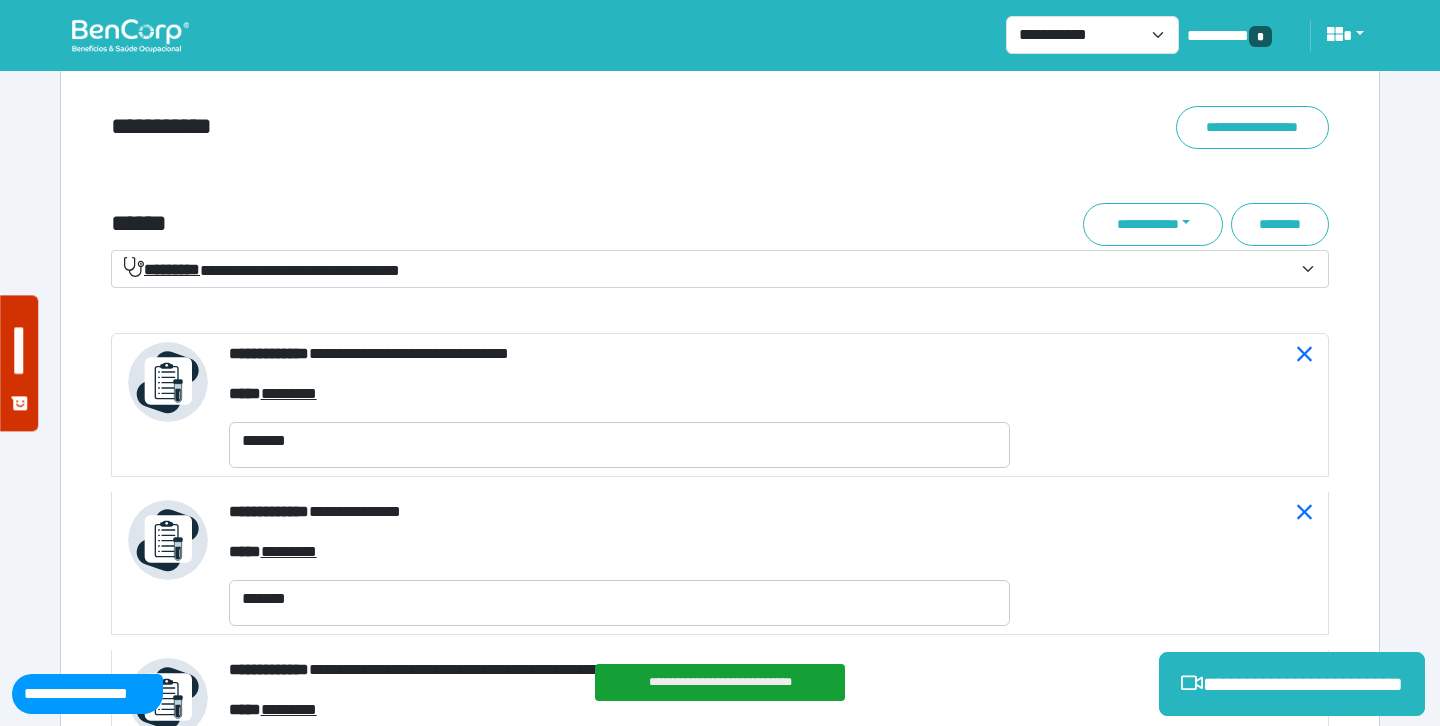 click on "**********" at bounding box center (720, 168) 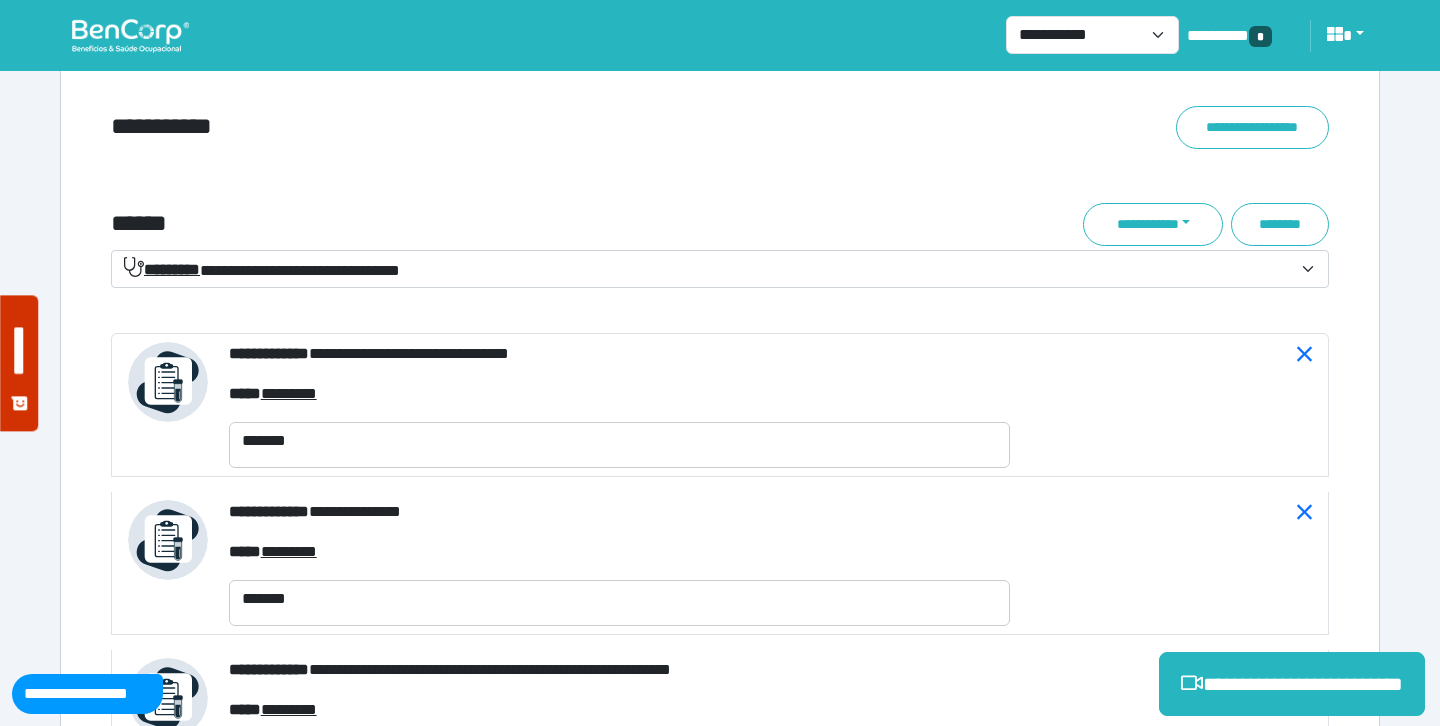 click on "**********" at bounding box center [720, 1744] 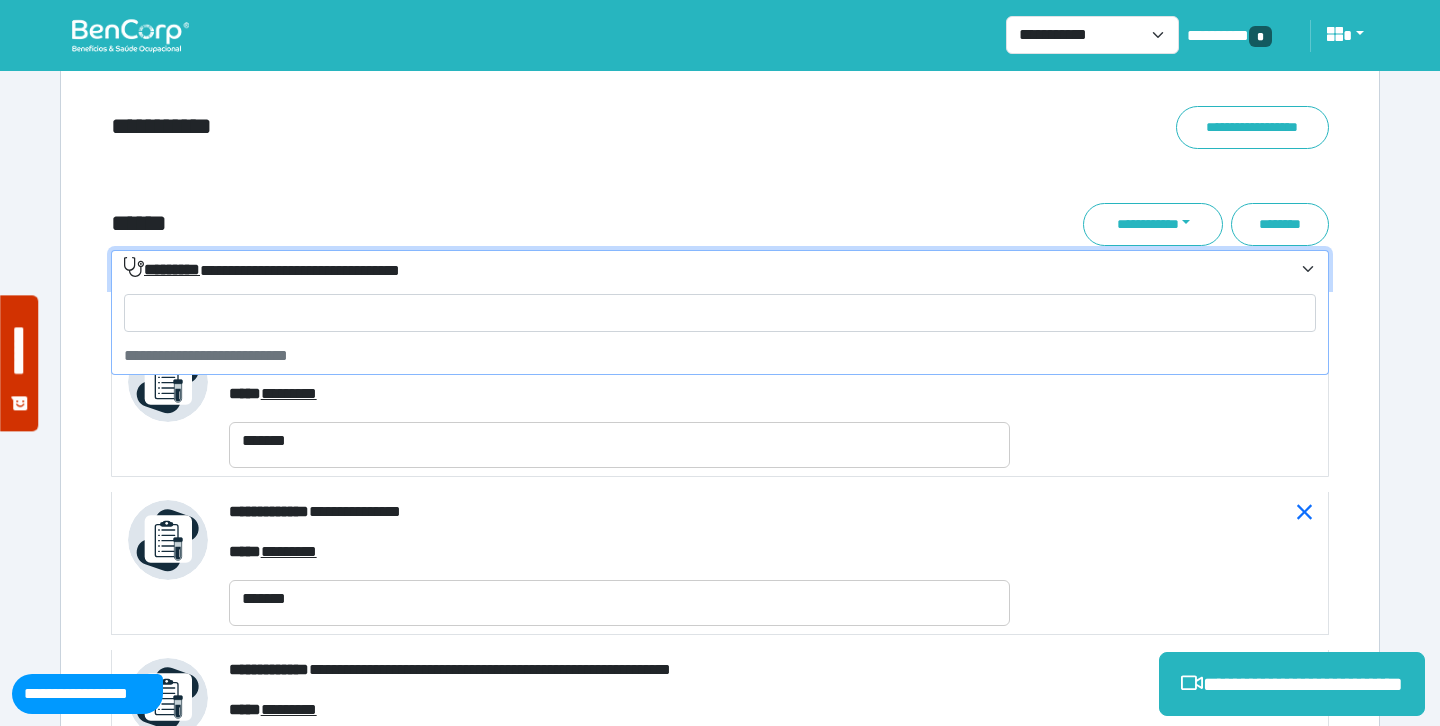 click on "**********" at bounding box center [720, 168] 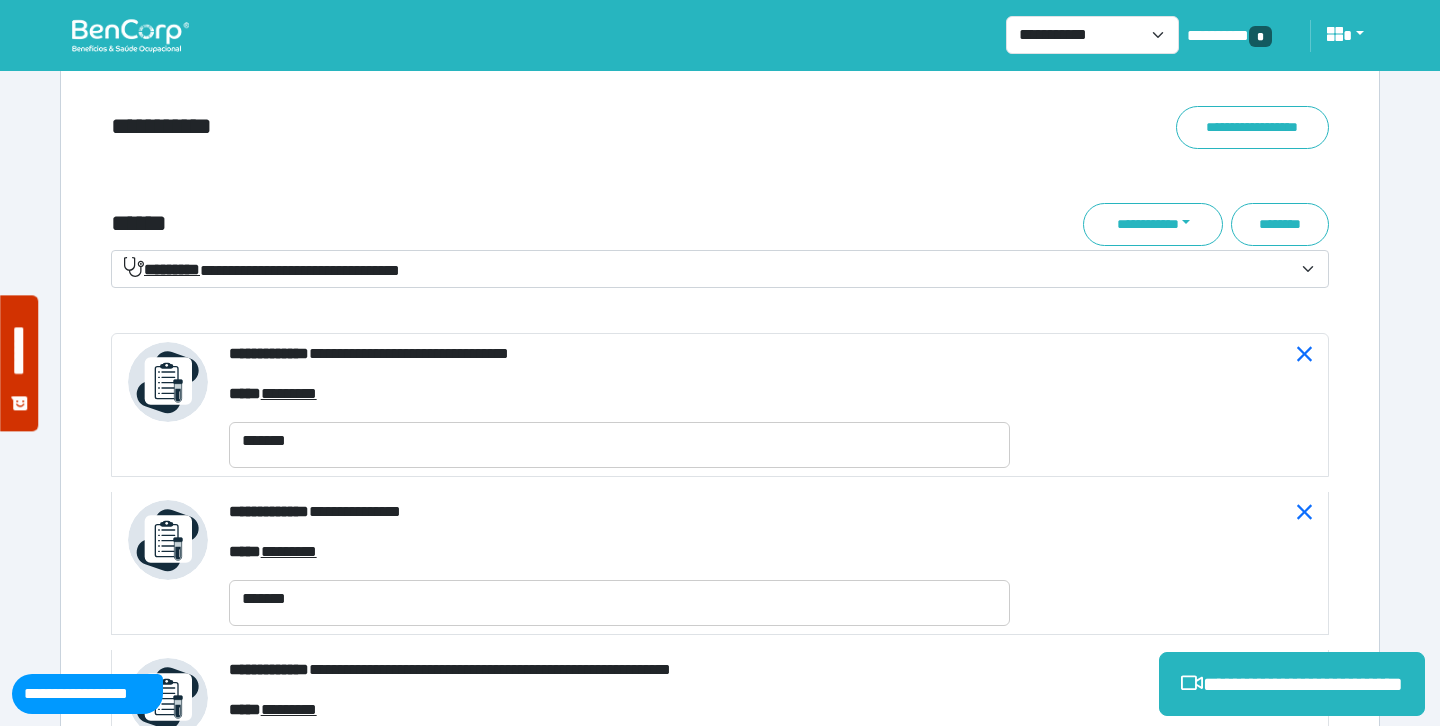 click on "**********" at bounding box center [720, 168] 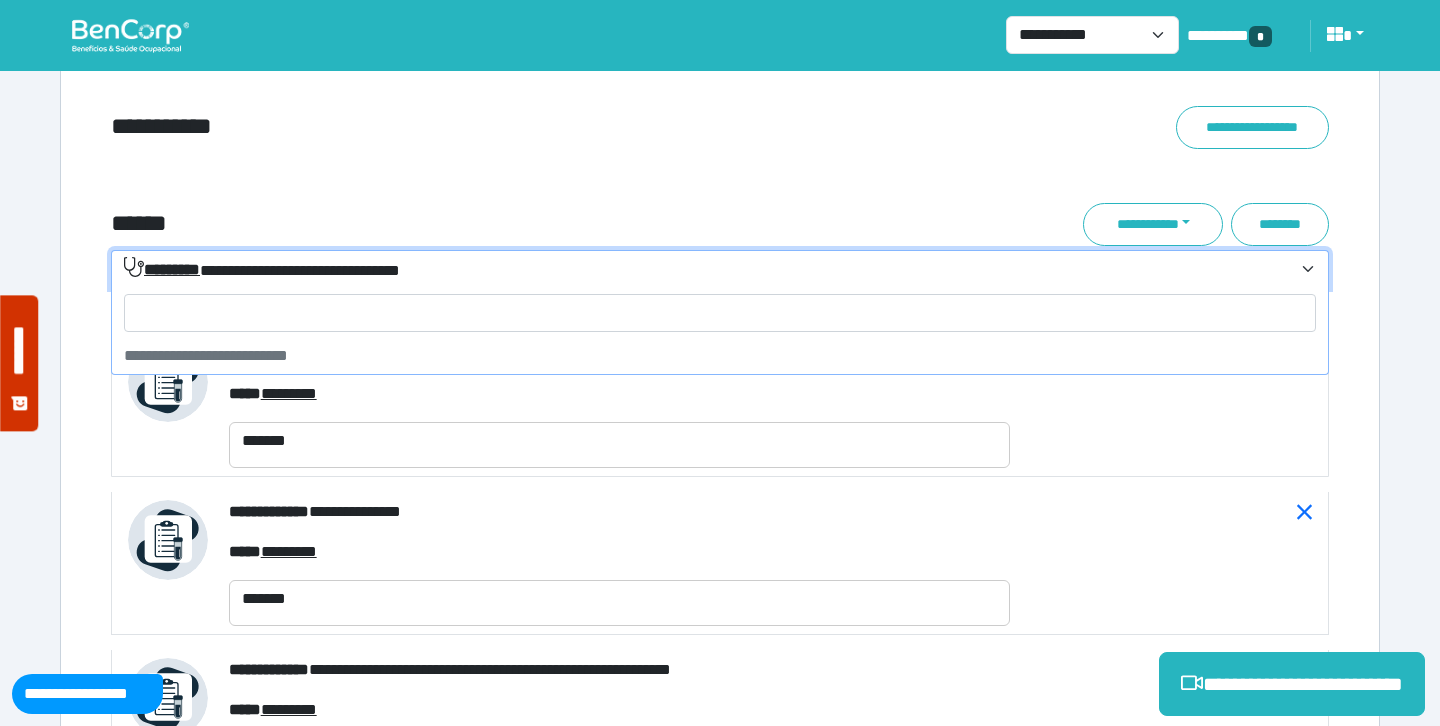 click on "**********" at bounding box center (708, 270) 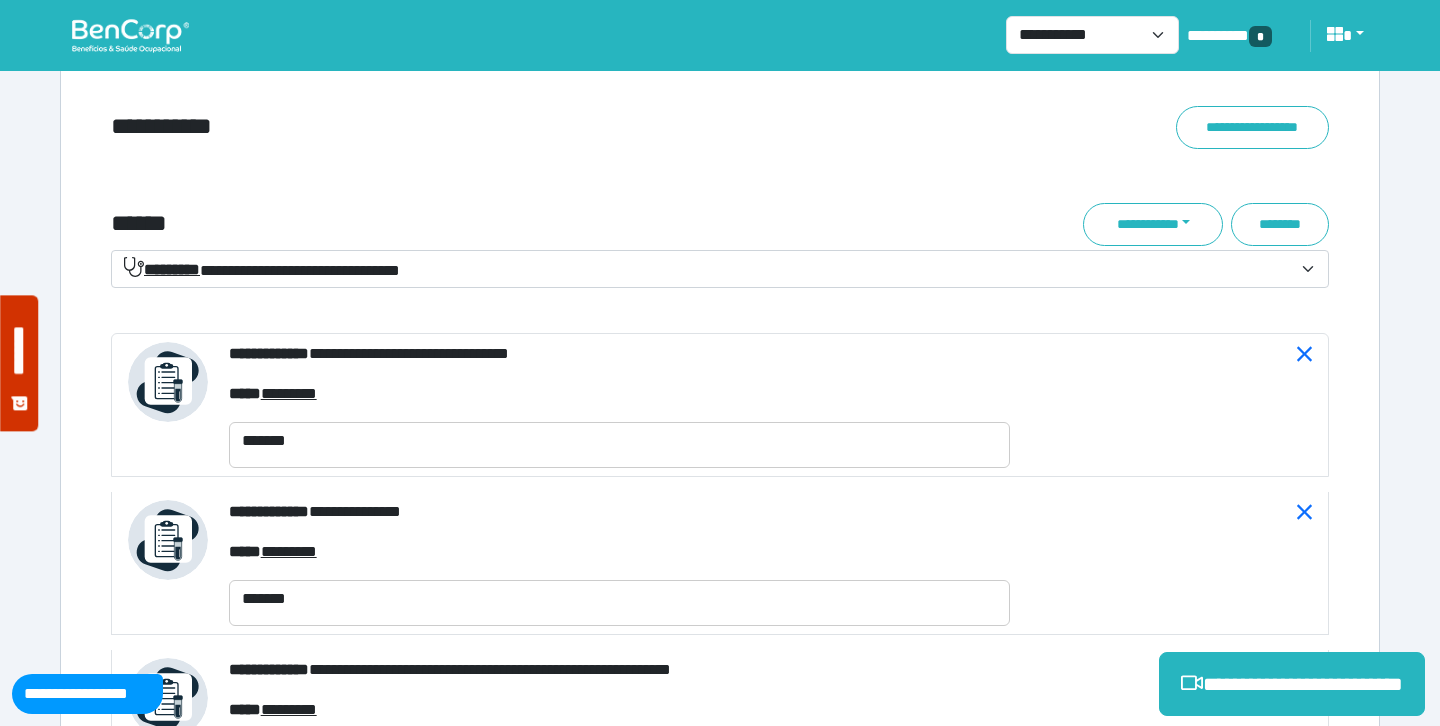 click on "**********" at bounding box center [513, 127] 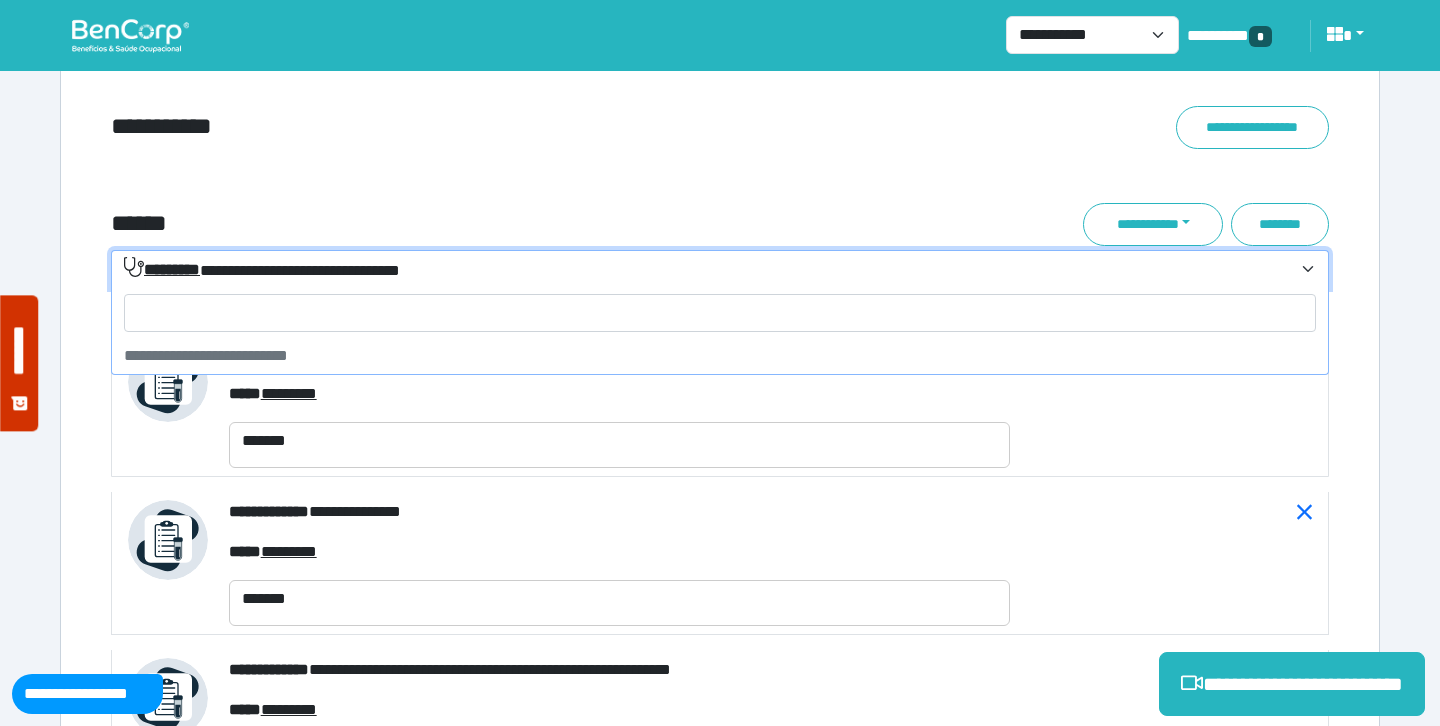 click on "**********" at bounding box center [262, 269] 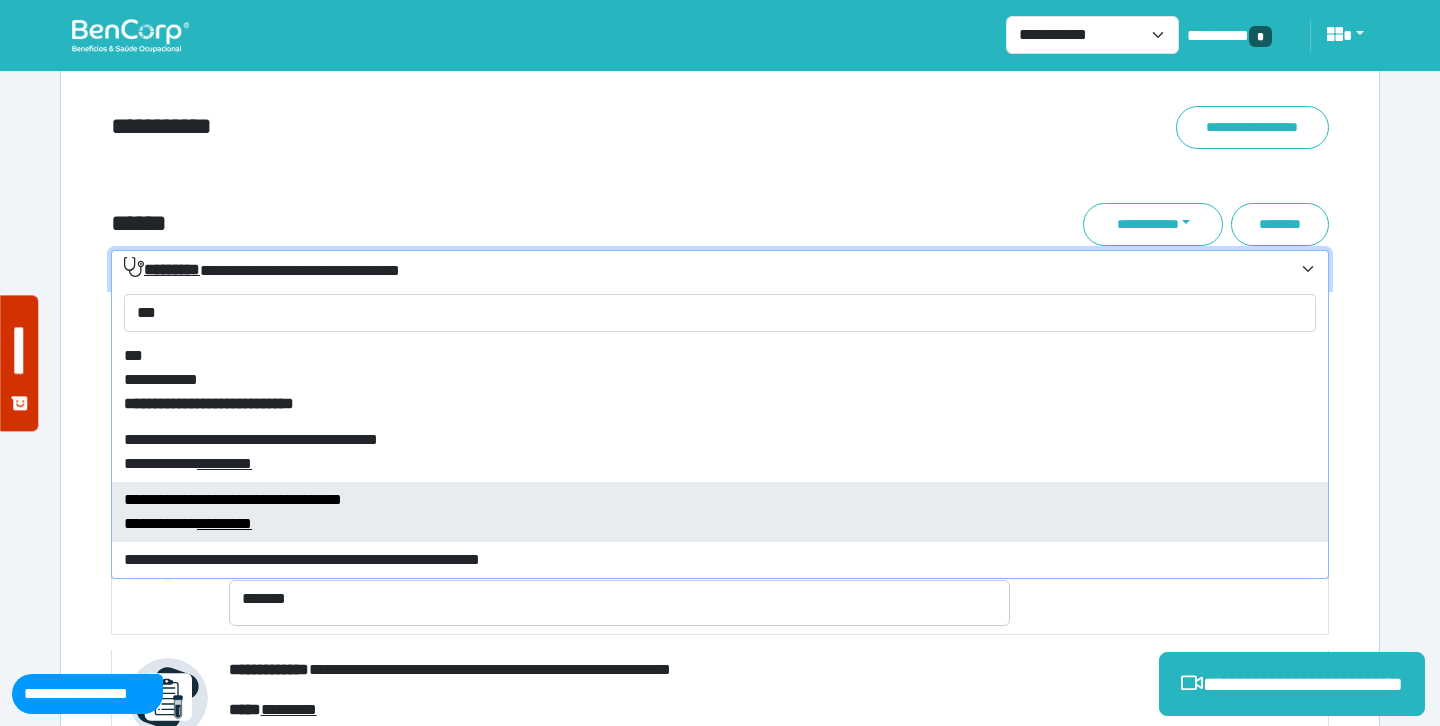 type on "***" 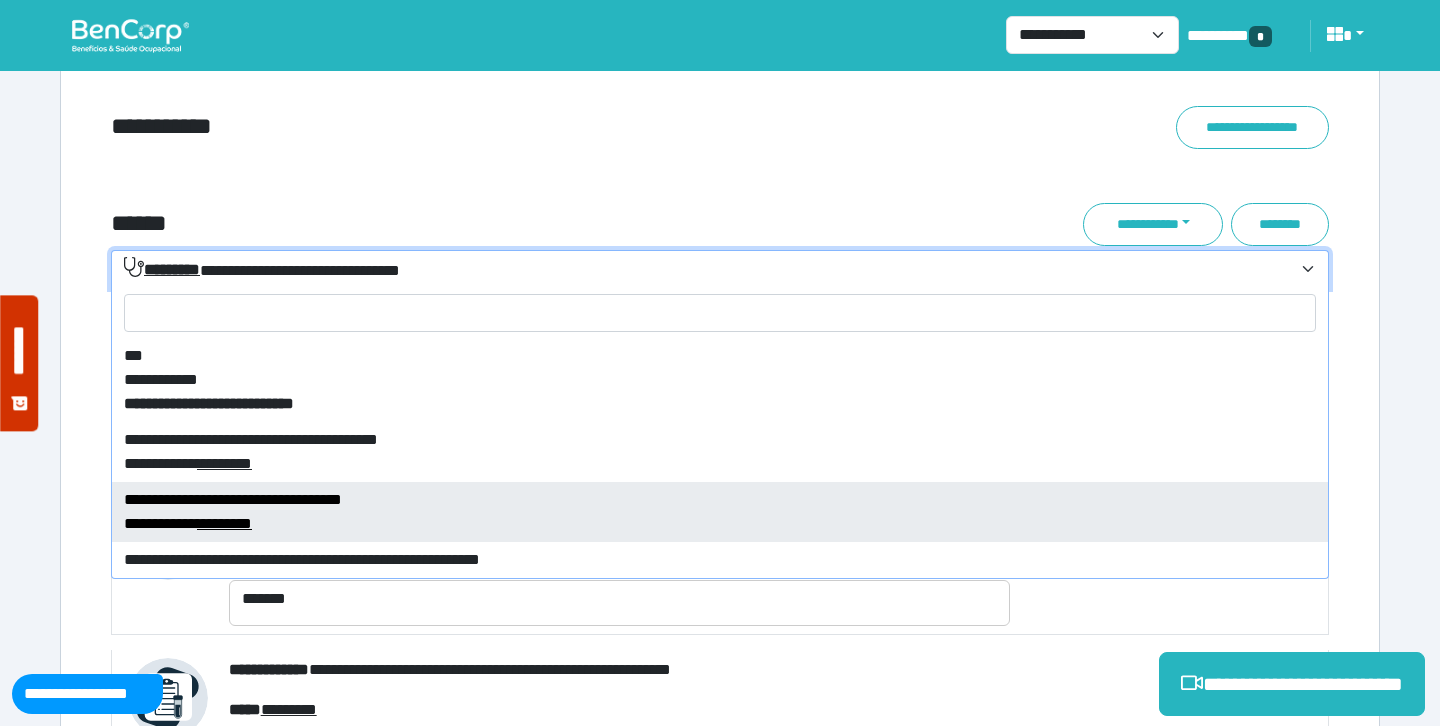 select on "****" 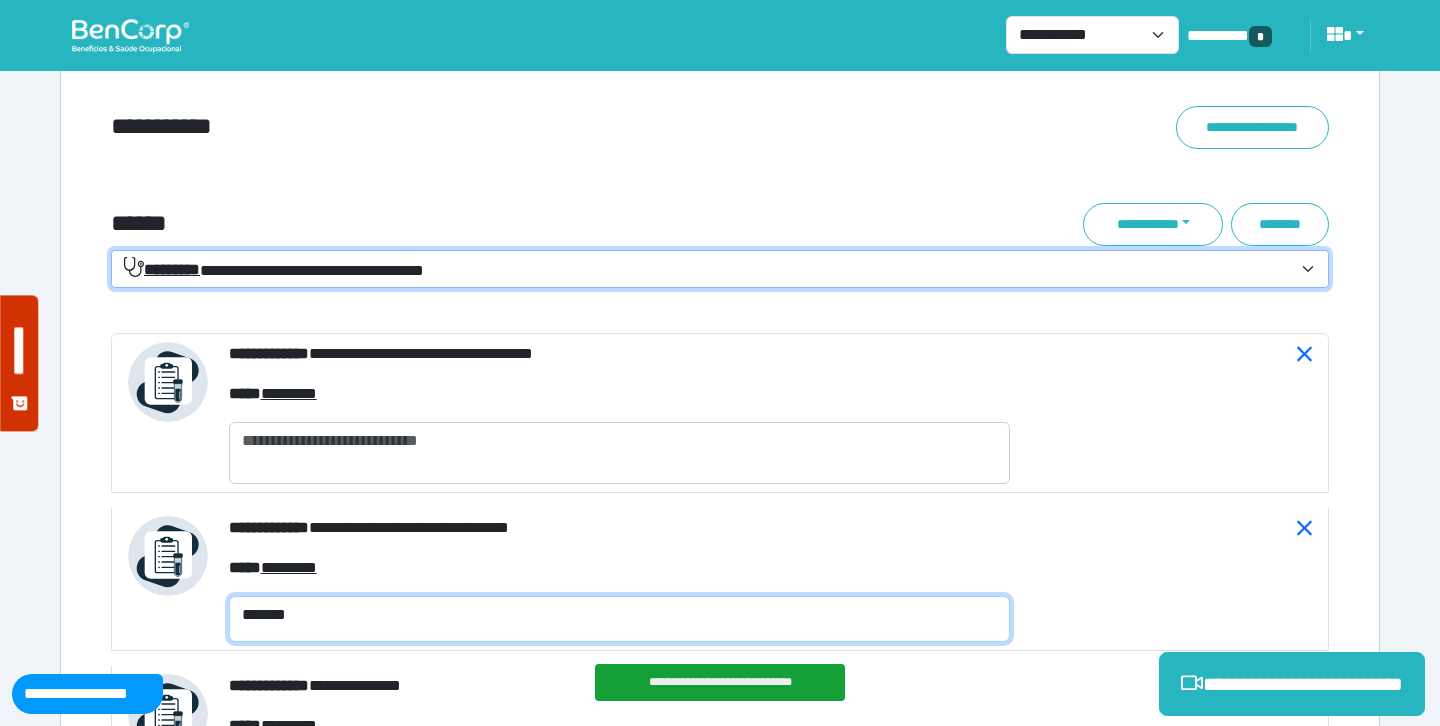 click on "*******" at bounding box center (619, 619) 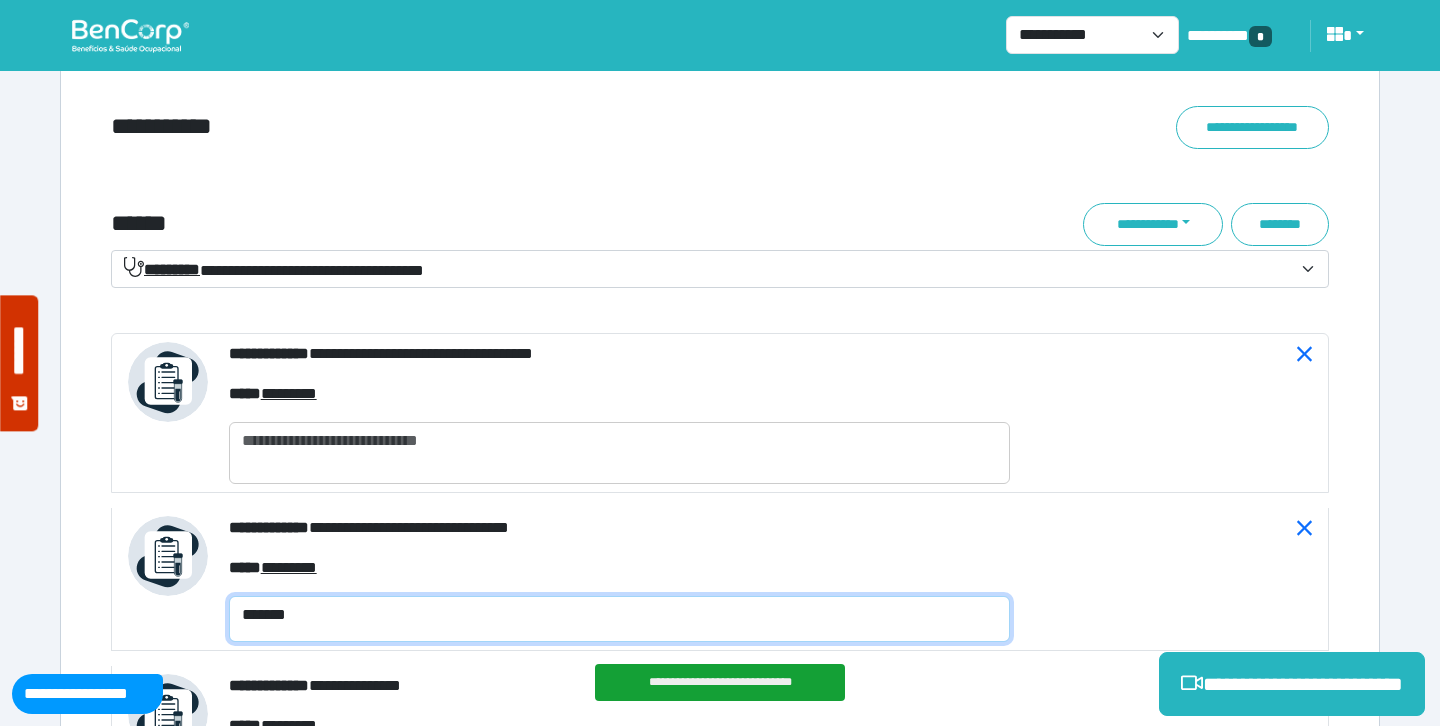 click on "*******" at bounding box center (619, 619) 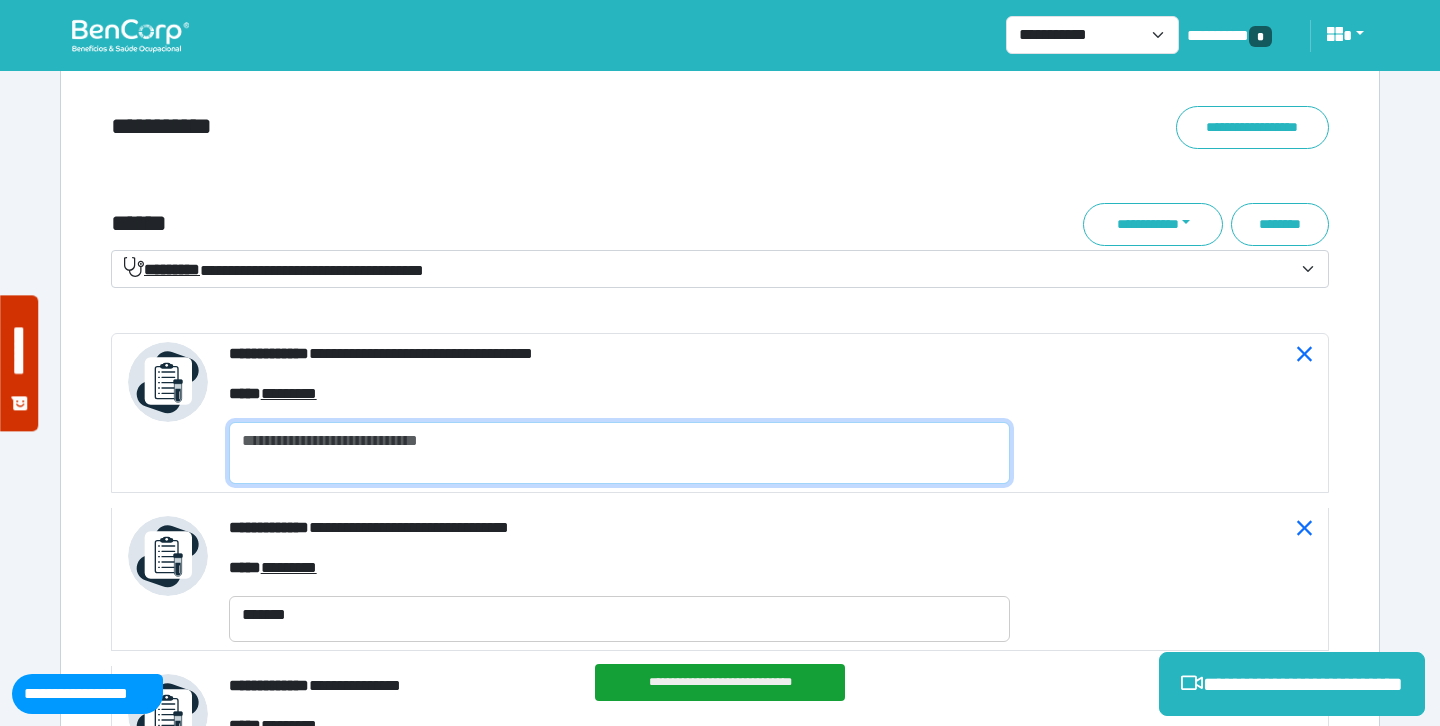 click at bounding box center (619, 453) 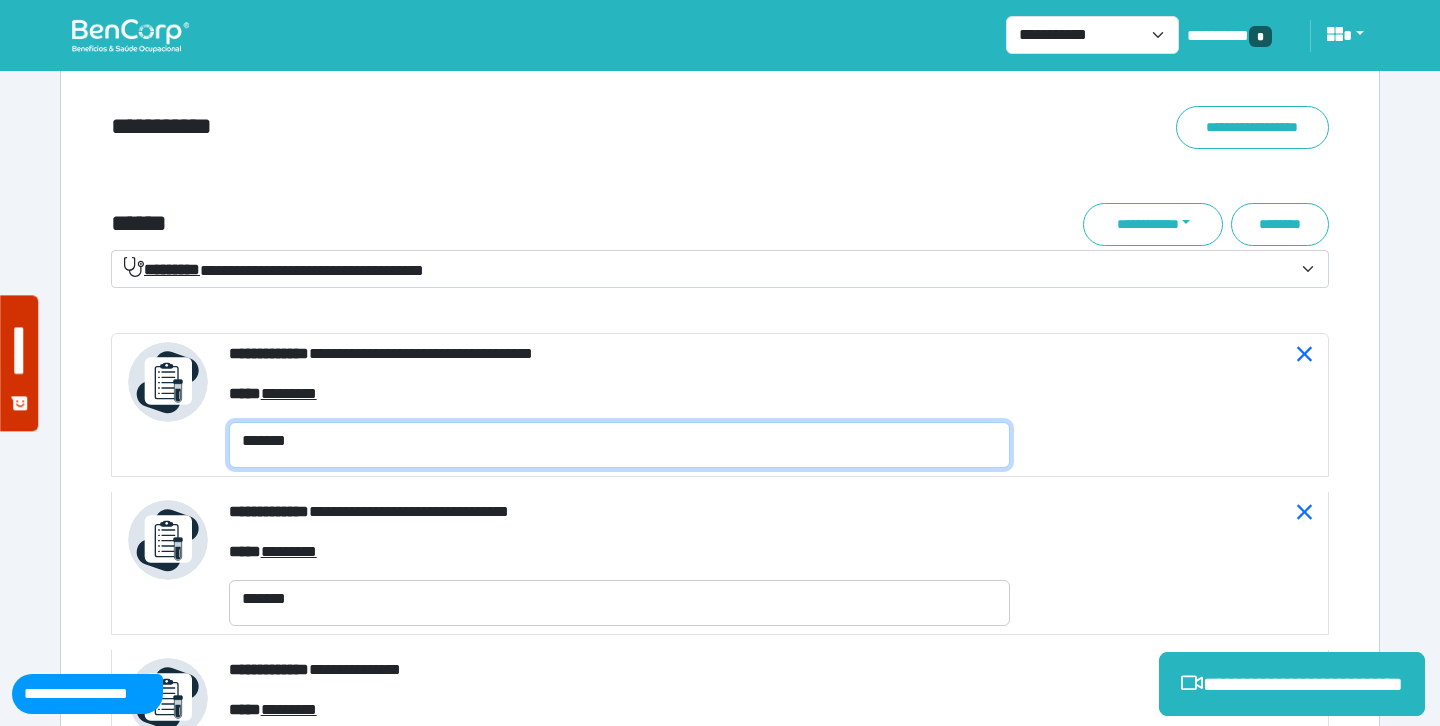 type on "*******" 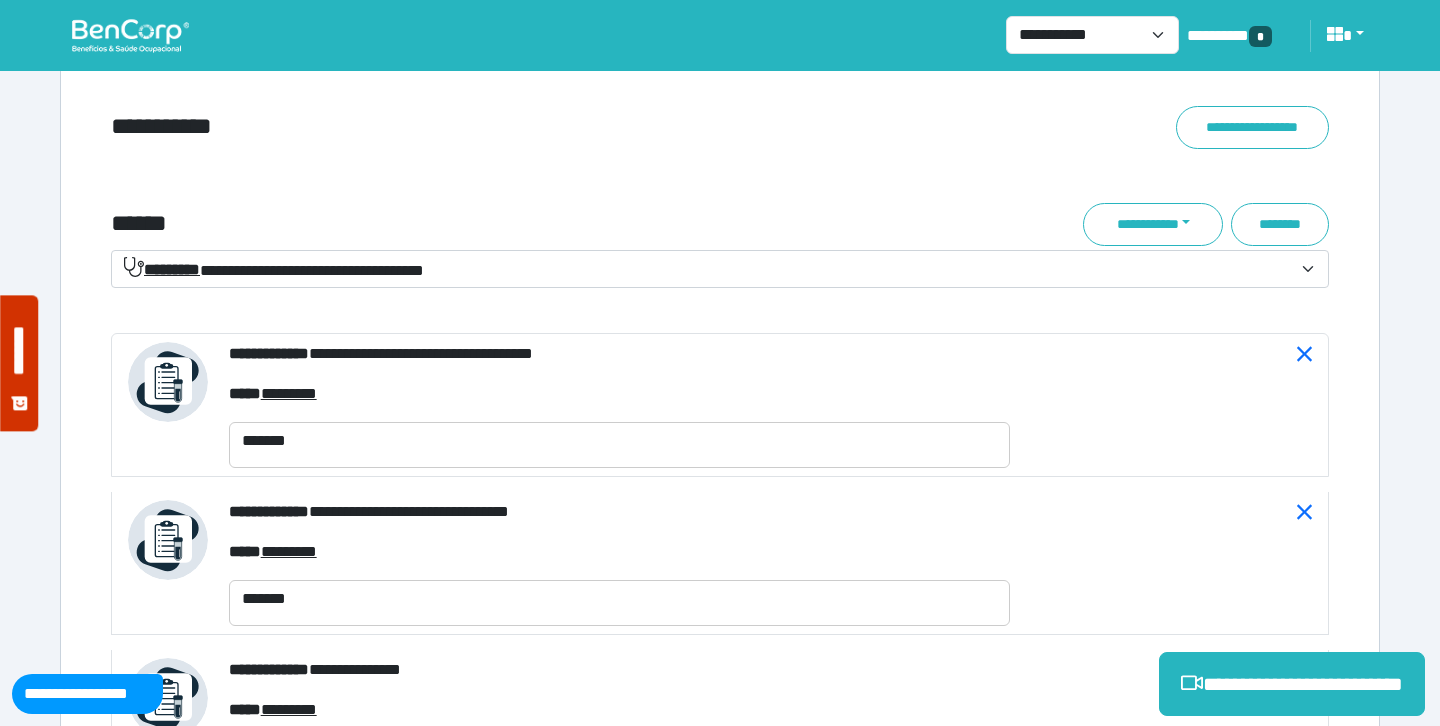 click on "**********" at bounding box center [720, 168] 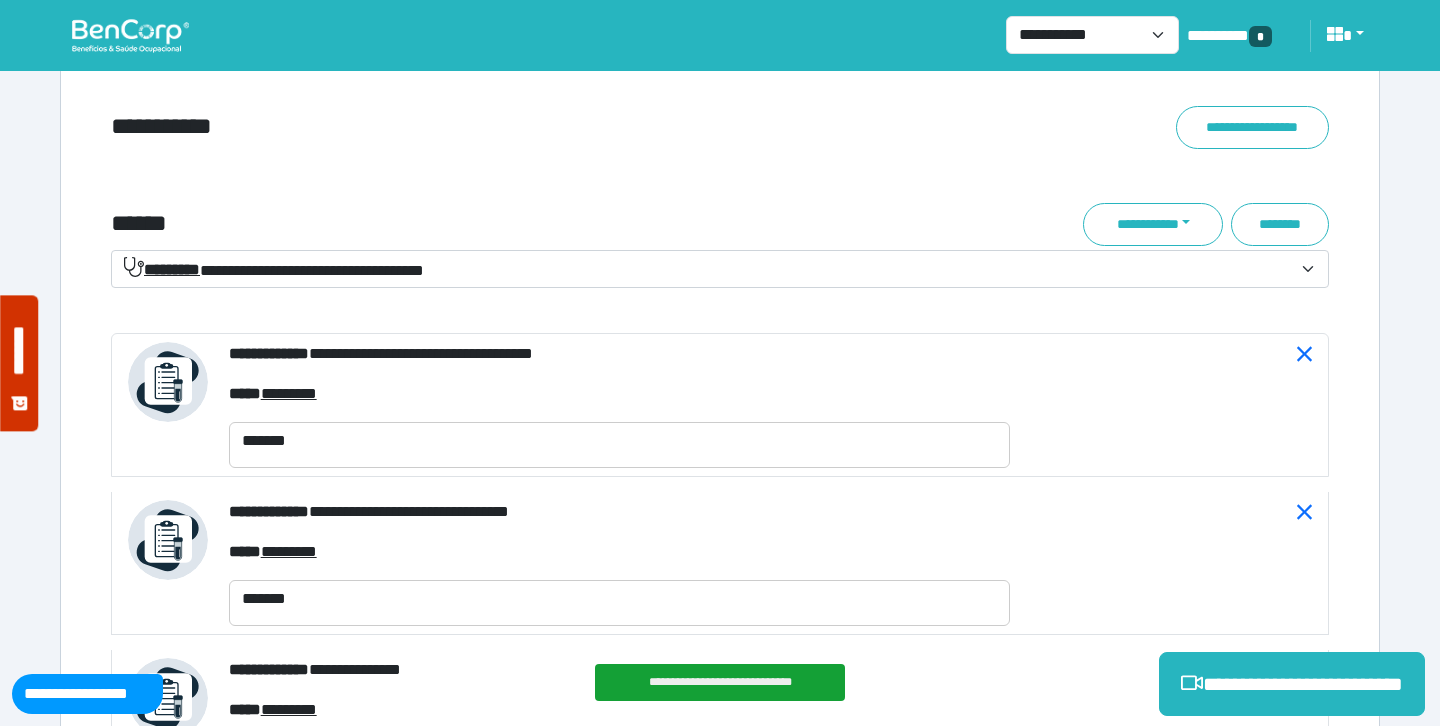 click on "**********" at bounding box center (274, 269) 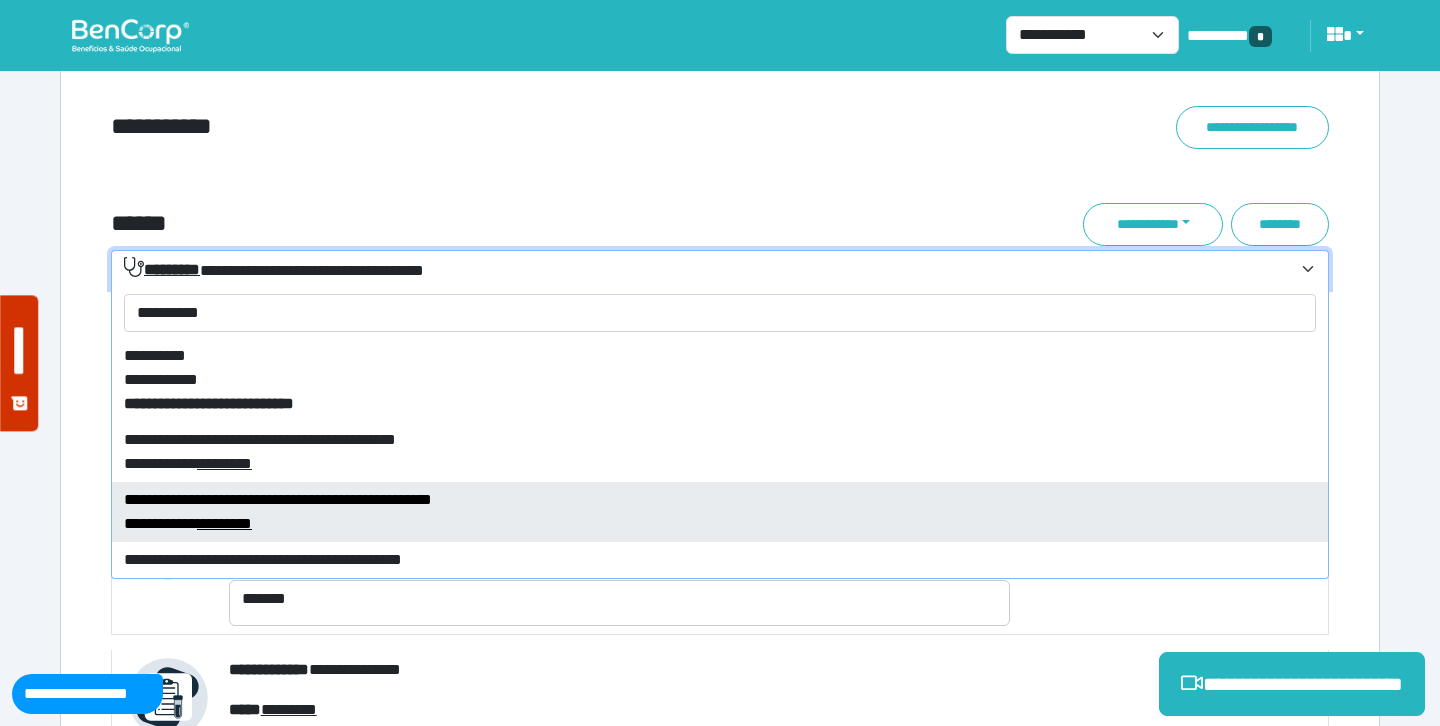 type on "**********" 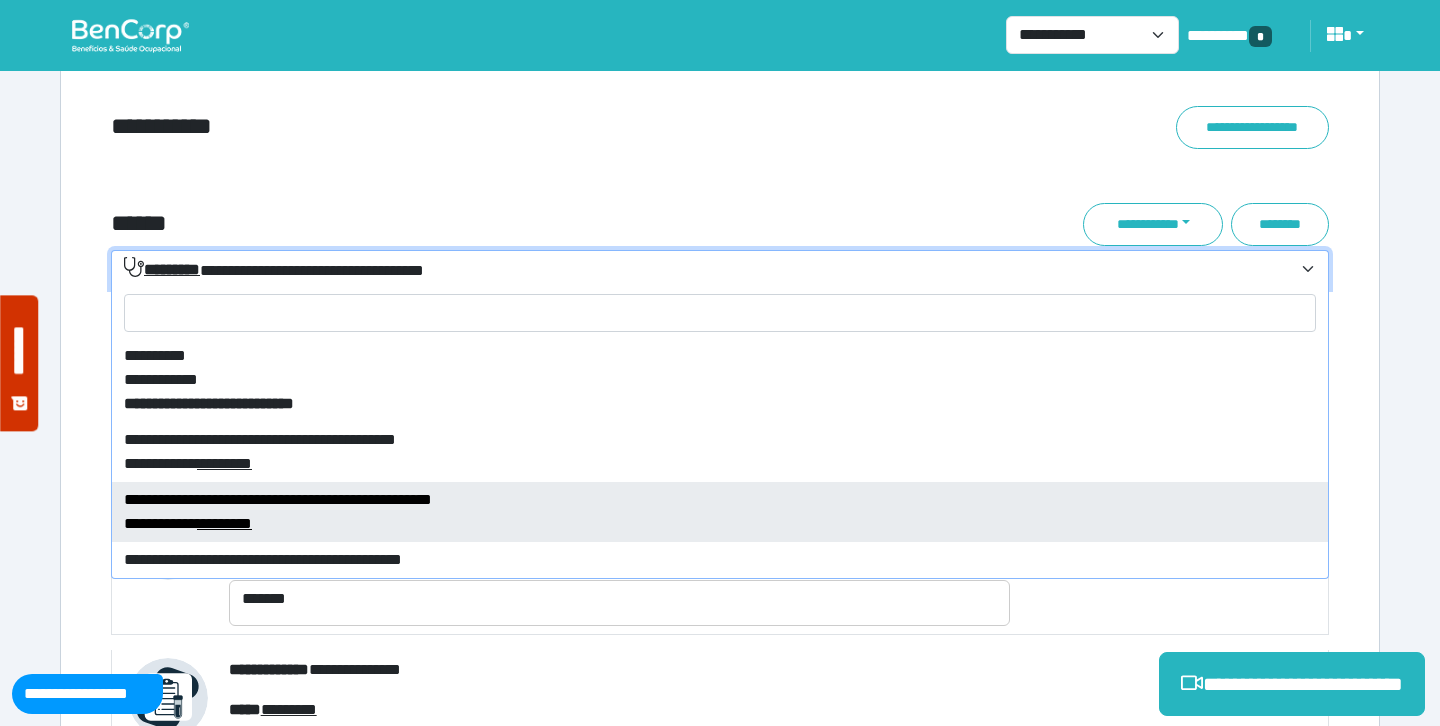 select on "****" 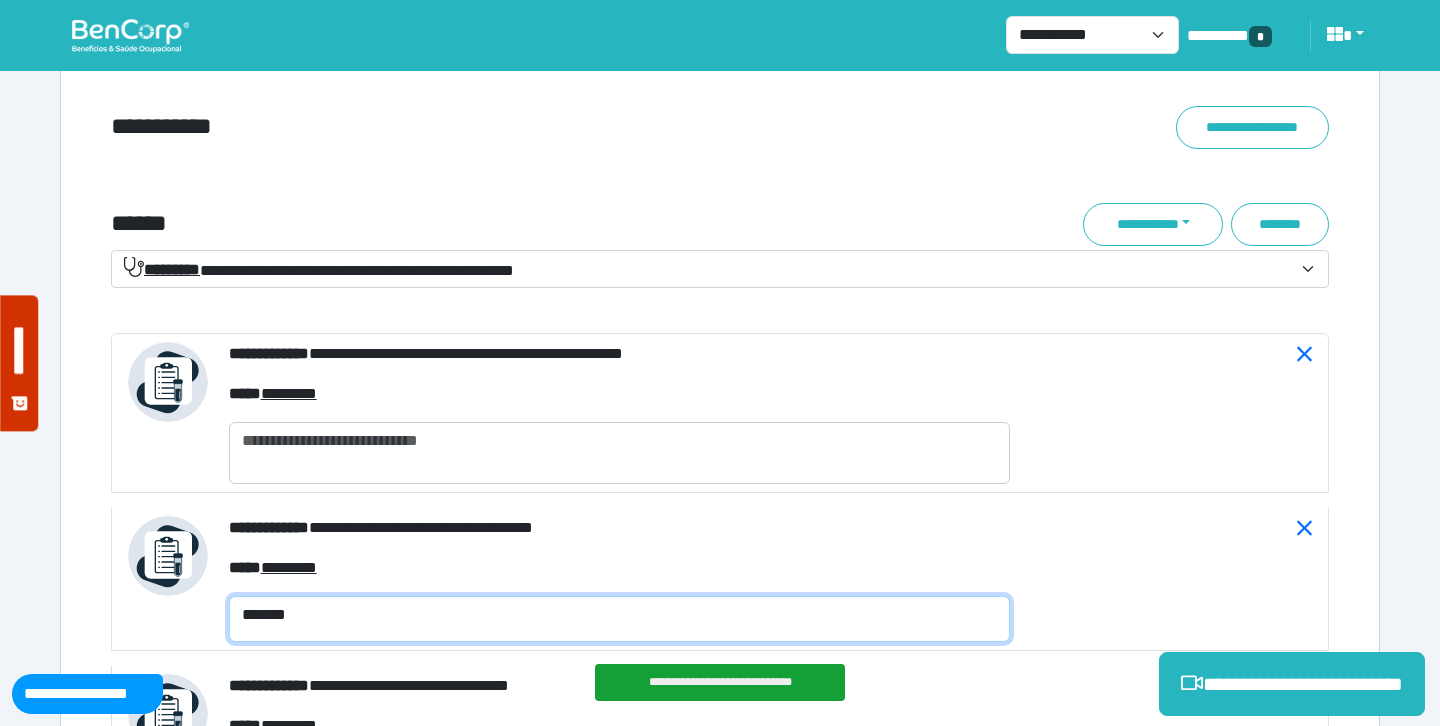 click on "*******" at bounding box center (619, 619) 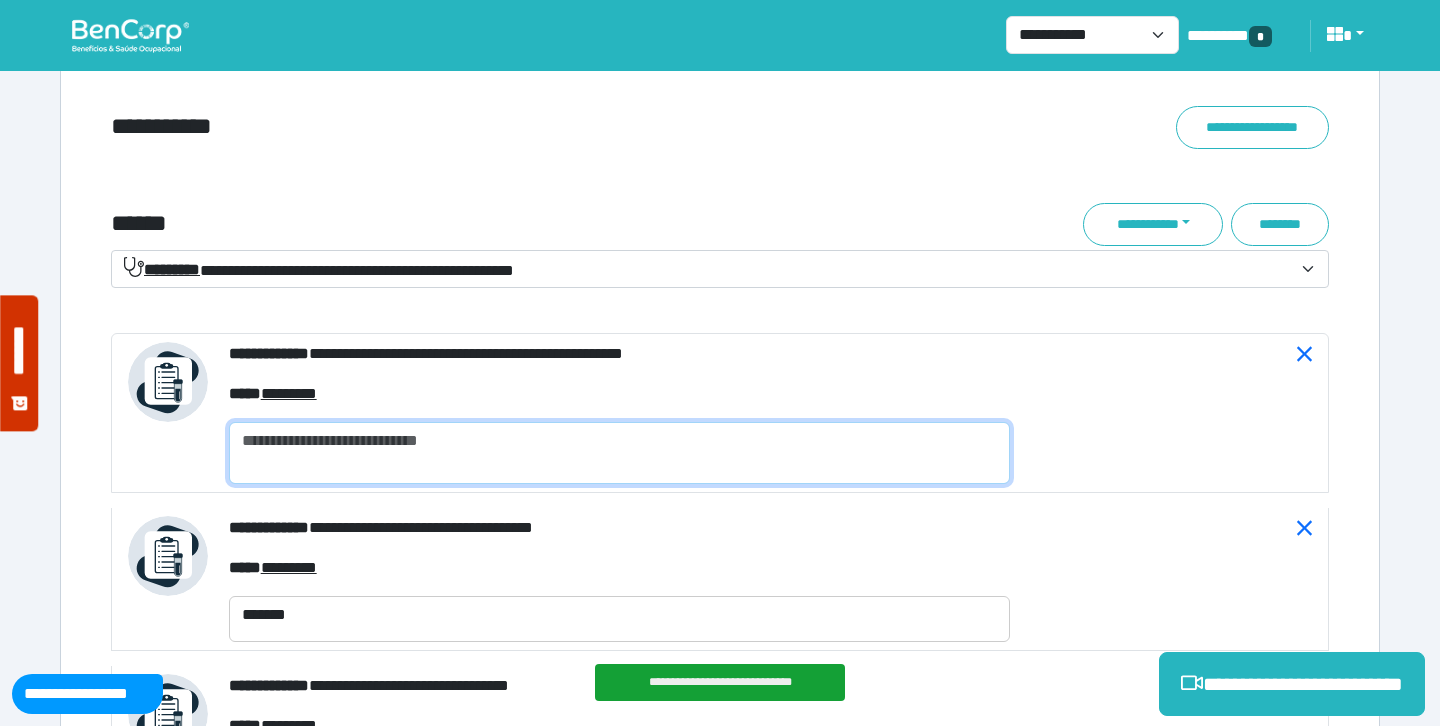click at bounding box center [619, 453] 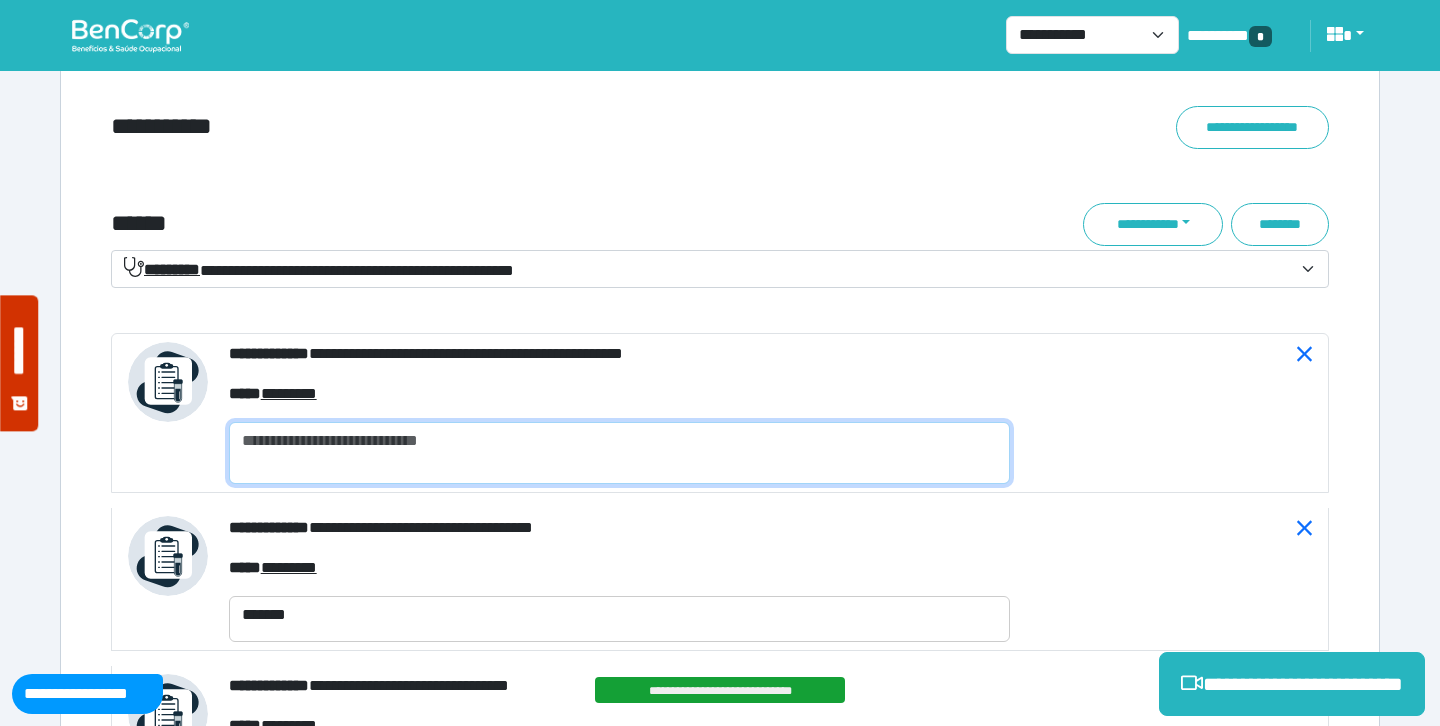 paste on "*******" 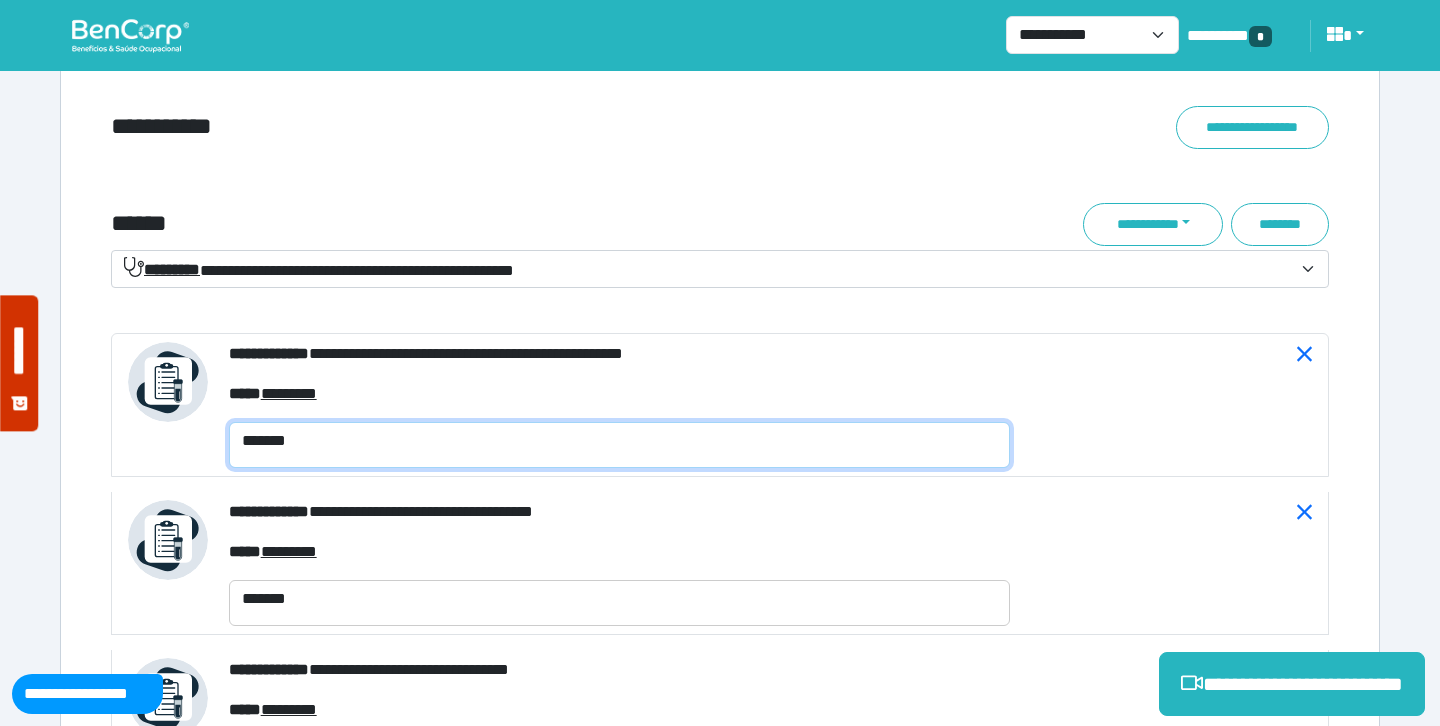 type on "*******" 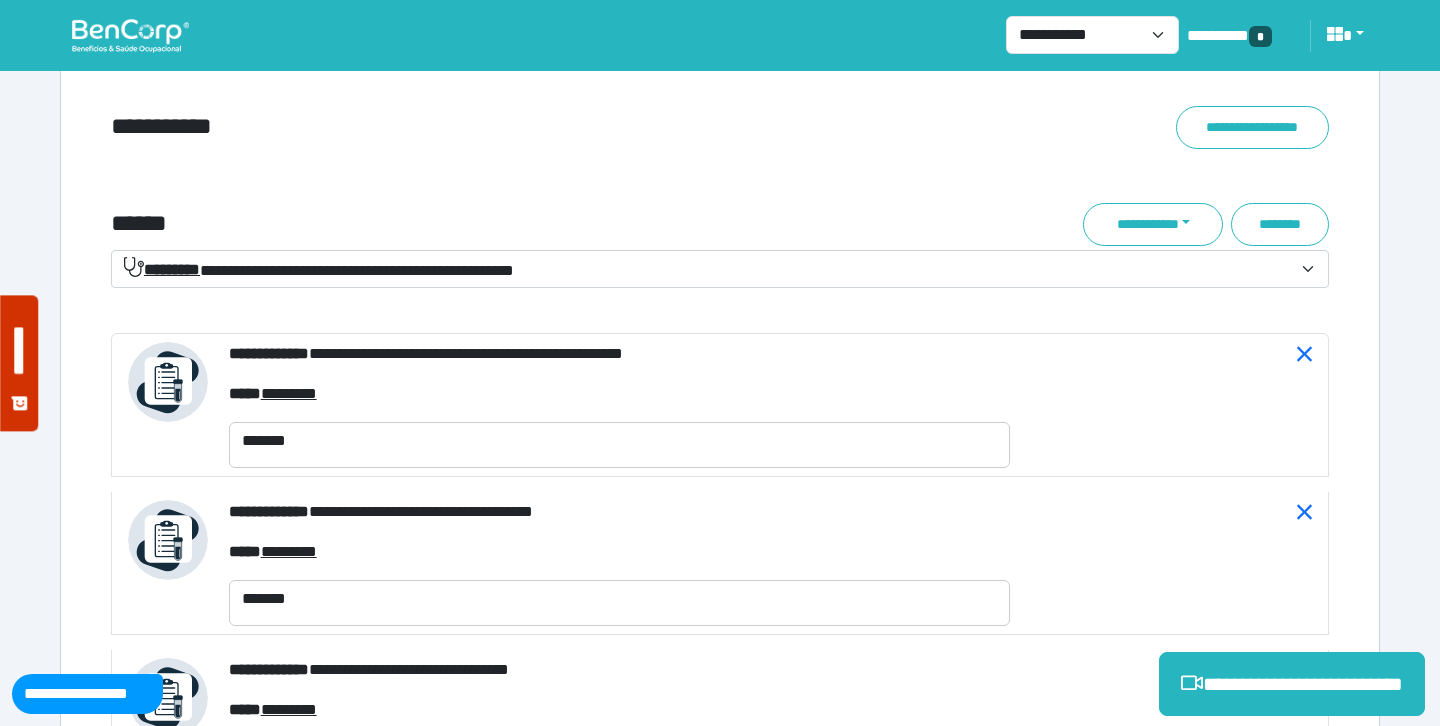 click on "******" at bounding box center (513, 224) 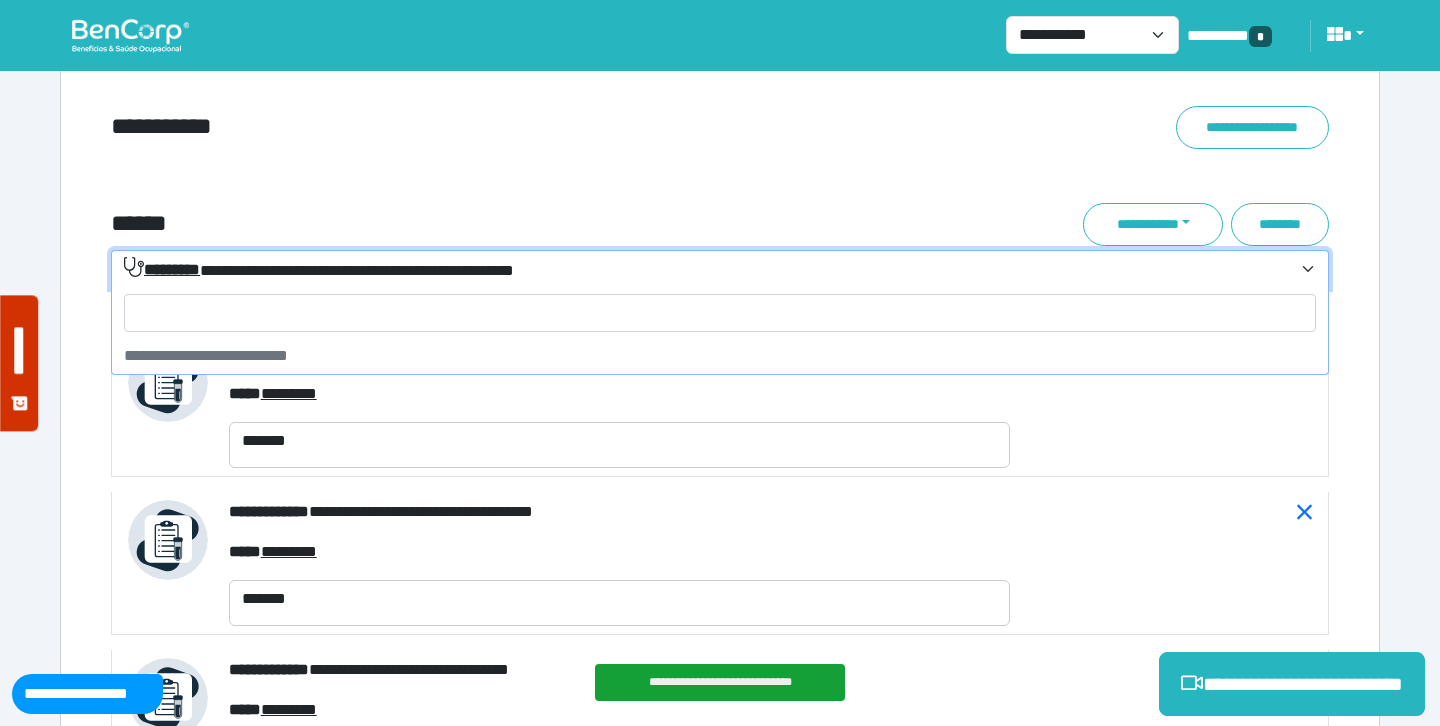 click on "**********" at bounding box center [319, 269] 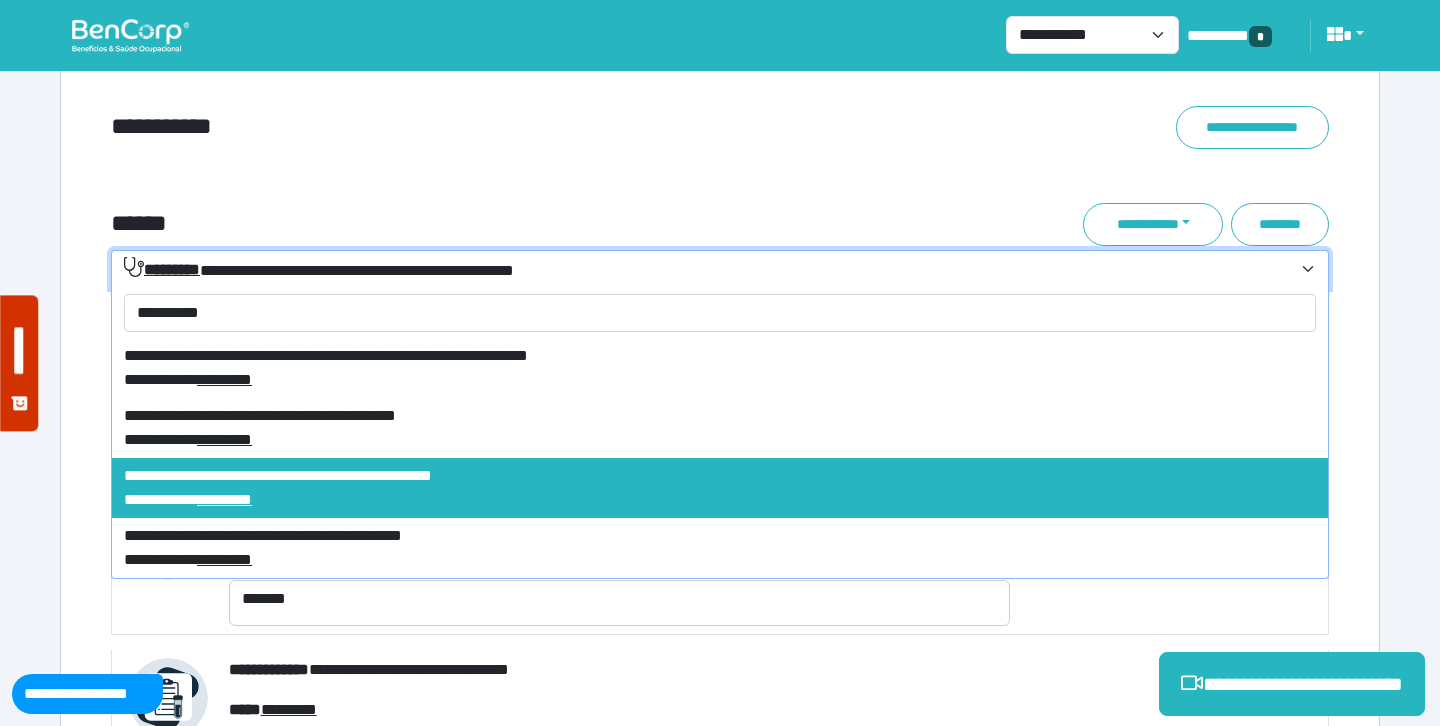 scroll, scrollTop: 0, scrollLeft: 0, axis: both 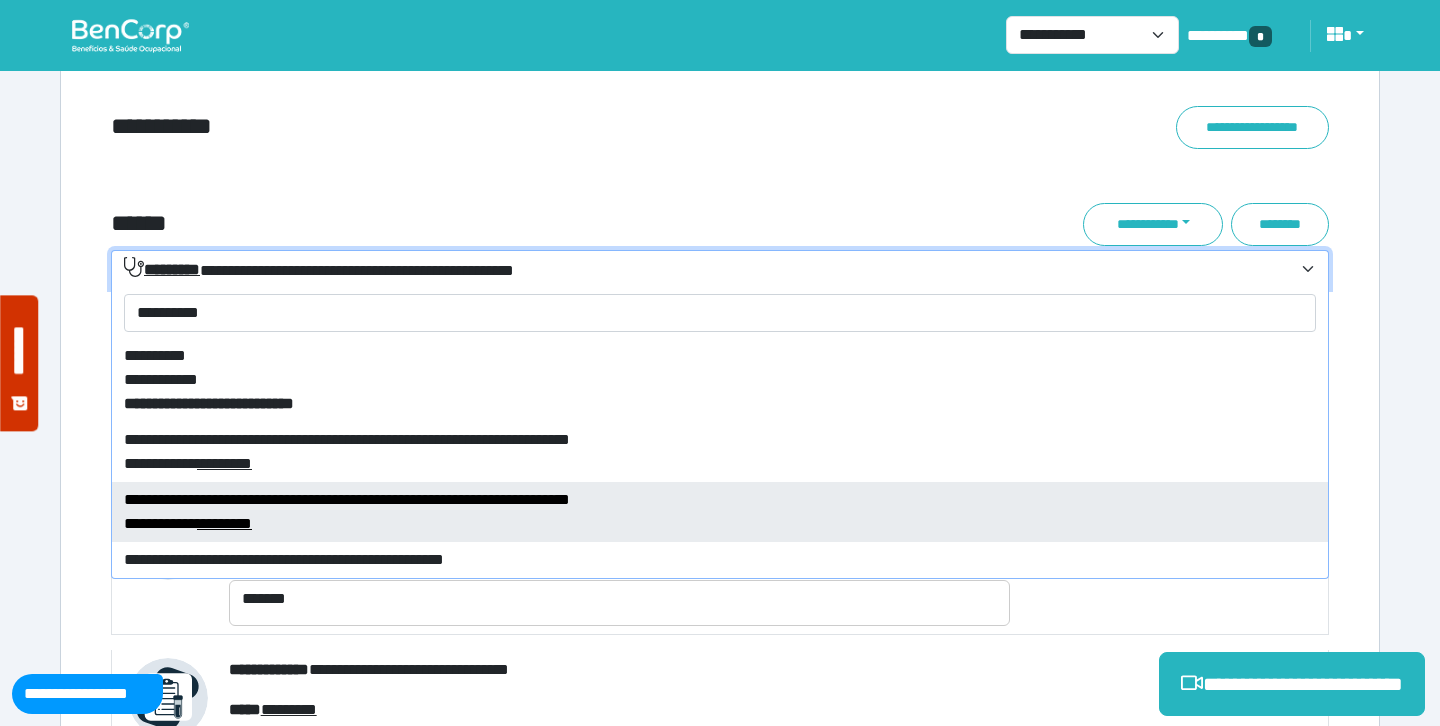 type on "**********" 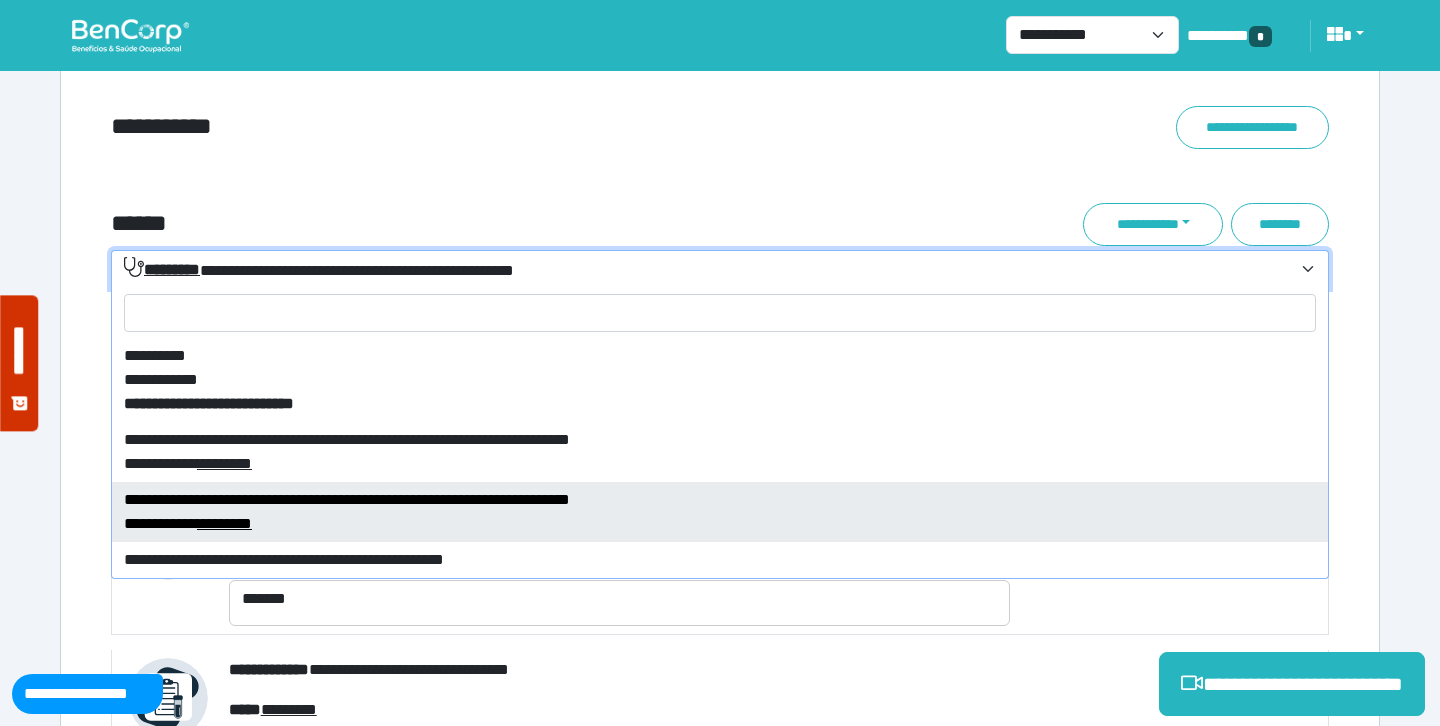 select on "****" 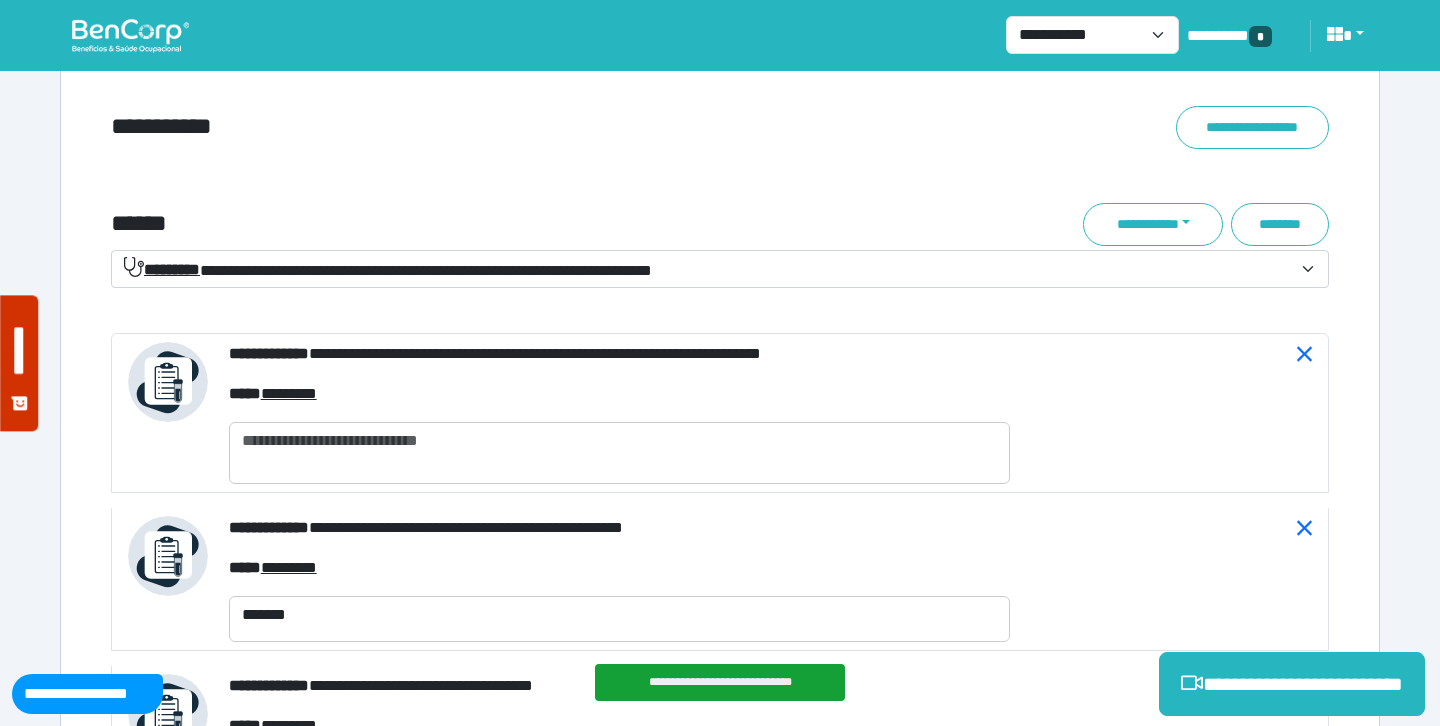 click on "**********" at bounding box center [388, 269] 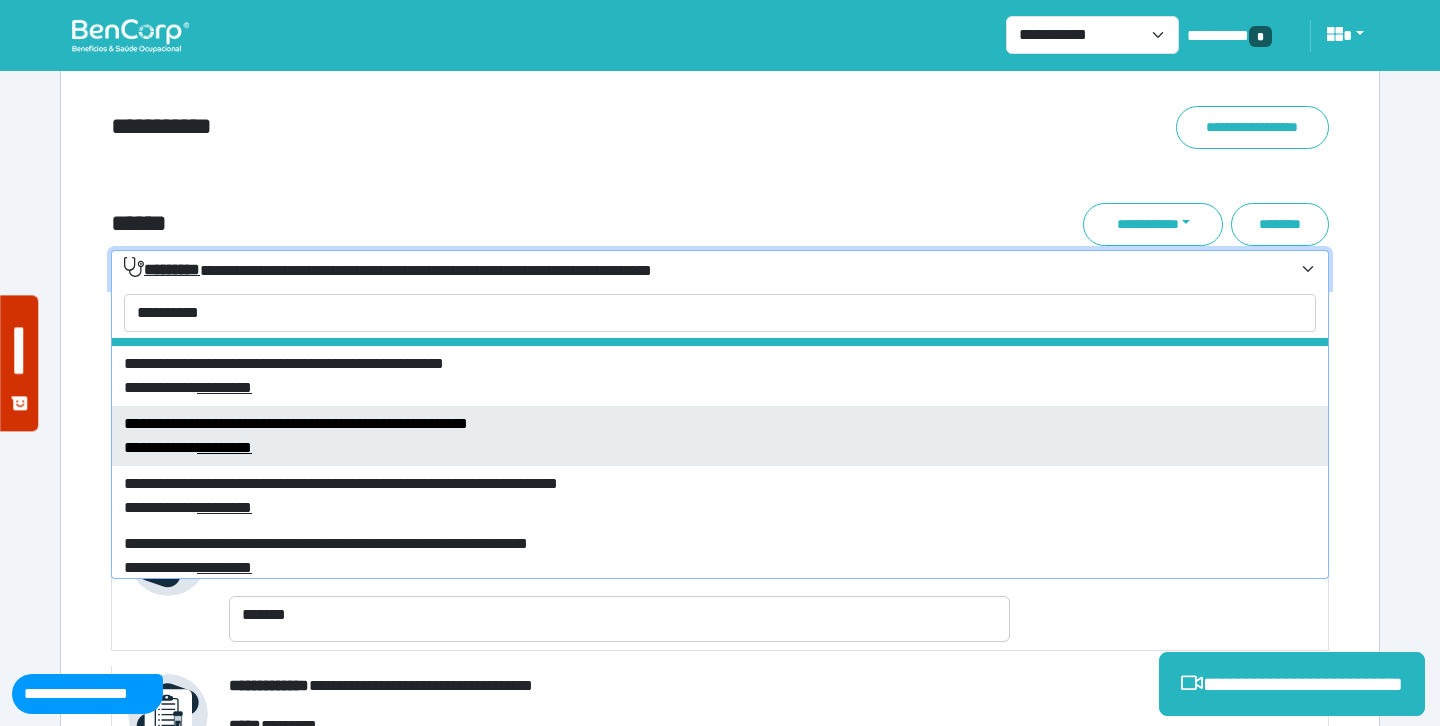 scroll, scrollTop: 213, scrollLeft: 0, axis: vertical 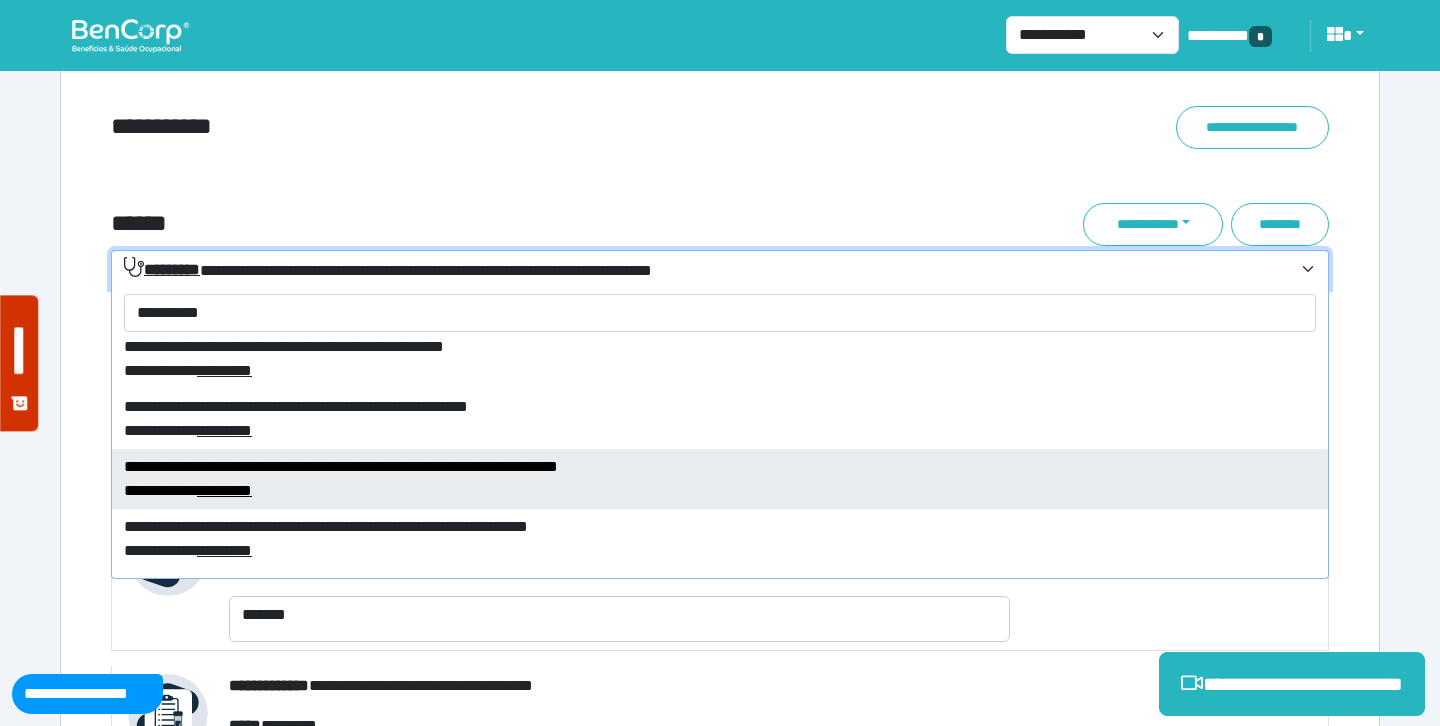 type on "**********" 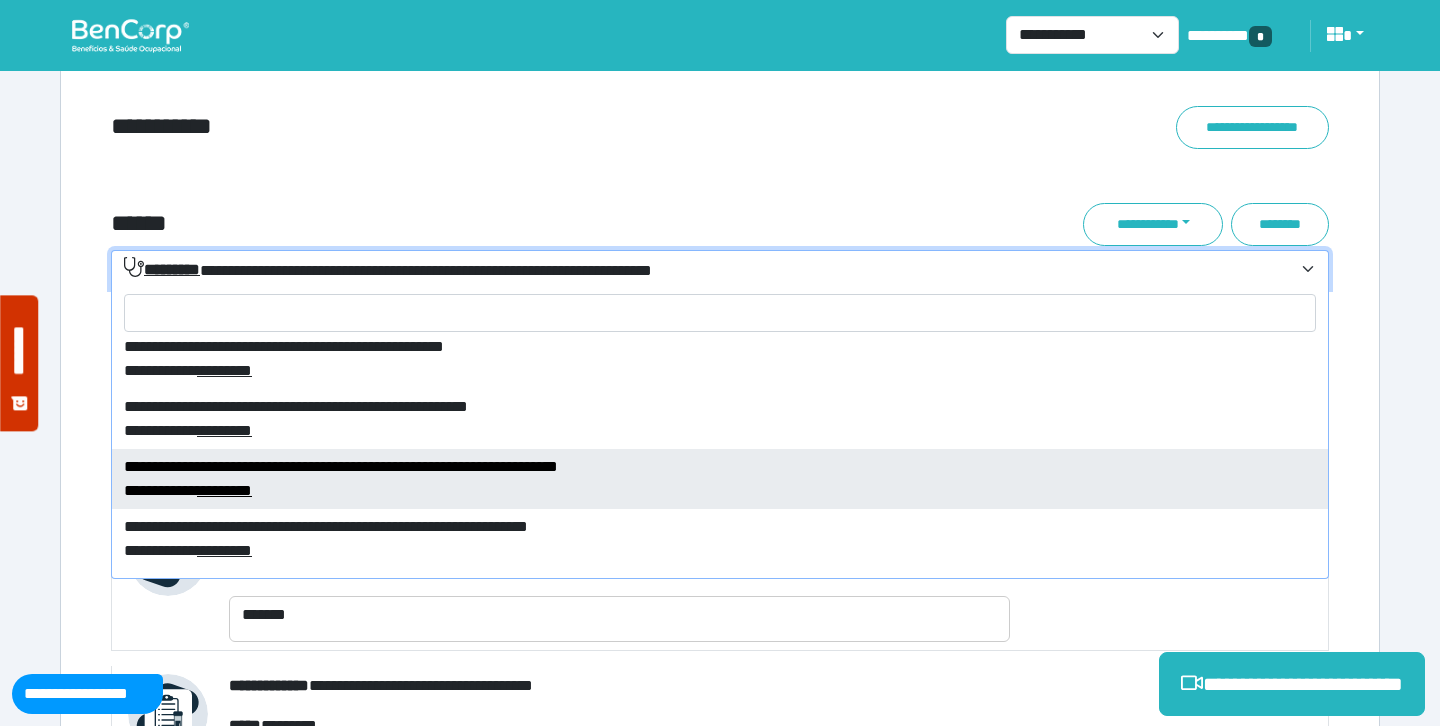 select on "****" 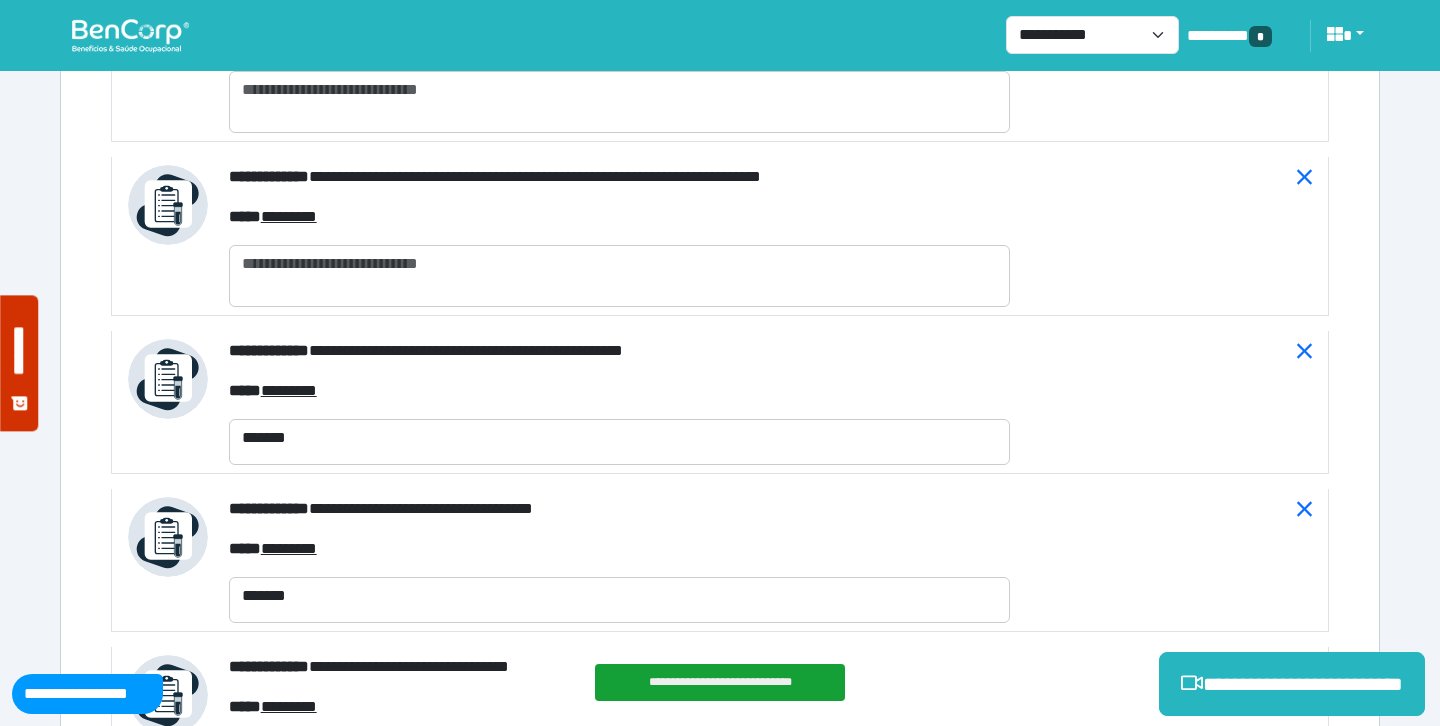 scroll, scrollTop: 7593, scrollLeft: 0, axis: vertical 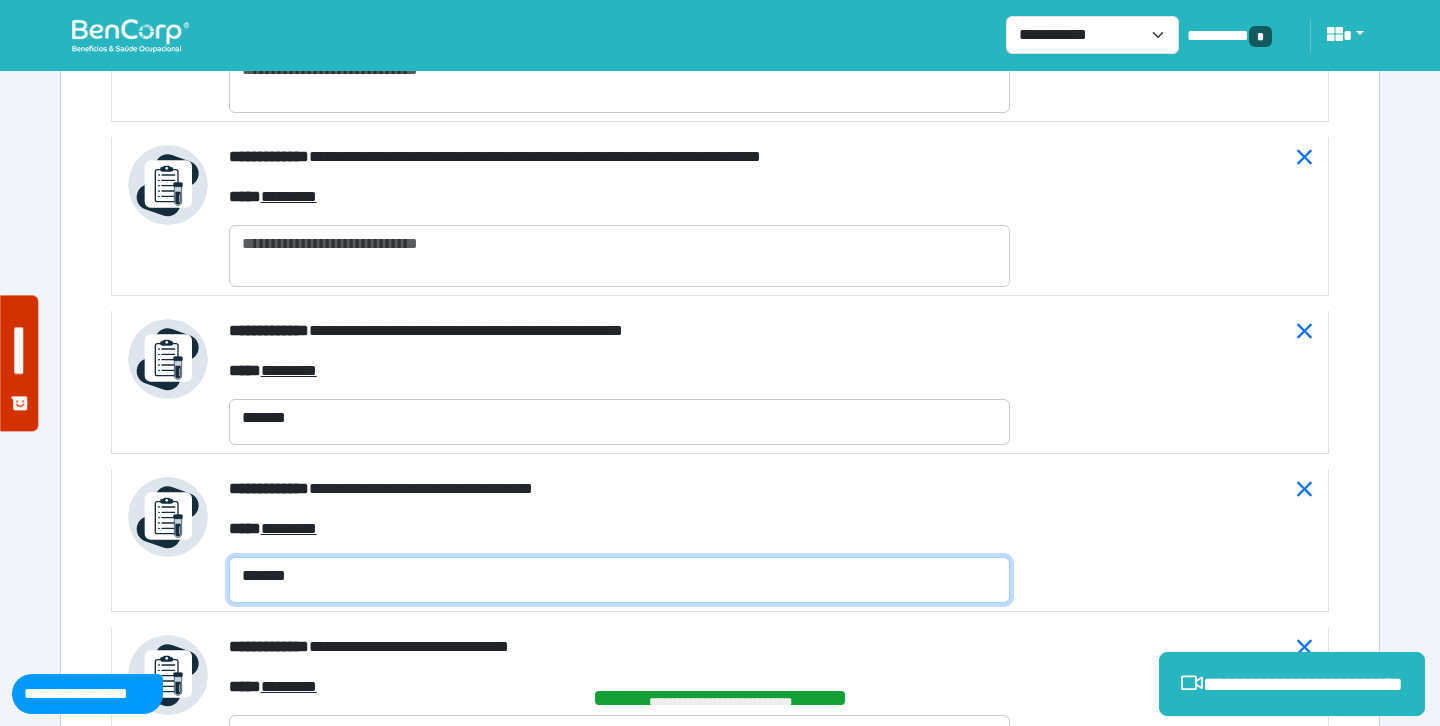 click on "*******" at bounding box center [619, 580] 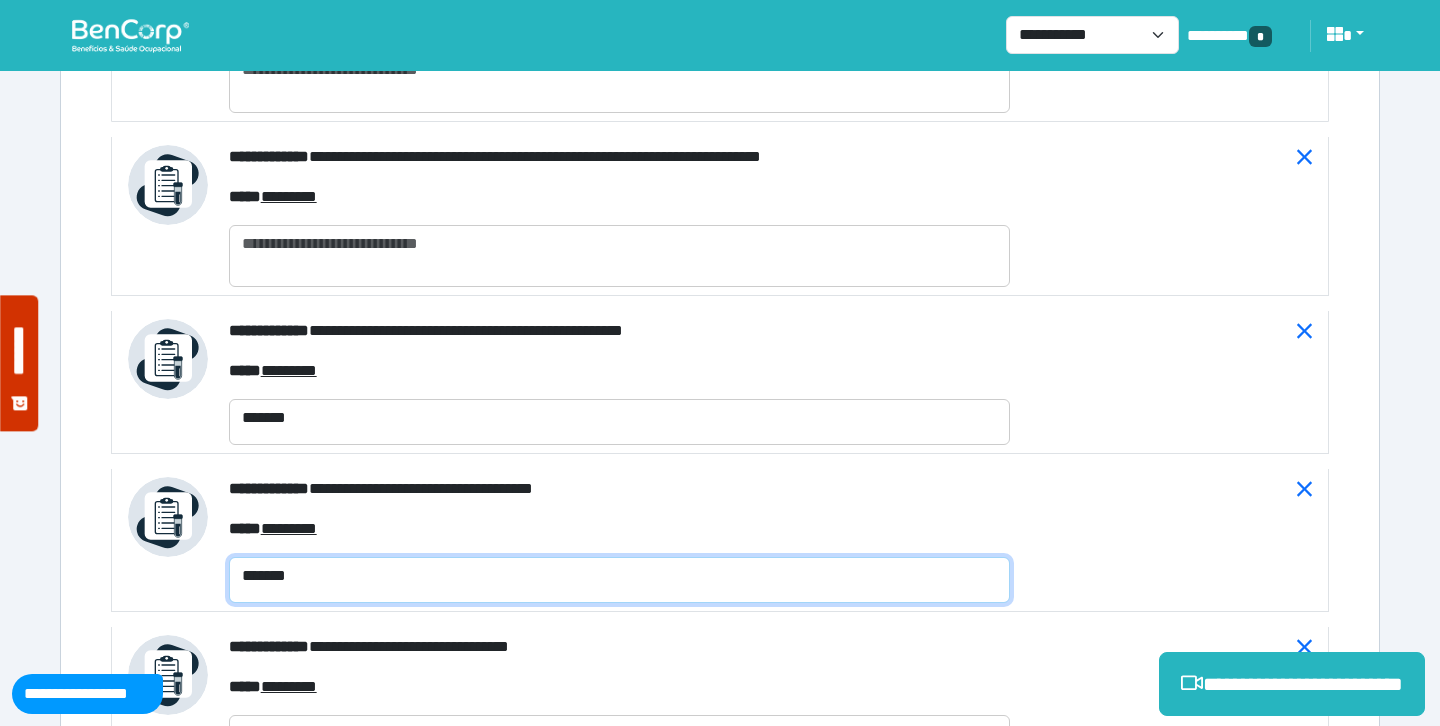click on "*******" at bounding box center (619, 580) 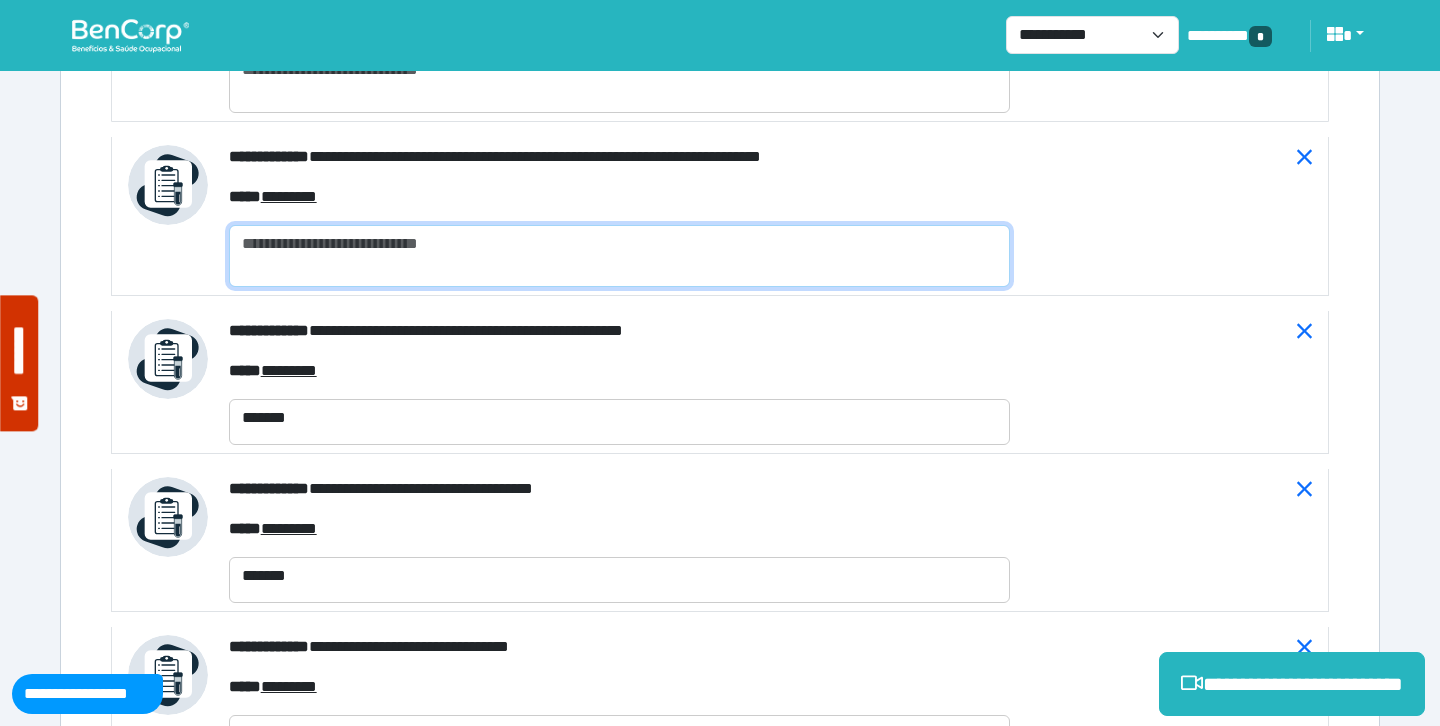 click at bounding box center (619, 256) 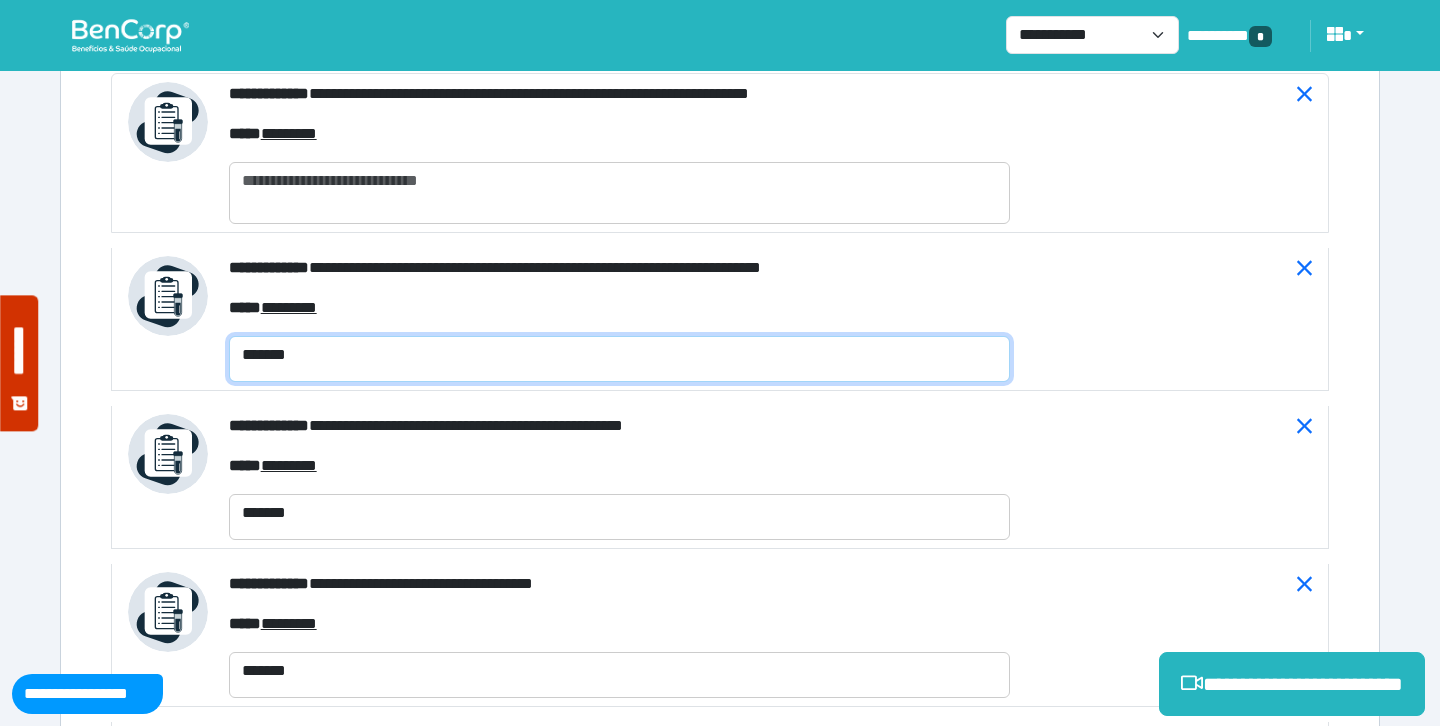 scroll, scrollTop: 7341, scrollLeft: 0, axis: vertical 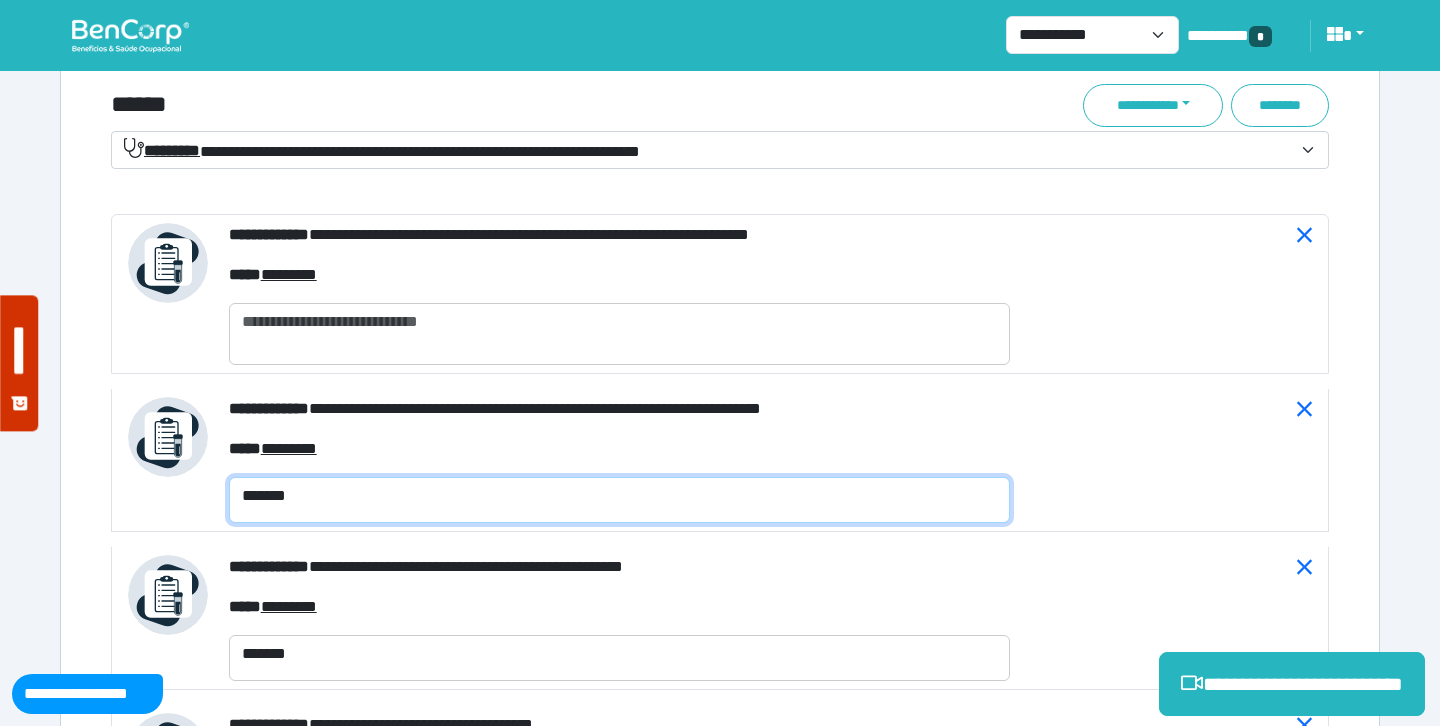 type on "*******" 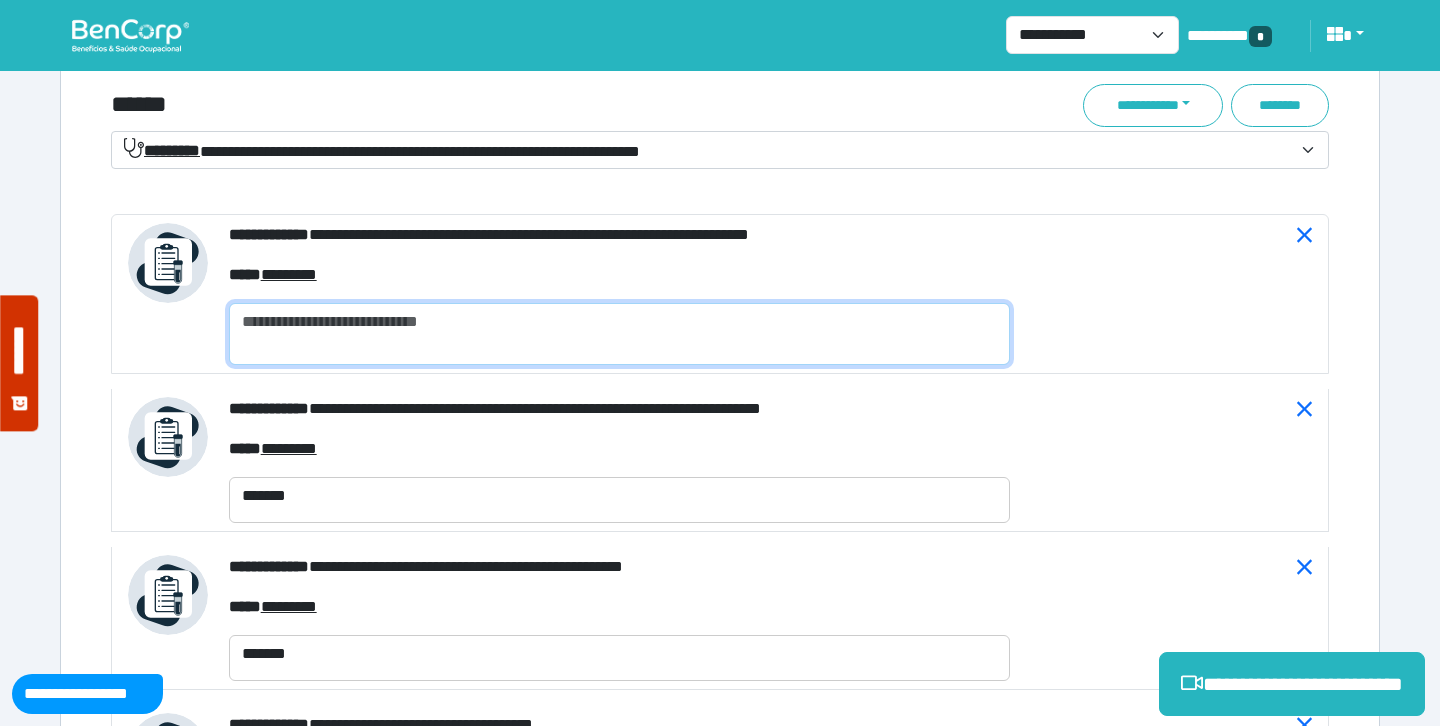 click at bounding box center (619, 334) 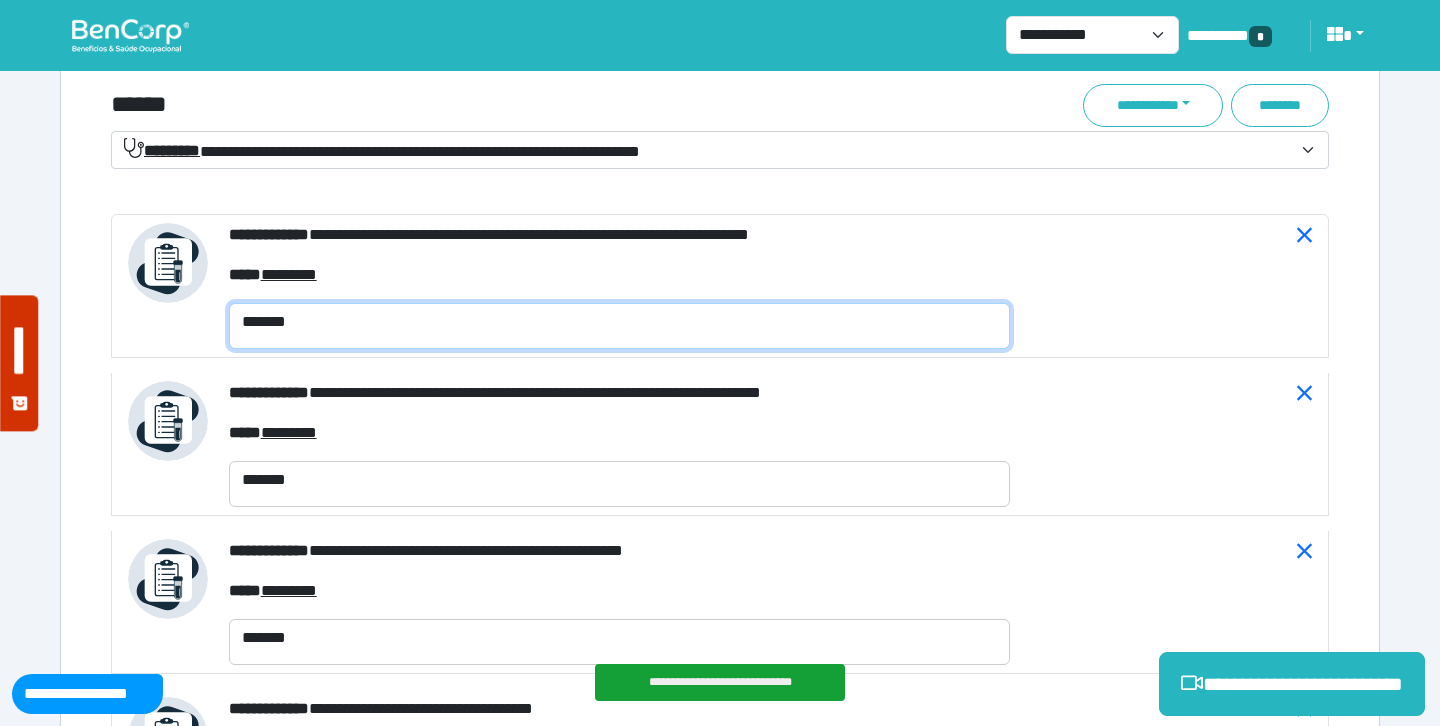 type on "*******" 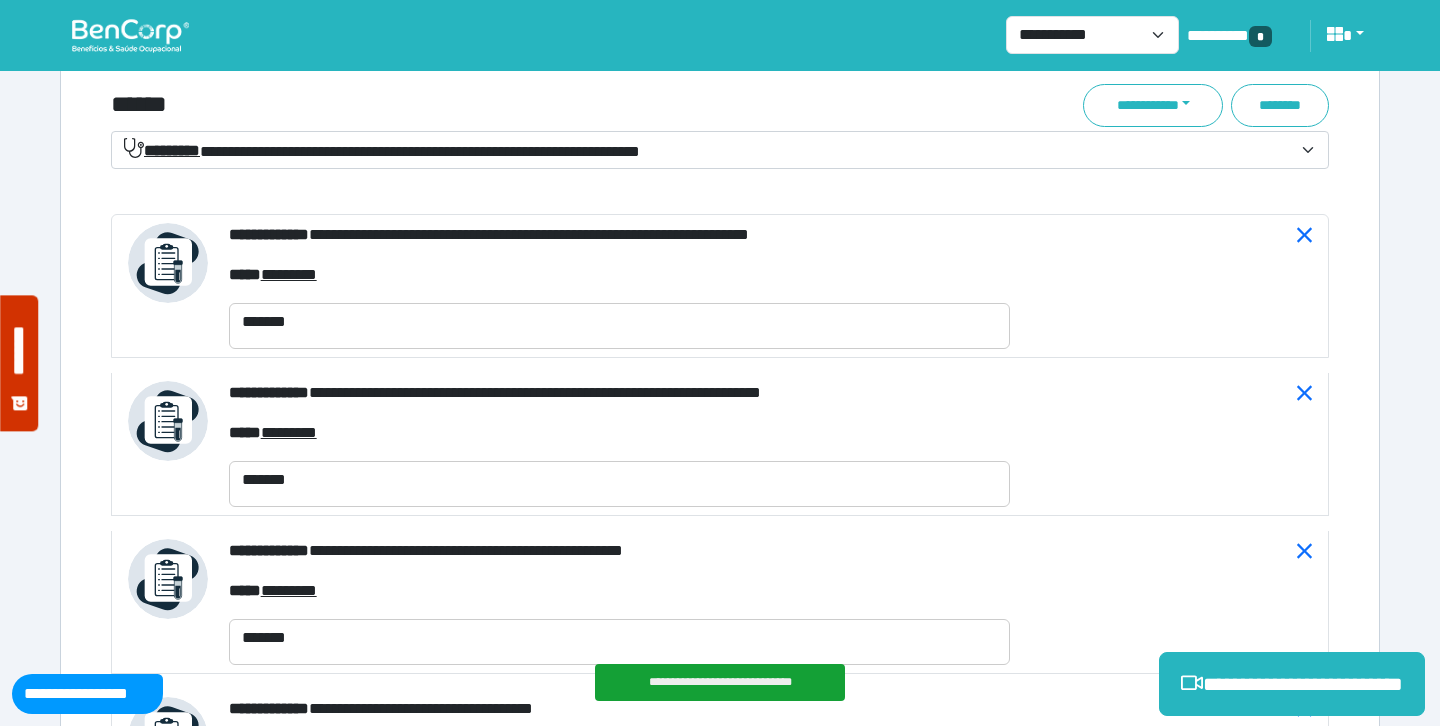 click on "******" at bounding box center [513, 105] 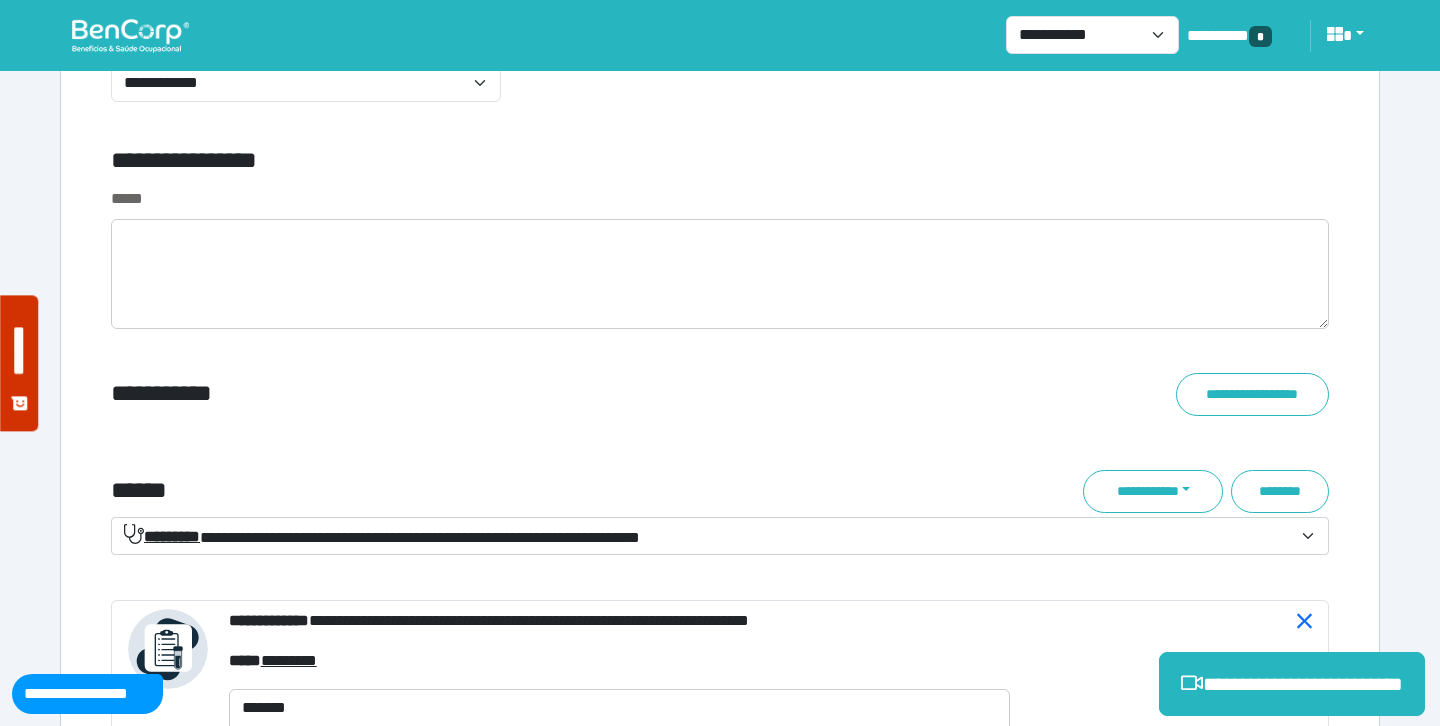 scroll, scrollTop: 6978, scrollLeft: 0, axis: vertical 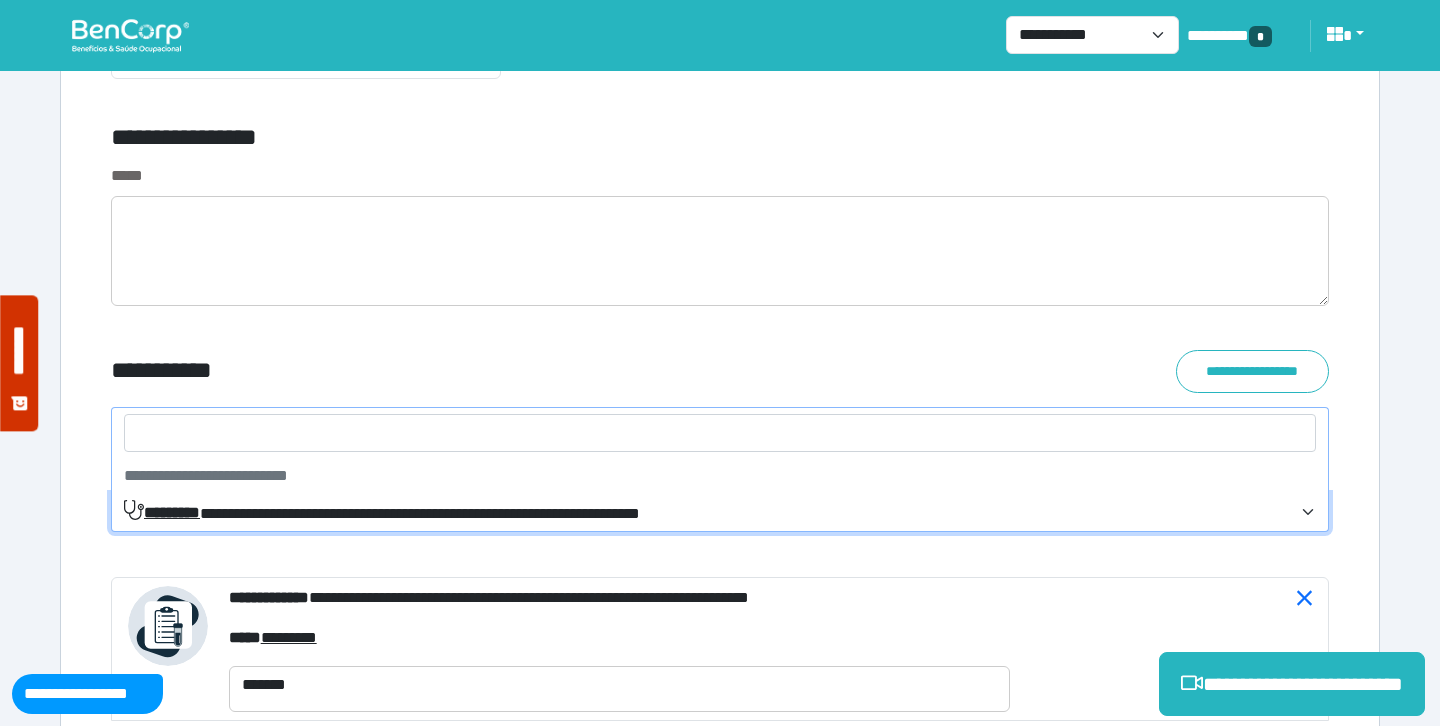 click on "**********" at bounding box center [382, 512] 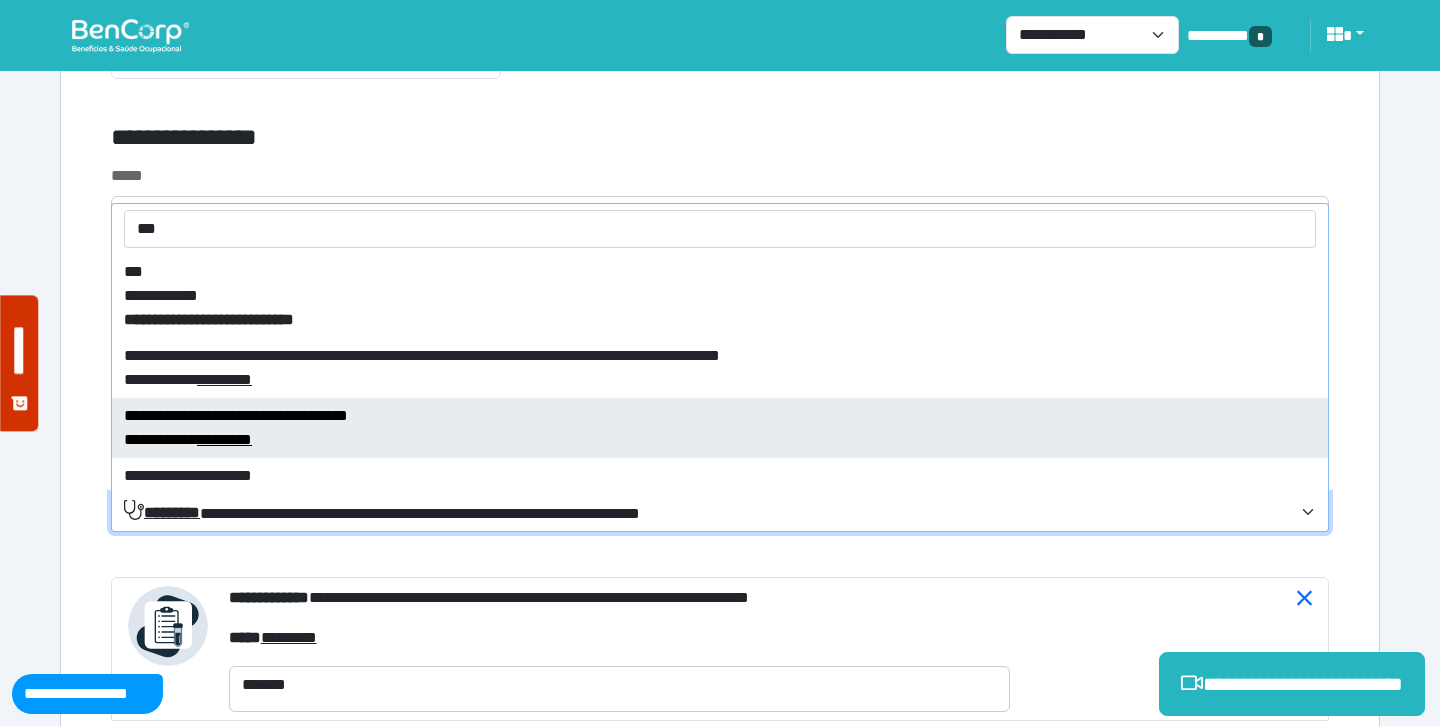 type on "***" 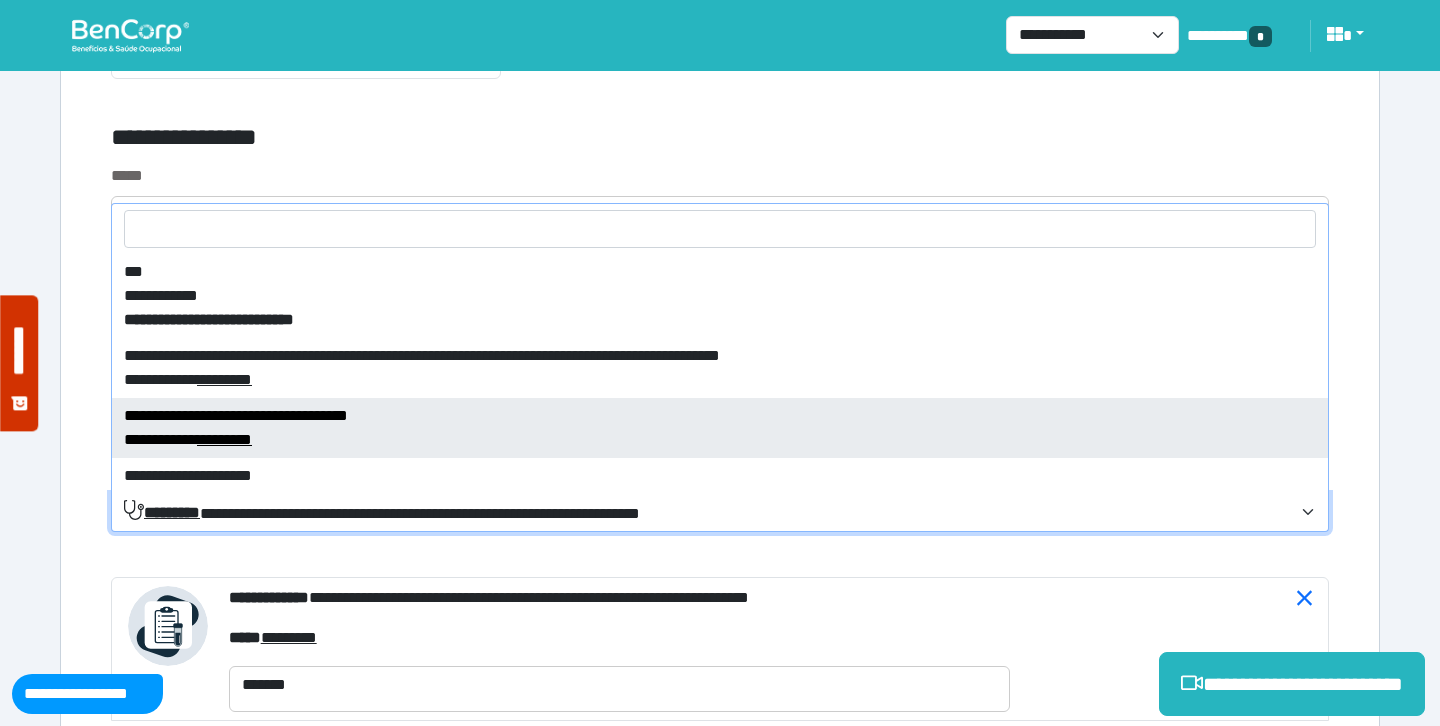 select on "****" 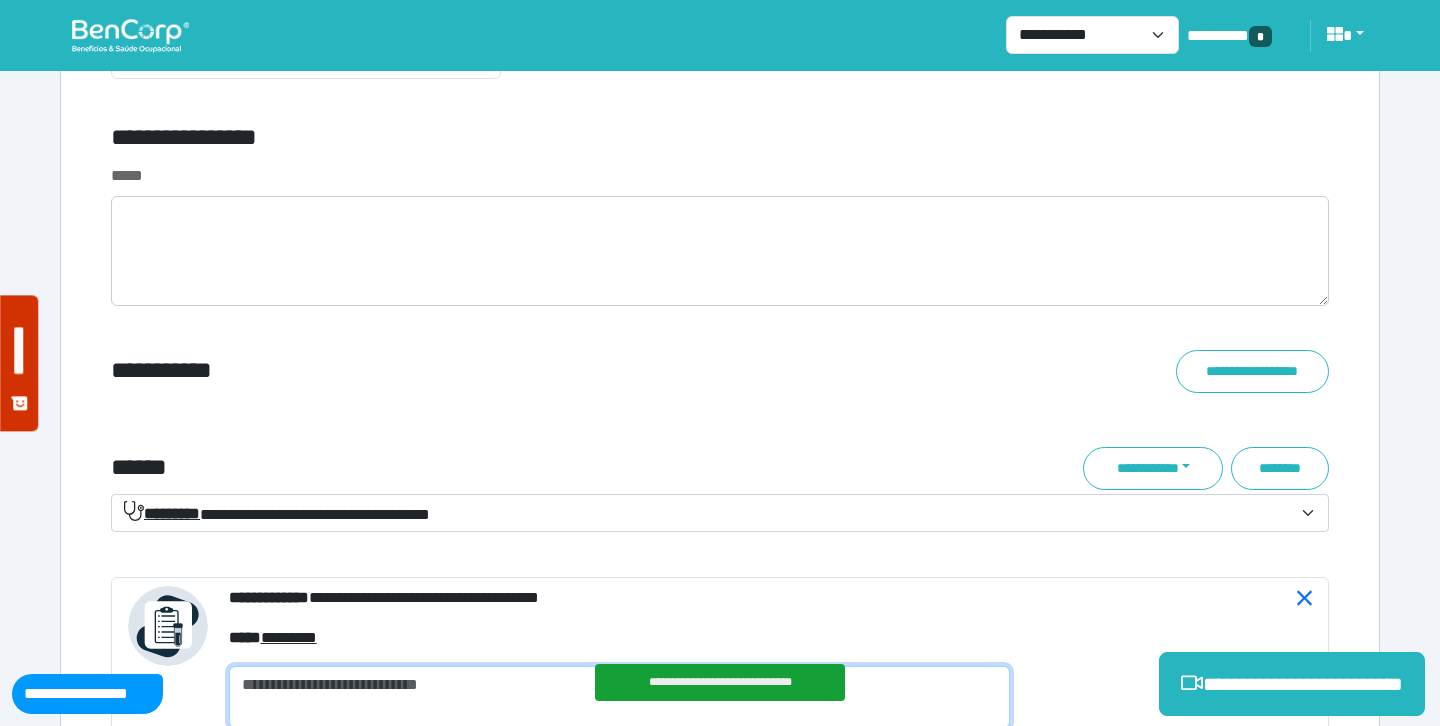 click at bounding box center [619, 697] 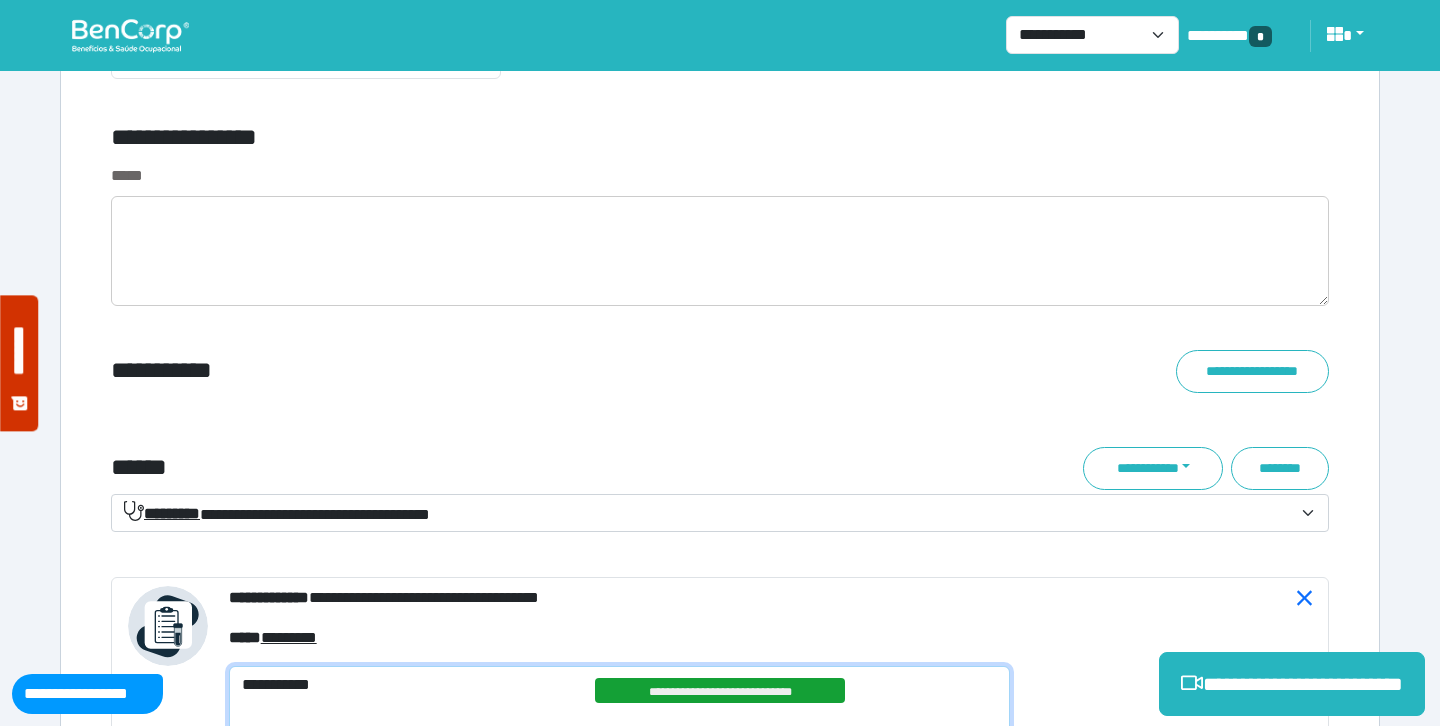 scroll, scrollTop: 0, scrollLeft: 0, axis: both 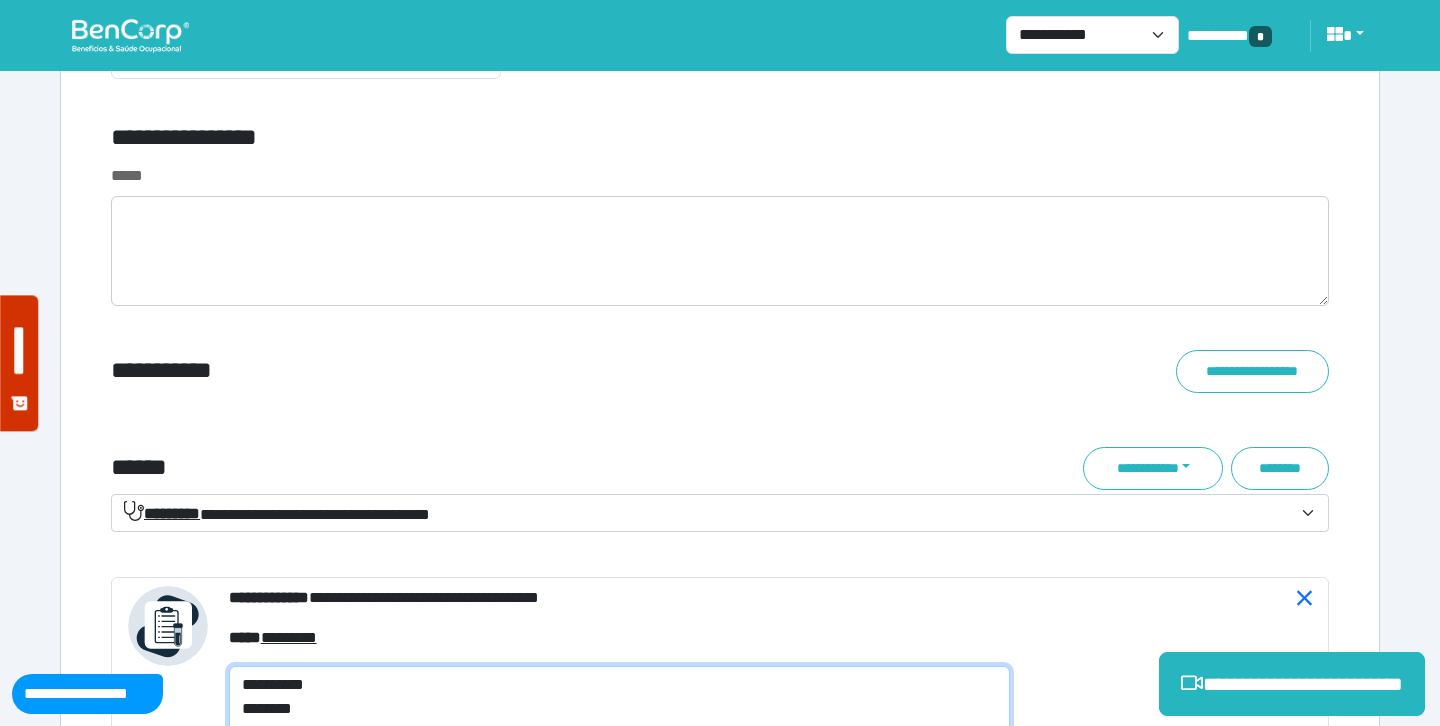 type on "**********" 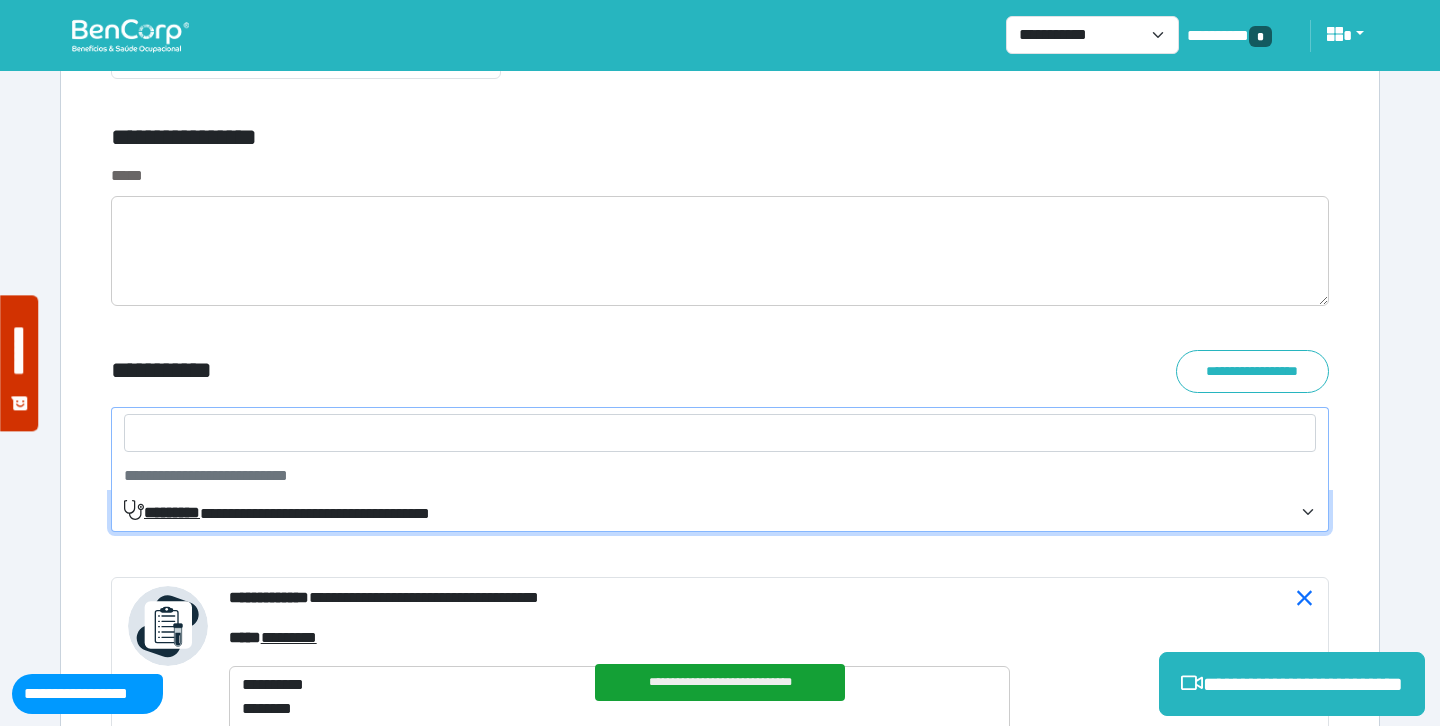 click on "**********" at bounding box center (277, 512) 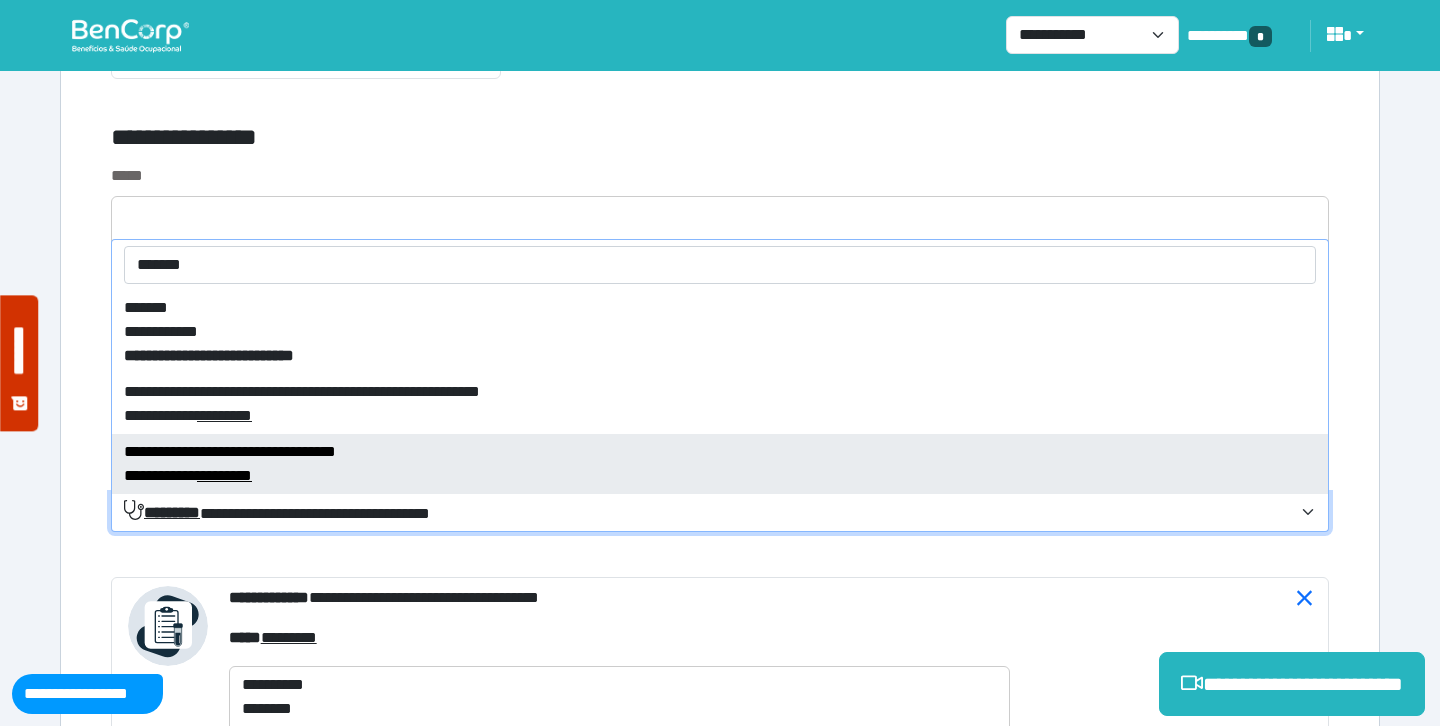 type on "*******" 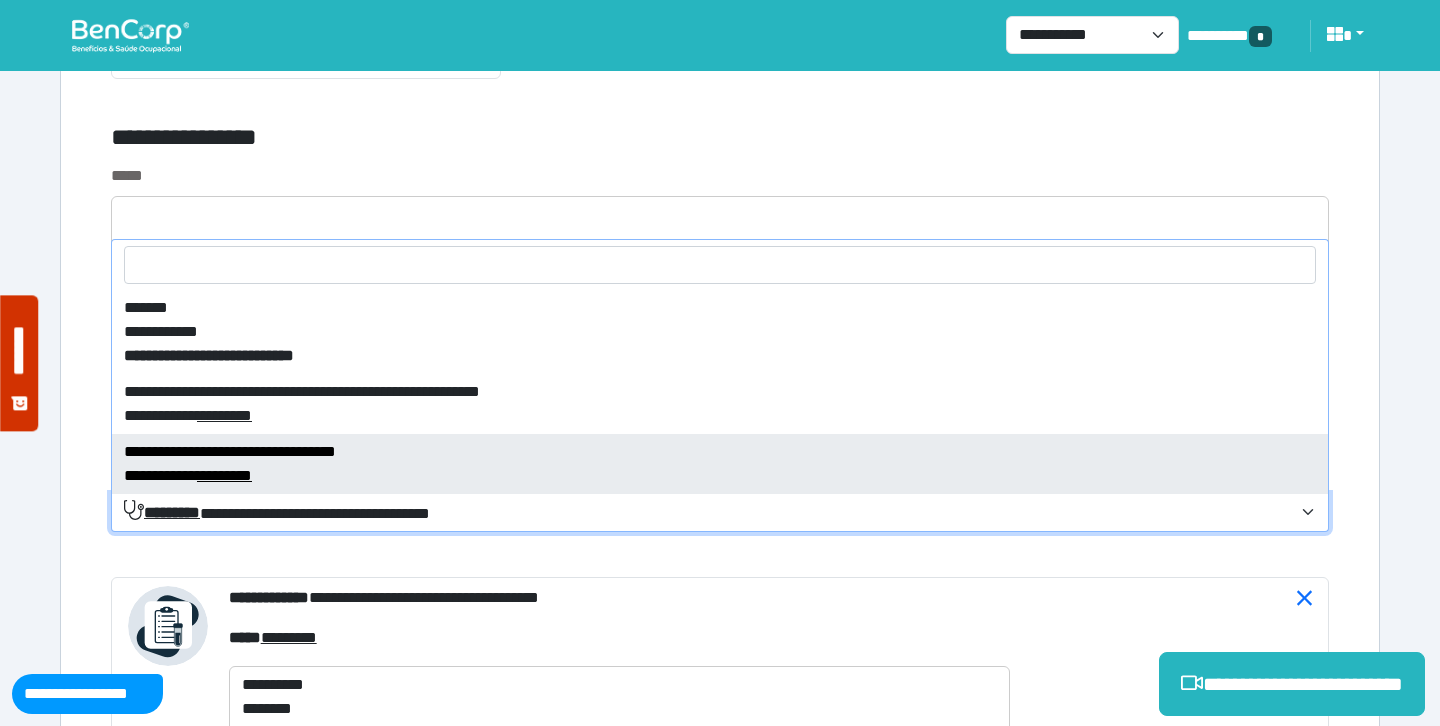 select on "****" 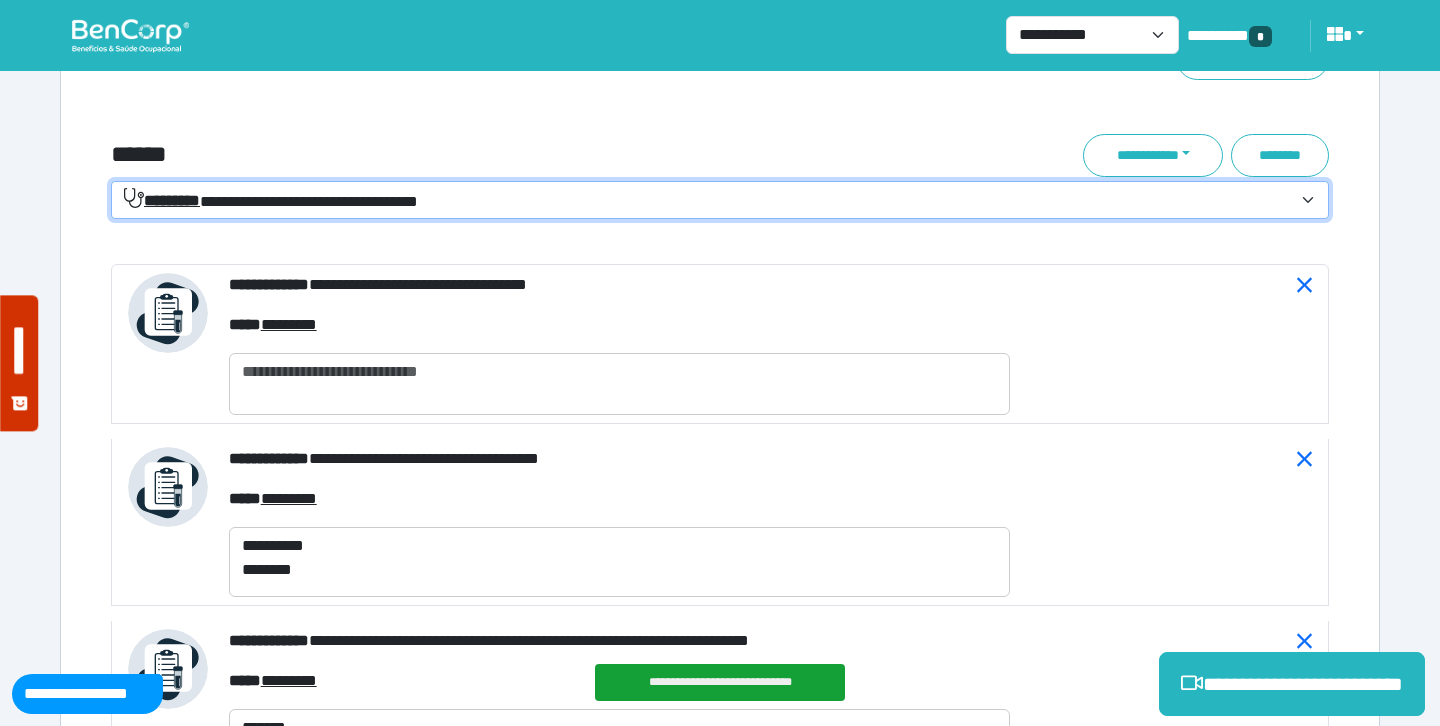 scroll, scrollTop: 7326, scrollLeft: 0, axis: vertical 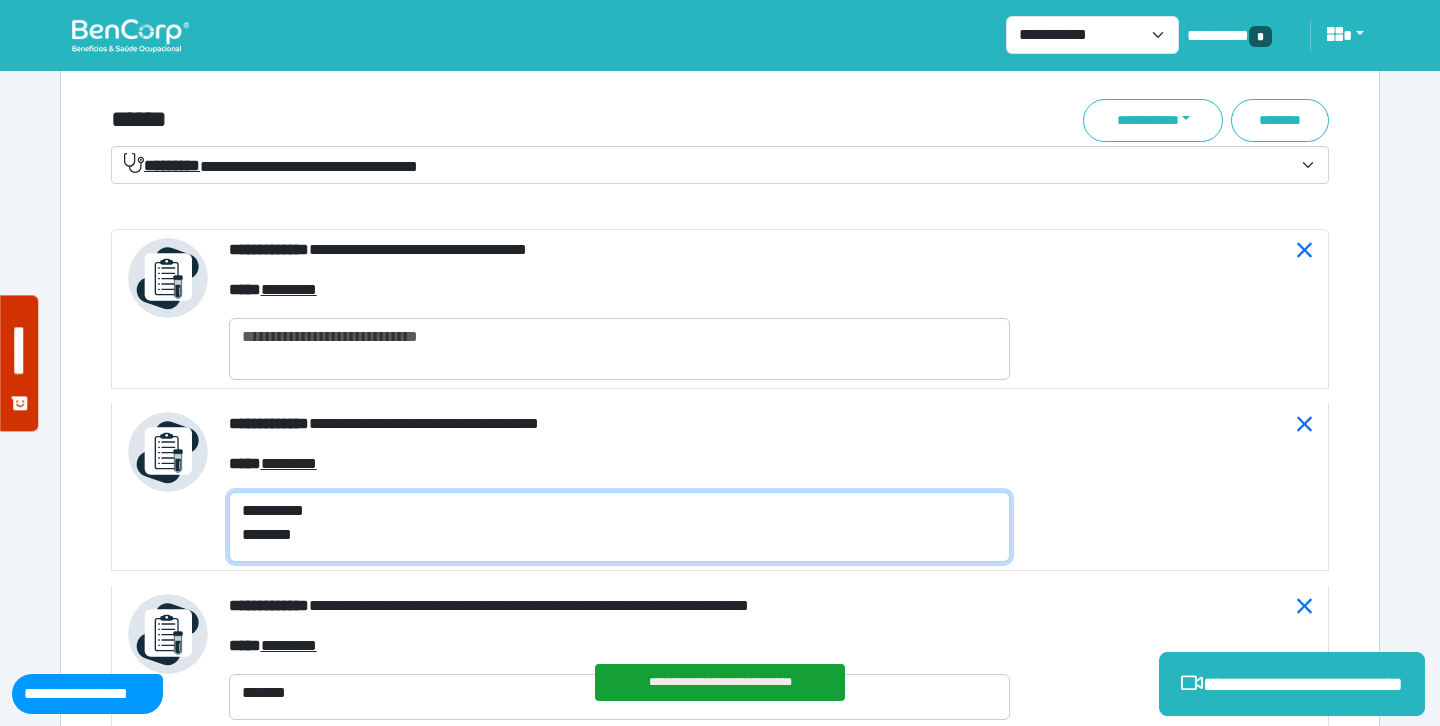 drag, startPoint x: 308, startPoint y: 536, endPoint x: 207, endPoint y: 537, distance: 101.00495 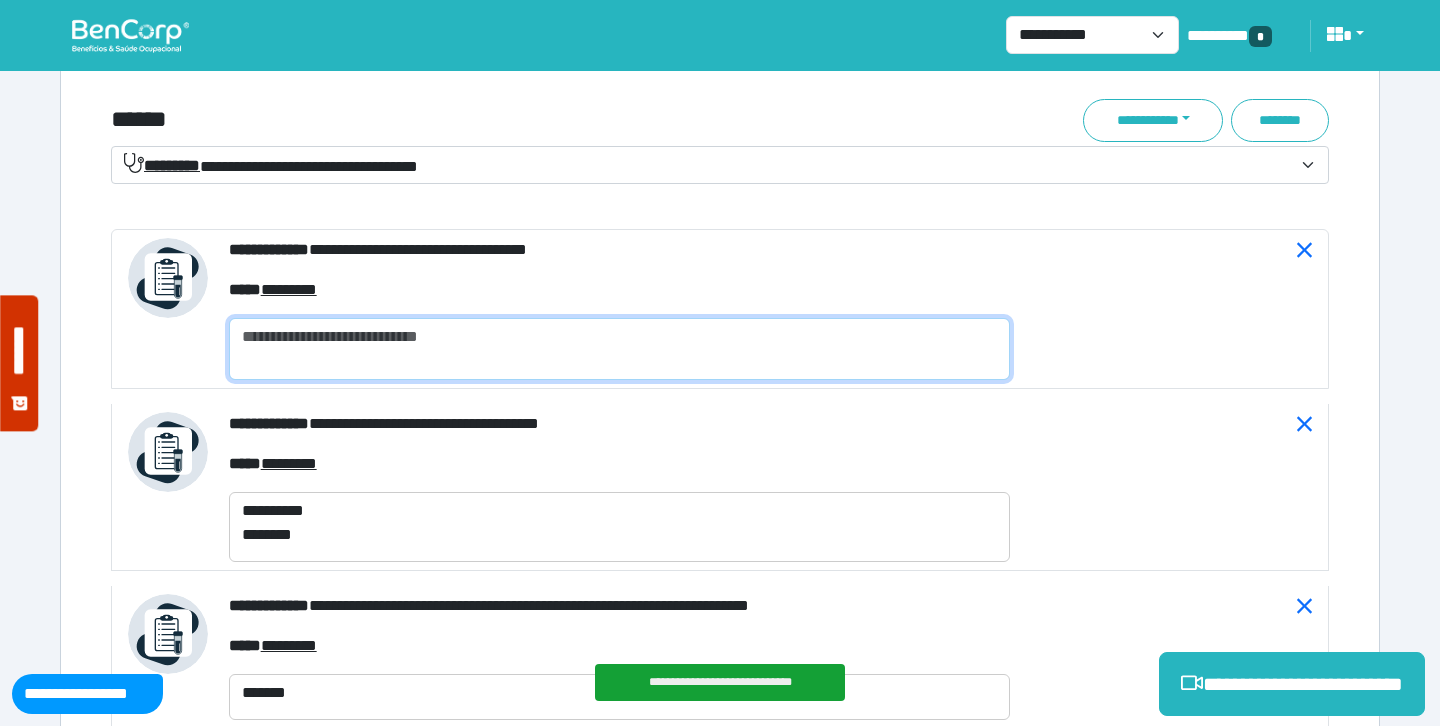 click at bounding box center [619, 349] 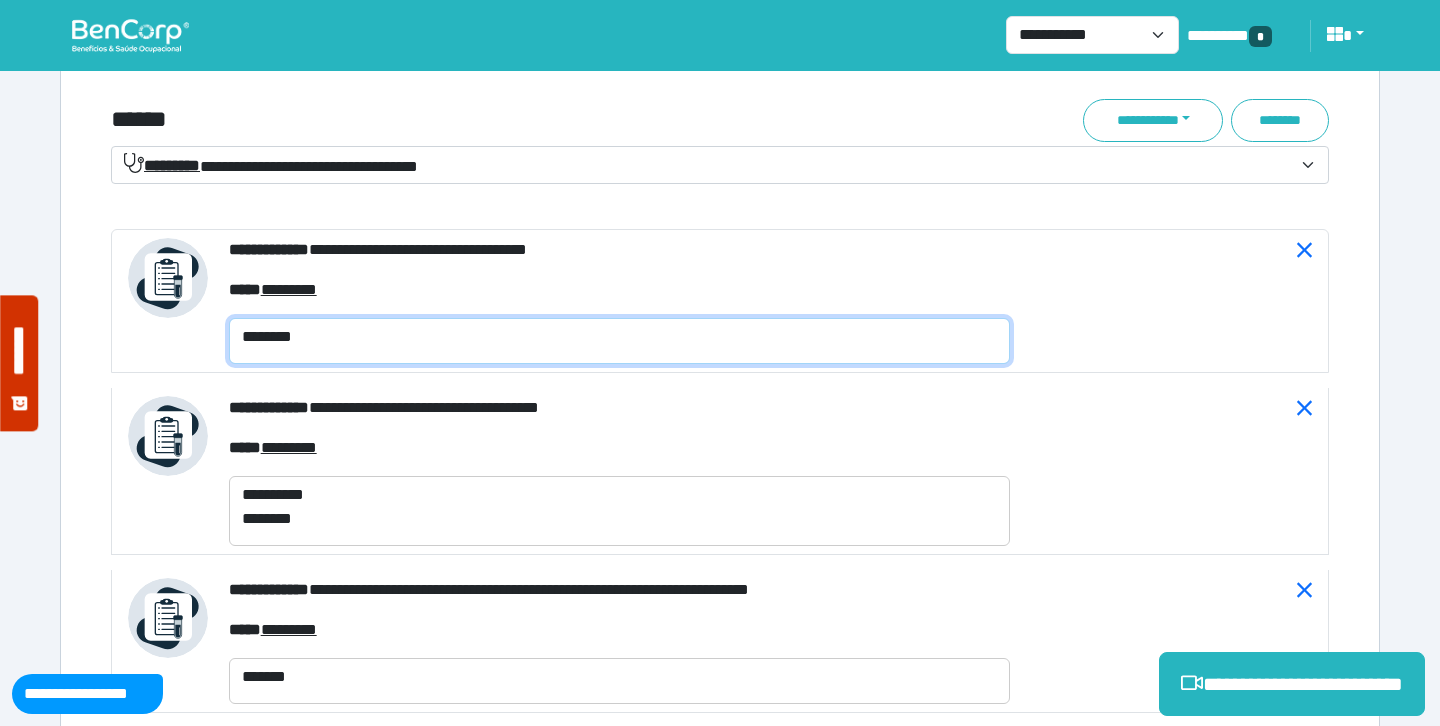 type on "********" 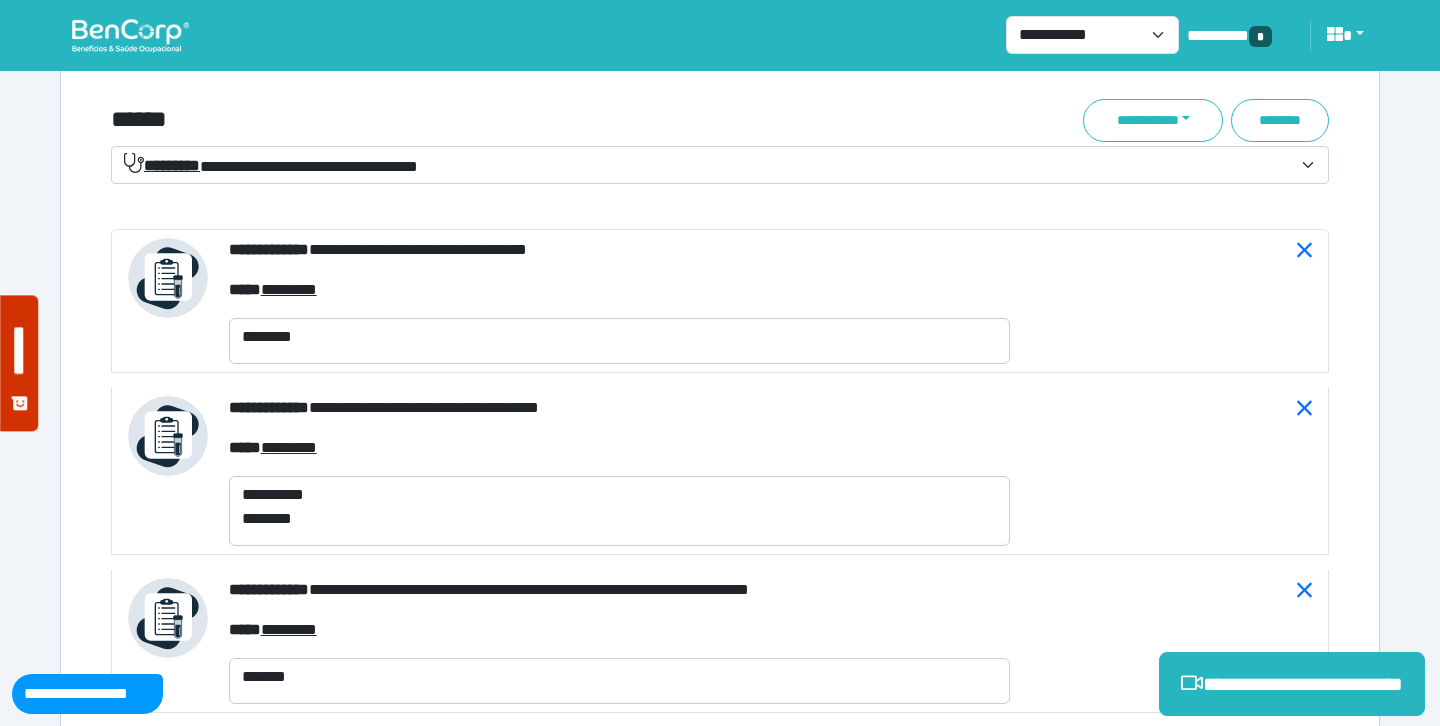 click on "**********" at bounding box center (720, -747) 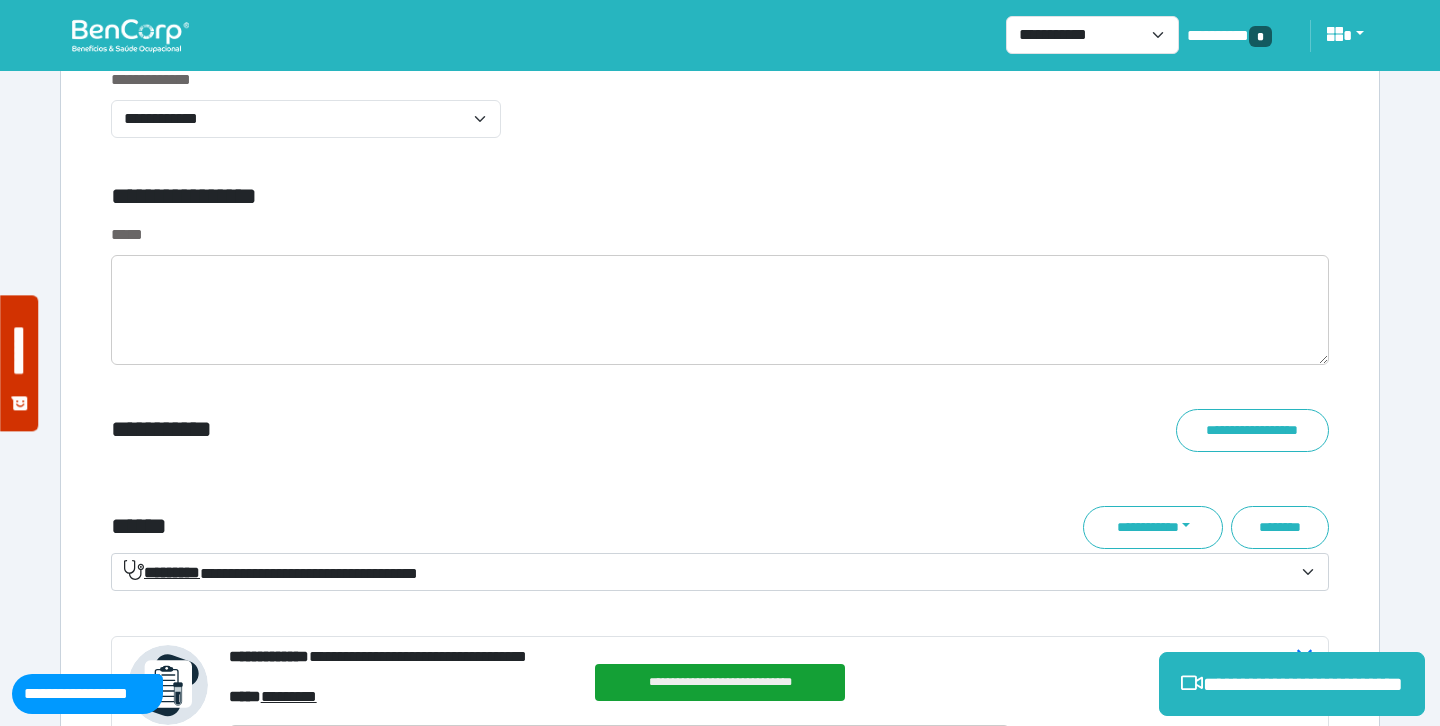 scroll, scrollTop: 6908, scrollLeft: 0, axis: vertical 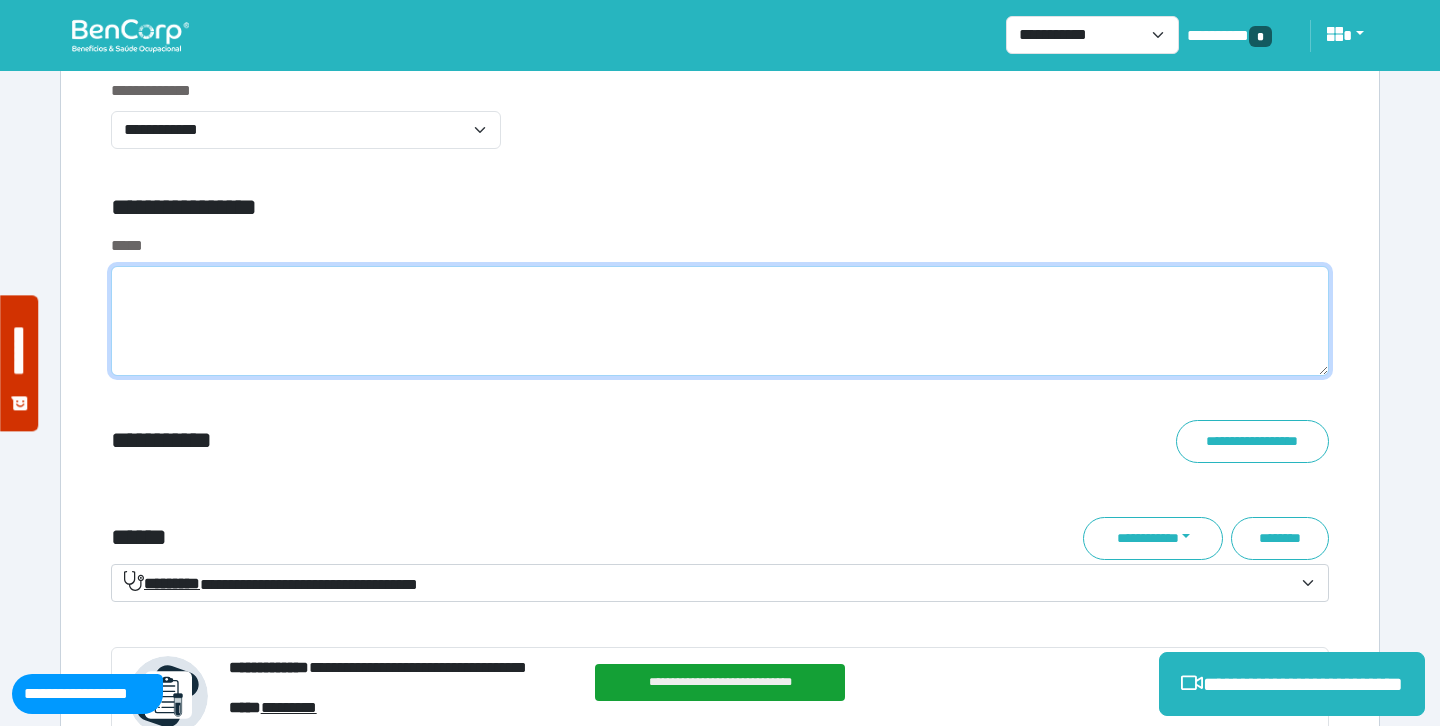 click at bounding box center [720, 321] 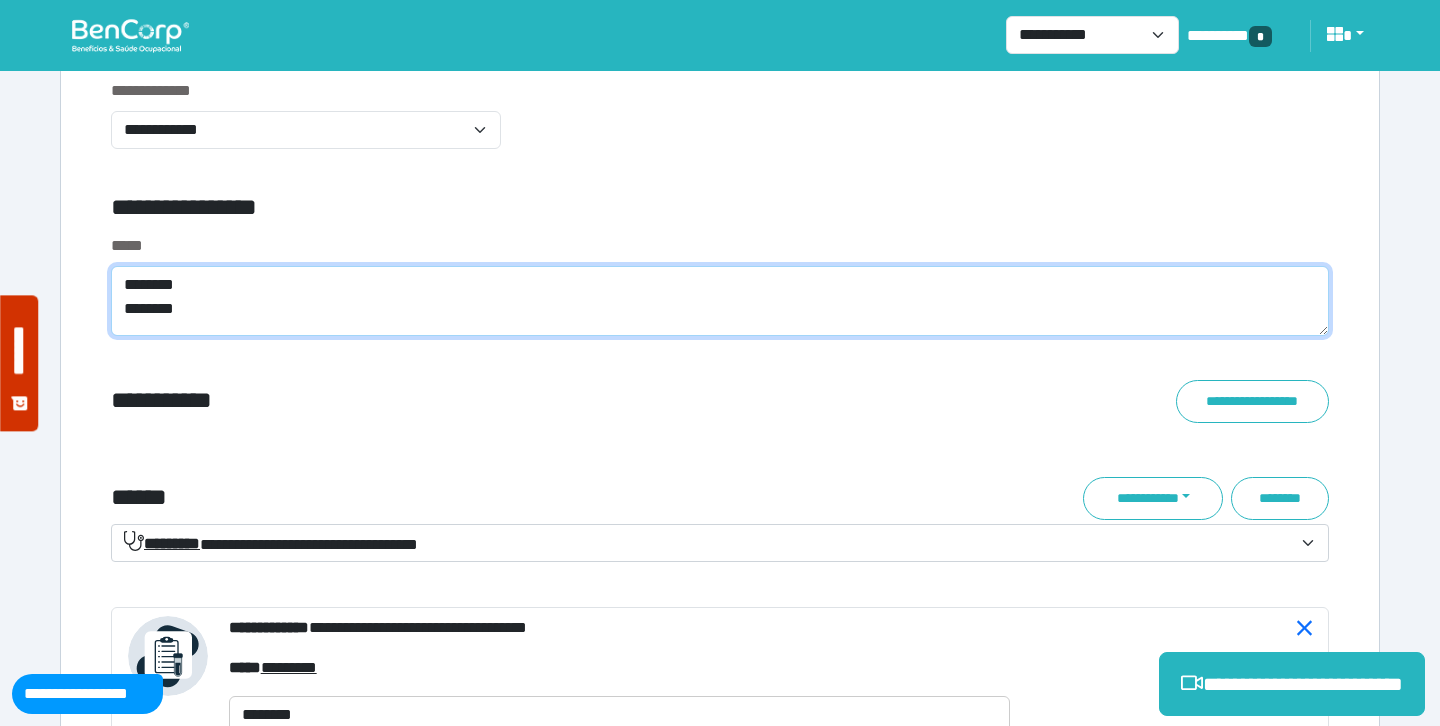 scroll, scrollTop: 0, scrollLeft: 0, axis: both 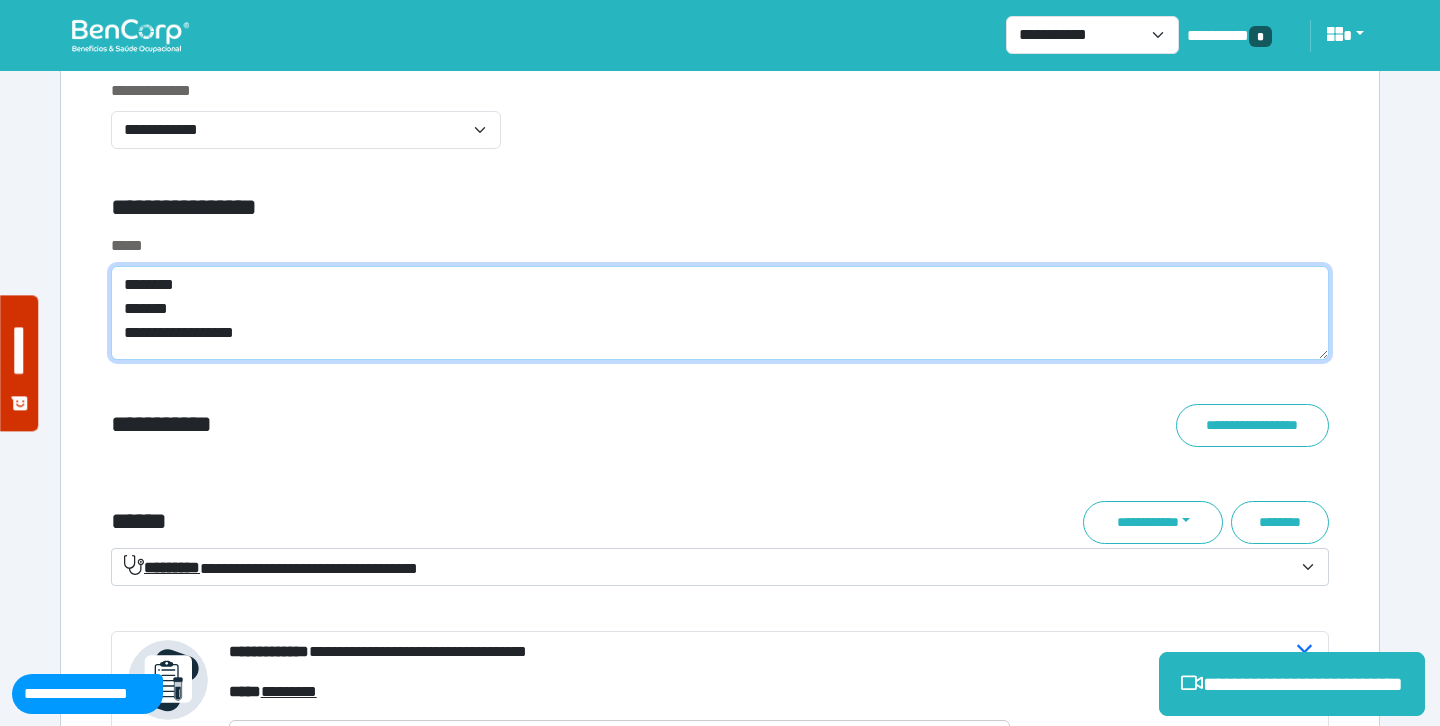 type on "**********" 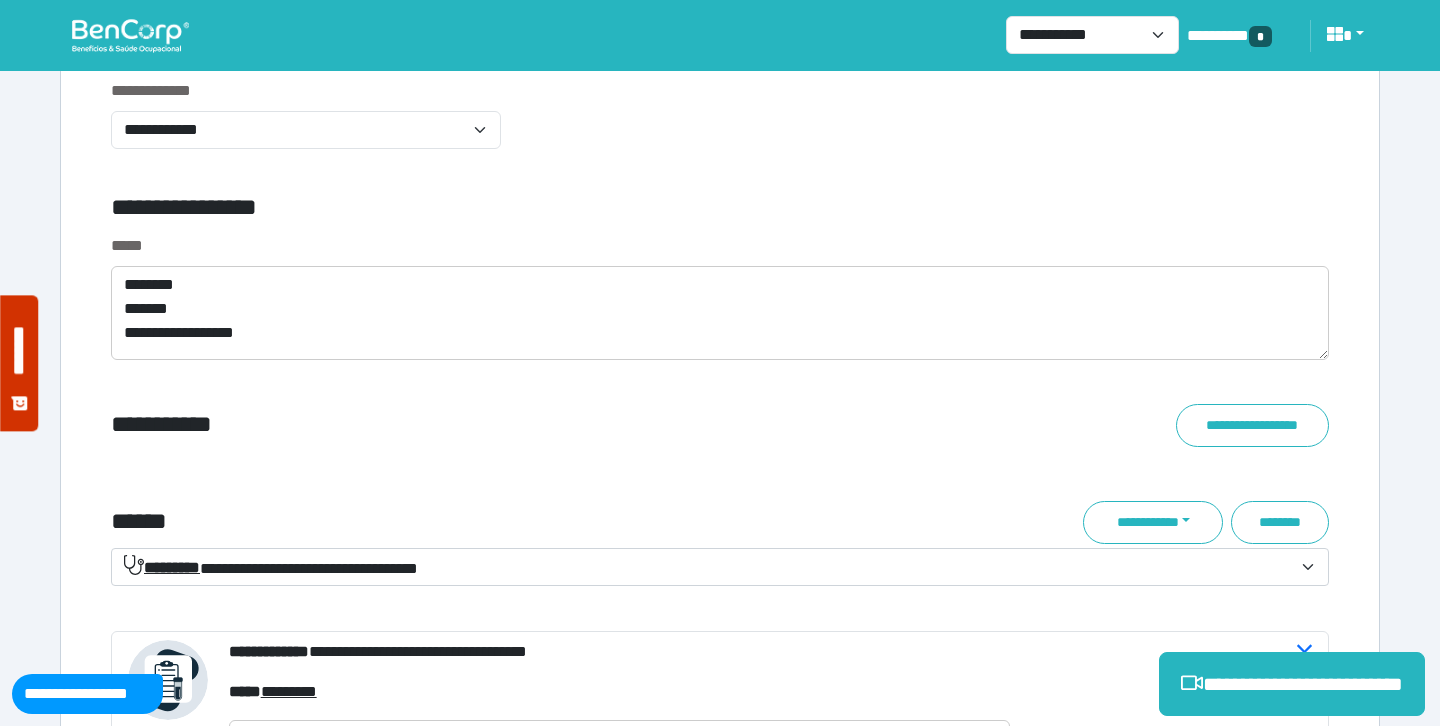 click on "**********" at bounding box center [513, 425] 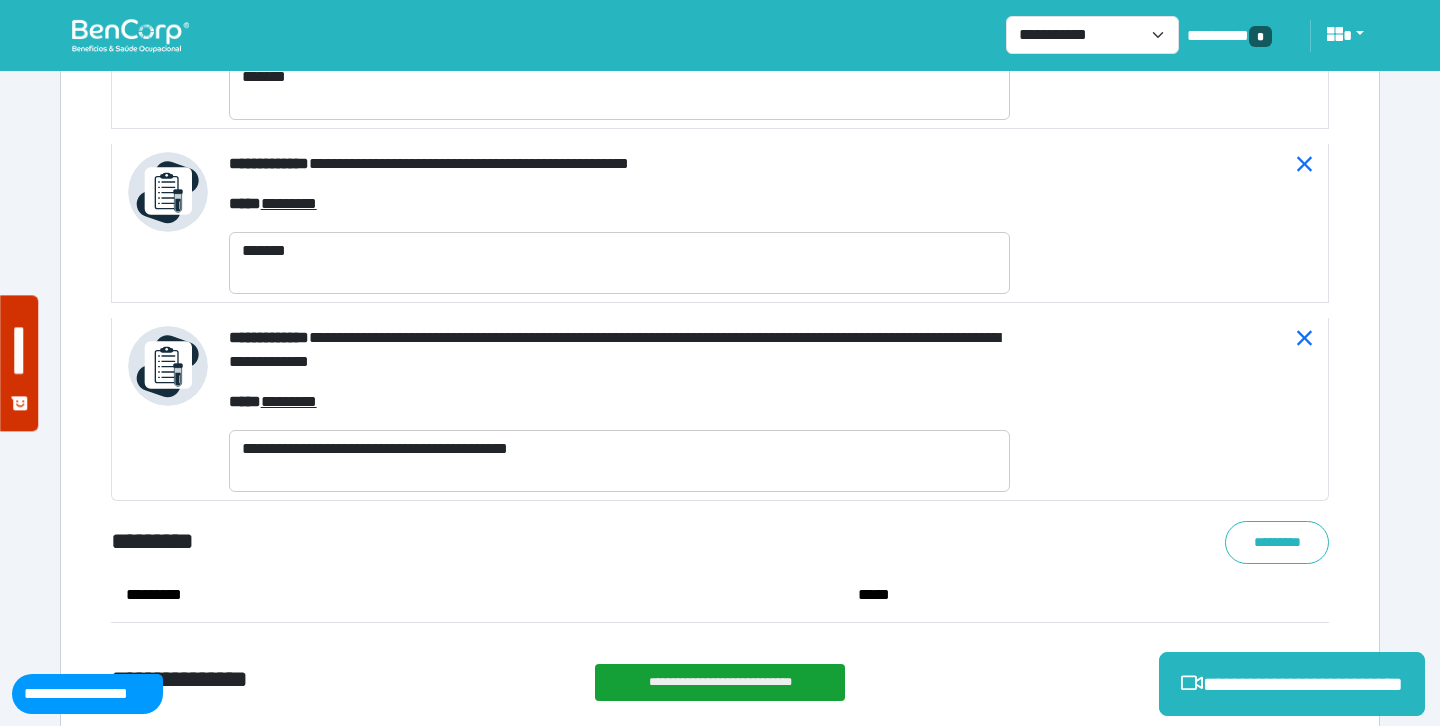 scroll, scrollTop: 11925, scrollLeft: 0, axis: vertical 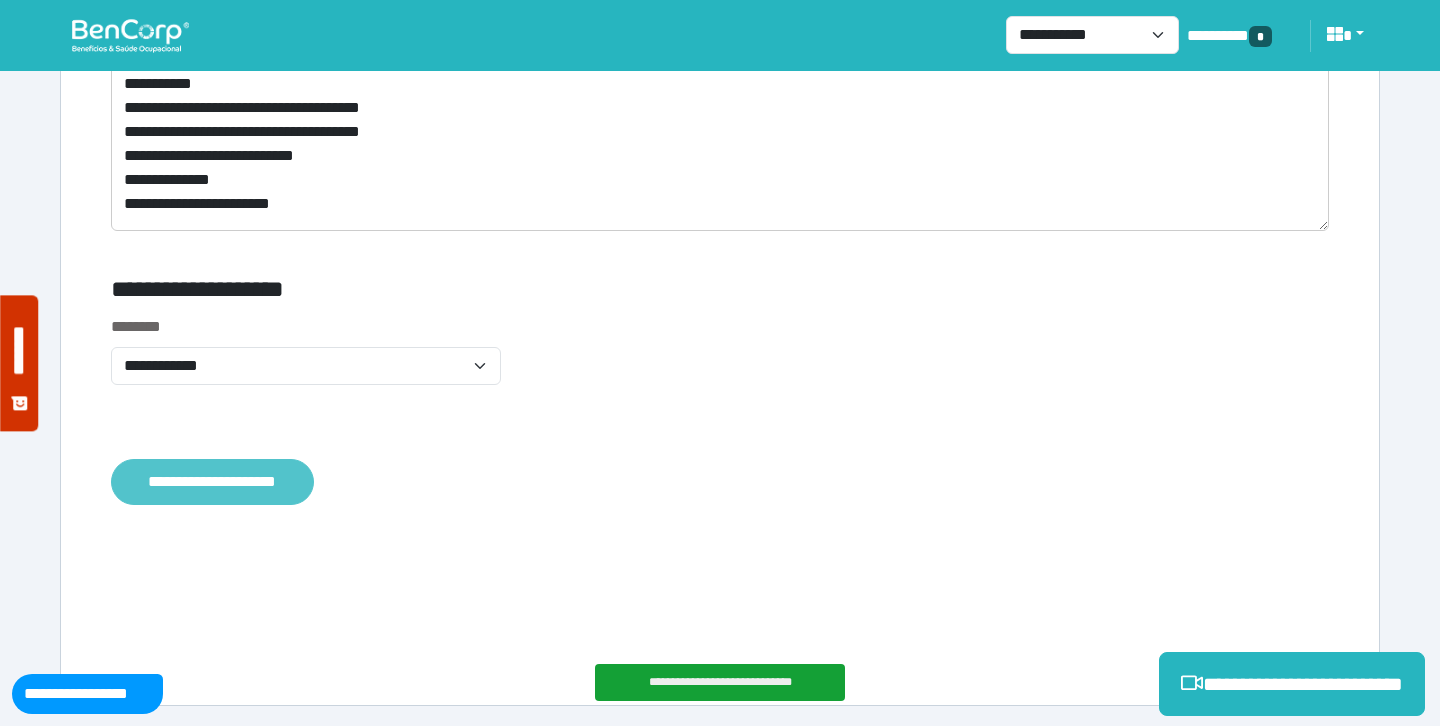 click on "**********" at bounding box center (212, 482) 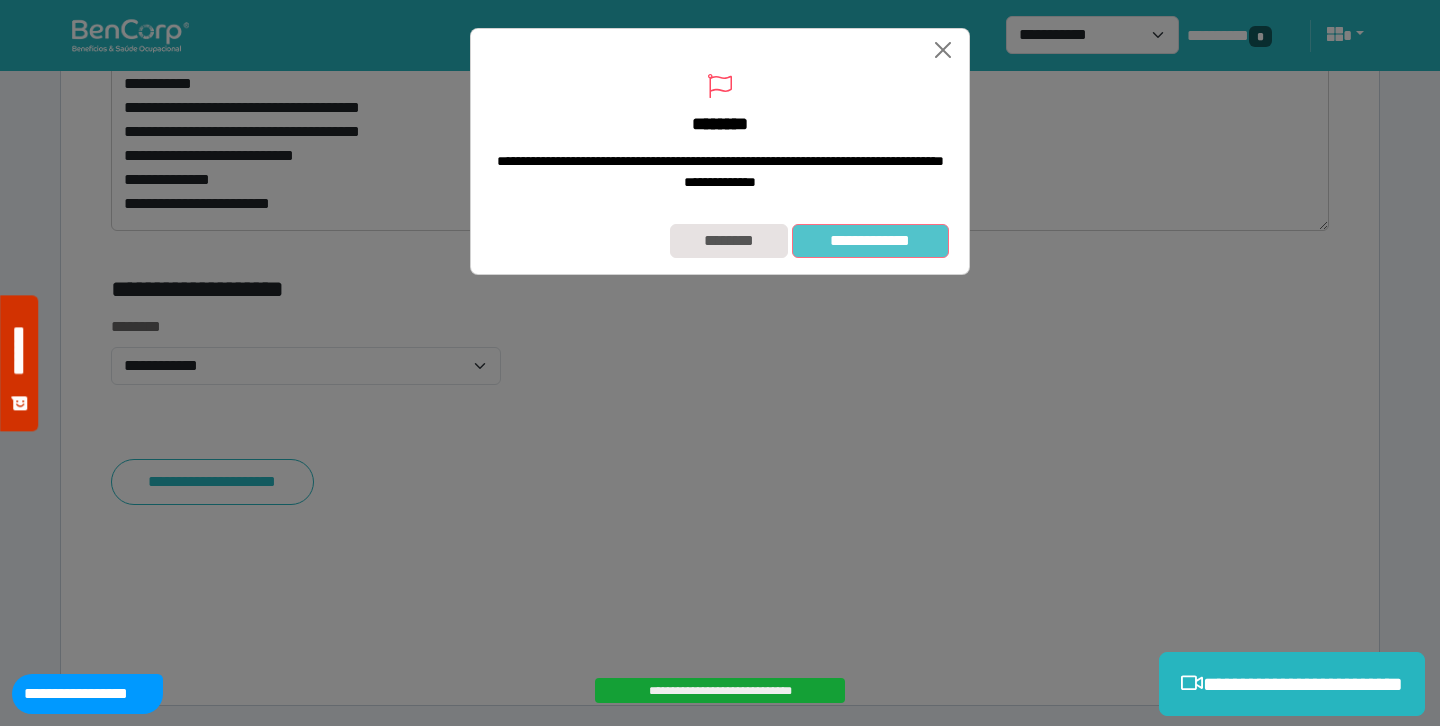 click on "**********" at bounding box center [870, 241] 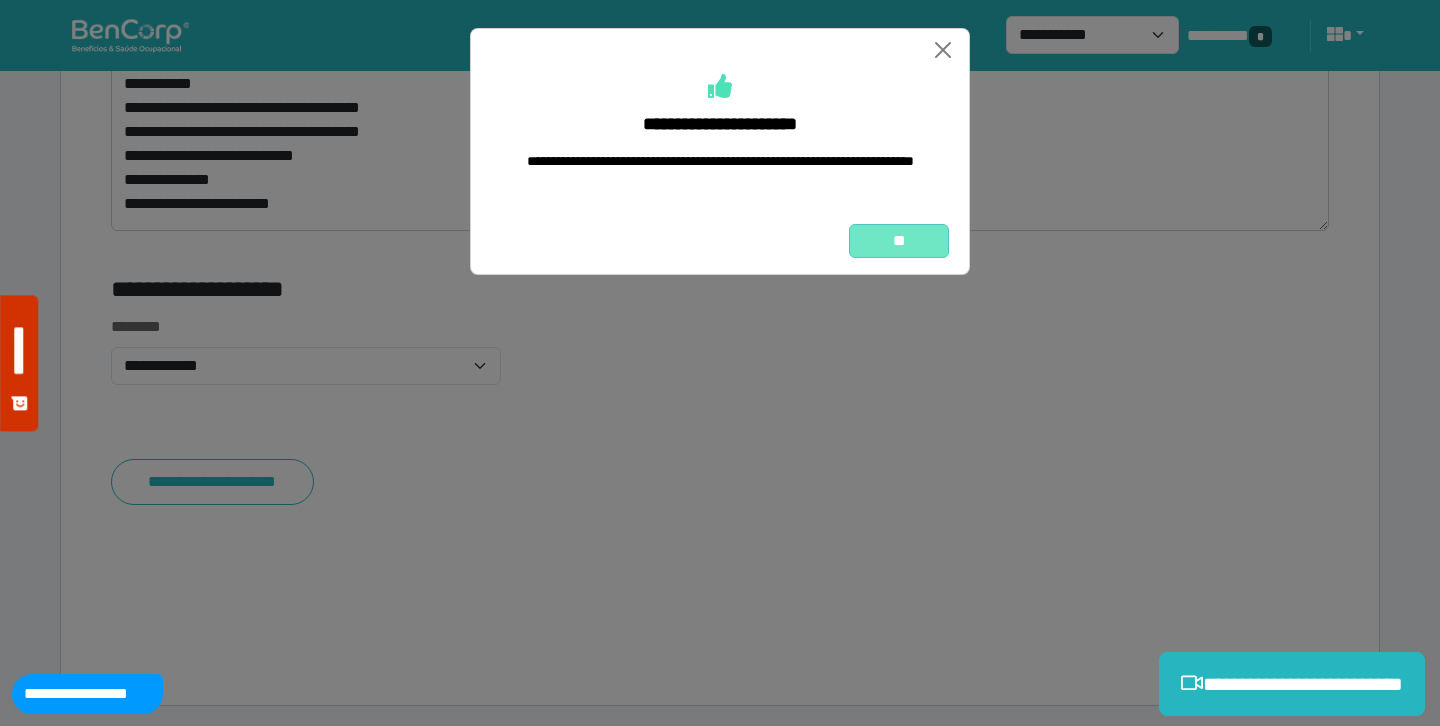 click on "**" at bounding box center [899, 241] 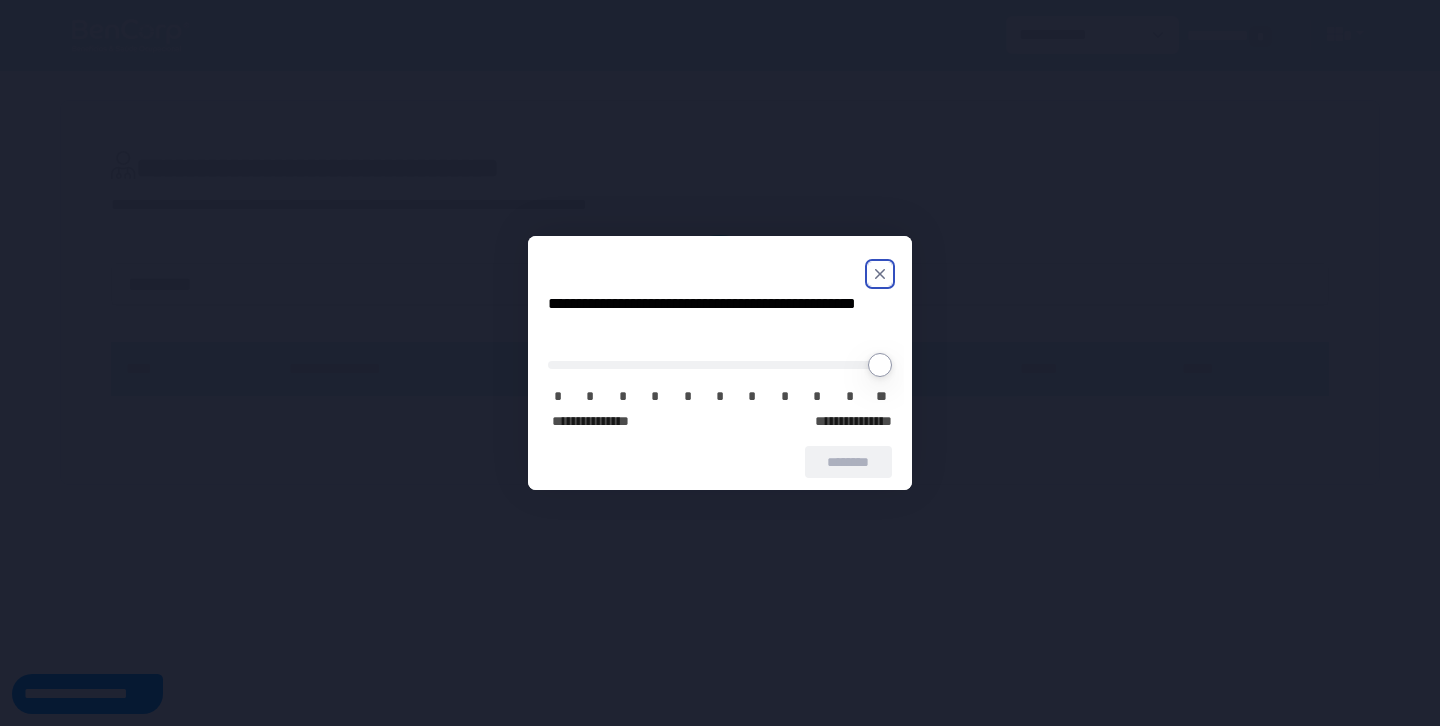 scroll, scrollTop: 0, scrollLeft: 0, axis: both 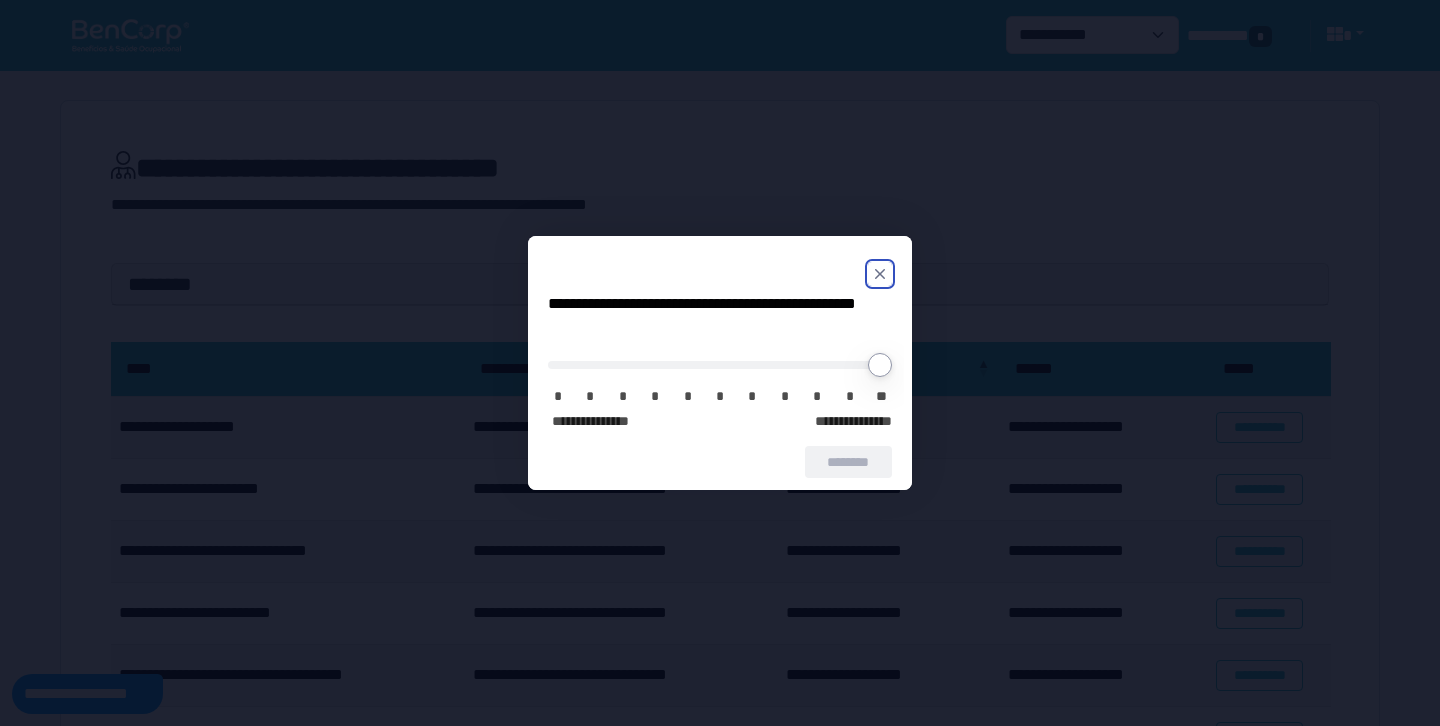 click 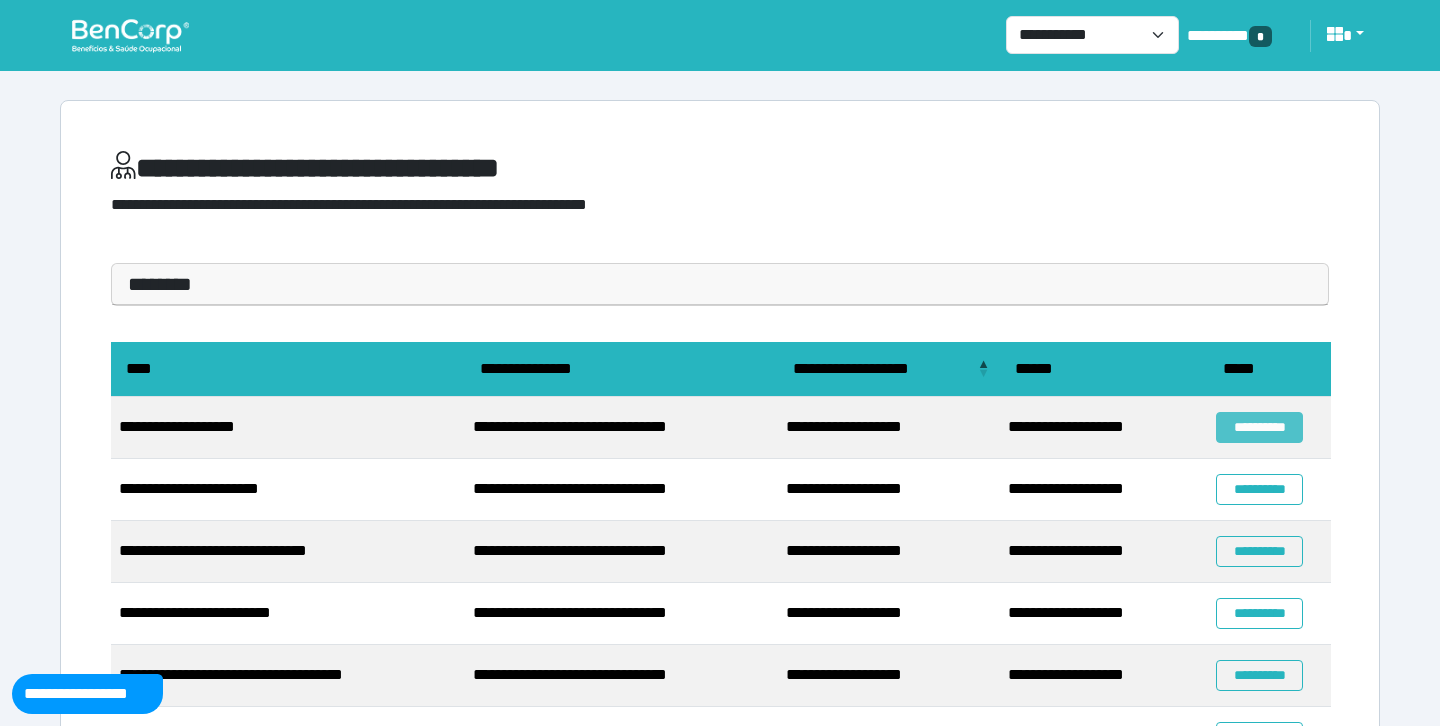 click on "**********" at bounding box center (1259, 427) 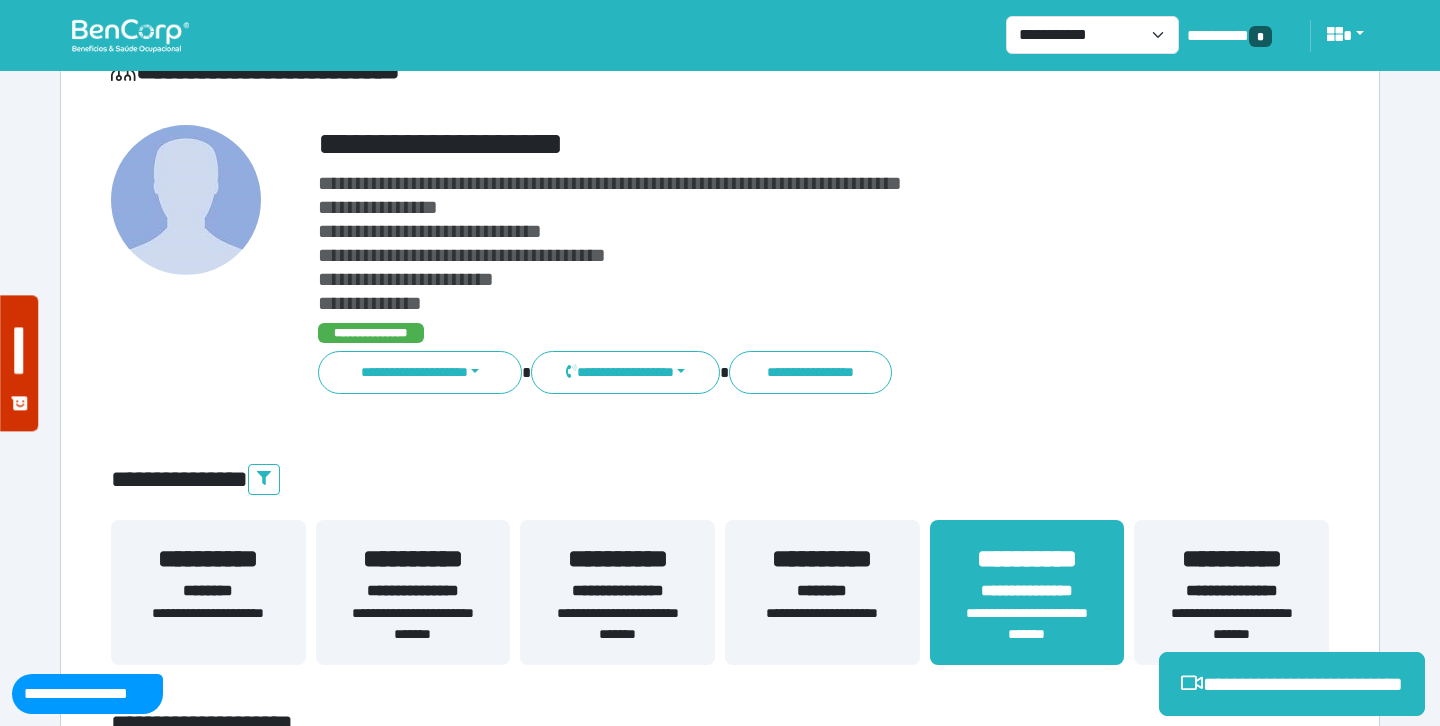 scroll, scrollTop: 132, scrollLeft: 0, axis: vertical 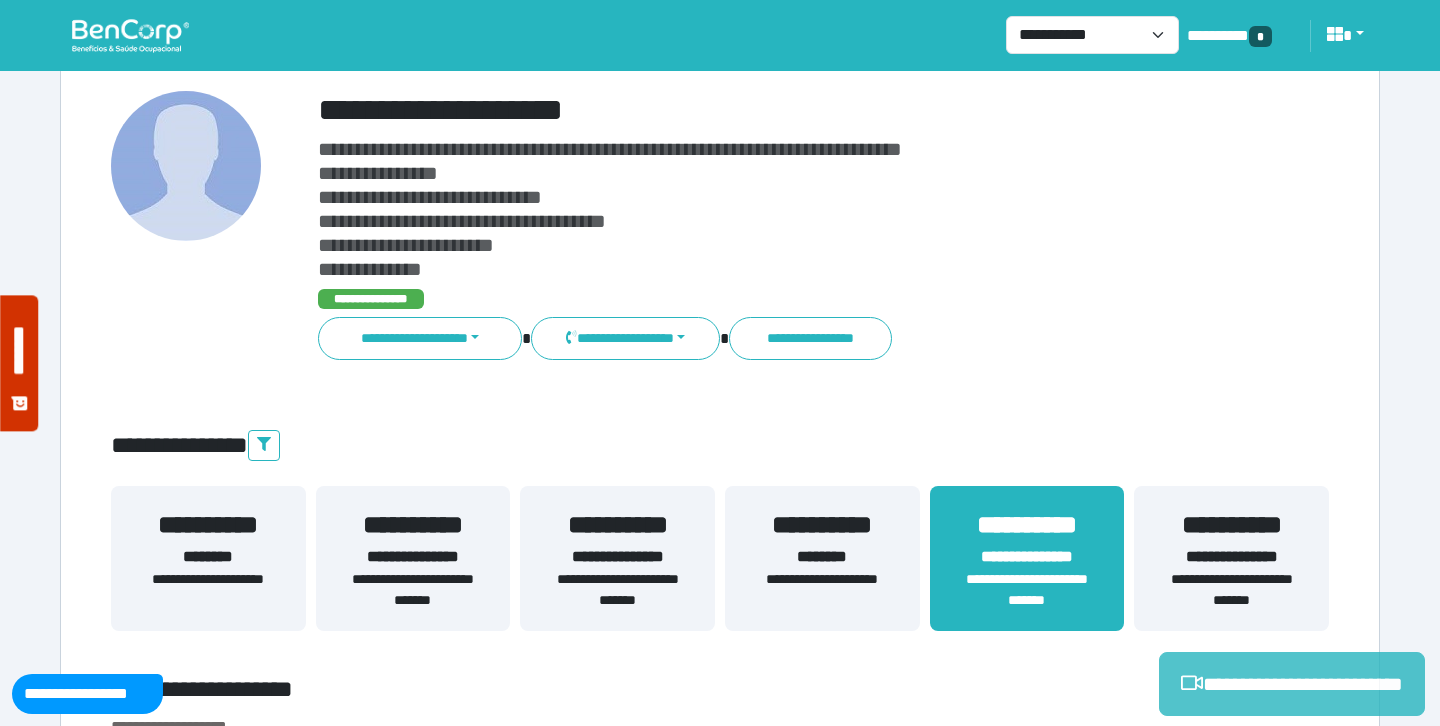 click on "**********" at bounding box center (1292, 684) 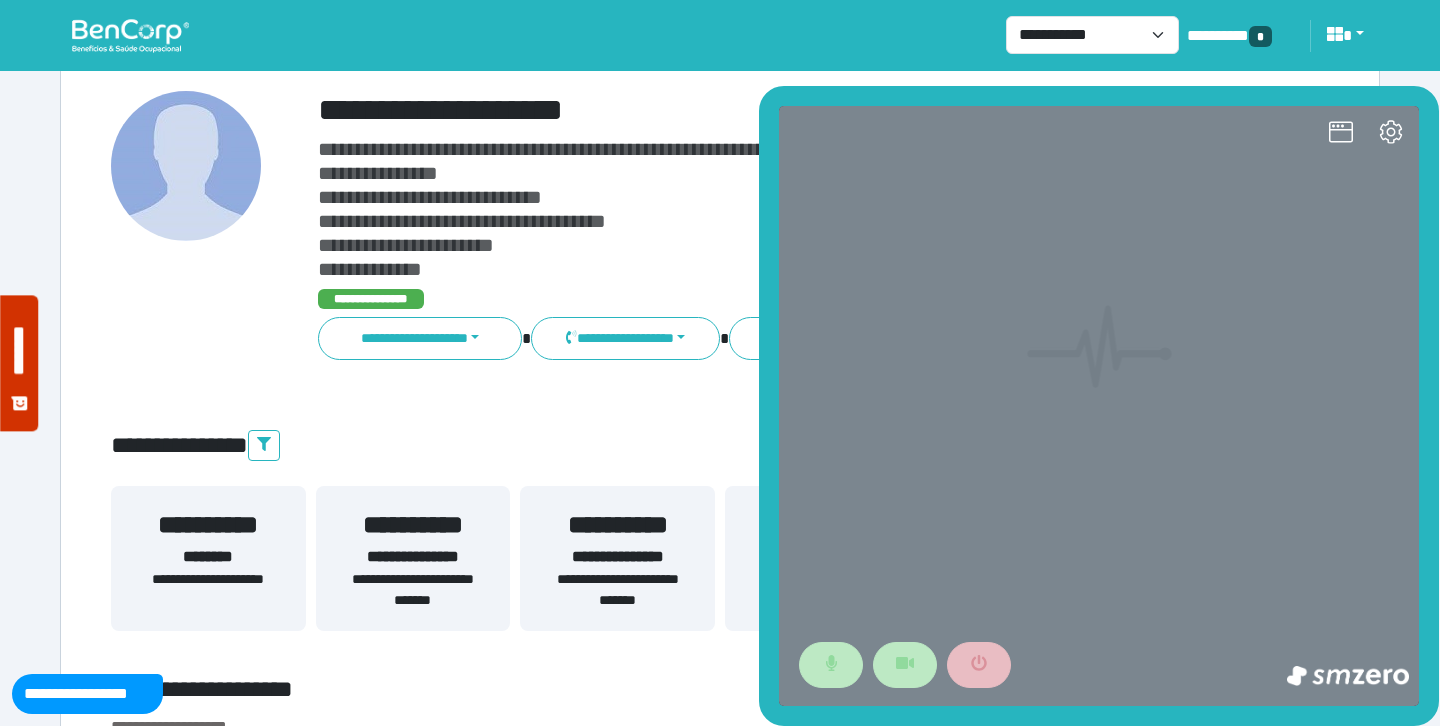 scroll, scrollTop: 0, scrollLeft: 0, axis: both 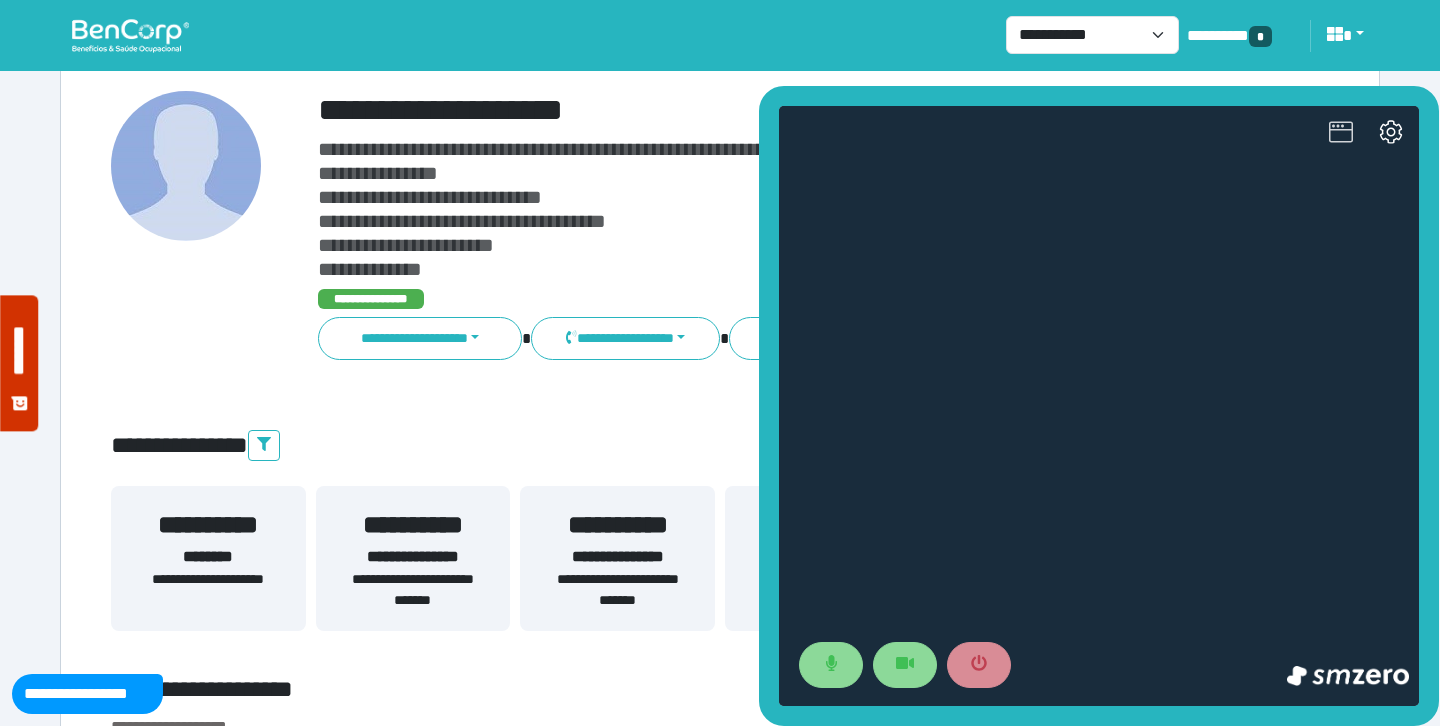 click 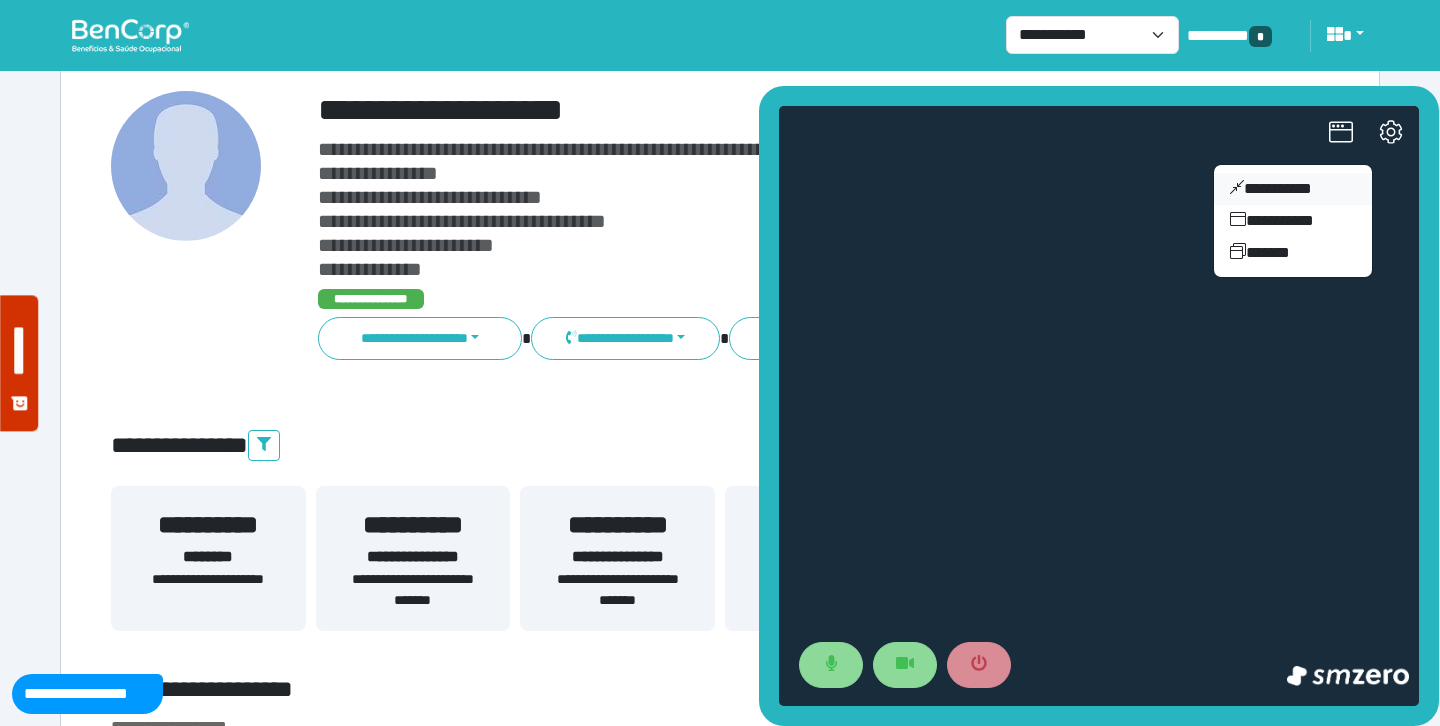 click on "**********" at bounding box center (1293, 189) 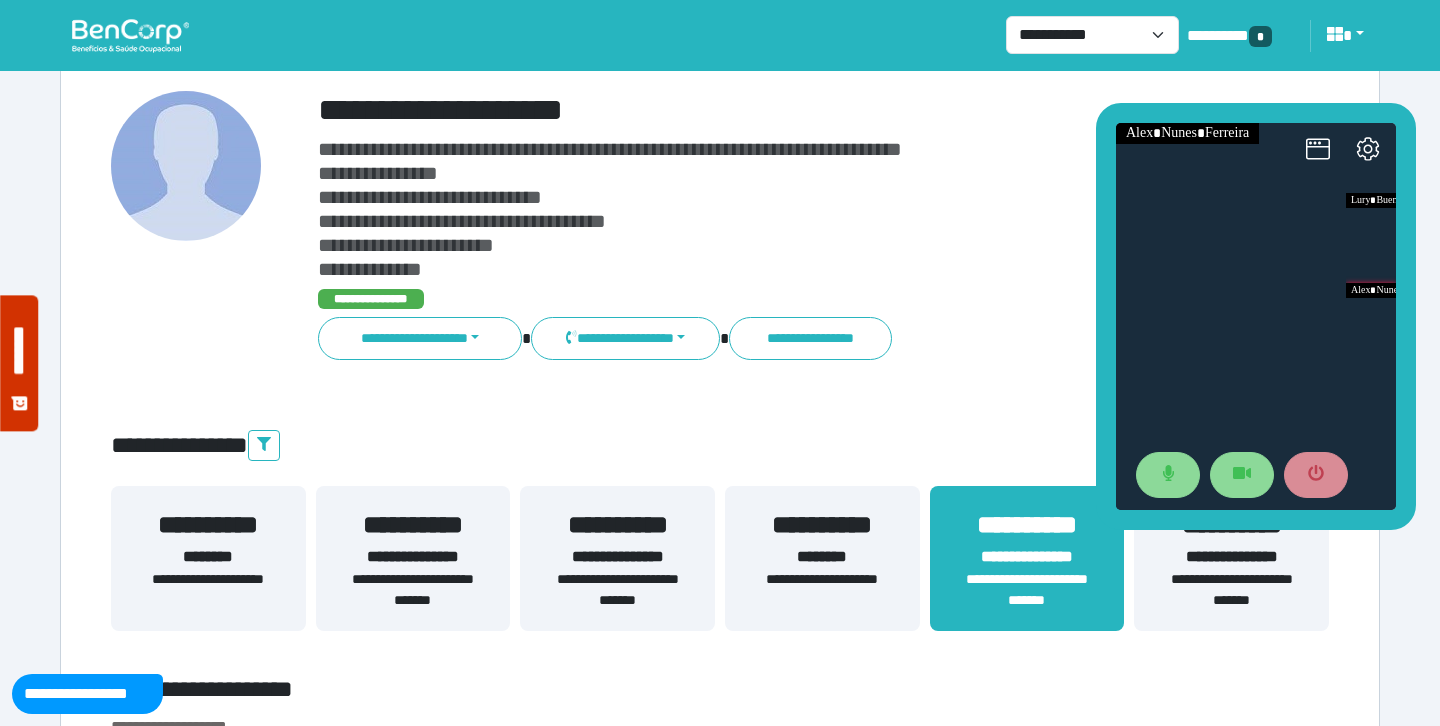 drag, startPoint x: 1324, startPoint y: 309, endPoint x: 1304, endPoint y: 110, distance: 200.0025 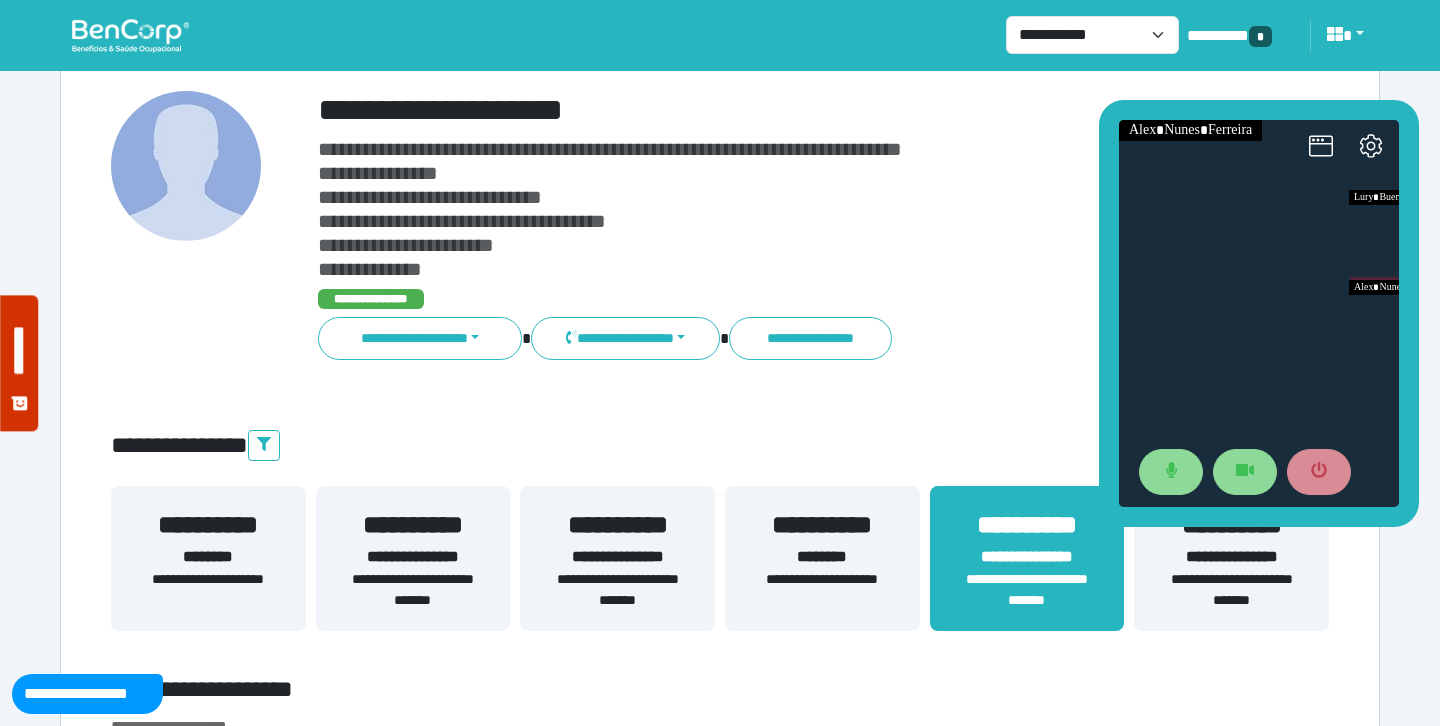 click on "**********" at bounding box center [772, 209] 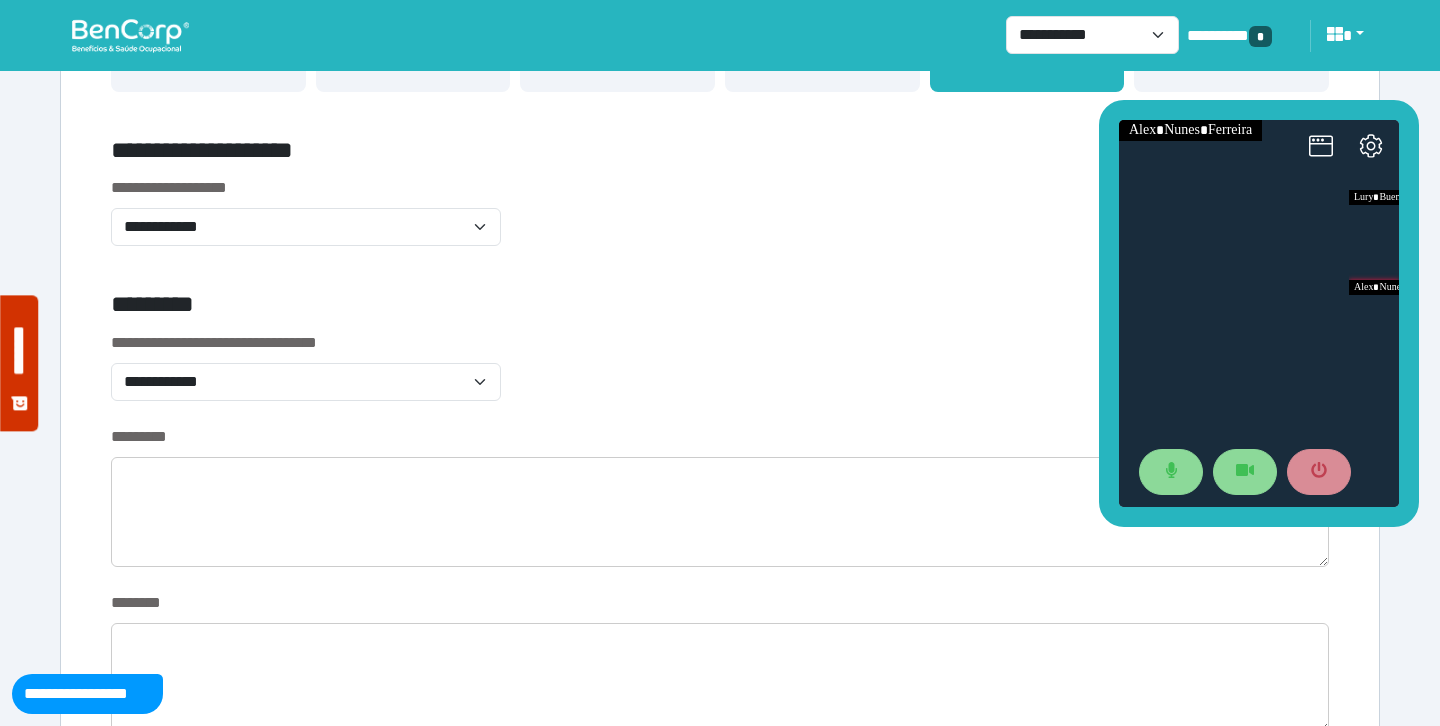 scroll, scrollTop: 679, scrollLeft: 0, axis: vertical 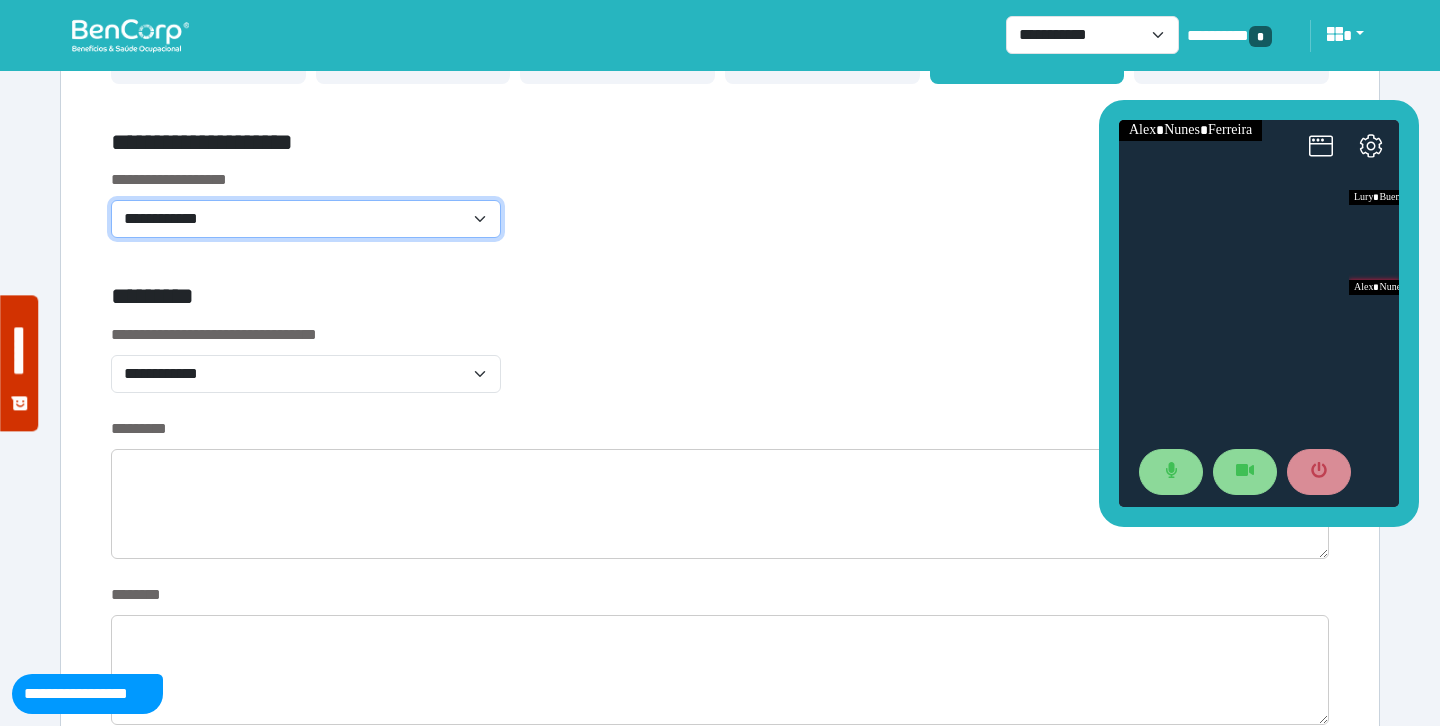 click on "**********" at bounding box center (306, 219) 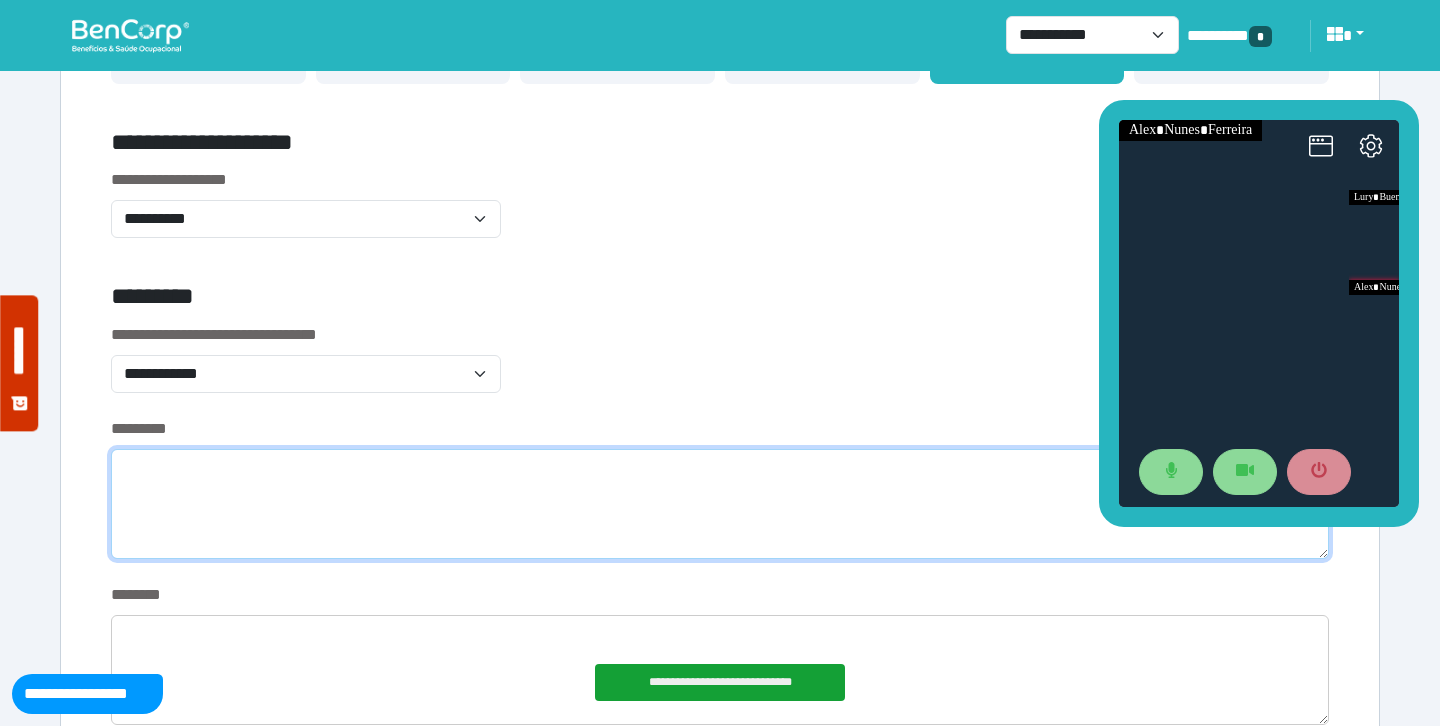 click at bounding box center (720, 504) 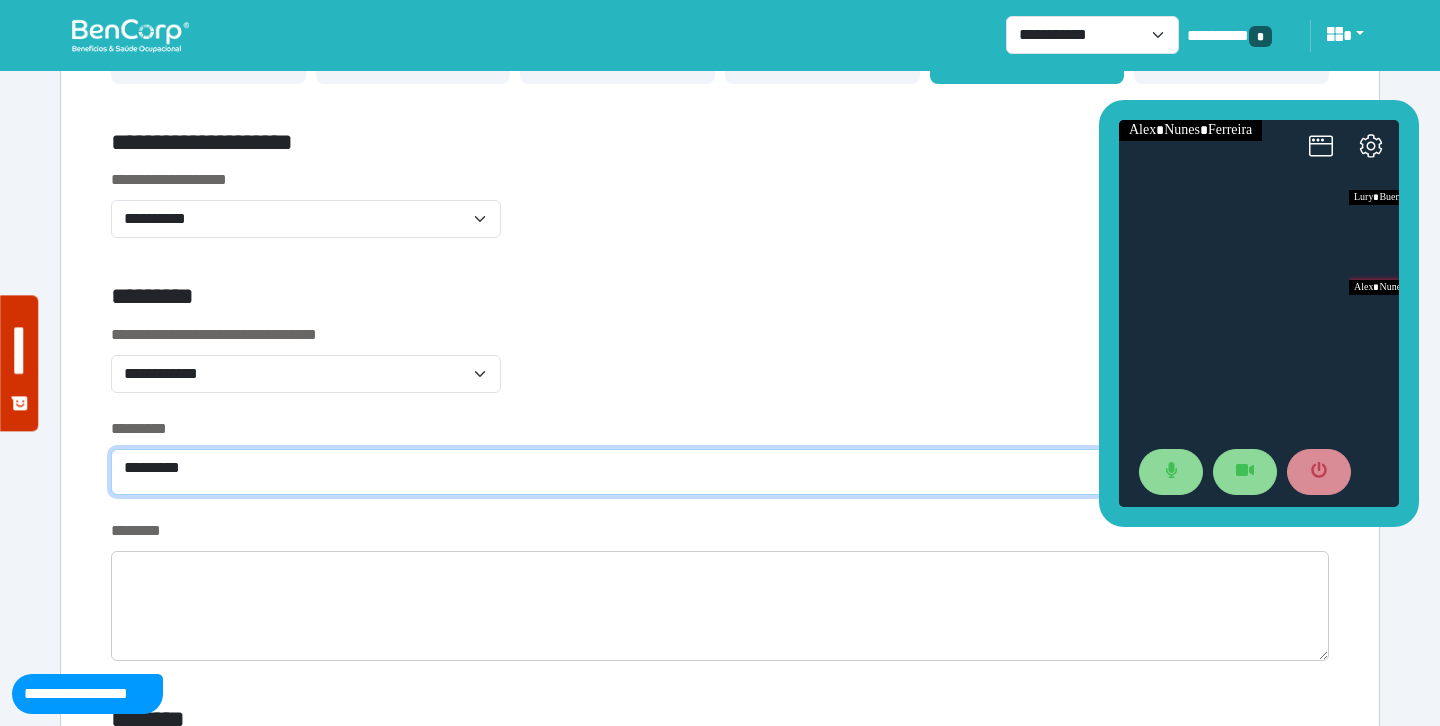 type on "********" 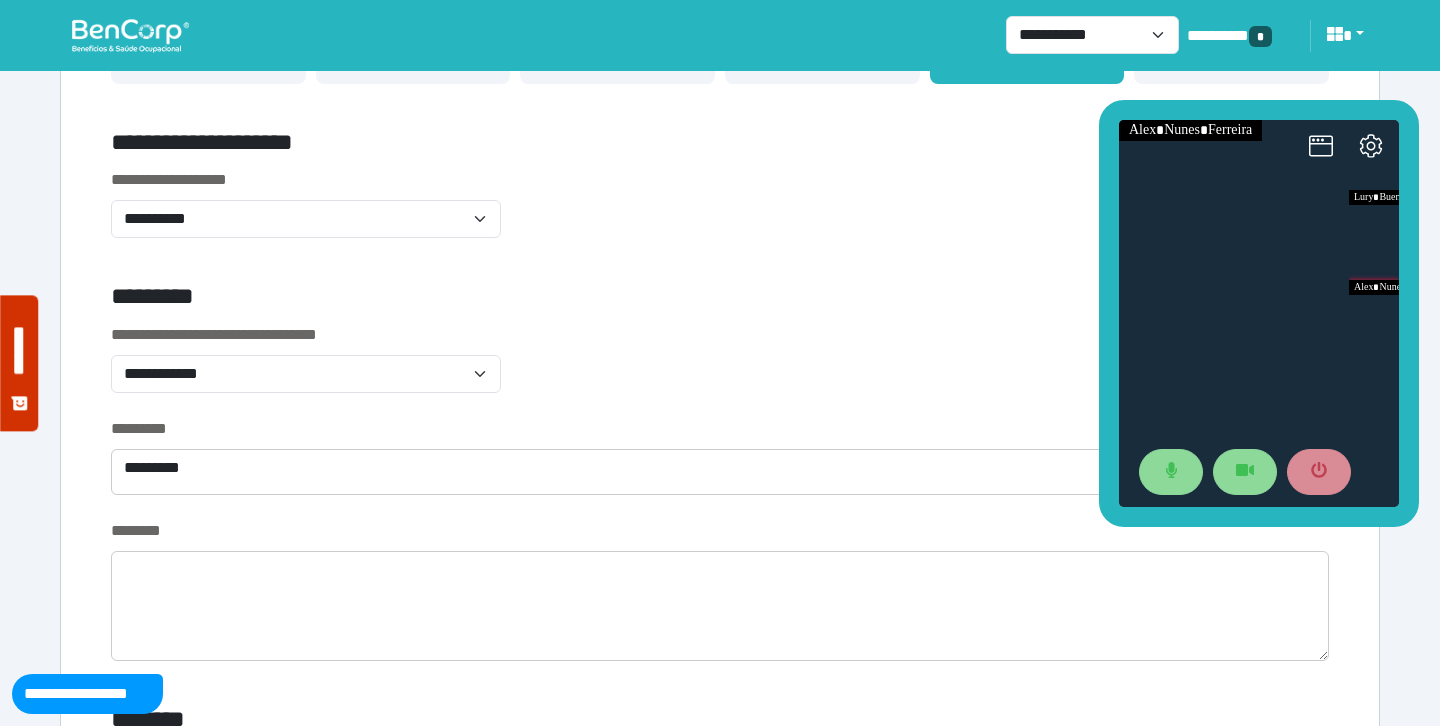 click on "*********" at bounding box center (513, 300) 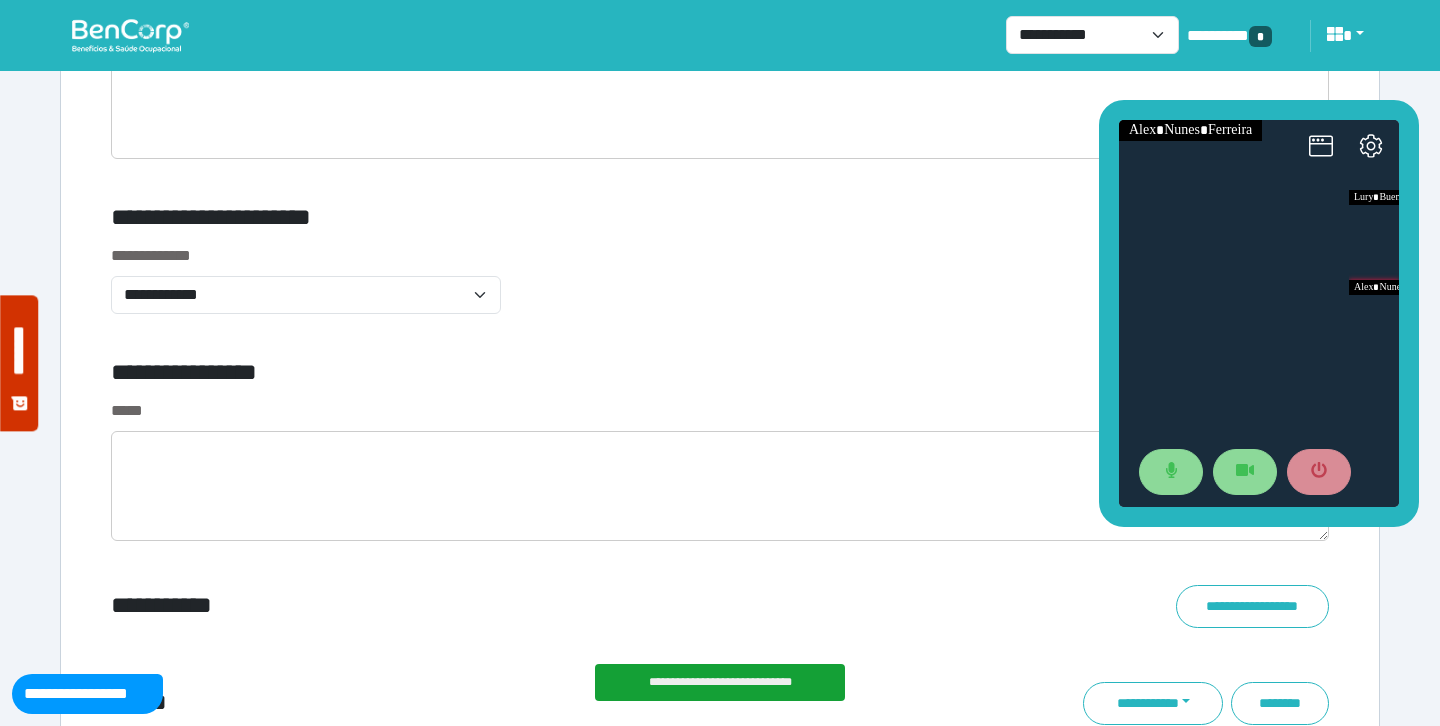 scroll, scrollTop: 8315, scrollLeft: 0, axis: vertical 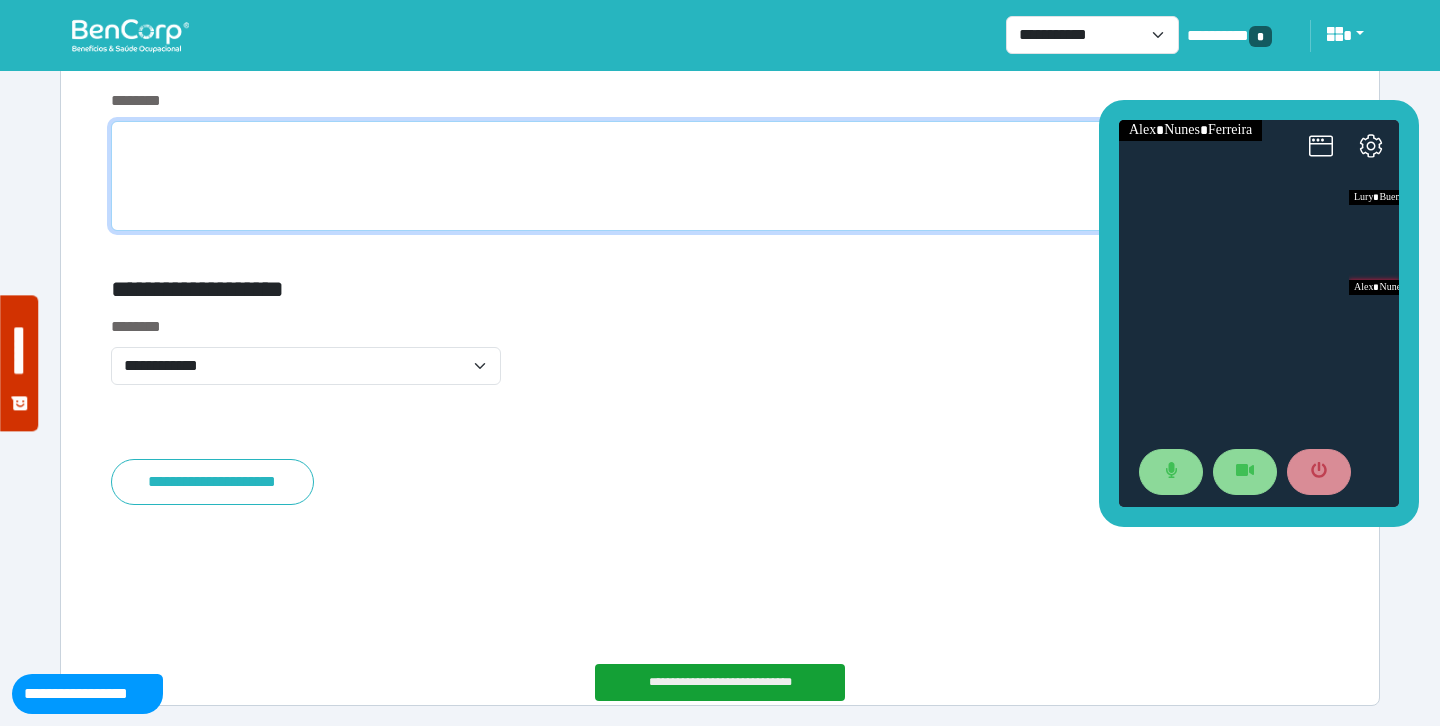click at bounding box center [720, 176] 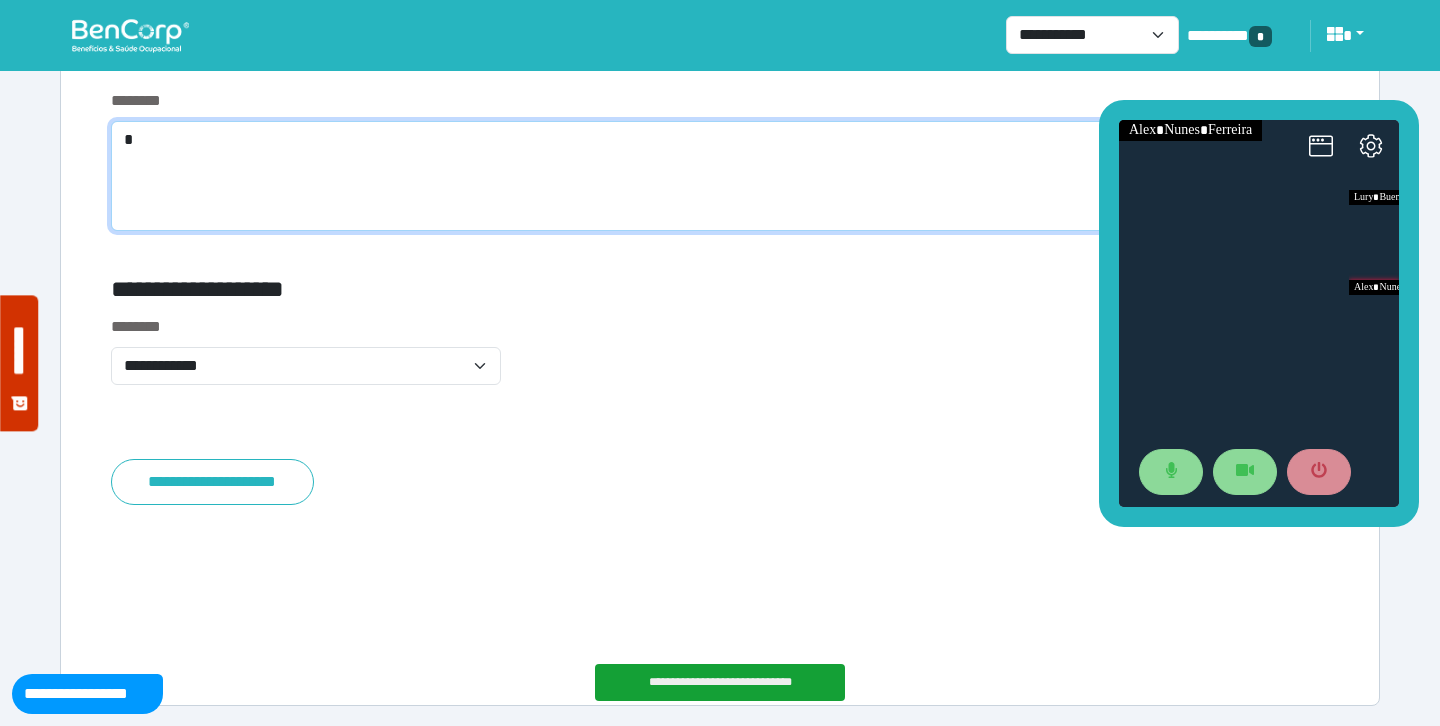 scroll, scrollTop: 8251, scrollLeft: 0, axis: vertical 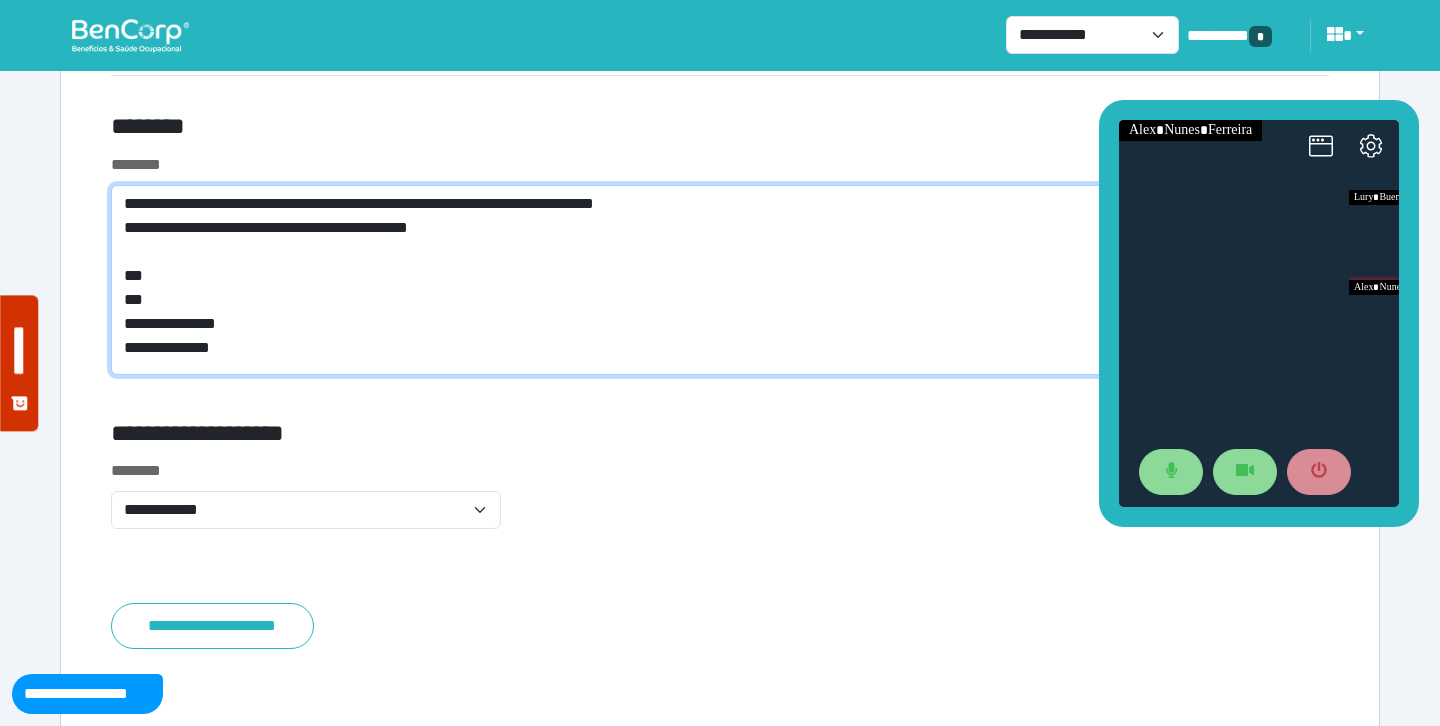 type on "**********" 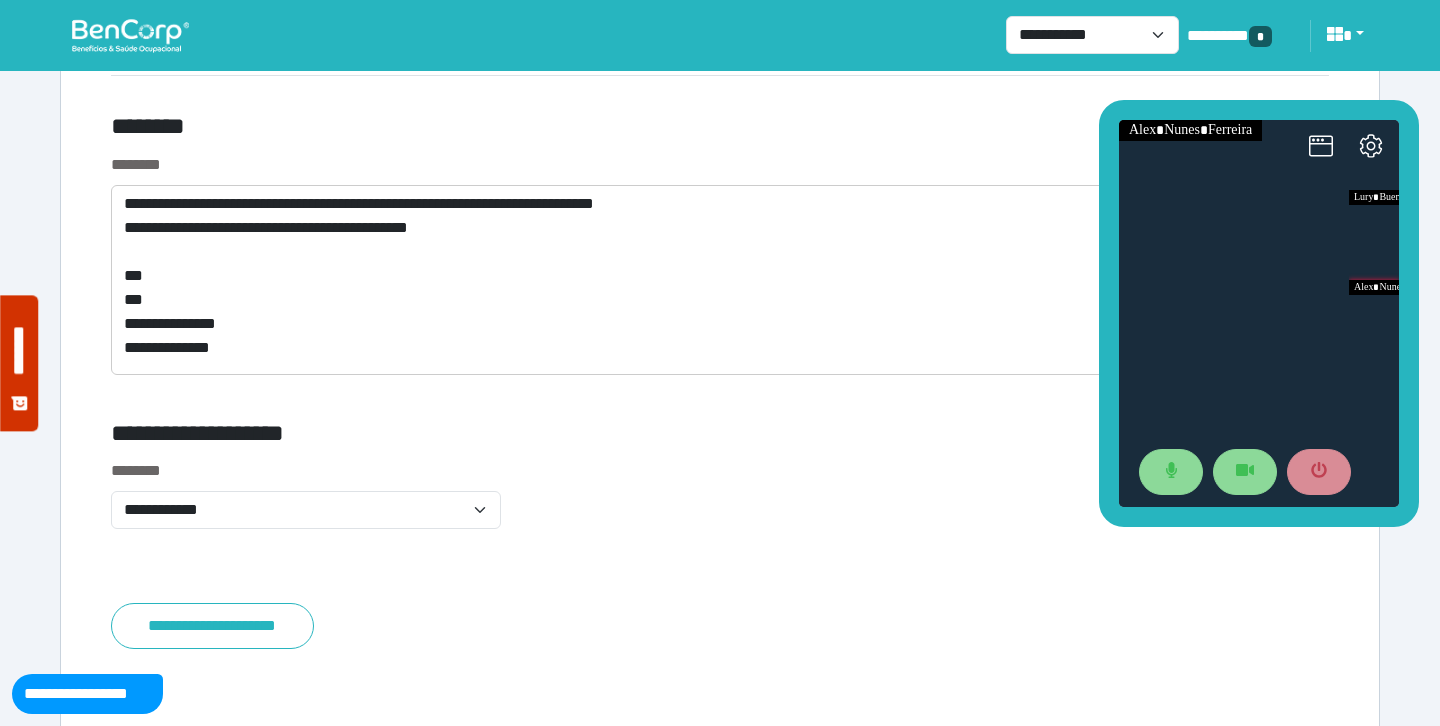 click on "**********" at bounding box center (720, 264) 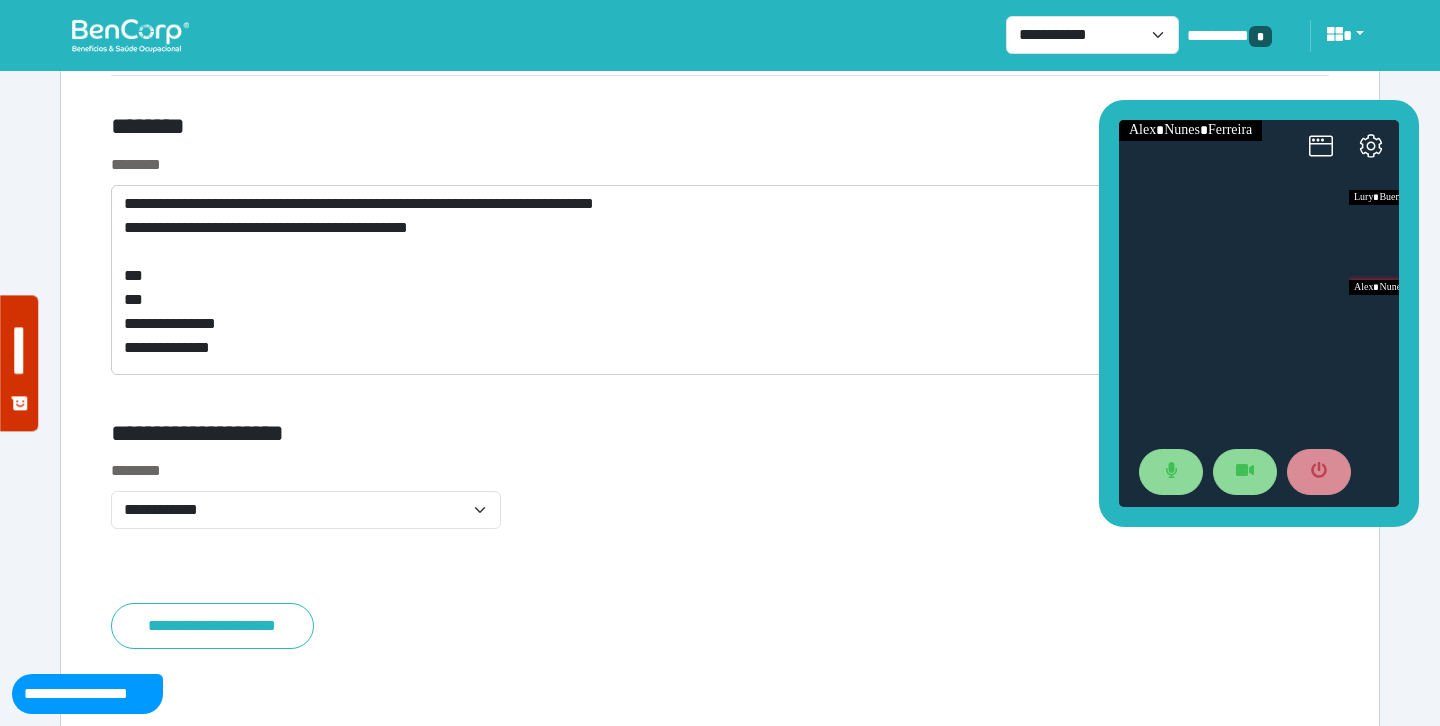 click on "********" at bounding box center [513, 130] 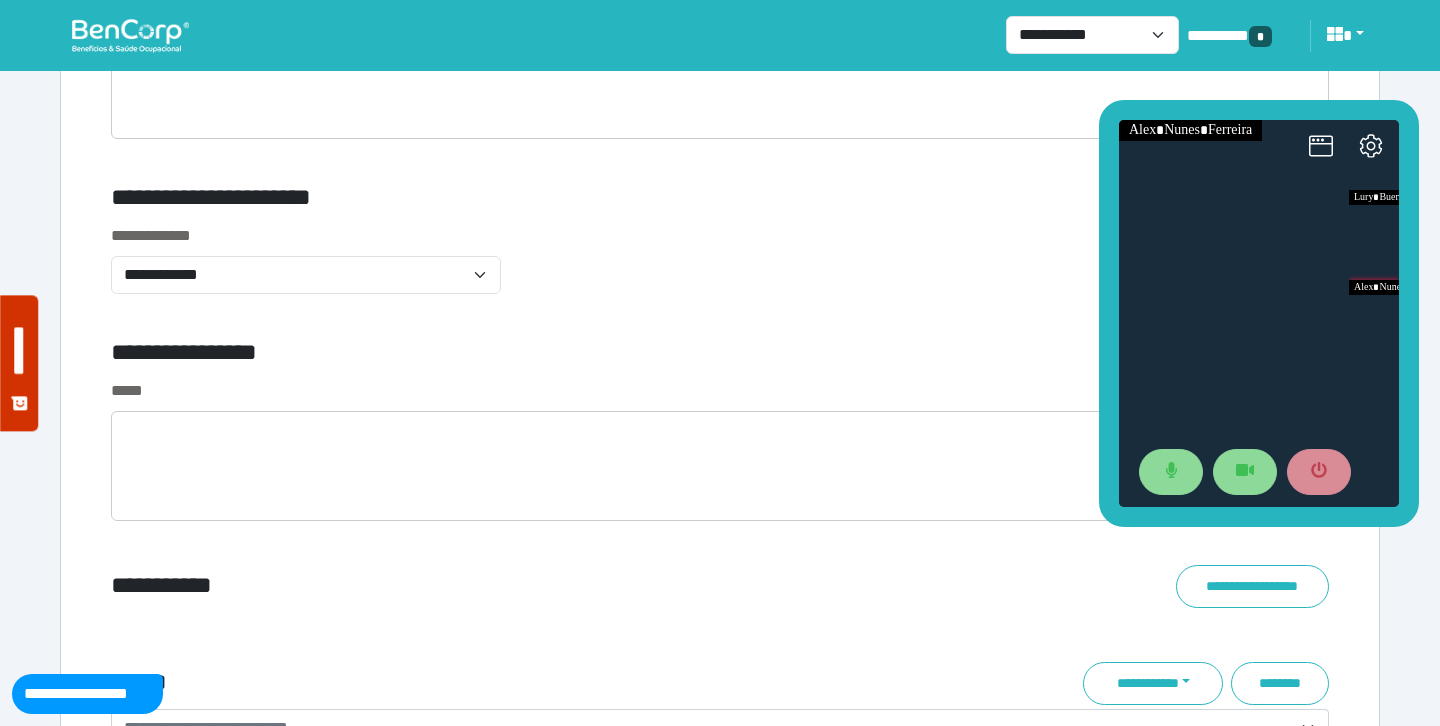 scroll, scrollTop: 7275, scrollLeft: 0, axis: vertical 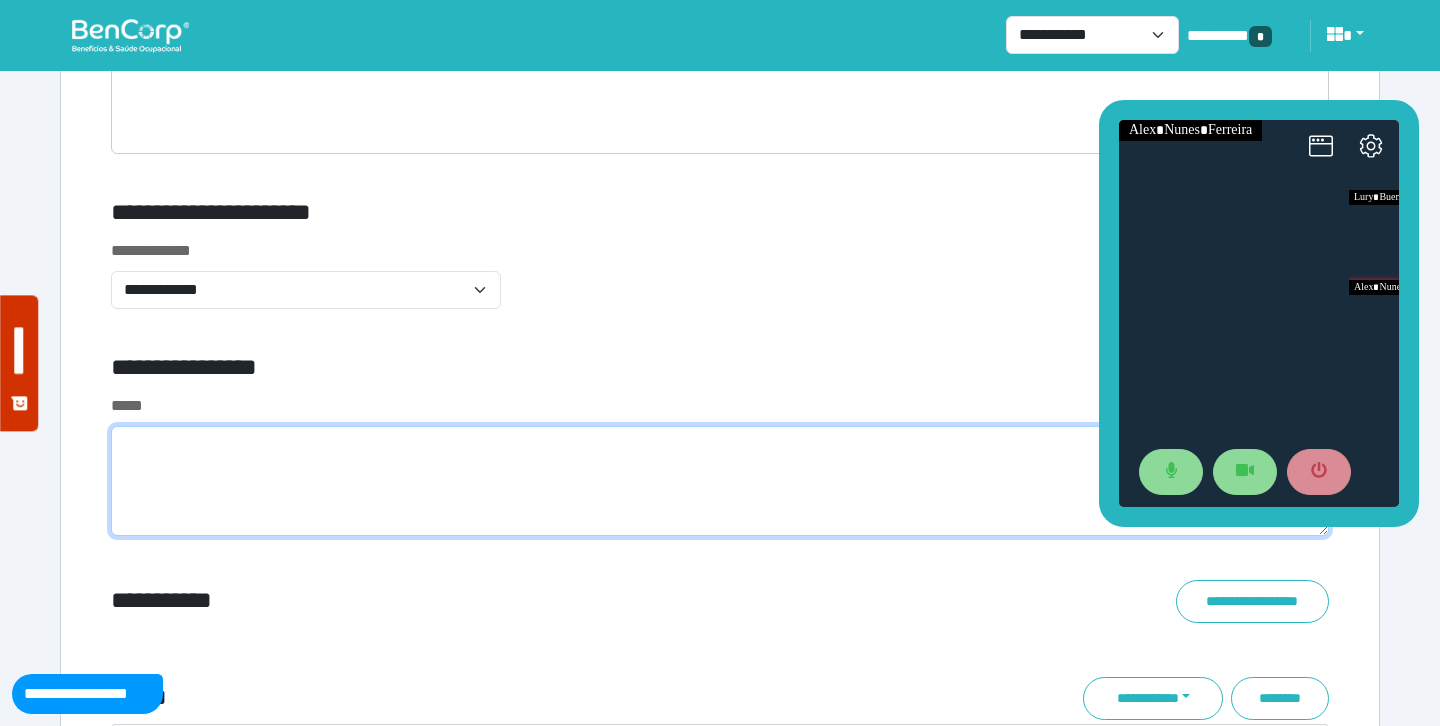 click at bounding box center [720, 481] 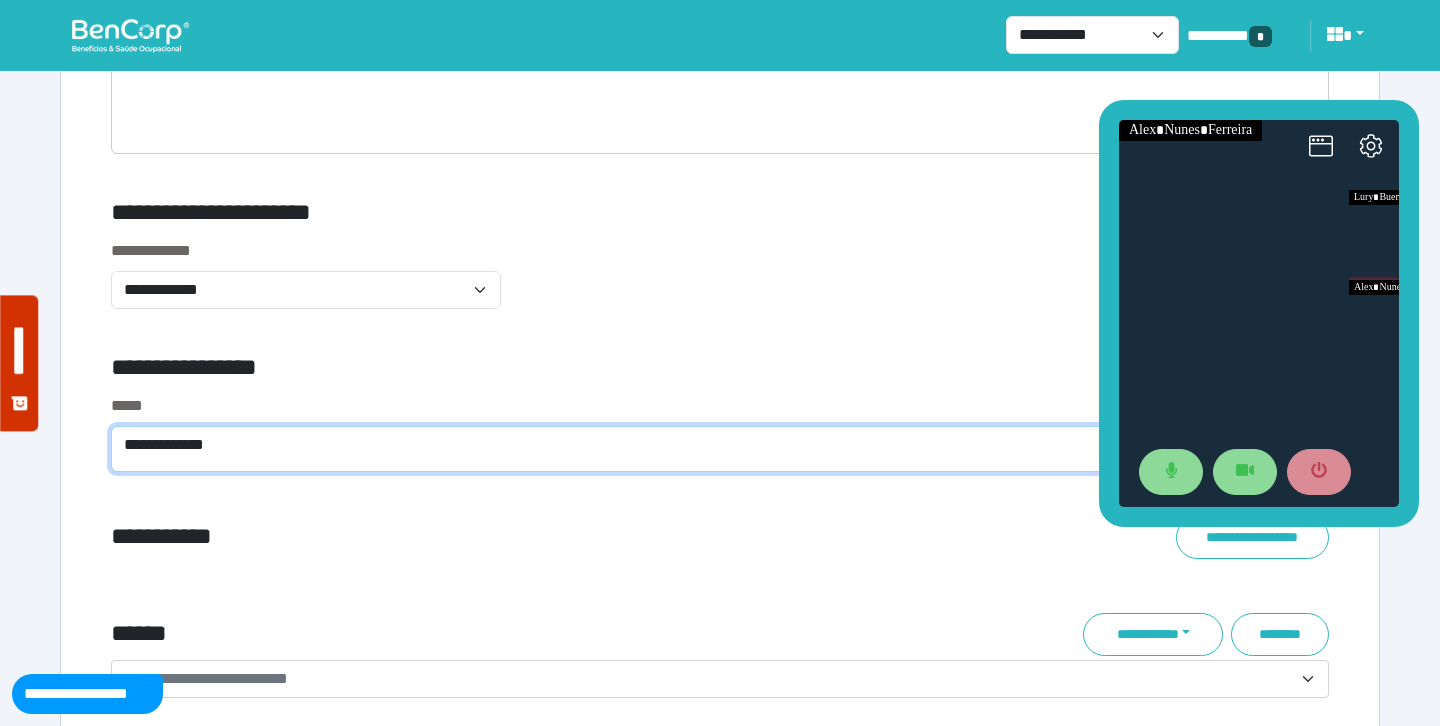 scroll, scrollTop: 0, scrollLeft: 0, axis: both 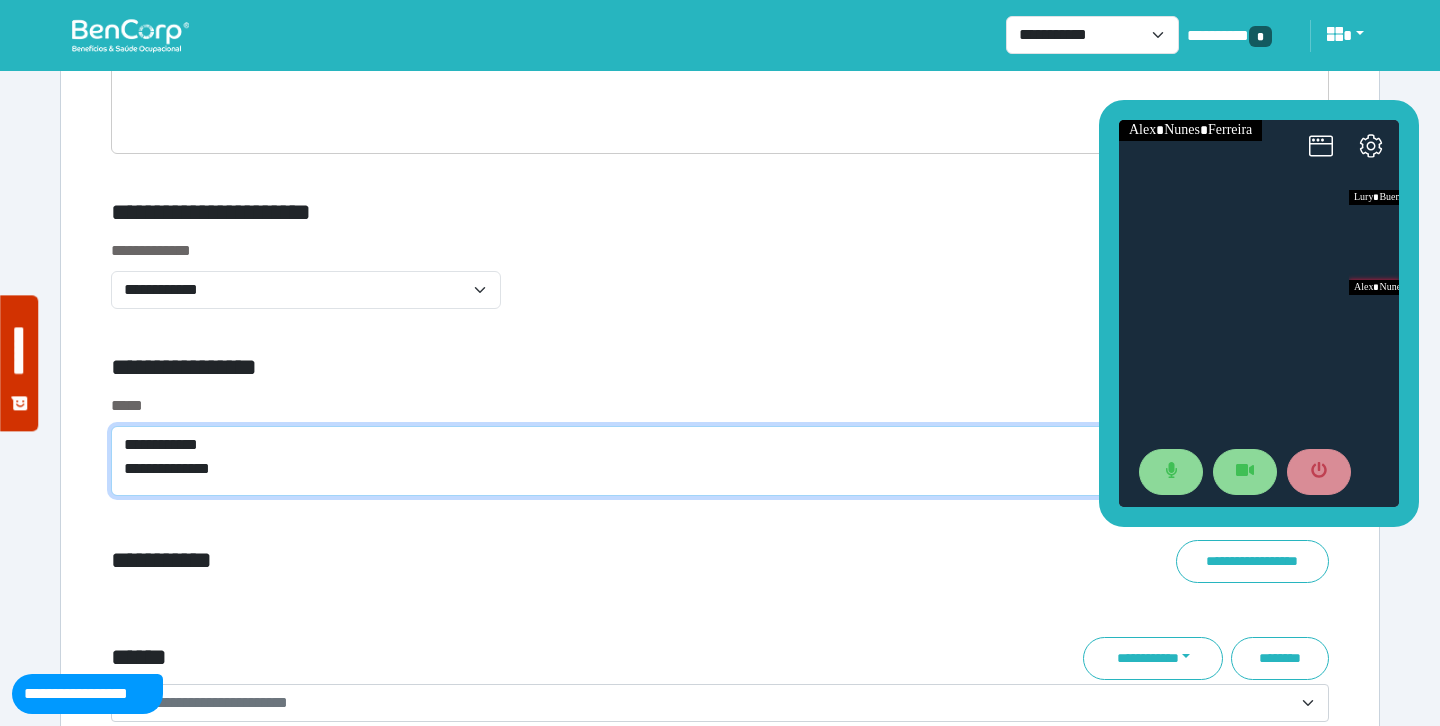 type on "**********" 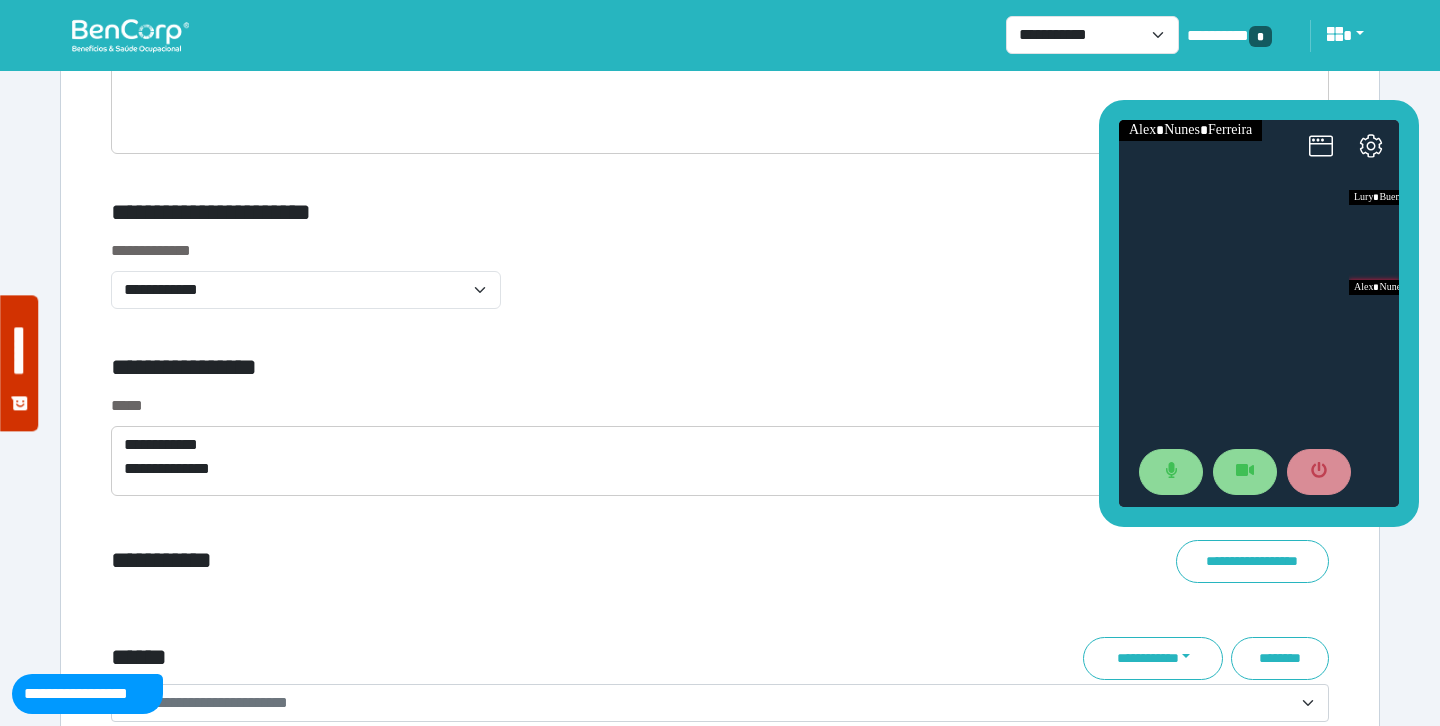 click on "**********" at bounding box center (513, 371) 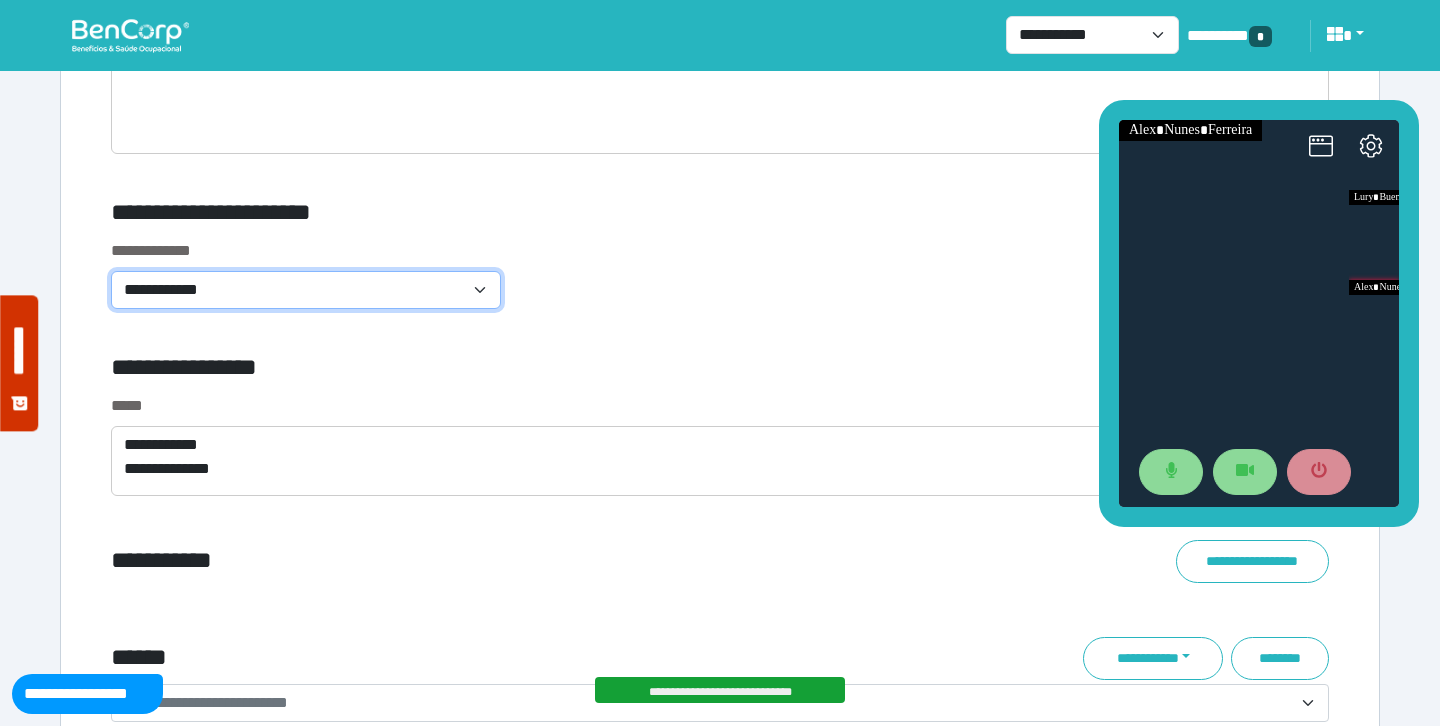 click on "**********" at bounding box center [306, 290] 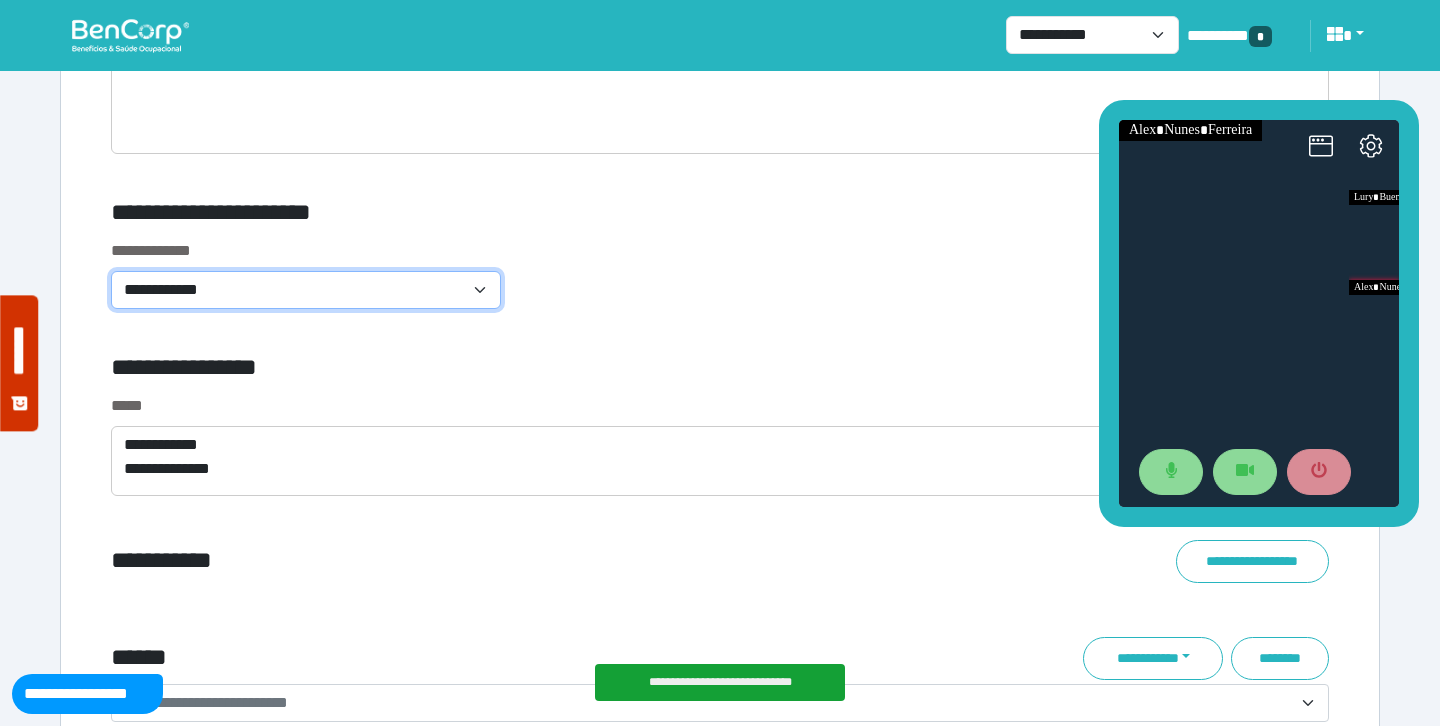 select on "**********" 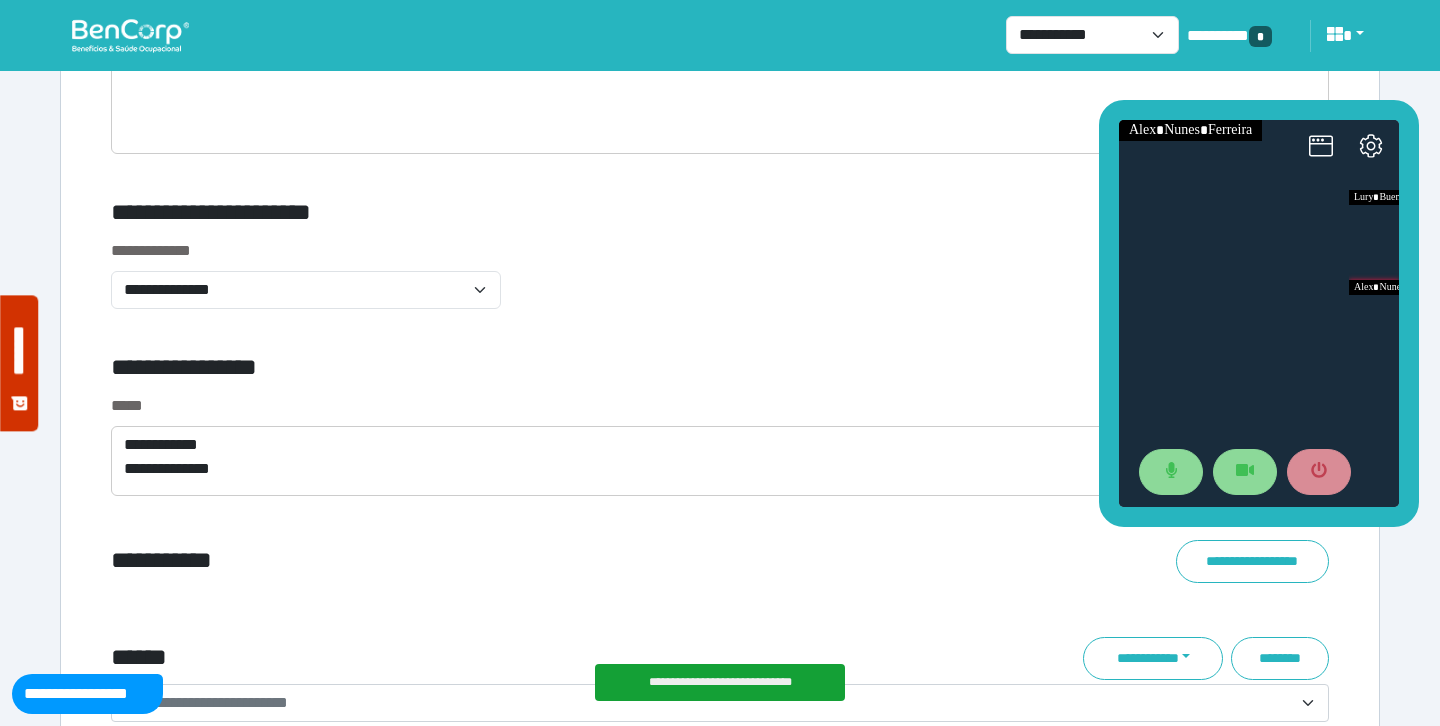 click on "**********" at bounding box center [720, 286] 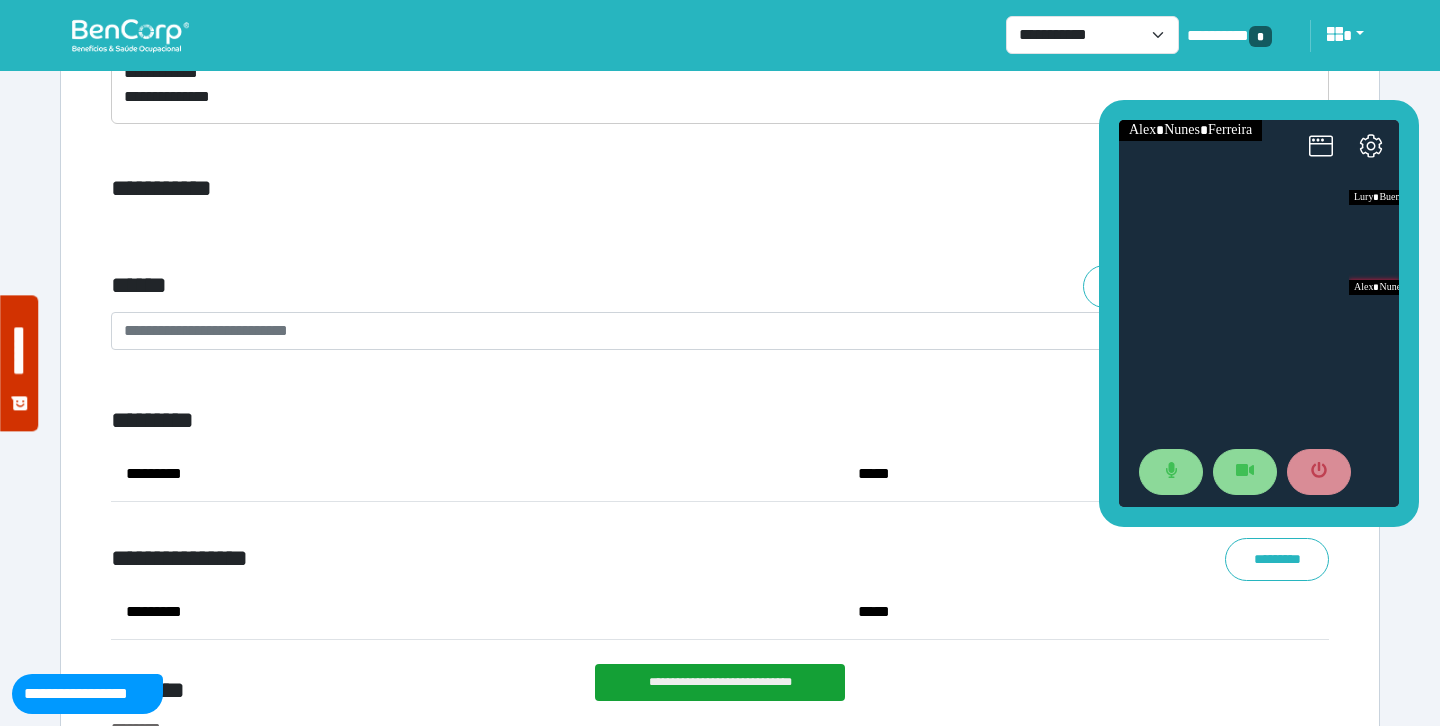 scroll, scrollTop: 7654, scrollLeft: 0, axis: vertical 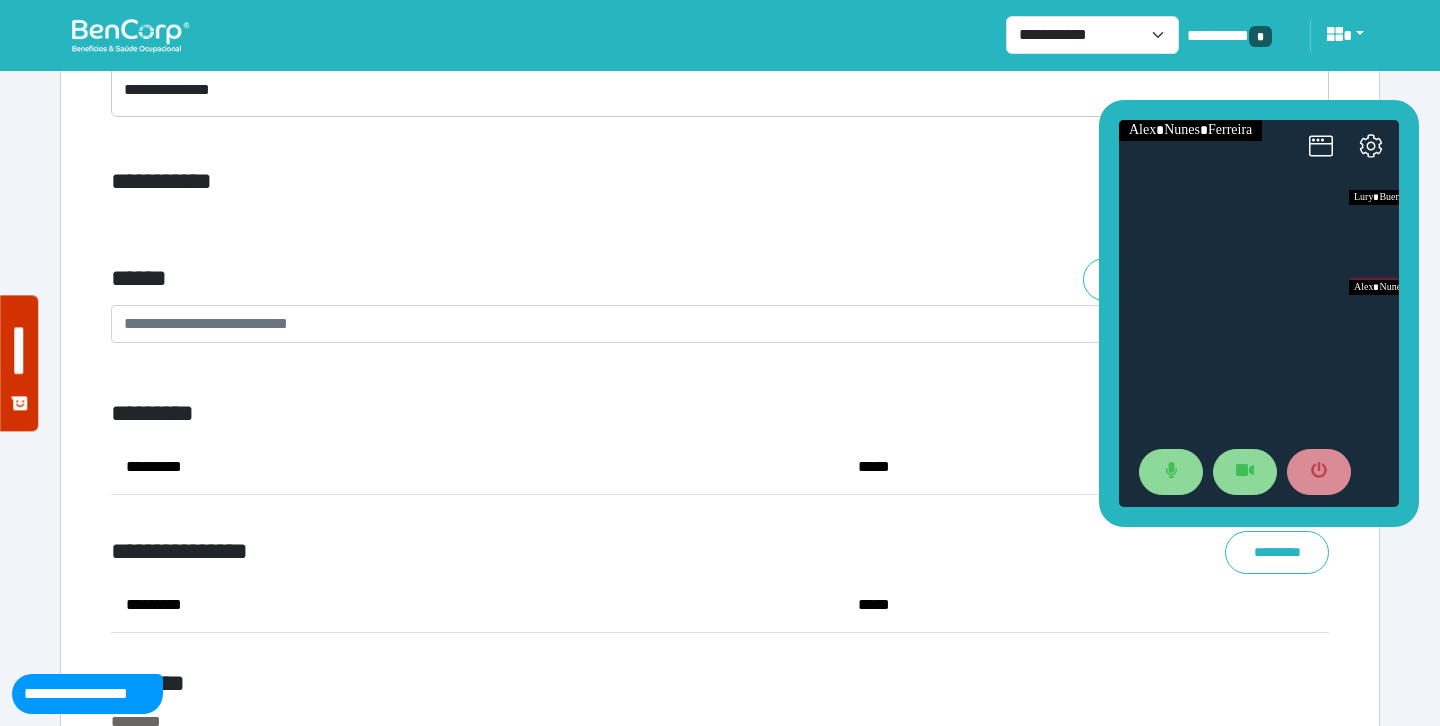 click on "**********" at bounding box center [720, 223] 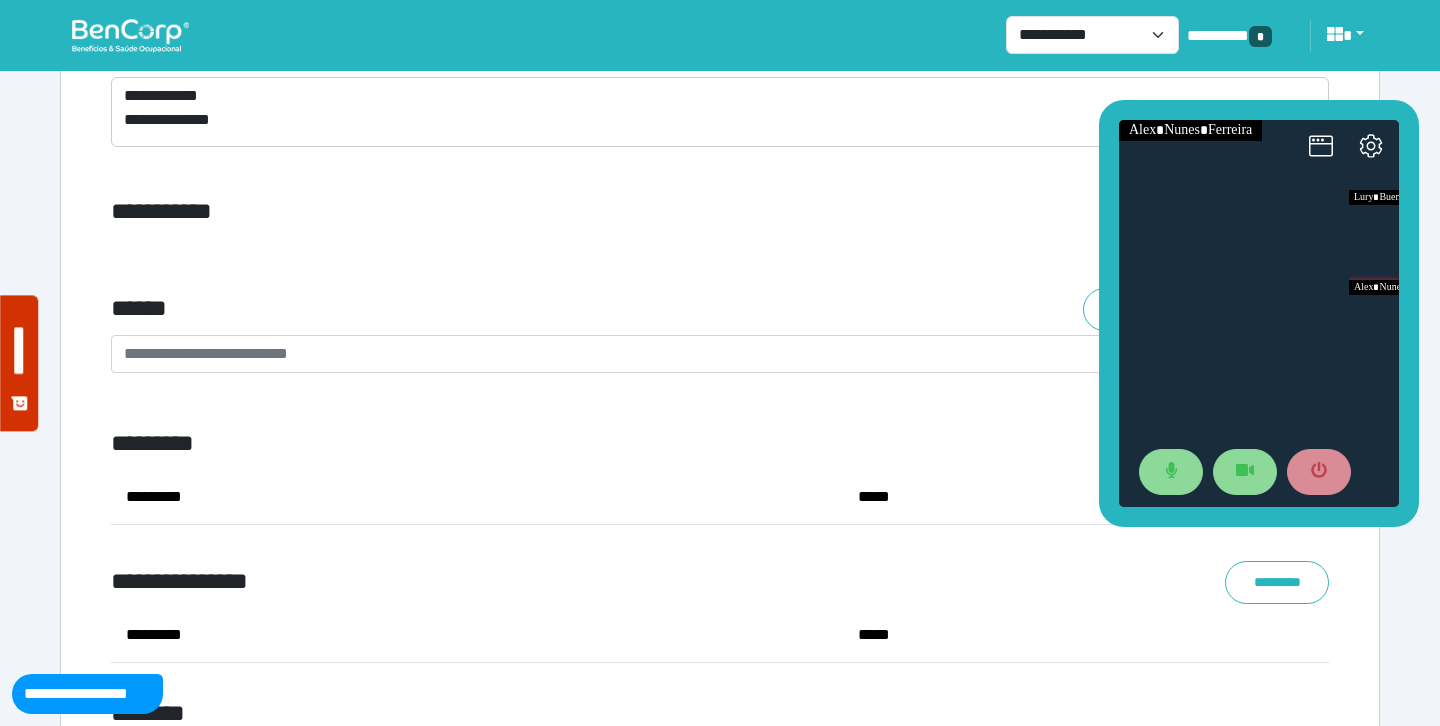 scroll, scrollTop: 7641, scrollLeft: 0, axis: vertical 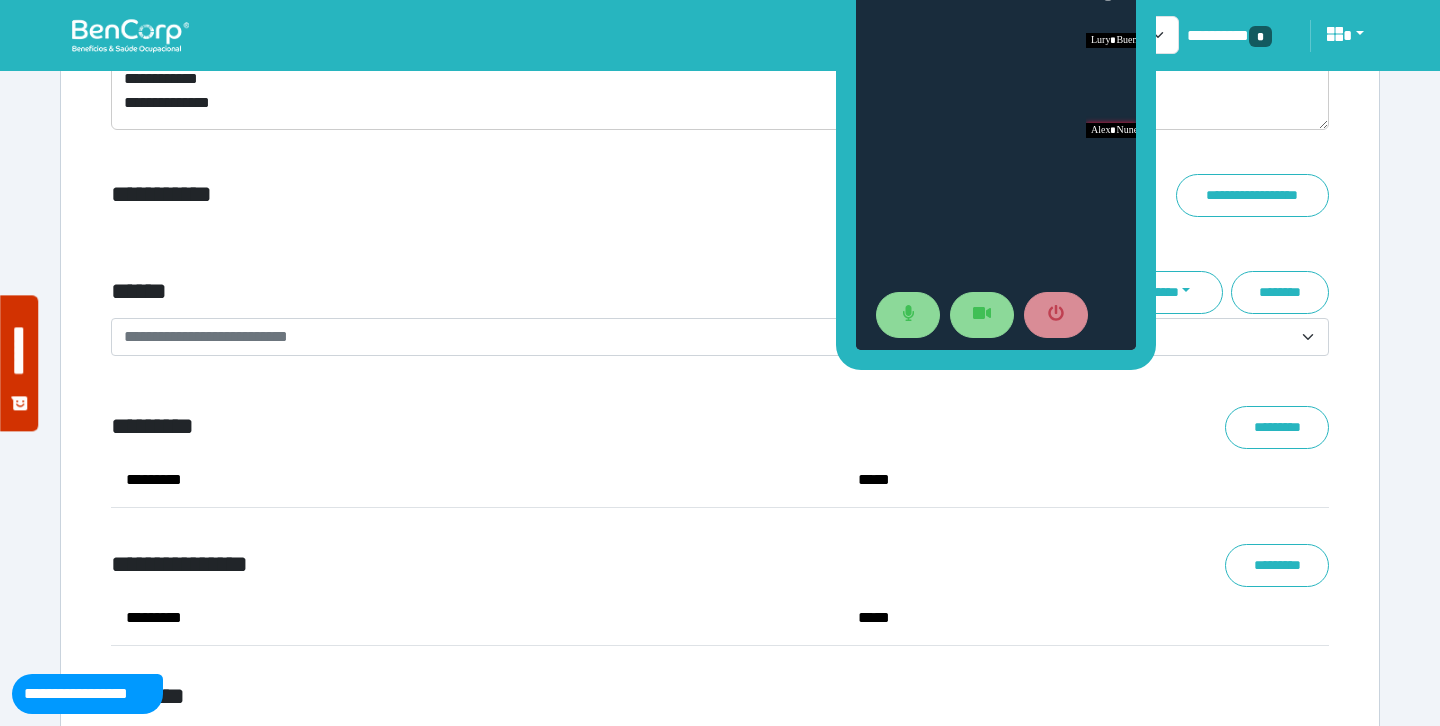 drag, startPoint x: 1113, startPoint y: 267, endPoint x: 848, endPoint y: 109, distance: 308.52716 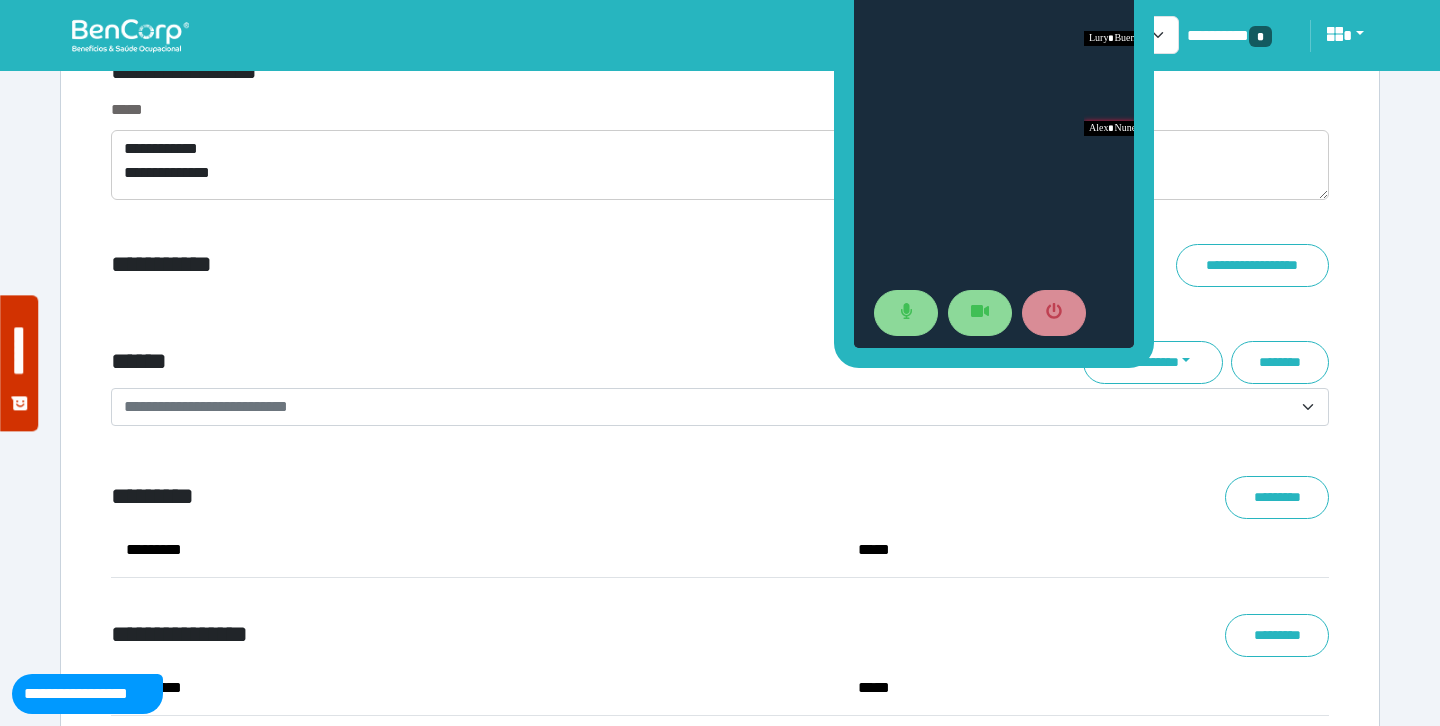 scroll, scrollTop: 7575, scrollLeft: 0, axis: vertical 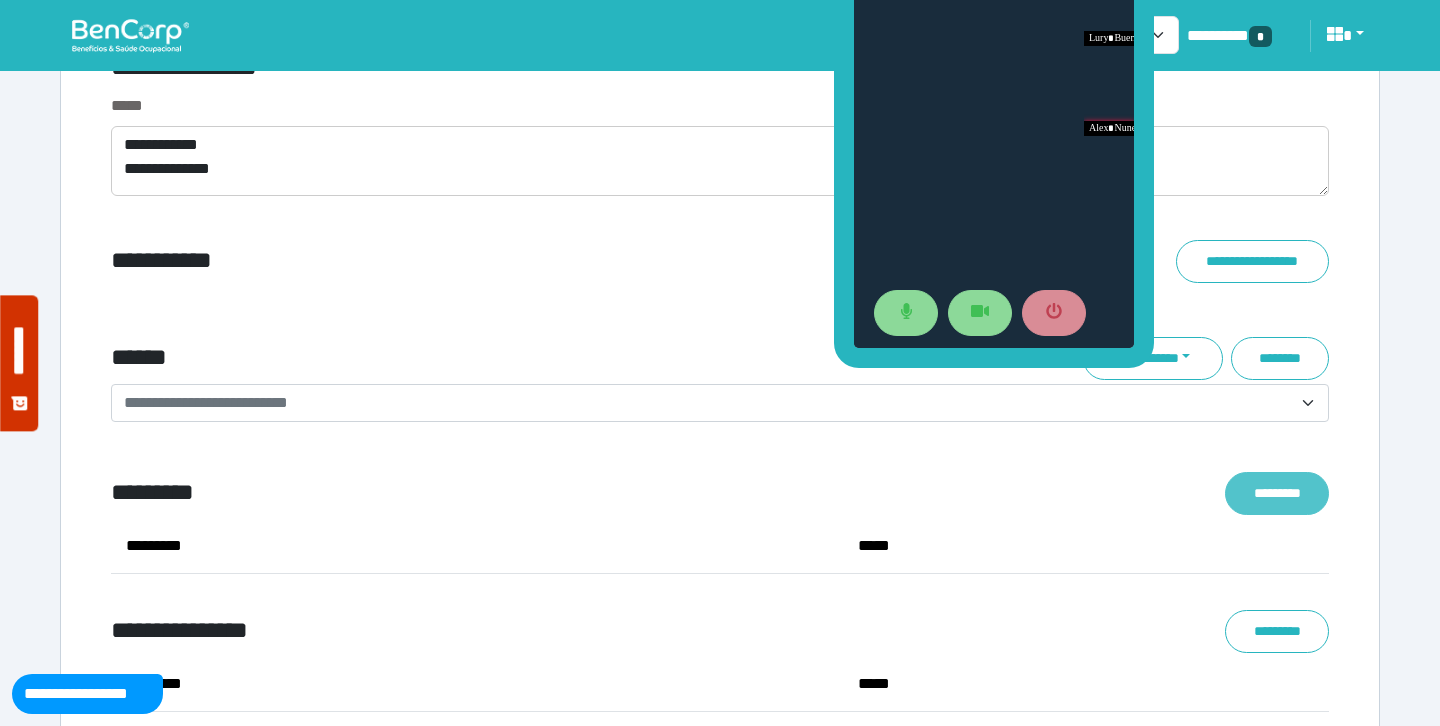 click on "*********" at bounding box center [1277, 493] 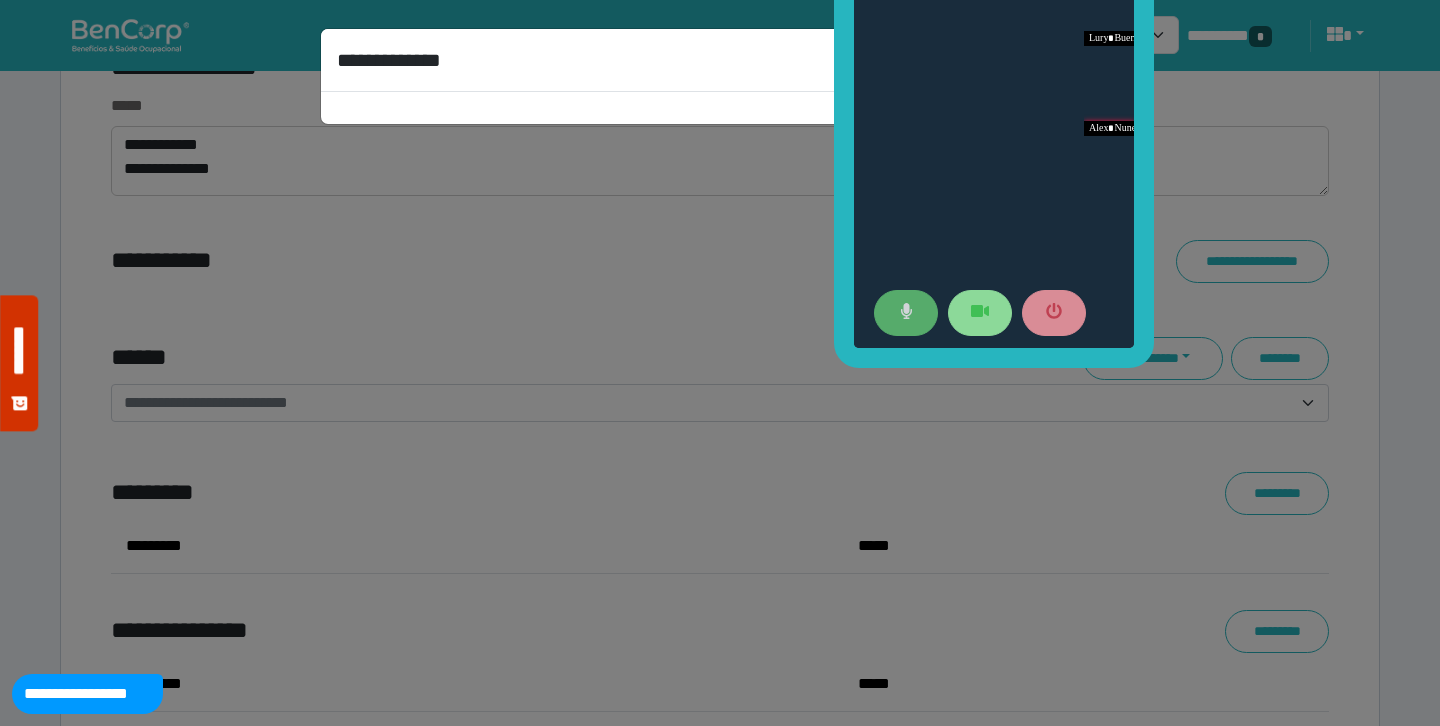 select on "****" 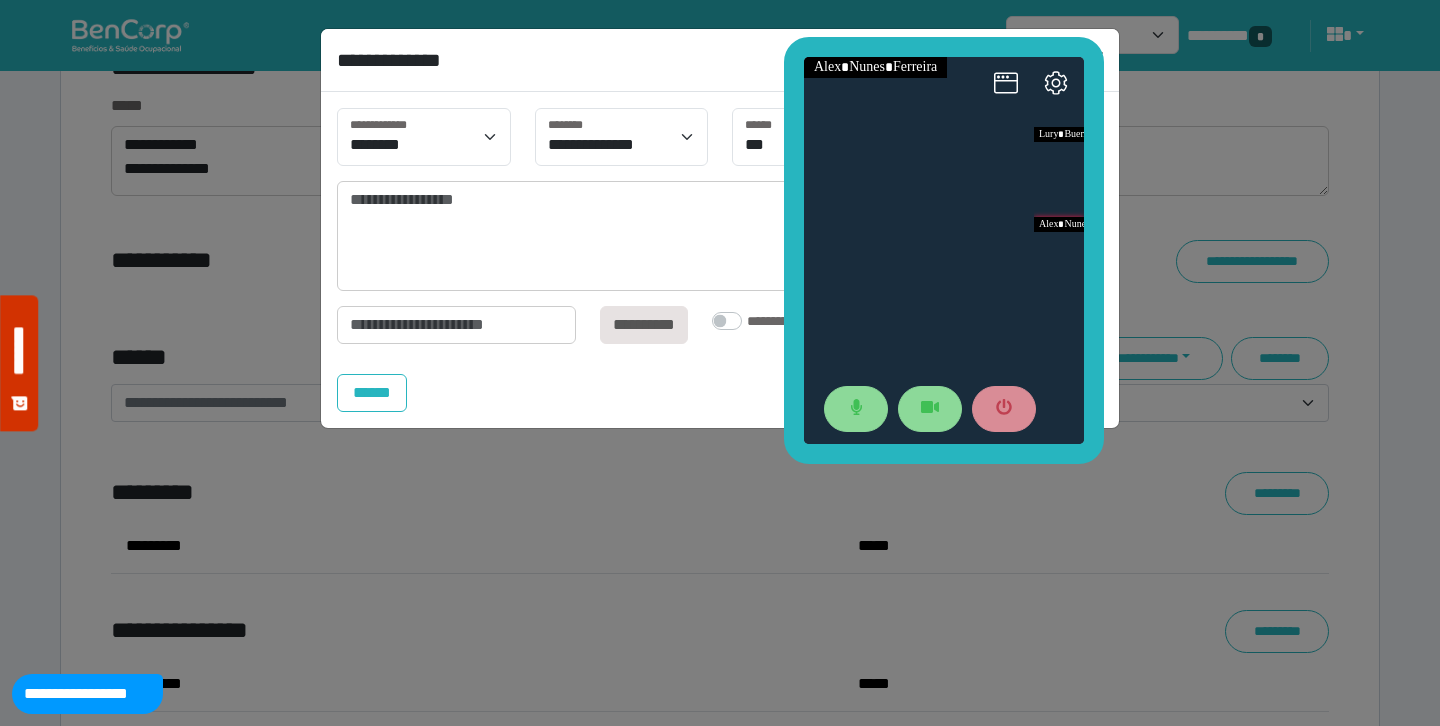drag, startPoint x: 842, startPoint y: 168, endPoint x: 782, endPoint y: 212, distance: 74.404305 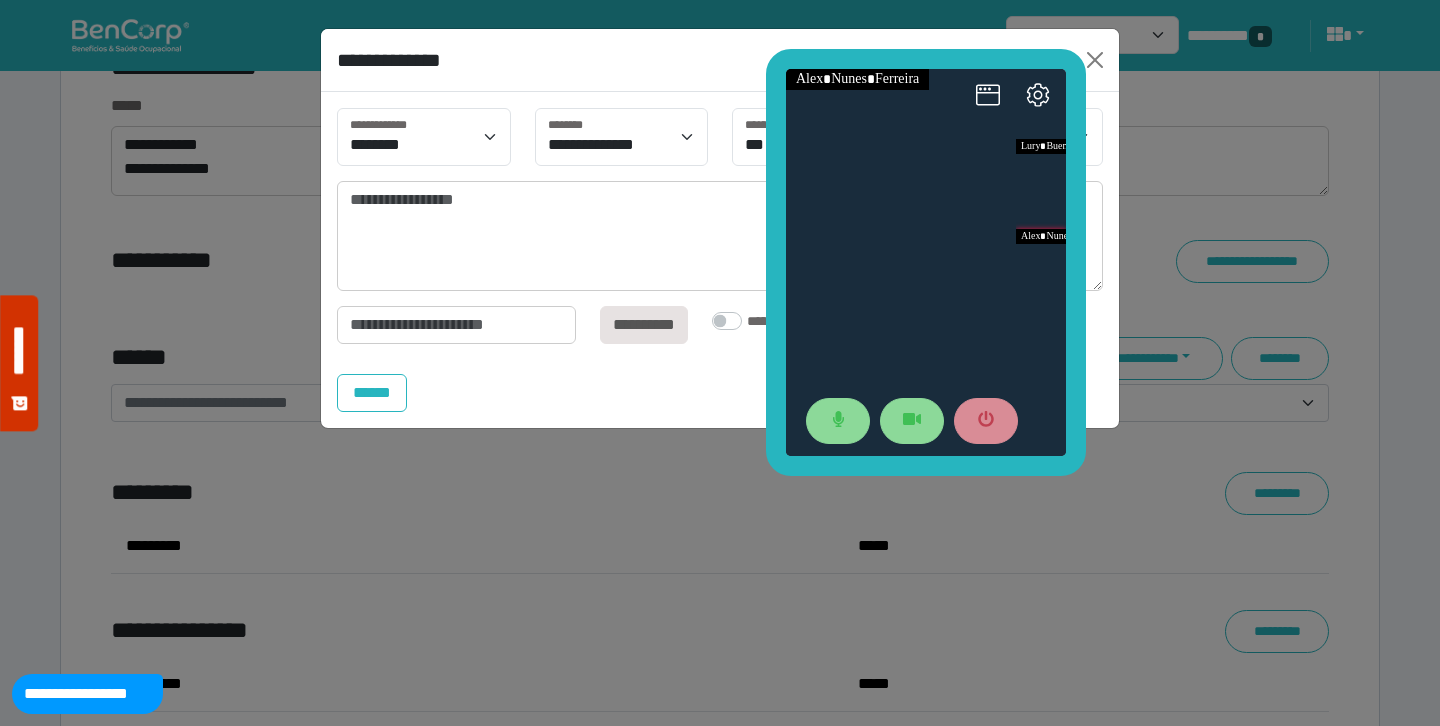 drag, startPoint x: 1568, startPoint y: 281, endPoint x: 875, endPoint y: 296, distance: 693.1623 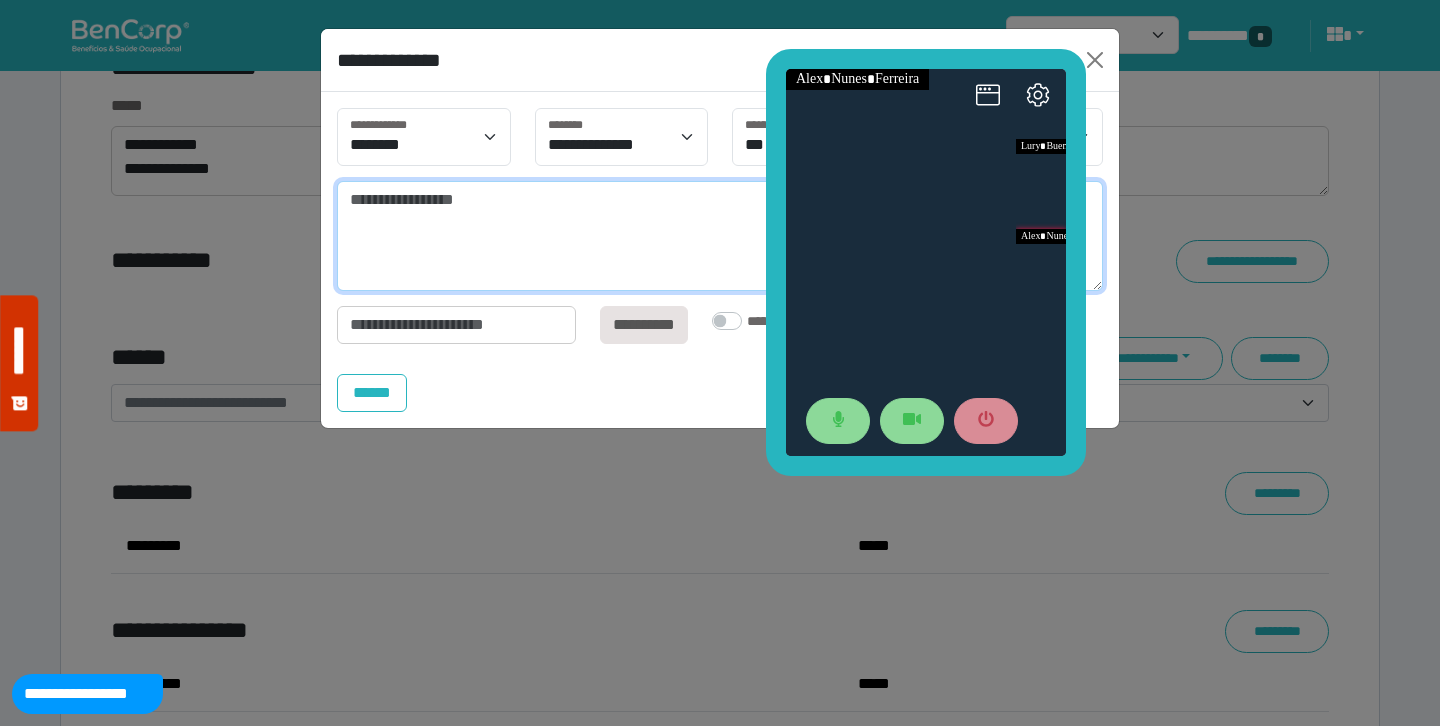 click on "**********" at bounding box center [720, -3035] 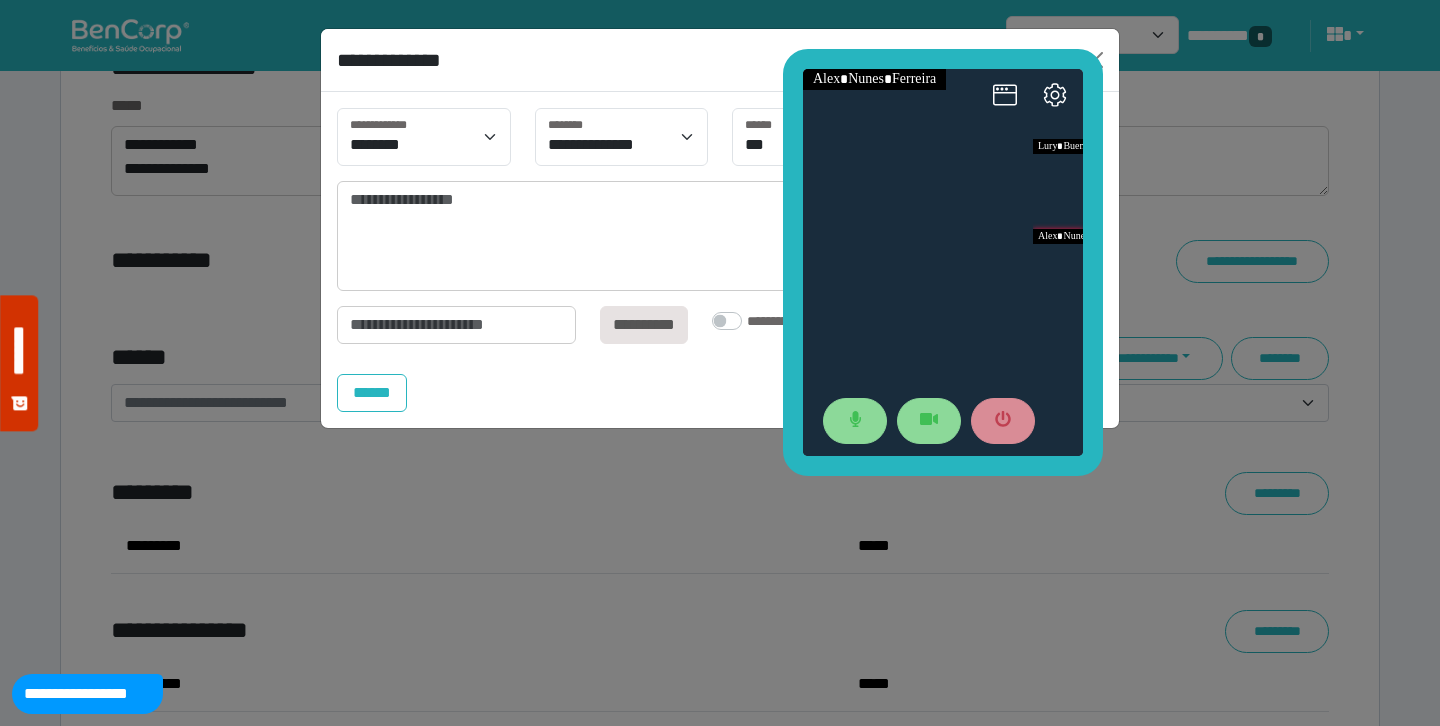 drag, startPoint x: 771, startPoint y: 253, endPoint x: 757, endPoint y: 217, distance: 38.626415 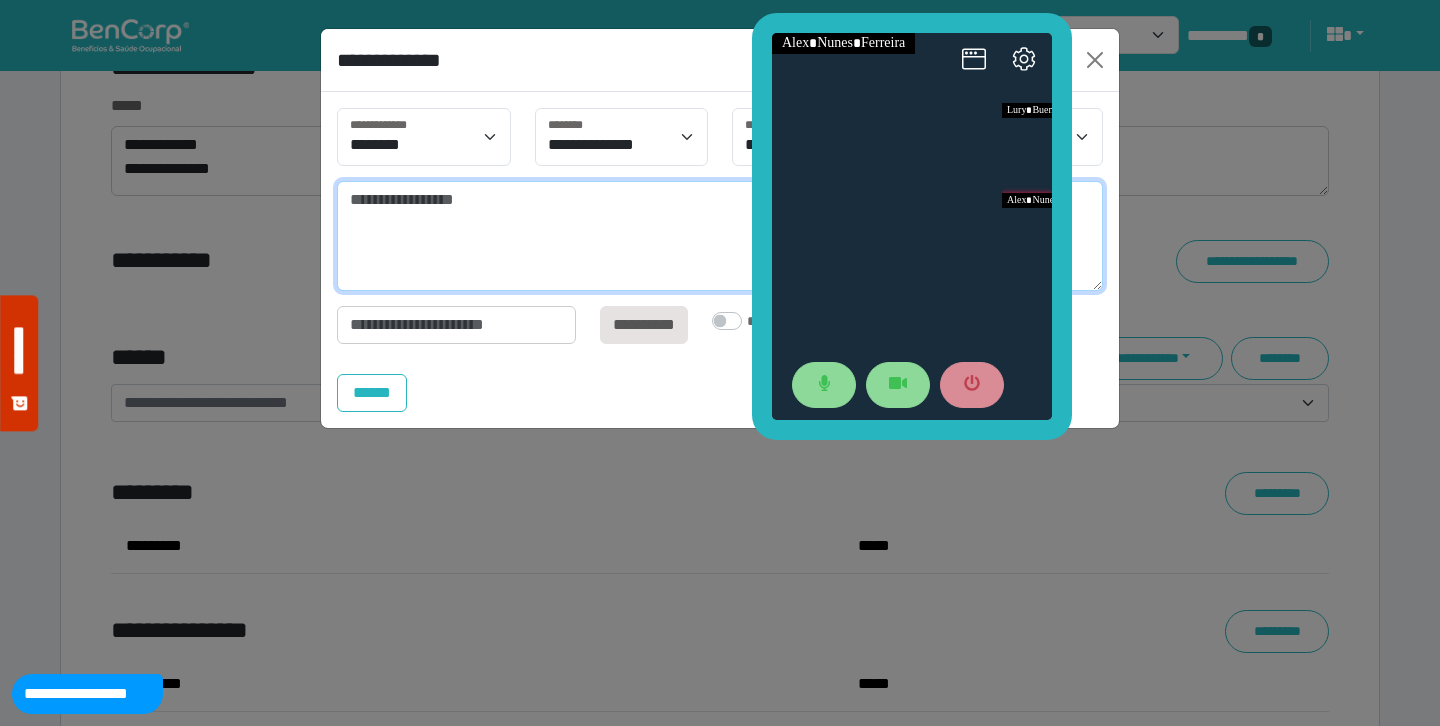 click at bounding box center [720, 236] 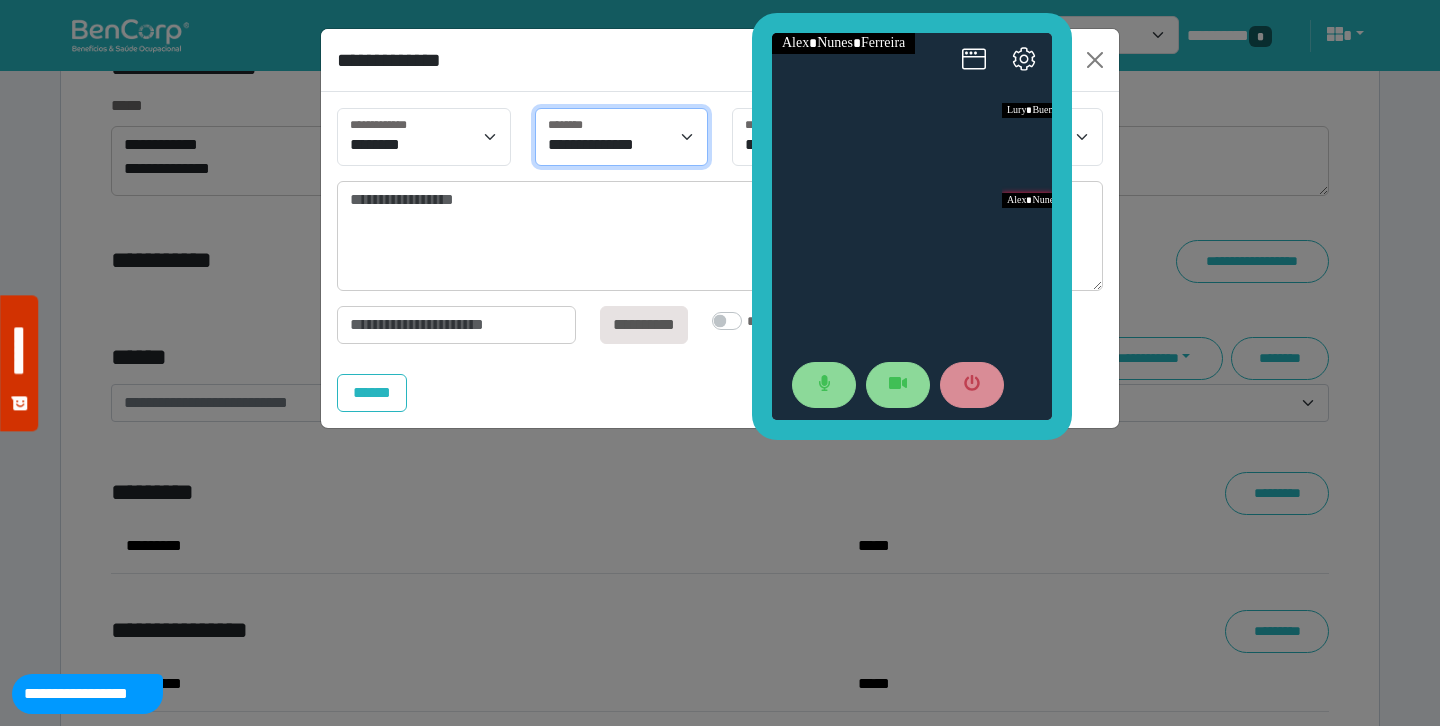 click on "**********" at bounding box center (622, 137) 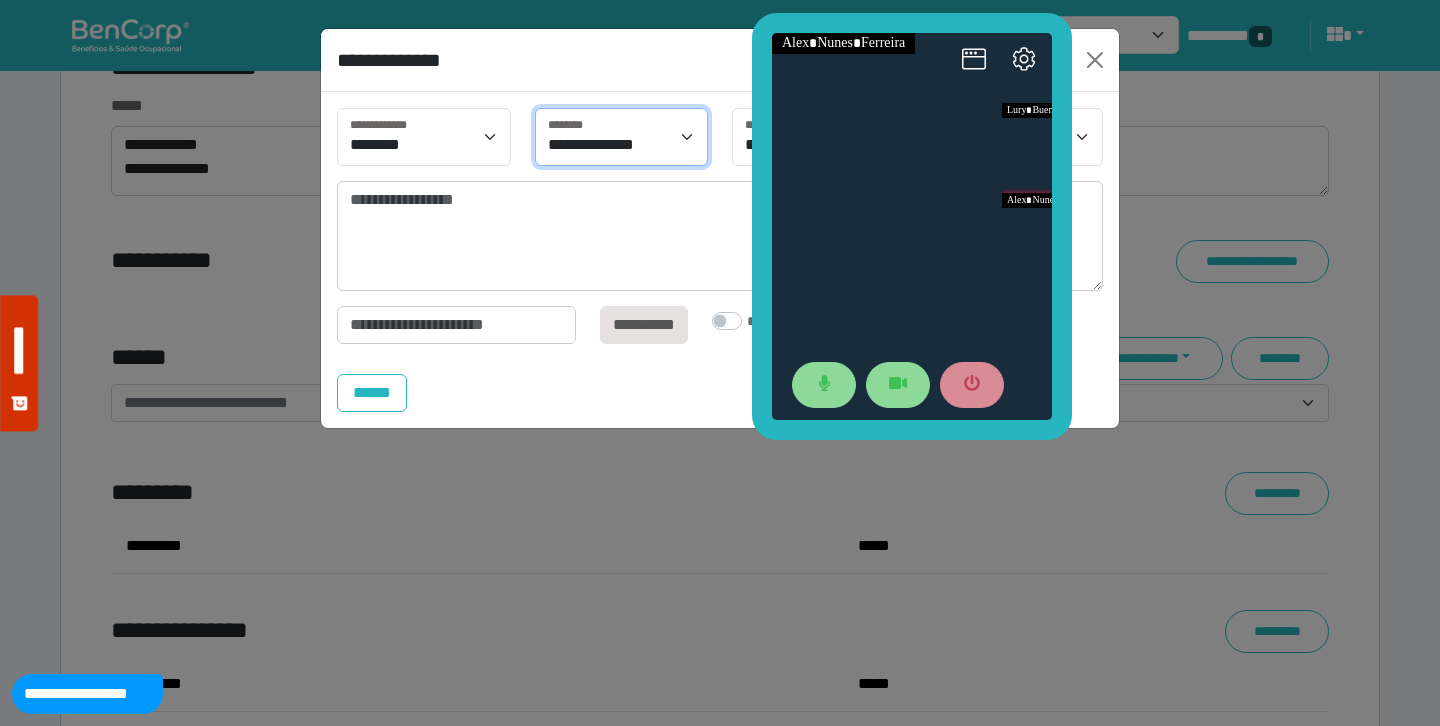 select on "****" 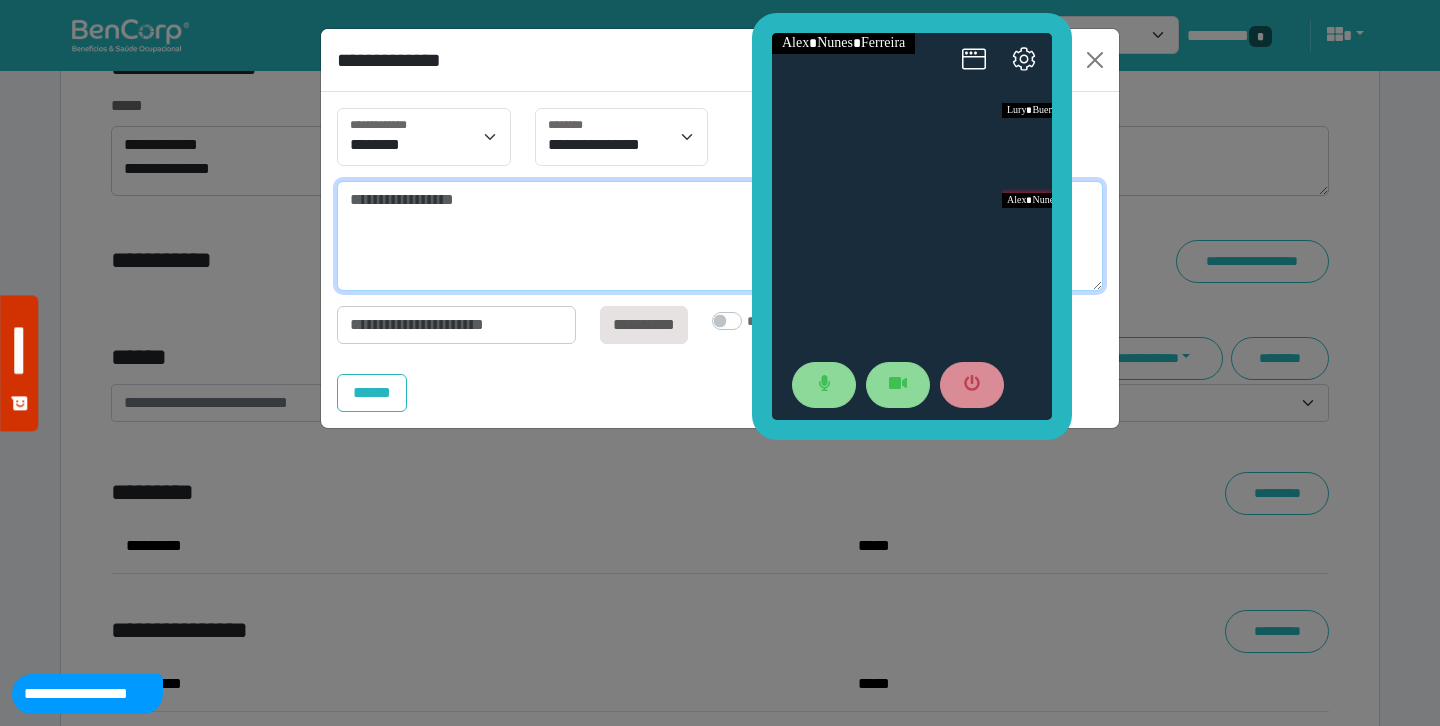 click at bounding box center [720, 236] 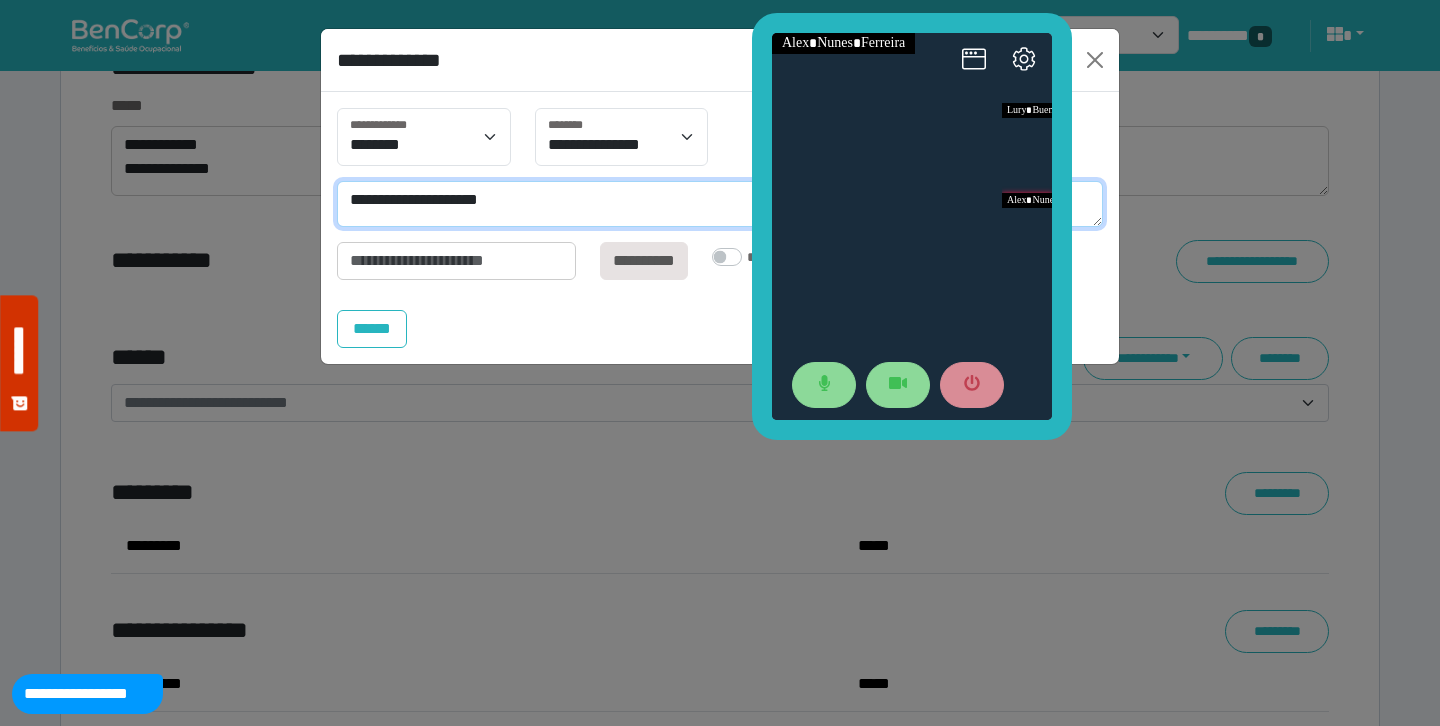 click on "**********" at bounding box center (720, 204) 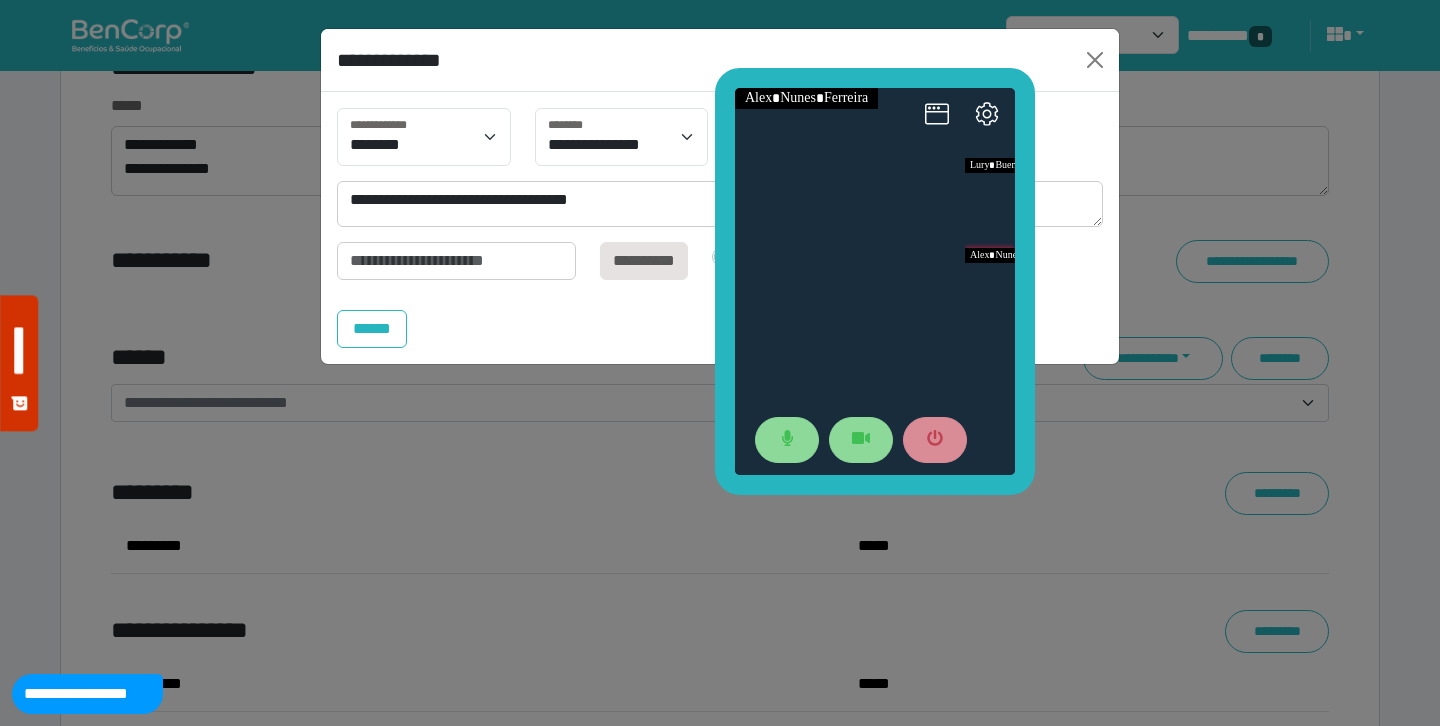 drag, startPoint x: 757, startPoint y: 134, endPoint x: 720, endPoint y: 189, distance: 66.287254 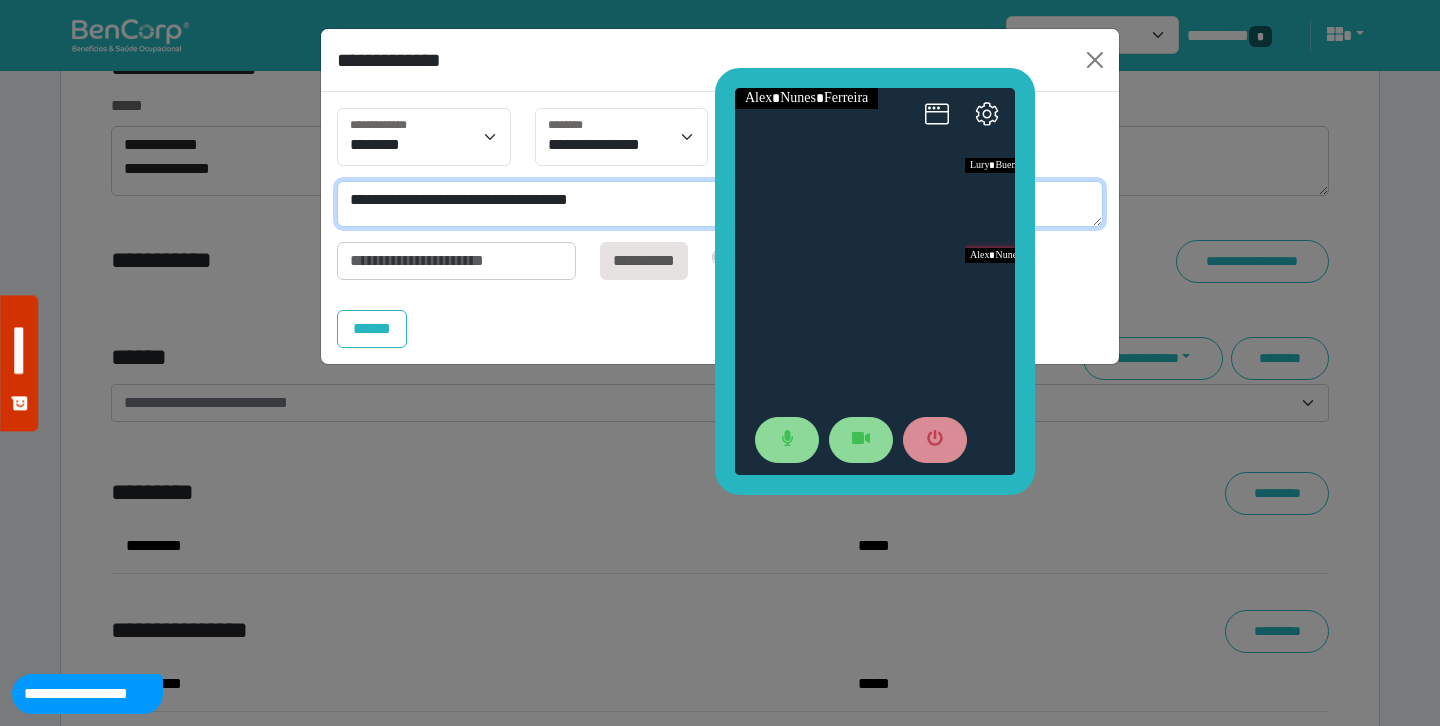 click on "**********" at bounding box center [720, 204] 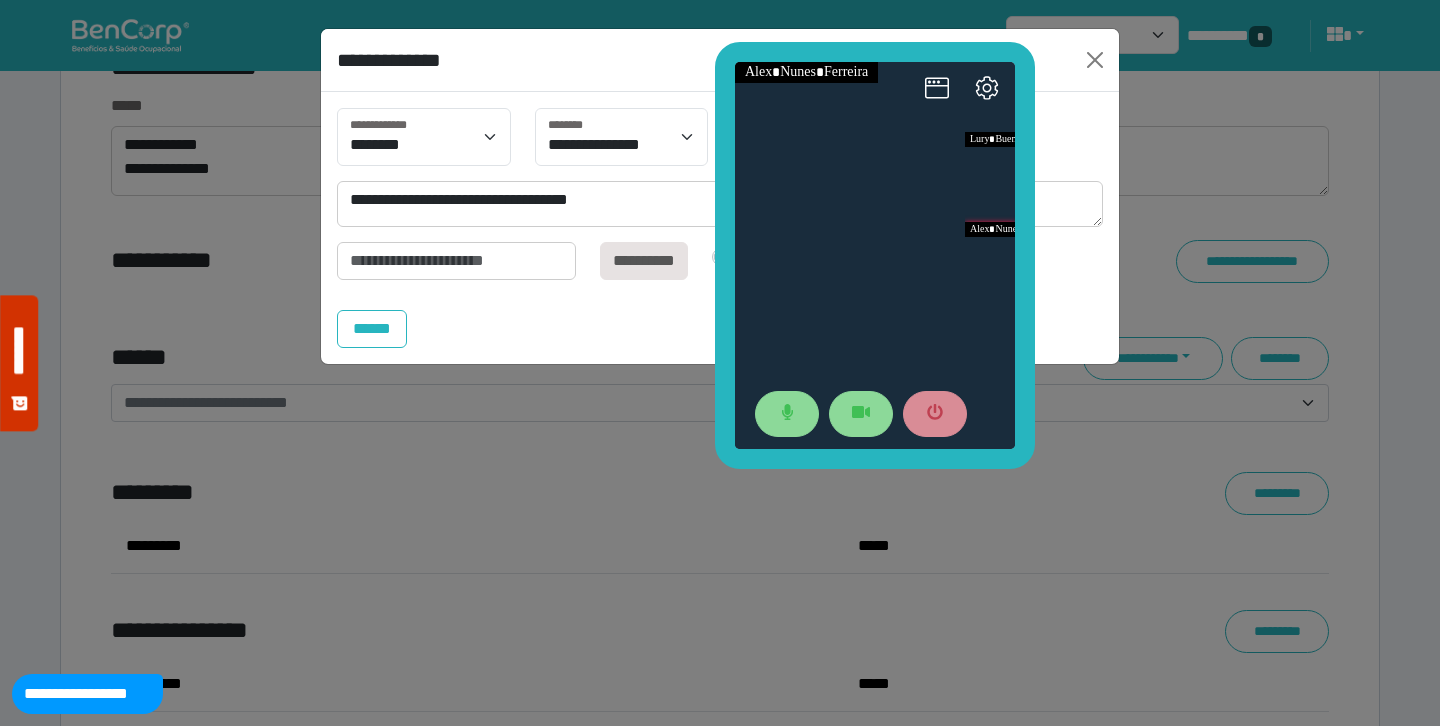 drag, startPoint x: 725, startPoint y: 198, endPoint x: 725, endPoint y: 161, distance: 37 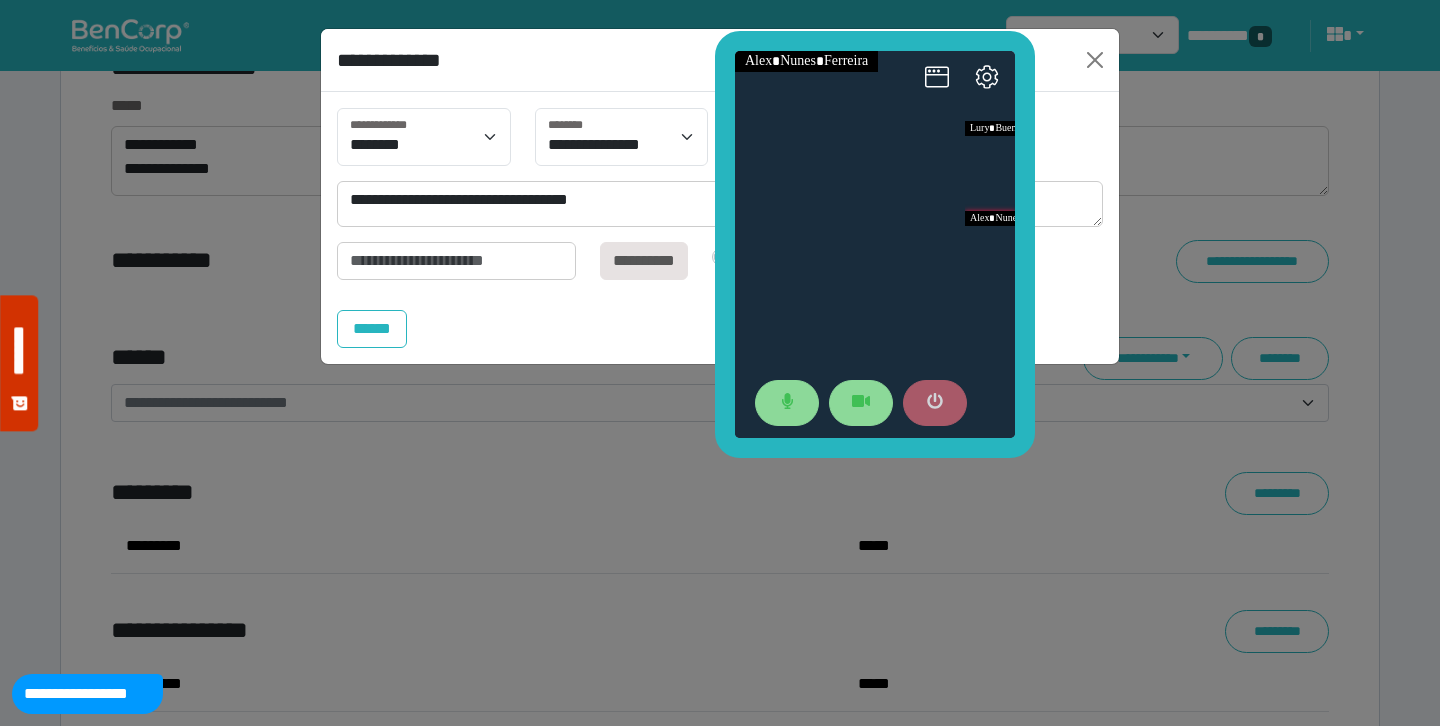 click 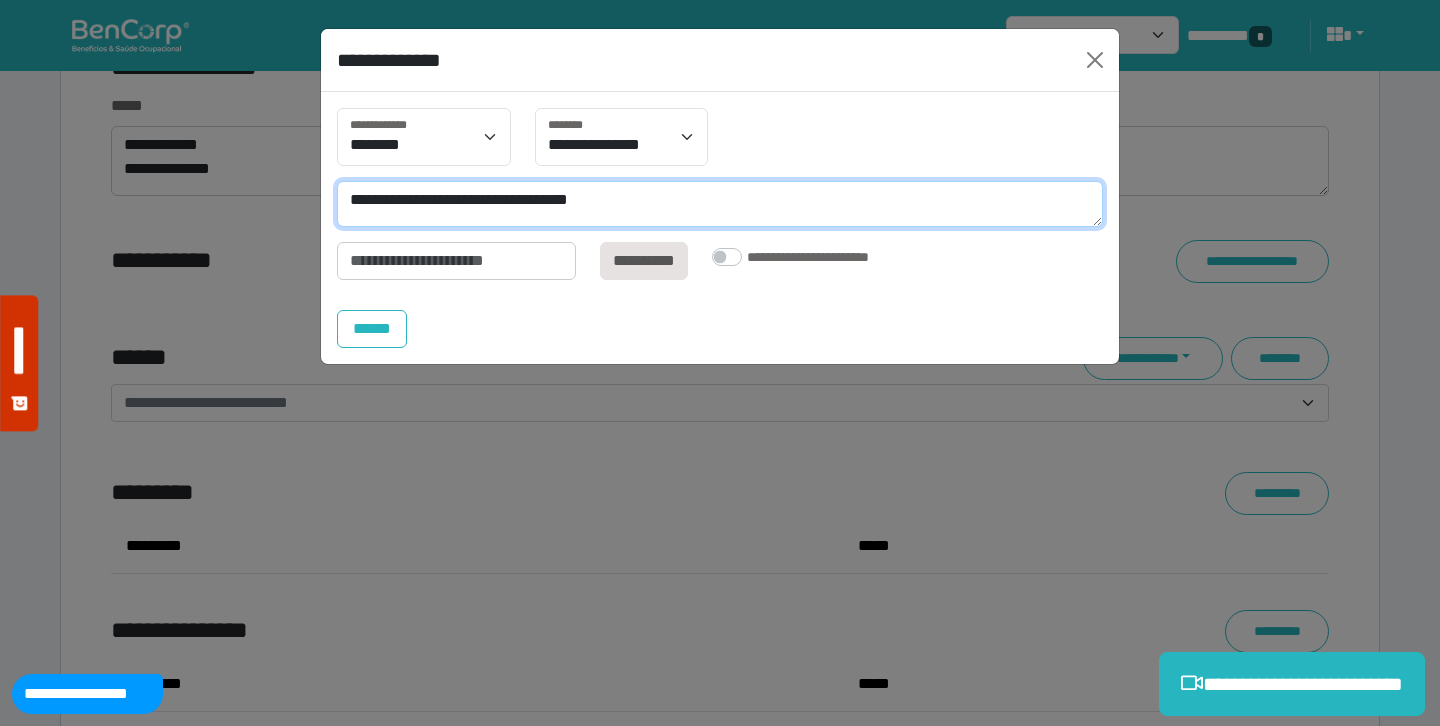 click on "**********" at bounding box center [720, 204] 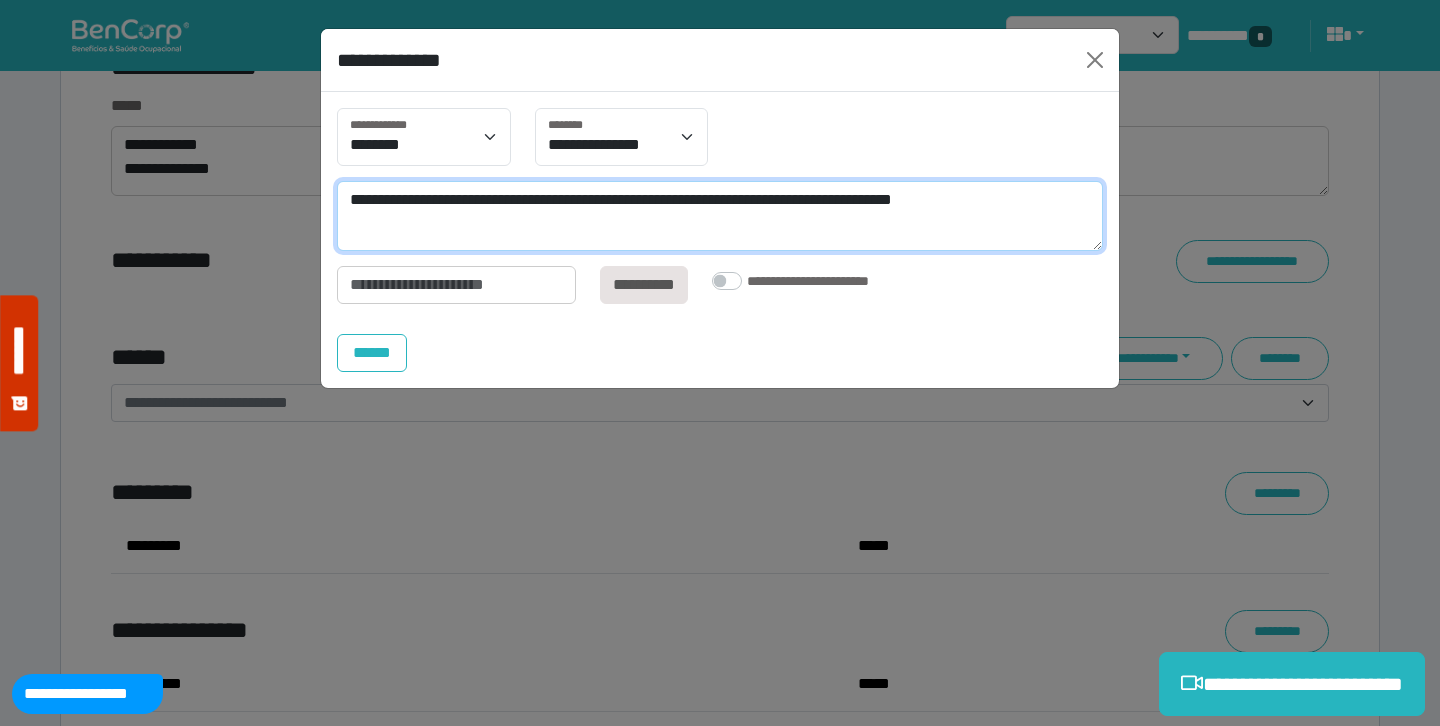 scroll, scrollTop: 0, scrollLeft: 0, axis: both 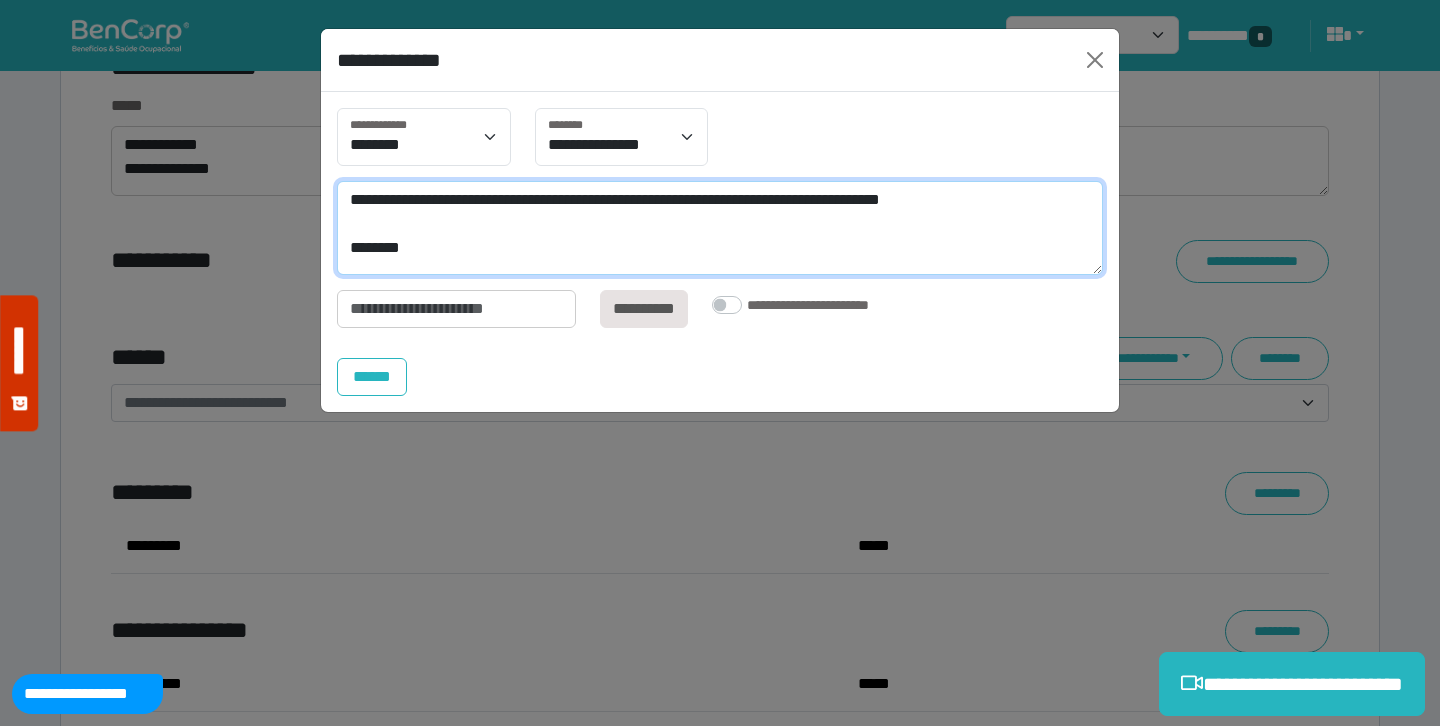 type on "**********" 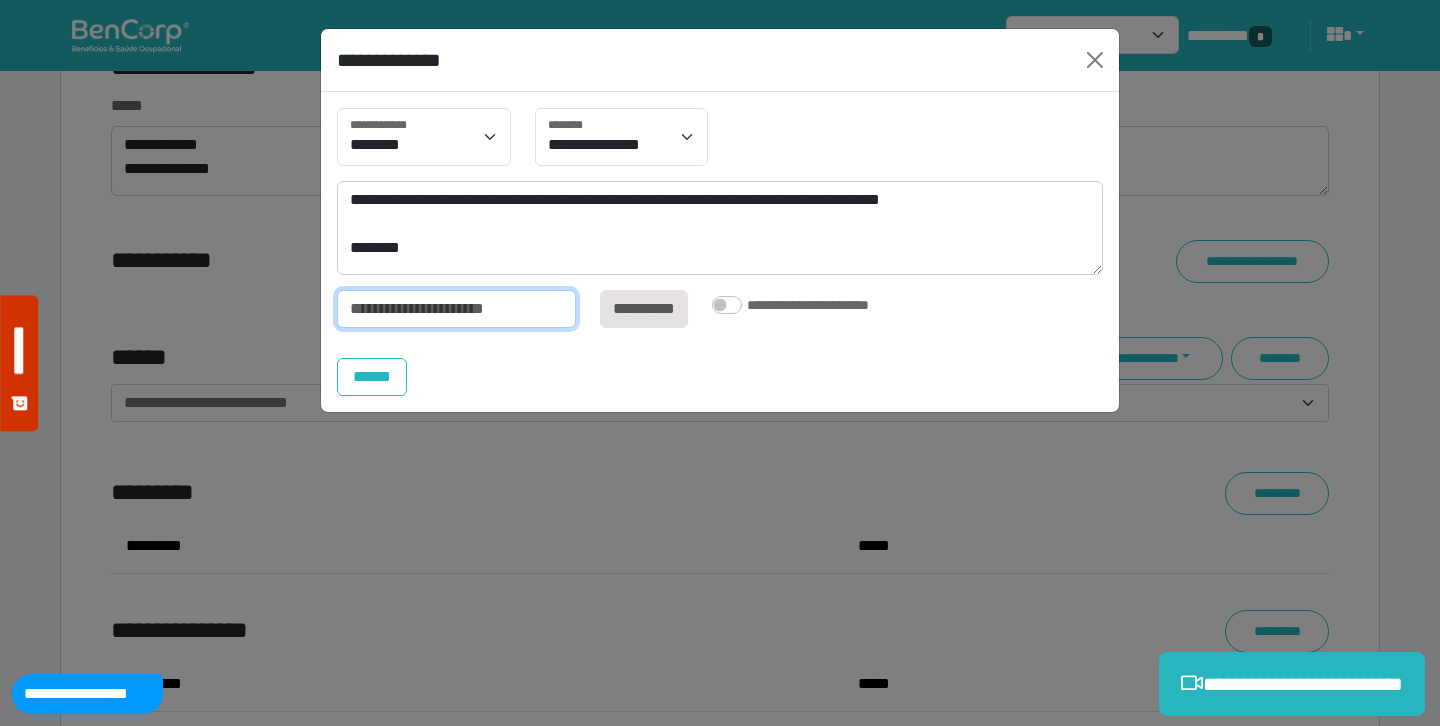 click at bounding box center (456, 309) 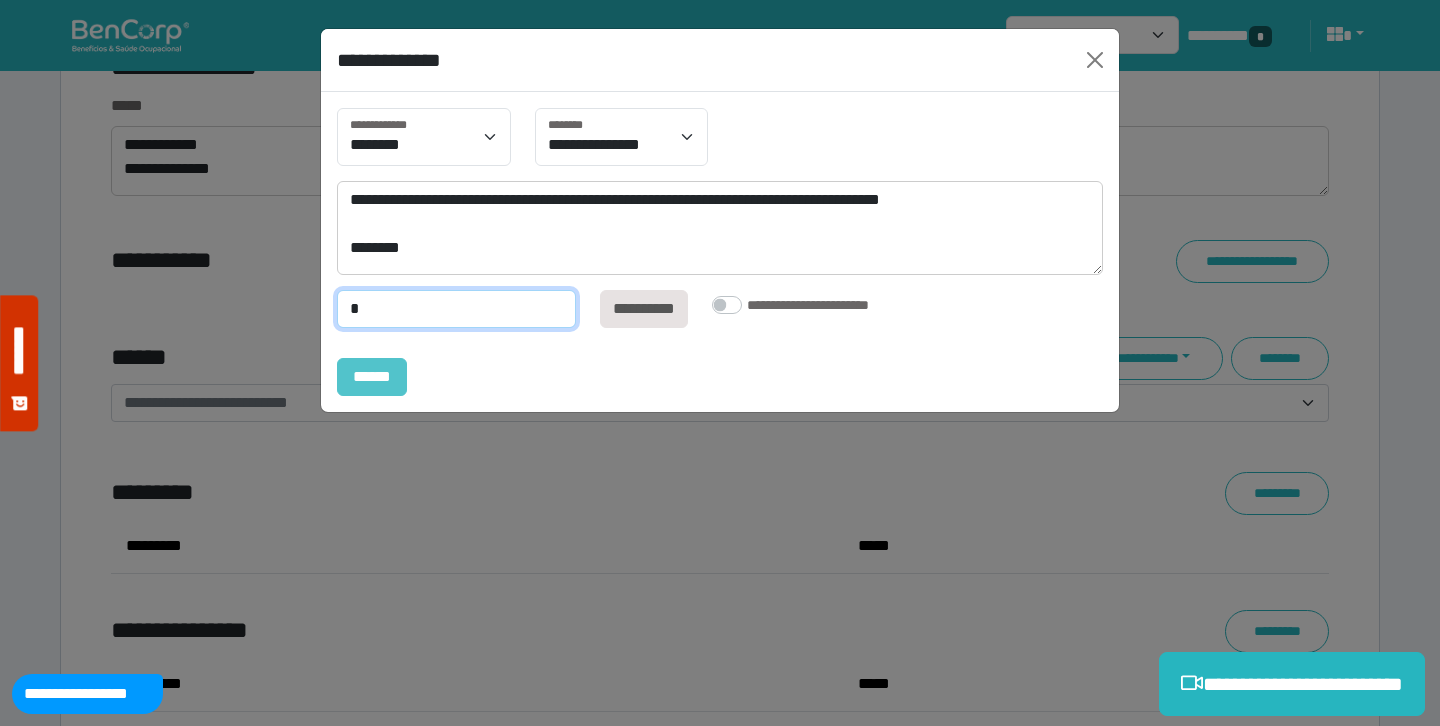 type on "*" 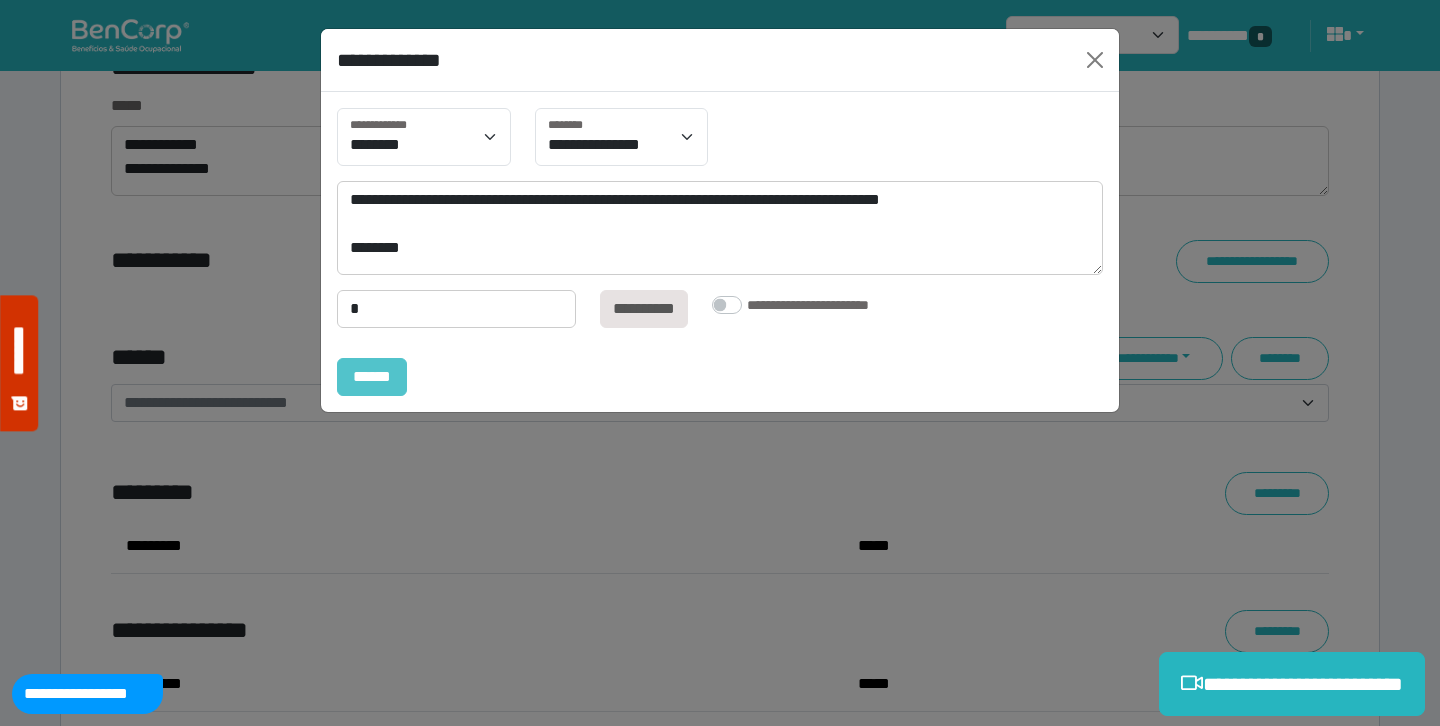 click on "******" at bounding box center (372, 377) 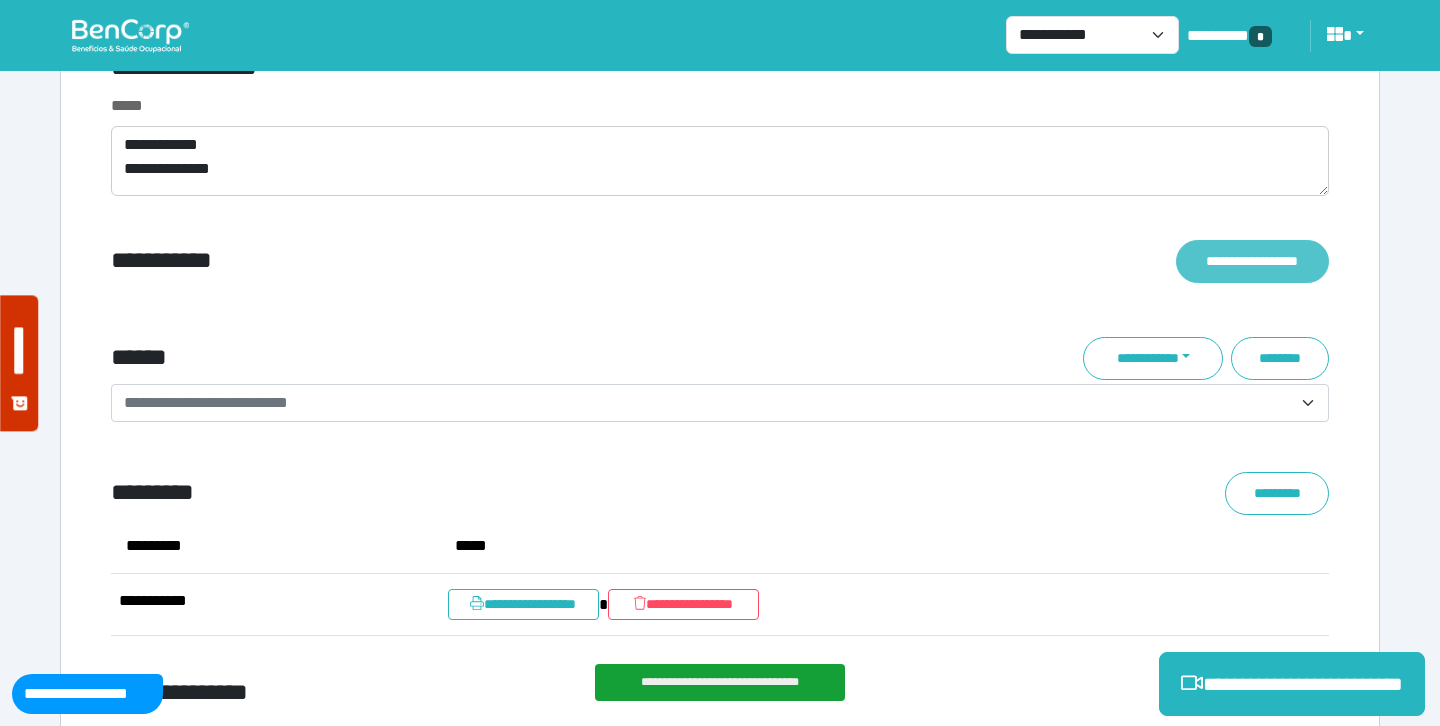 click on "**********" at bounding box center [1252, 261] 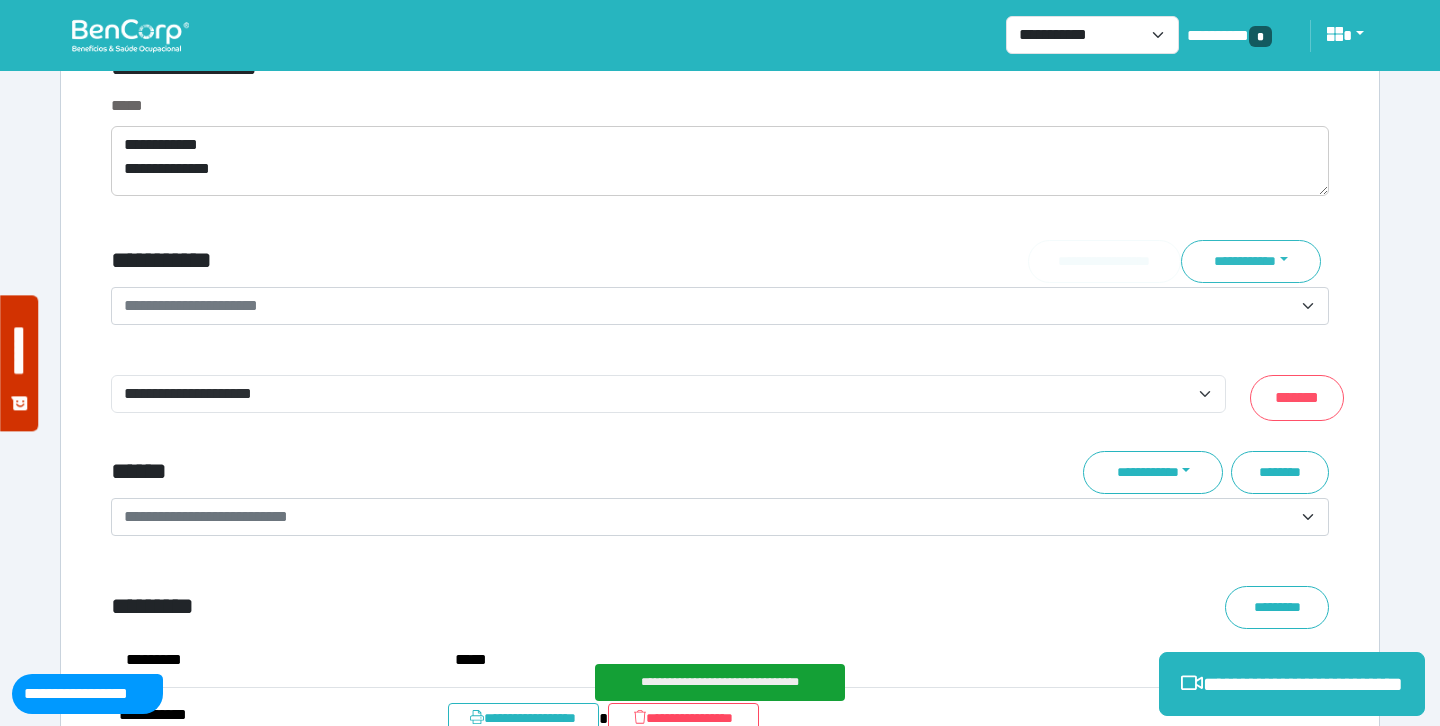 click on "**********" at bounding box center [191, 305] 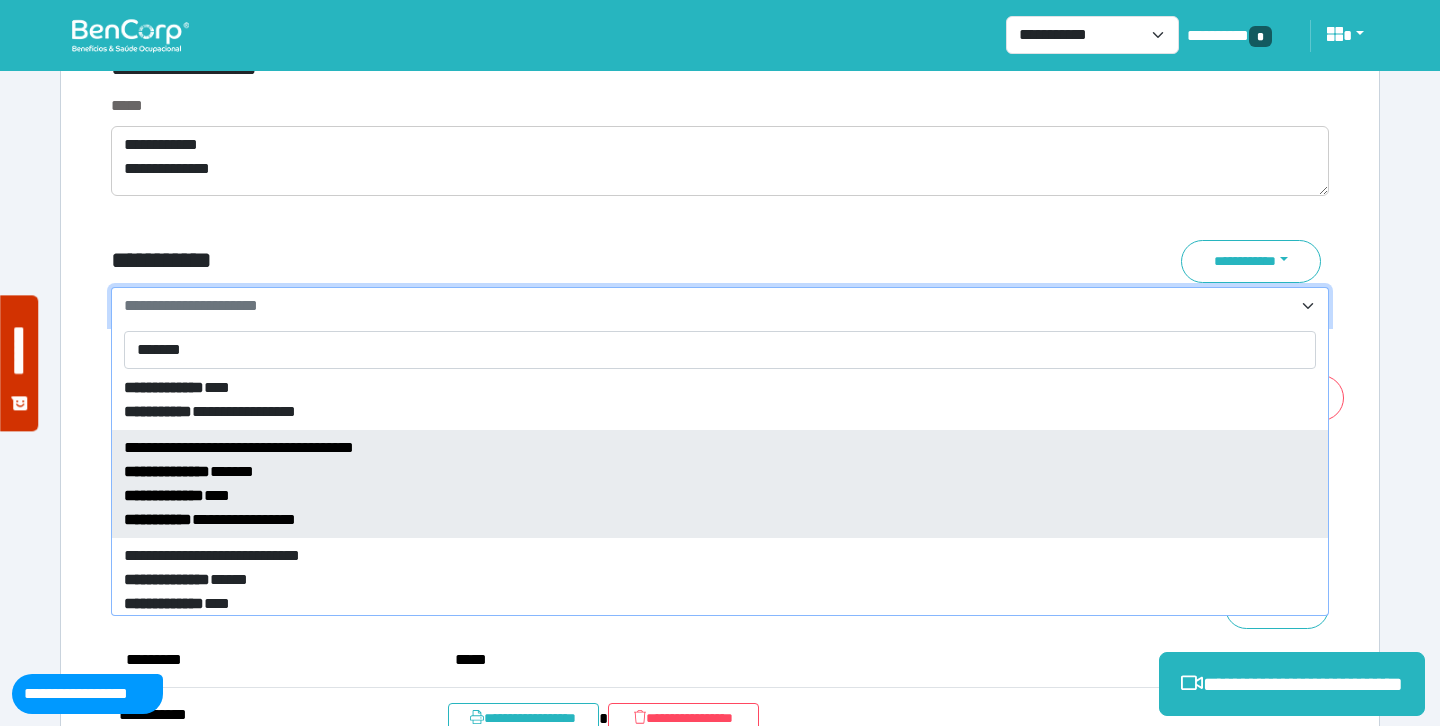 scroll, scrollTop: 84, scrollLeft: 0, axis: vertical 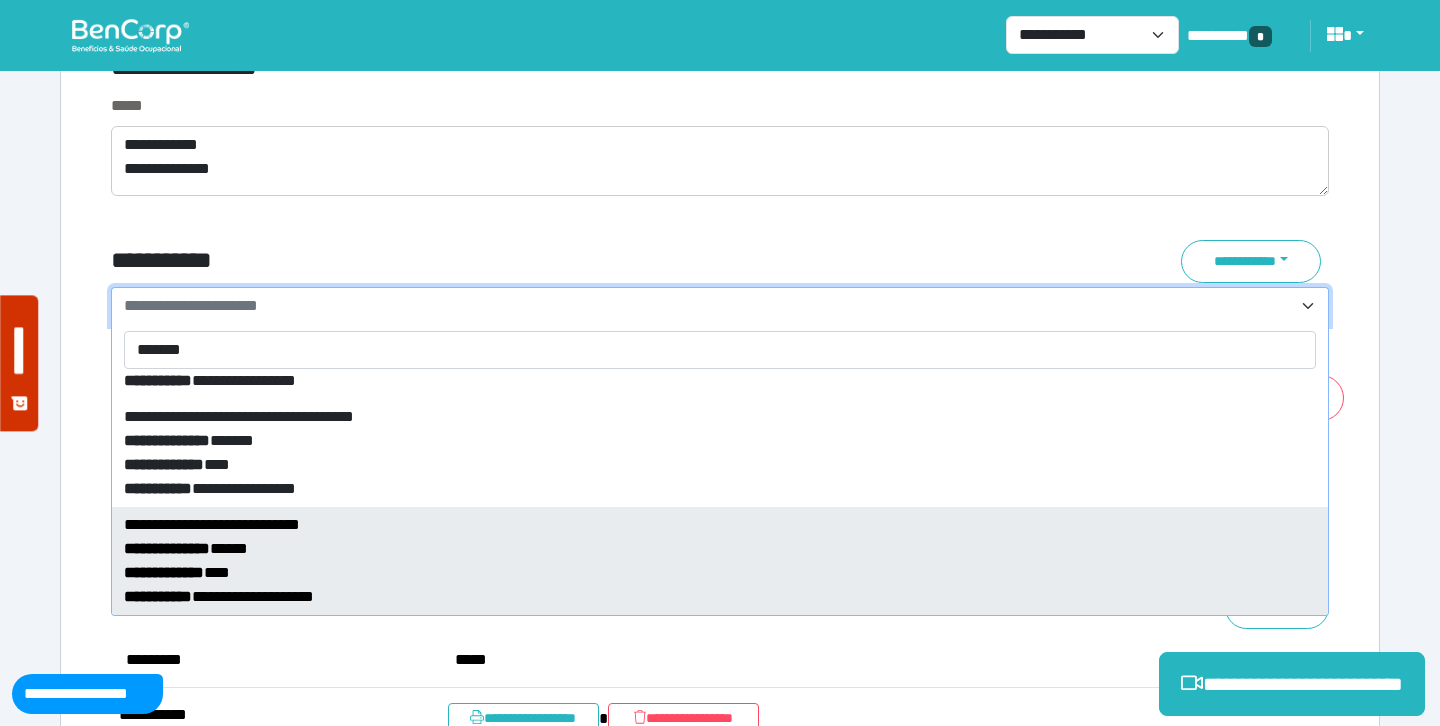 type on "*******" 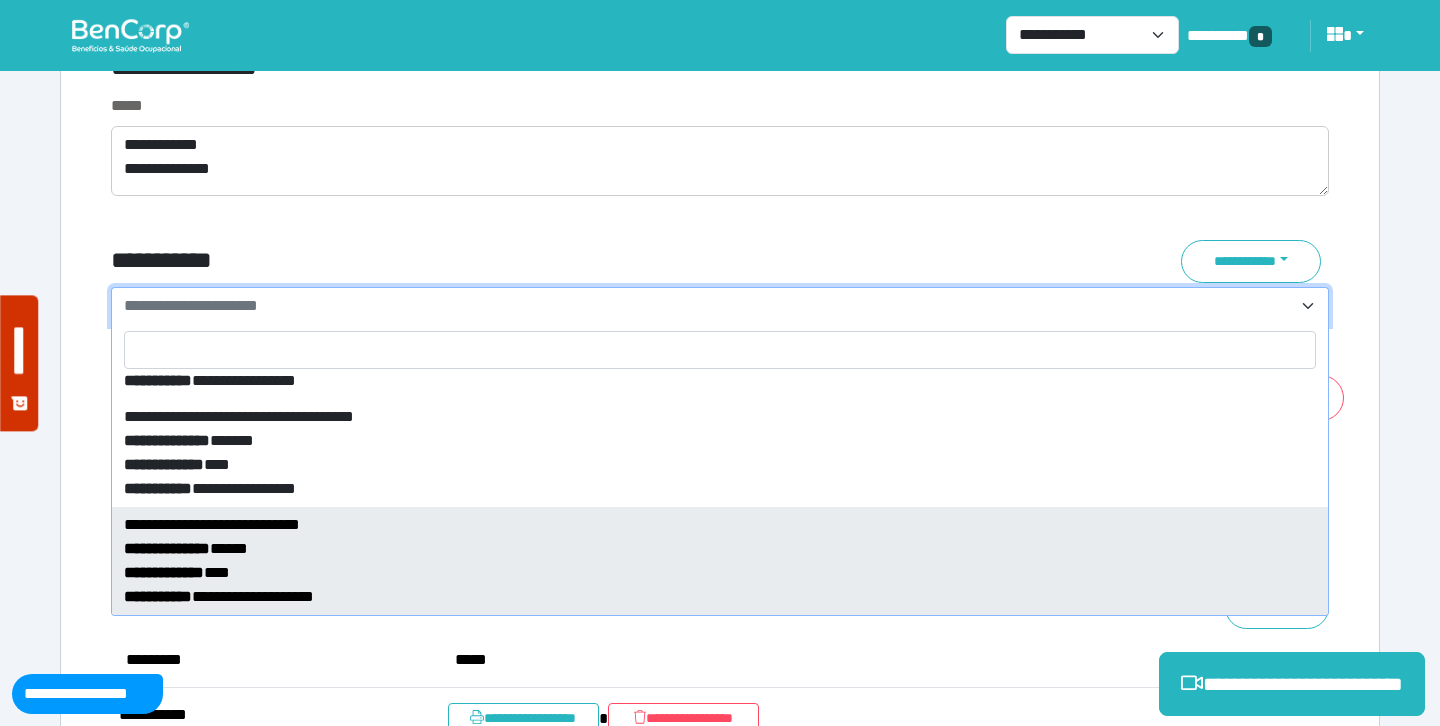 select on "*****" 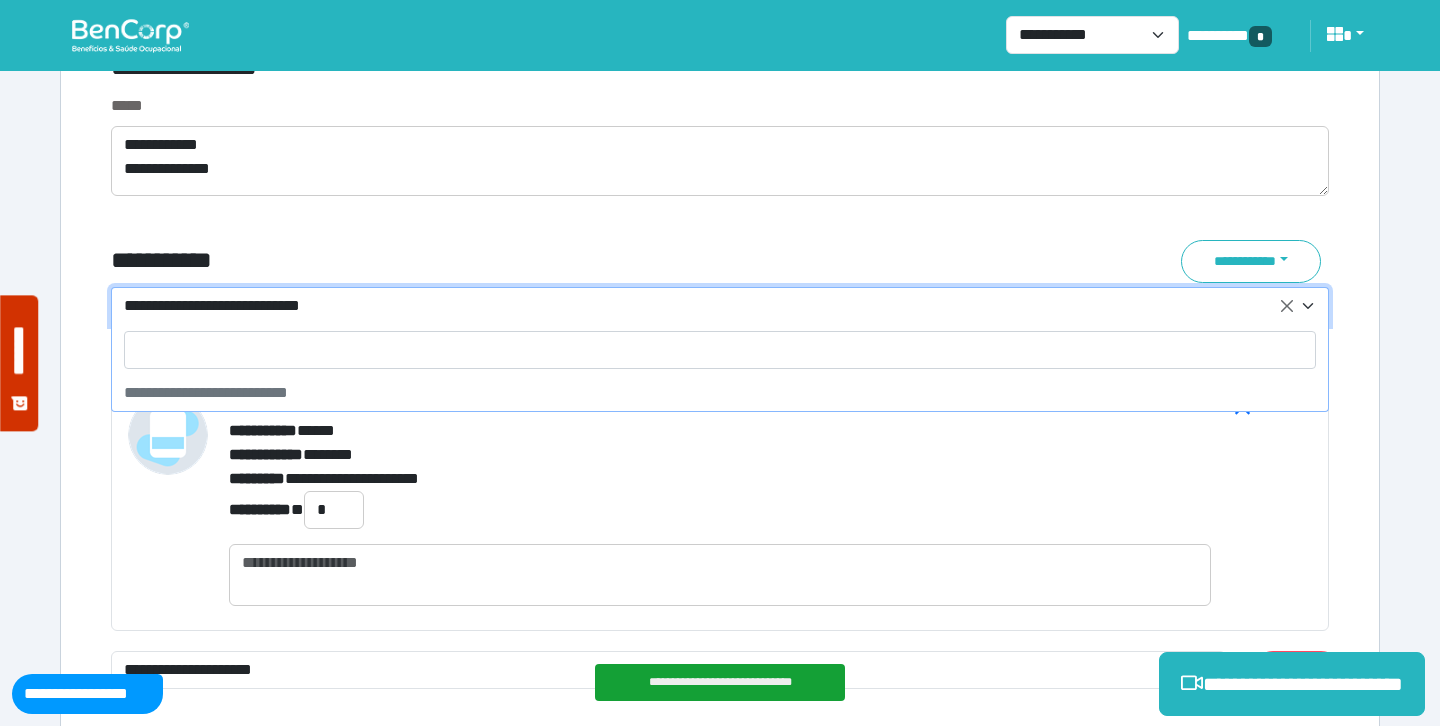 click on "**********" at bounding box center (708, 306) 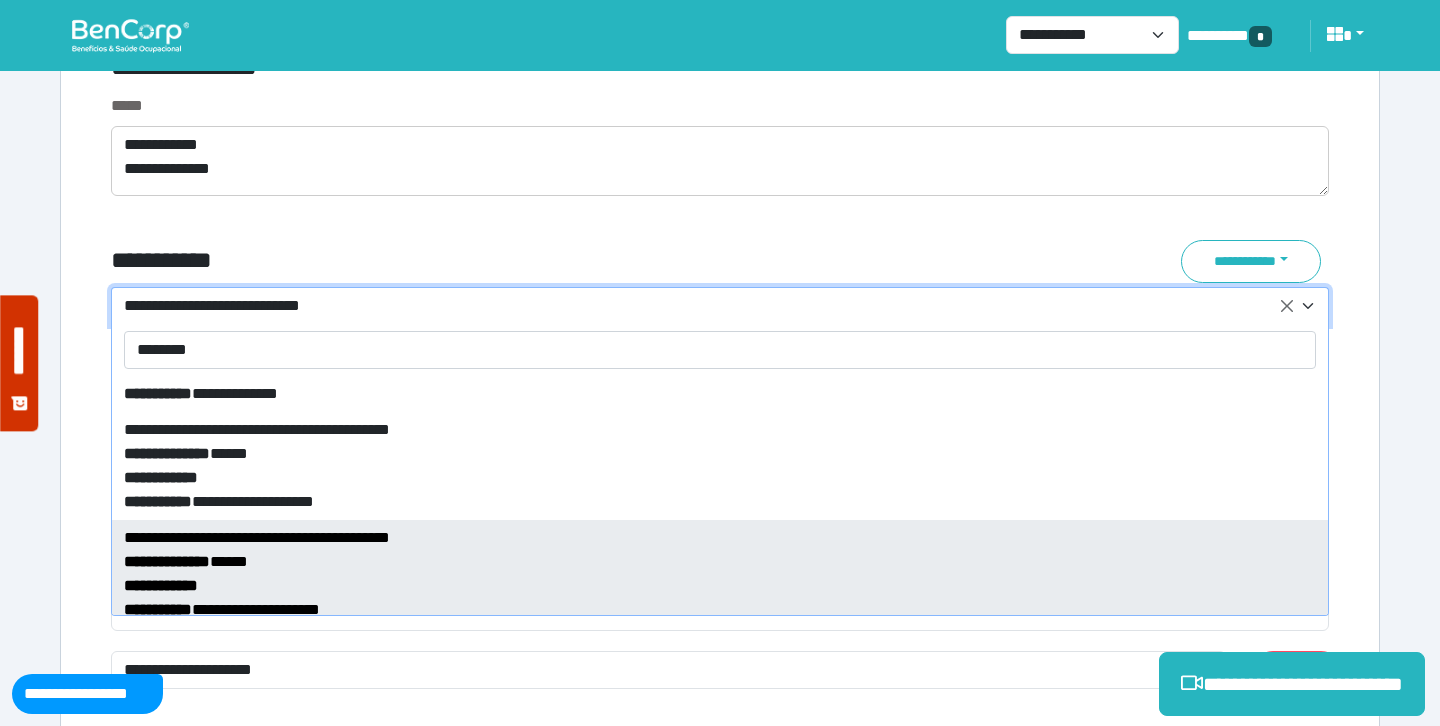 scroll, scrollTop: 822, scrollLeft: 0, axis: vertical 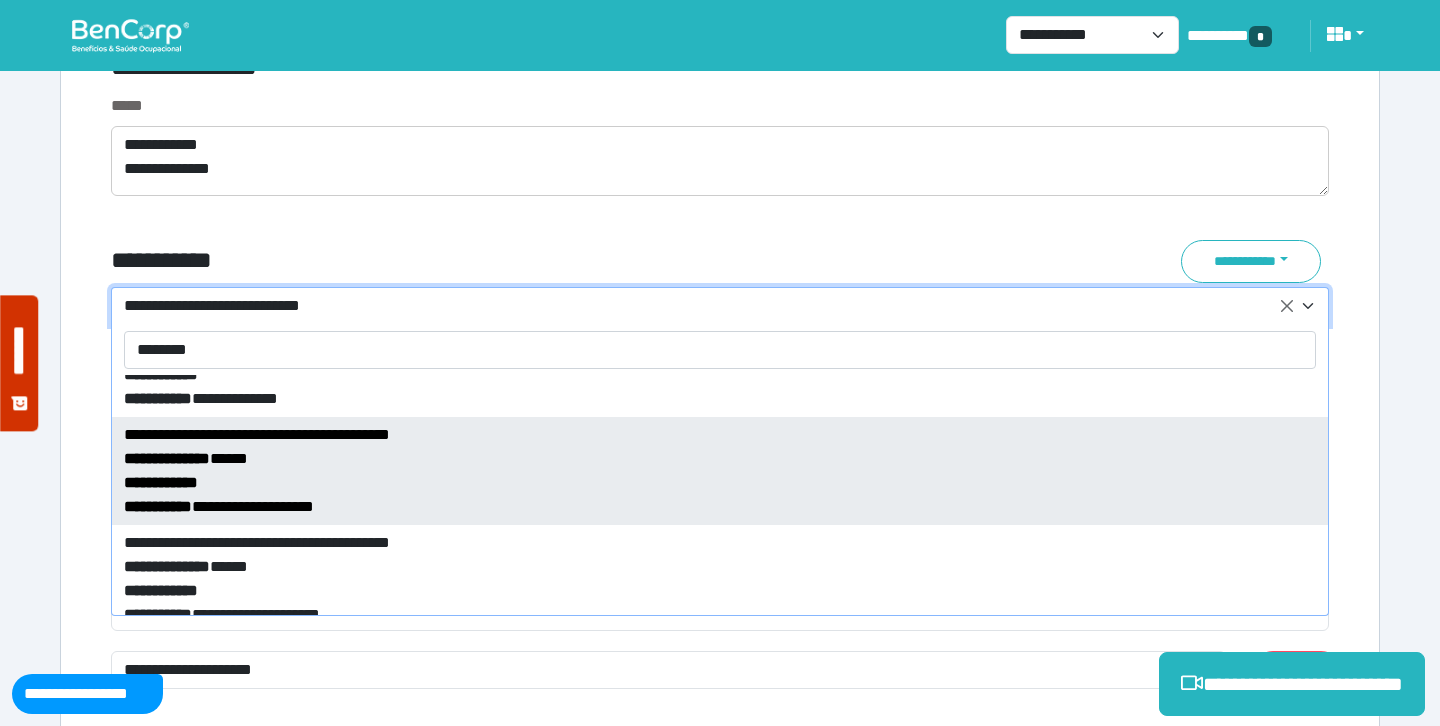 type on "********" 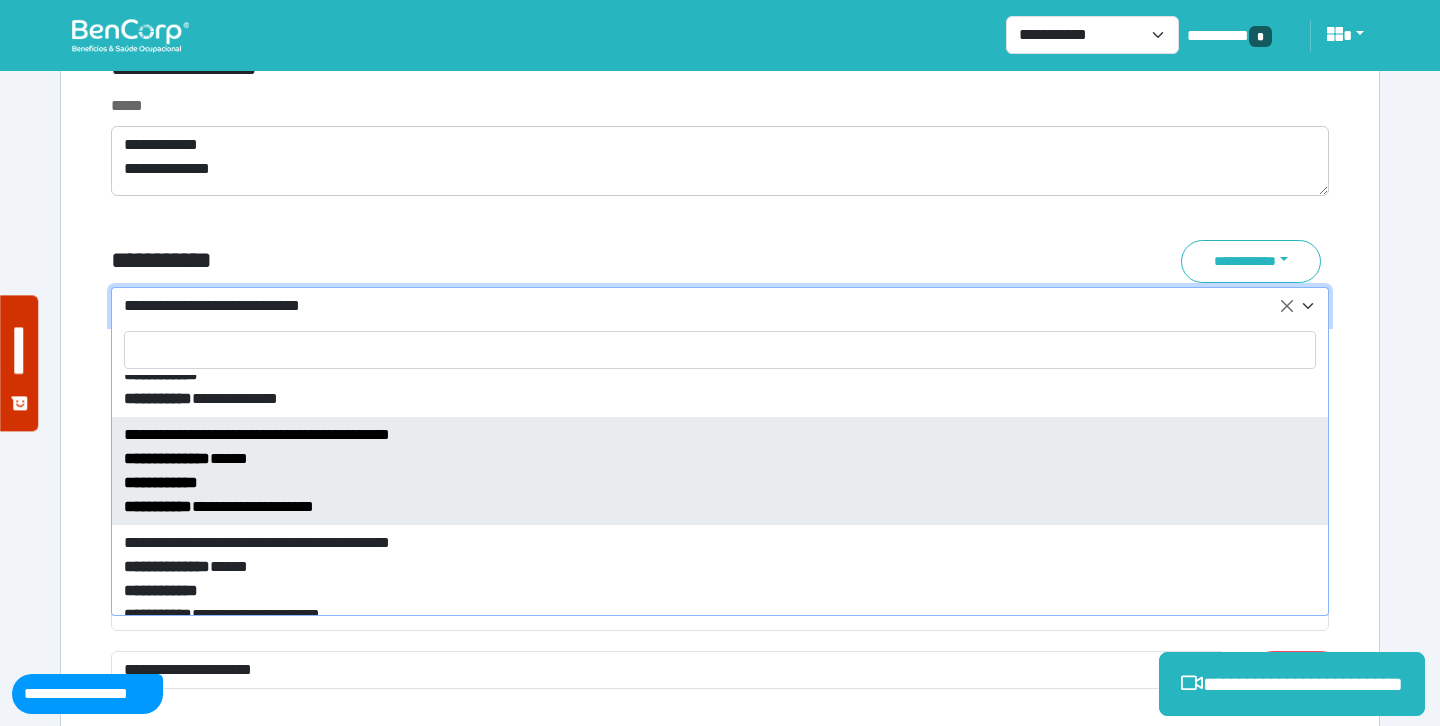 select on "*****" 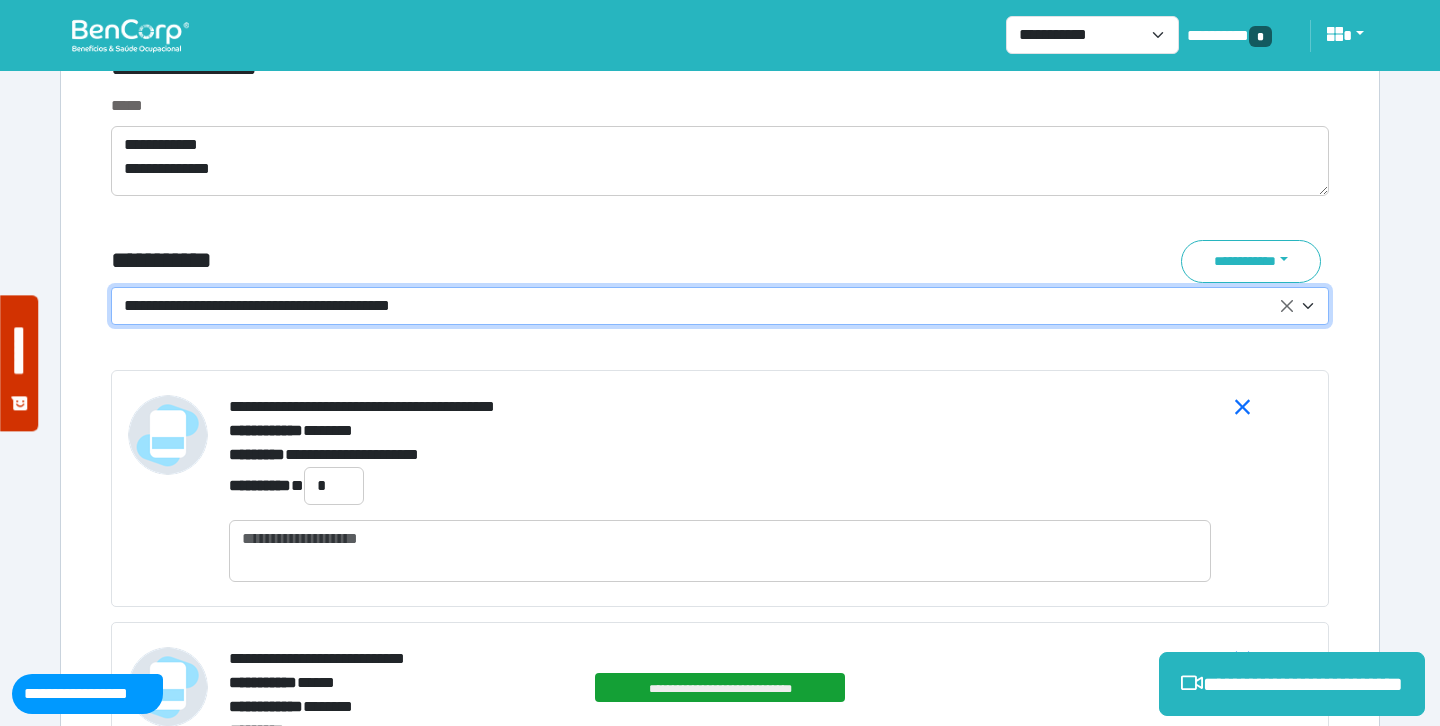 click on "**********" at bounding box center [513, 261] 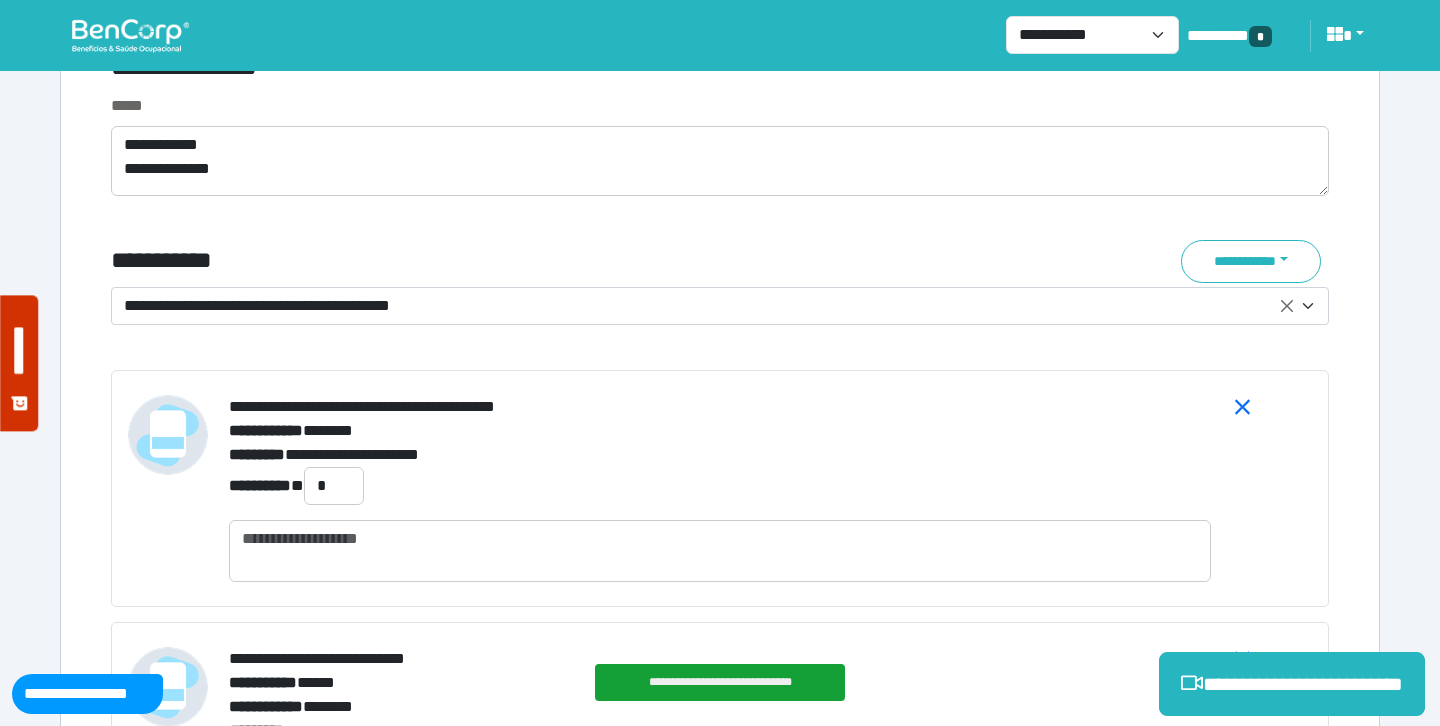 click on "**********" at bounding box center [708, 306] 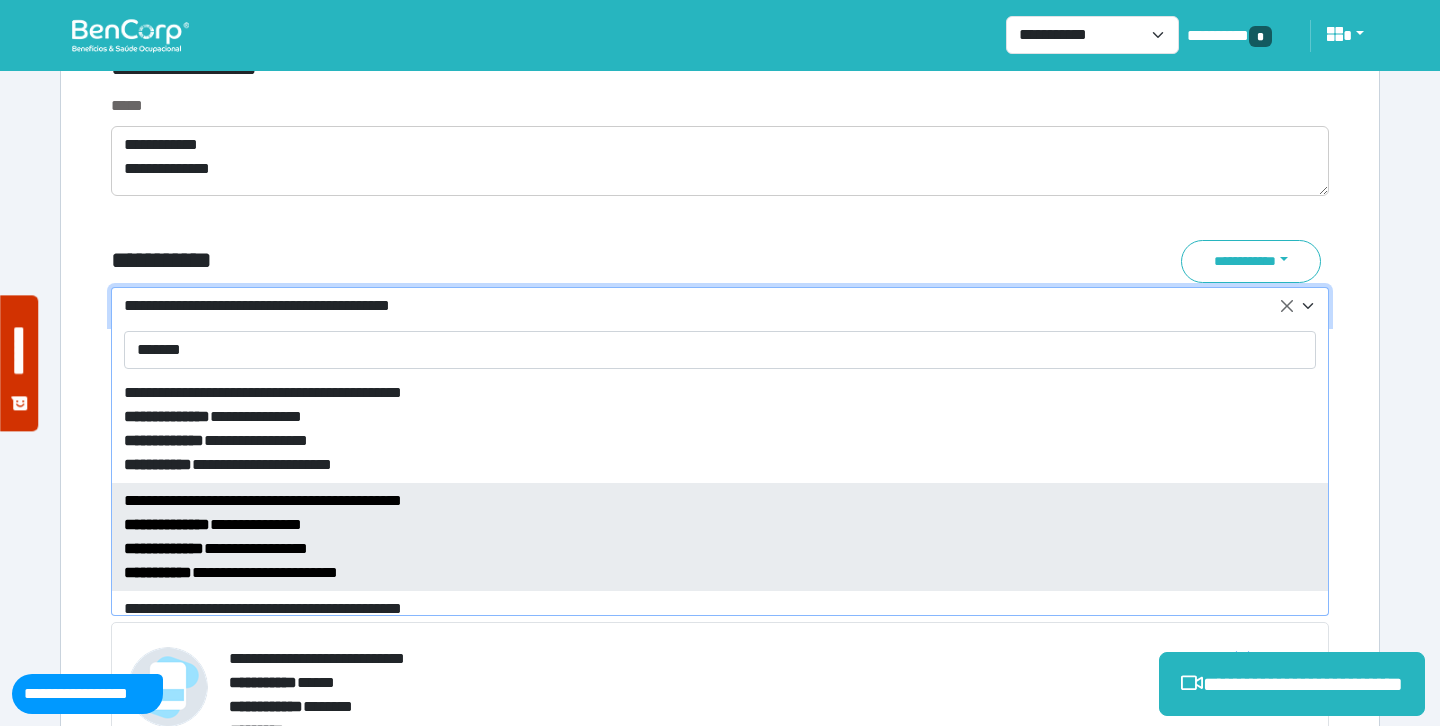 type on "*******" 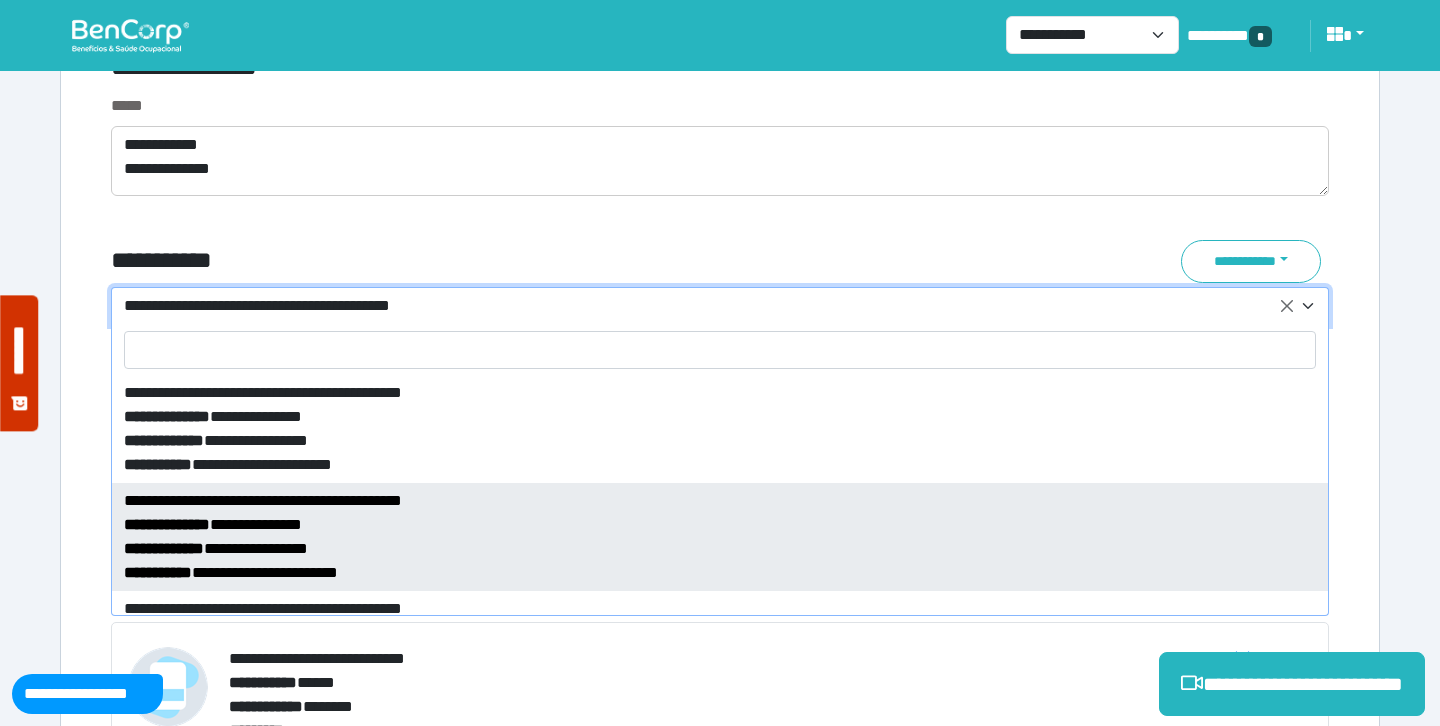 select on "*****" 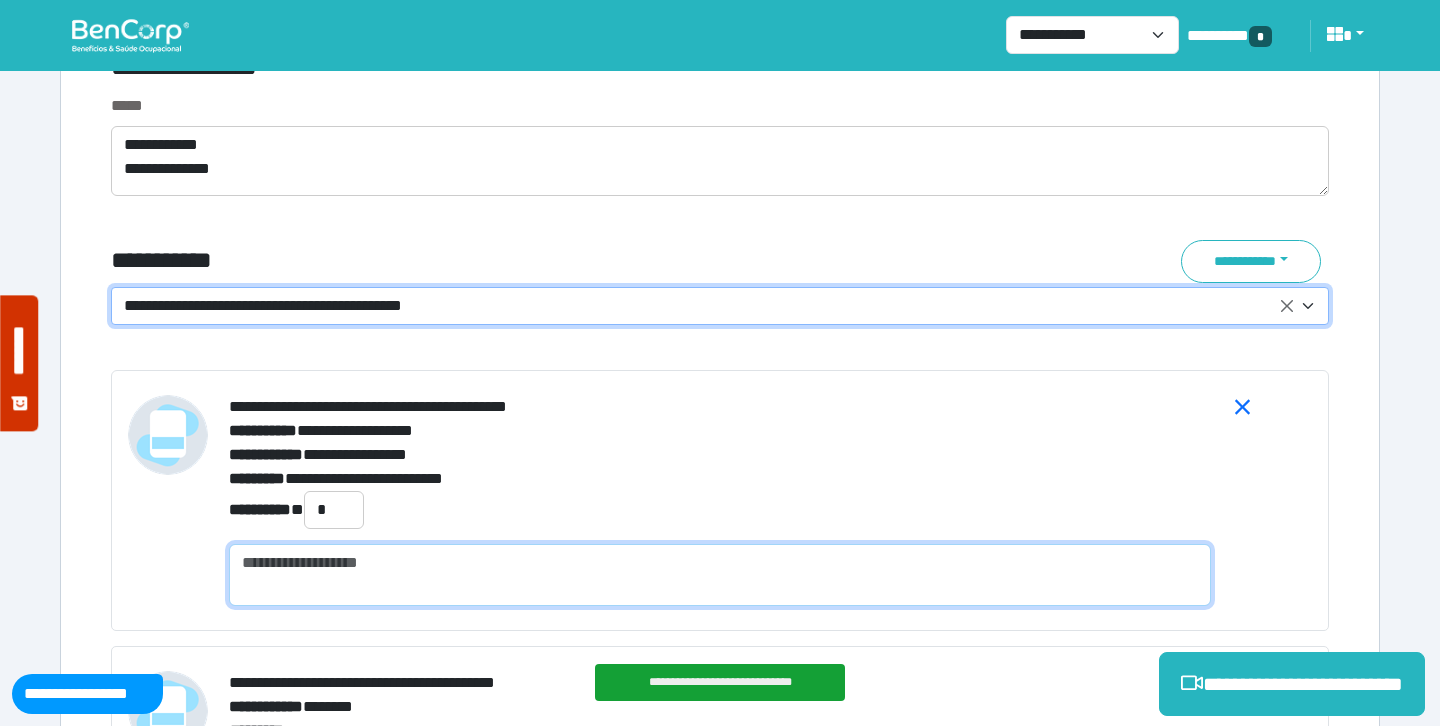 click at bounding box center (720, 575) 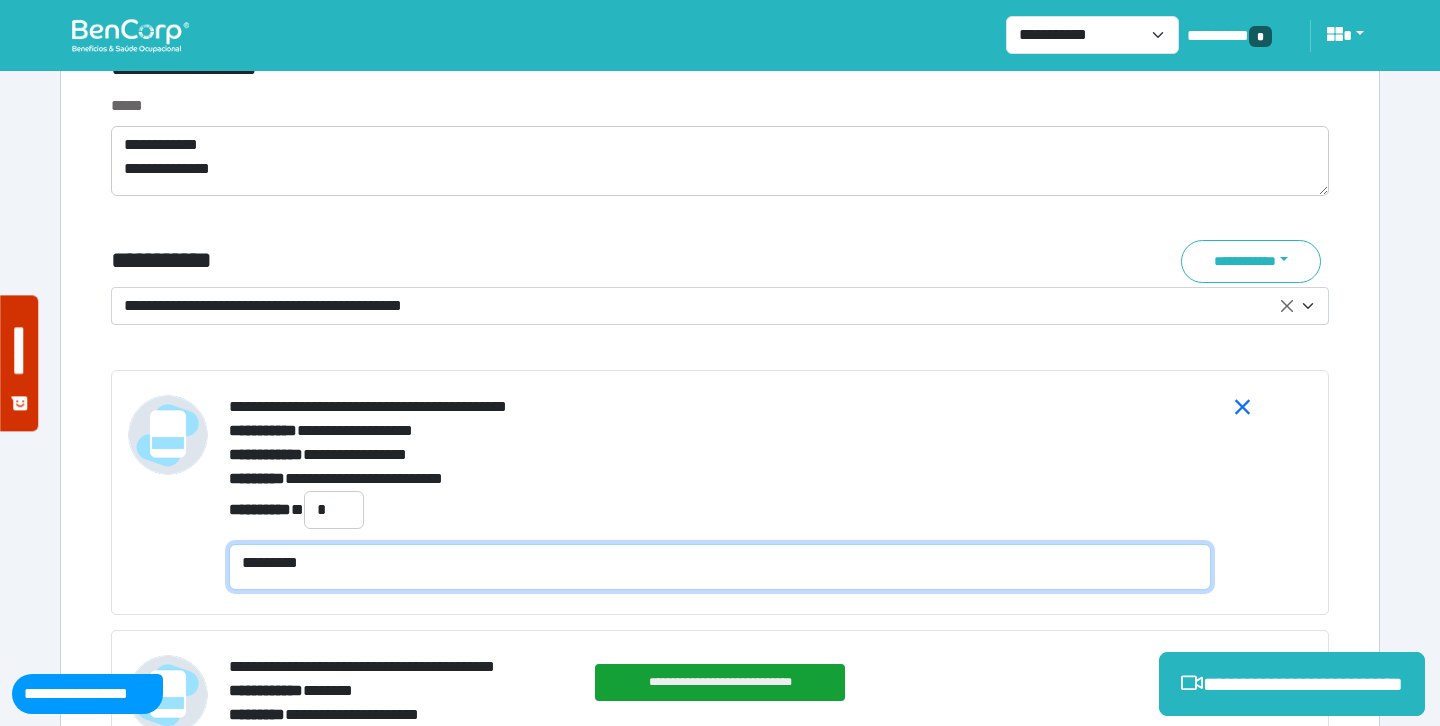 scroll, scrollTop: 0, scrollLeft: 0, axis: both 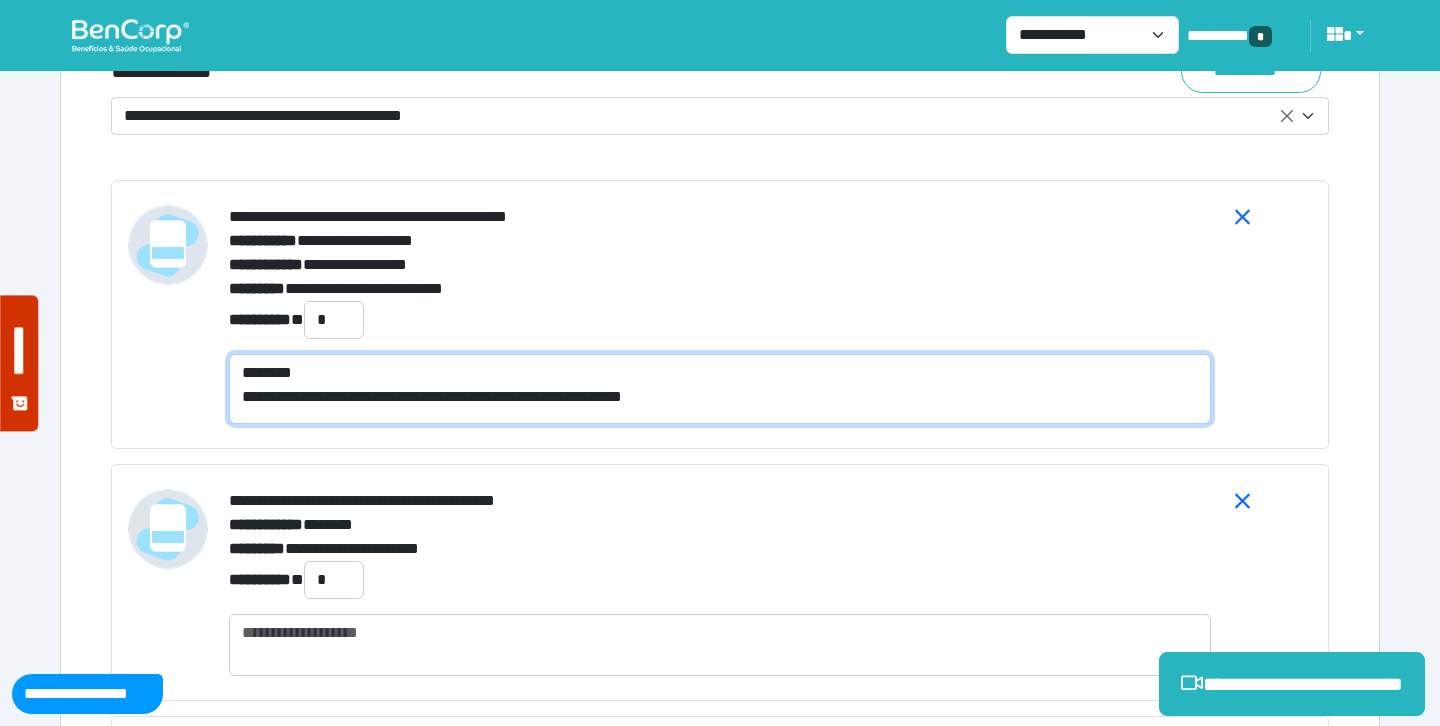 type on "**********" 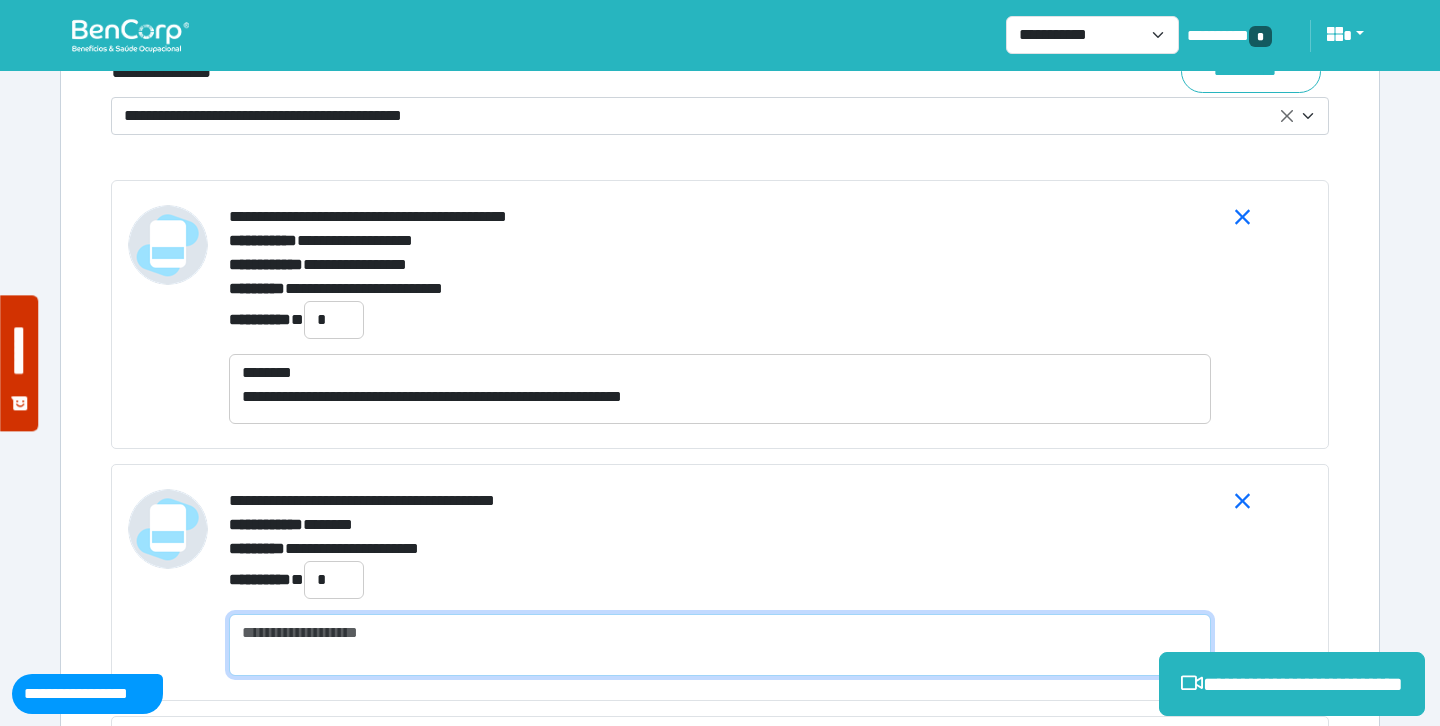 click at bounding box center (720, 645) 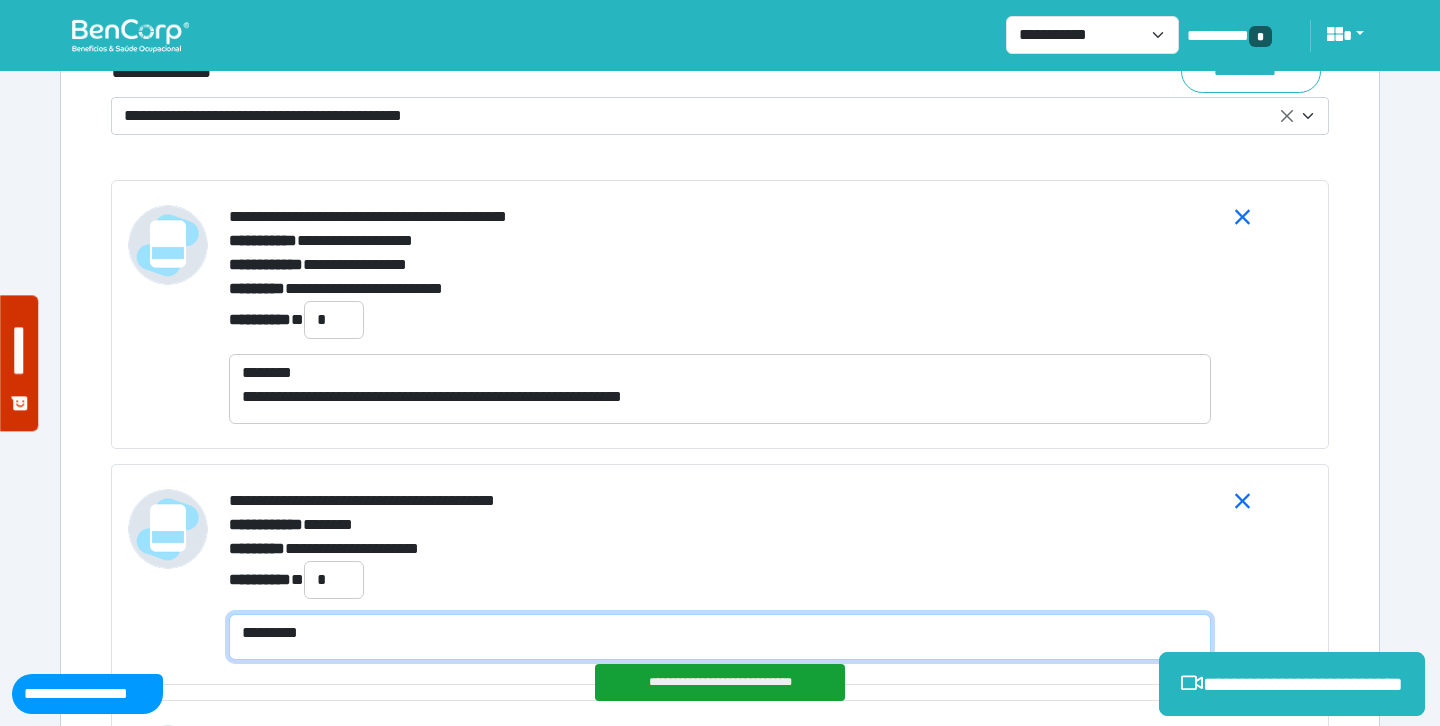 scroll, scrollTop: 0, scrollLeft: 0, axis: both 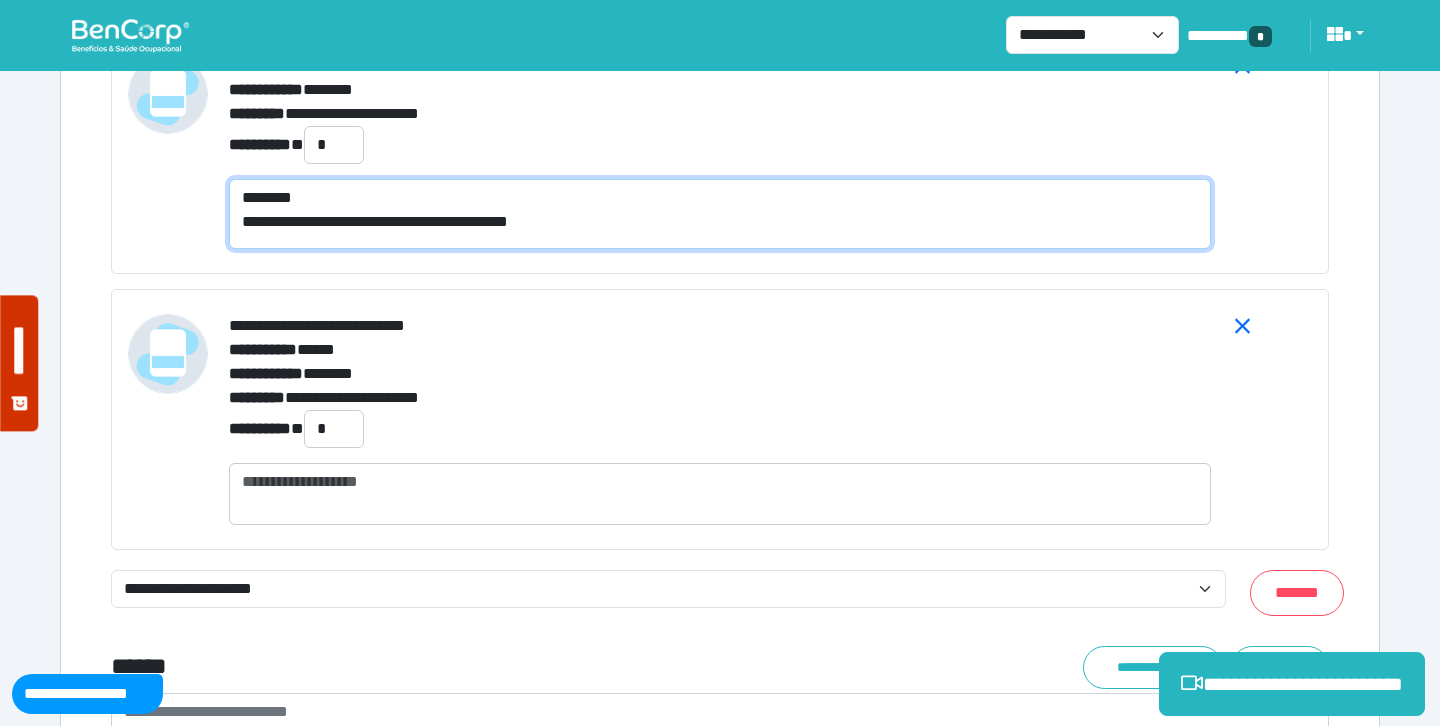 type on "**********" 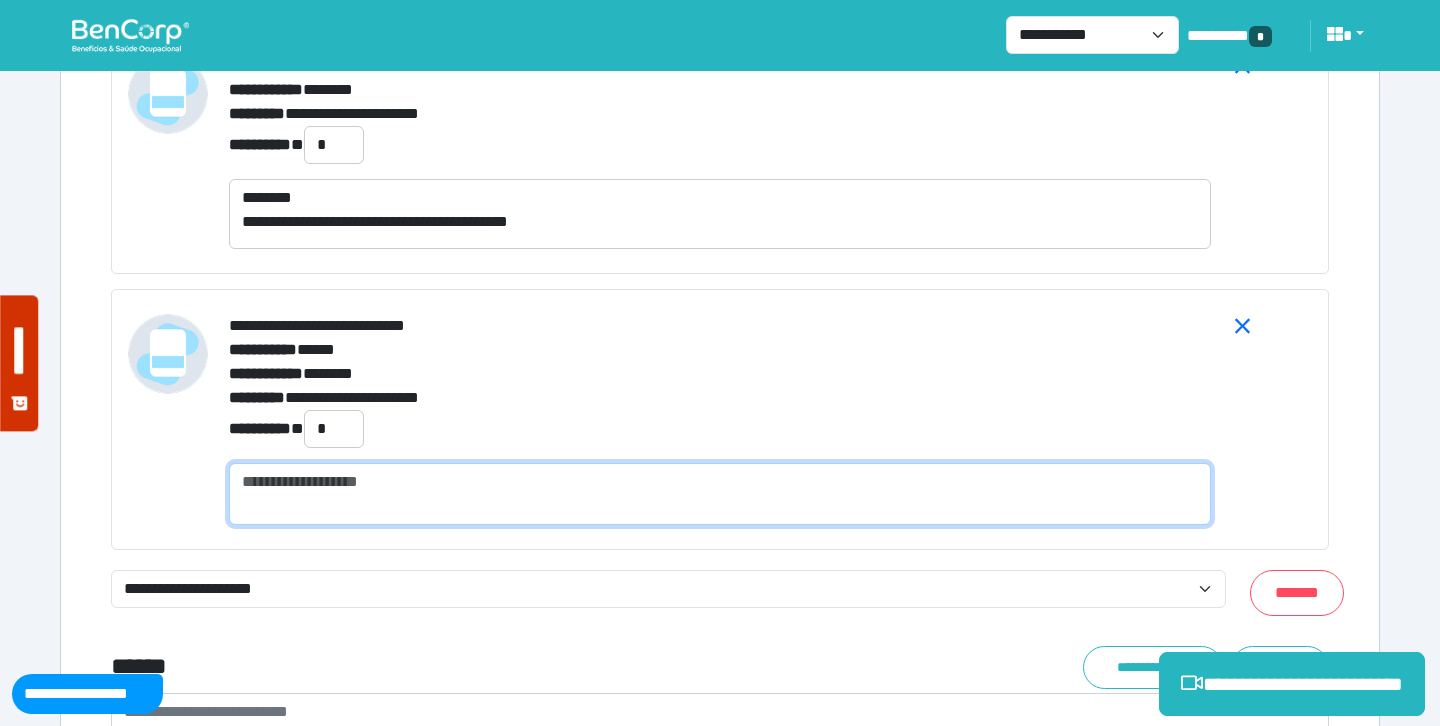 click at bounding box center [720, 494] 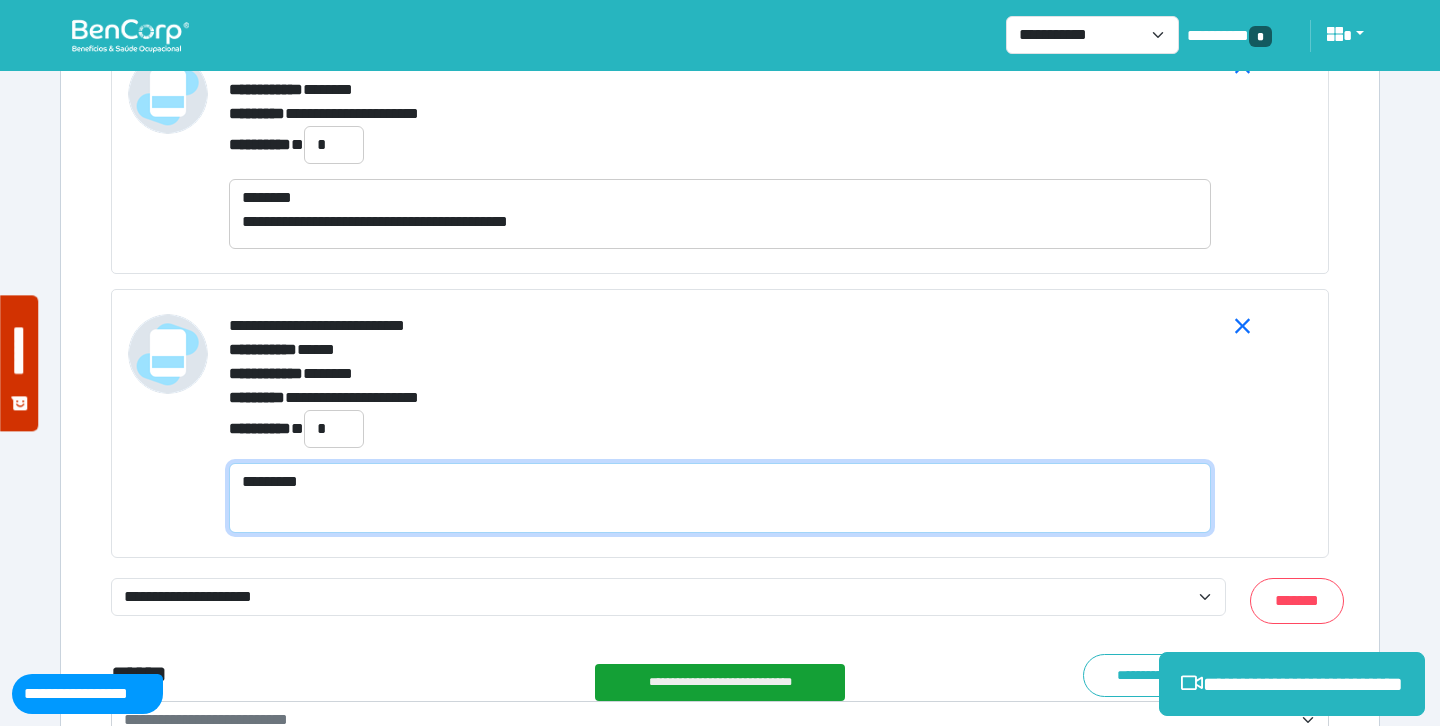 scroll, scrollTop: 0, scrollLeft: 0, axis: both 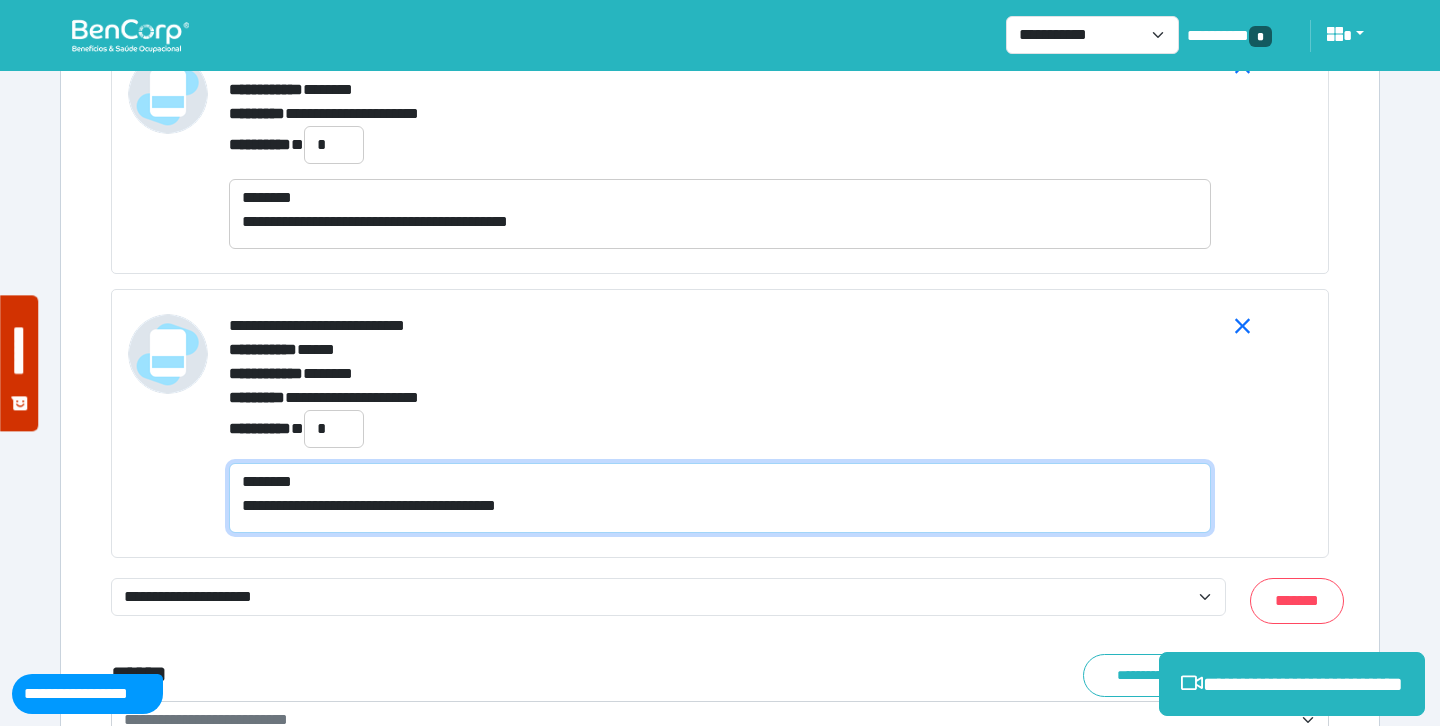 click on "**********" at bounding box center [720, 498] 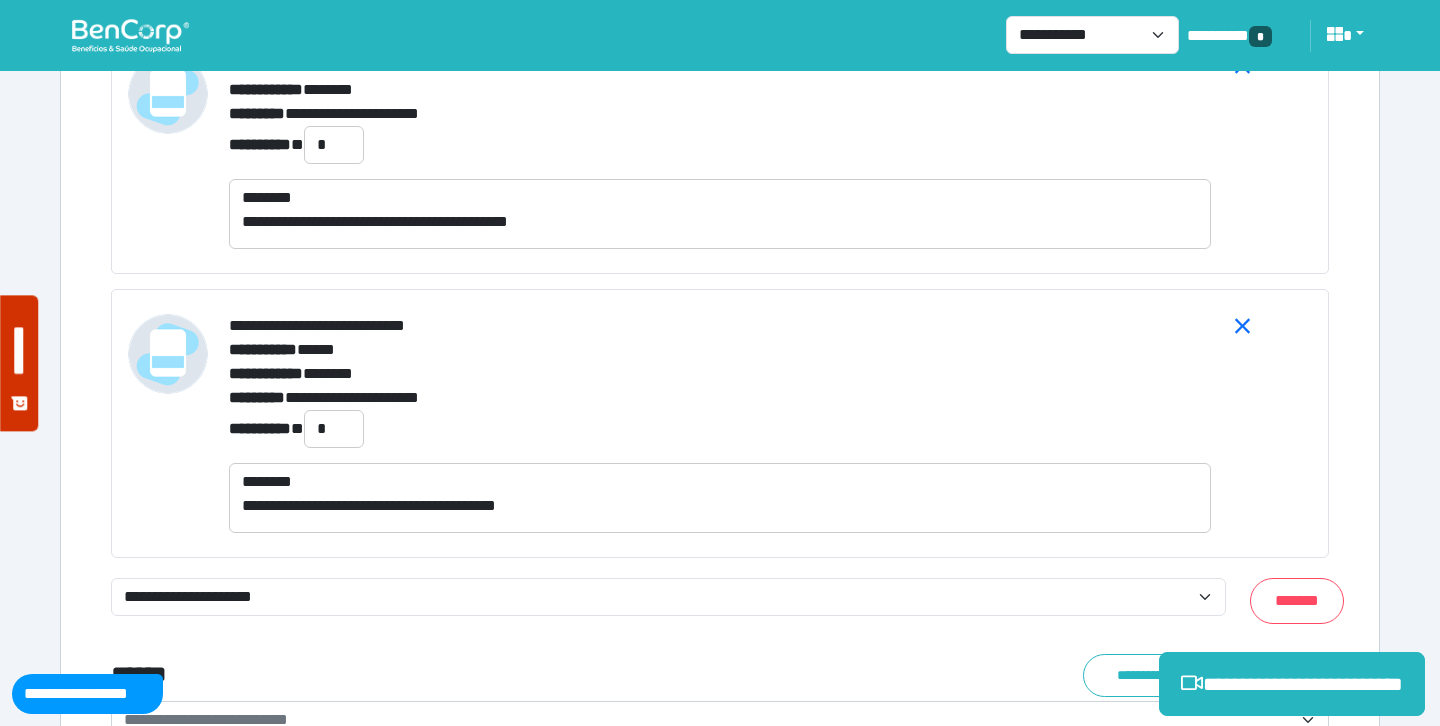 click on "**********" at bounding box center (720, 429) 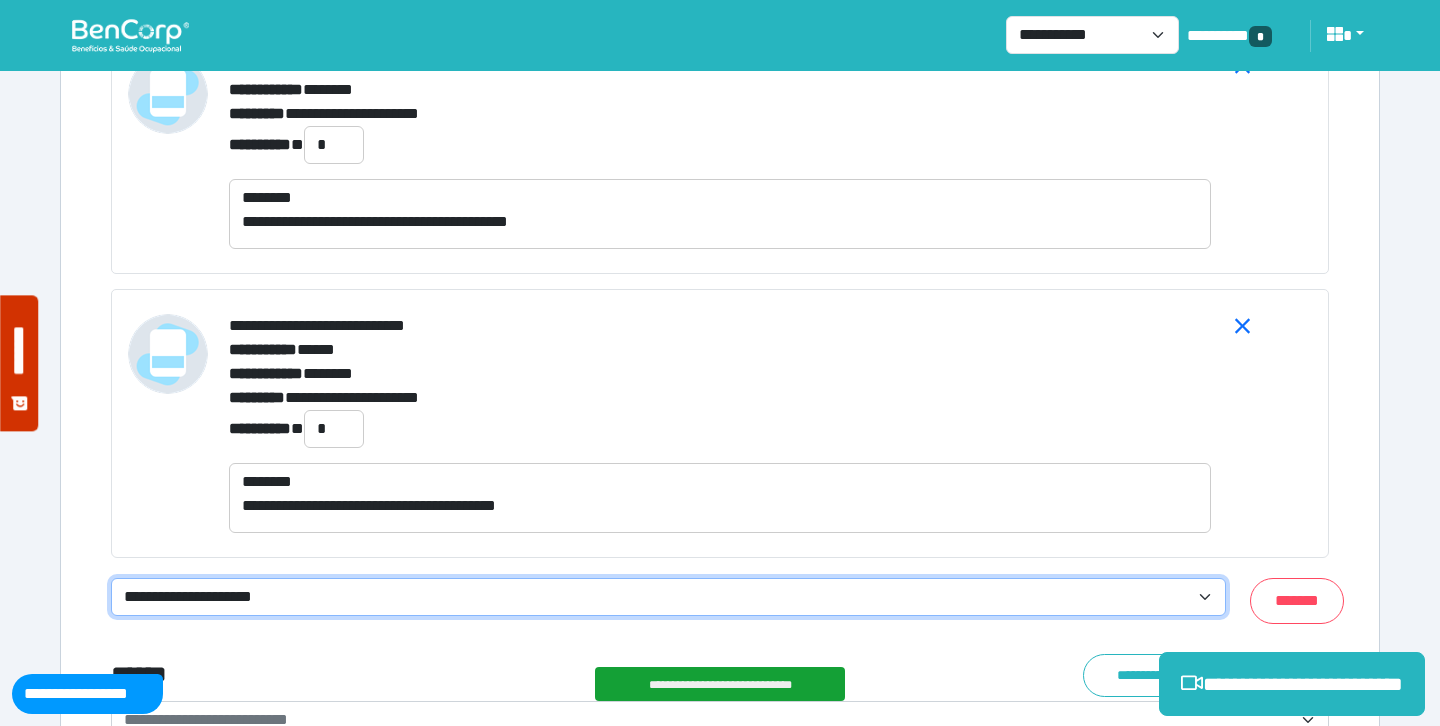 click on "**********" at bounding box center (668, 597) 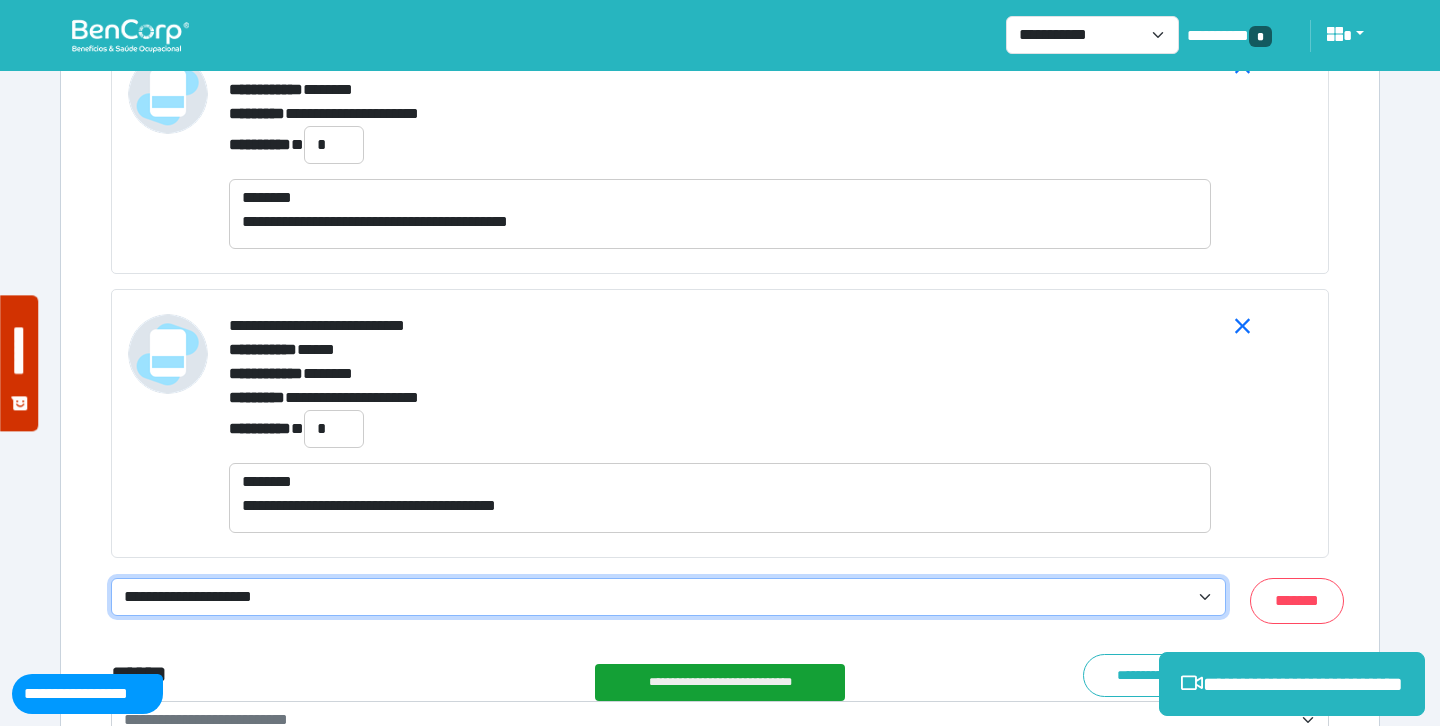 select on "**********" 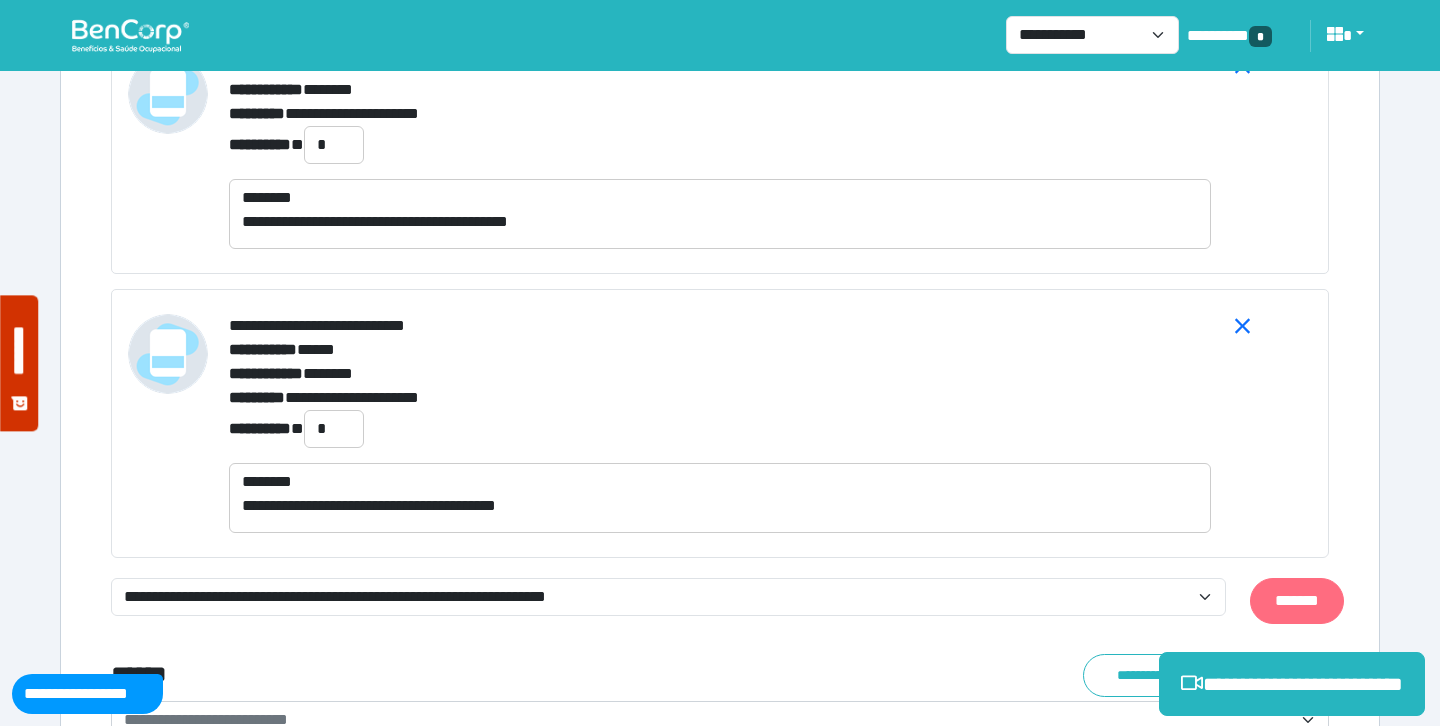 click on "*******" at bounding box center [1297, 601] 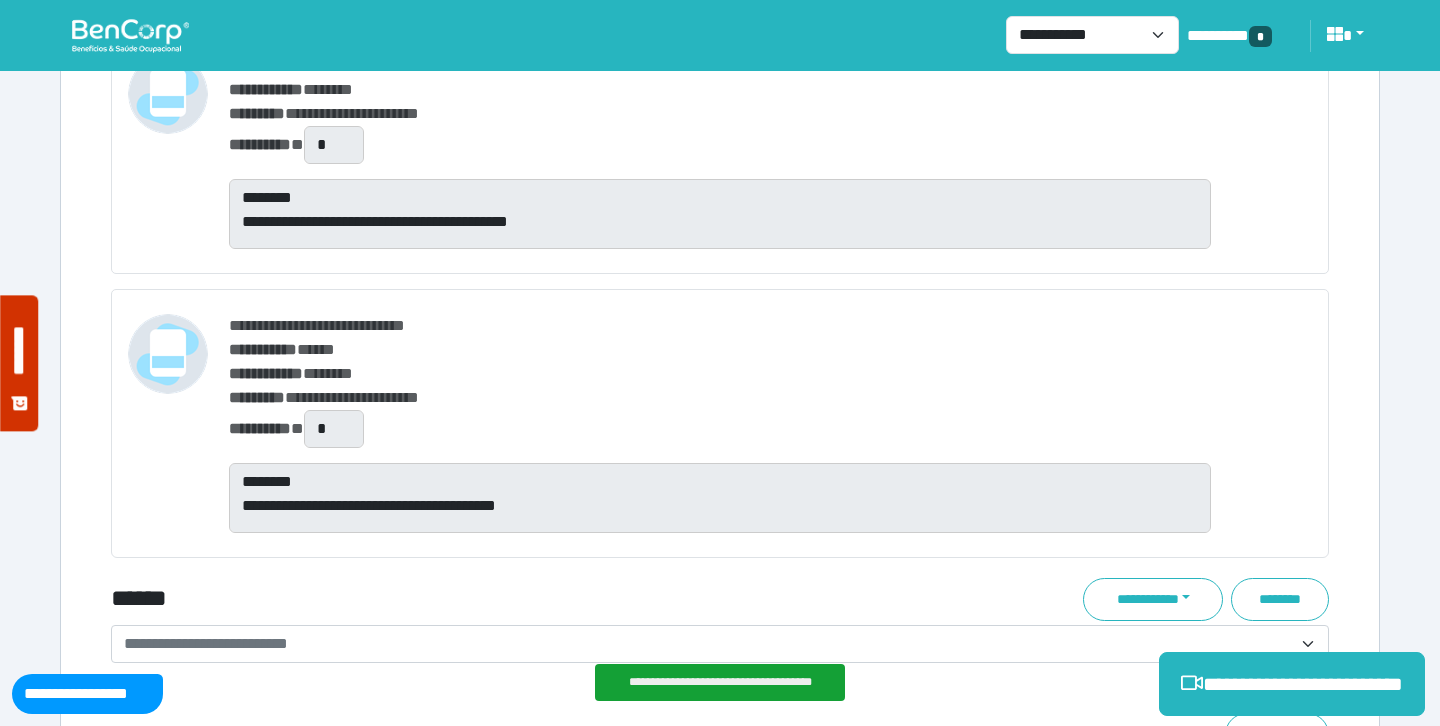 scroll, scrollTop: 9239, scrollLeft: 0, axis: vertical 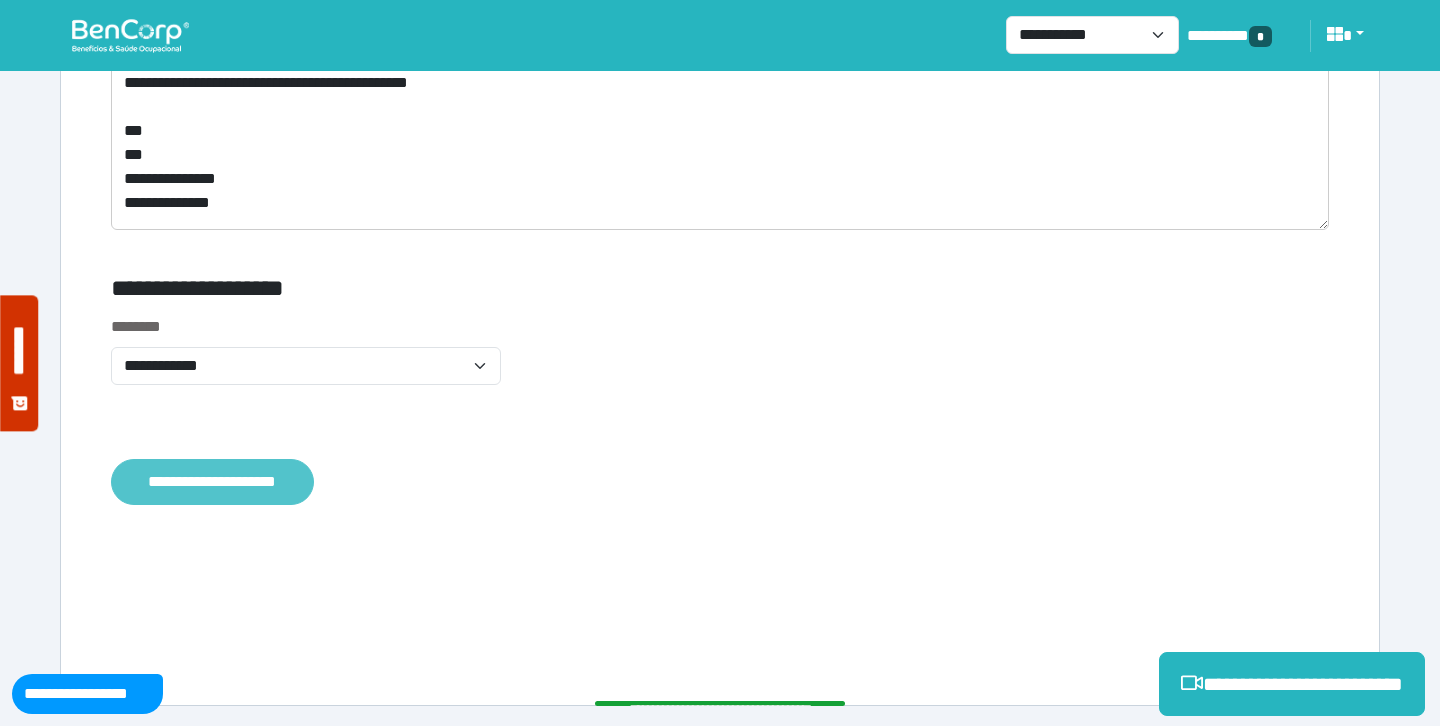 click on "**********" at bounding box center (212, 482) 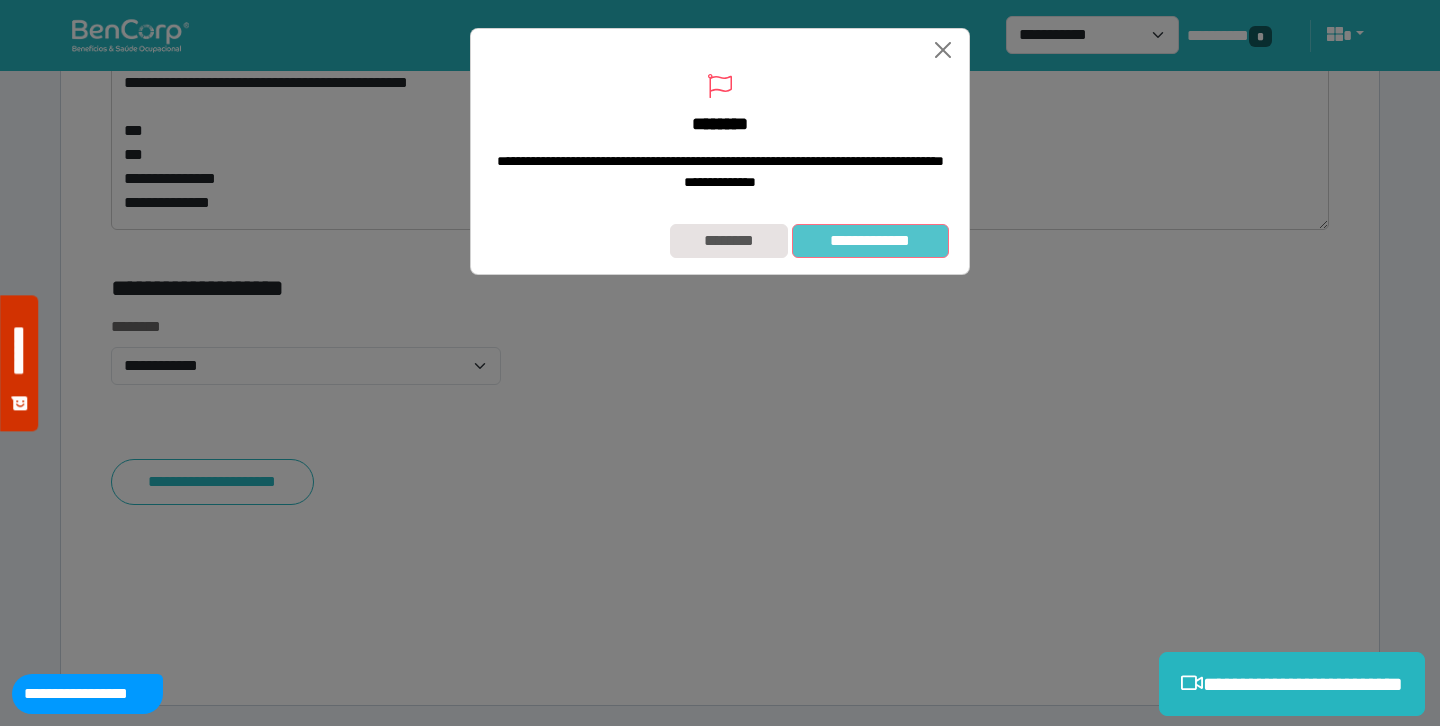 click on "**********" at bounding box center (870, 241) 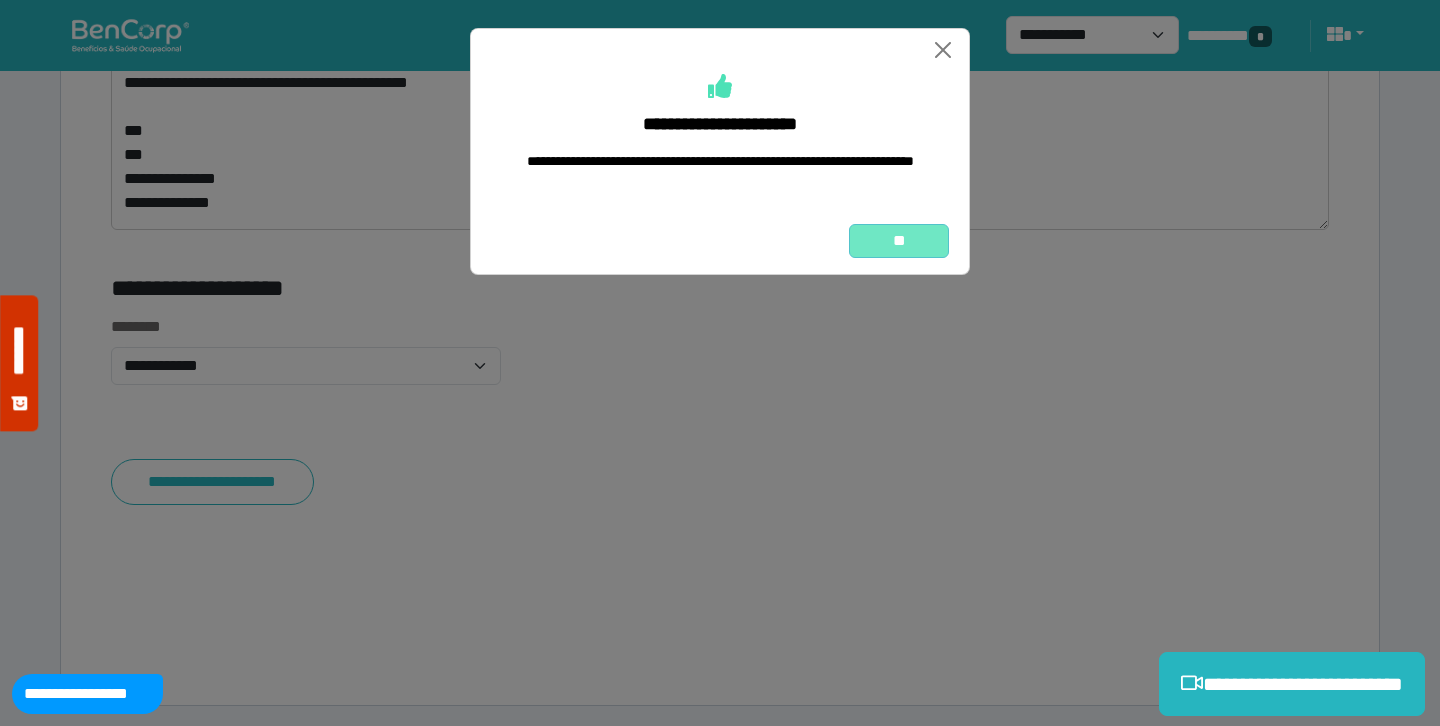 click on "**" at bounding box center [899, 241] 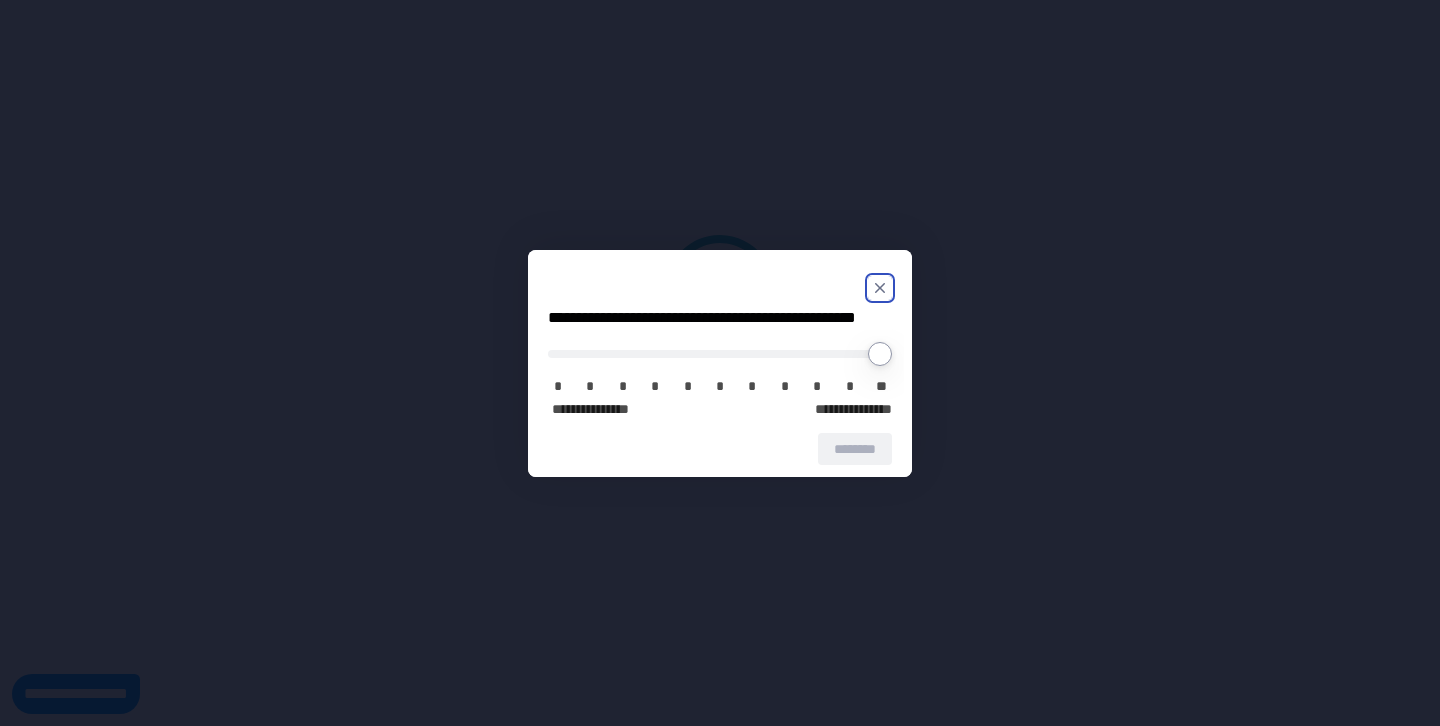 scroll, scrollTop: 0, scrollLeft: 0, axis: both 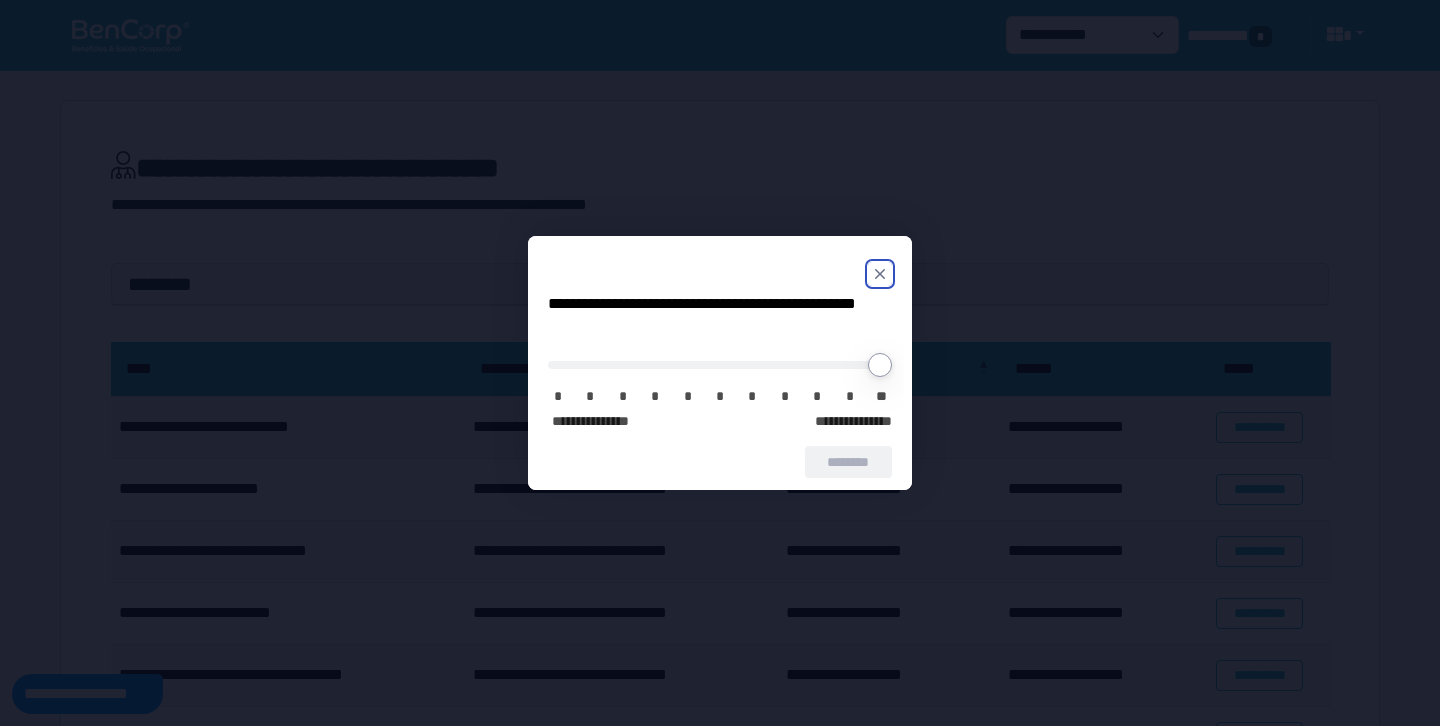 click 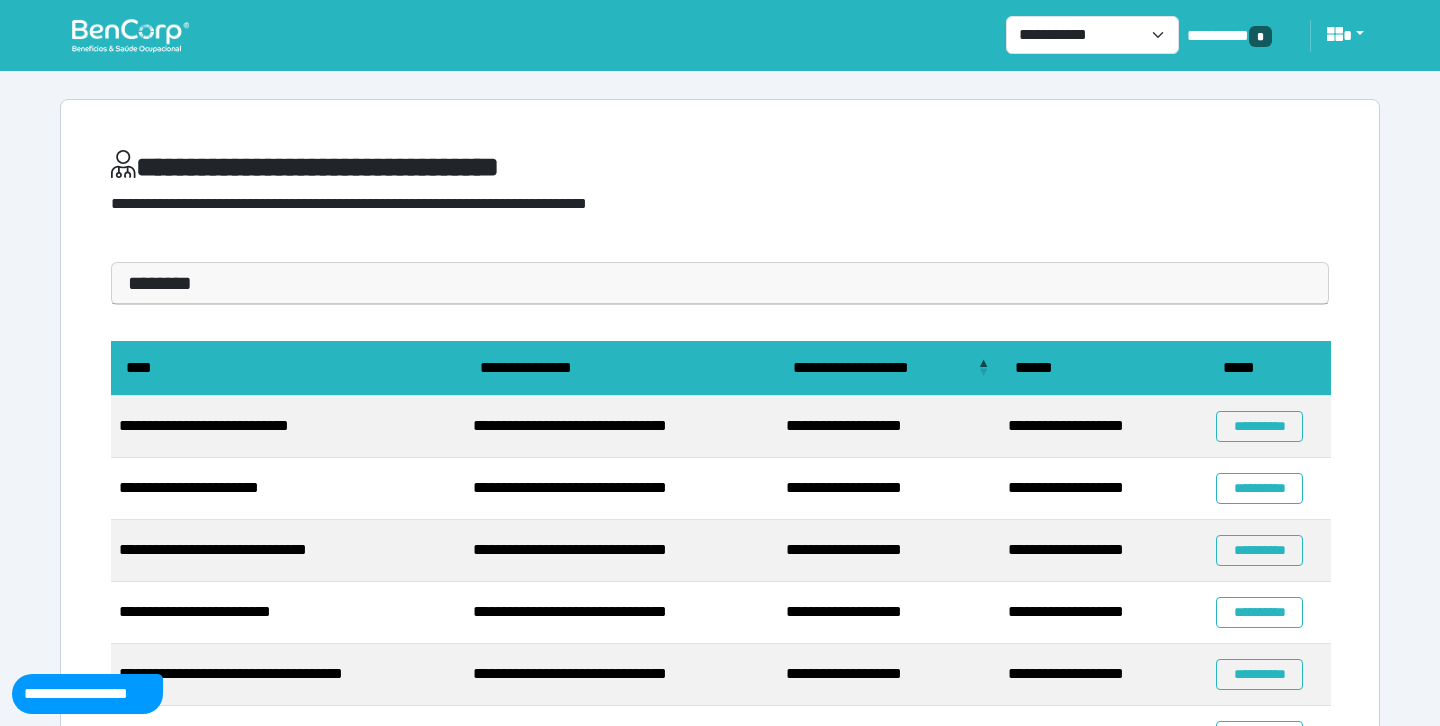 scroll, scrollTop: 0, scrollLeft: 0, axis: both 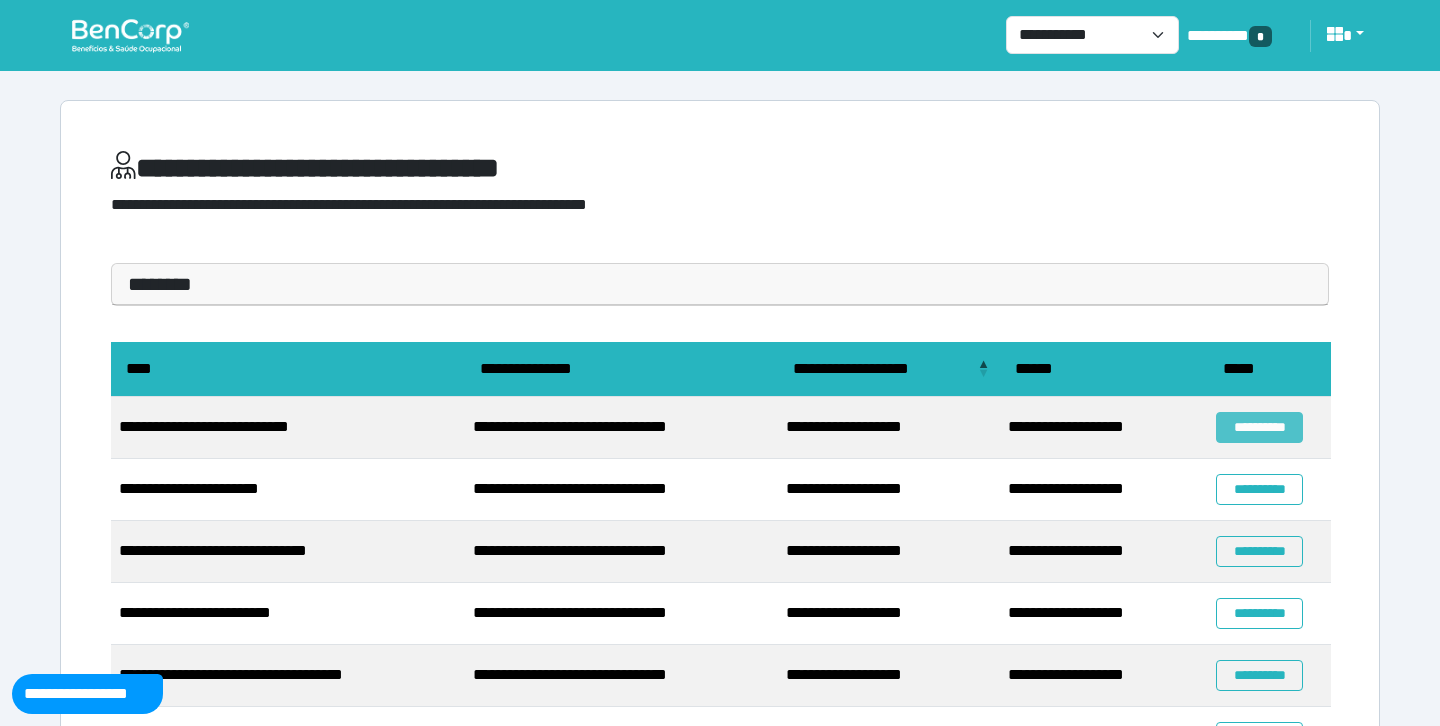 click on "**********" at bounding box center [1259, 427] 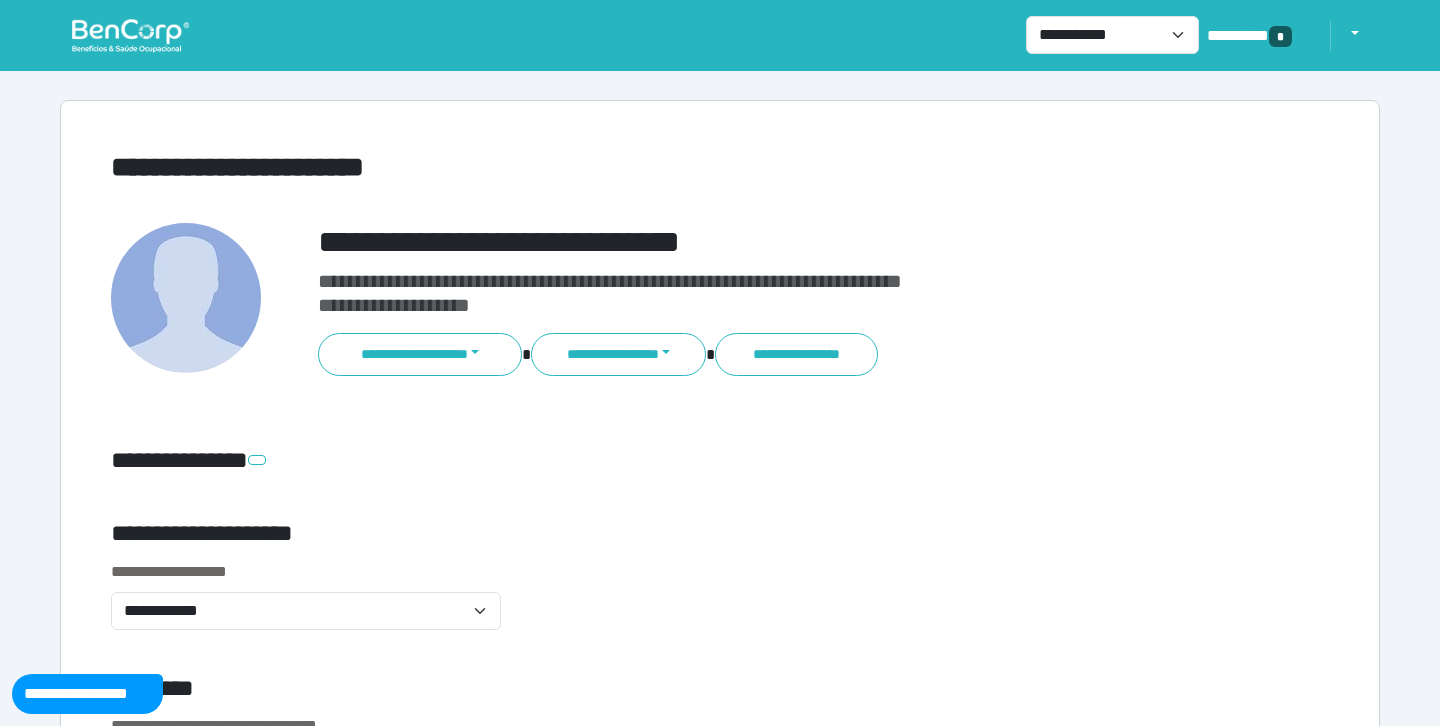 scroll, scrollTop: 0, scrollLeft: 0, axis: both 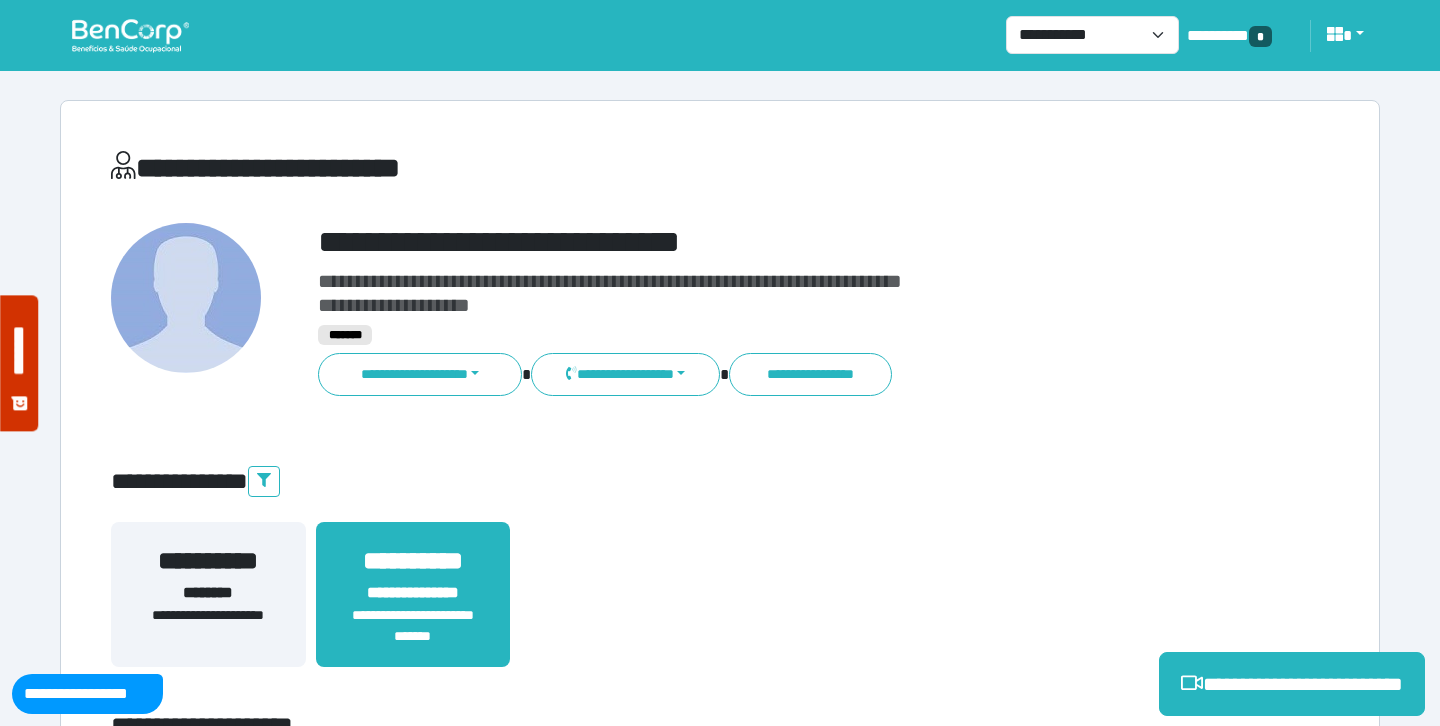 click on "**********" at bounding box center [772, 242] 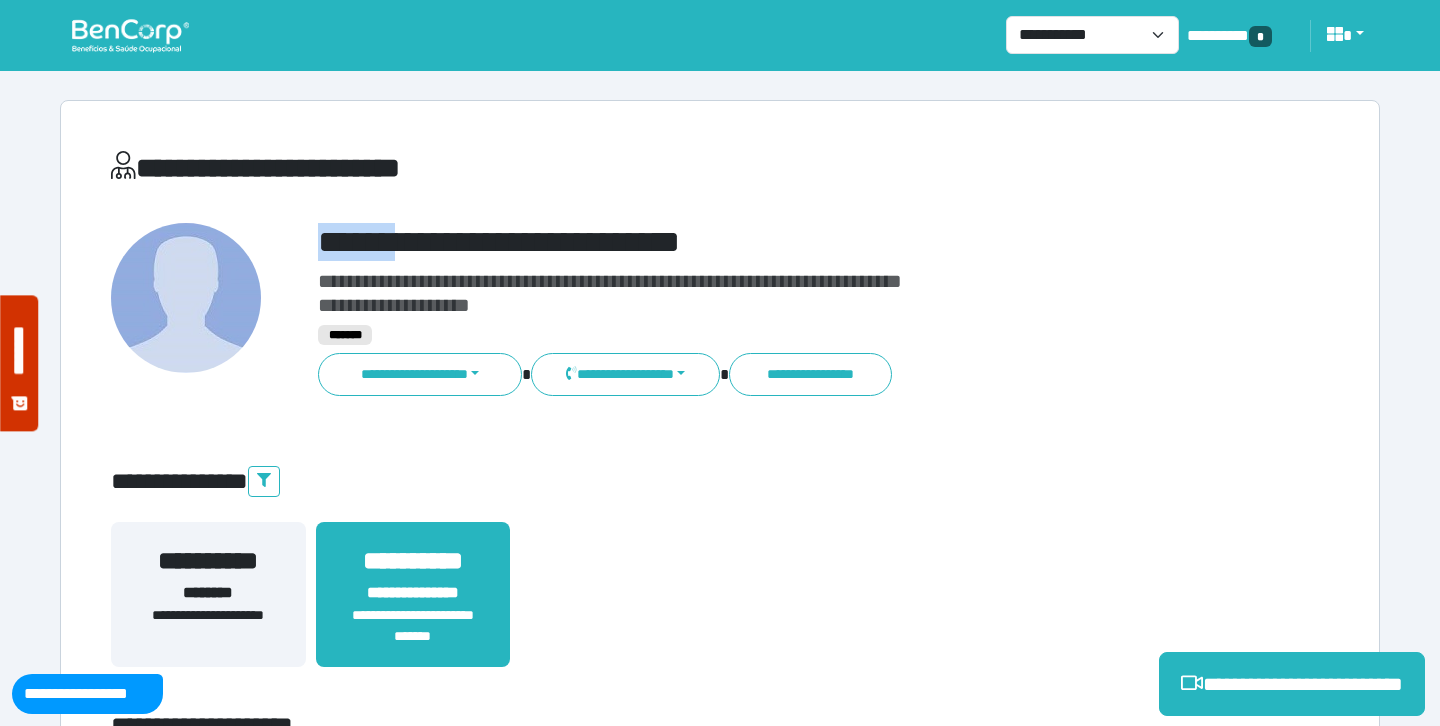 click on "**********" at bounding box center [772, 242] 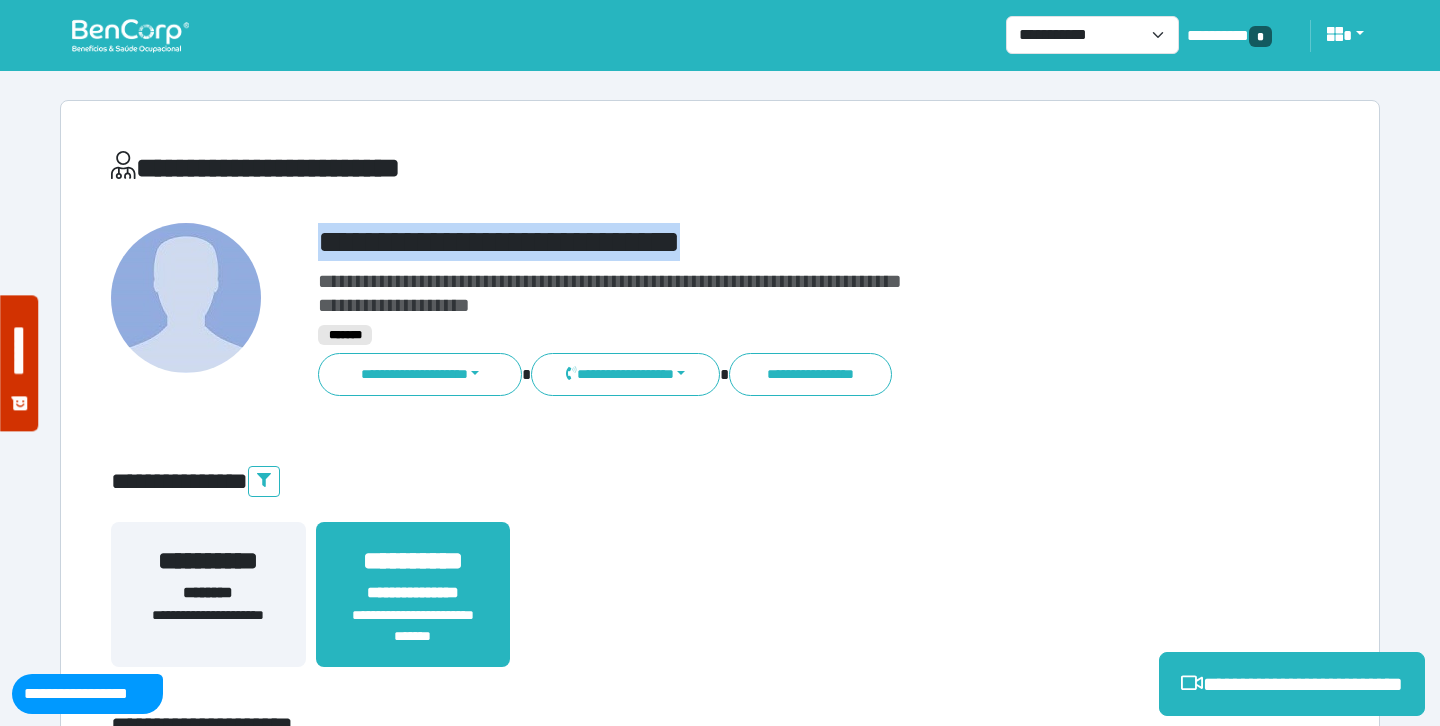 click on "**********" at bounding box center [772, 242] 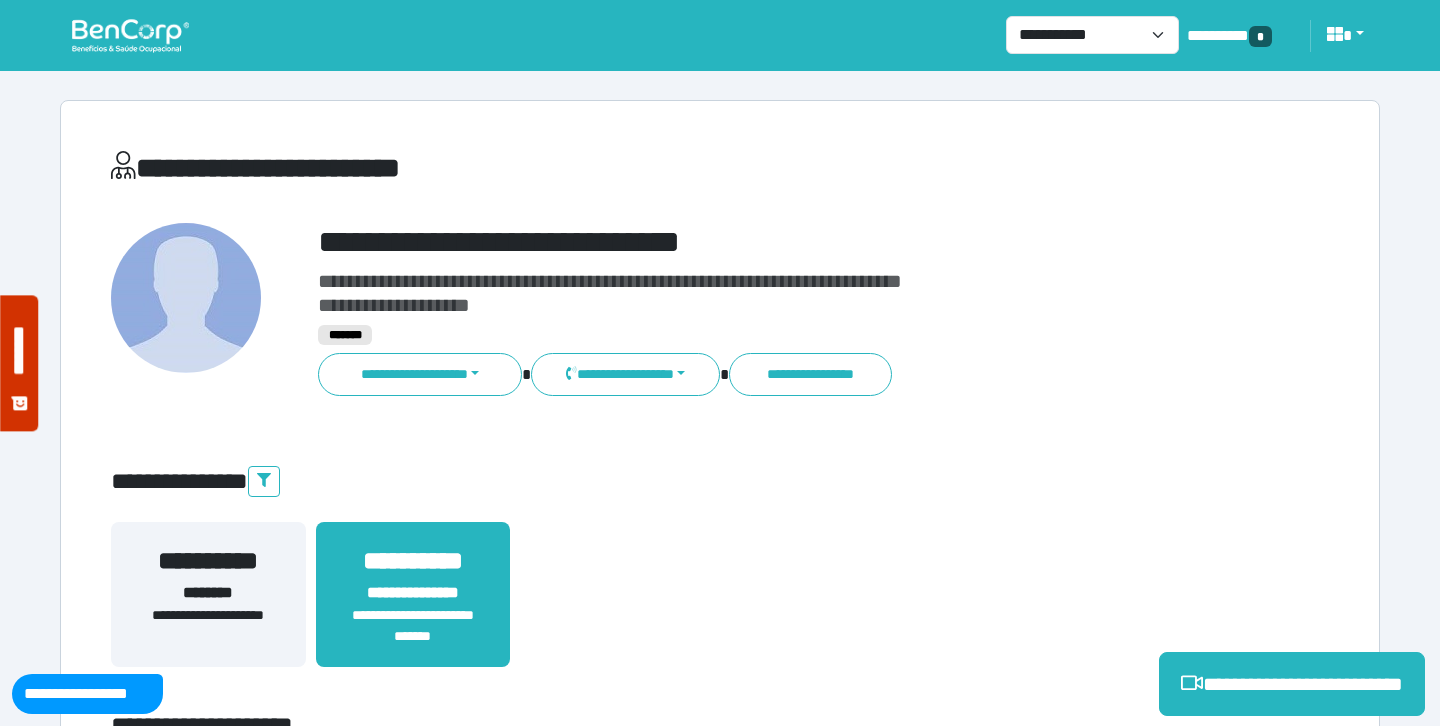 click on "[FIRST] [LAST]
[PHONE]
[EMAIL]
[CREDIT_CARD]
[SSN]
[LICENSE]
[PASSPORT]
[PHONE]
[FIRST] [LAST]" at bounding box center (720, 4269) 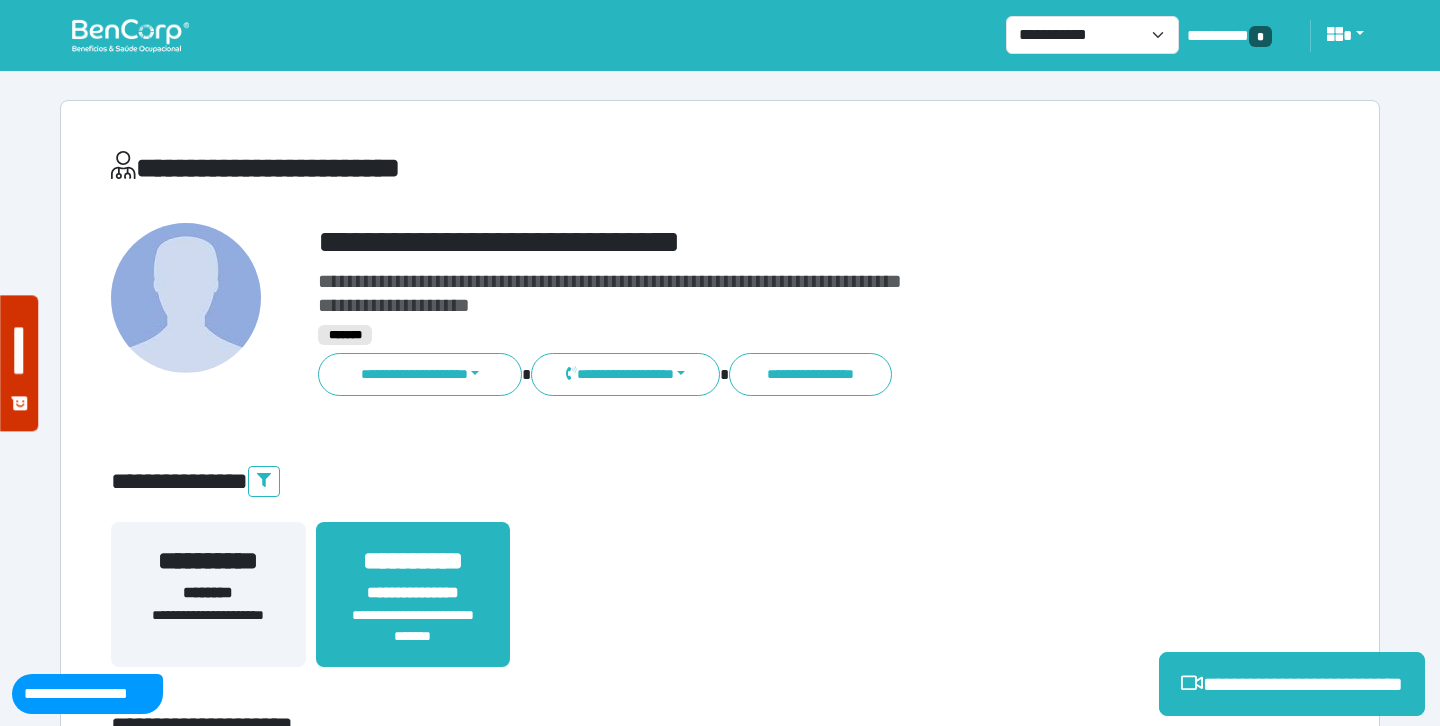 click on "**********" at bounding box center [772, 242] 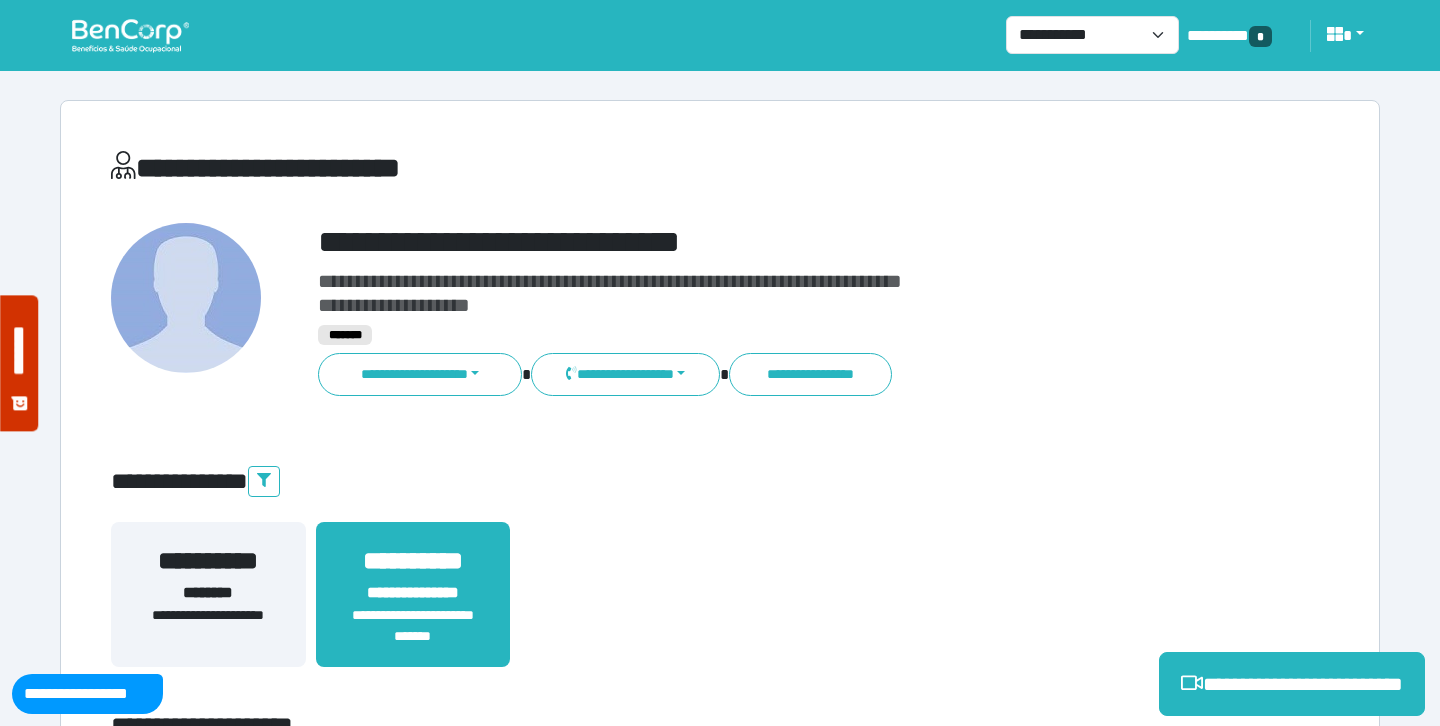click on "**********" at bounding box center (772, 242) 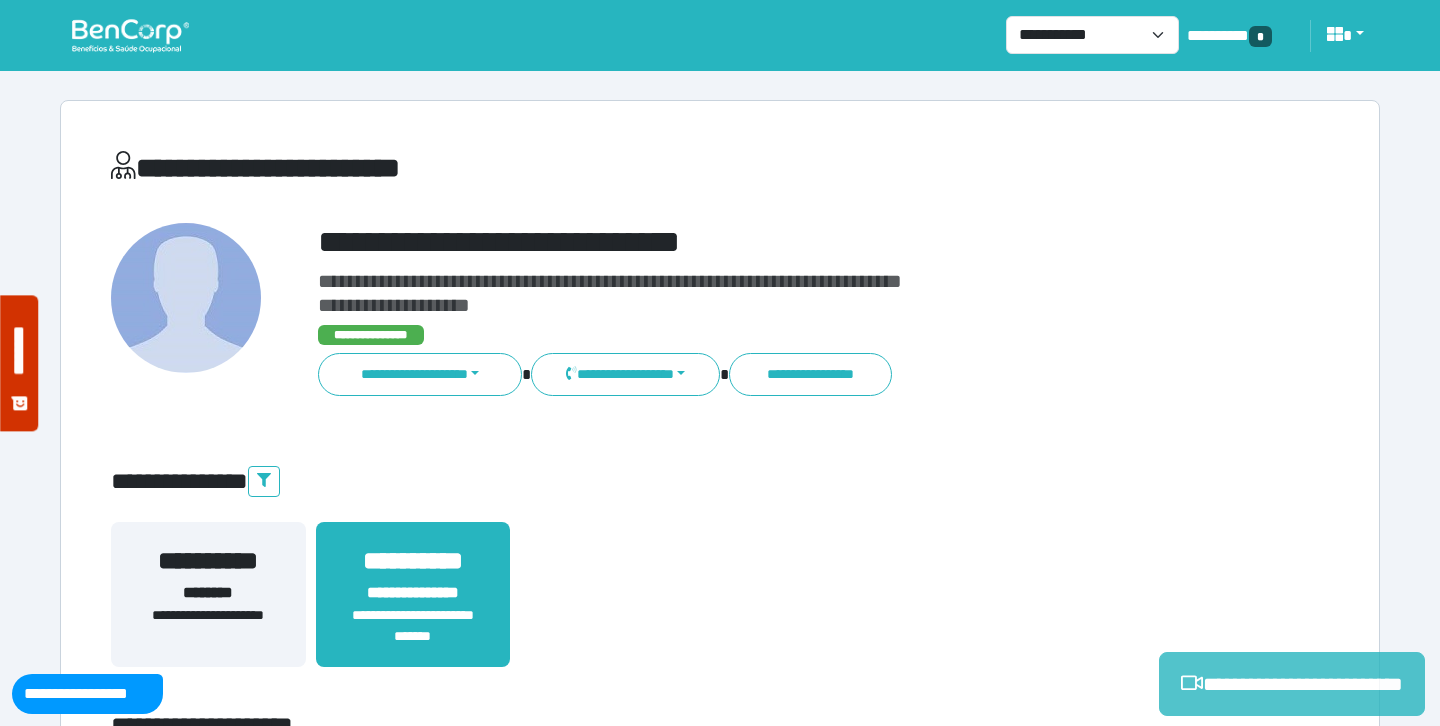 click on "**********" at bounding box center [1292, 684] 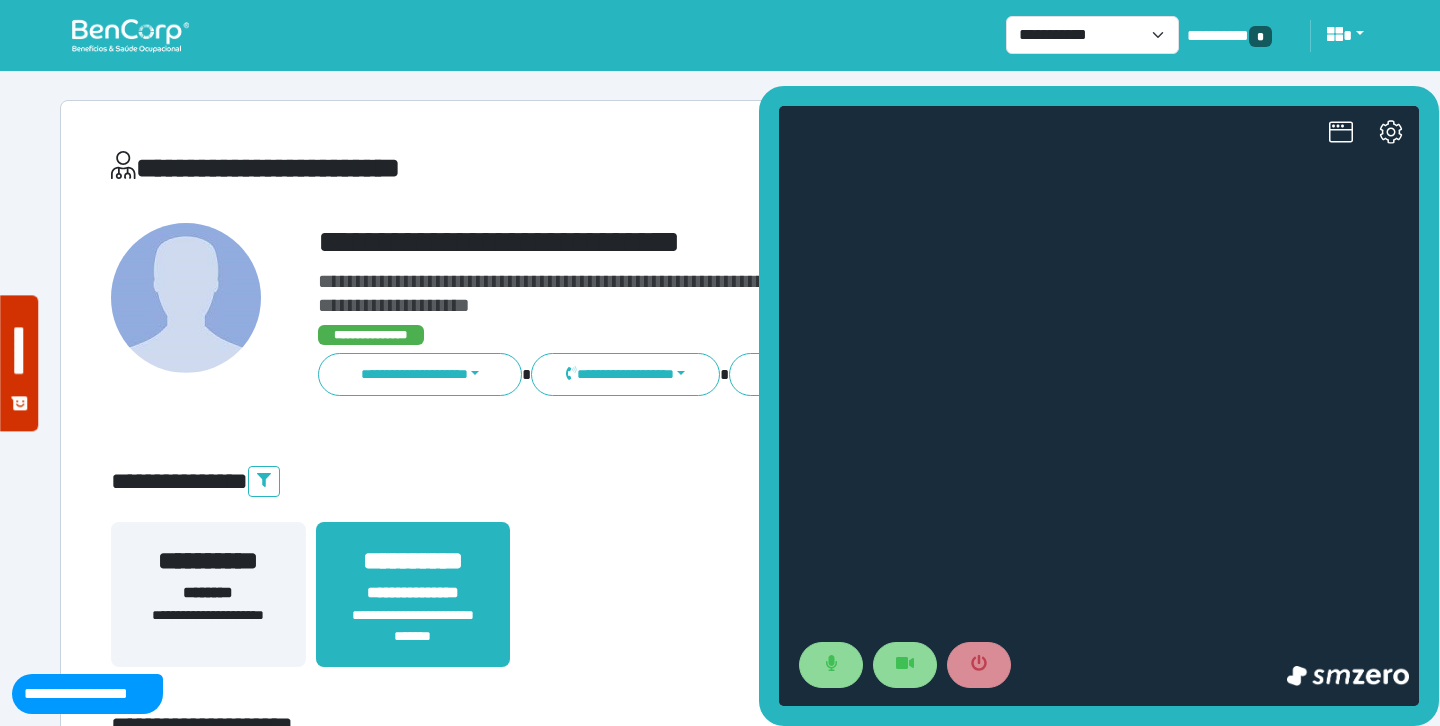 scroll, scrollTop: 0, scrollLeft: 0, axis: both 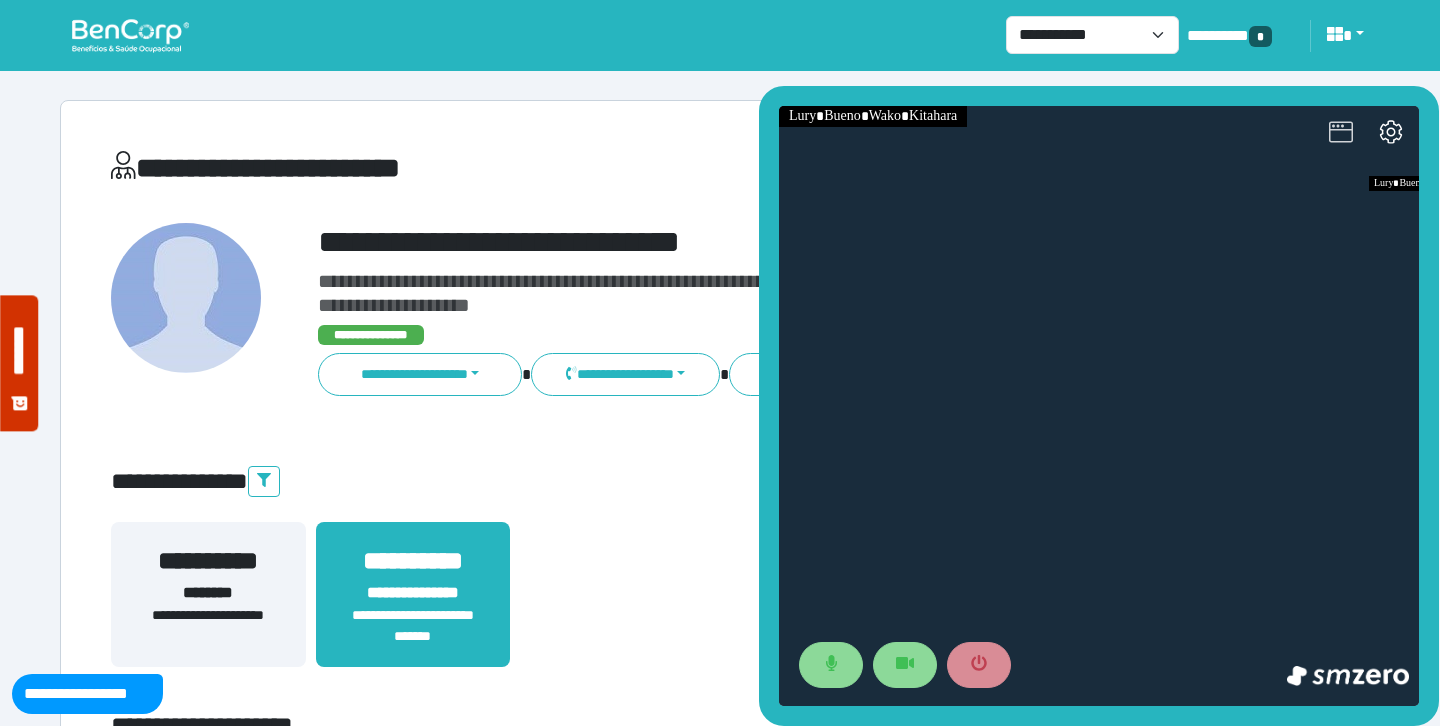 click 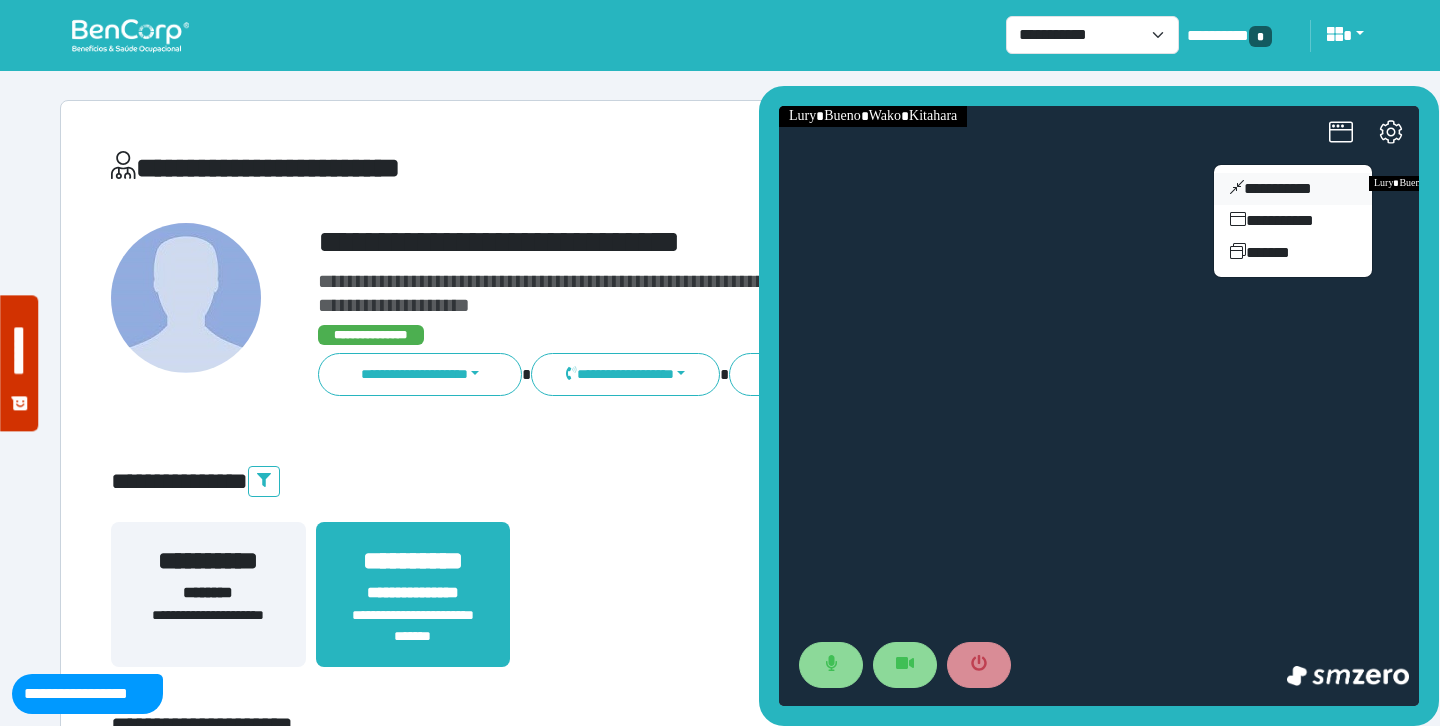 click on "**********" at bounding box center [1293, 189] 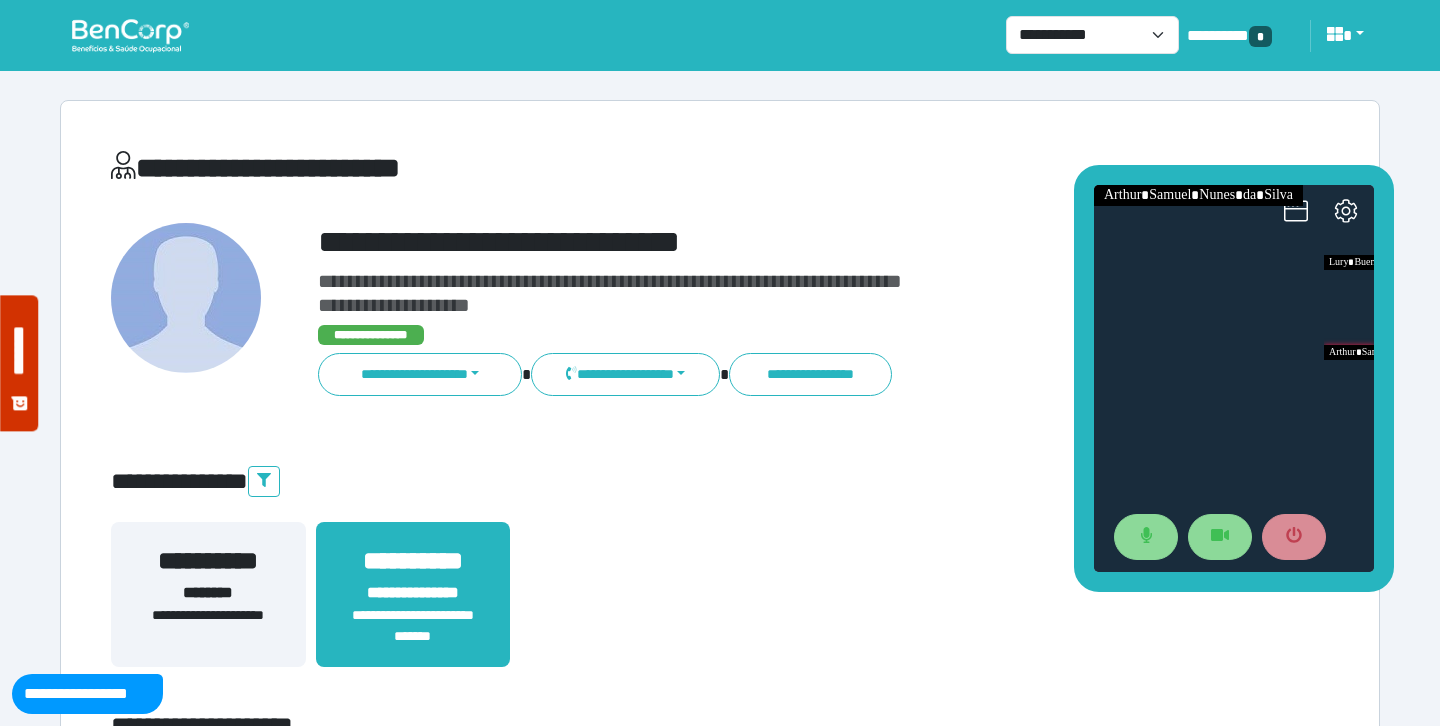 drag, startPoint x: 1284, startPoint y: 311, endPoint x: 1239, endPoint y: 177, distance: 141.35417 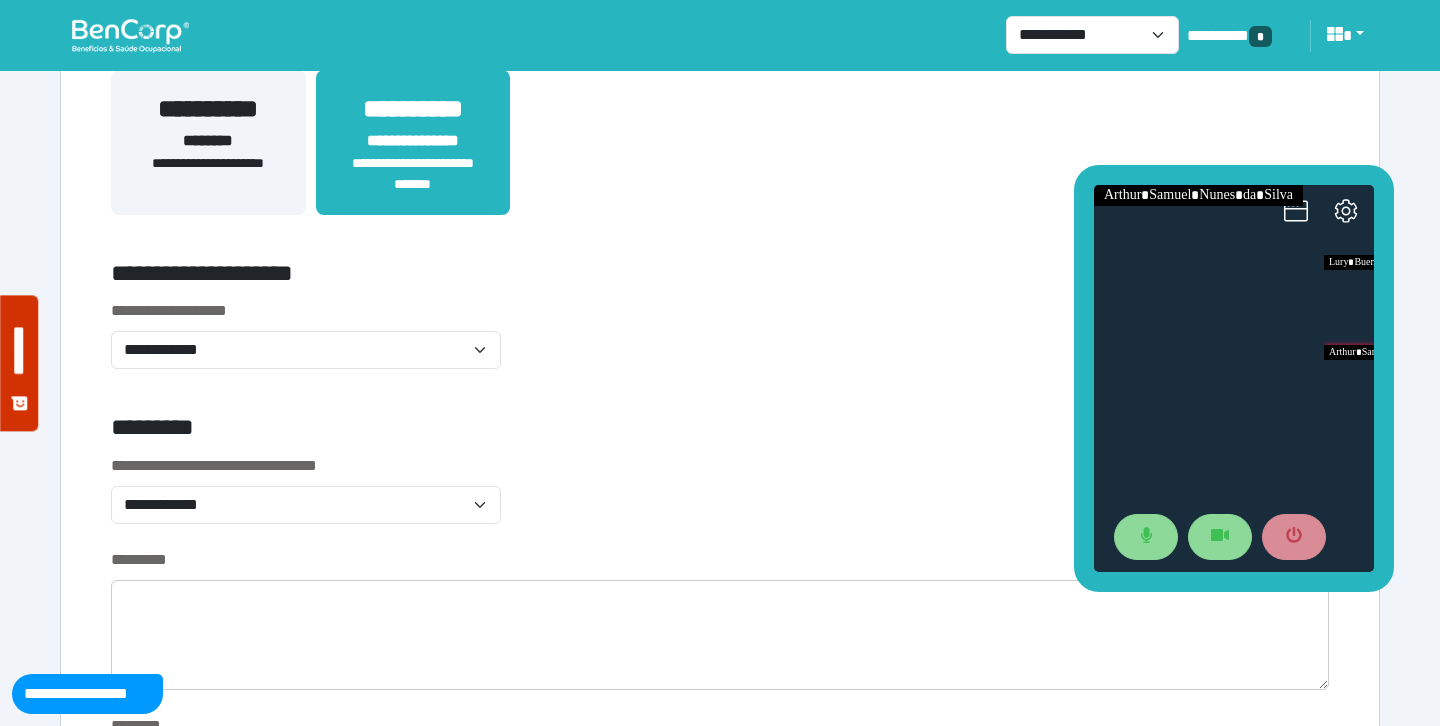 scroll, scrollTop: 454, scrollLeft: 0, axis: vertical 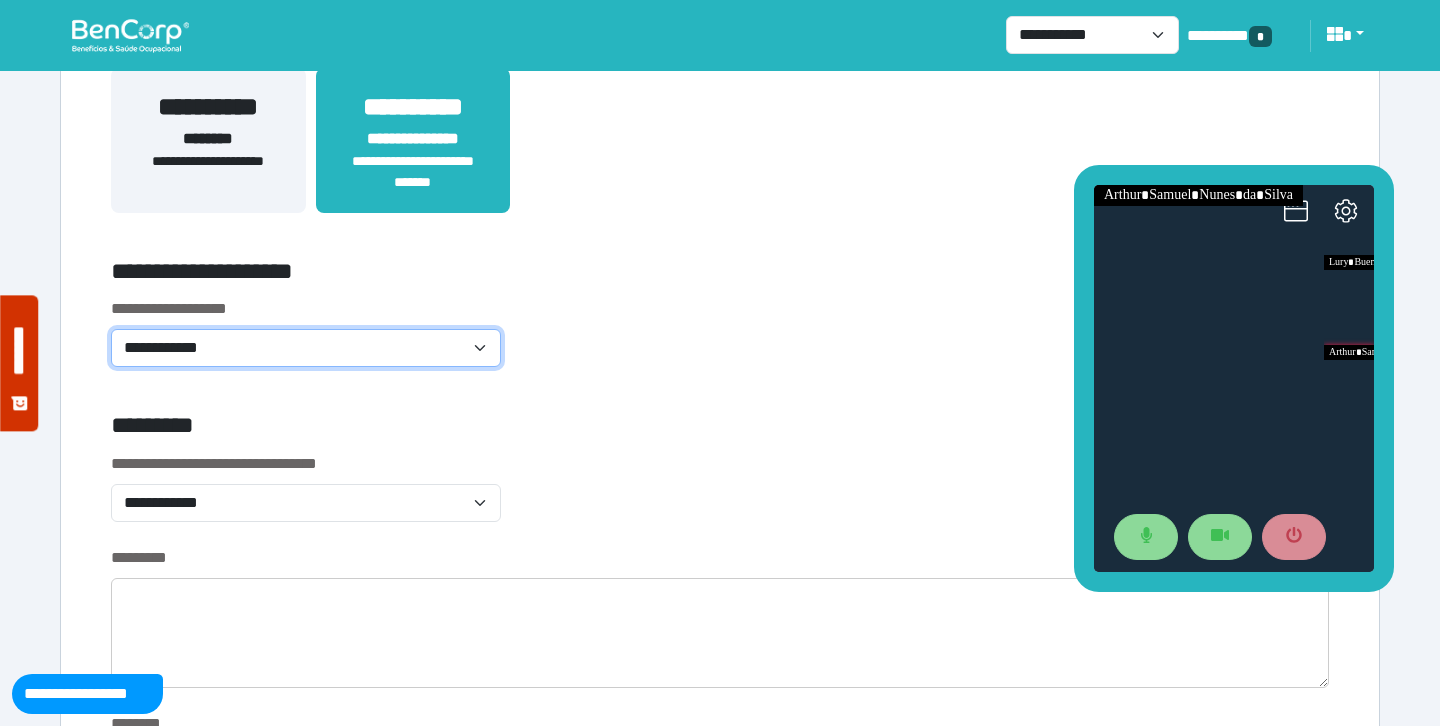 click on "**********" at bounding box center (306, 348) 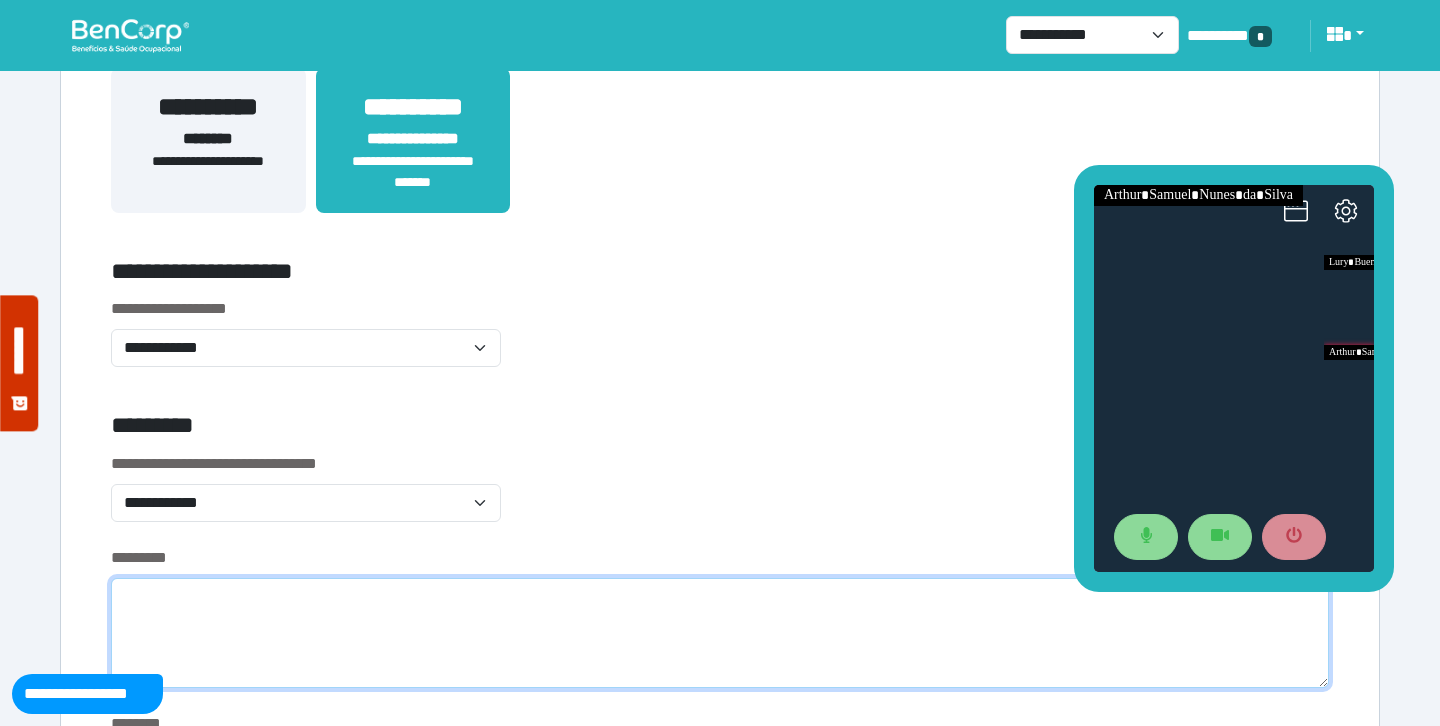 click at bounding box center (720, 633) 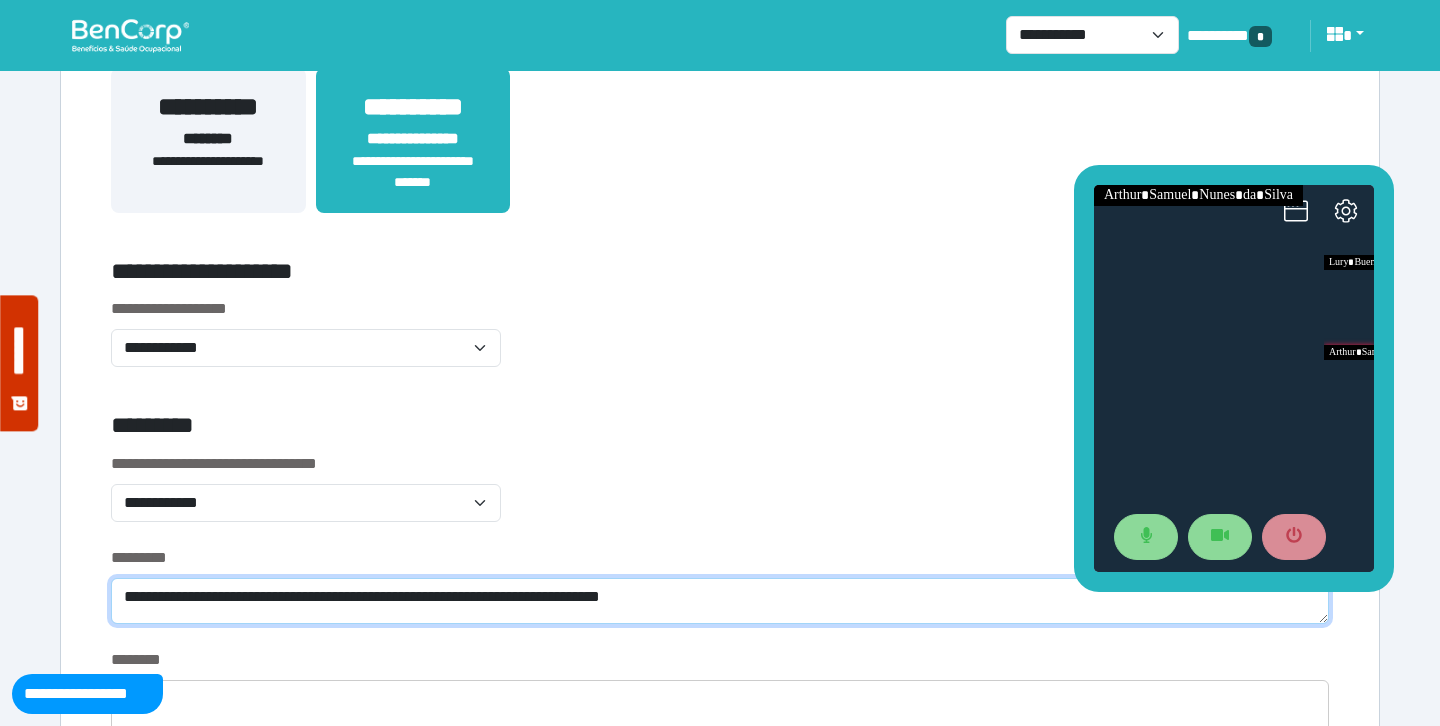 type on "**********" 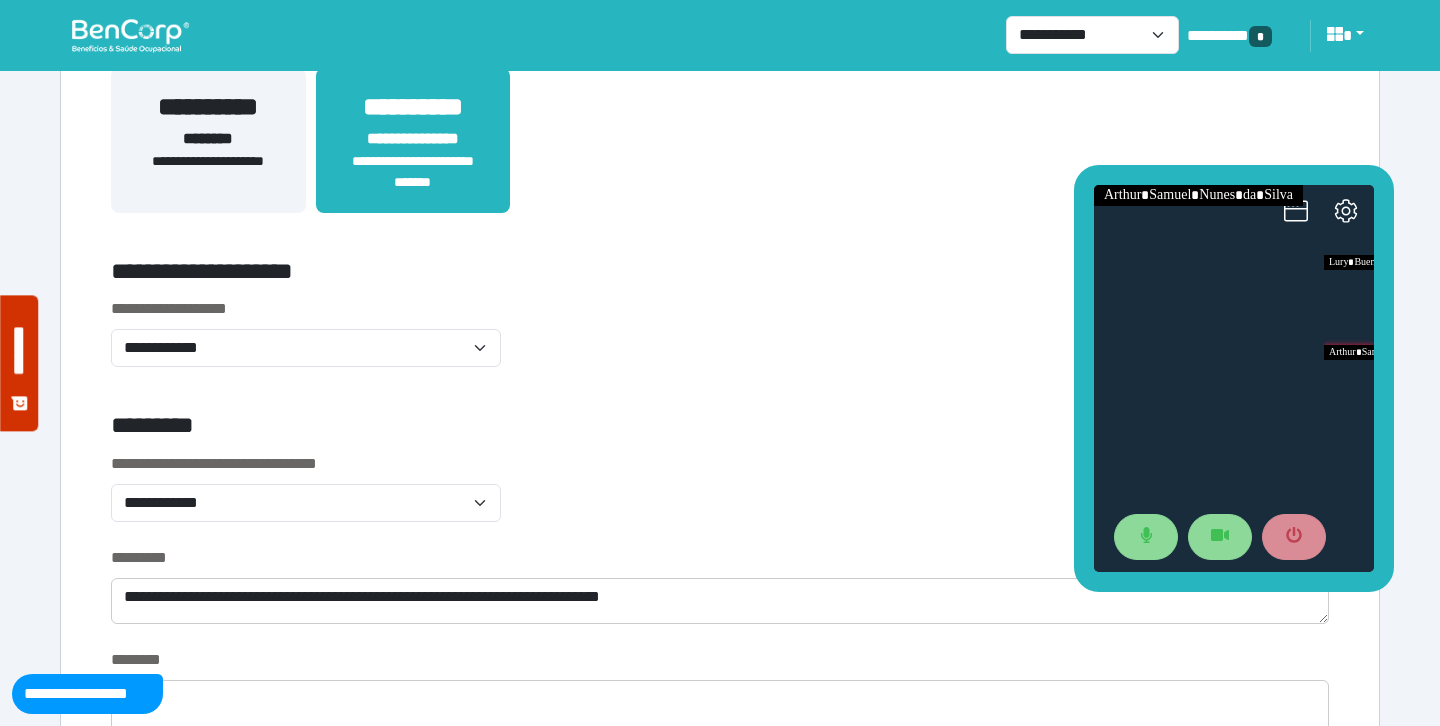 click on "**********" at bounding box center [720, 499] 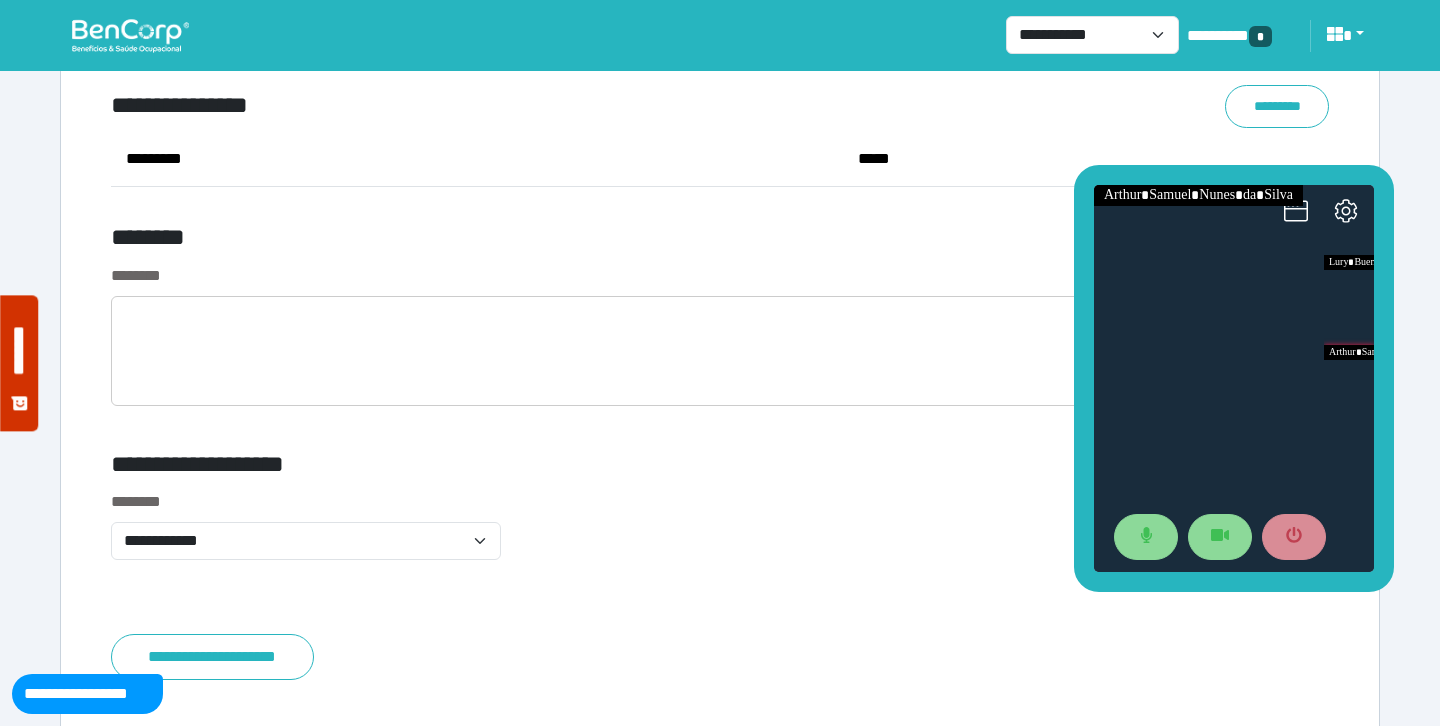 scroll, scrollTop: 7669, scrollLeft: 0, axis: vertical 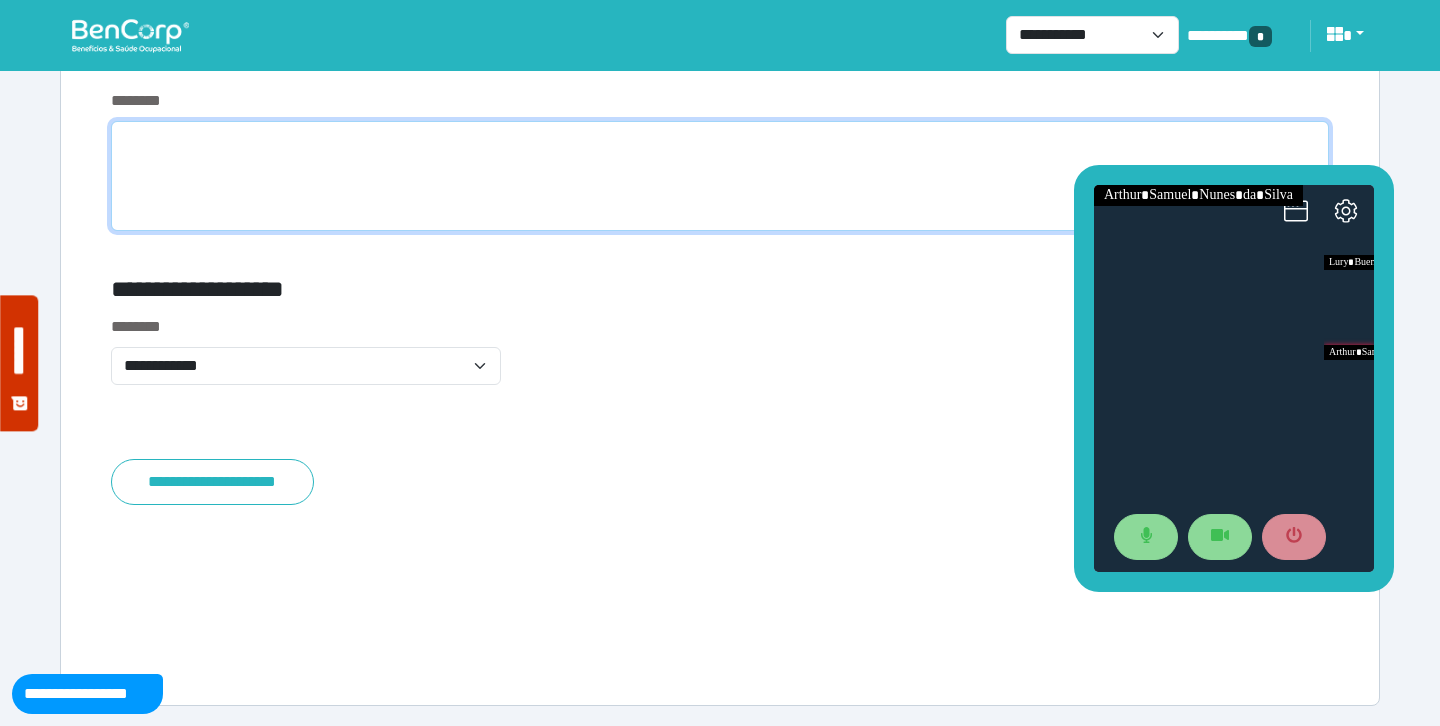 click at bounding box center [720, 176] 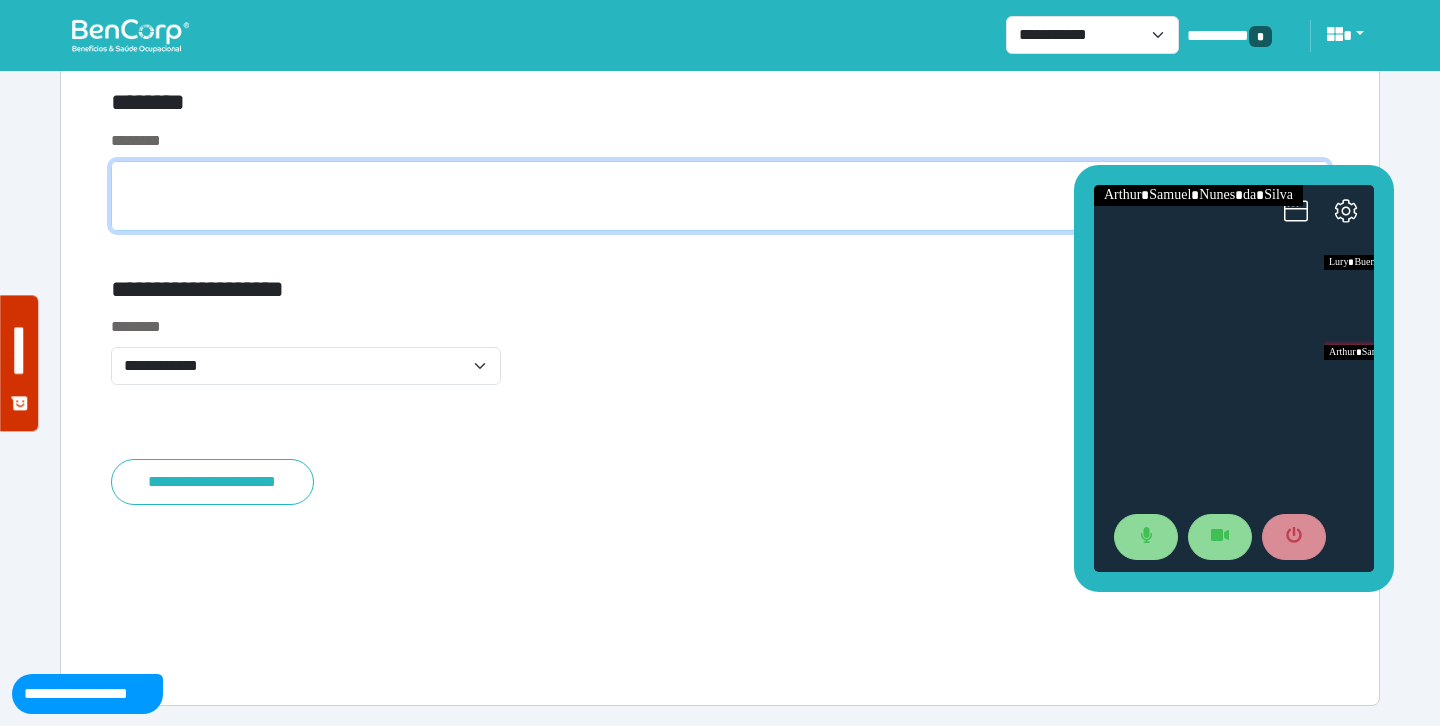 scroll, scrollTop: 7629, scrollLeft: 0, axis: vertical 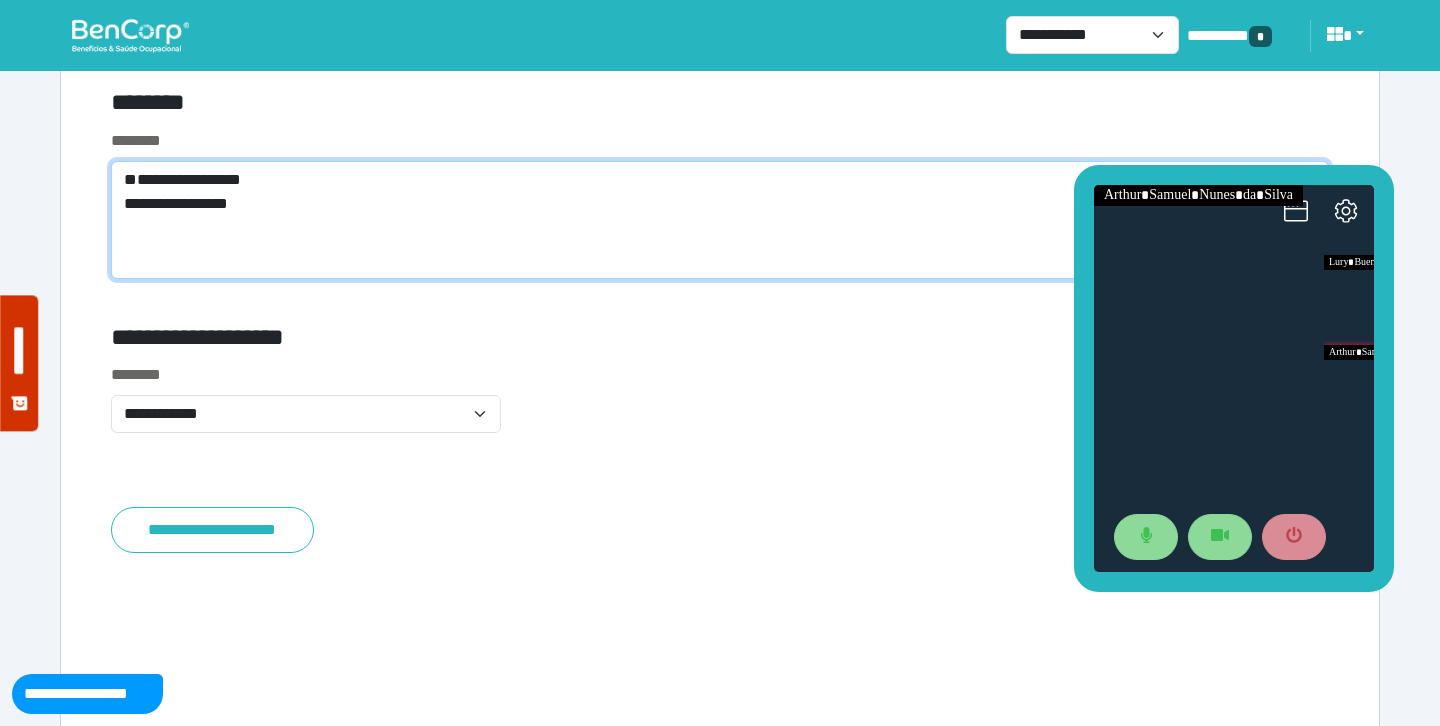 click on "[FIRST] [LAST]" at bounding box center (720, 220) 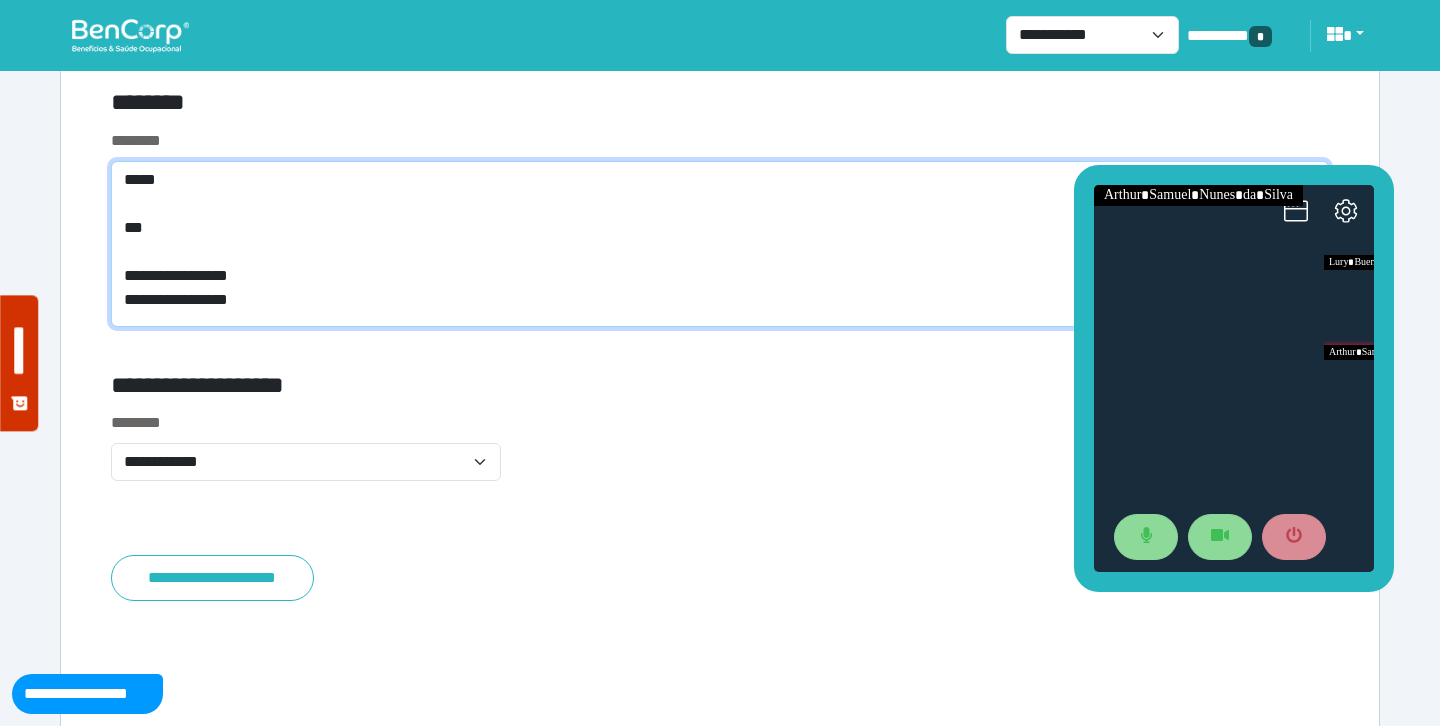 click on "[NUMBER] [STREET]" at bounding box center [720, 244] 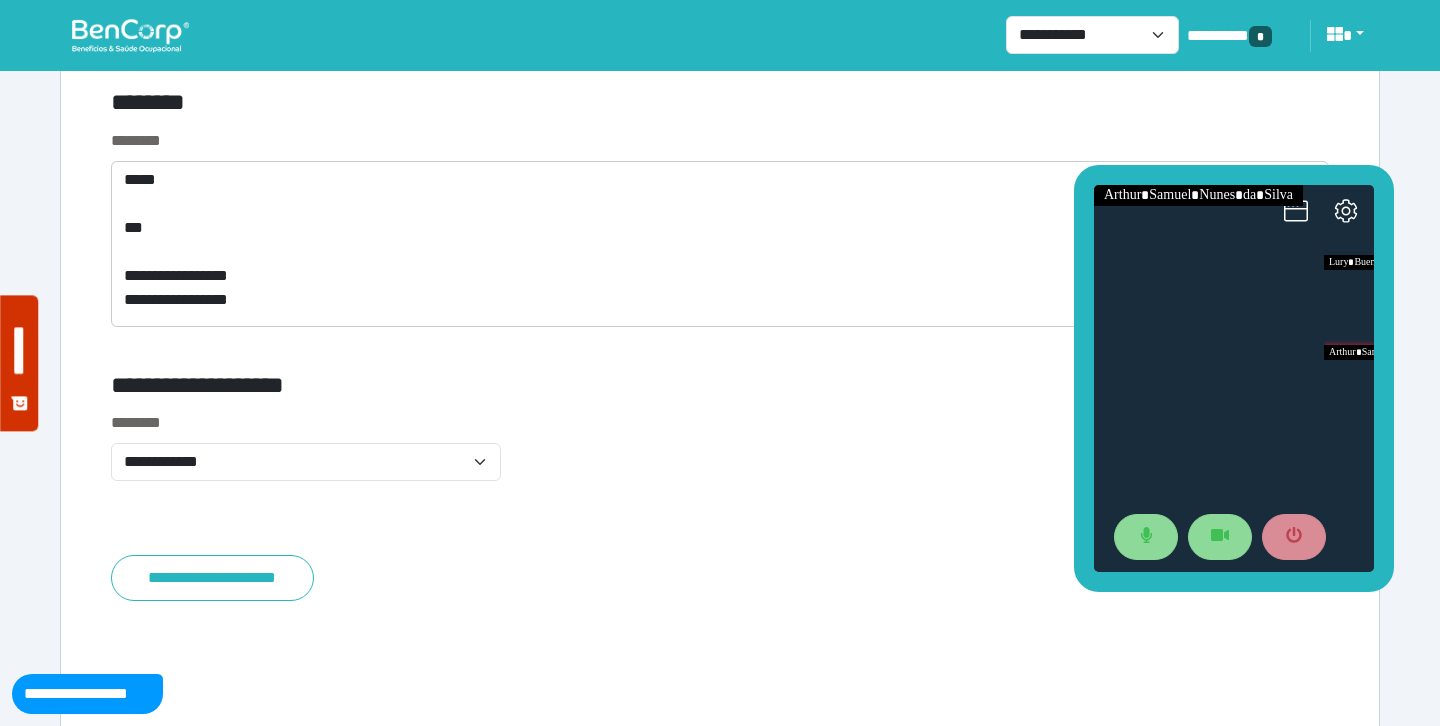 click on "********" at bounding box center (513, 106) 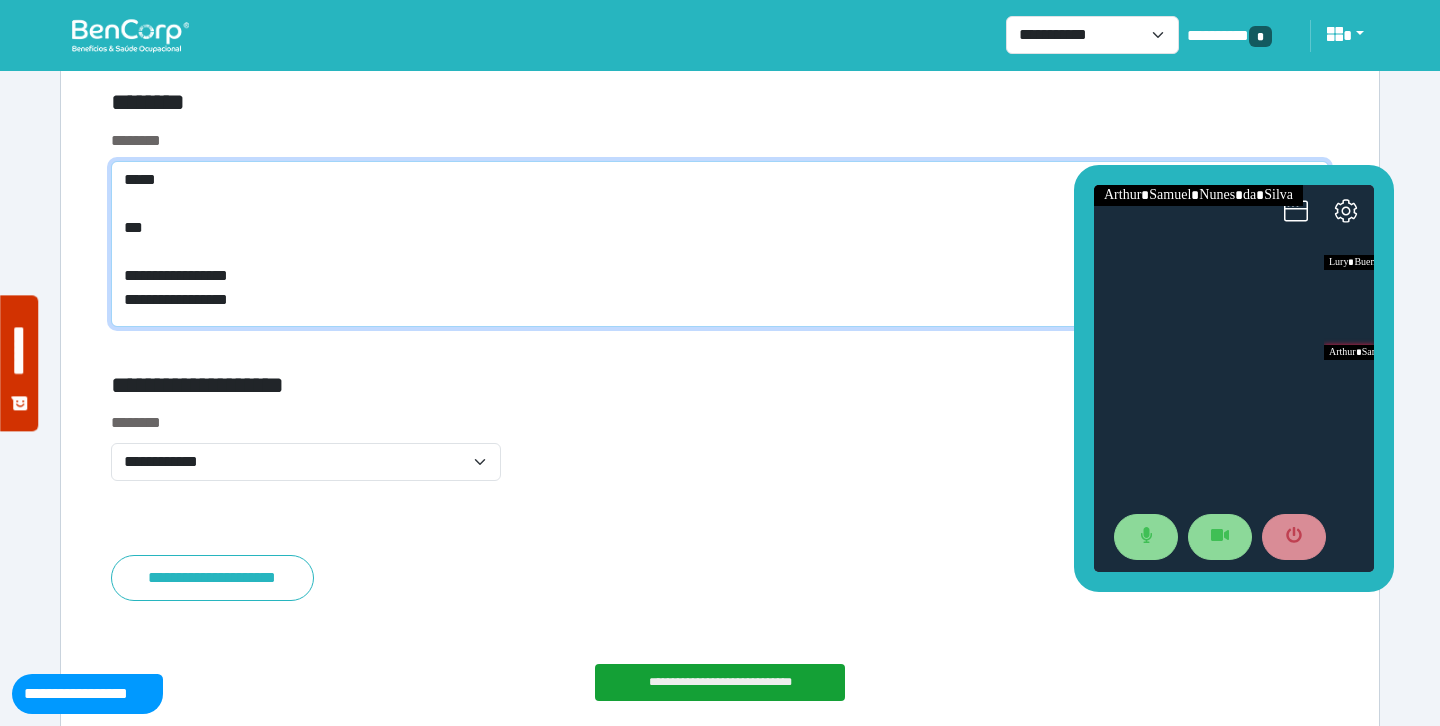 click on "[NUMBER] [STREET]" at bounding box center (720, 244) 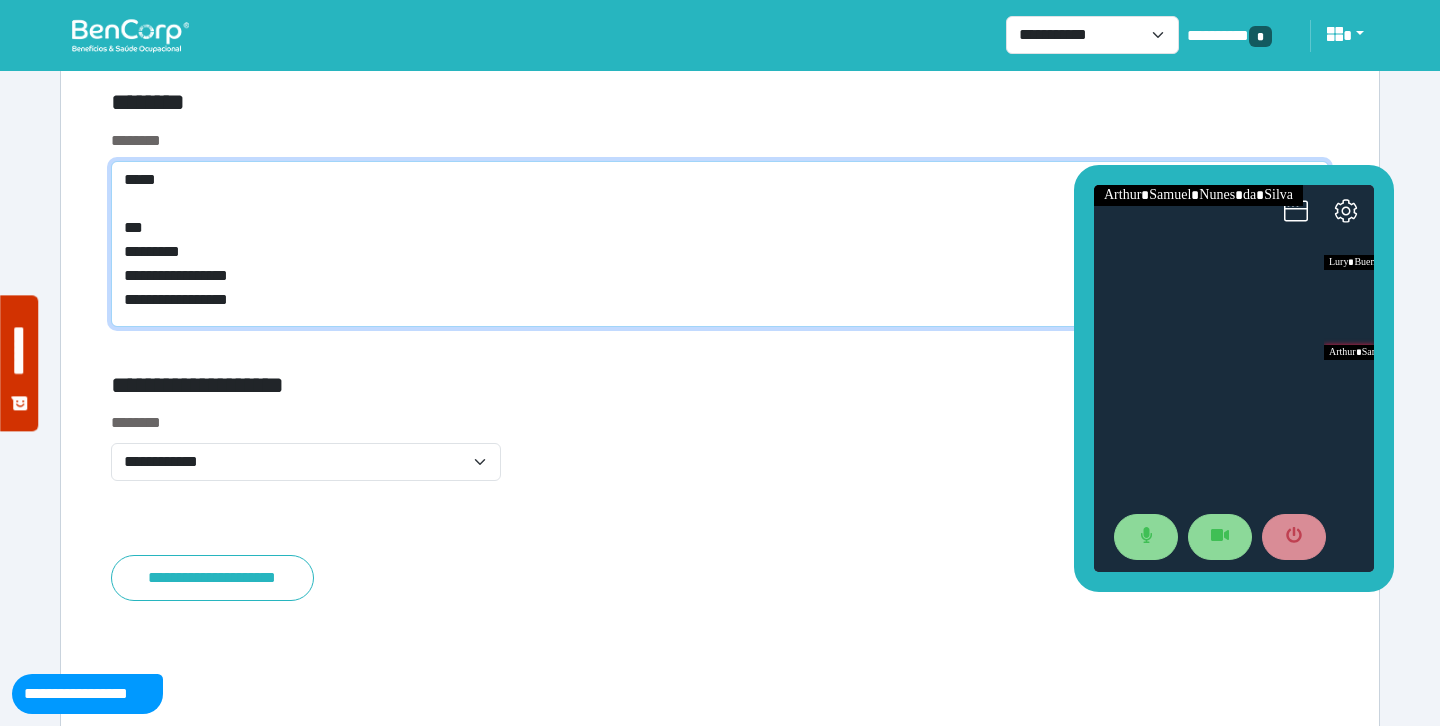 click on "[NUMBER] [STREET]" at bounding box center (720, 244) 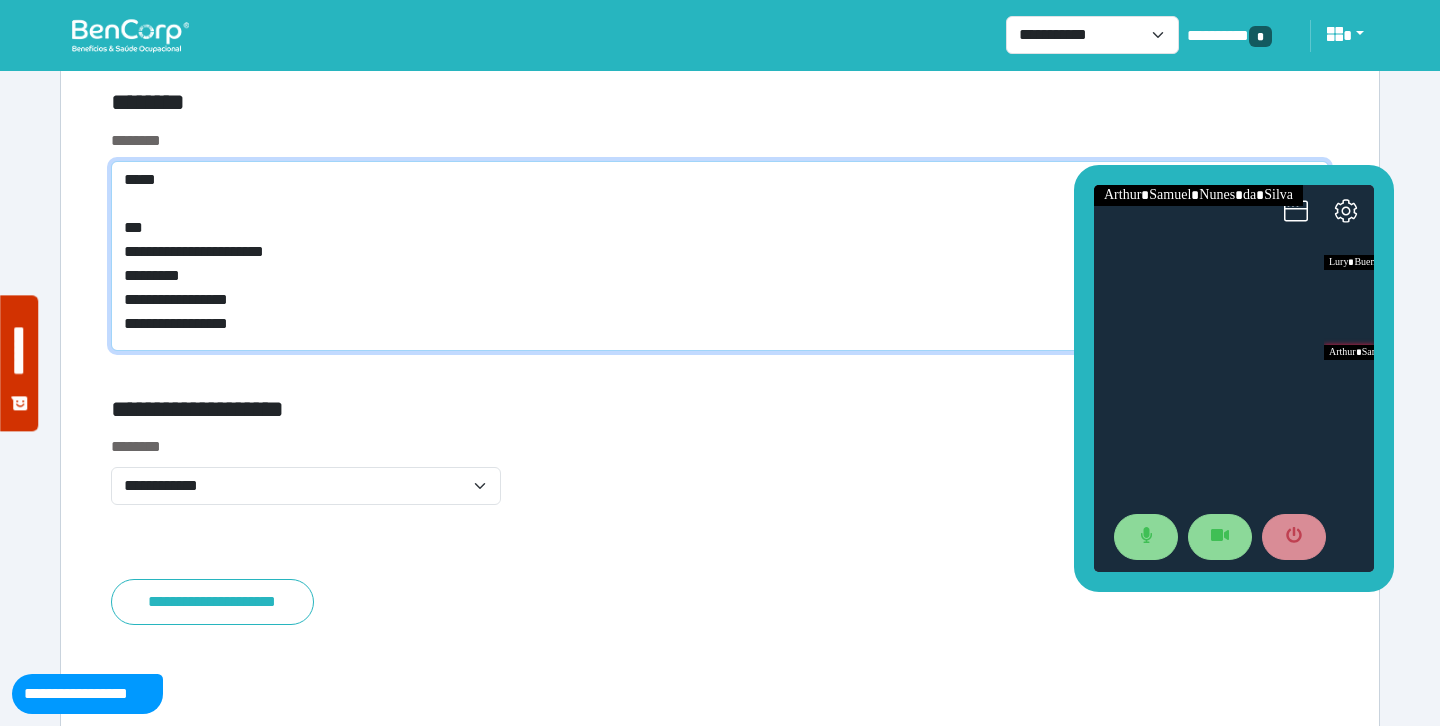 click on "[NUMBER] [STREET], [CITY], [STATE]" at bounding box center [720, 256] 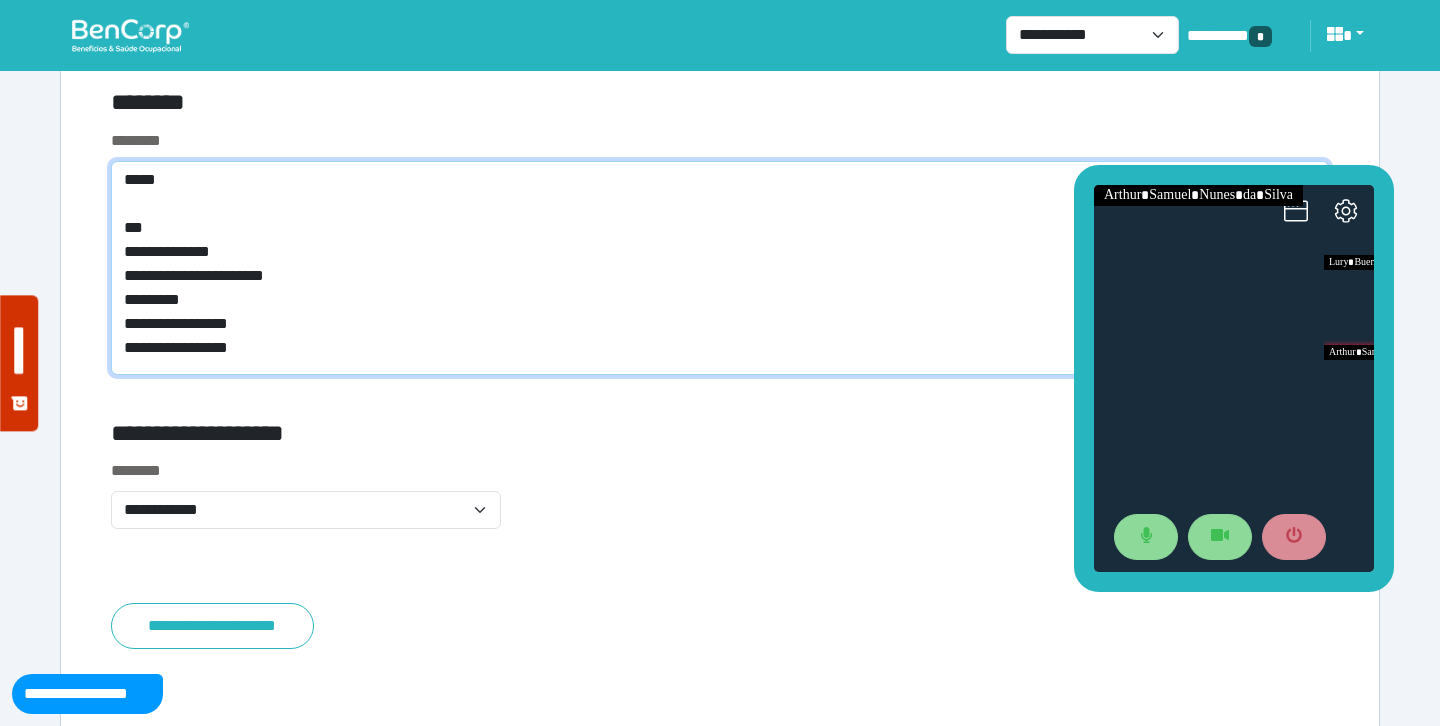 click on "[NUMBER] [STREET], [CITY], [STATE]" at bounding box center (720, 268) 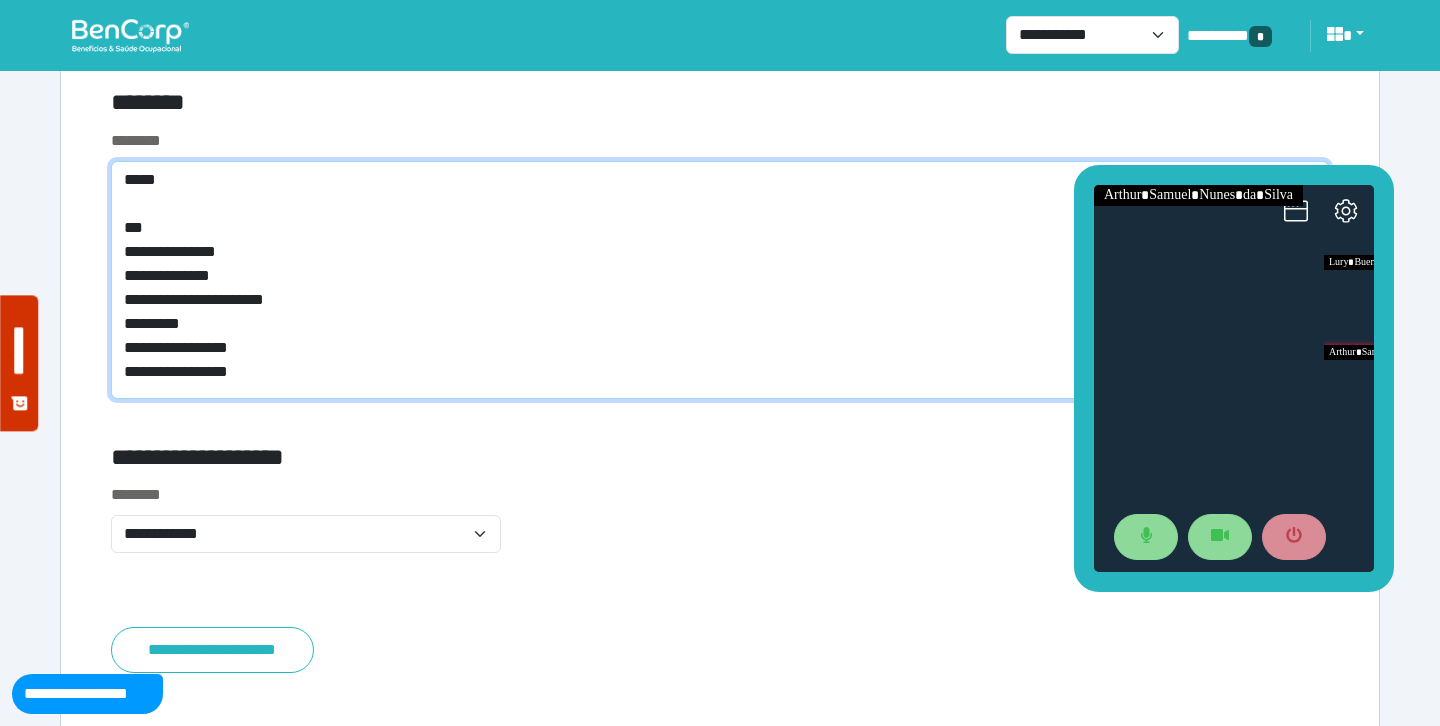 click on "[NUMBER] [STREET], [CITY], [STATE]" at bounding box center (720, 280) 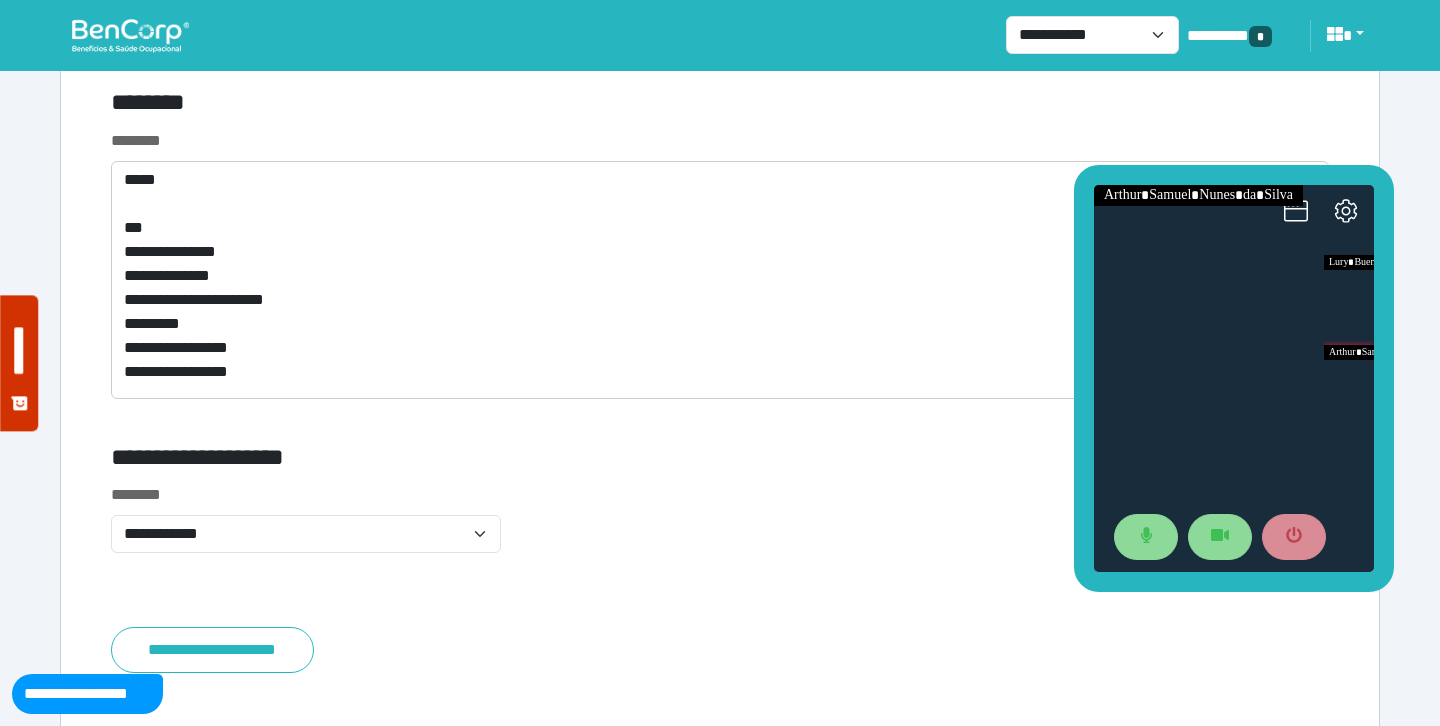 click at bounding box center [1134, 106] 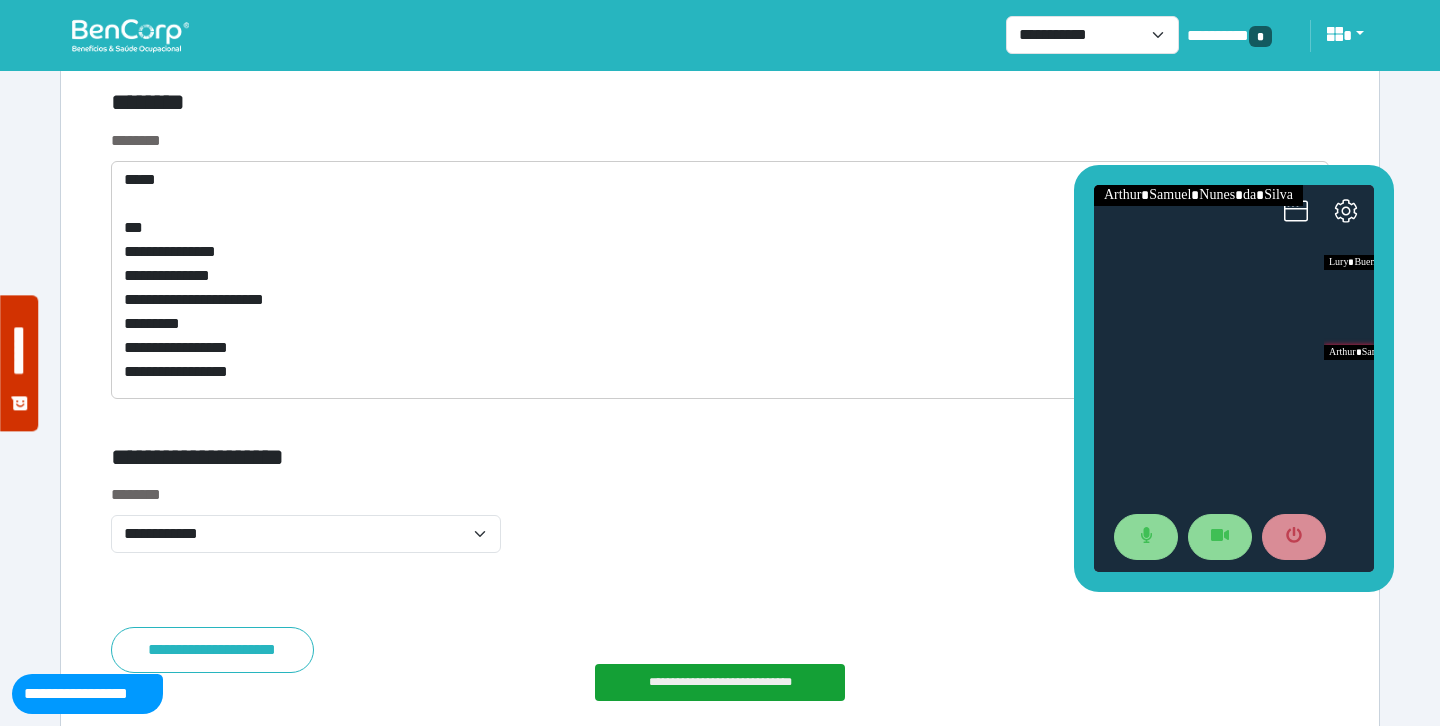 click on "**********" at bounding box center [720, -3122] 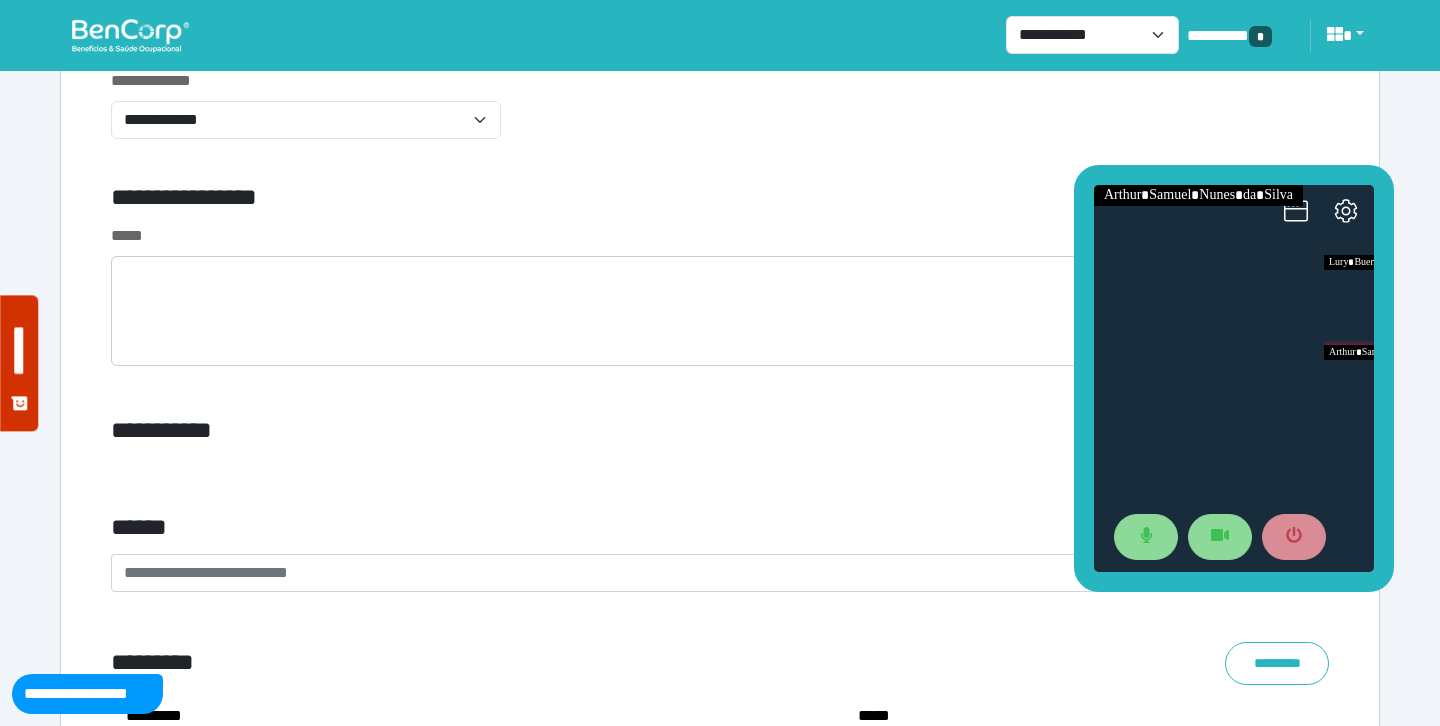scroll, scrollTop: 6800, scrollLeft: 0, axis: vertical 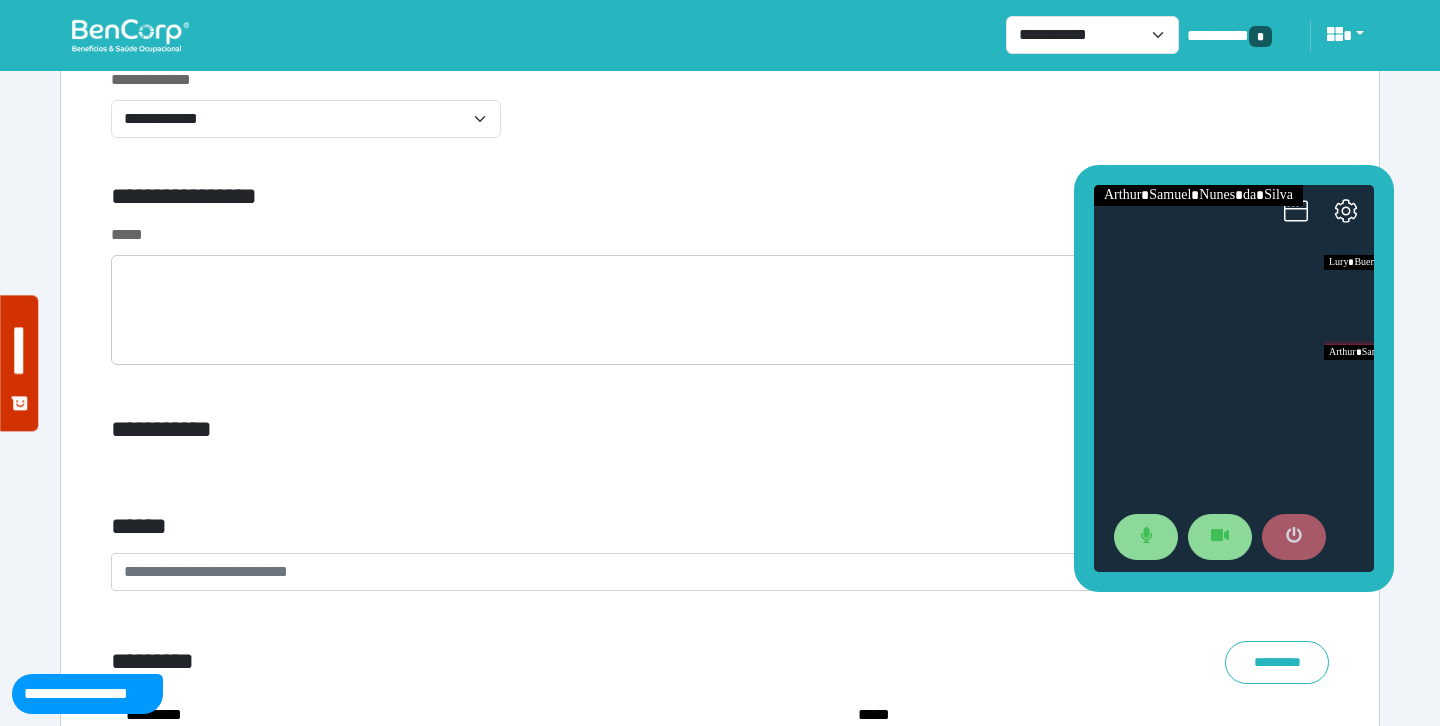 click at bounding box center (1294, 537) 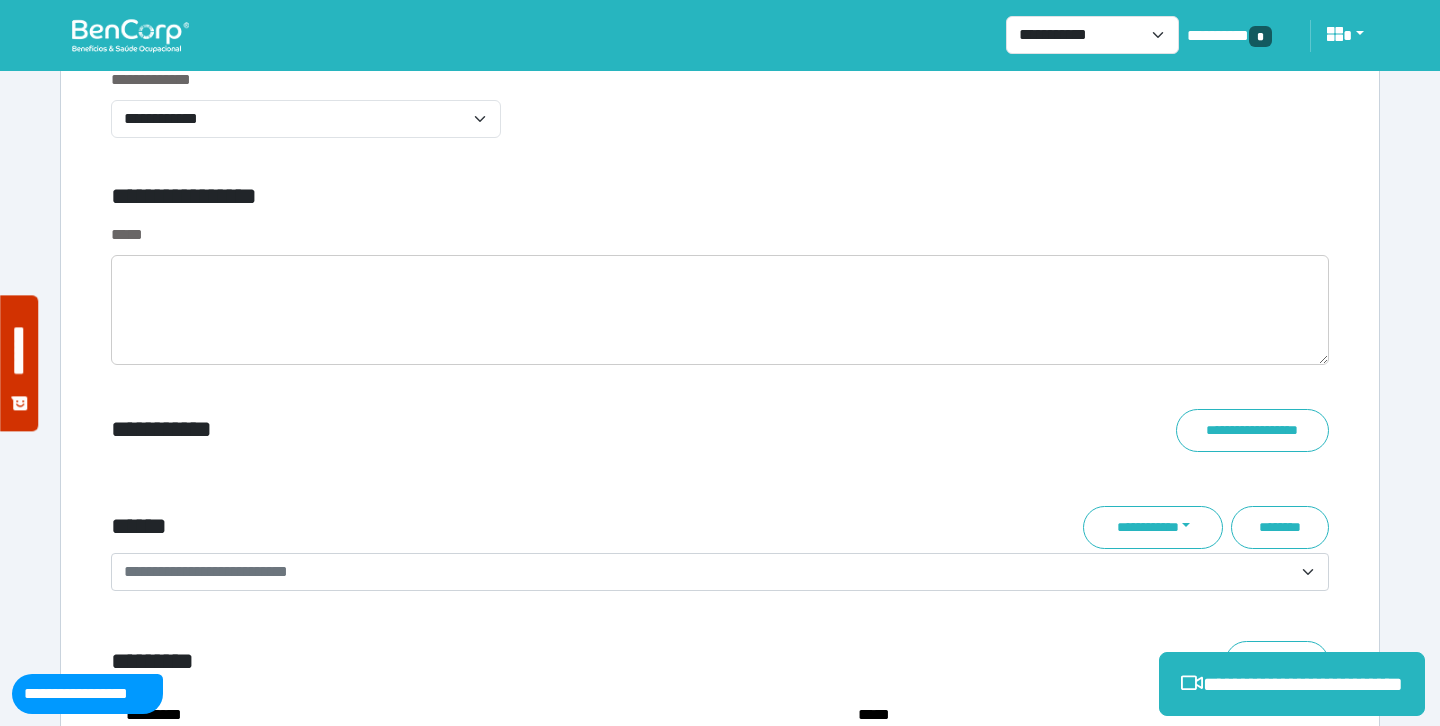 click on "*****" at bounding box center [720, 306] 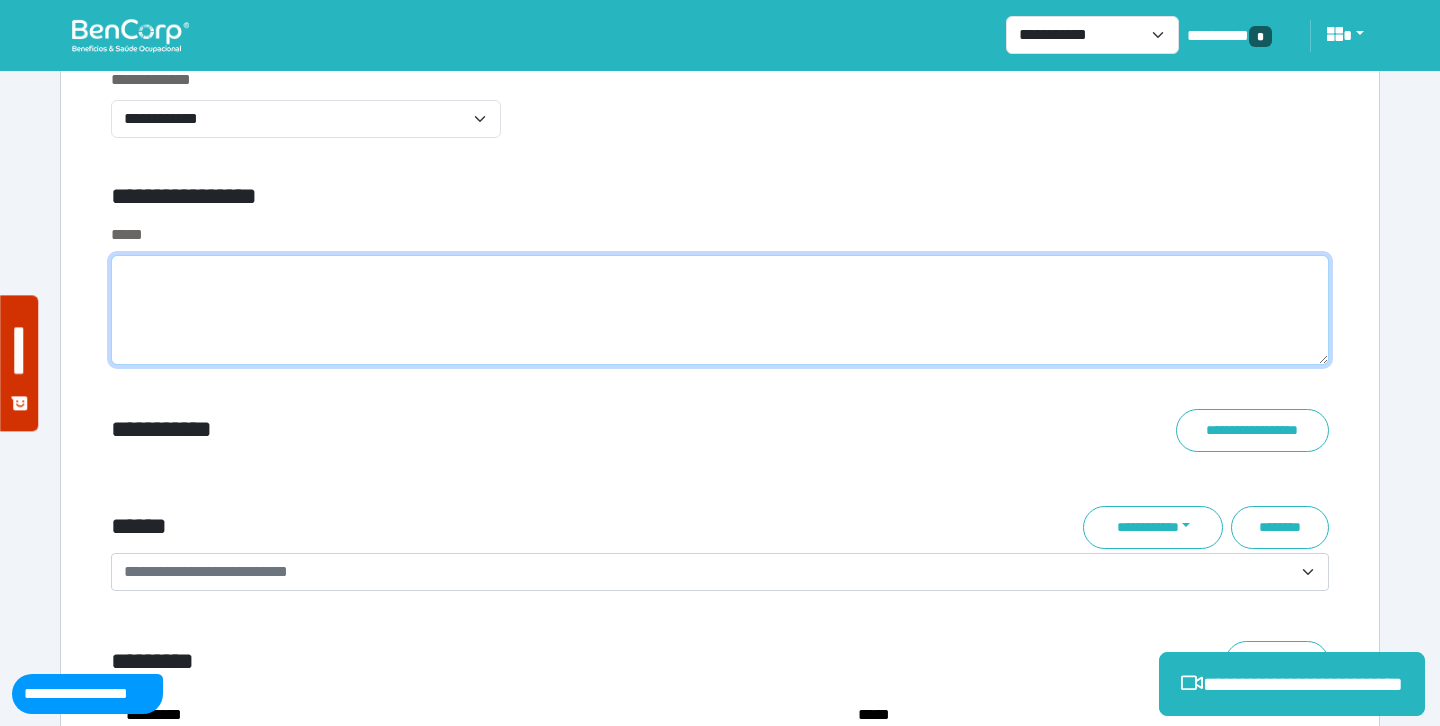 click at bounding box center (720, 310) 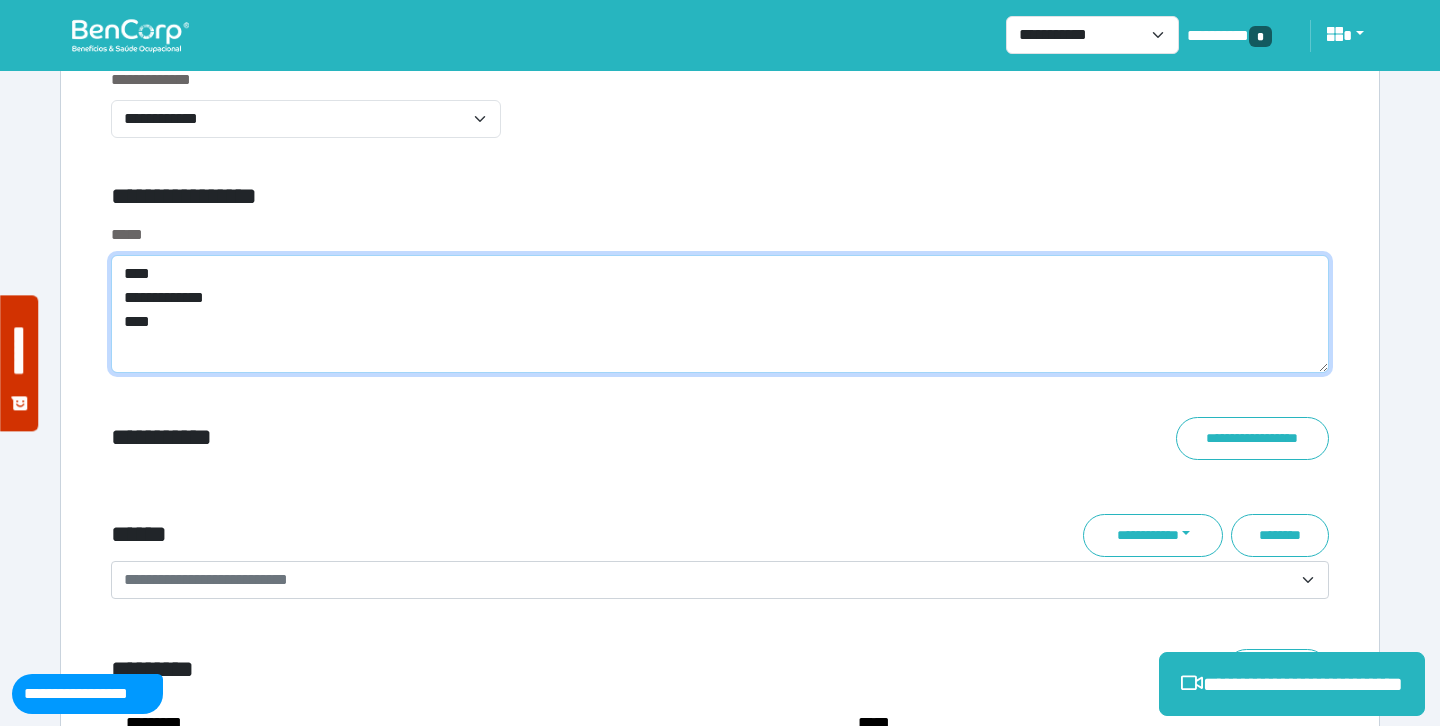 scroll, scrollTop: 0, scrollLeft: 0, axis: both 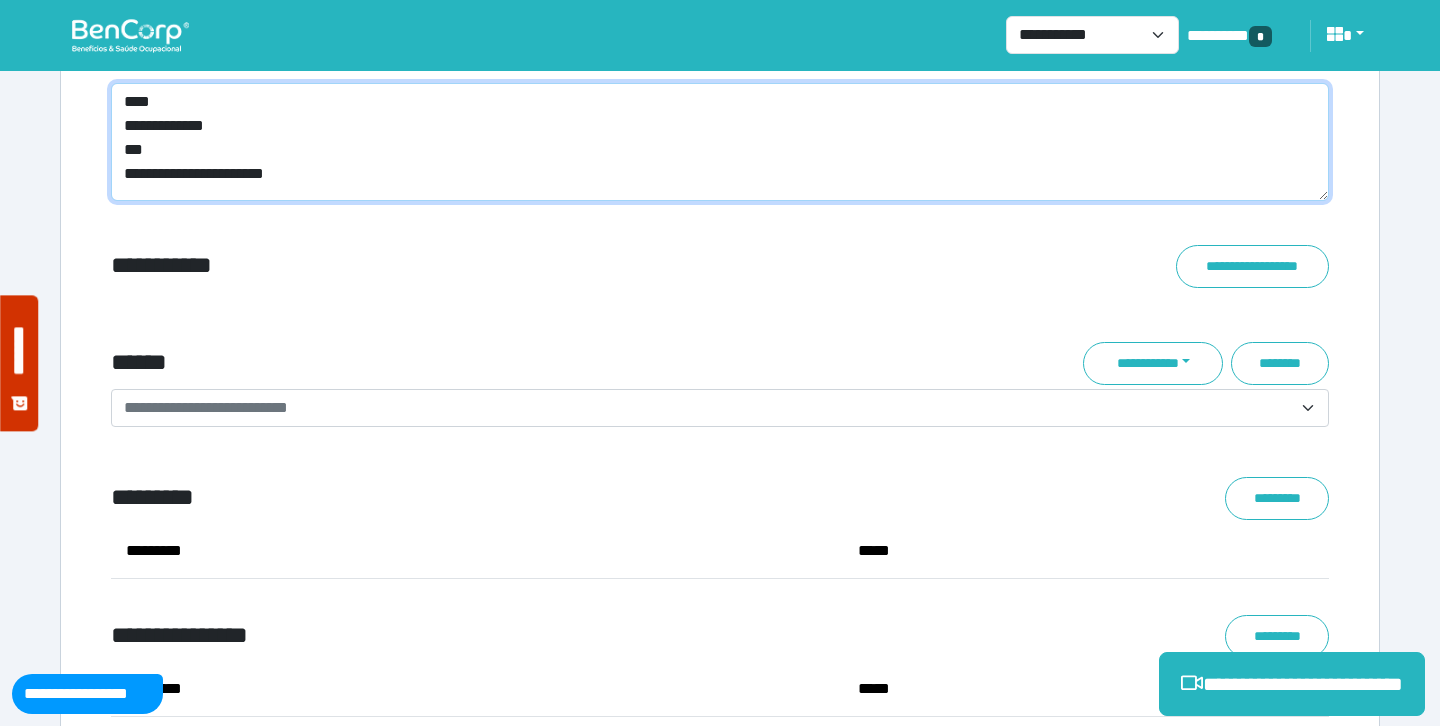 type on "**********" 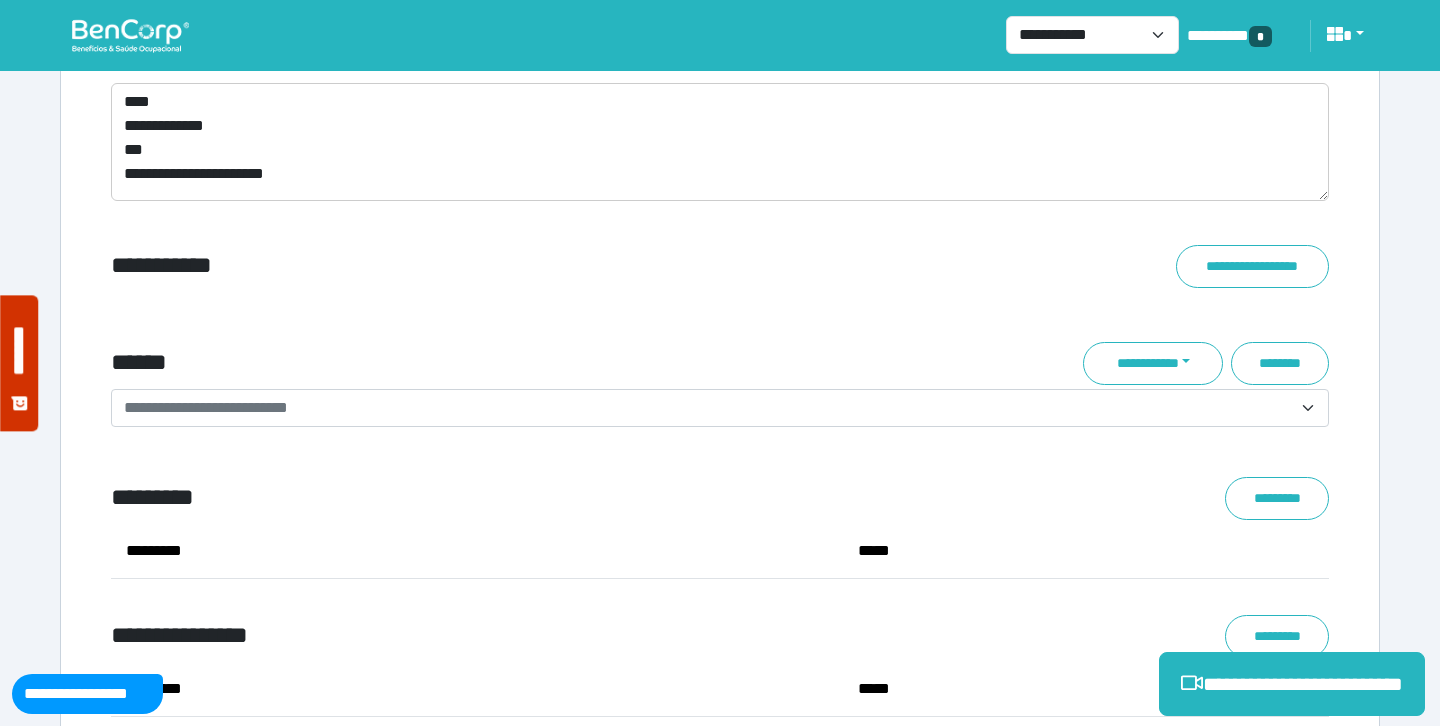 click on "**********" at bounding box center (708, 408) 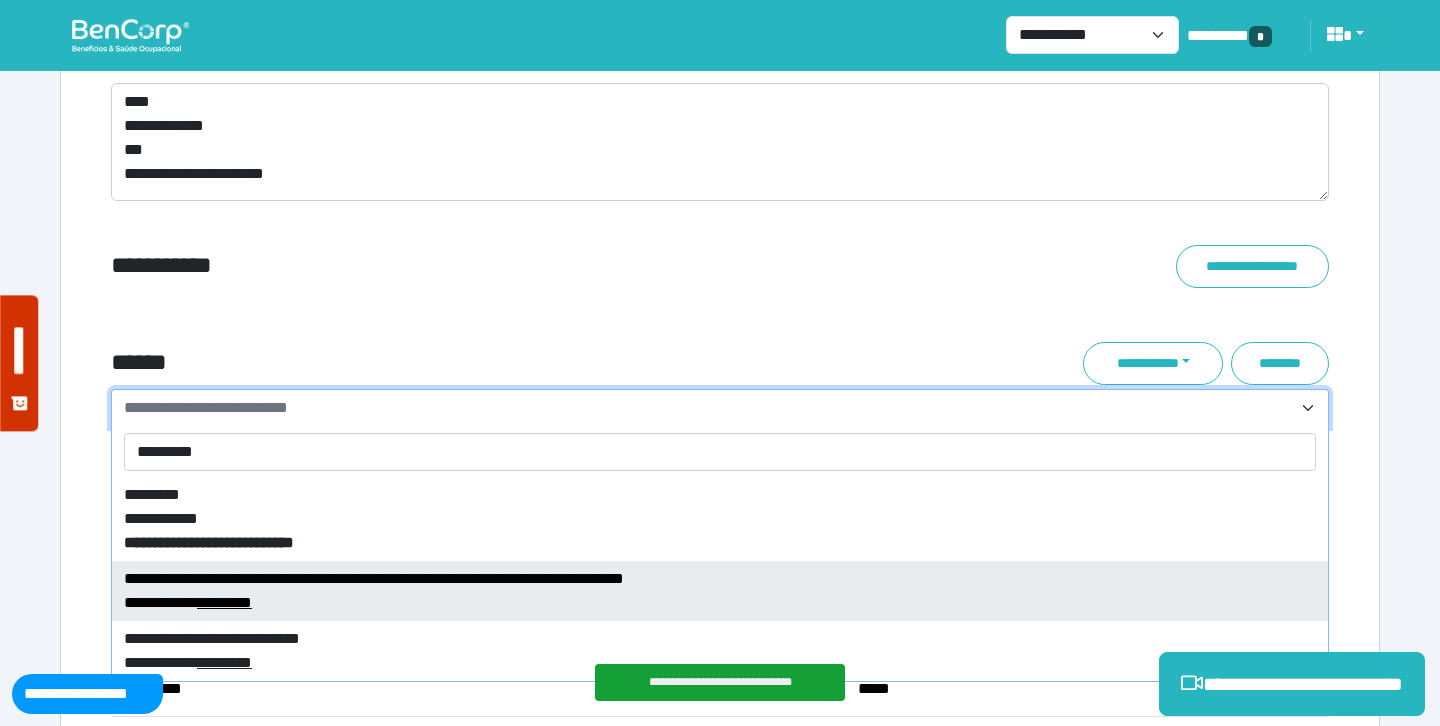 type on "*********" 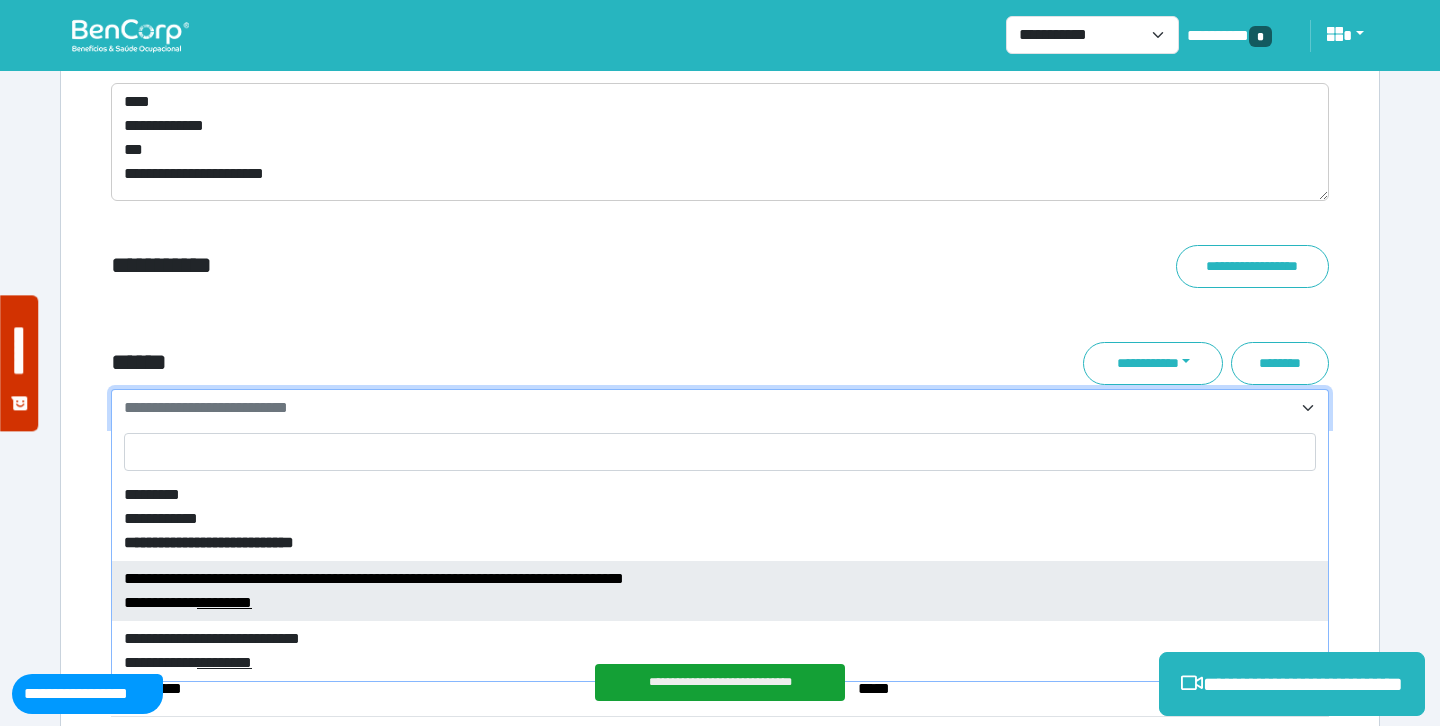 select on "****" 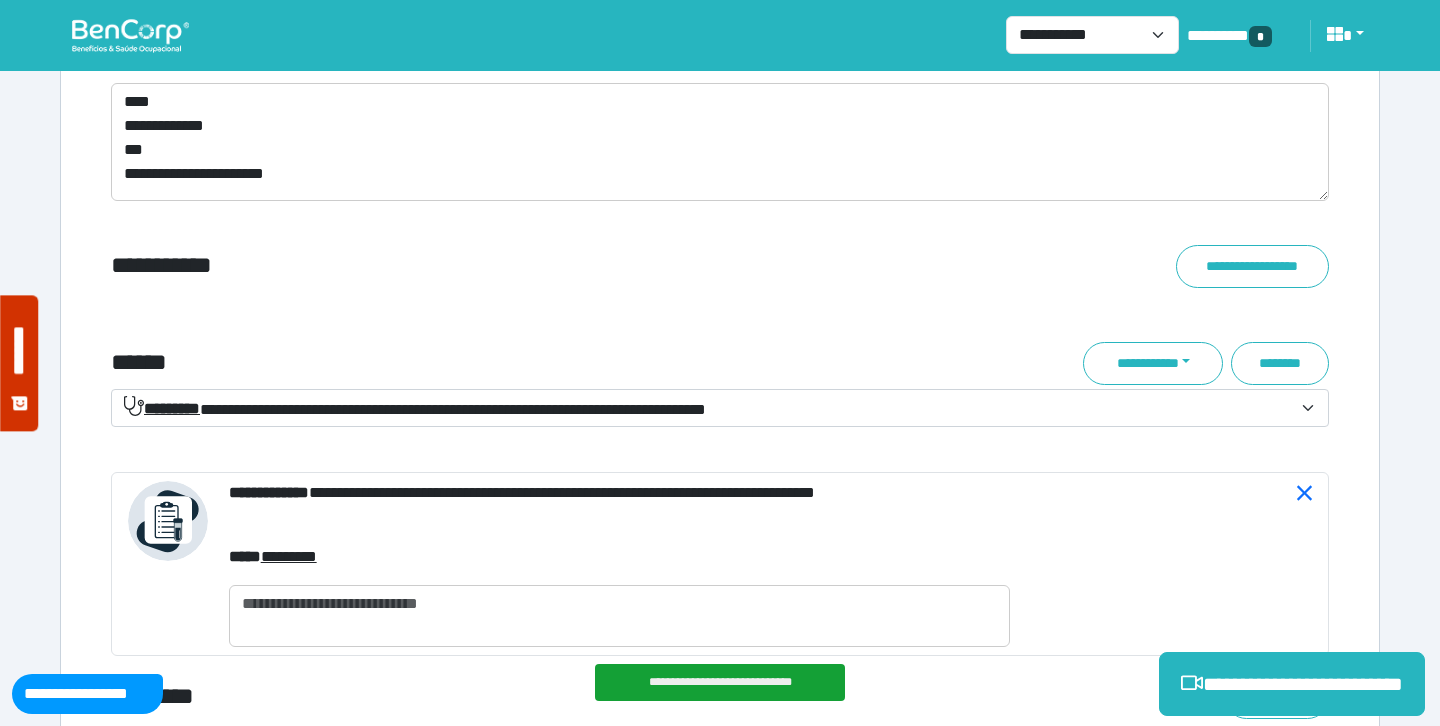 click on "**********" at bounding box center (415, 408) 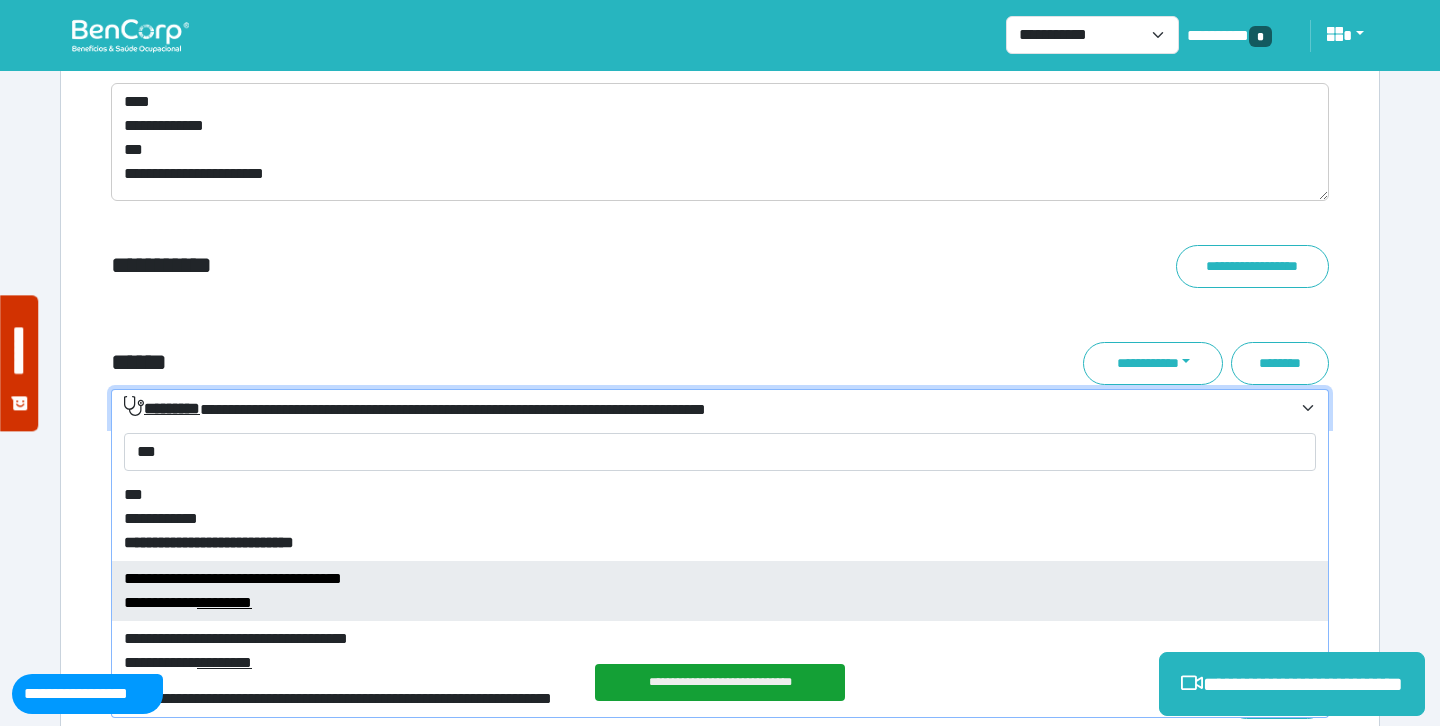 type on "***" 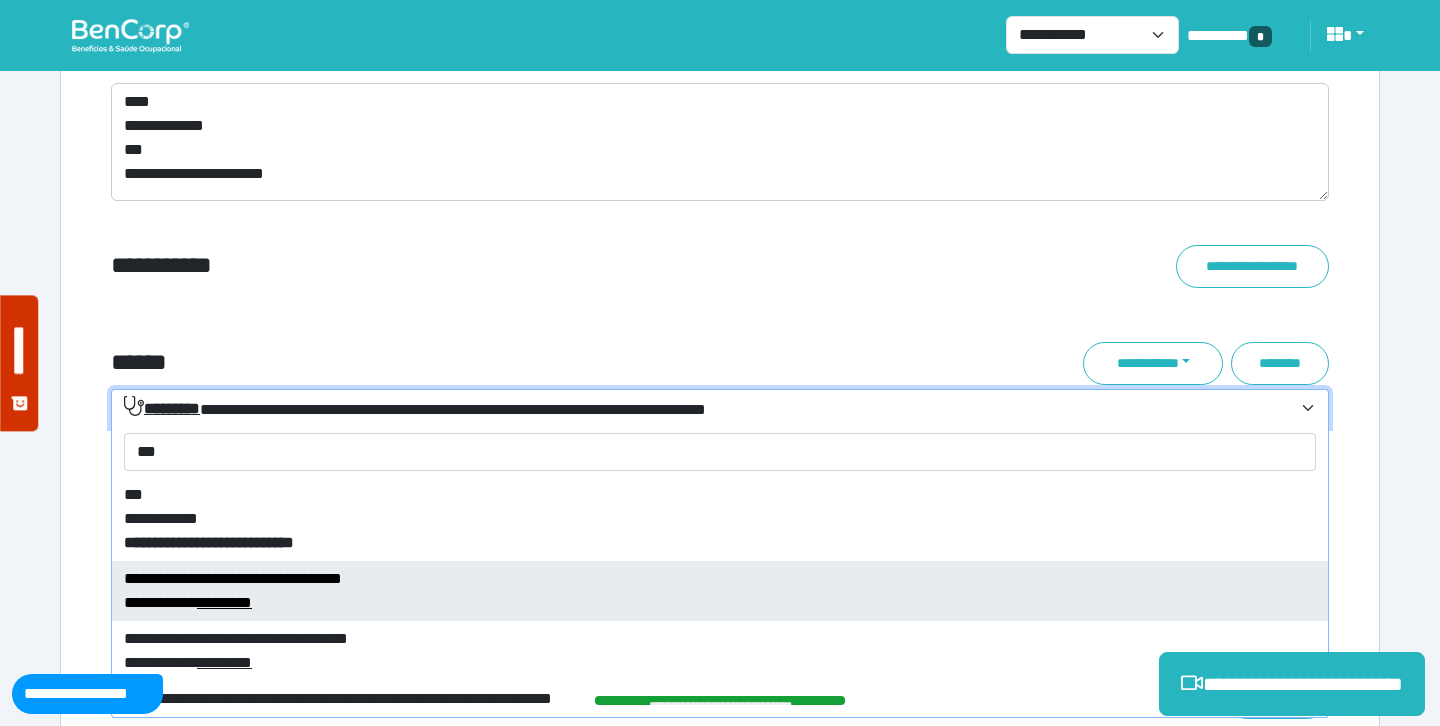 type 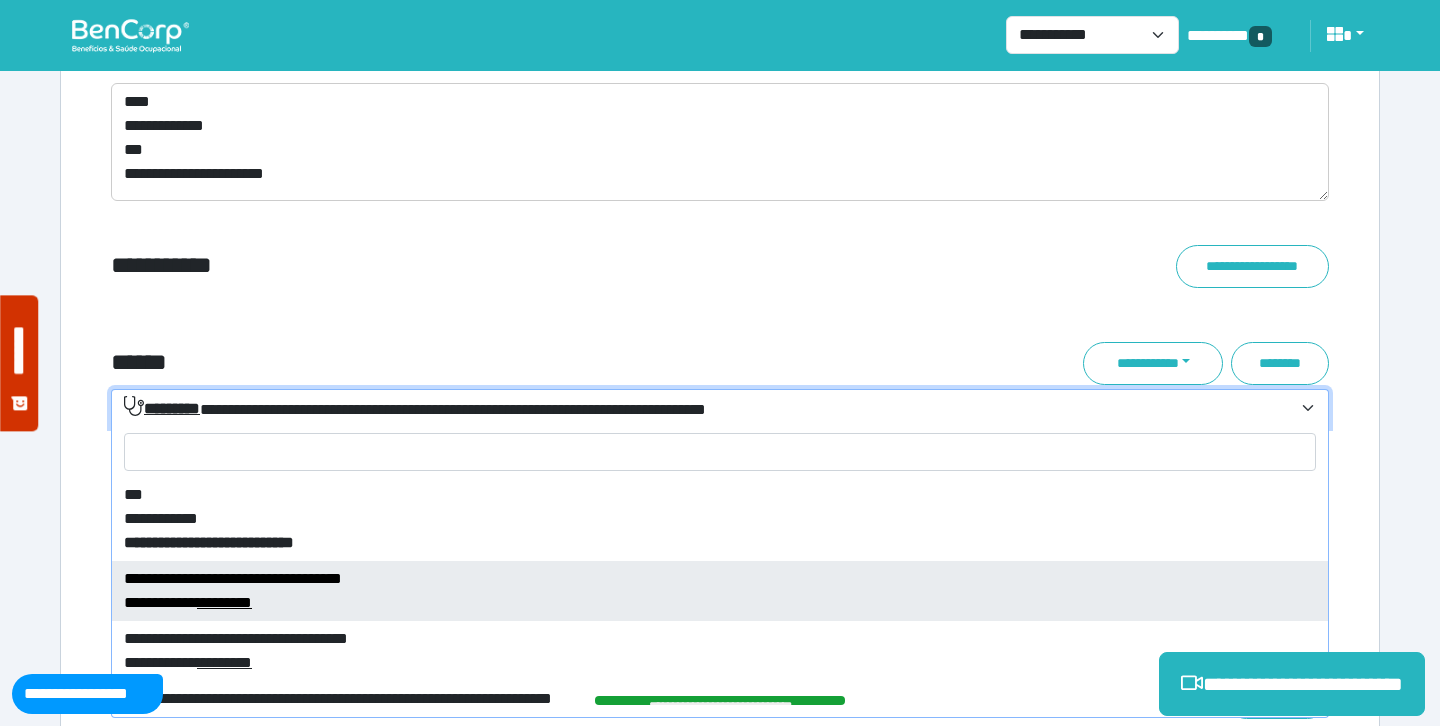 select on "****" 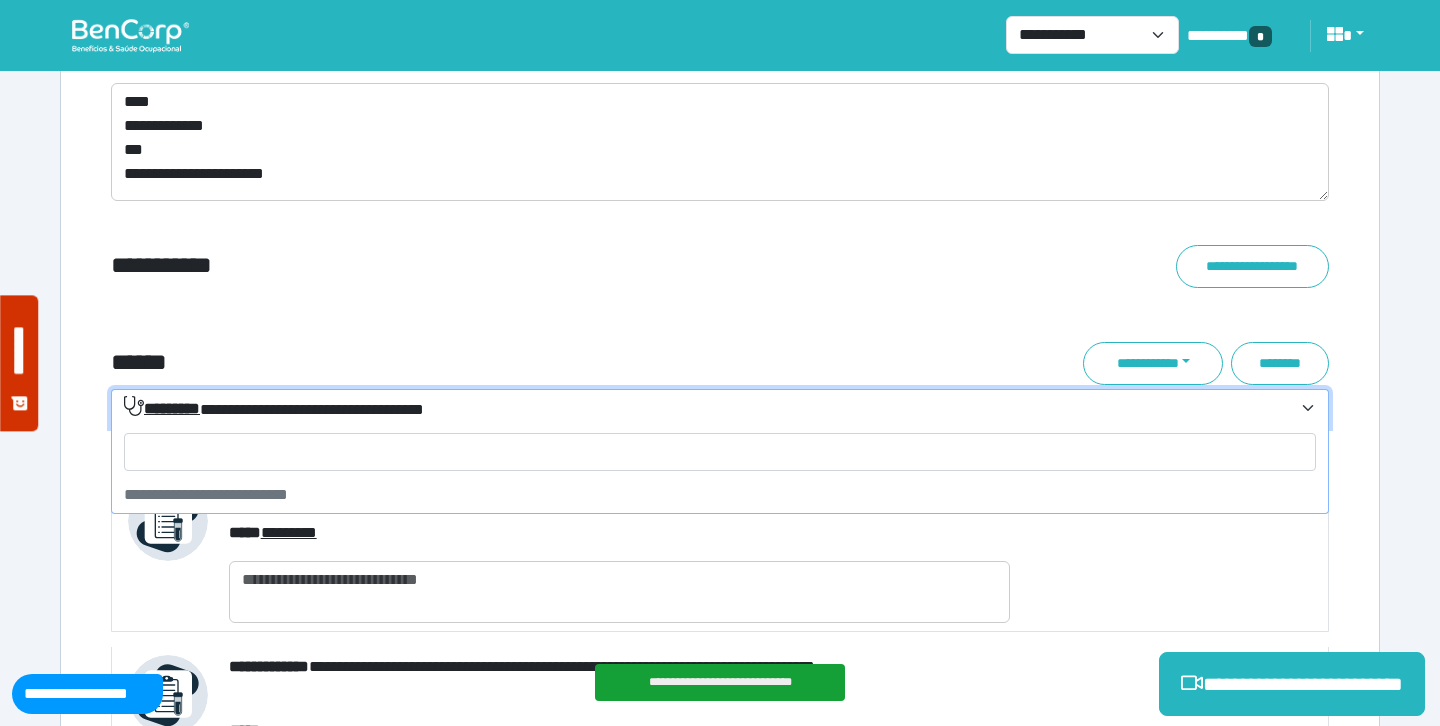 click on "**********" at bounding box center (274, 408) 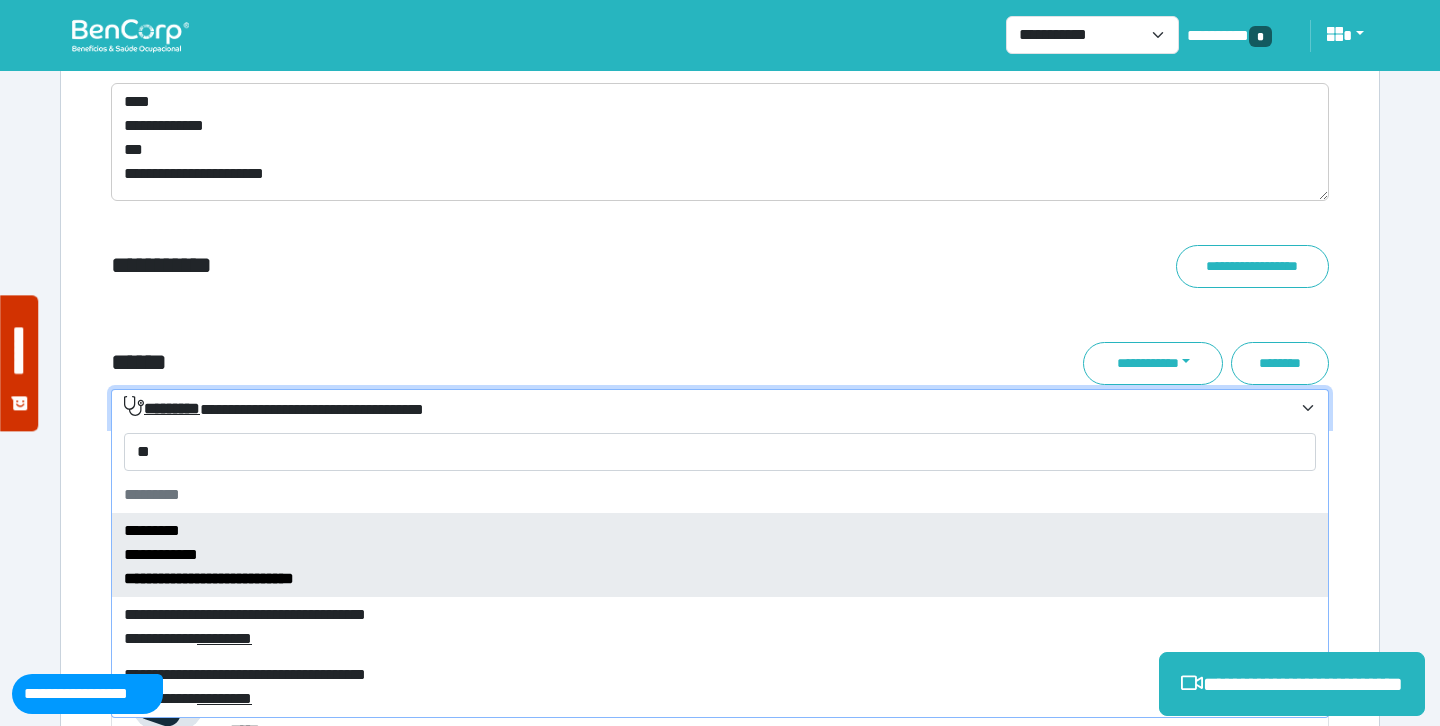 type on "*" 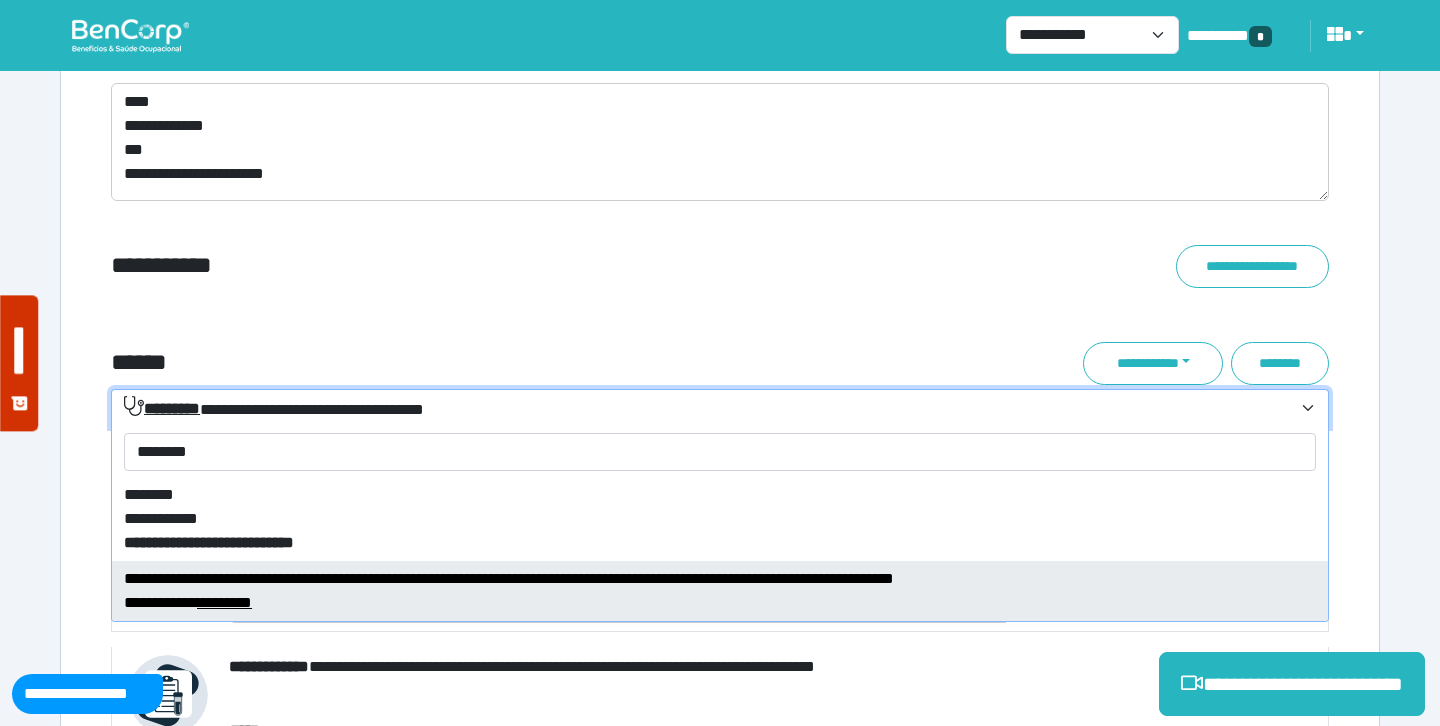 type on "********" 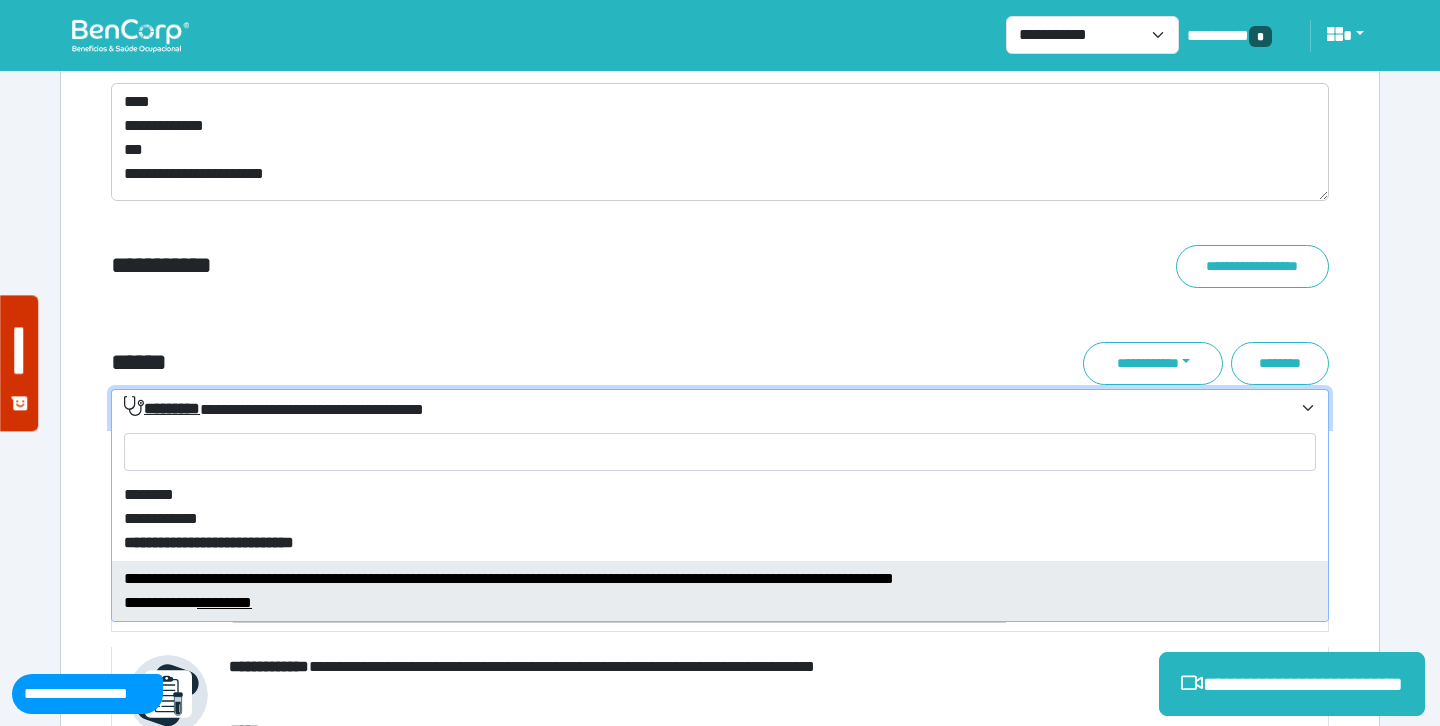 select on "****" 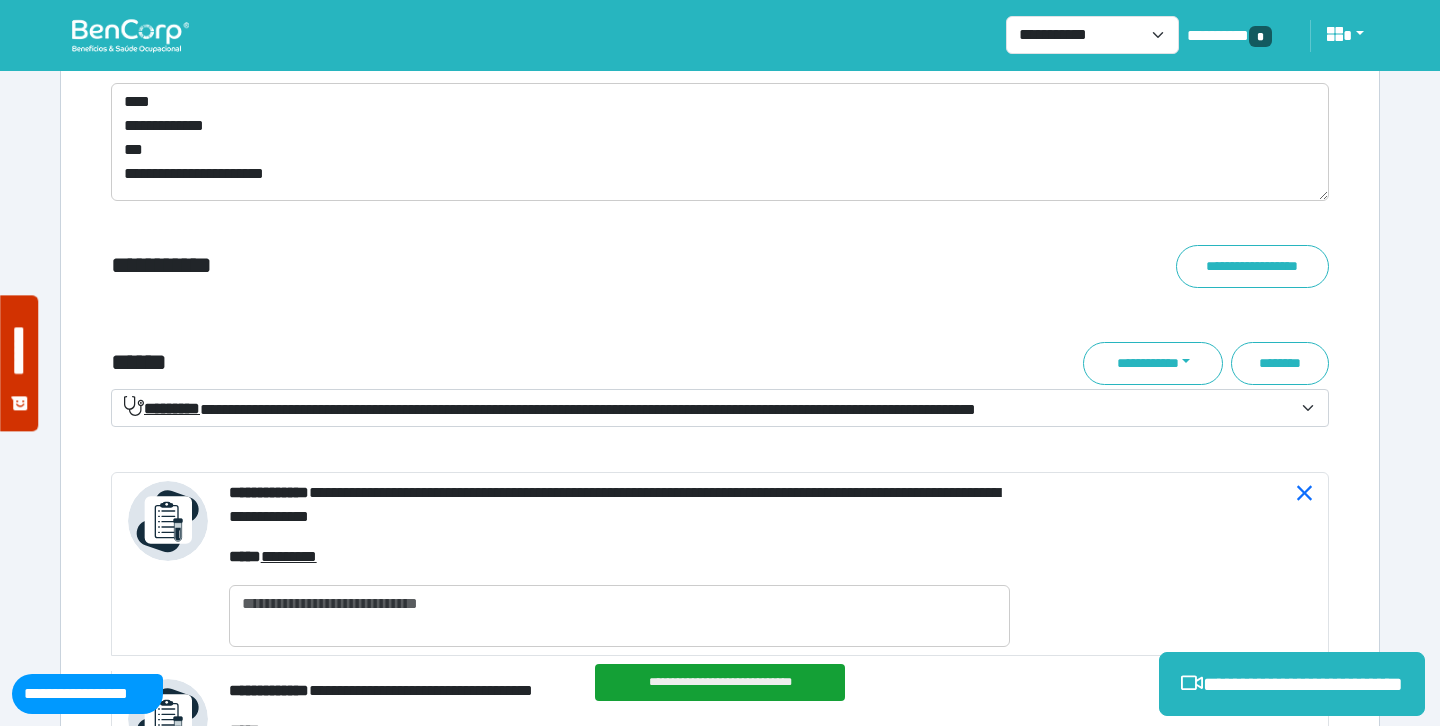 click on "**********" at bounding box center [550, 408] 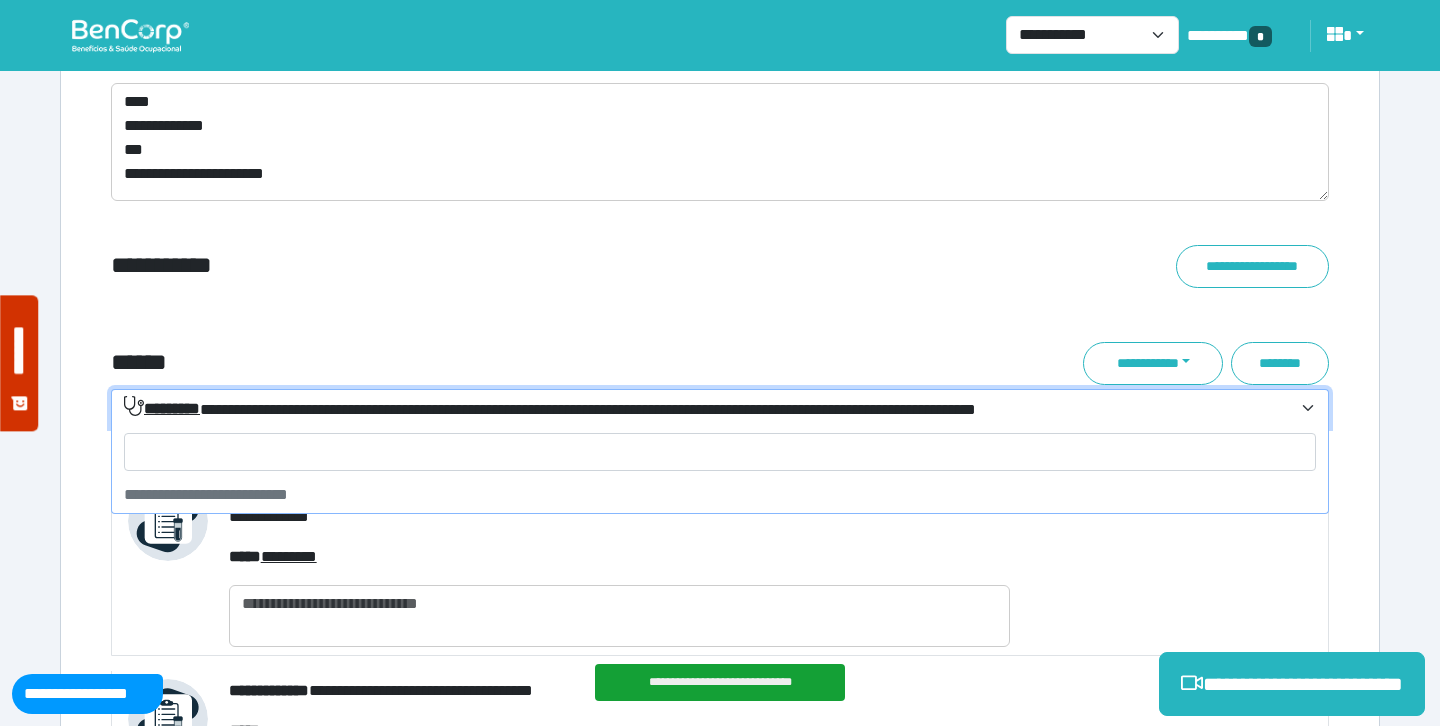 click on "**********" at bounding box center (550, 408) 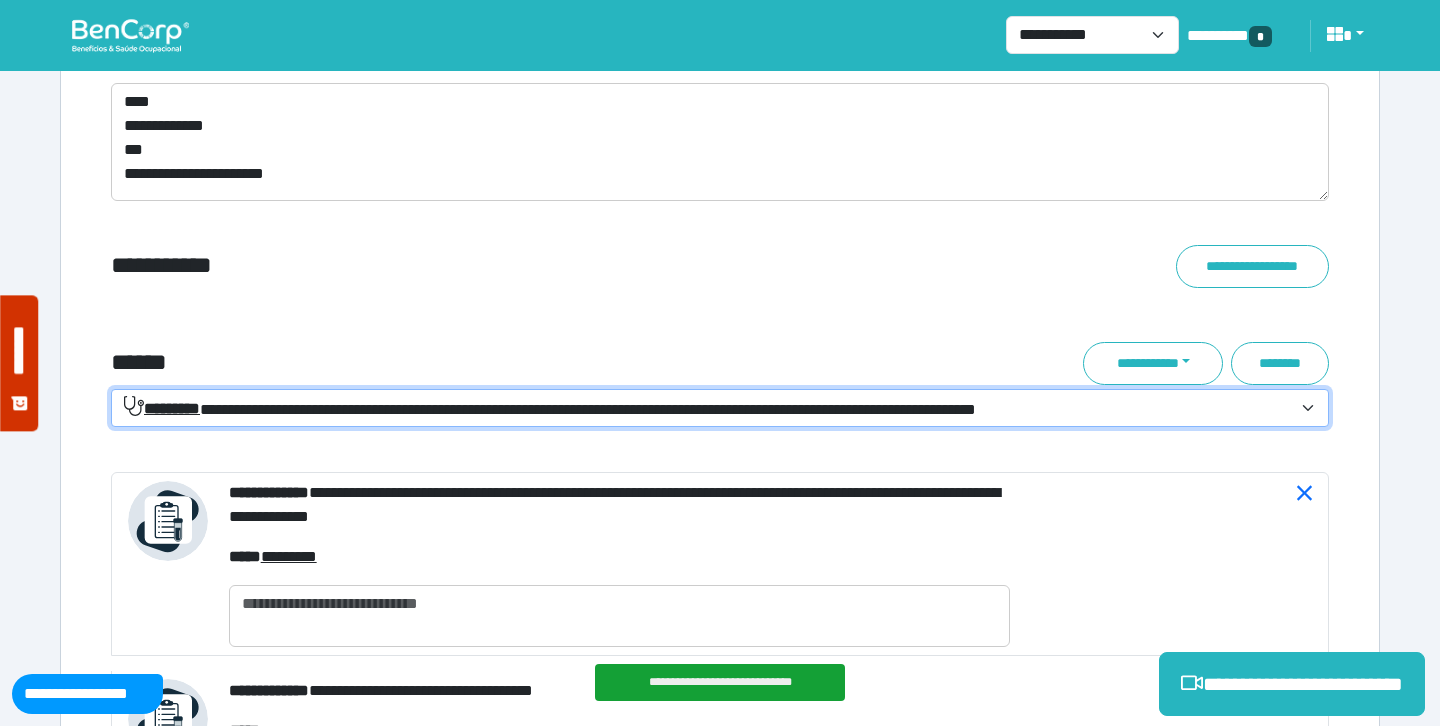 click on "**********" at bounding box center [550, 408] 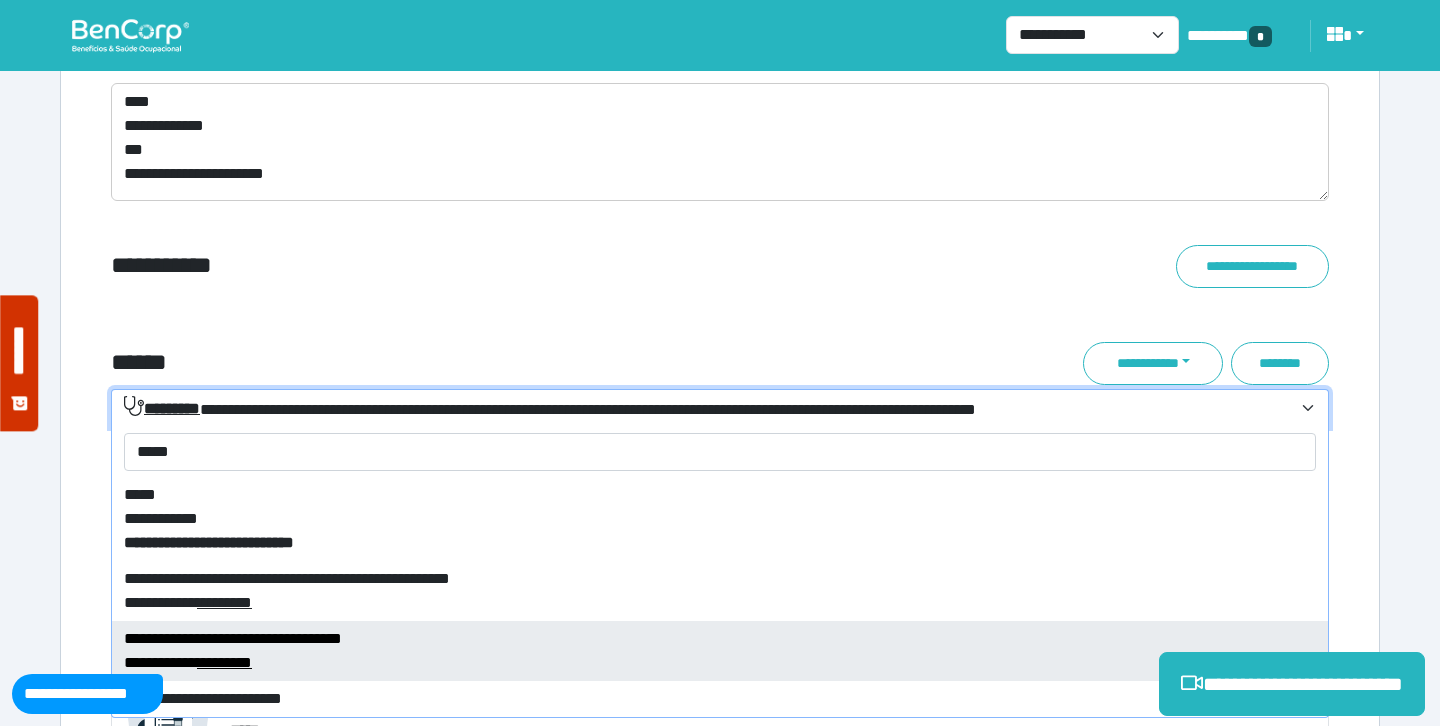 type on "*****" 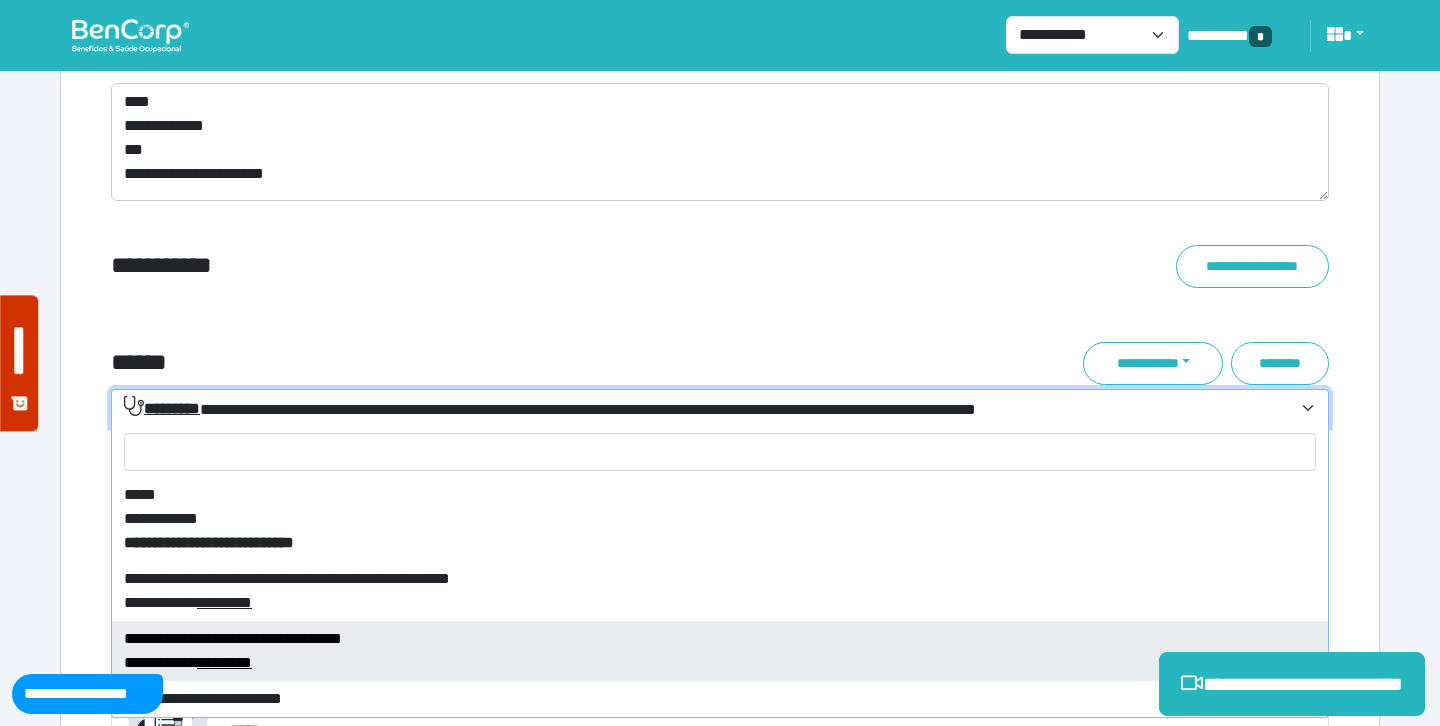 select on "****" 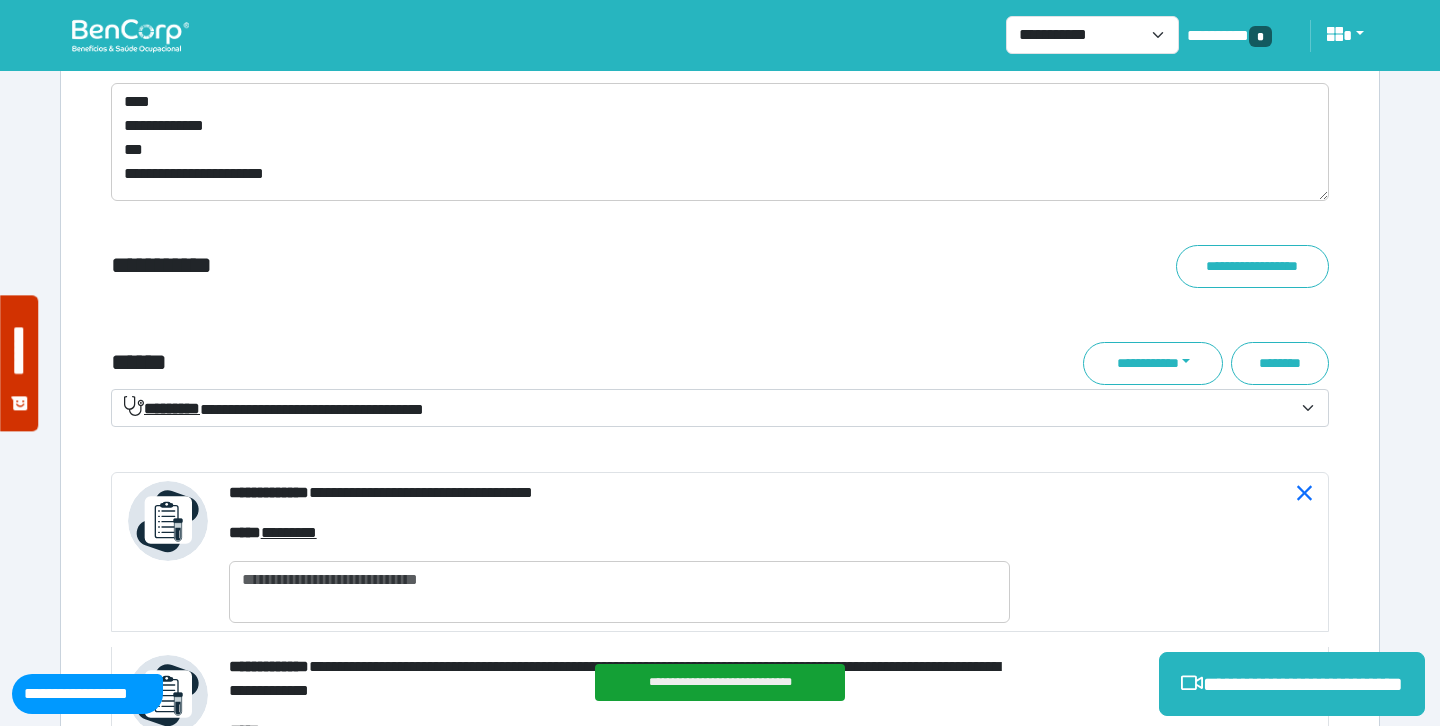 click on "**********" at bounding box center (274, 408) 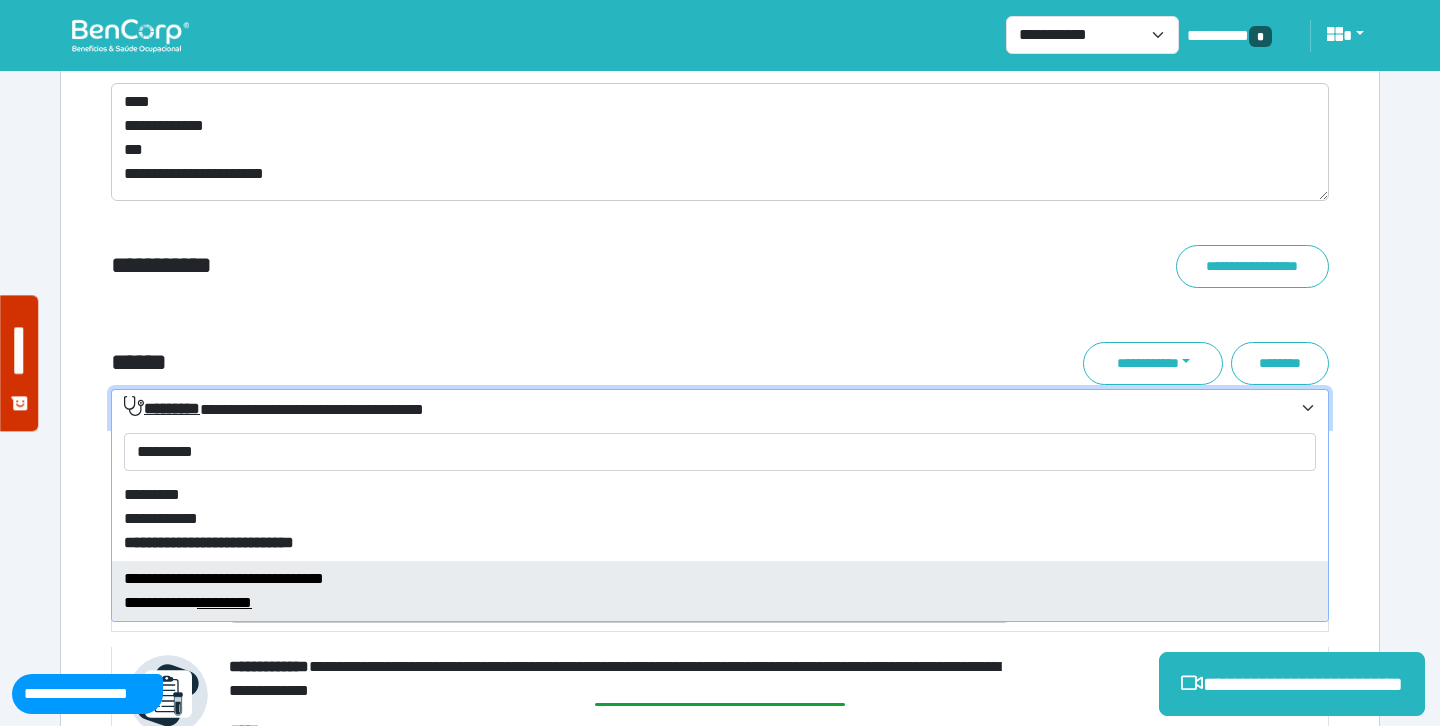 type on "*********" 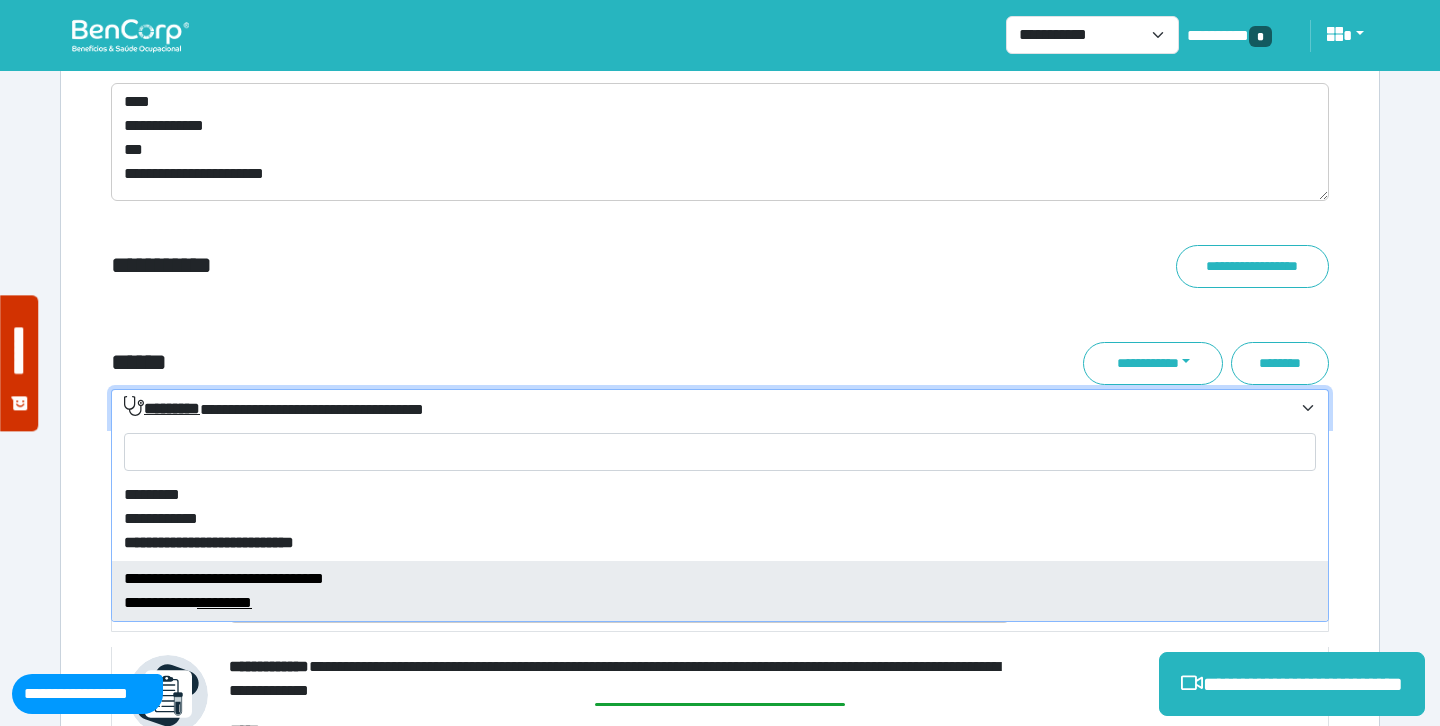 select on "****" 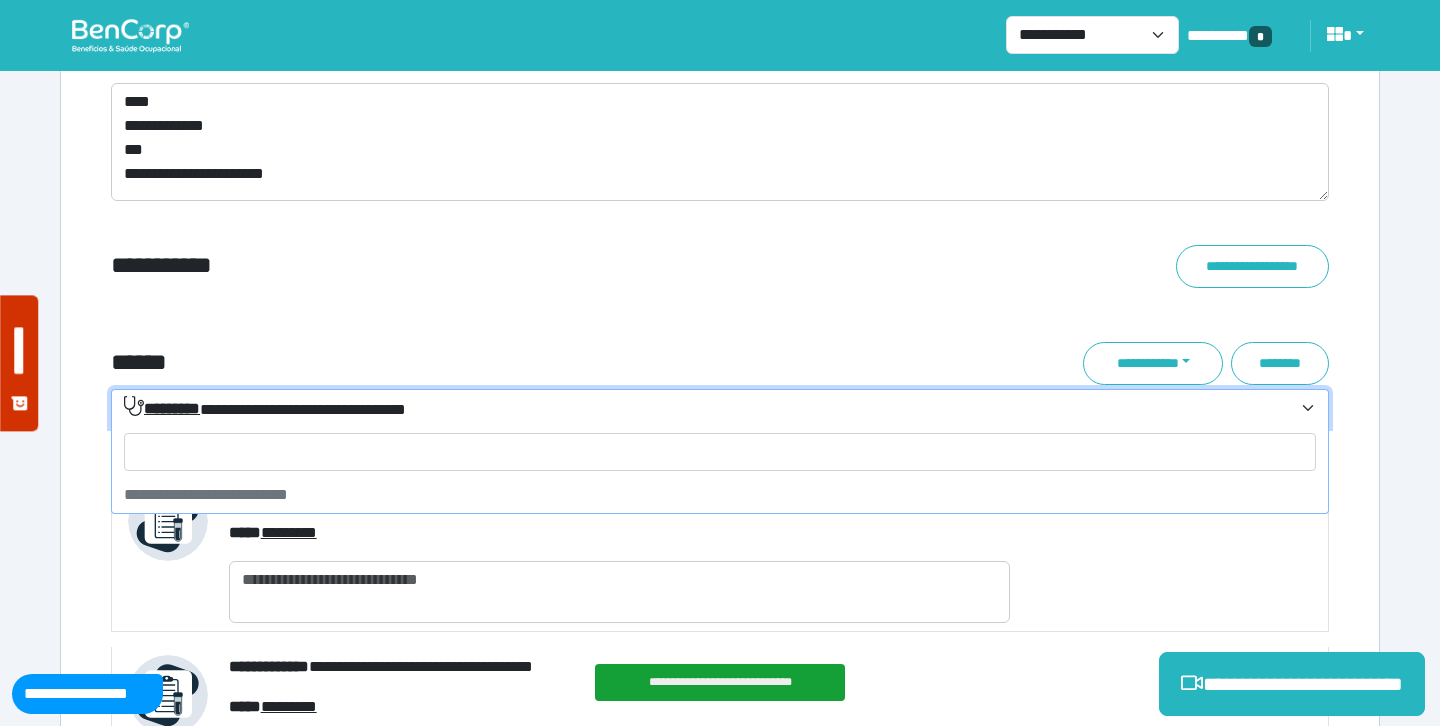 click on "**********" at bounding box center (265, 408) 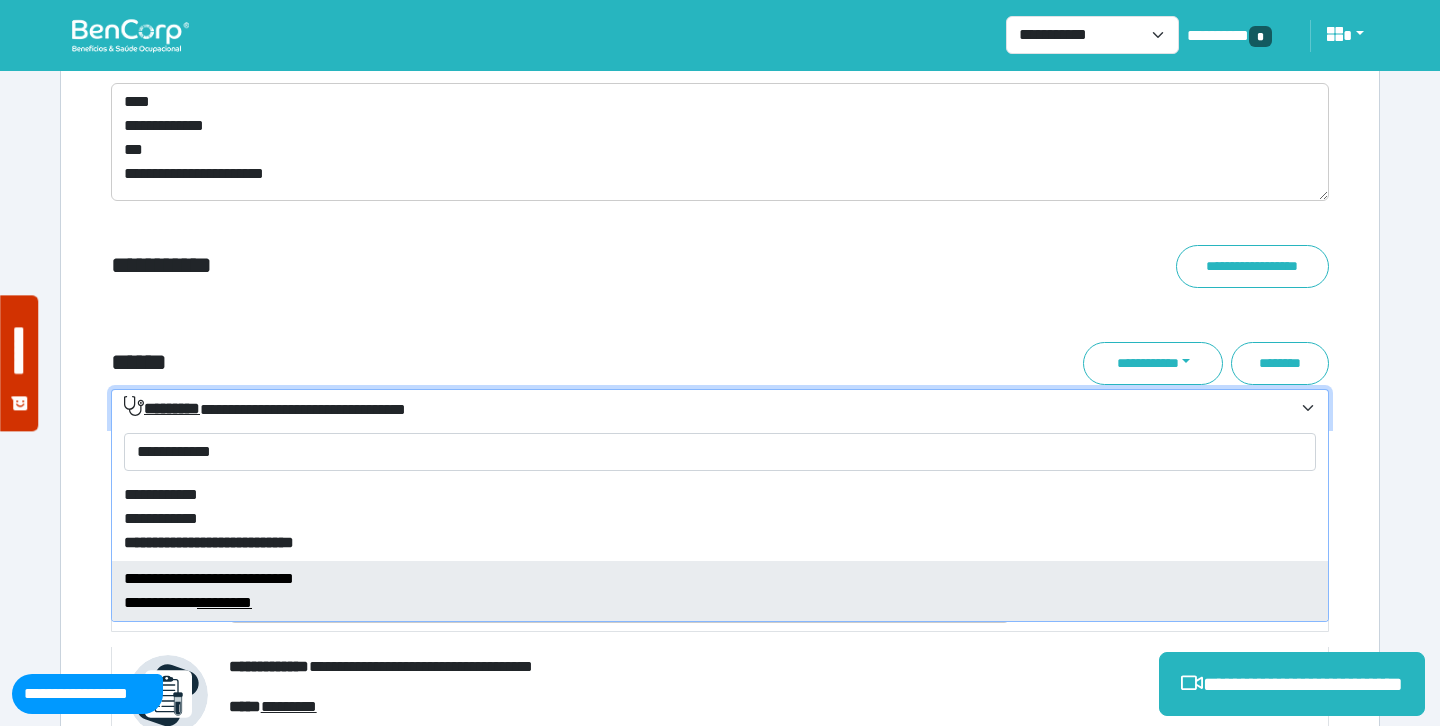 type on "**********" 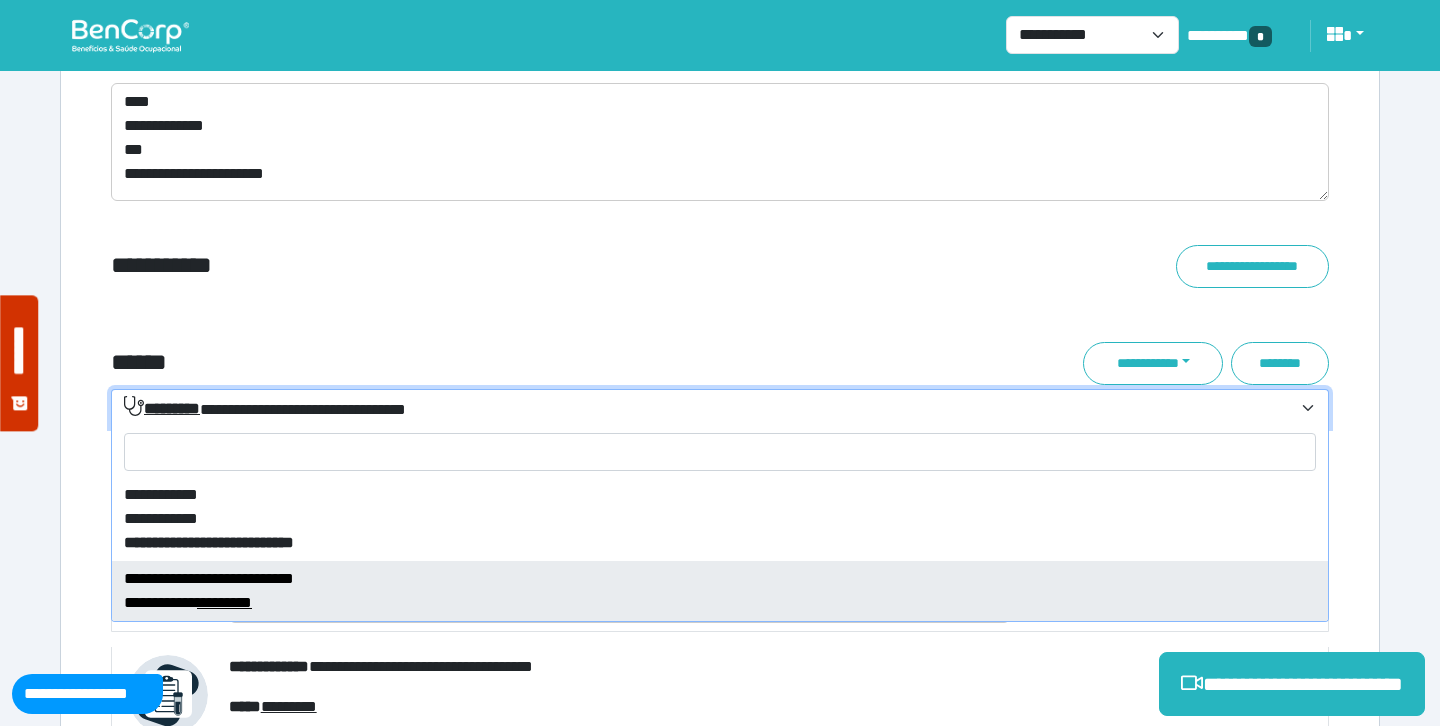select on "****" 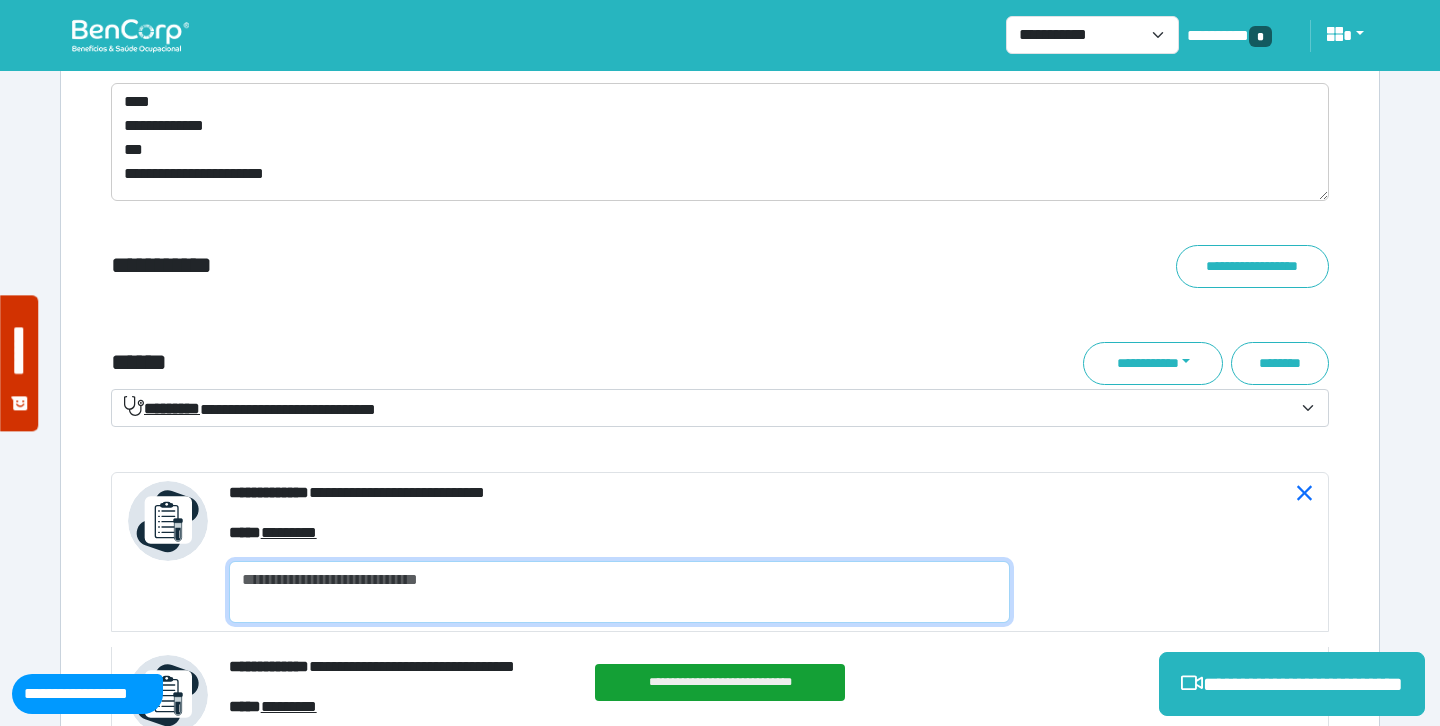 click at bounding box center [619, 592] 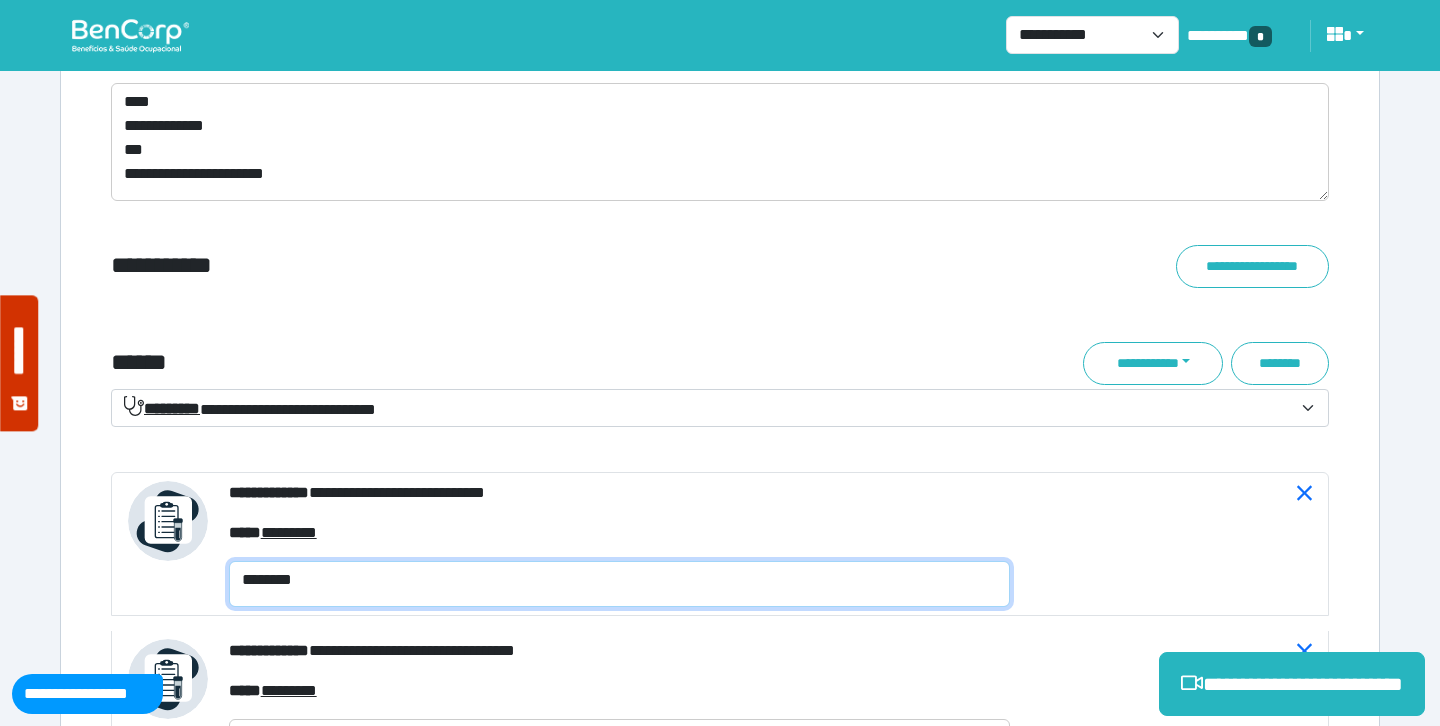 click on "********" at bounding box center (619, 584) 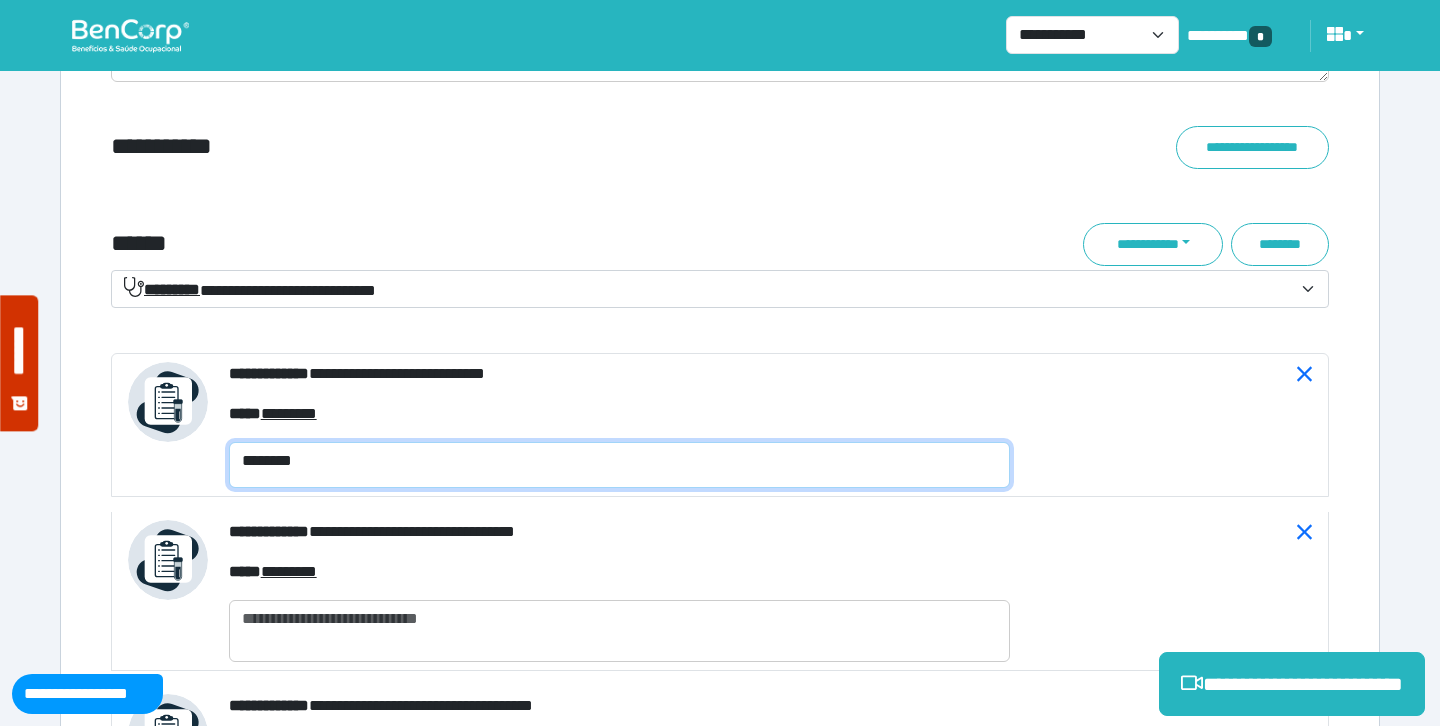 scroll, scrollTop: 7181, scrollLeft: 0, axis: vertical 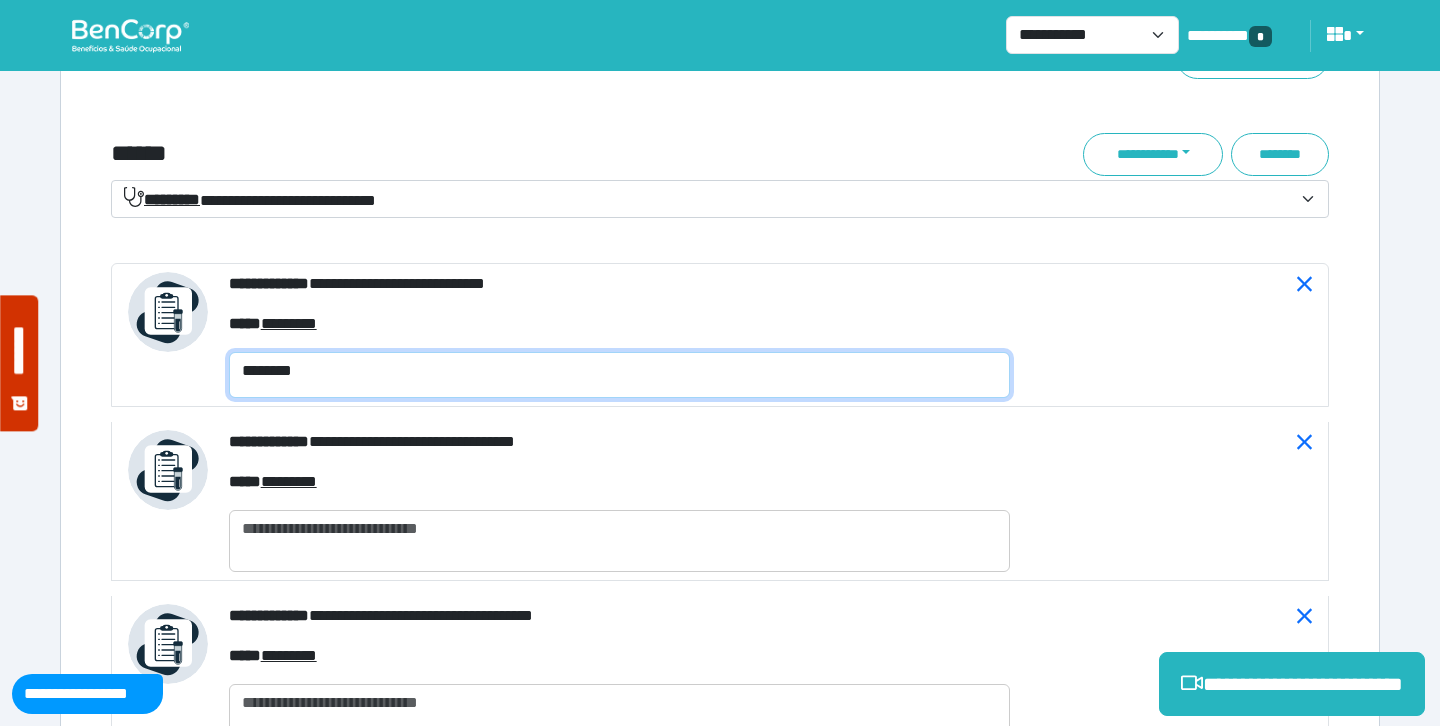 type on "********" 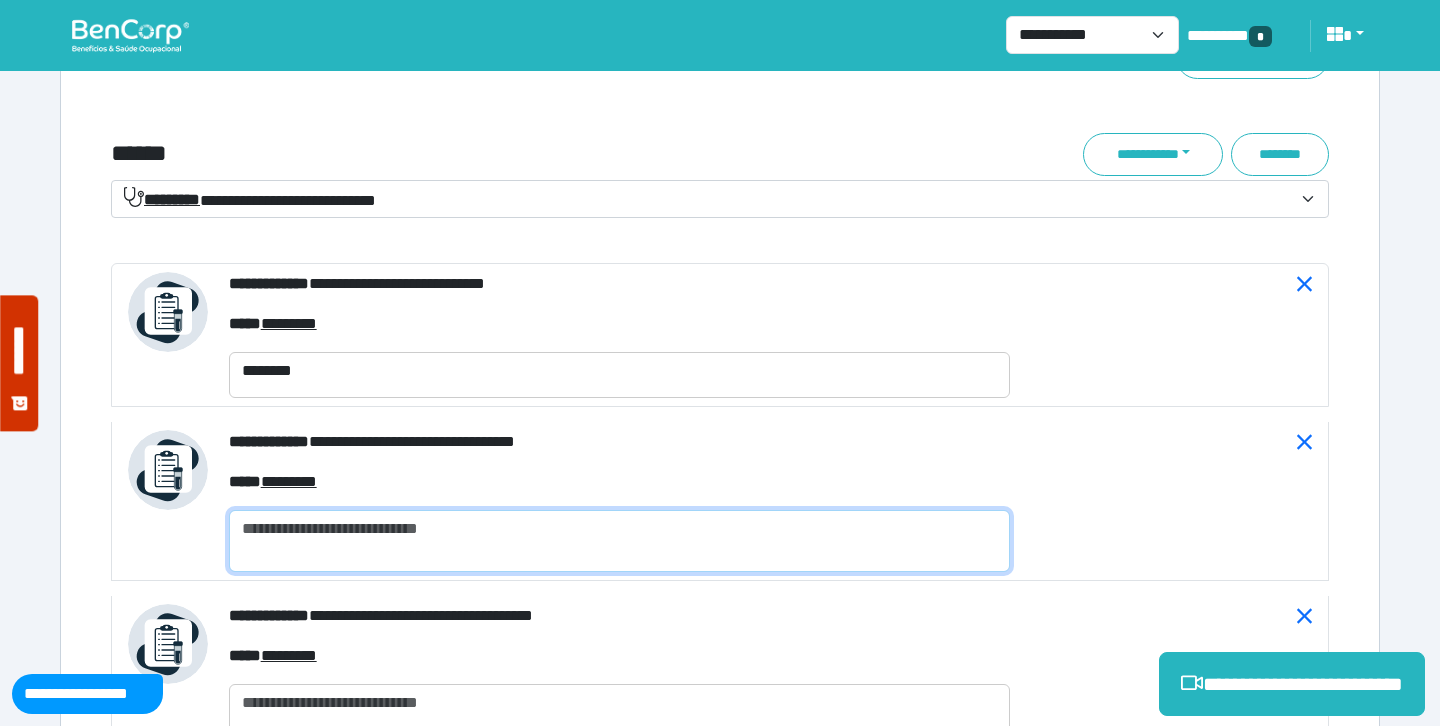 click at bounding box center [619, 541] 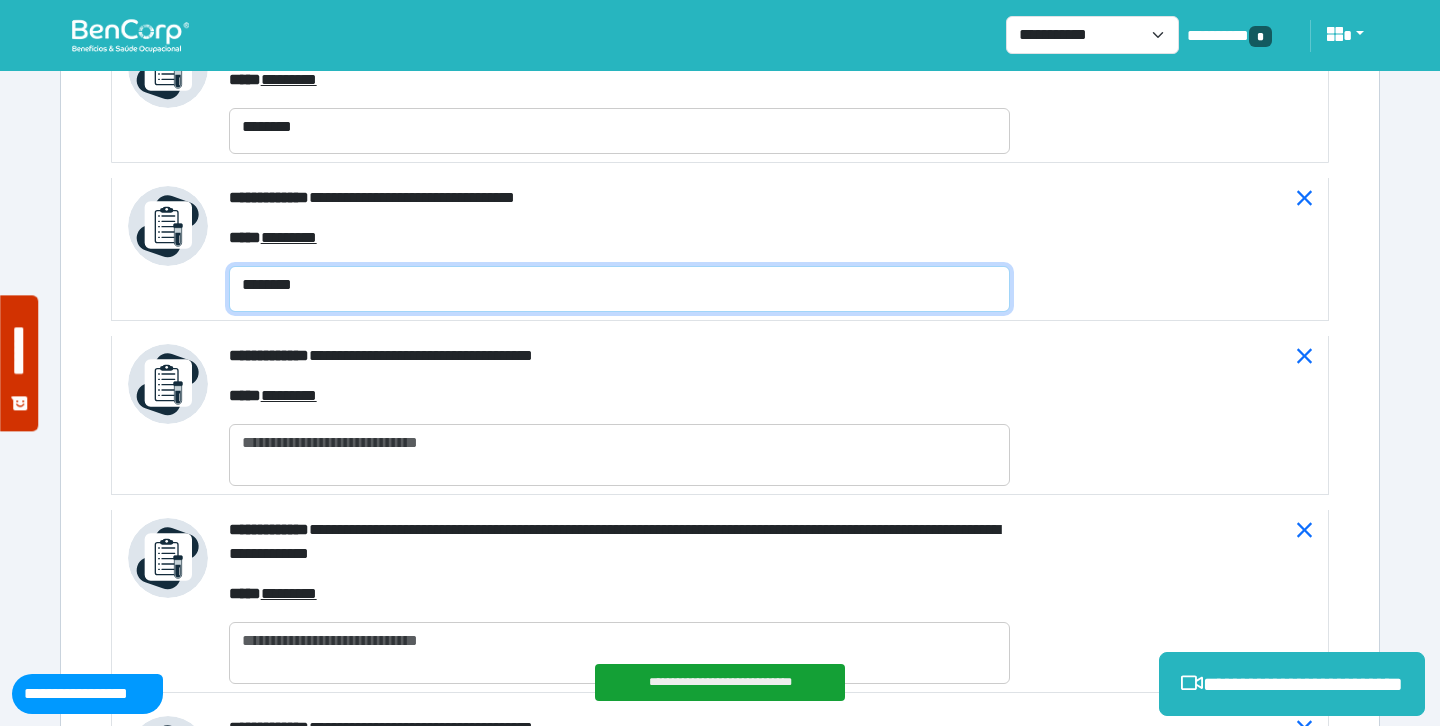 scroll, scrollTop: 7447, scrollLeft: 0, axis: vertical 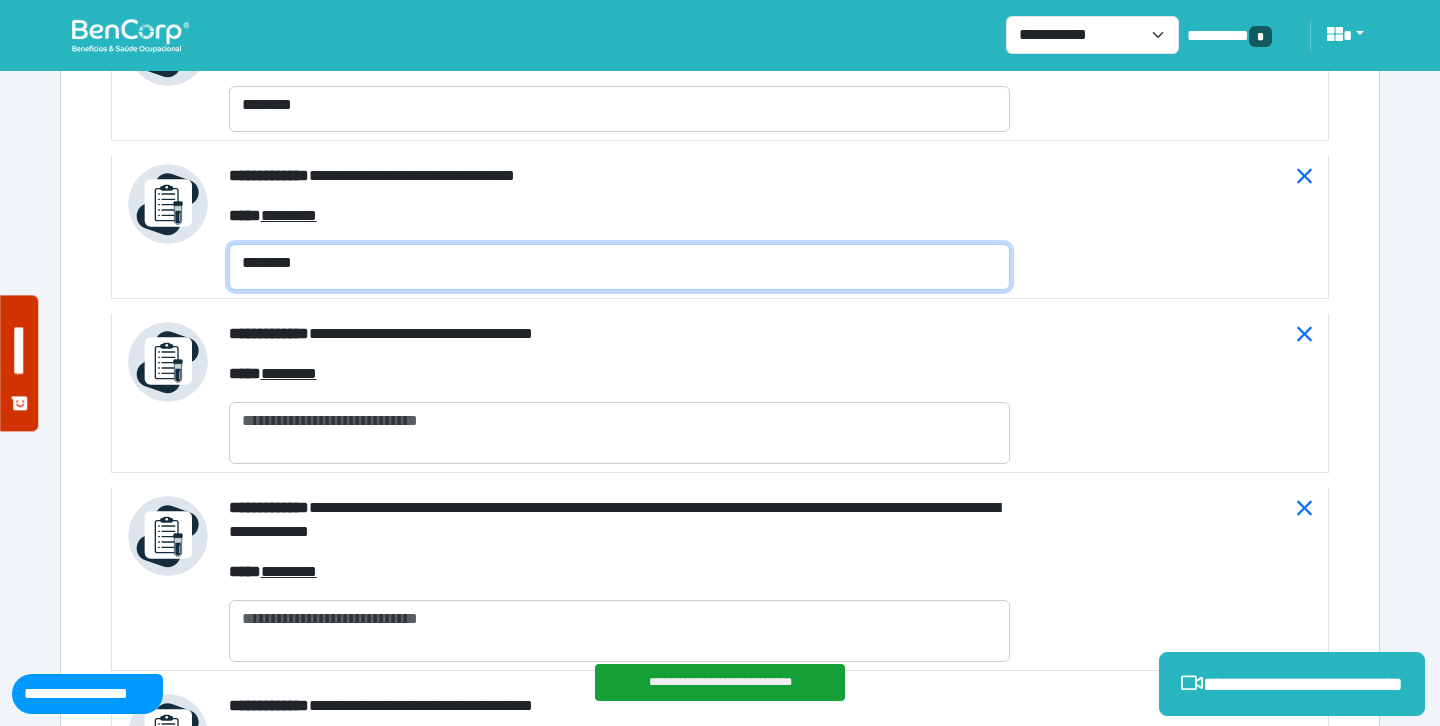 type on "********" 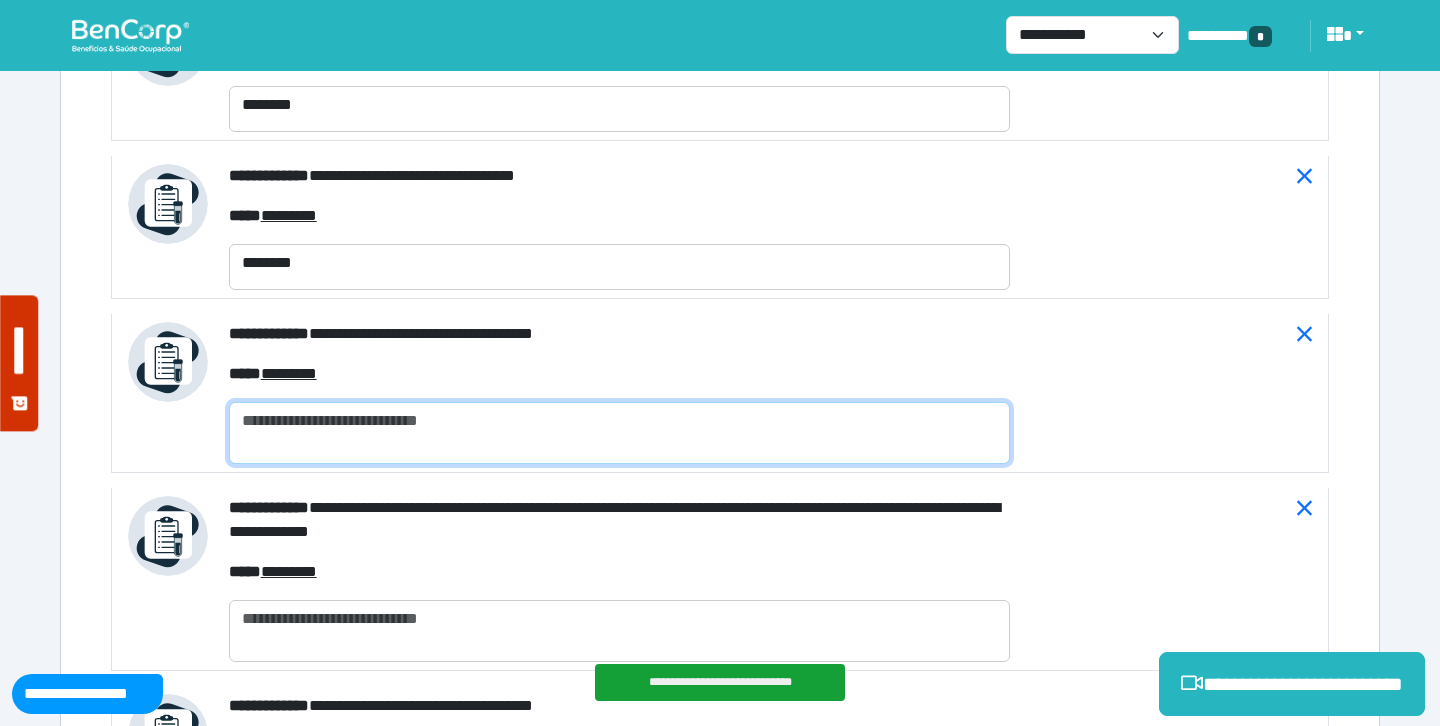 click at bounding box center (619, 433) 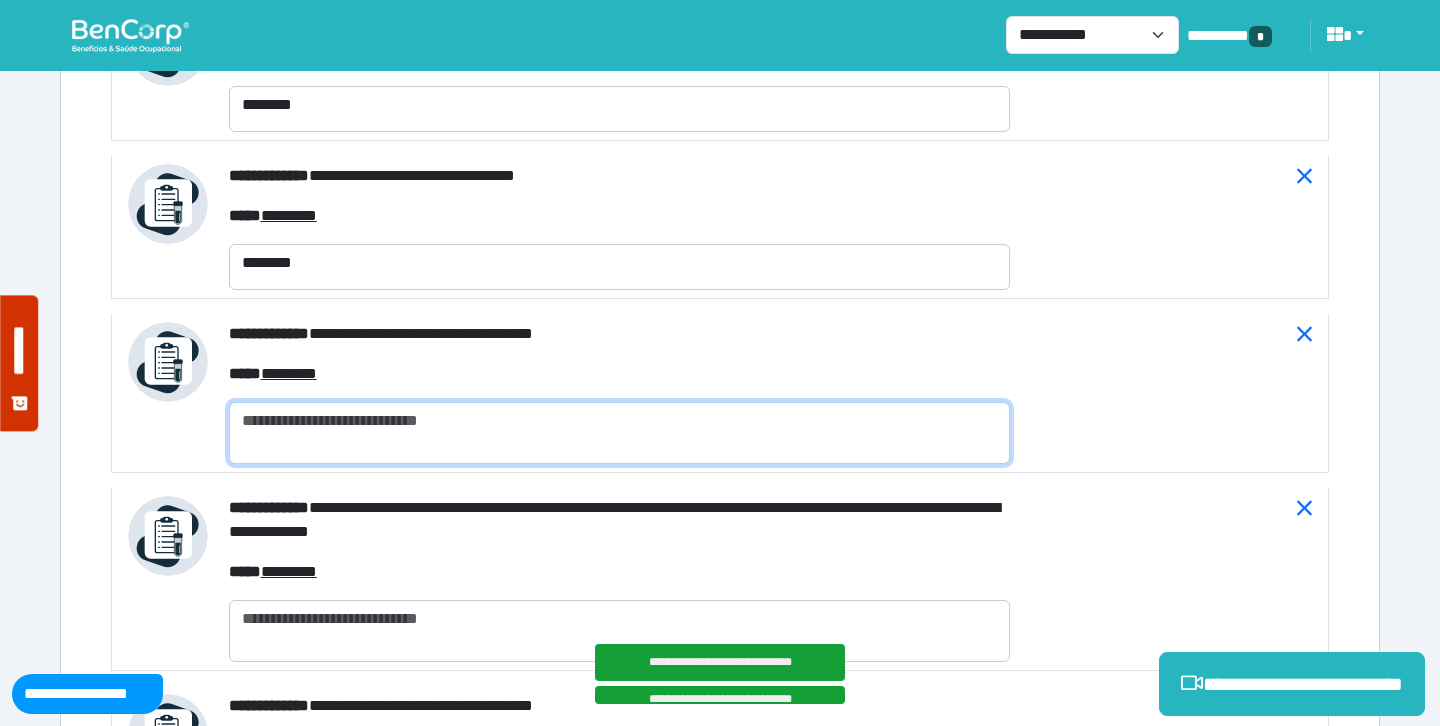 paste on "********" 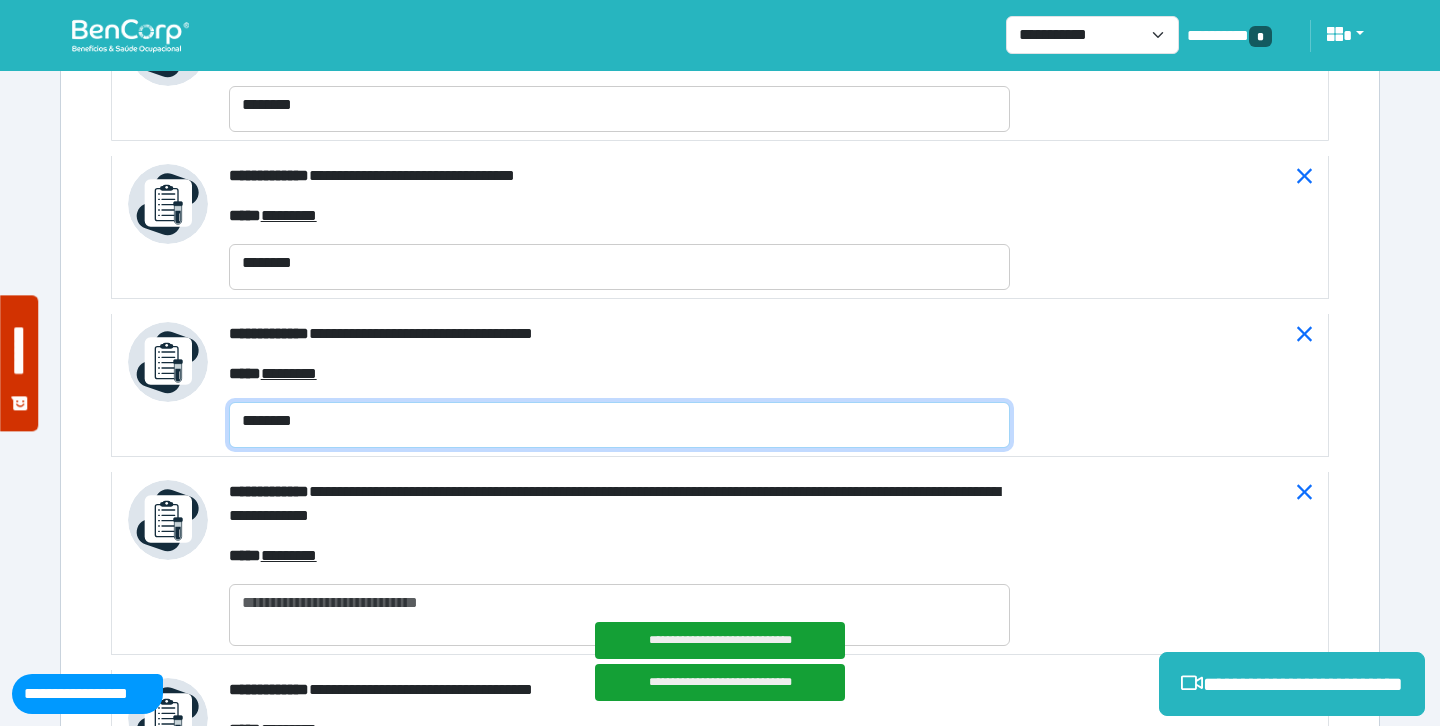 type on "********" 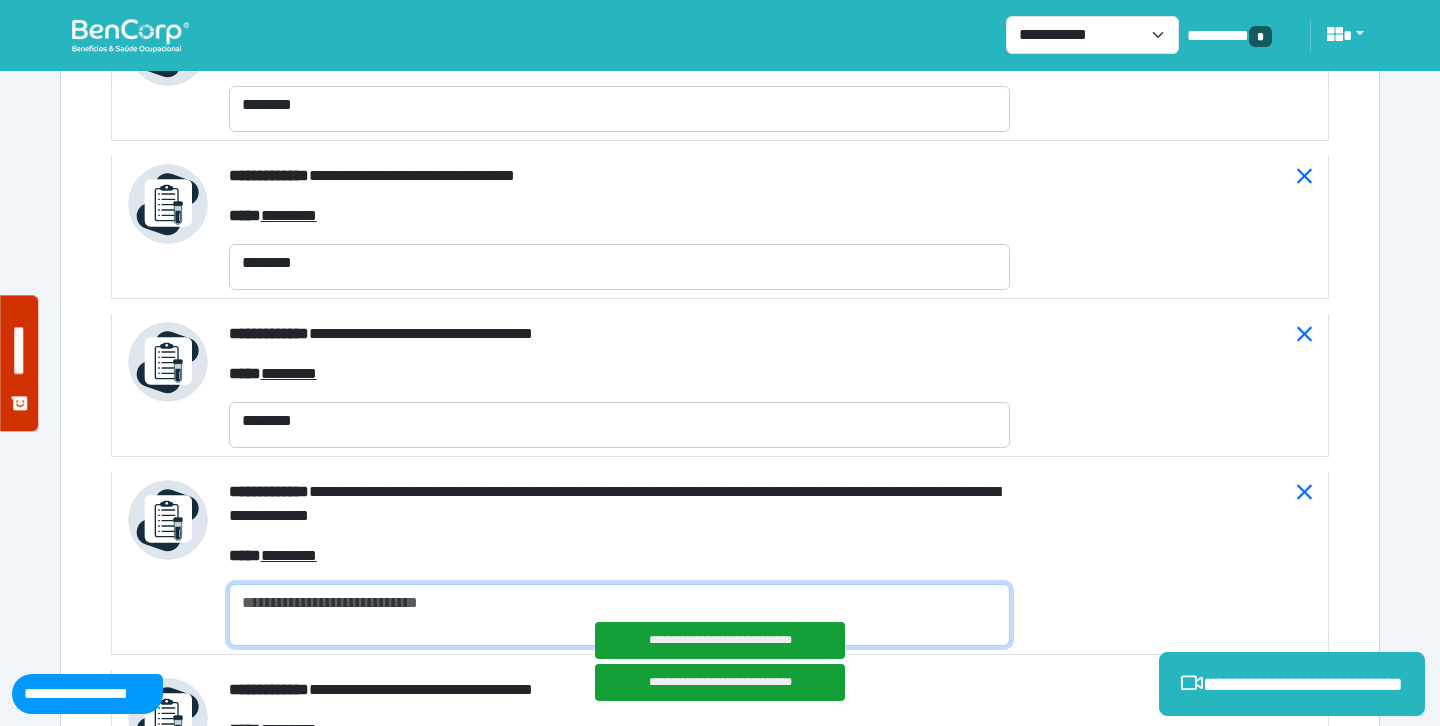 click at bounding box center (619, 615) 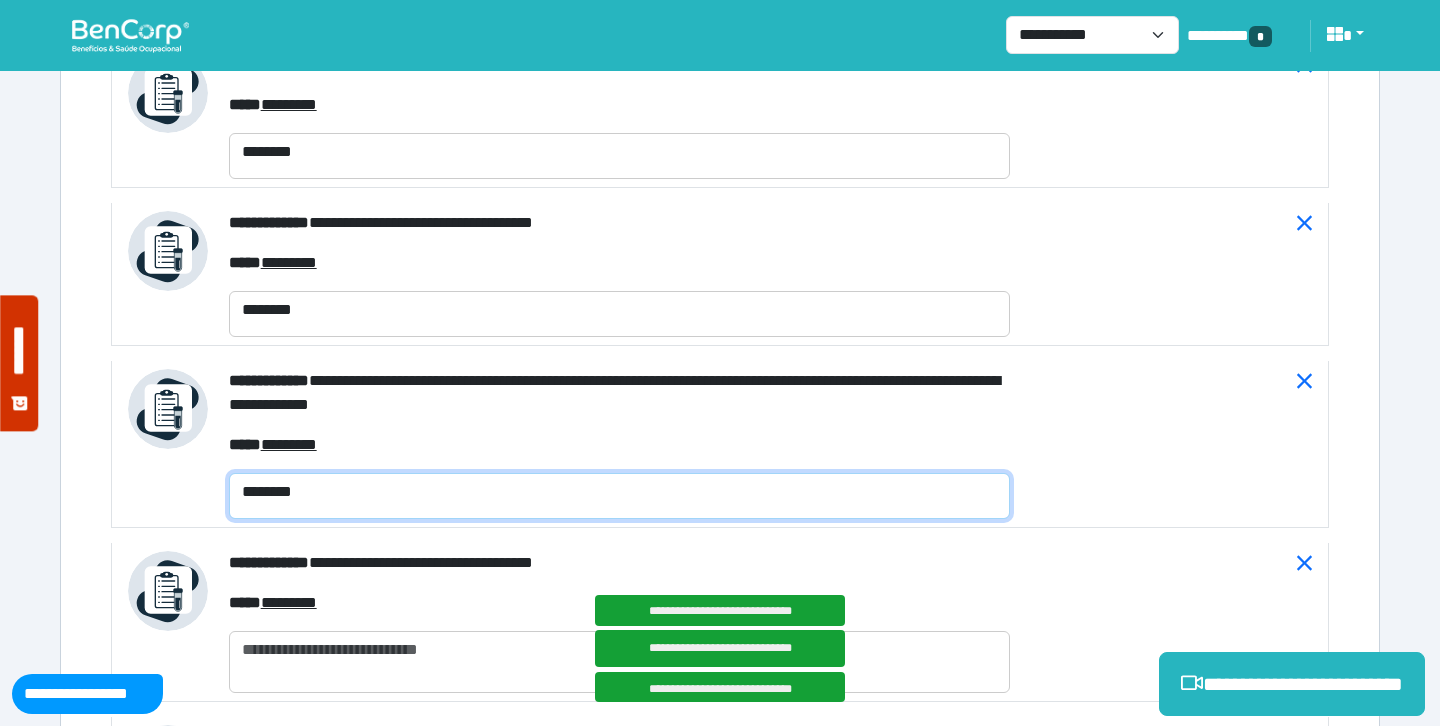 scroll, scrollTop: 7715, scrollLeft: 0, axis: vertical 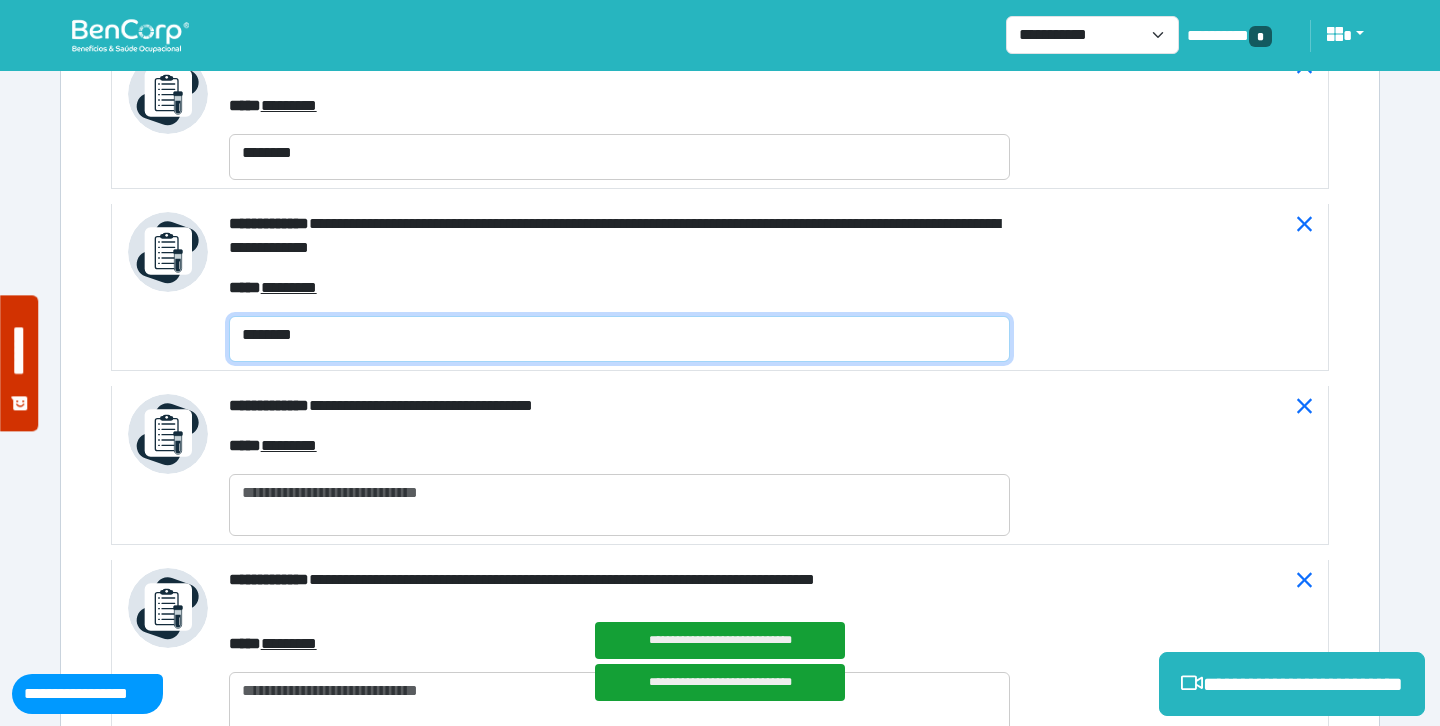 type on "********" 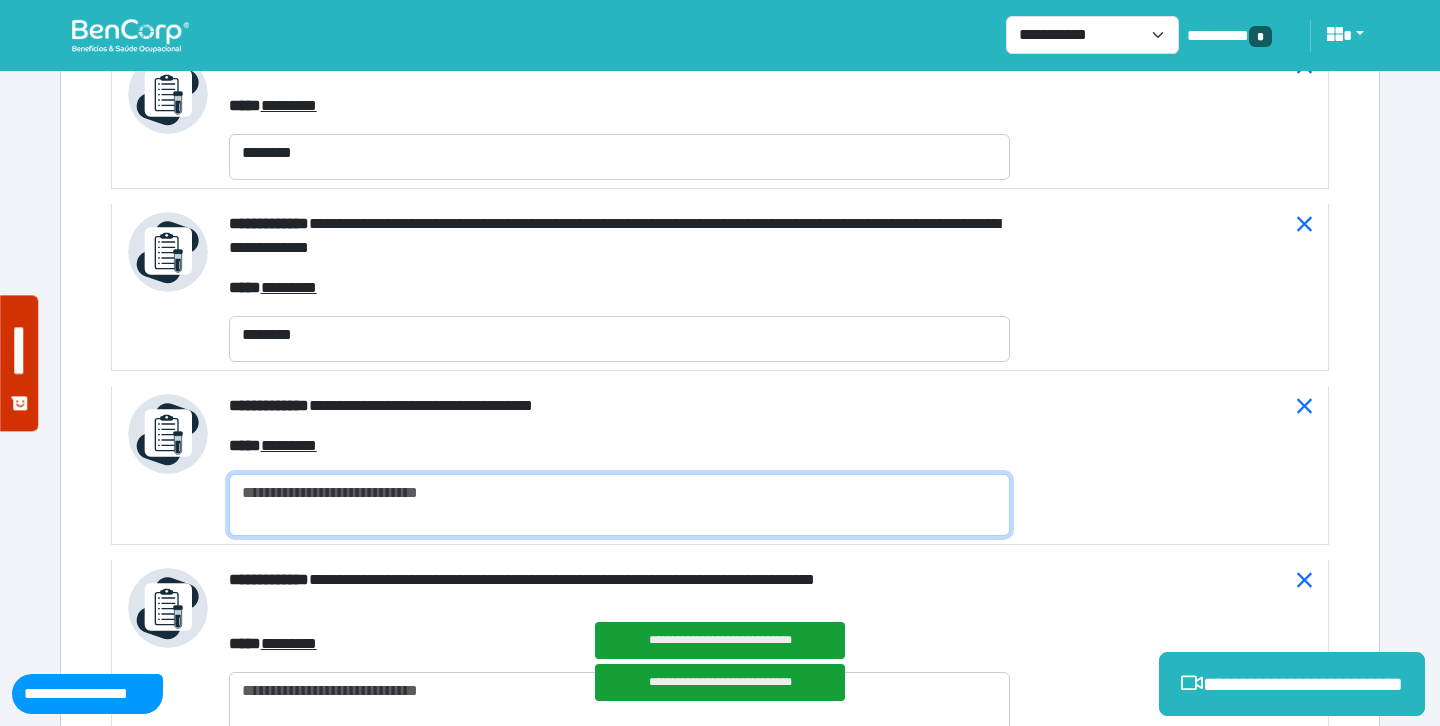 click at bounding box center (619, 505) 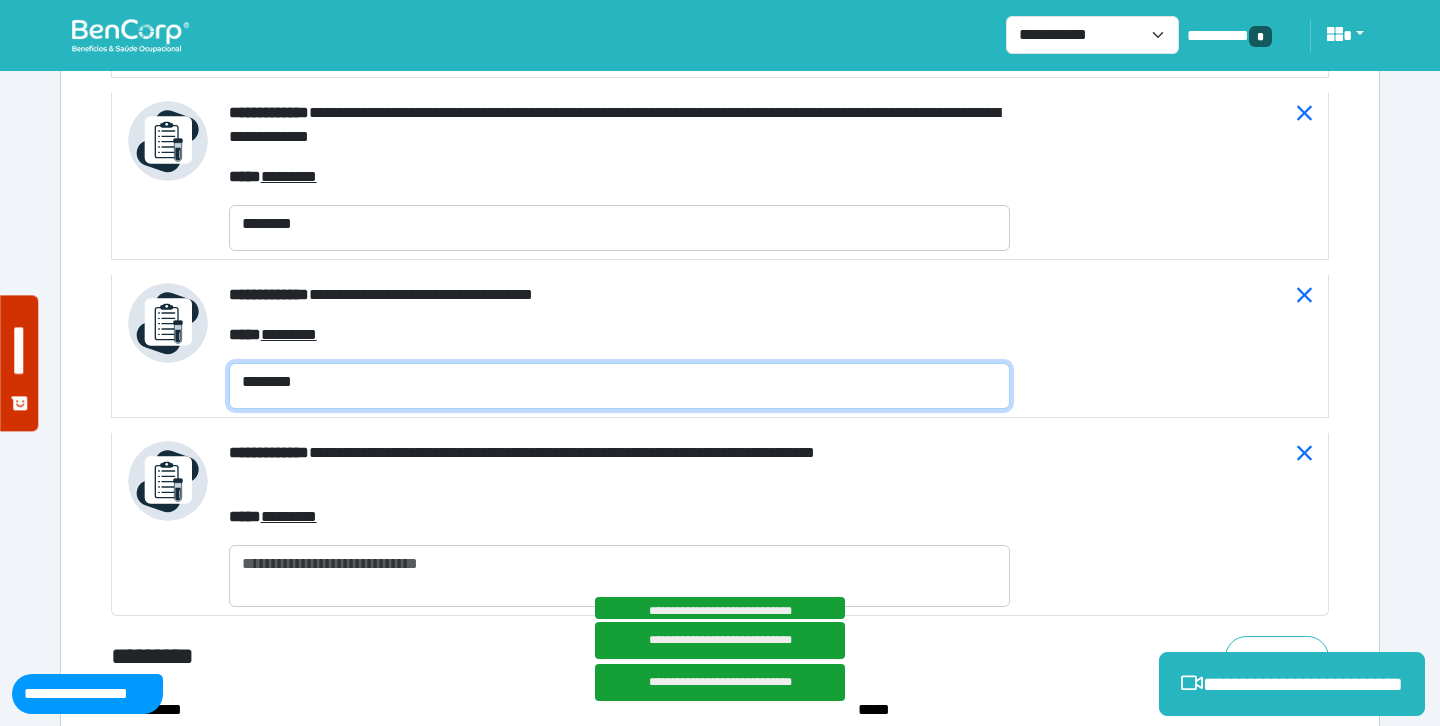 type on "********" 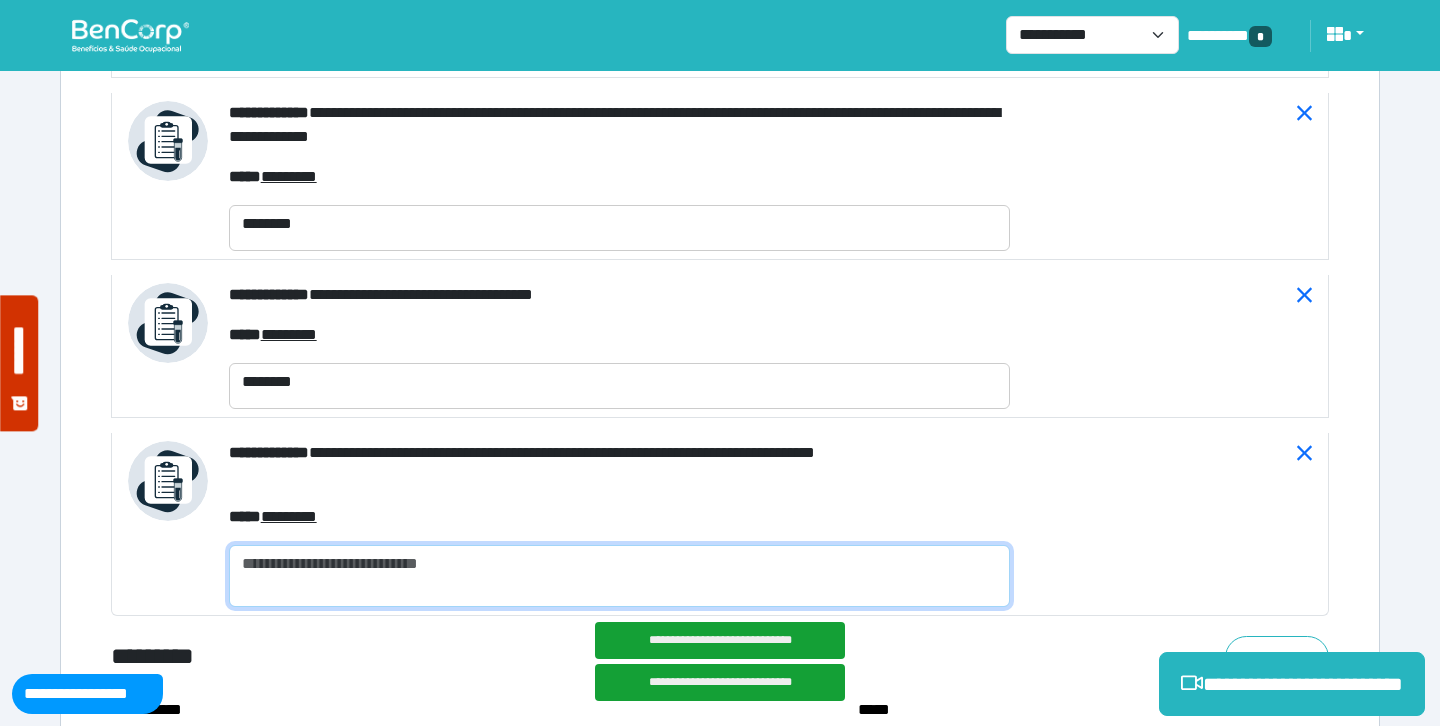 click at bounding box center (619, 576) 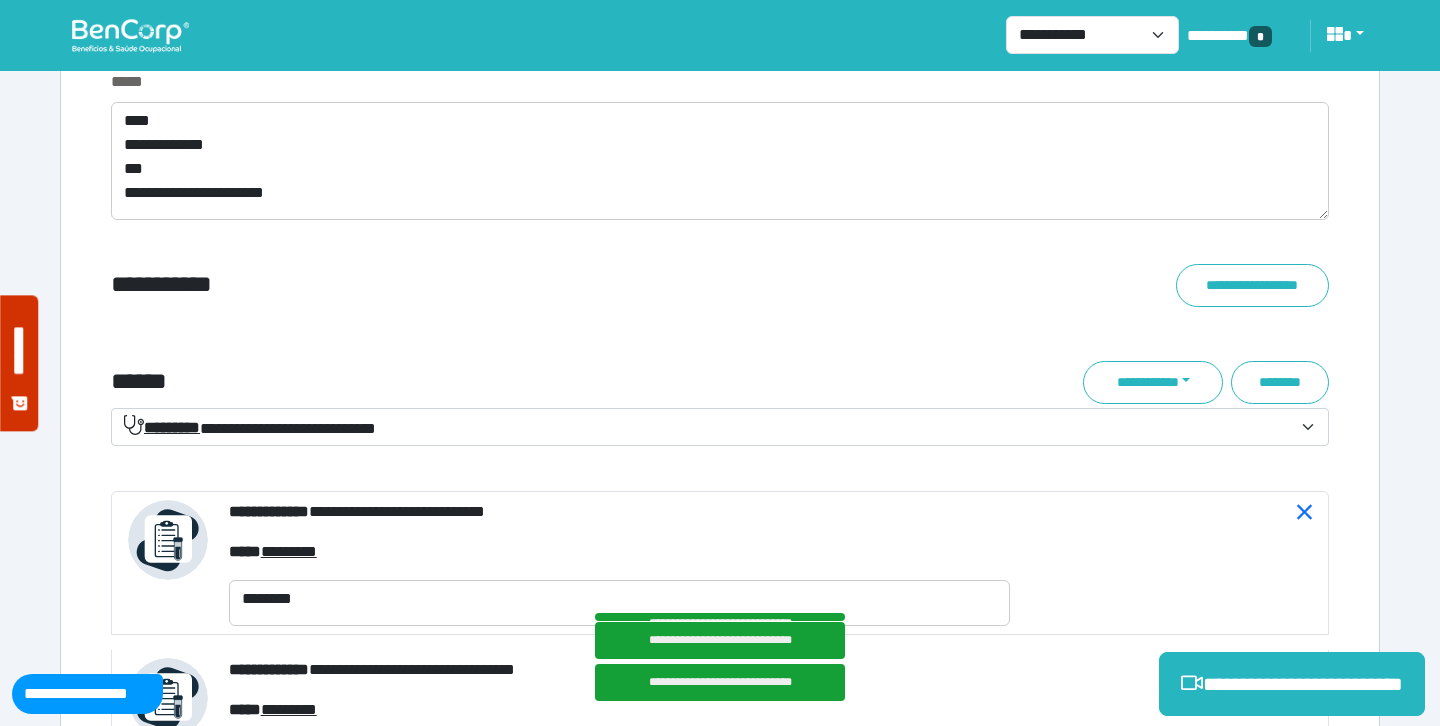 scroll, scrollTop: 6963, scrollLeft: 0, axis: vertical 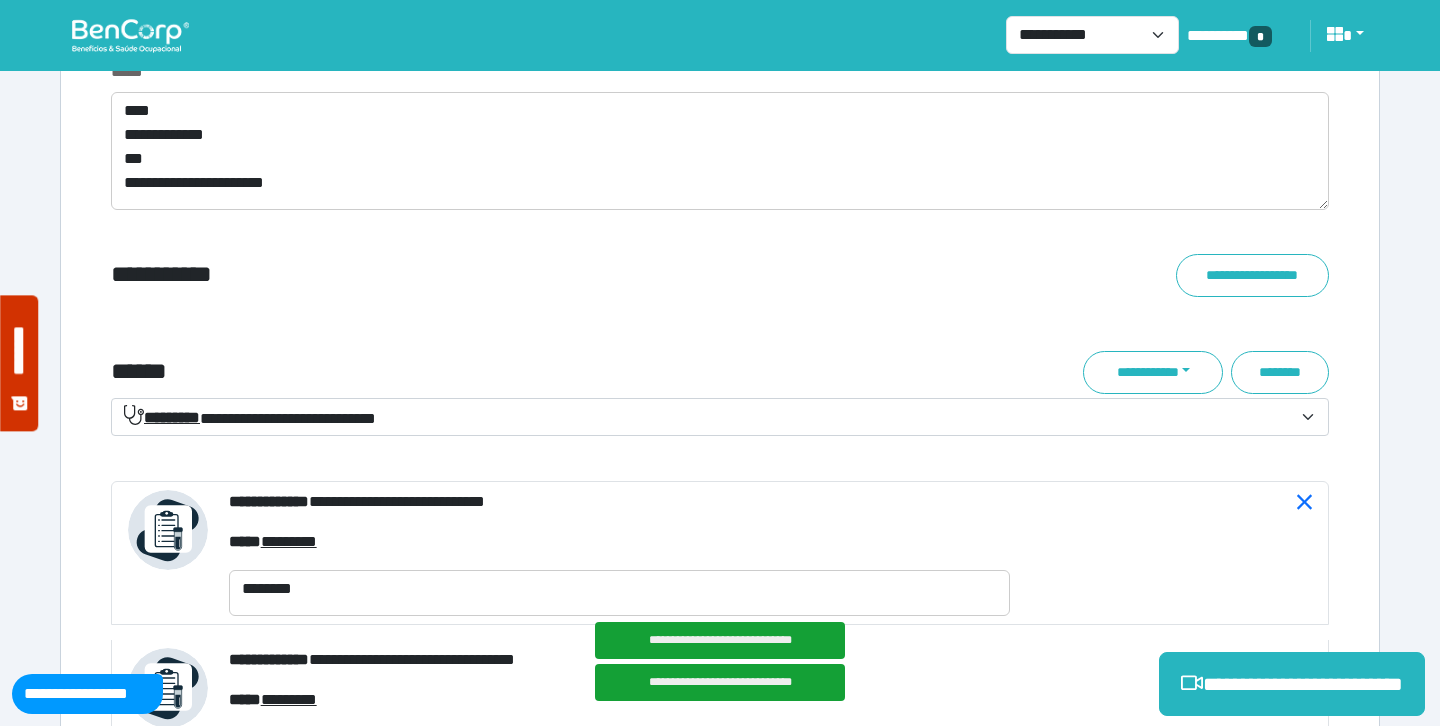 type on "********" 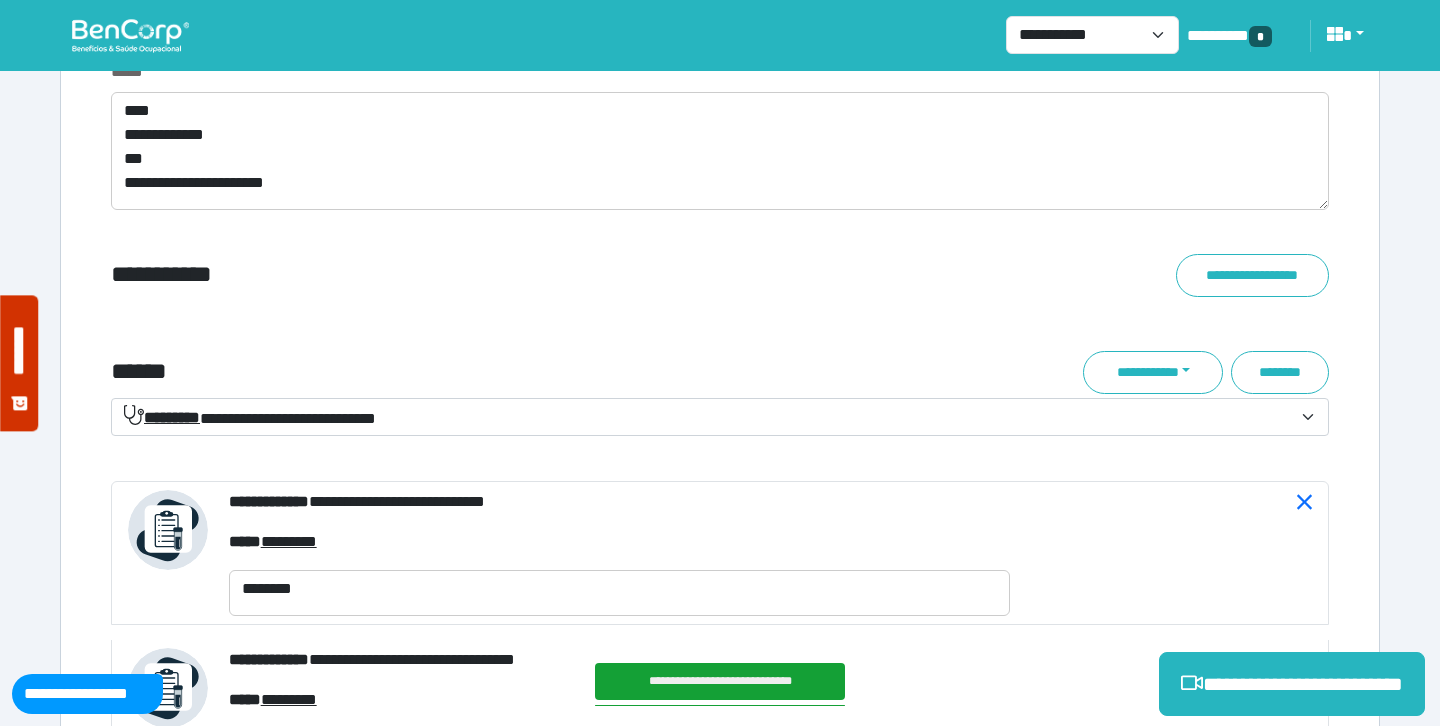 click on "**********" at bounding box center [250, 417] 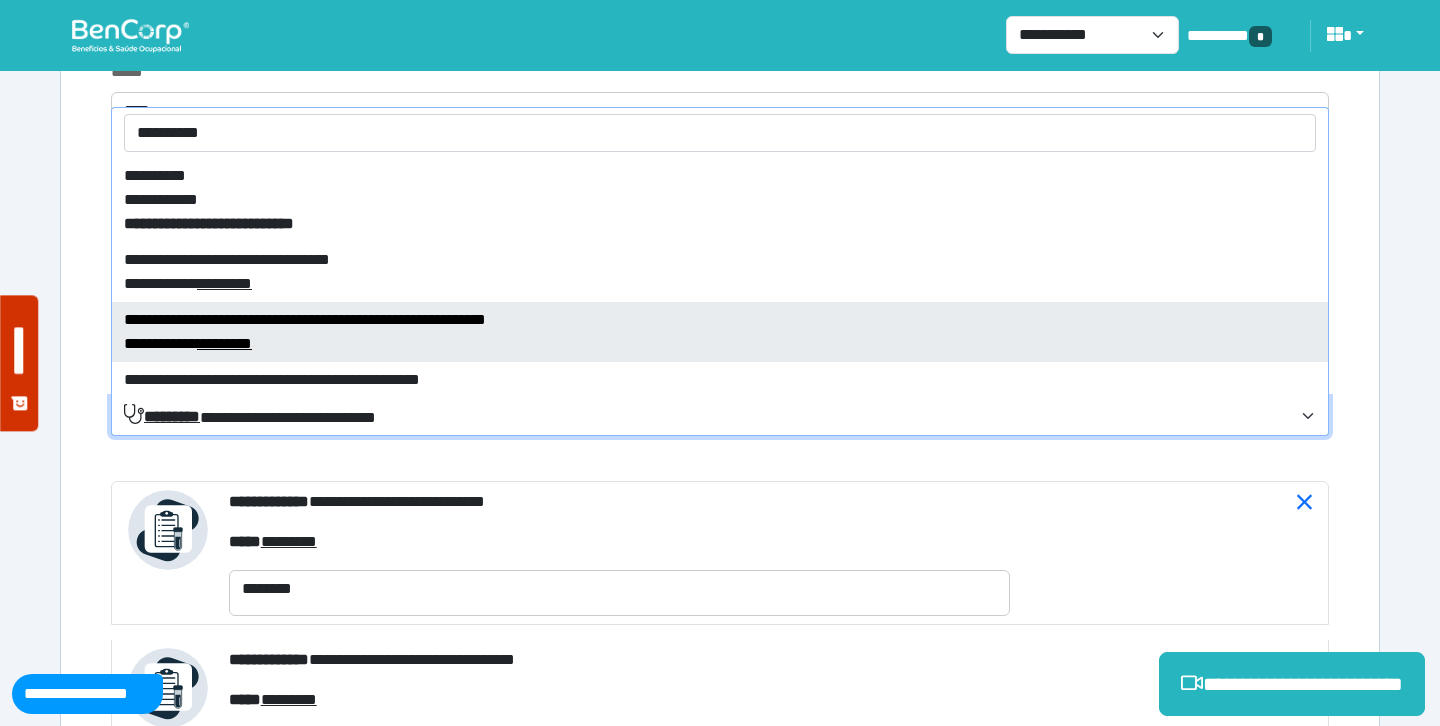type on "**********" 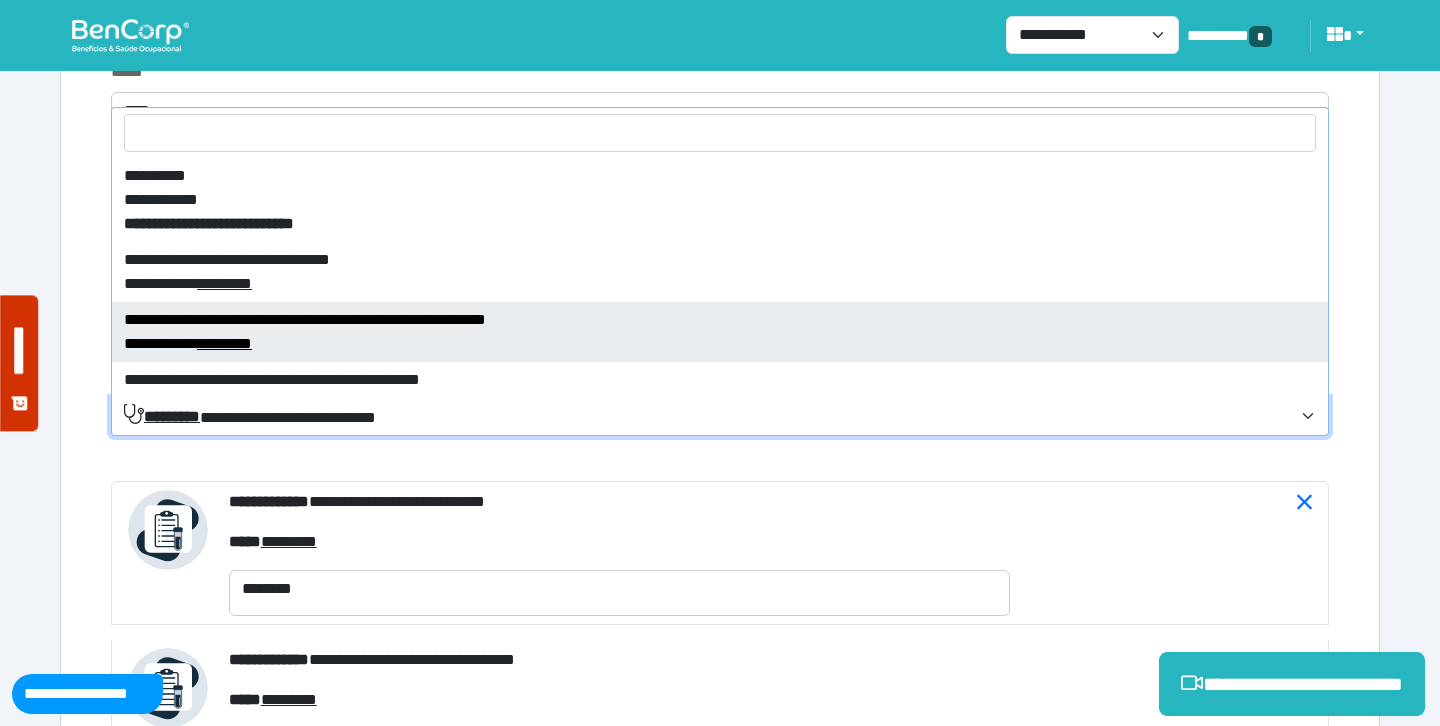 select on "****" 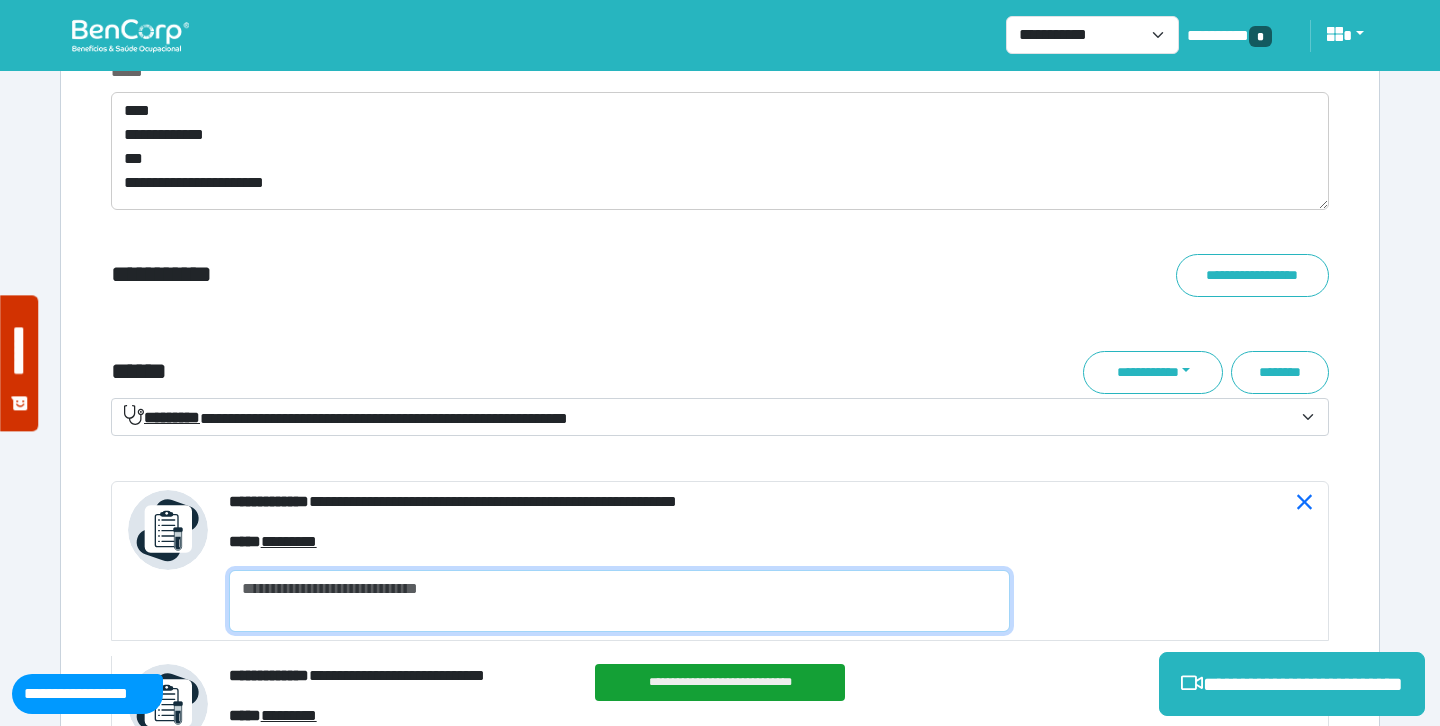 click at bounding box center (619, 601) 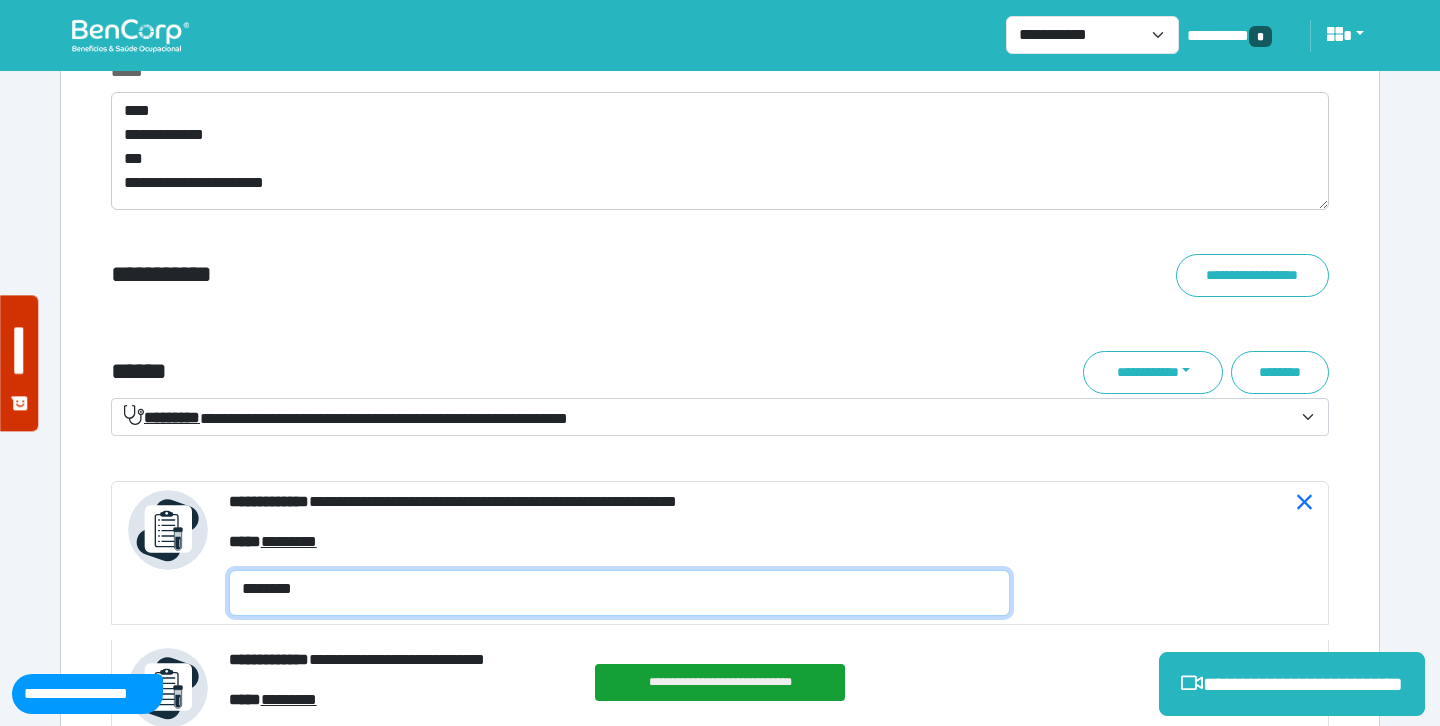 type on "********" 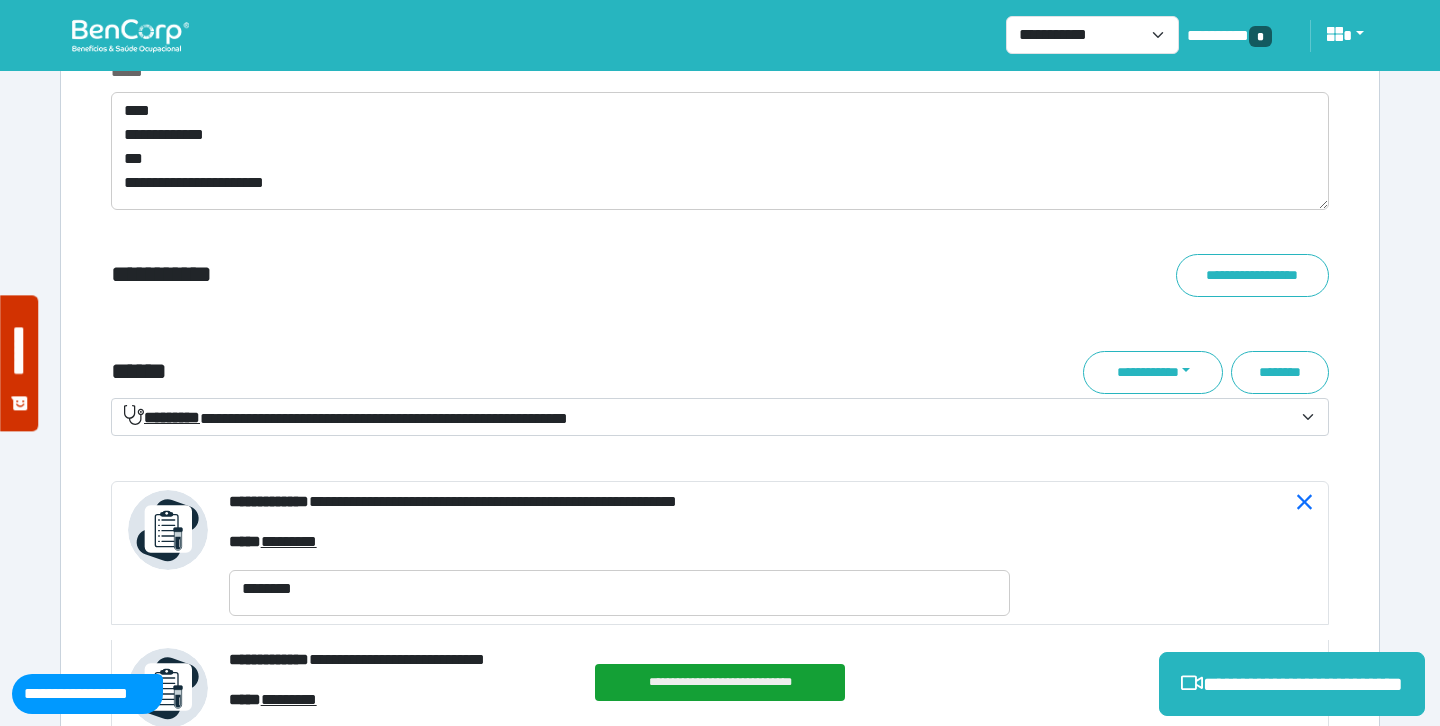 click on "**********" at bounding box center (720, 316) 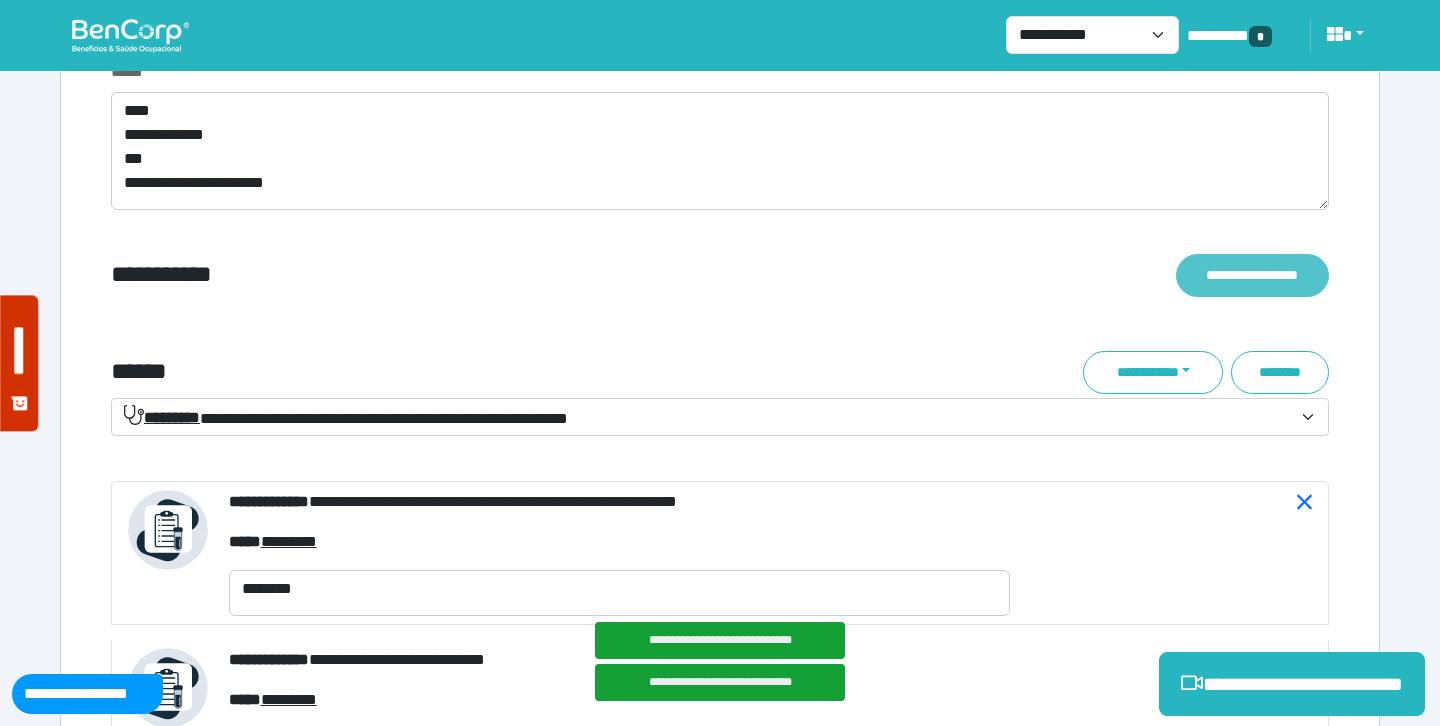 click on "**********" at bounding box center (1252, 275) 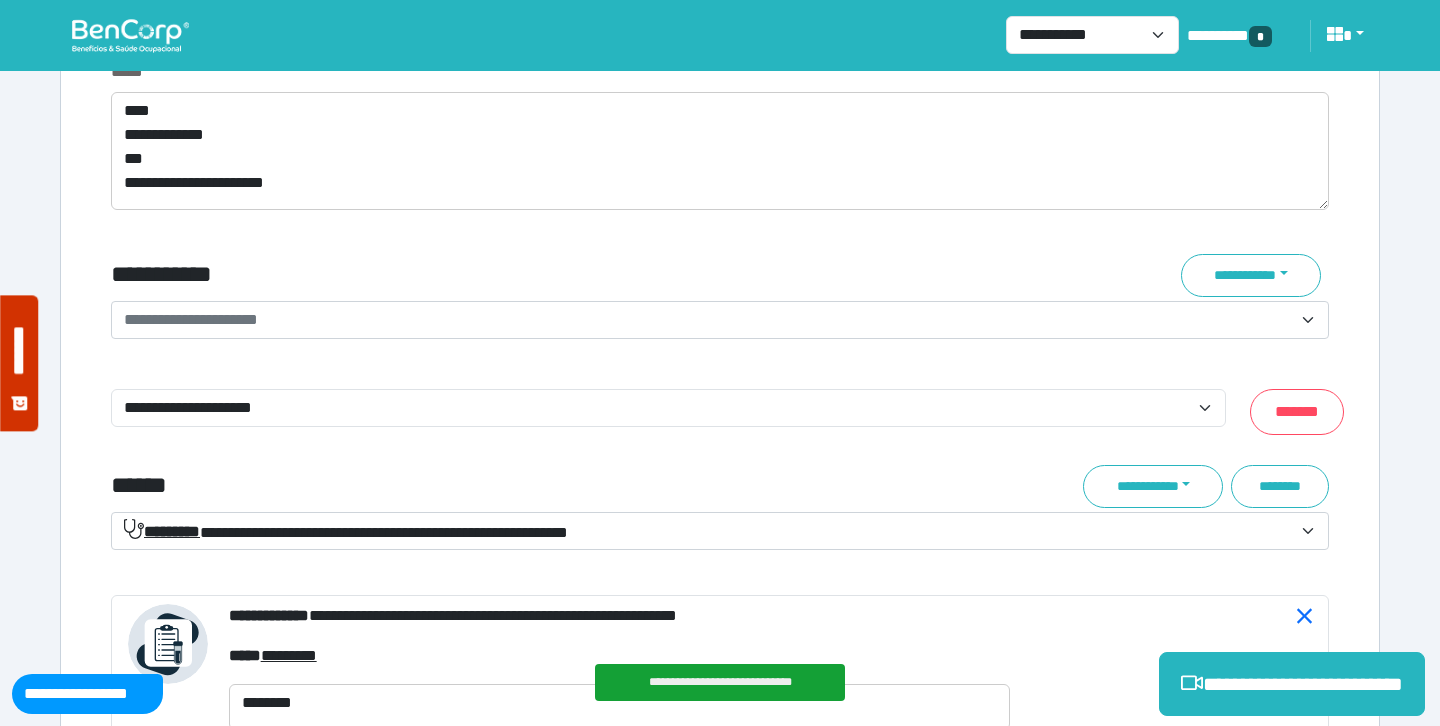 click on "**********" at bounding box center [191, 319] 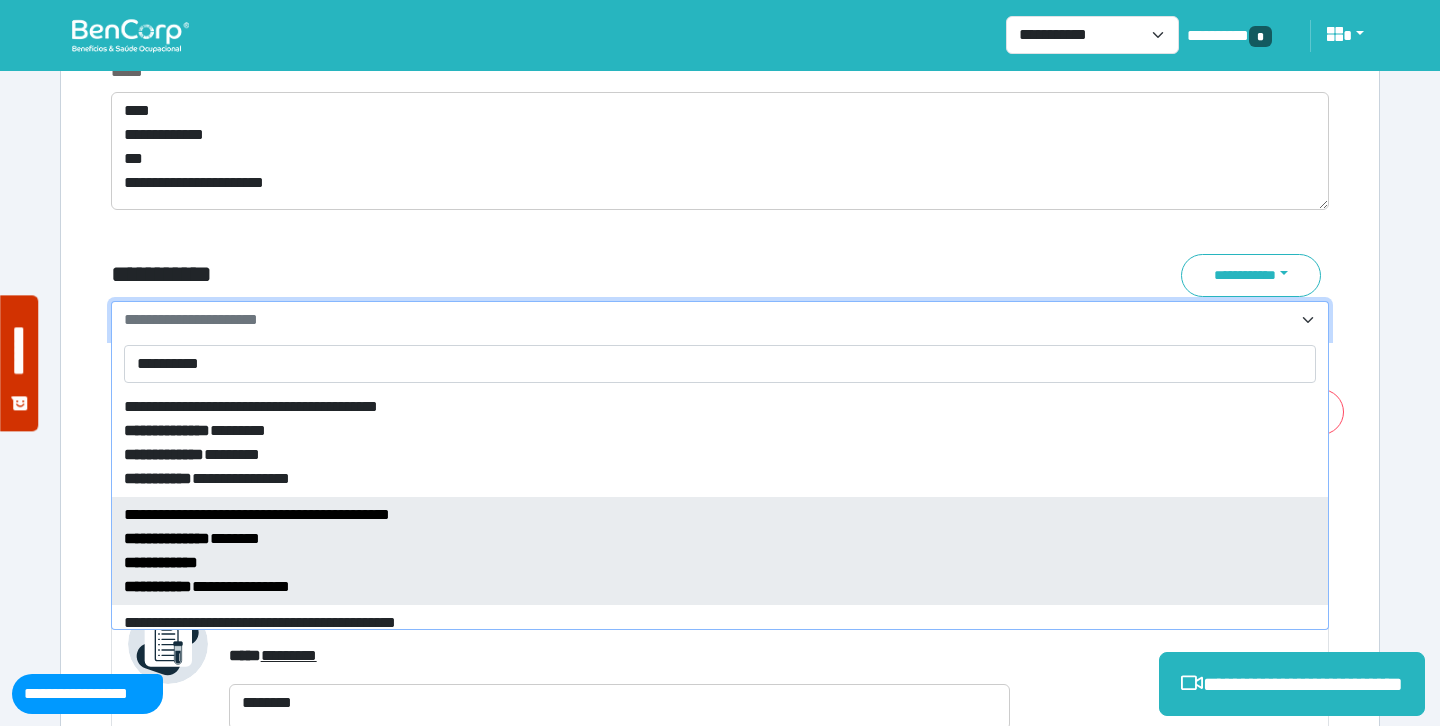 type on "**********" 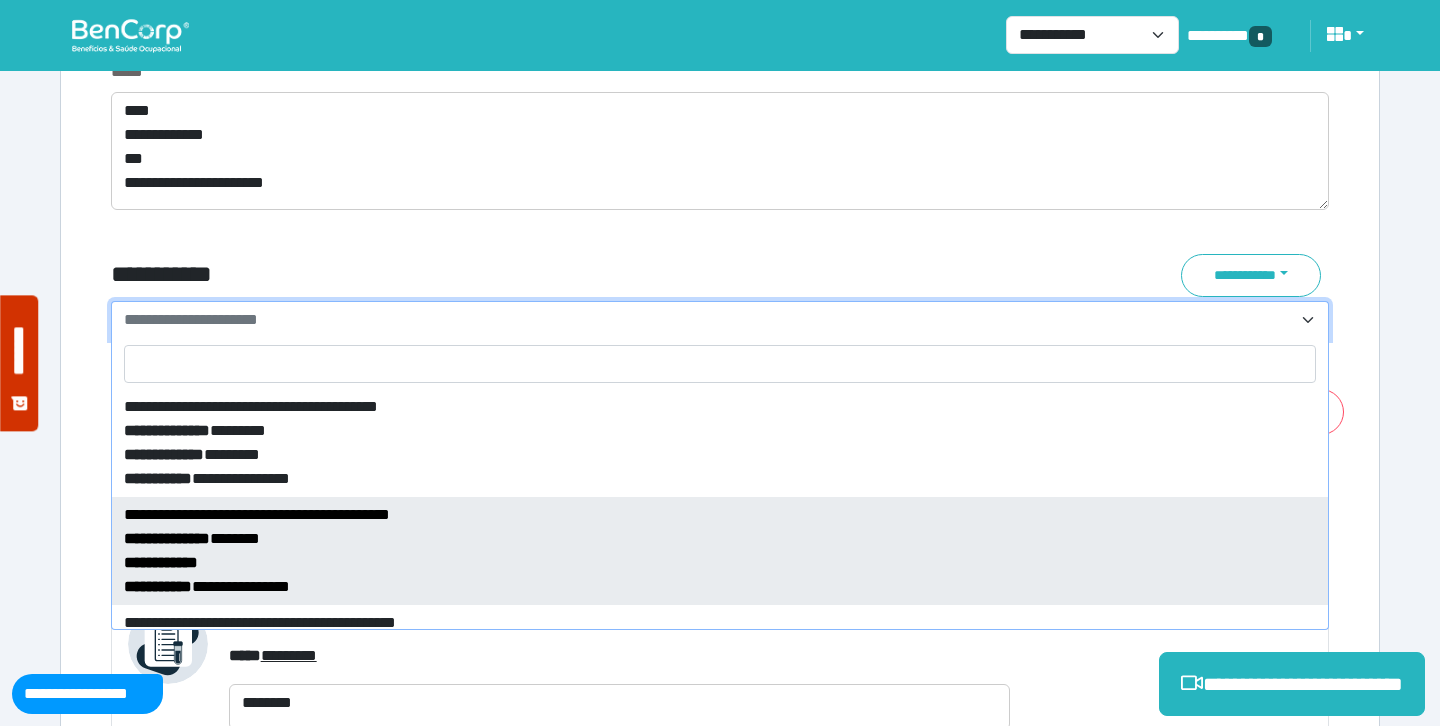 select on "*****" 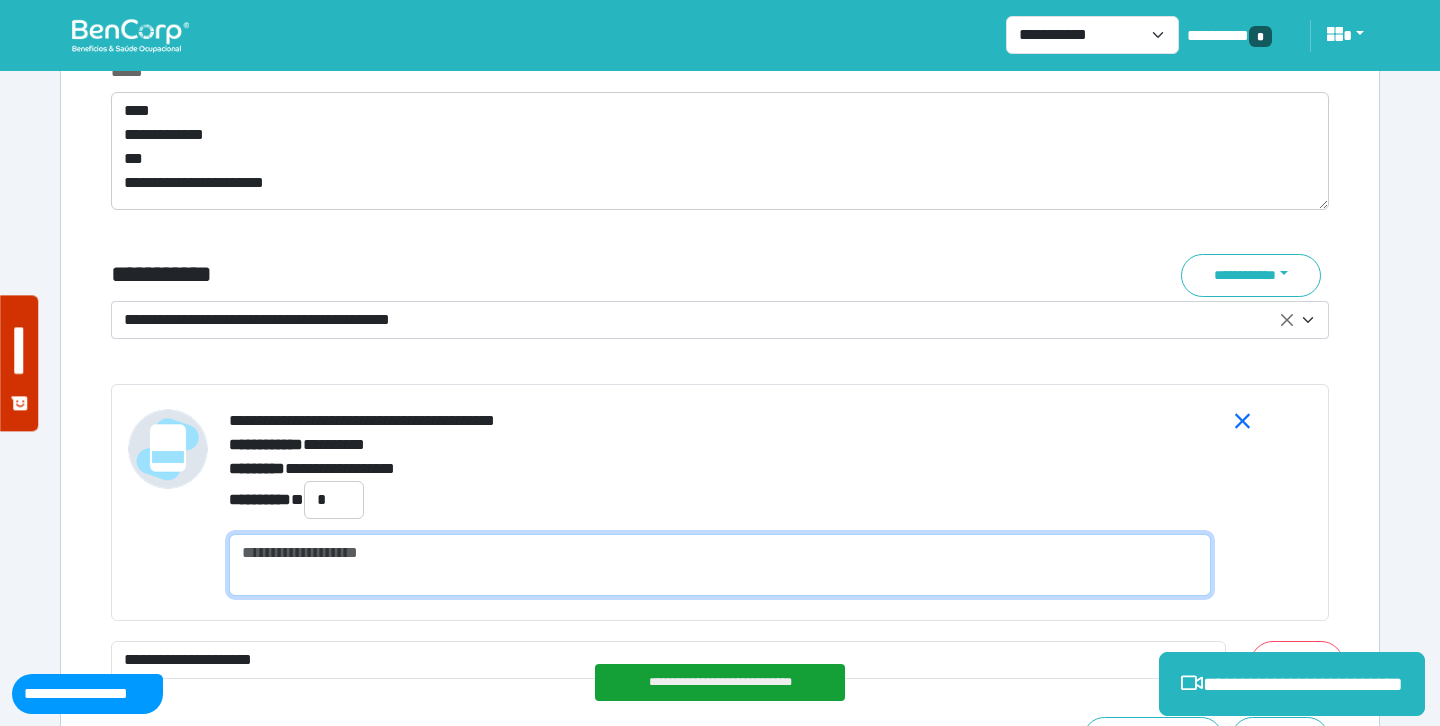 click at bounding box center (720, 565) 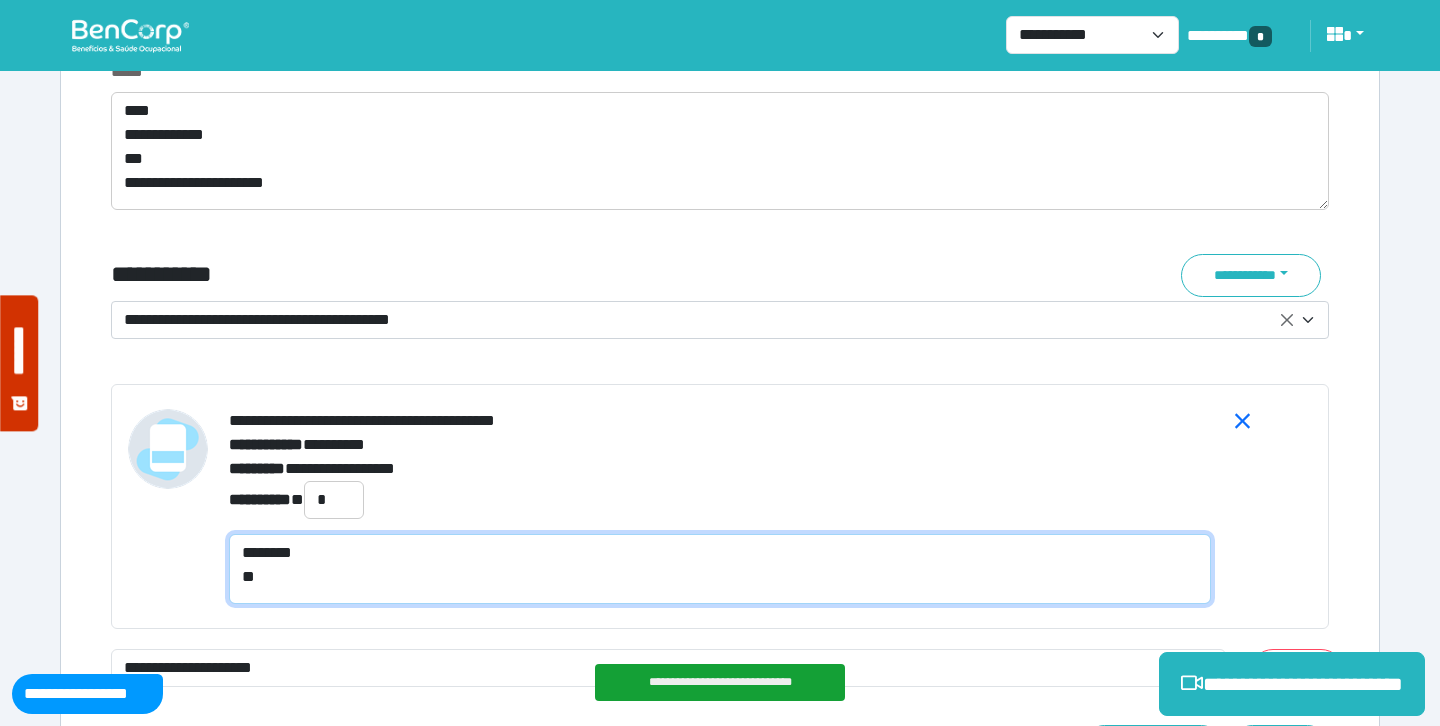 scroll, scrollTop: 0, scrollLeft: 0, axis: both 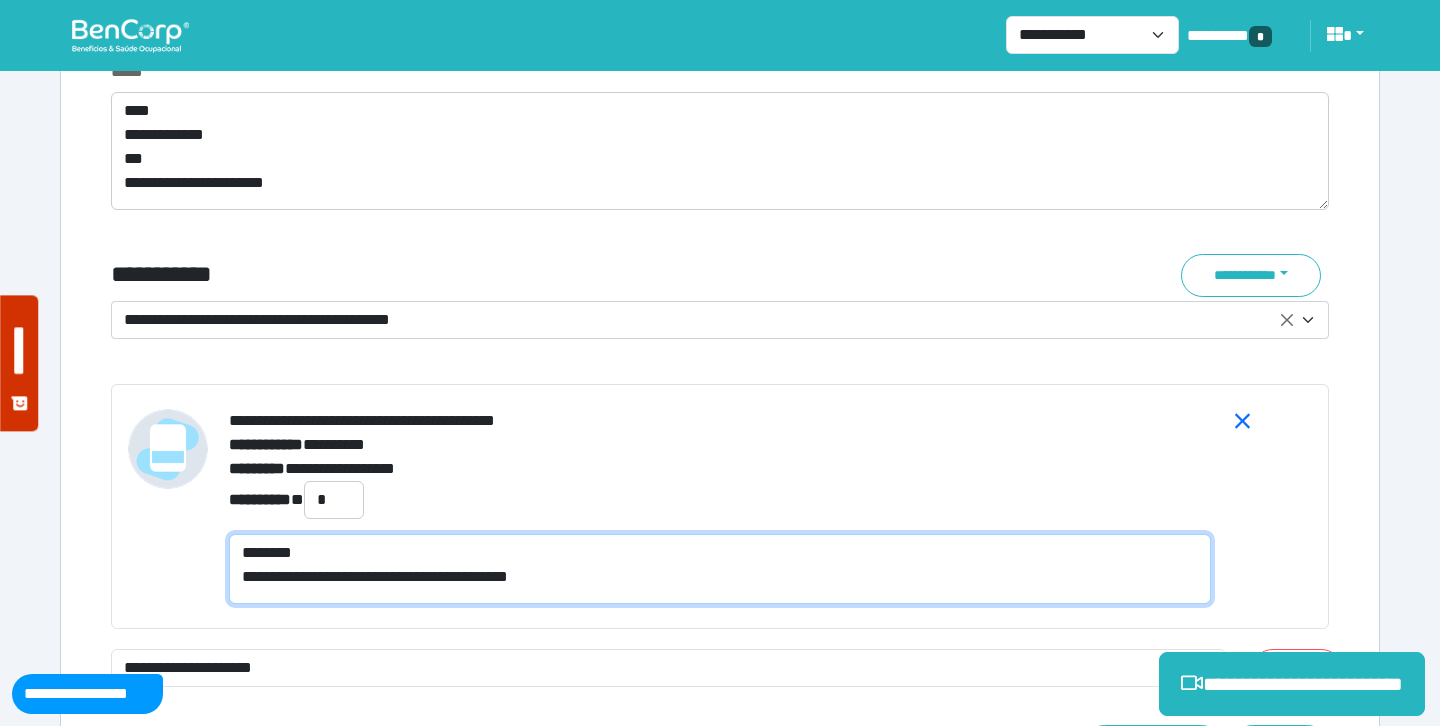 type on "**********" 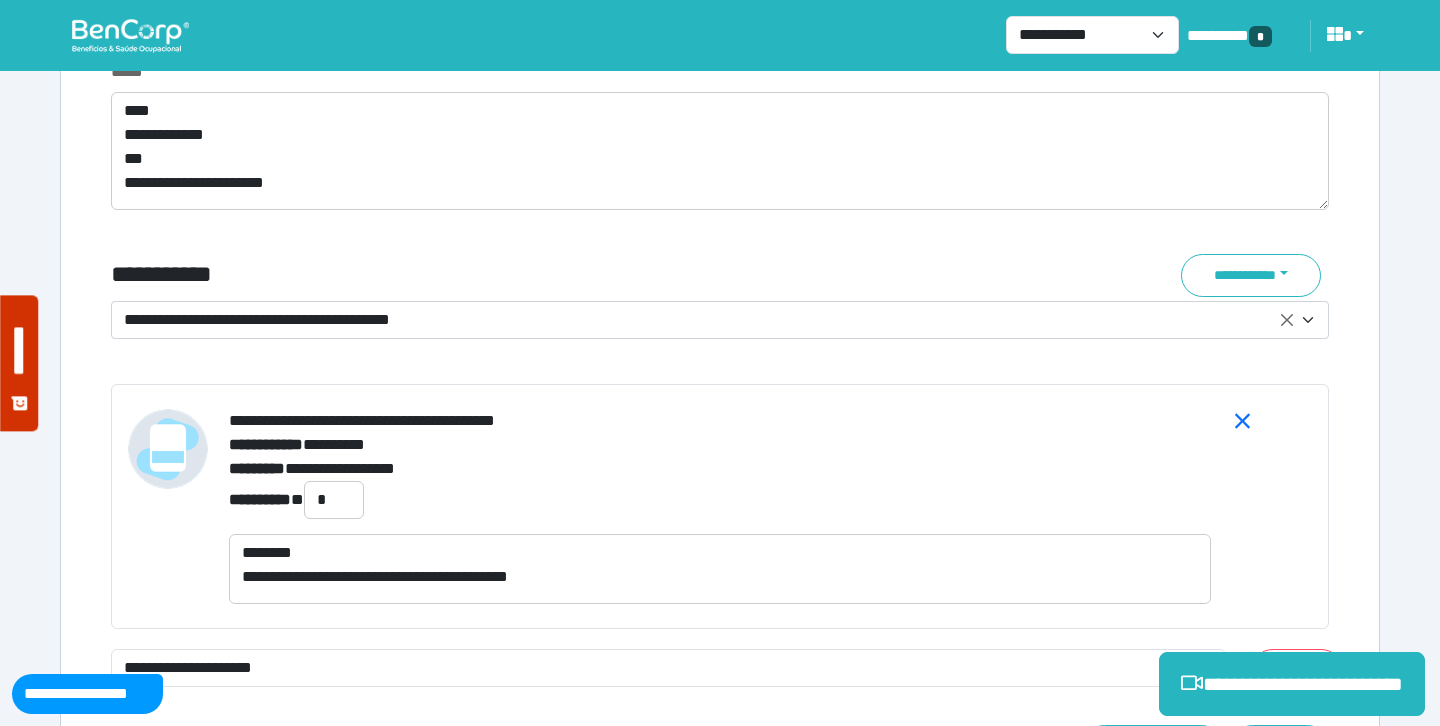 click on "**********" at bounding box center (708, 320) 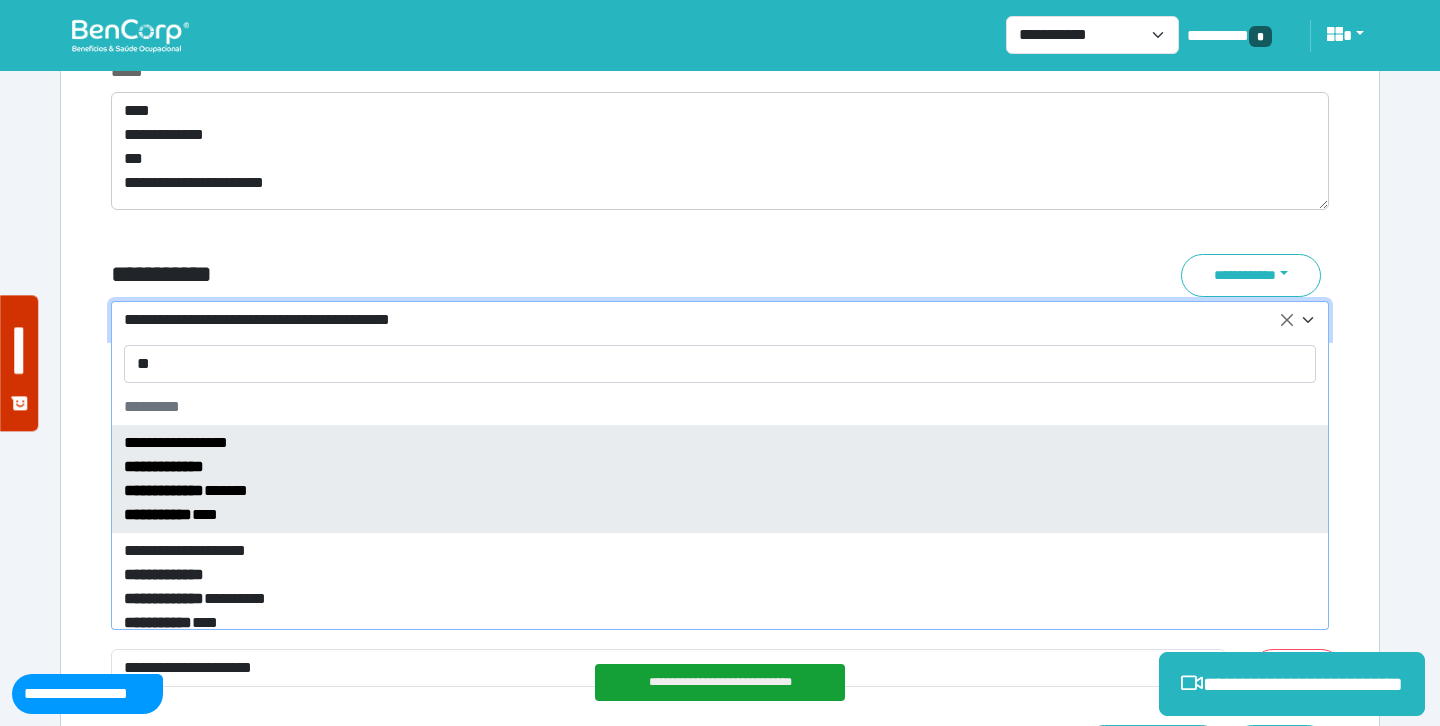 type on "*" 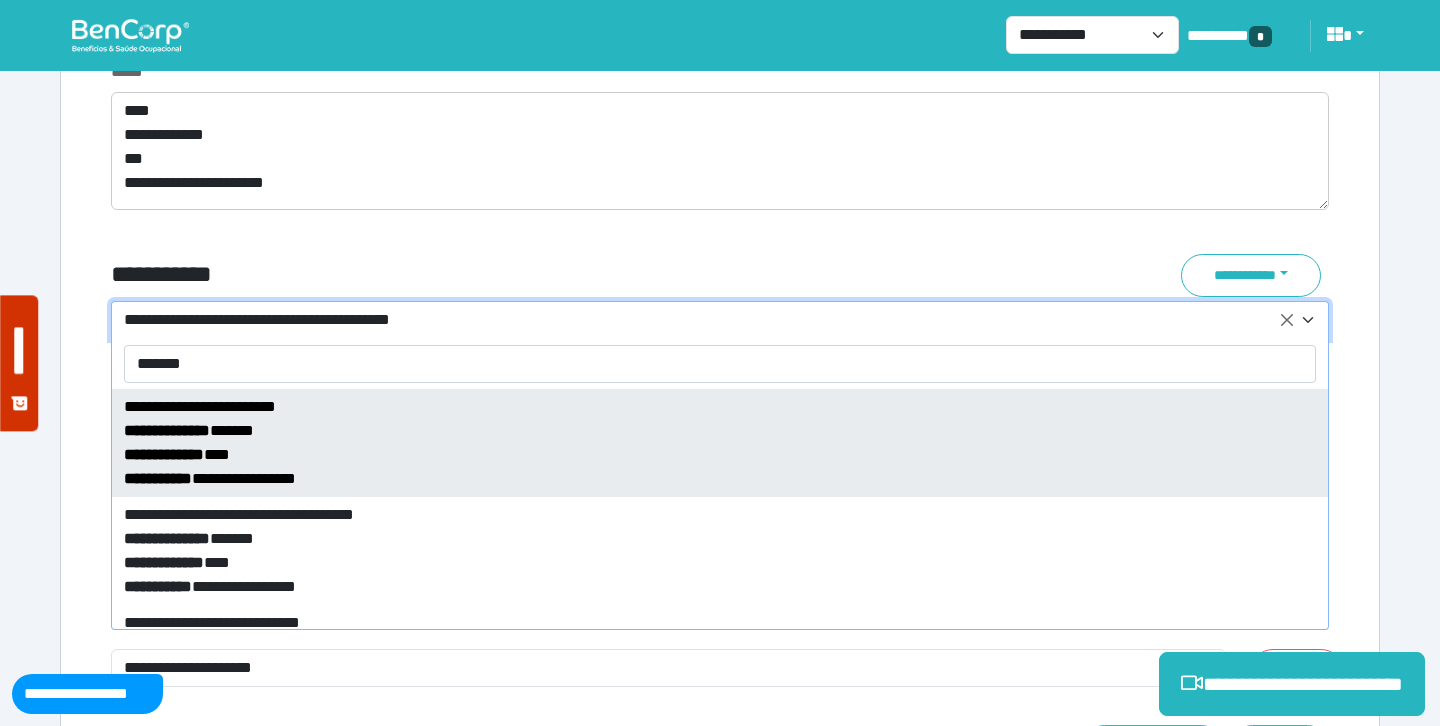 type on "*******" 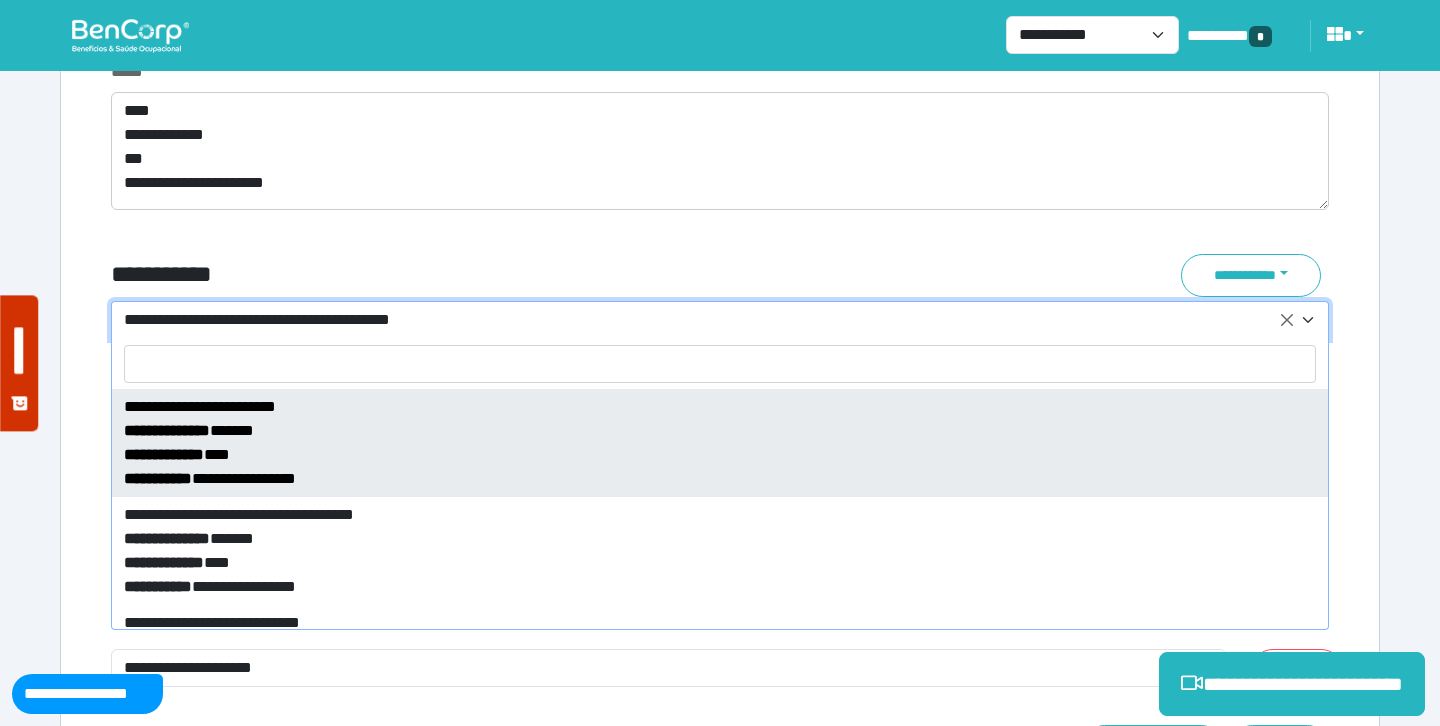 select on "*****" 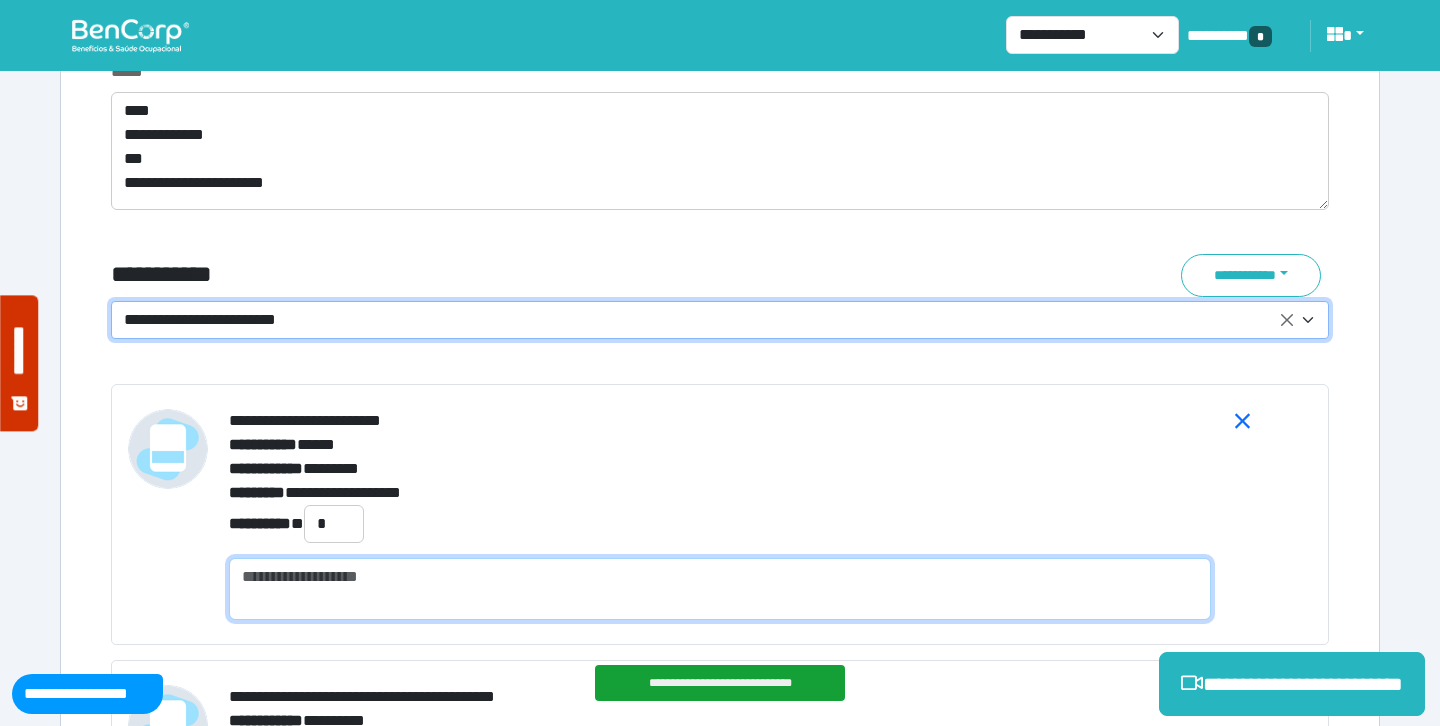 click at bounding box center [720, 589] 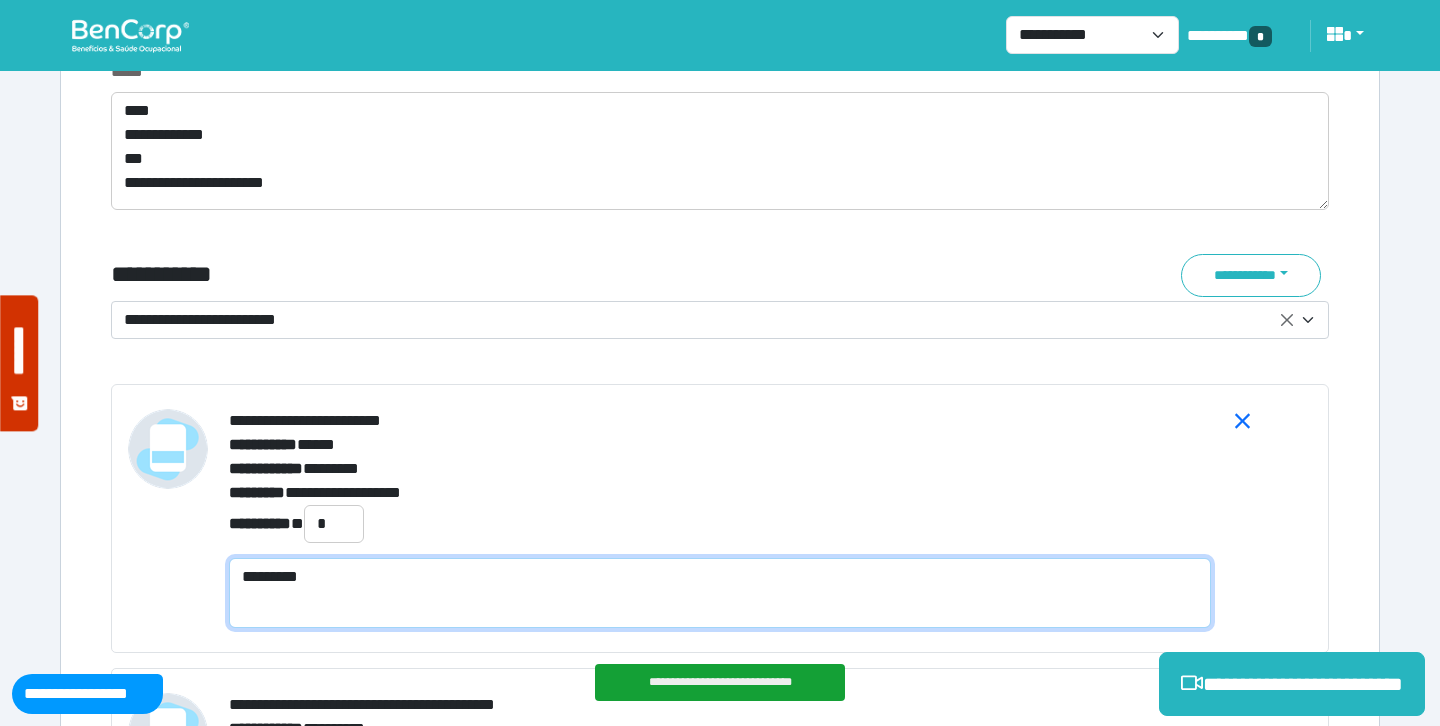 scroll, scrollTop: 0, scrollLeft: 0, axis: both 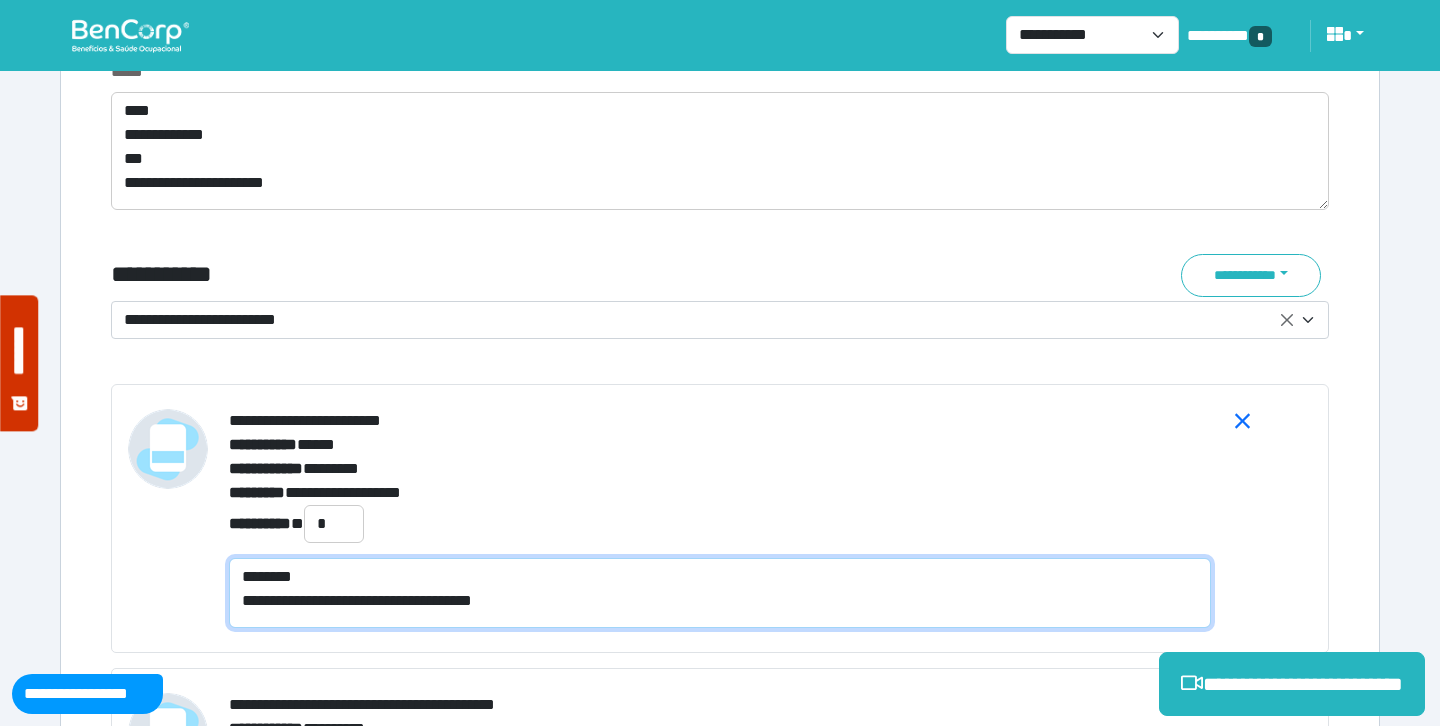 type on "**********" 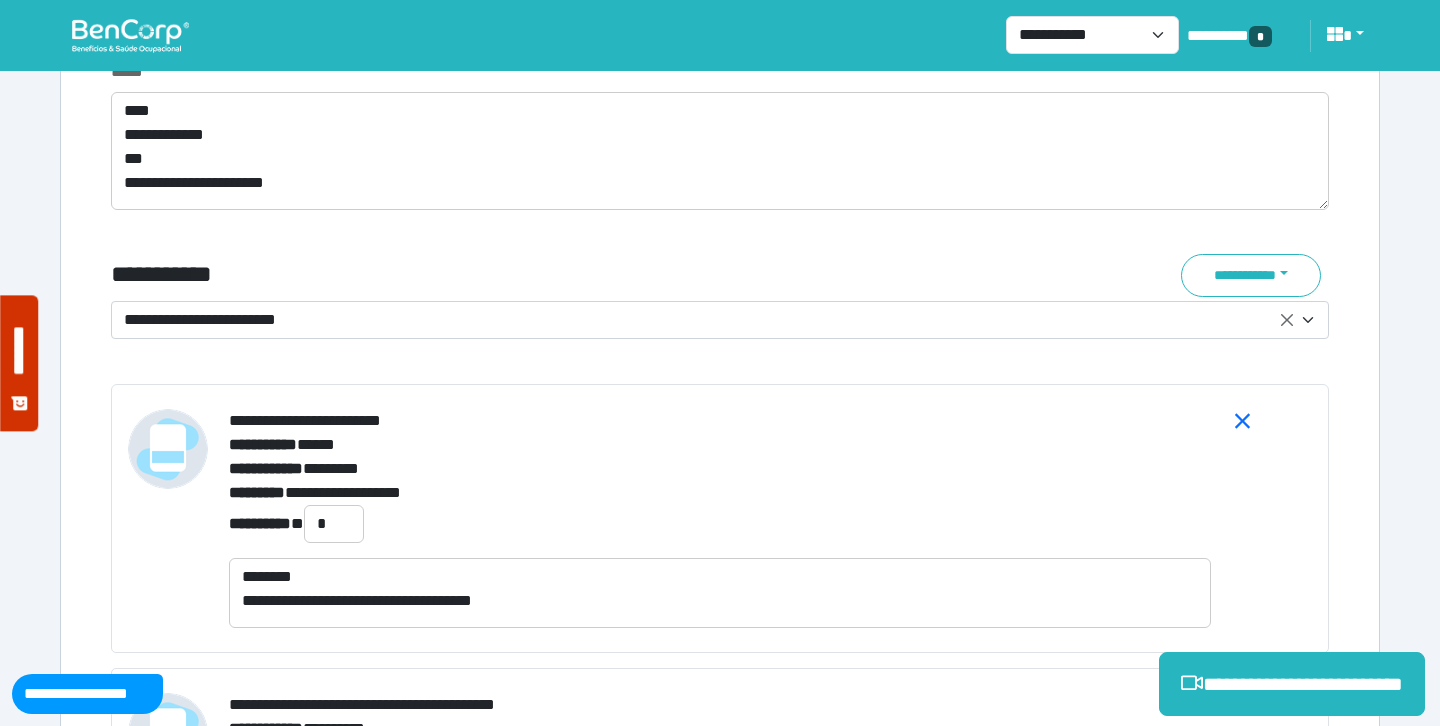 click on "**********" at bounding box center (708, 320) 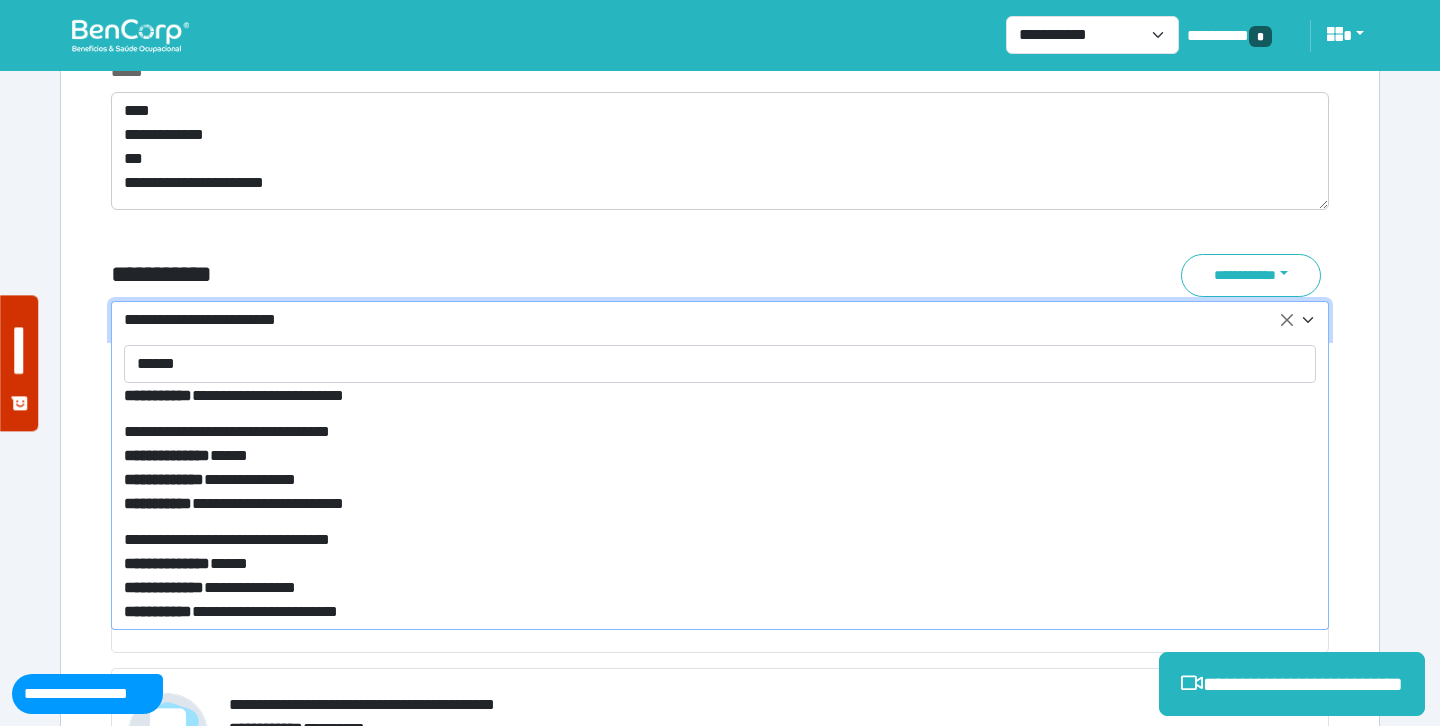 scroll, scrollTop: 4728, scrollLeft: 0, axis: vertical 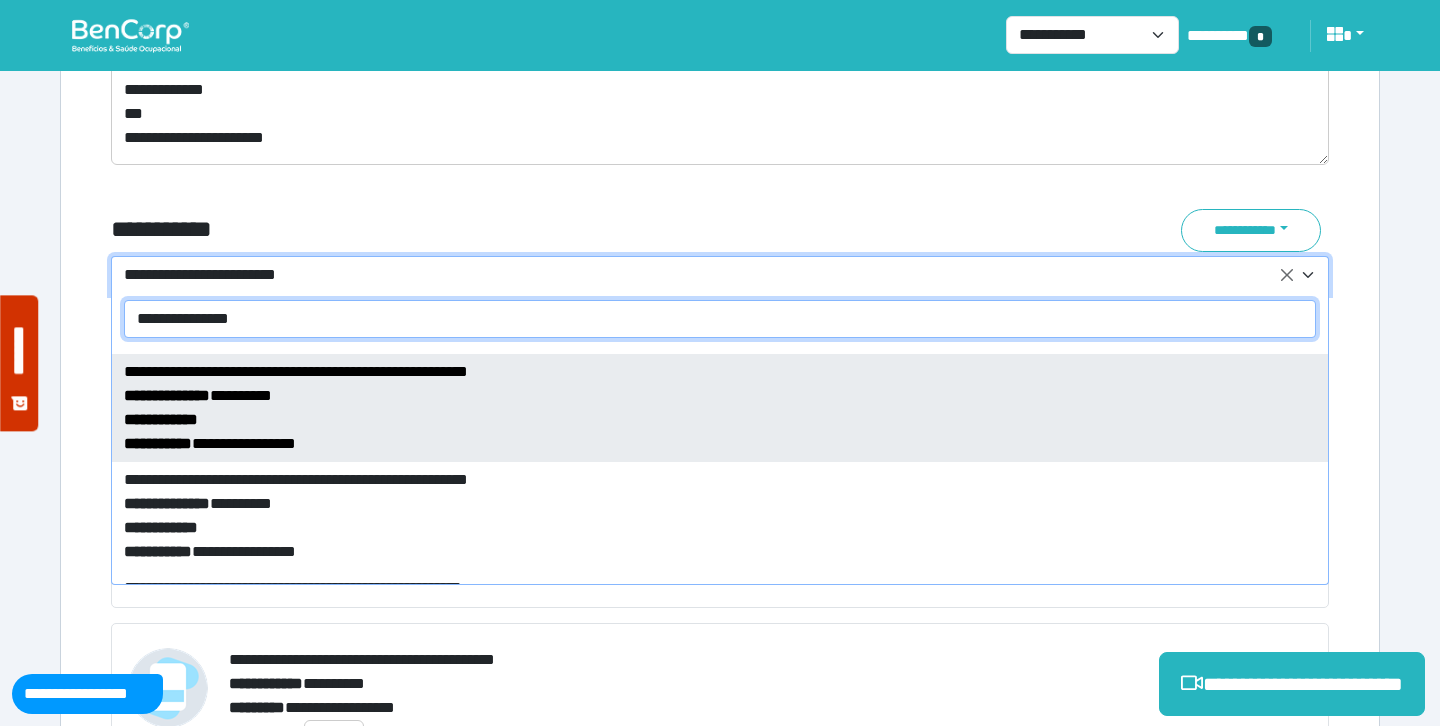 type on "**********" 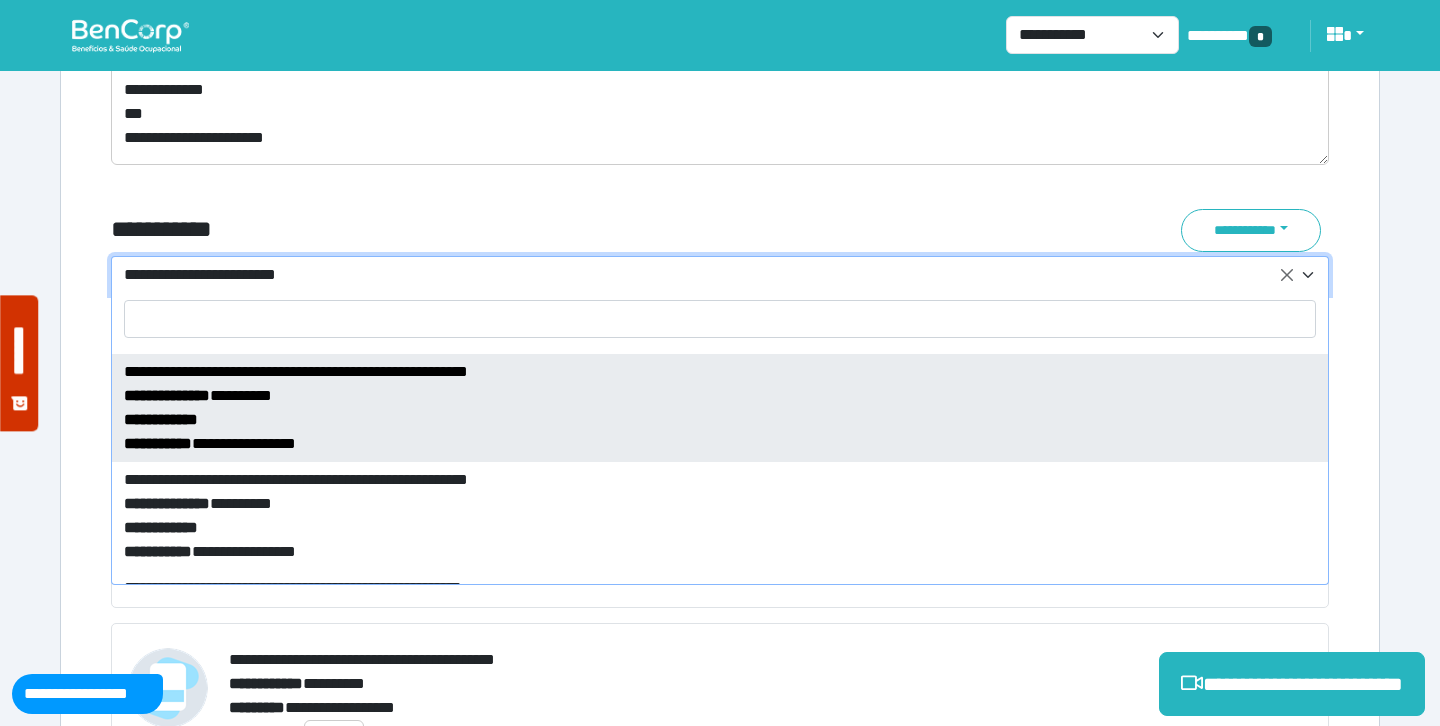 select on "***" 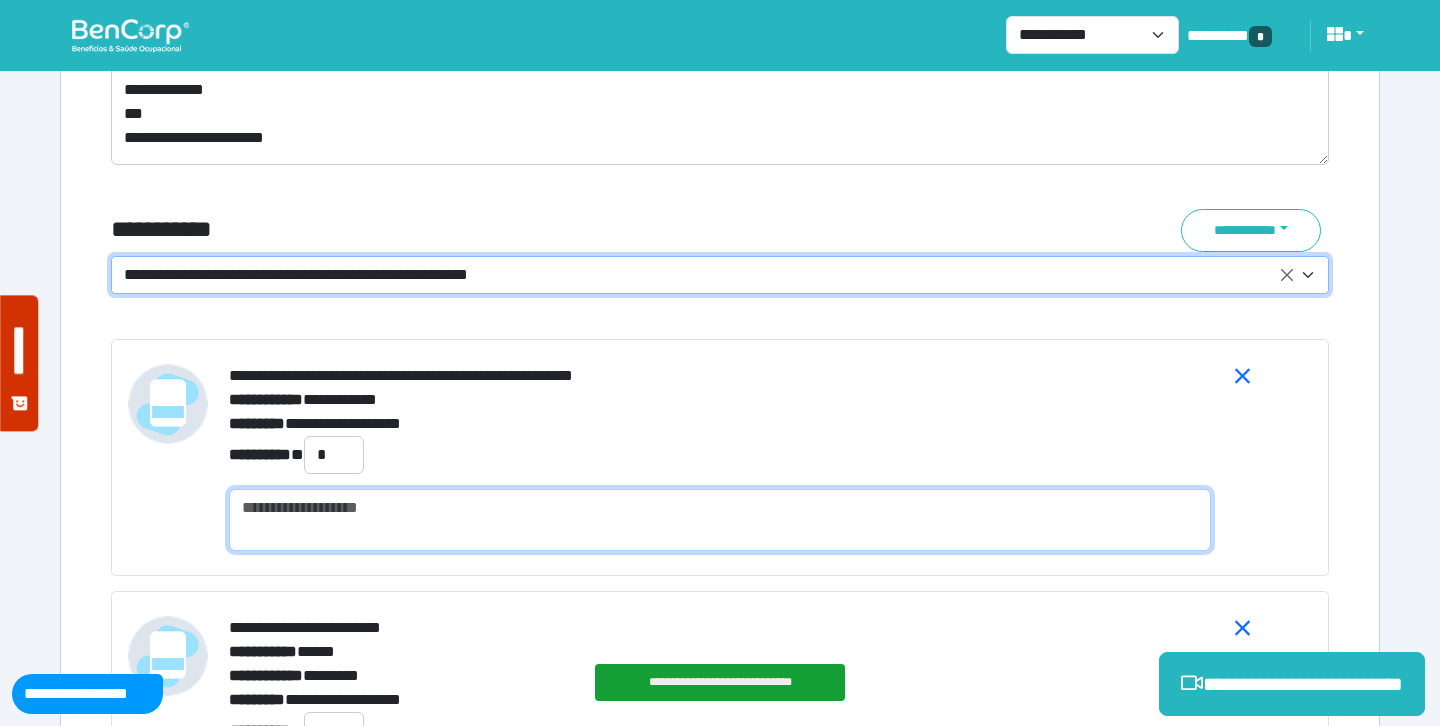 click at bounding box center (720, 520) 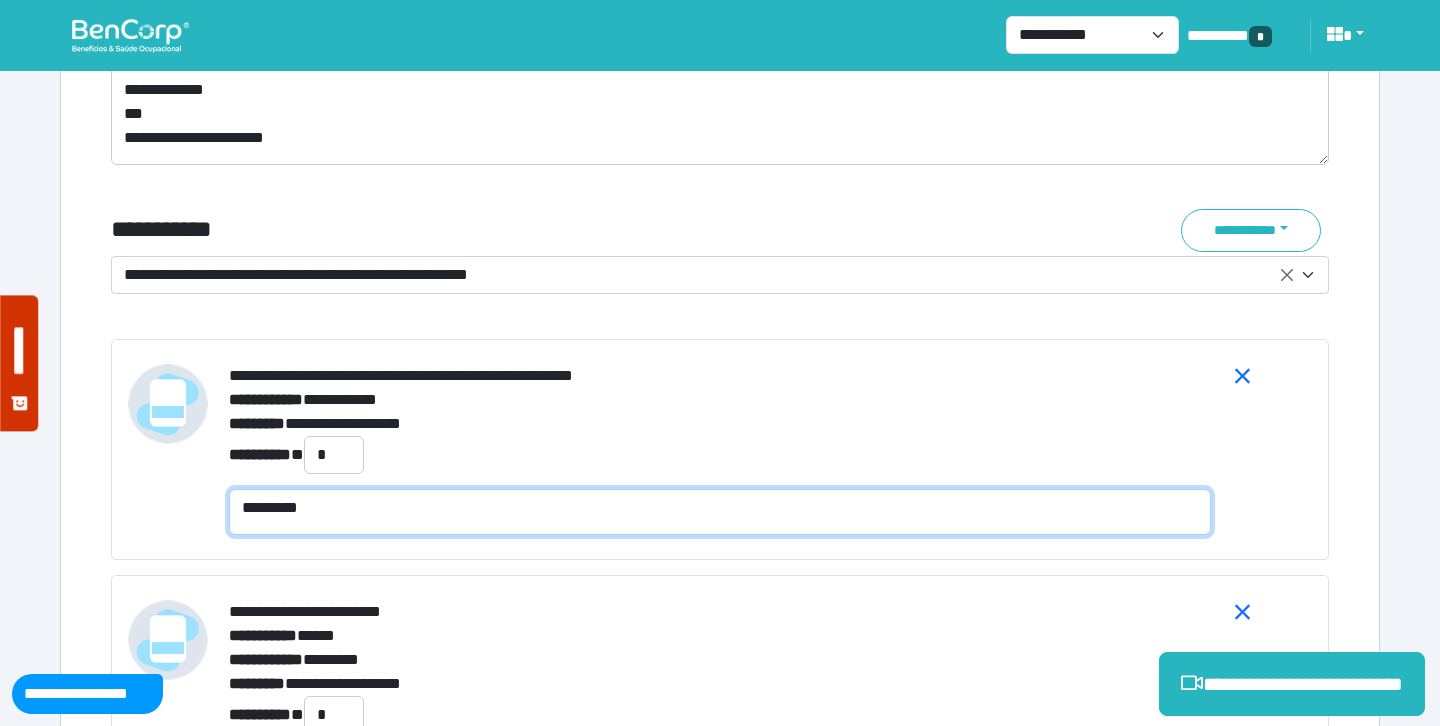 scroll, scrollTop: 0, scrollLeft: 0, axis: both 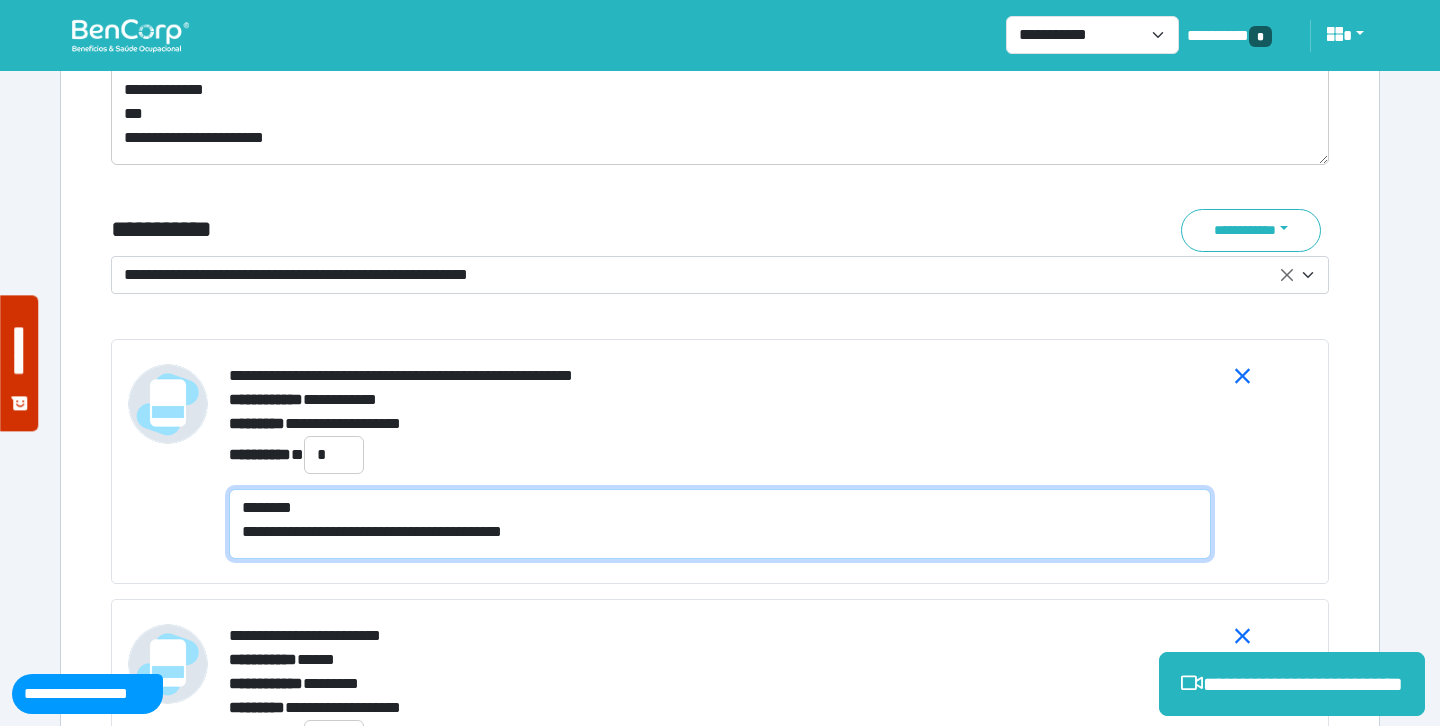 click on "**********" at bounding box center (720, 524) 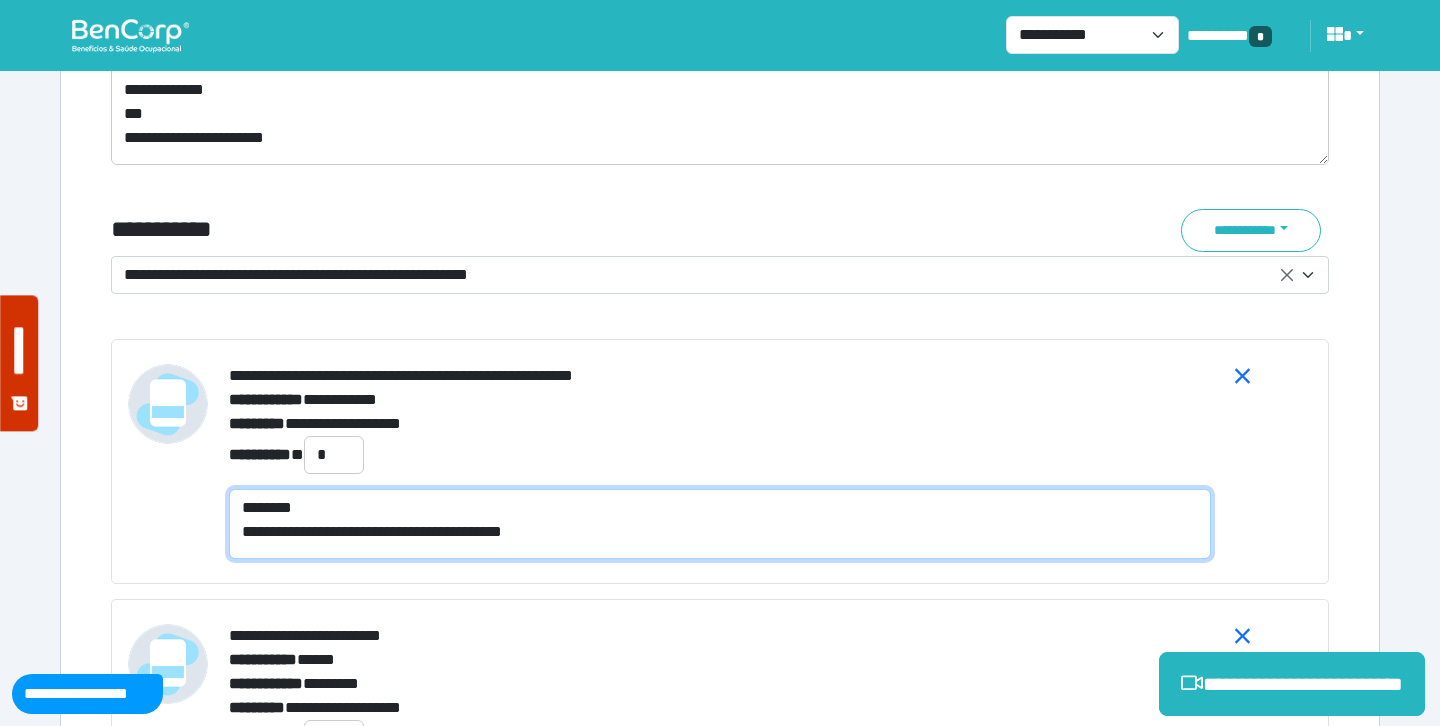 click on "**********" at bounding box center (720, 524) 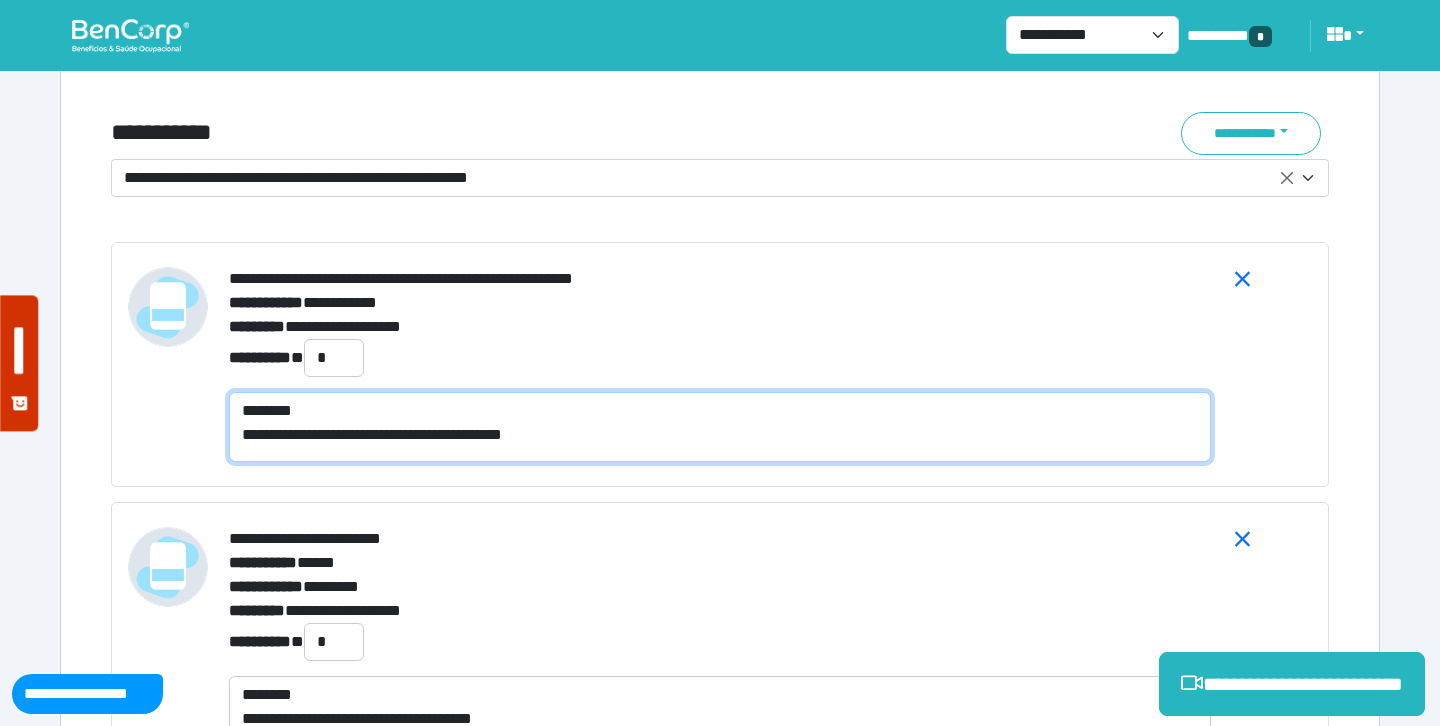 scroll, scrollTop: 7190, scrollLeft: 0, axis: vertical 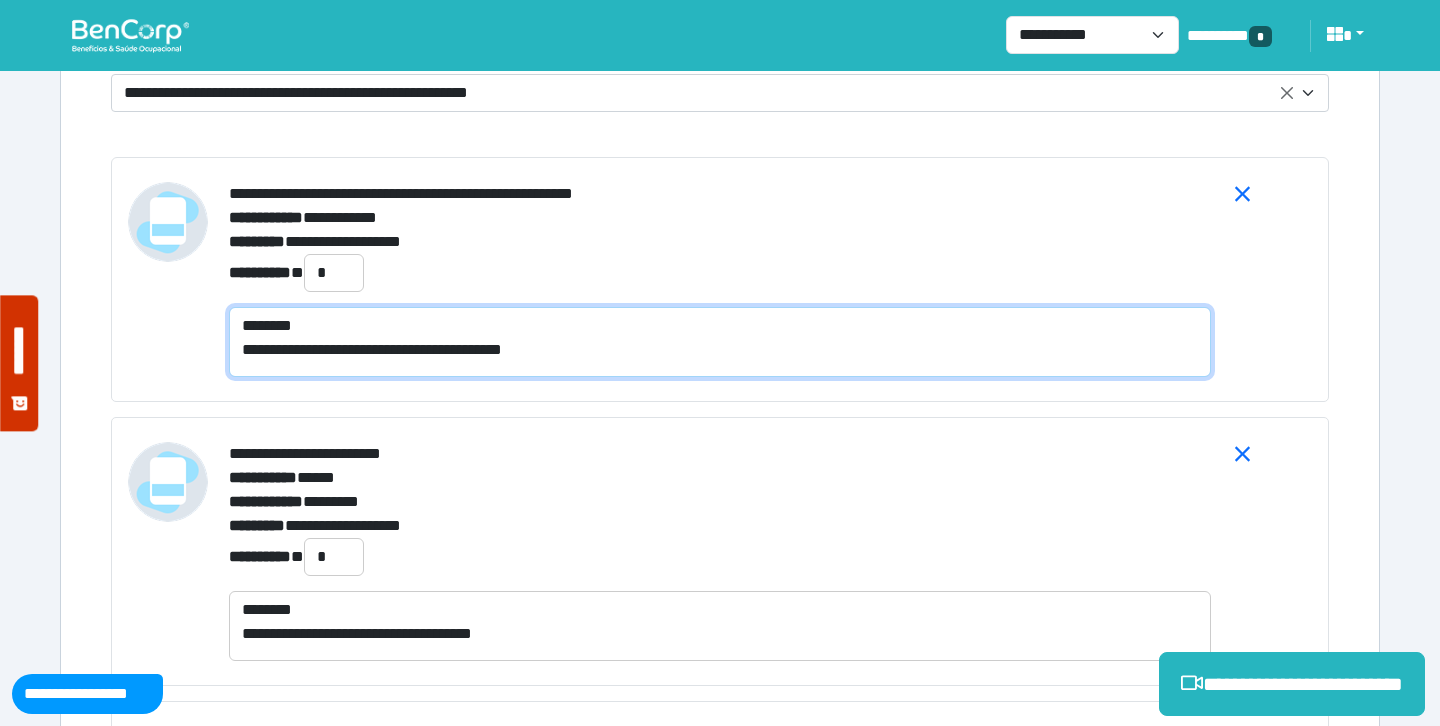type on "**********" 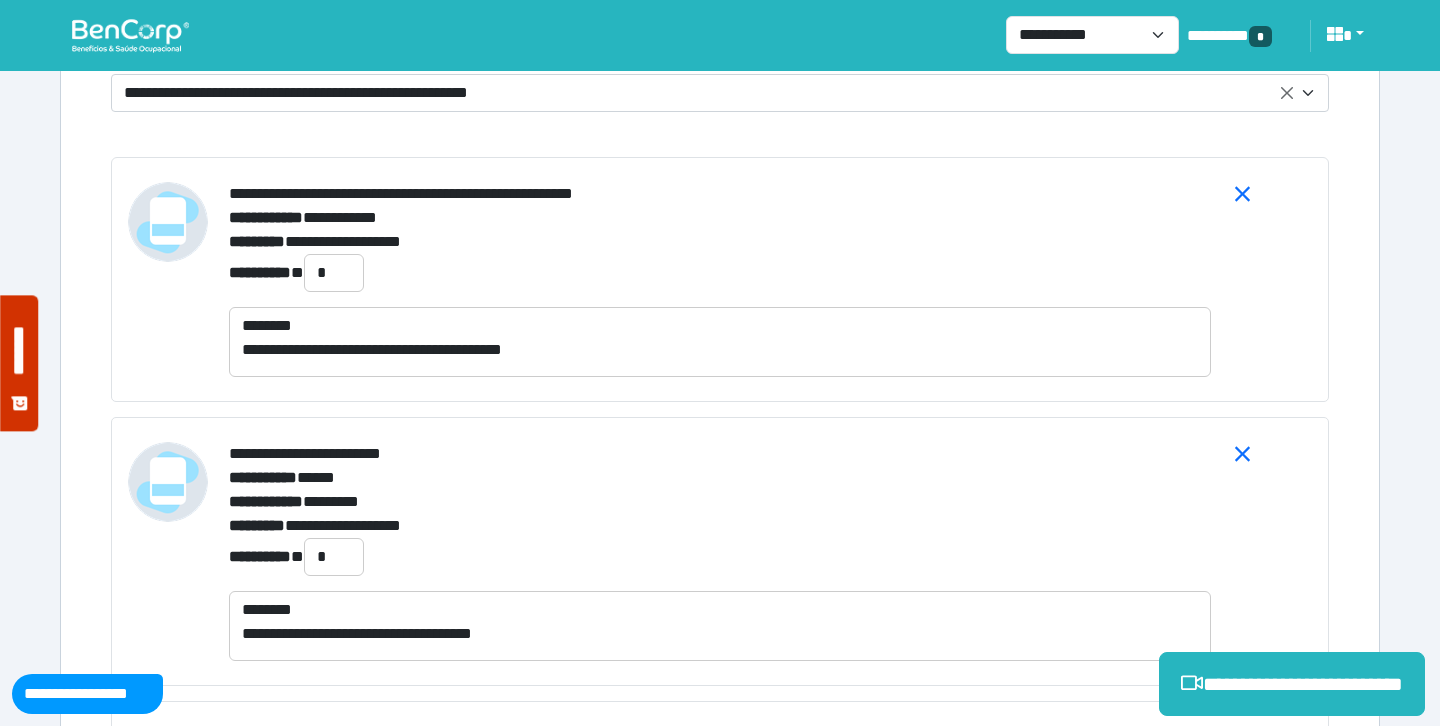 click on "**********" at bounding box center (720, 557) 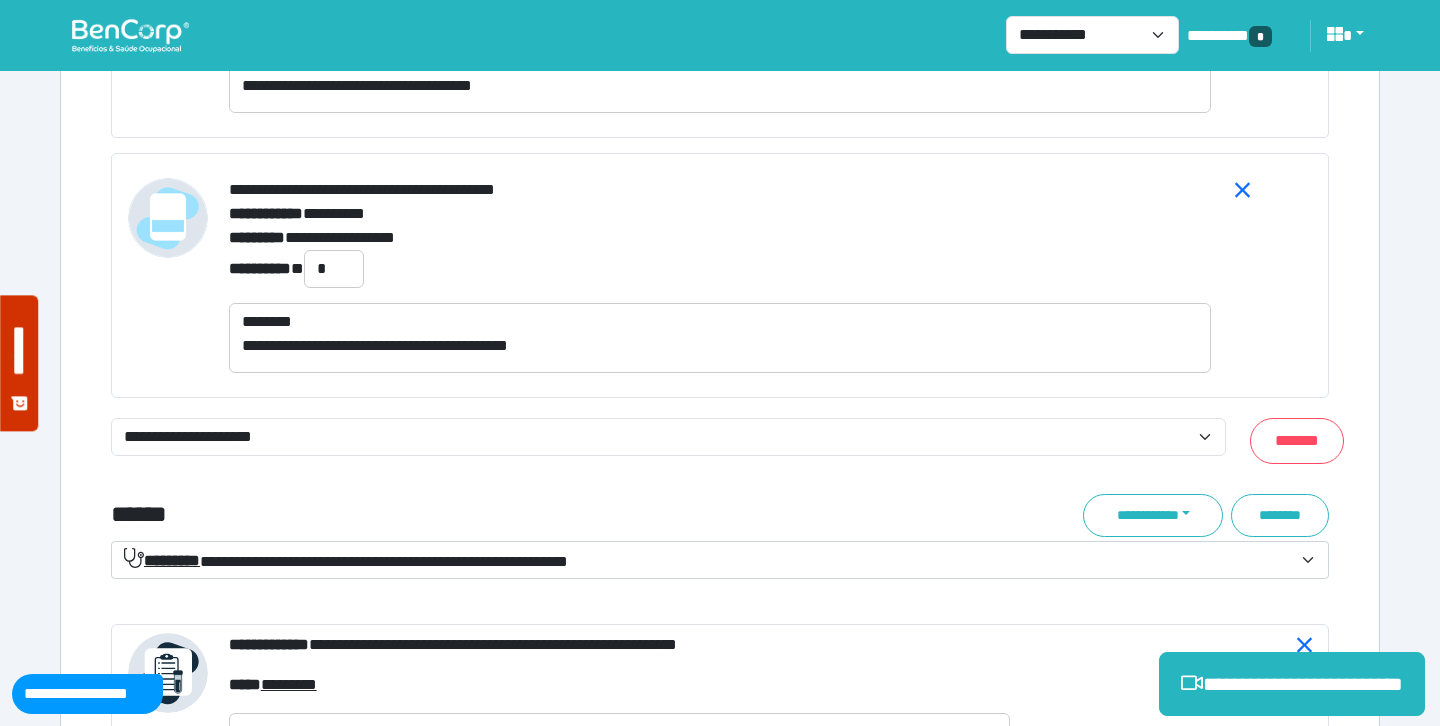 scroll, scrollTop: 7765, scrollLeft: 0, axis: vertical 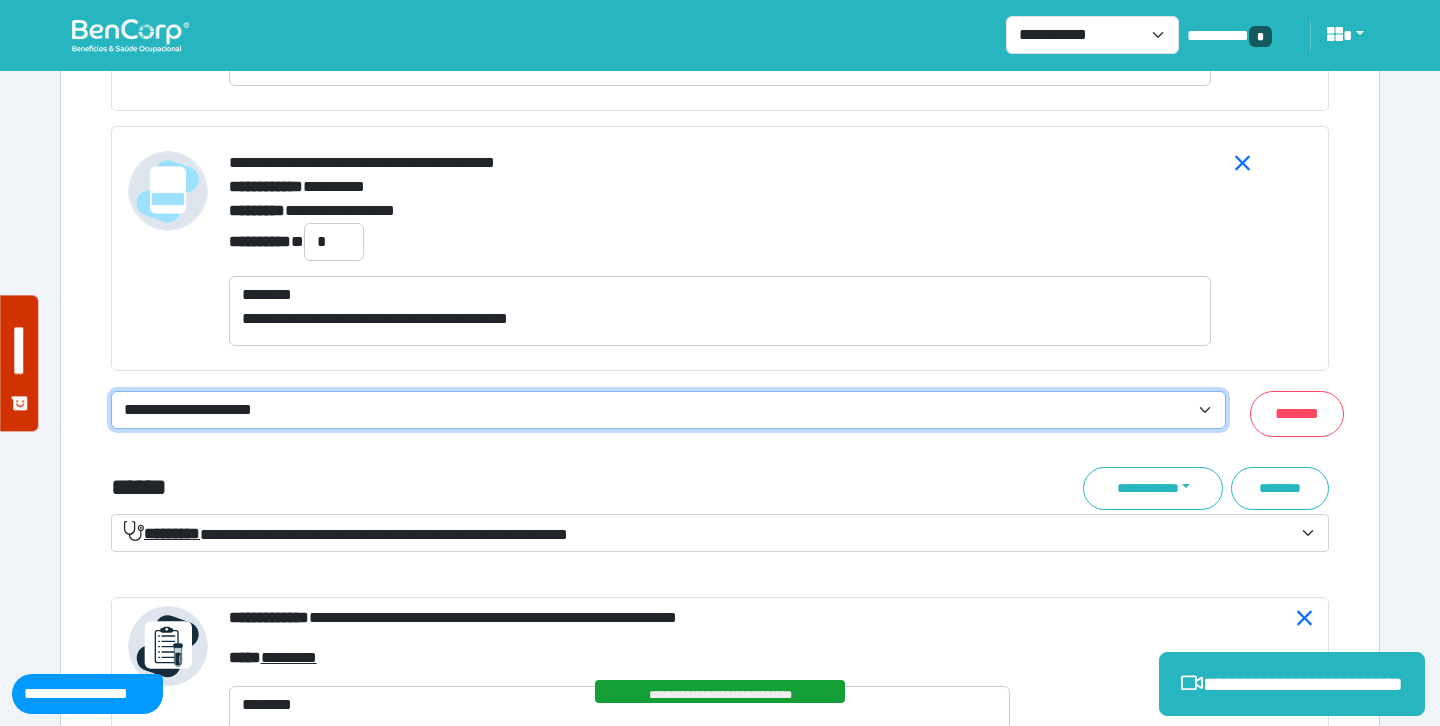 click on "**********" at bounding box center (668, 410) 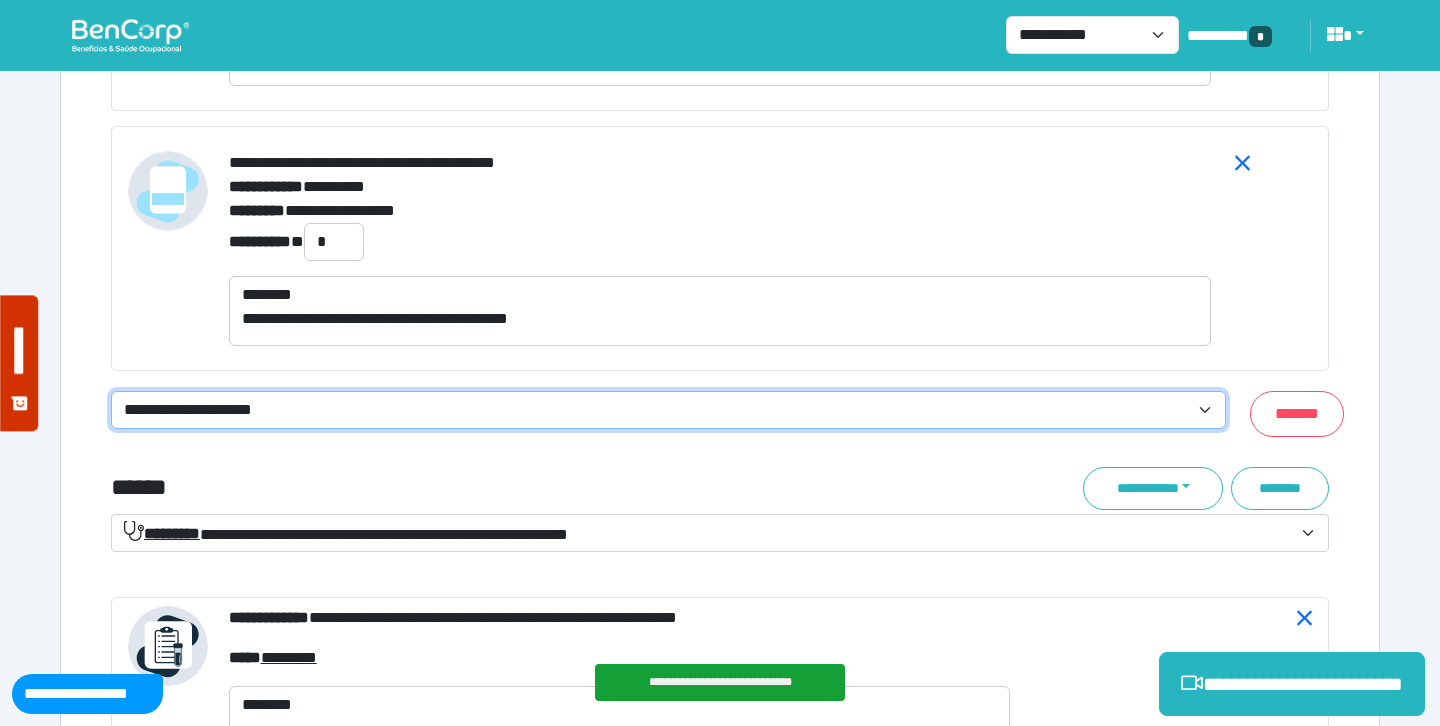select on "**********" 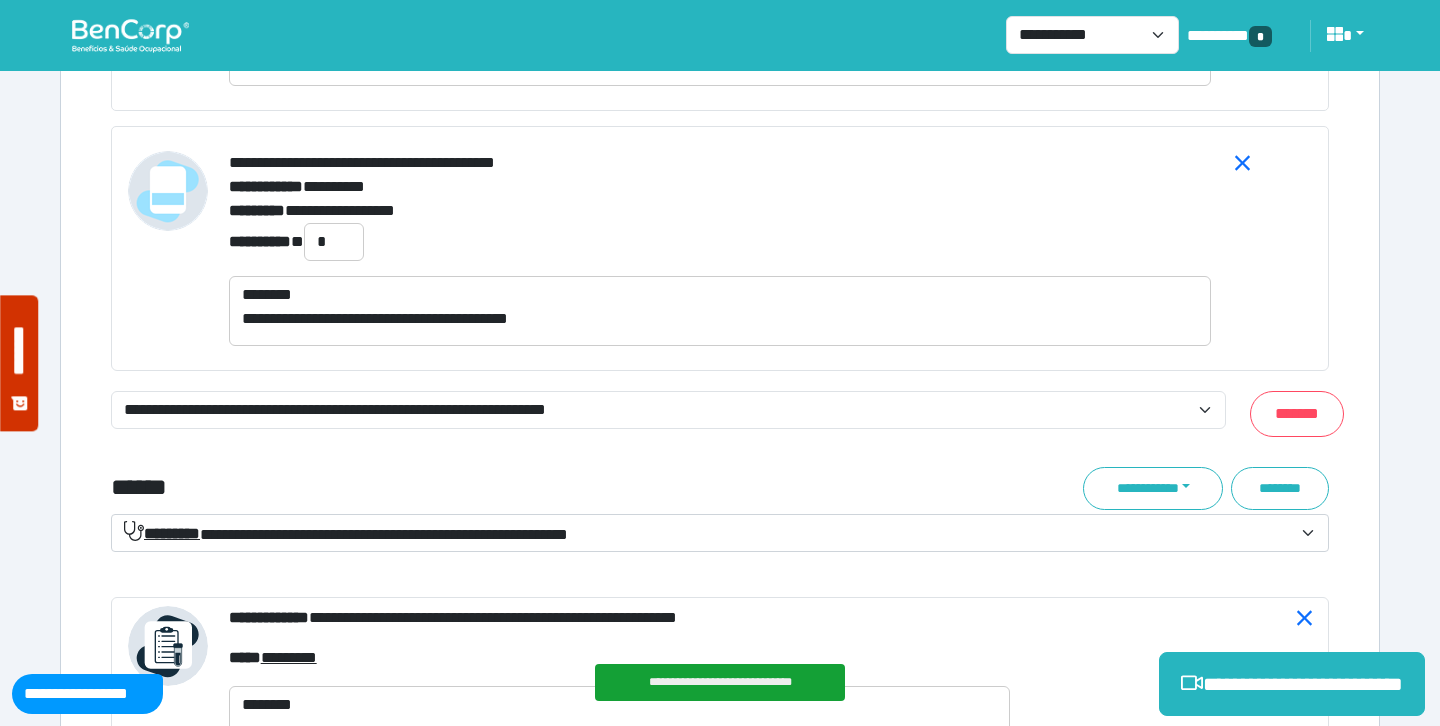 click on "******" at bounding box center (513, 488) 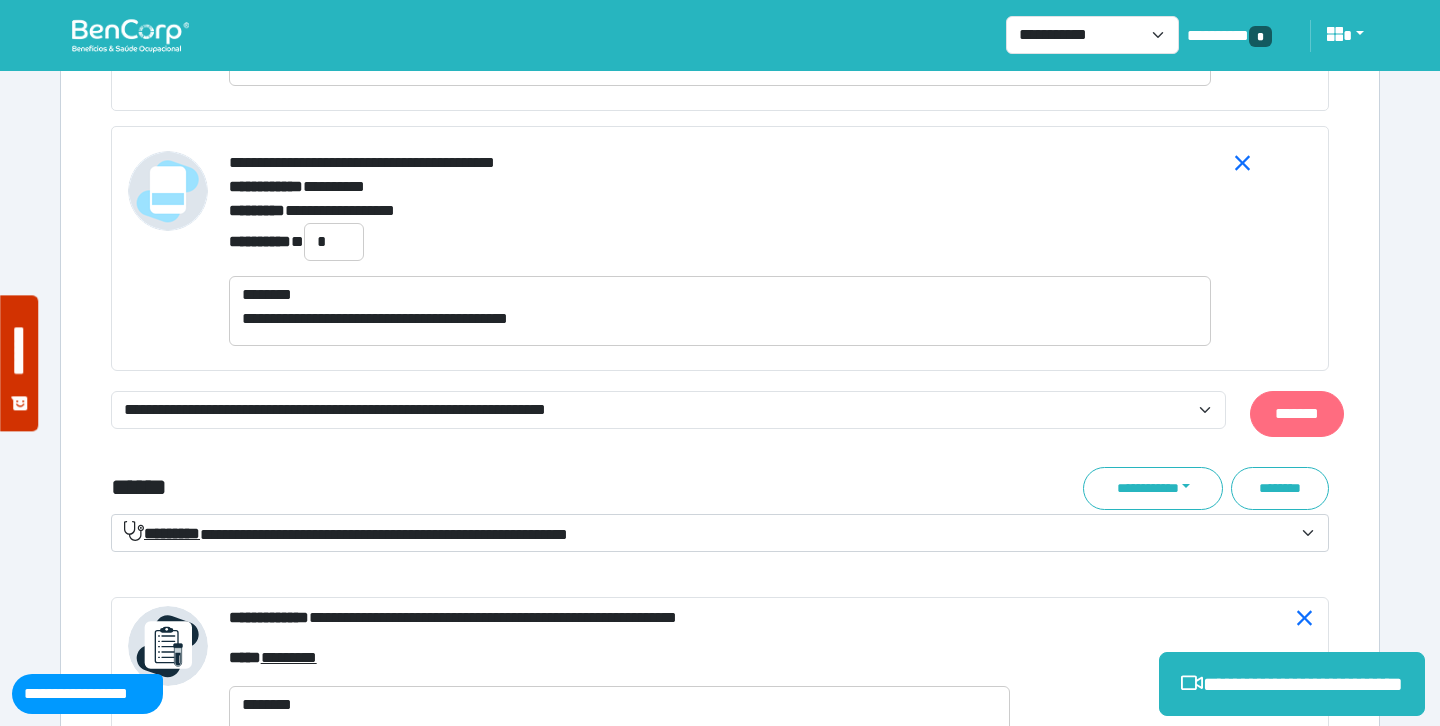 click on "*******" at bounding box center [1297, 414] 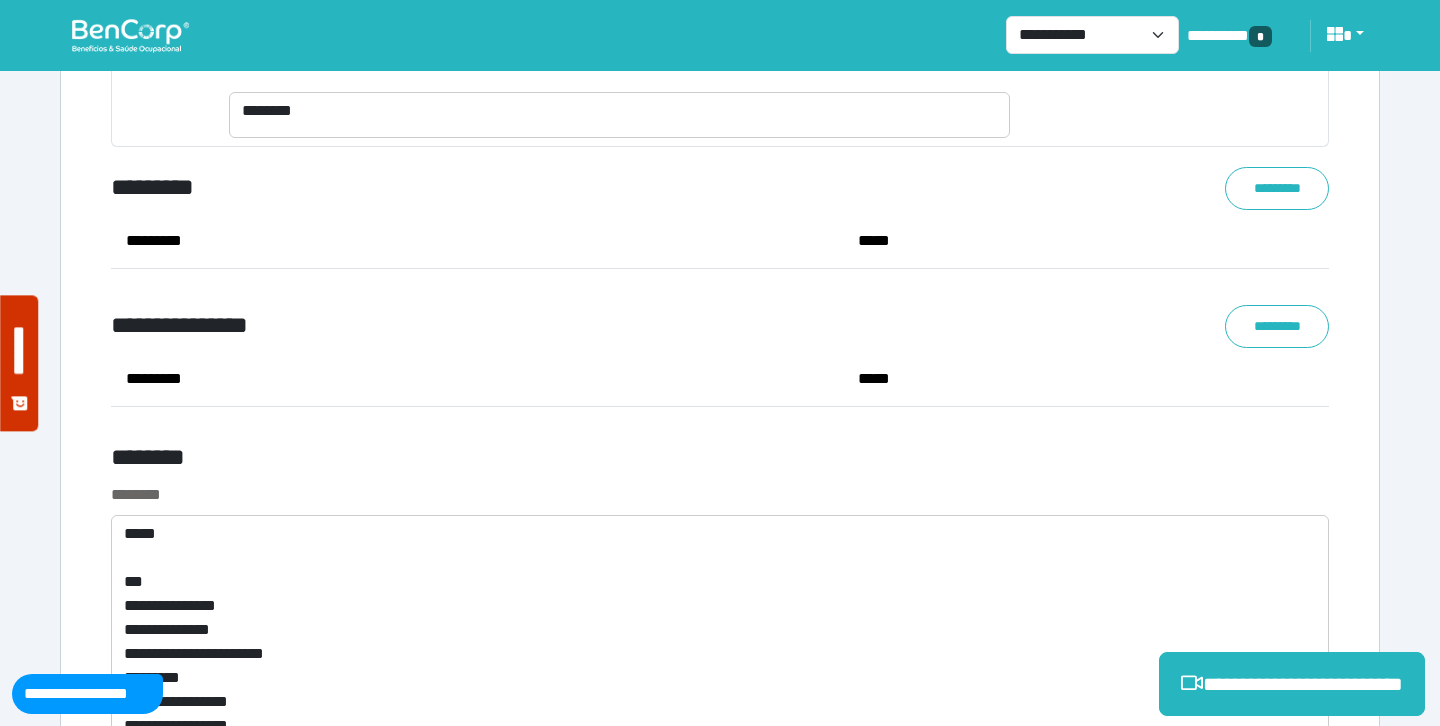 scroll, scrollTop: 9234, scrollLeft: 0, axis: vertical 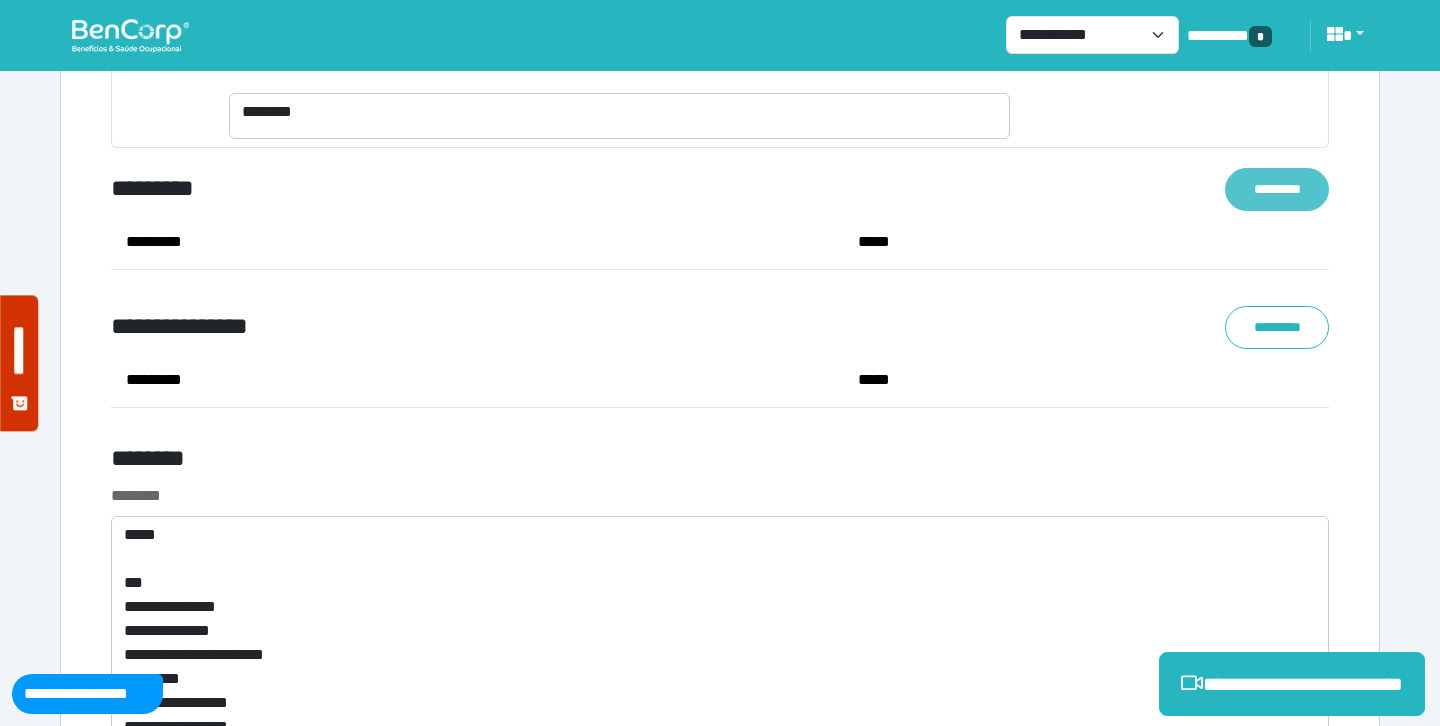 click on "*********" at bounding box center (1277, 189) 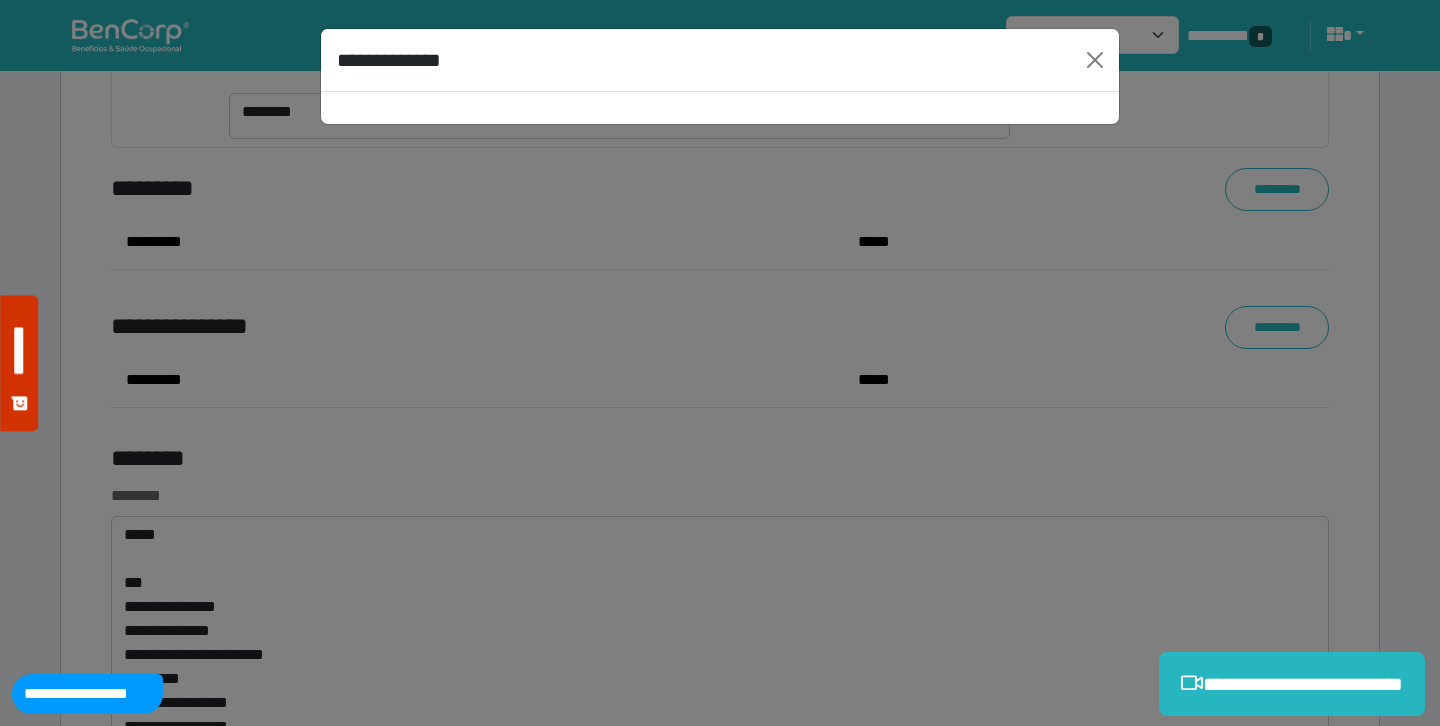 select on "****" 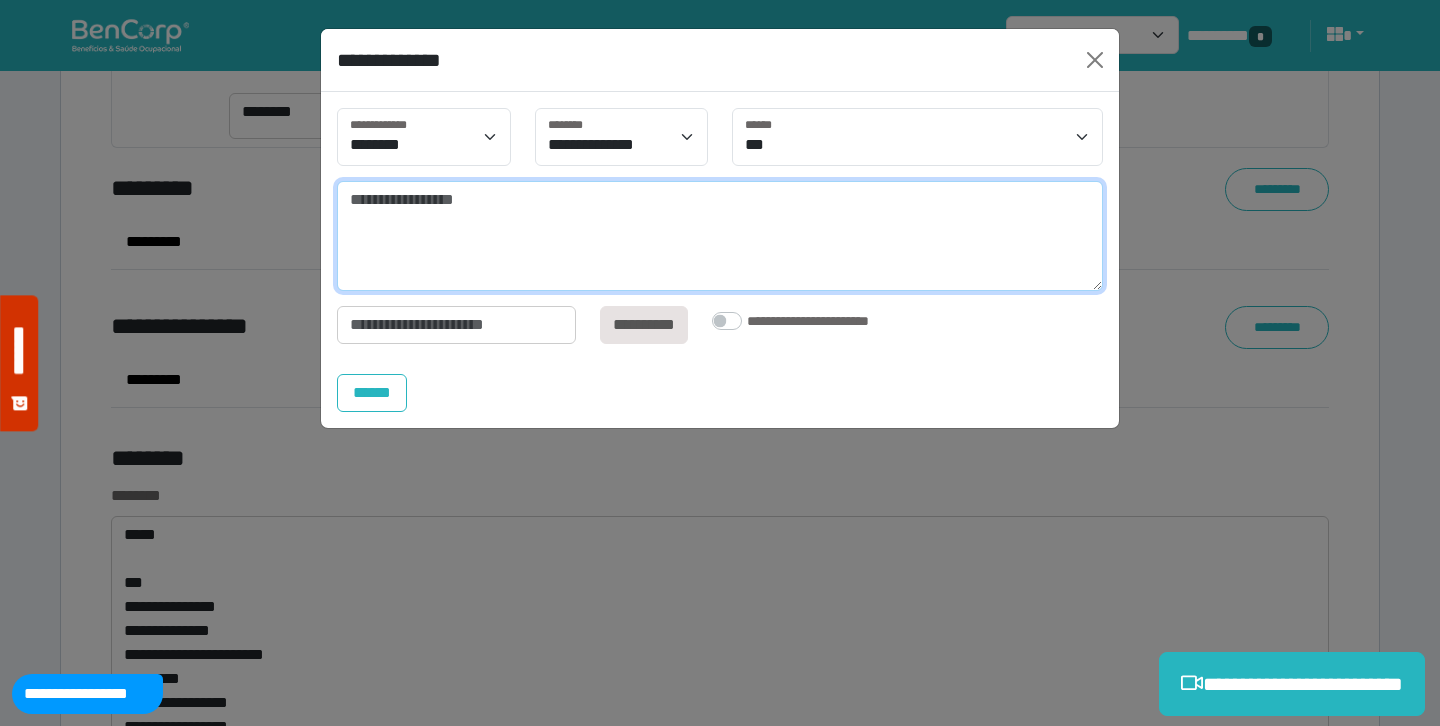 click at bounding box center [720, 236] 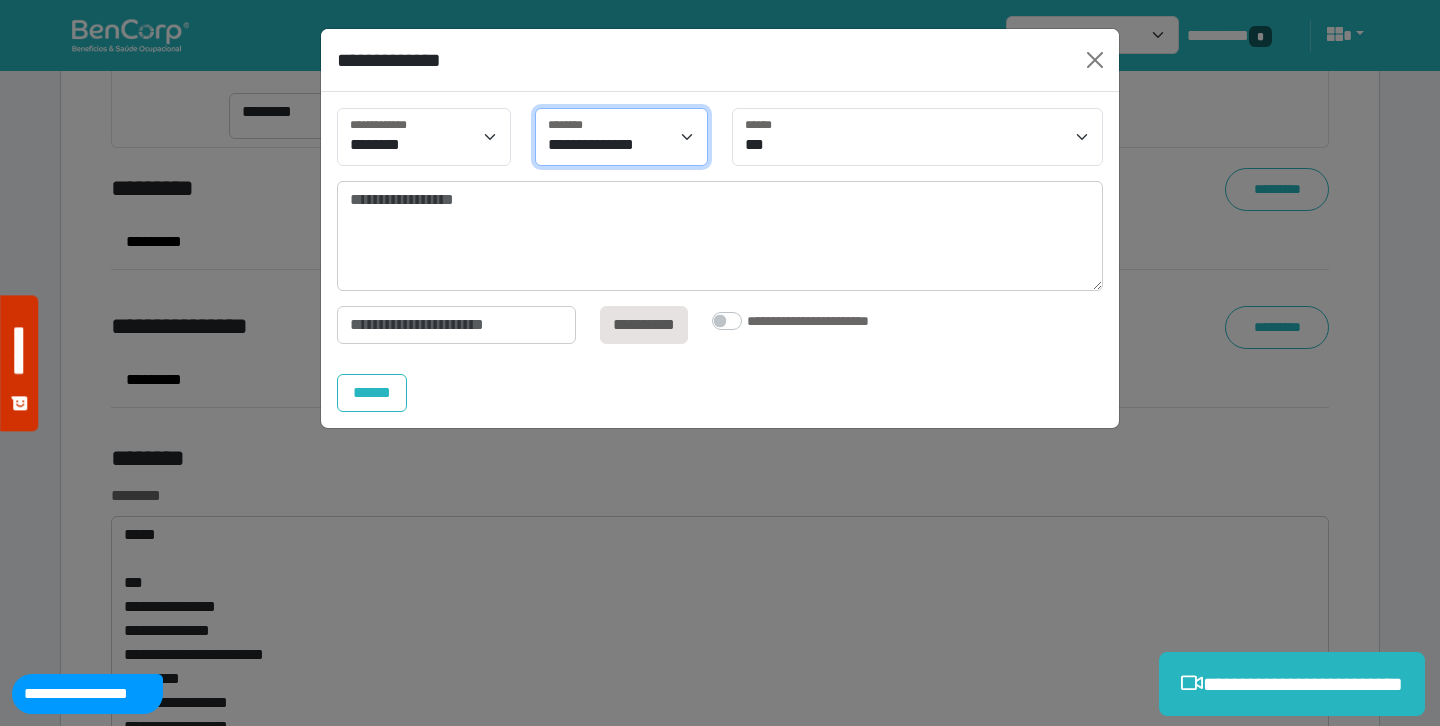 click on "**********" at bounding box center (622, 137) 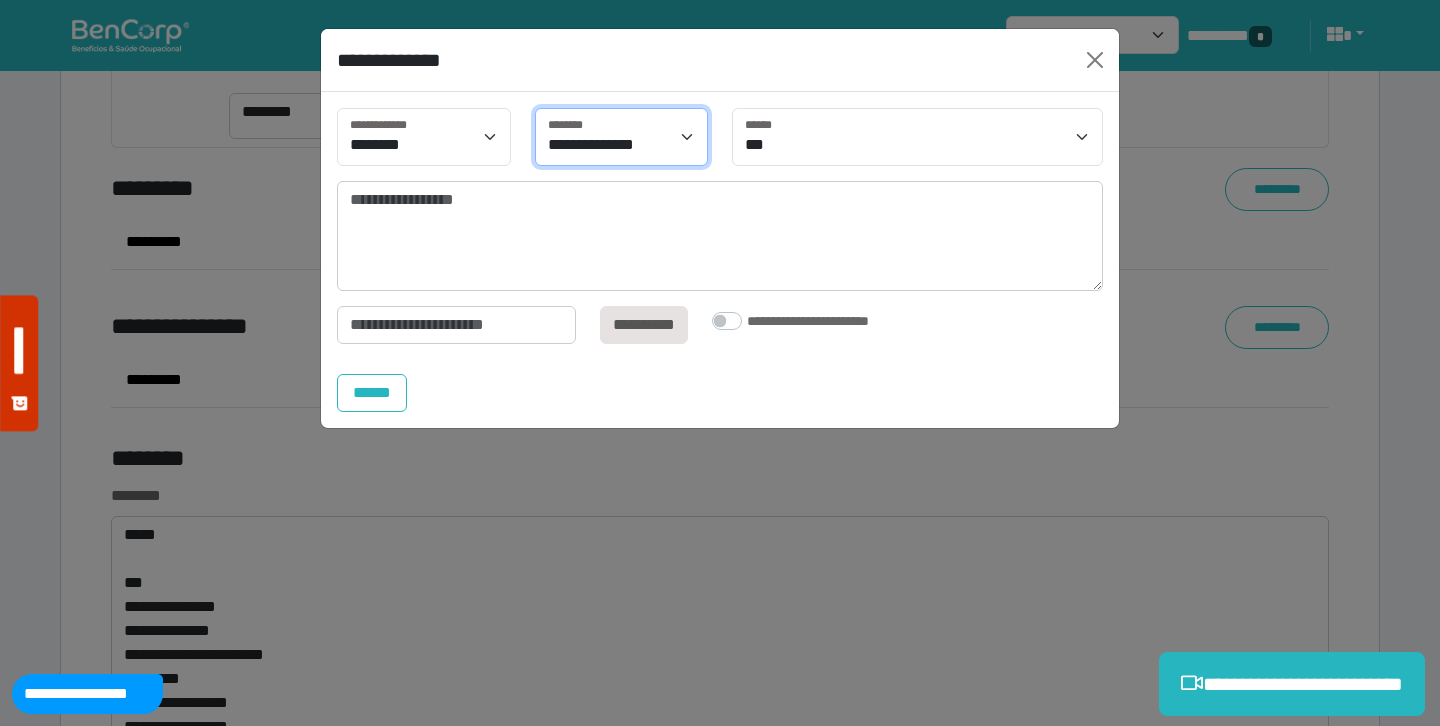 select on "****" 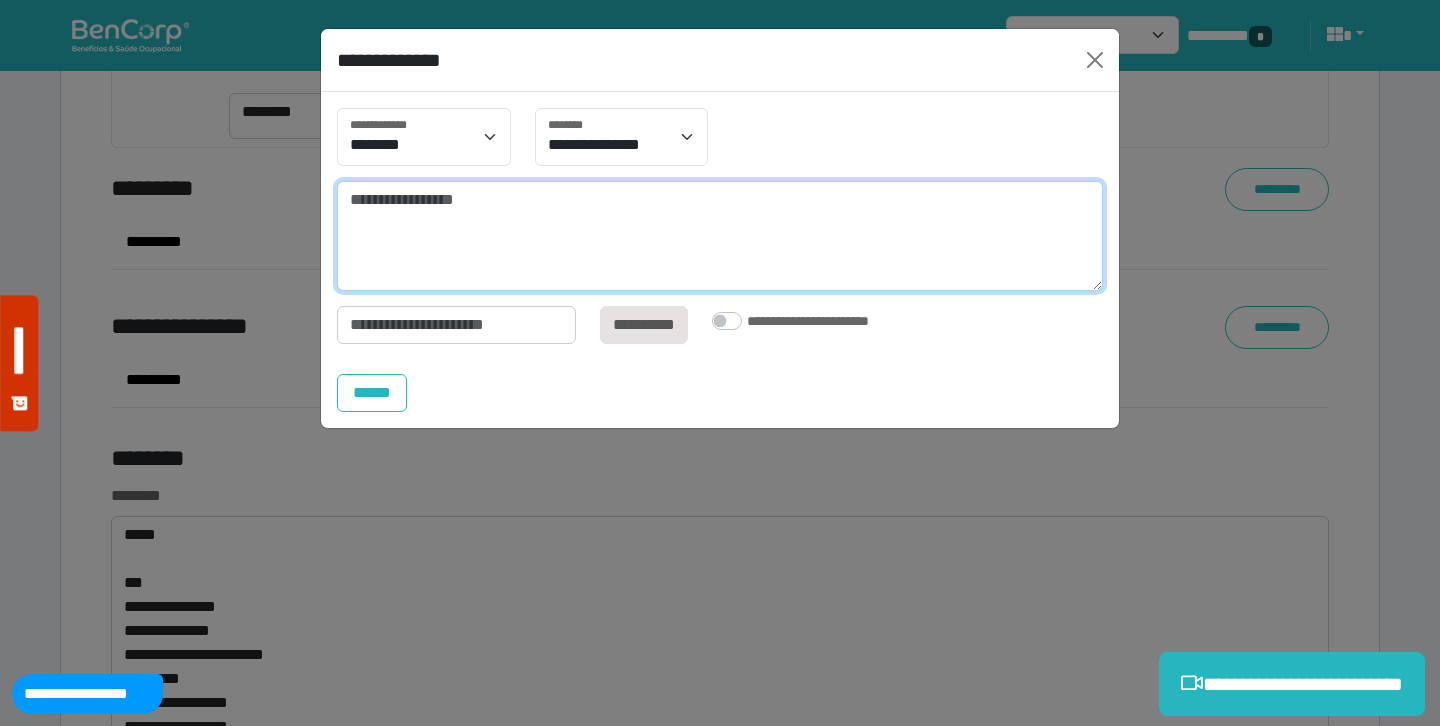 click at bounding box center [720, 236] 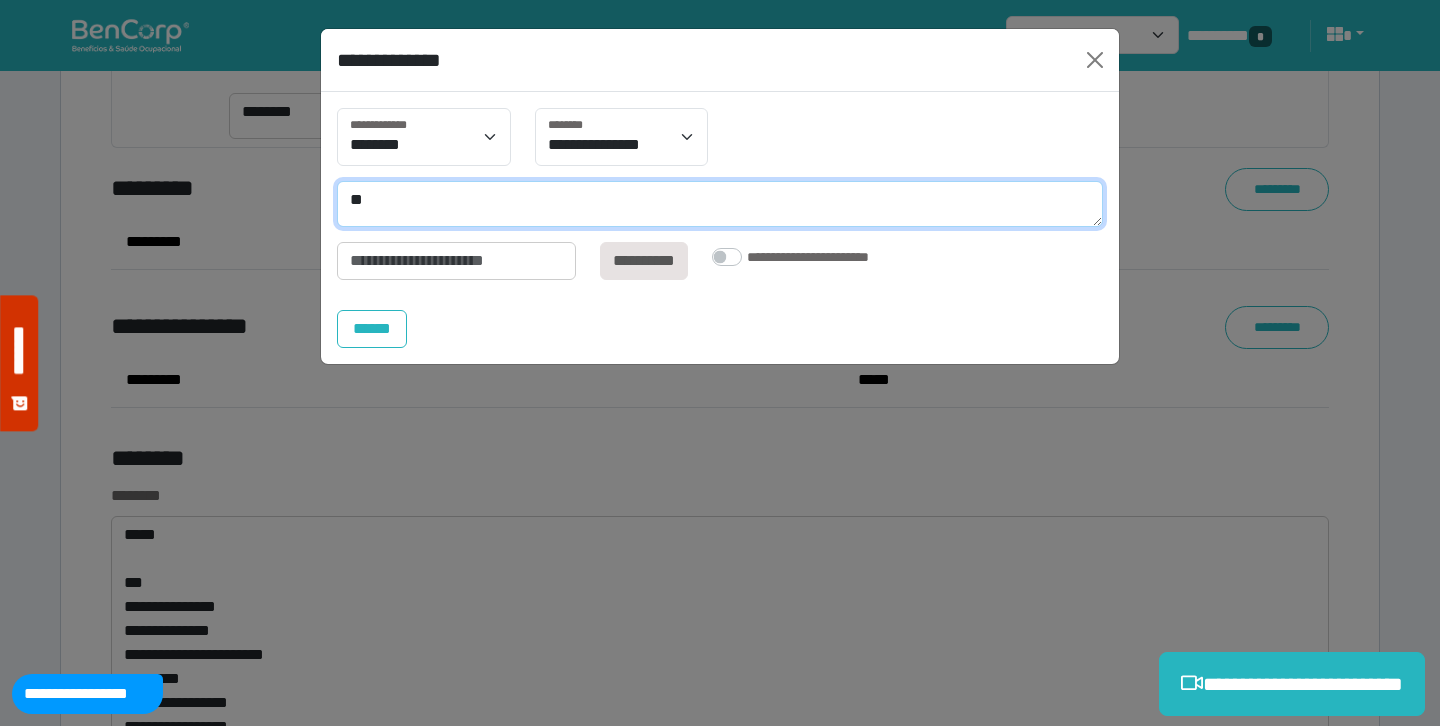 type on "*" 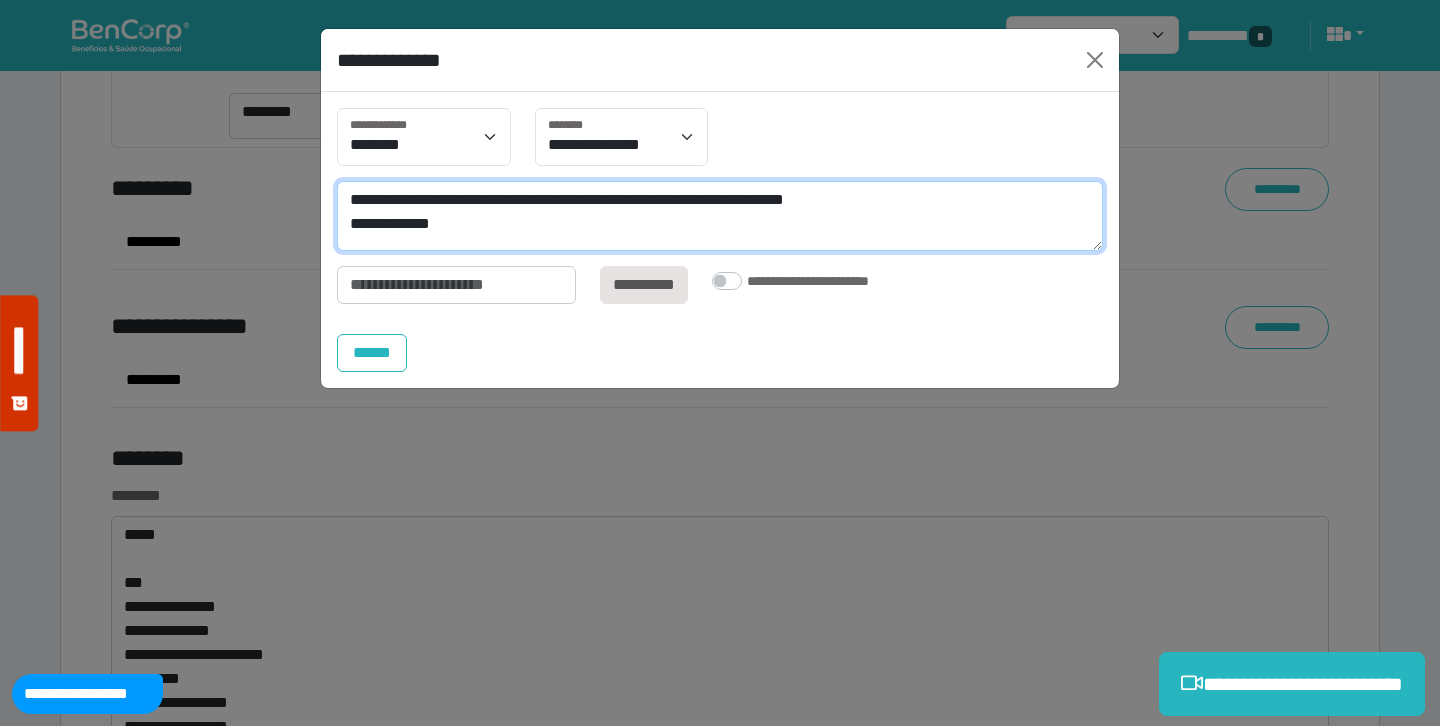 scroll, scrollTop: 0, scrollLeft: 0, axis: both 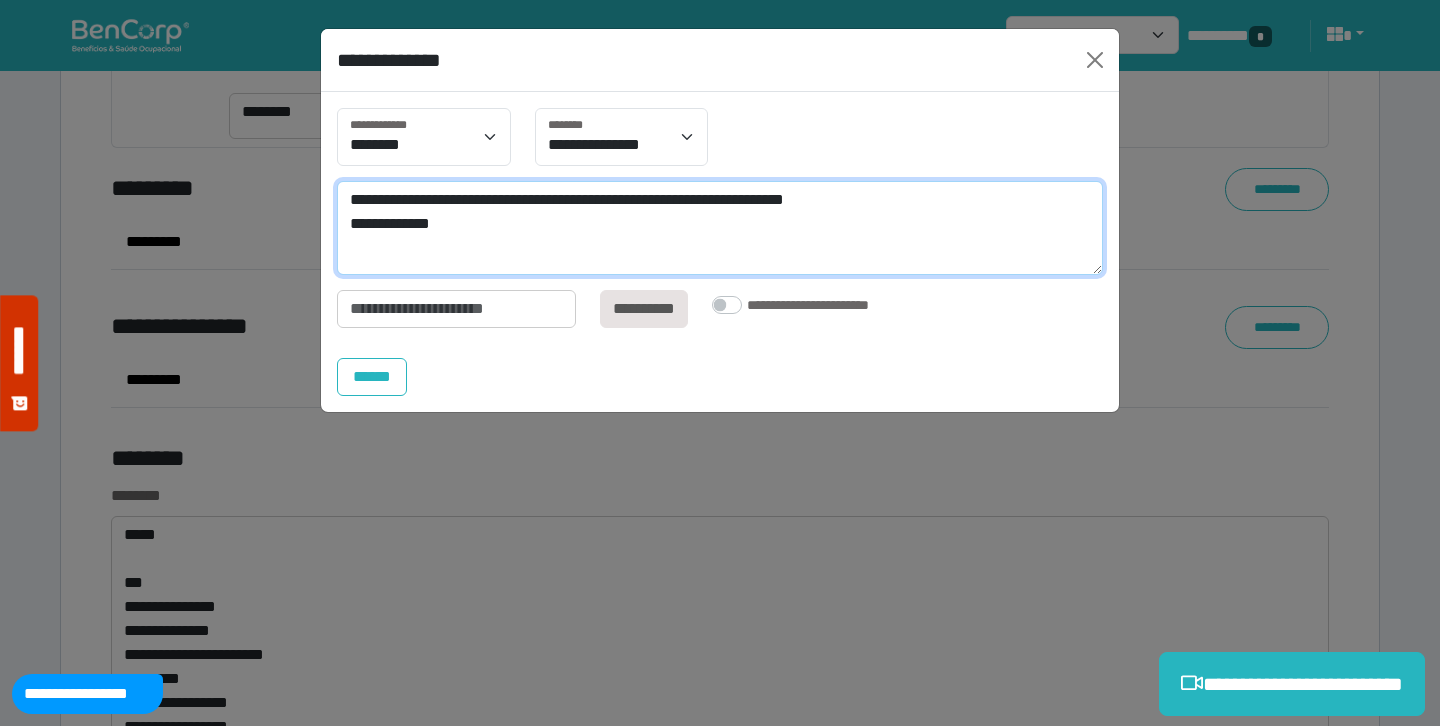 type on "**********" 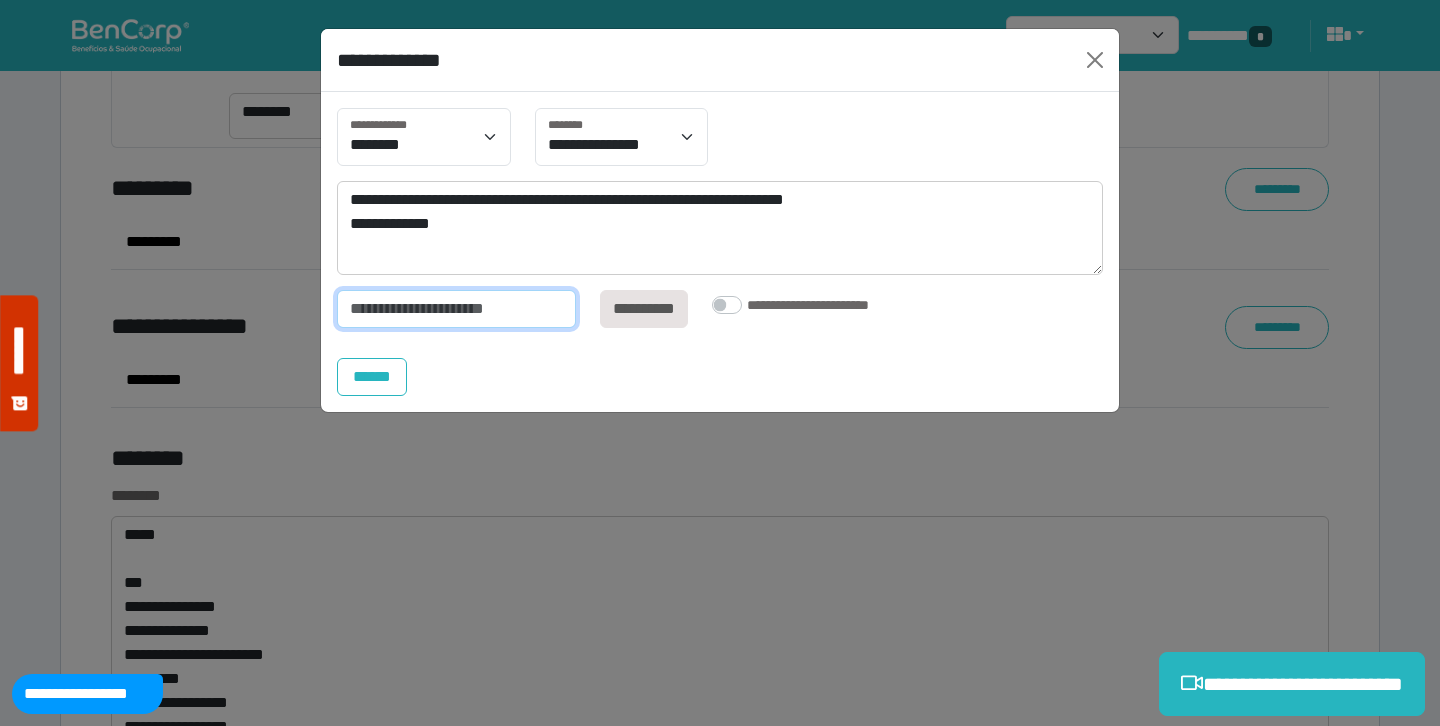 click at bounding box center (456, 309) 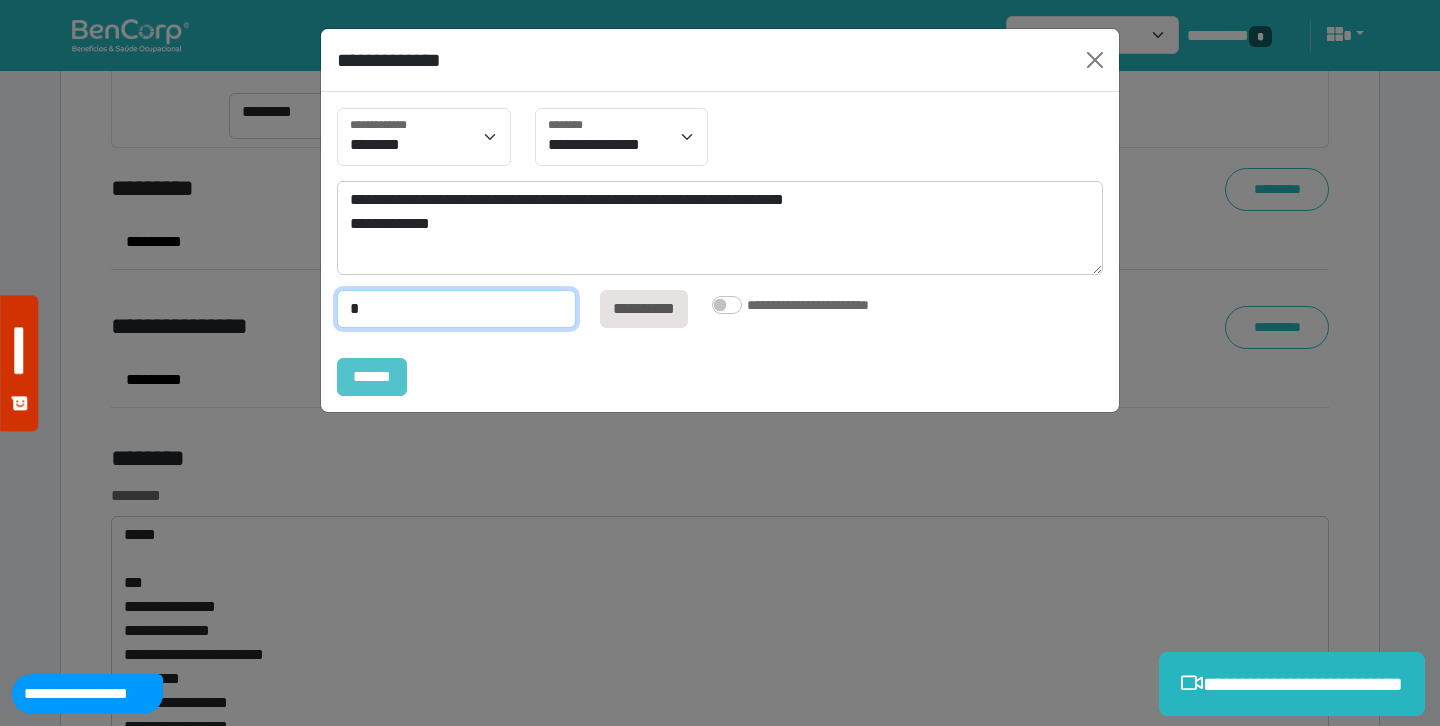 type on "*" 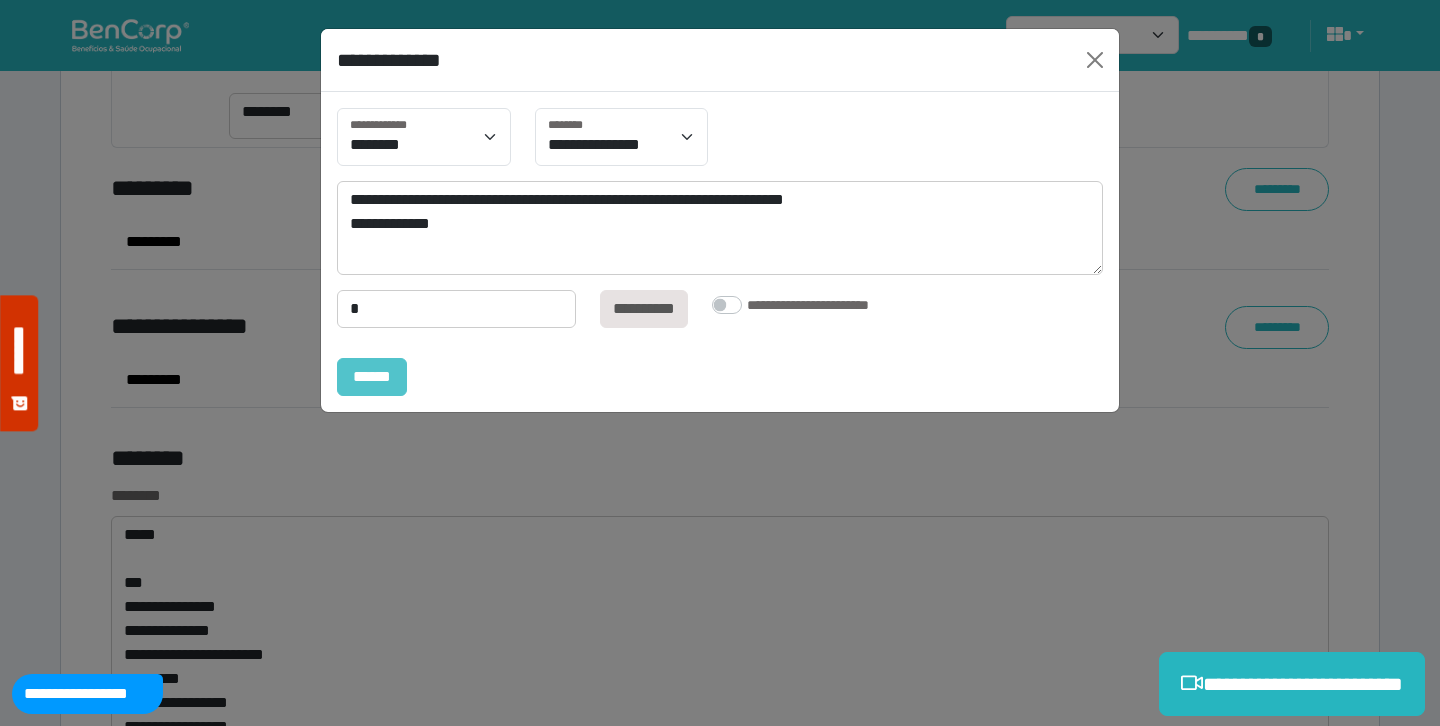 click on "******" at bounding box center (372, 377) 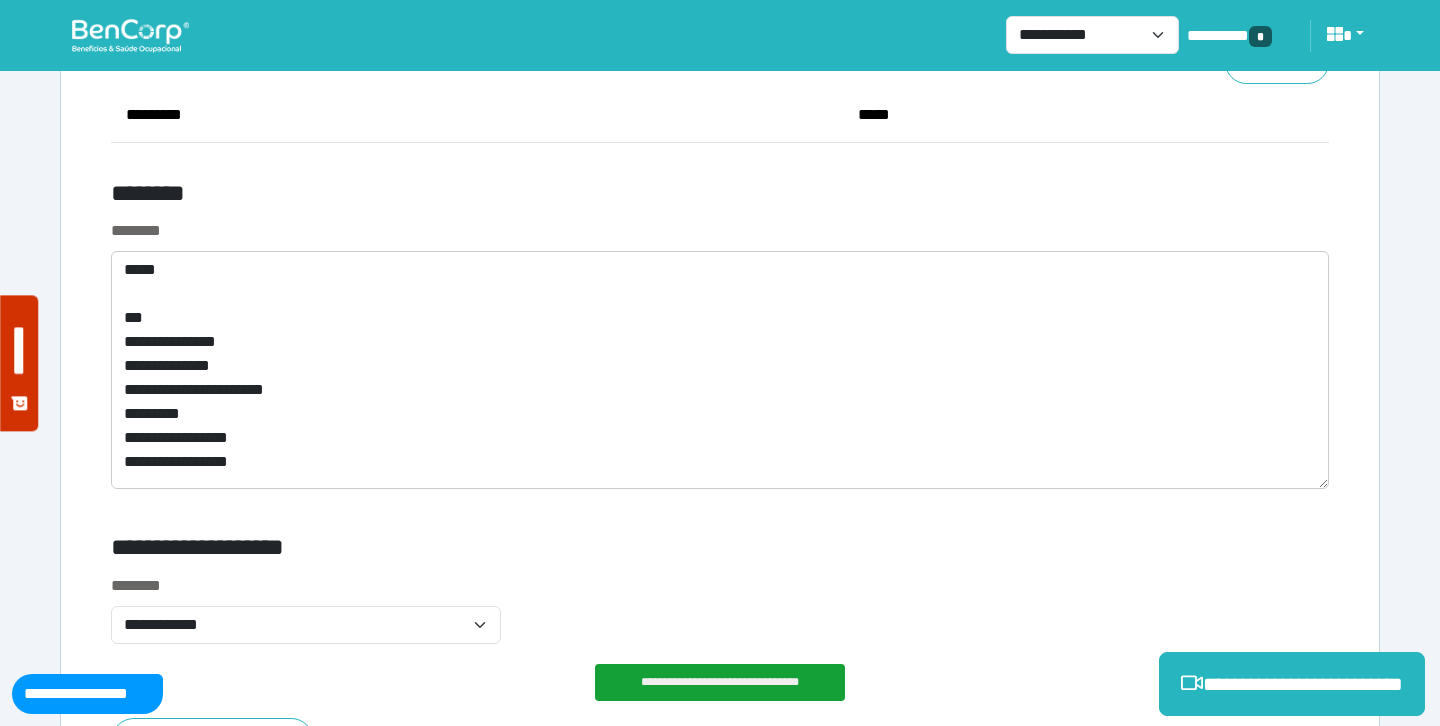 scroll, scrollTop: 9820, scrollLeft: 0, axis: vertical 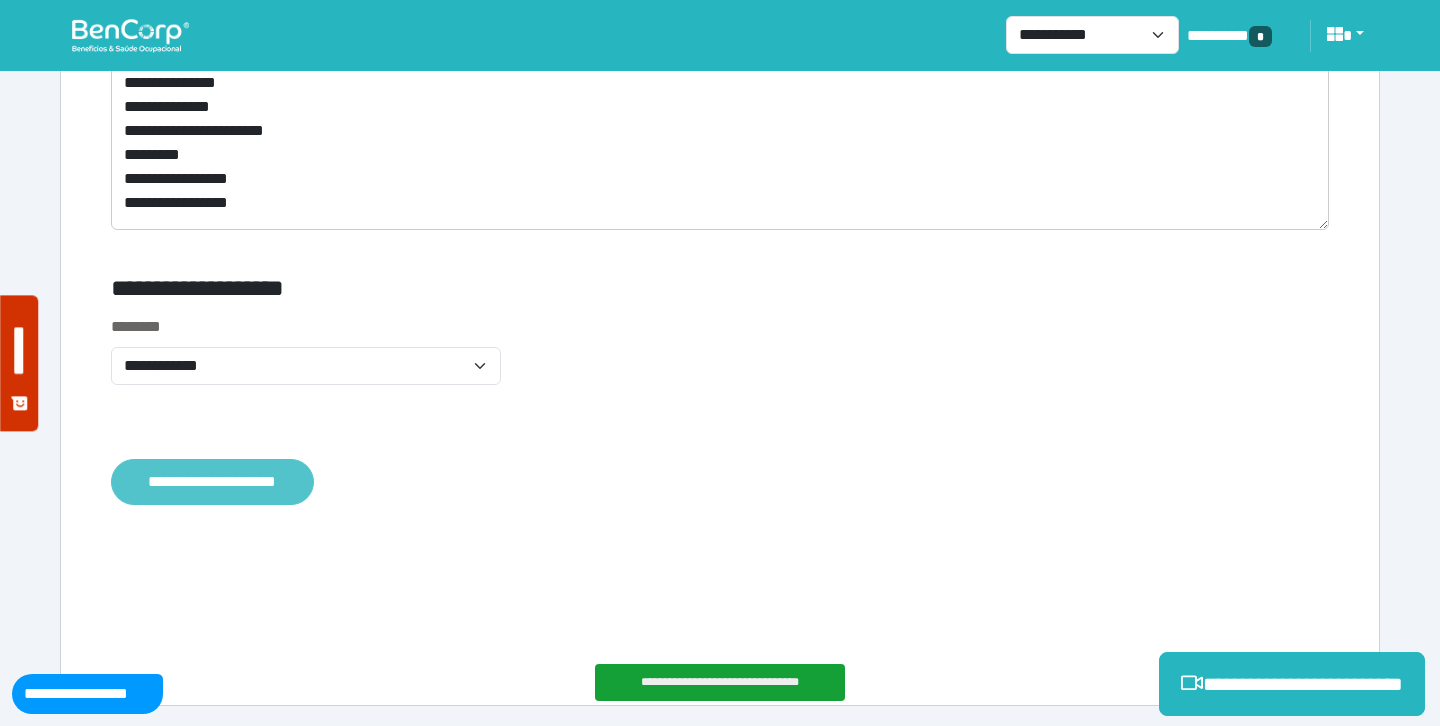click on "**********" at bounding box center [212, 482] 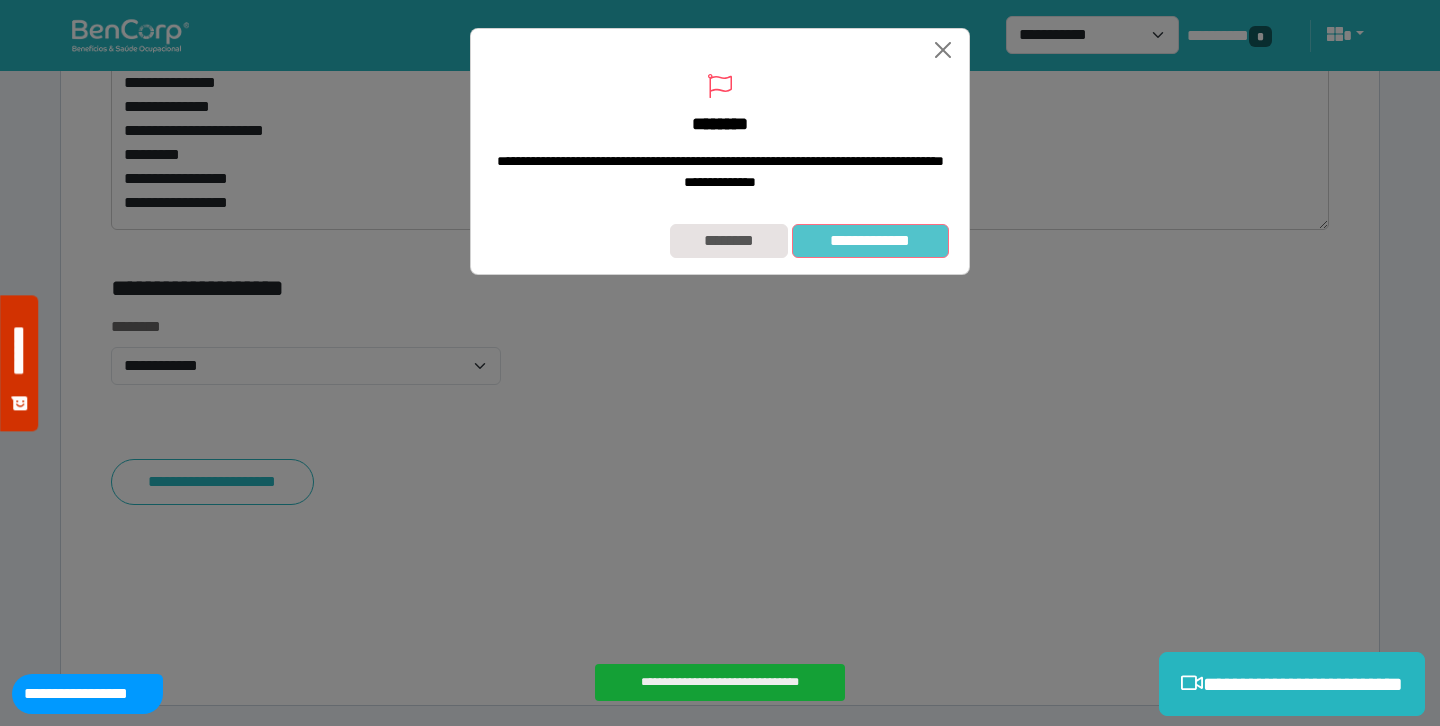 click on "**********" at bounding box center [870, 241] 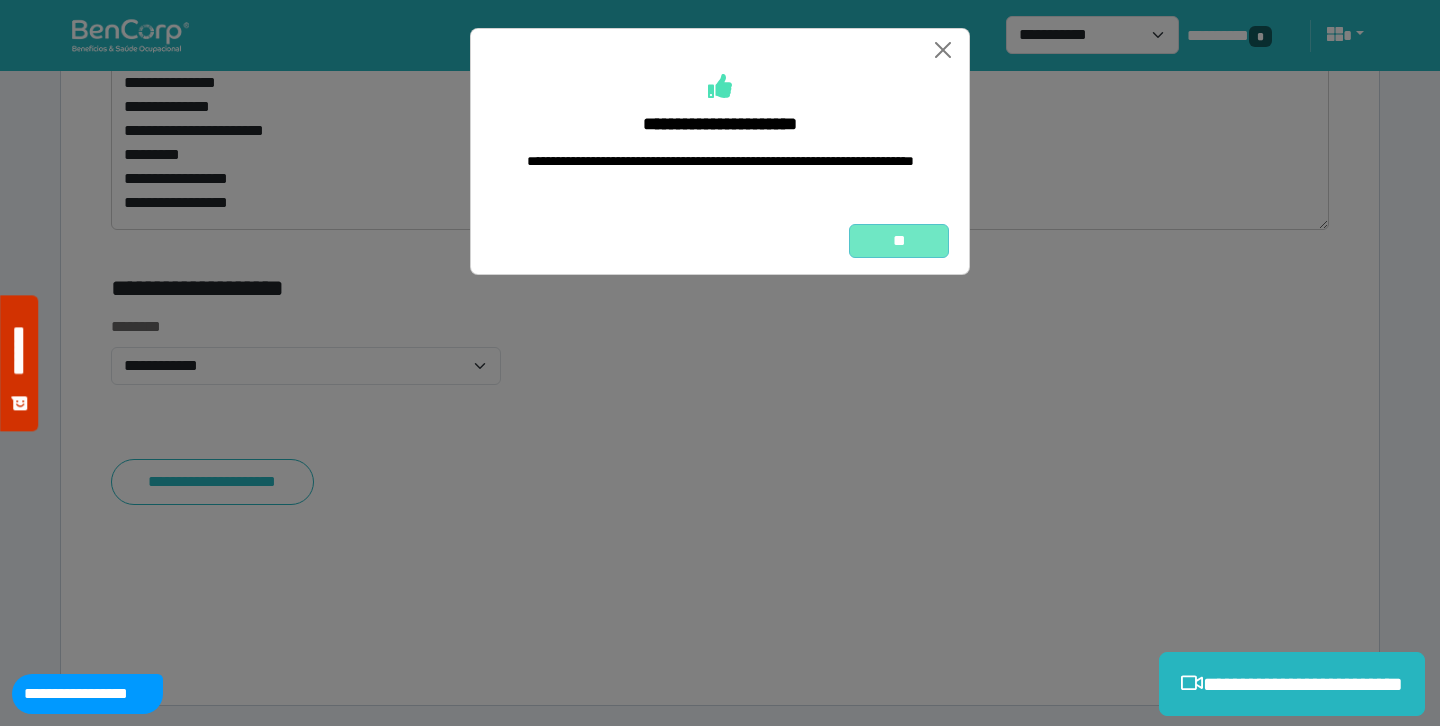 click on "**" at bounding box center (899, 241) 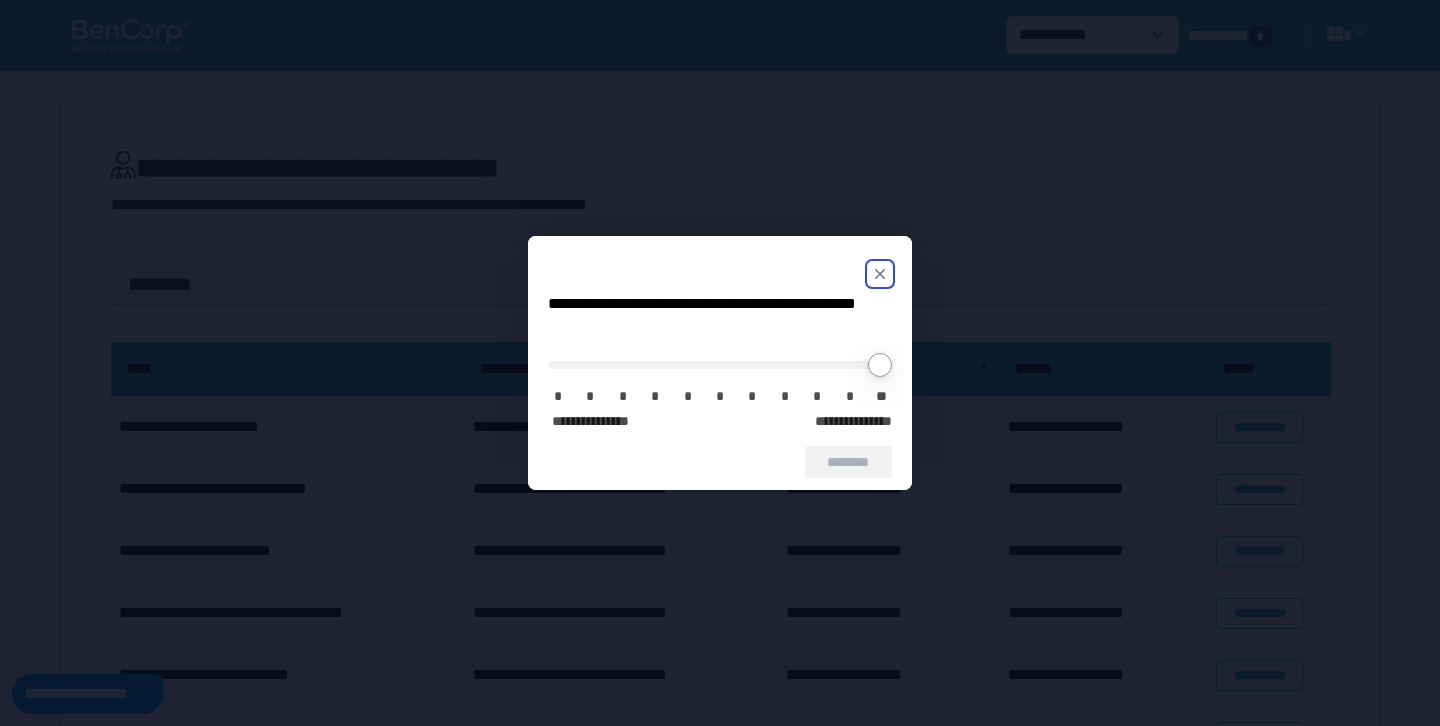 scroll, scrollTop: 0, scrollLeft: 0, axis: both 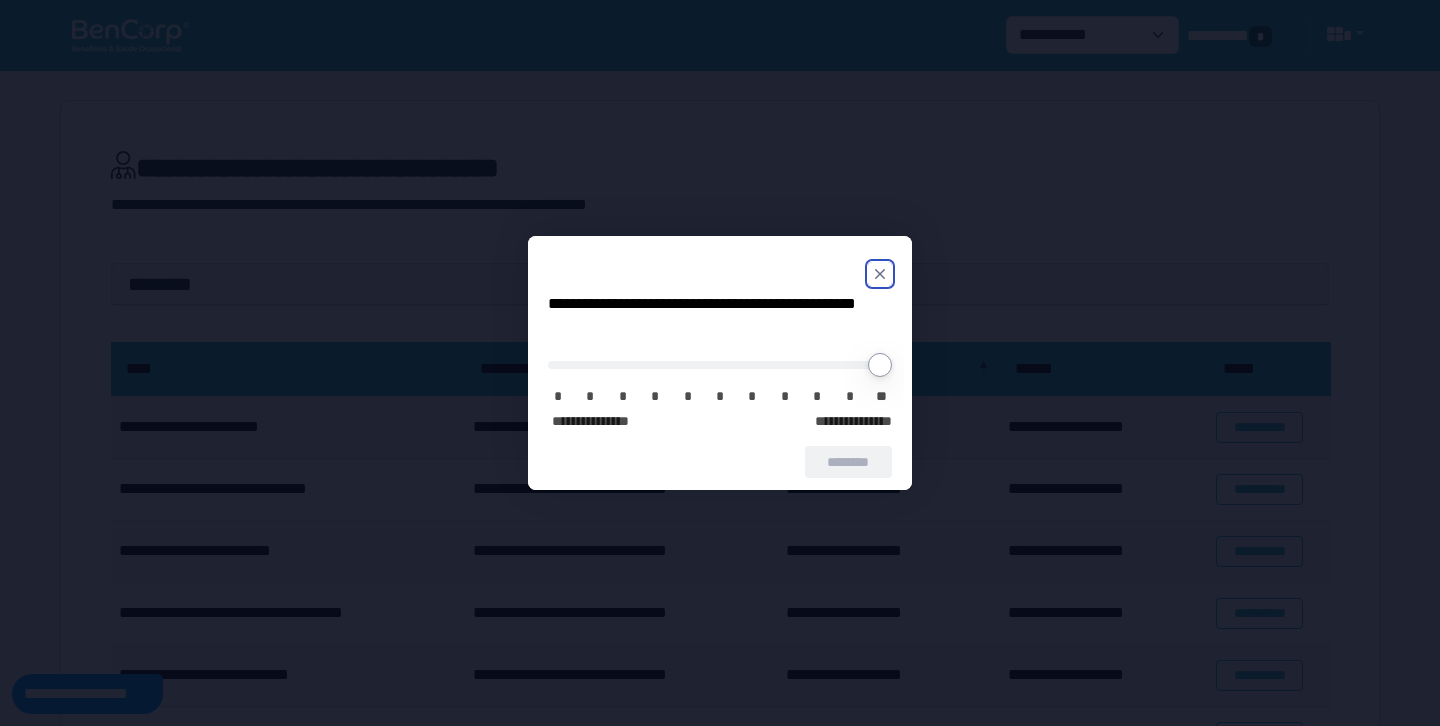 click 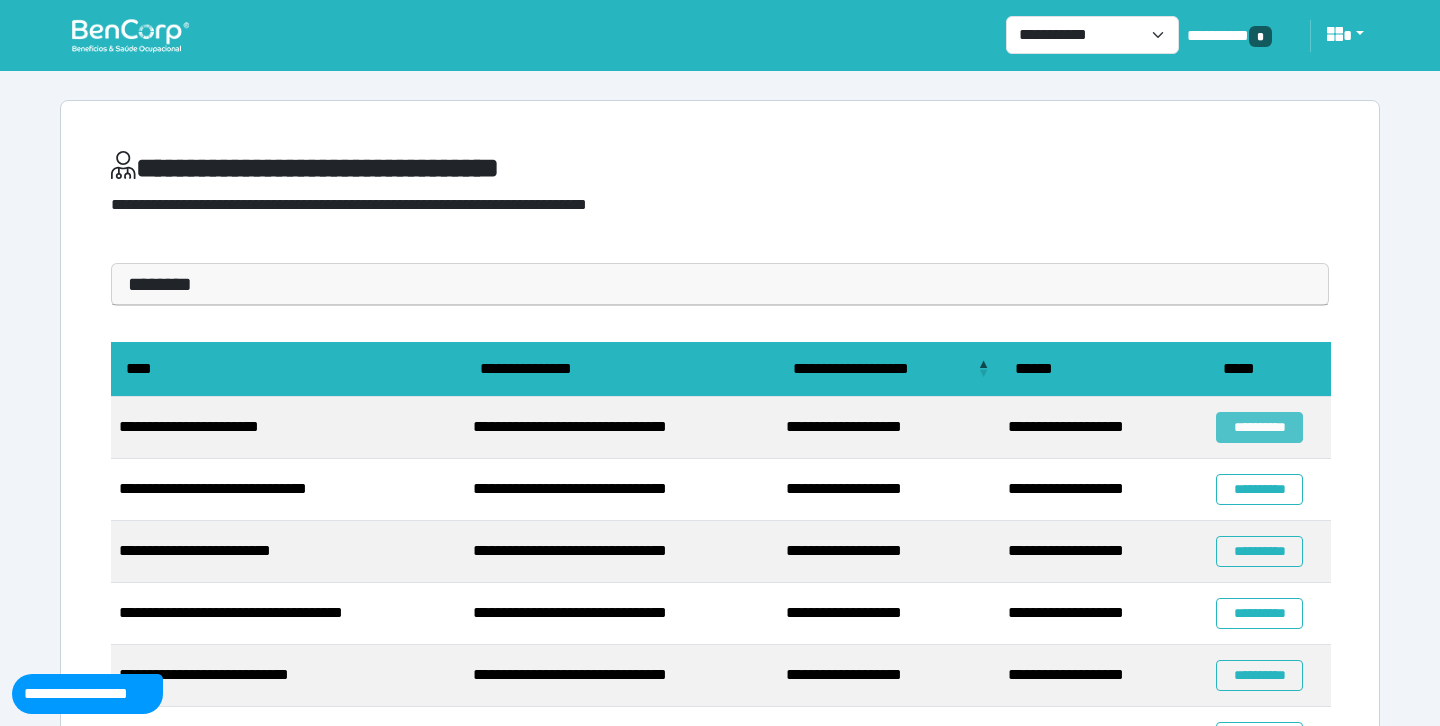 click on "**********" at bounding box center (1259, 427) 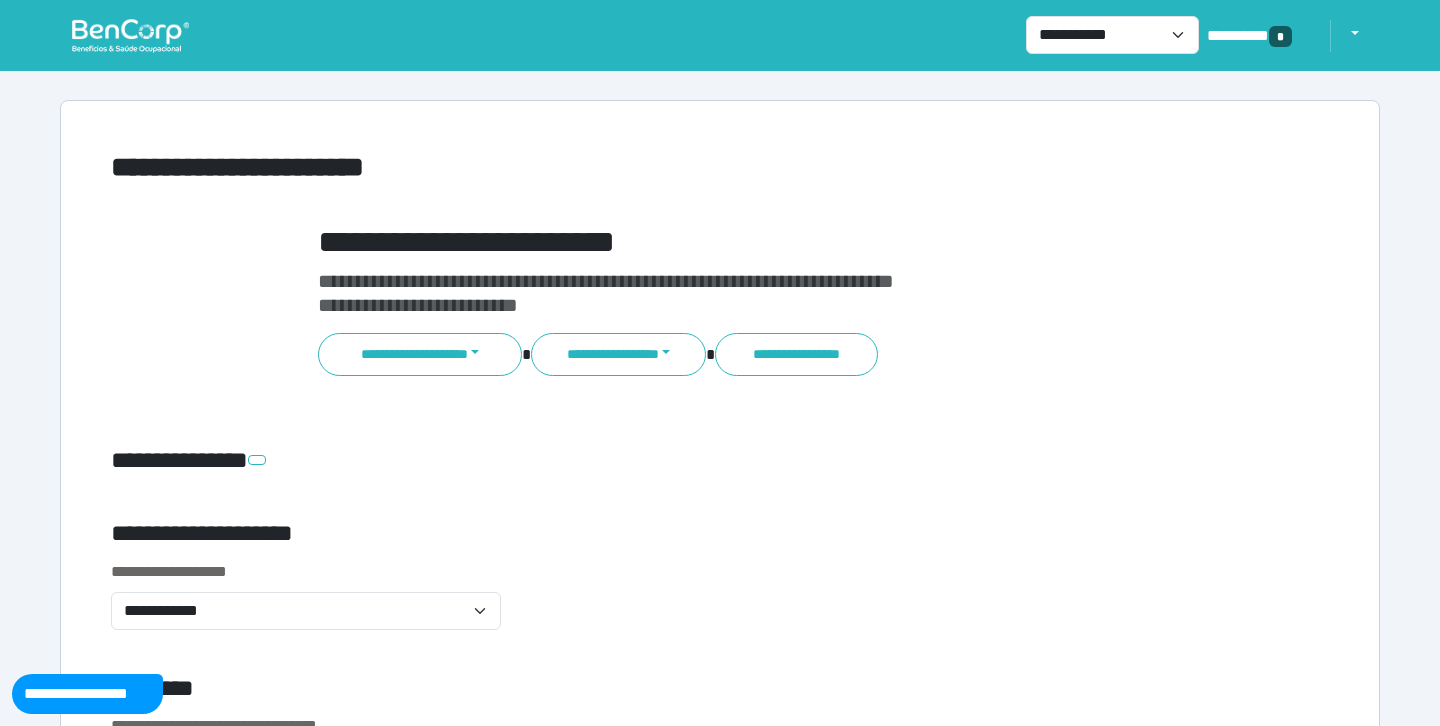 scroll, scrollTop: 0, scrollLeft: 0, axis: both 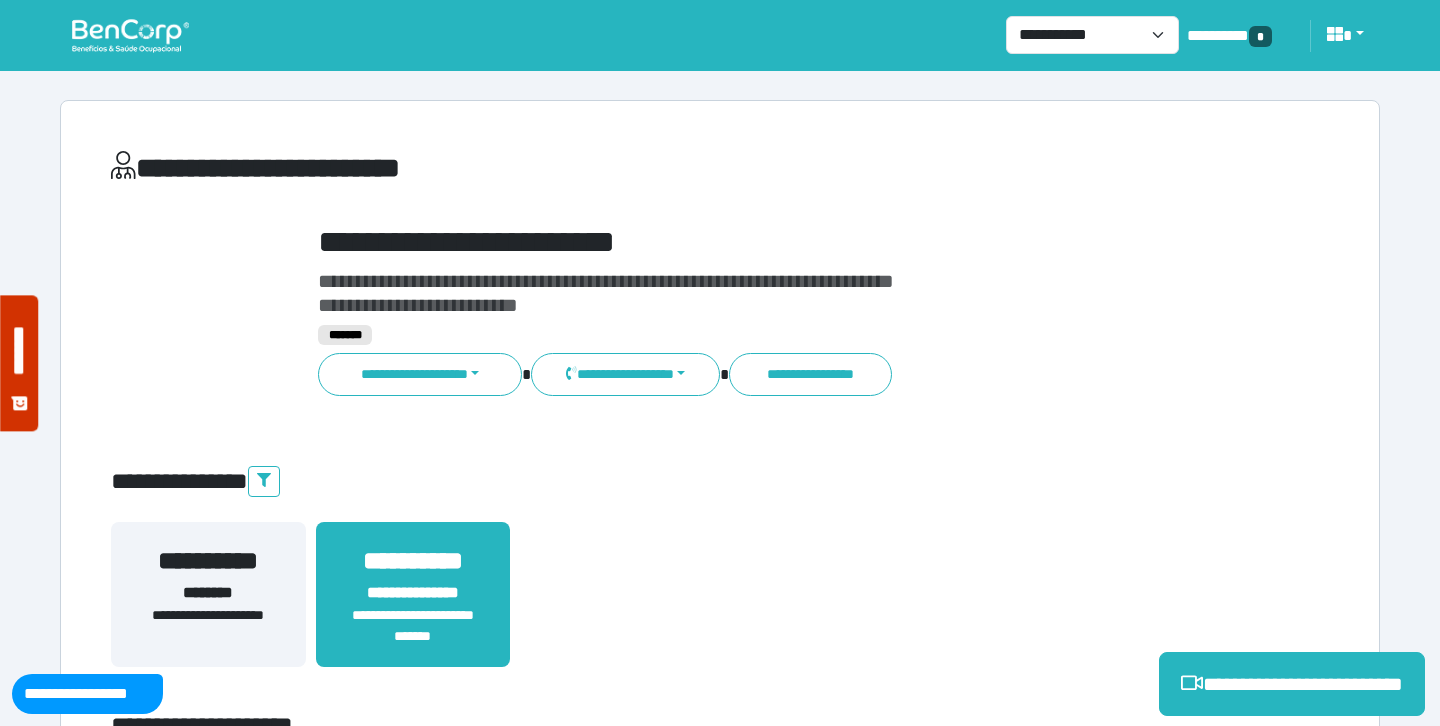 click on "**********" at bounding box center (772, 242) 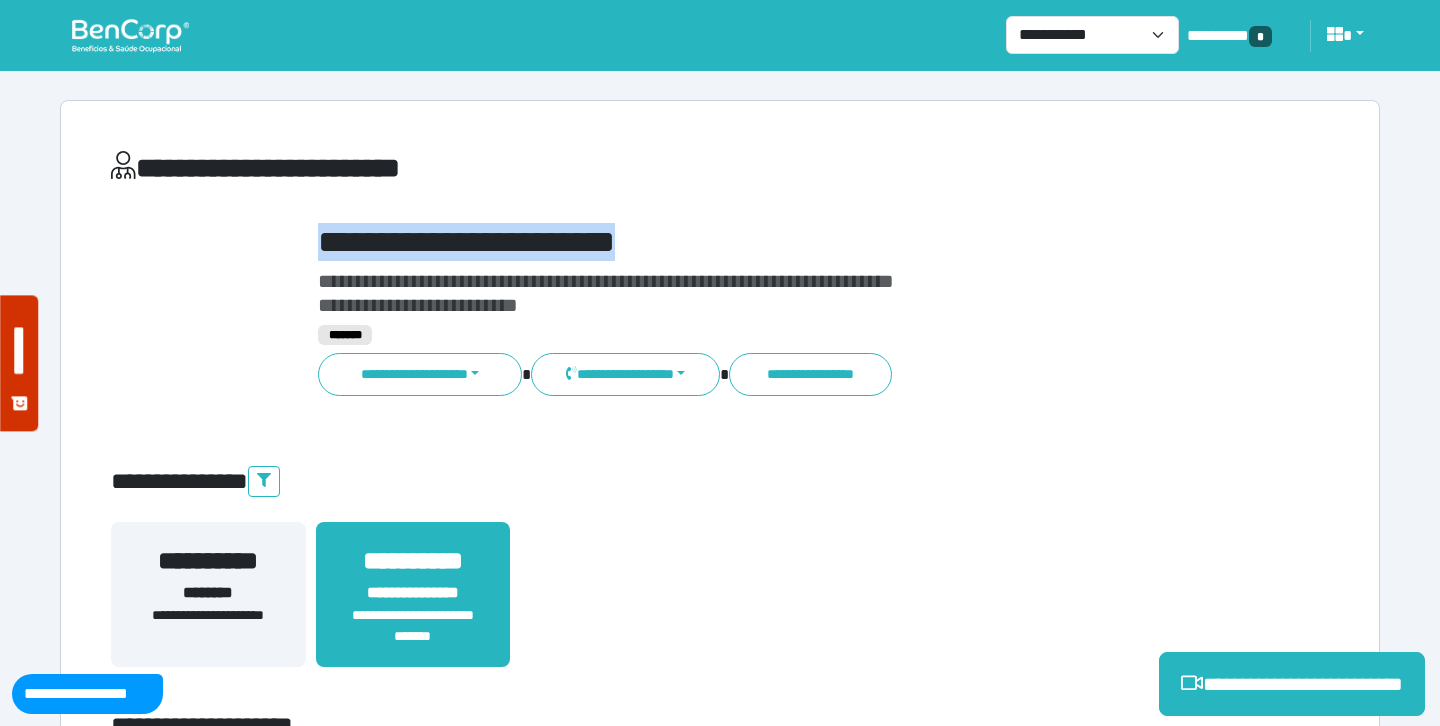 copy on "**********" 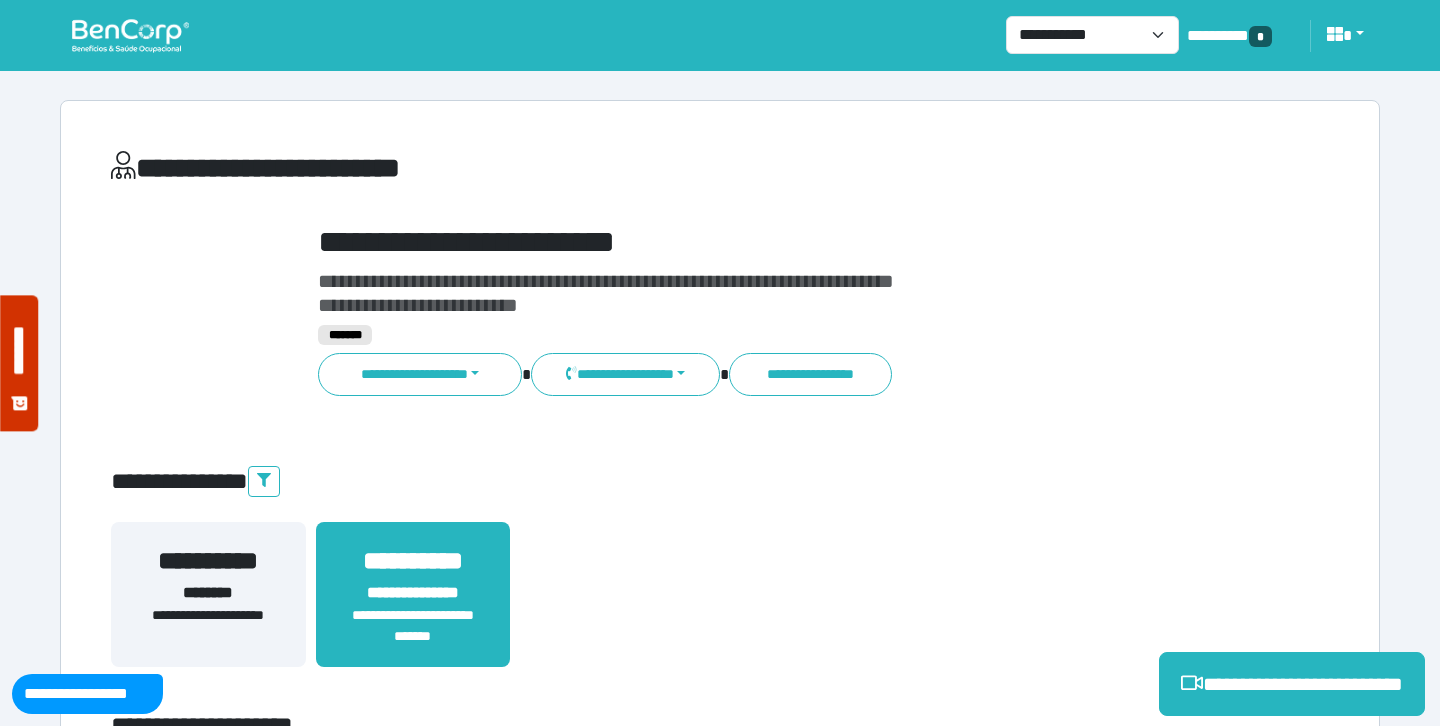 click on "**********" at bounding box center (513, 168) 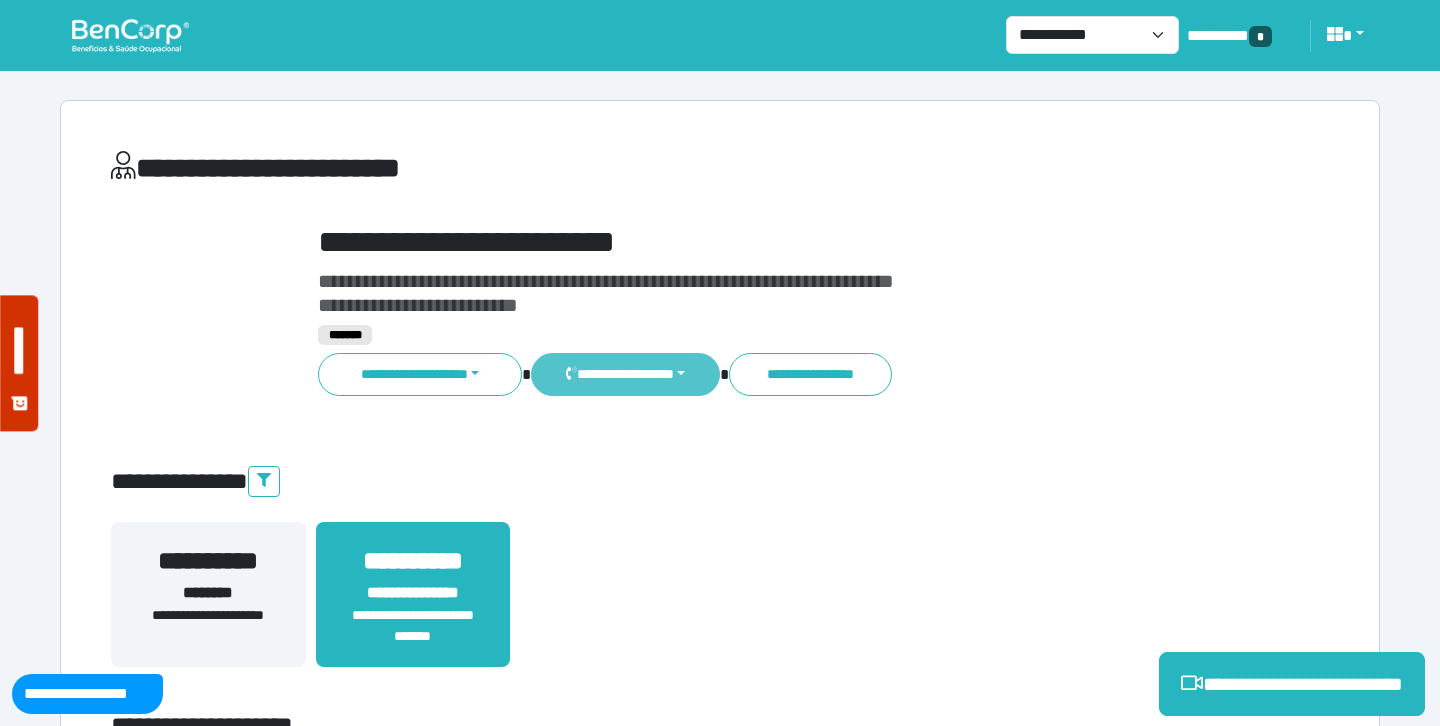 click on "**********" at bounding box center (625, 374) 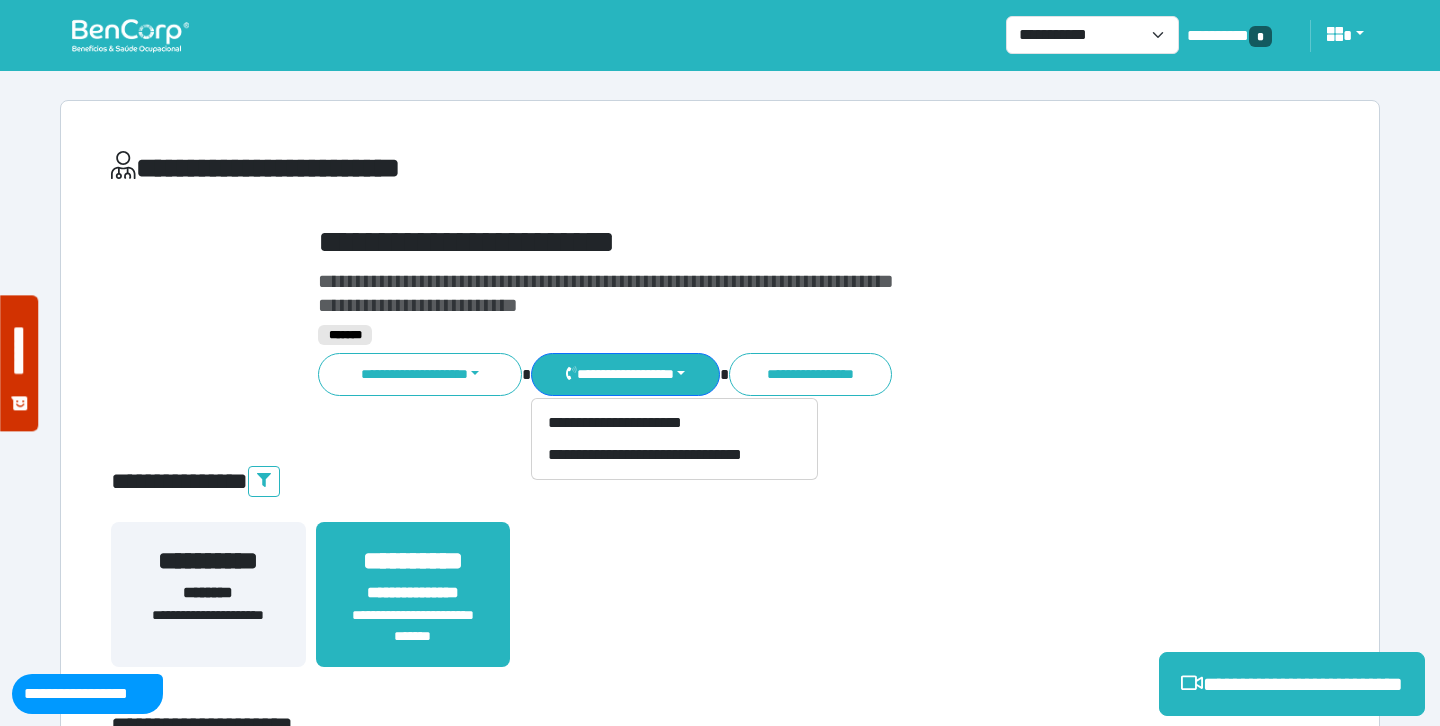 click on "**********" at bounding box center [720, 4269] 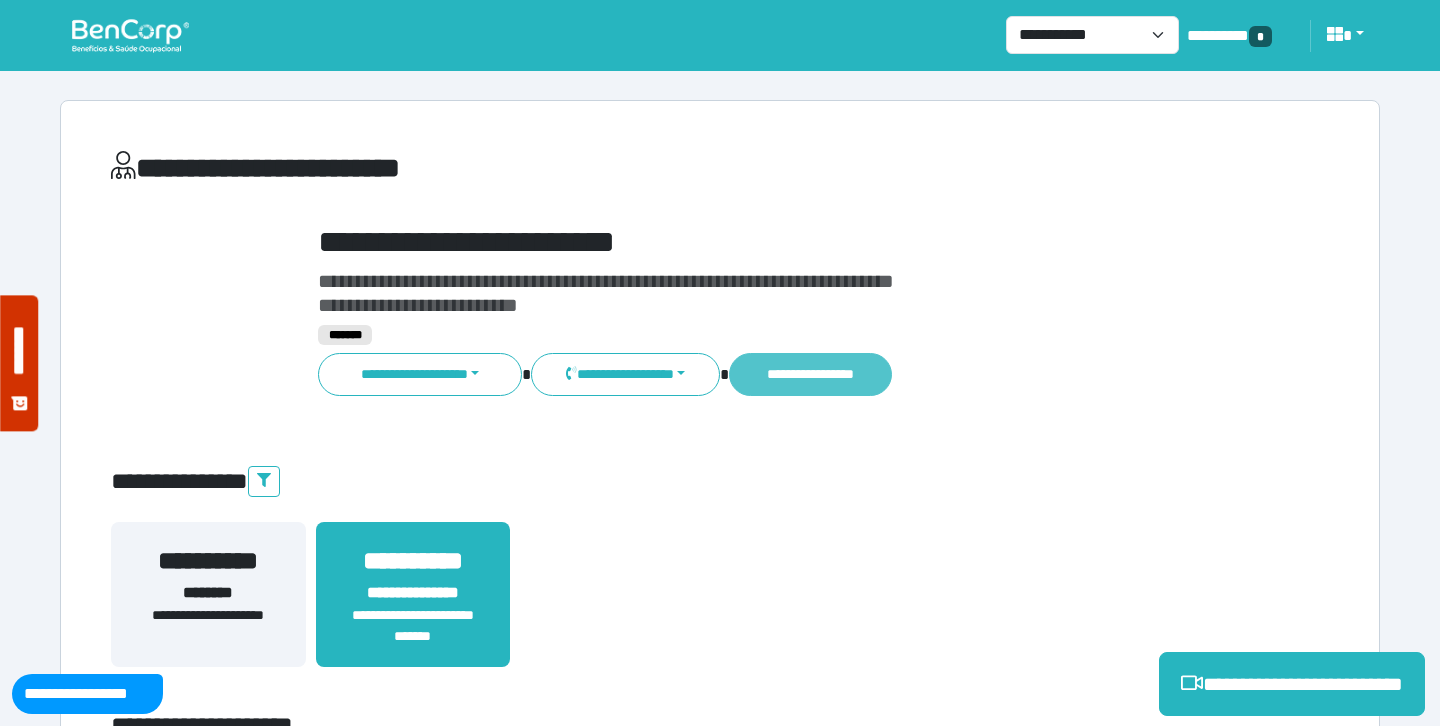 click on "**********" at bounding box center (810, 374) 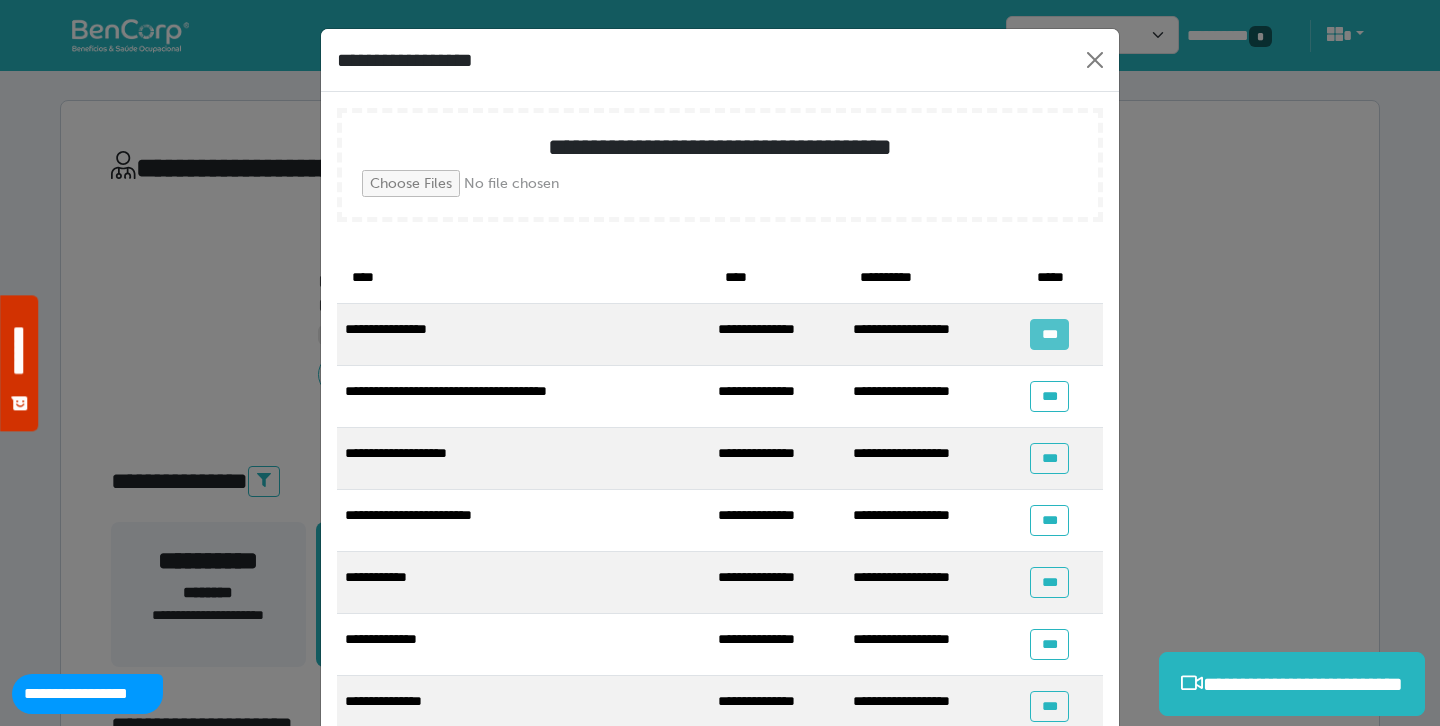 click on "***" at bounding box center [1049, 334] 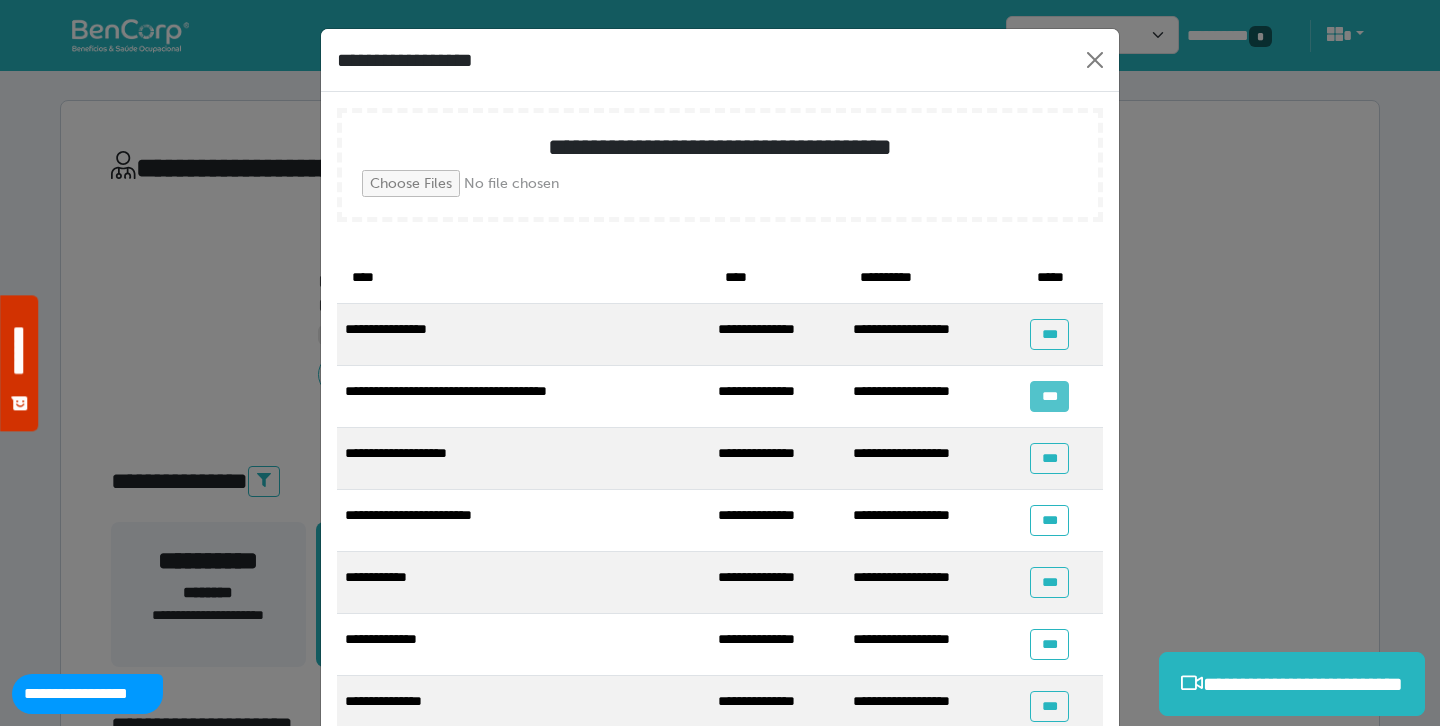 click on "***" at bounding box center [1049, 396] 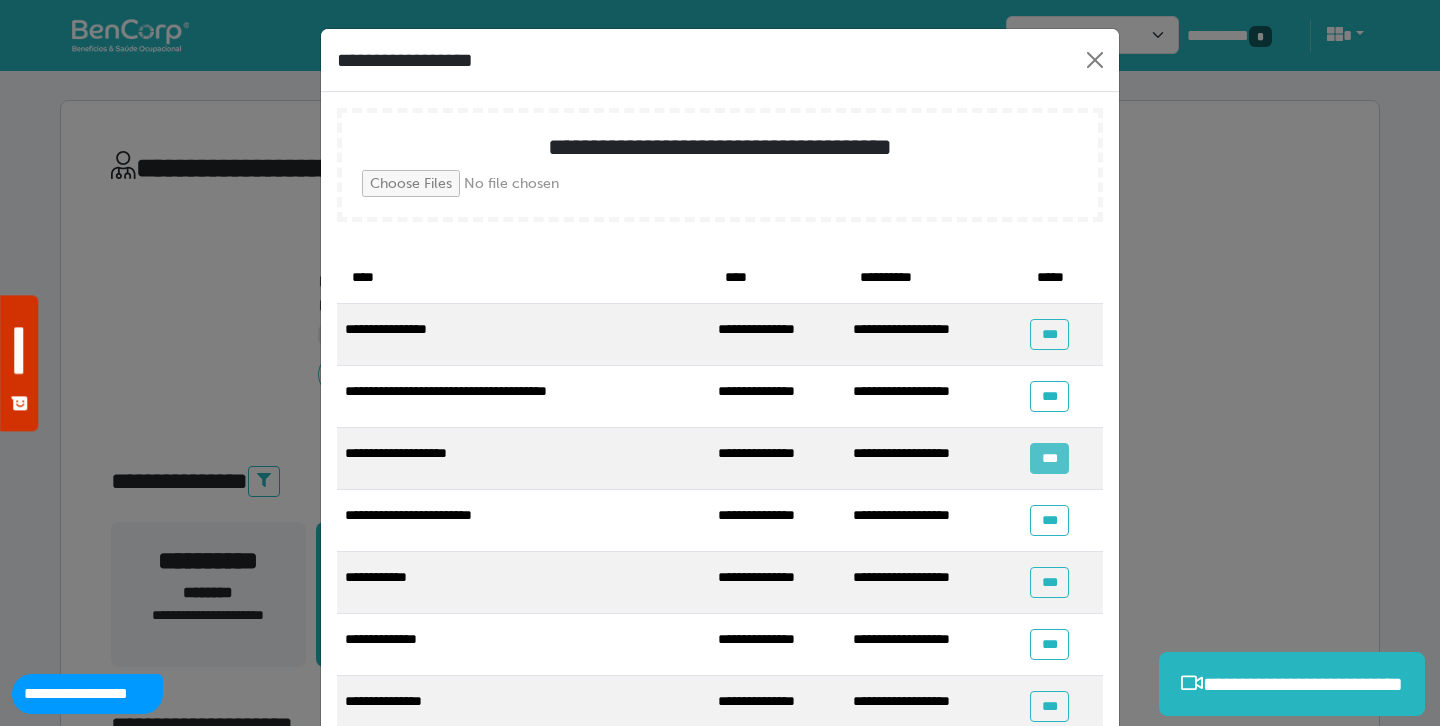 click on "***" at bounding box center [1049, 458] 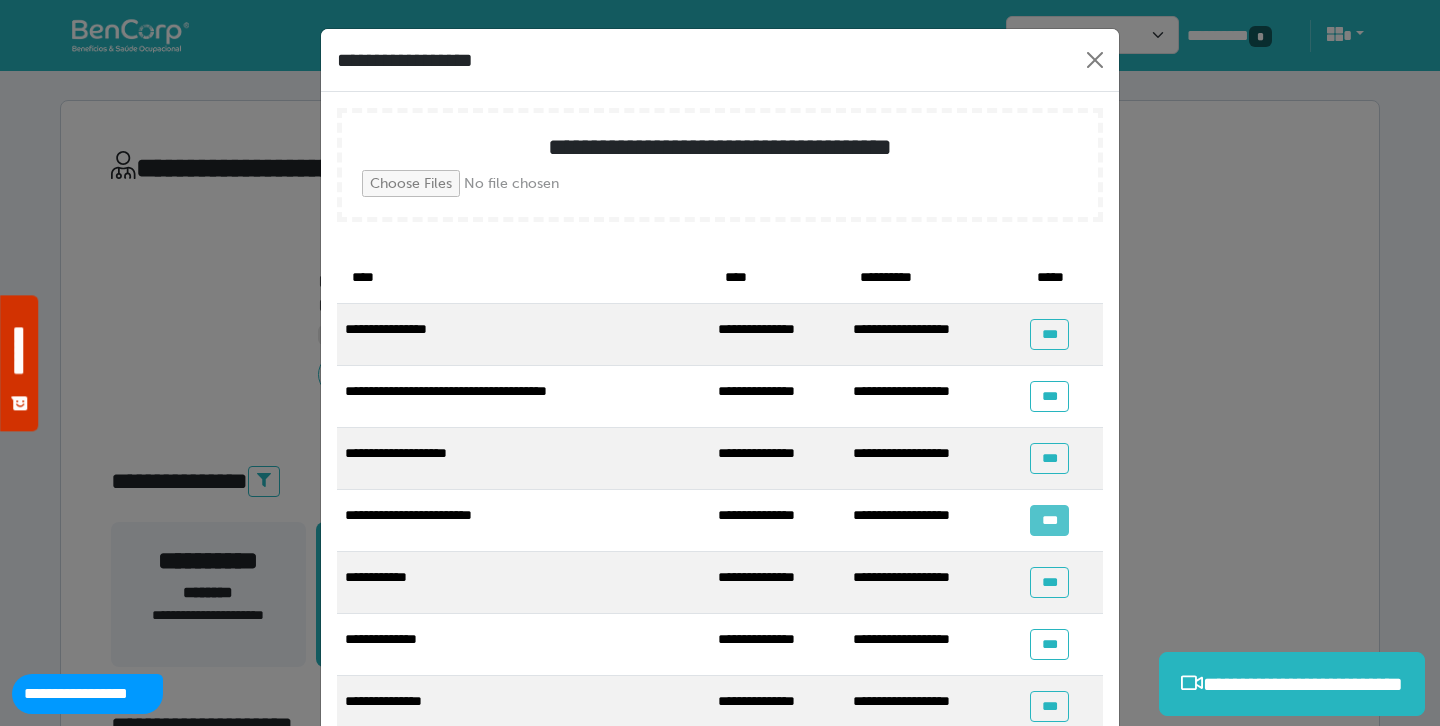 click on "***" at bounding box center [1049, 520] 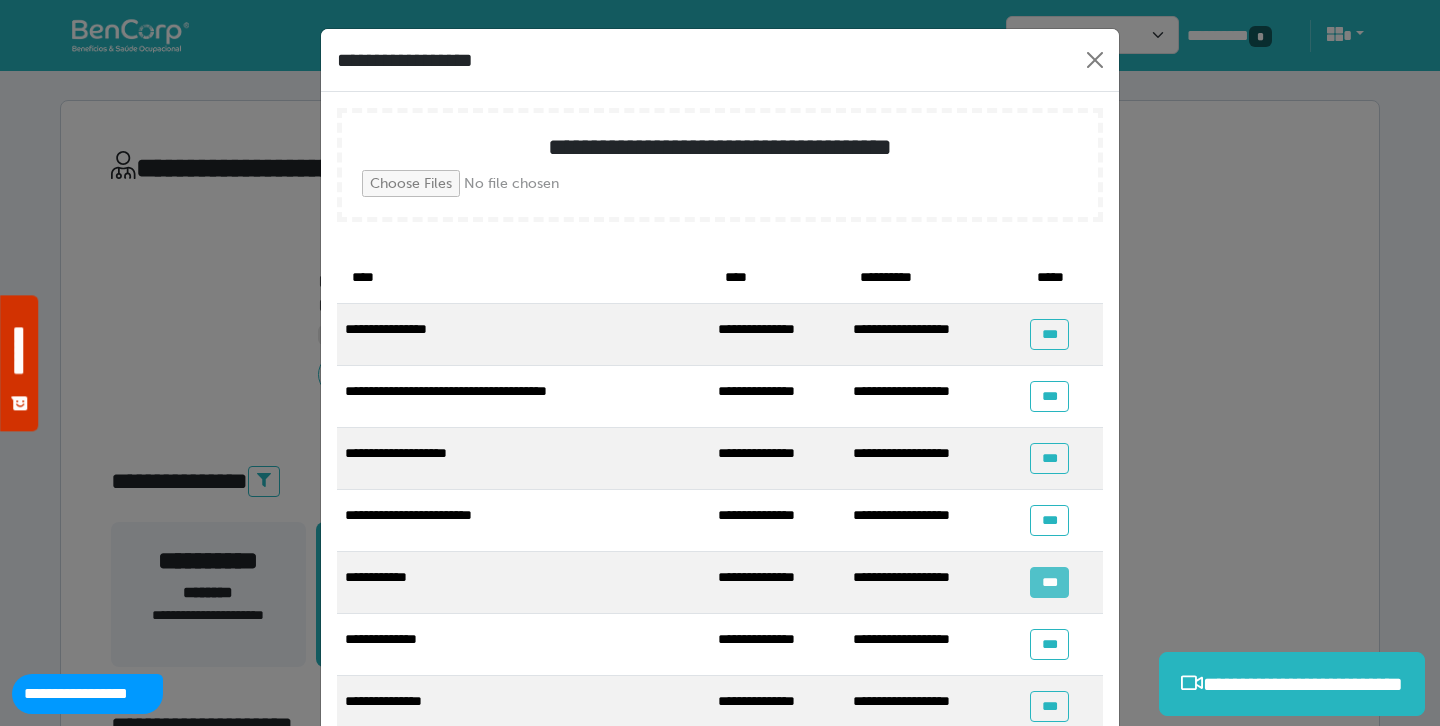 click on "***" at bounding box center (1049, 582) 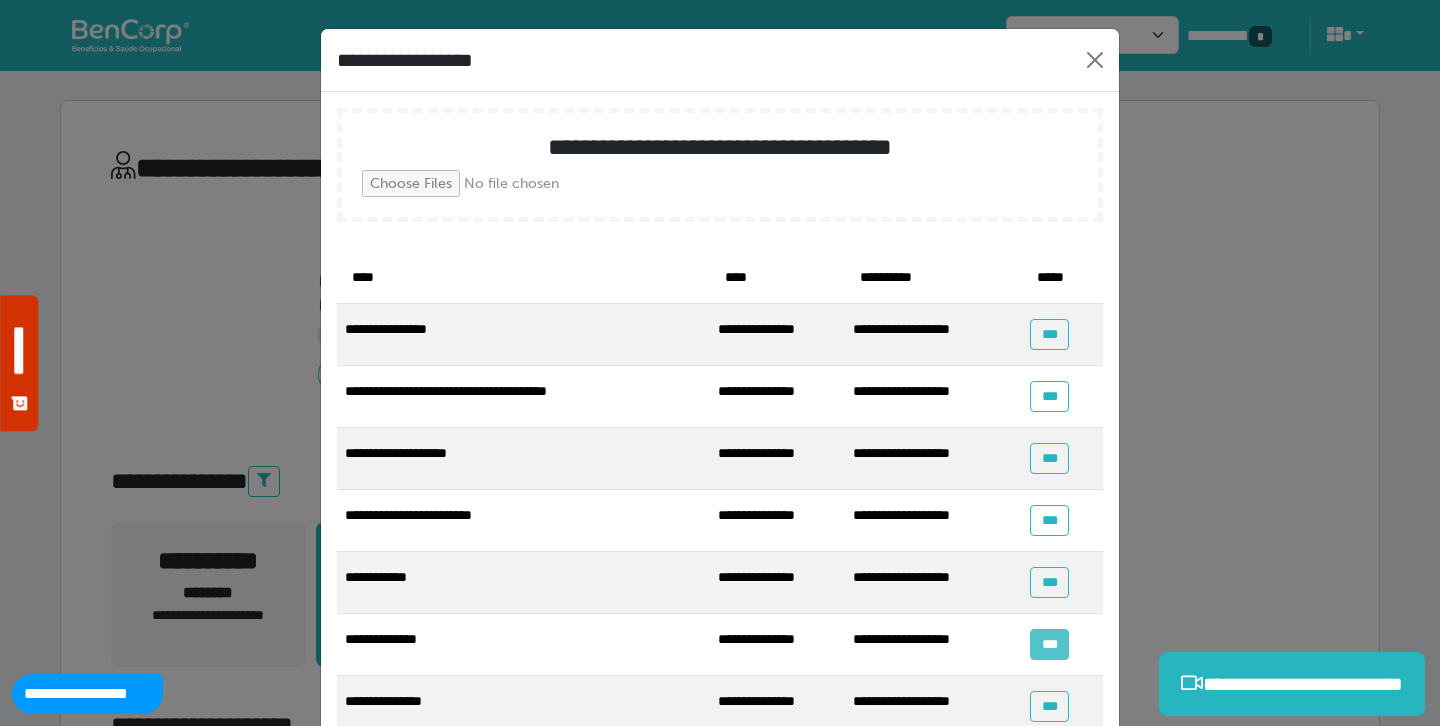 click on "***" at bounding box center [1049, 644] 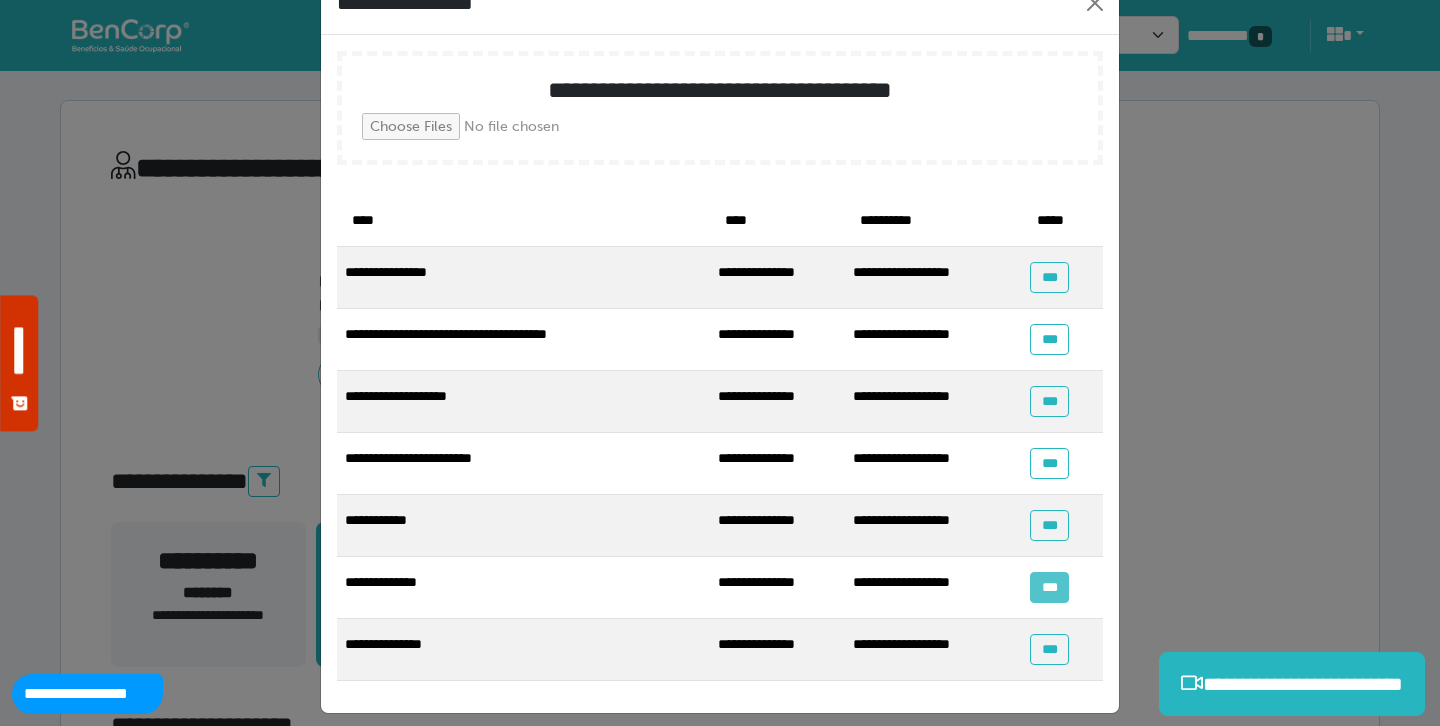 scroll, scrollTop: 73, scrollLeft: 0, axis: vertical 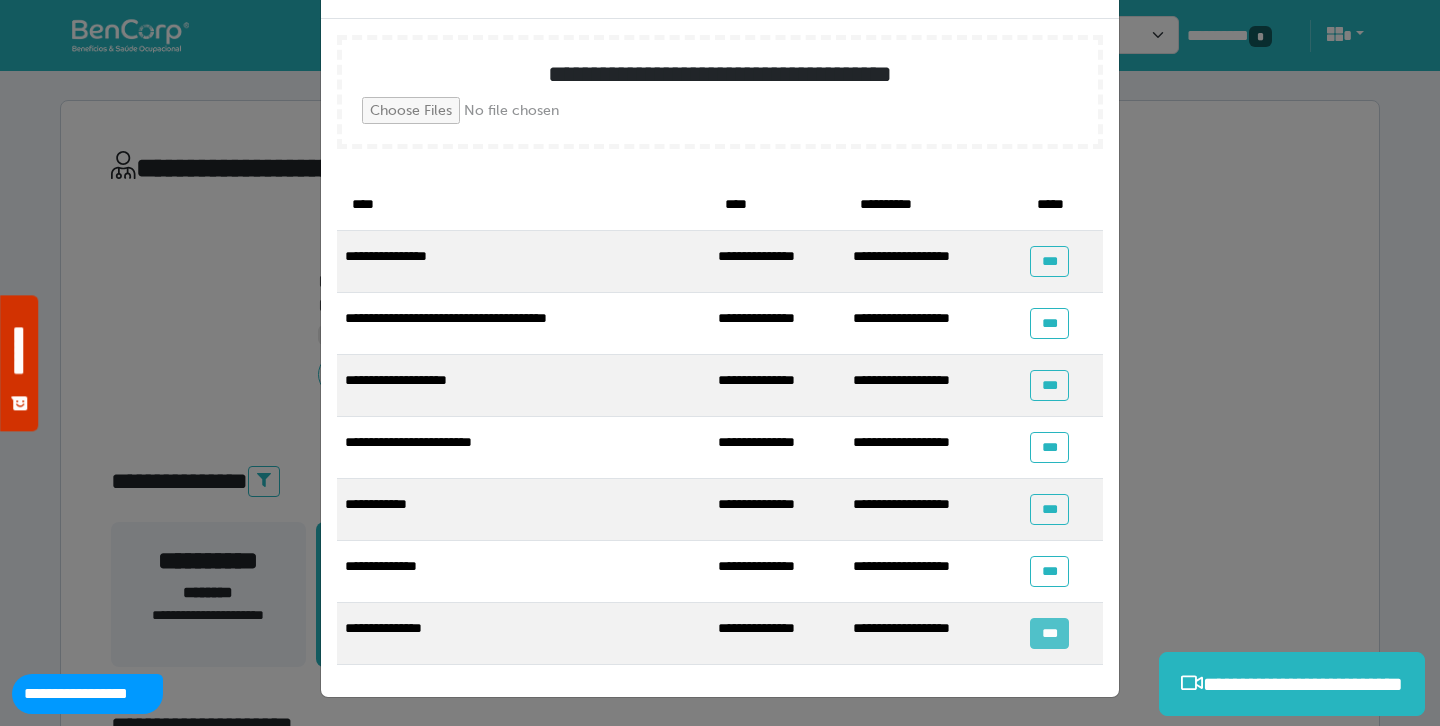 click on "***" at bounding box center [1049, 633] 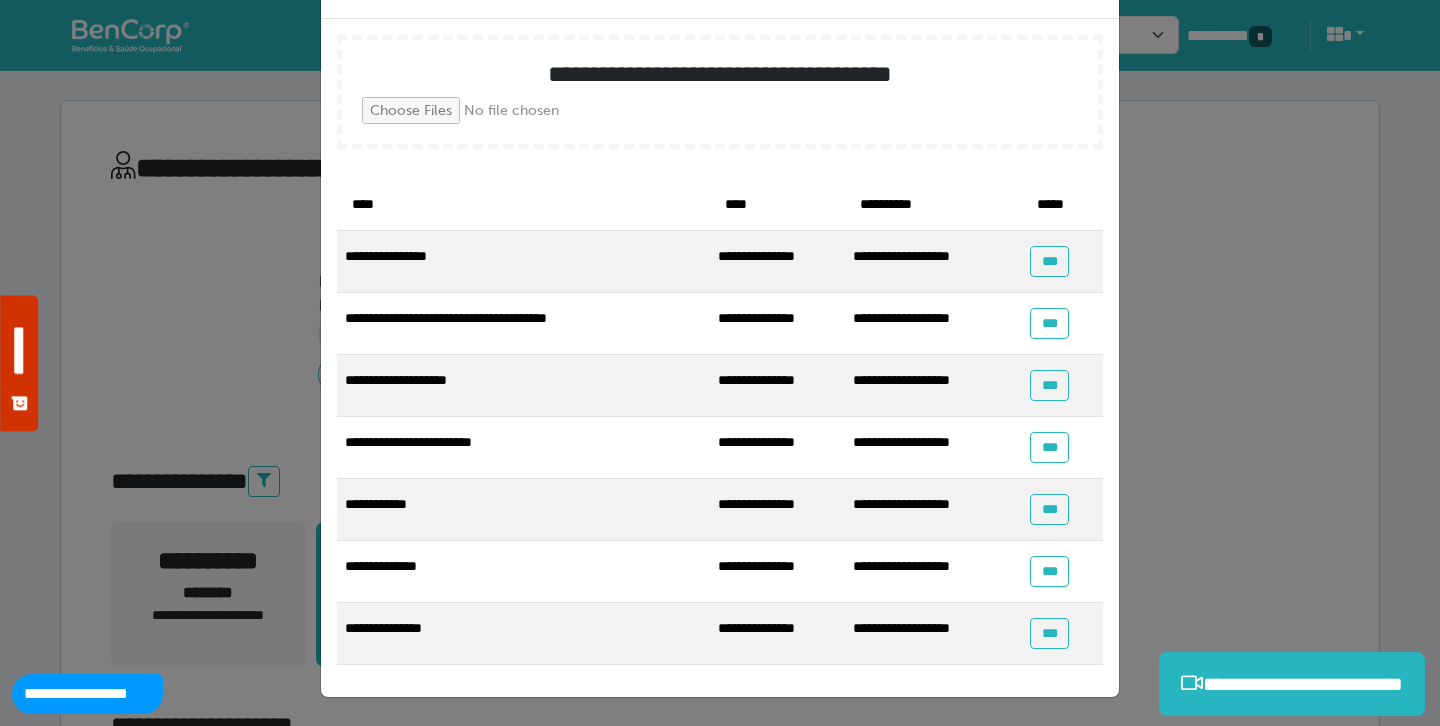 scroll, scrollTop: 0, scrollLeft: 0, axis: both 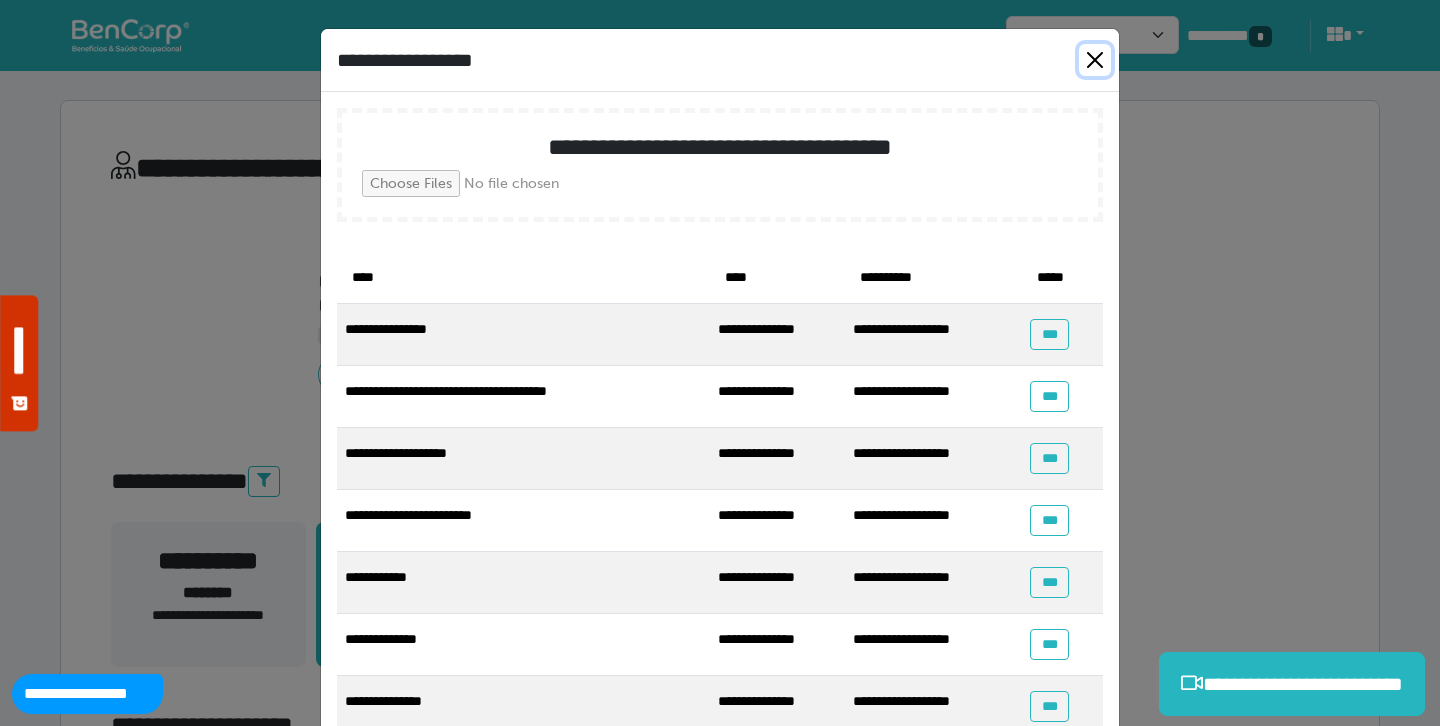 click at bounding box center (1095, 60) 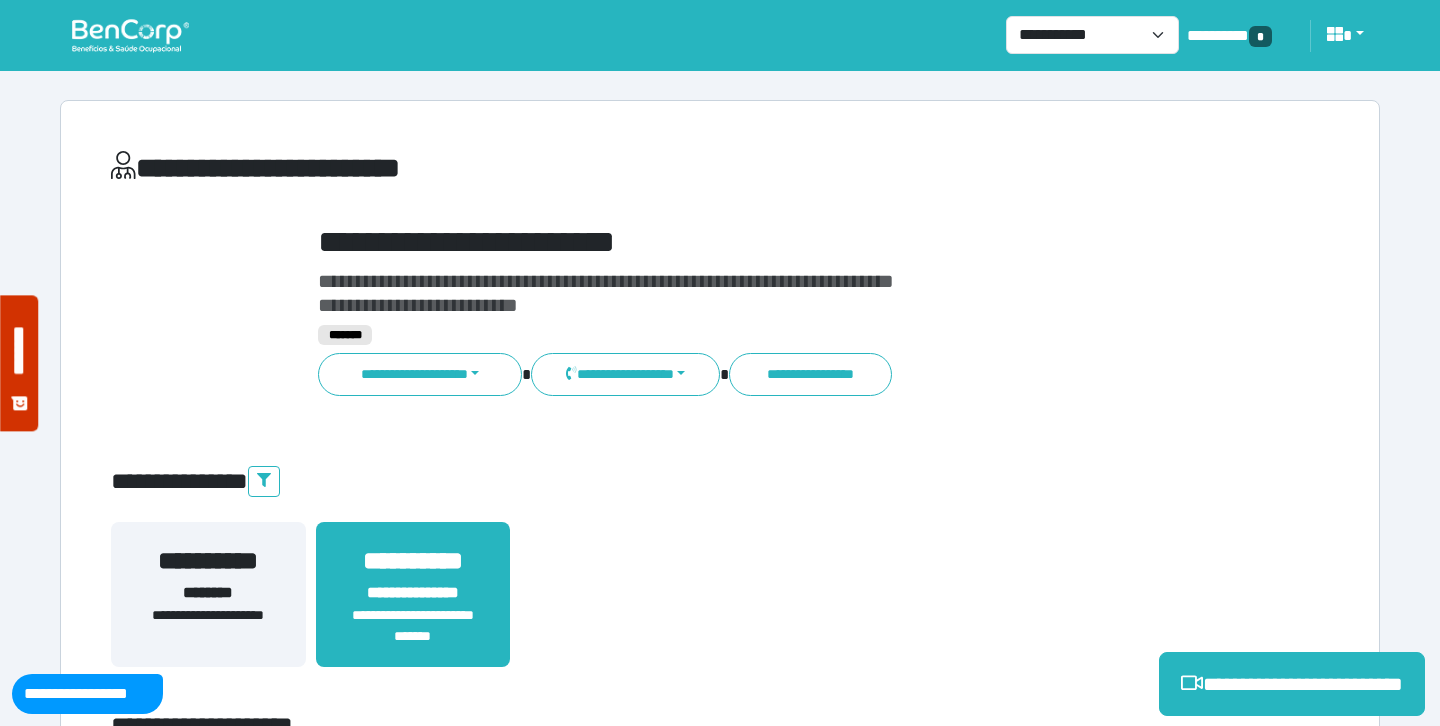 click at bounding box center (130, 35) 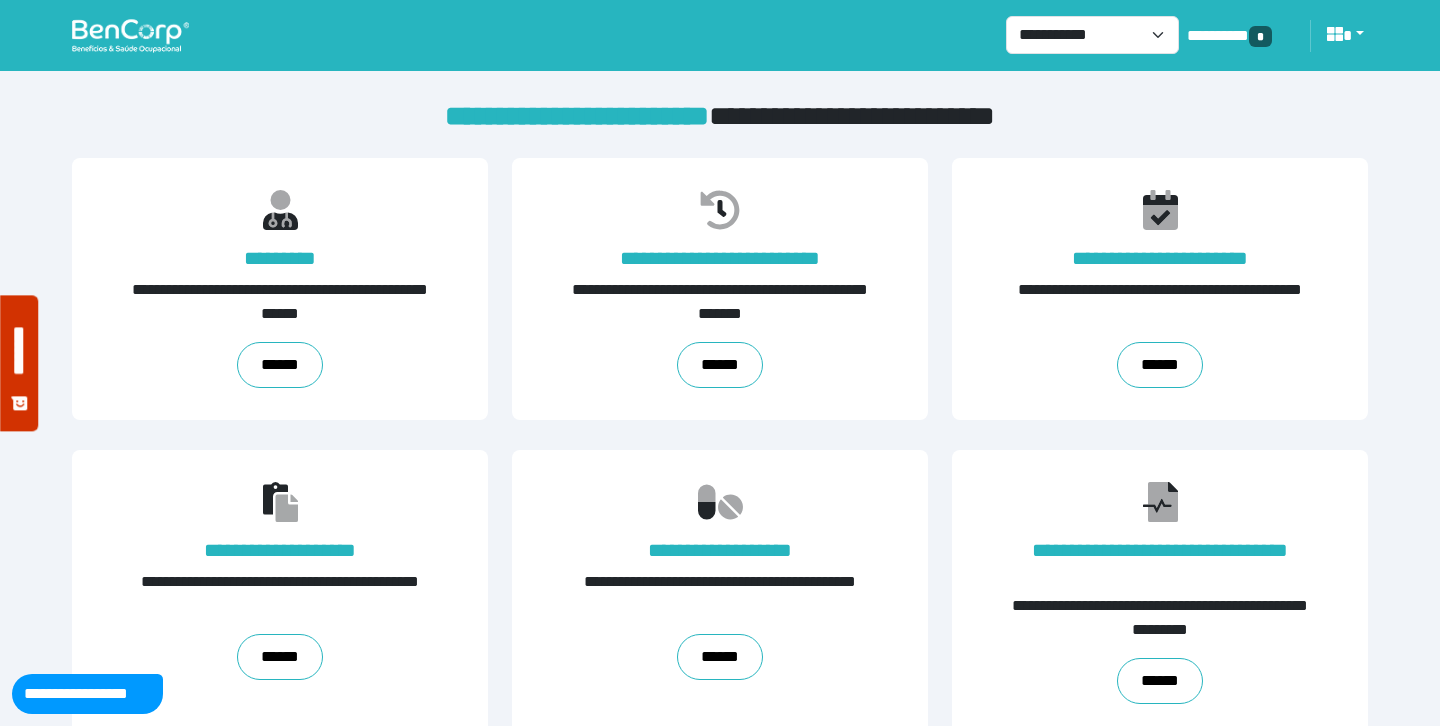 scroll, scrollTop: 0, scrollLeft: 0, axis: both 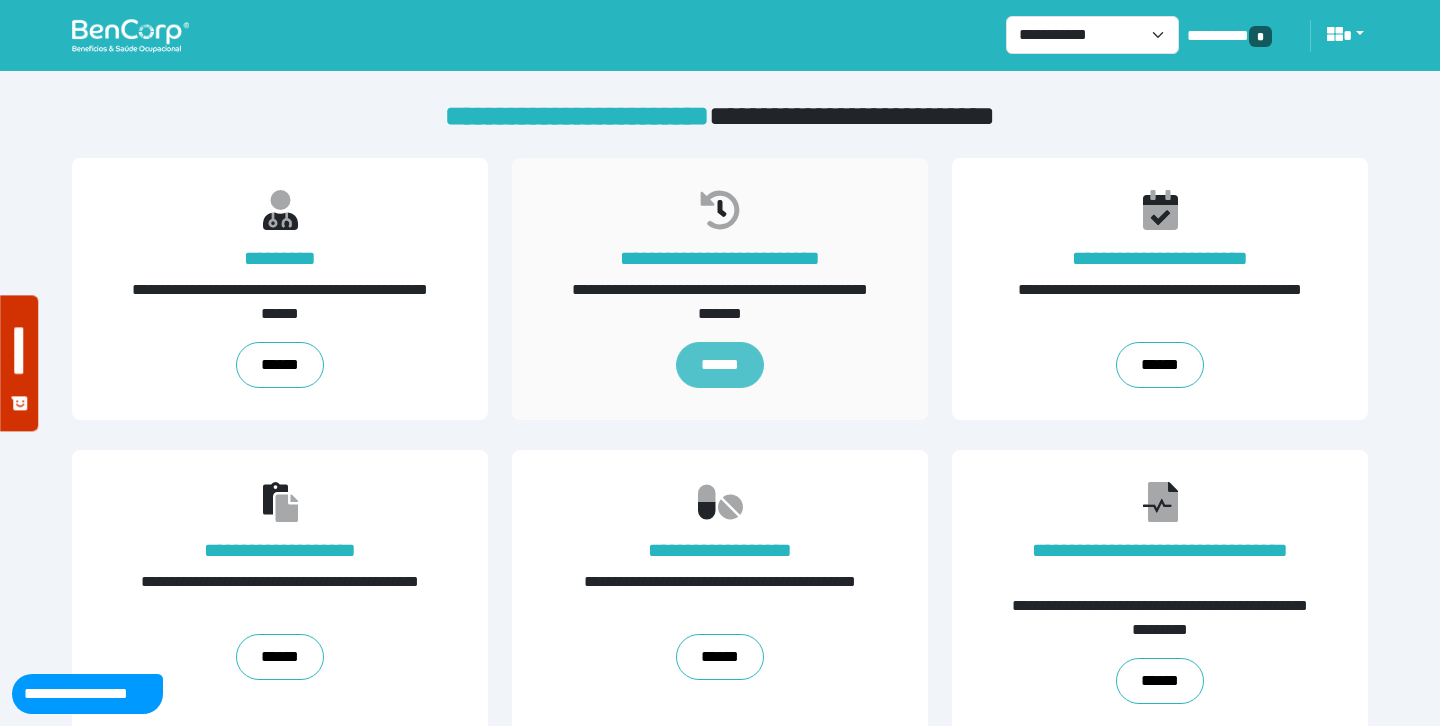 click on "******" at bounding box center (719, 365) 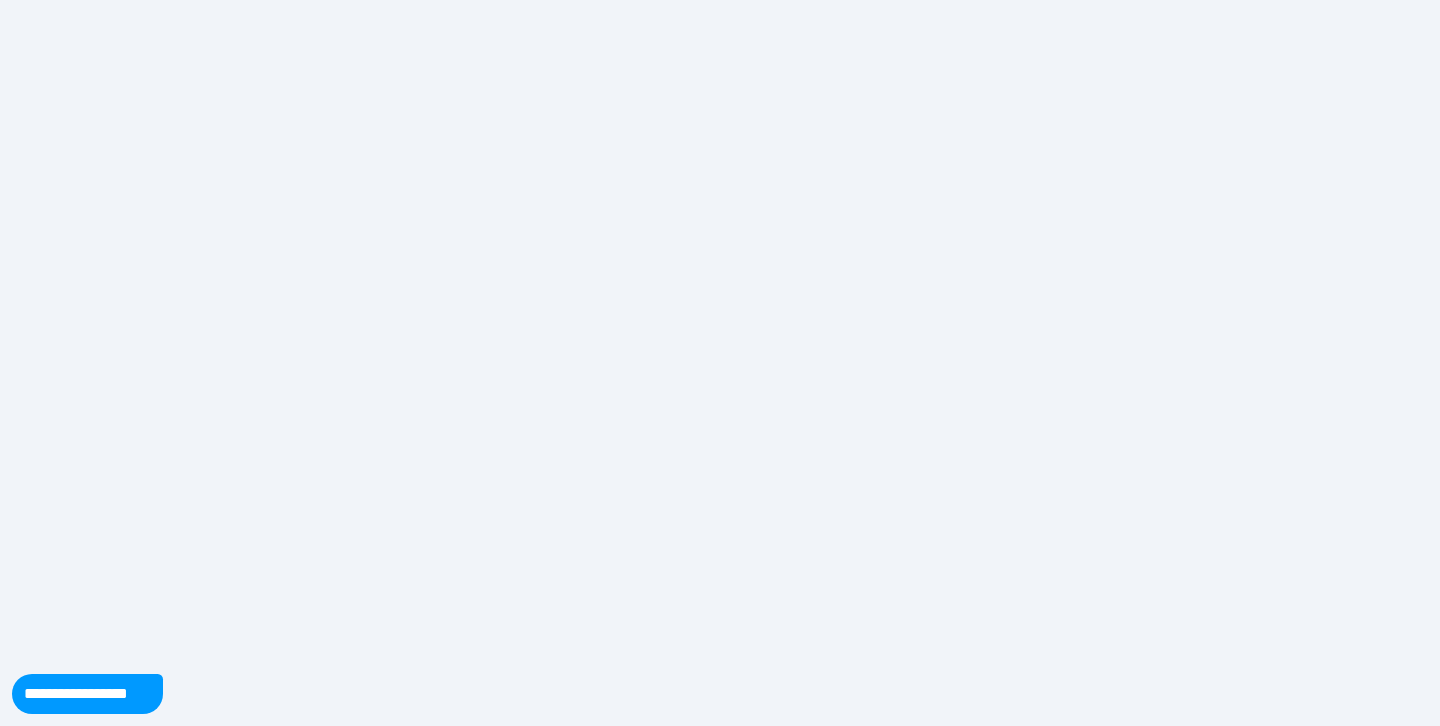 scroll, scrollTop: 0, scrollLeft: 0, axis: both 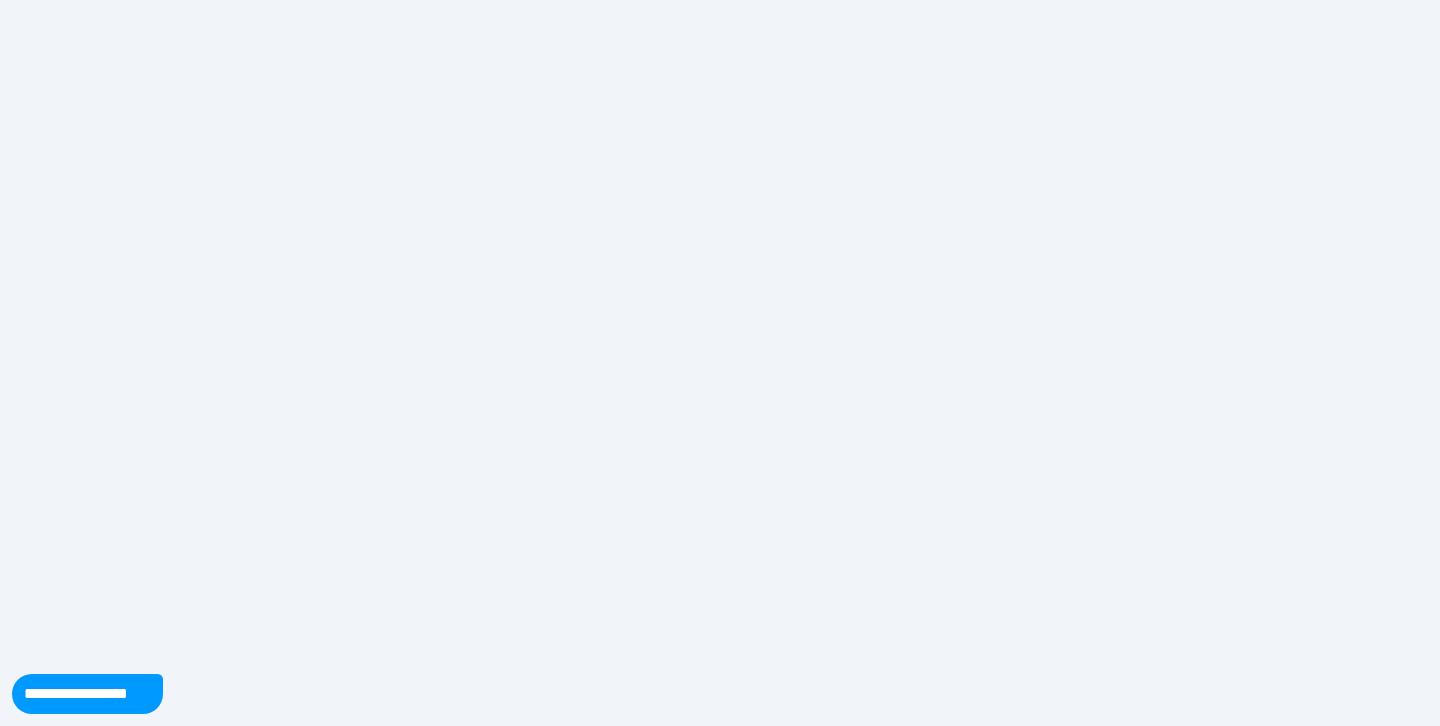 select on "**" 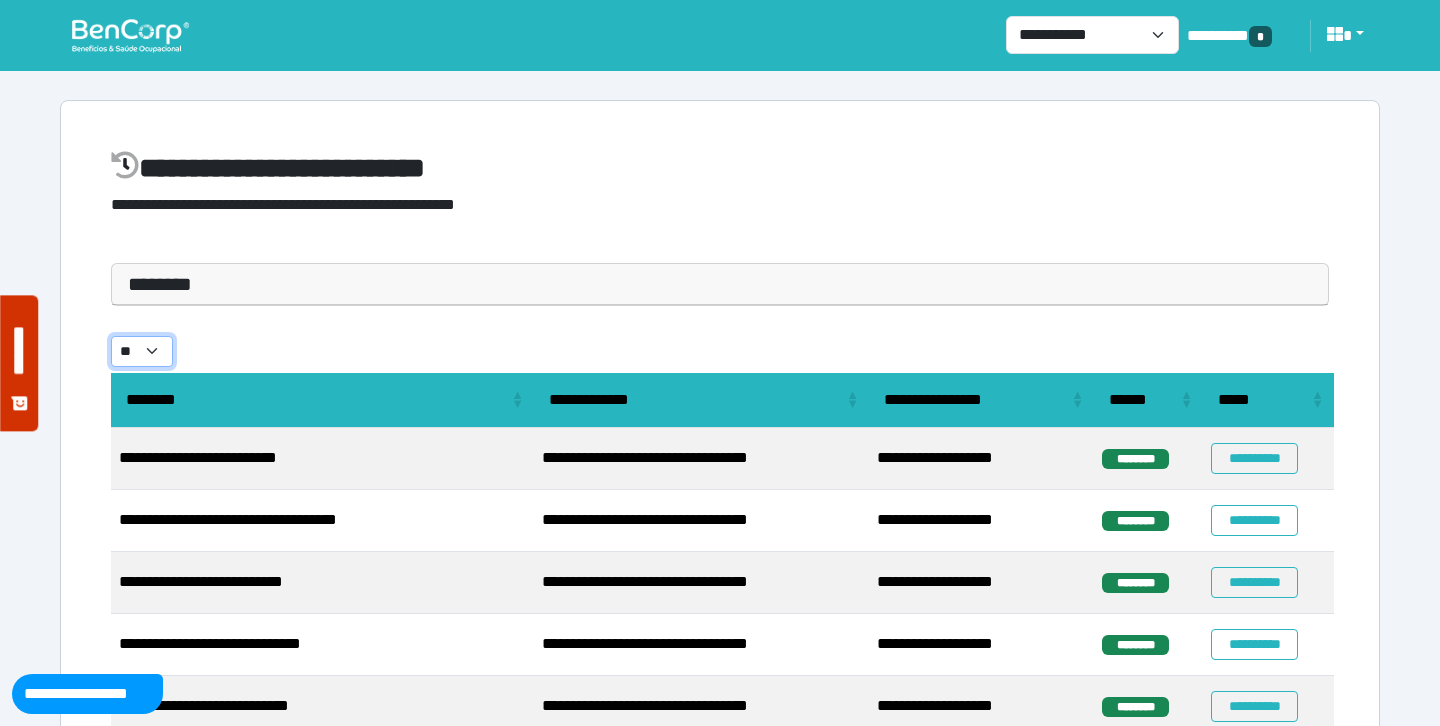 click on "** ** ** ***" at bounding box center (142, 351) 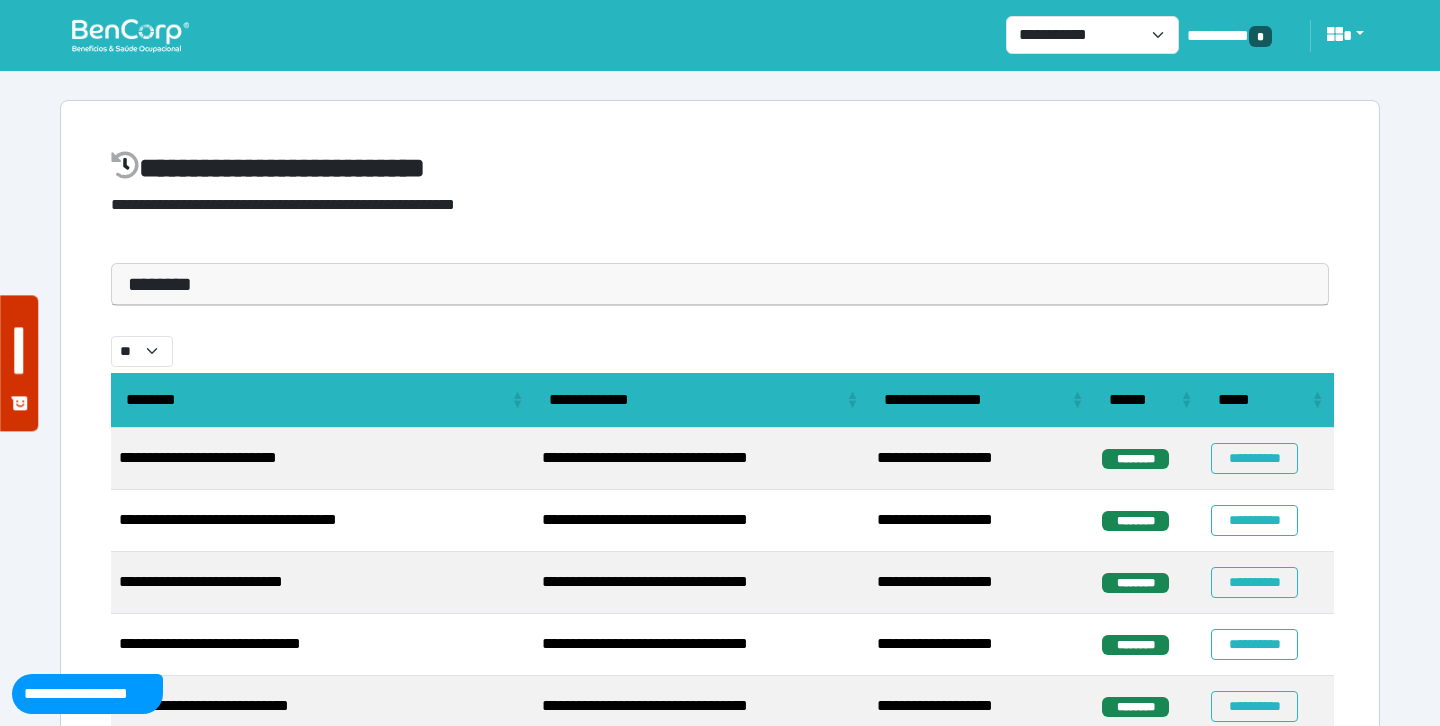 click on "********" at bounding box center (720, 284) 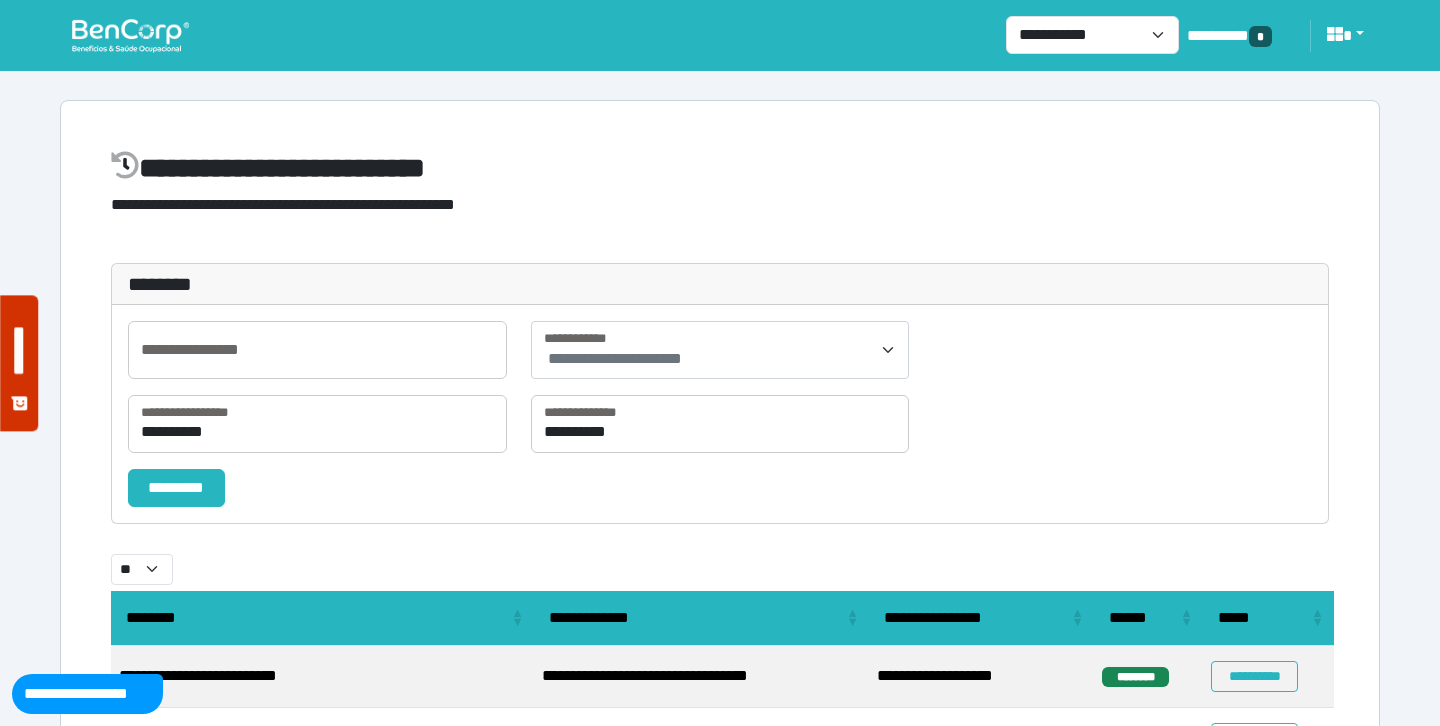 click on "**********" at bounding box center (317, 432) 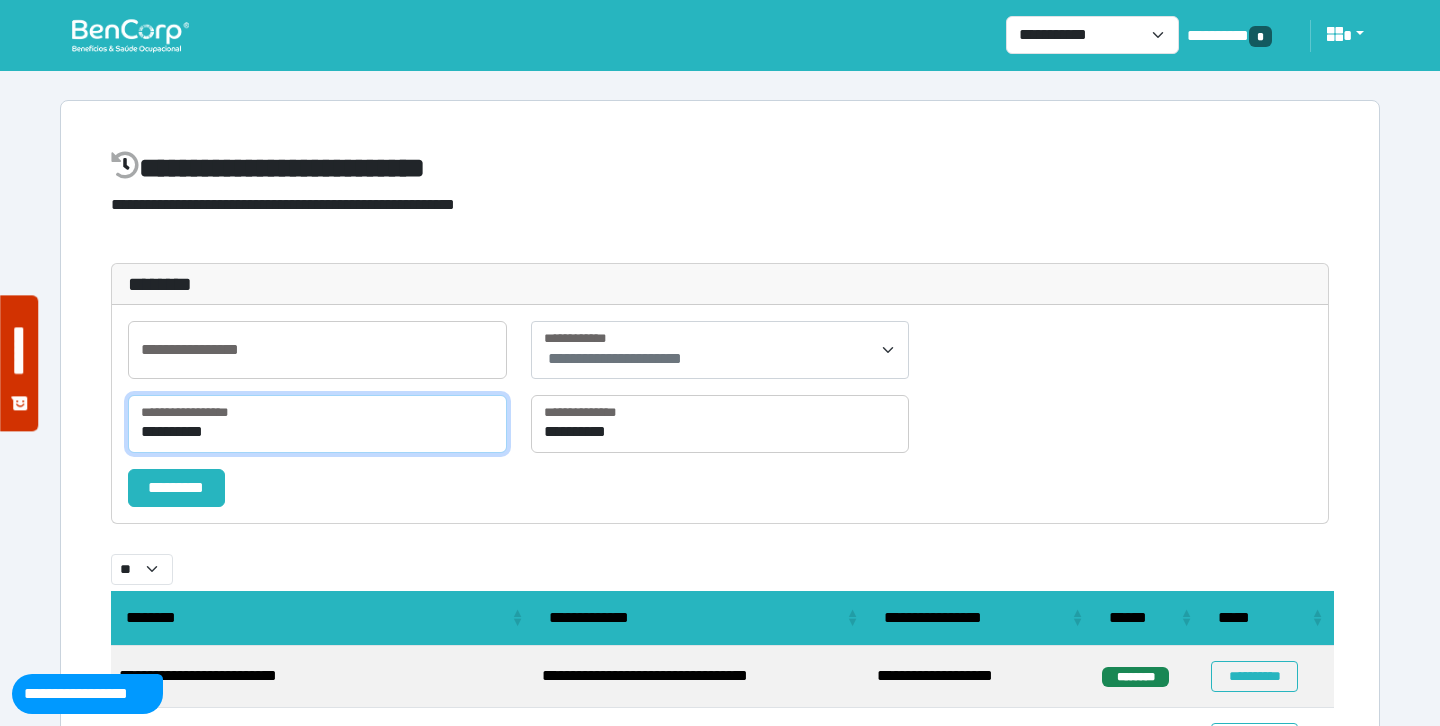 click on "**********" at bounding box center (317, 424) 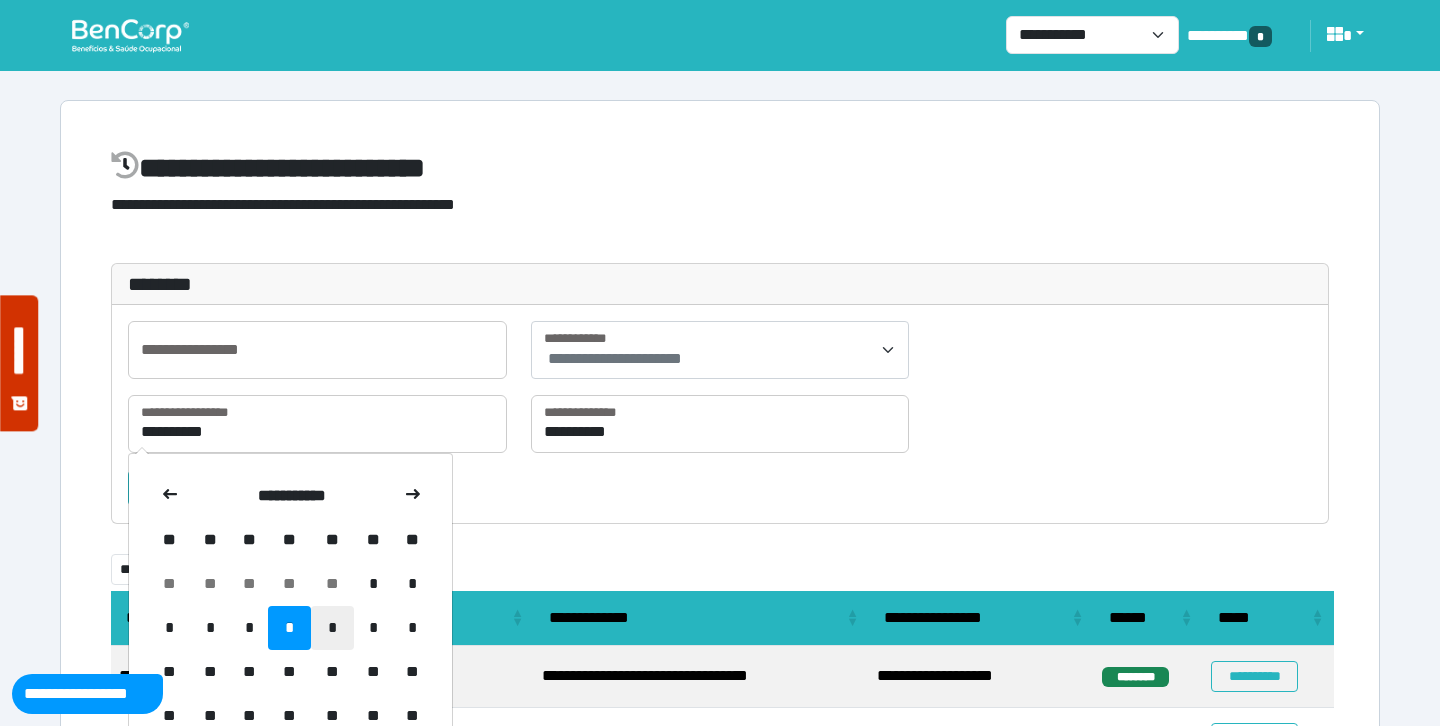 click on "*" at bounding box center (332, 628) 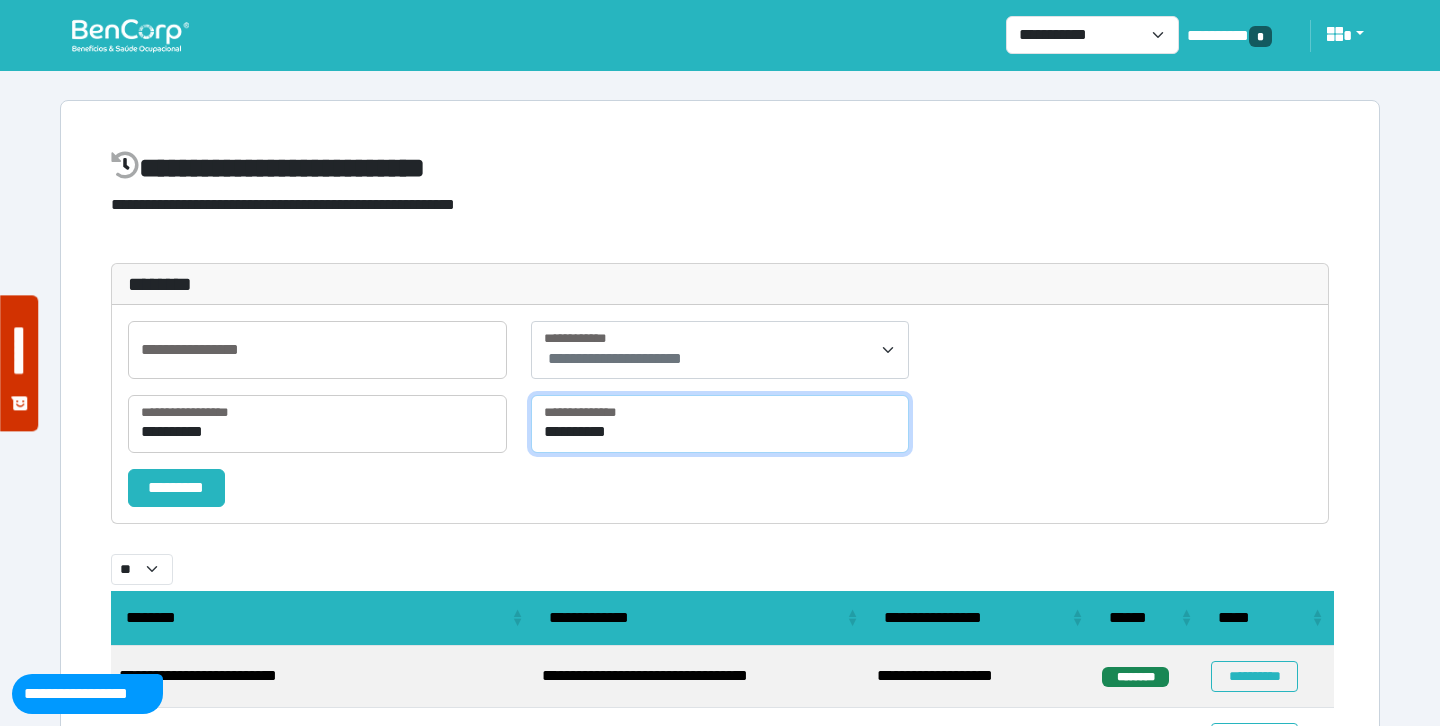 click on "**********" at bounding box center (720, 424) 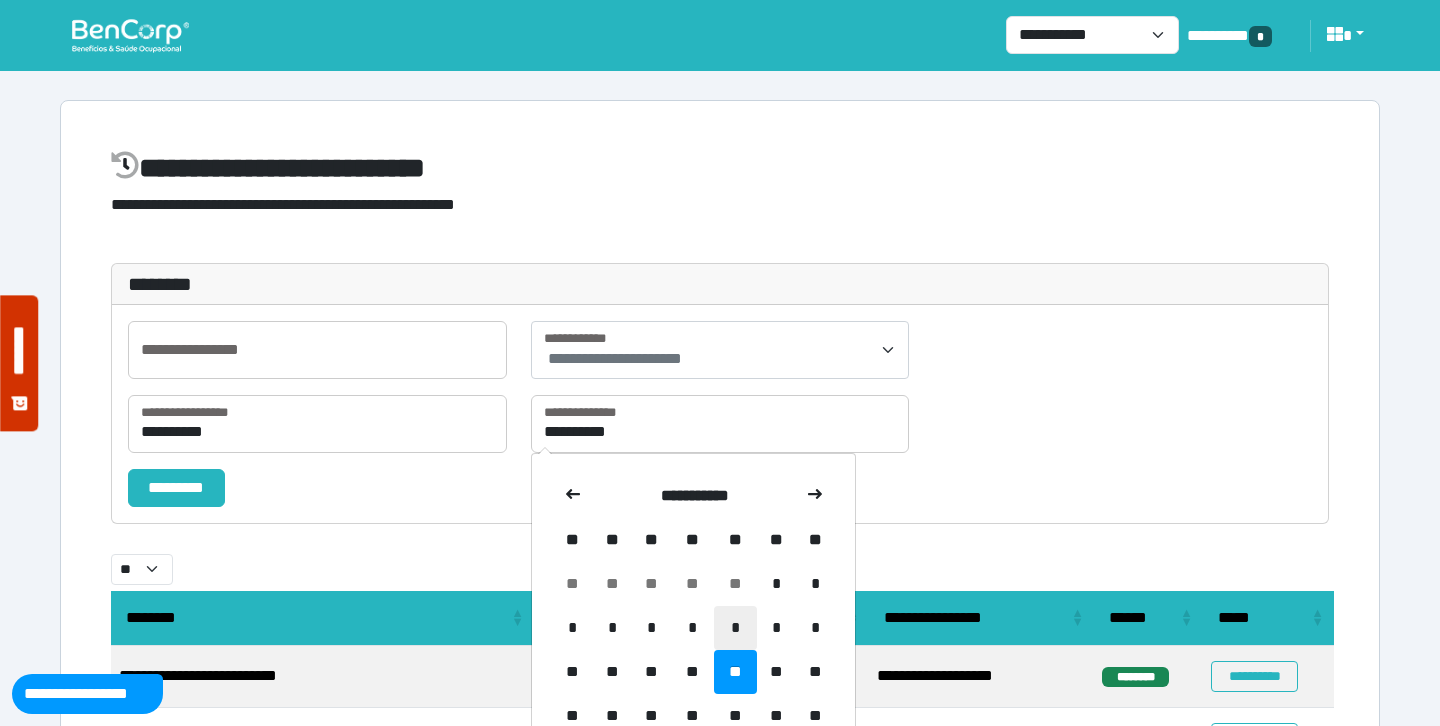 click on "*" at bounding box center [735, 628] 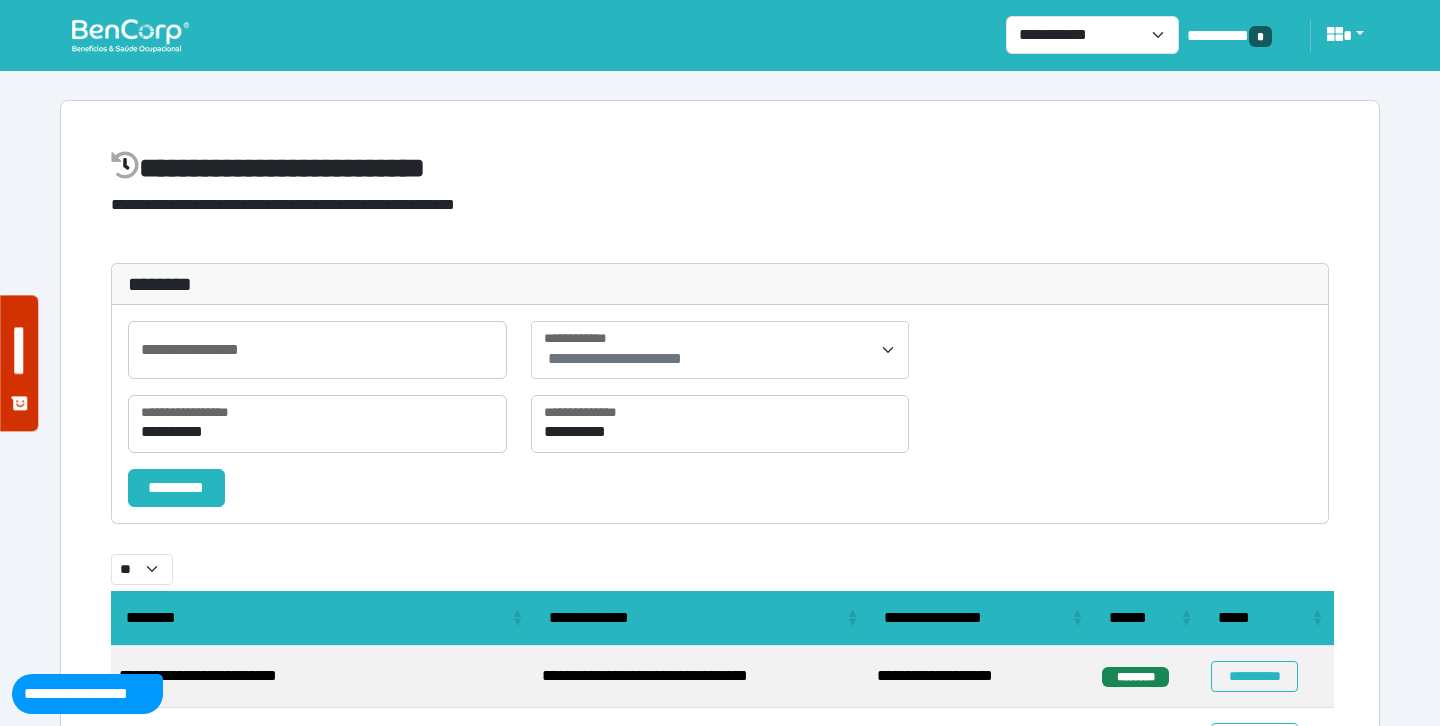 click on "**********" at bounding box center (722, 359) 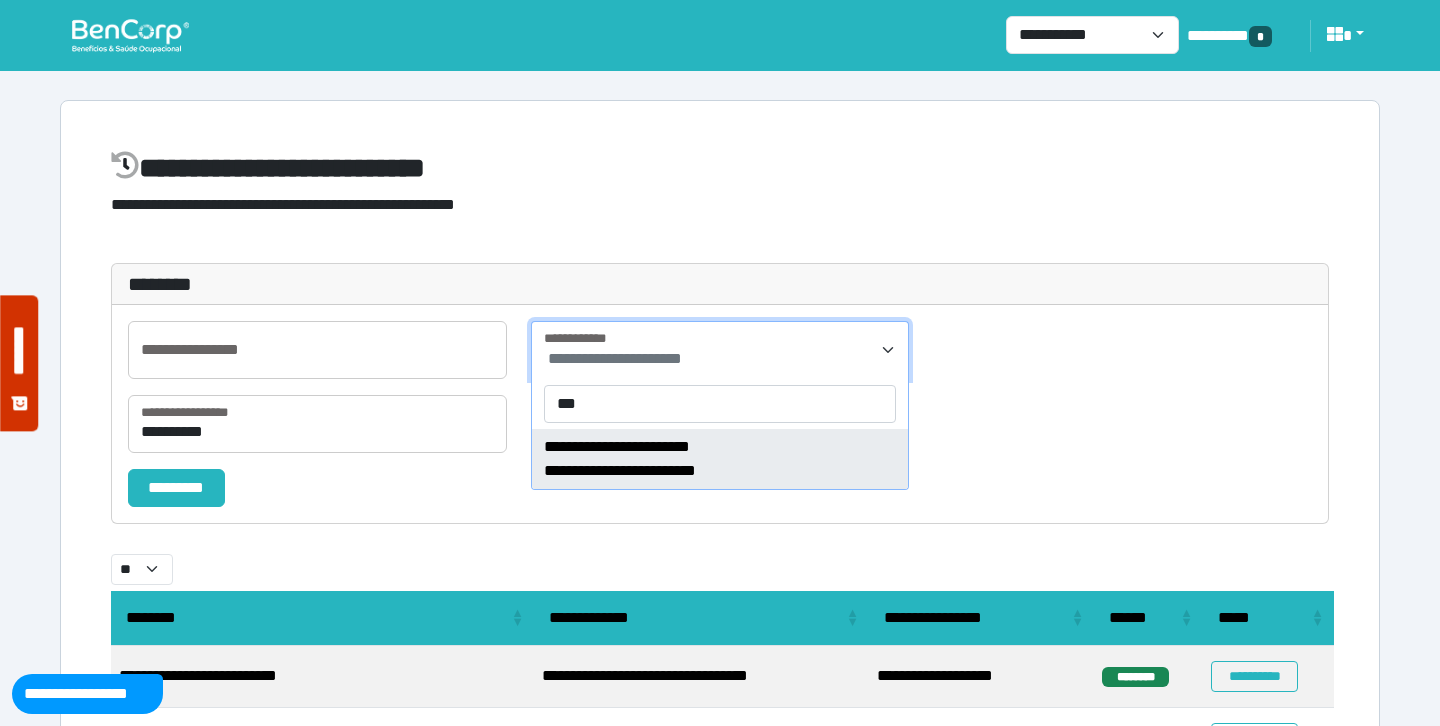 type on "***" 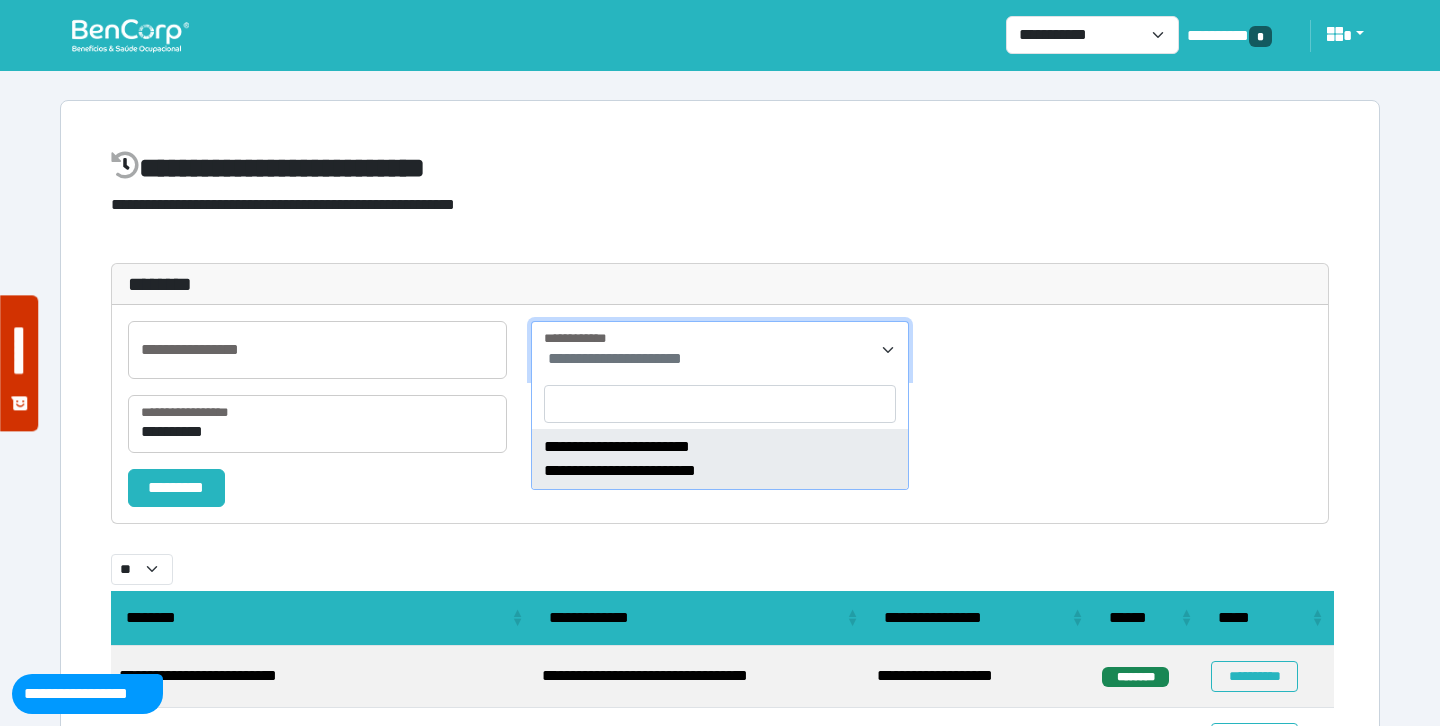 select on "****" 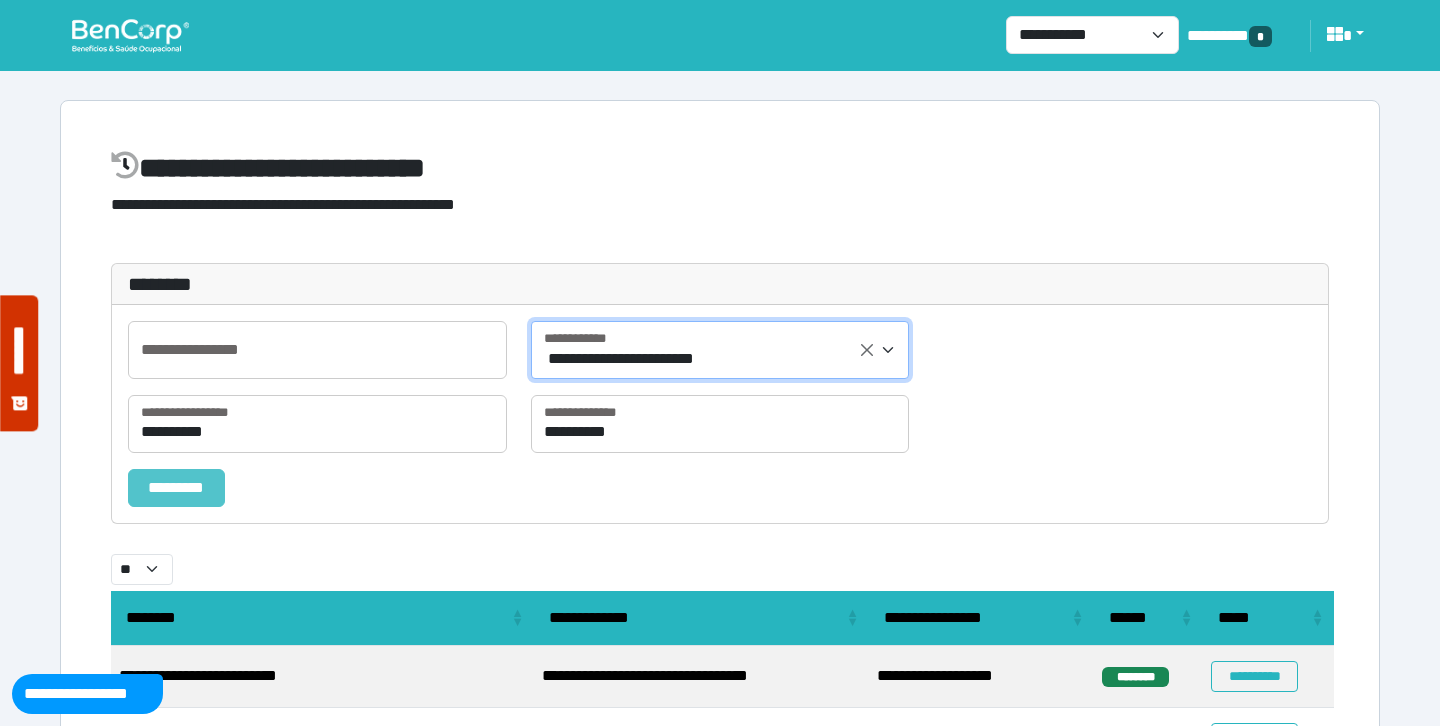 click on "*********" at bounding box center [176, 488] 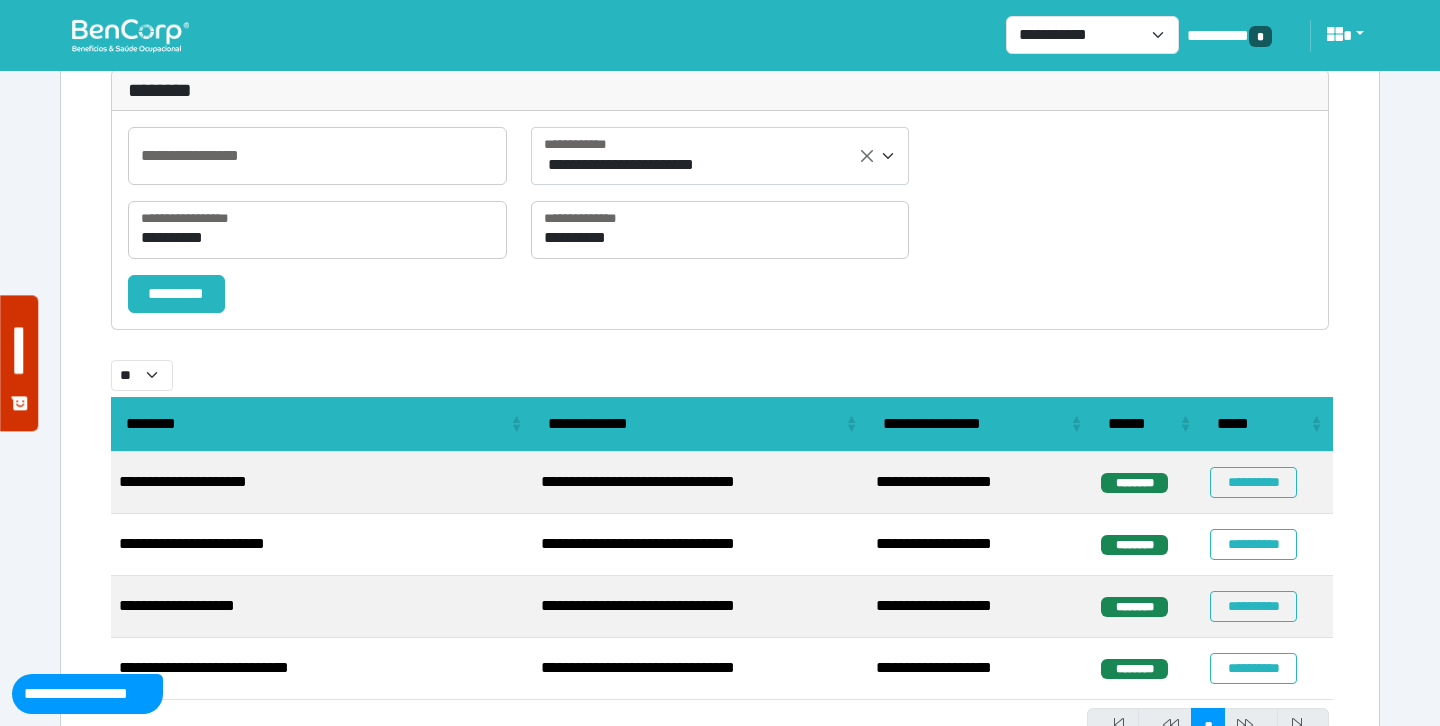 scroll, scrollTop: 302, scrollLeft: 0, axis: vertical 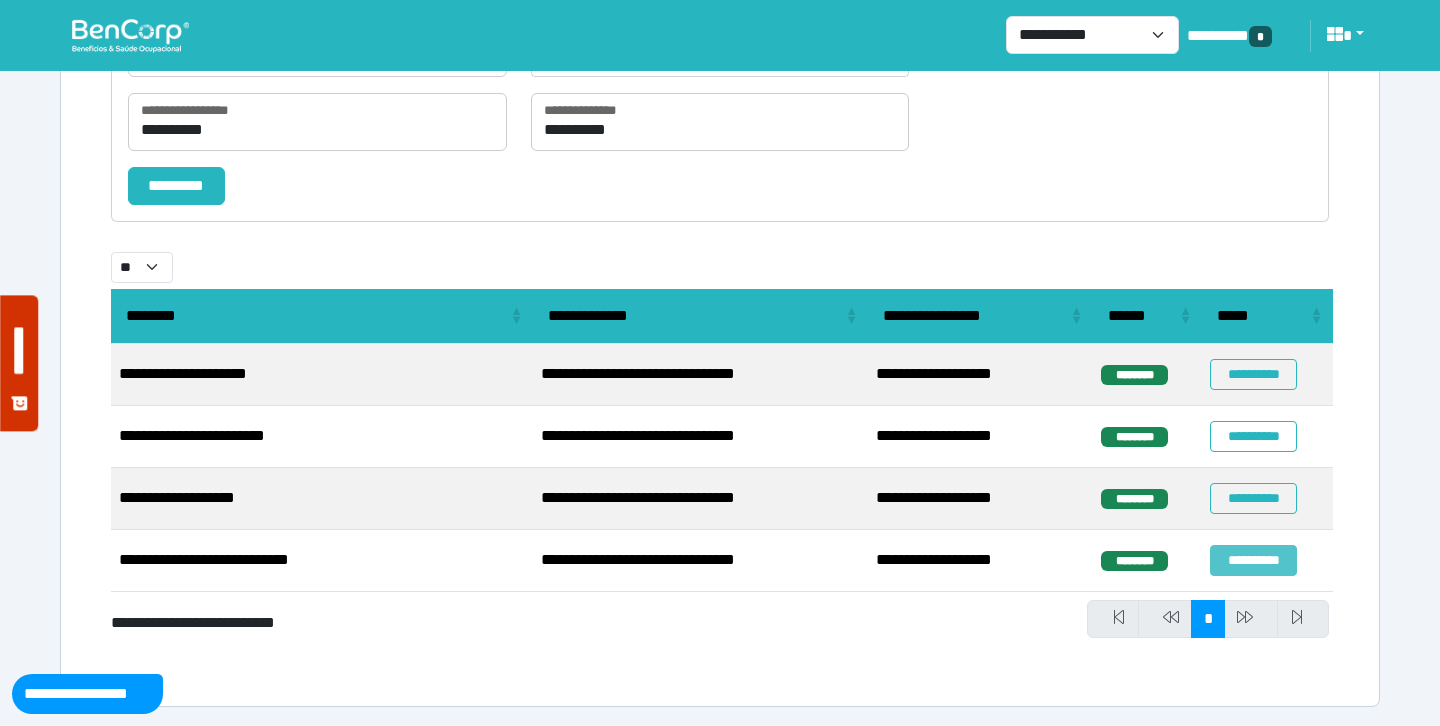 click on "**********" at bounding box center [1253, 560] 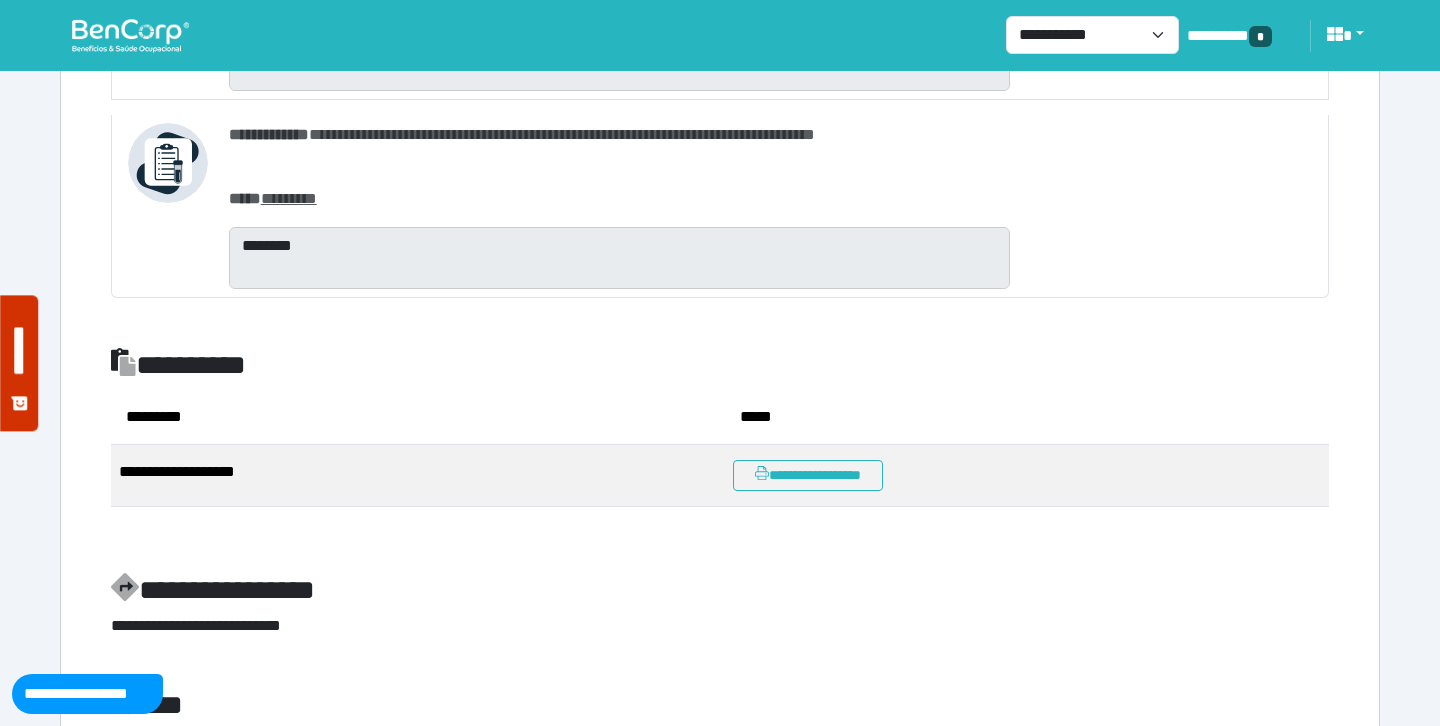 scroll, scrollTop: 2559, scrollLeft: 0, axis: vertical 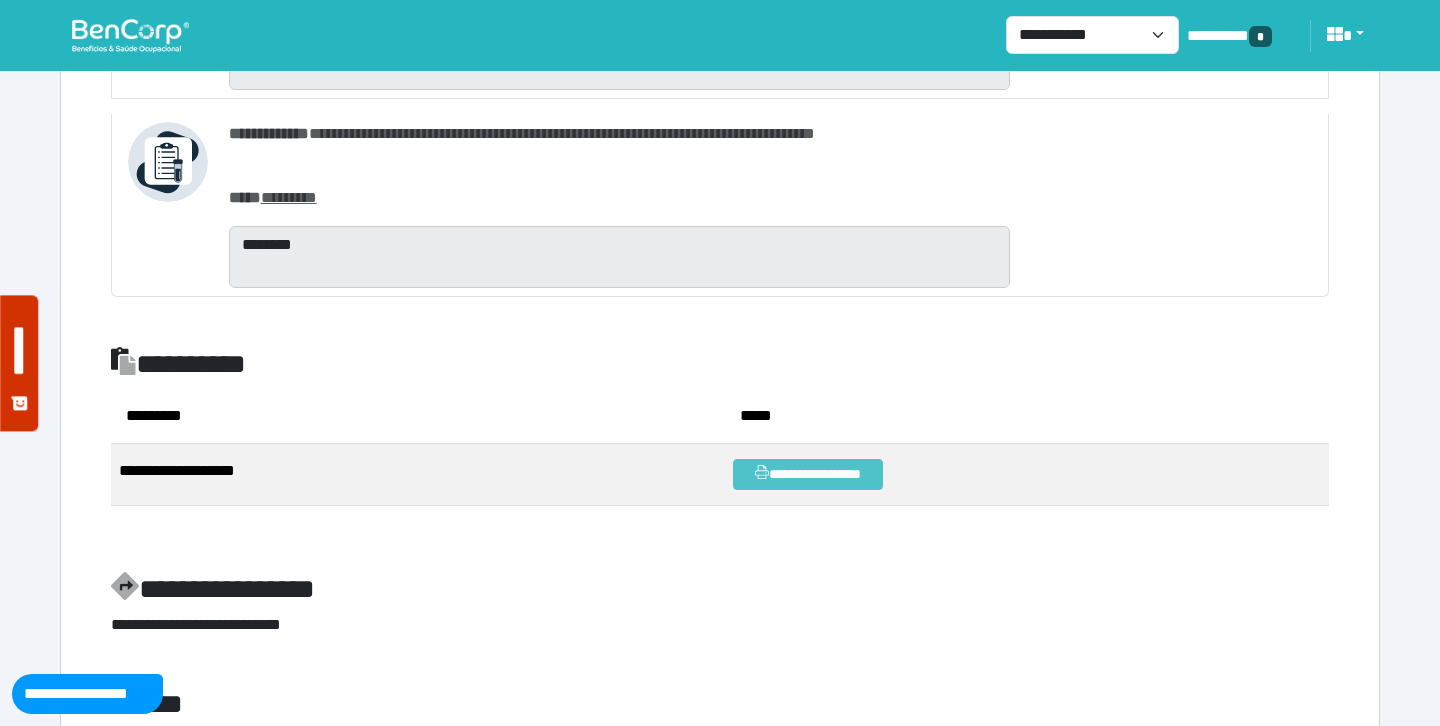 click on "**********" at bounding box center (808, 474) 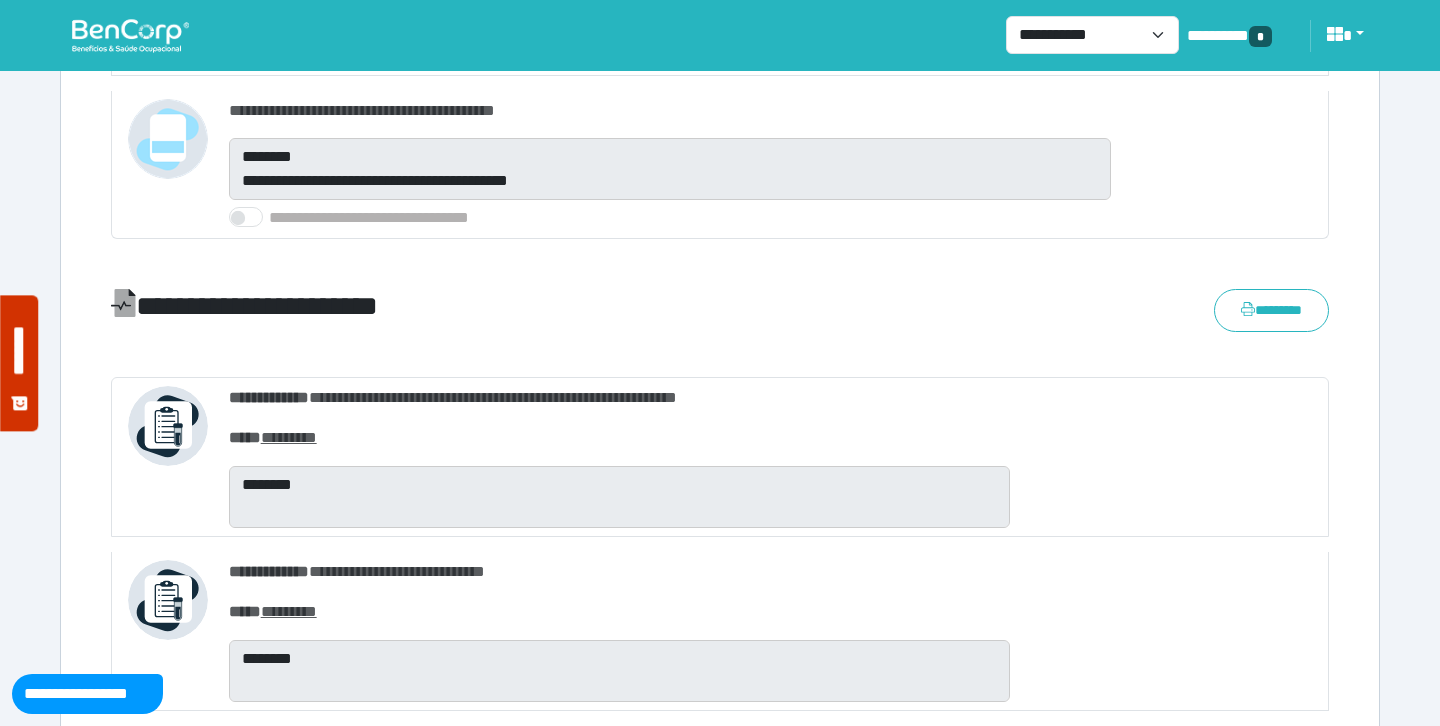 scroll, scrollTop: 1224, scrollLeft: 0, axis: vertical 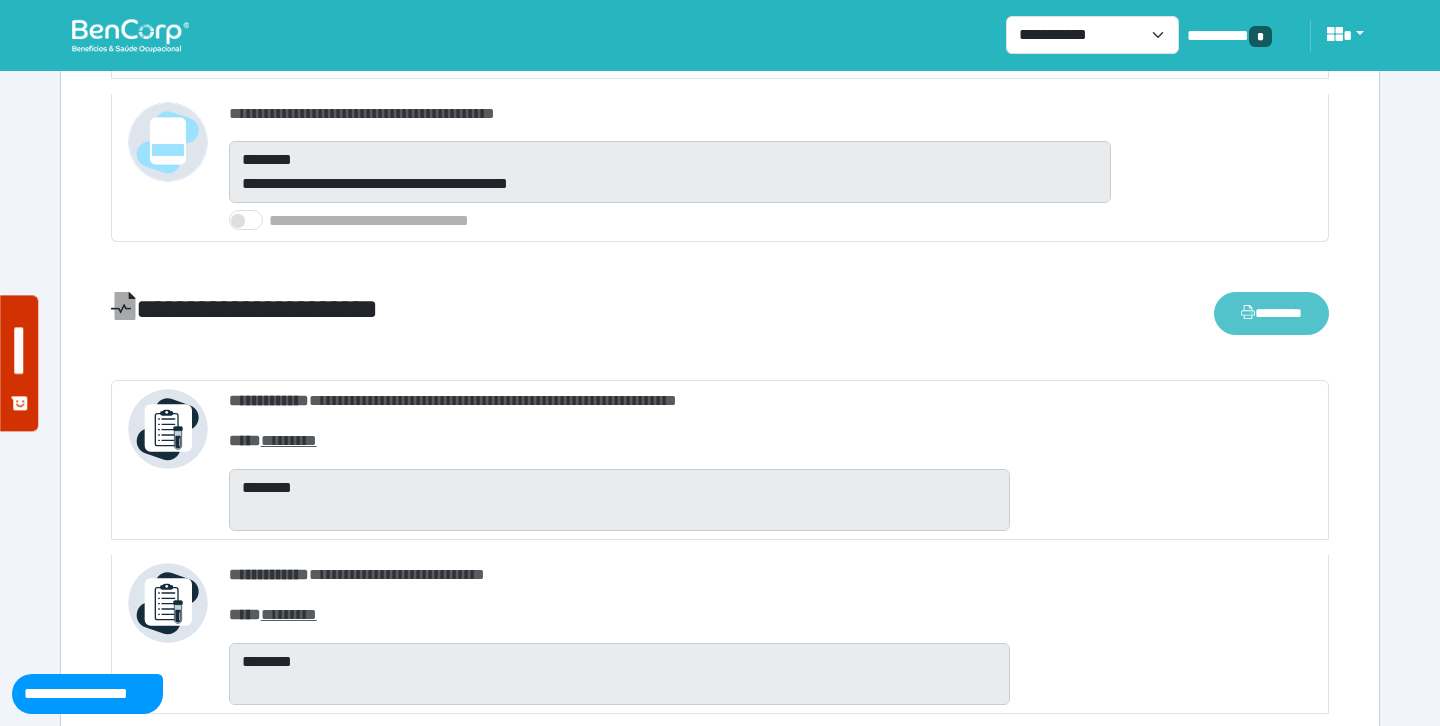 click on "********" at bounding box center (1271, 313) 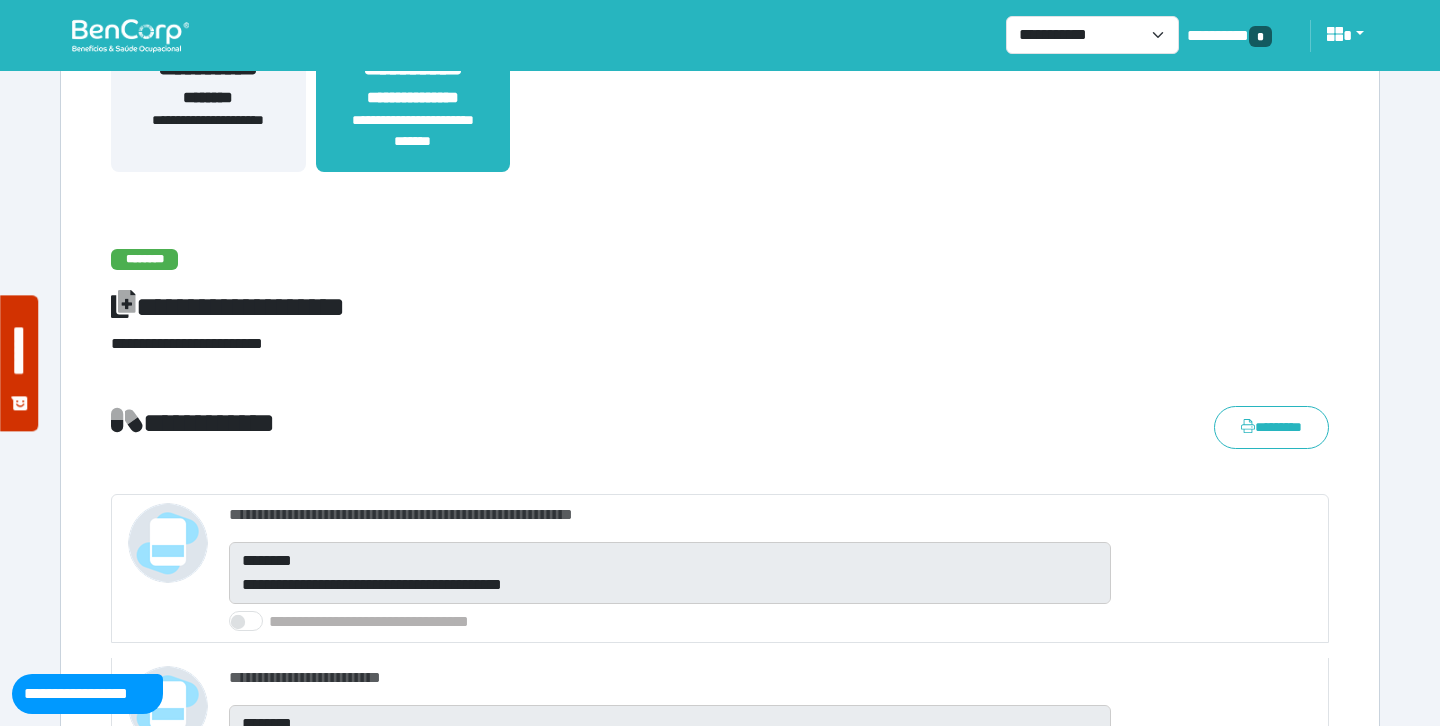scroll, scrollTop: 532, scrollLeft: 0, axis: vertical 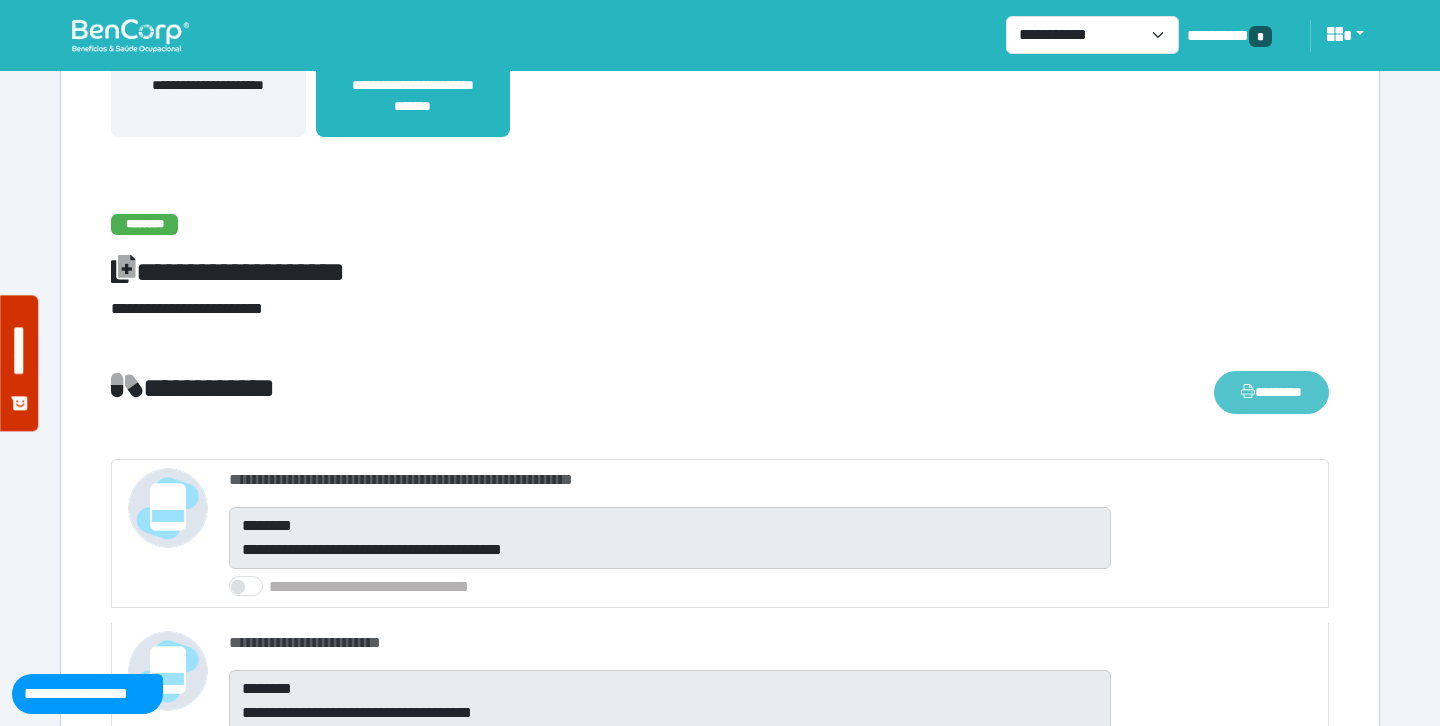 click on "********" at bounding box center (1271, 392) 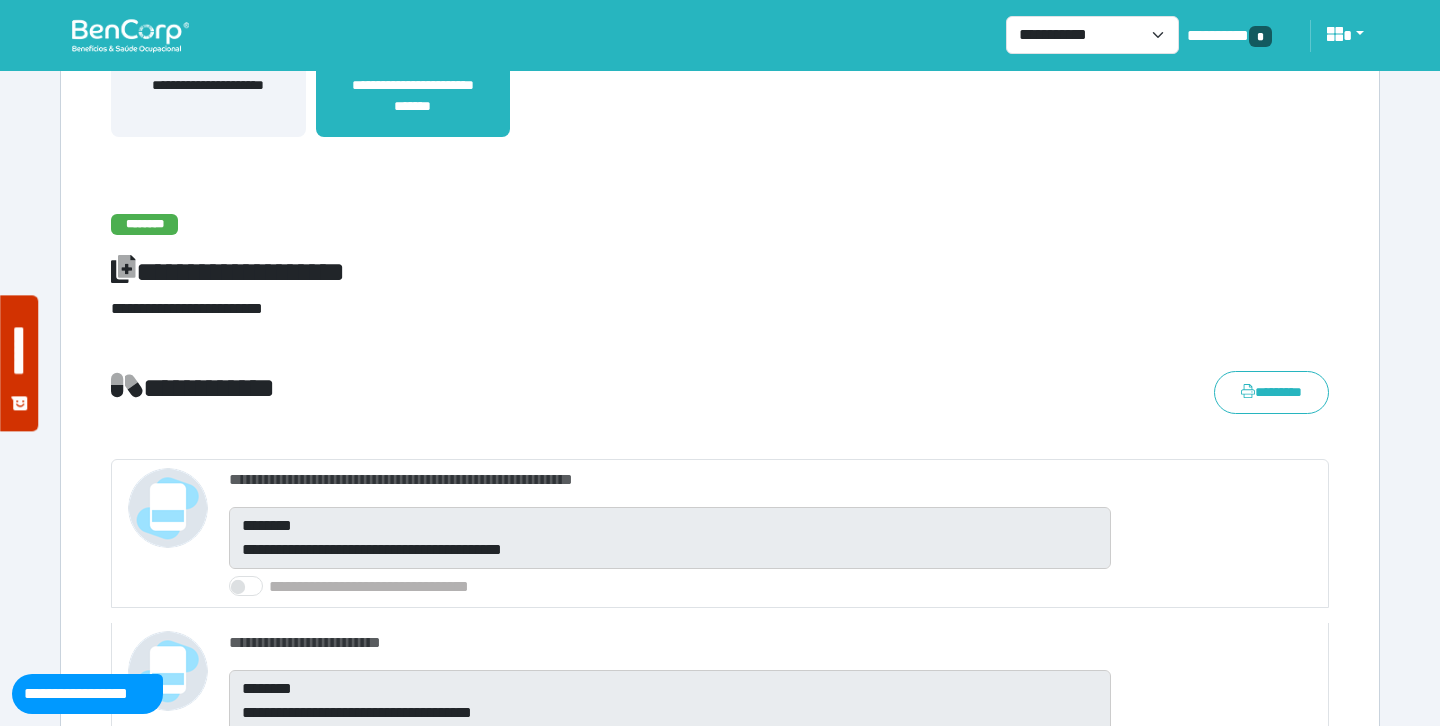 click at bounding box center (130, 35) 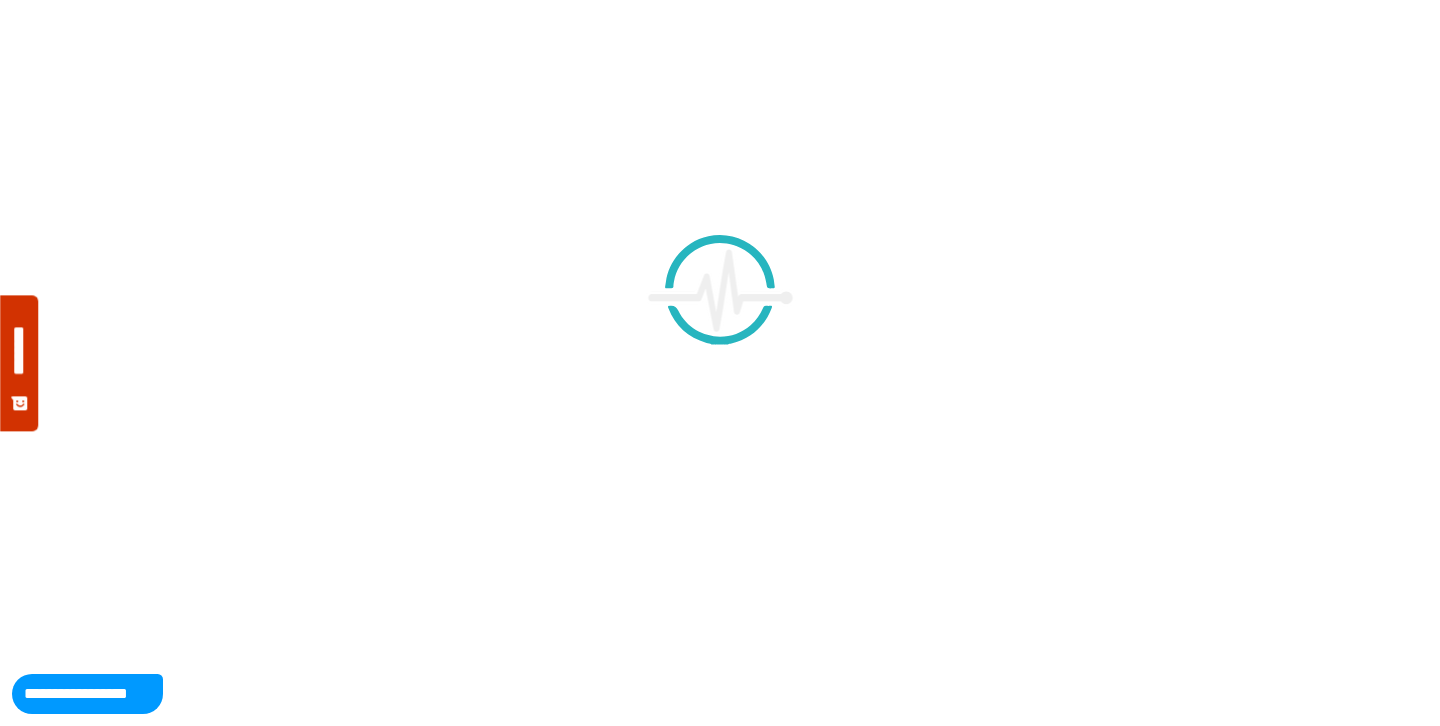 scroll, scrollTop: 0, scrollLeft: 0, axis: both 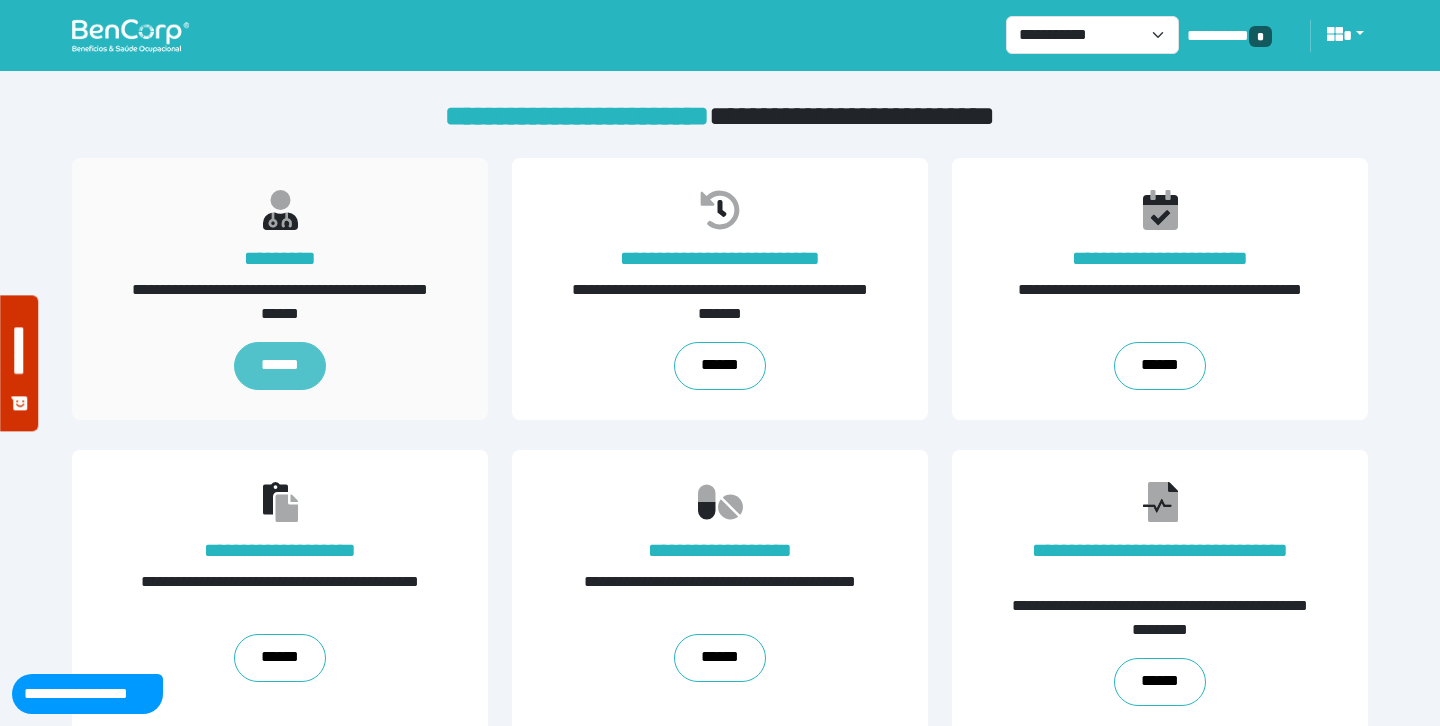 click on "******" at bounding box center [279, 366] 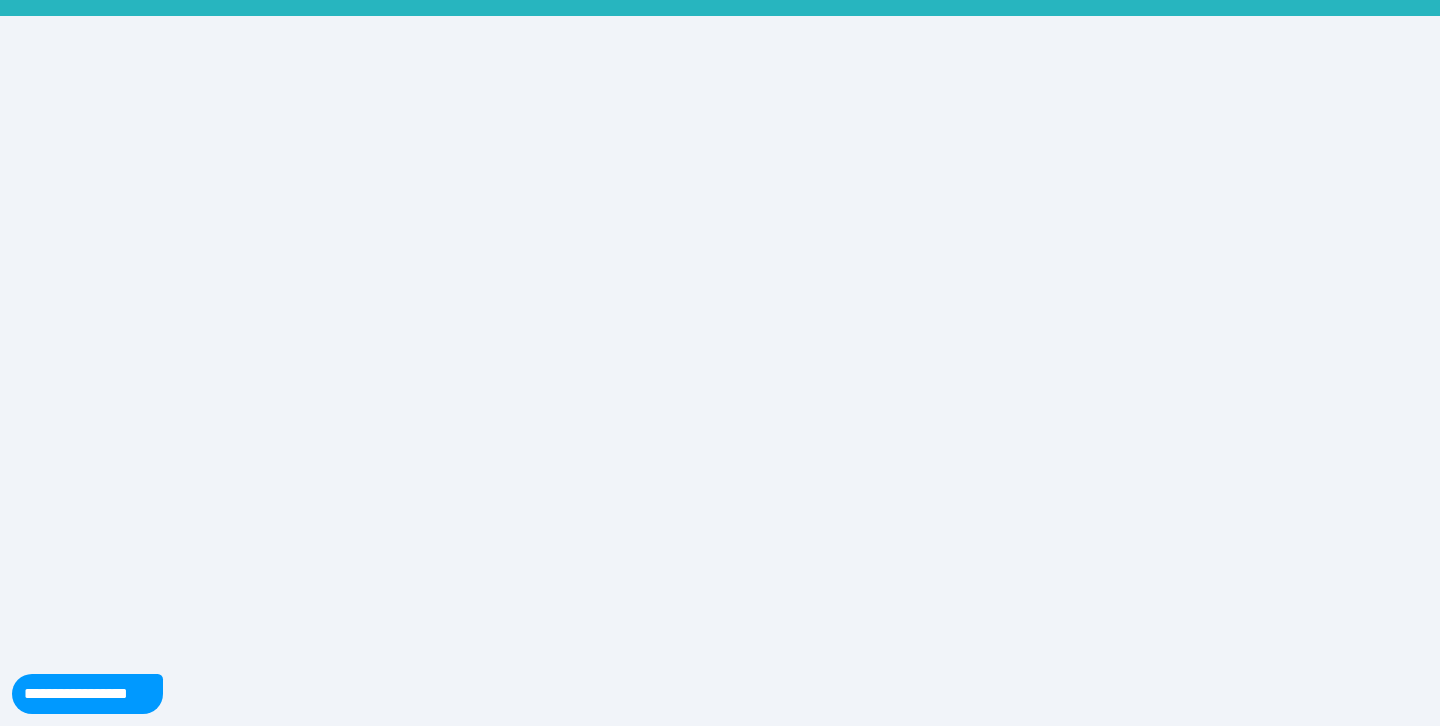 scroll, scrollTop: 0, scrollLeft: 0, axis: both 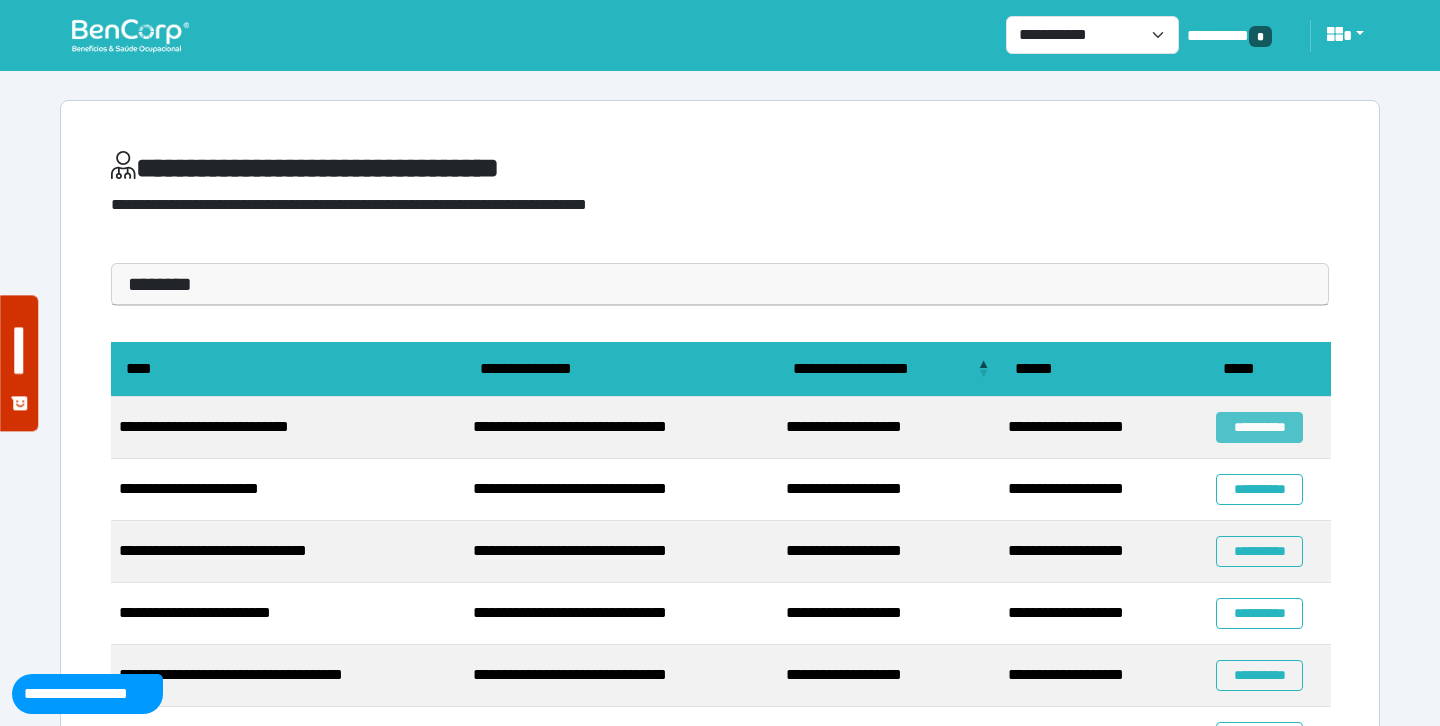 click on "**********" at bounding box center (1259, 427) 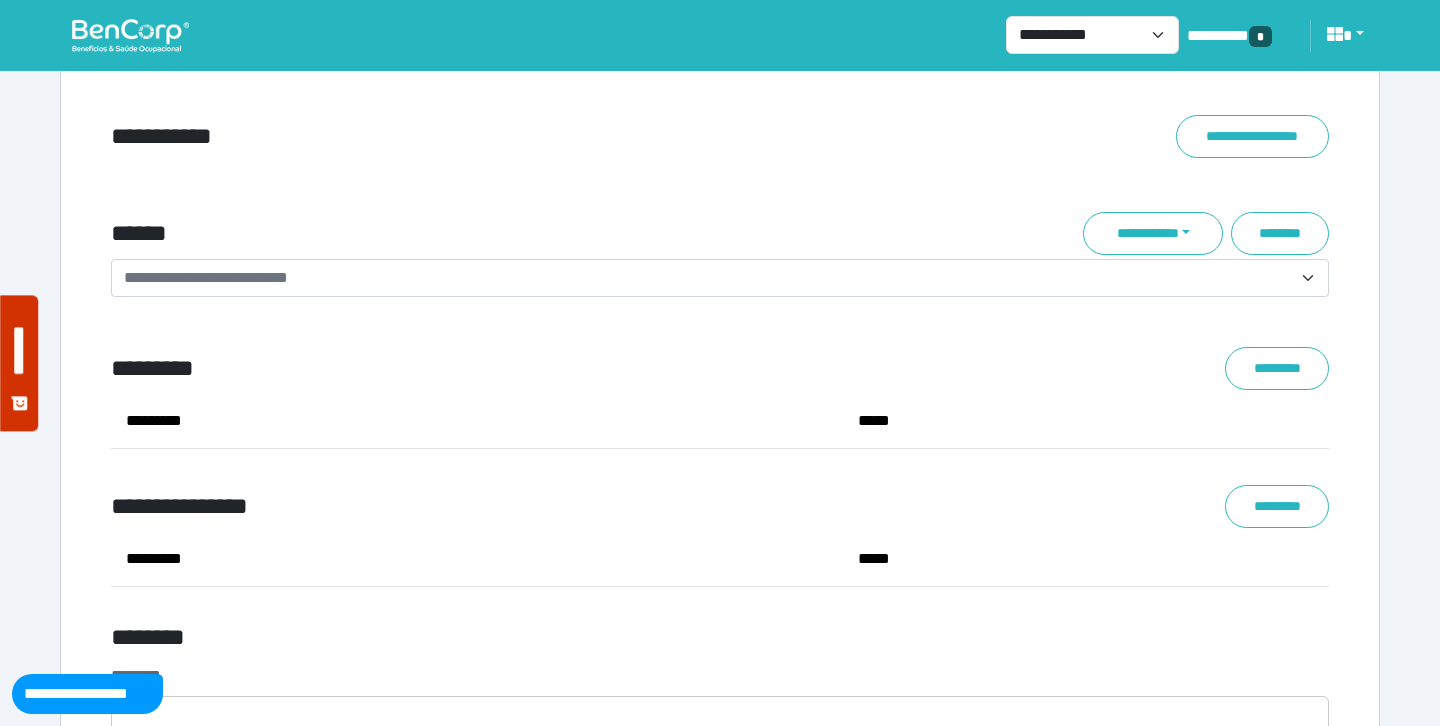 scroll, scrollTop: 7150, scrollLeft: 0, axis: vertical 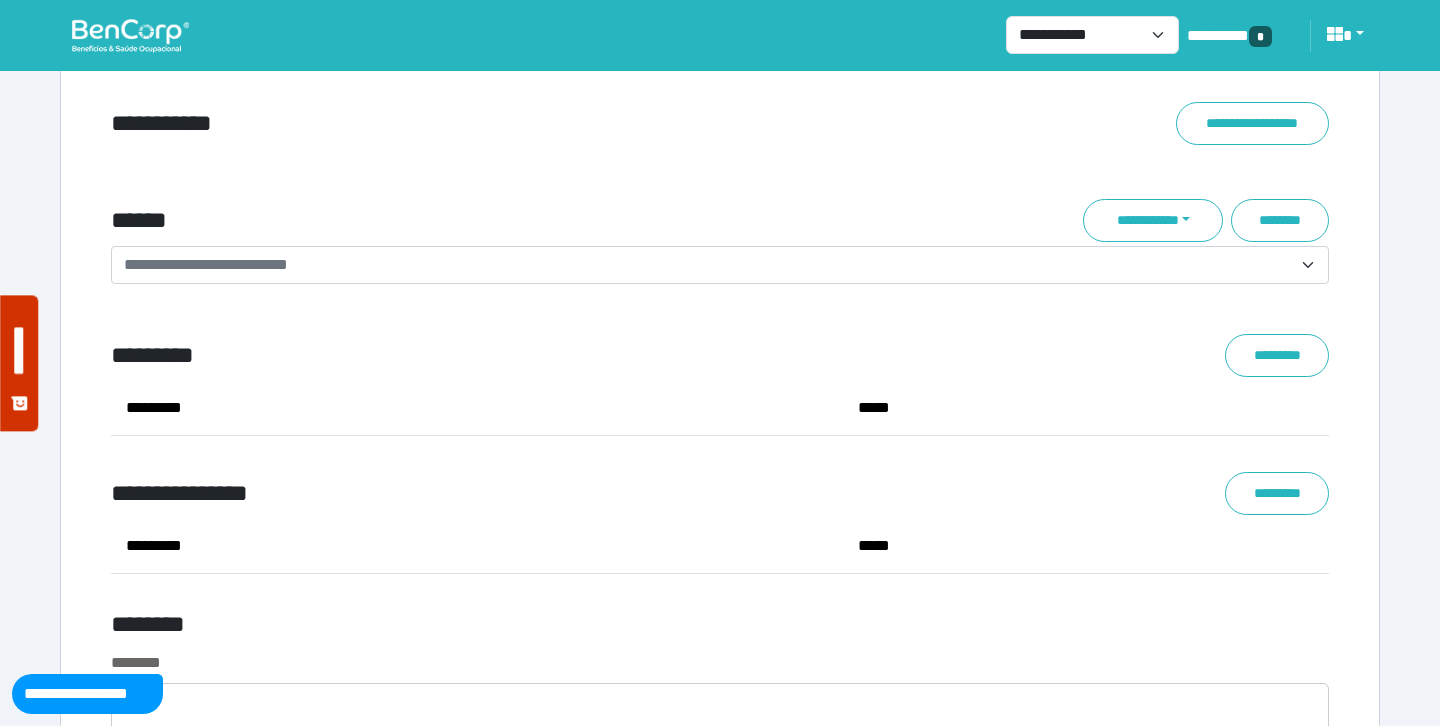 click on "**********" at bounding box center [708, 265] 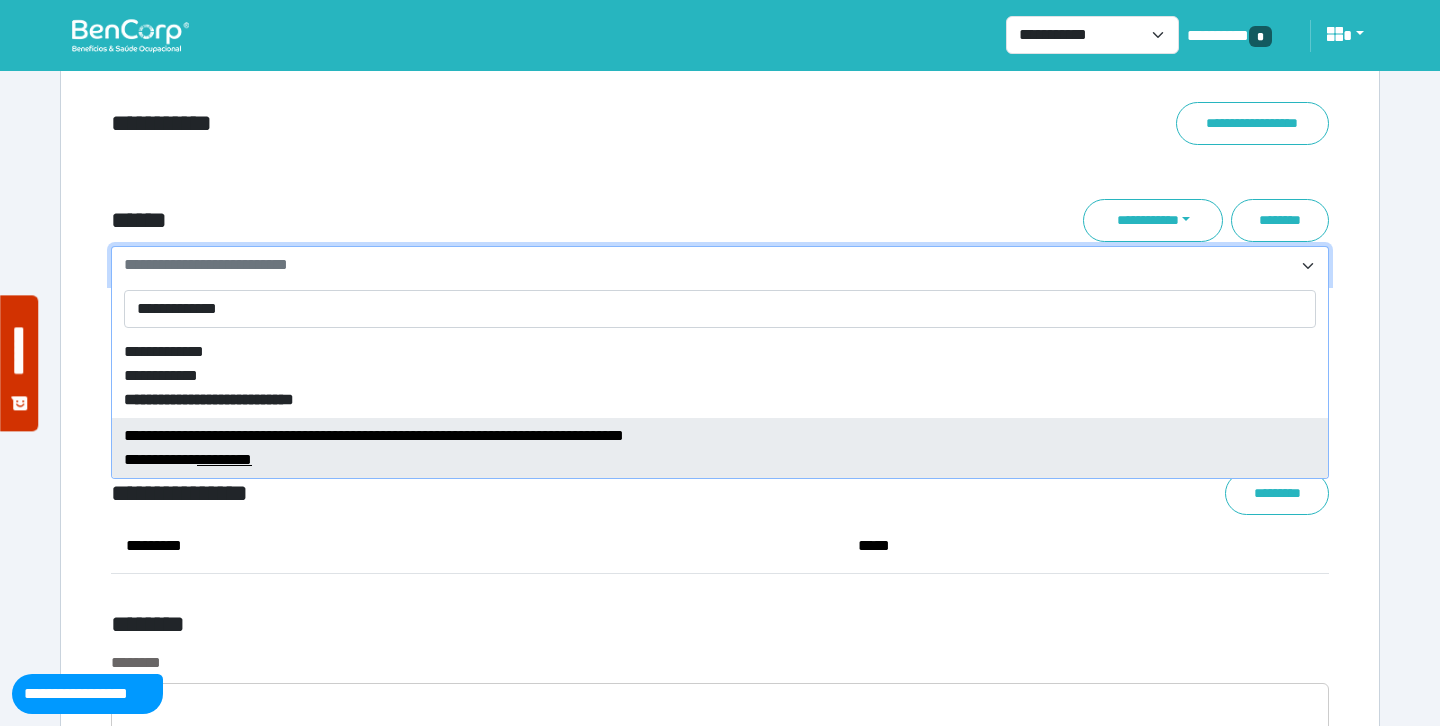 type on "**********" 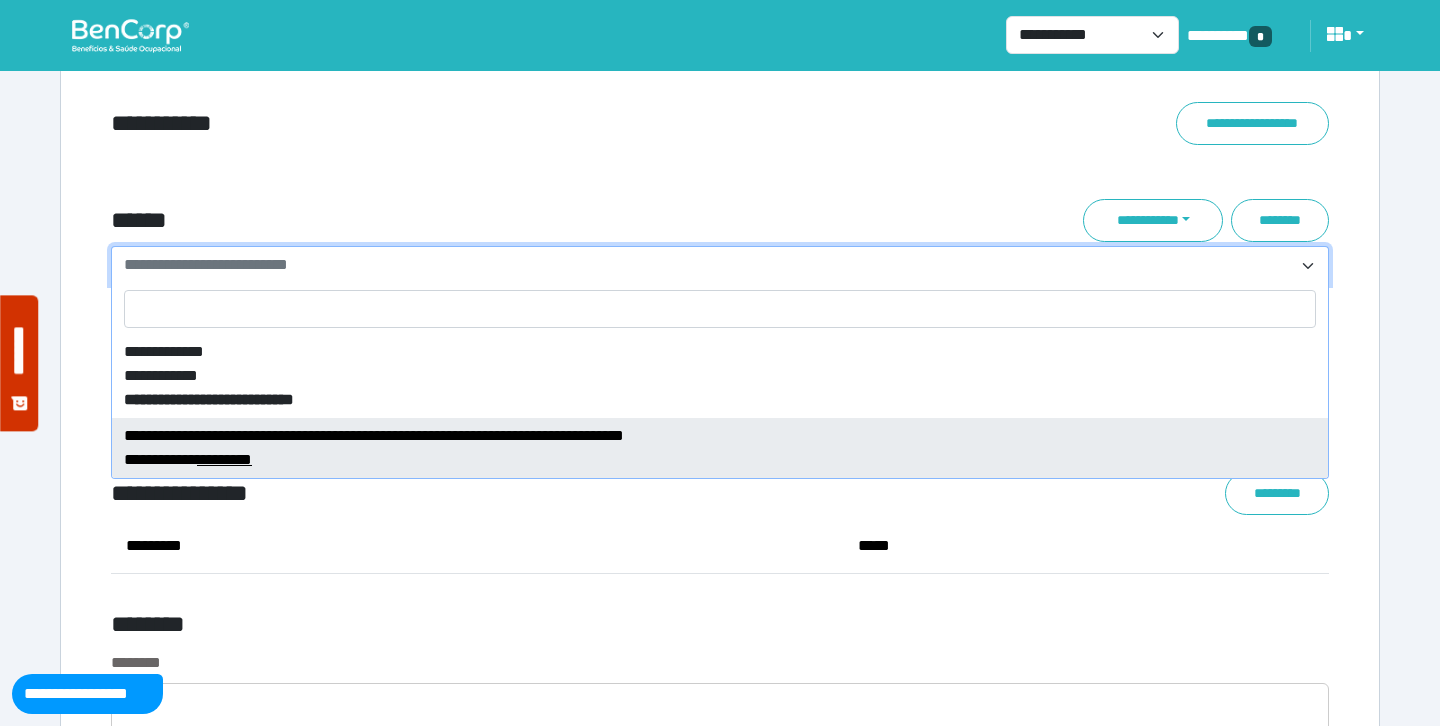select on "****" 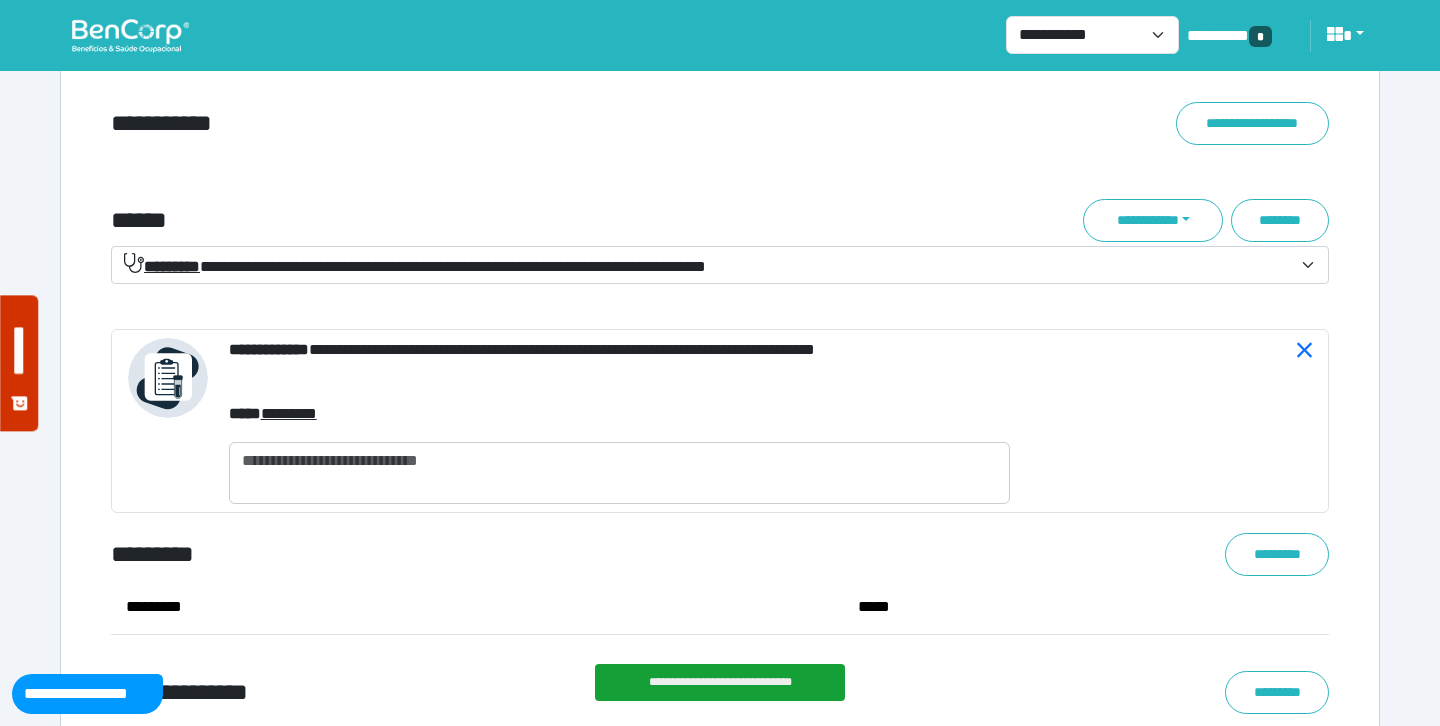 click on "**********" at bounding box center [415, 266] 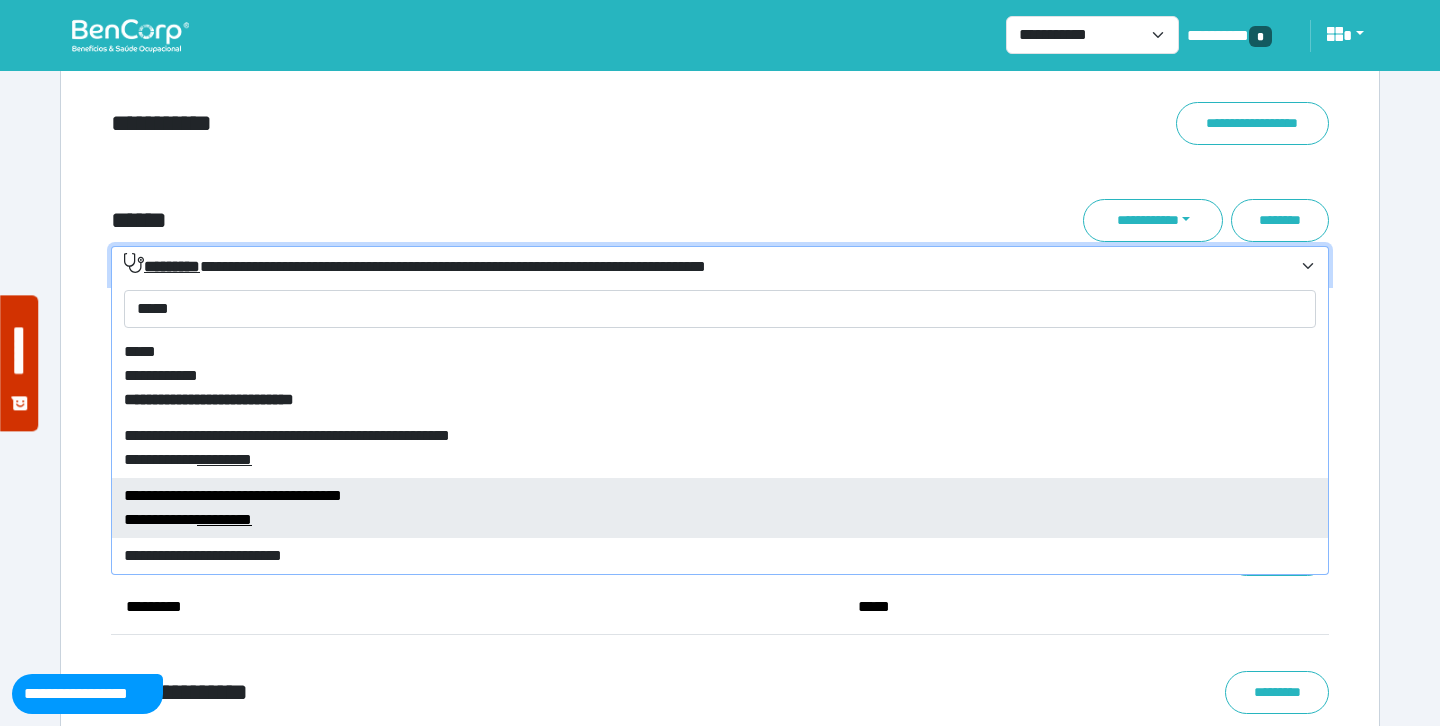 type on "*****" 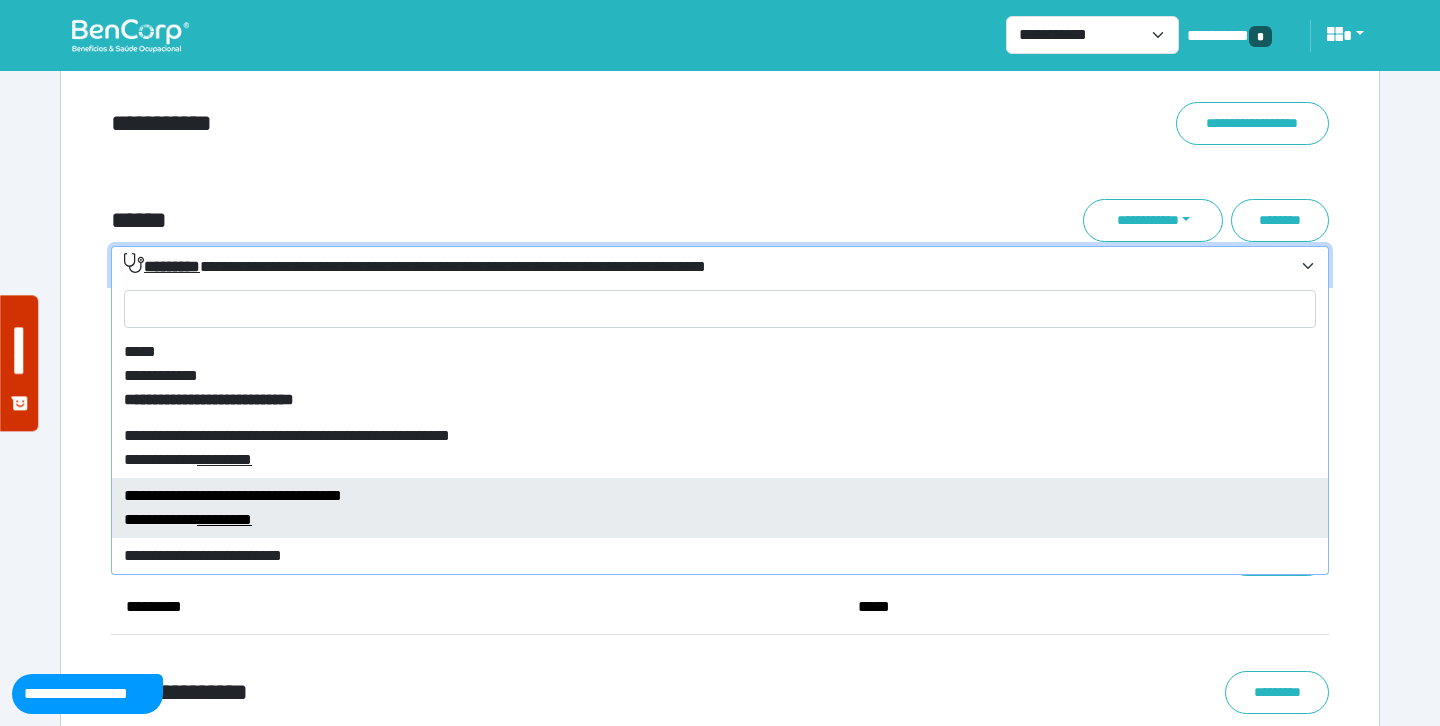 select on "****" 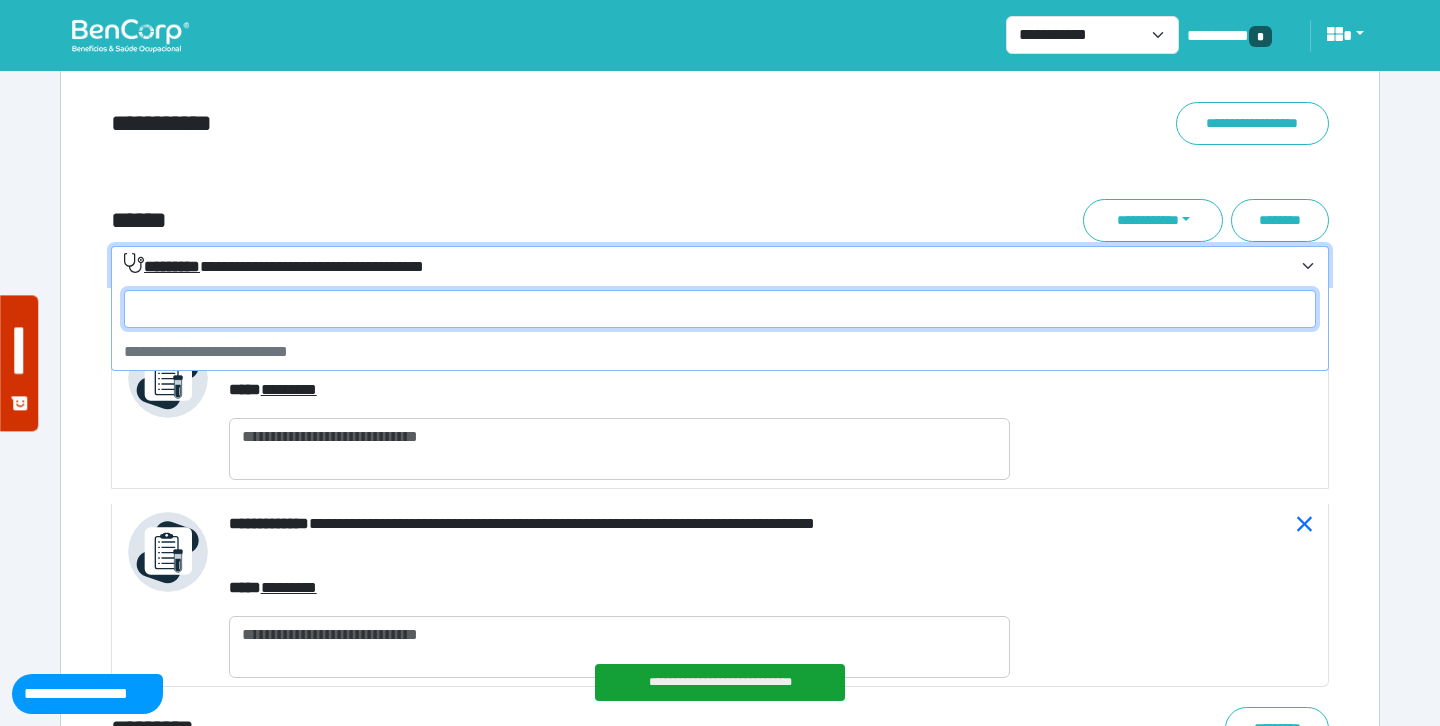 click on "**********" at bounding box center (274, 266) 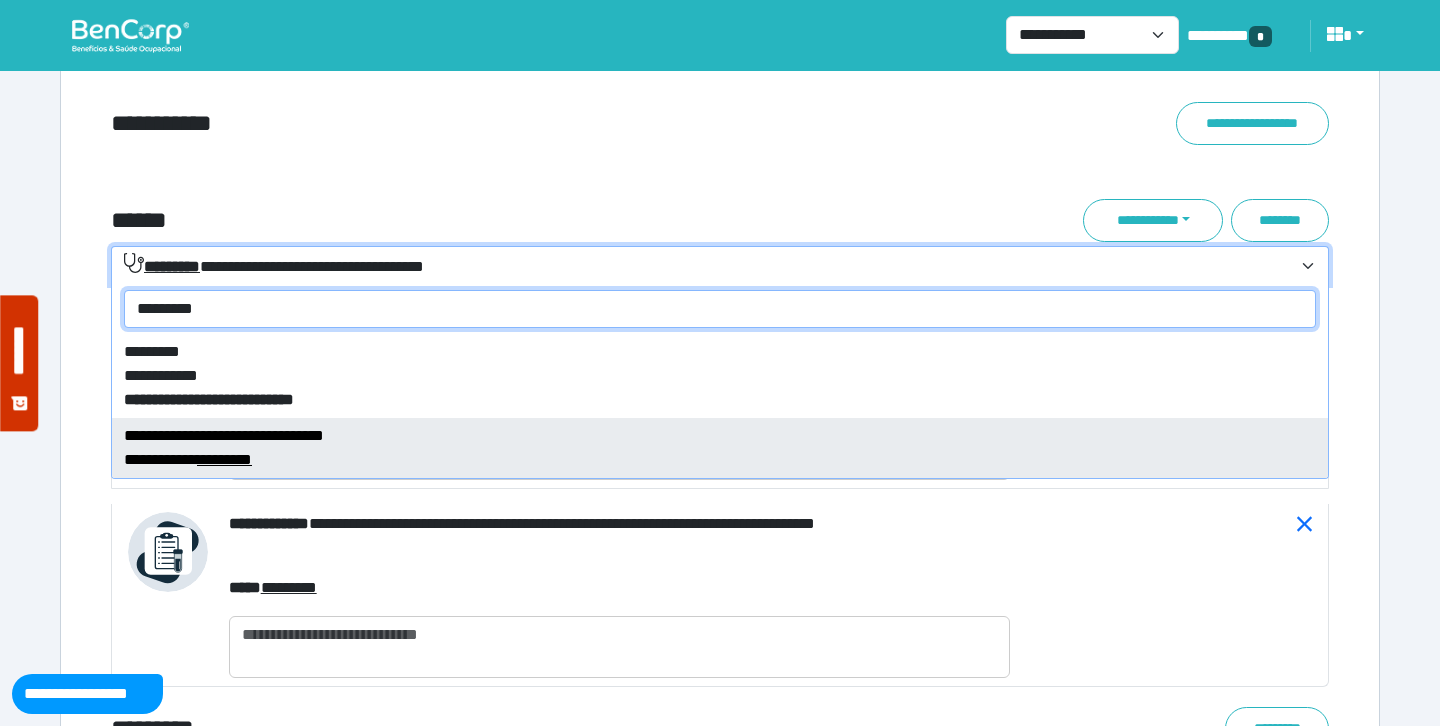 type on "*********" 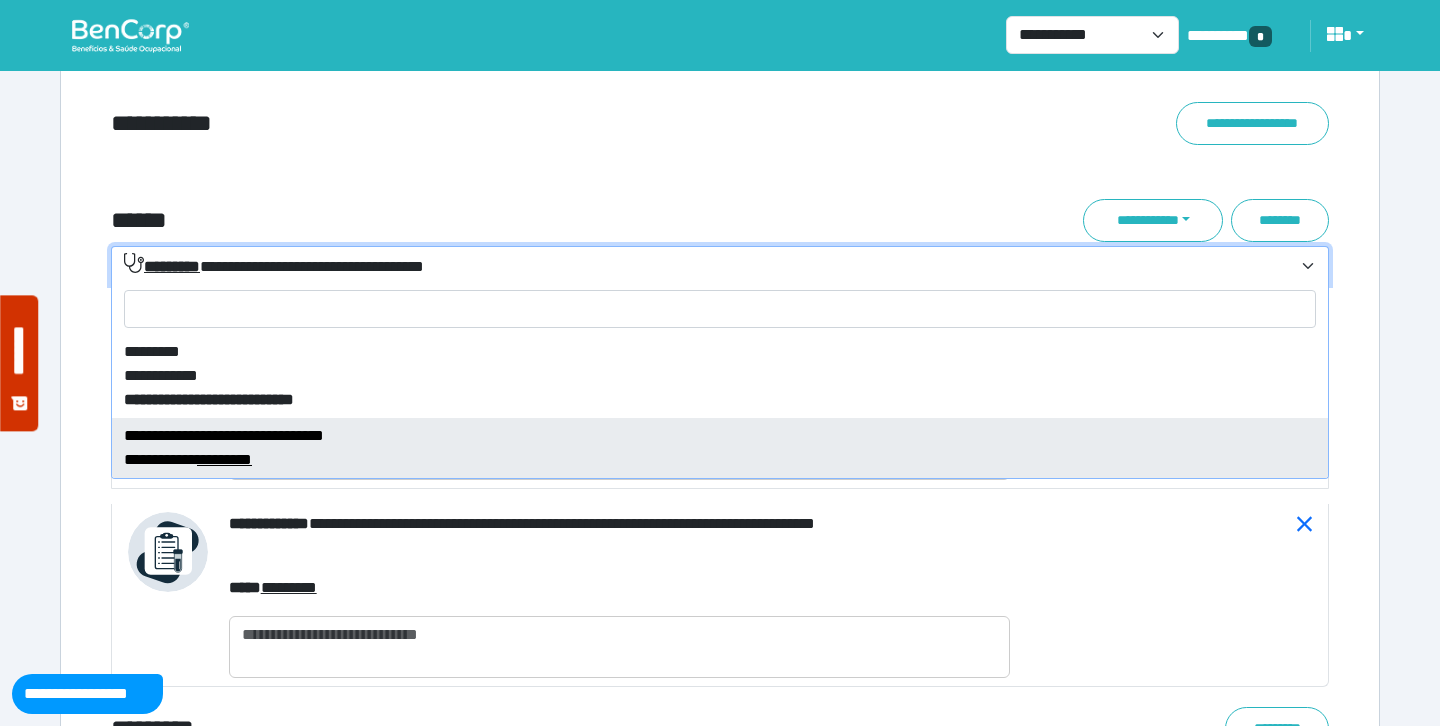 select on "****" 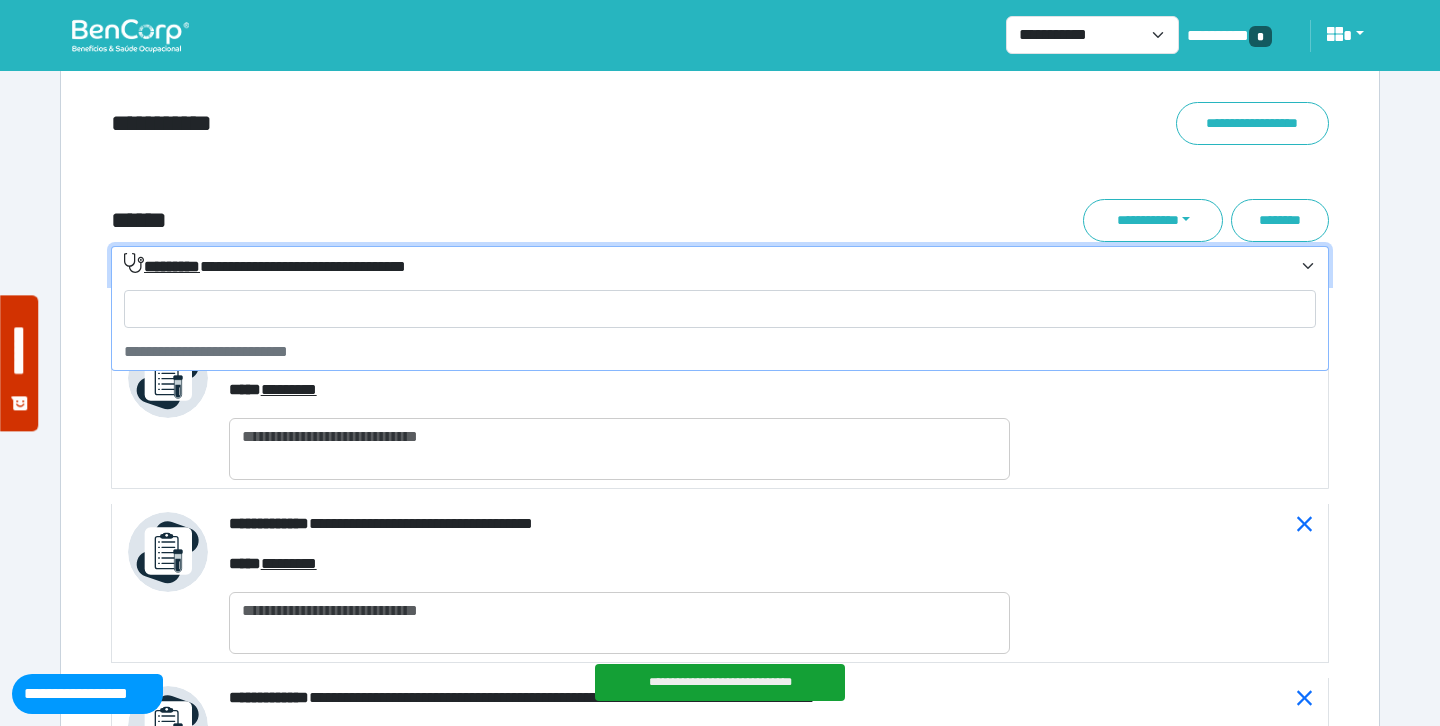 click on "**********" at bounding box center [265, 266] 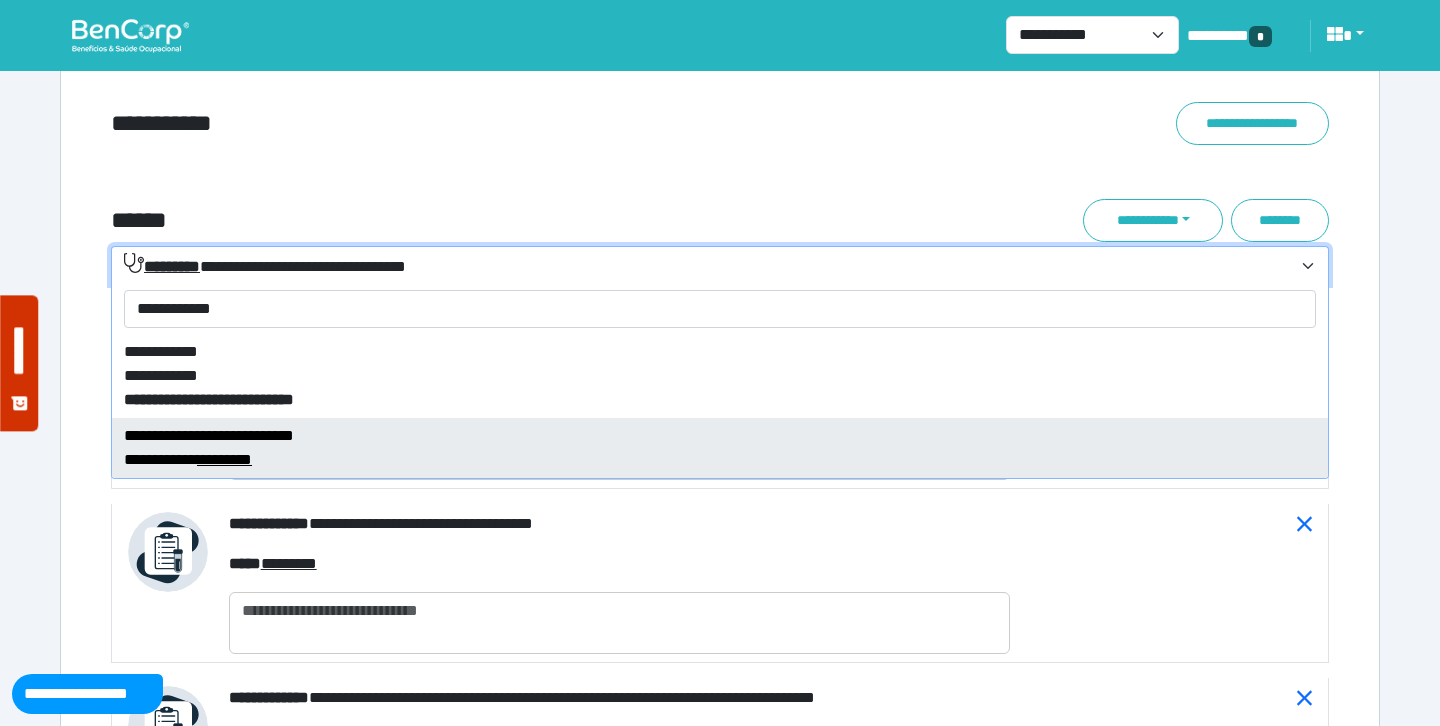 type on "**********" 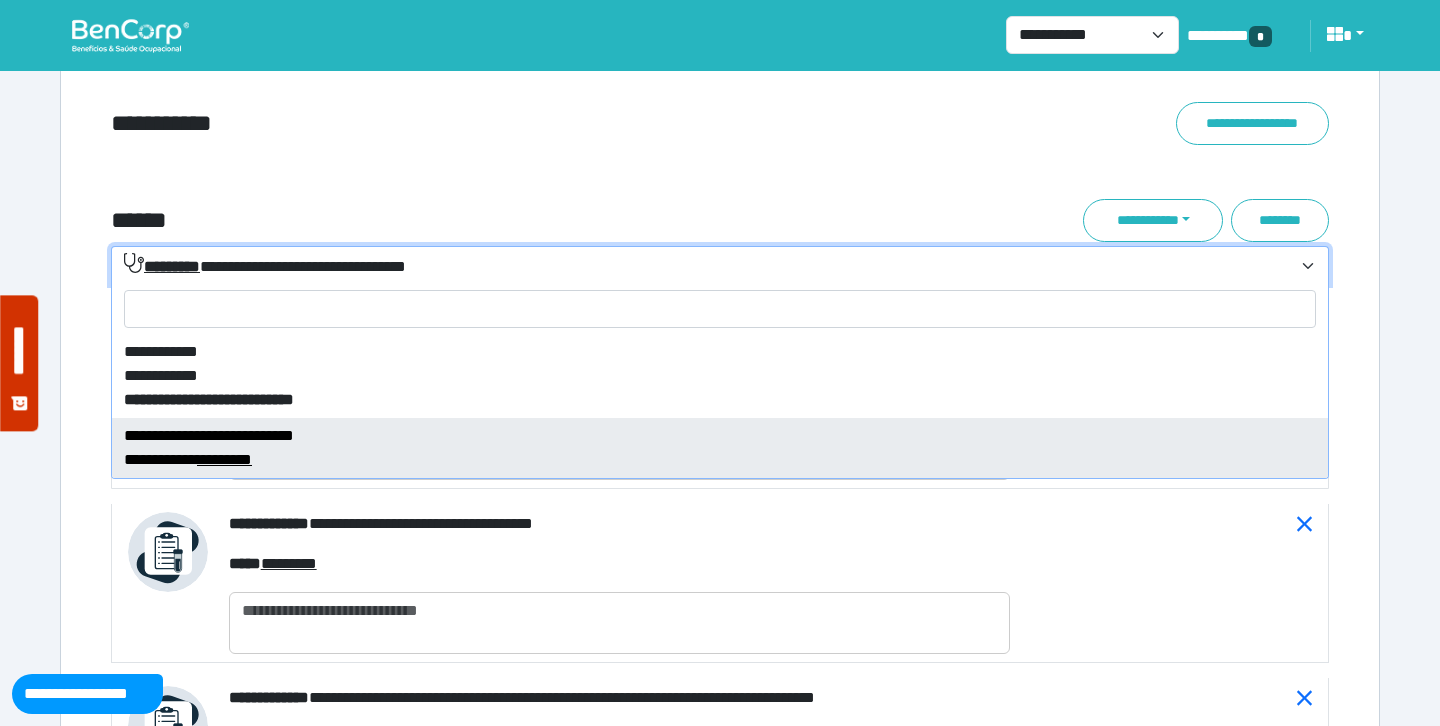 select on "****" 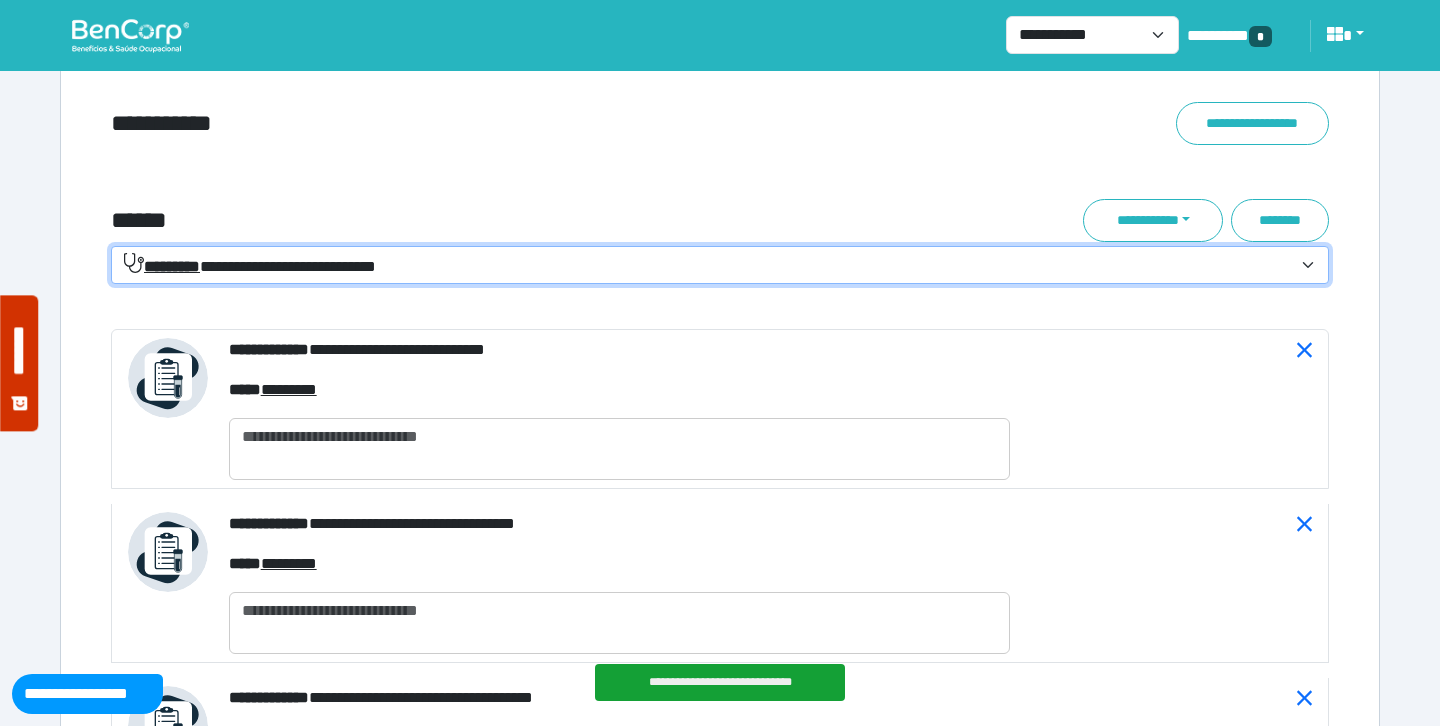 click on "**********" at bounding box center [708, 266] 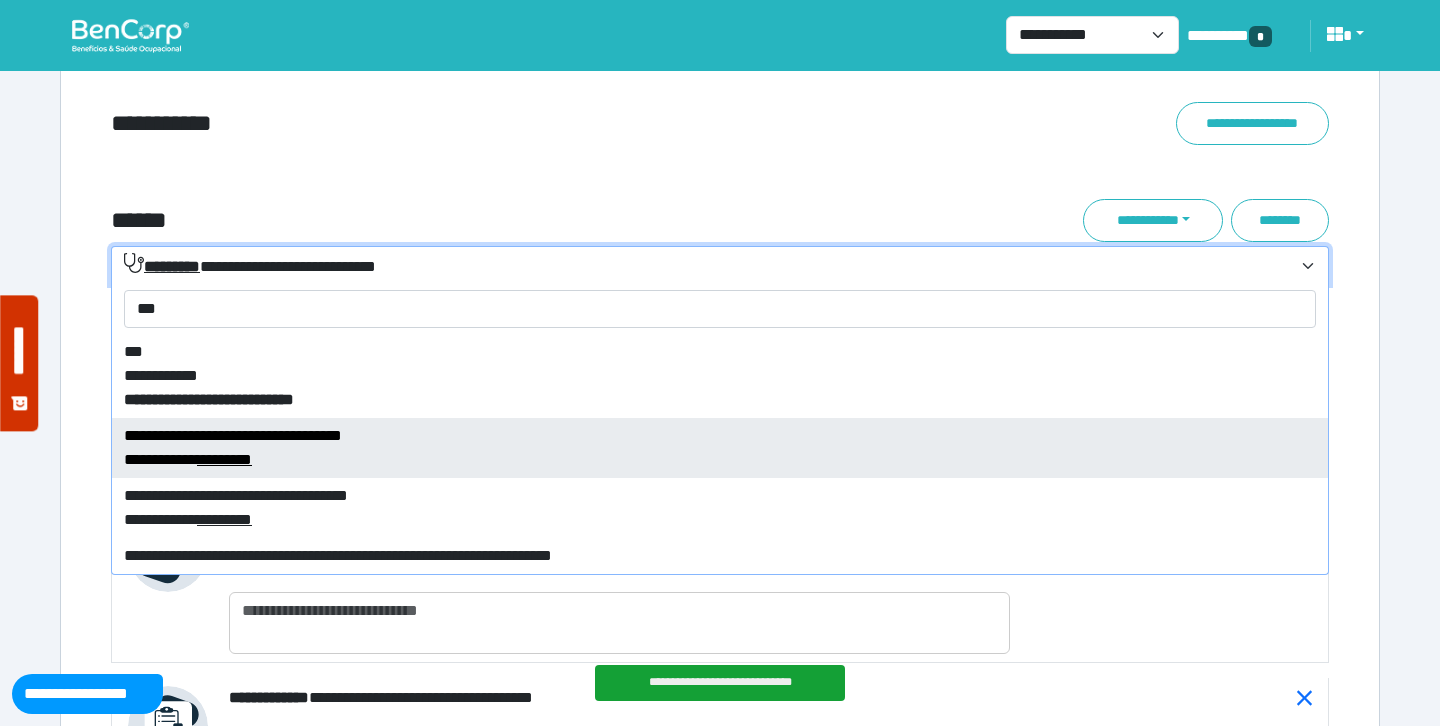 type on "***" 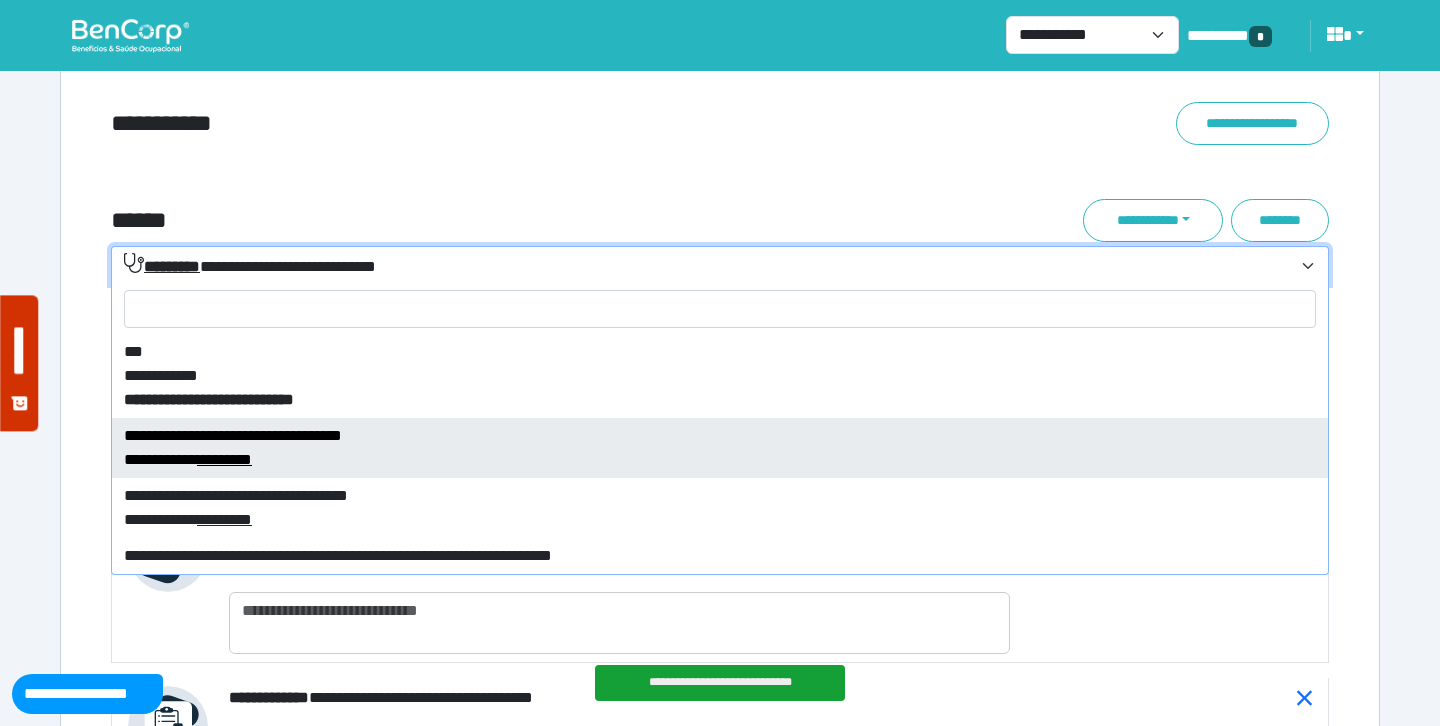 select on "****" 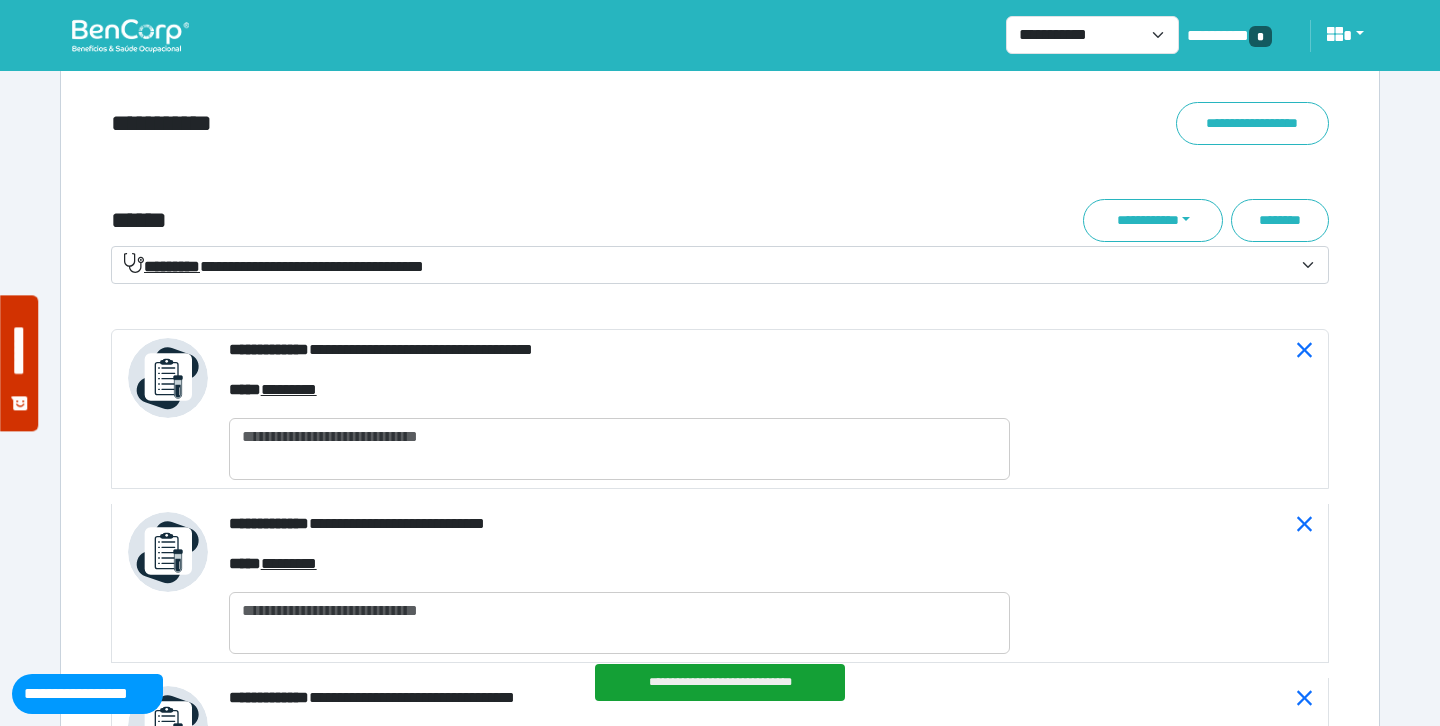 click on "**********" at bounding box center [274, 266] 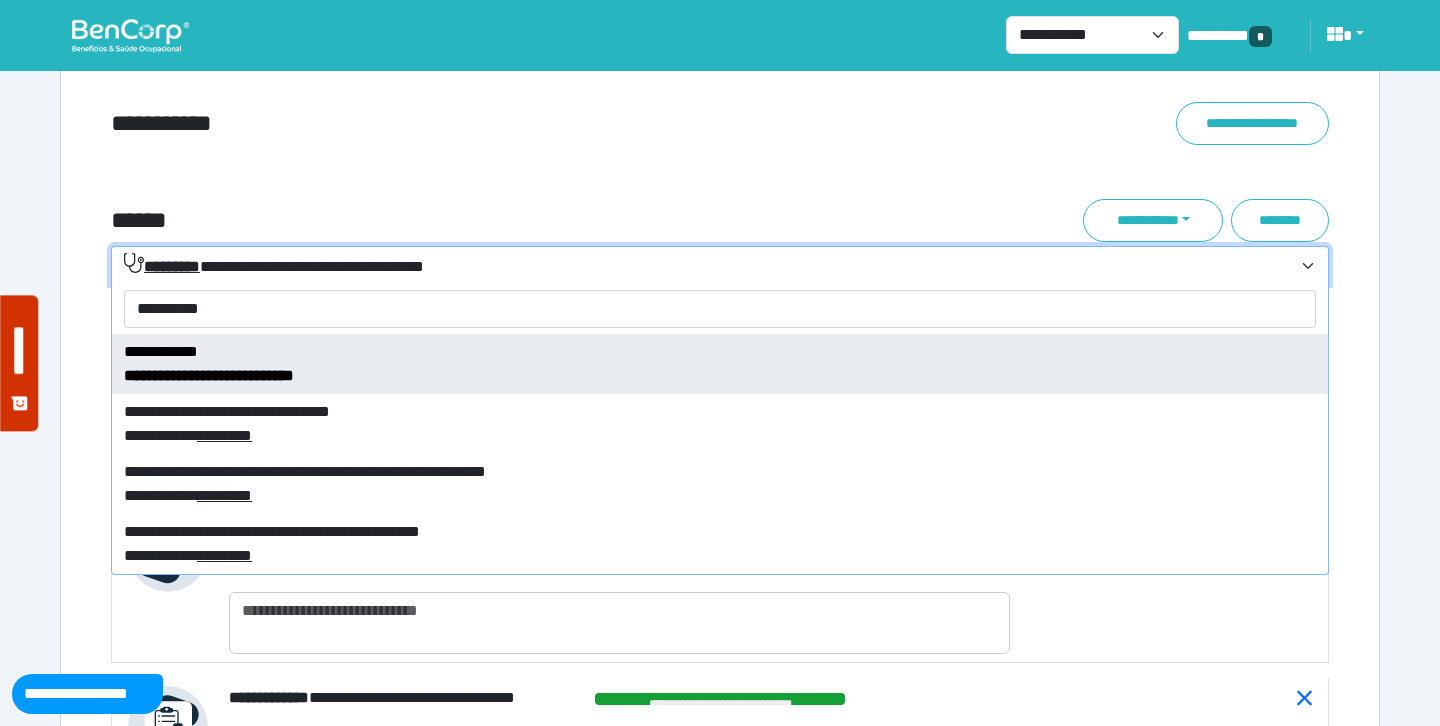 scroll, scrollTop: 0, scrollLeft: 0, axis: both 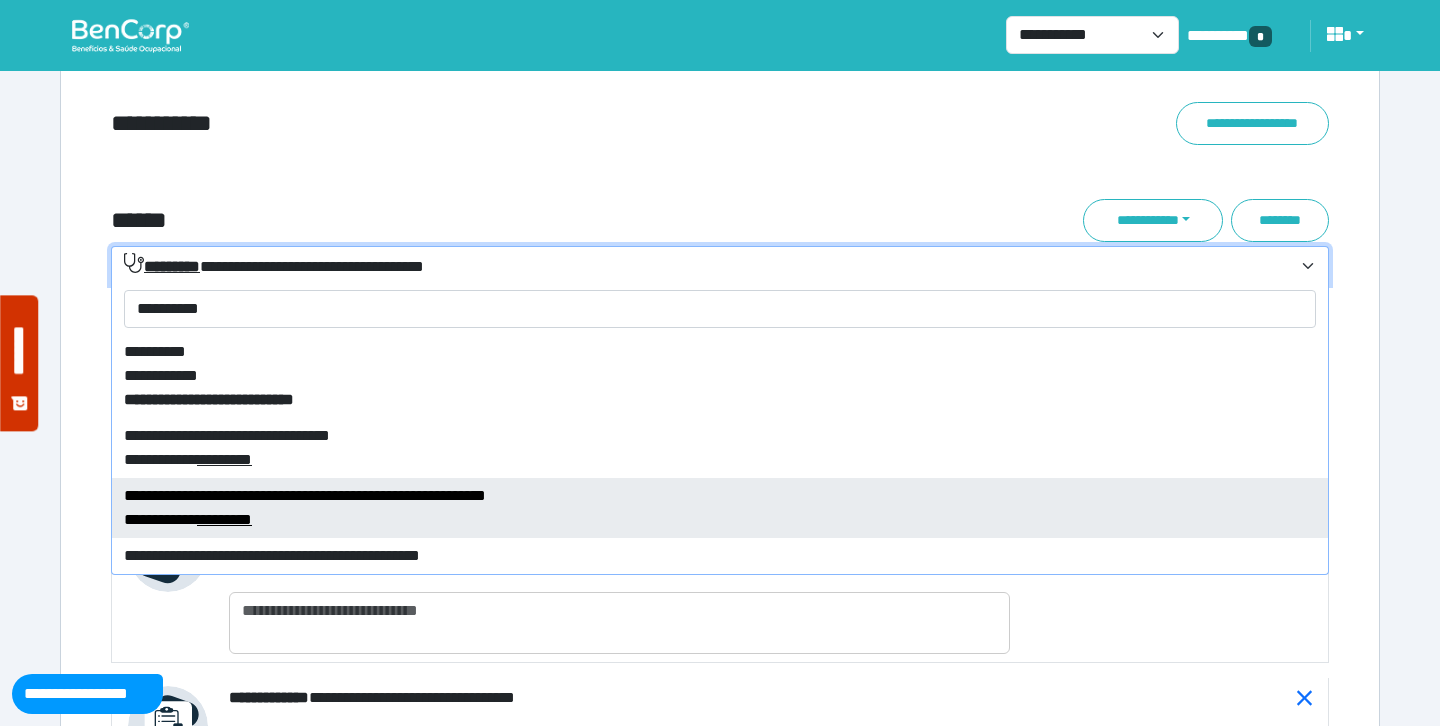 type on "**********" 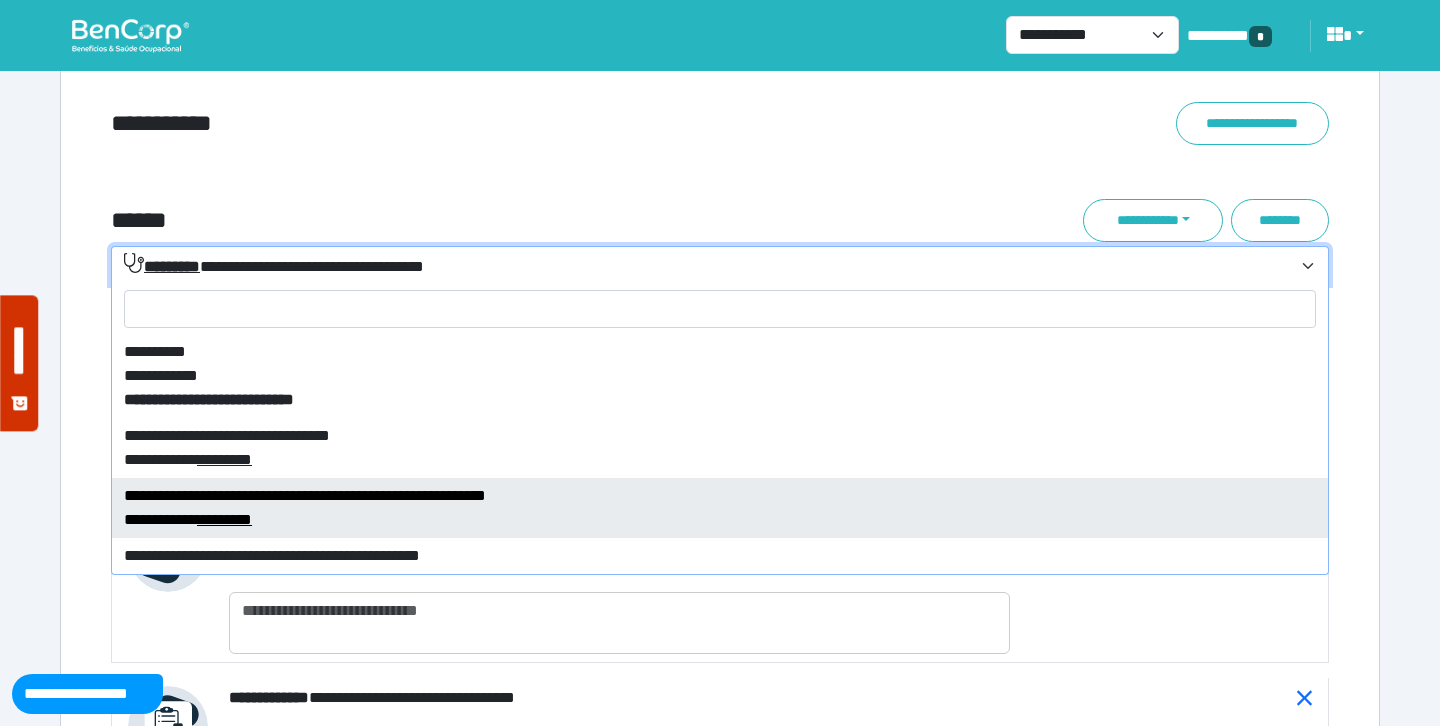 select on "****" 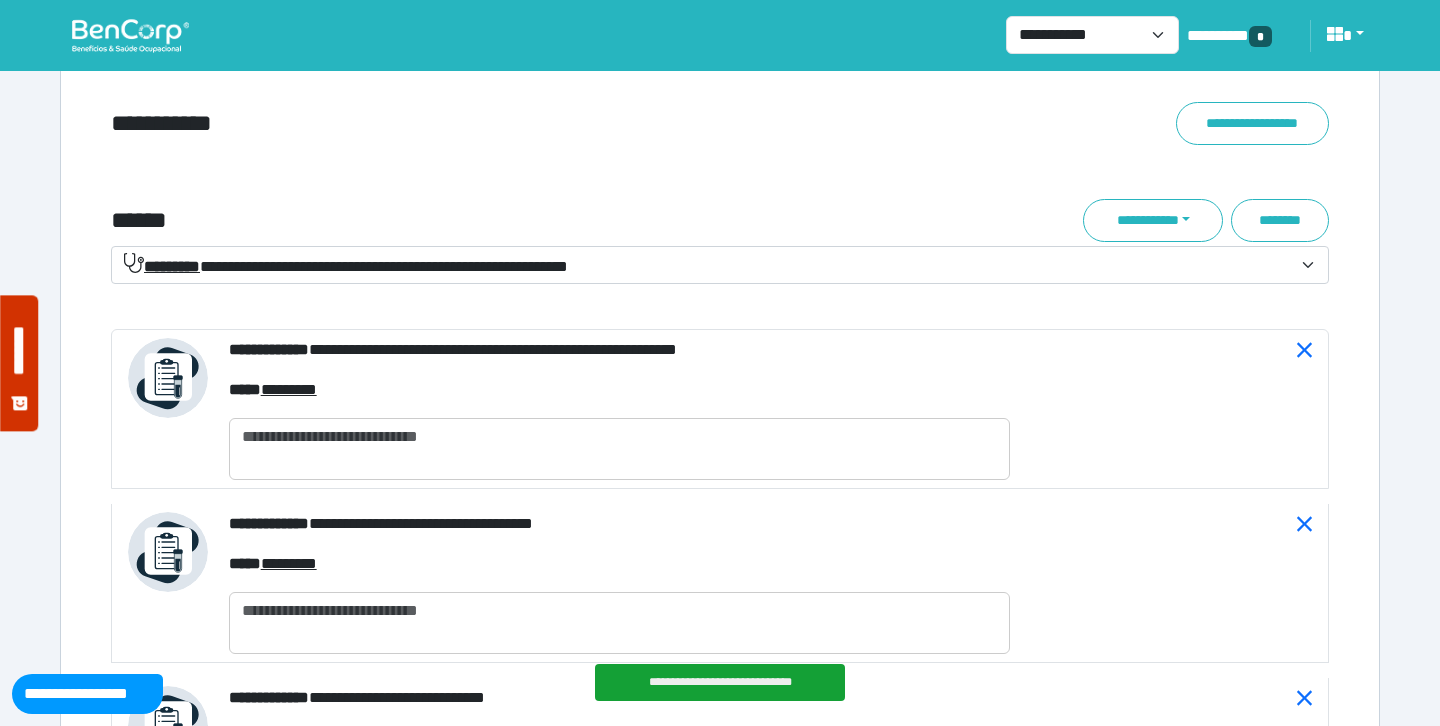 click on "**********" at bounding box center (346, 266) 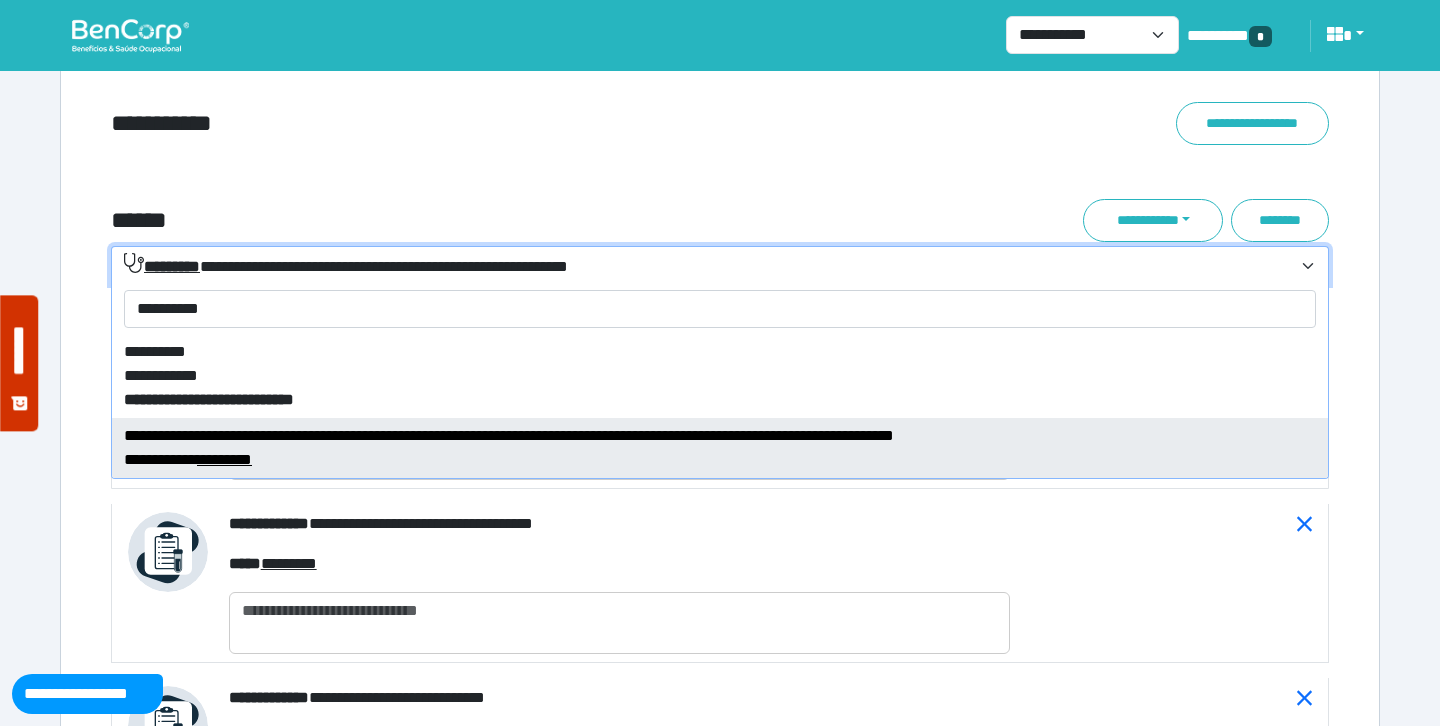 type on "**********" 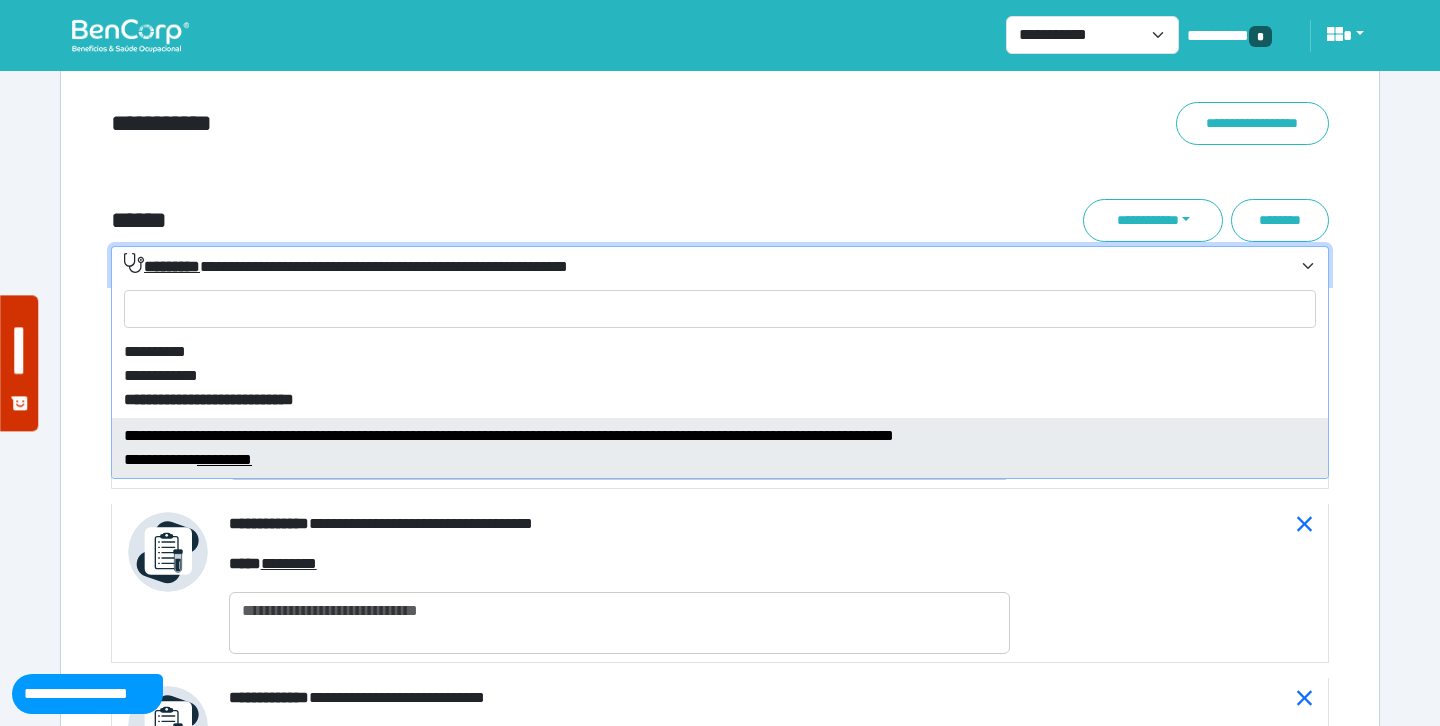 select on "****" 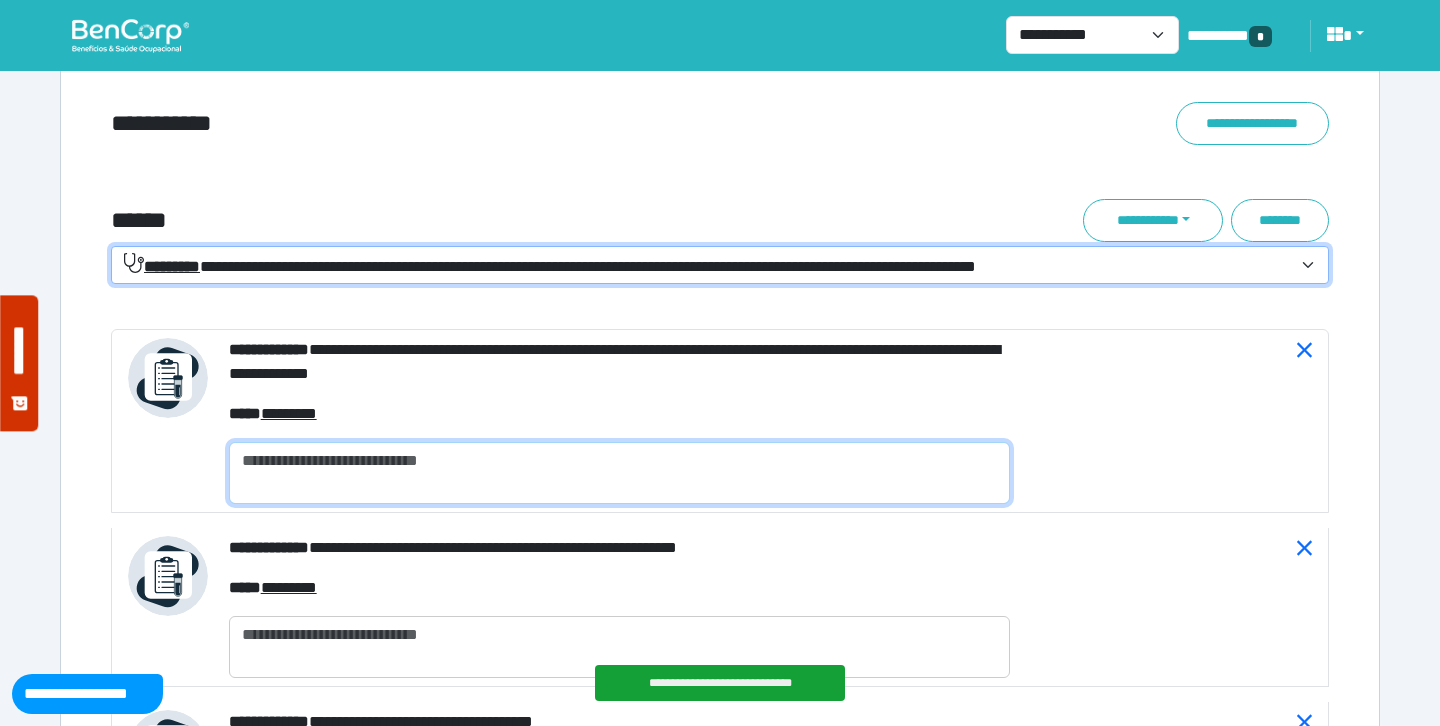 click at bounding box center [619, 473] 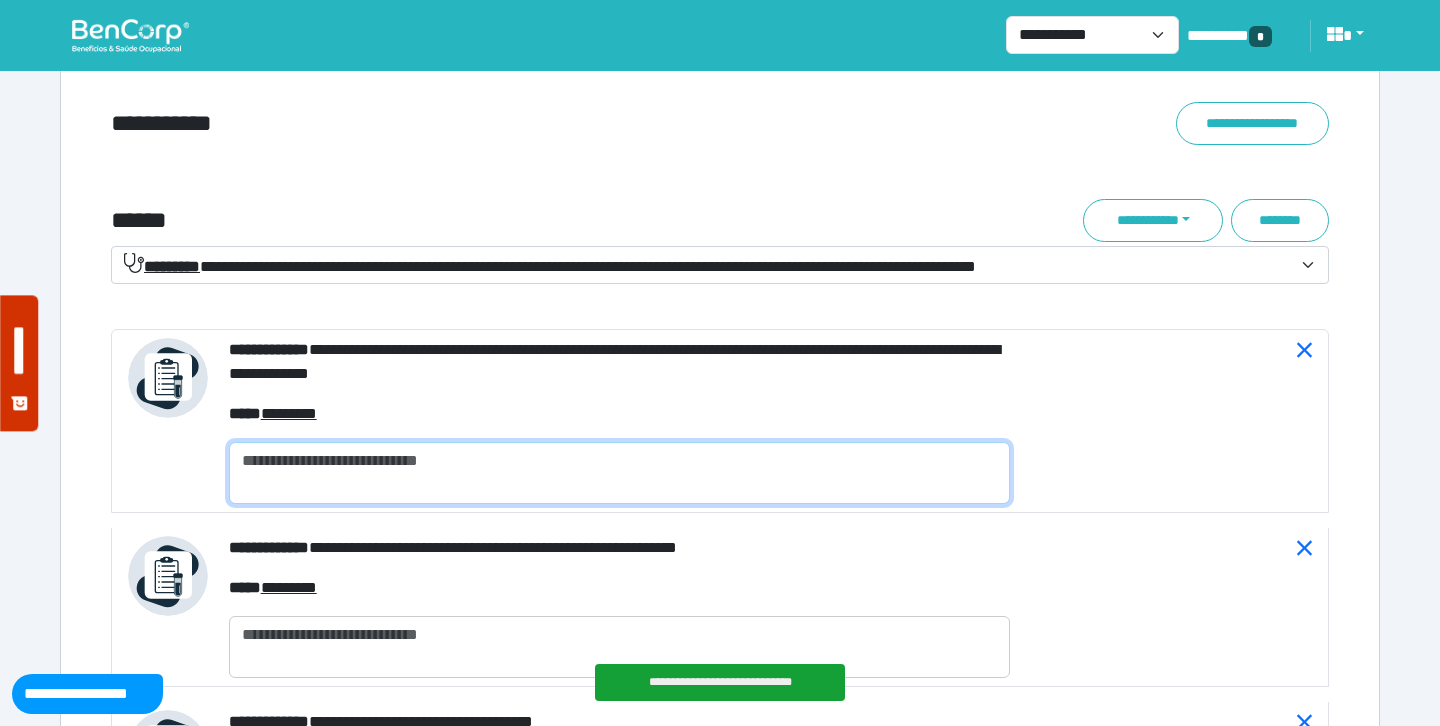 type on "*" 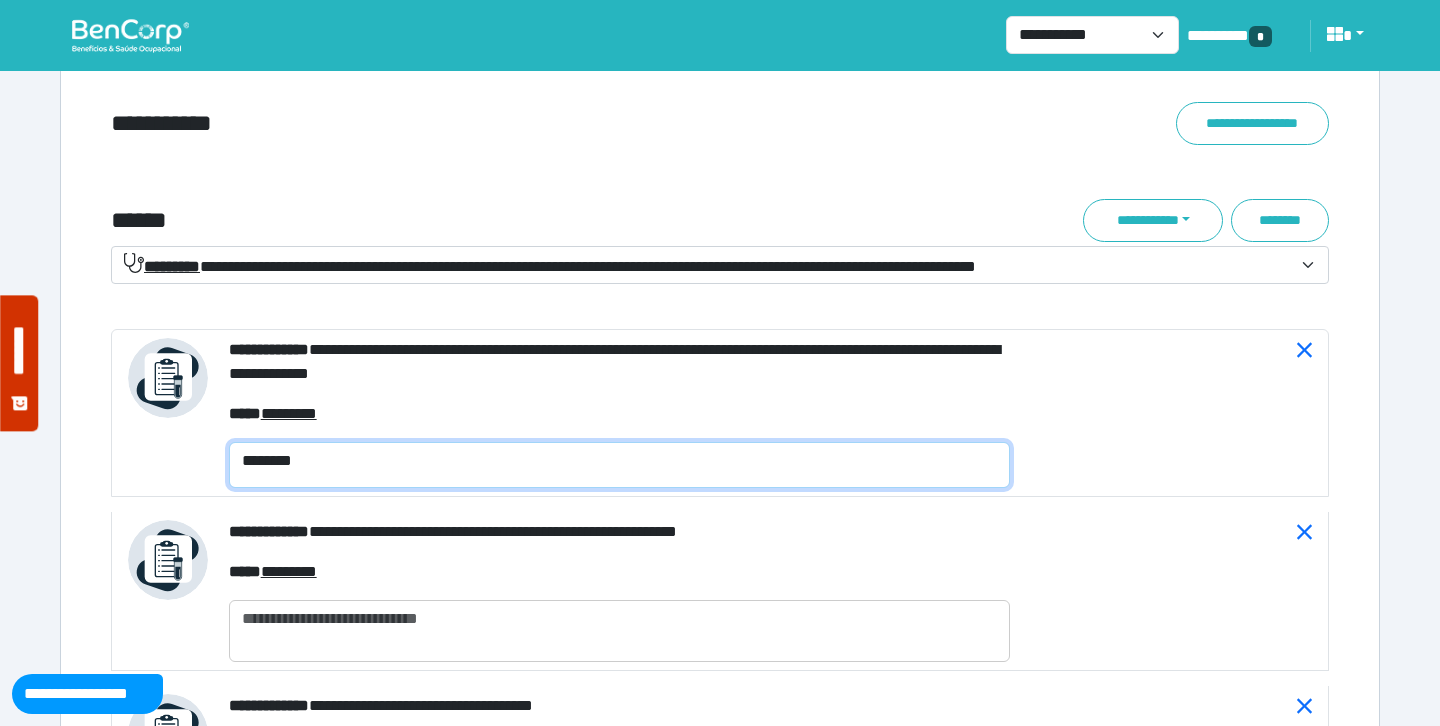 click on "********" at bounding box center [619, 465] 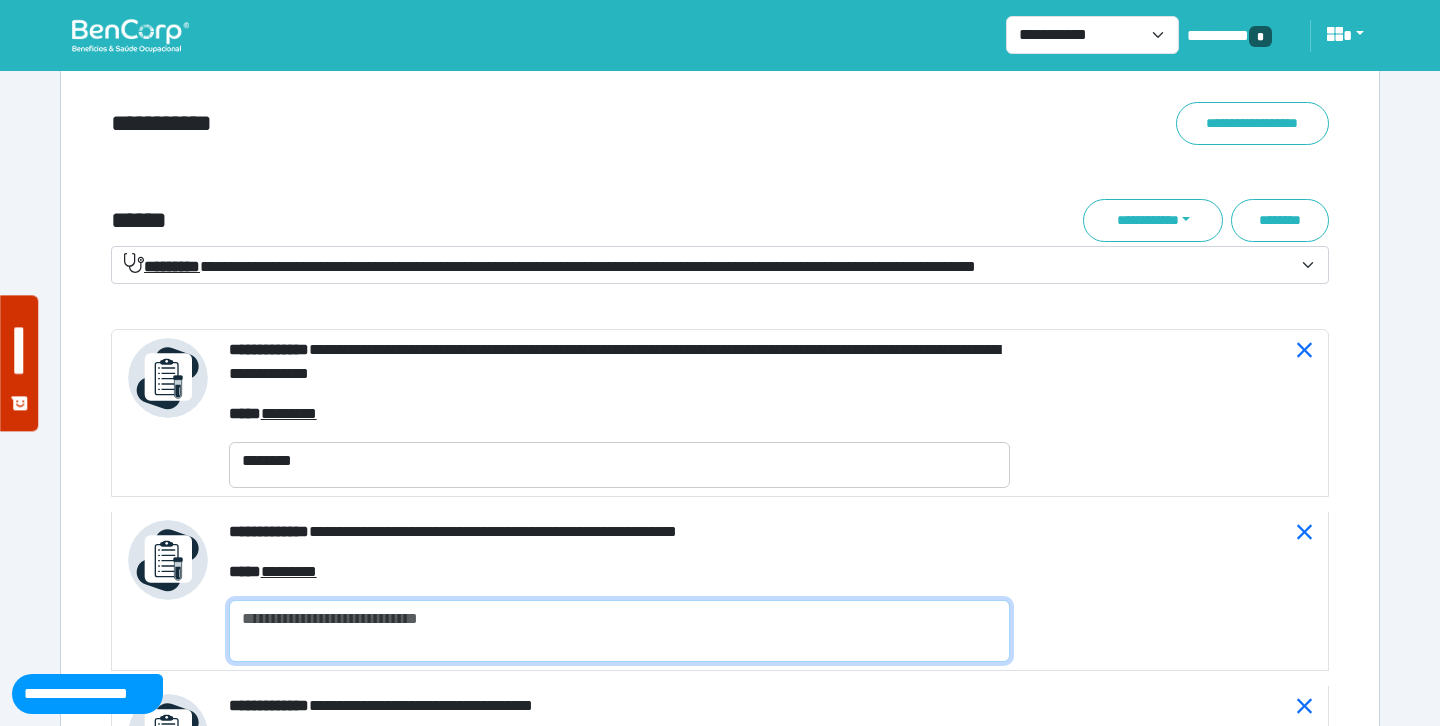 click at bounding box center (619, 631) 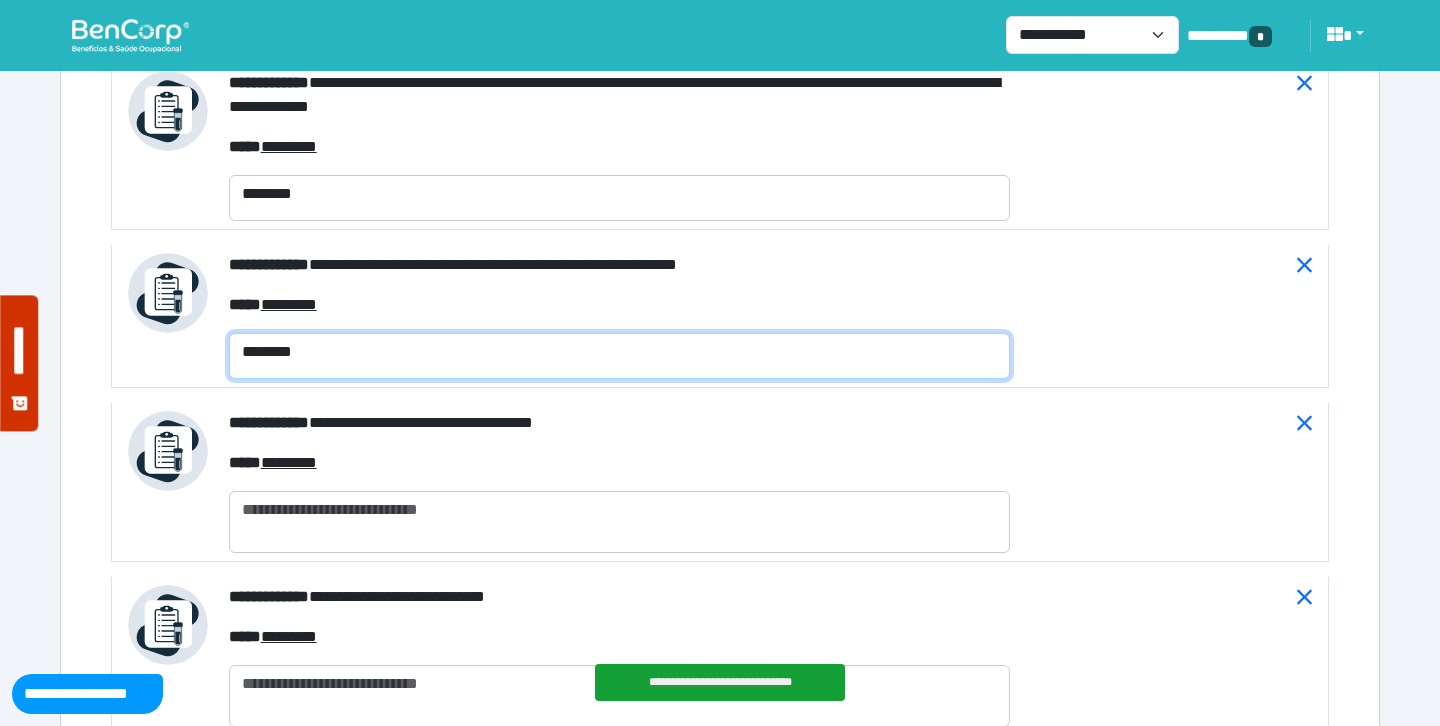 type on "********" 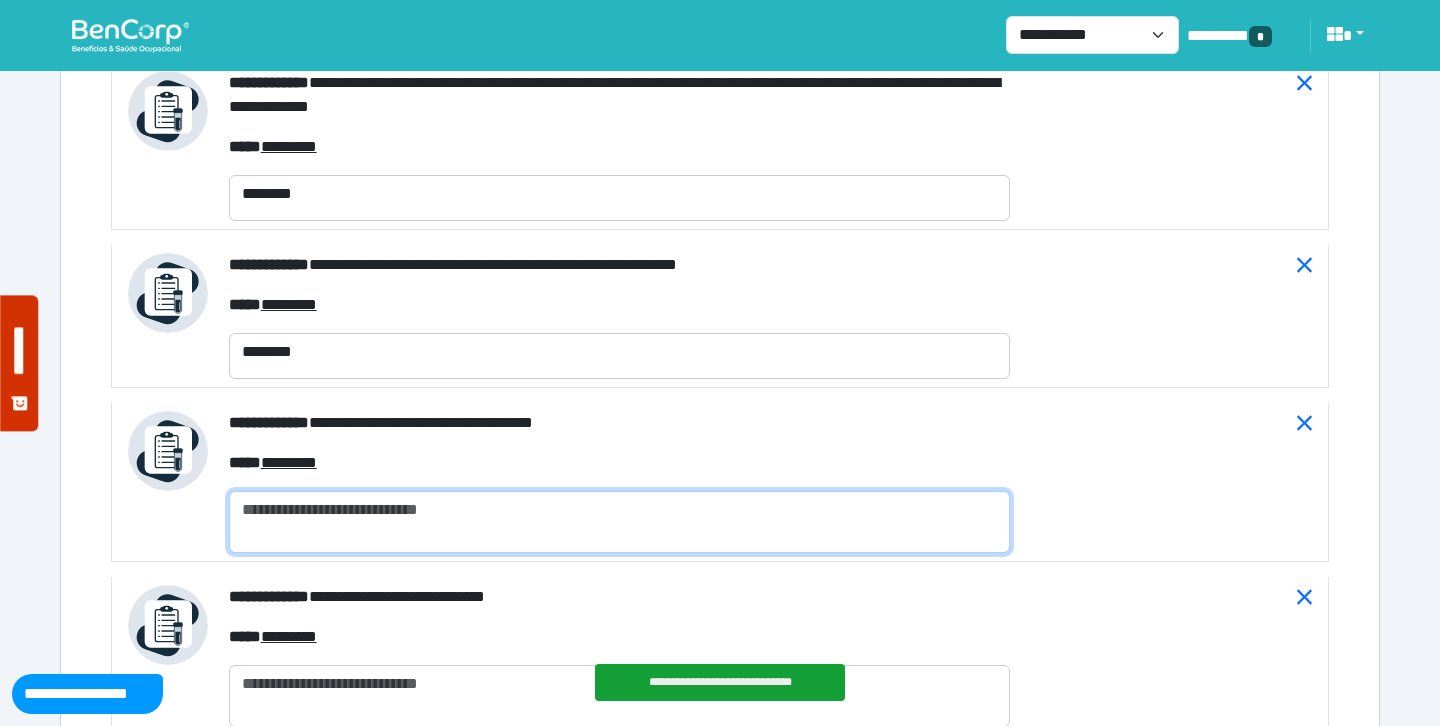 click at bounding box center (619, 522) 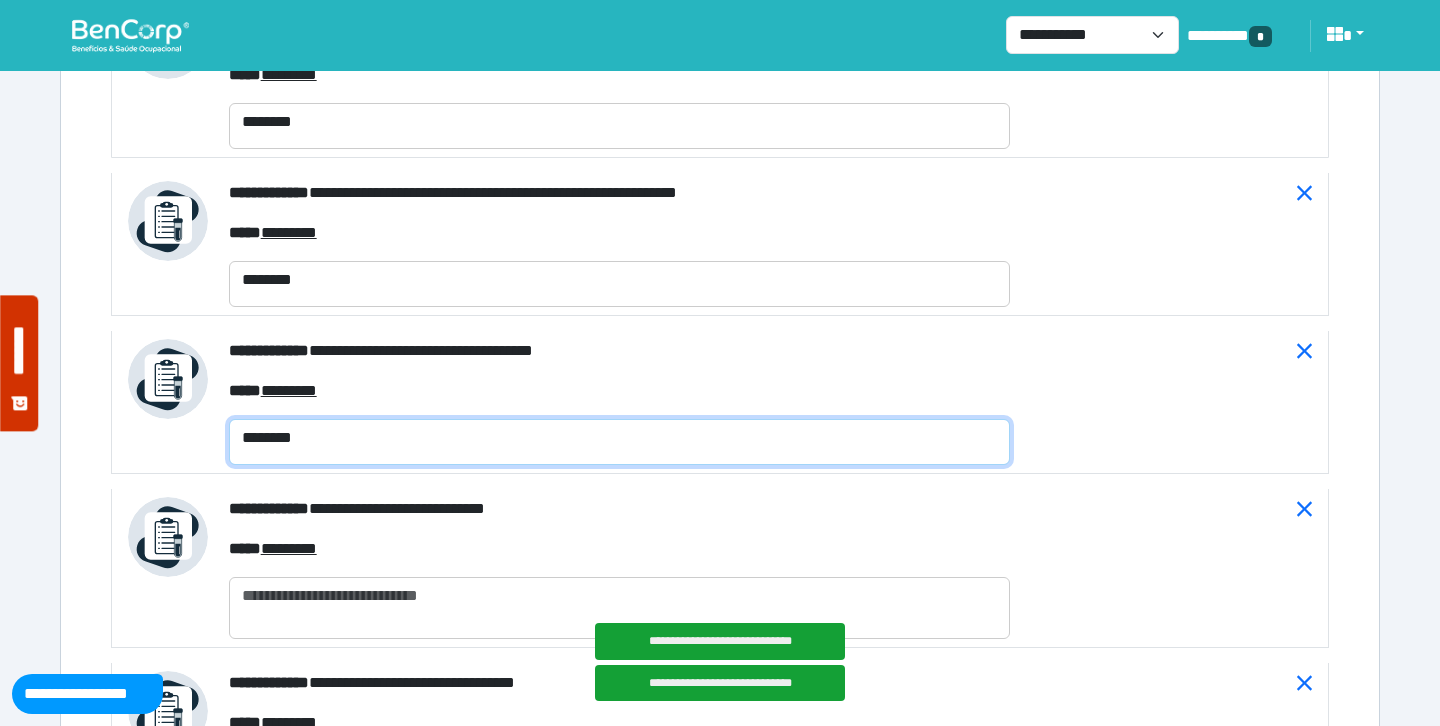 scroll, scrollTop: 7680, scrollLeft: 0, axis: vertical 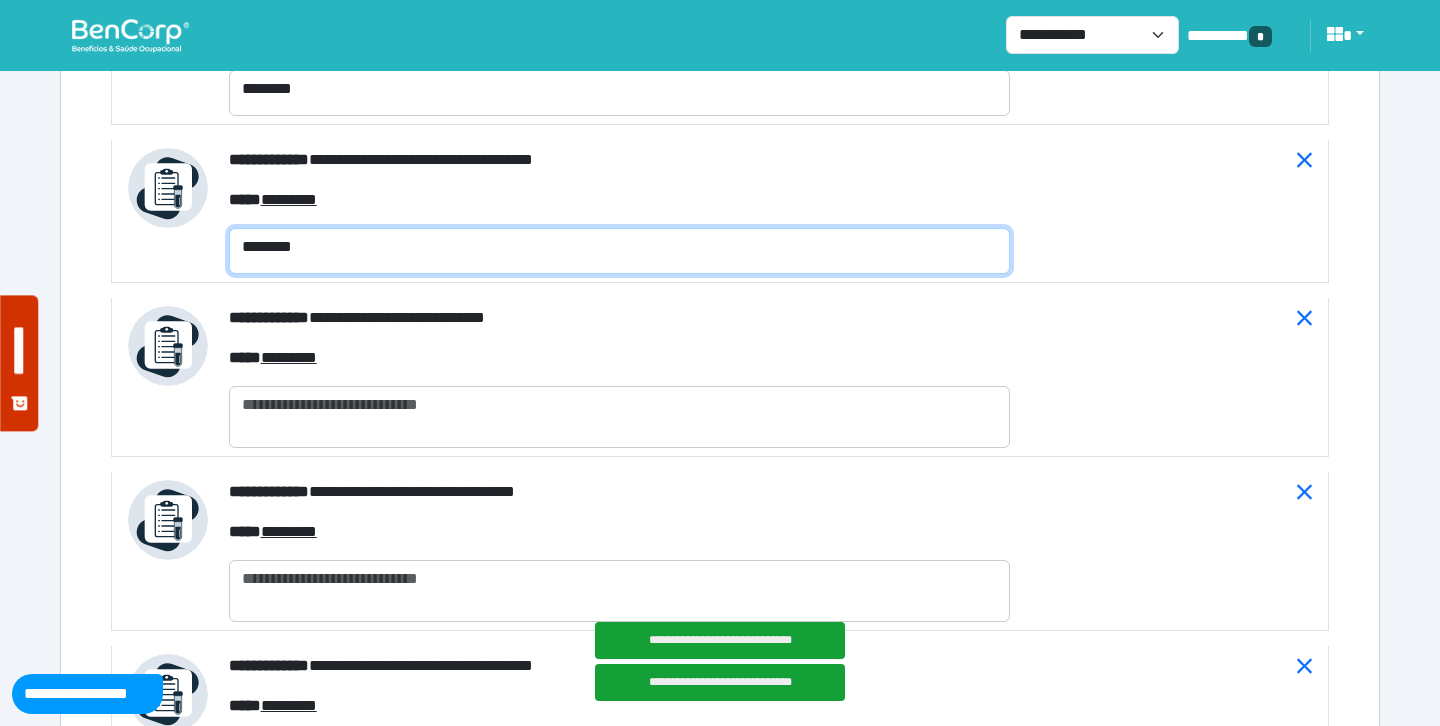 type on "********" 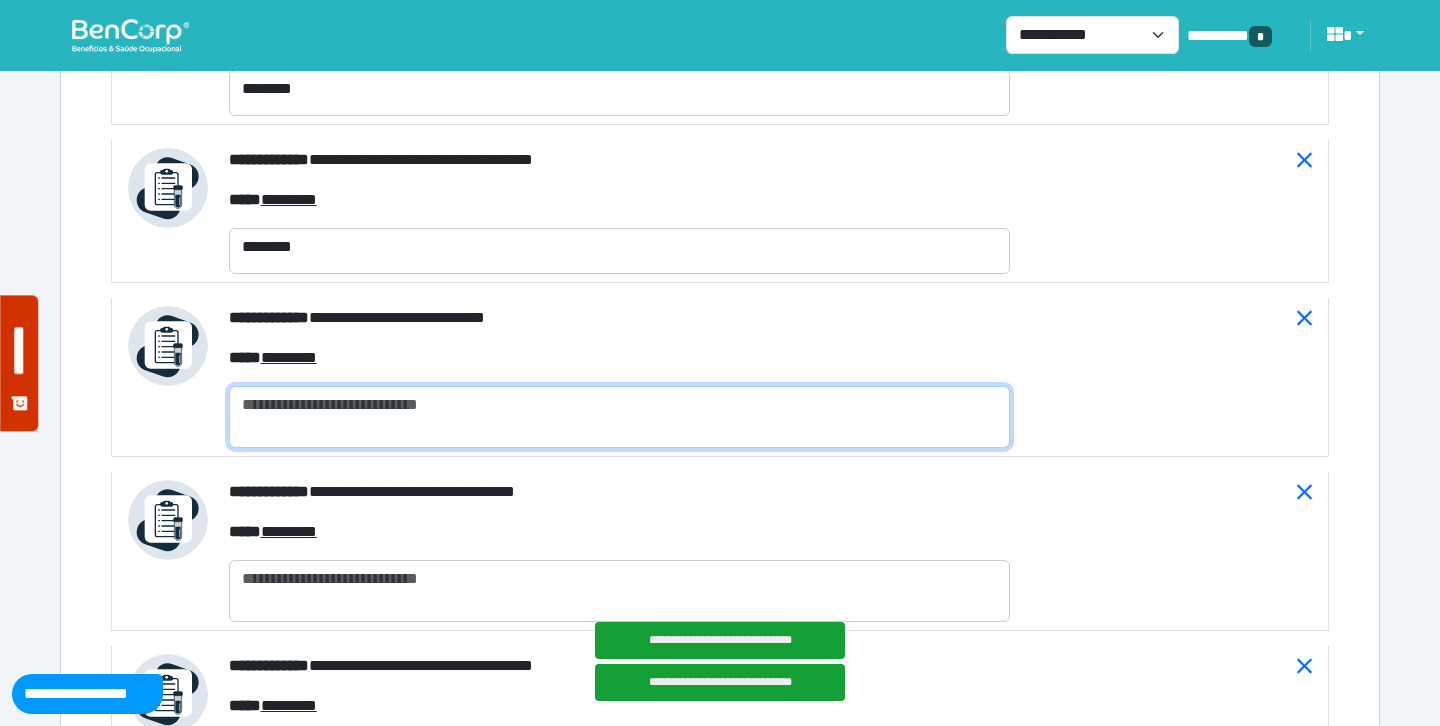 click at bounding box center [619, 417] 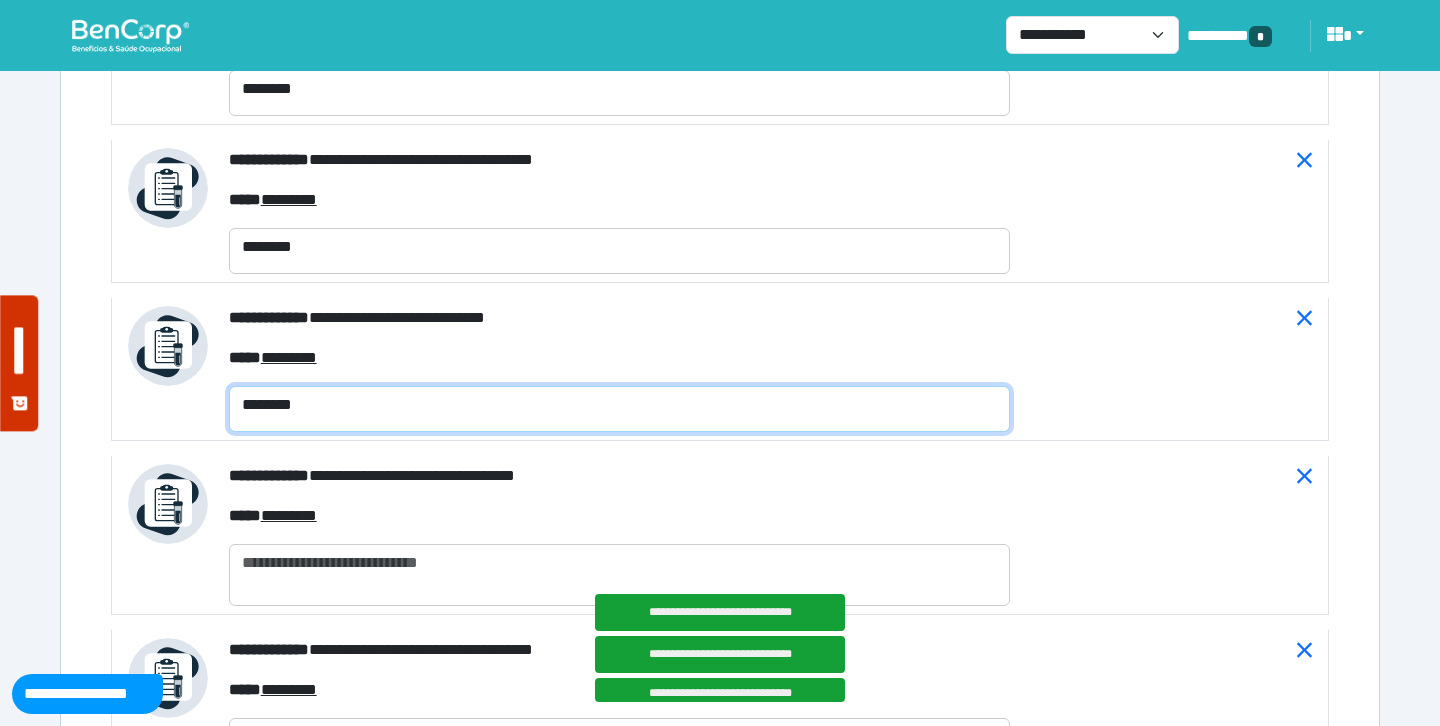 type on "********" 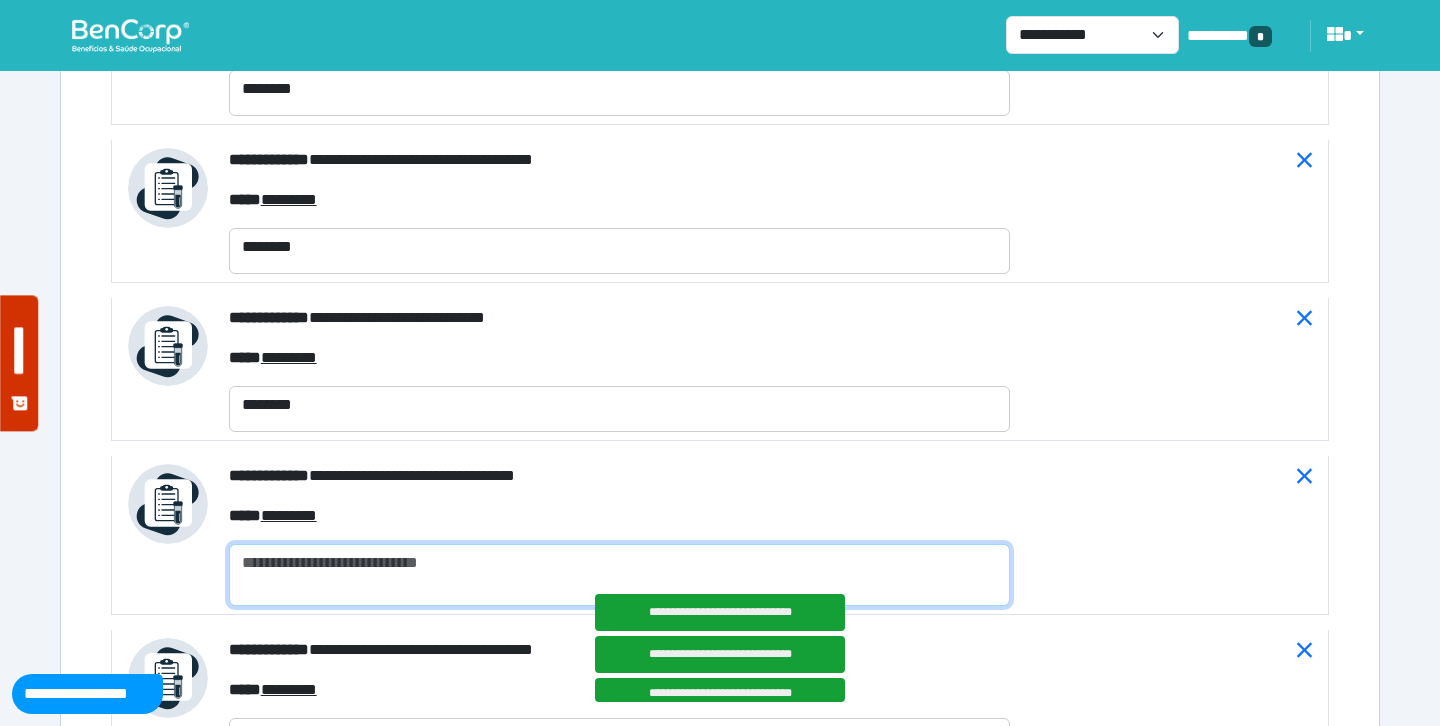 click at bounding box center [619, 575] 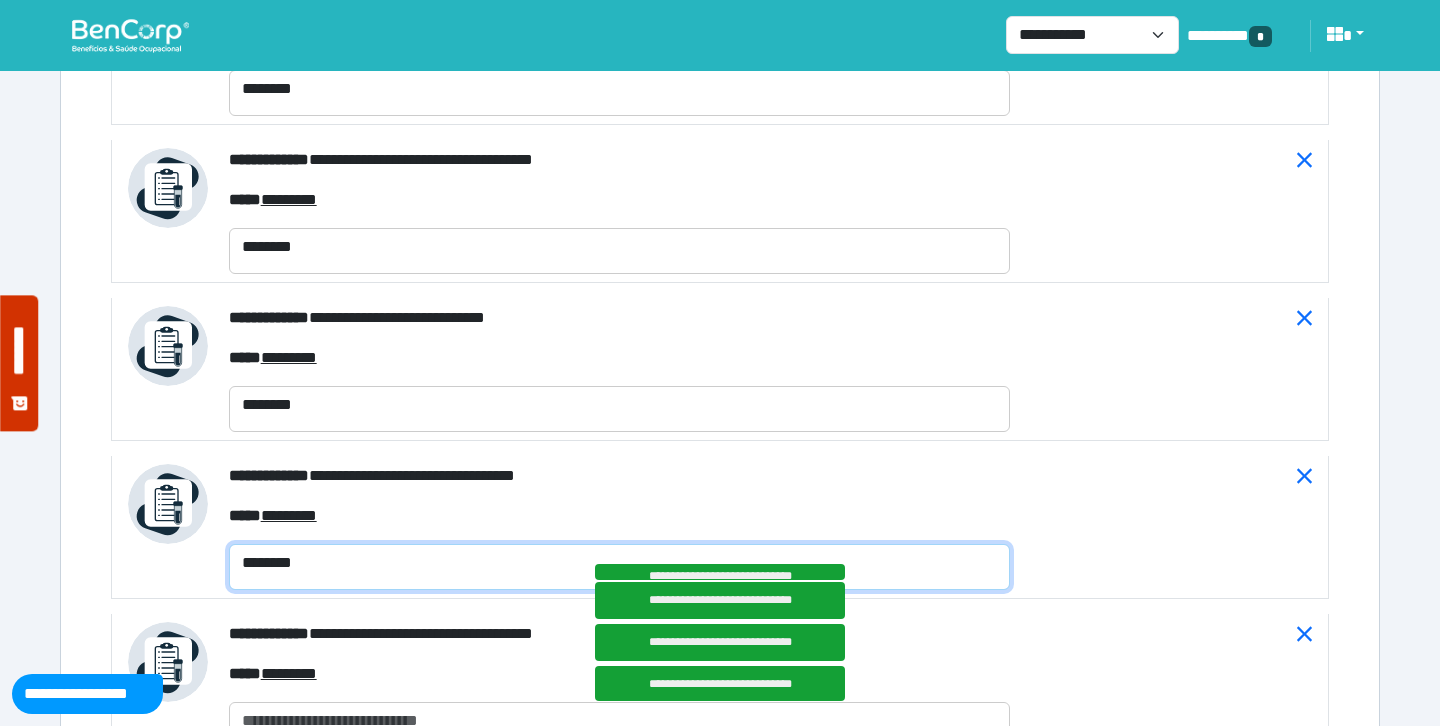 scroll, scrollTop: 7910, scrollLeft: 0, axis: vertical 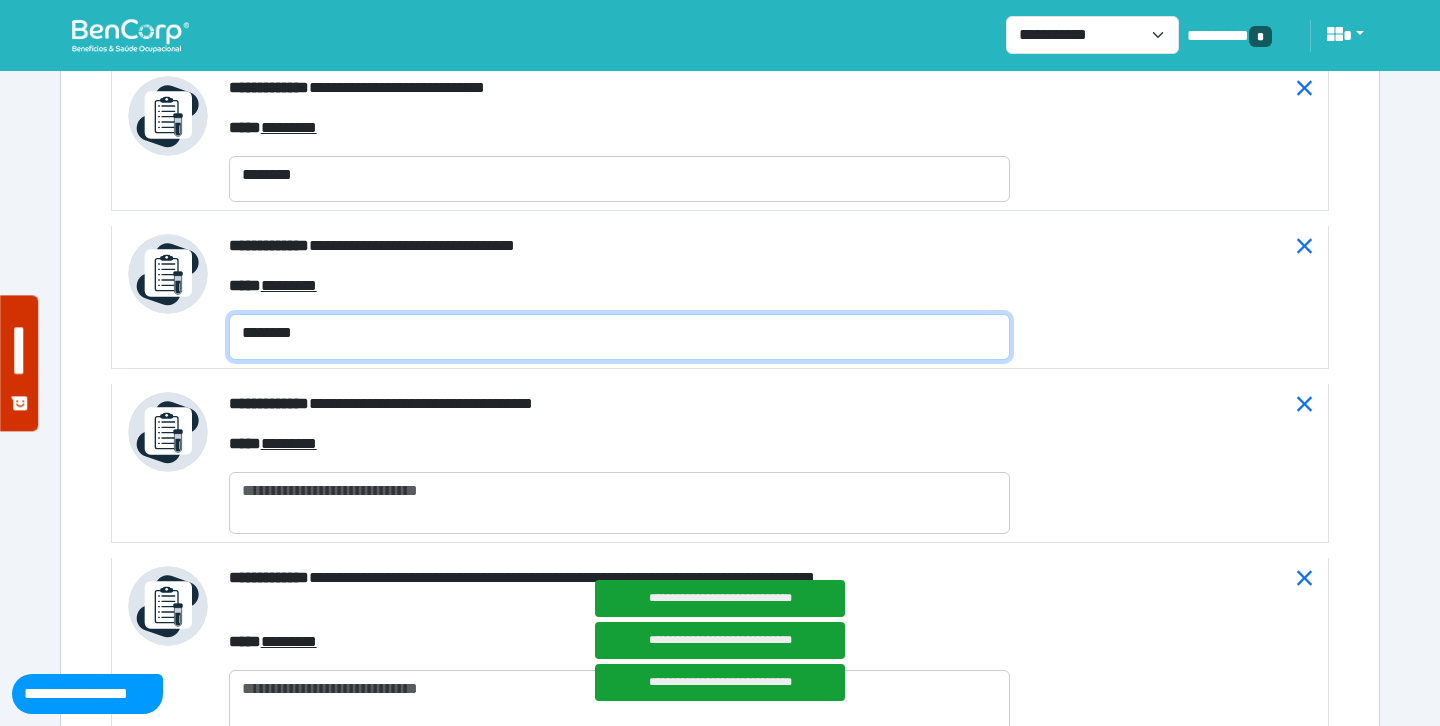 type on "********" 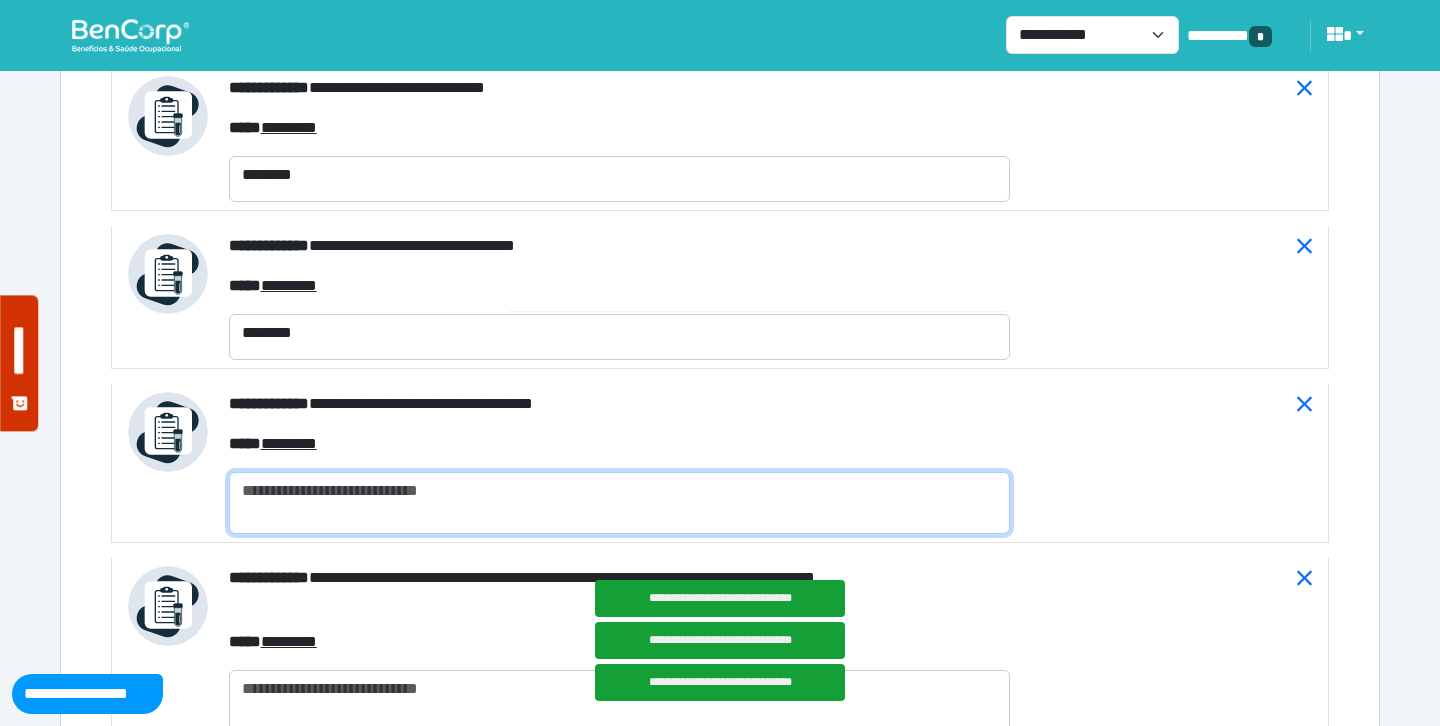 click at bounding box center (619, 503) 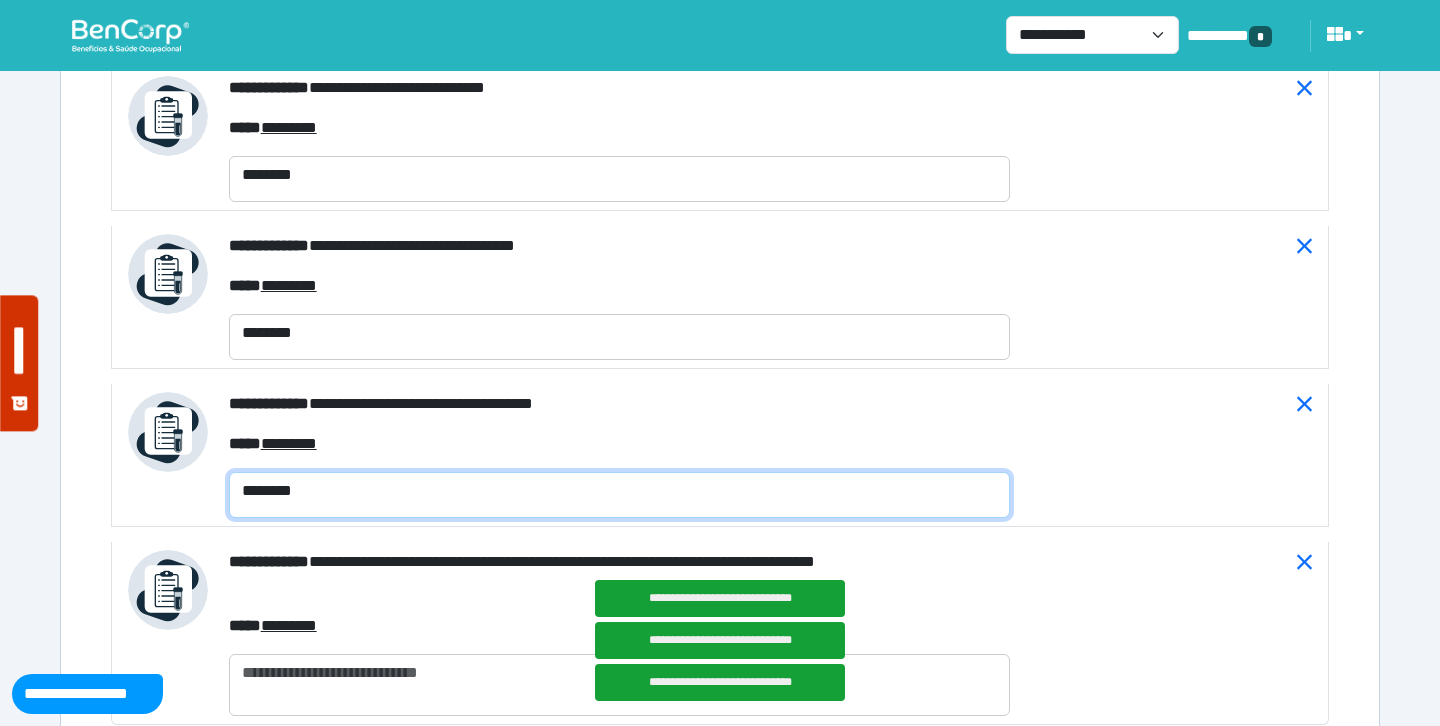 type on "********" 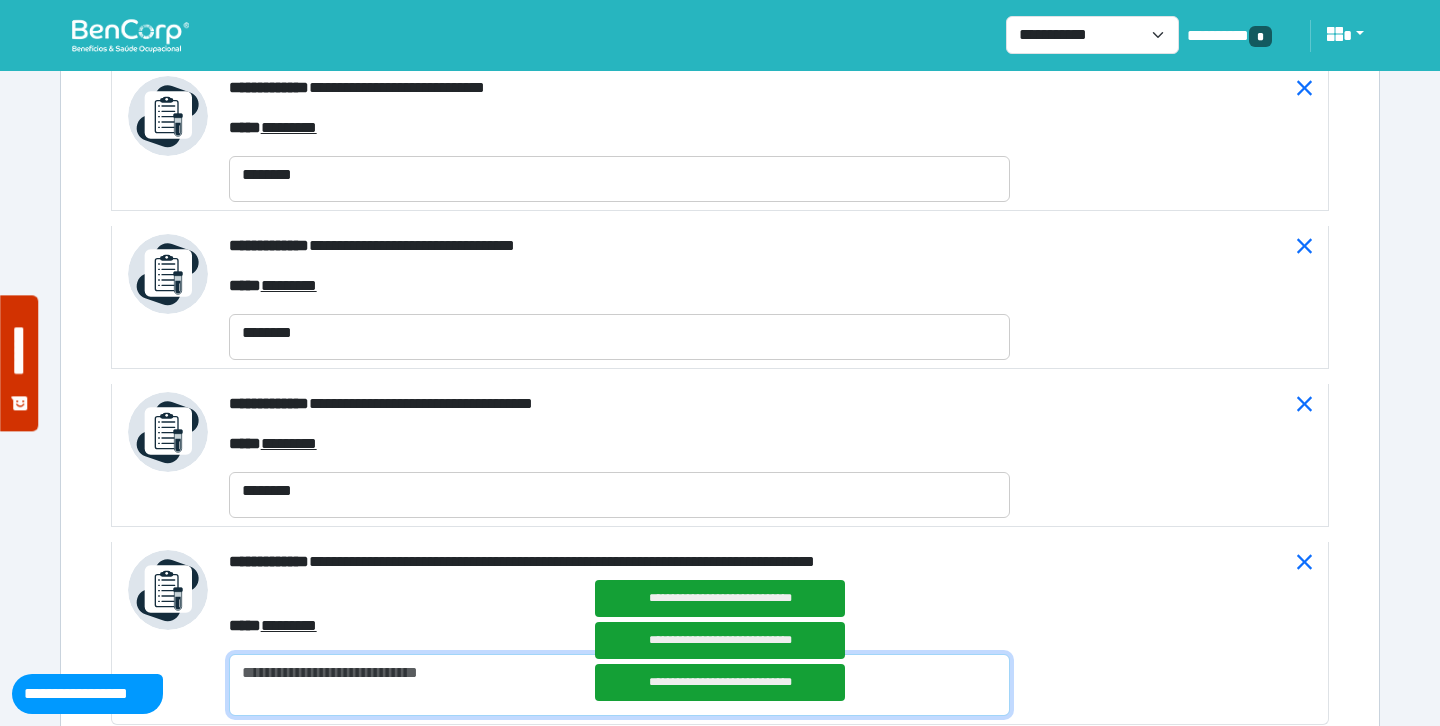 click at bounding box center (619, 685) 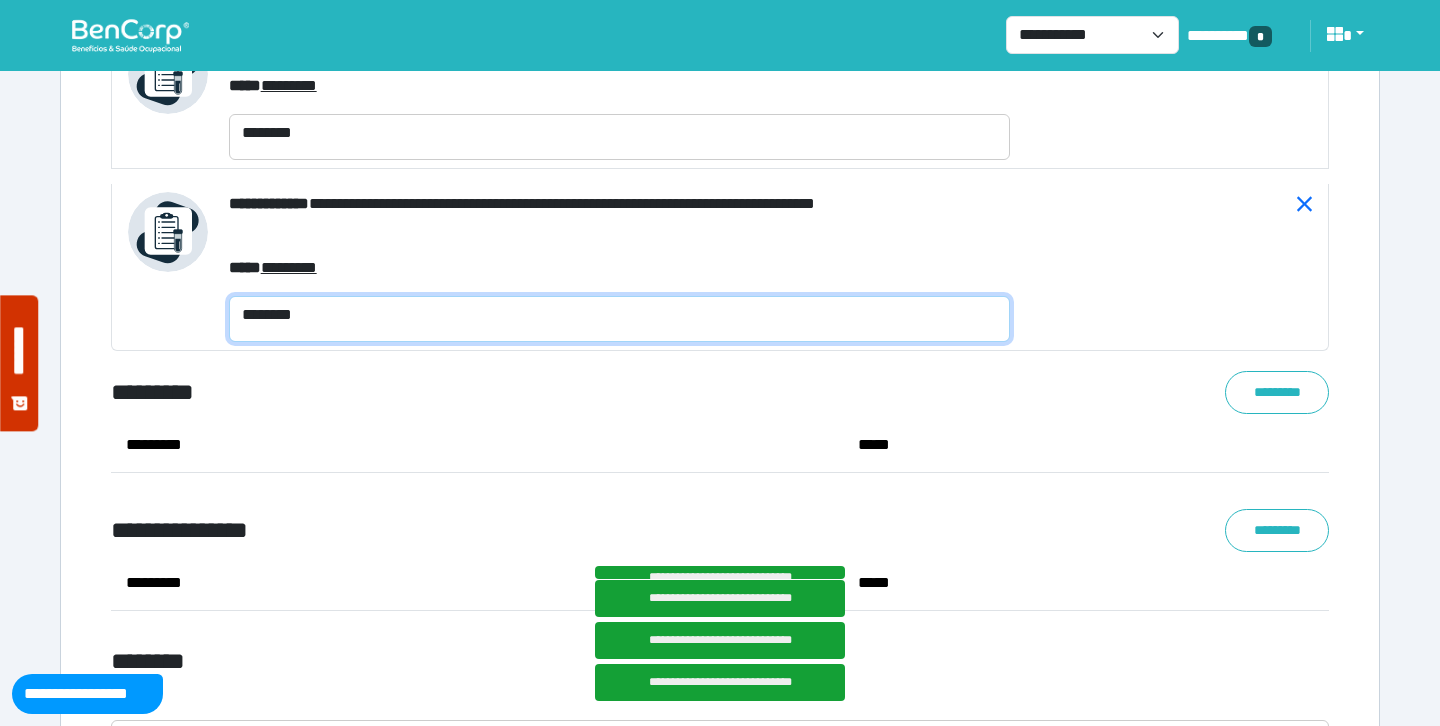 scroll, scrollTop: 8300, scrollLeft: 0, axis: vertical 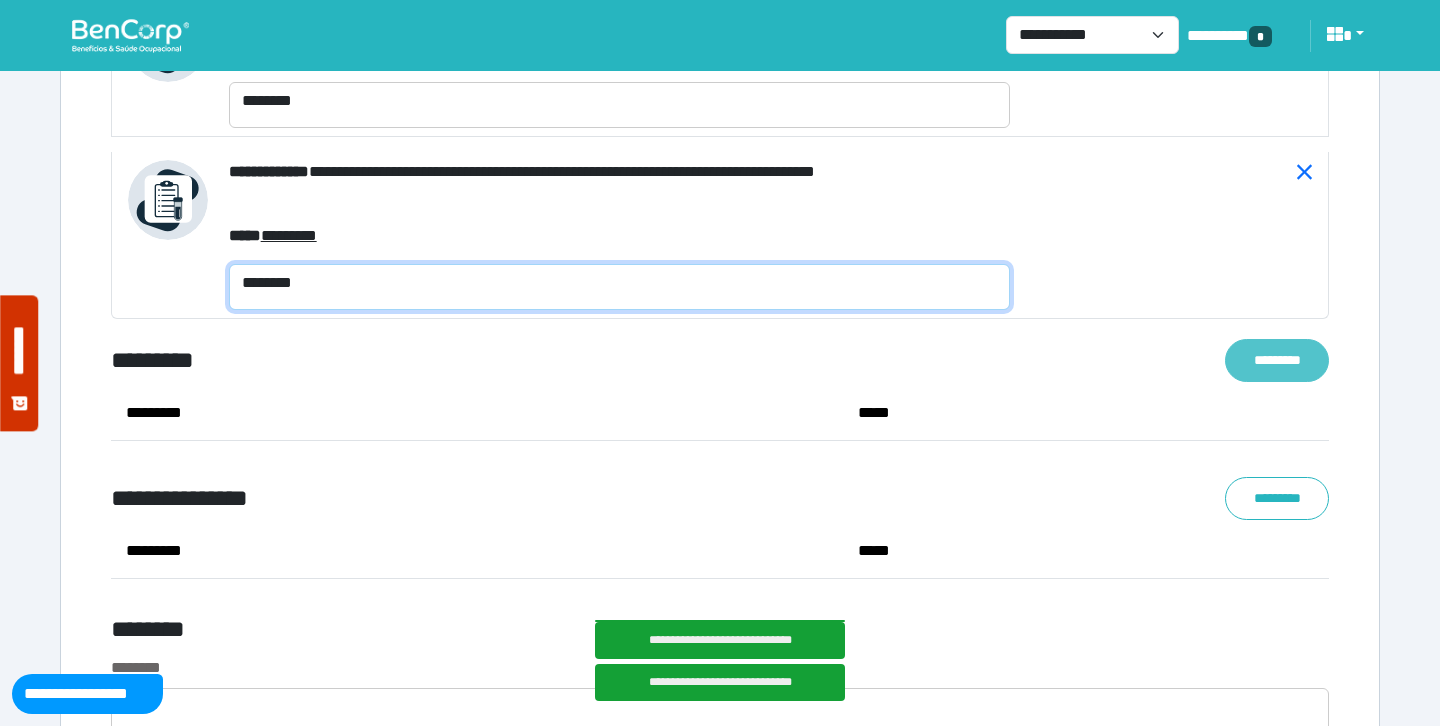 type on "********" 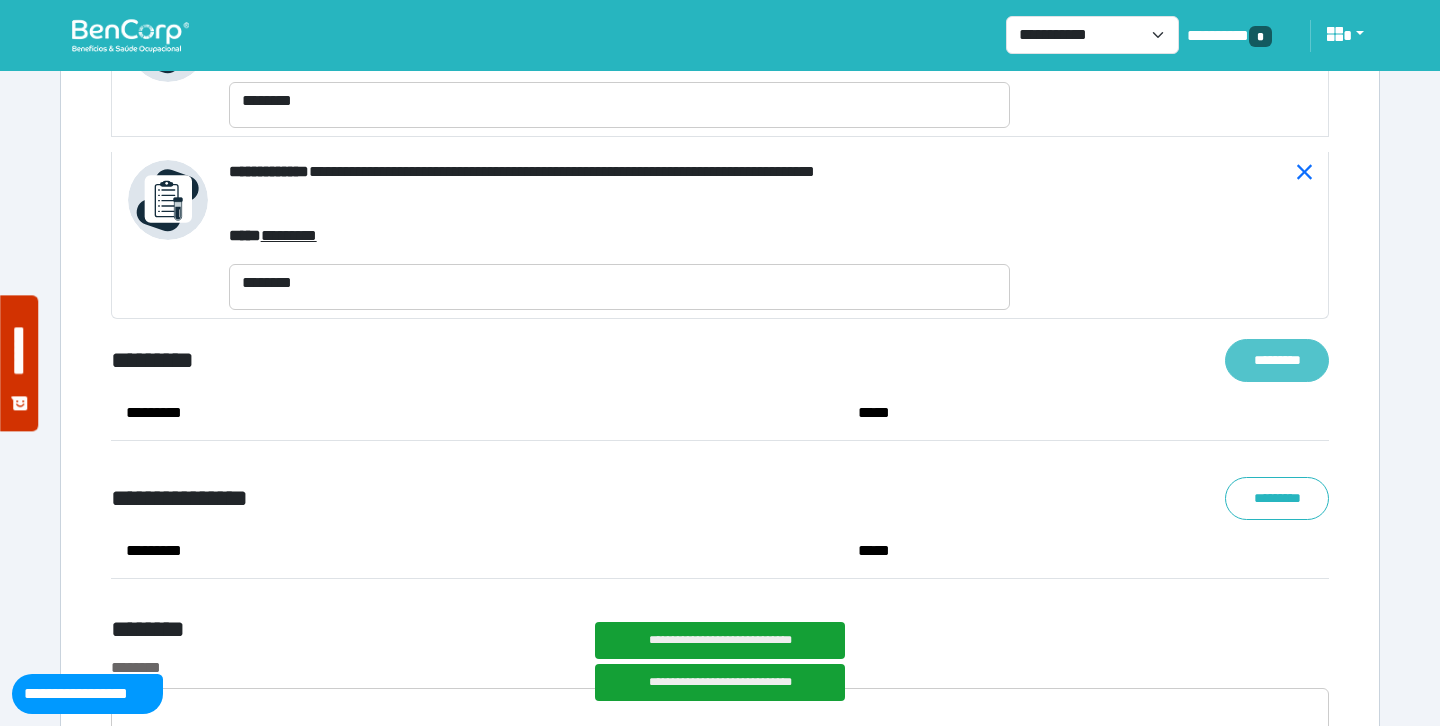 click on "*********" at bounding box center [1277, 360] 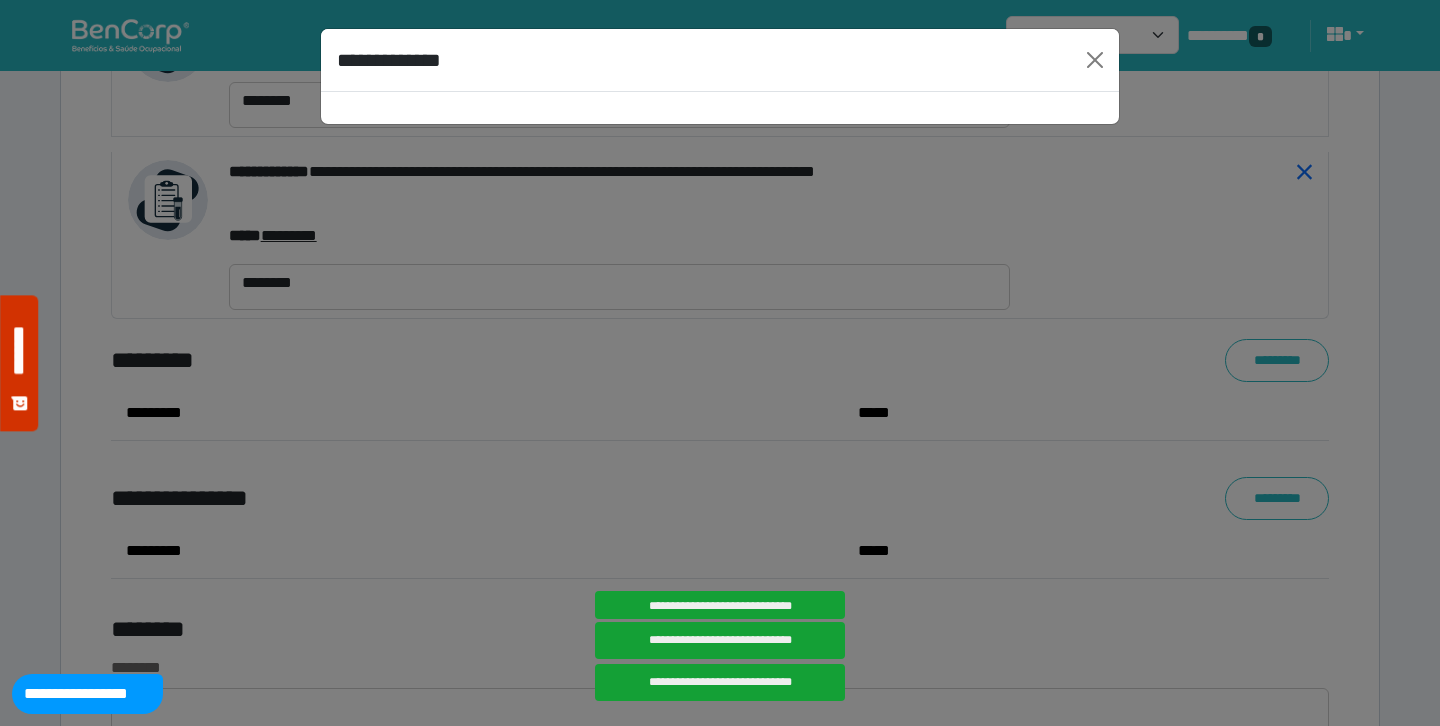 select on "****" 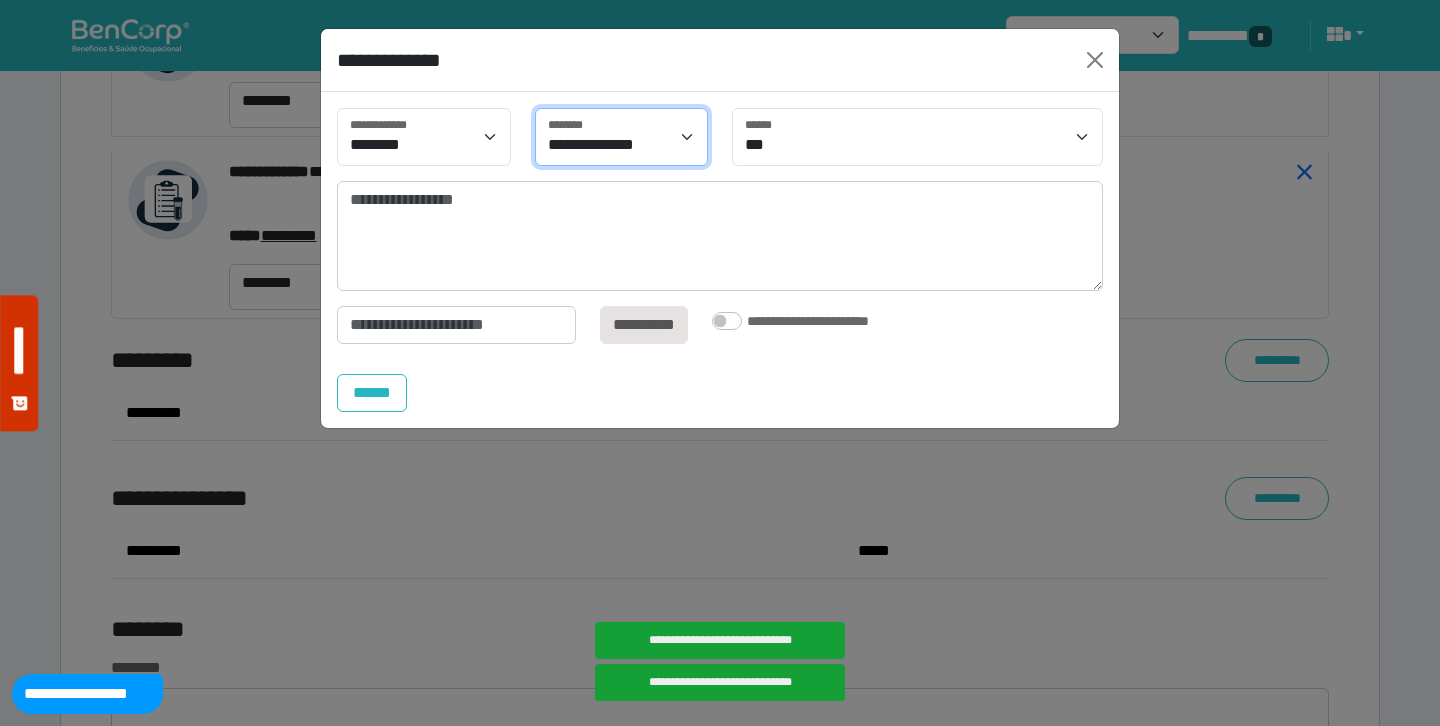 click on "**********" at bounding box center (622, 137) 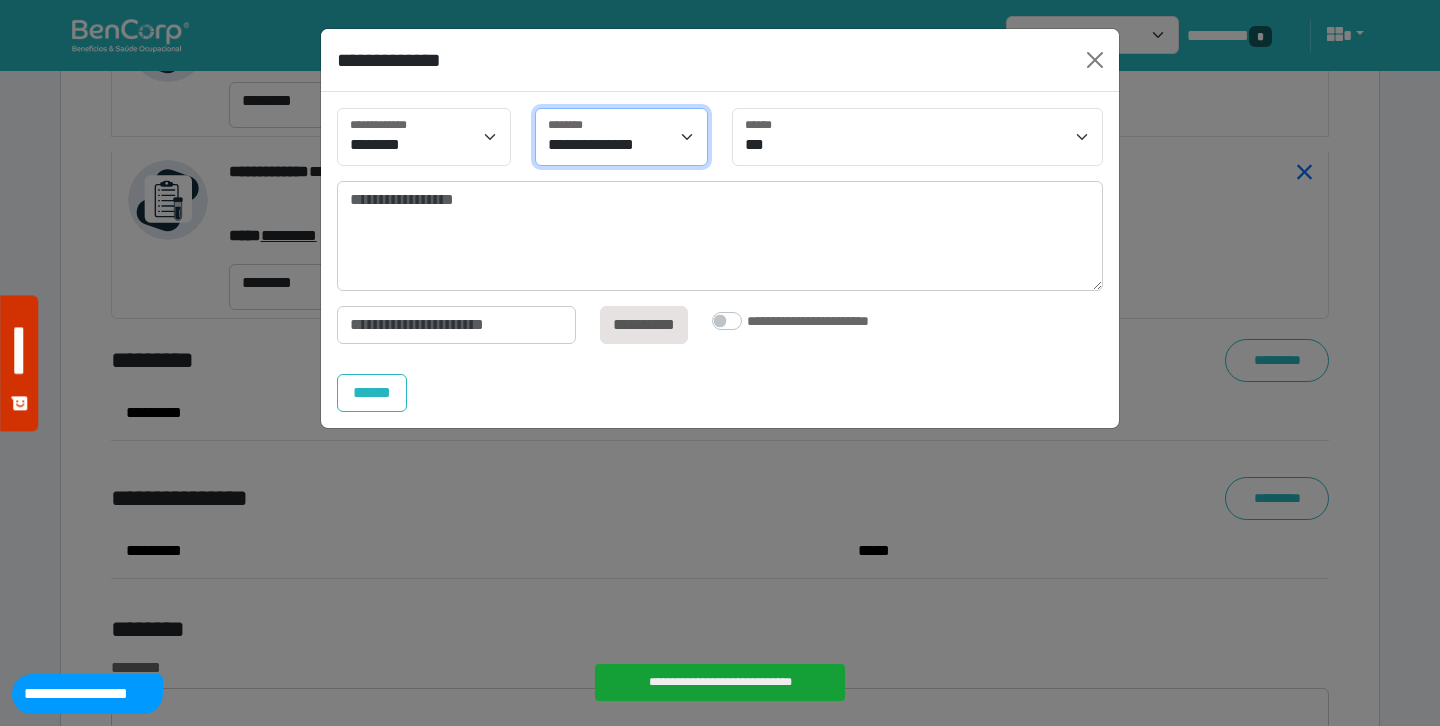 select on "****" 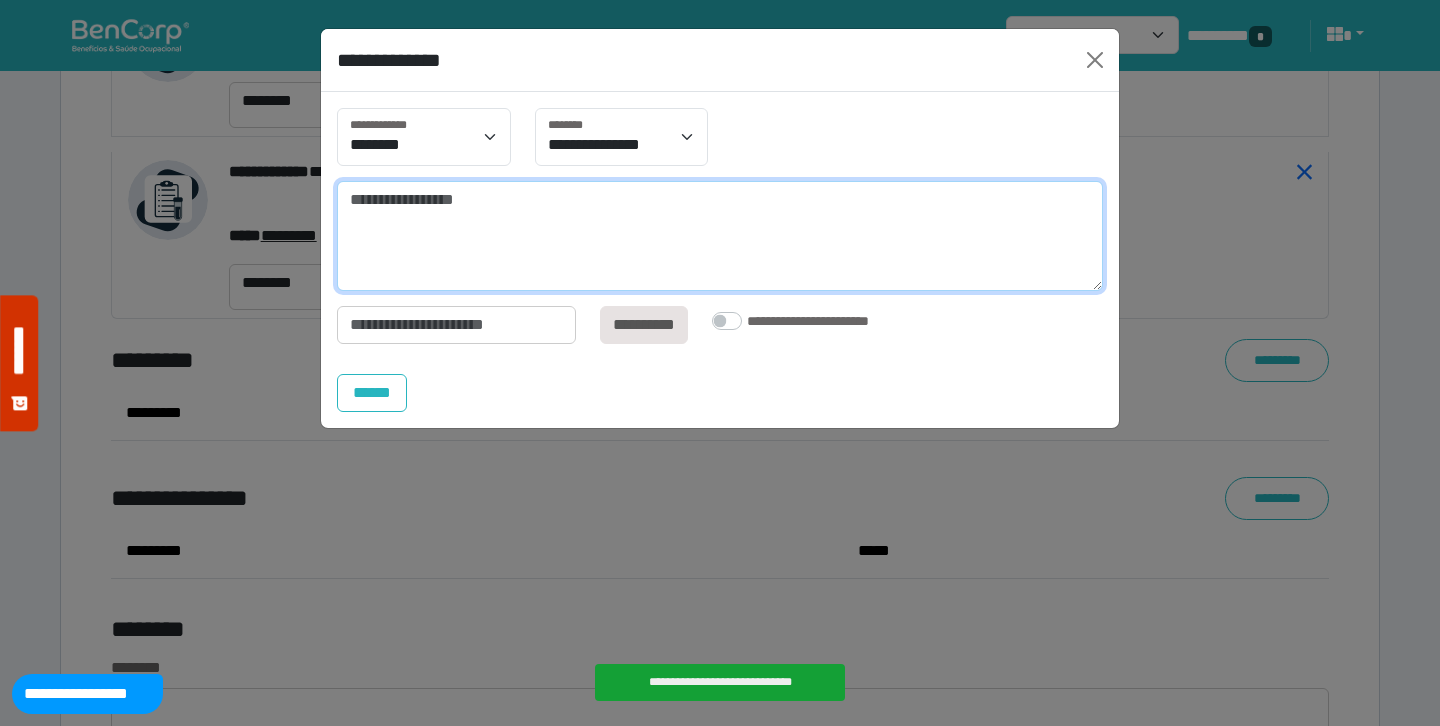 drag, startPoint x: 629, startPoint y: 129, endPoint x: 586, endPoint y: 207, distance: 89.06739 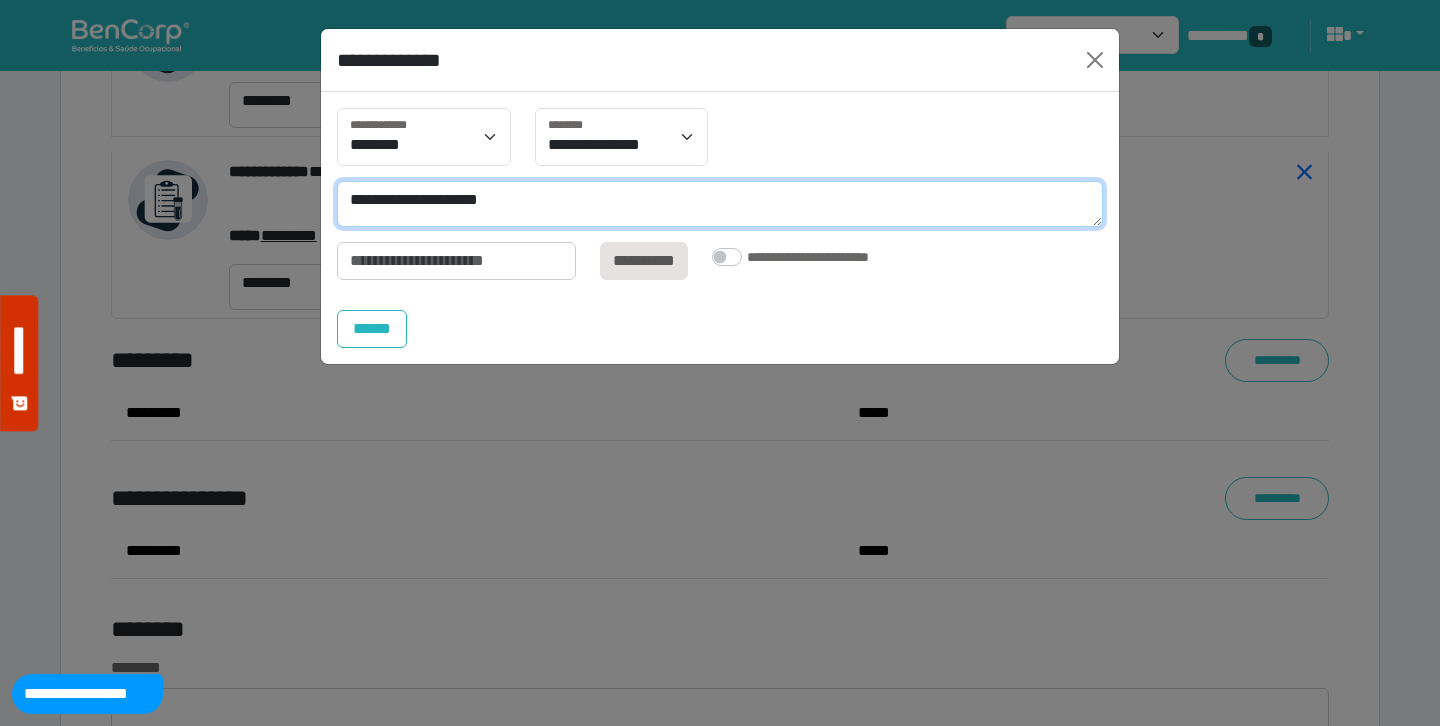 click on "**********" at bounding box center [720, 204] 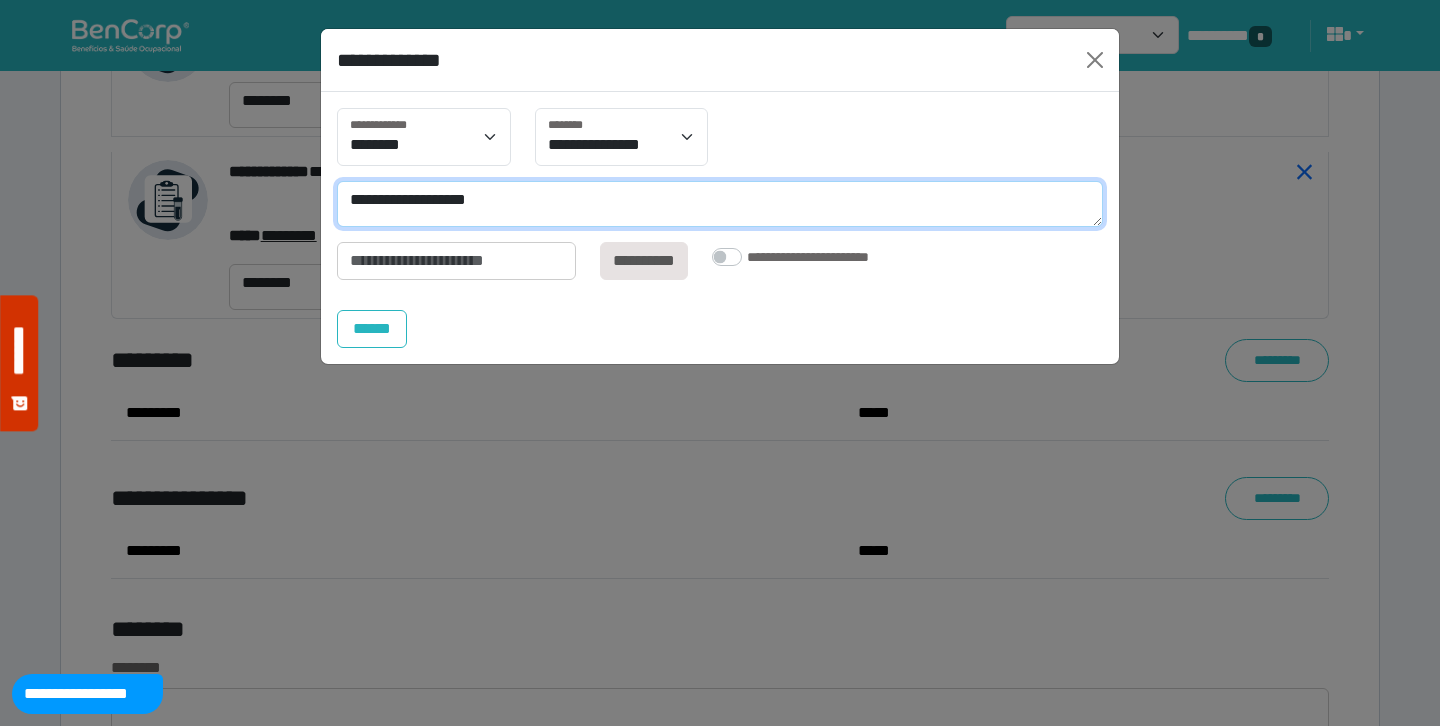 click on "**********" at bounding box center [720, 204] 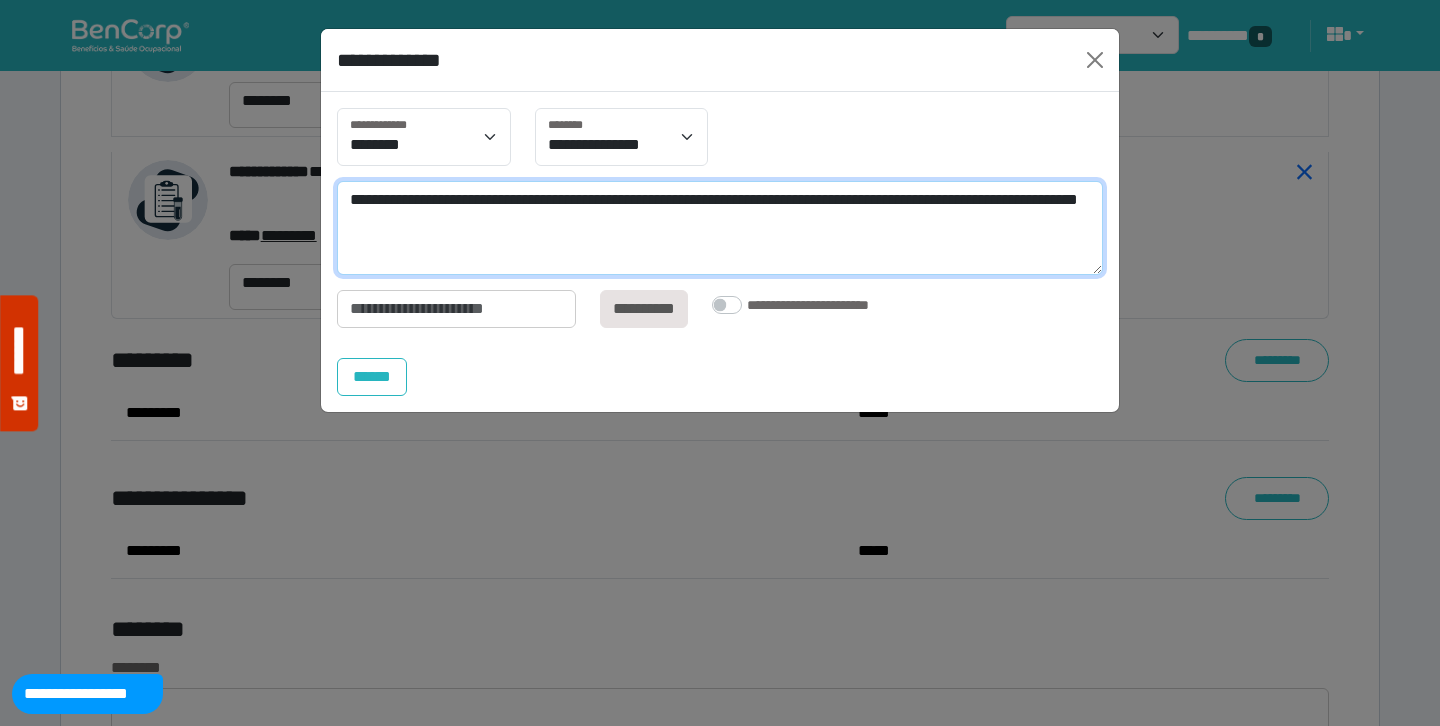 scroll, scrollTop: 0, scrollLeft: 0, axis: both 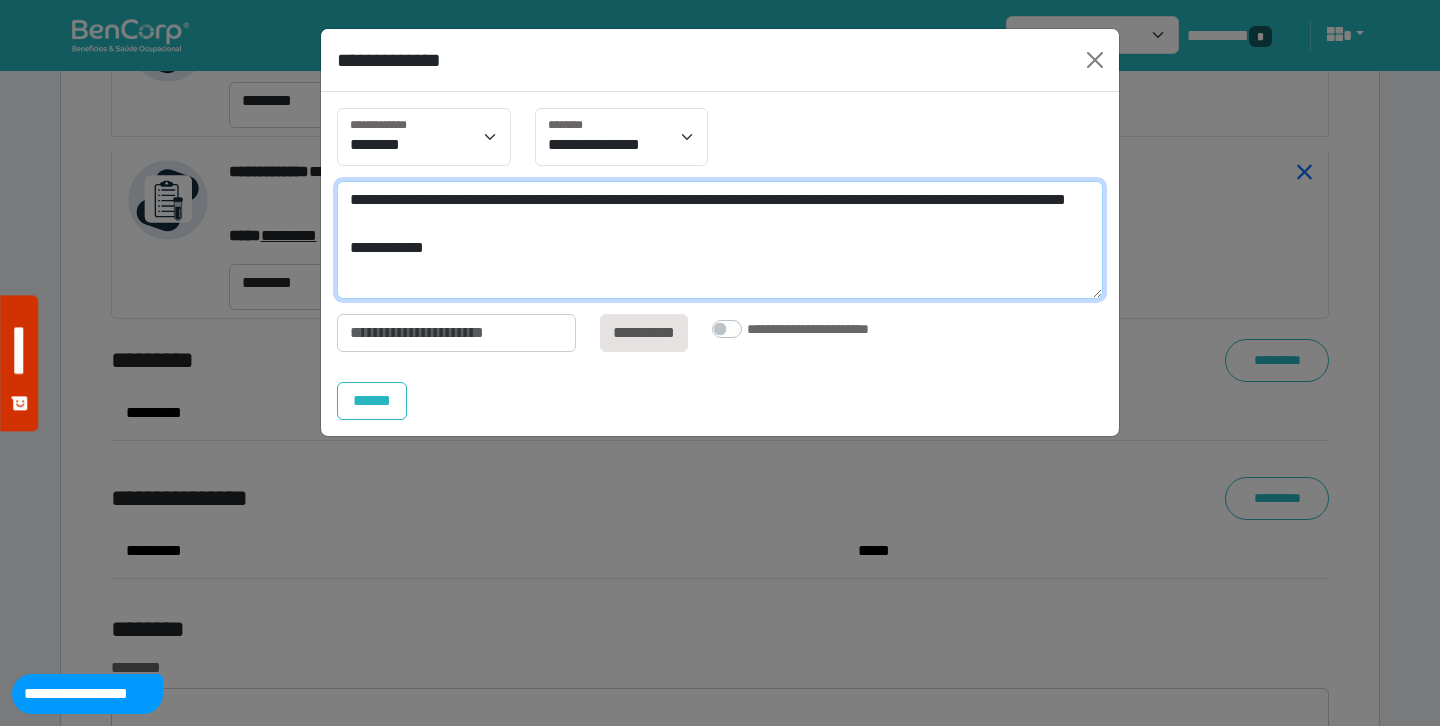 type on "**********" 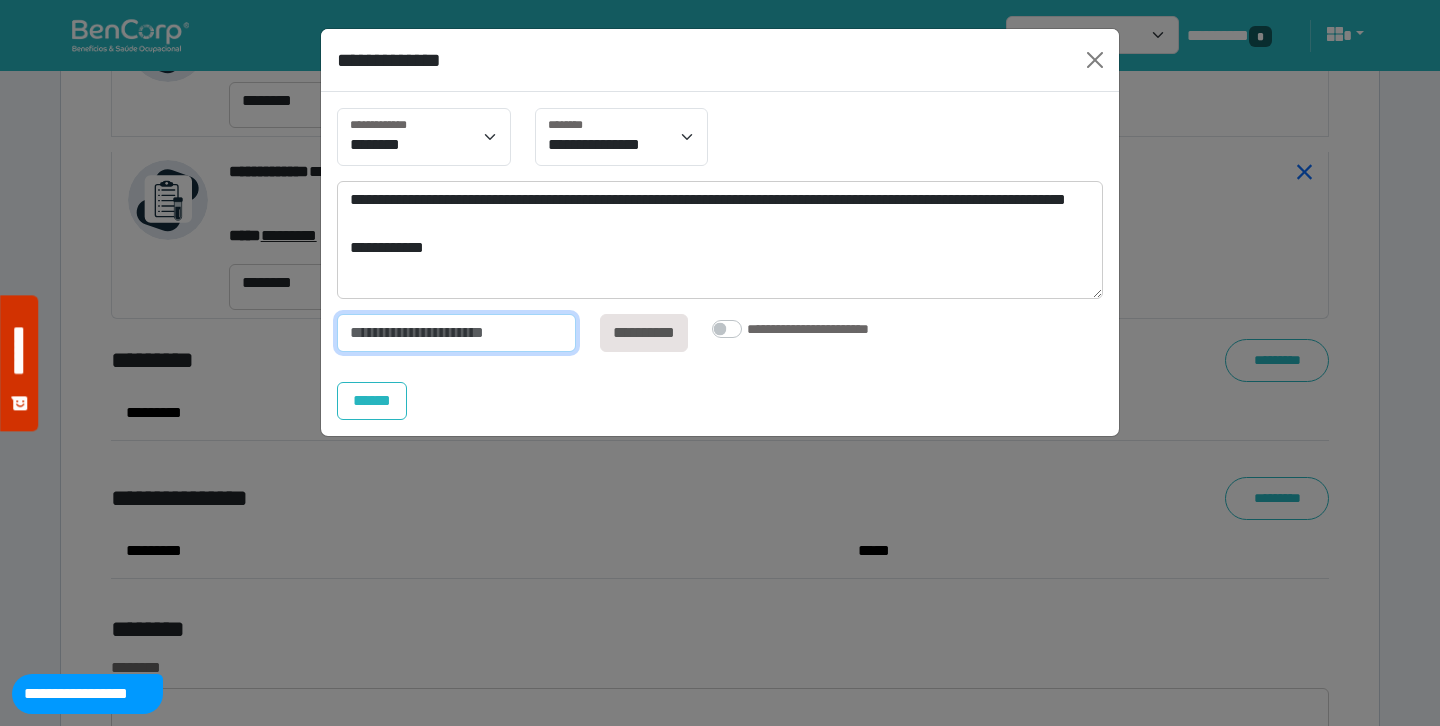 click at bounding box center [456, 333] 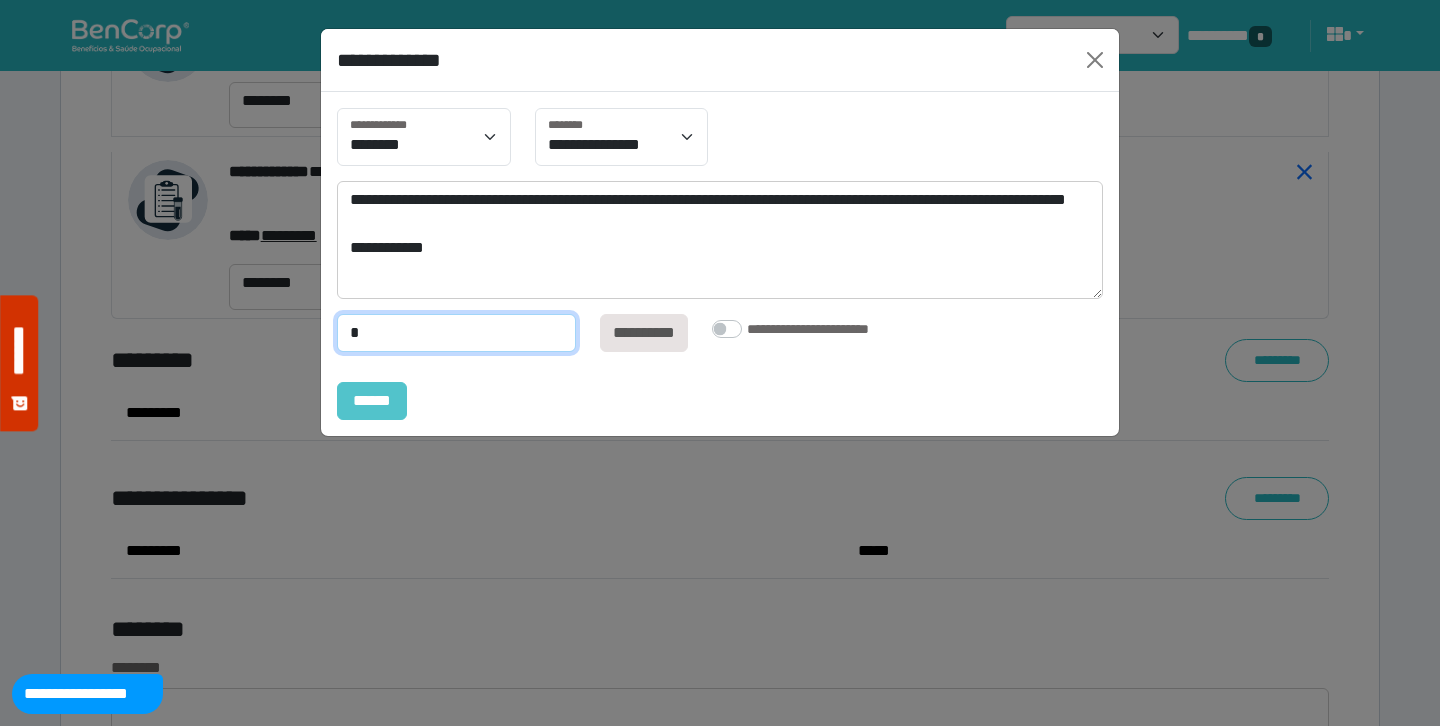 type on "*" 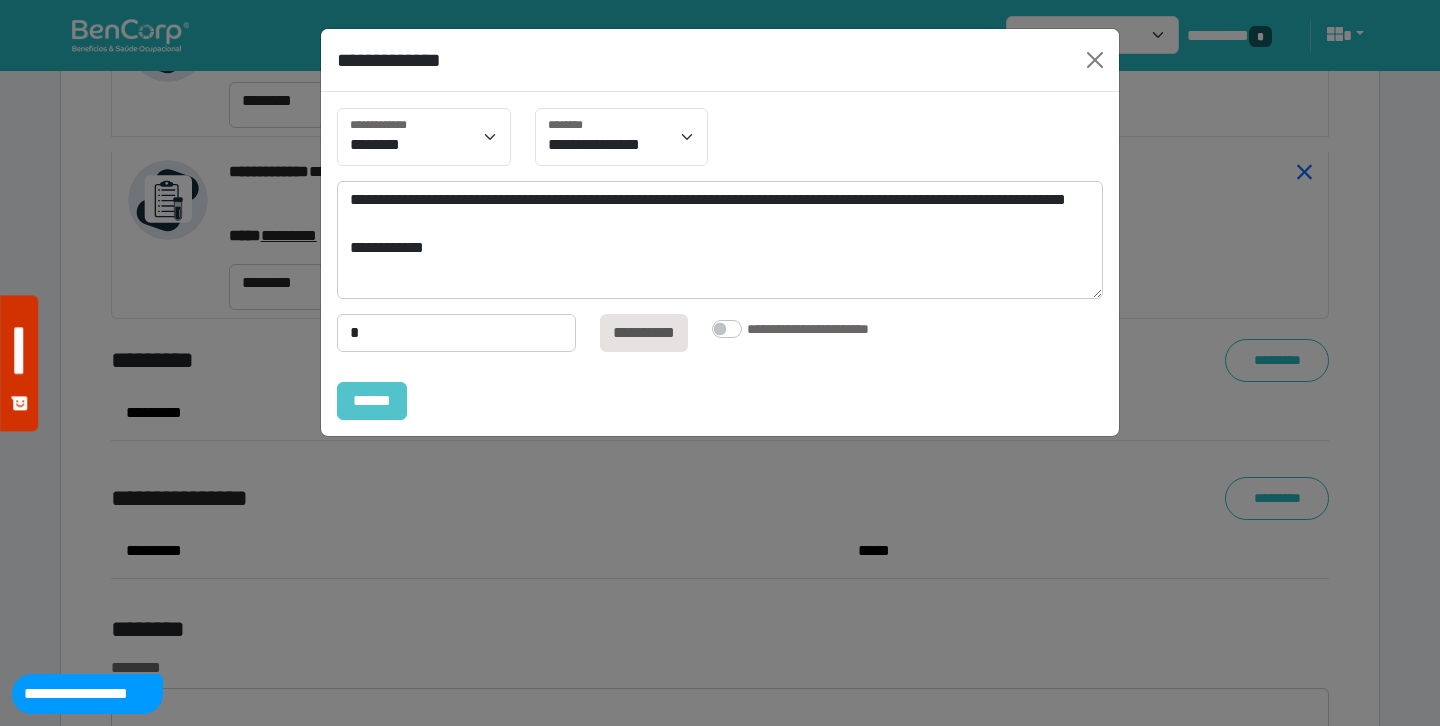 click on "******" at bounding box center (372, 401) 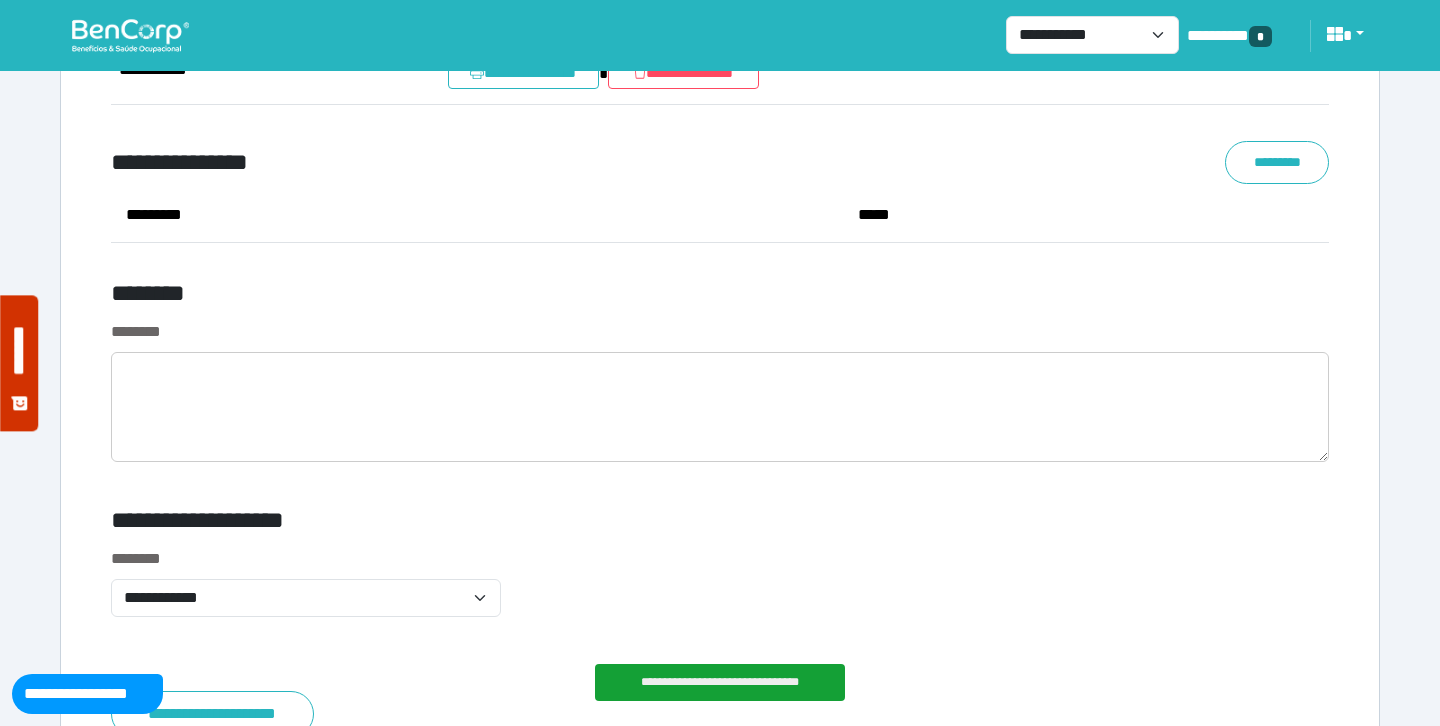 scroll, scrollTop: 8773, scrollLeft: 0, axis: vertical 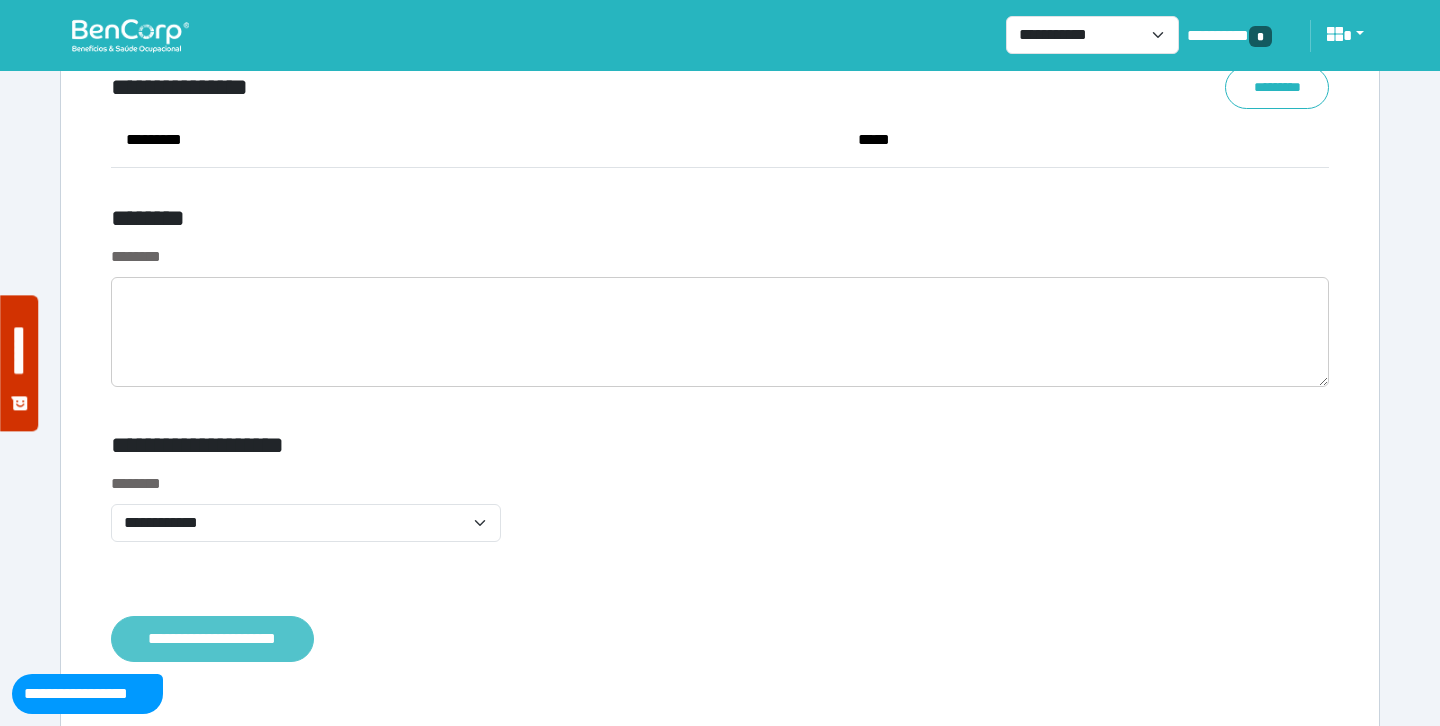 click on "**********" at bounding box center (212, 639) 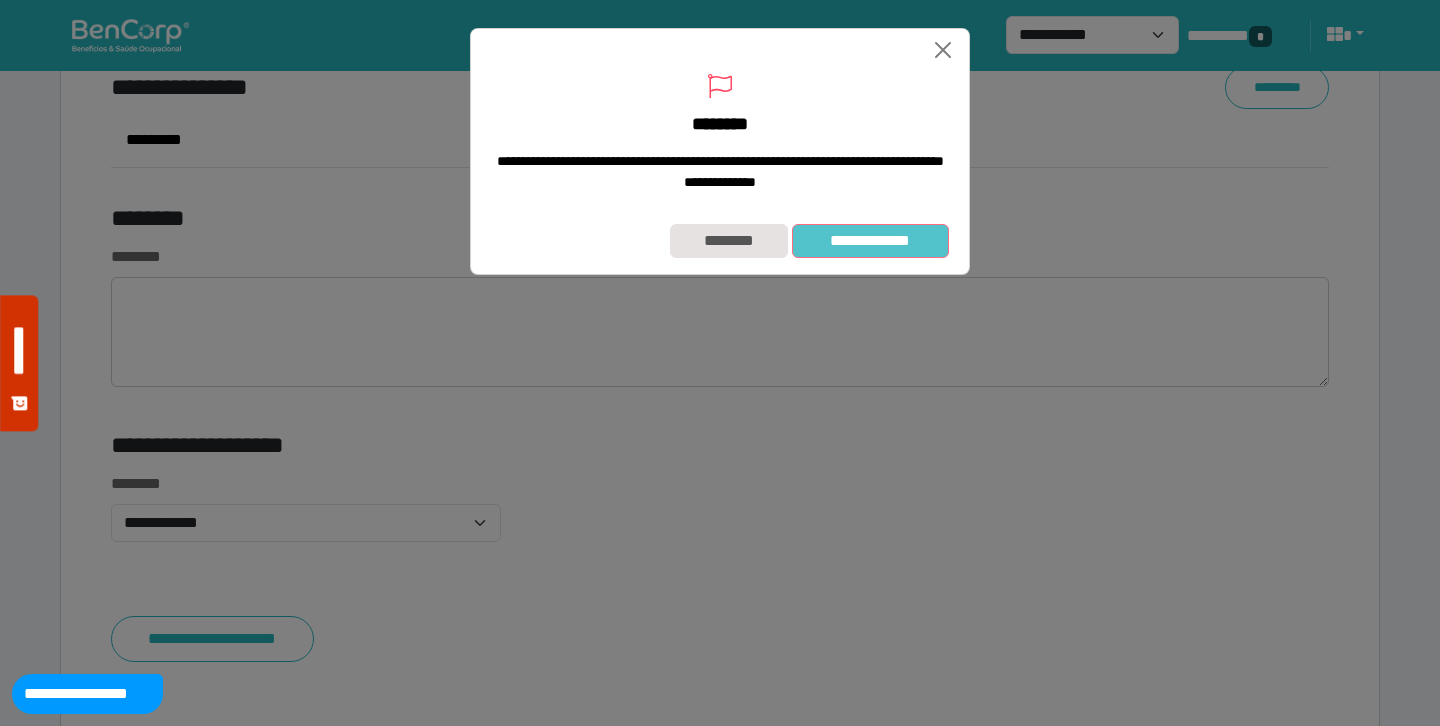 click on "**********" at bounding box center (870, 241) 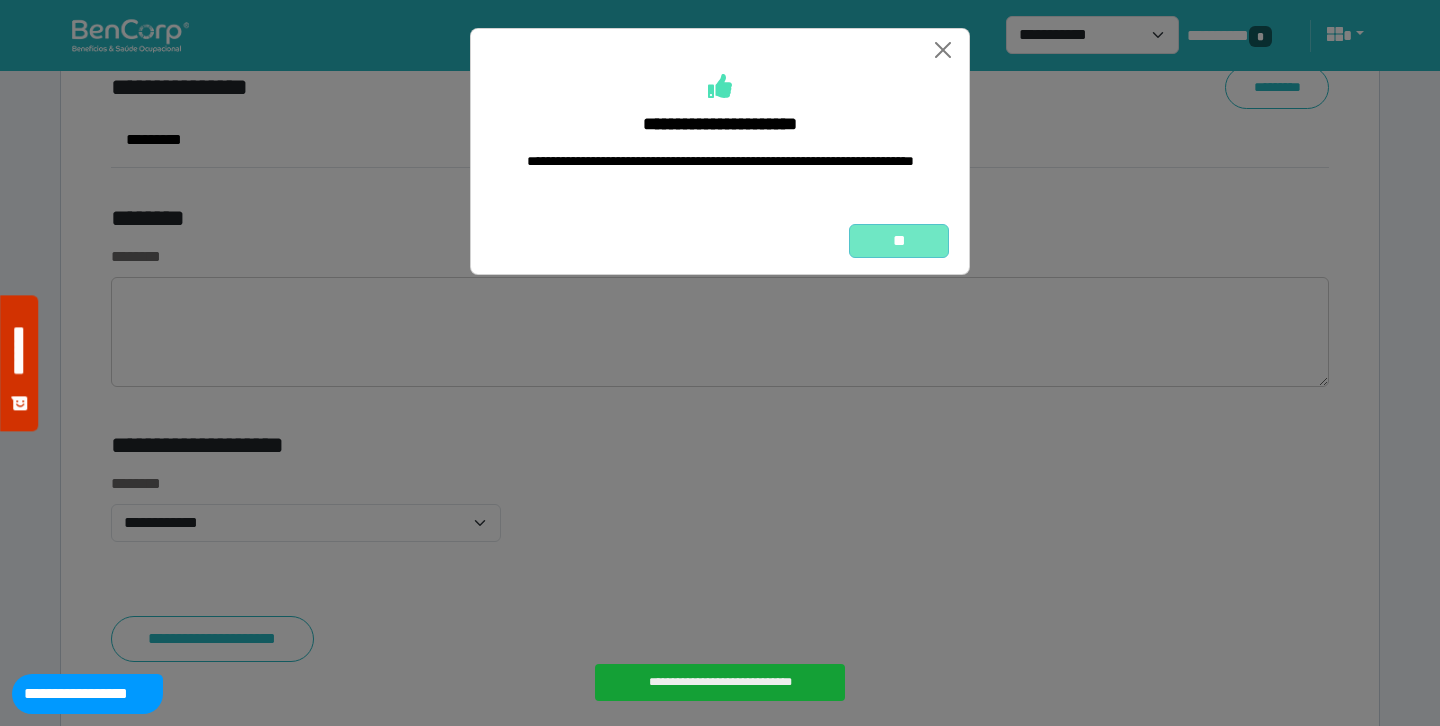 click on "**" at bounding box center [899, 241] 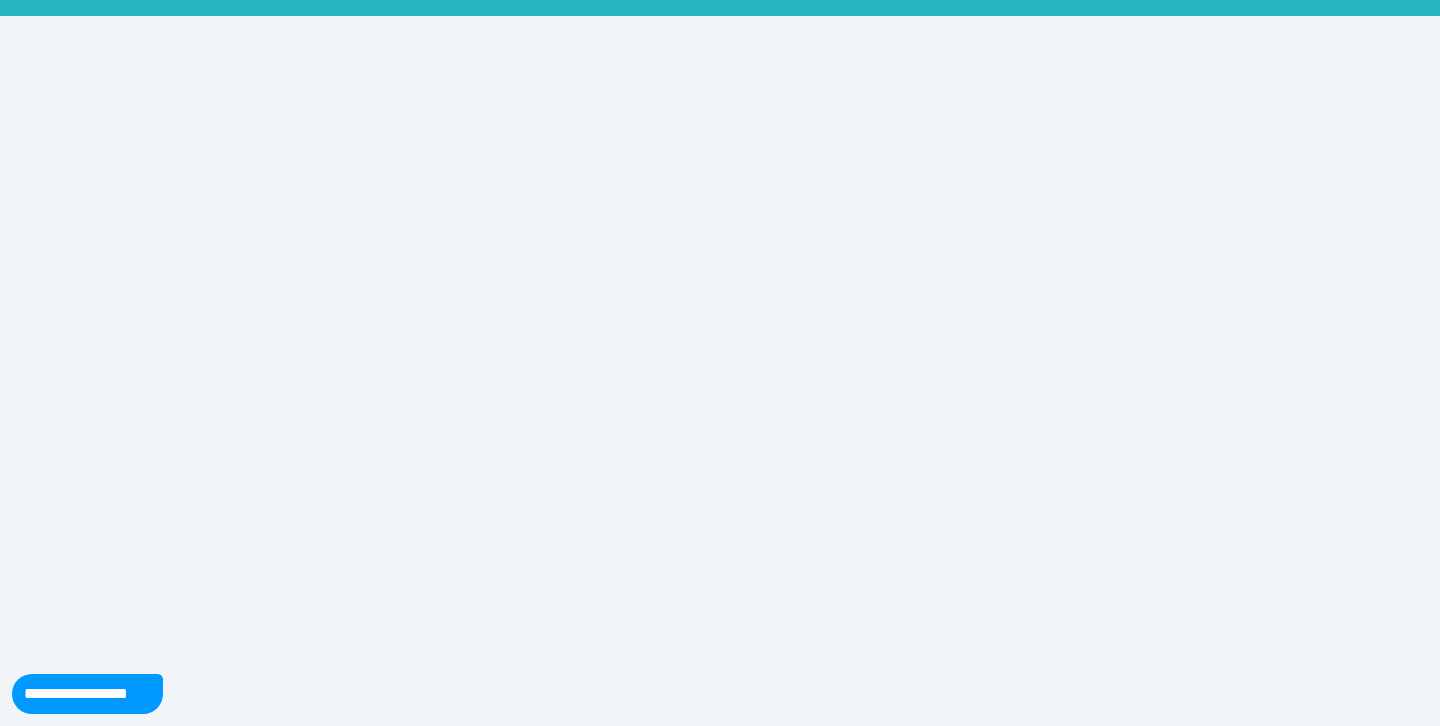 scroll, scrollTop: 0, scrollLeft: 0, axis: both 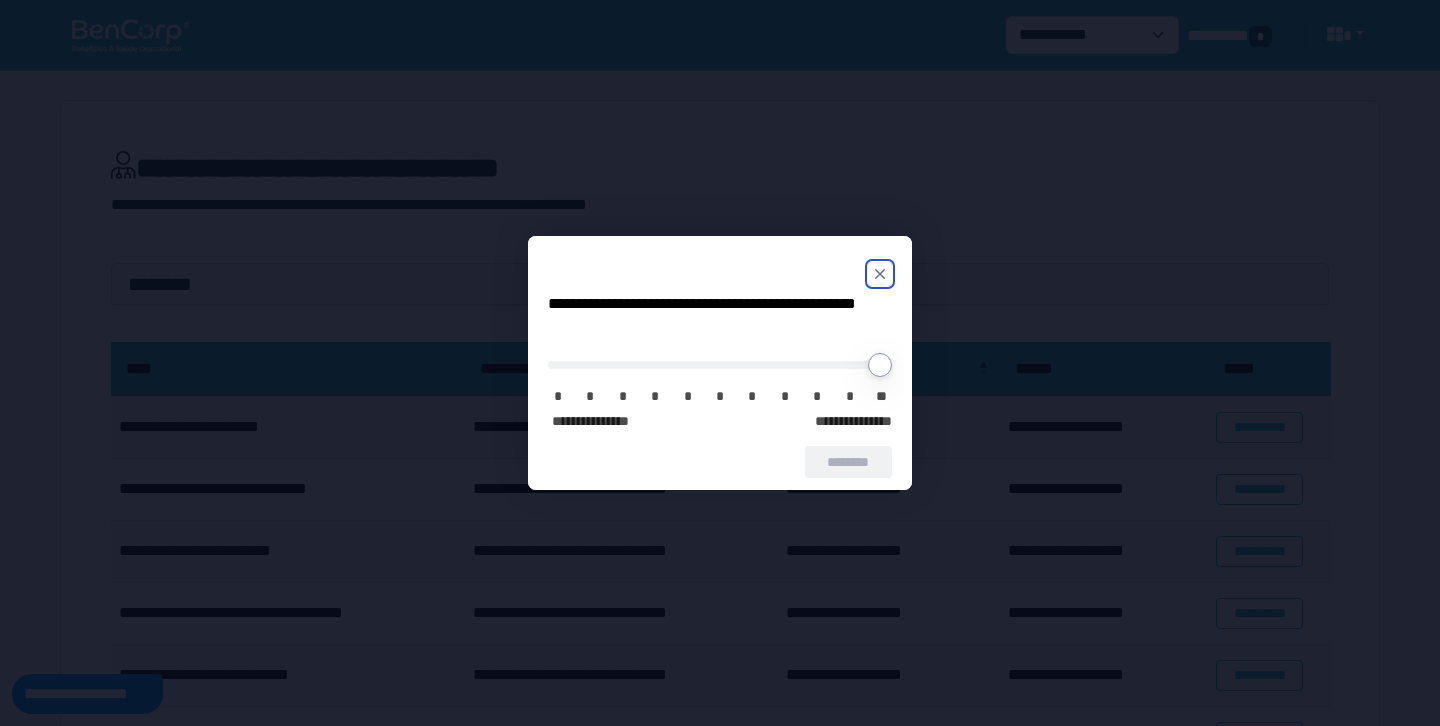 click 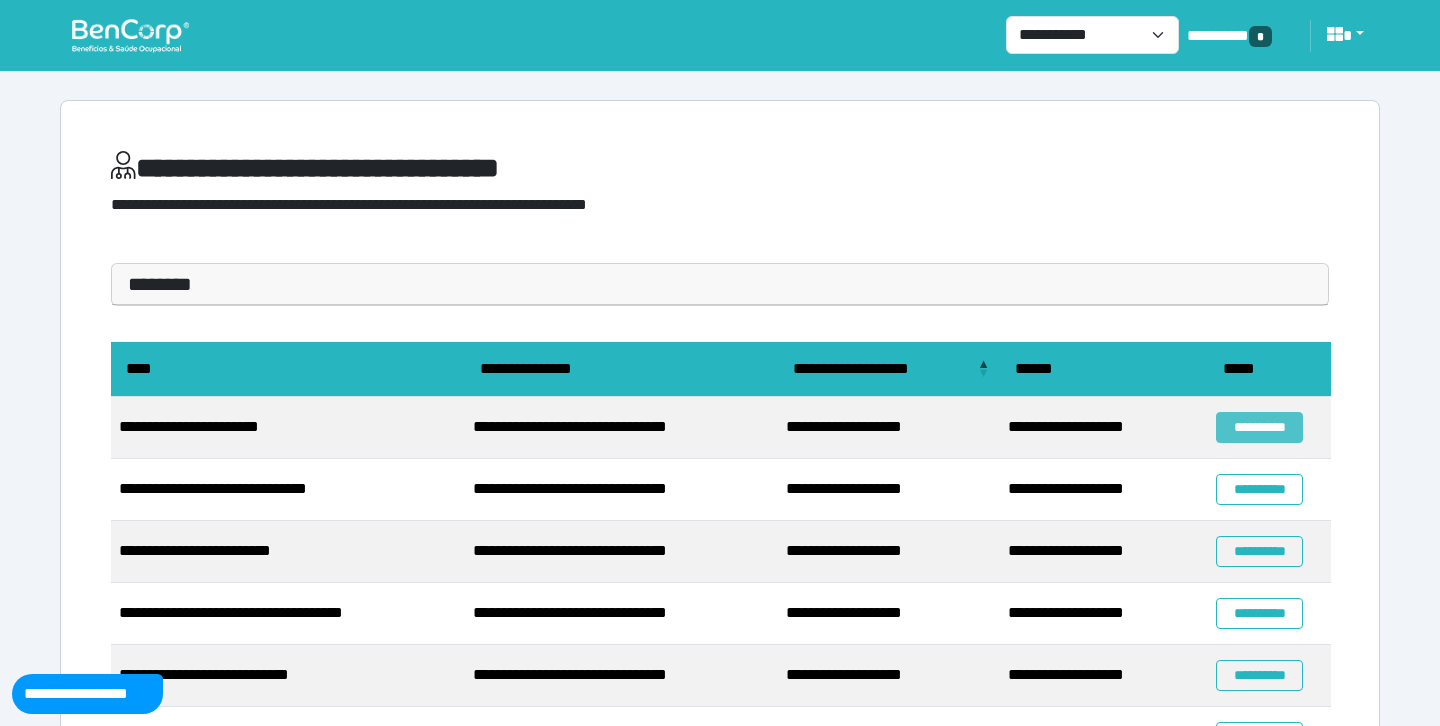 click on "**********" at bounding box center (1259, 427) 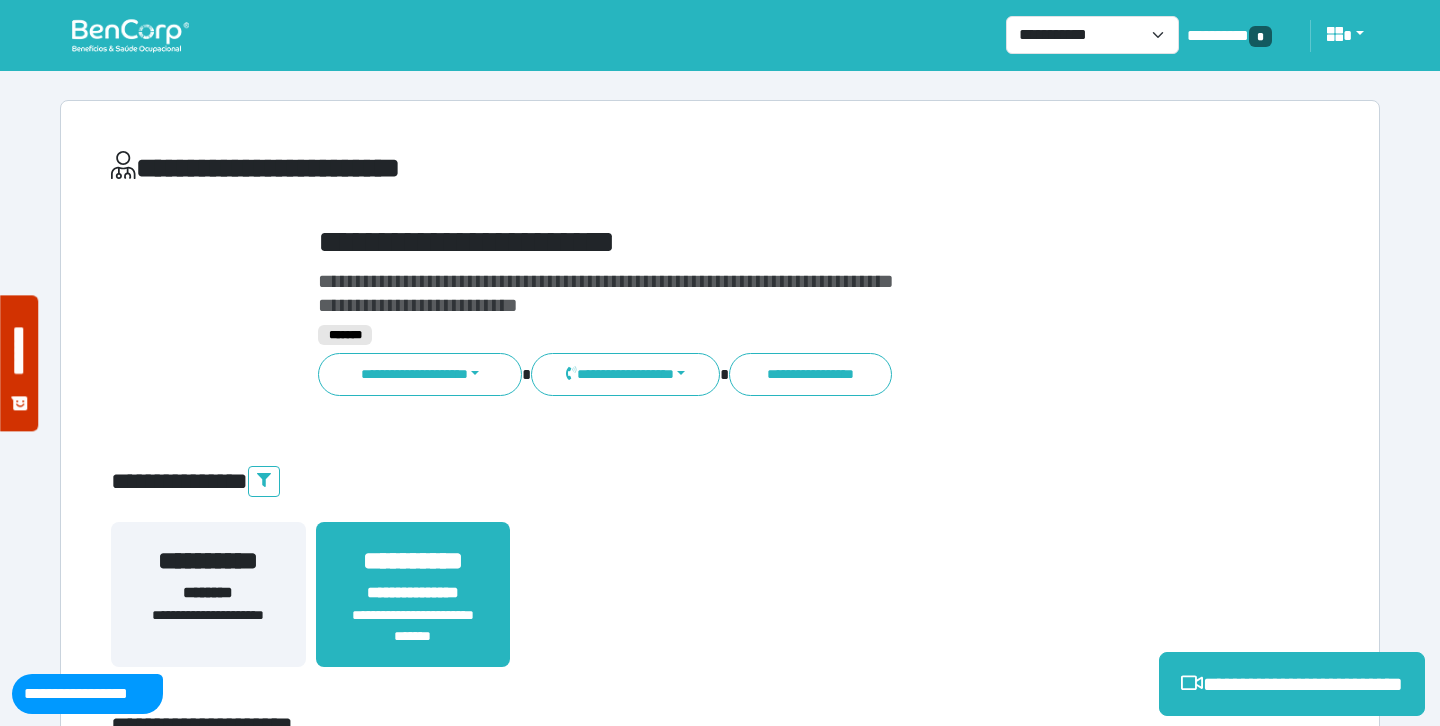scroll, scrollTop: 0, scrollLeft: 0, axis: both 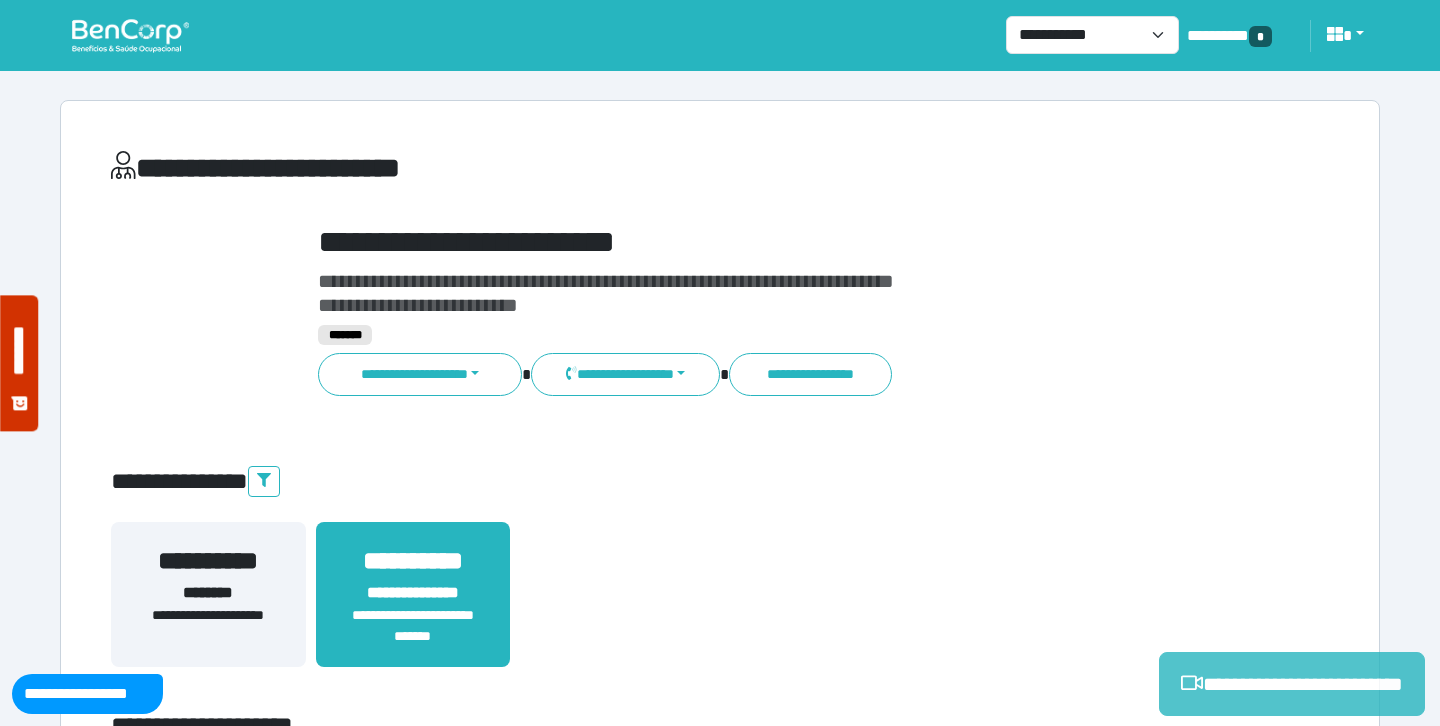 click on "**********" at bounding box center (1292, 684) 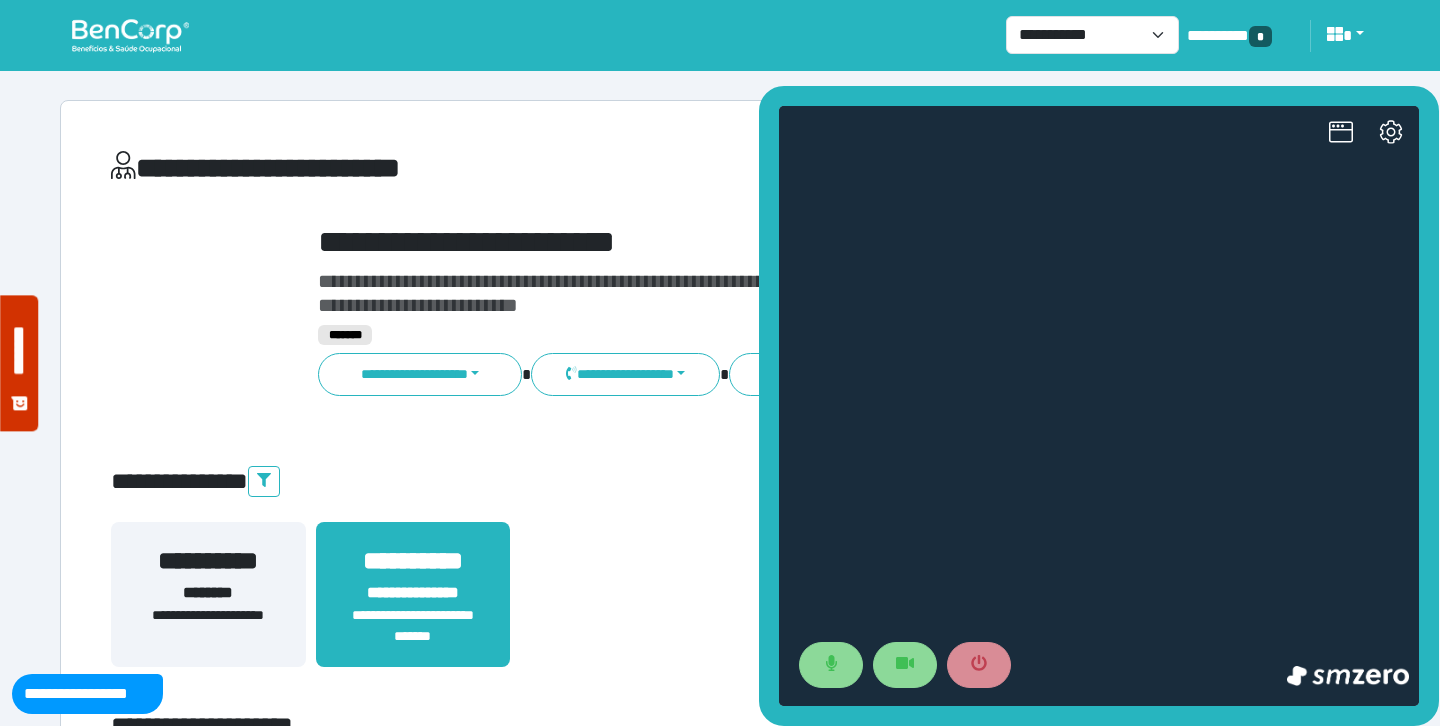 scroll, scrollTop: 0, scrollLeft: 0, axis: both 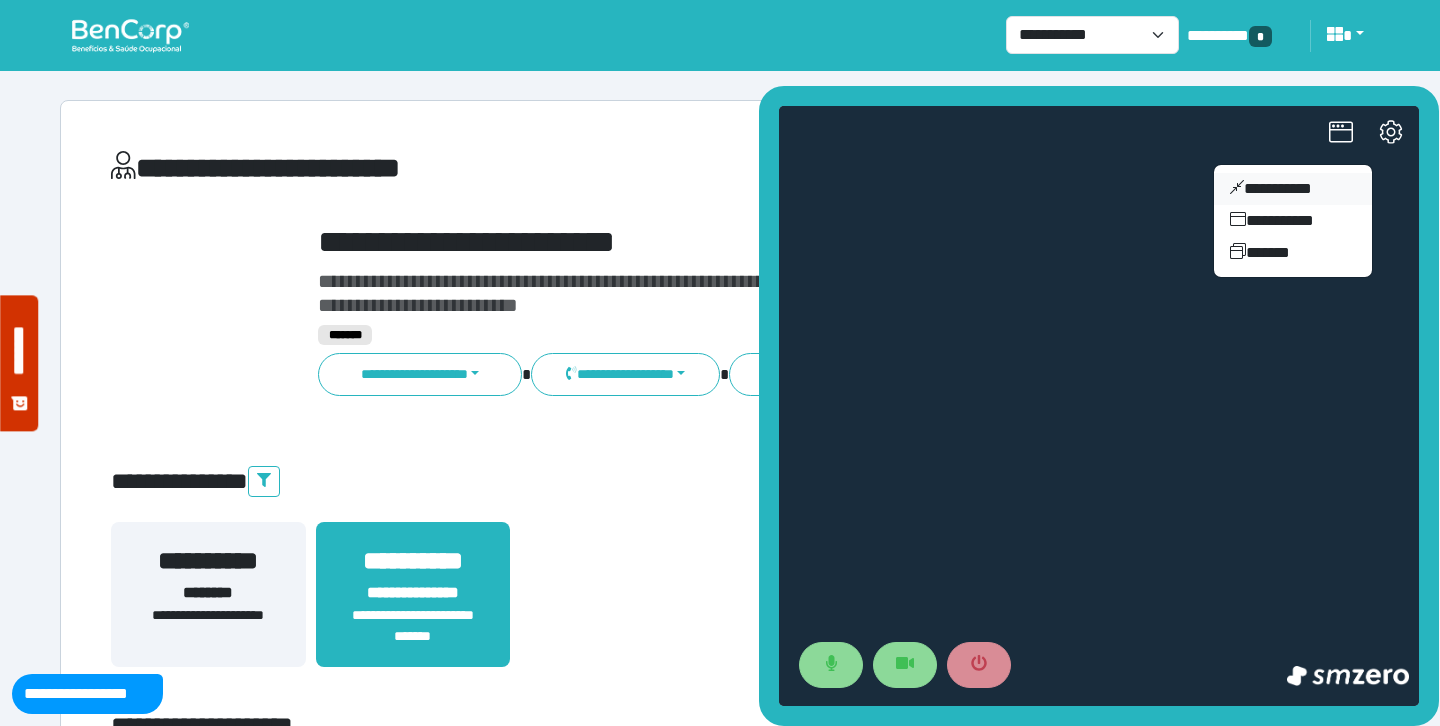 click on "**********" at bounding box center (1293, 189) 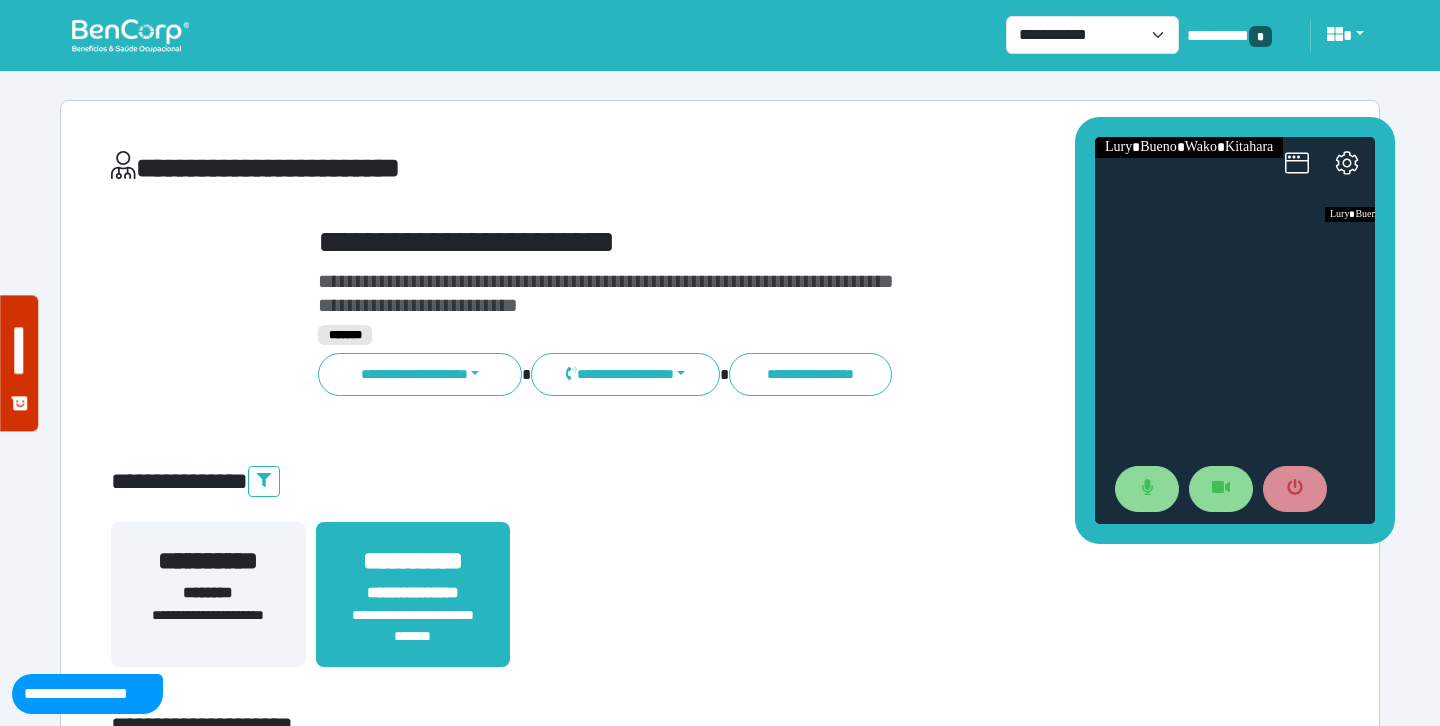 drag, startPoint x: 1236, startPoint y: 308, endPoint x: 1189, endPoint y: 108, distance: 205.44829 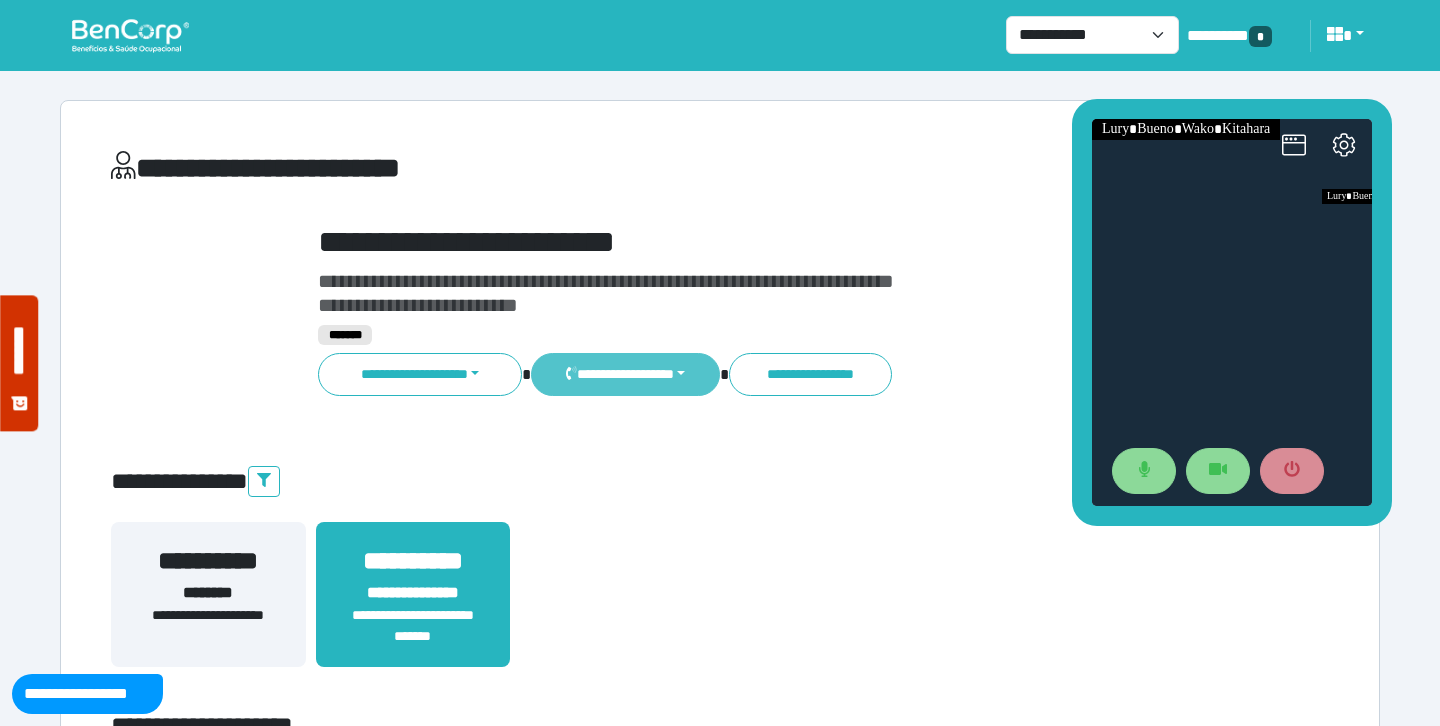 click on "**********" at bounding box center (625, 374) 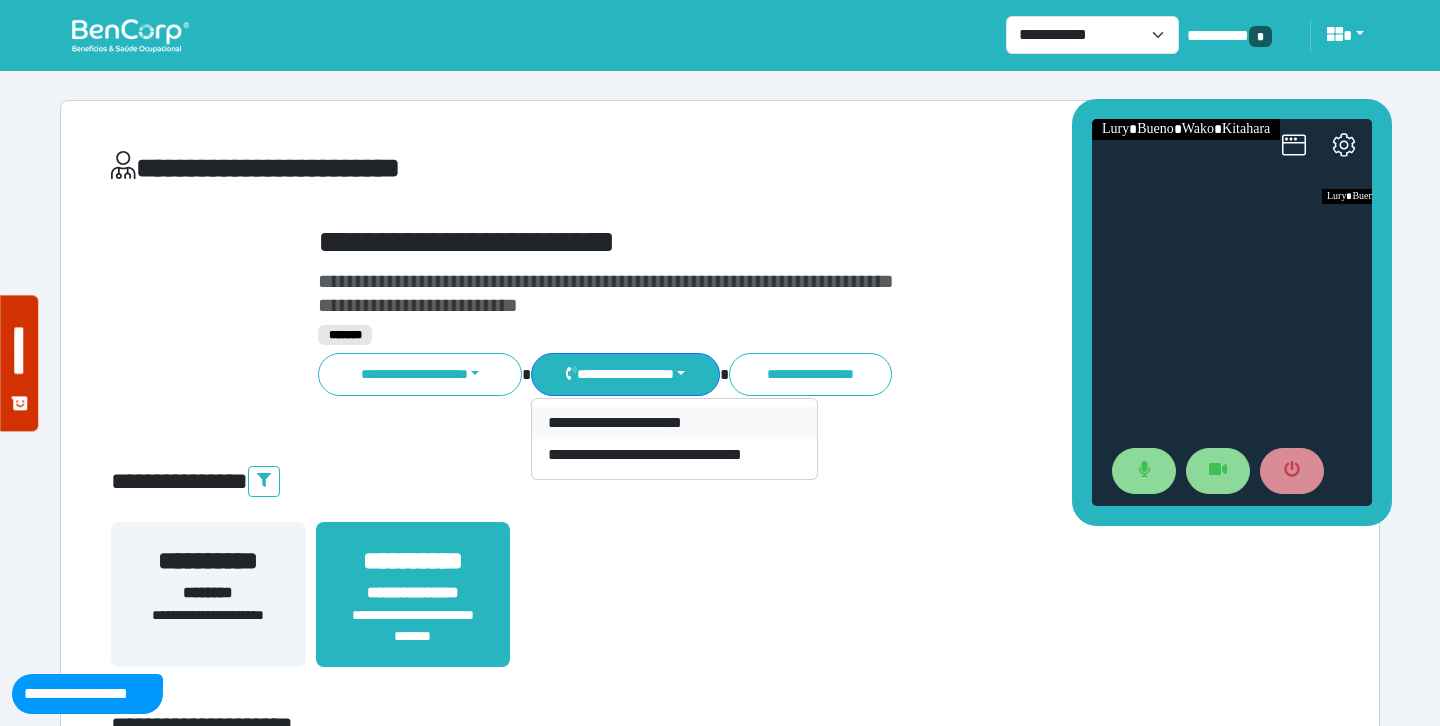 click on "**********" at bounding box center [674, 423] 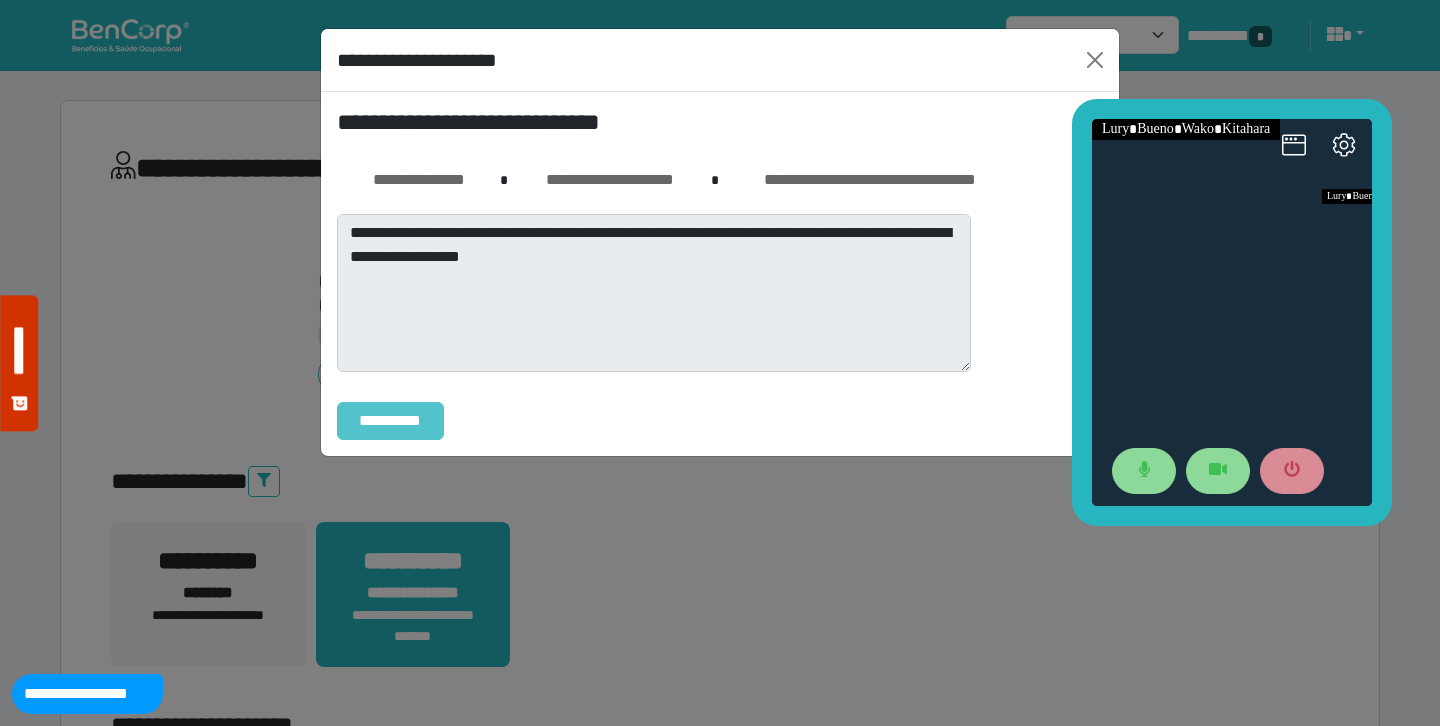 click on "**********" at bounding box center [390, 421] 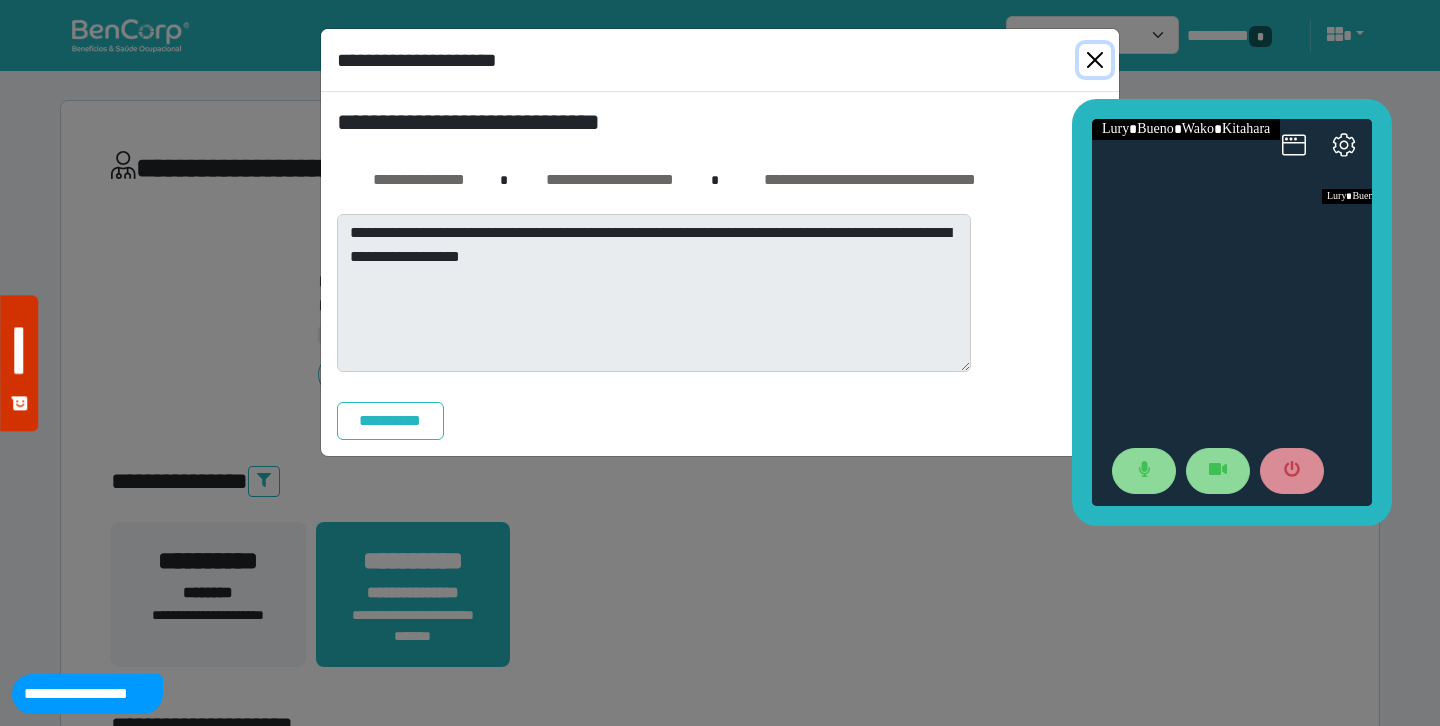 click at bounding box center (1095, 60) 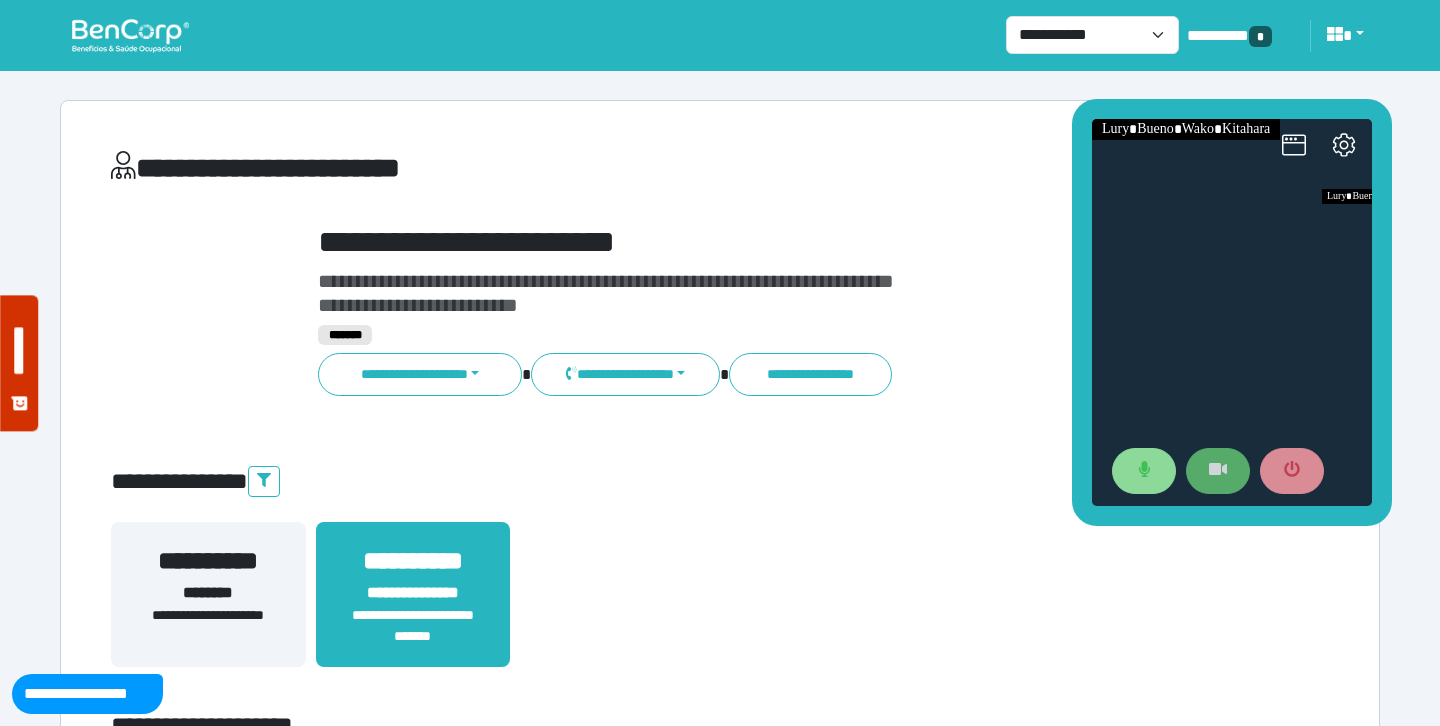 click 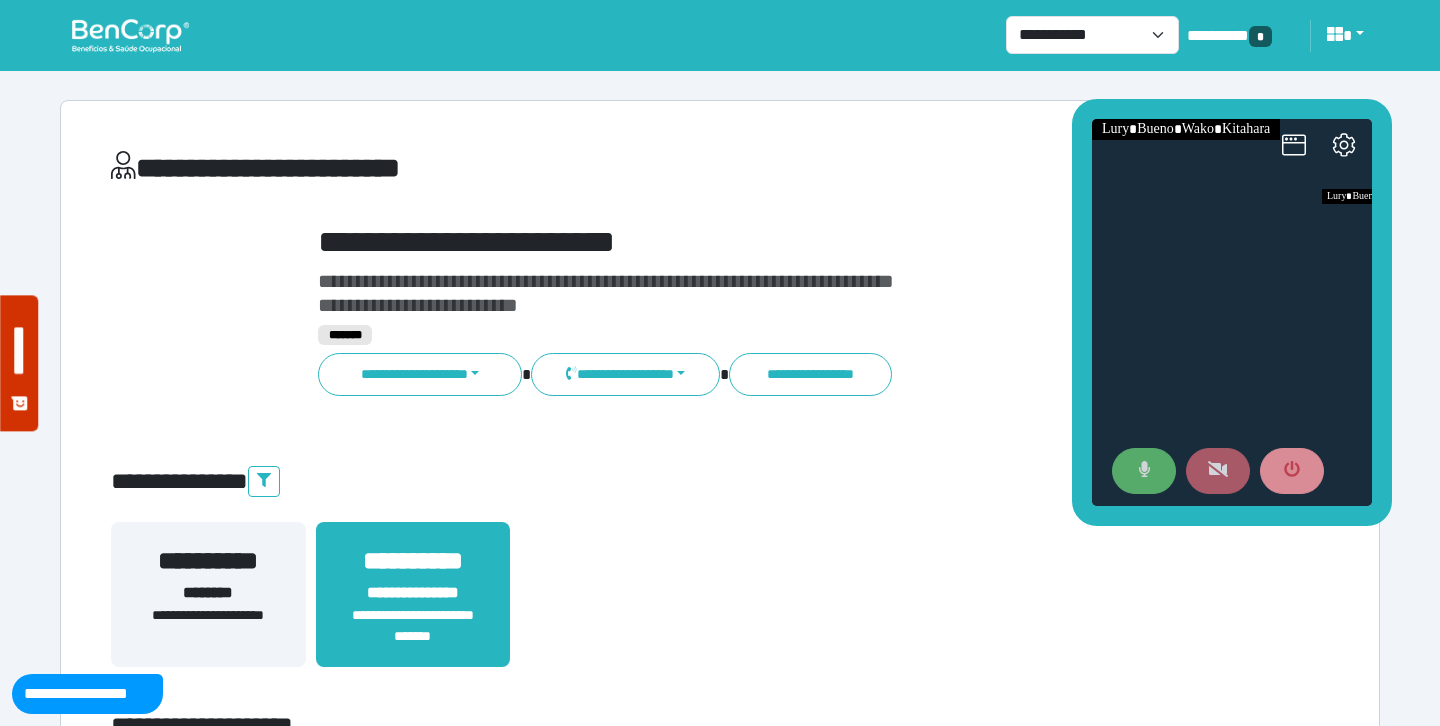 click 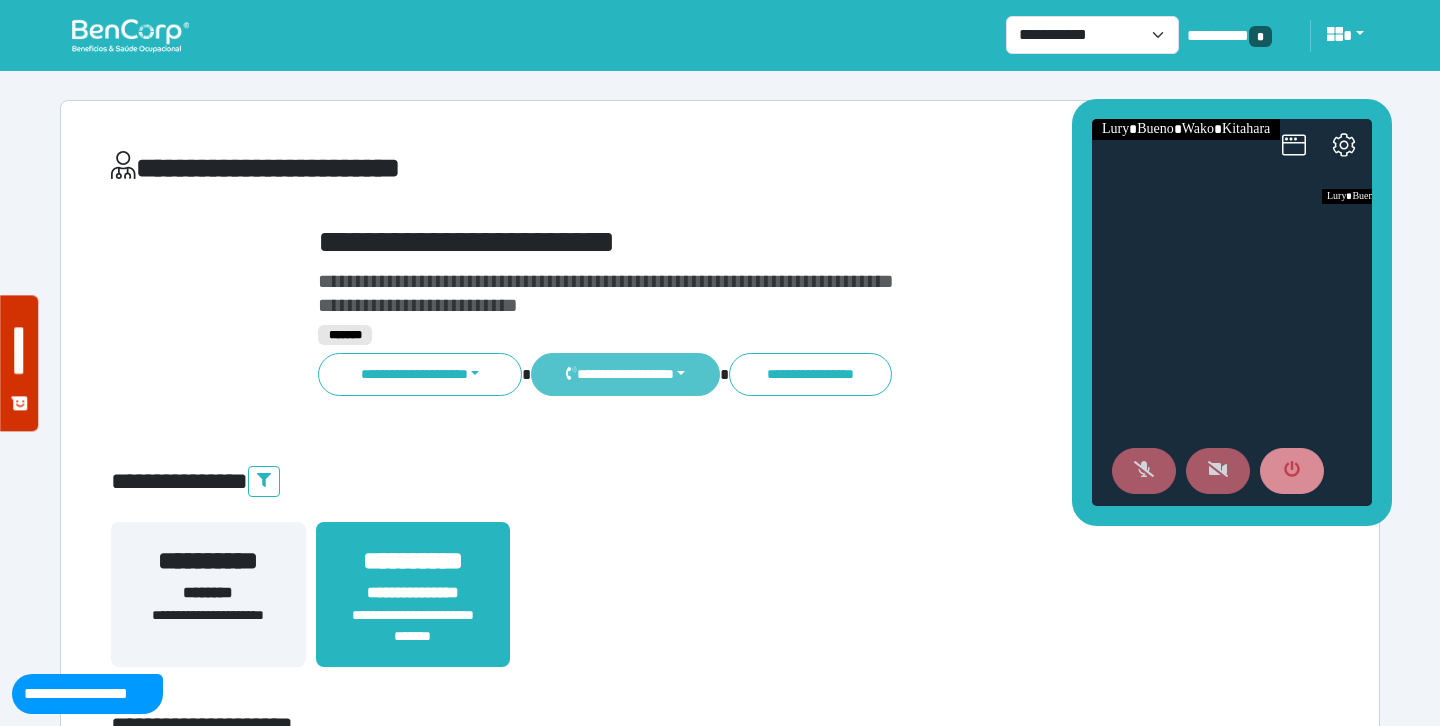 click on "**********" at bounding box center (625, 374) 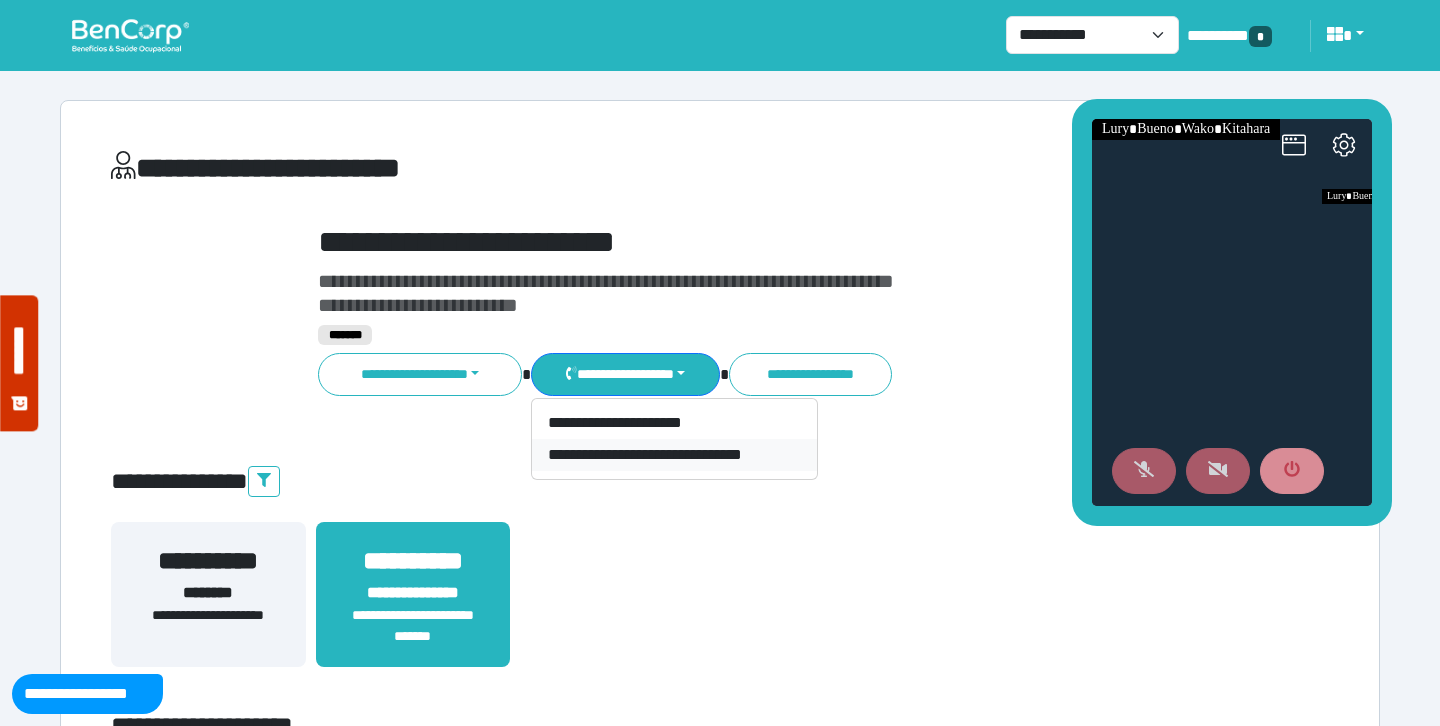 click on "**********" at bounding box center (674, 455) 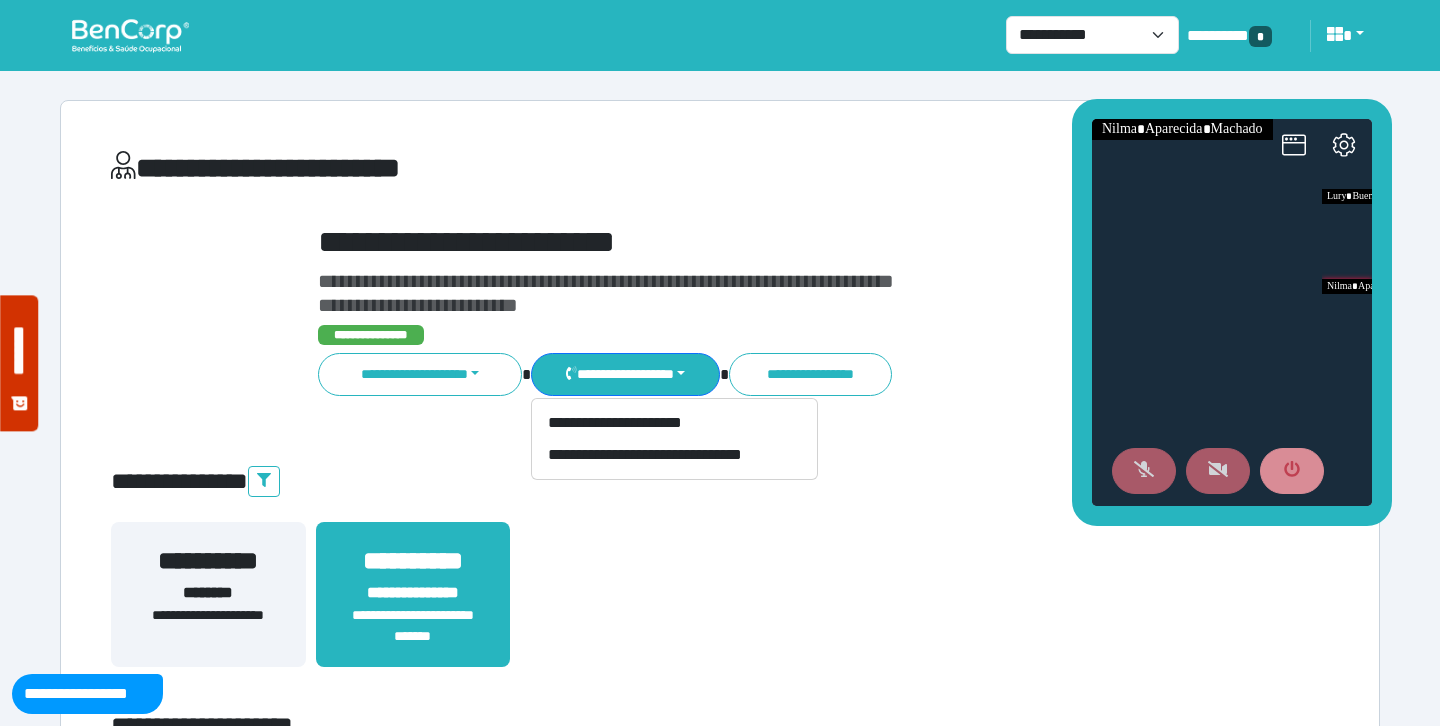 click at bounding box center [1232, 312] 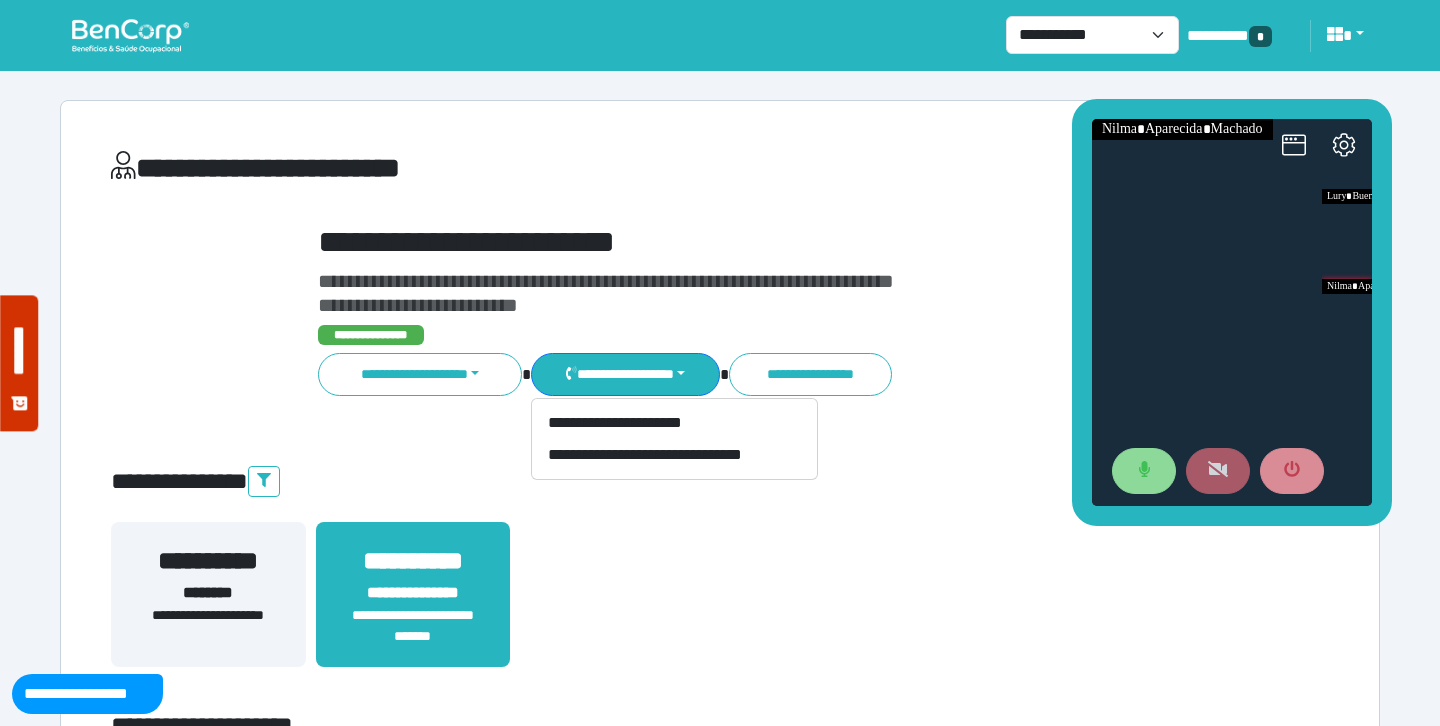 click 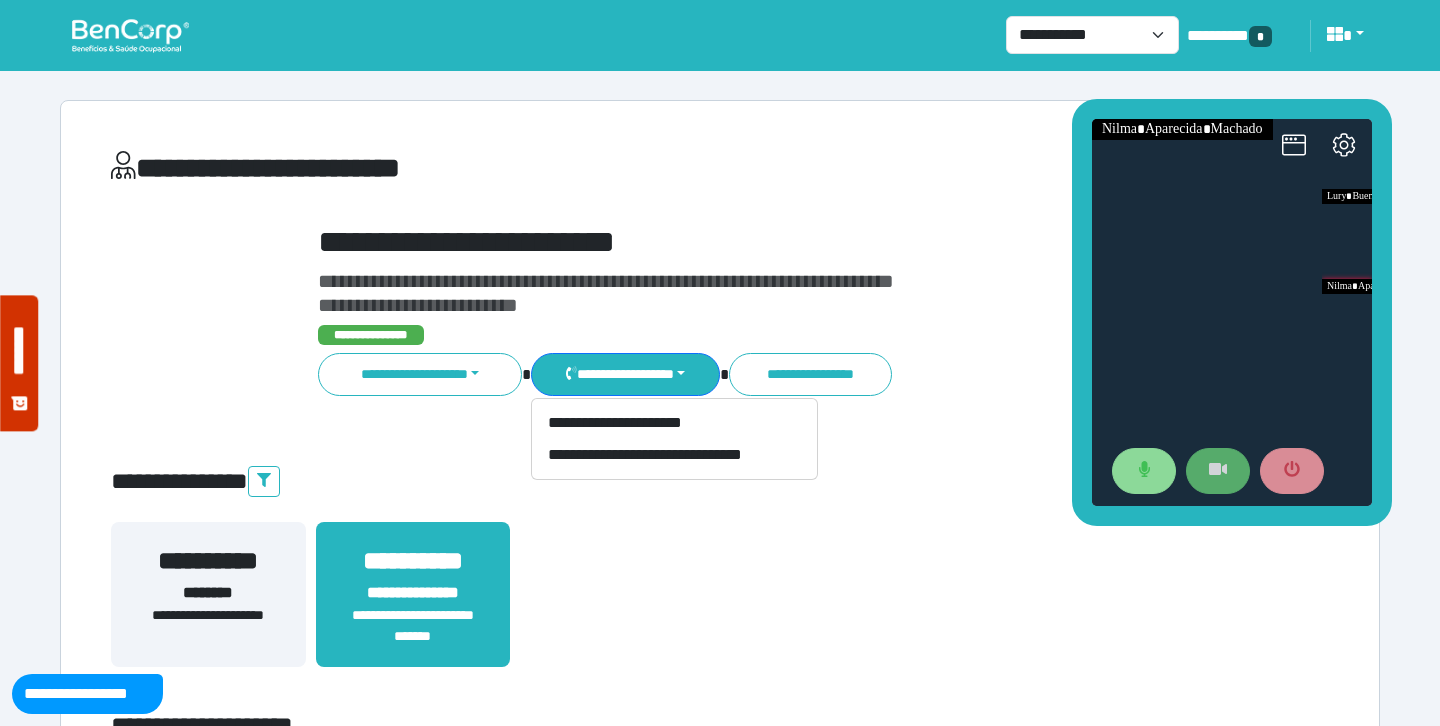 click on "**********" at bounding box center (772, 335) 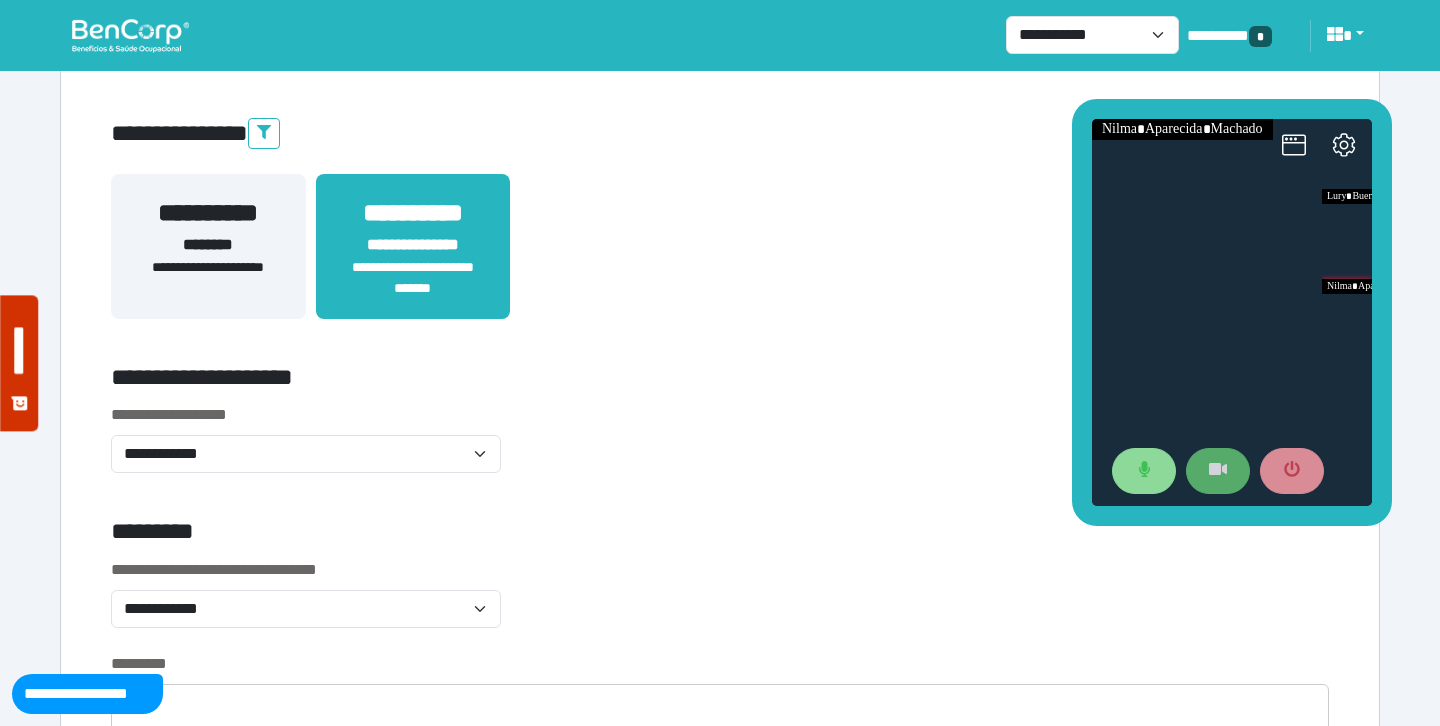 scroll, scrollTop: 375, scrollLeft: 0, axis: vertical 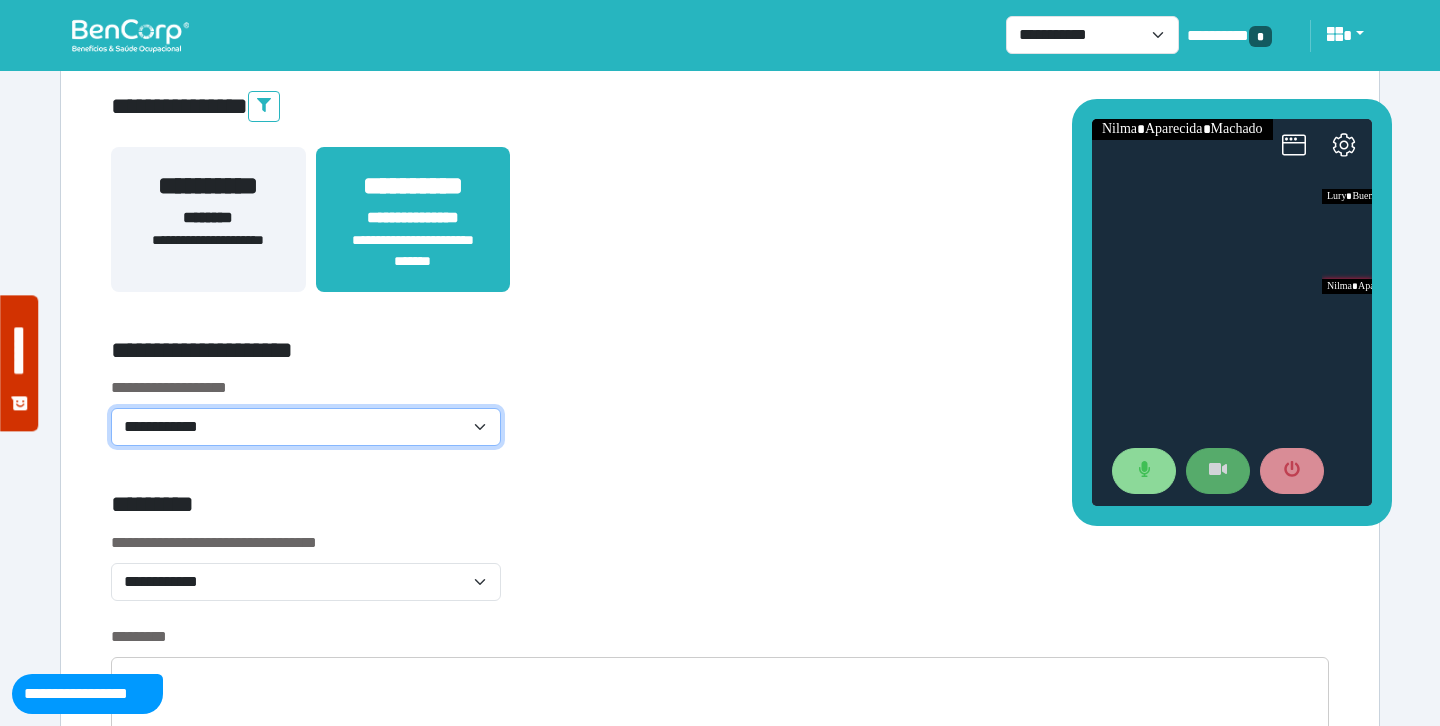 click on "**********" at bounding box center (306, 427) 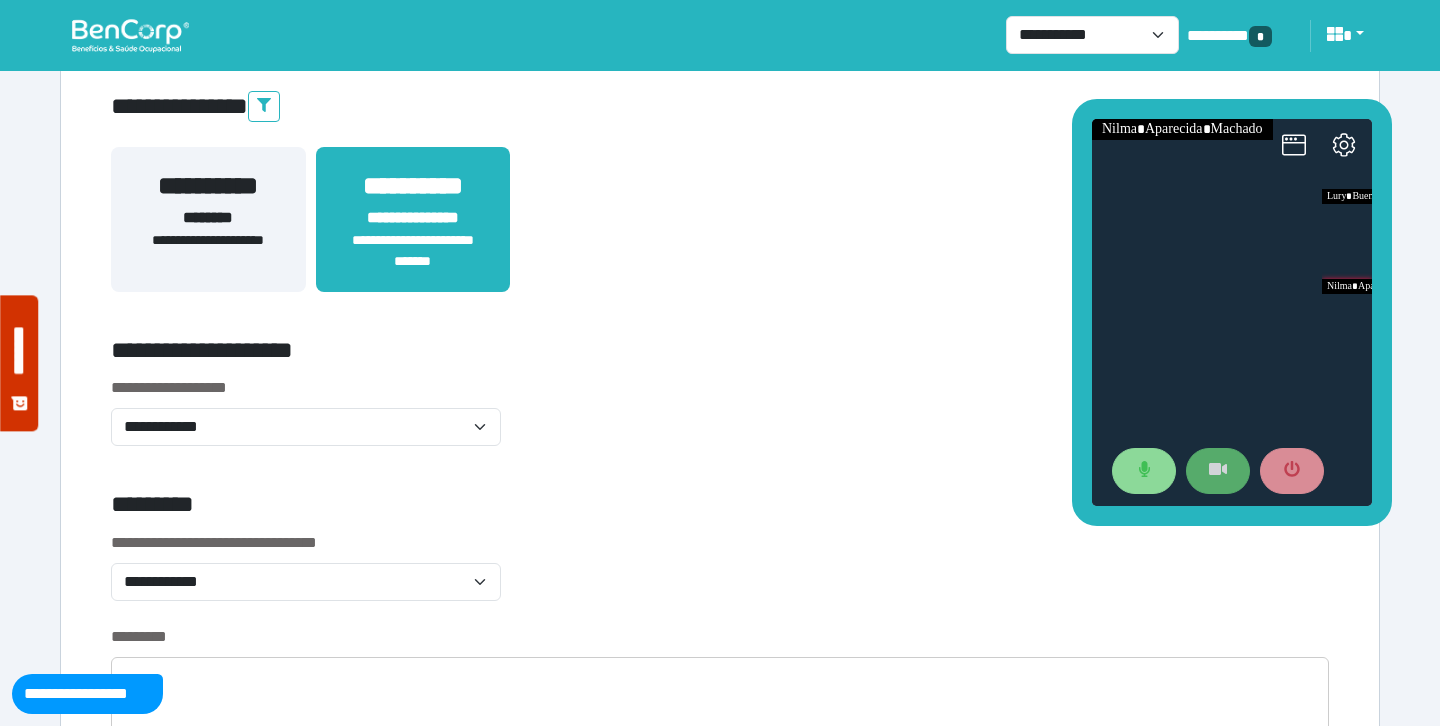 click on "**********" at bounding box center [720, 423] 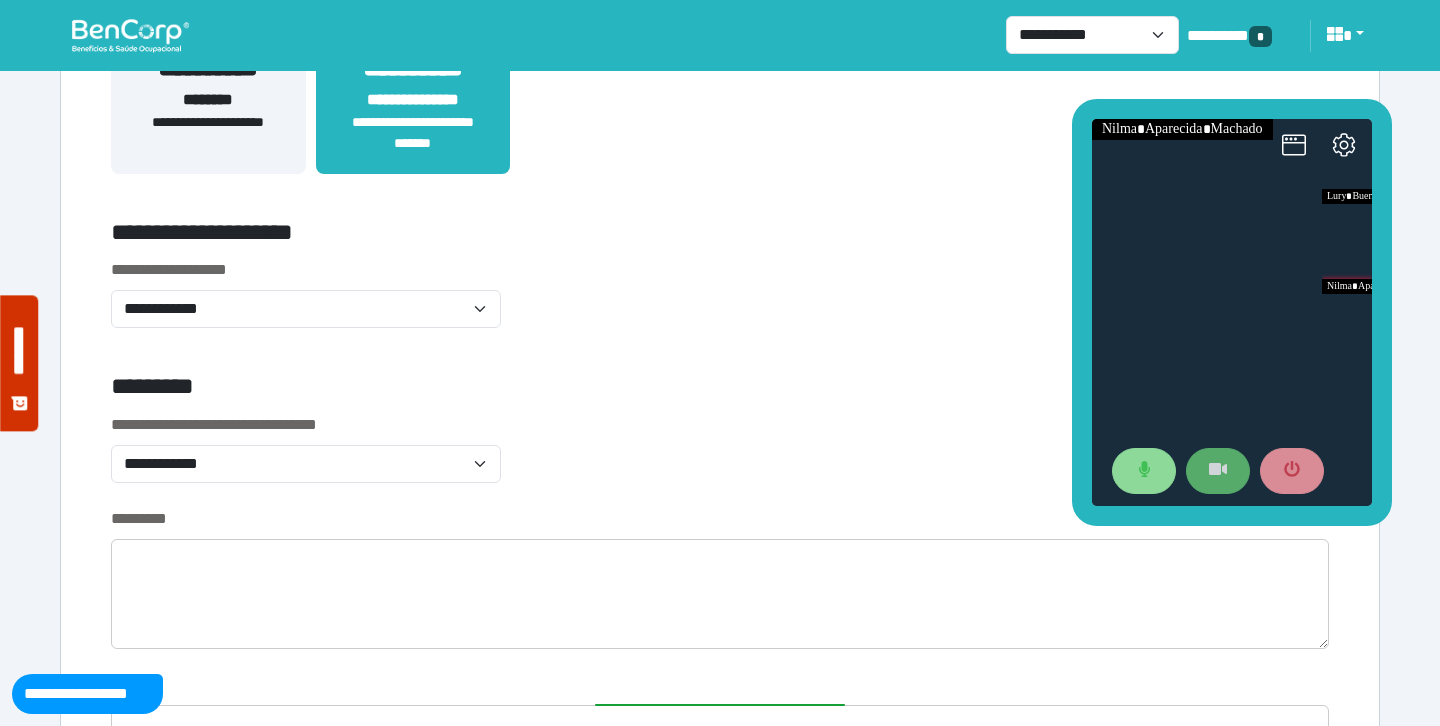 scroll, scrollTop: 563, scrollLeft: 0, axis: vertical 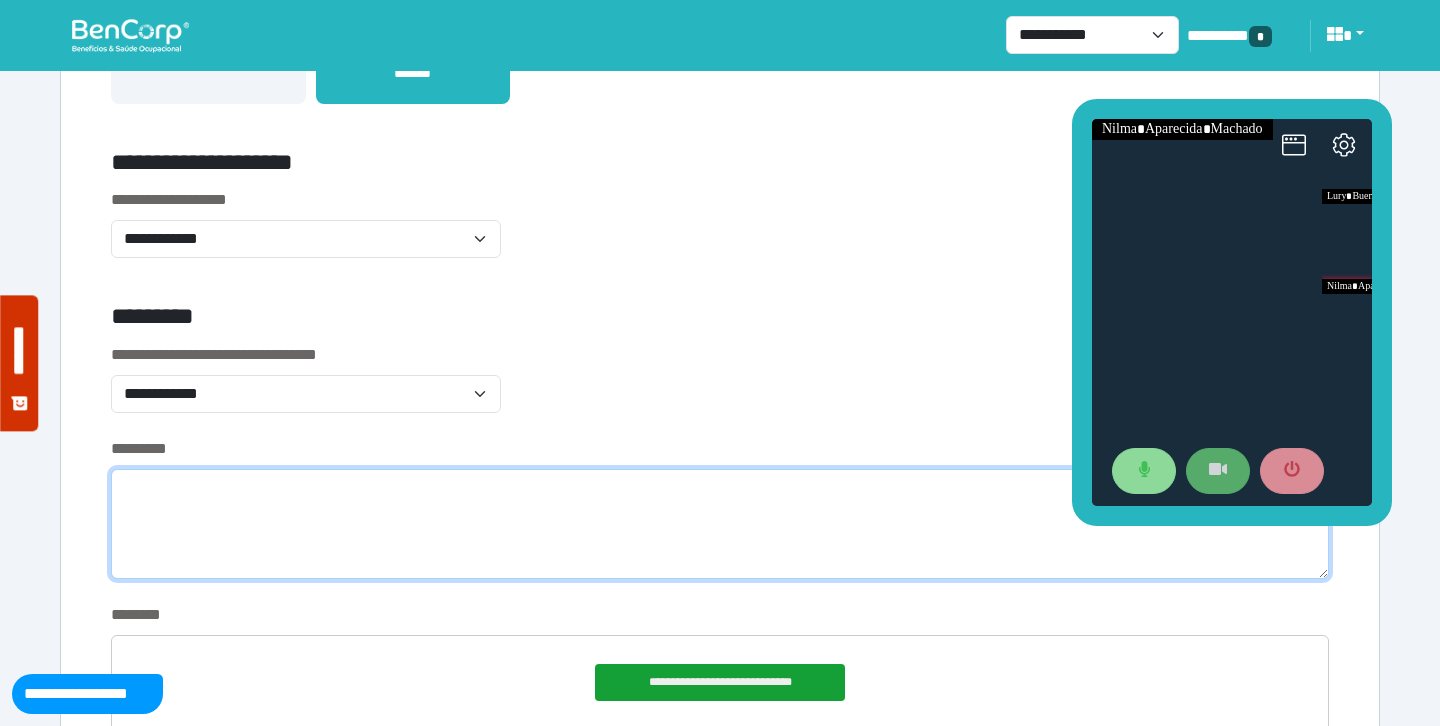 click at bounding box center [720, 524] 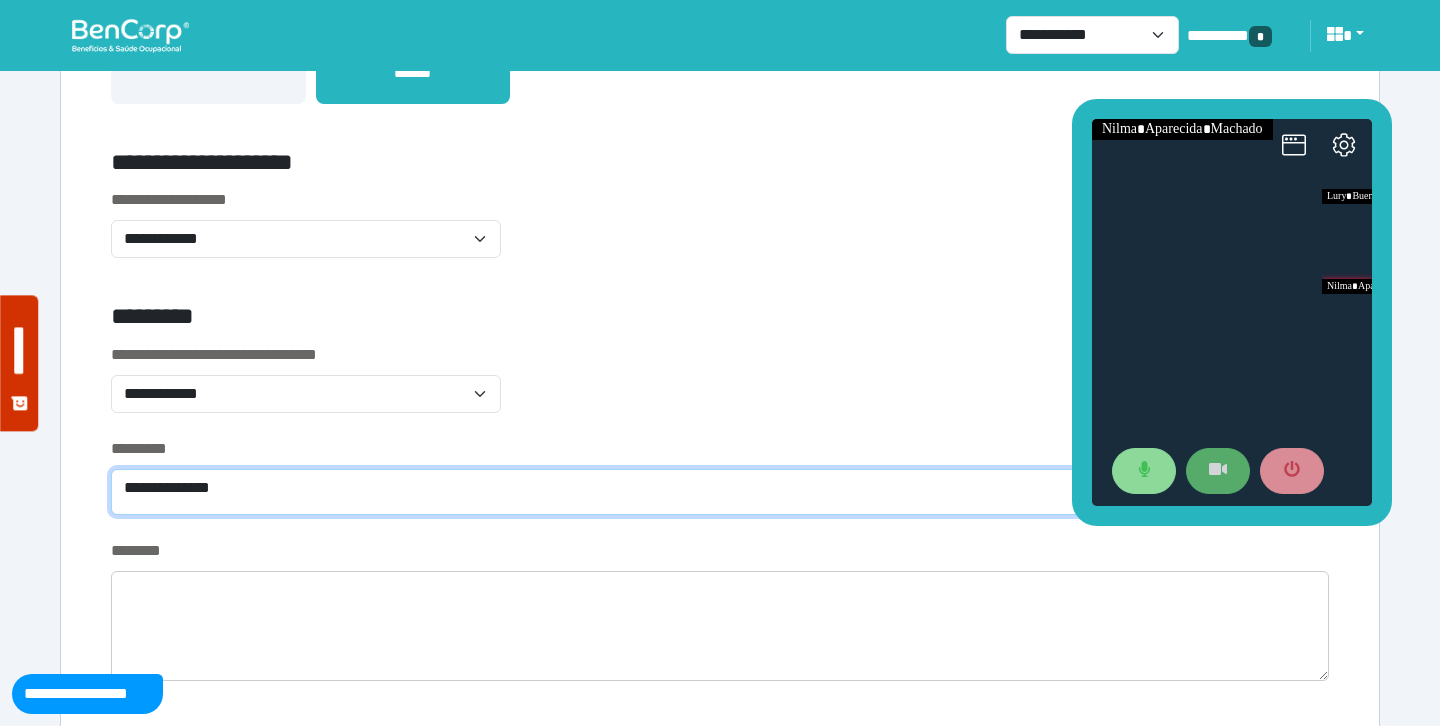 type on "**********" 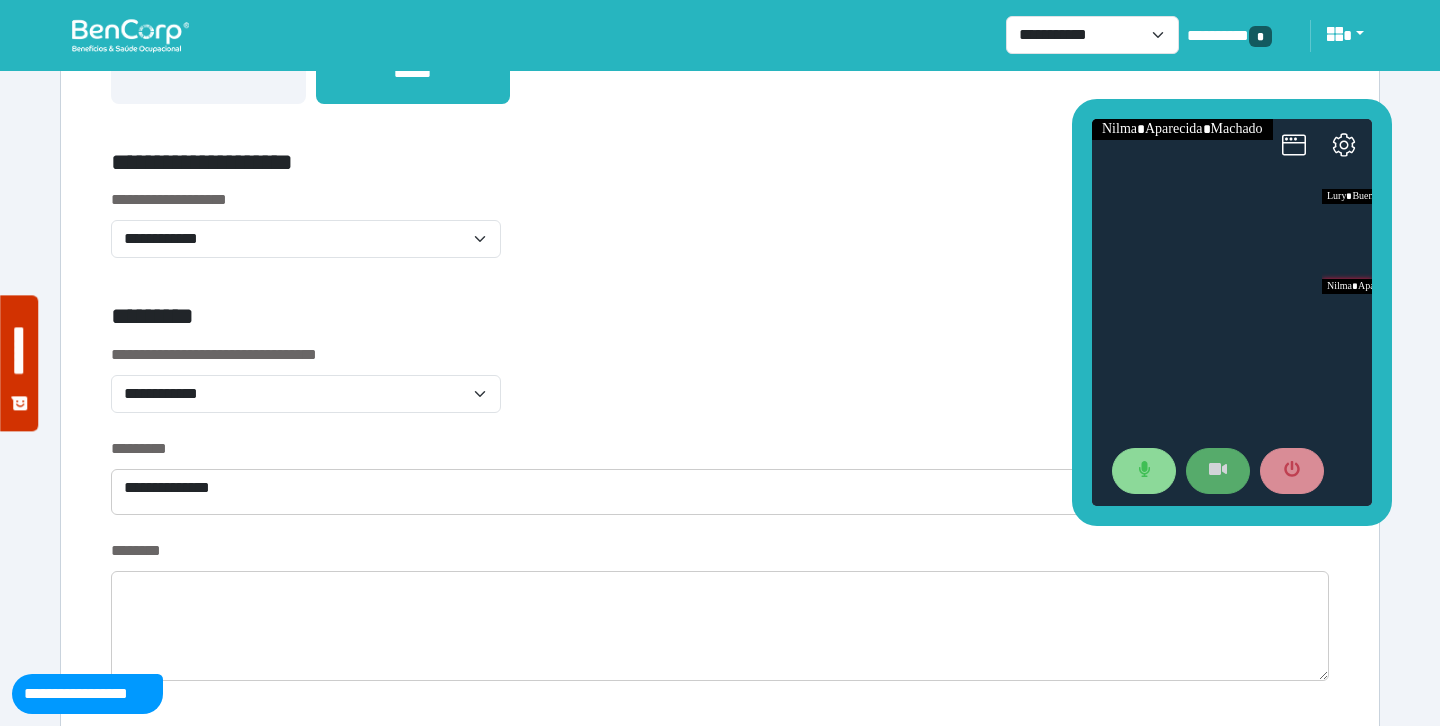 click on "*********" at bounding box center [513, 320] 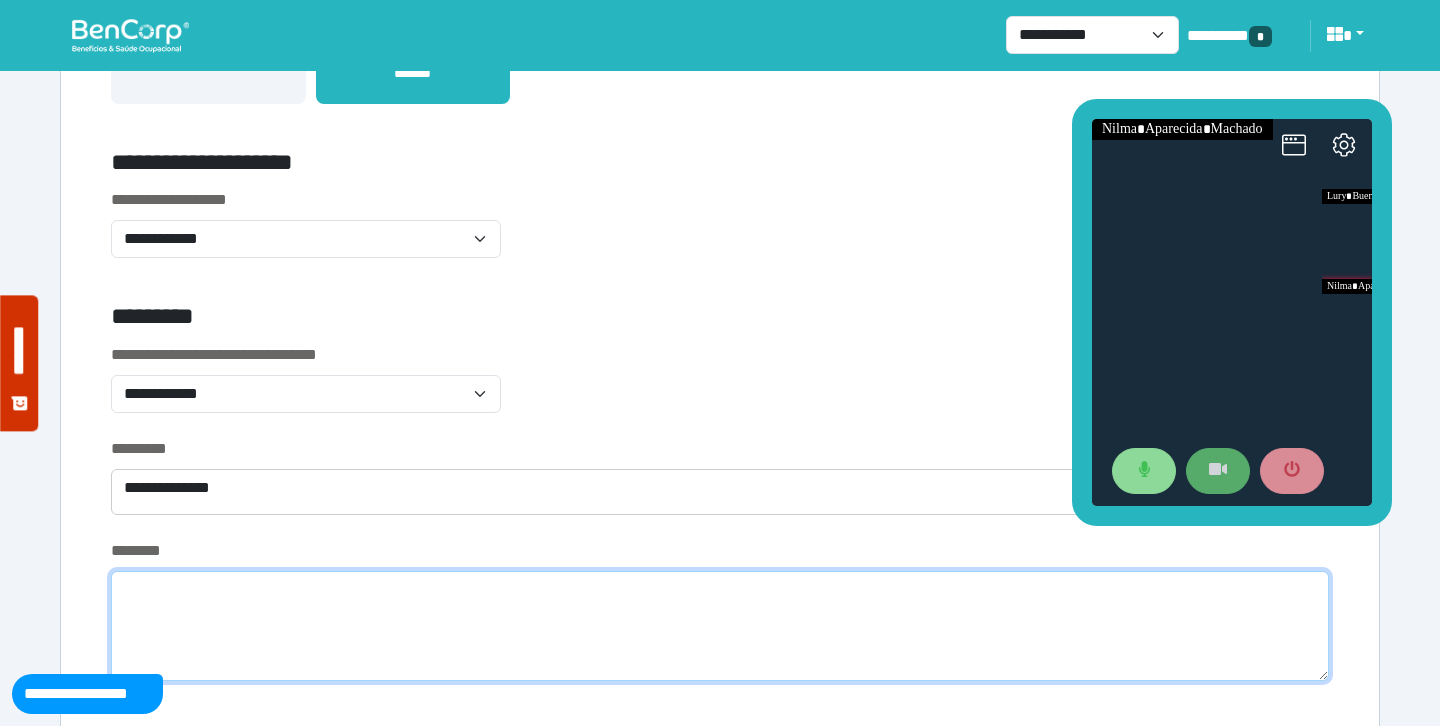 click at bounding box center (720, 626) 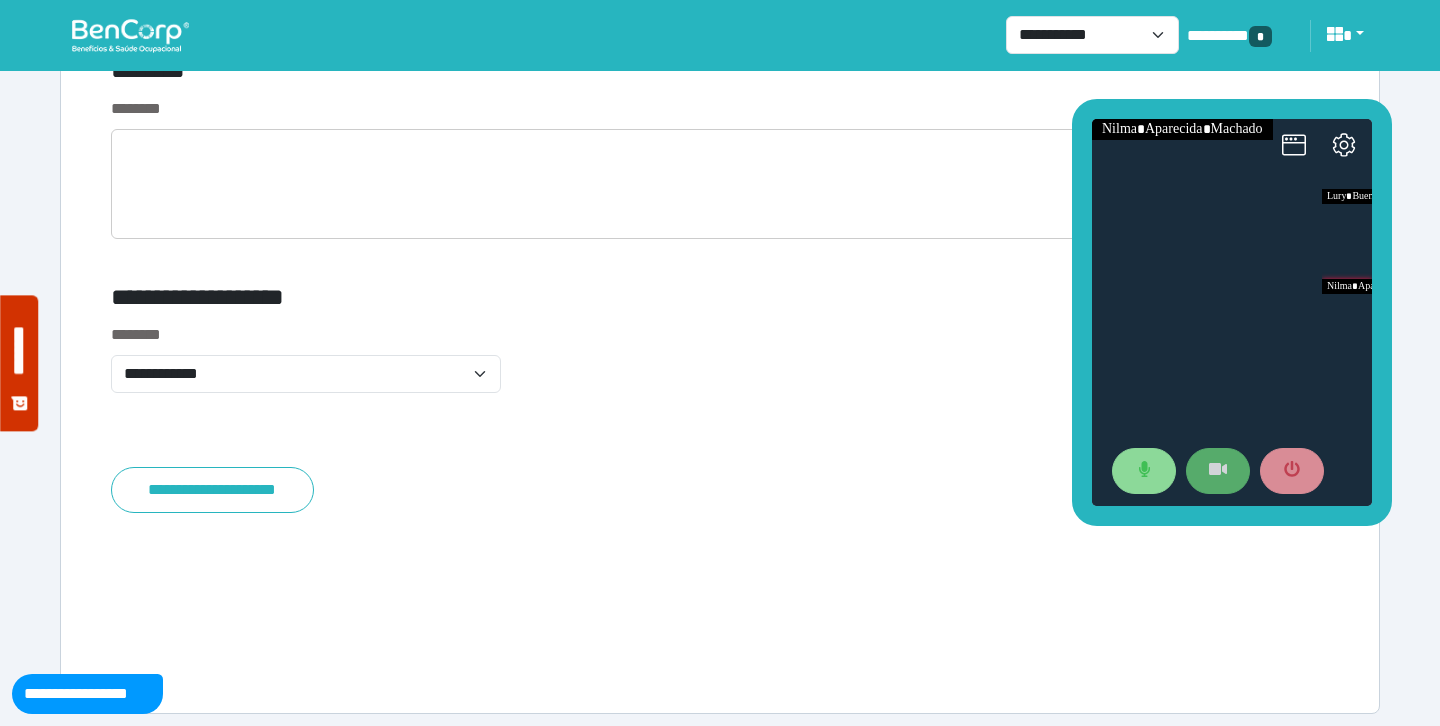 scroll, scrollTop: 7669, scrollLeft: 0, axis: vertical 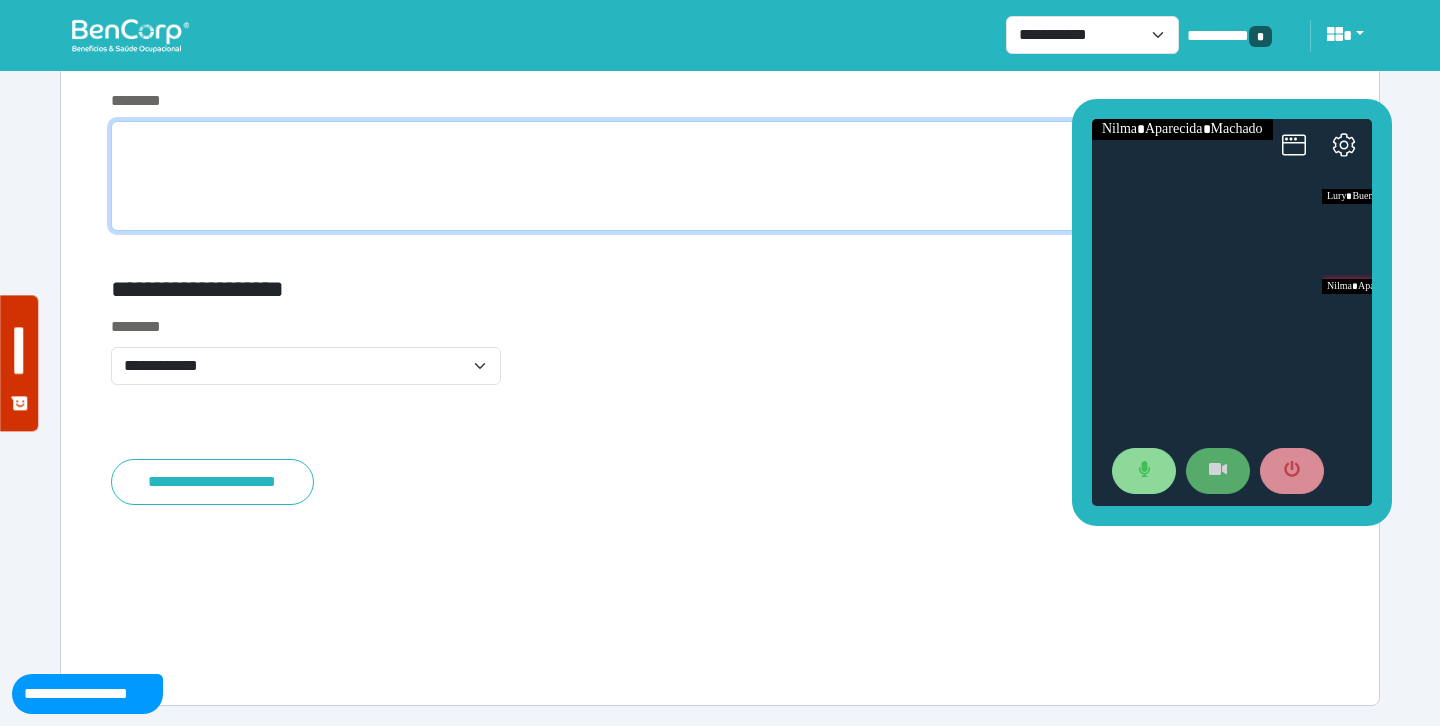 click at bounding box center (720, 176) 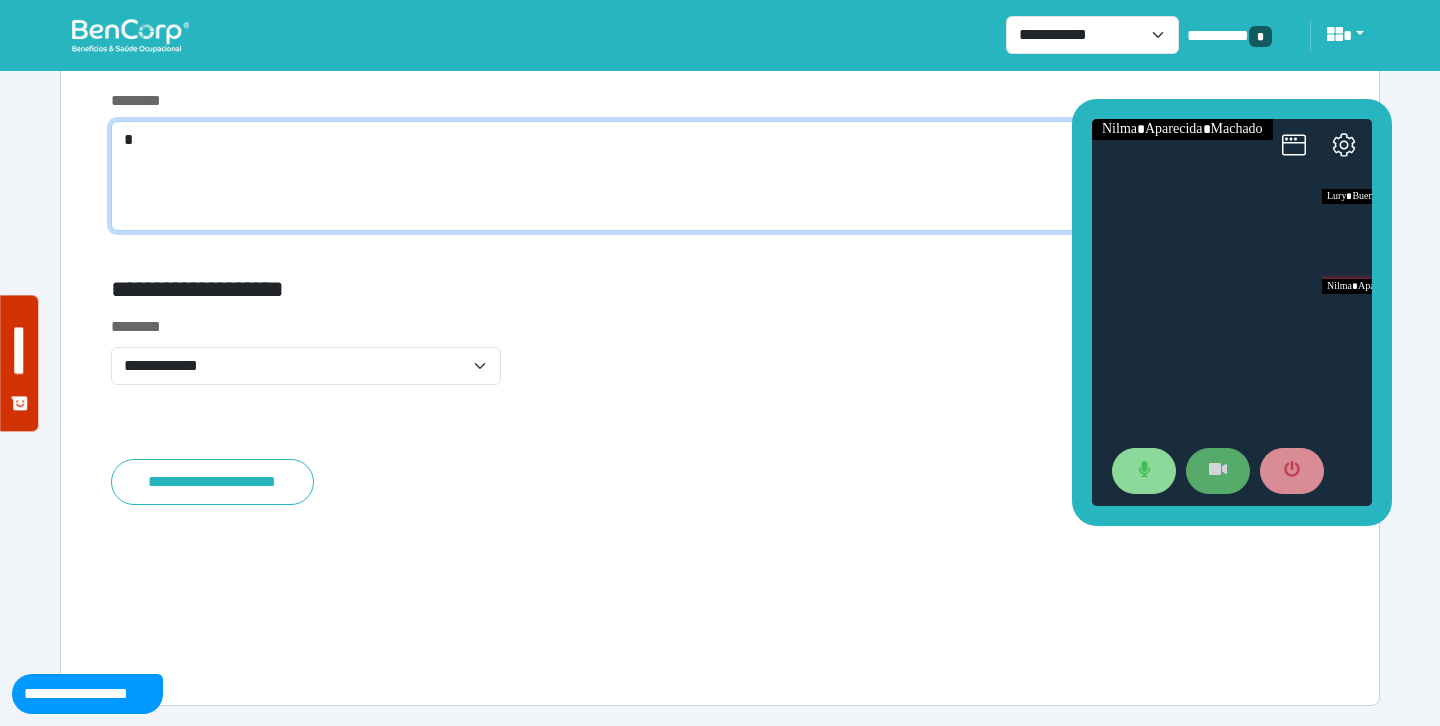scroll, scrollTop: 7605, scrollLeft: 0, axis: vertical 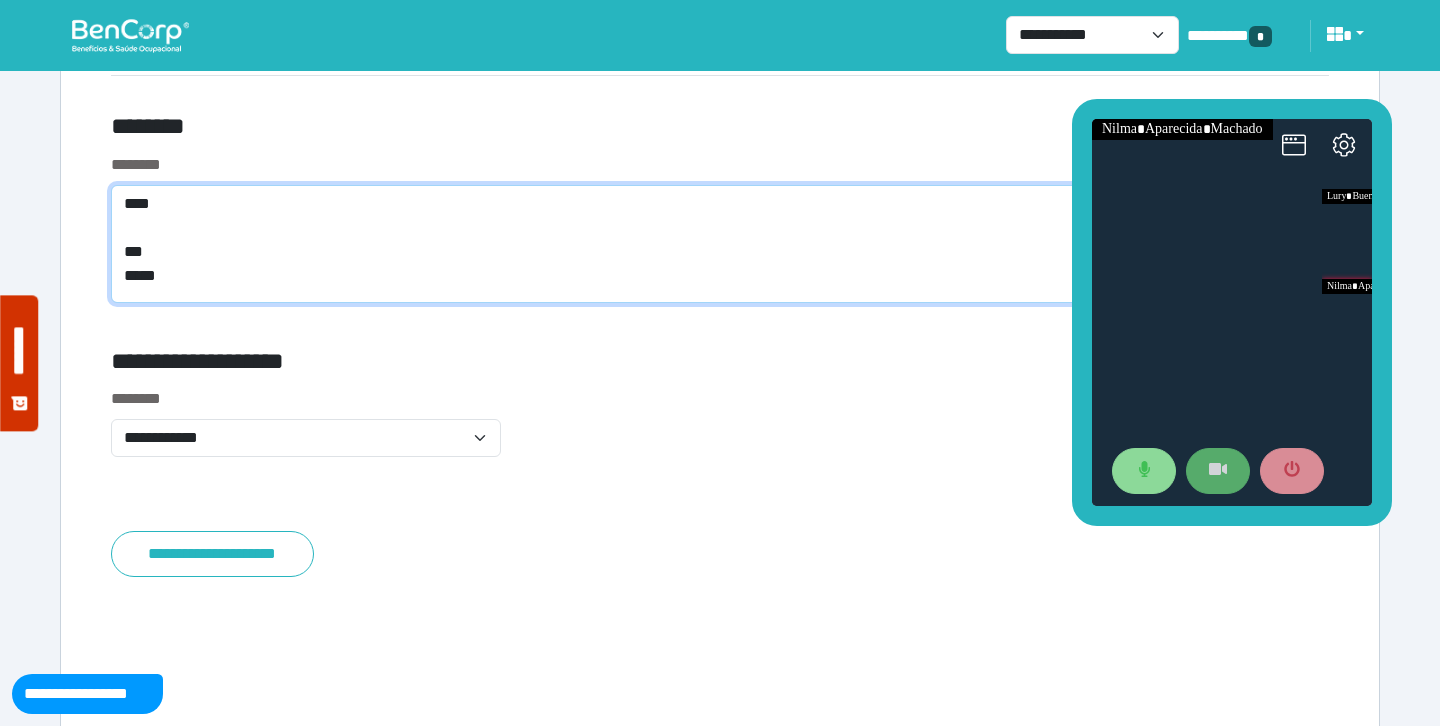 click on "****
***
*****" at bounding box center [720, 244] 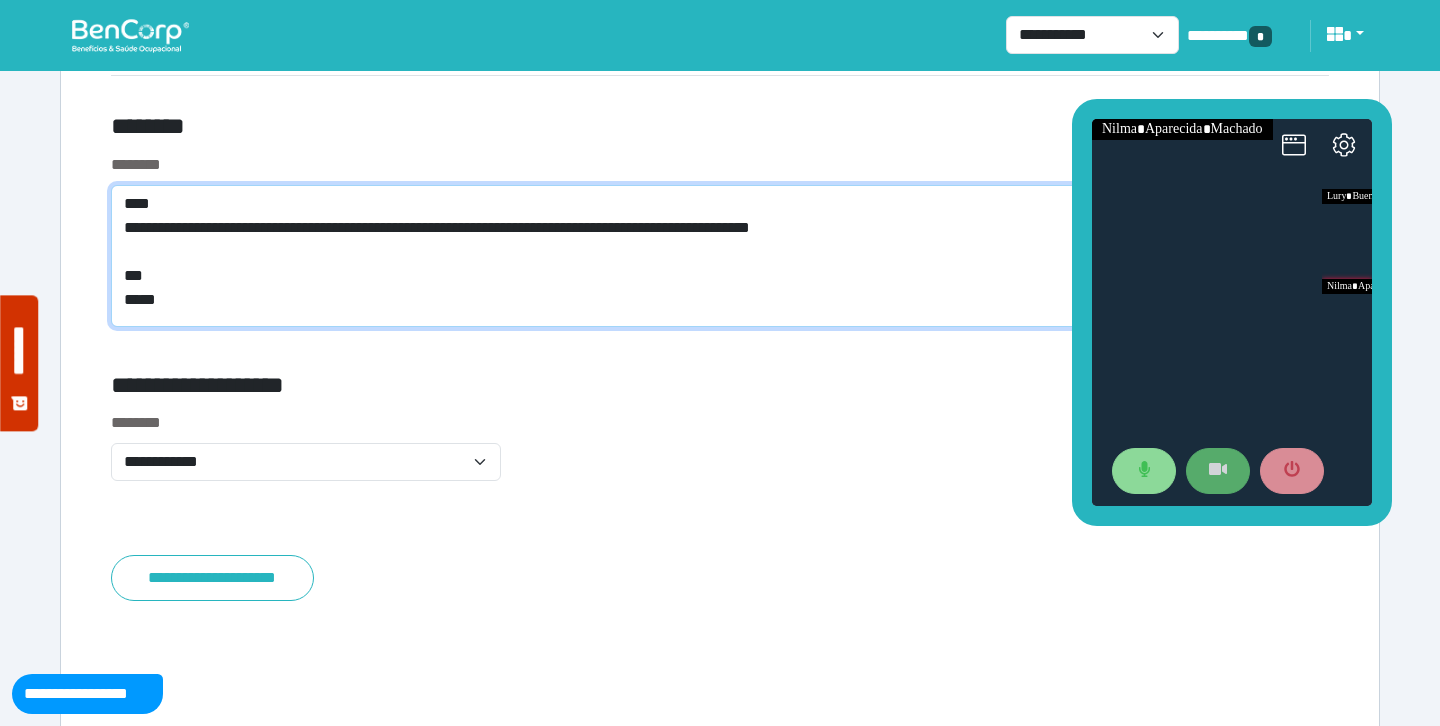 click on "**********" at bounding box center [720, 256] 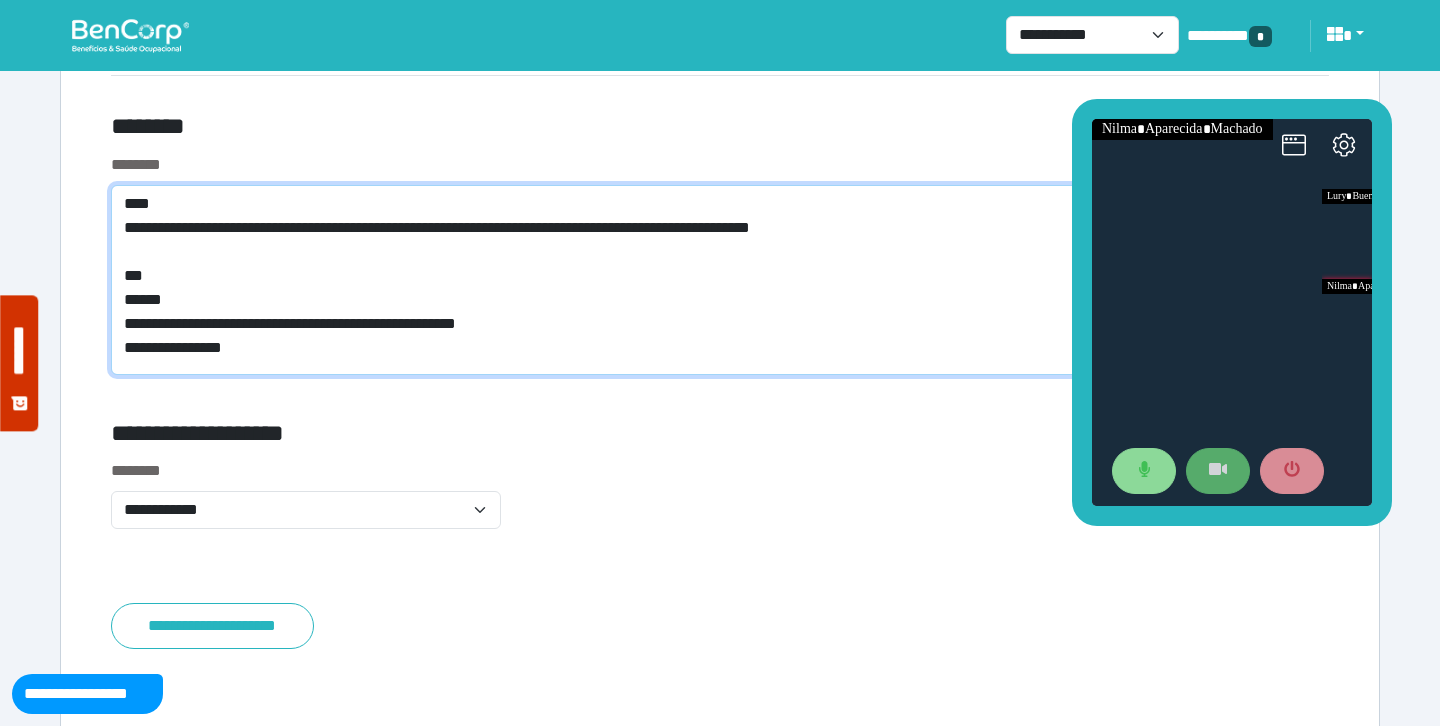 scroll, scrollTop: 0, scrollLeft: 0, axis: both 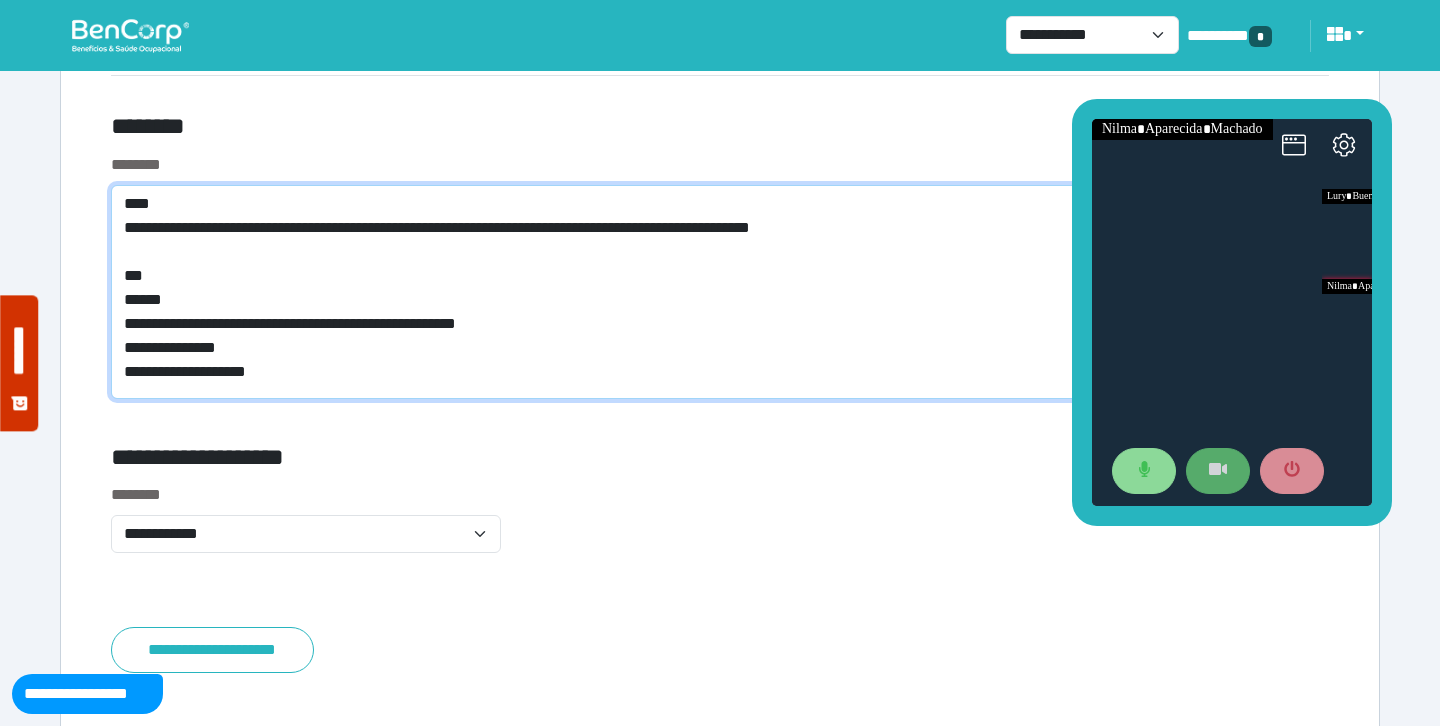 click on "**********" at bounding box center [720, 292] 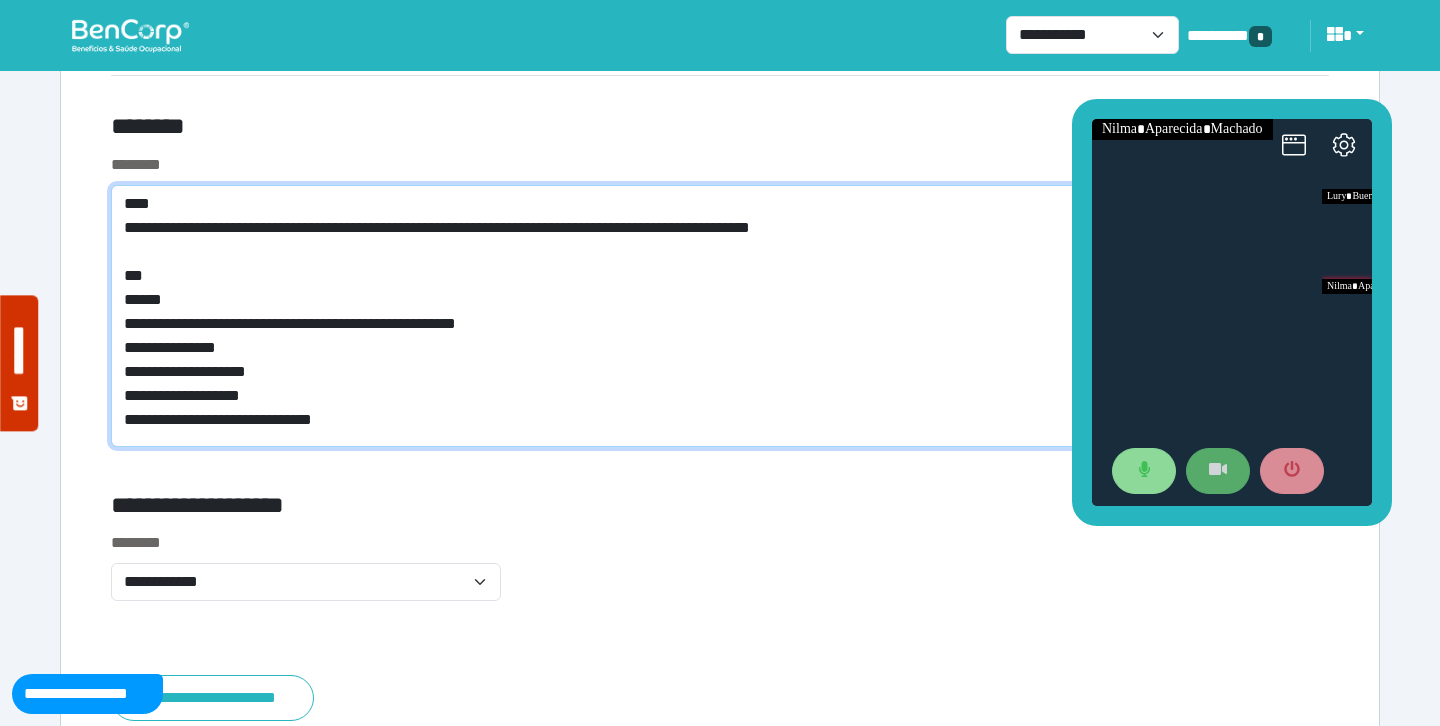 scroll, scrollTop: 0, scrollLeft: 0, axis: both 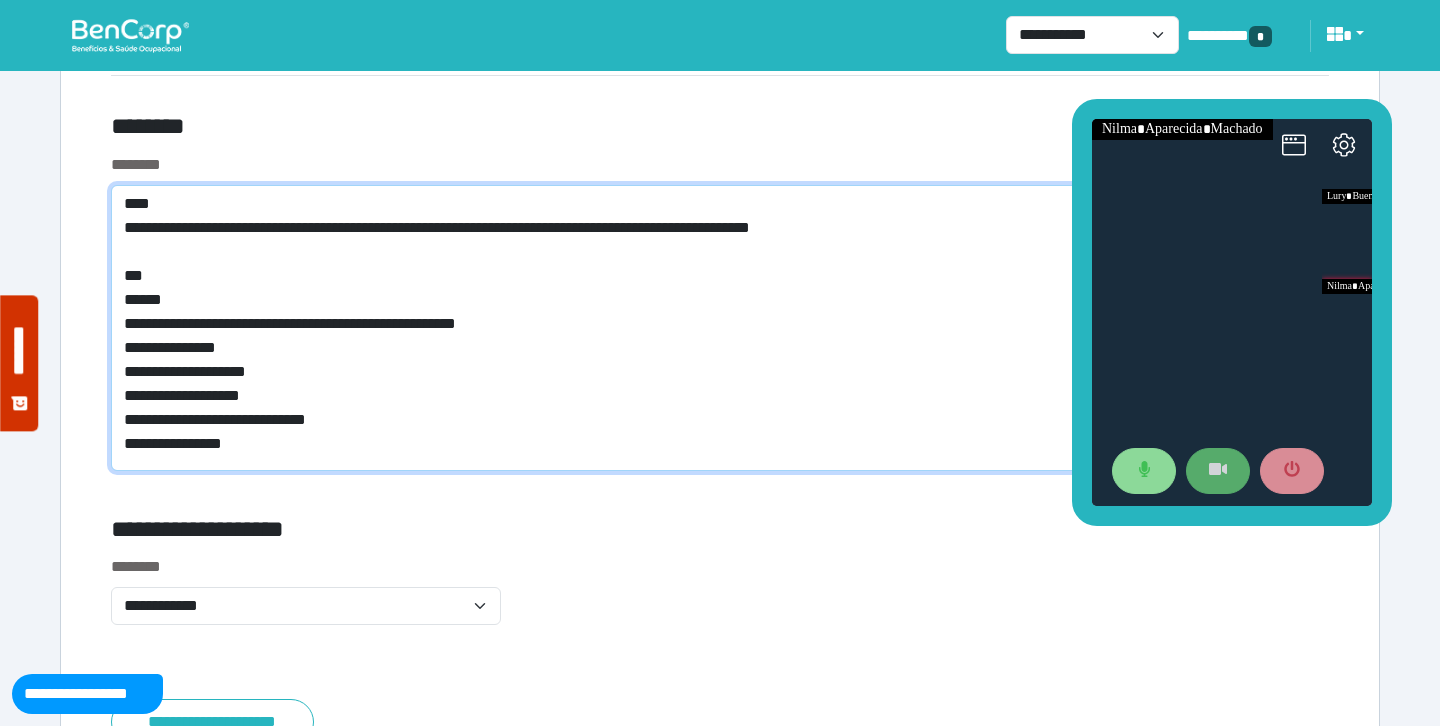 click on "**********" at bounding box center (720, 328) 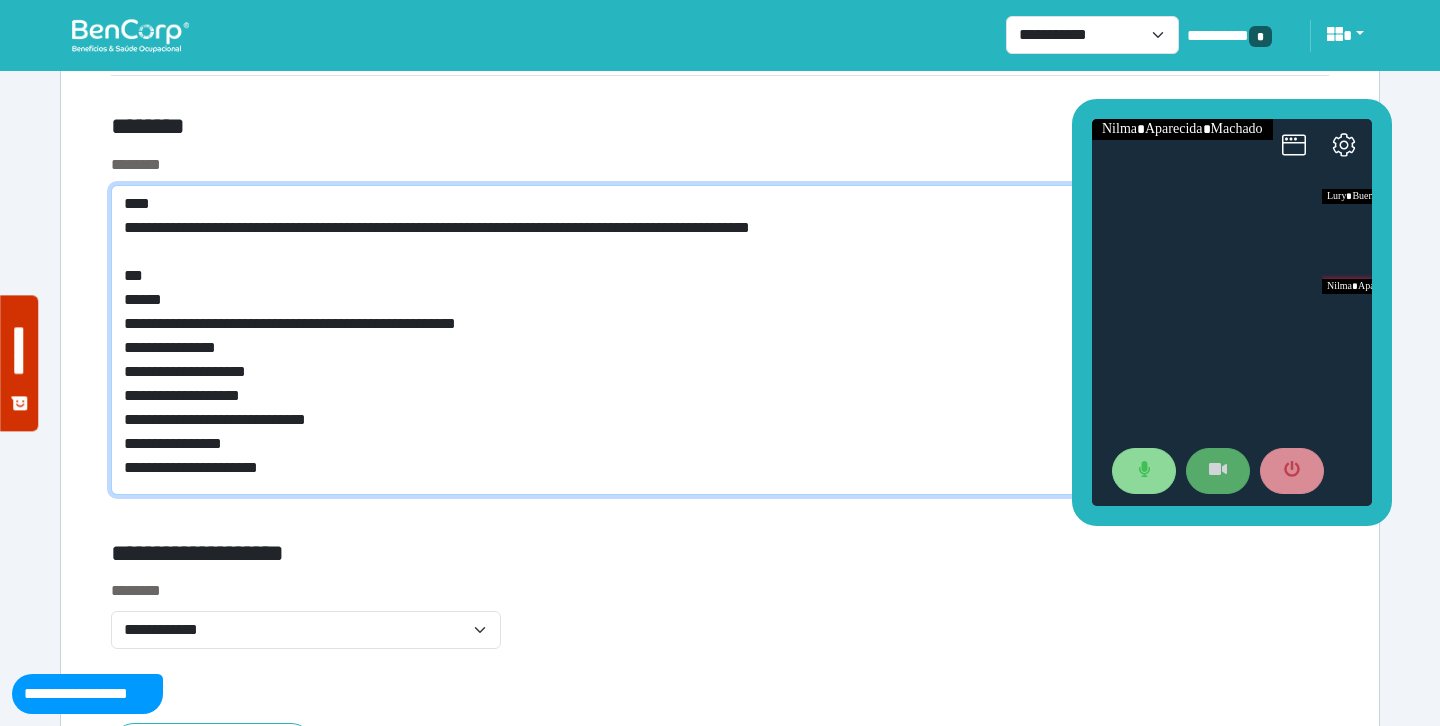 scroll, scrollTop: 0, scrollLeft: 0, axis: both 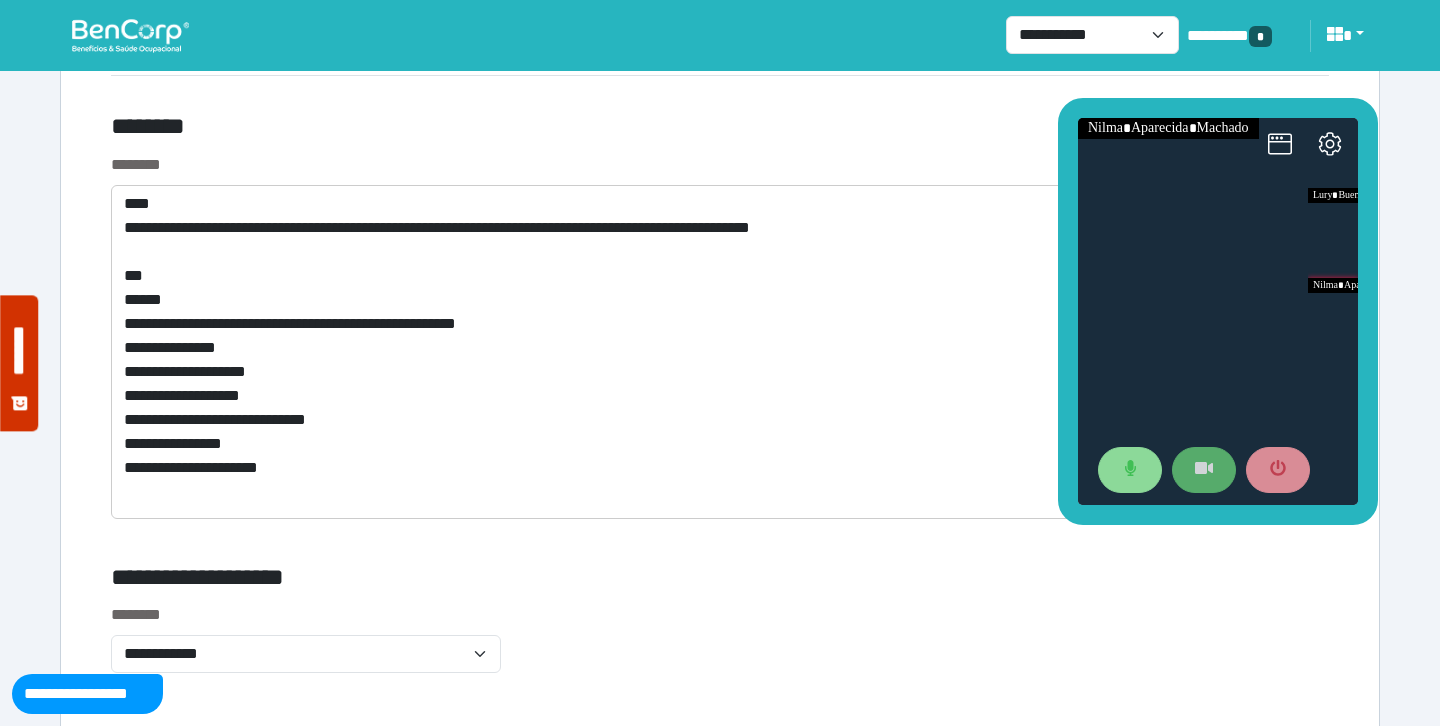 drag, startPoint x: 1080, startPoint y: 261, endPoint x: 1064, endPoint y: 256, distance: 16.763054 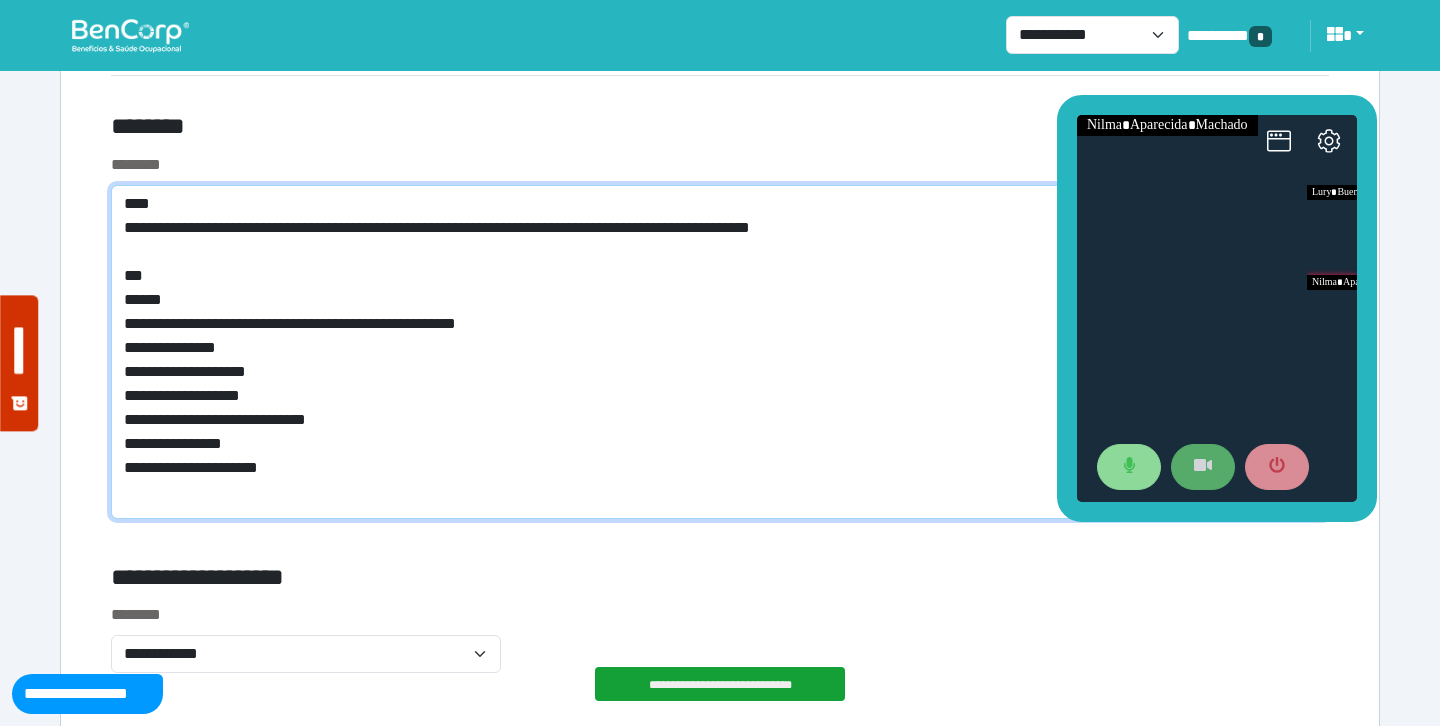 click on "**********" at bounding box center [720, 352] 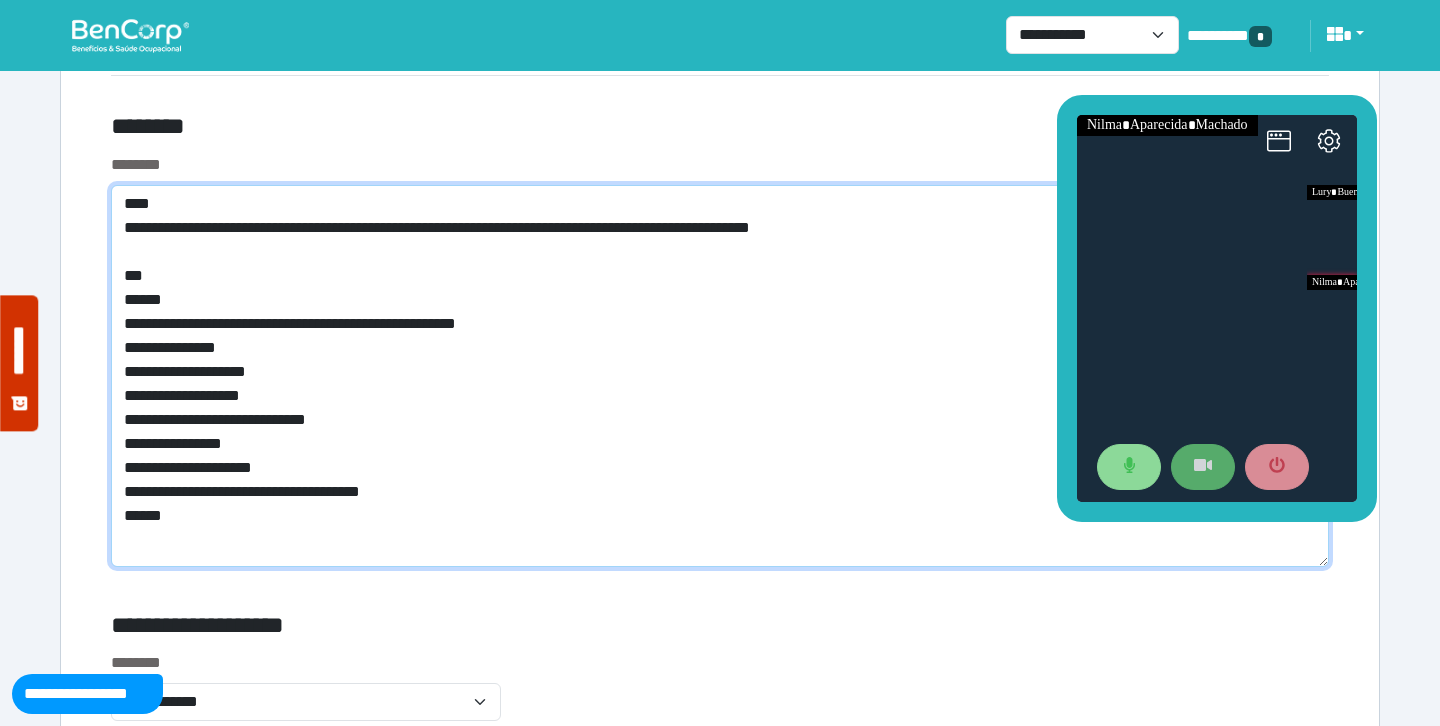 click on "**********" at bounding box center [720, 376] 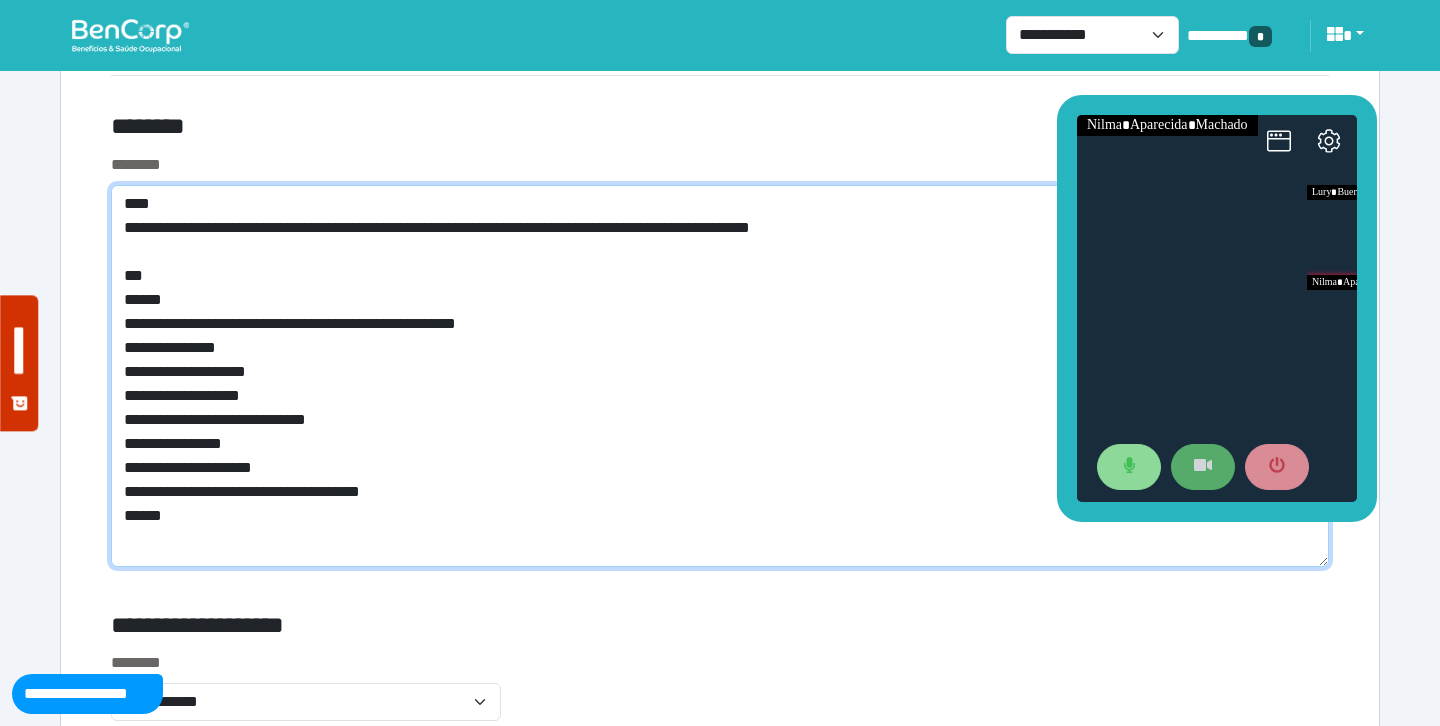 click on "**********" at bounding box center (720, 376) 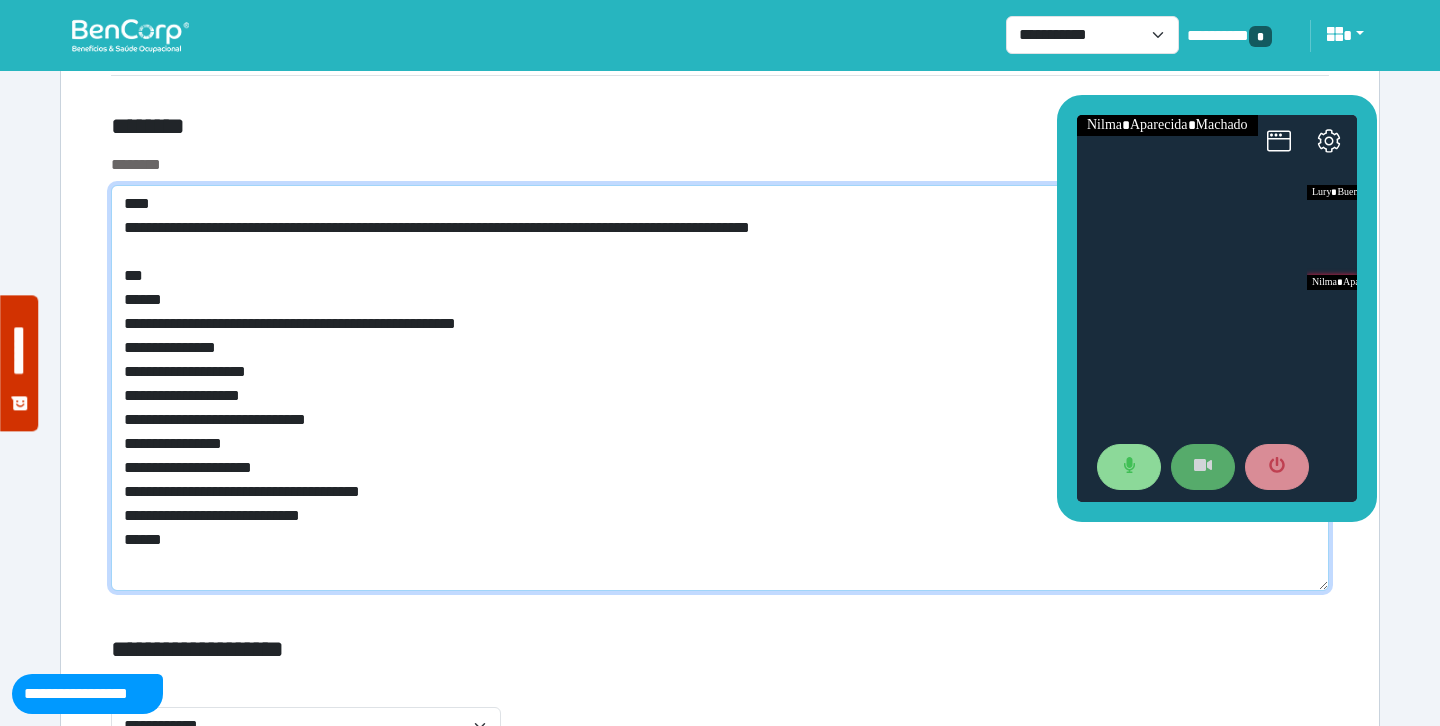 click on "**********" at bounding box center (720, 388) 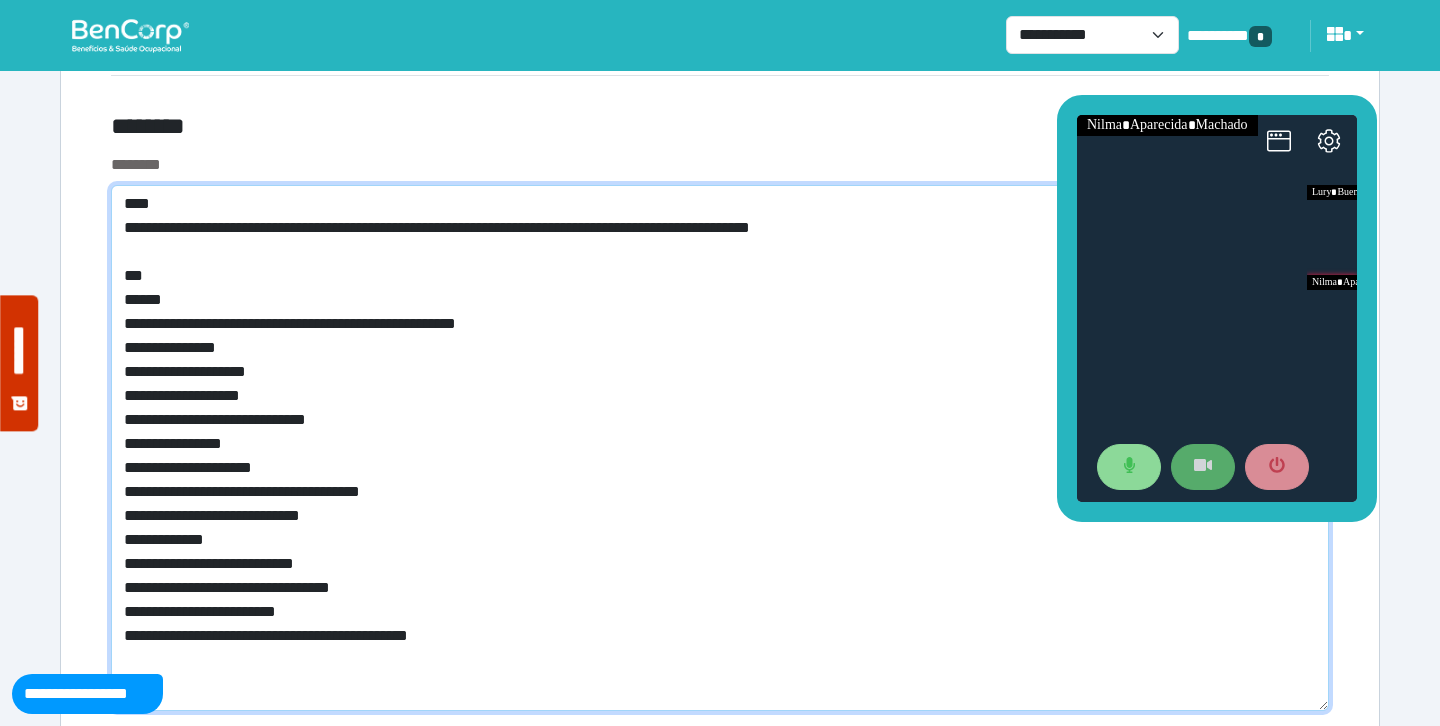 click on "**********" at bounding box center (720, 448) 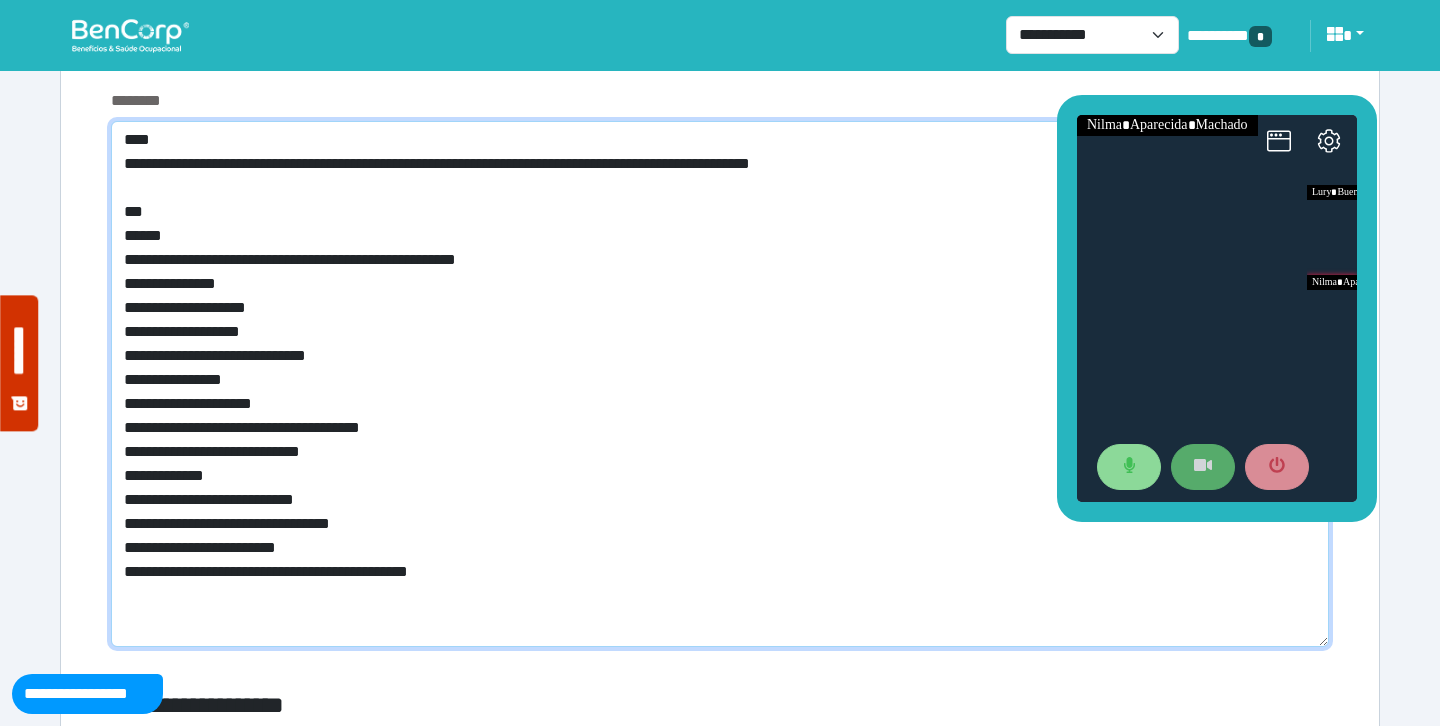 scroll, scrollTop: 7683, scrollLeft: 0, axis: vertical 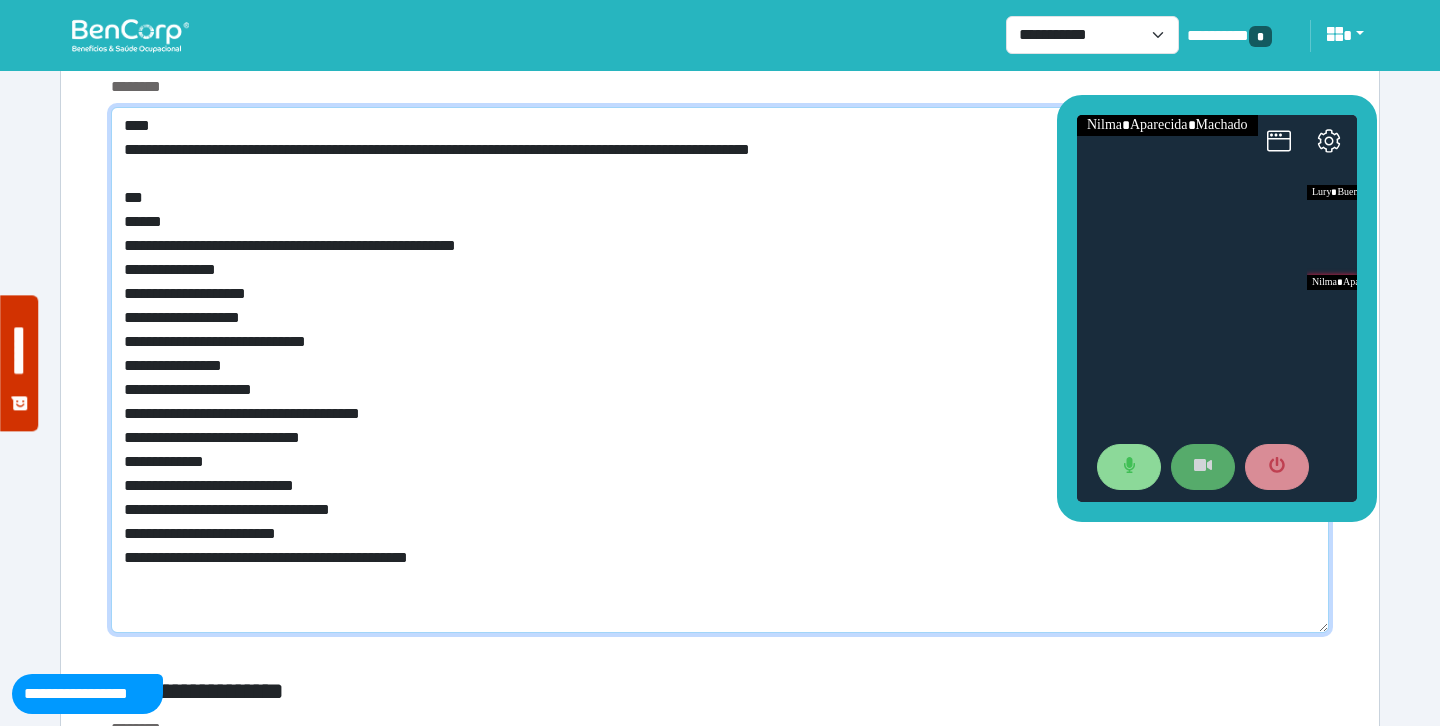 click on "**********" at bounding box center [720, 370] 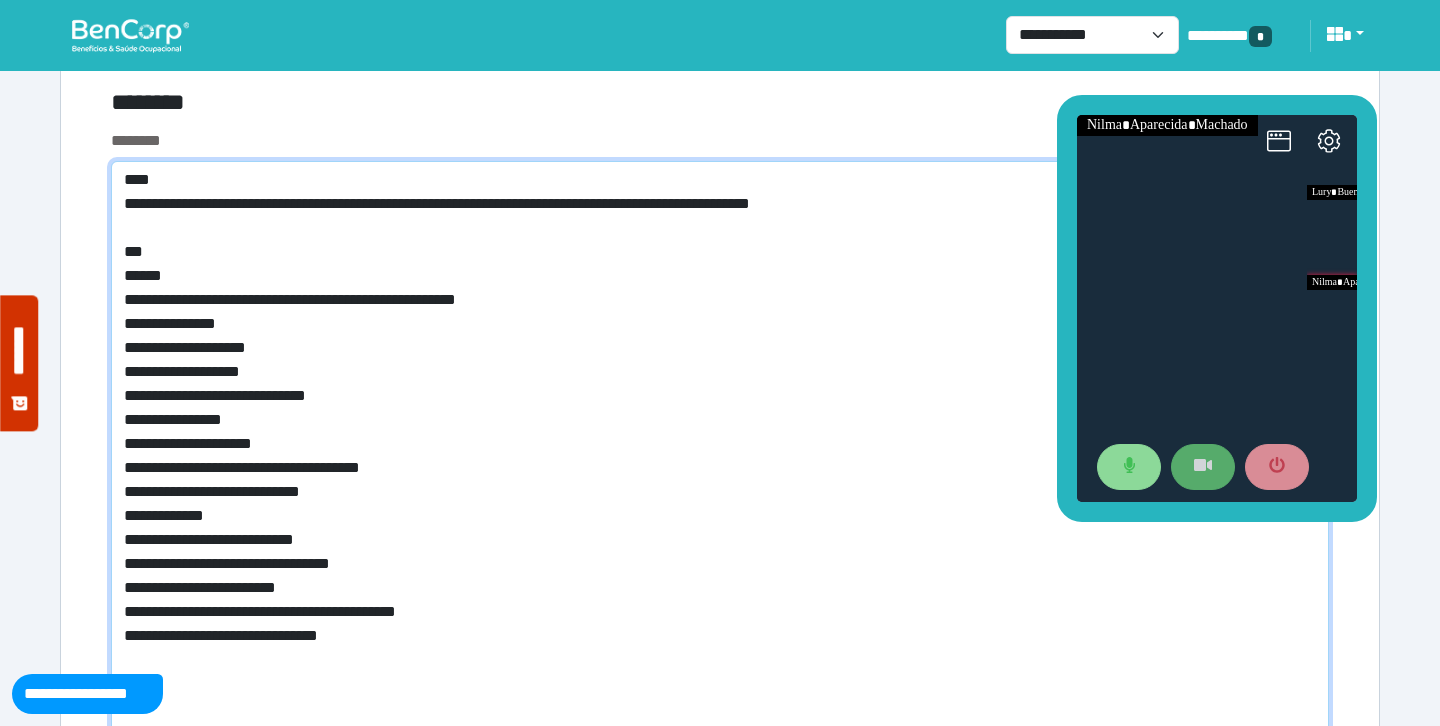 scroll, scrollTop: 7641, scrollLeft: 0, axis: vertical 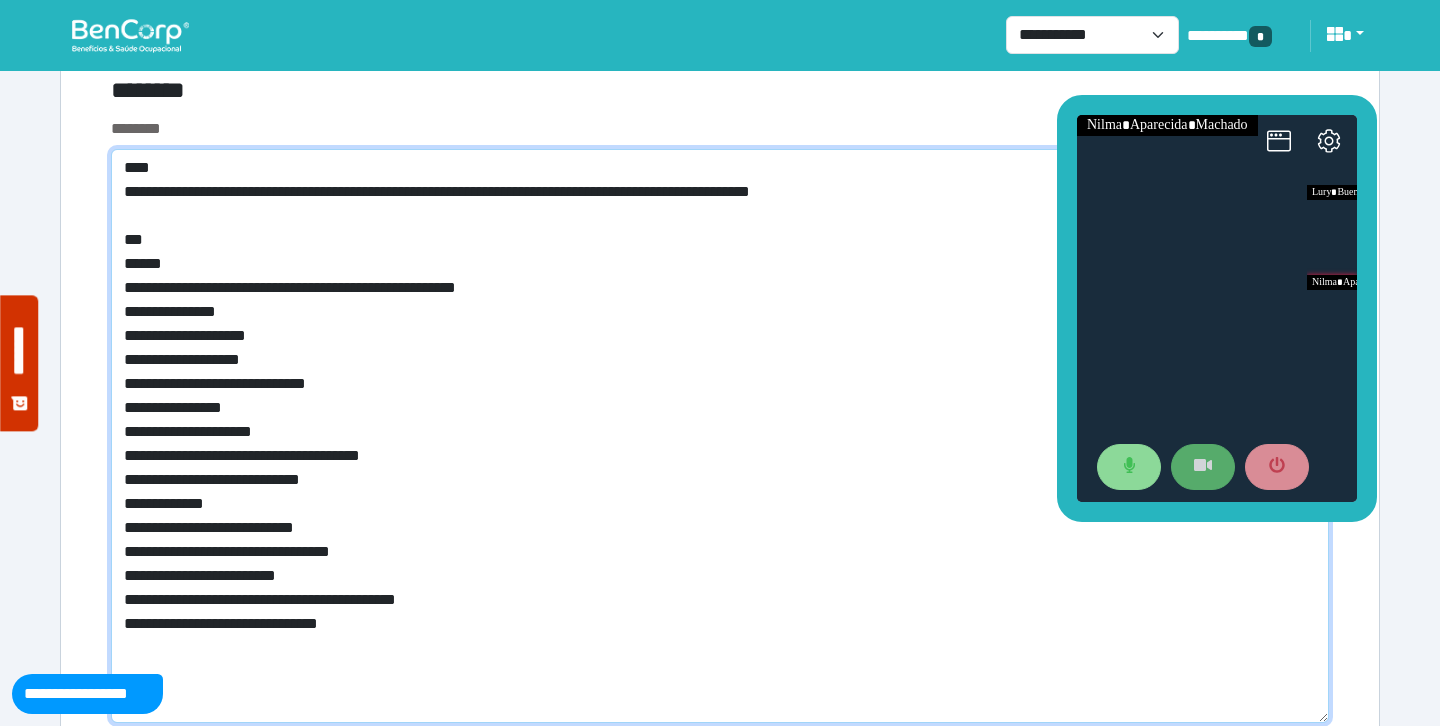 click on "**********" at bounding box center [720, 436] 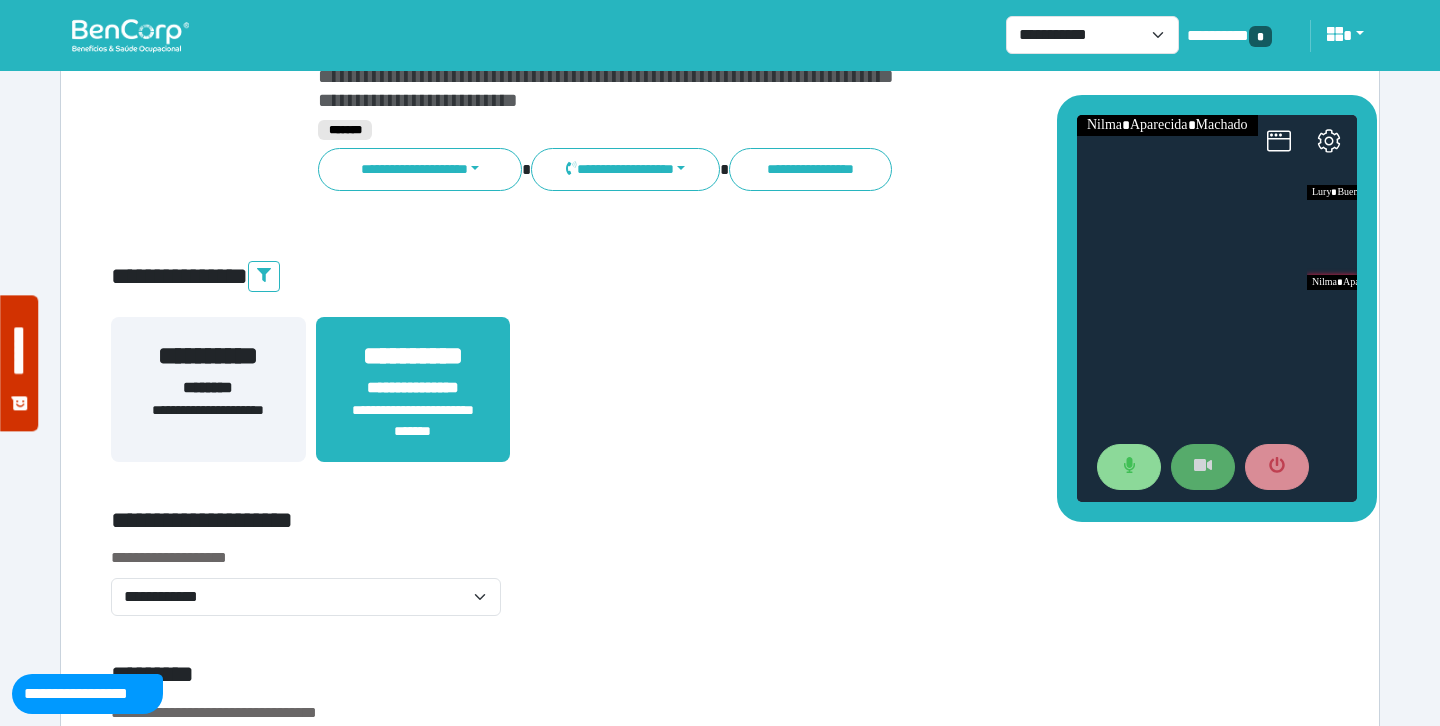 scroll, scrollTop: 0, scrollLeft: 0, axis: both 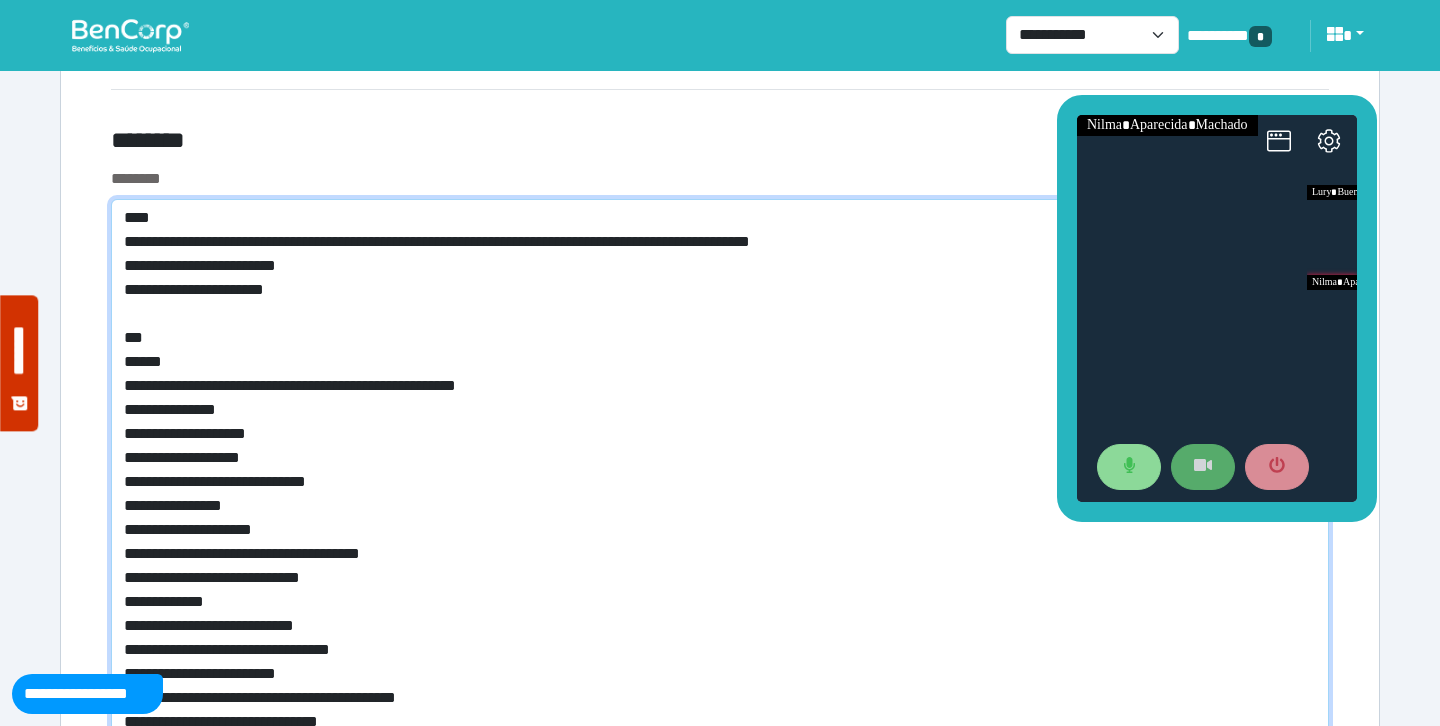 click on "**********" at bounding box center [720, 510] 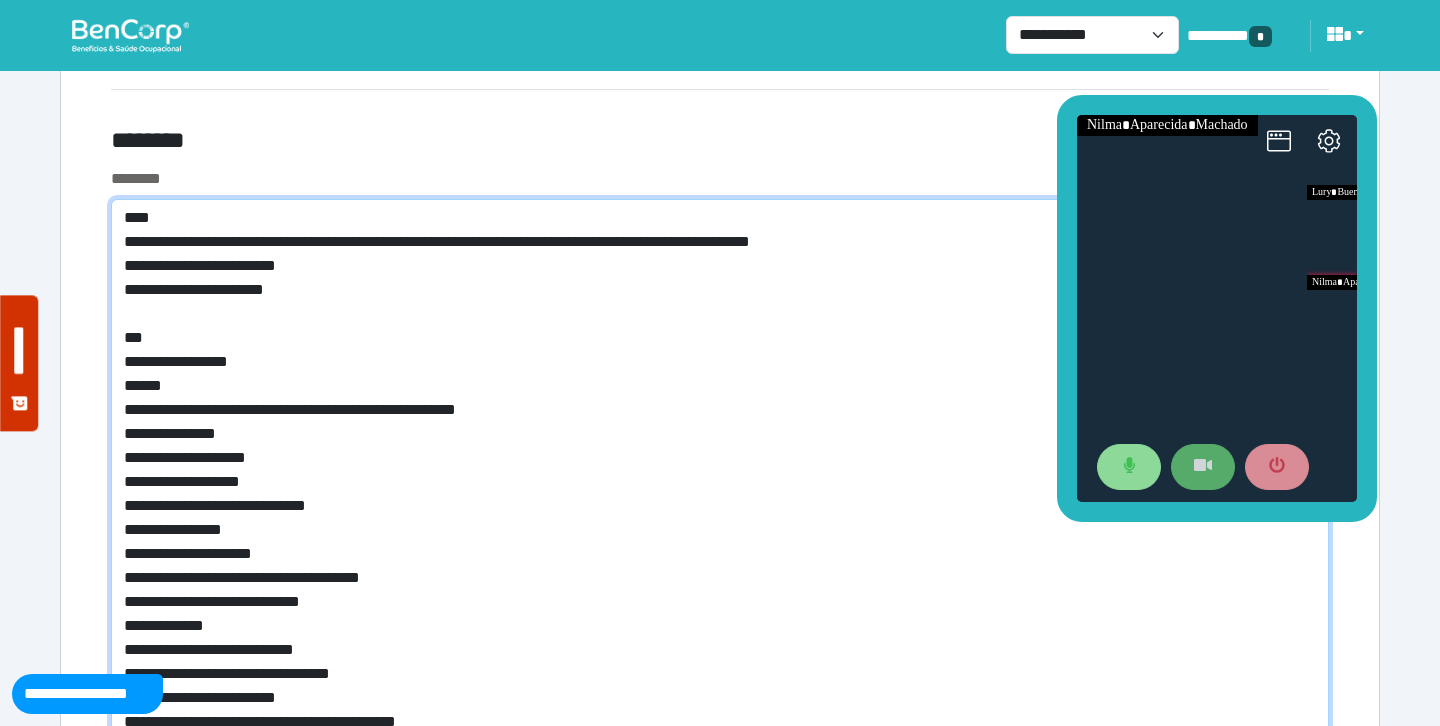 click on "**********" at bounding box center [720, 522] 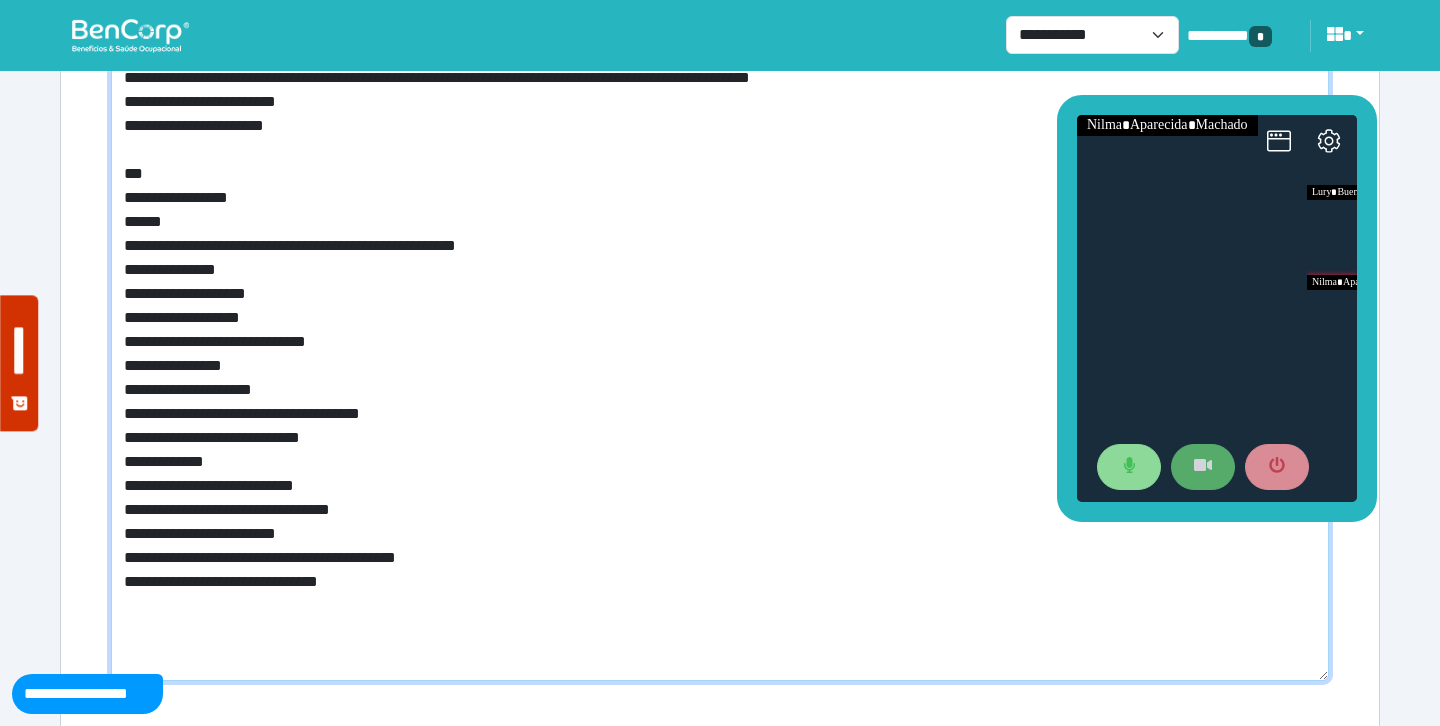 scroll, scrollTop: 7774, scrollLeft: 0, axis: vertical 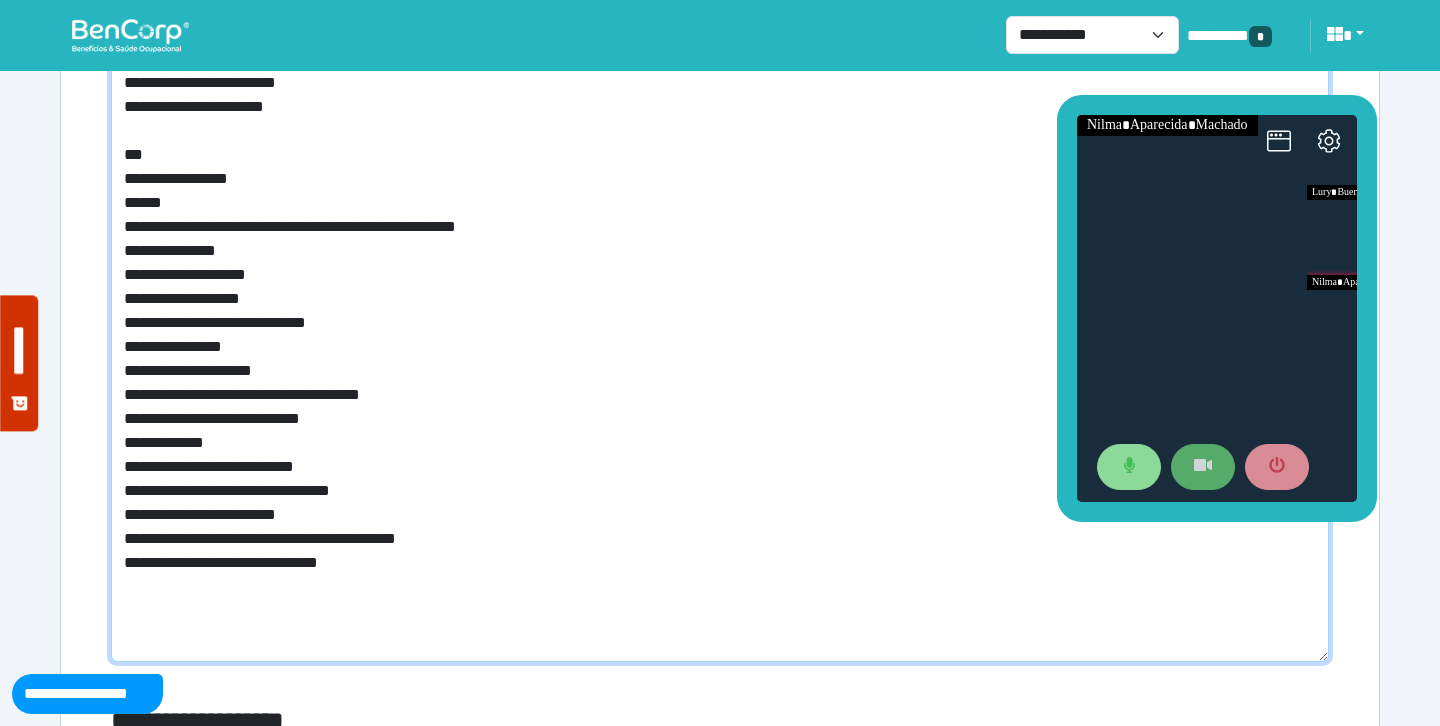 type on "**********" 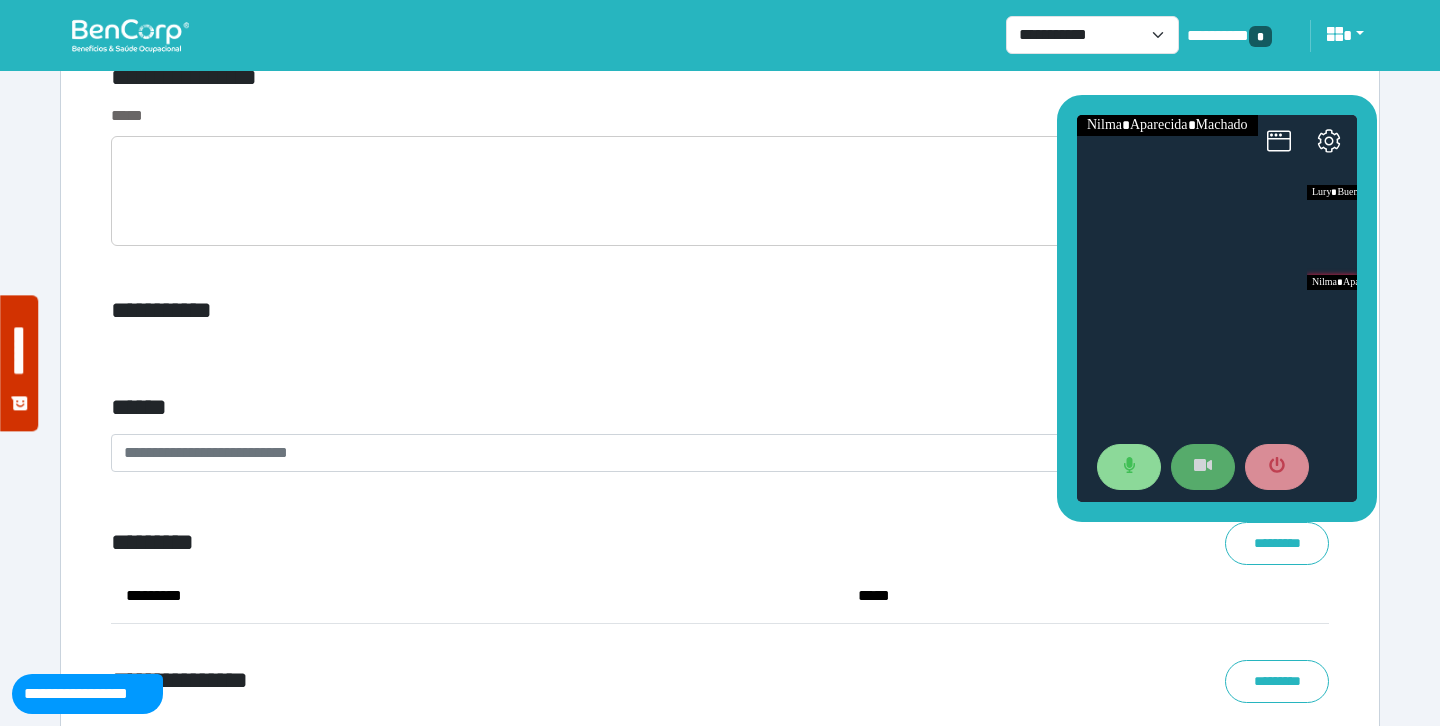 scroll, scrollTop: 6917, scrollLeft: 0, axis: vertical 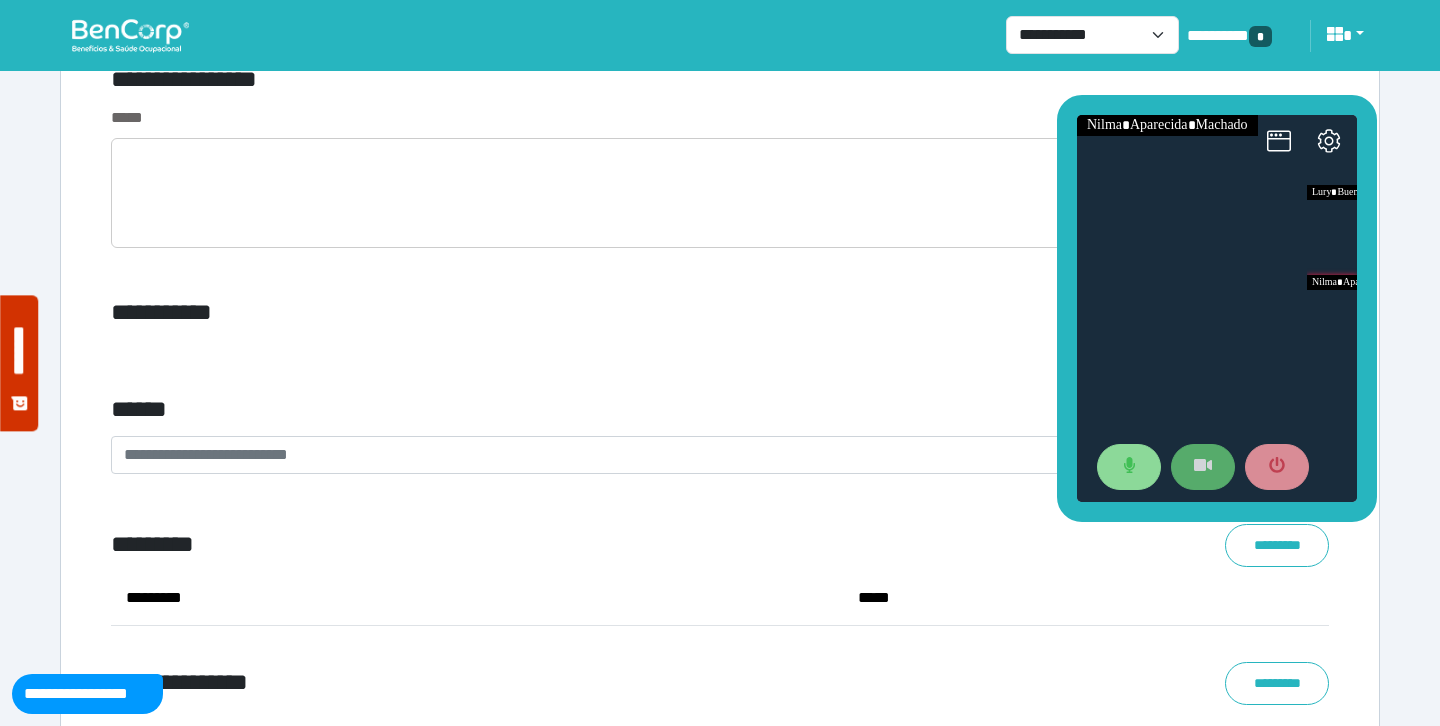 click on "**********" at bounding box center [513, 313] 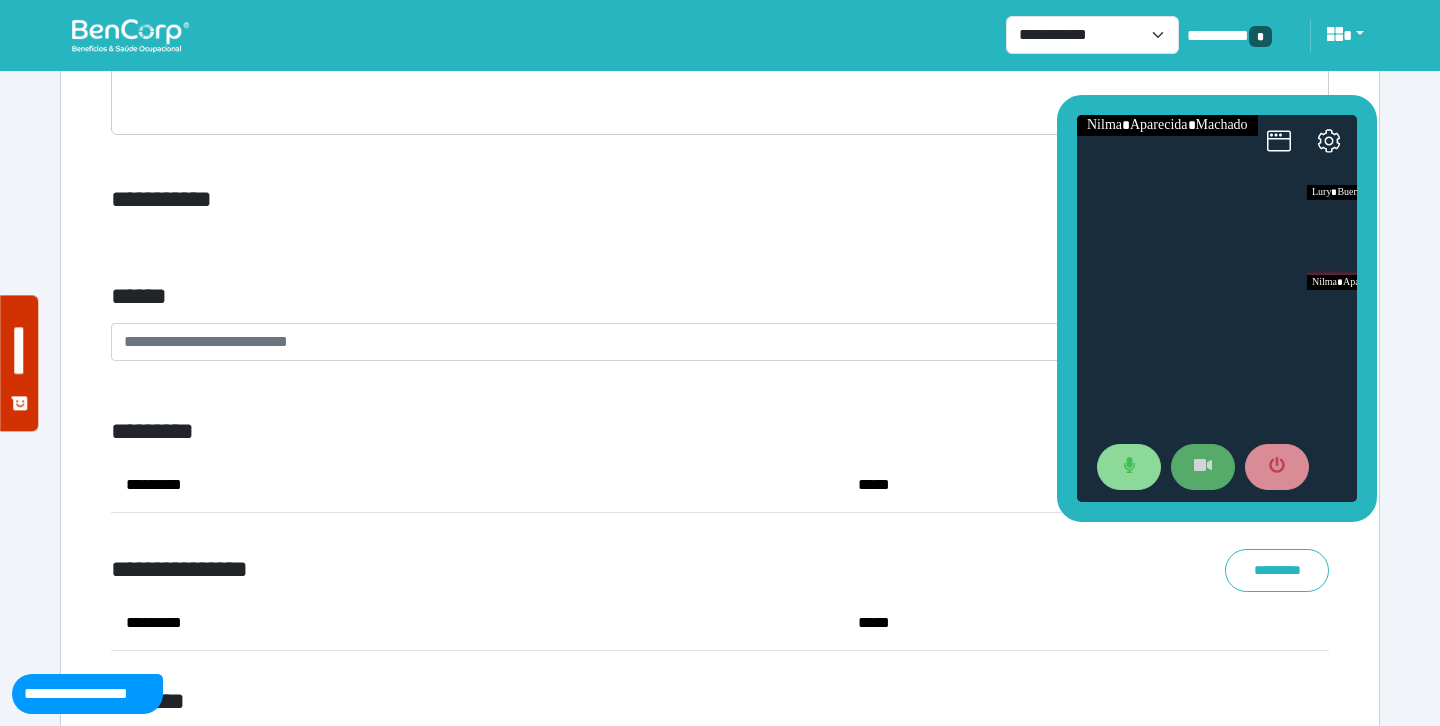 scroll, scrollTop: 7032, scrollLeft: 0, axis: vertical 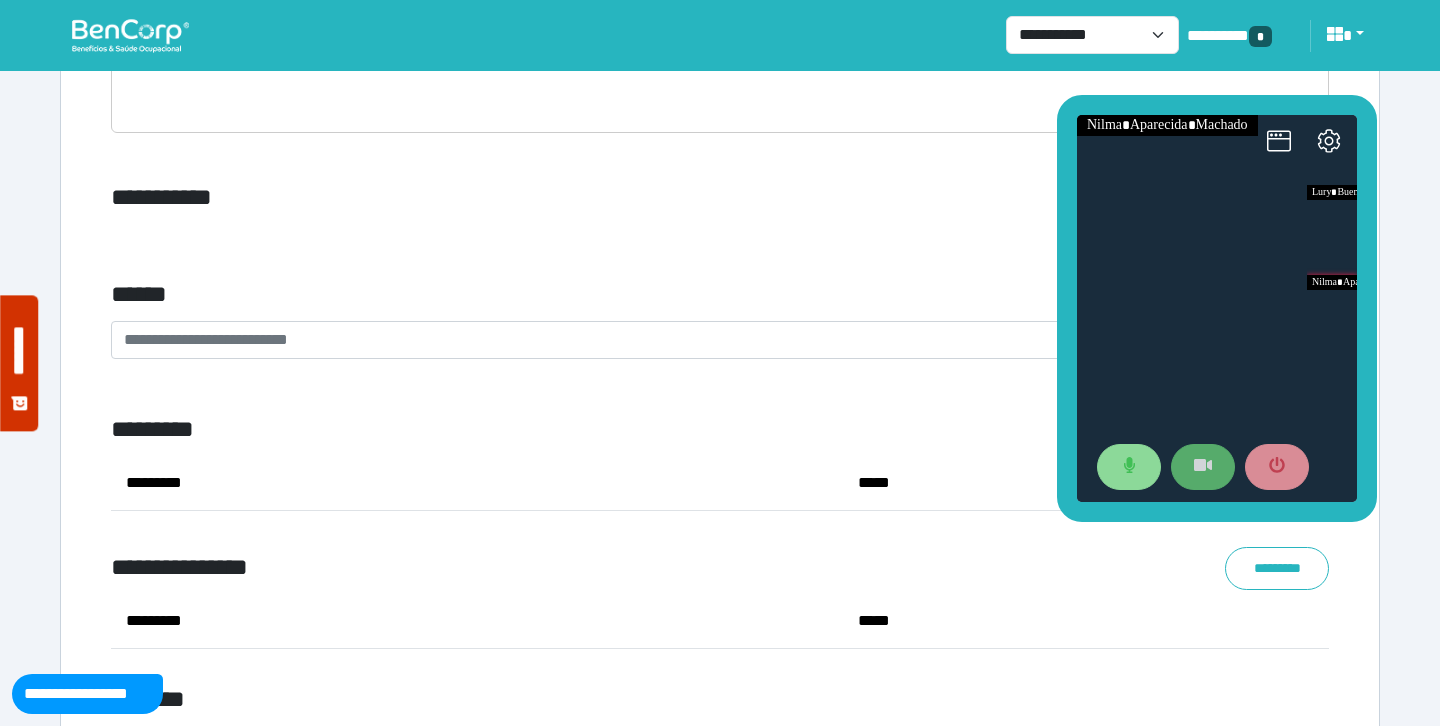 click on "**********" at bounding box center [708, 340] 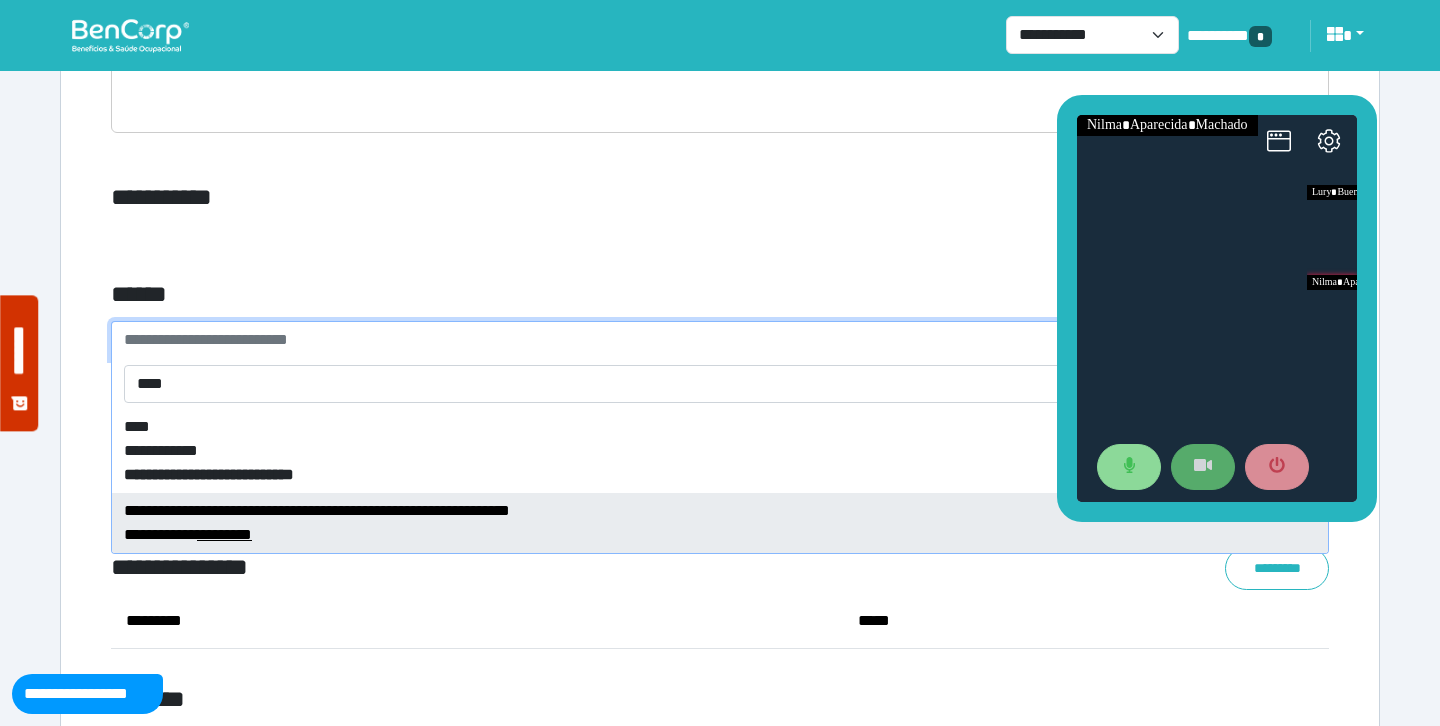 type on "****" 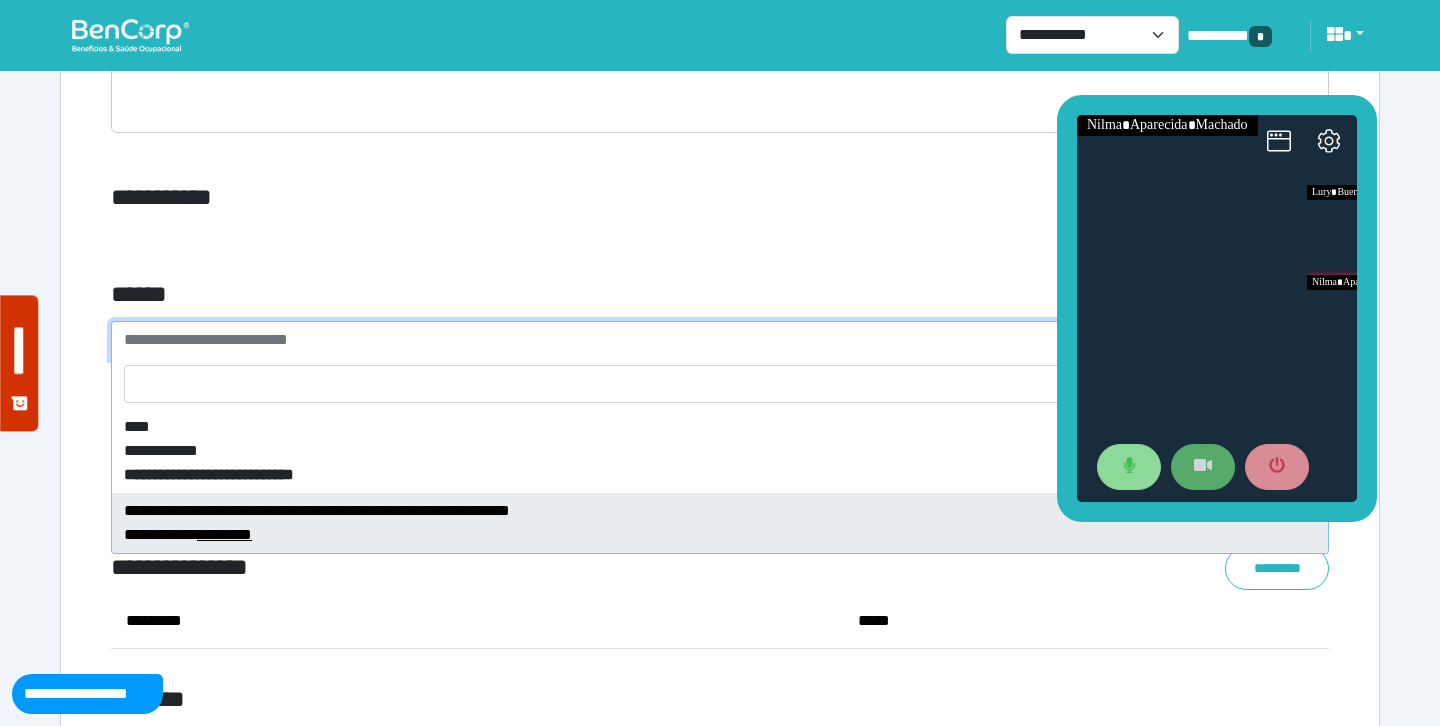 select on "**" 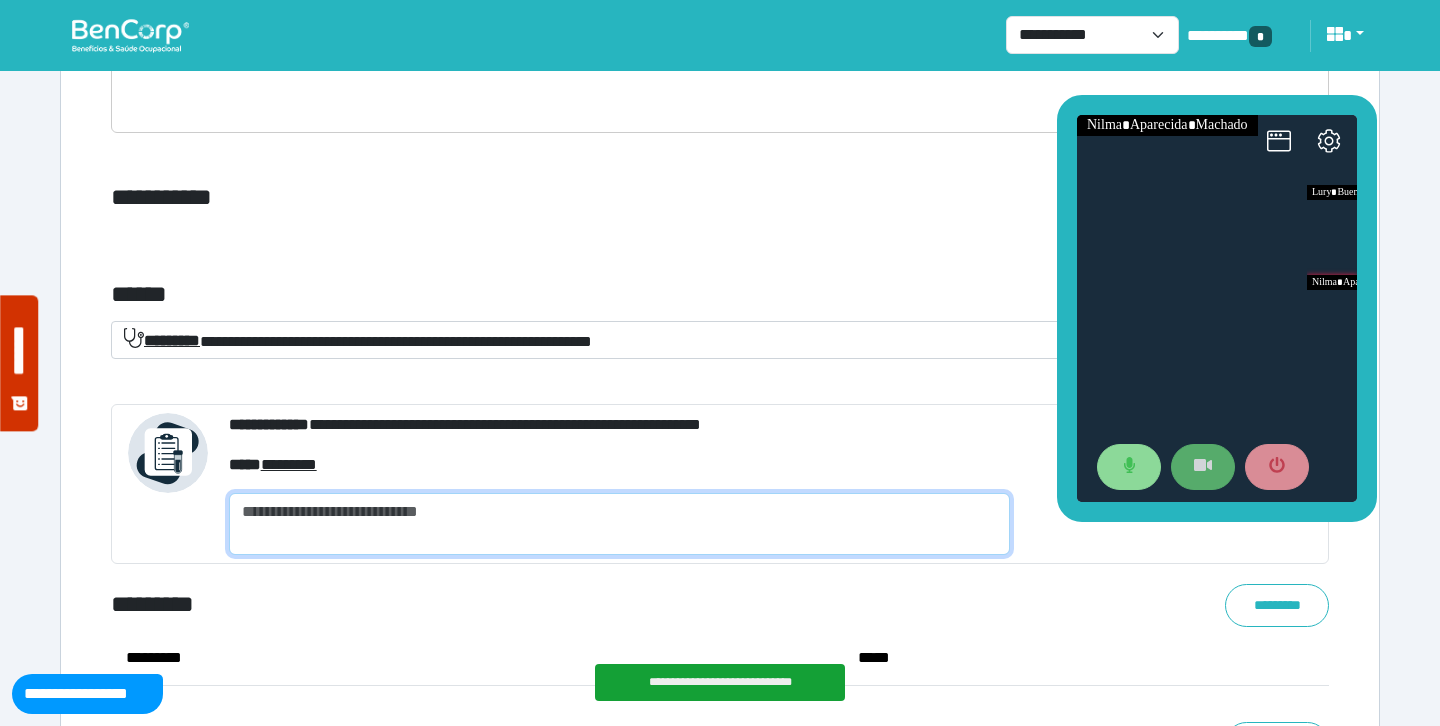 click at bounding box center (619, 524) 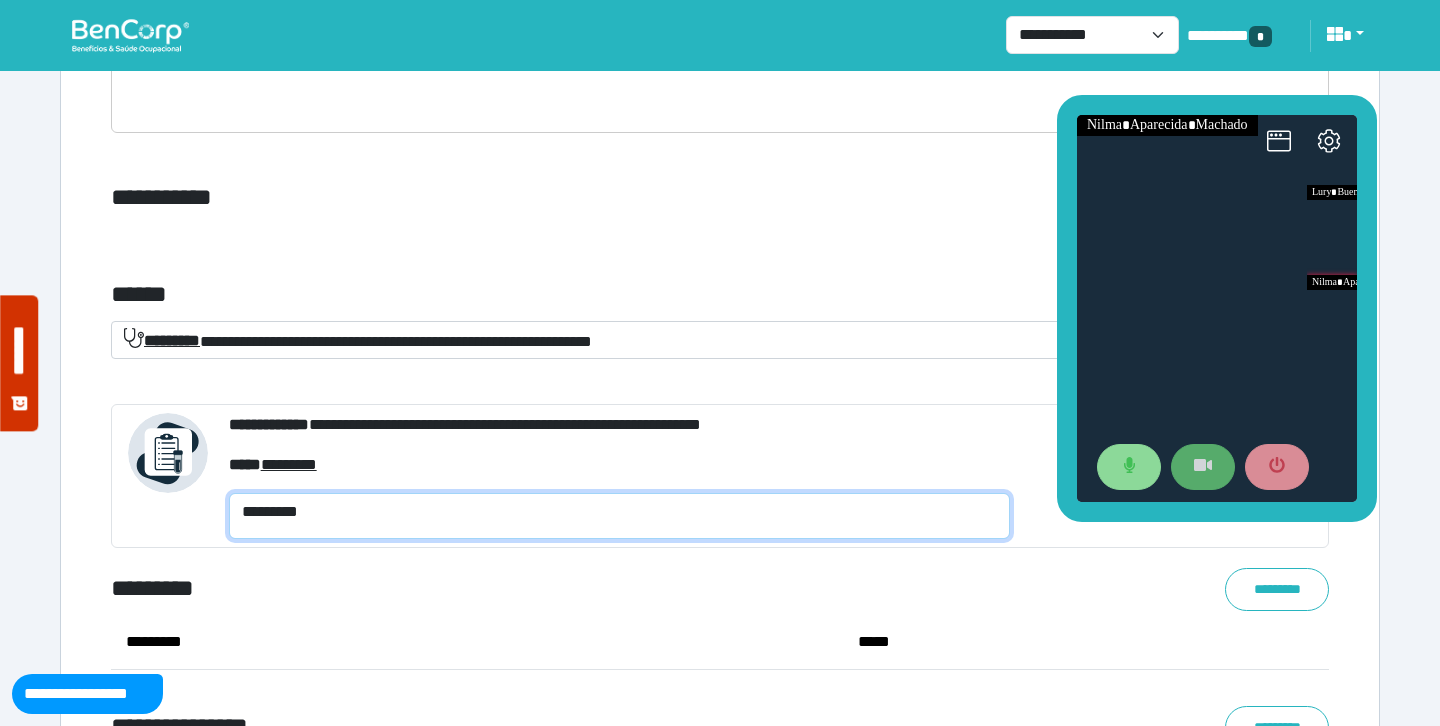 scroll, scrollTop: 0, scrollLeft: 0, axis: both 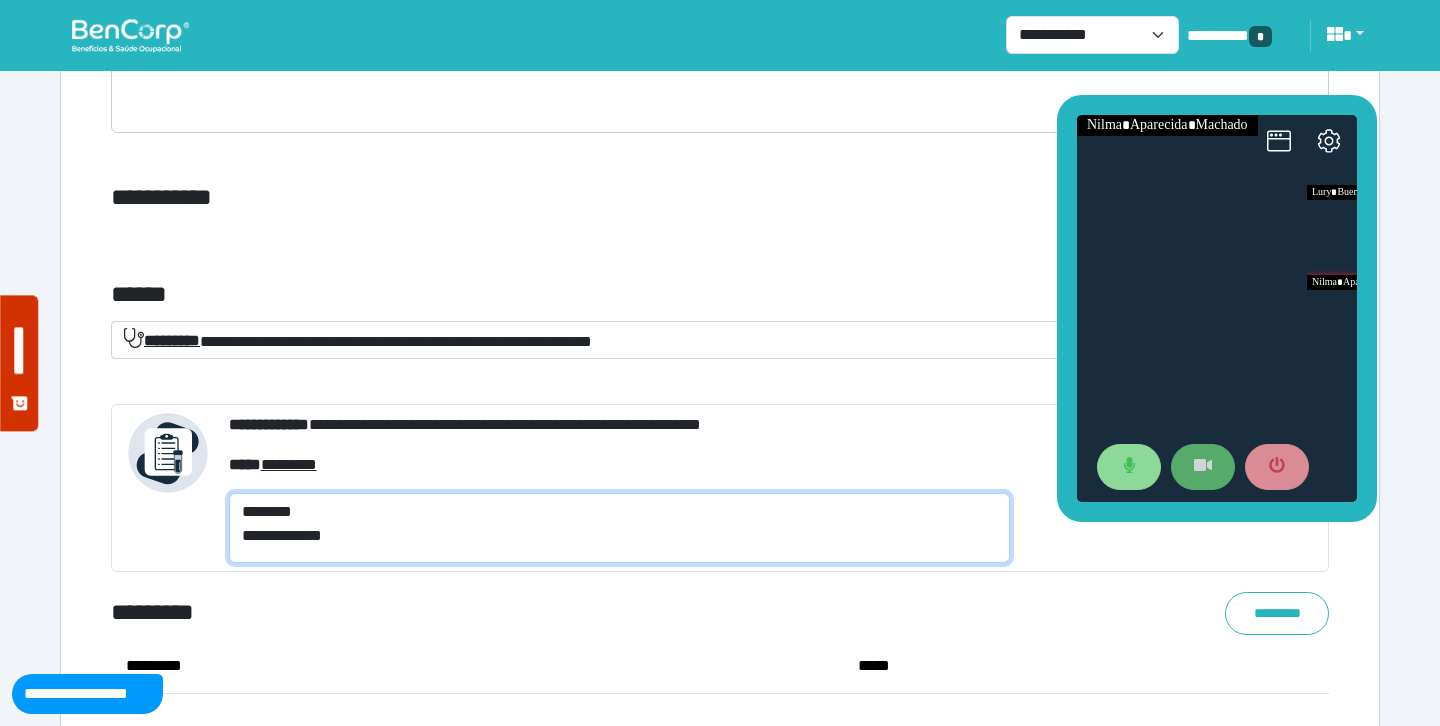 type on "**********" 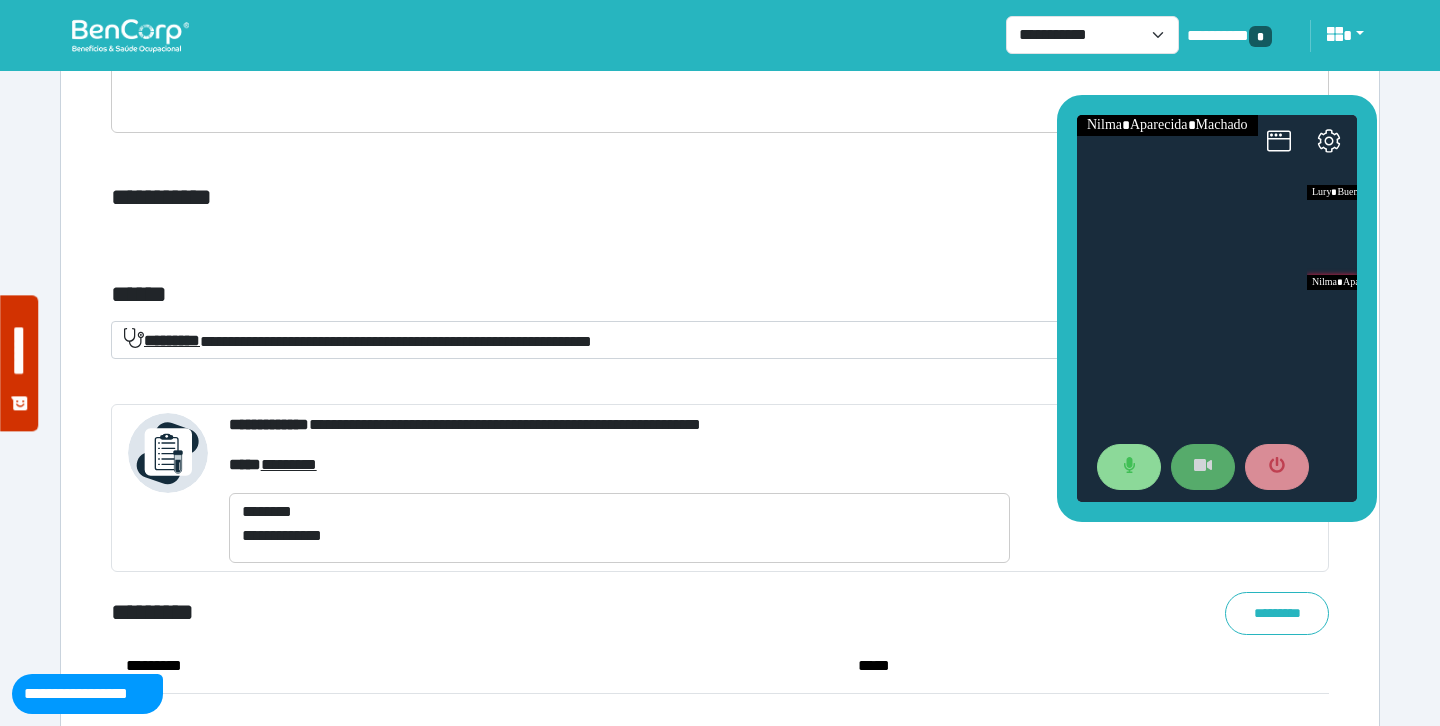 click on "**********" at bounding box center (720, -2230) 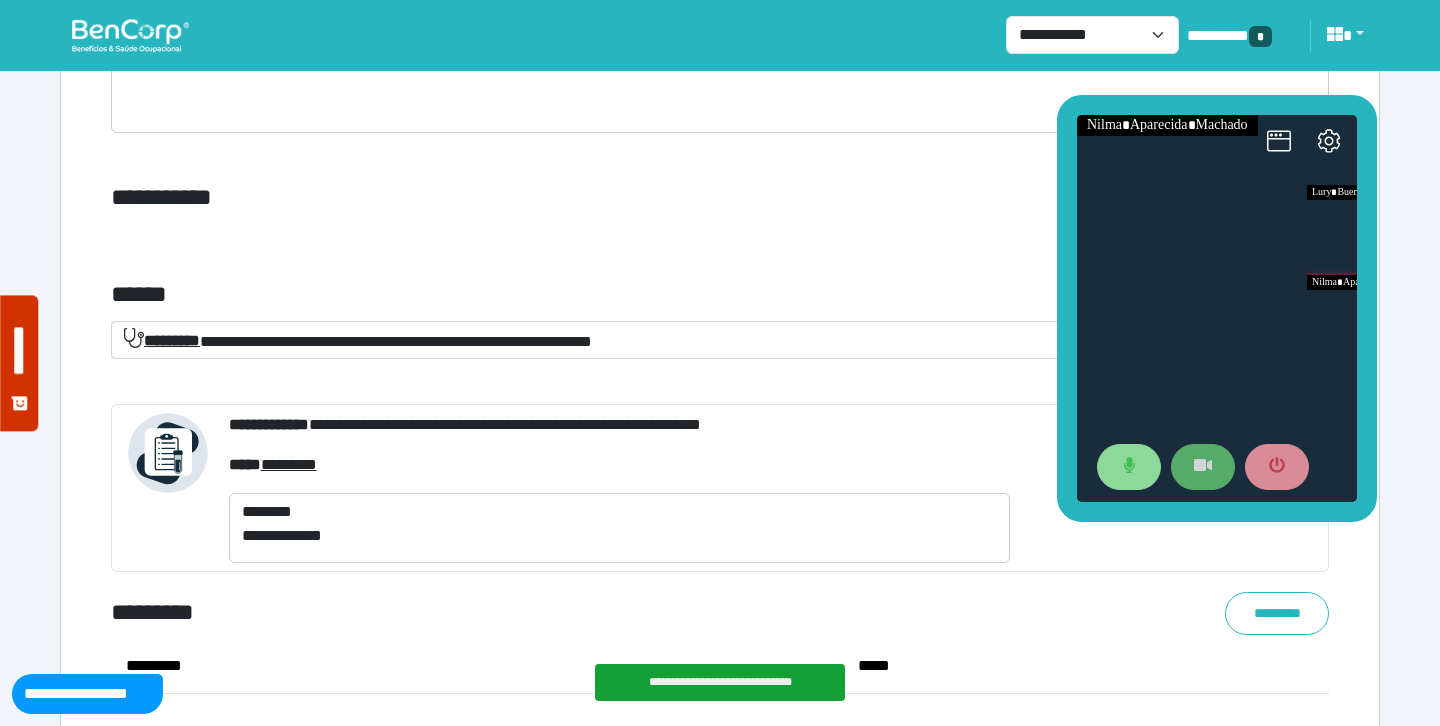 click on "**********" at bounding box center (720, -2230) 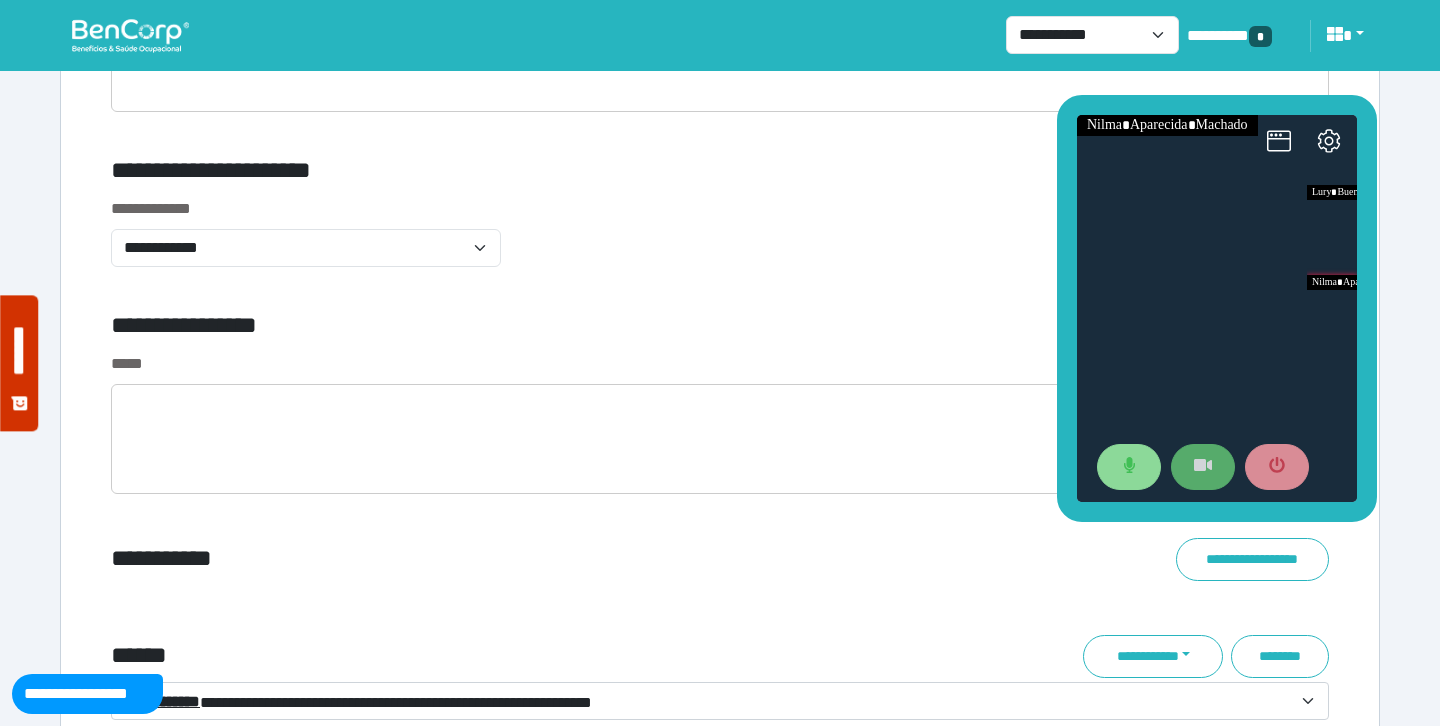 scroll, scrollTop: 6668, scrollLeft: 0, axis: vertical 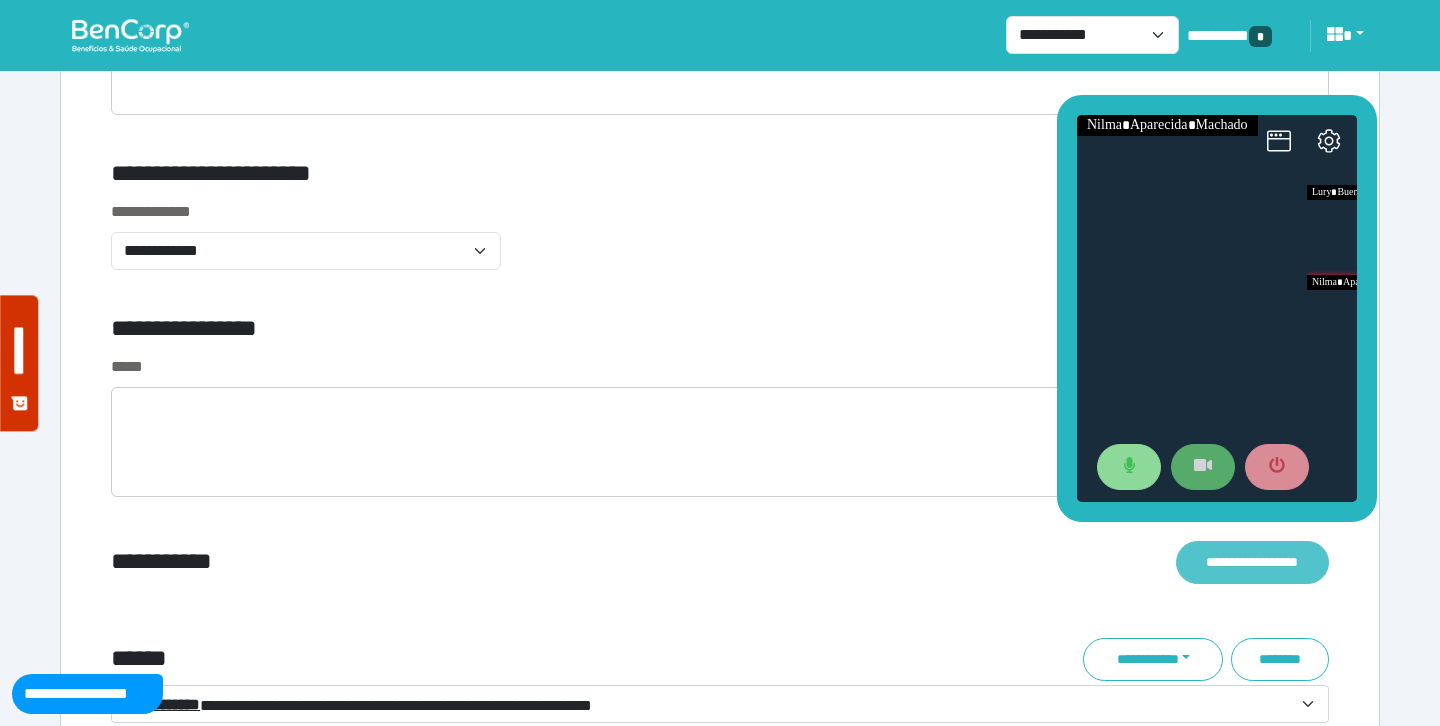 click on "**********" at bounding box center (1252, 562) 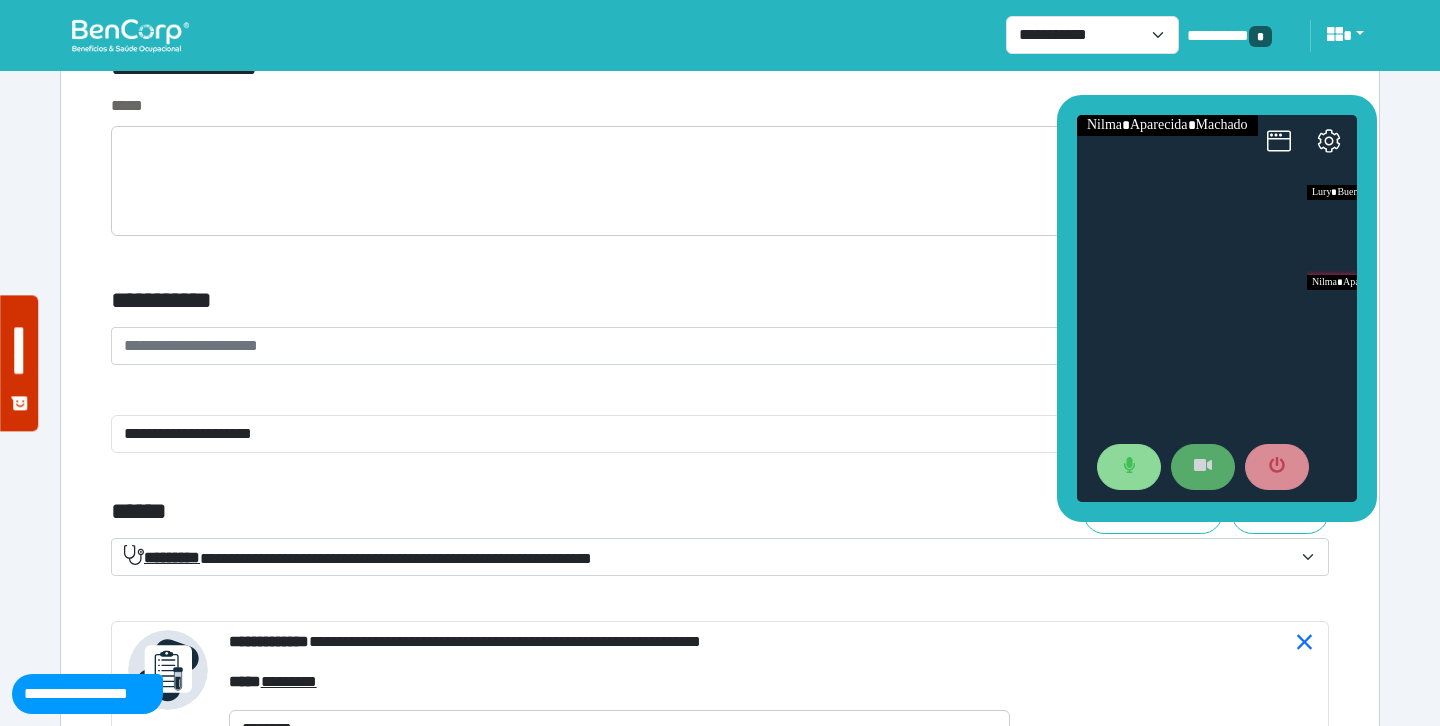 scroll, scrollTop: 6923, scrollLeft: 0, axis: vertical 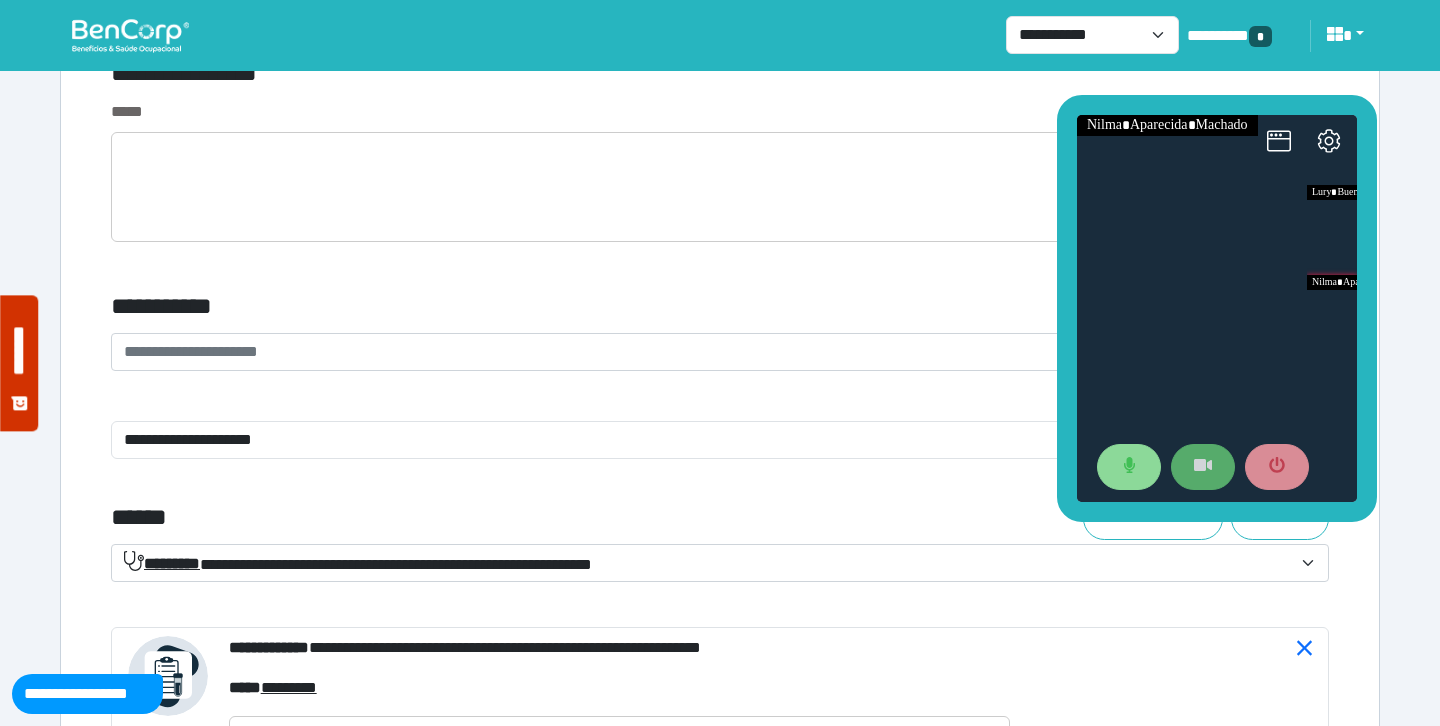 click on "**********" at bounding box center [708, 352] 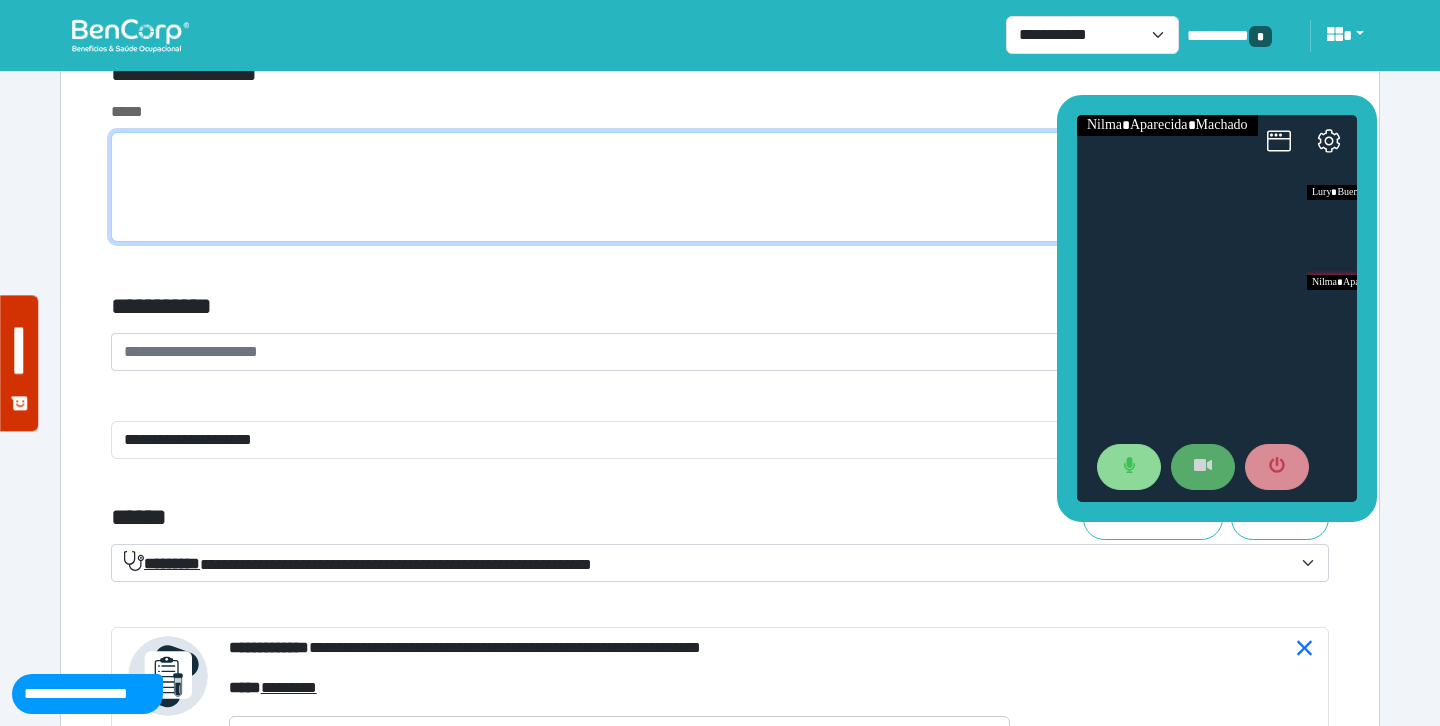 click at bounding box center [720, 187] 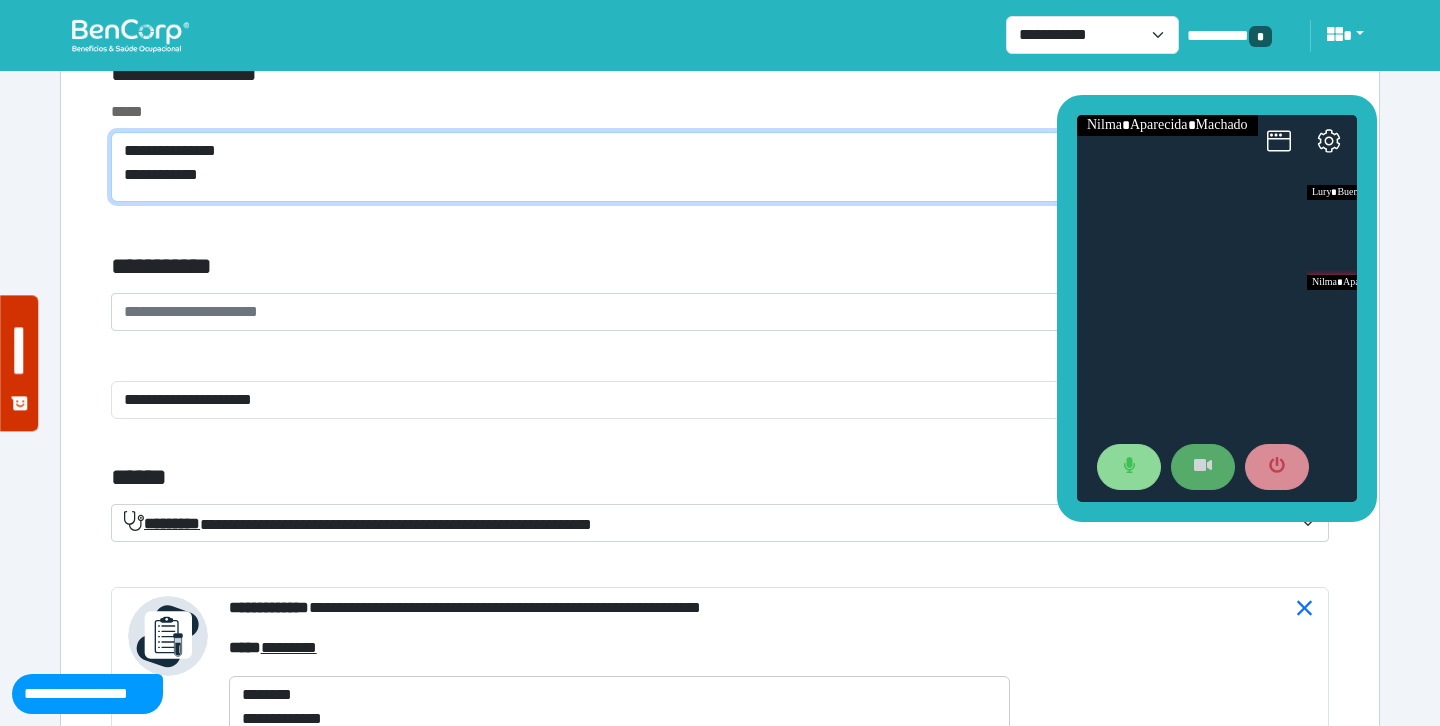 scroll, scrollTop: 0, scrollLeft: 0, axis: both 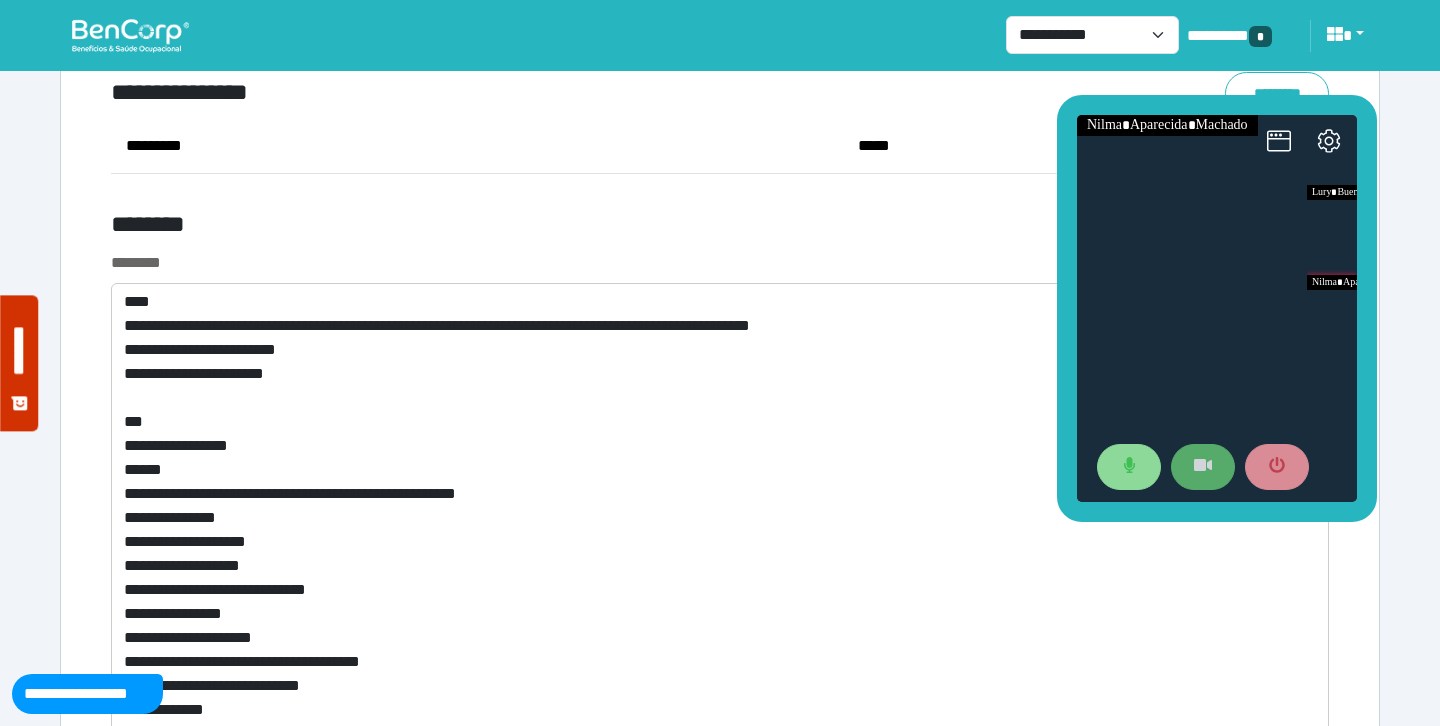 type on "**********" 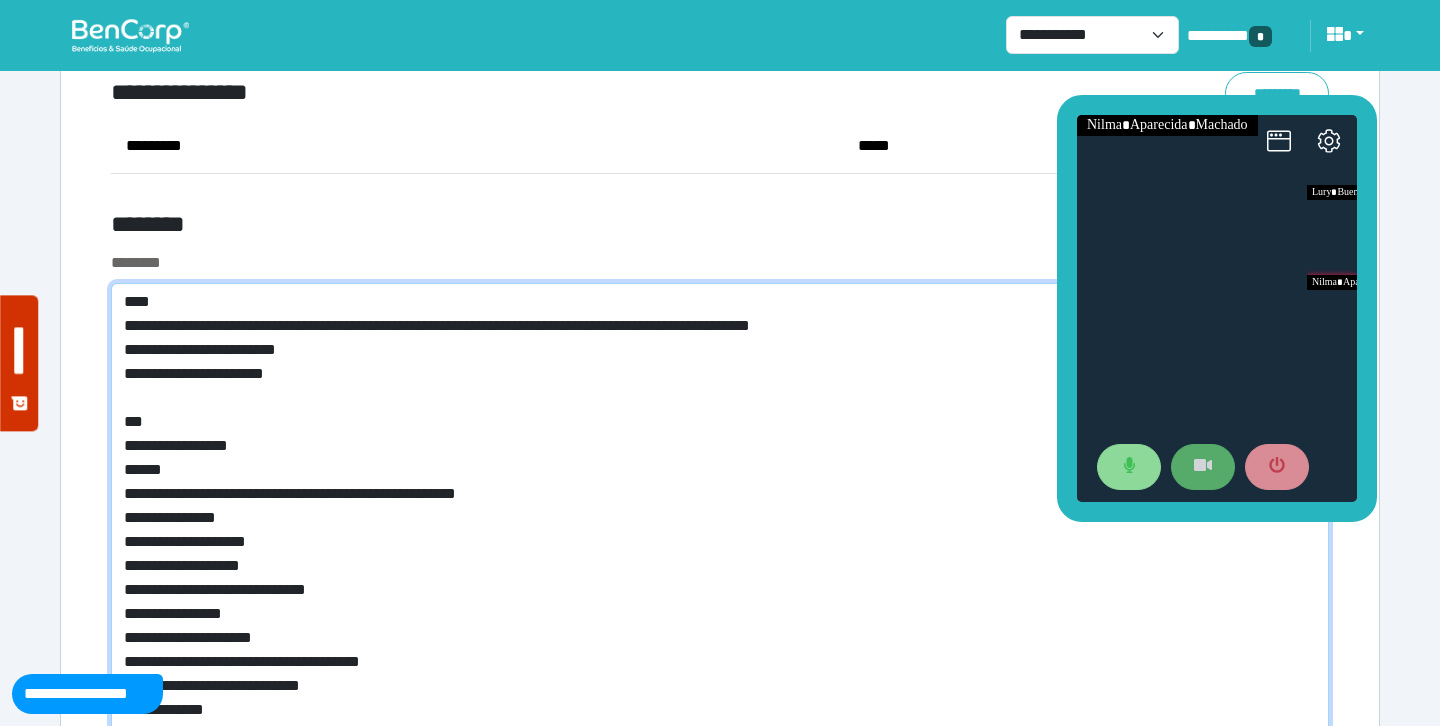 click on "**********" at bounding box center [720, 606] 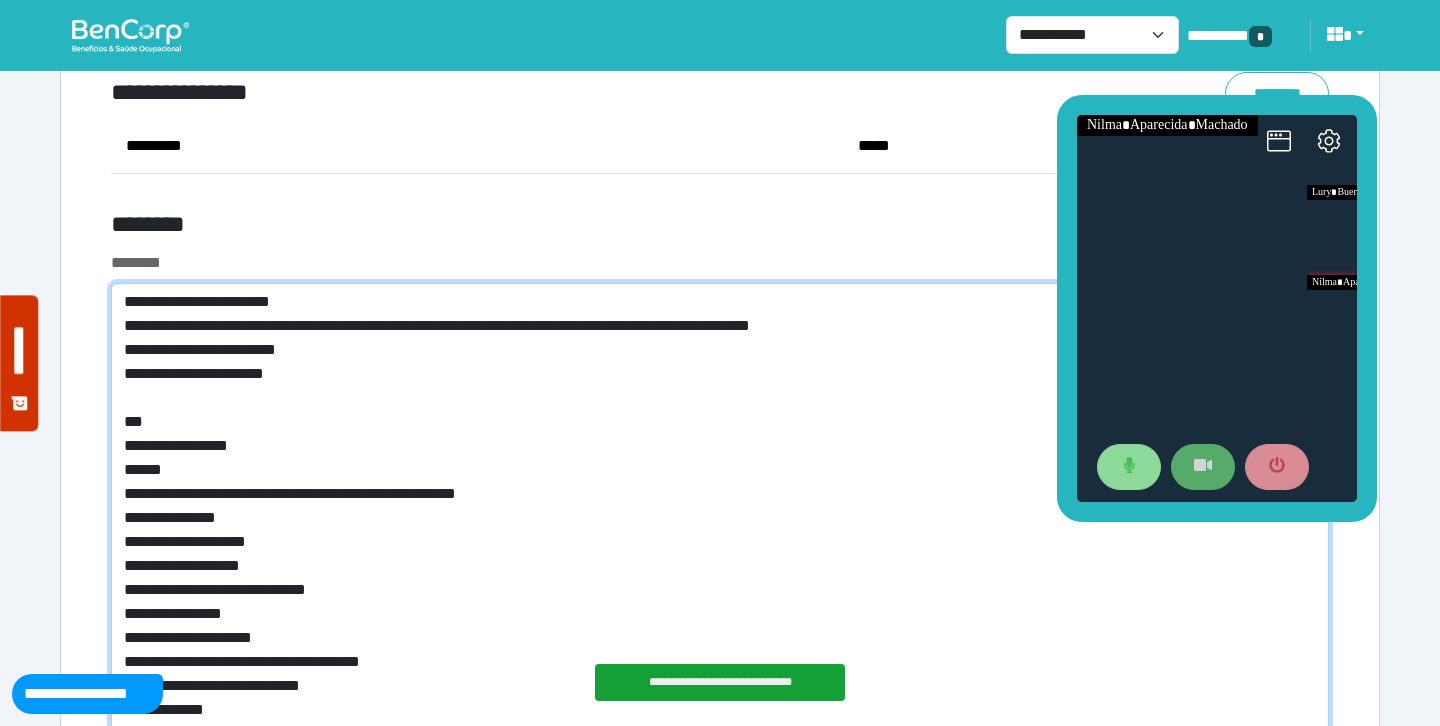 type on "**********" 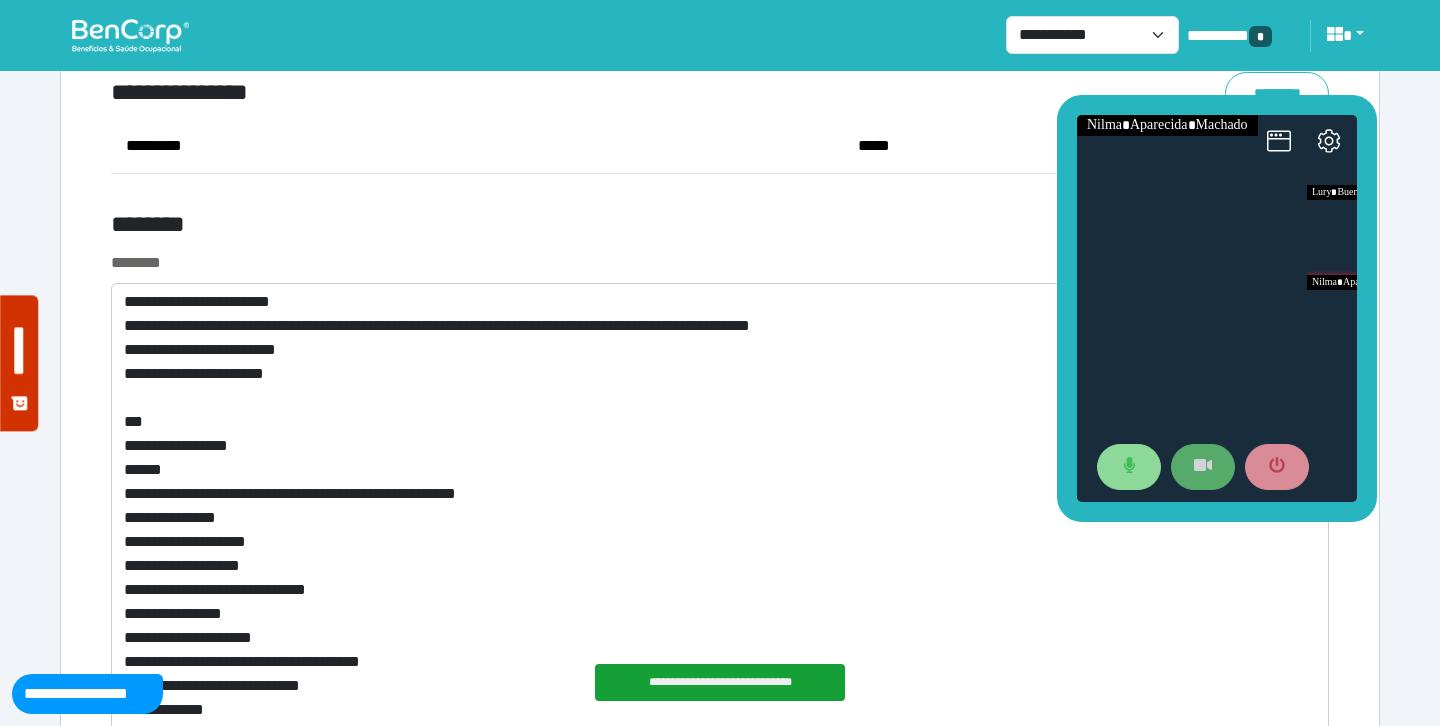 click on "*********
*****" at bounding box center (720, 154) 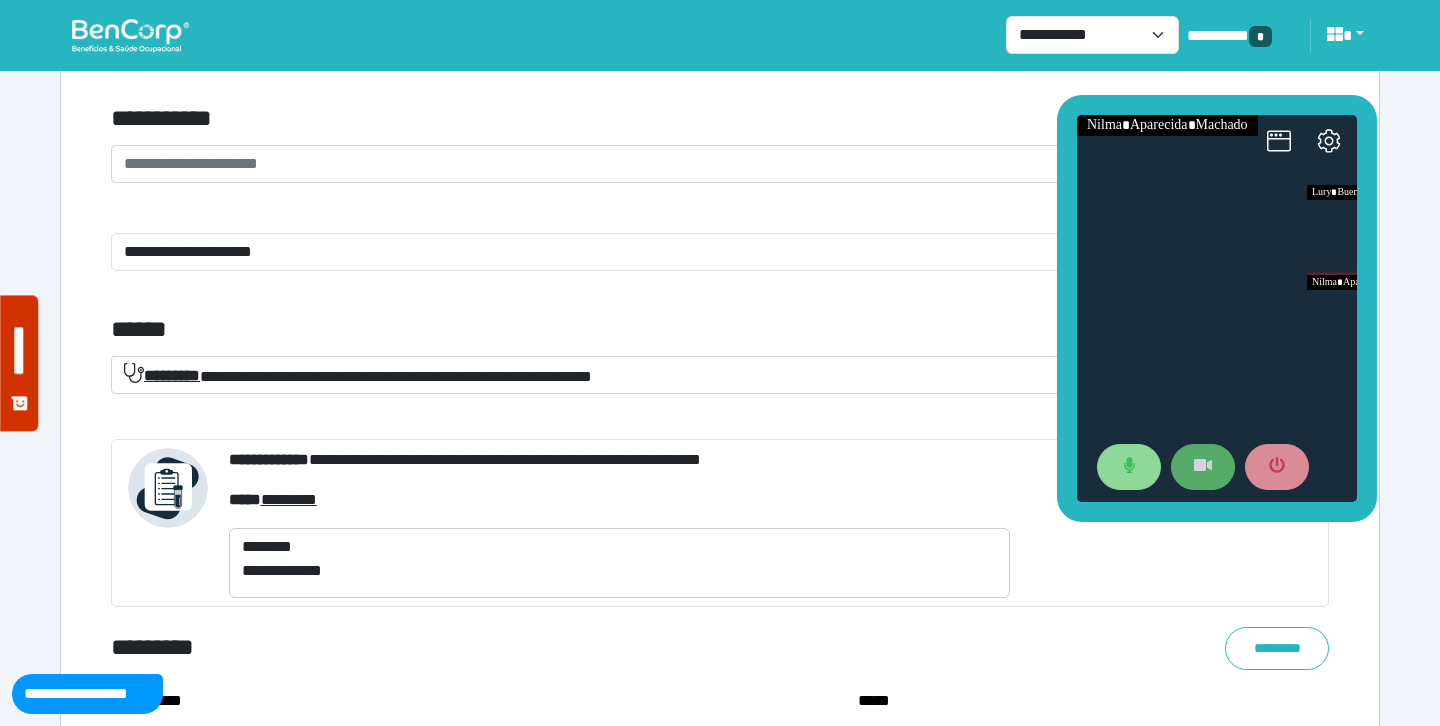 scroll, scrollTop: 7090, scrollLeft: 0, axis: vertical 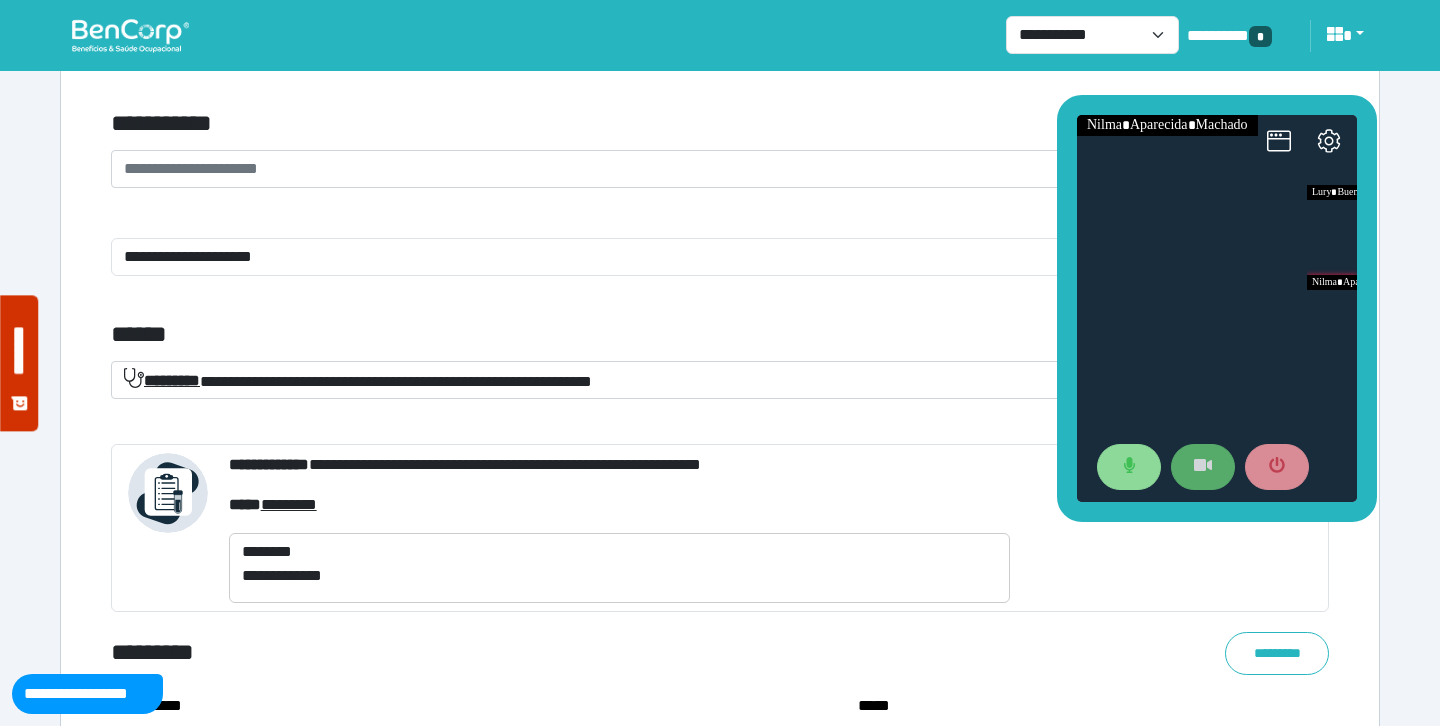 click on "**********" at bounding box center (720, 222) 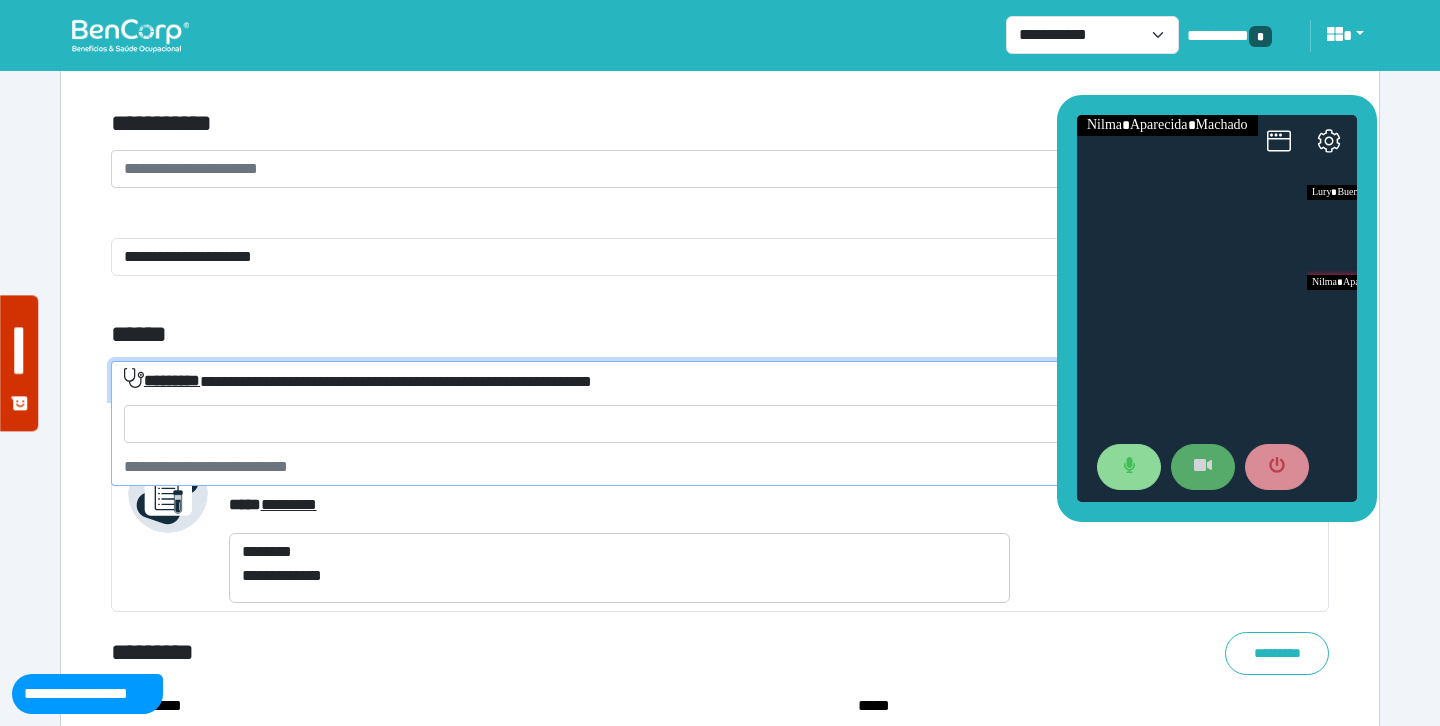 click on "**********" at bounding box center [708, 381] 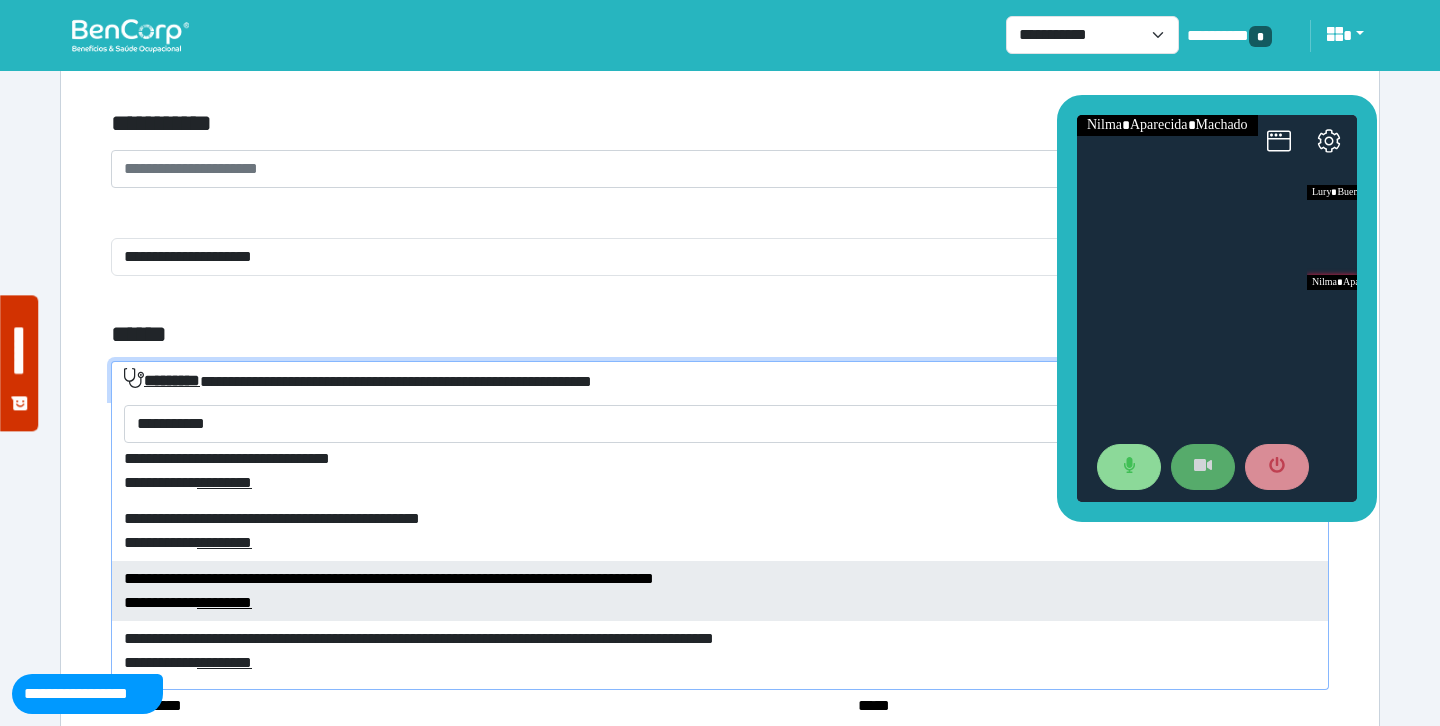 scroll, scrollTop: 164, scrollLeft: 0, axis: vertical 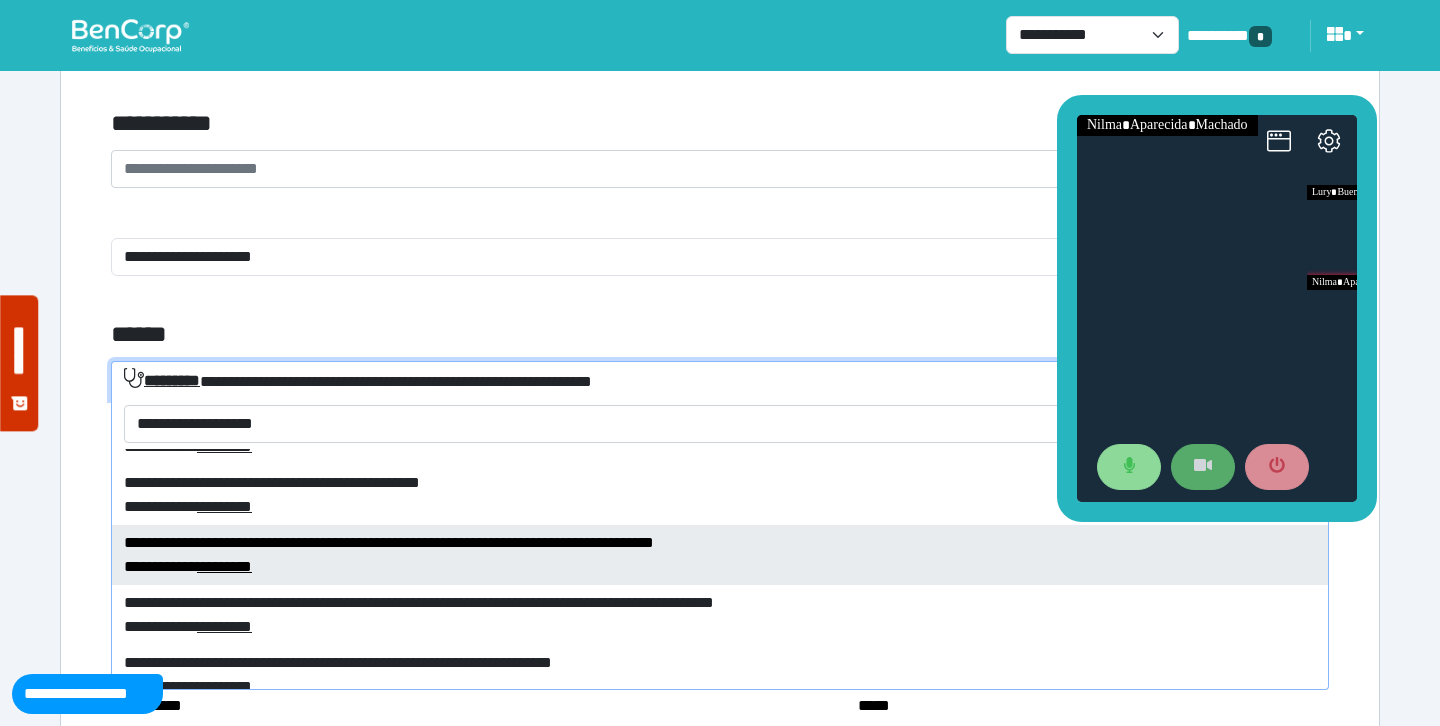 type on "**********" 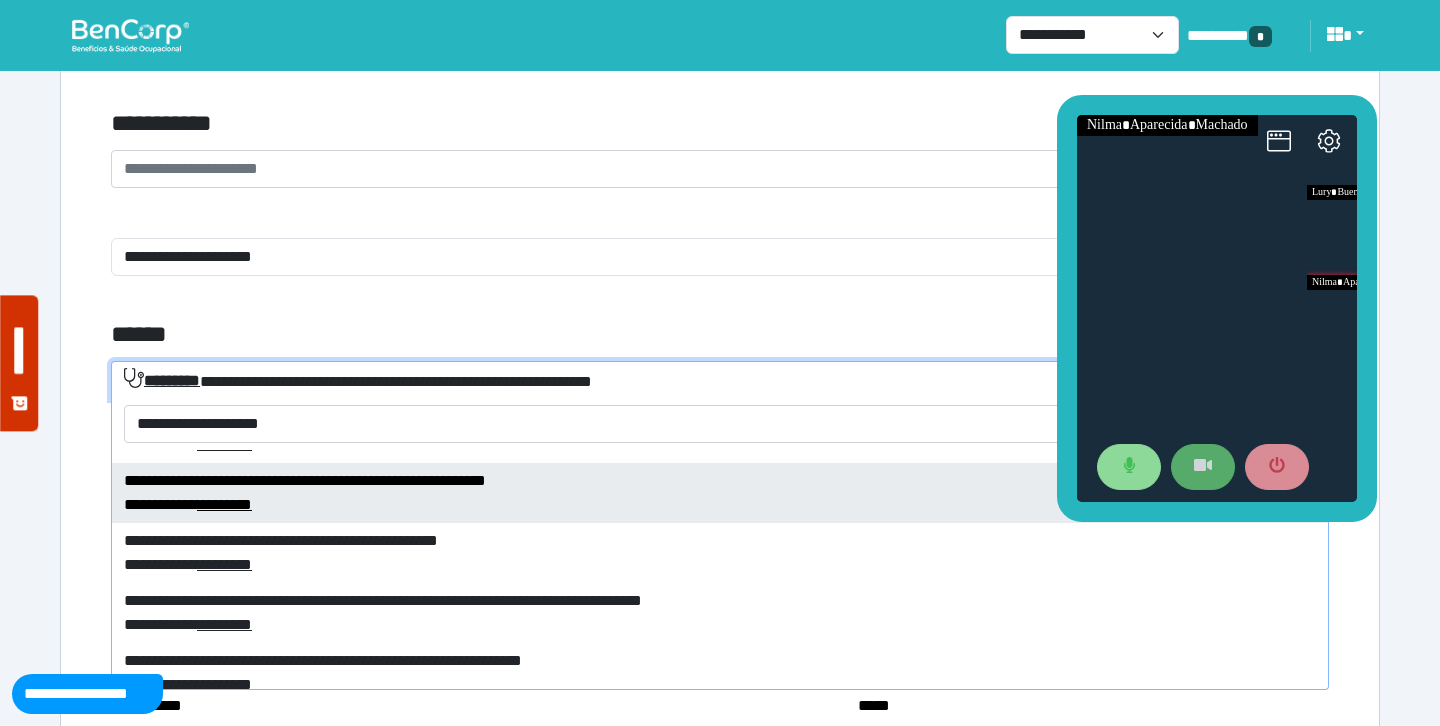 scroll, scrollTop: 264, scrollLeft: 0, axis: vertical 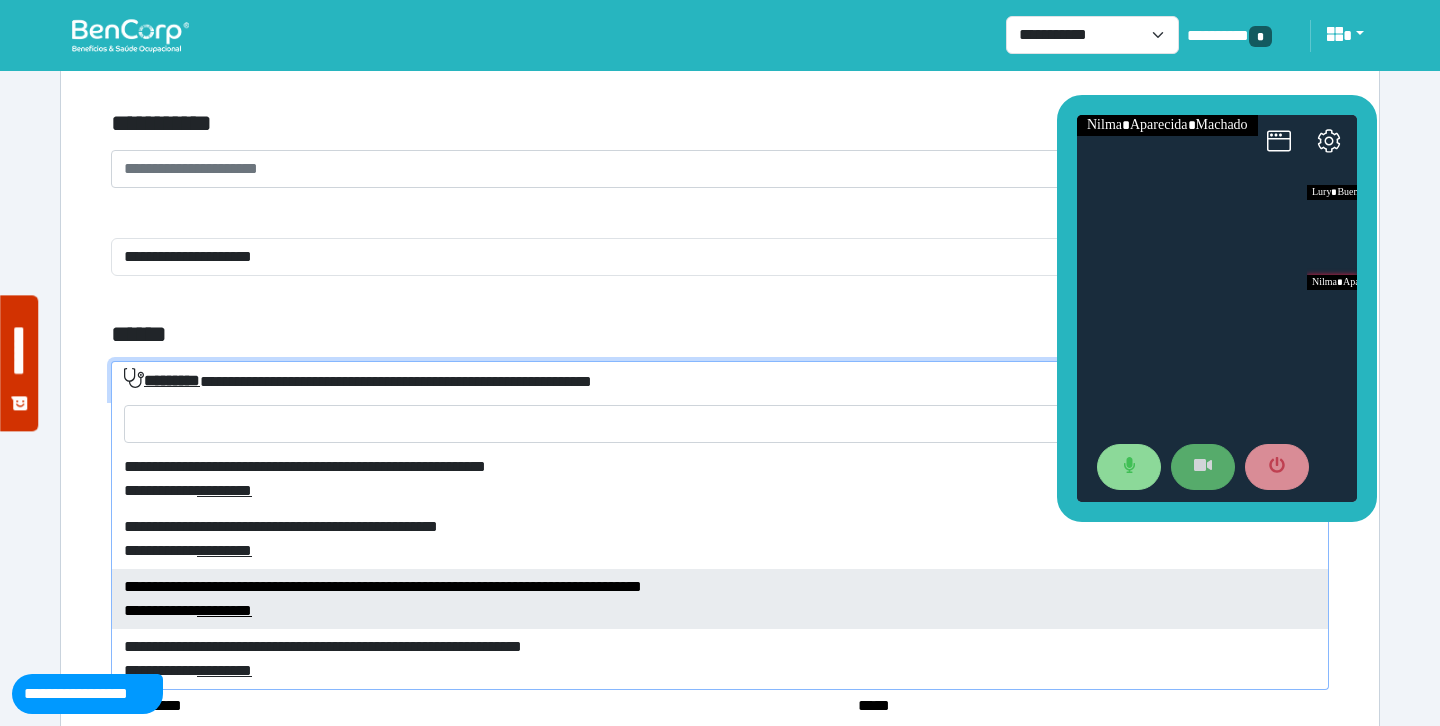 select on "****" 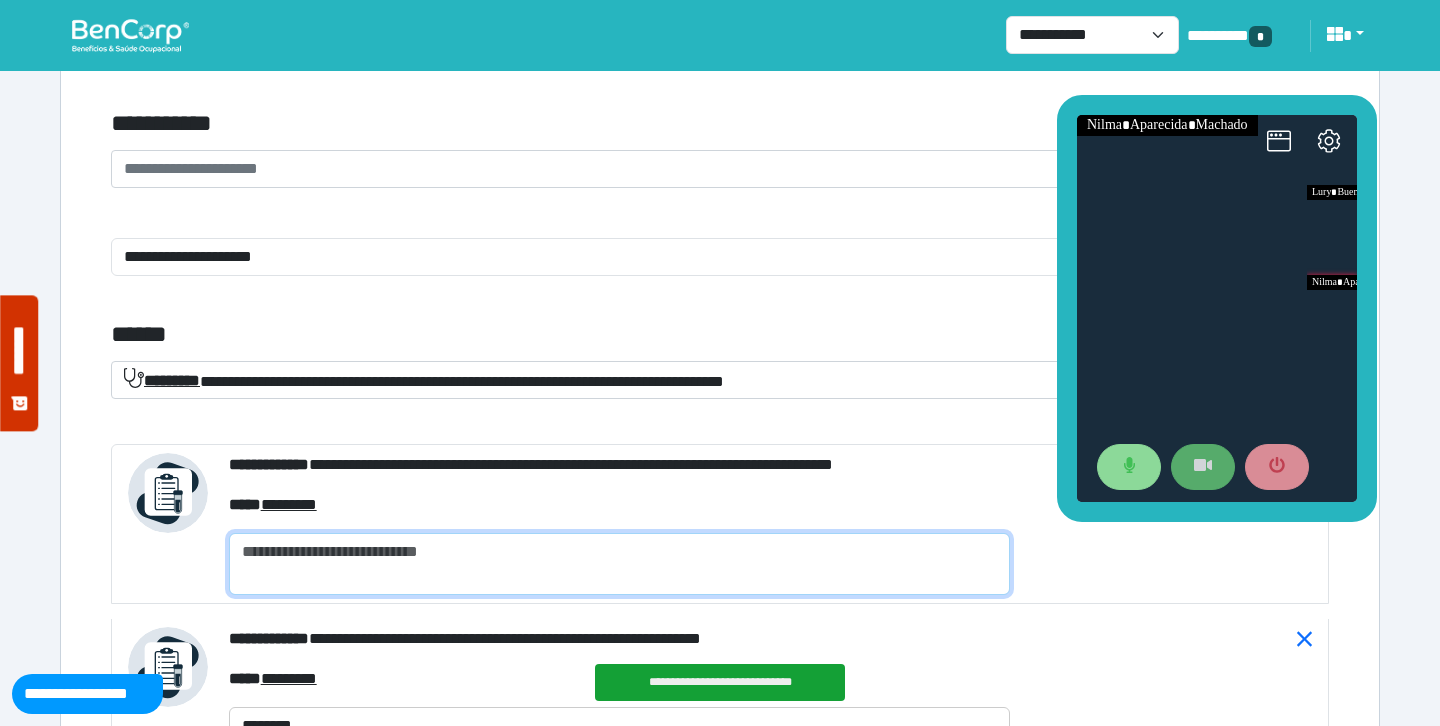 click at bounding box center [619, 564] 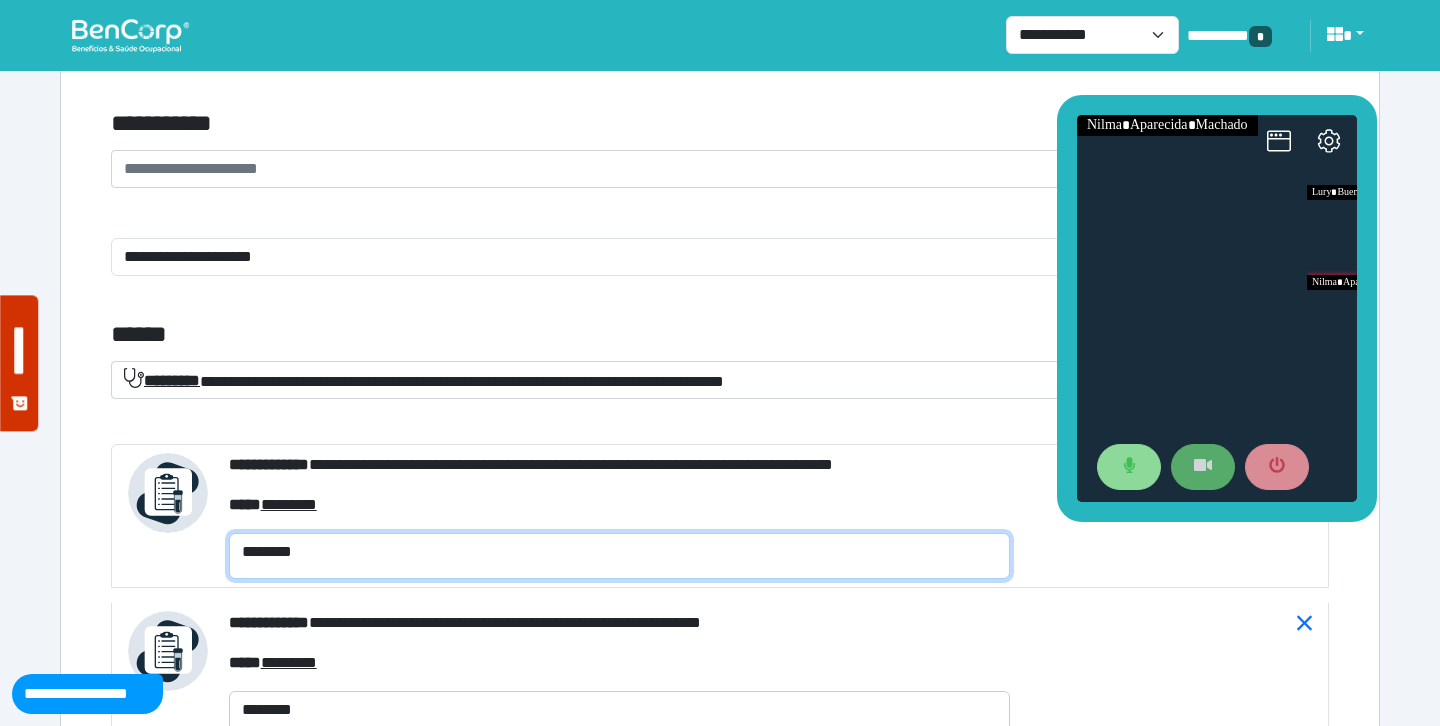 type on "********" 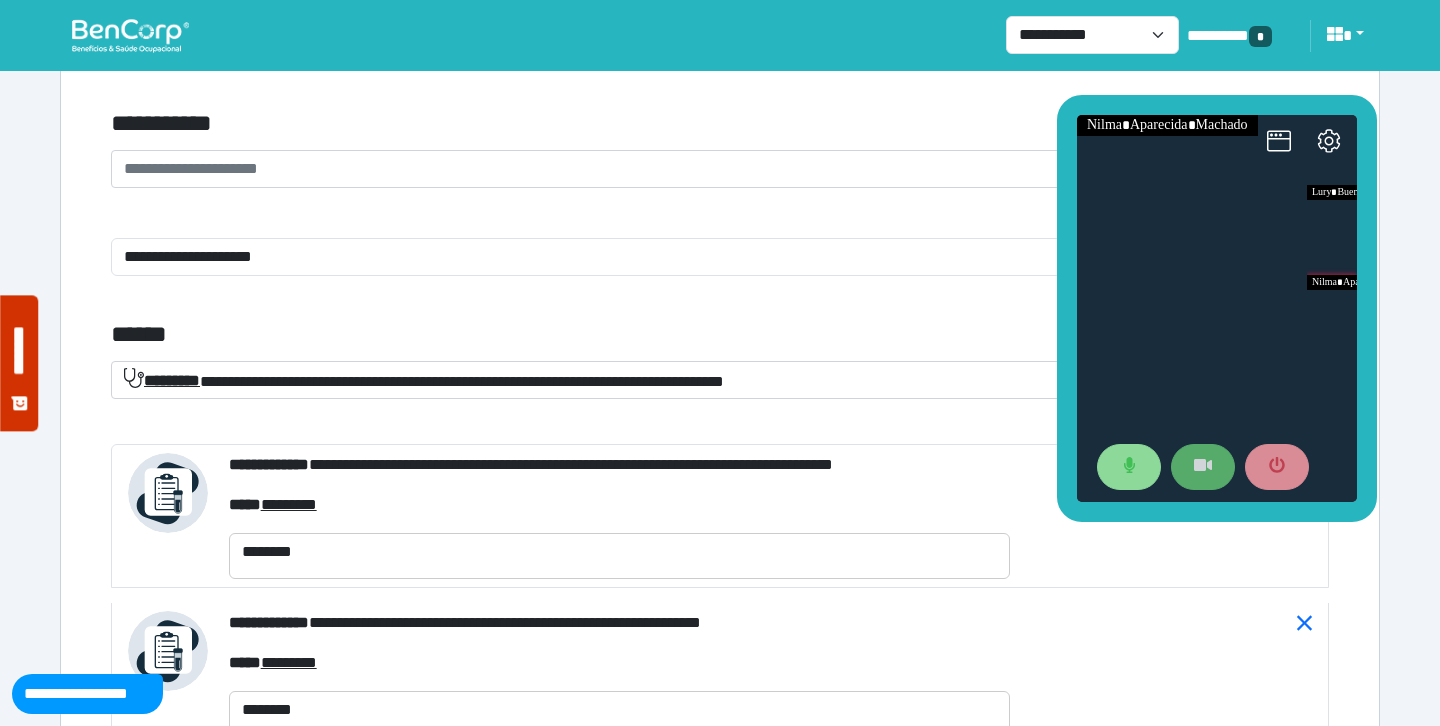 click on "******" at bounding box center (513, 335) 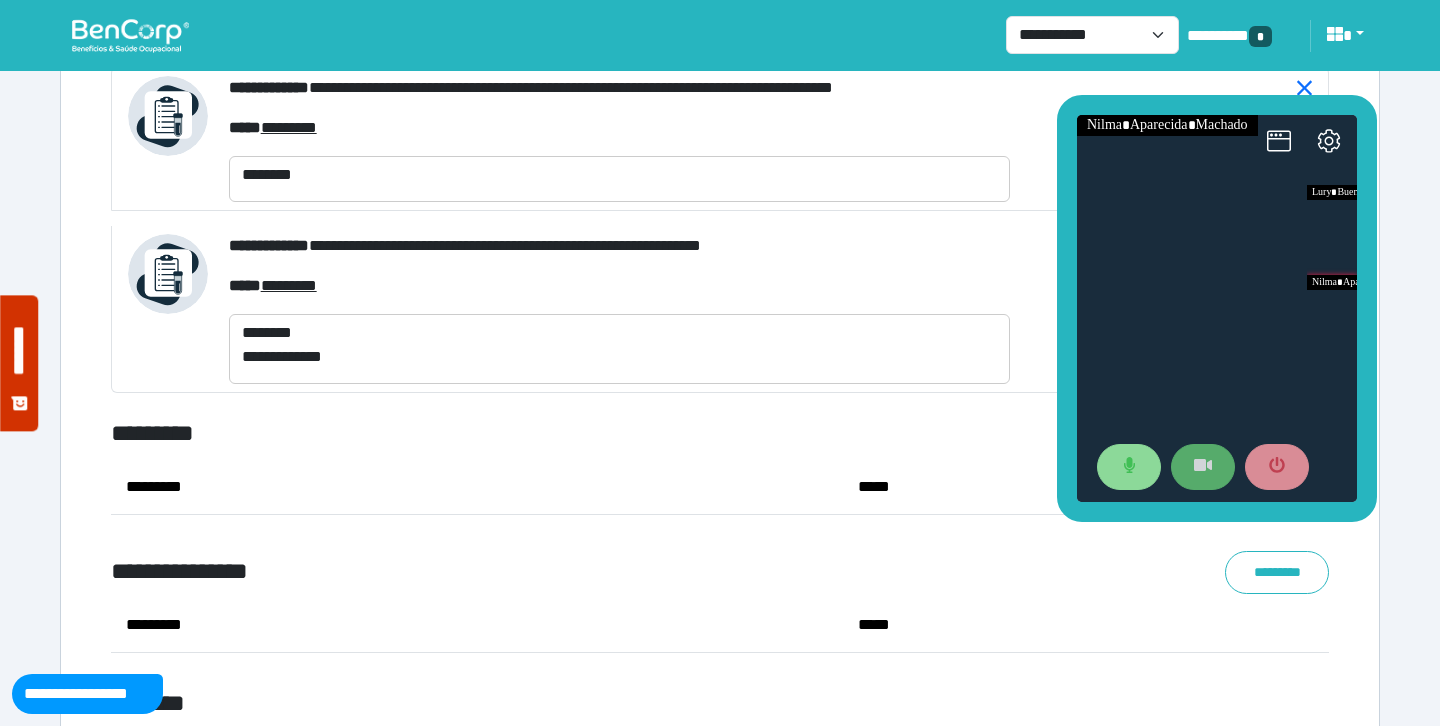 scroll, scrollTop: 7438, scrollLeft: 0, axis: vertical 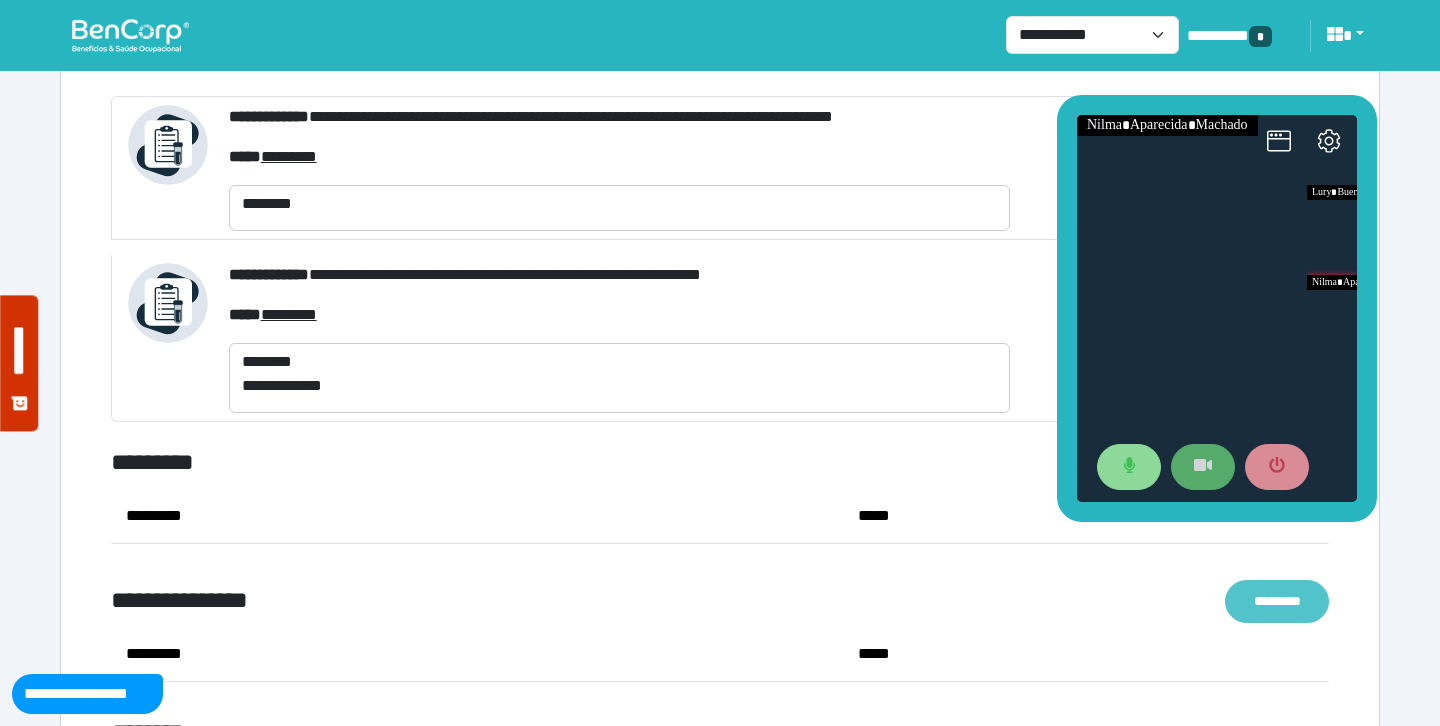 click on "*********" at bounding box center (1277, 601) 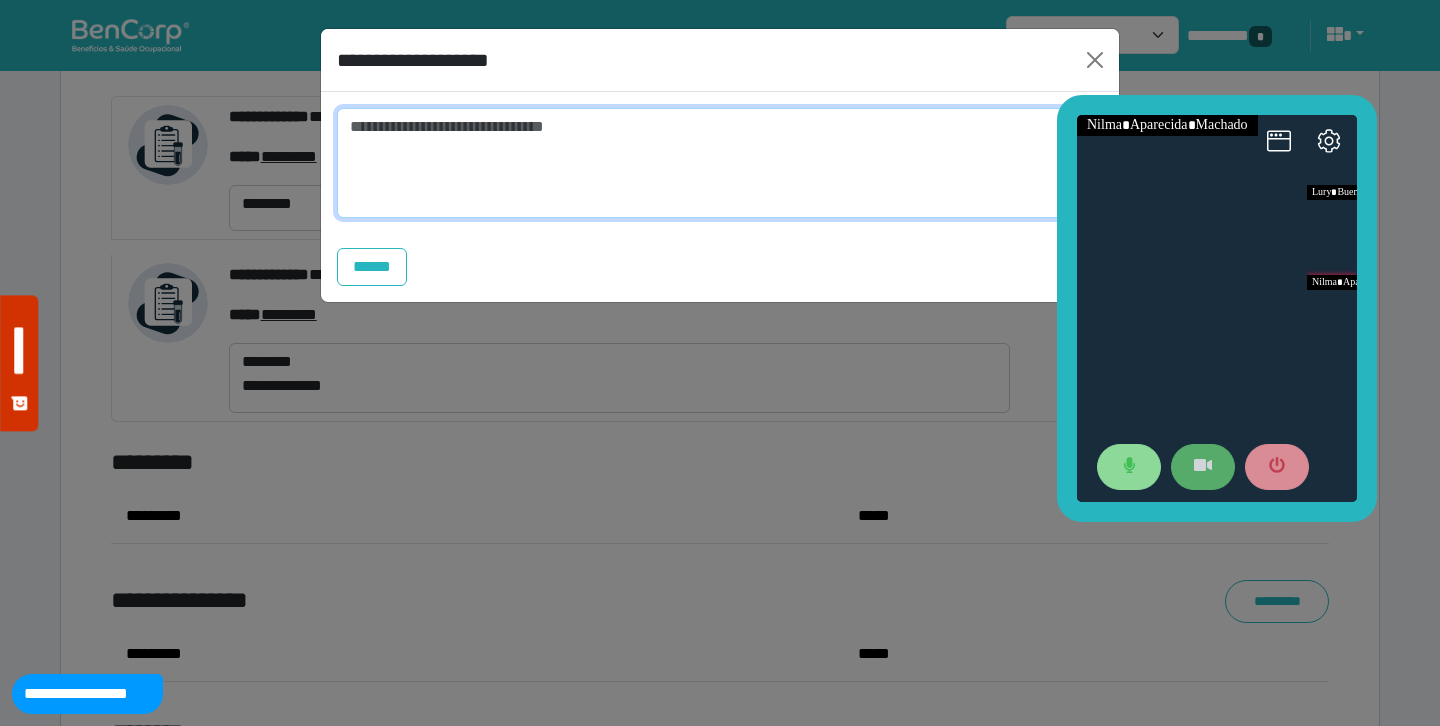click at bounding box center [720, 163] 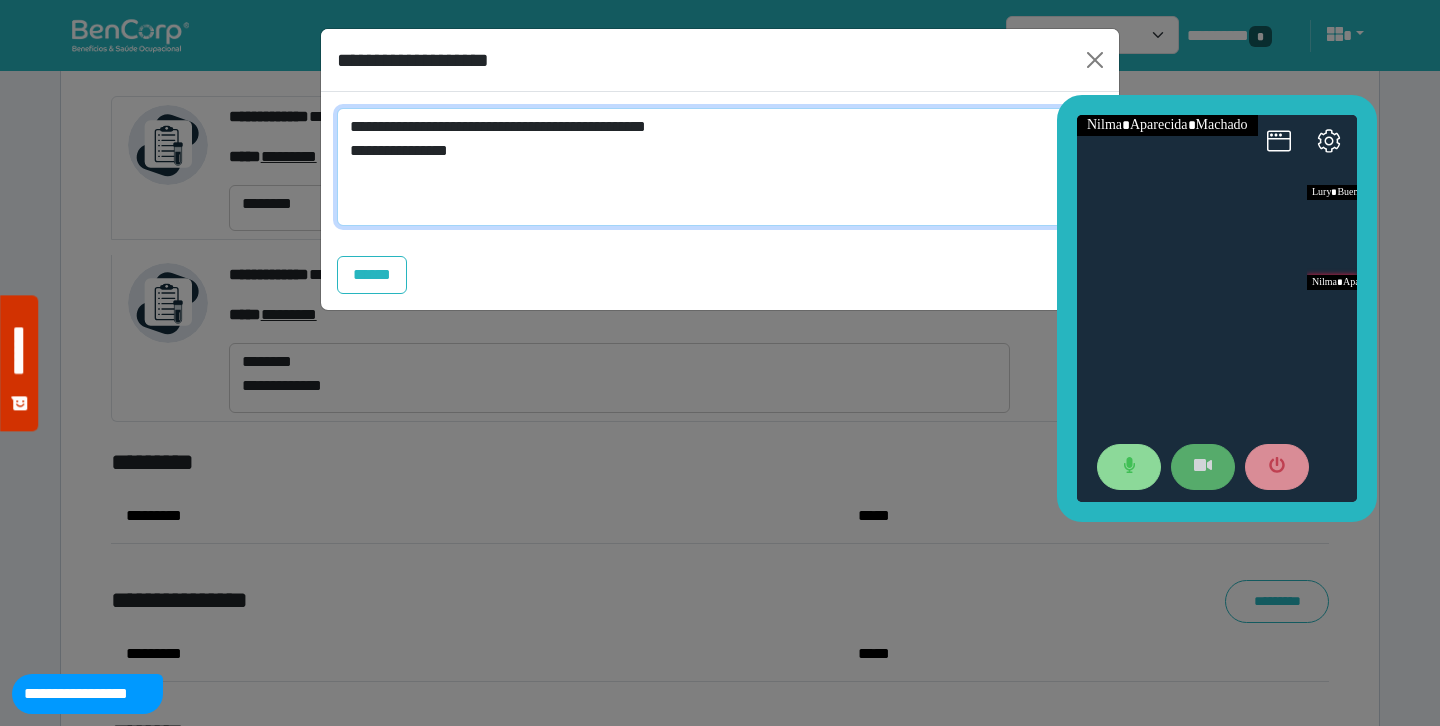 scroll, scrollTop: 0, scrollLeft: 0, axis: both 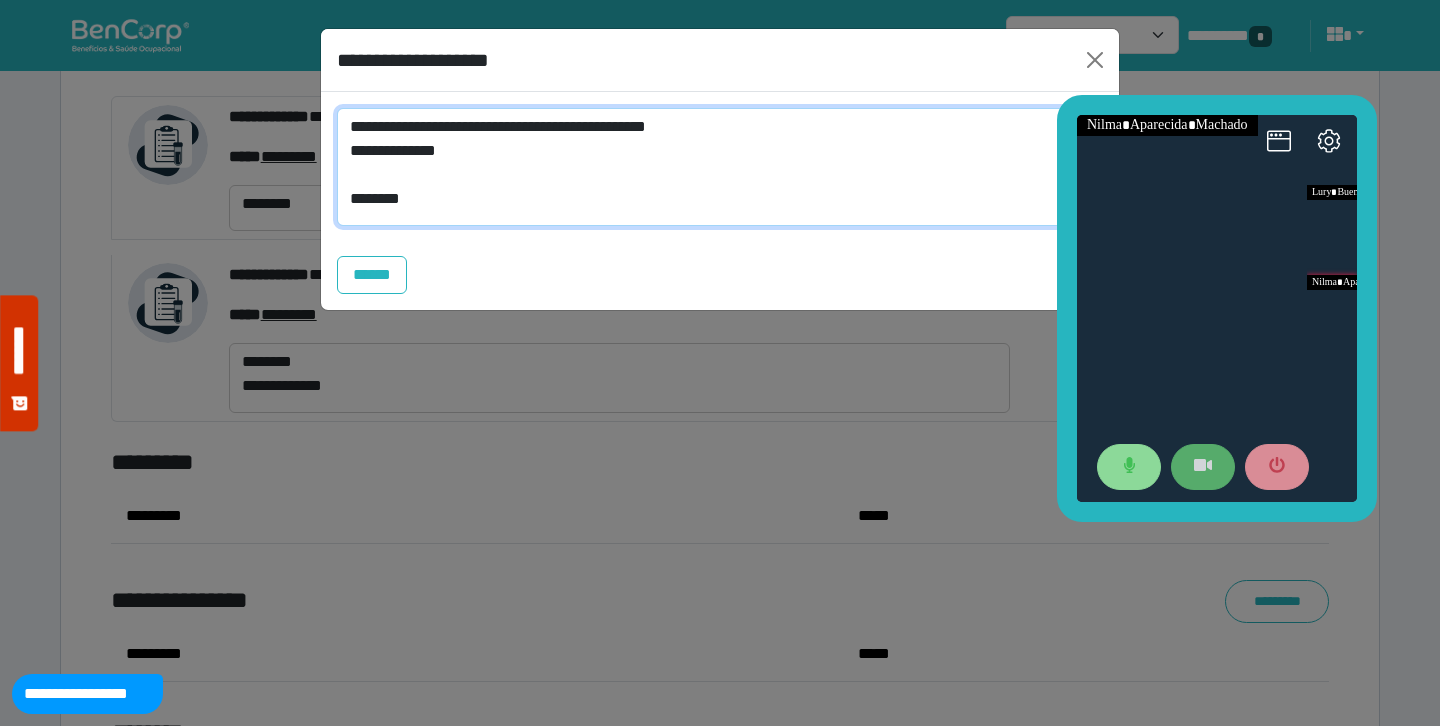 click on "**********" at bounding box center [720, 167] 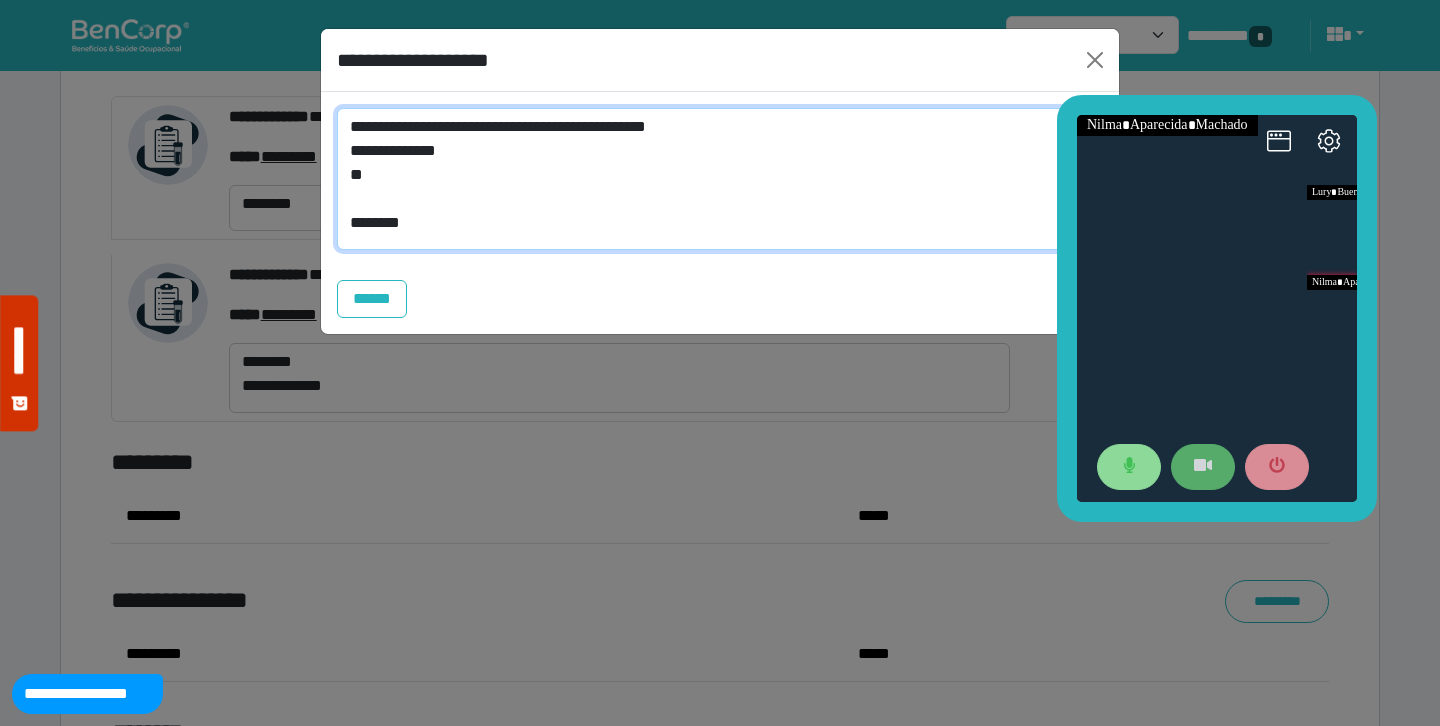 click on "**********" at bounding box center [720, 179] 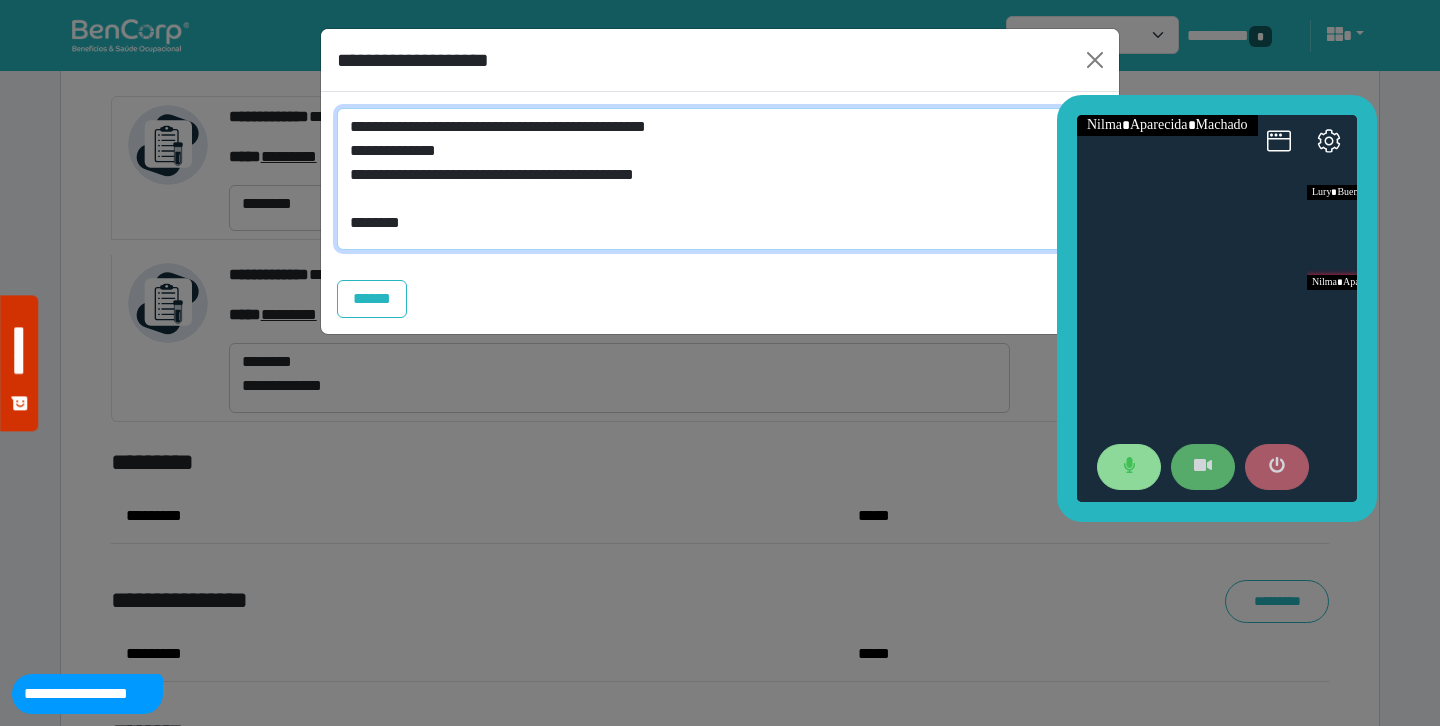 type on "**********" 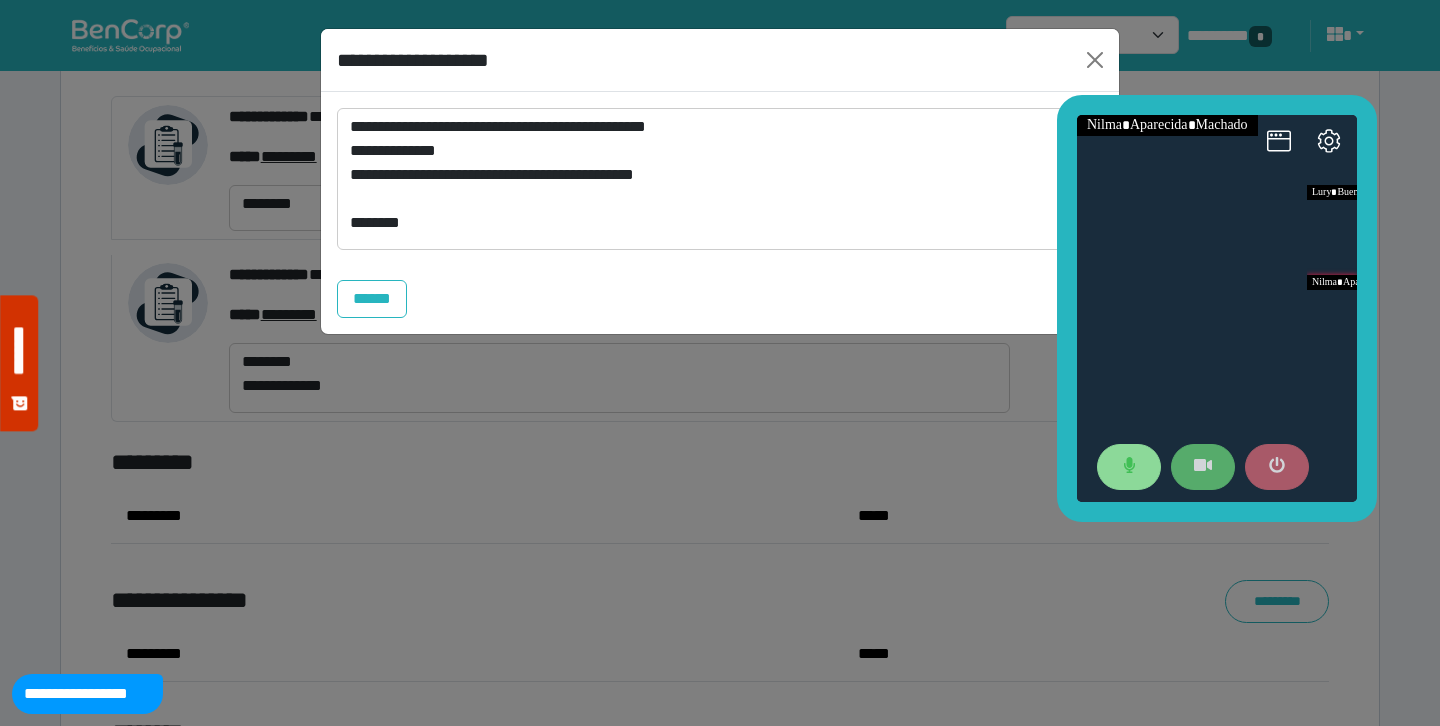 click 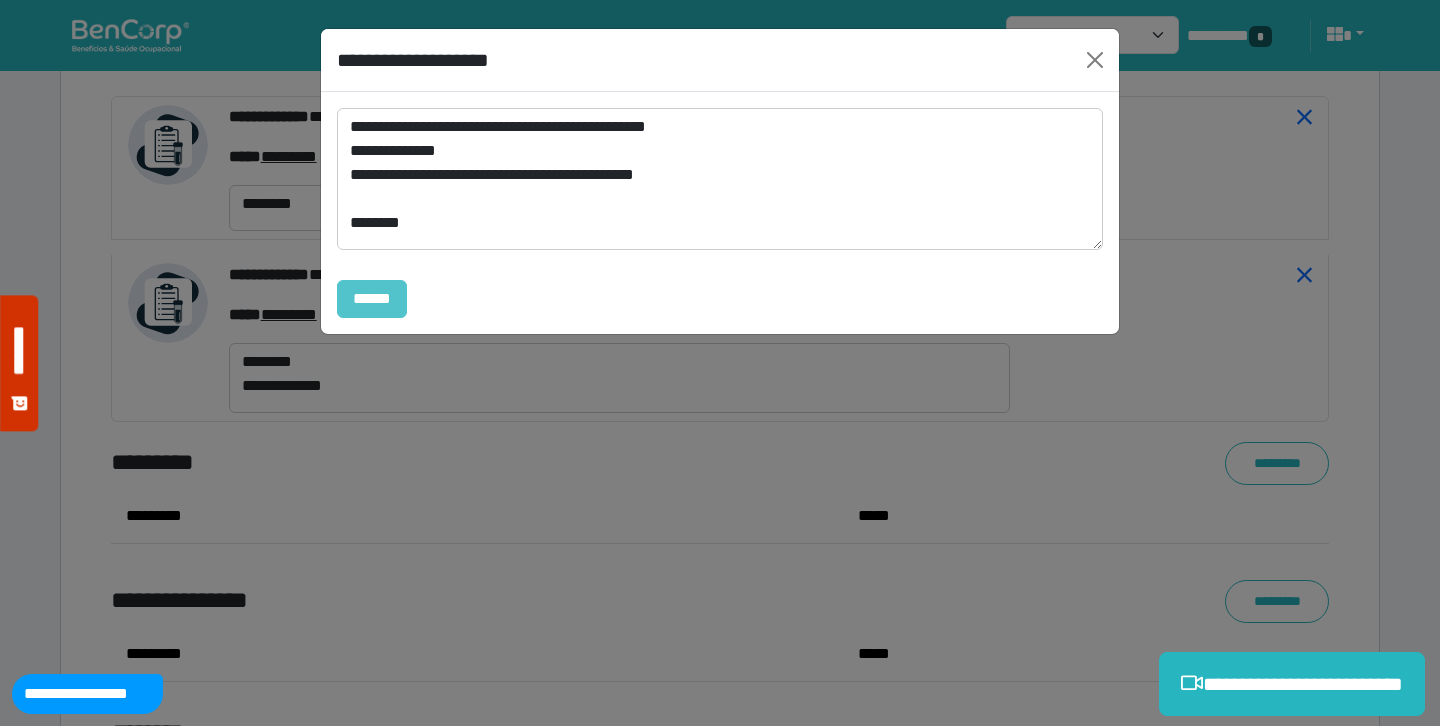 click on "******" at bounding box center [372, 299] 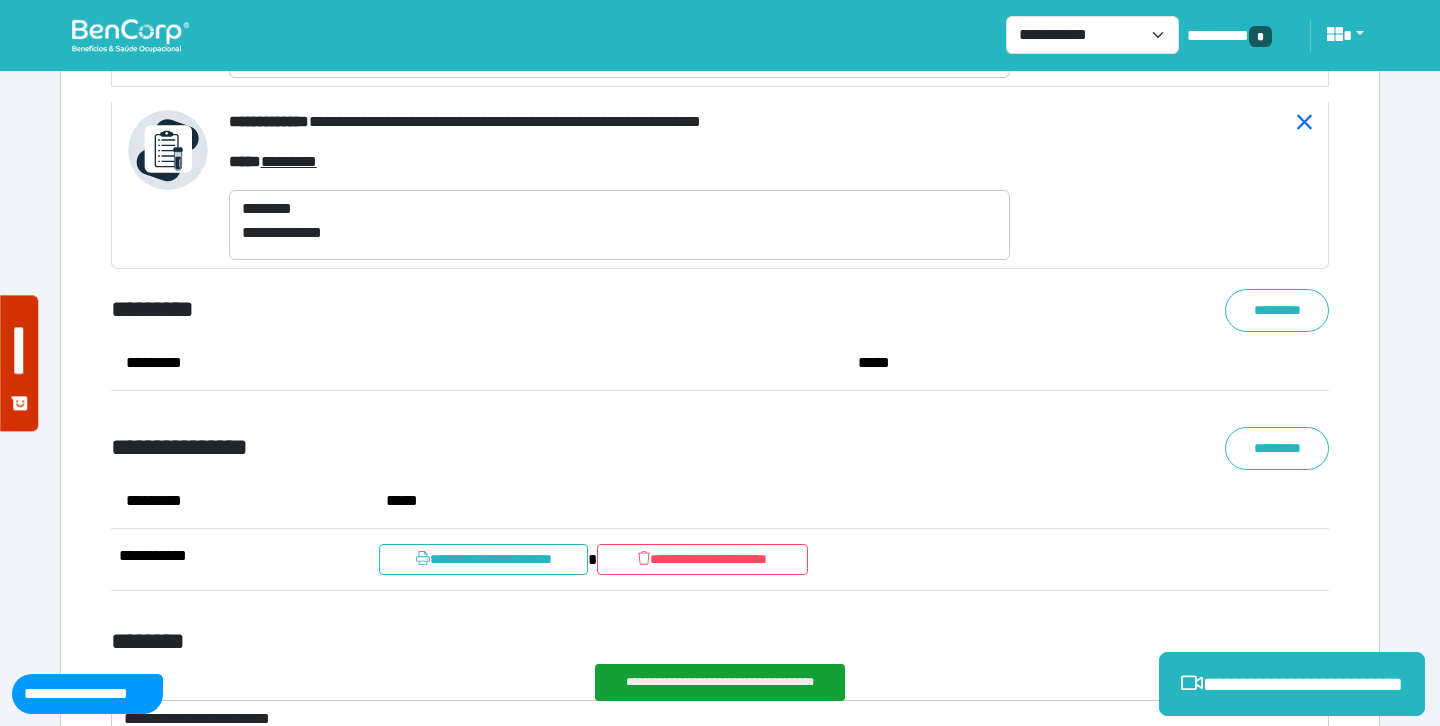 scroll, scrollTop: 7629, scrollLeft: 0, axis: vertical 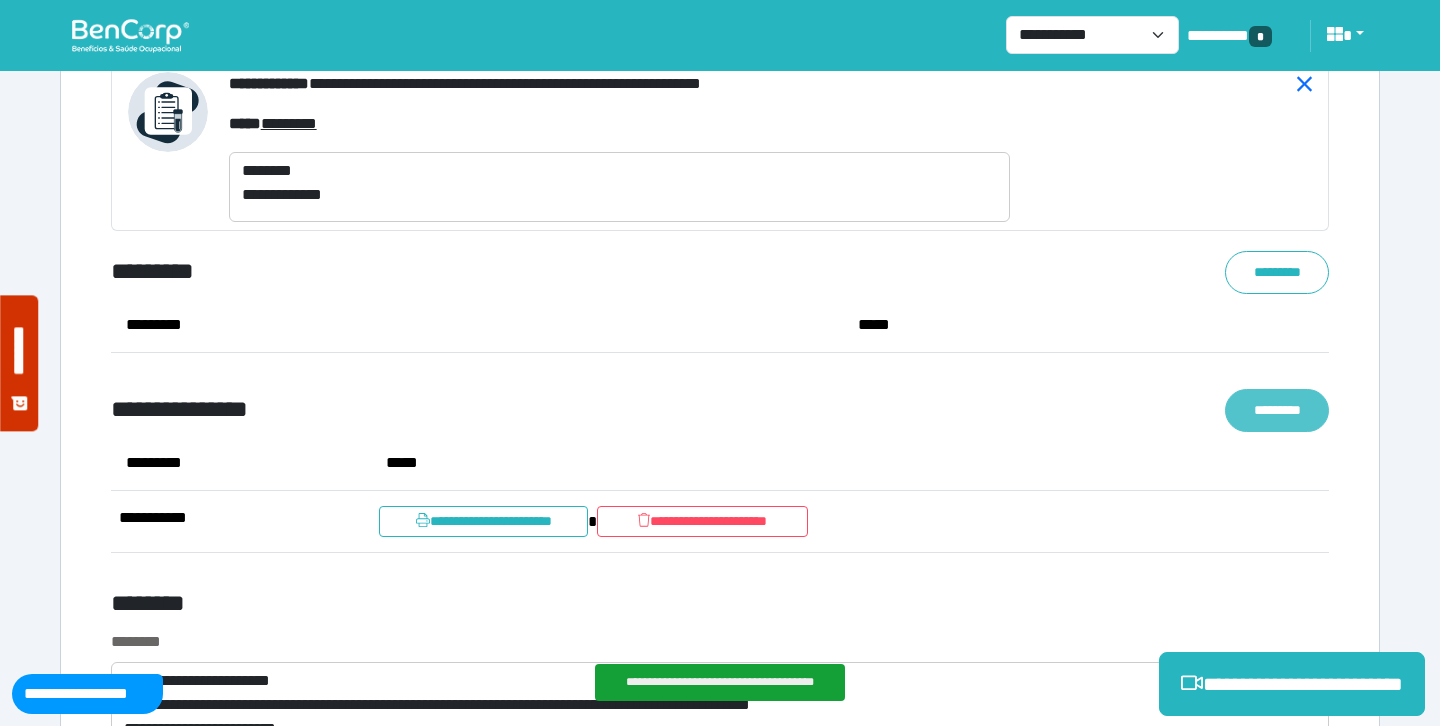 click on "*********" at bounding box center (1277, 410) 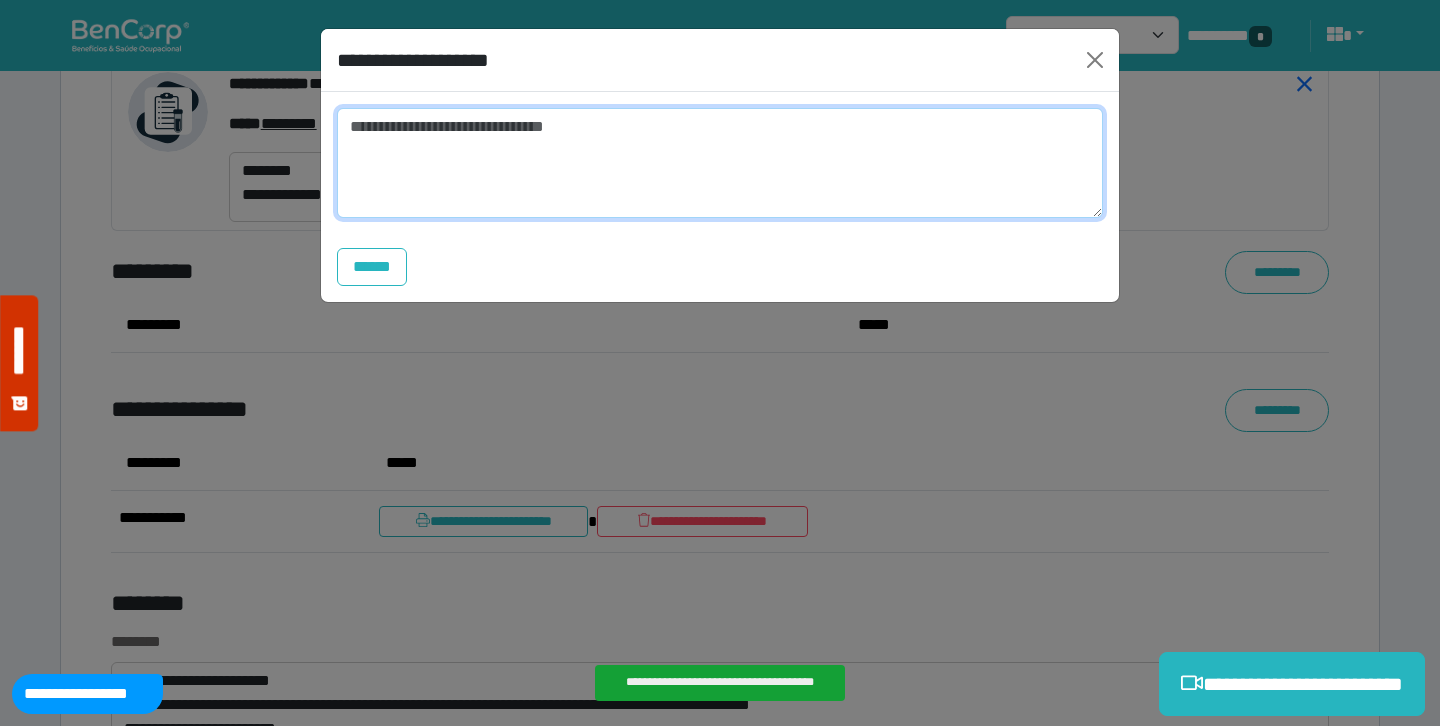 click at bounding box center [720, 163] 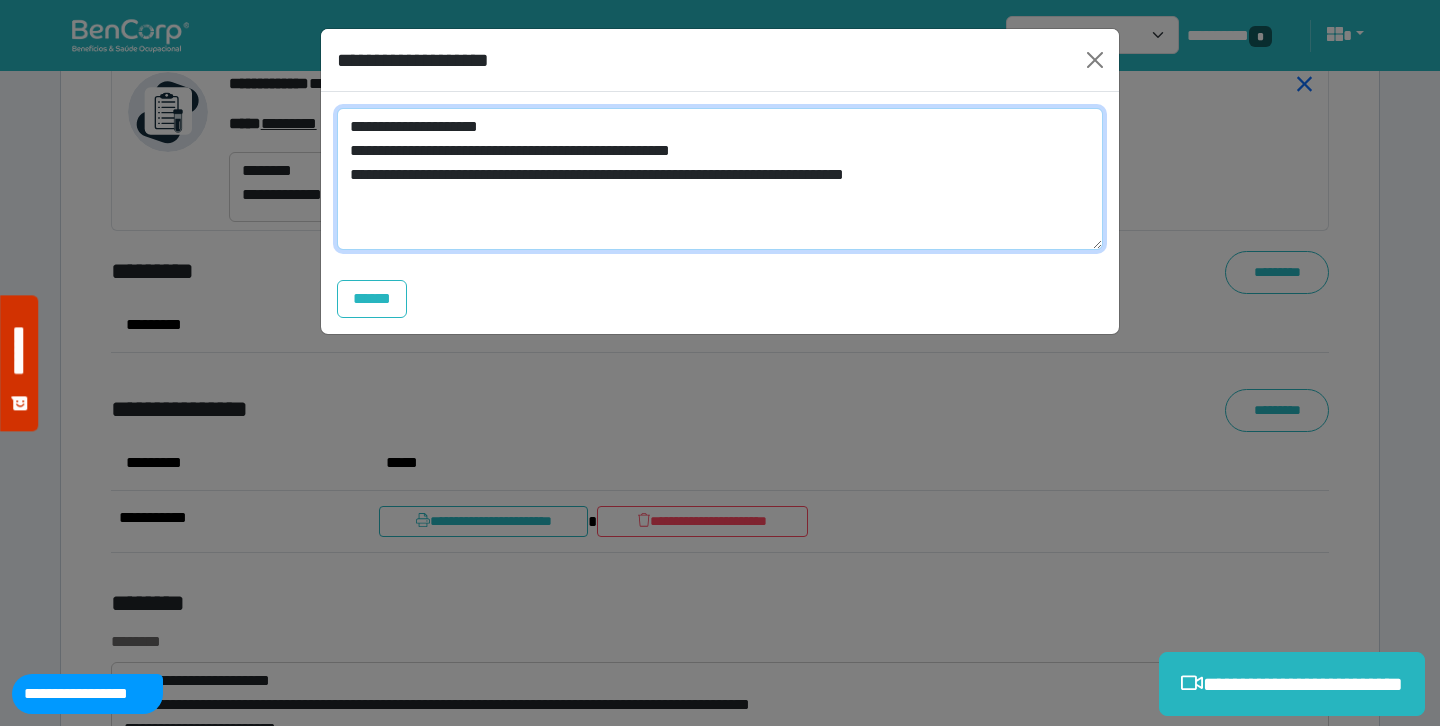 scroll, scrollTop: 0, scrollLeft: 0, axis: both 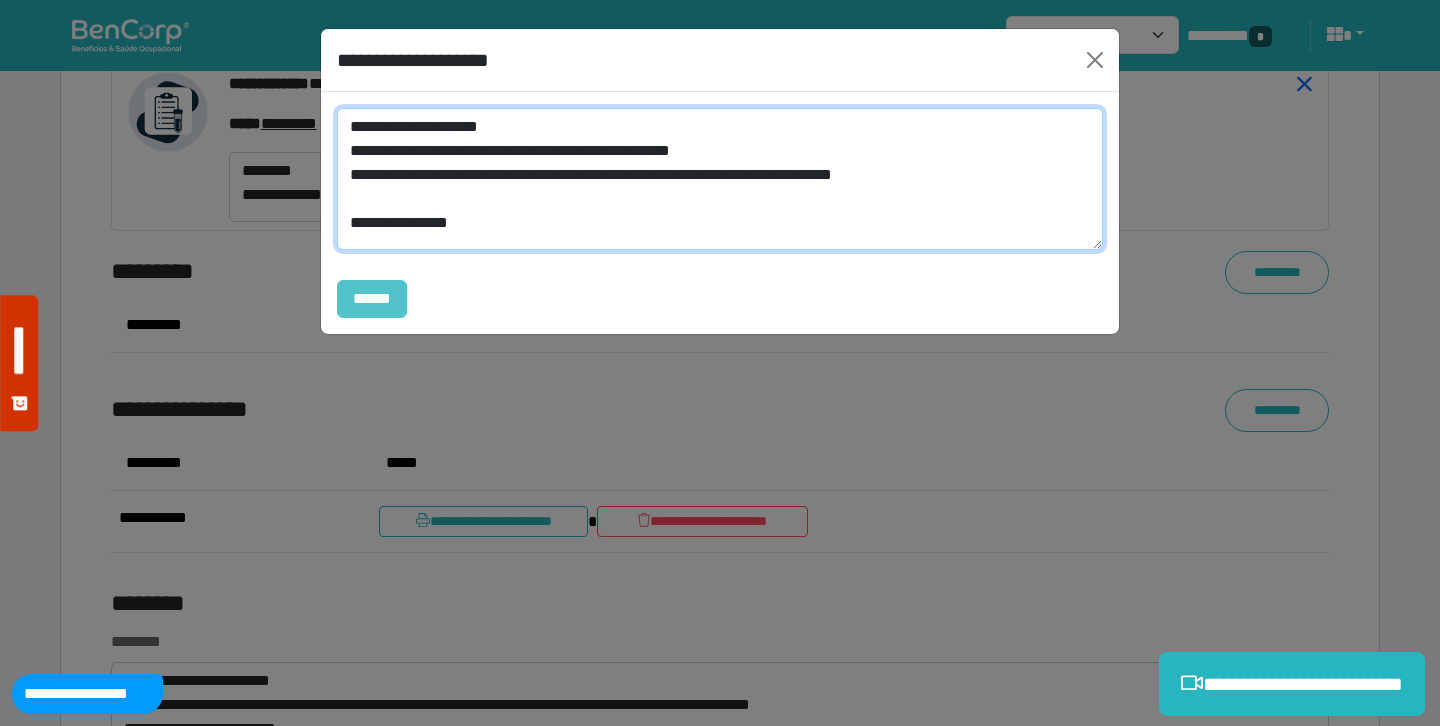 type on "**********" 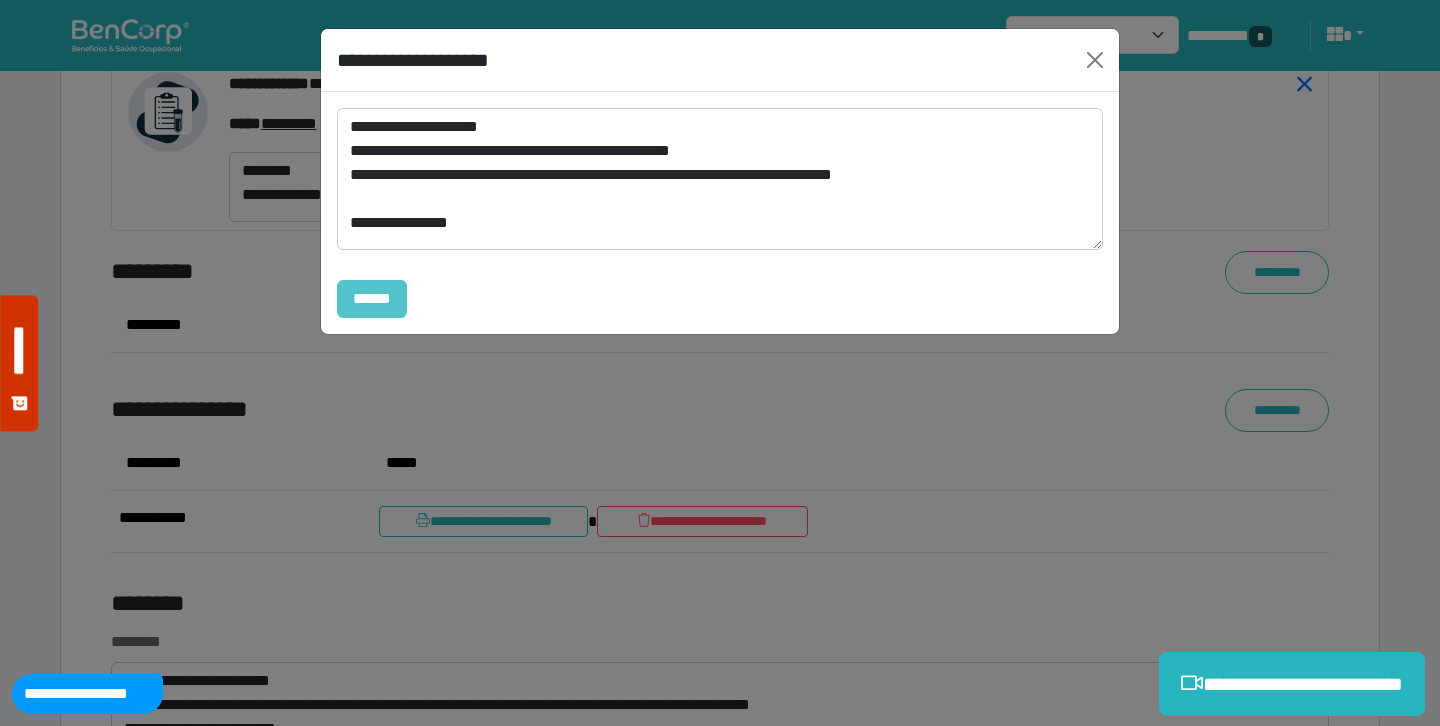 click on "******" at bounding box center (372, 299) 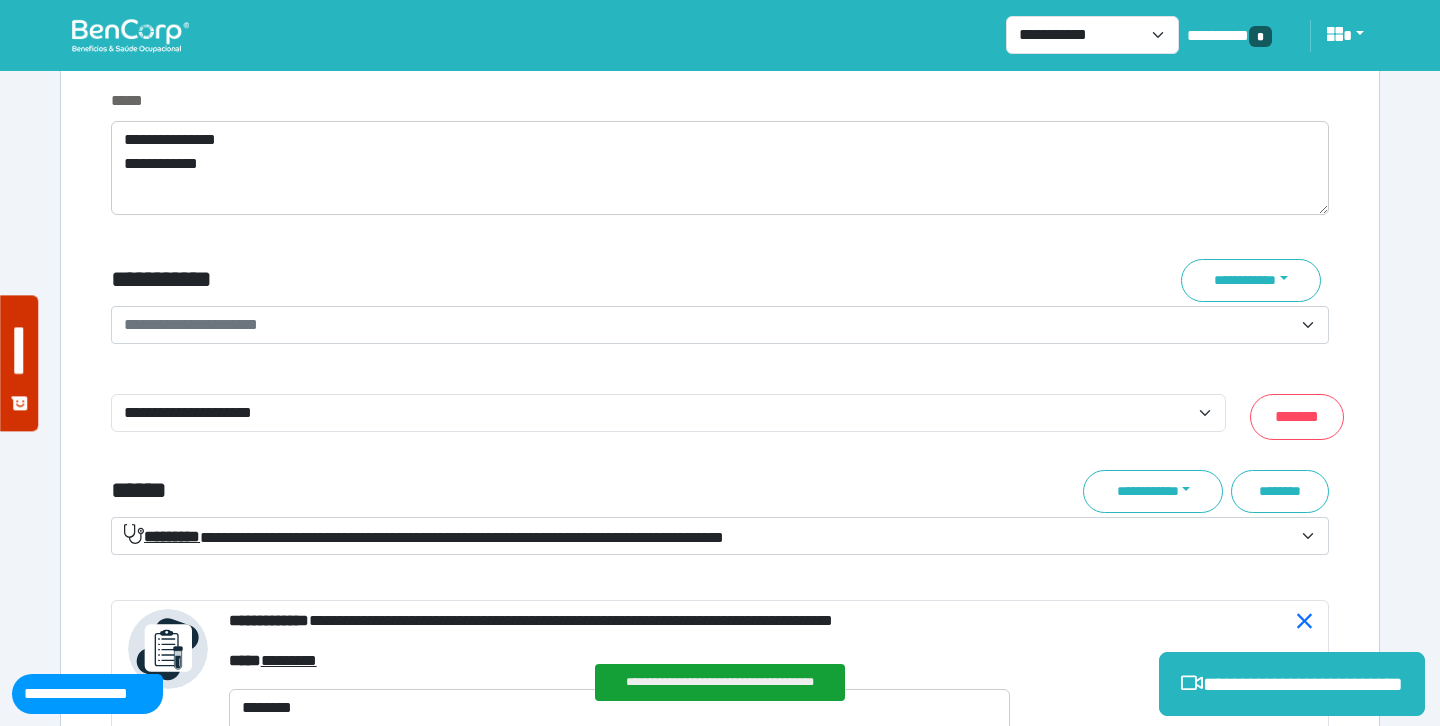 scroll, scrollTop: 6930, scrollLeft: 0, axis: vertical 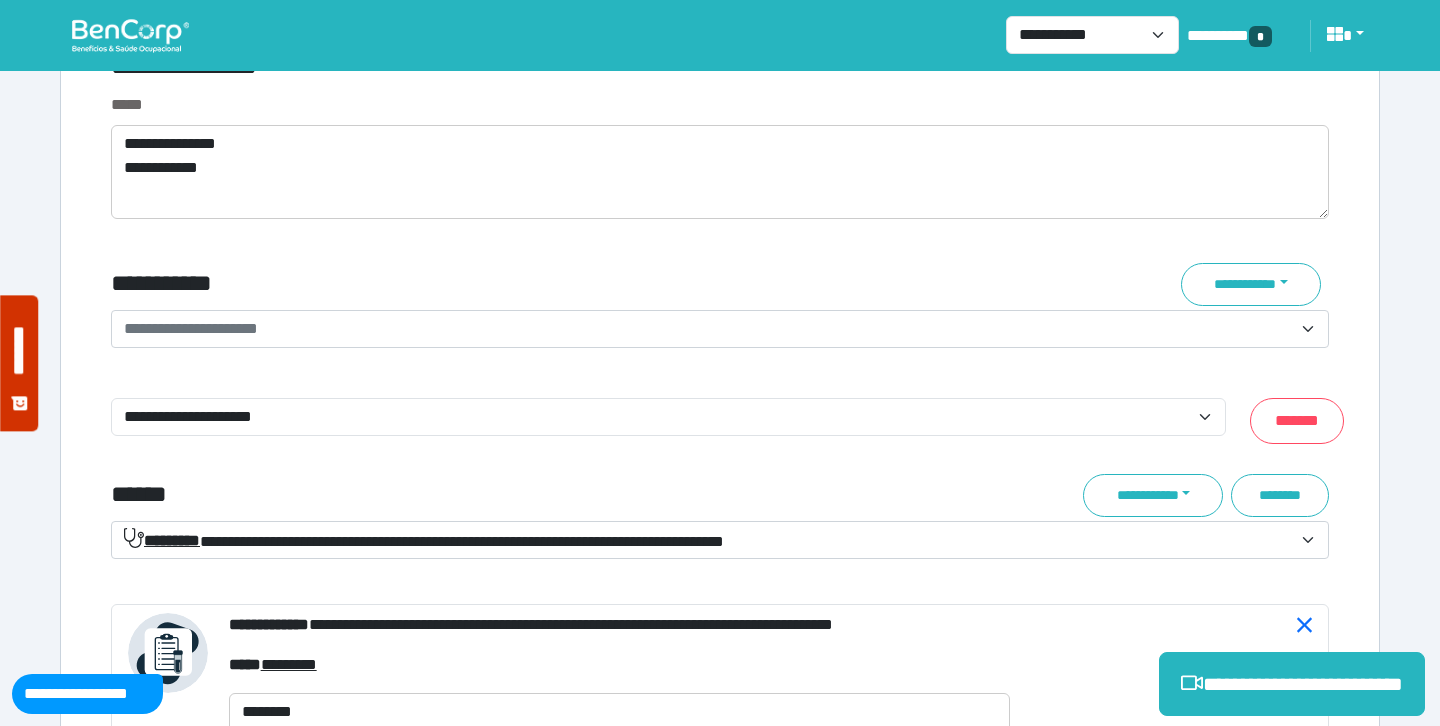 click on "**********" at bounding box center [708, 329] 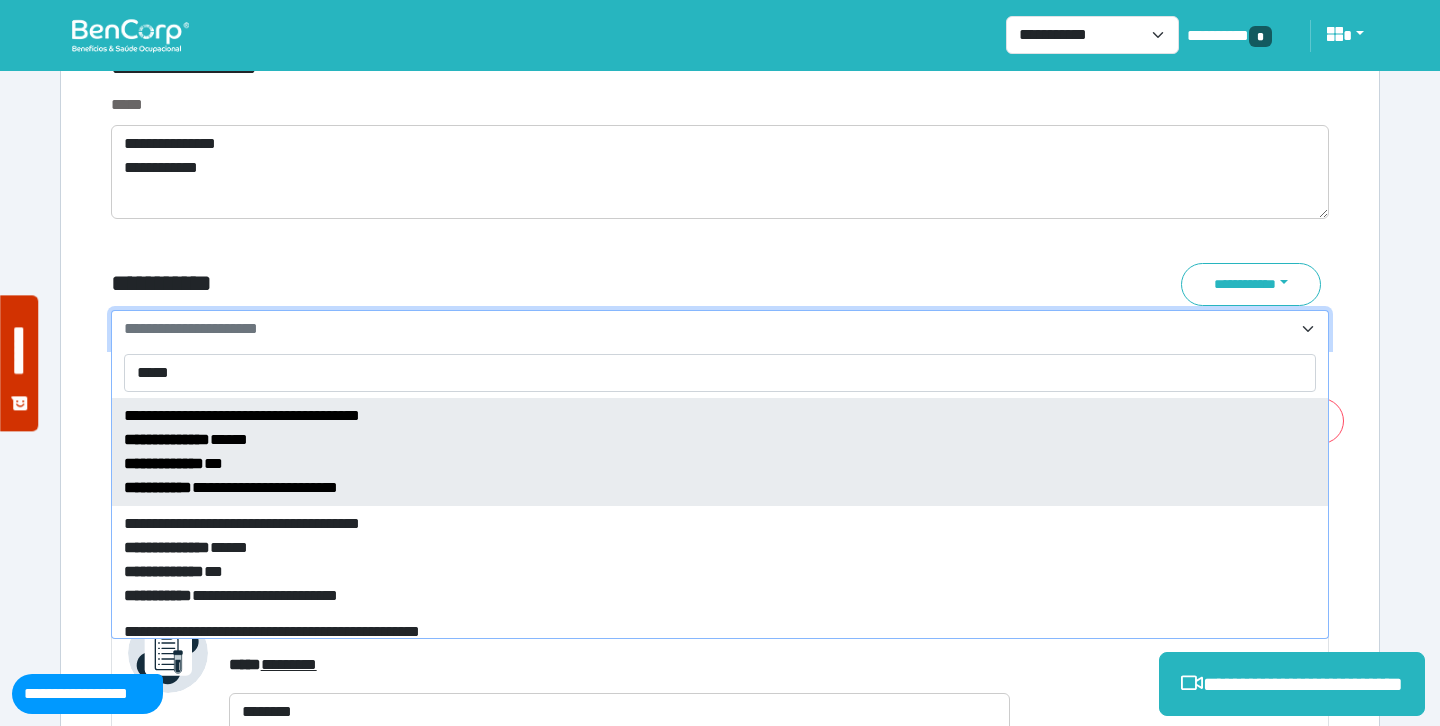 type on "*****" 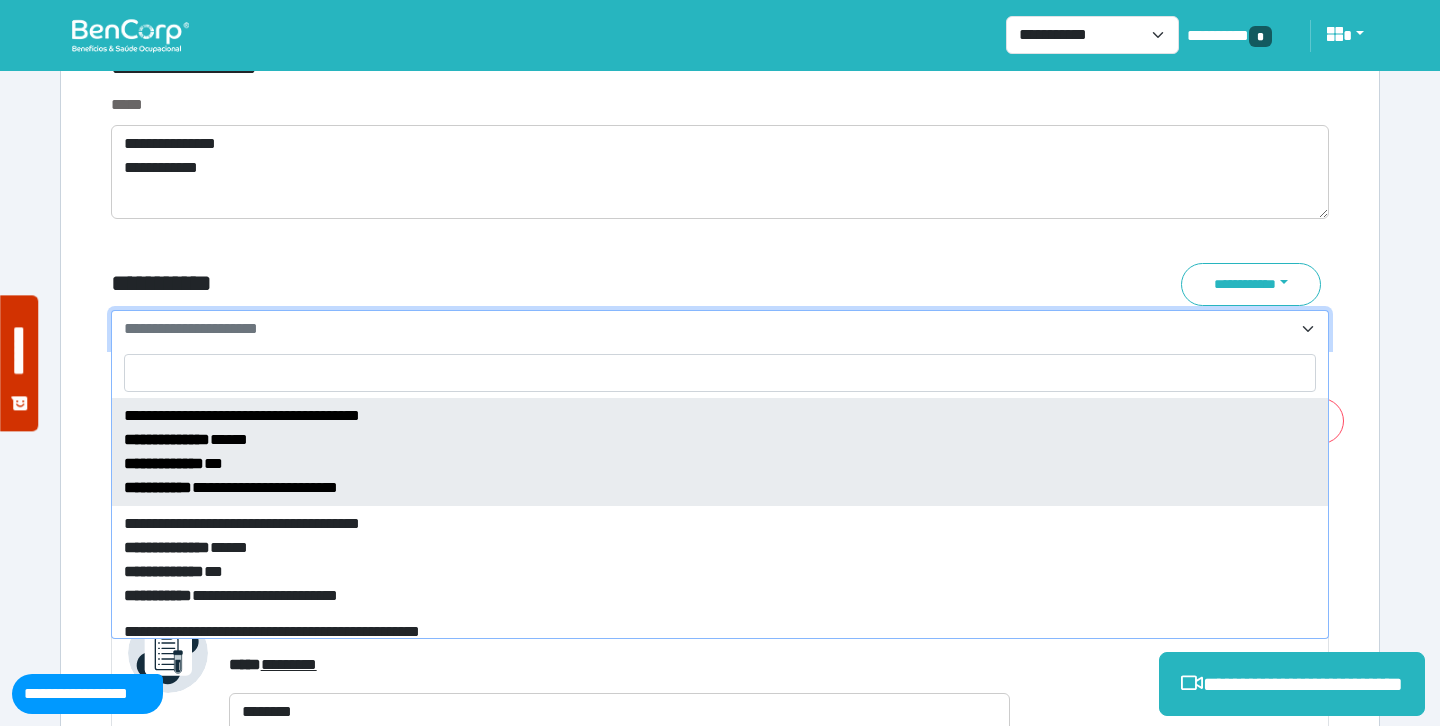 select on "****" 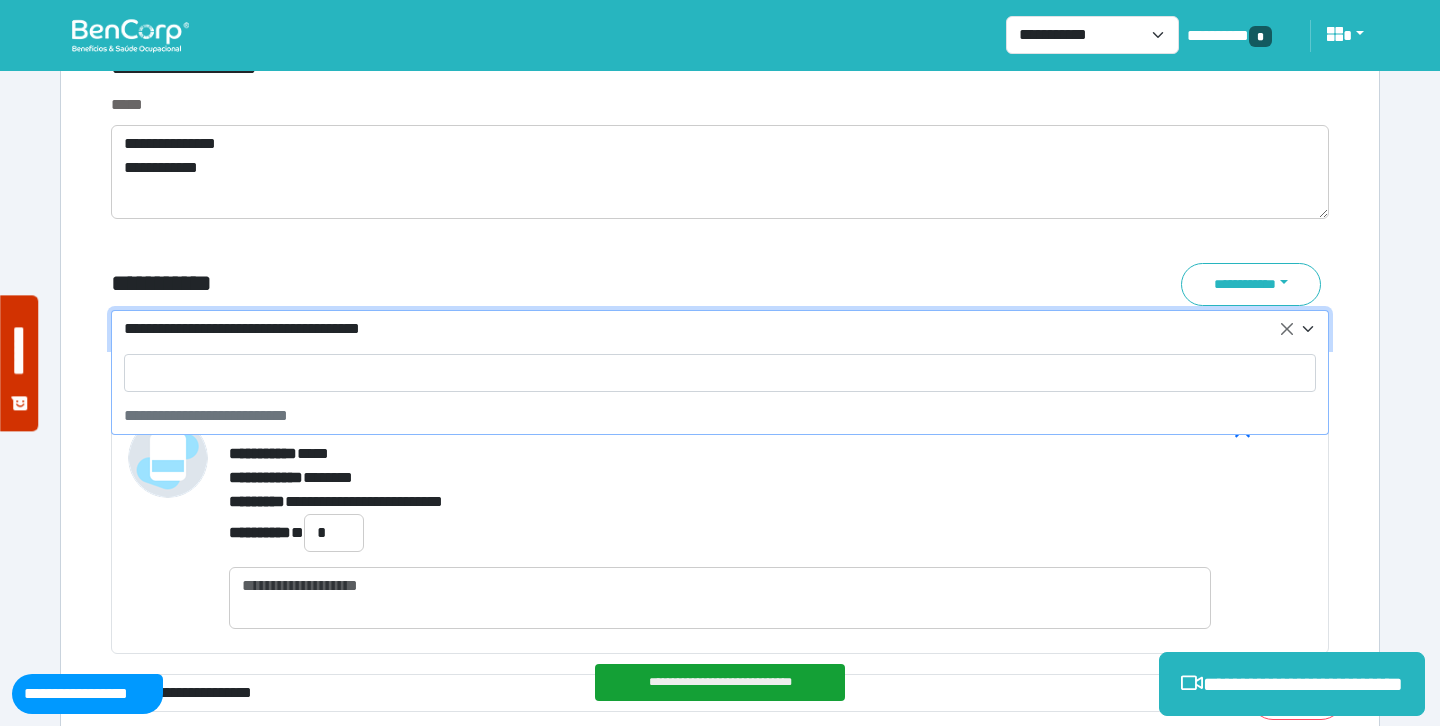 click on "**********" at bounding box center (708, 329) 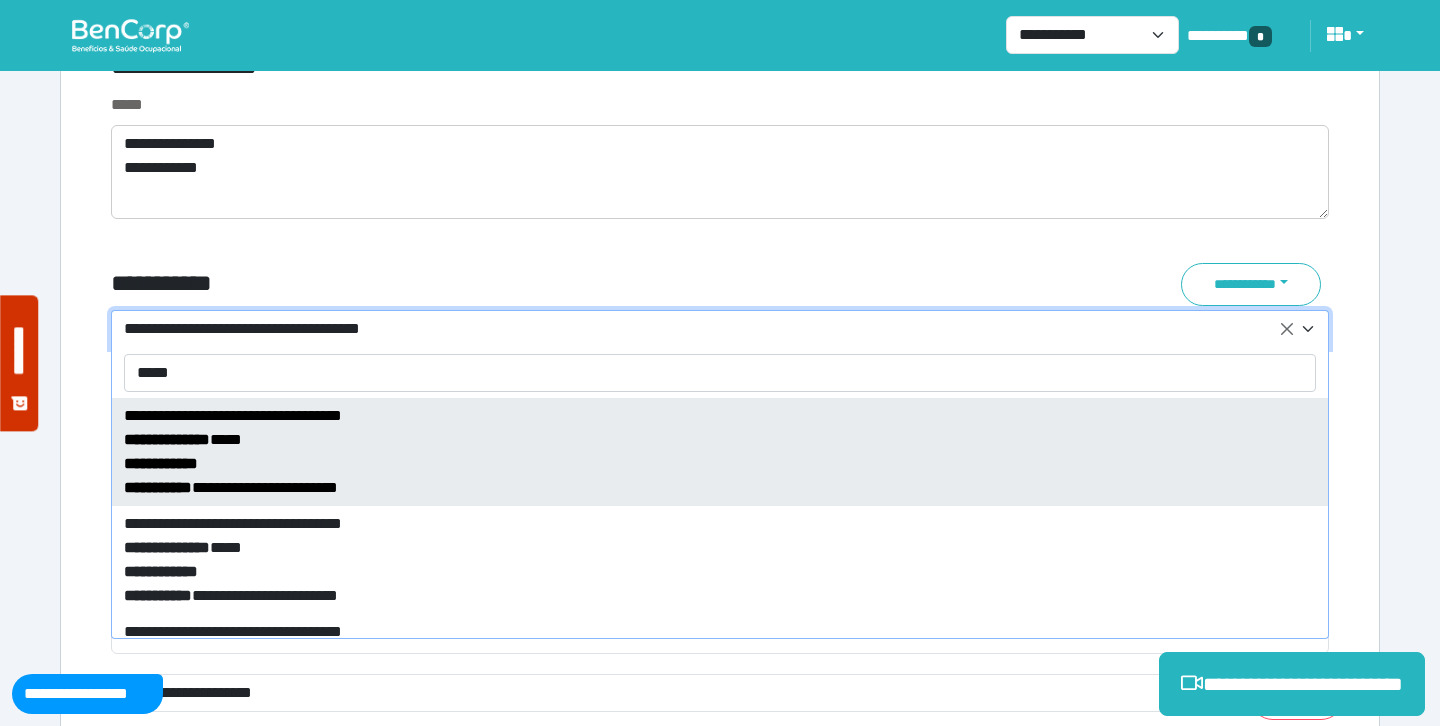 type on "*****" 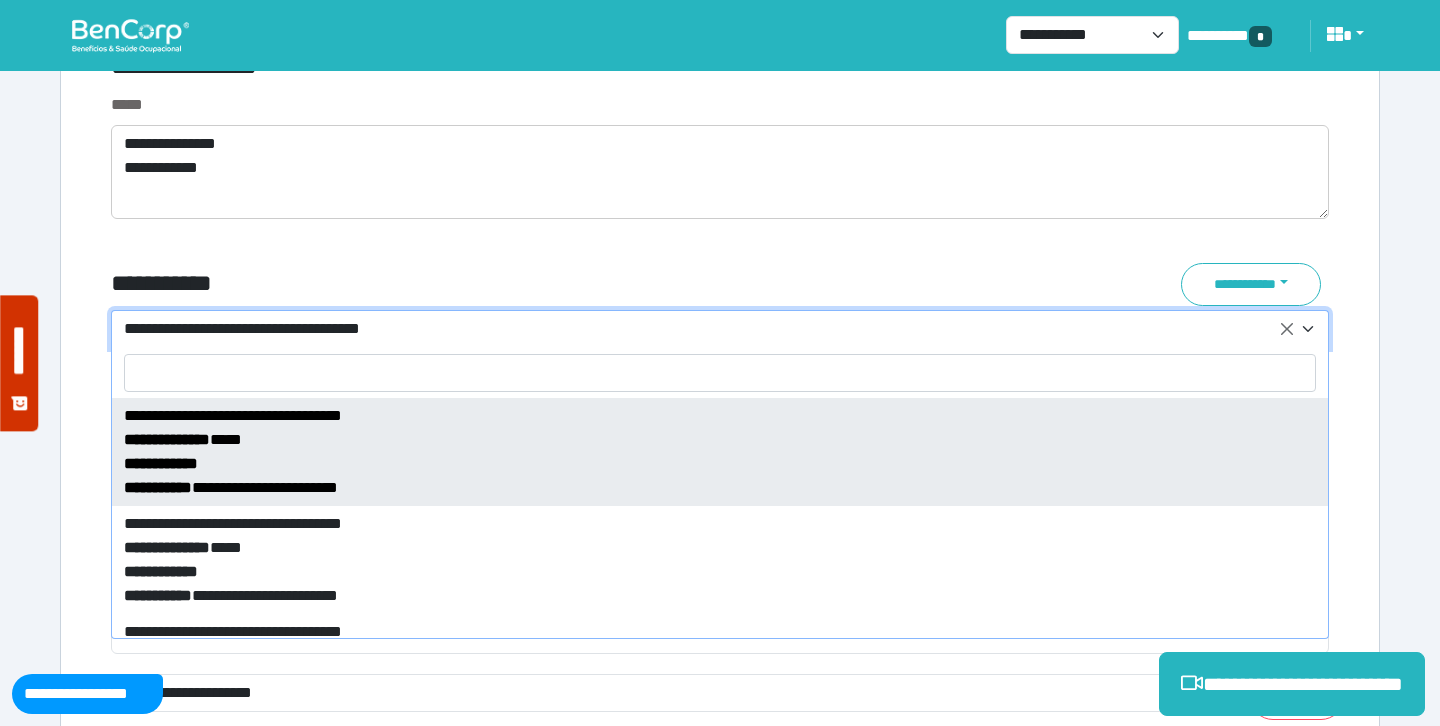 select on "*****" 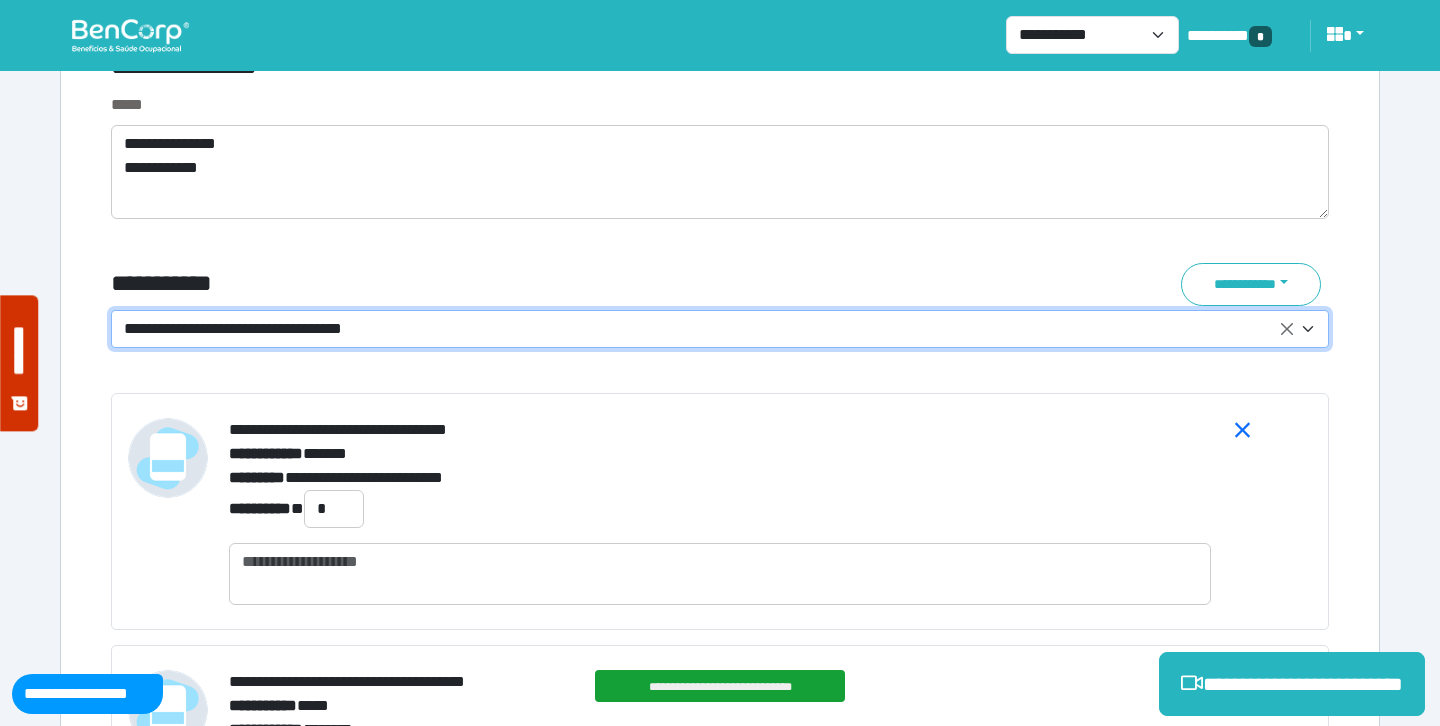 click on "**********" at bounding box center (708, 329) 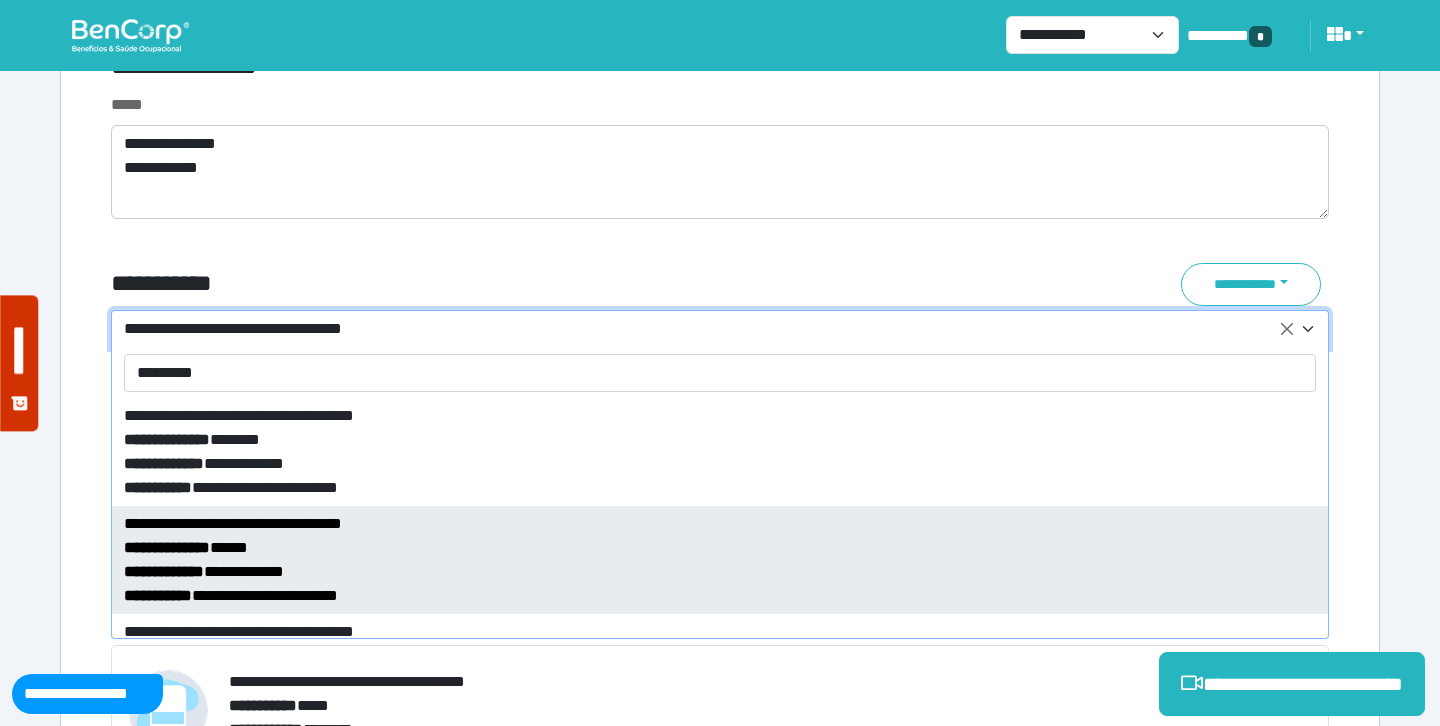 type on "*********" 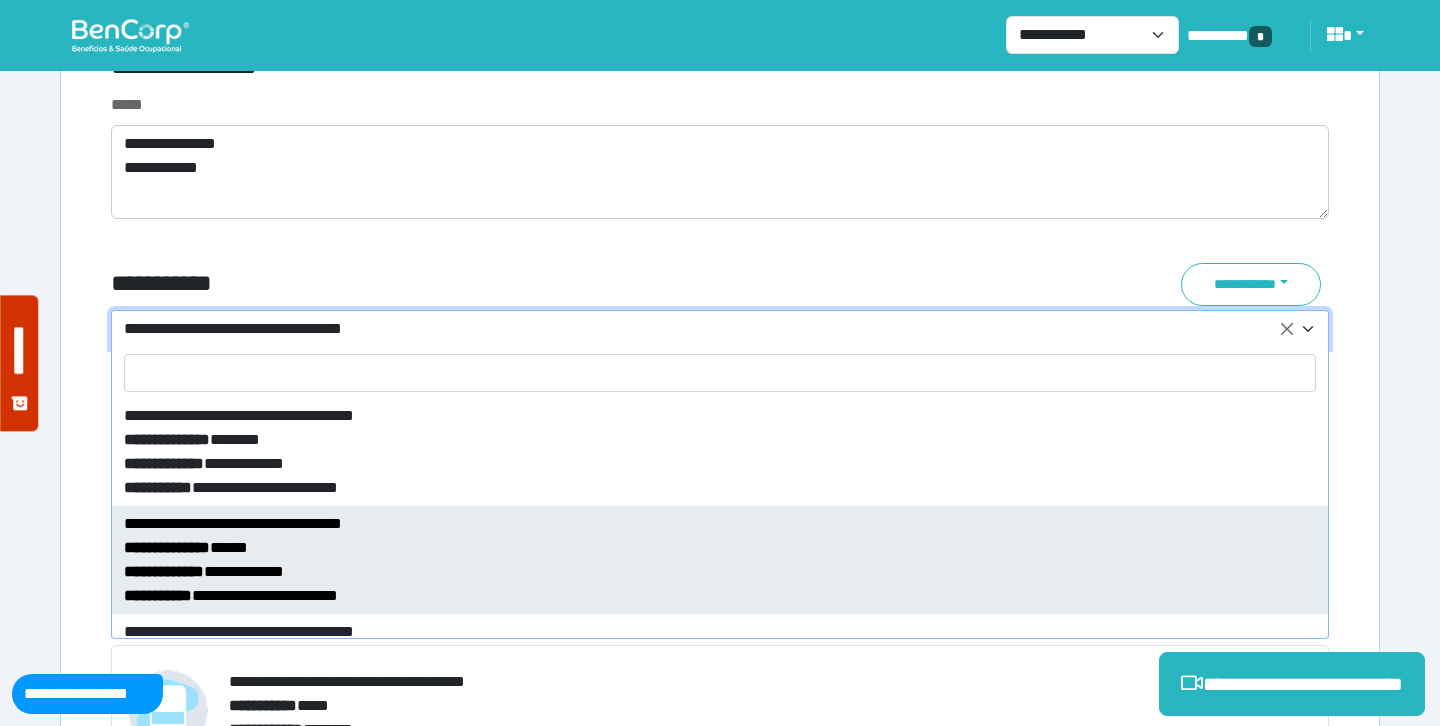 select on "*****" 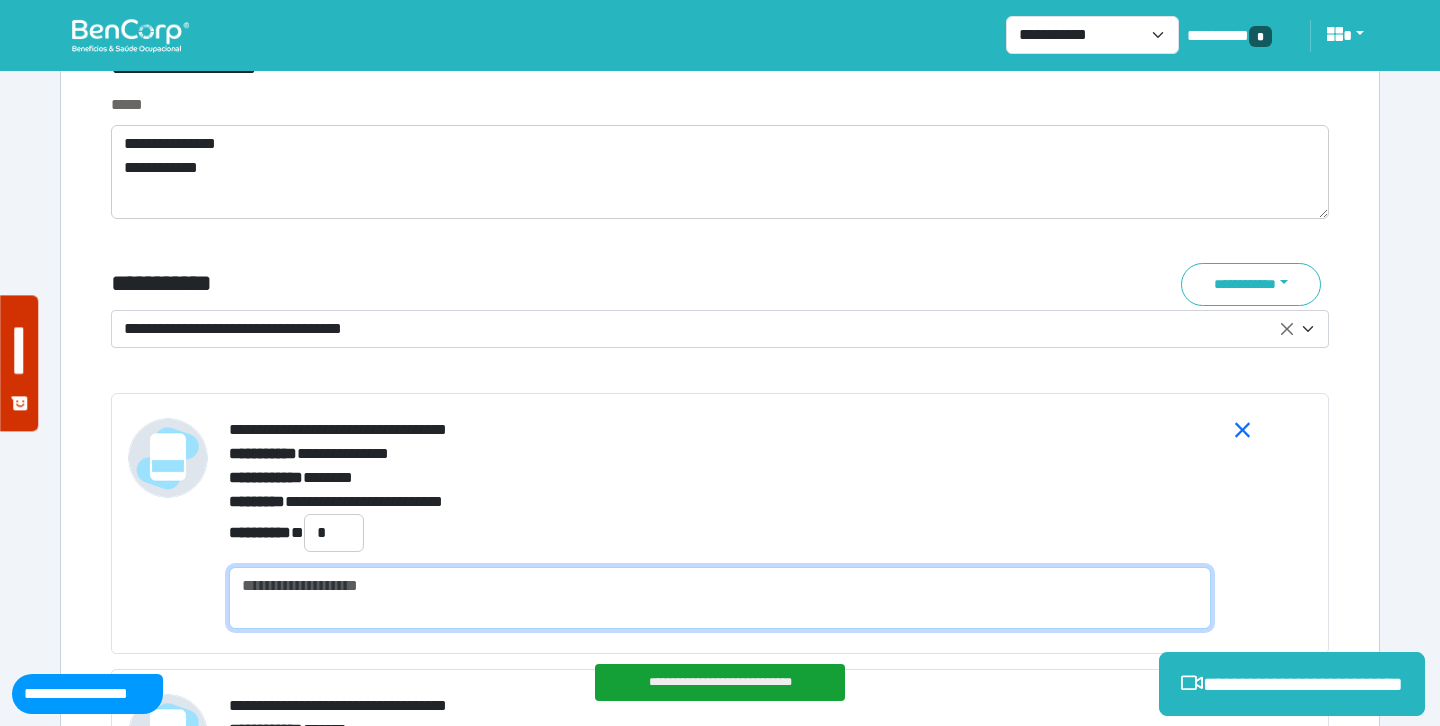click at bounding box center [720, 598] 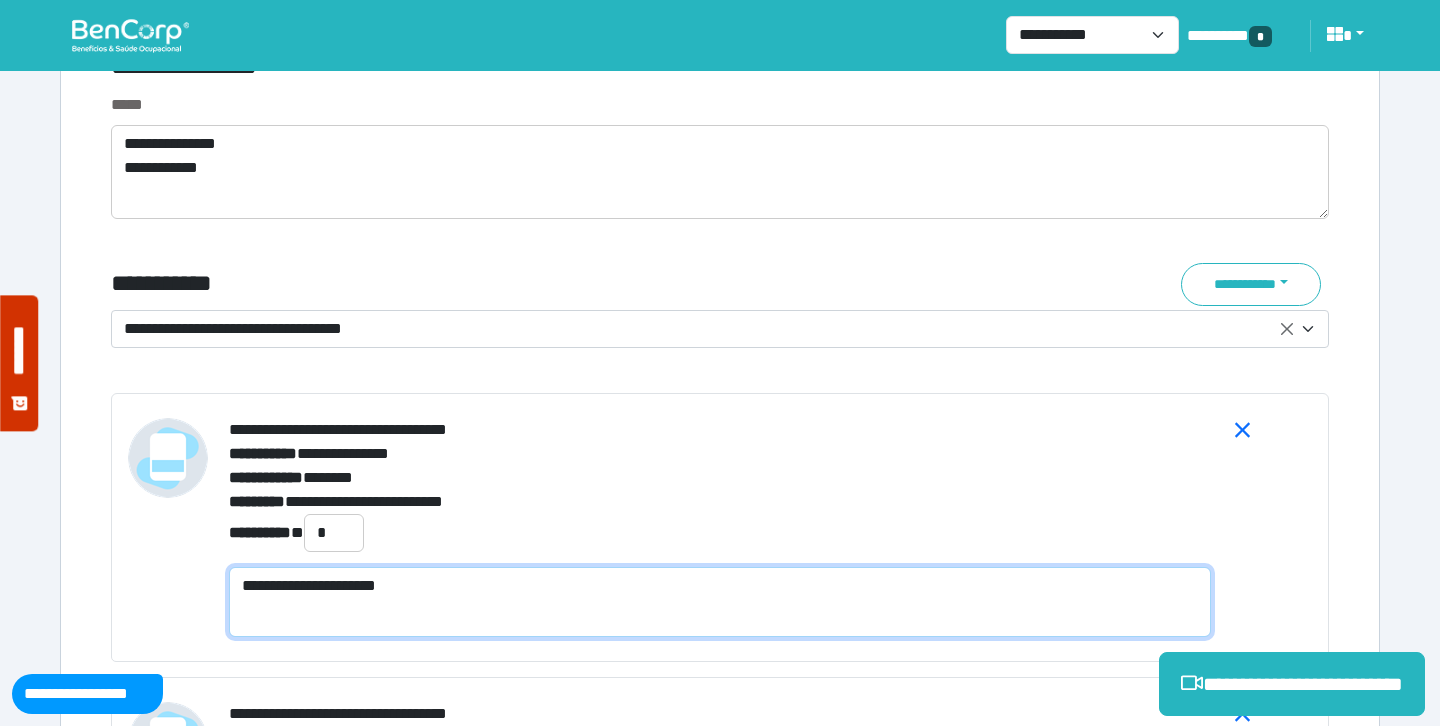 scroll, scrollTop: 0, scrollLeft: 0, axis: both 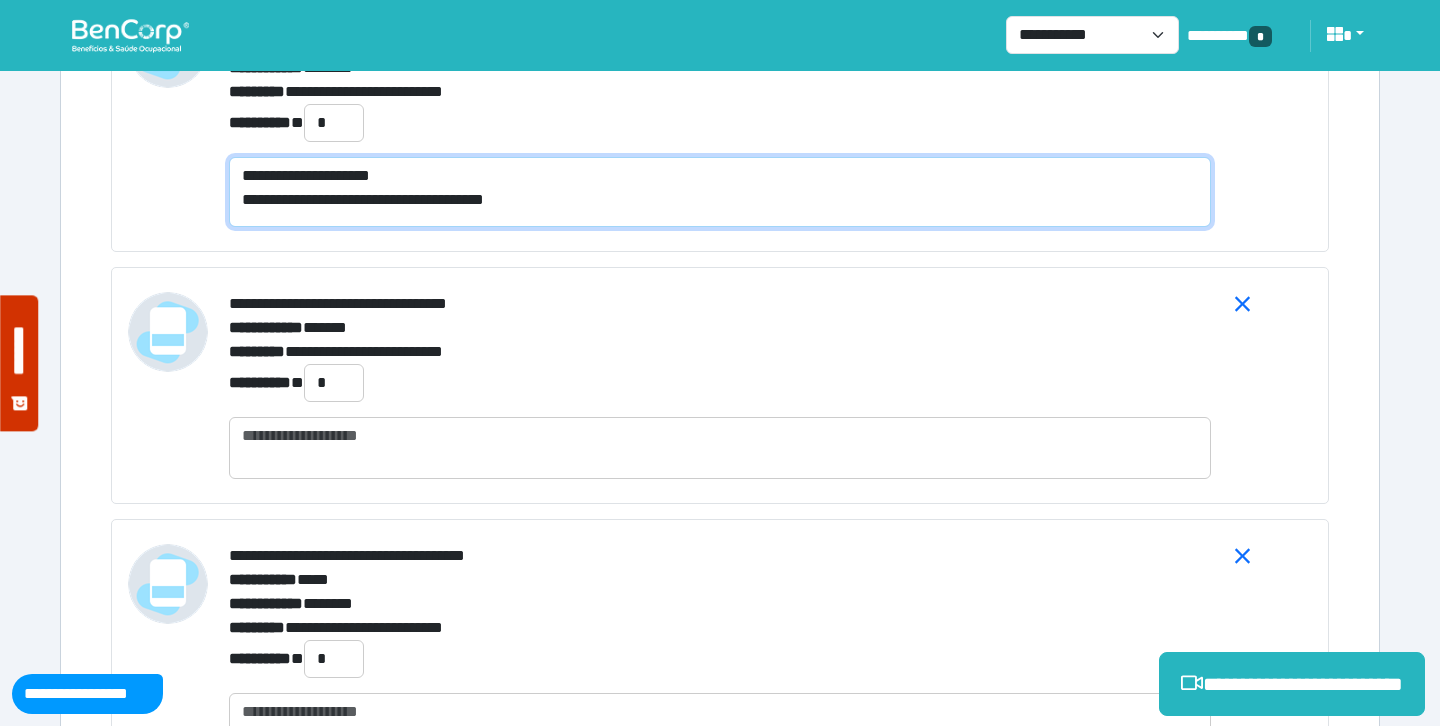 type on "**********" 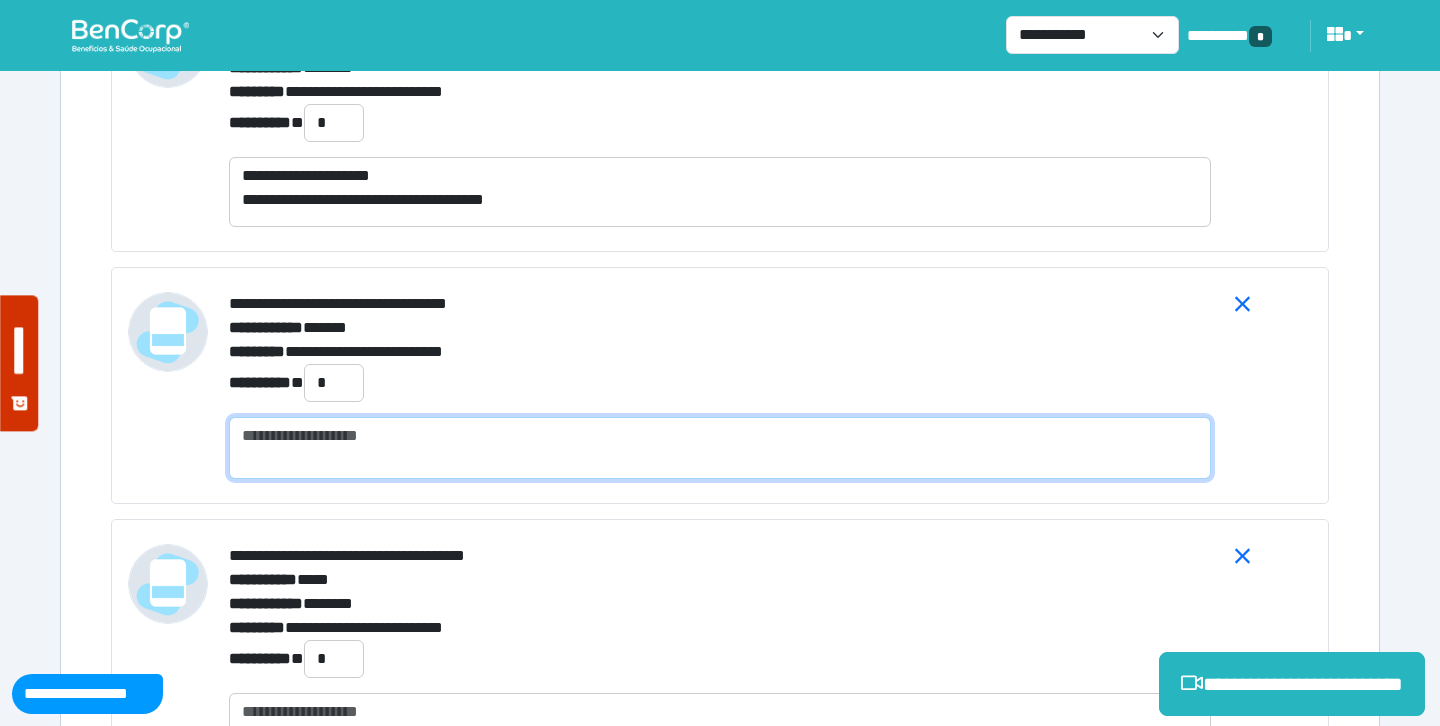 click at bounding box center [720, 448] 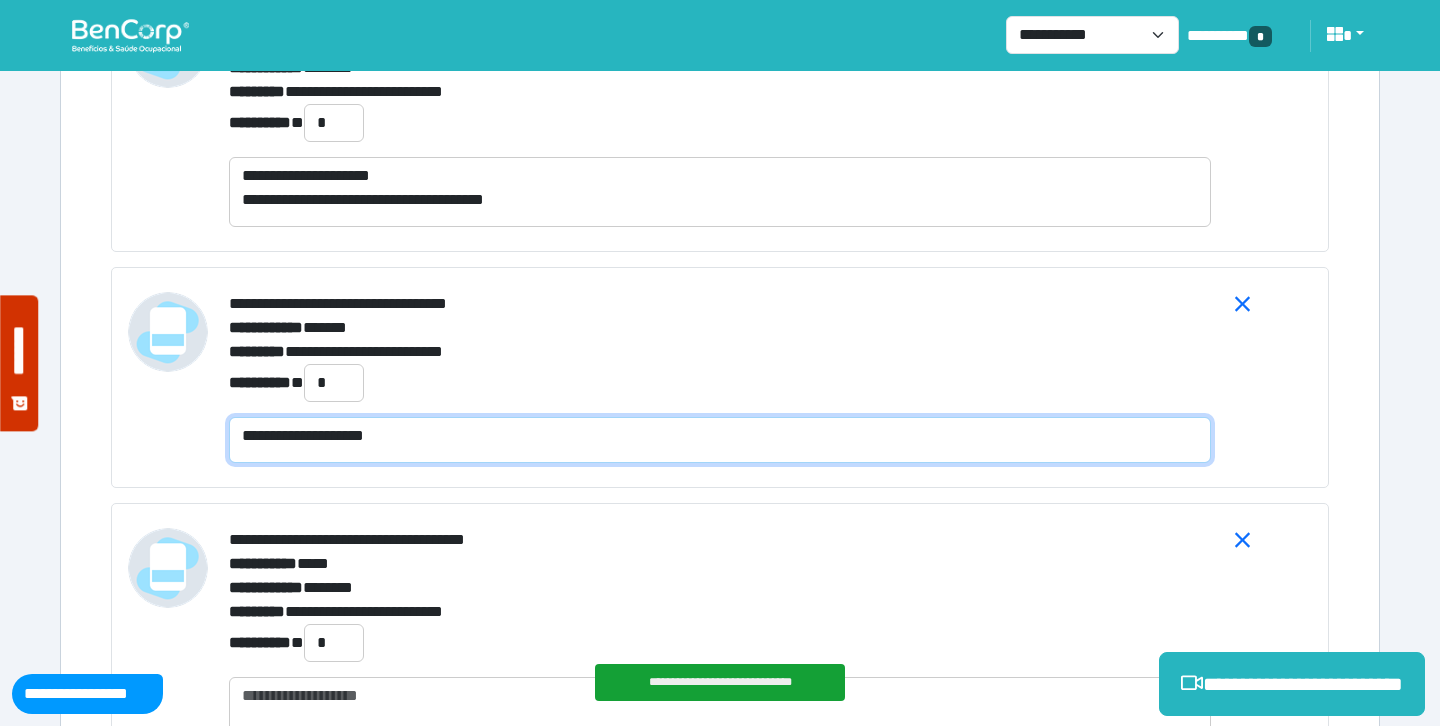 scroll, scrollTop: 0, scrollLeft: 0, axis: both 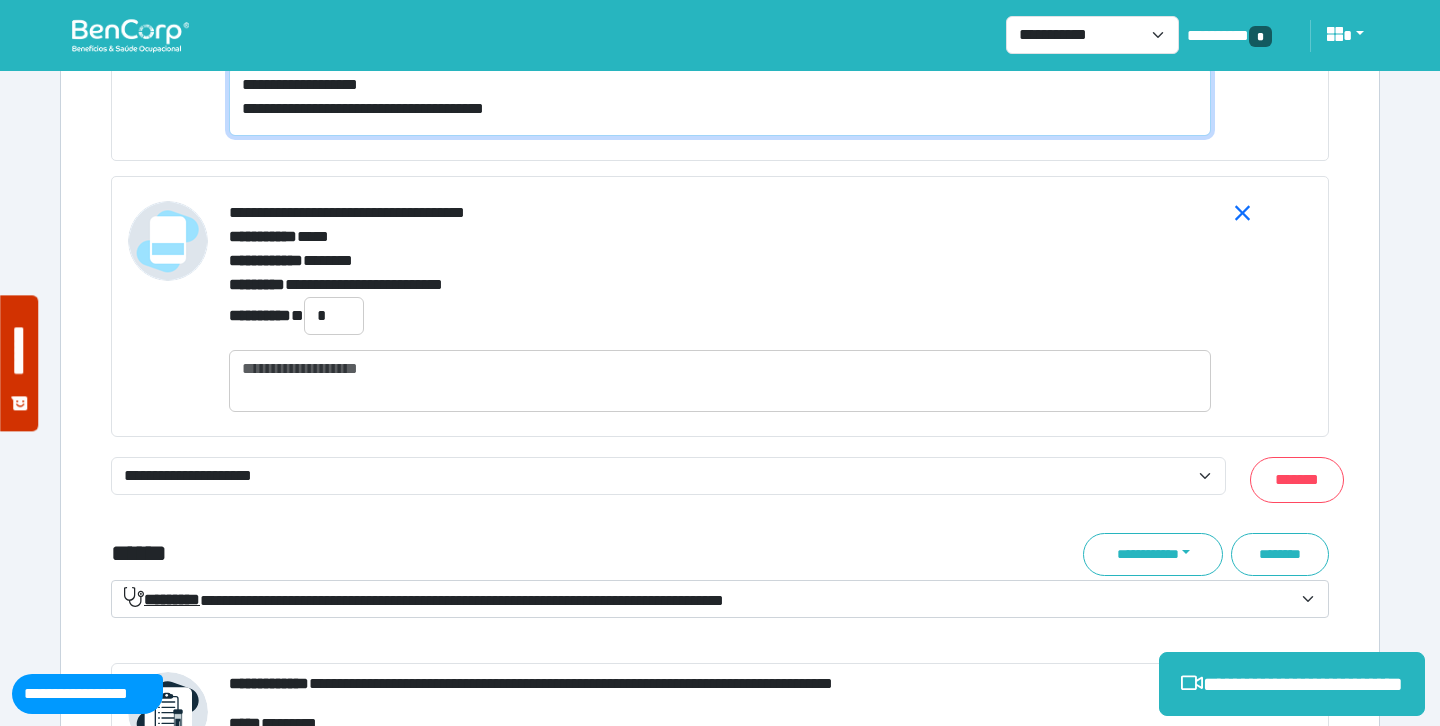 type on "**********" 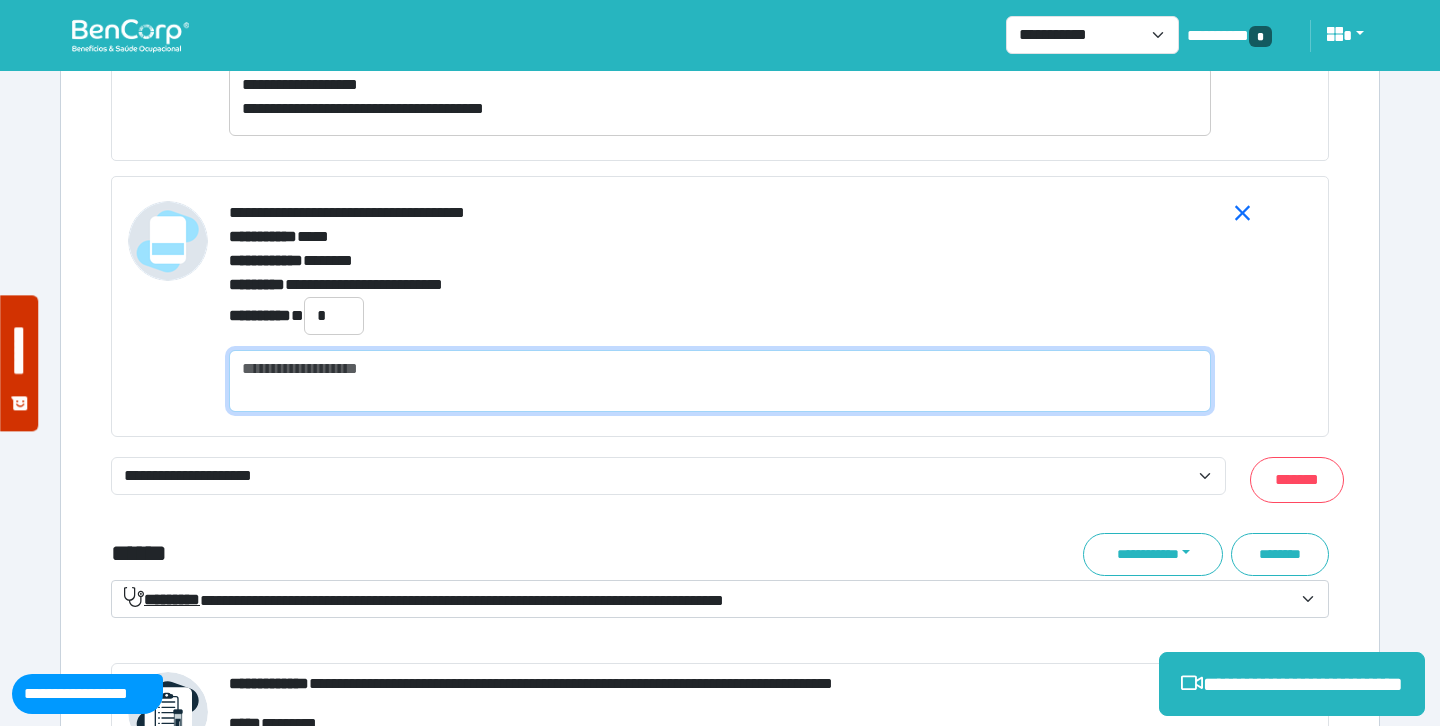 click at bounding box center [720, 381] 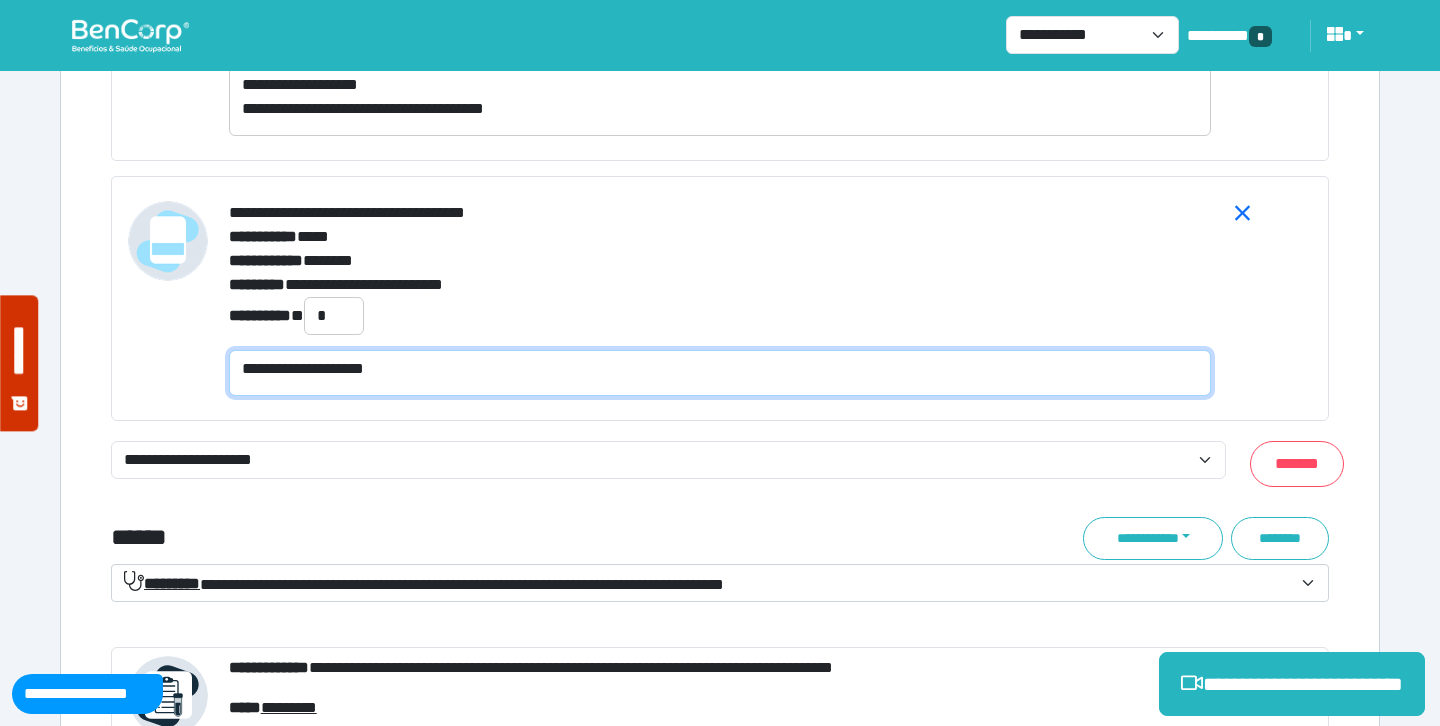 scroll, scrollTop: 0, scrollLeft: 0, axis: both 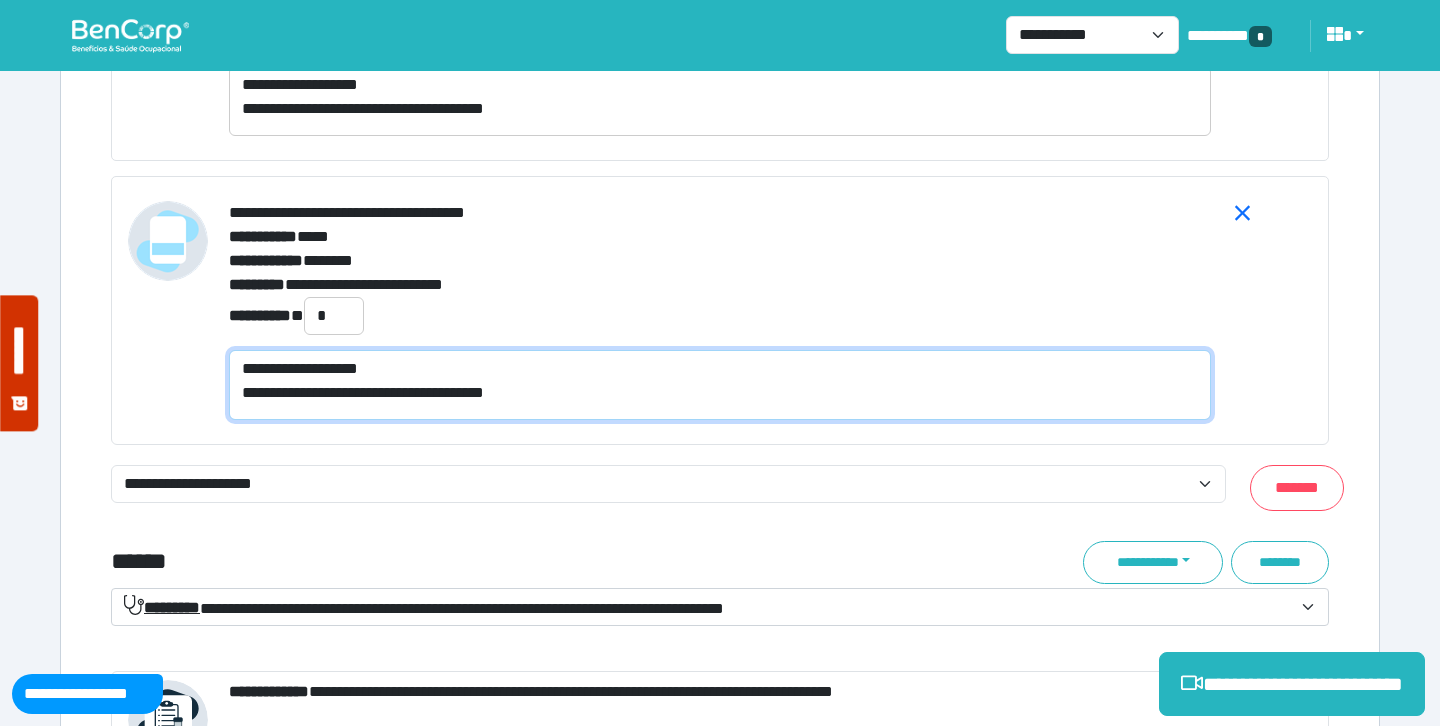type on "**********" 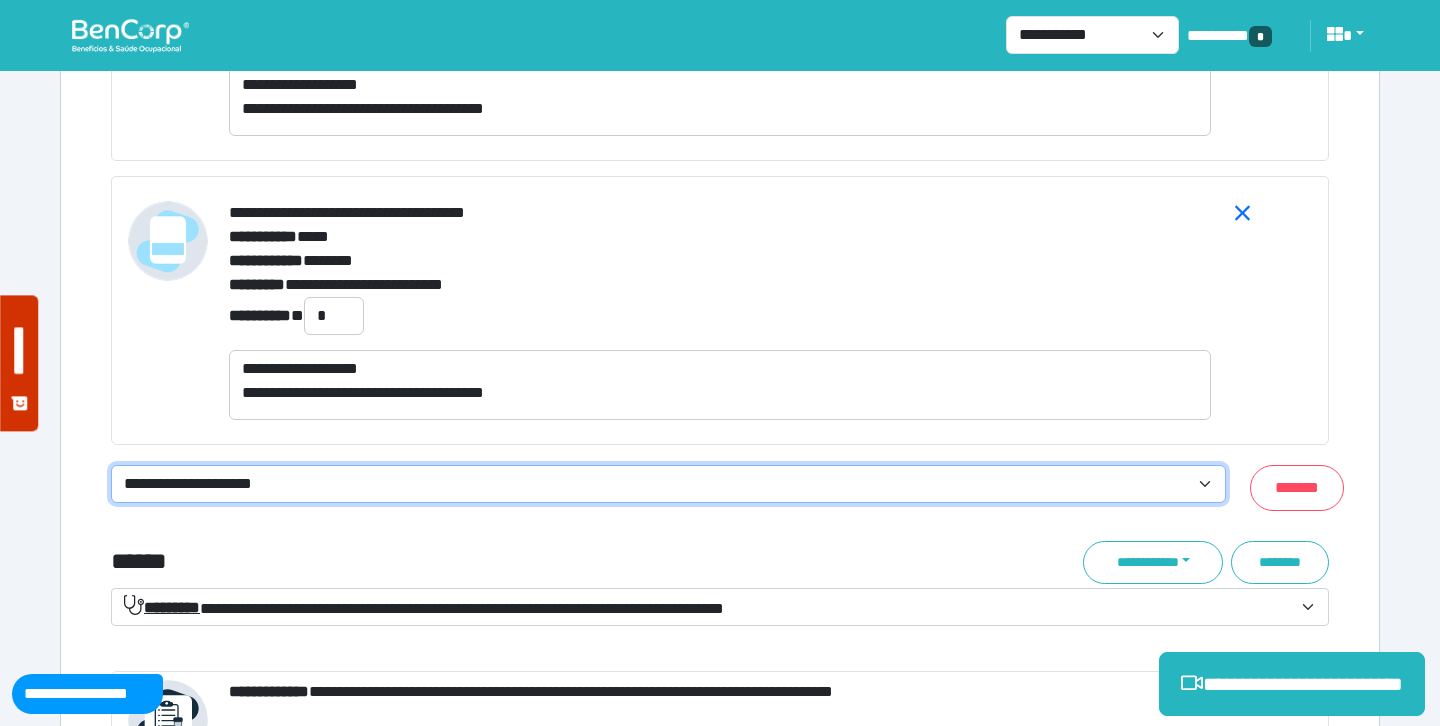 click on "**********" at bounding box center (668, 484) 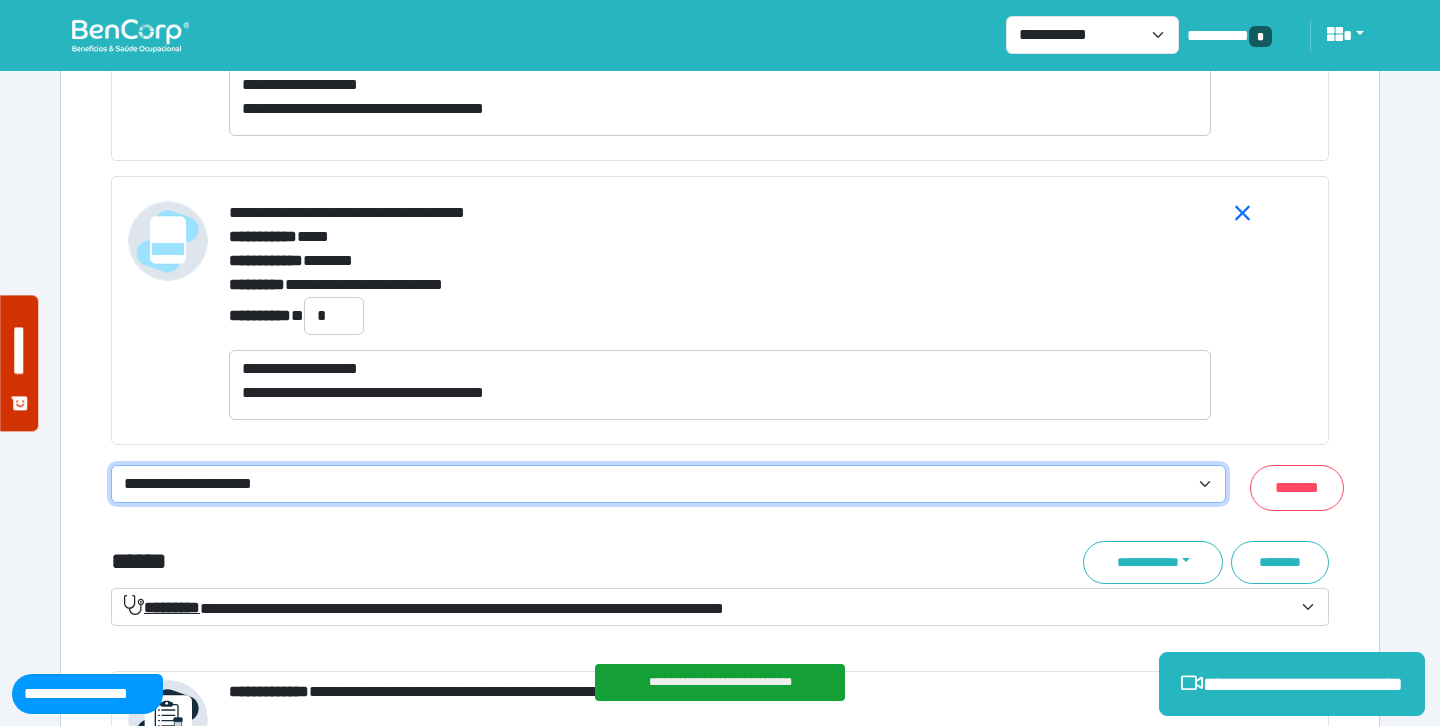 select on "**********" 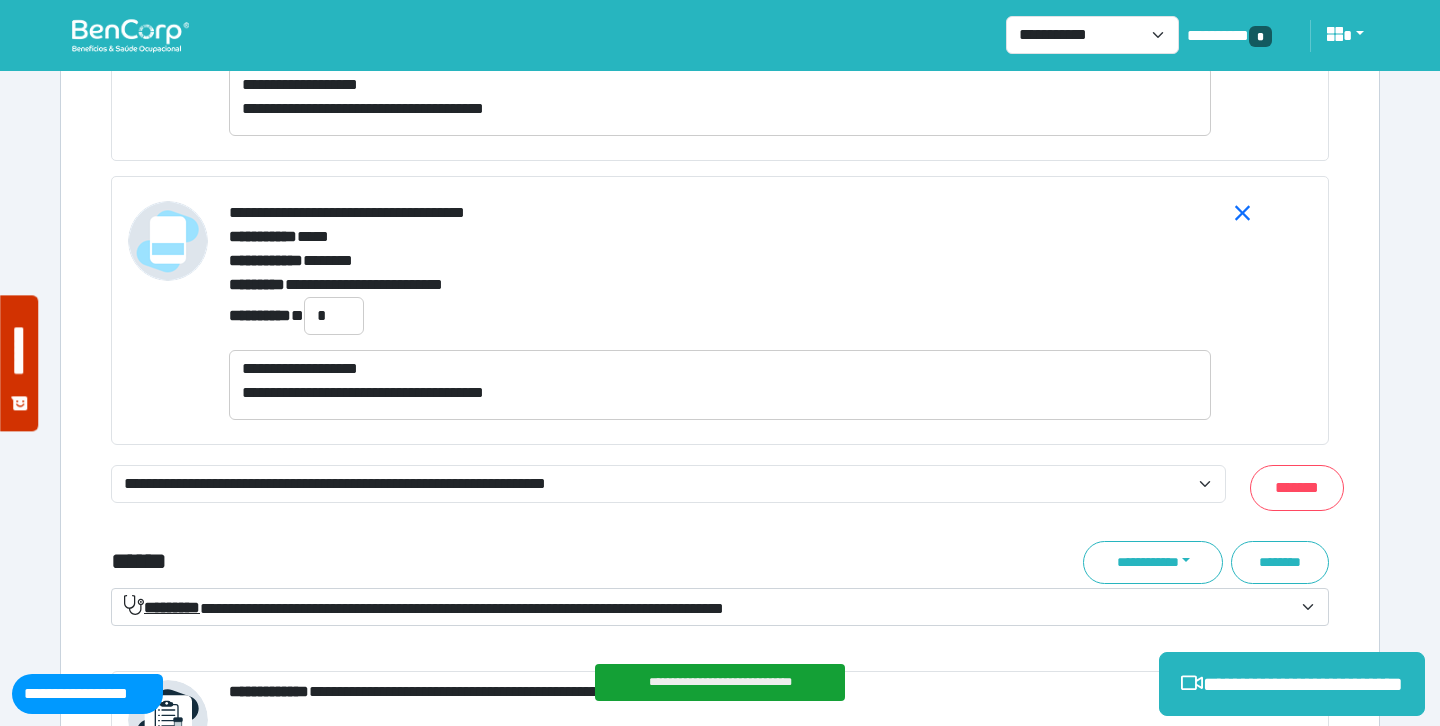 click on "******" at bounding box center (513, 562) 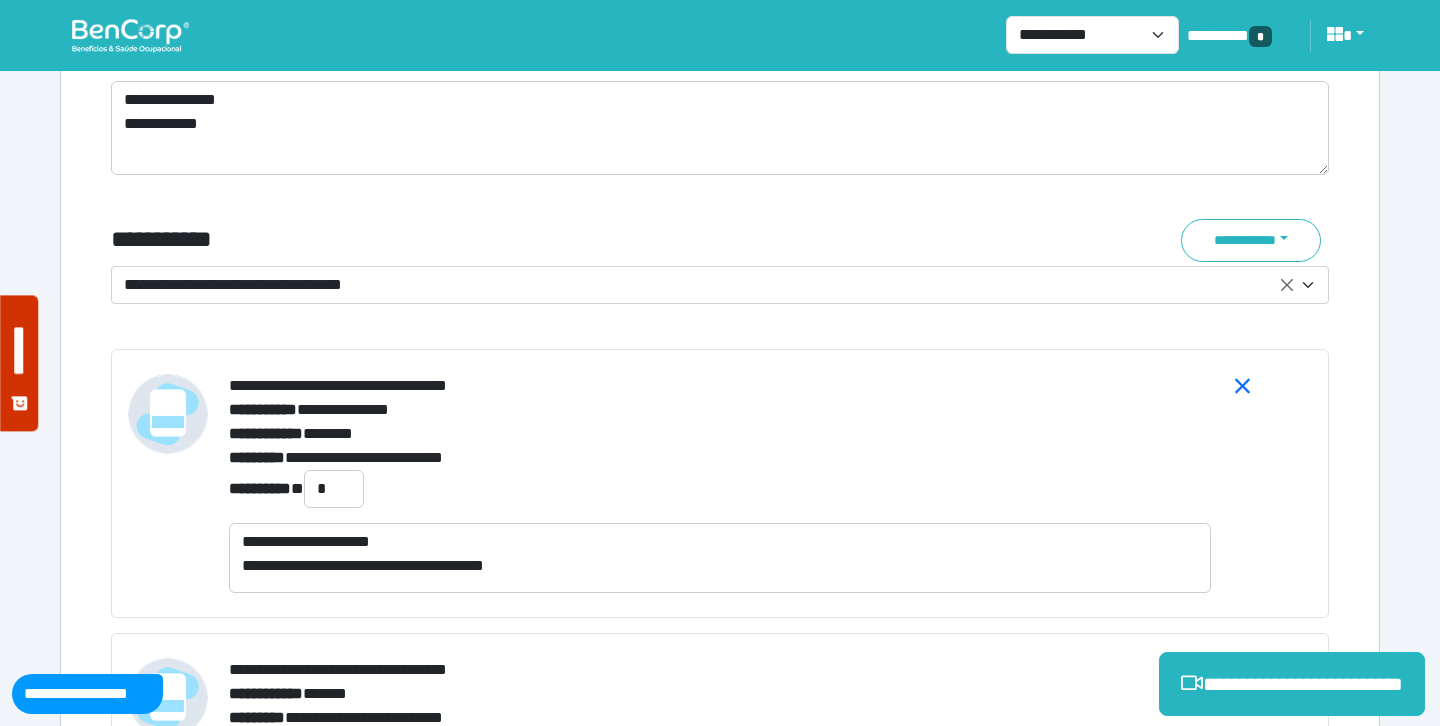 scroll, scrollTop: 6963, scrollLeft: 0, axis: vertical 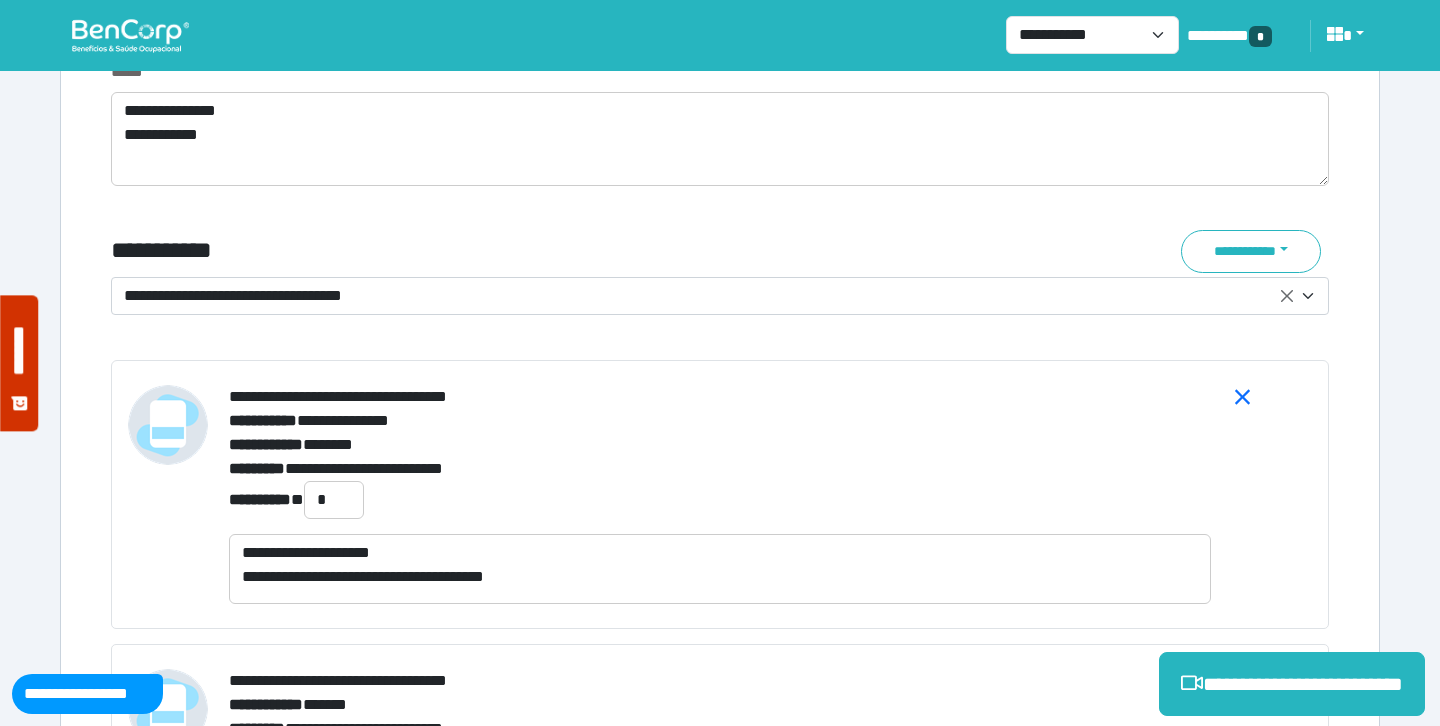 click on "**********" at bounding box center (708, 296) 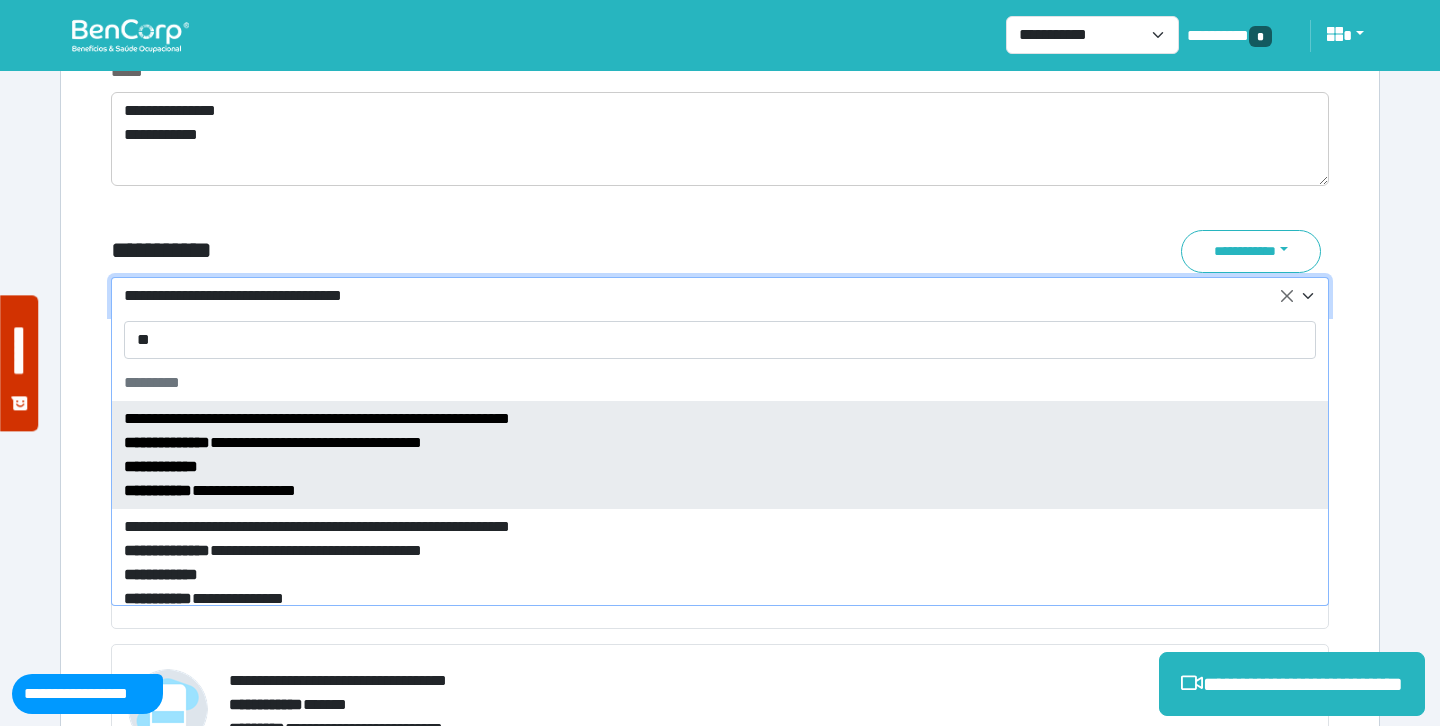 type on "*" 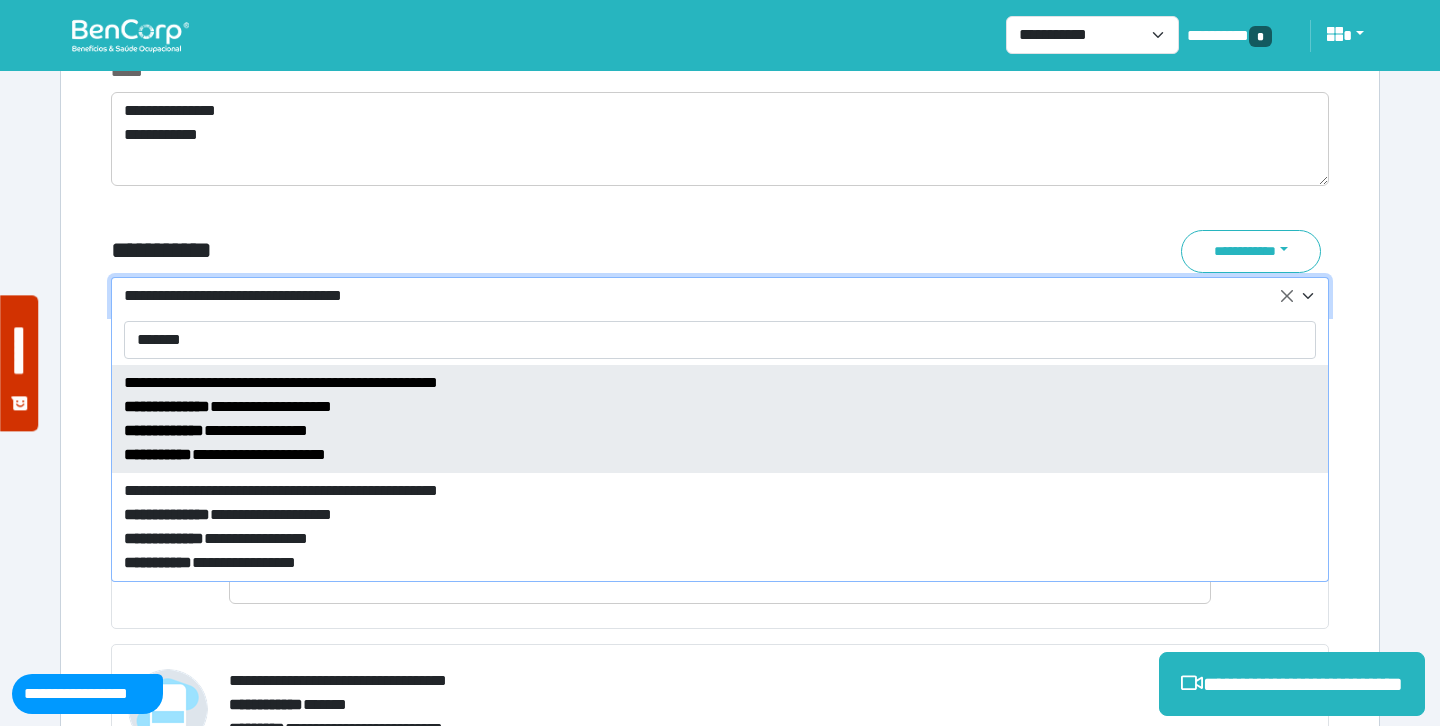 type on "*******" 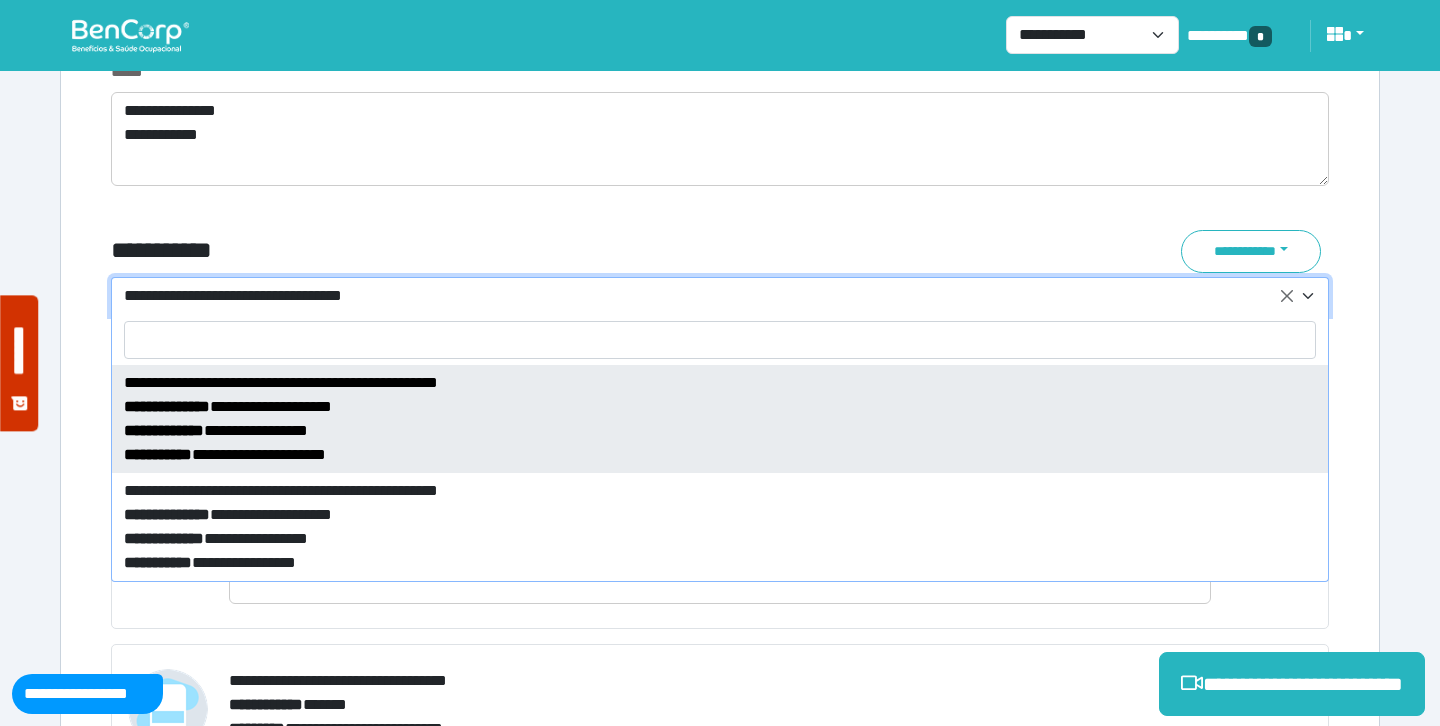 select on "*****" 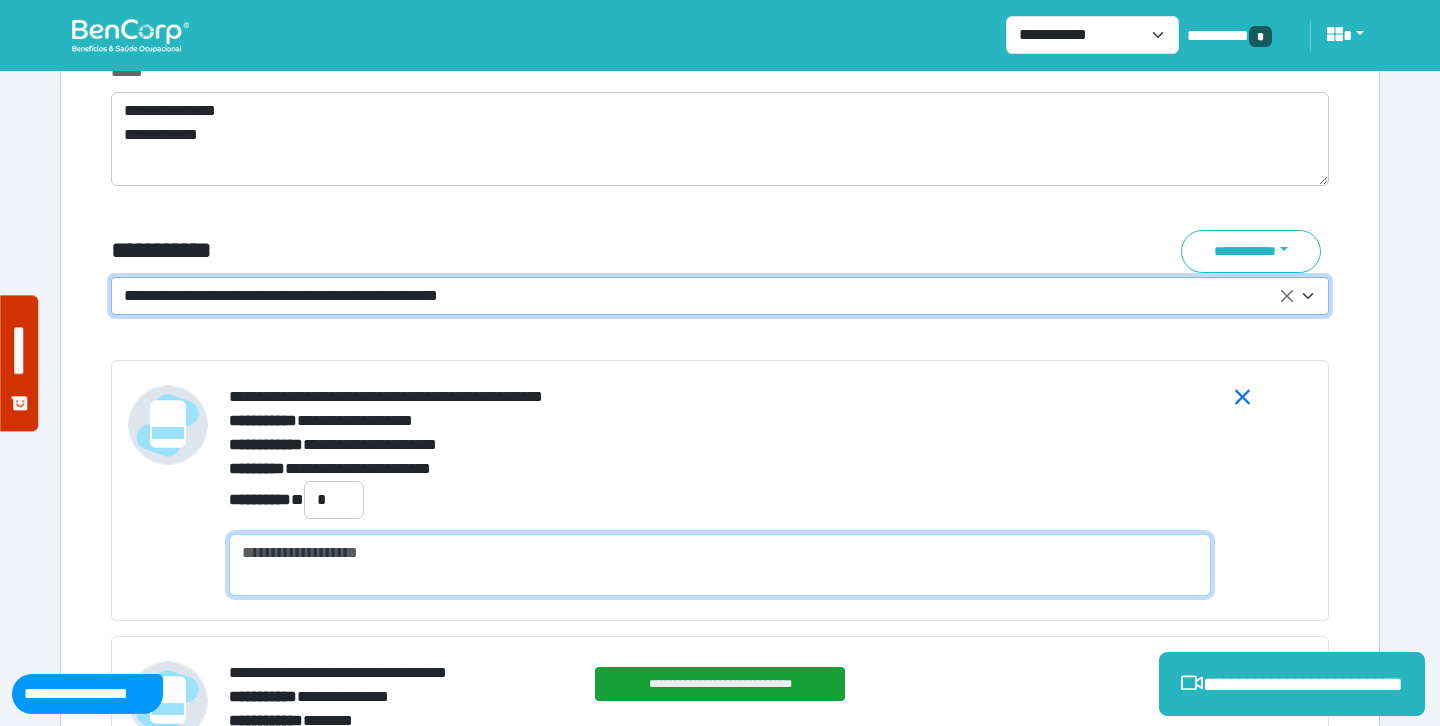 click at bounding box center [720, 565] 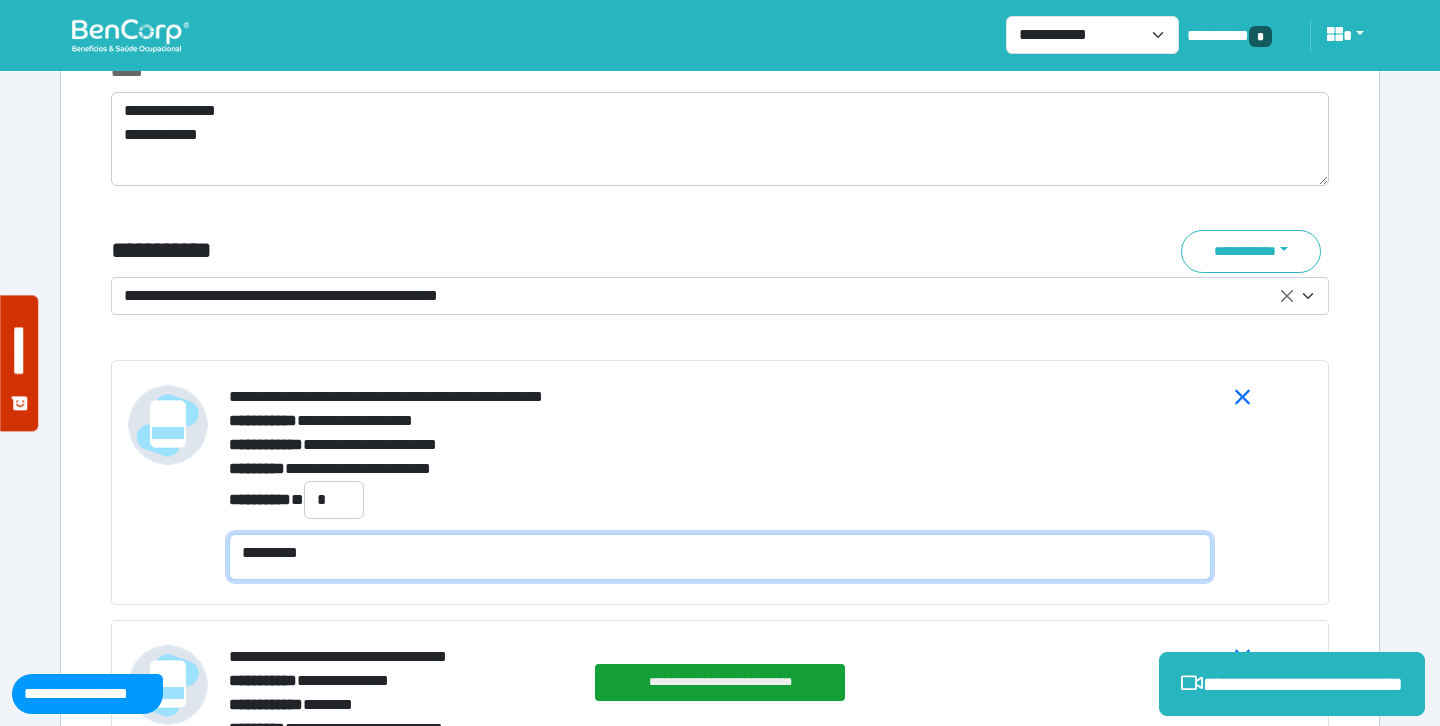 scroll, scrollTop: 0, scrollLeft: 0, axis: both 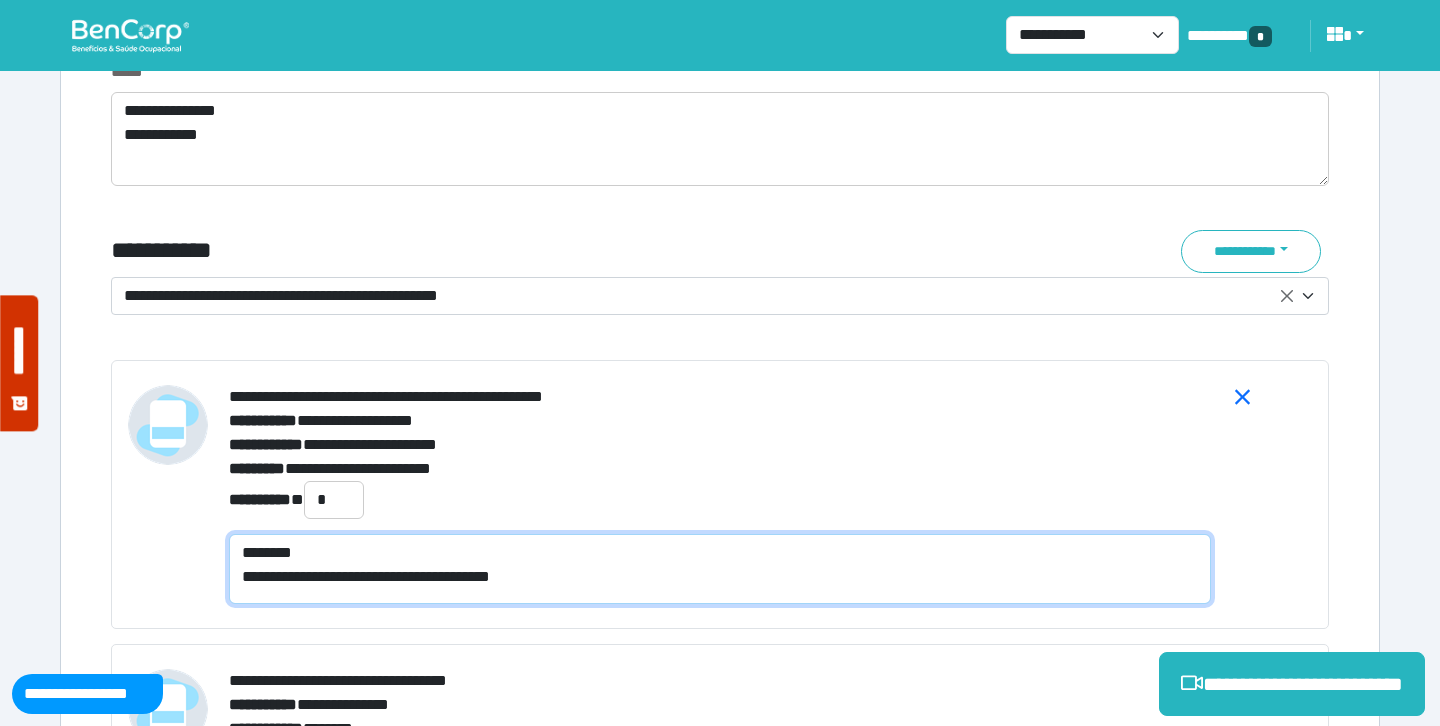 type on "**********" 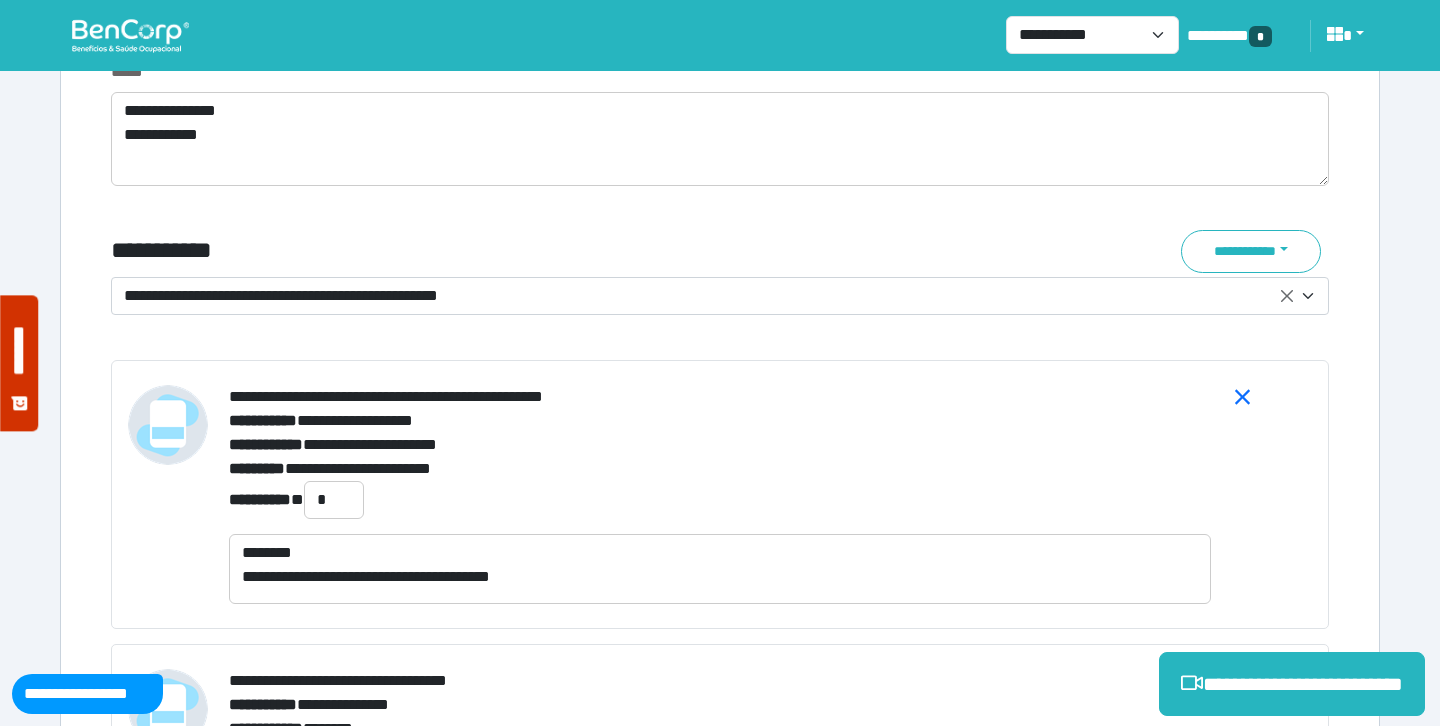 click on "**********" at bounding box center (720, 469) 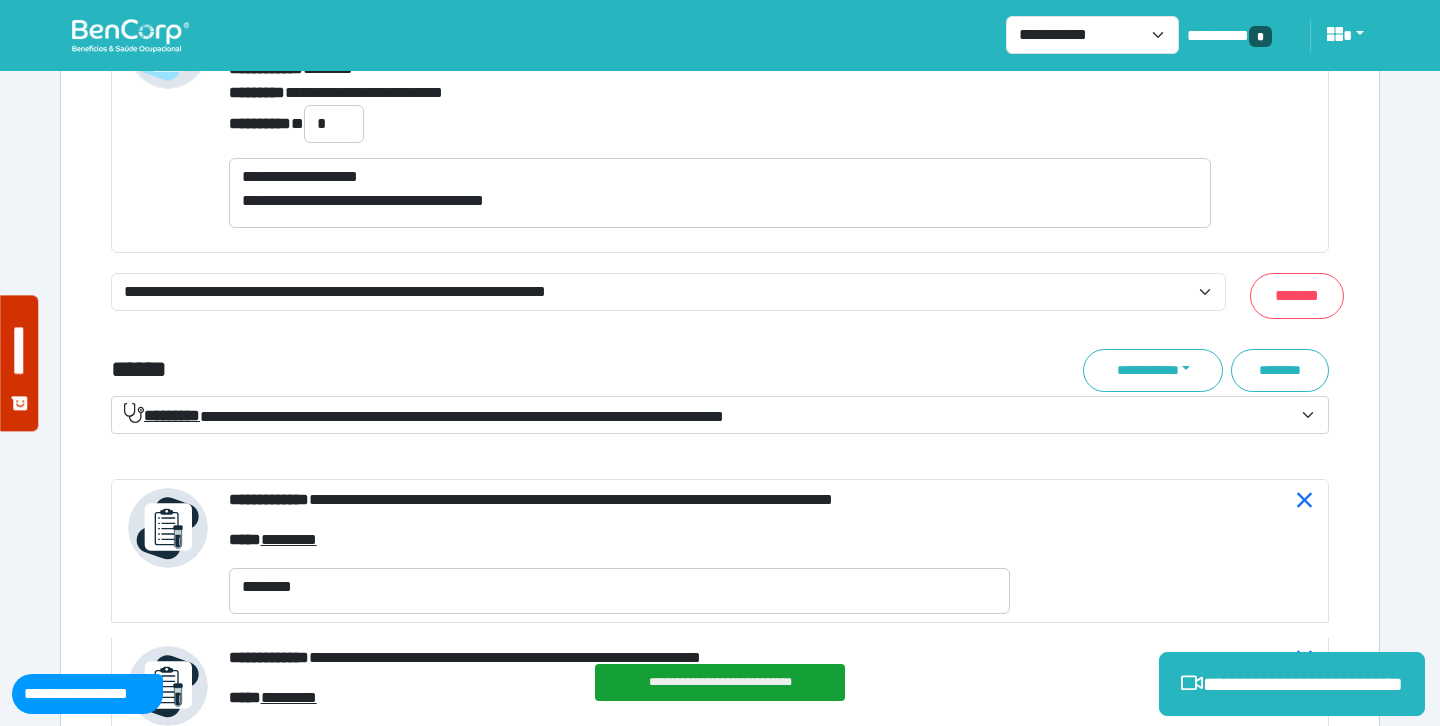 scroll, scrollTop: 8168, scrollLeft: 0, axis: vertical 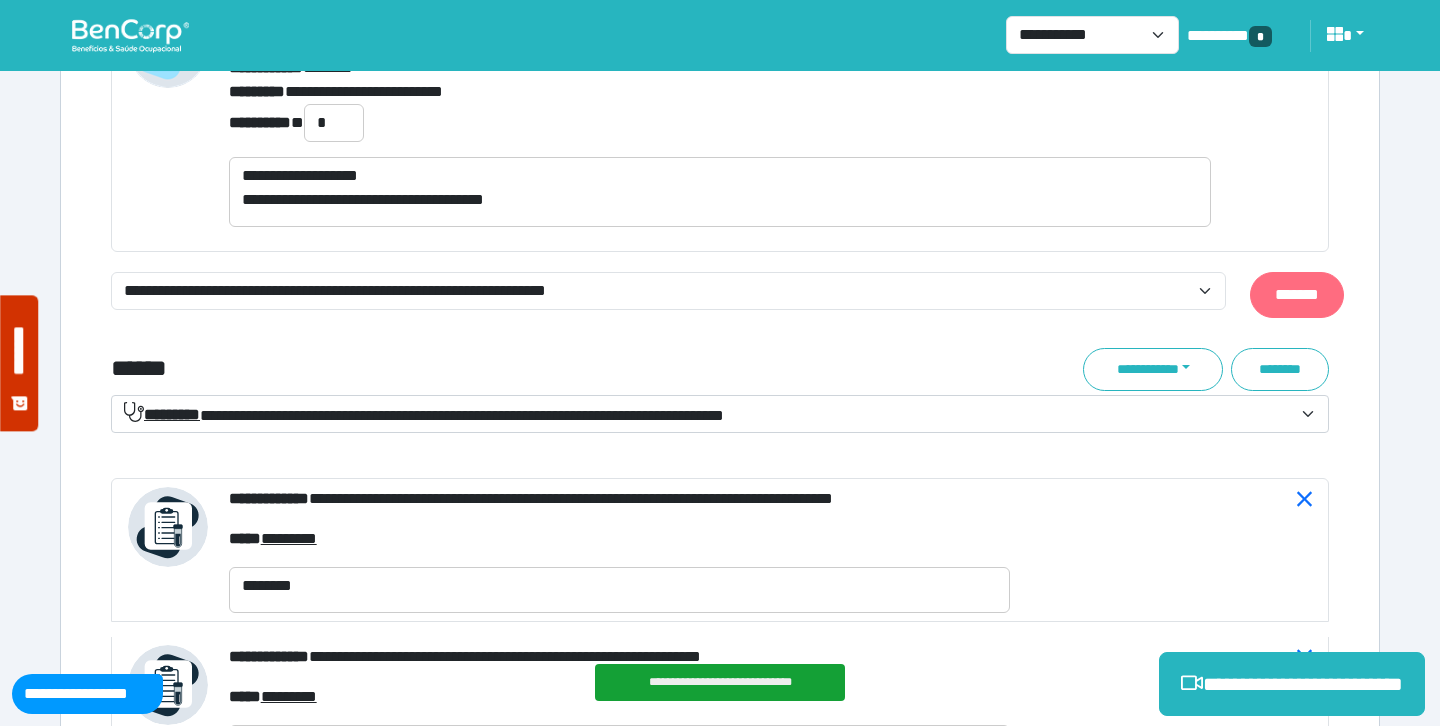 click on "*******" at bounding box center [1297, 295] 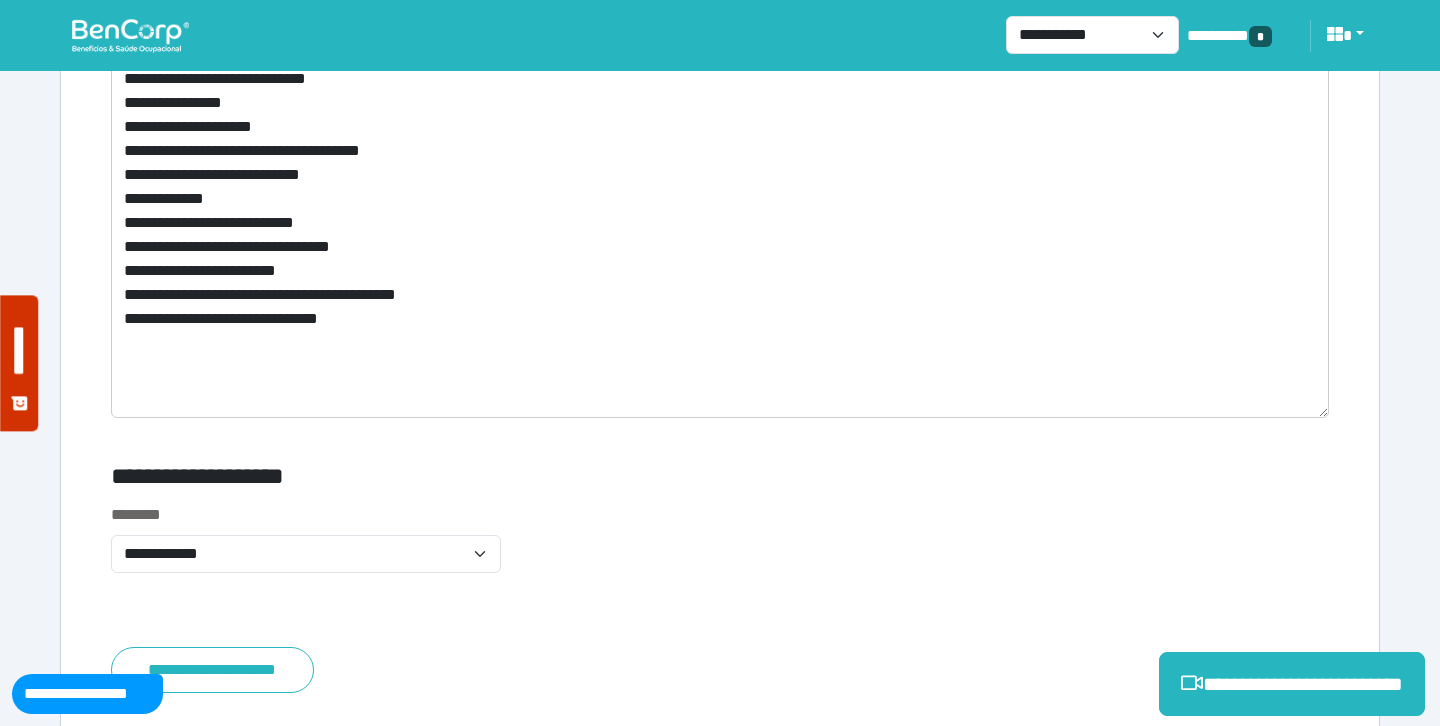 scroll, scrollTop: 9760, scrollLeft: 0, axis: vertical 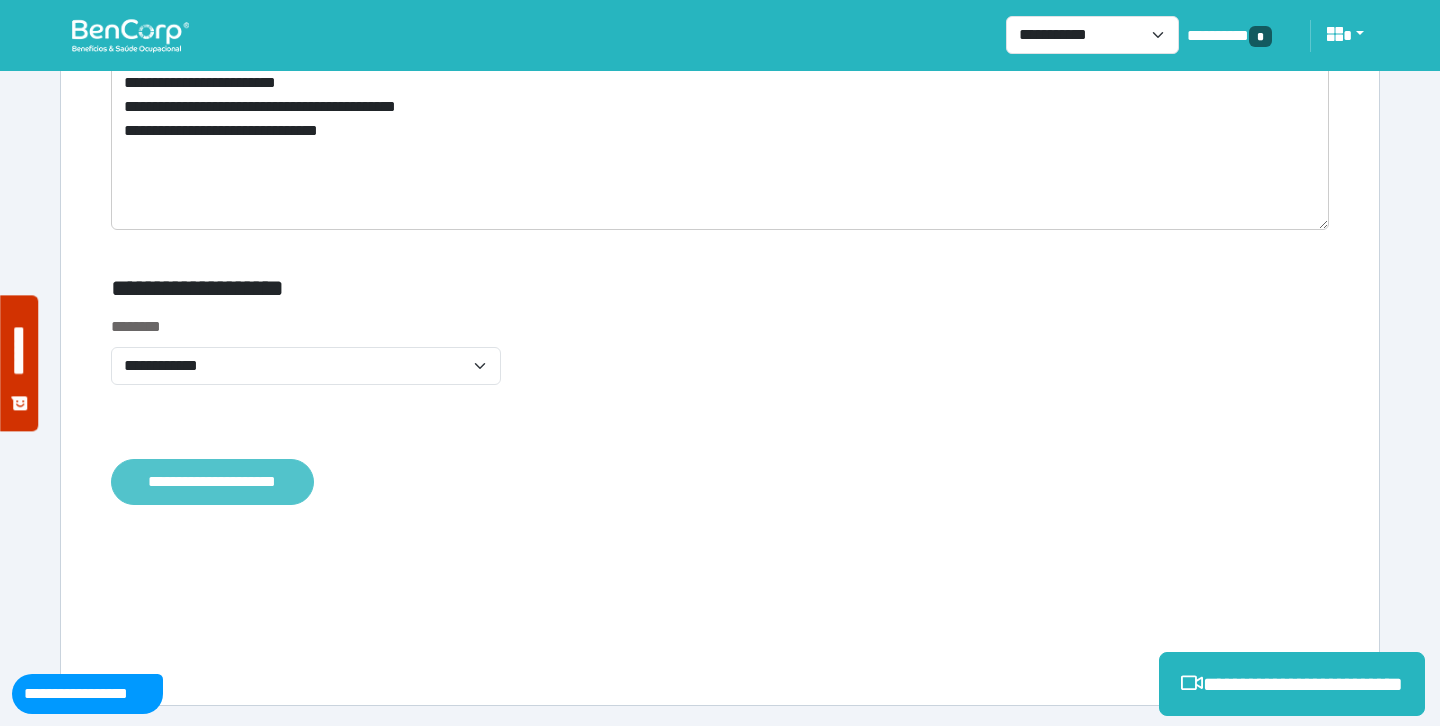 click on "**********" at bounding box center [212, 482] 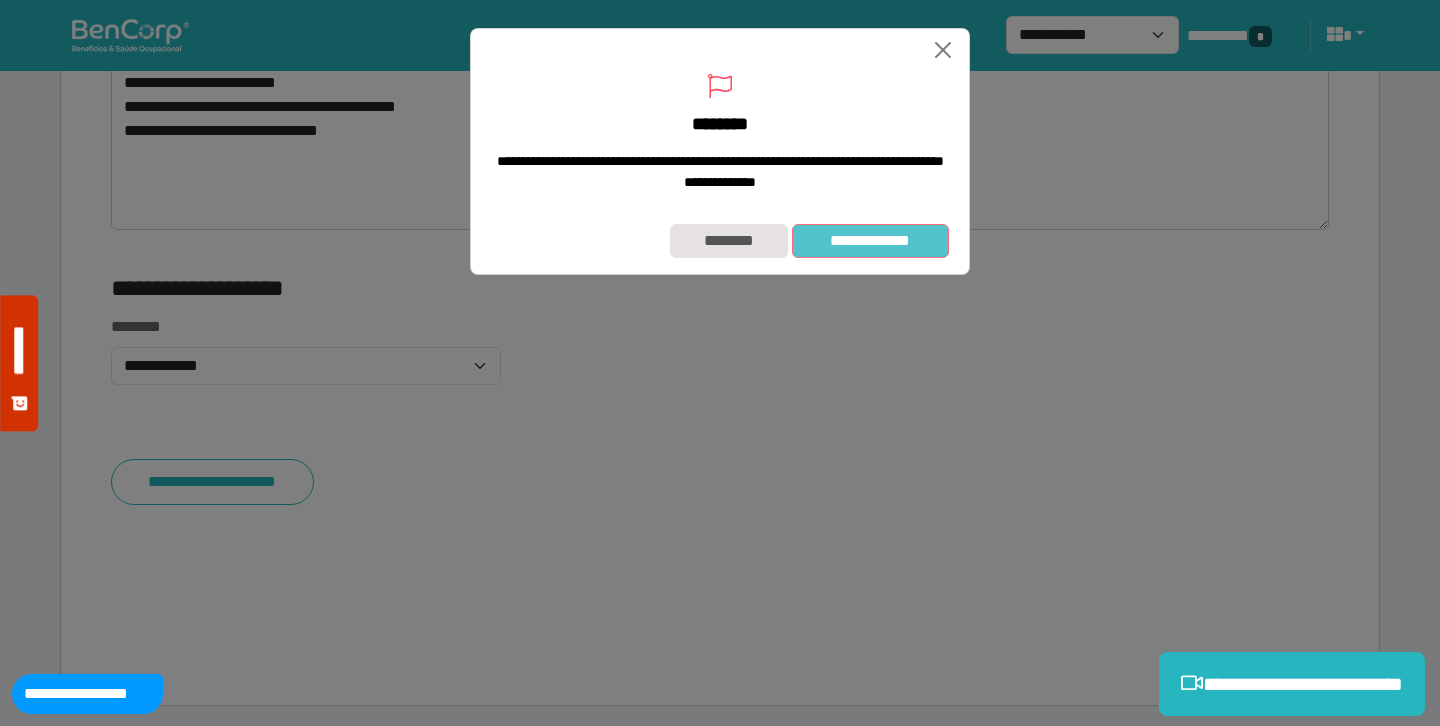 click on "**********" at bounding box center [870, 241] 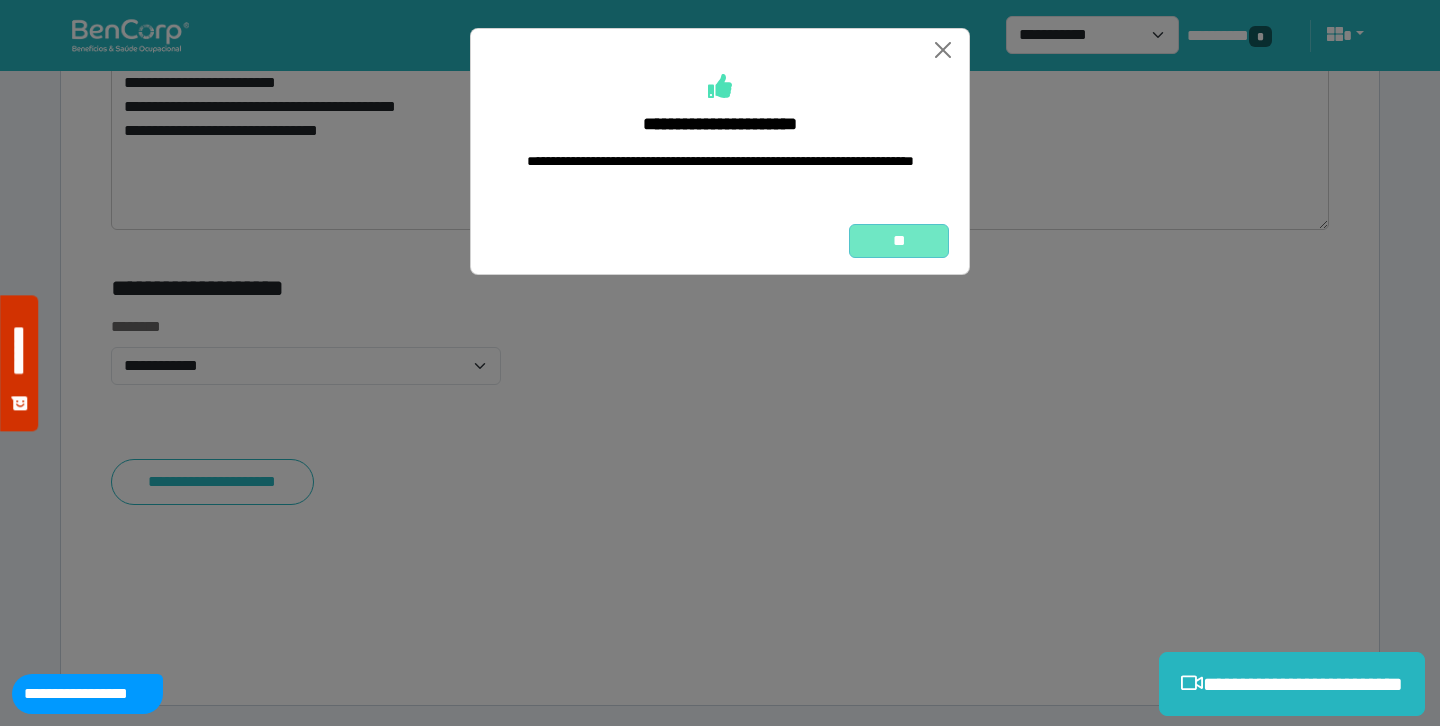 click on "**" at bounding box center [899, 241] 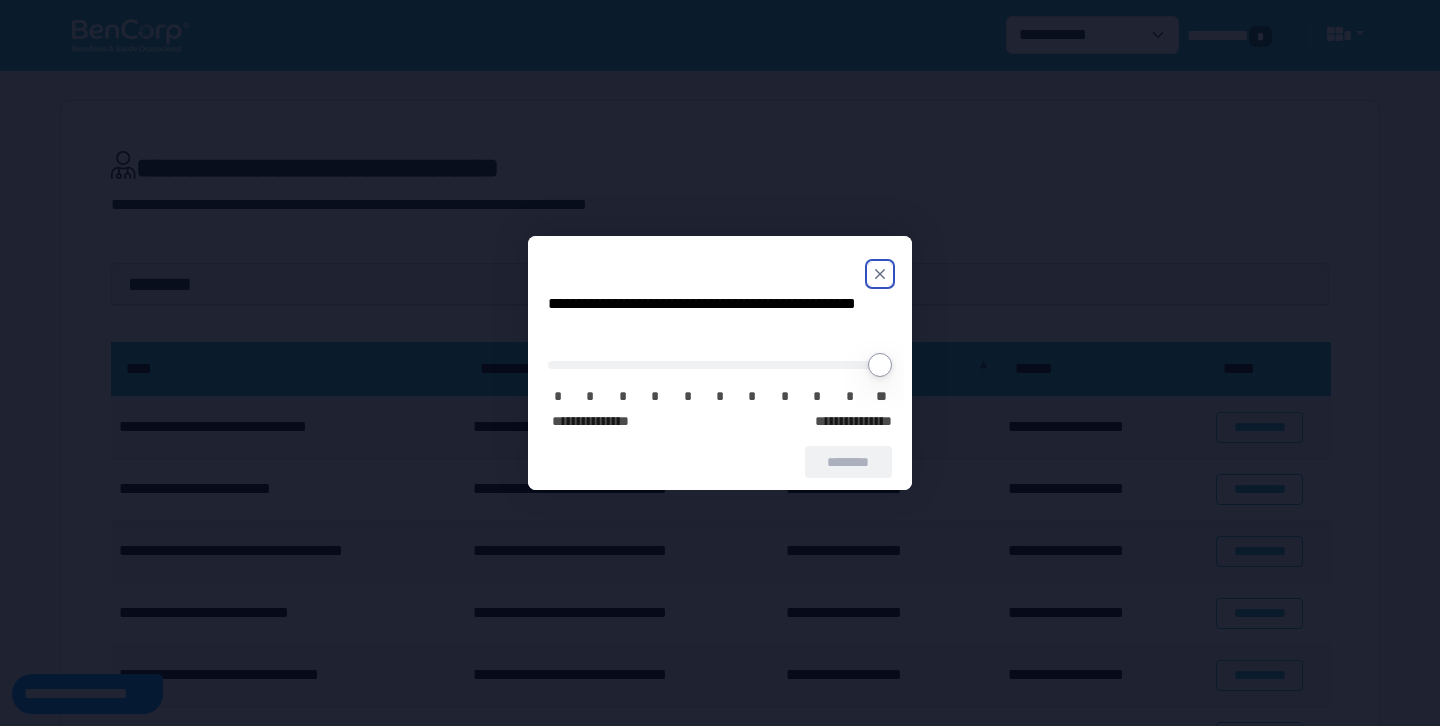 scroll, scrollTop: 0, scrollLeft: 0, axis: both 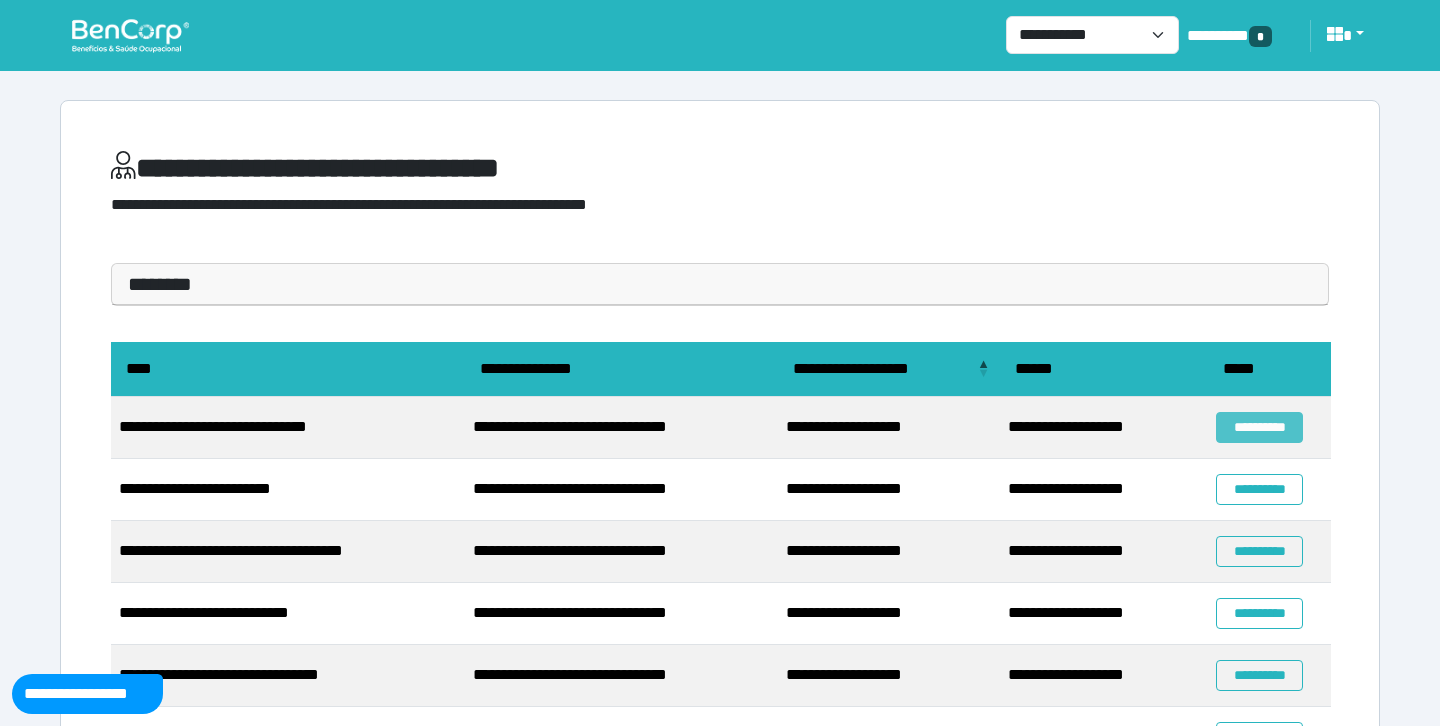 click on "**********" at bounding box center [1259, 427] 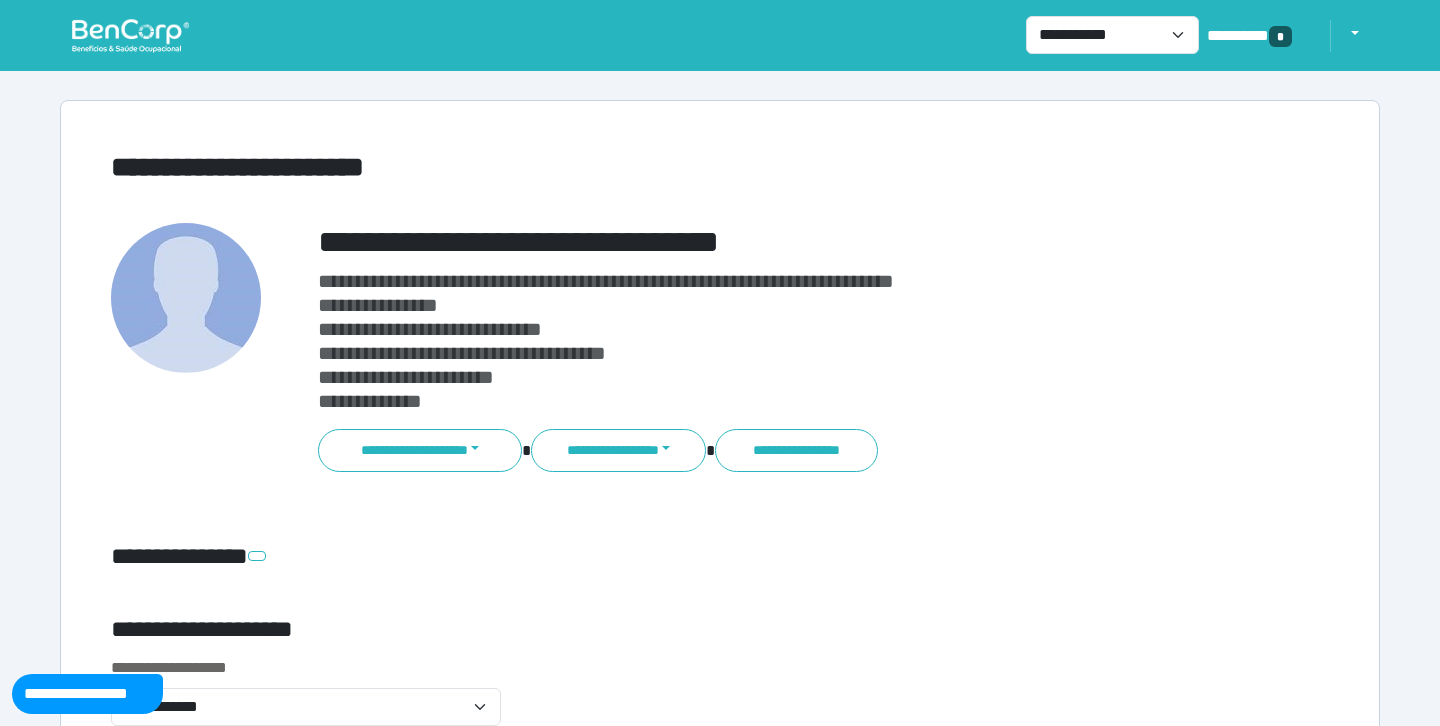 scroll, scrollTop: 0, scrollLeft: 0, axis: both 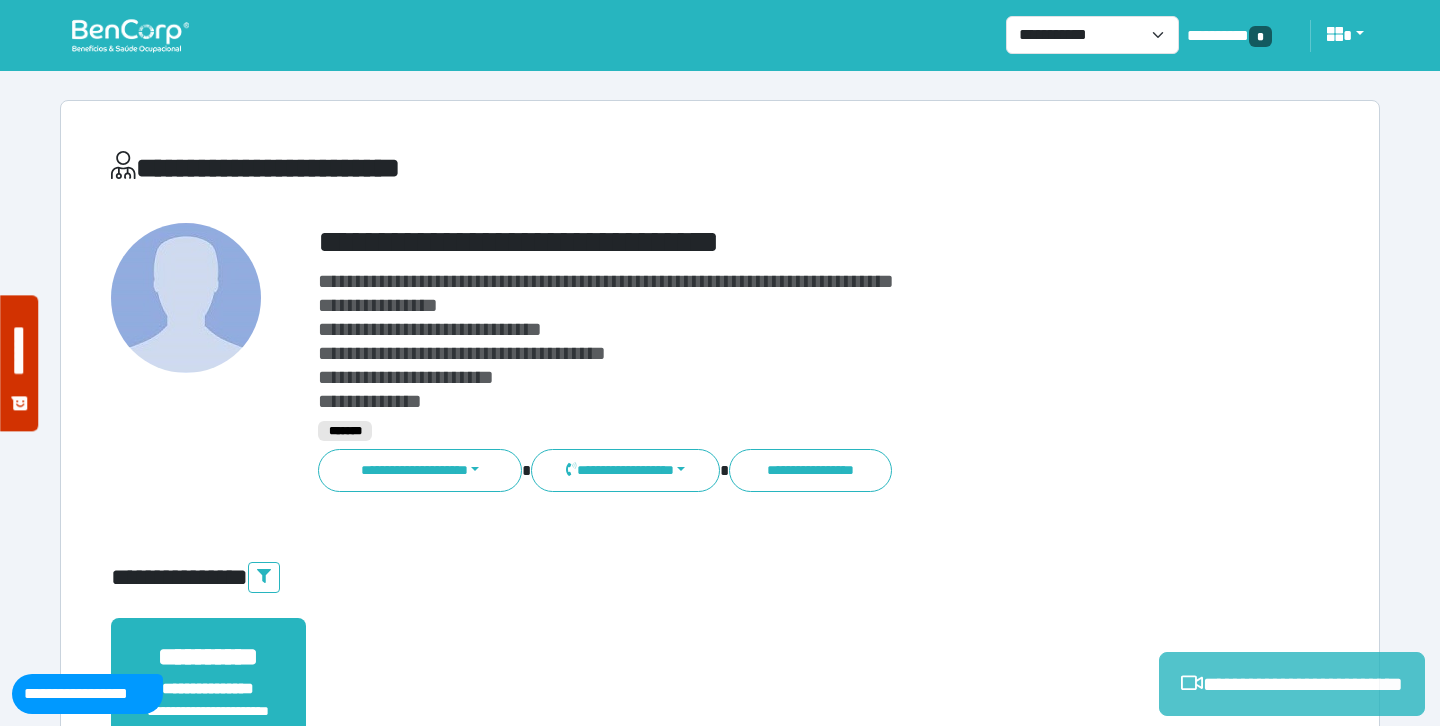 click on "**********" at bounding box center [1292, 684] 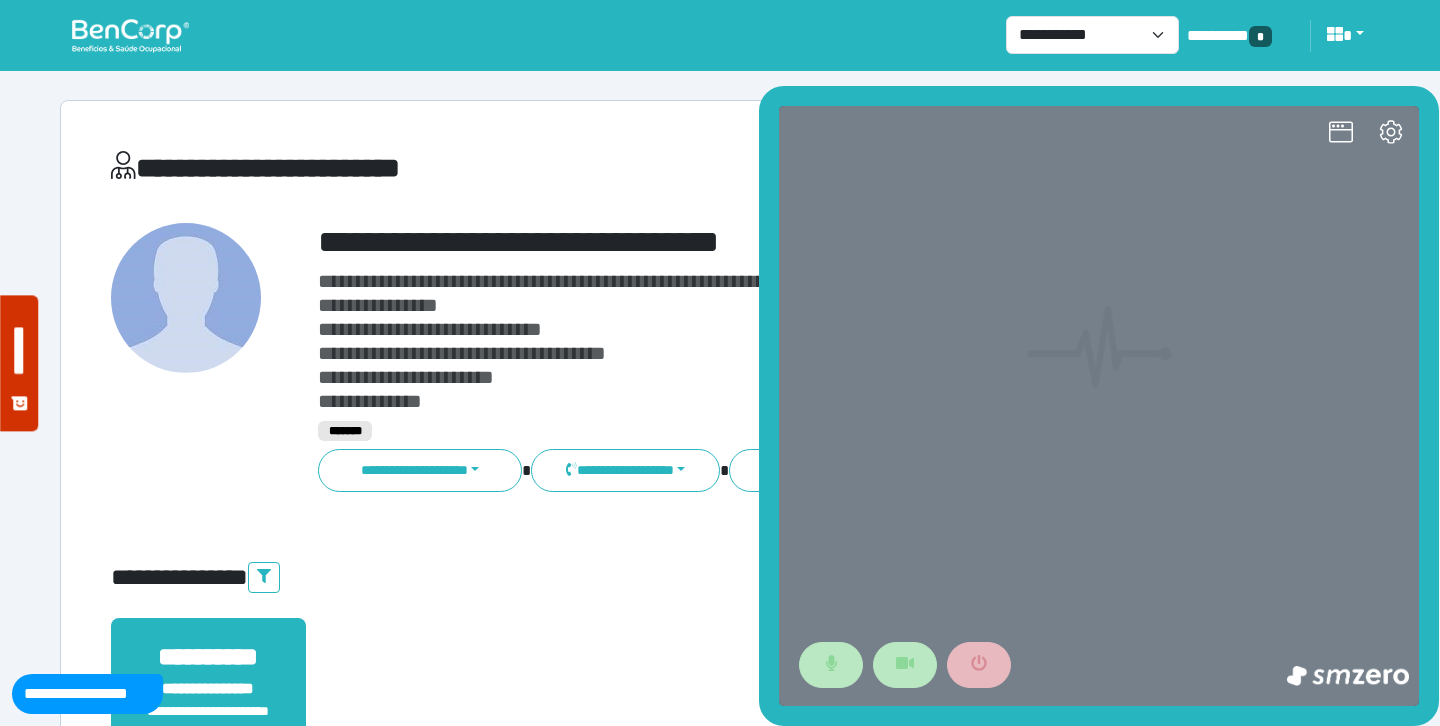 scroll, scrollTop: 0, scrollLeft: 0, axis: both 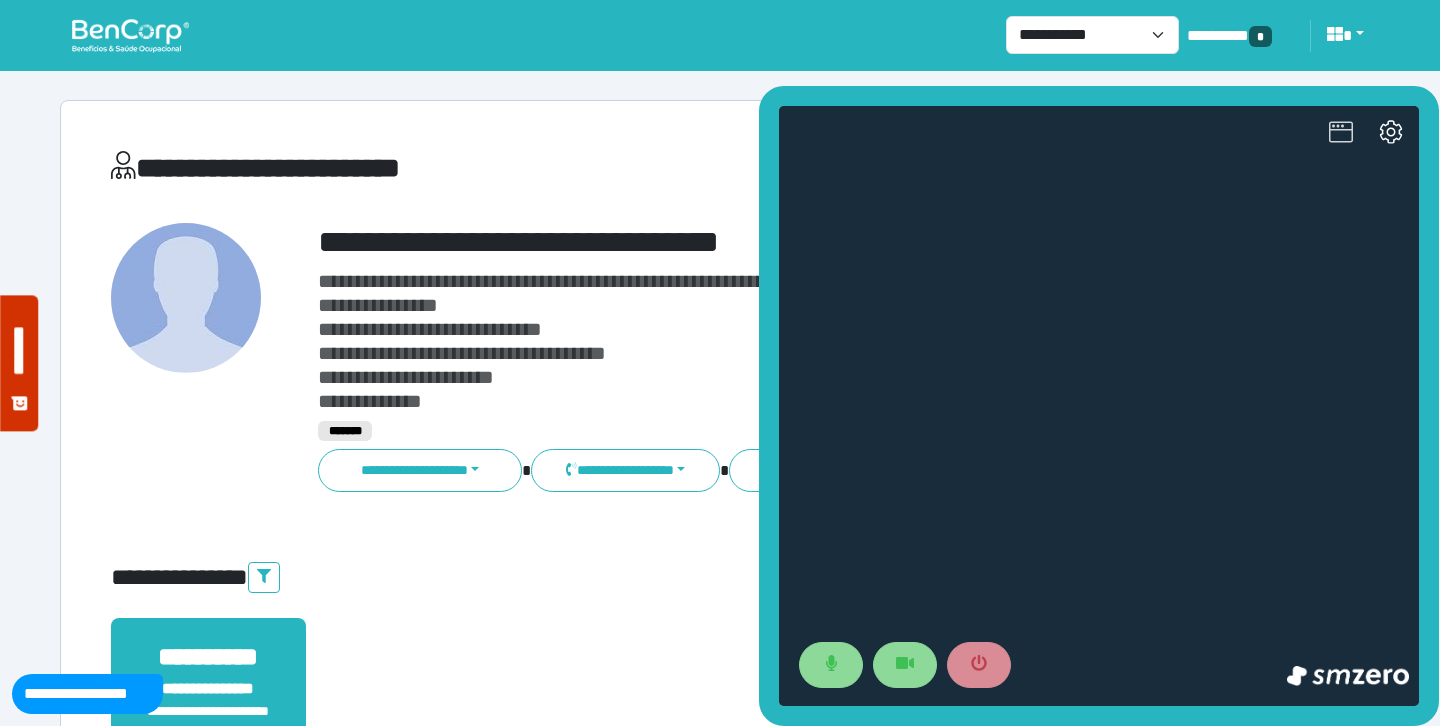 click 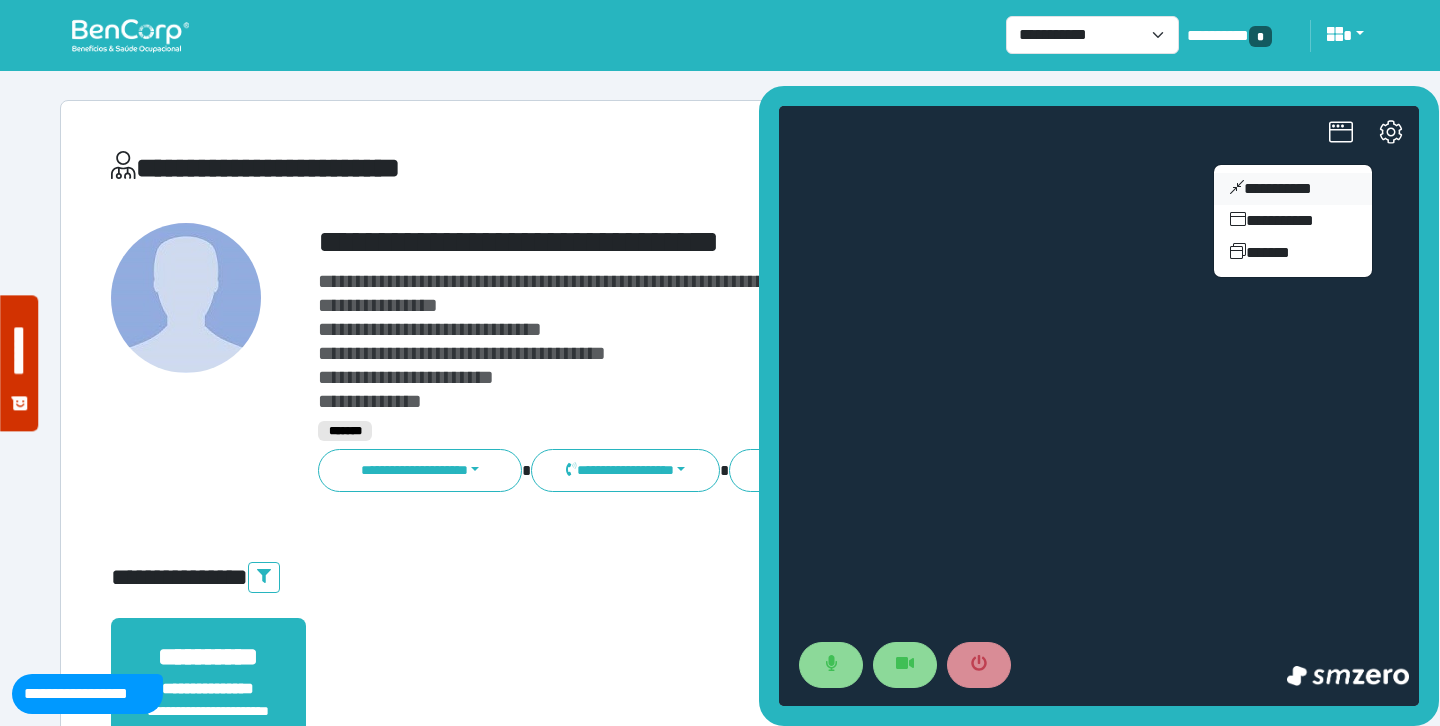 click on "**********" at bounding box center [1293, 189] 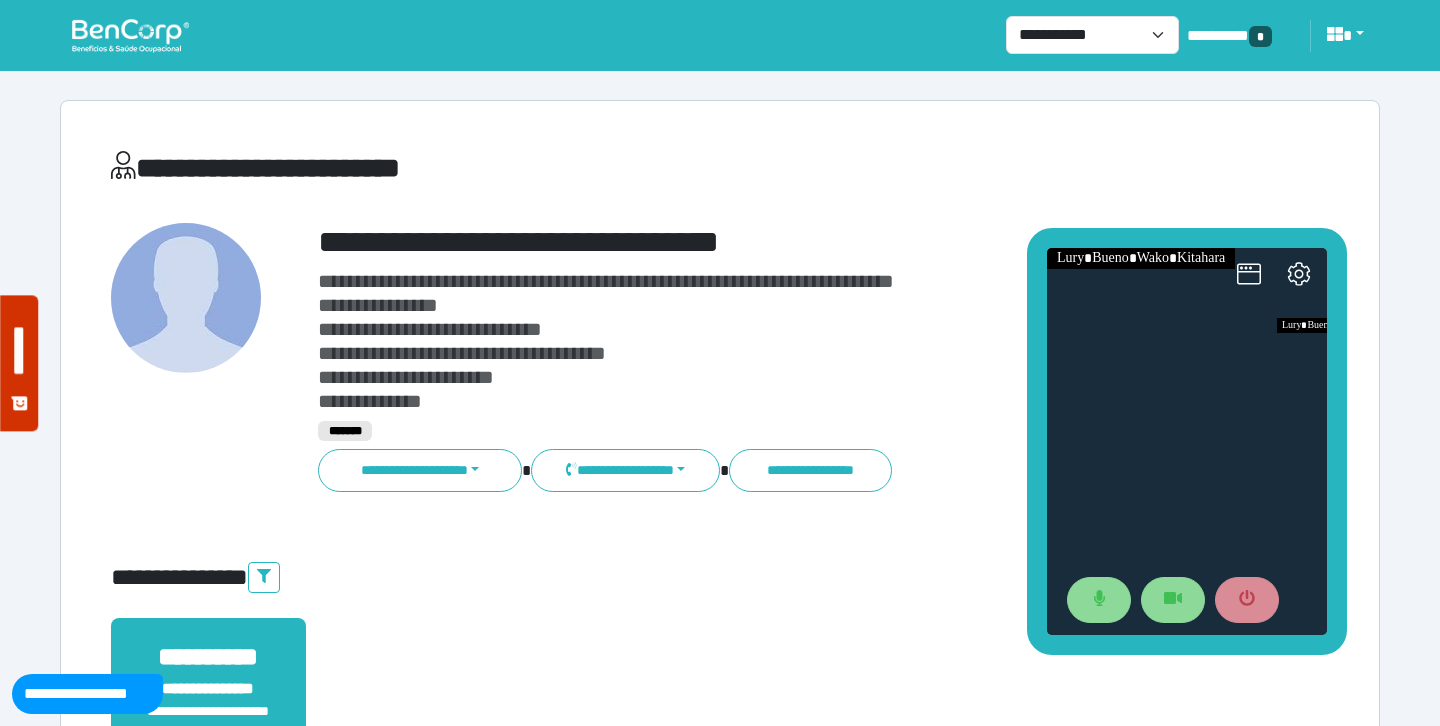 drag, startPoint x: 1226, startPoint y: 309, endPoint x: 998, endPoint y: 64, distance: 334.67746 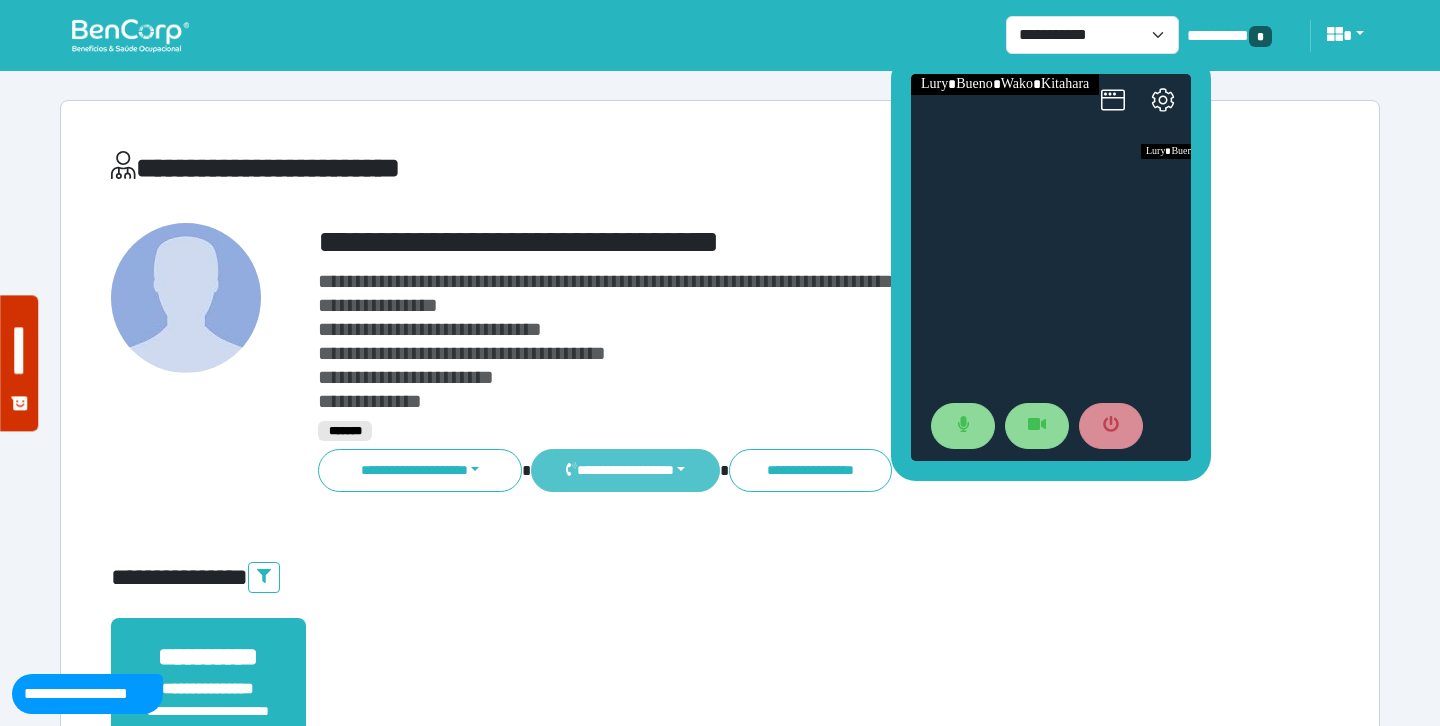 click on "**********" at bounding box center (625, 470) 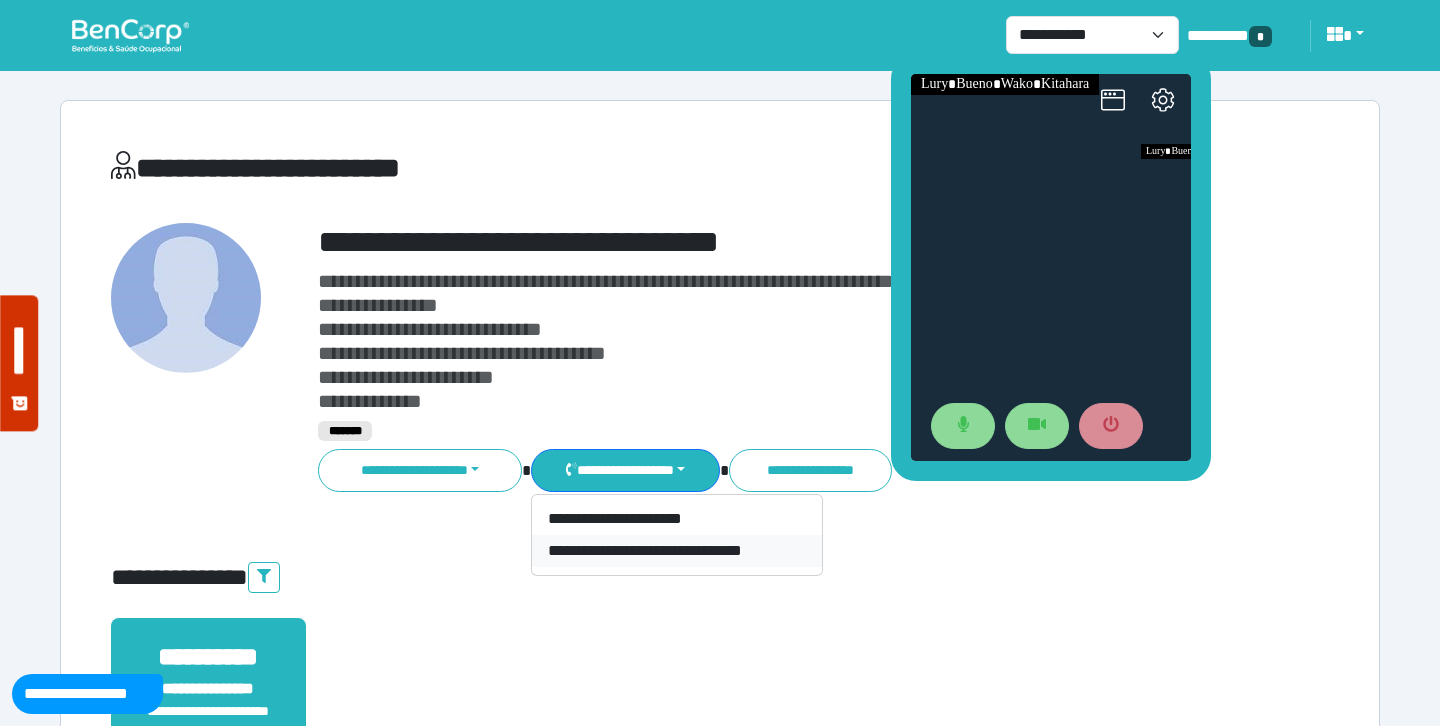 click on "**********" at bounding box center [677, 551] 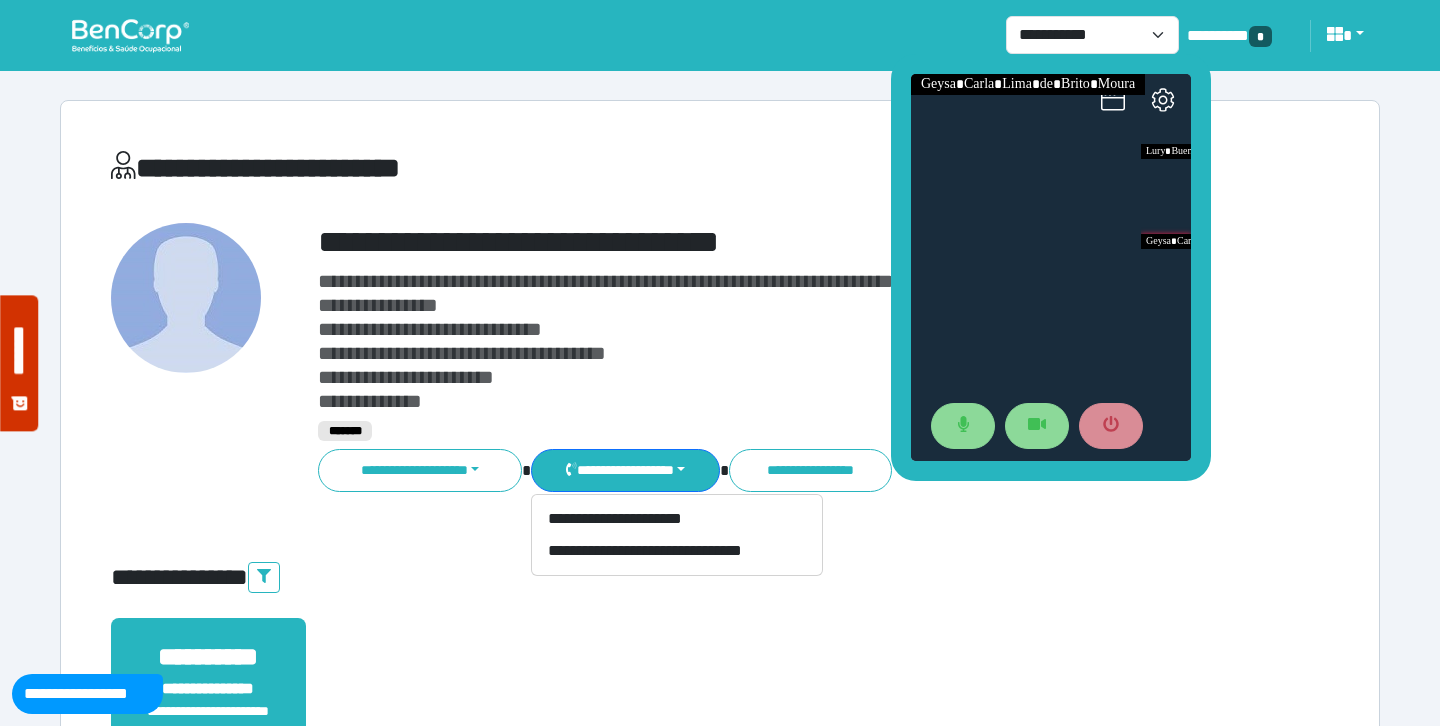 click on "[FIRST] [LAST]" at bounding box center (772, 341) 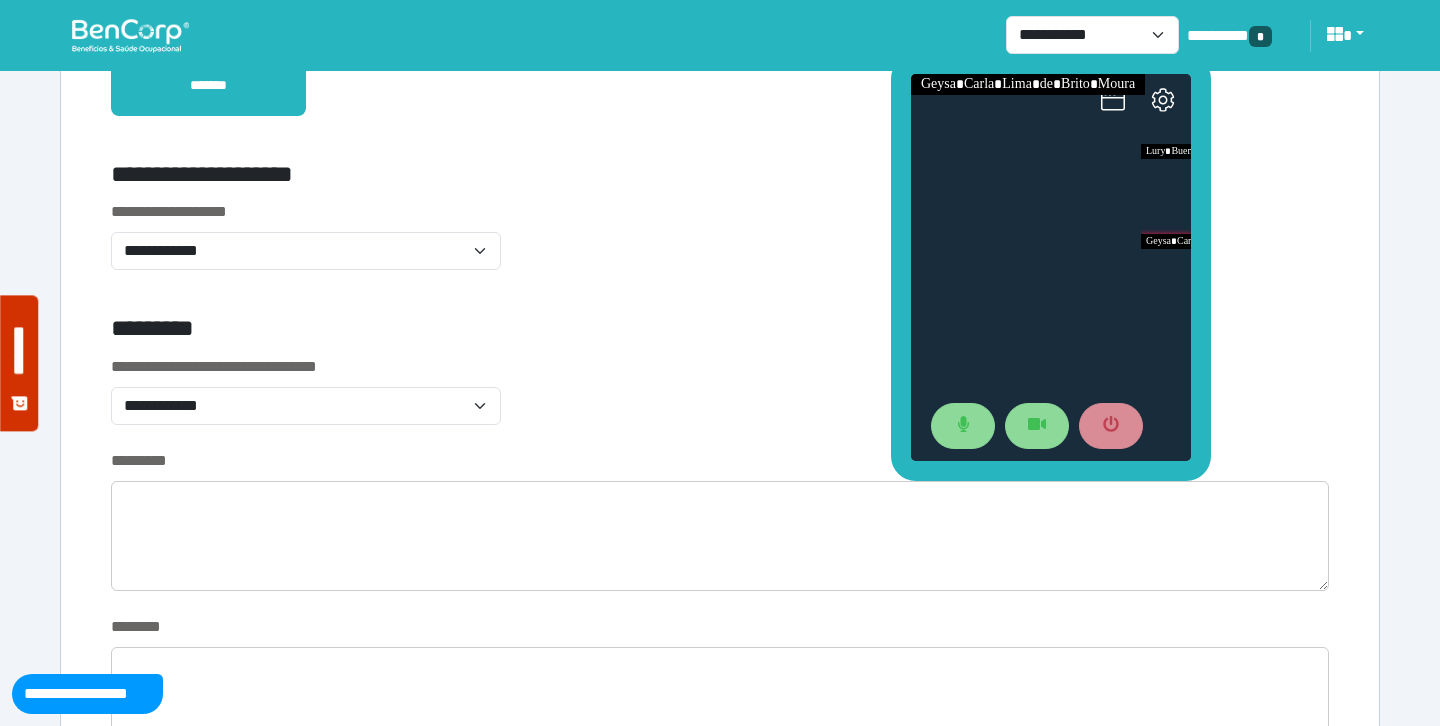 scroll, scrollTop: 653, scrollLeft: 0, axis: vertical 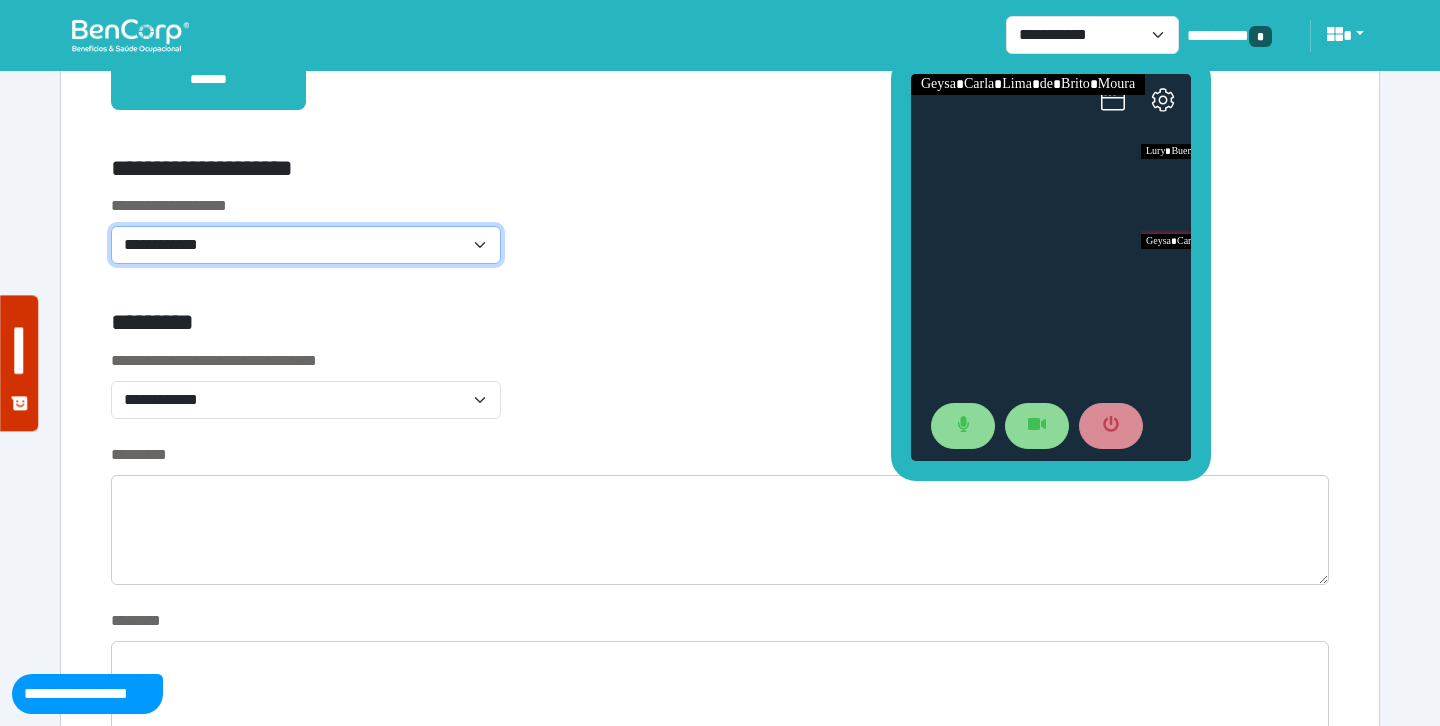 click on "**********" at bounding box center (306, 245) 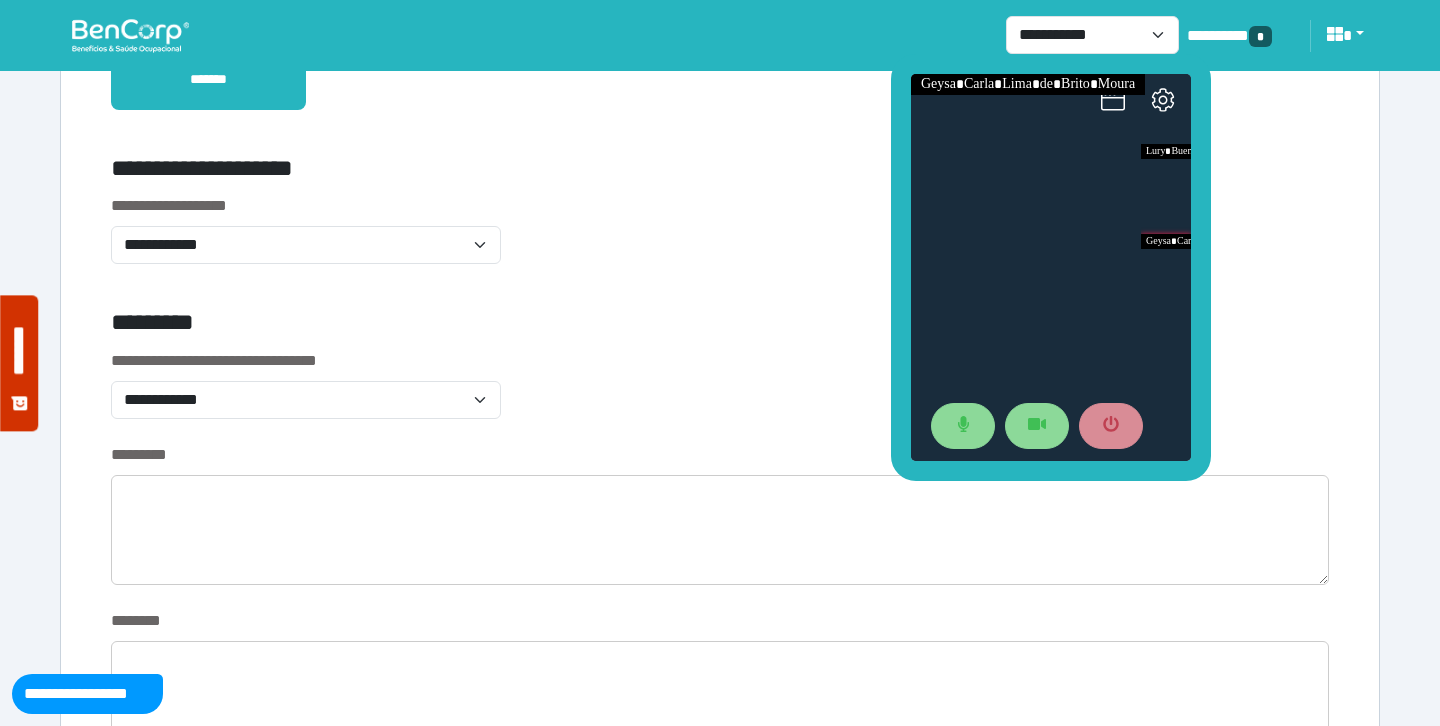 click on "*********" at bounding box center (513, 326) 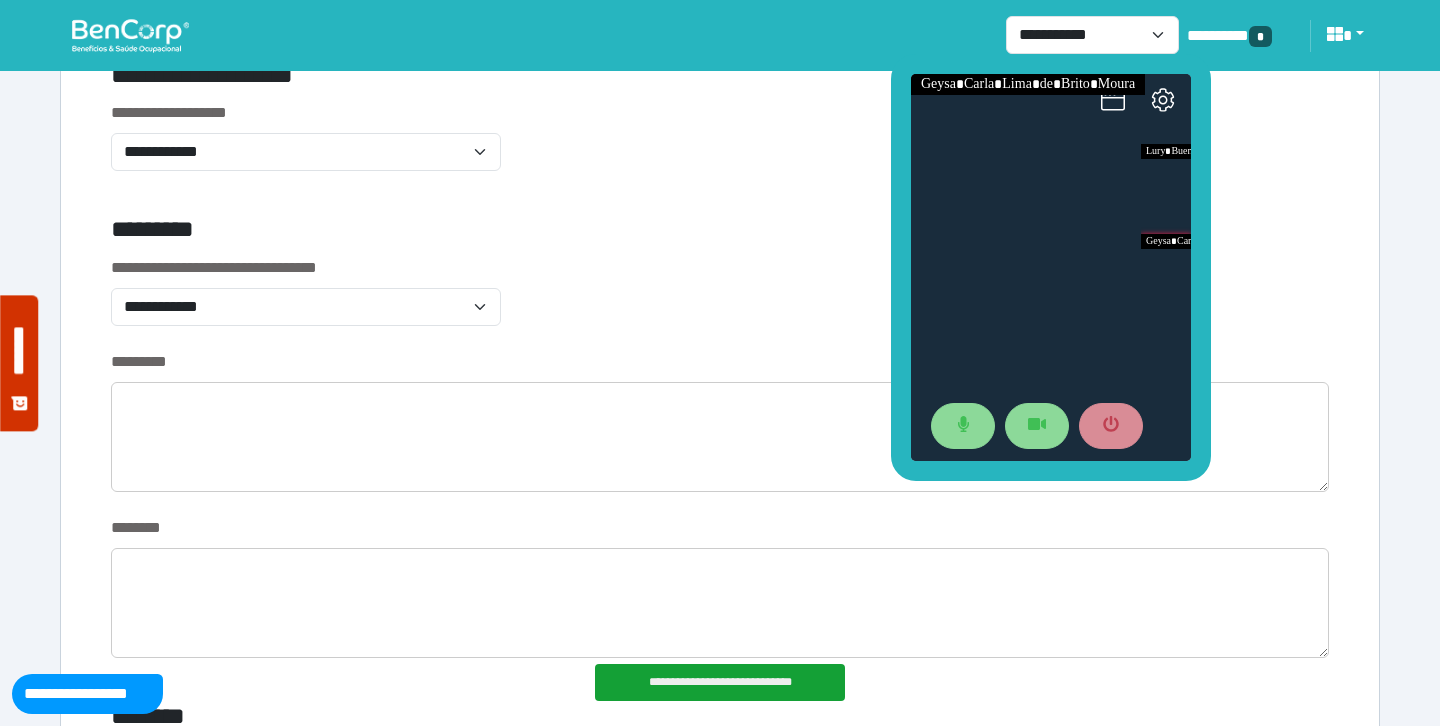 scroll, scrollTop: 757, scrollLeft: 0, axis: vertical 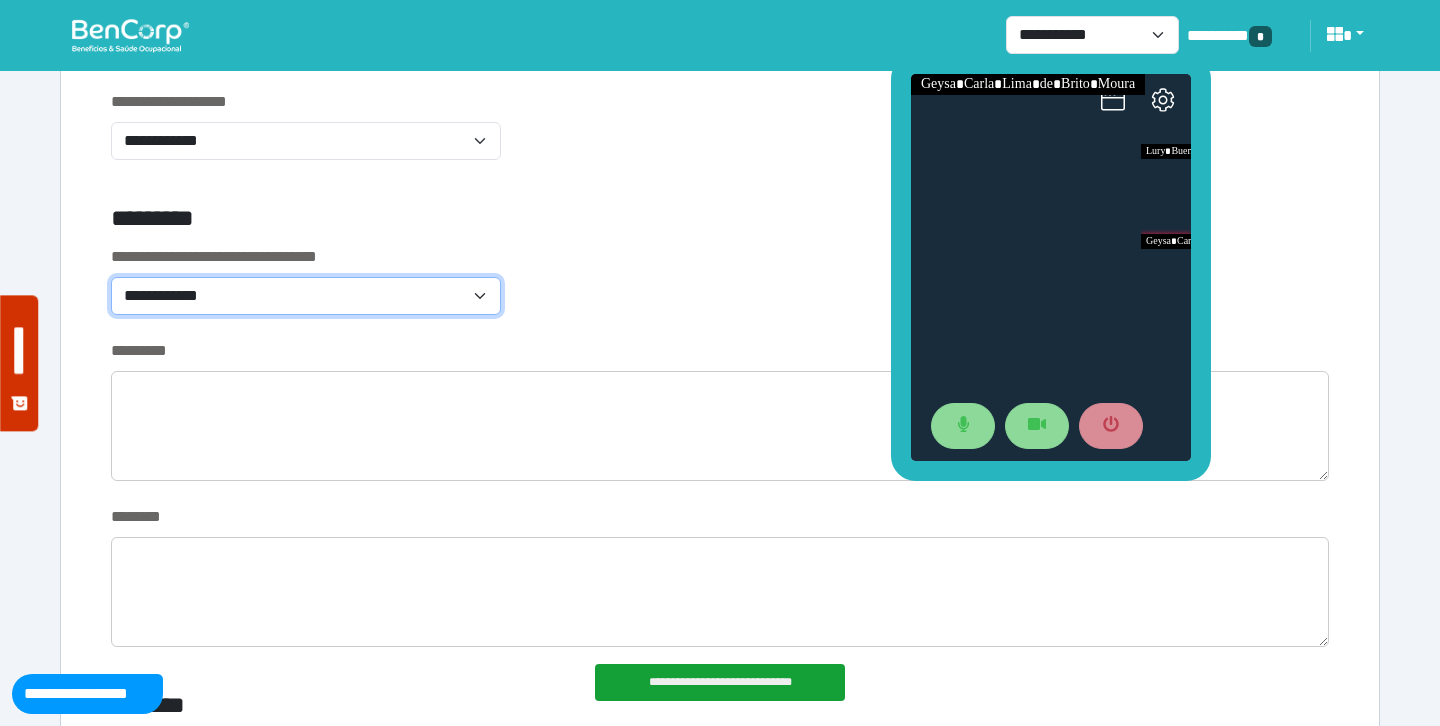 click on "**********" at bounding box center (306, 296) 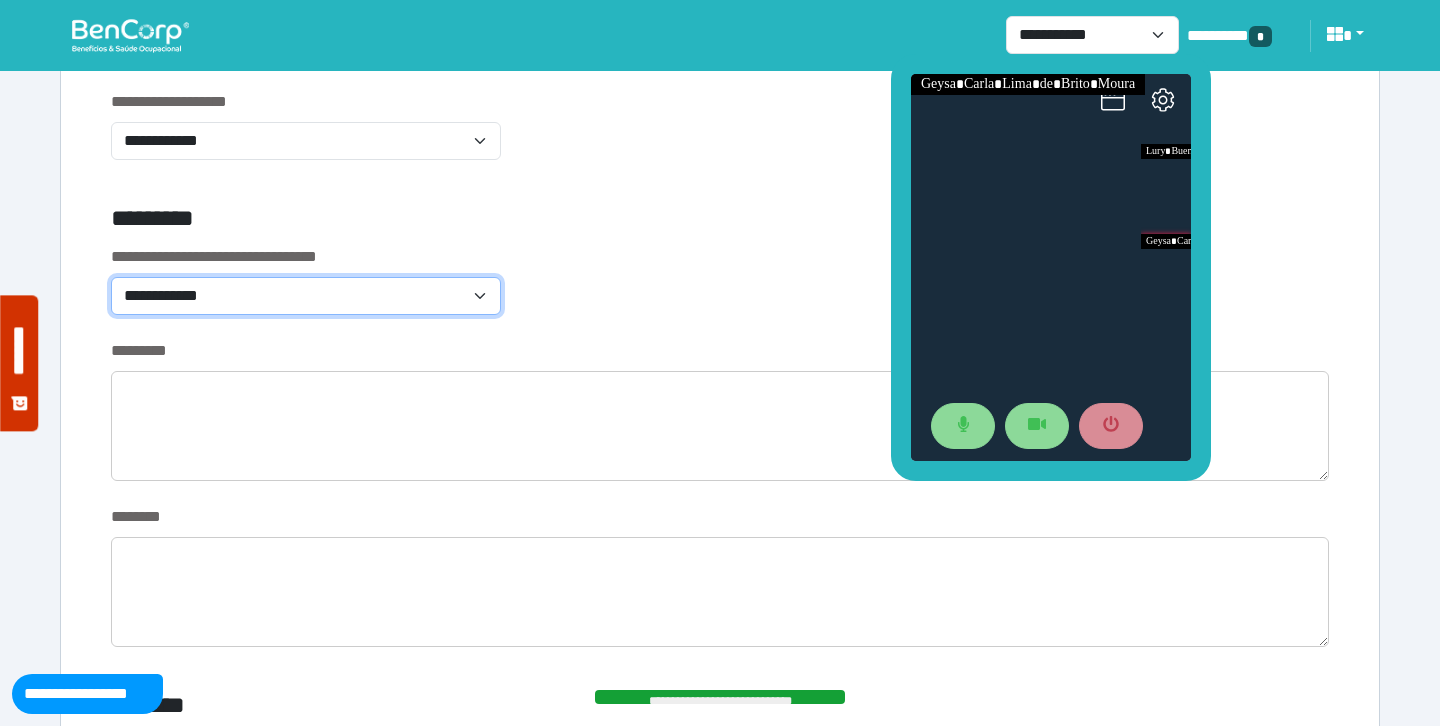select on "*******" 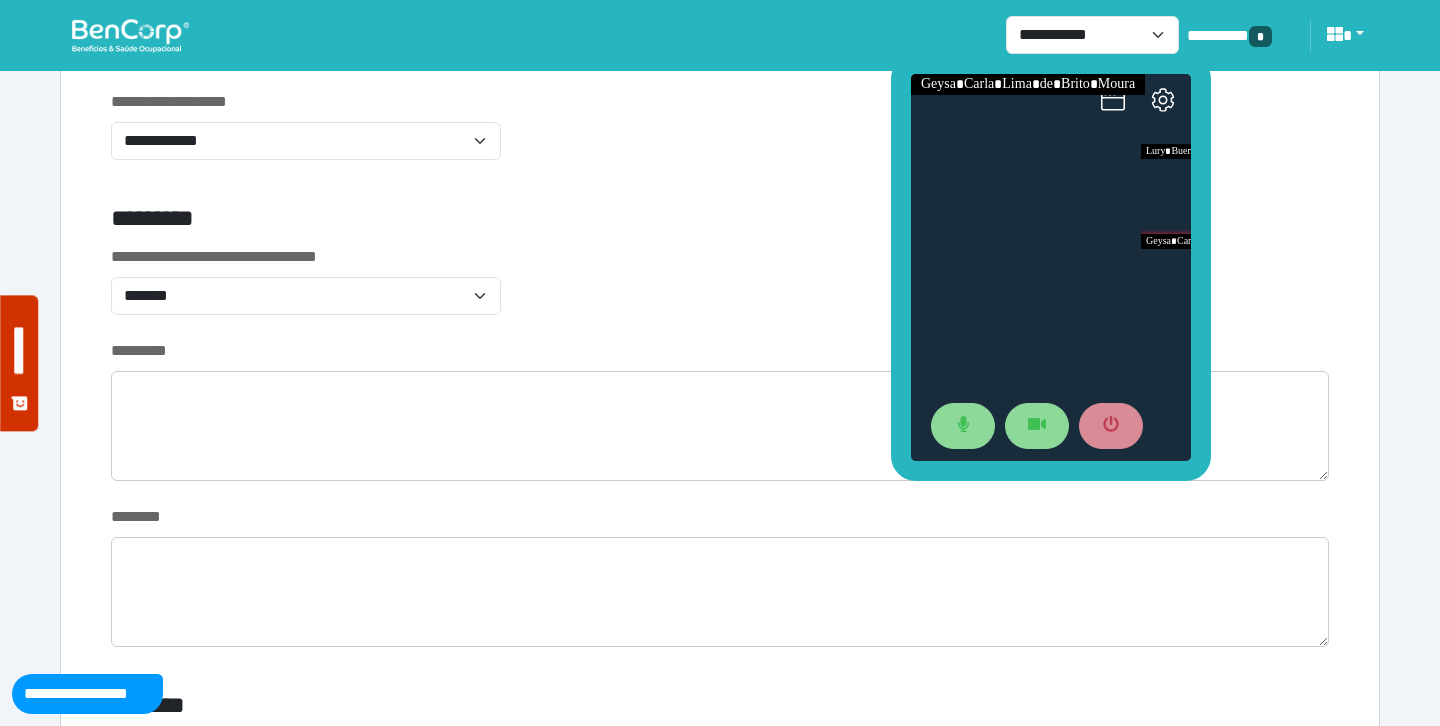 click on "**********" at bounding box center (720, 292) 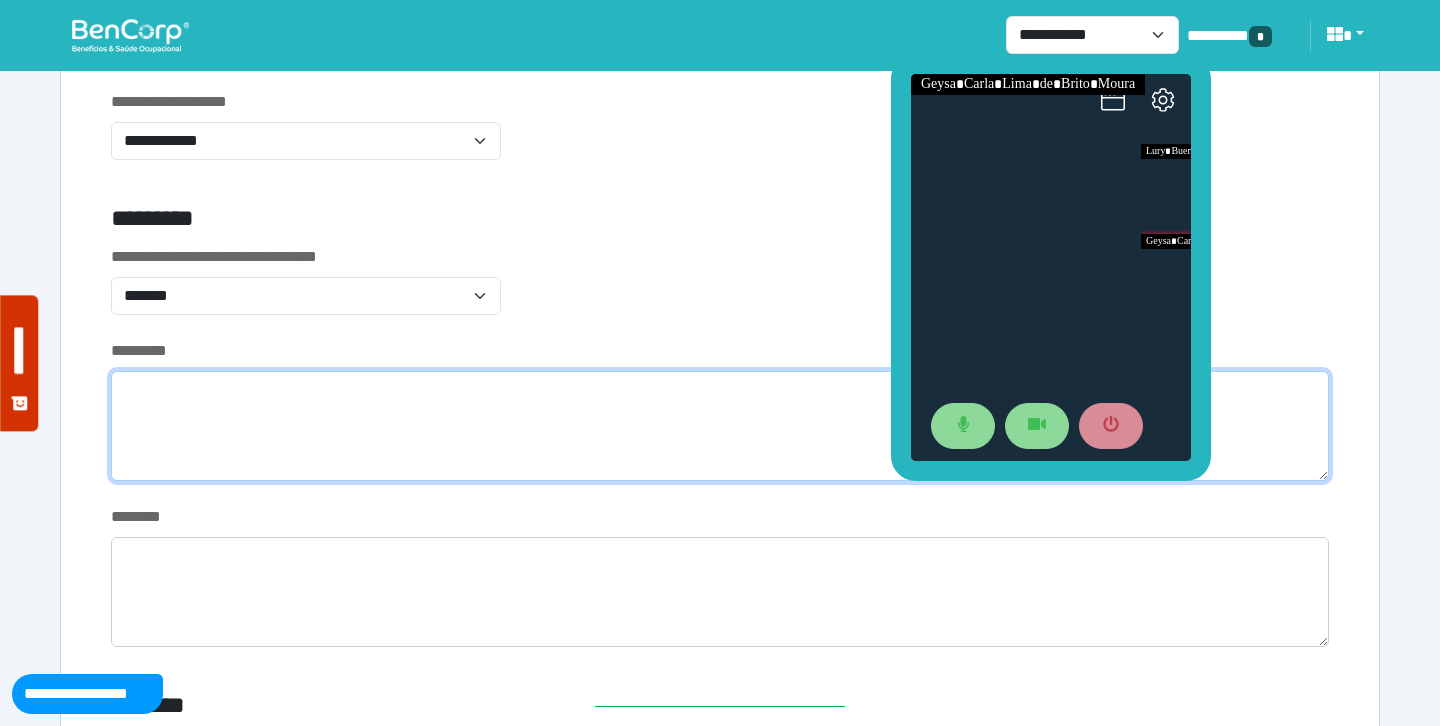 click at bounding box center [720, 426] 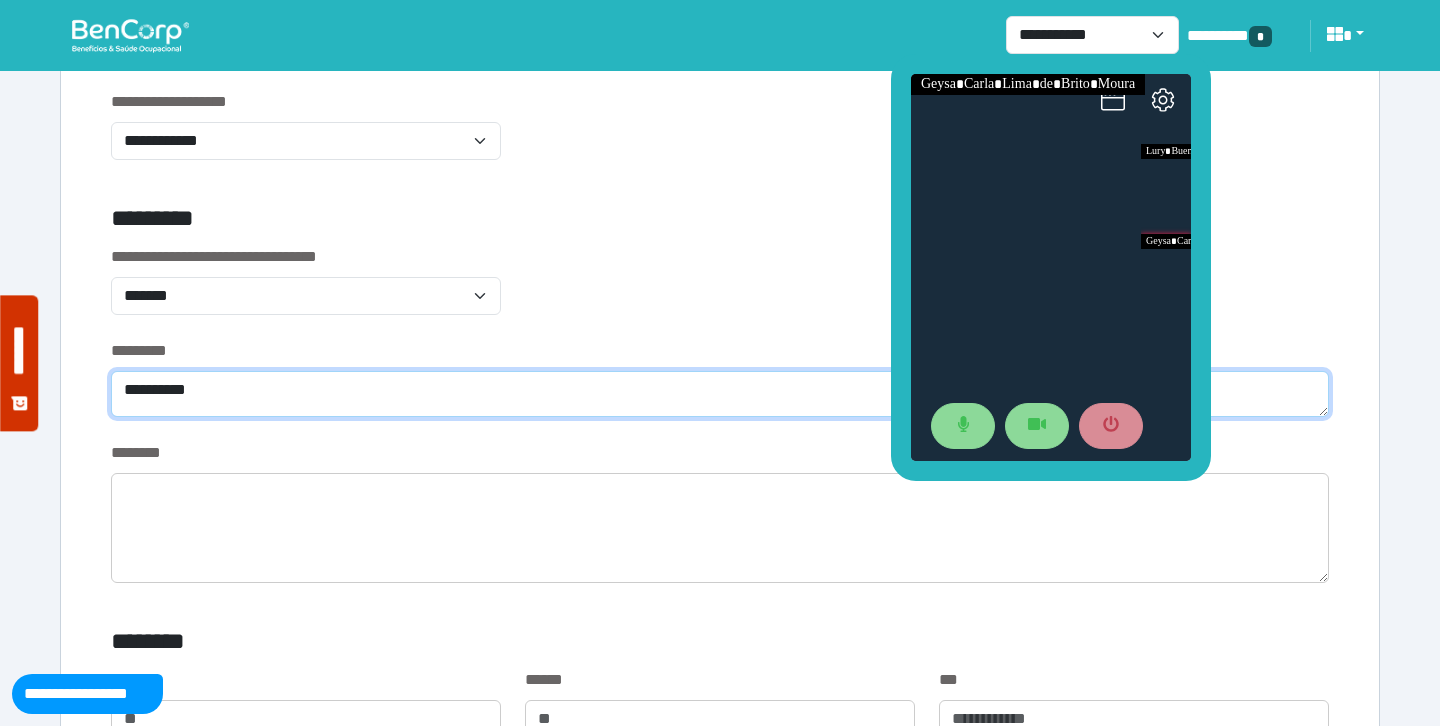 type on "*********" 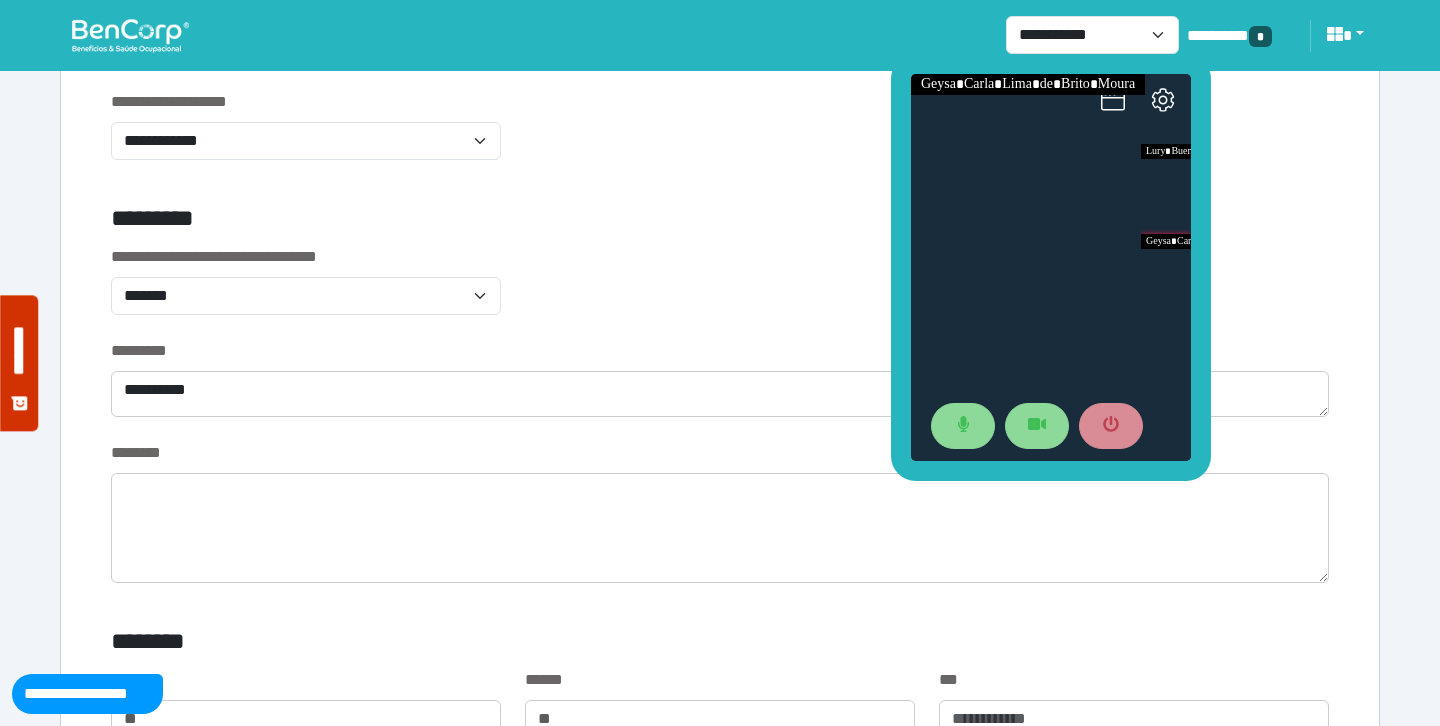 click on "**********" at bounding box center [720, 292] 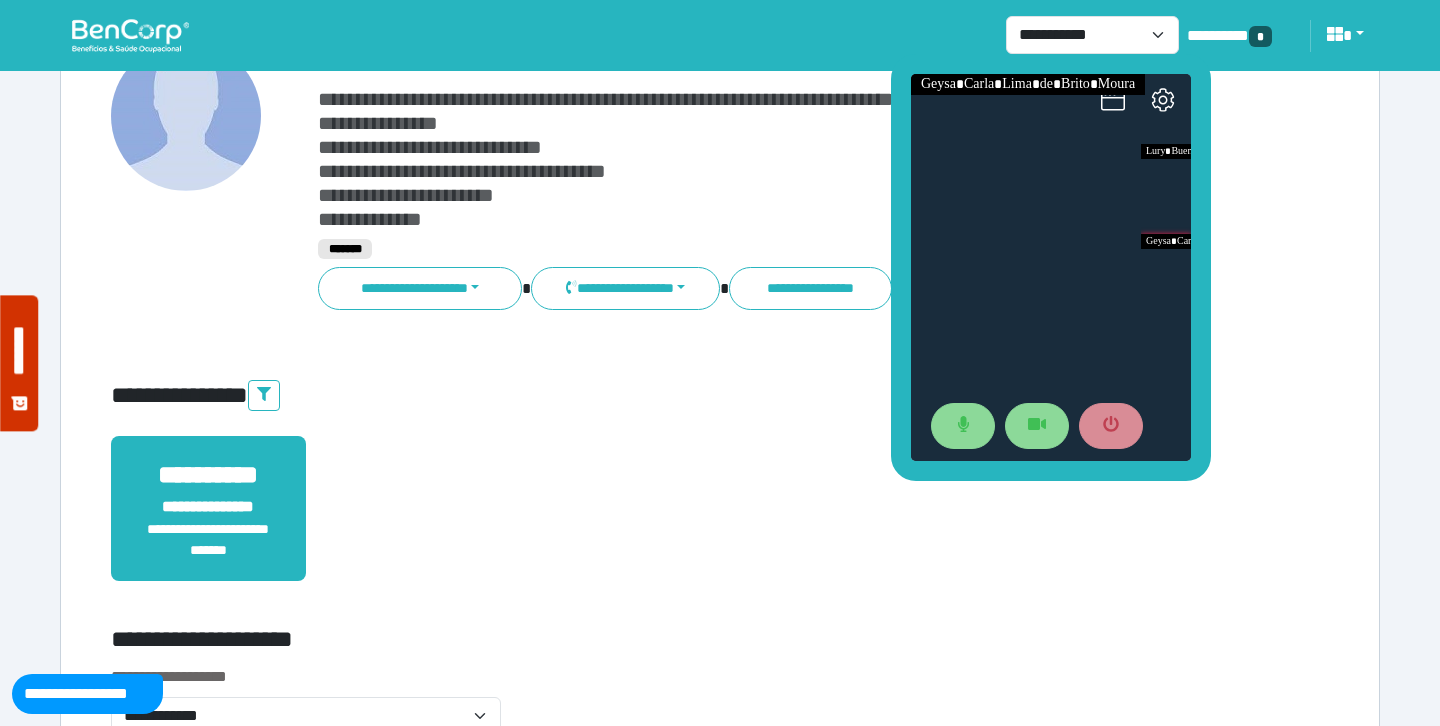 scroll, scrollTop: 0, scrollLeft: 0, axis: both 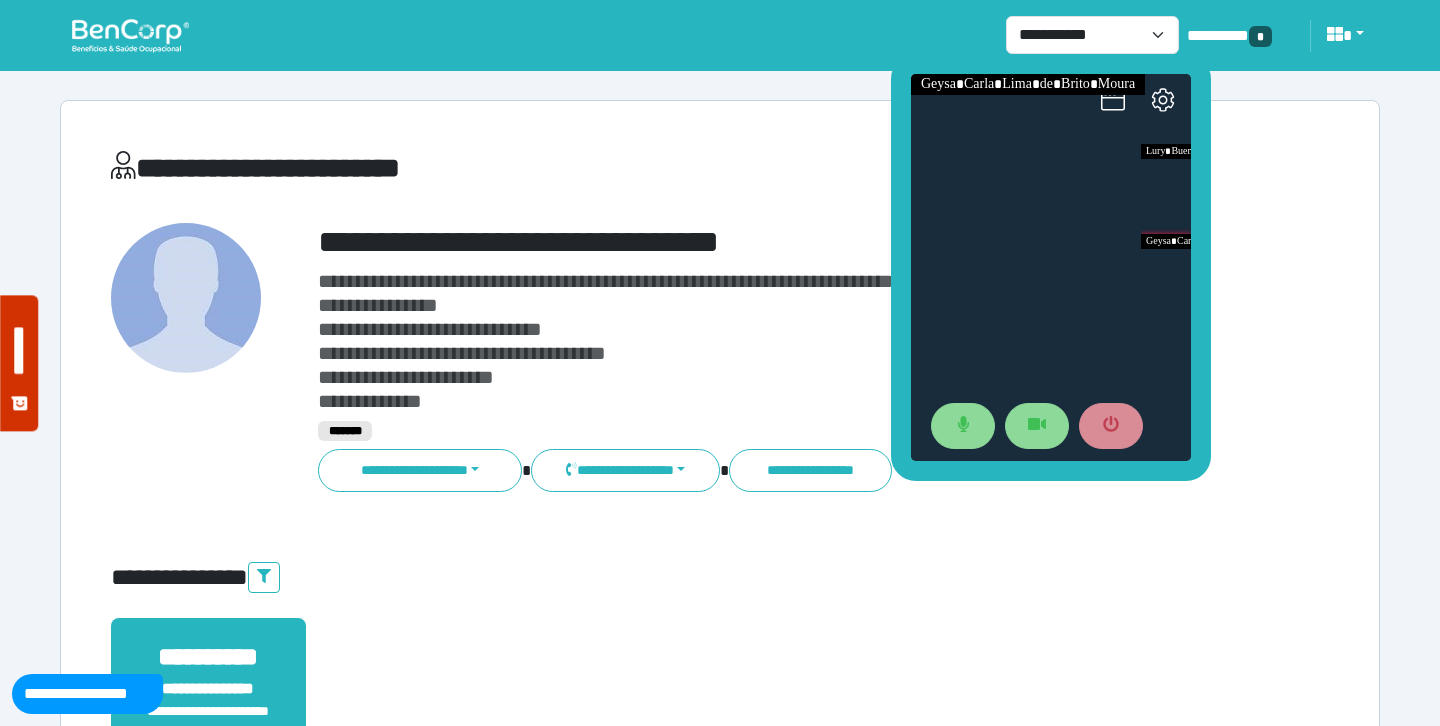 click on "**********" at bounding box center (772, 242) 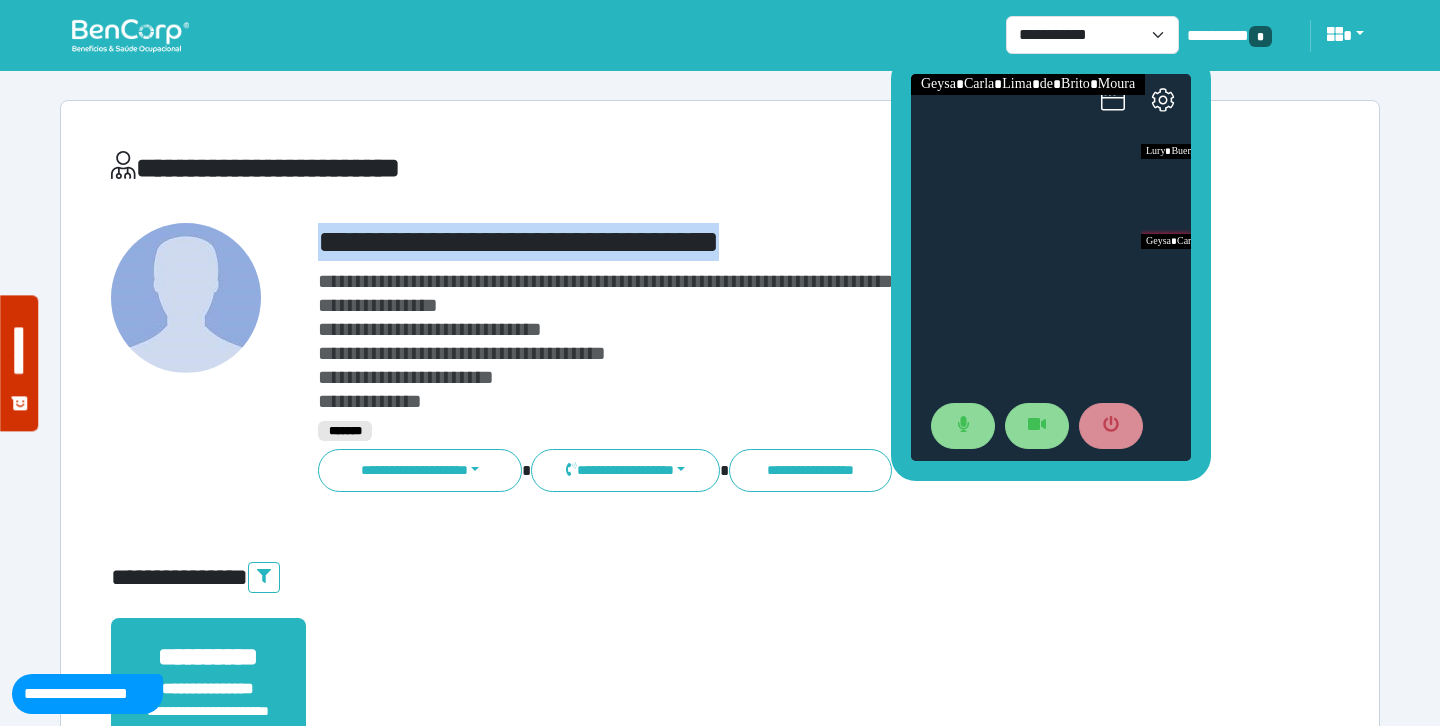 click on "**********" at bounding box center (772, 242) 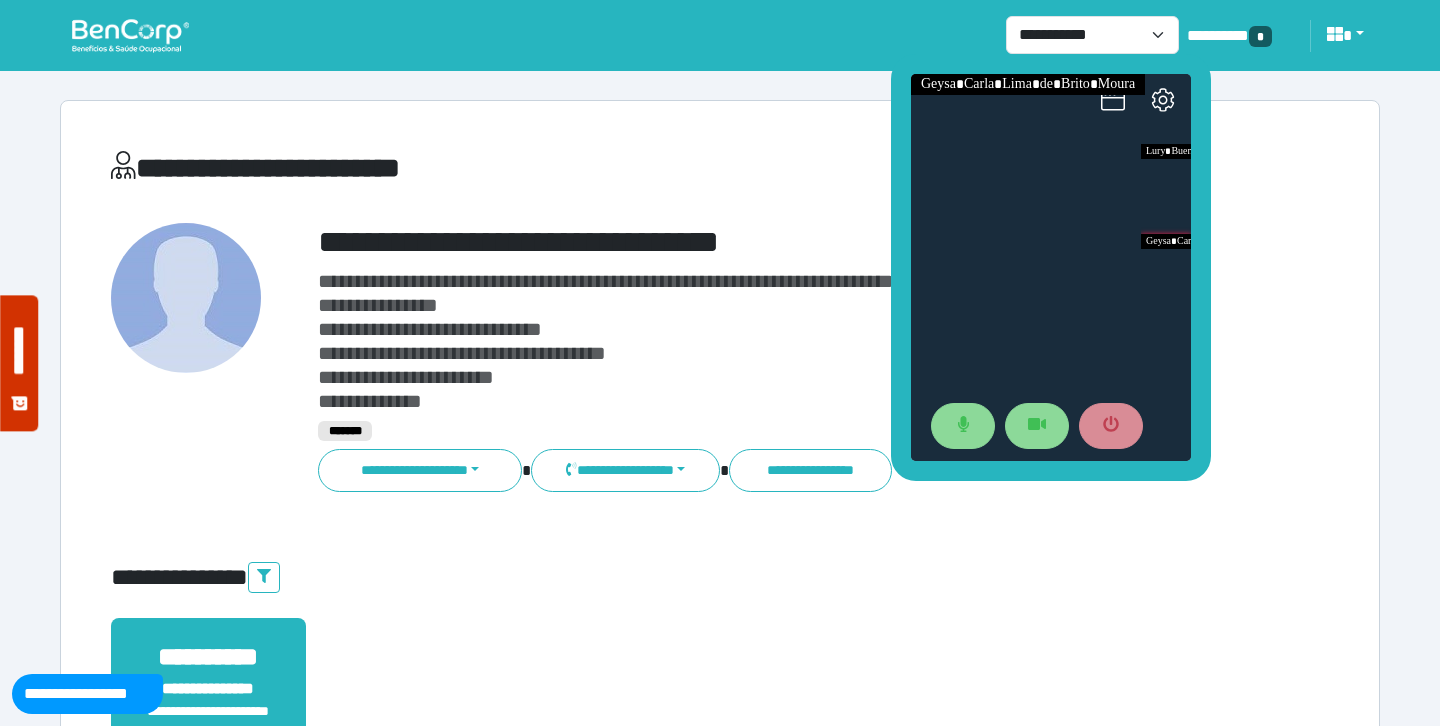 click on "[FIRST] [LAST]" at bounding box center [772, 341] 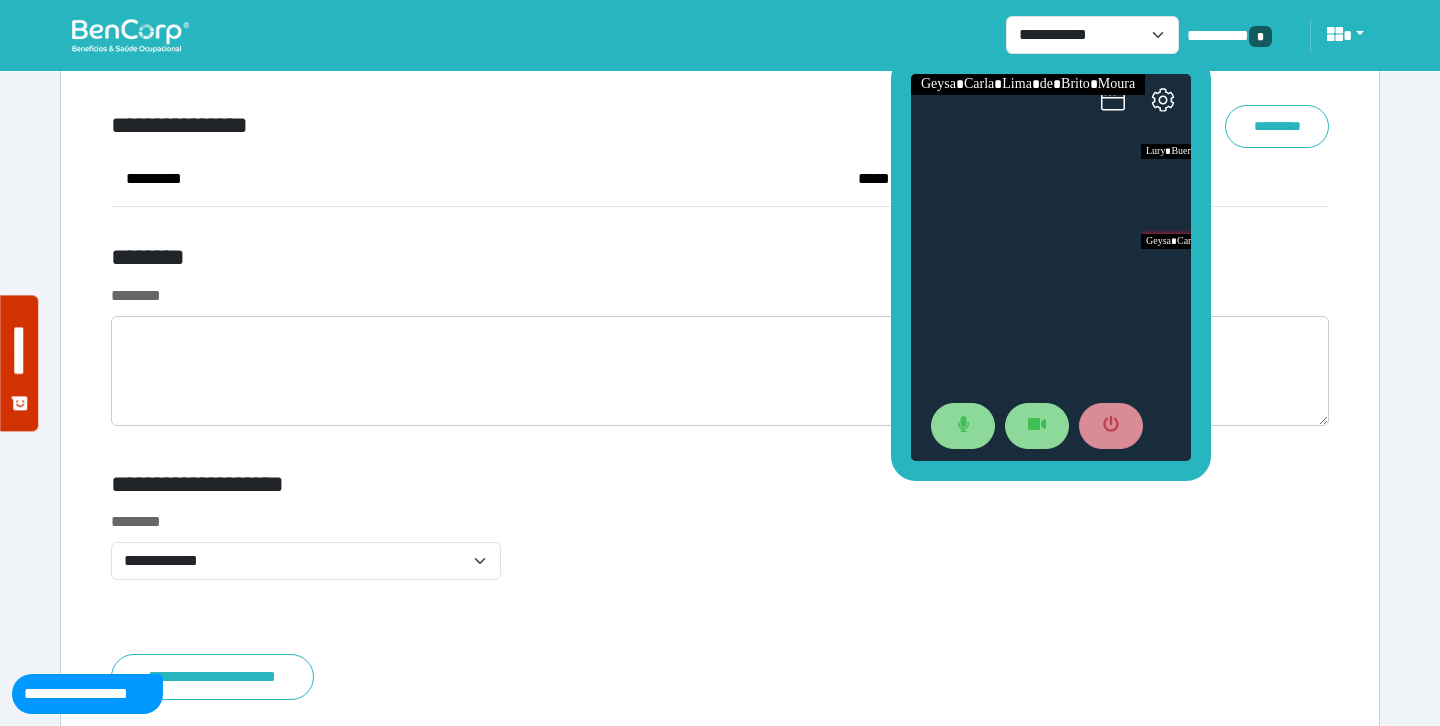 scroll, scrollTop: 7930, scrollLeft: 0, axis: vertical 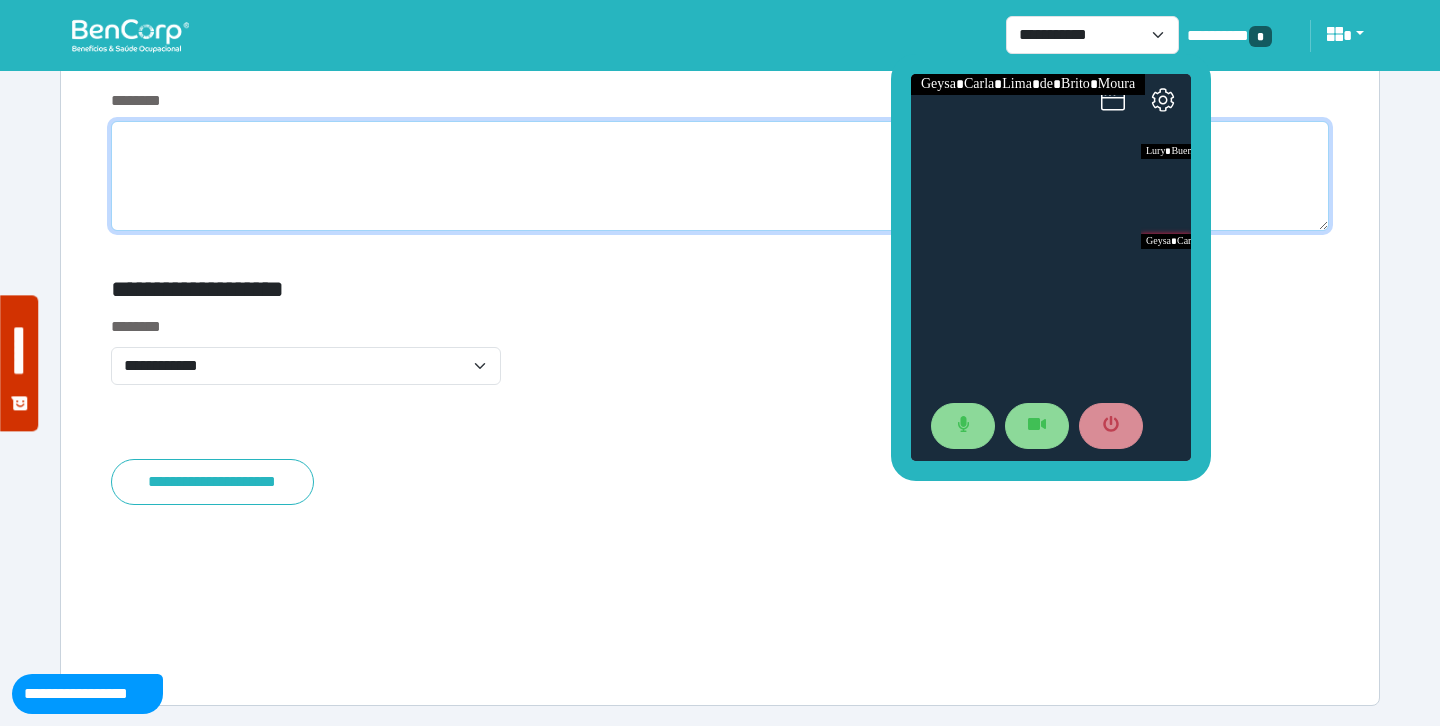 click at bounding box center [720, 176] 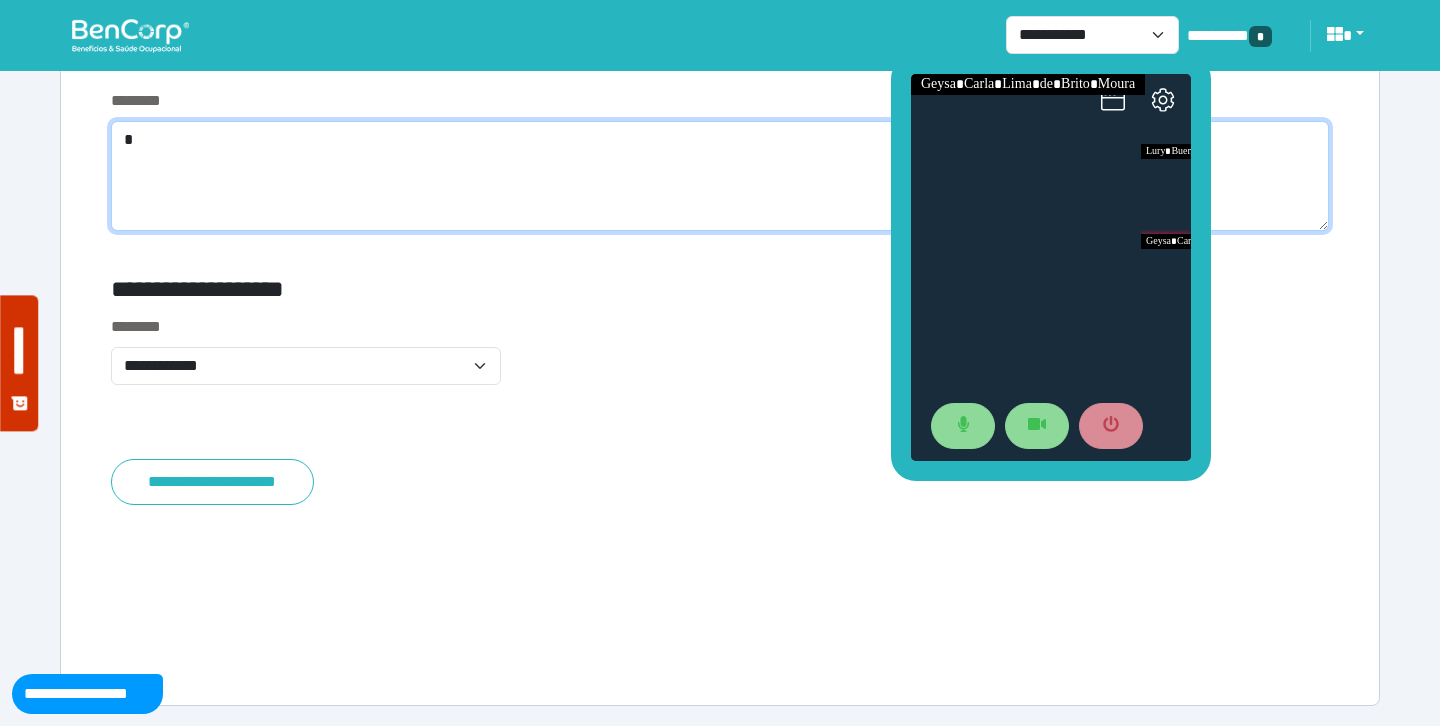 scroll, scrollTop: 7866, scrollLeft: 0, axis: vertical 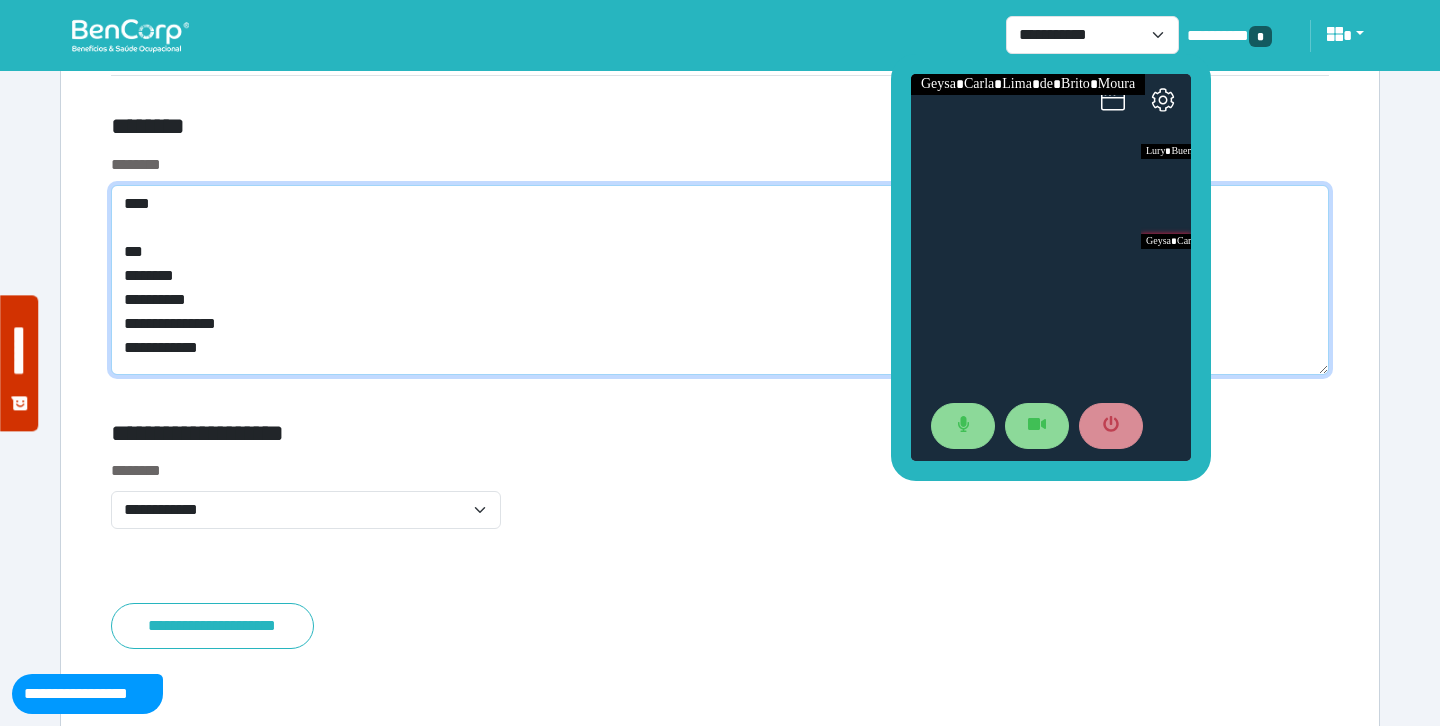 click on "[FIRST] [LAST]" at bounding box center [720, 280] 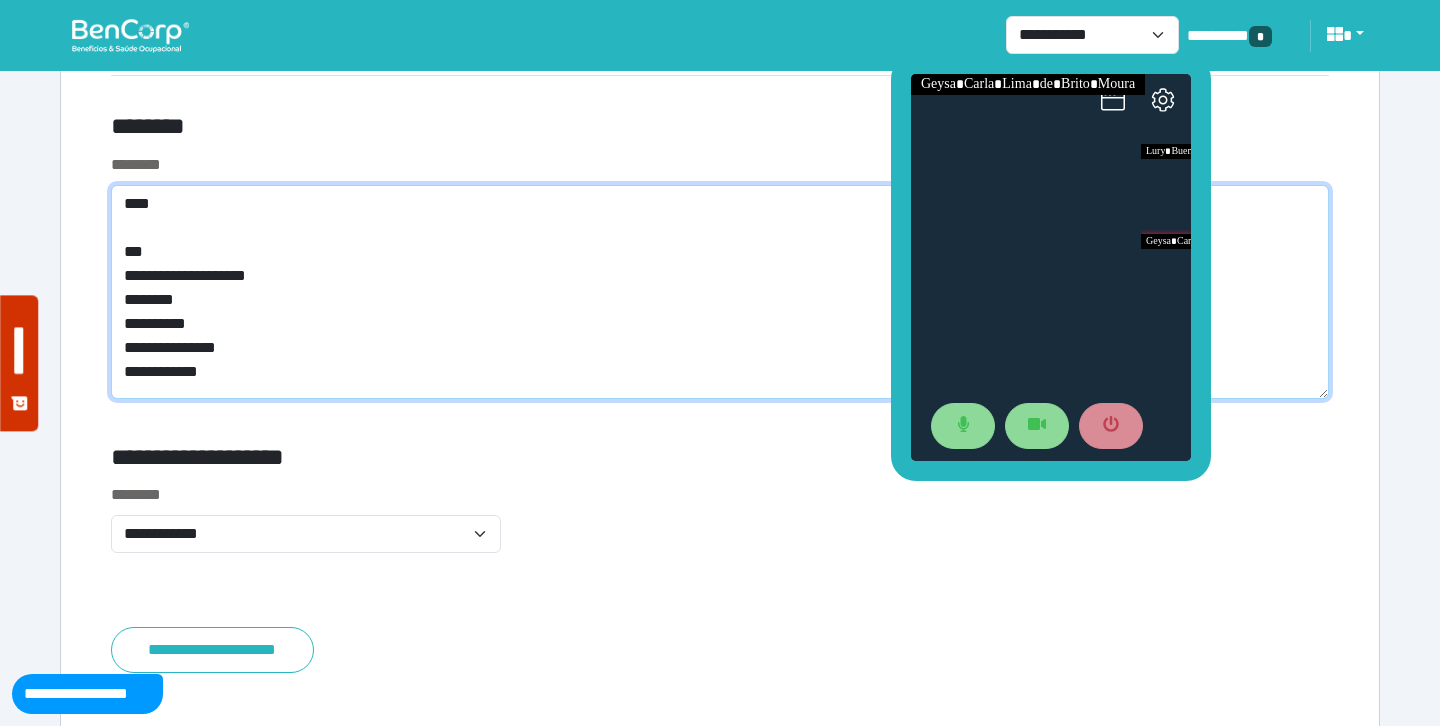 click on "[FIRST] [LAST]" at bounding box center [720, 292] 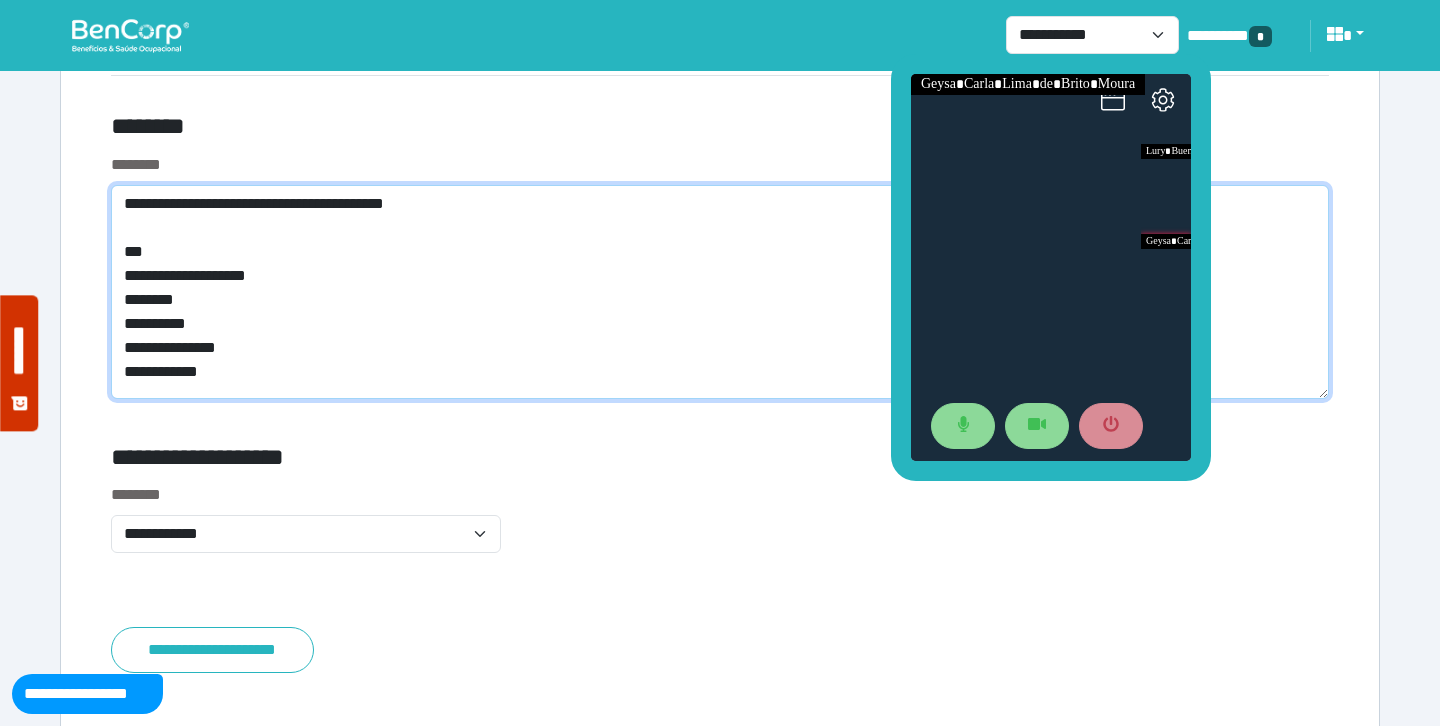 click on "[FIRST] [LAST]" at bounding box center (720, 292) 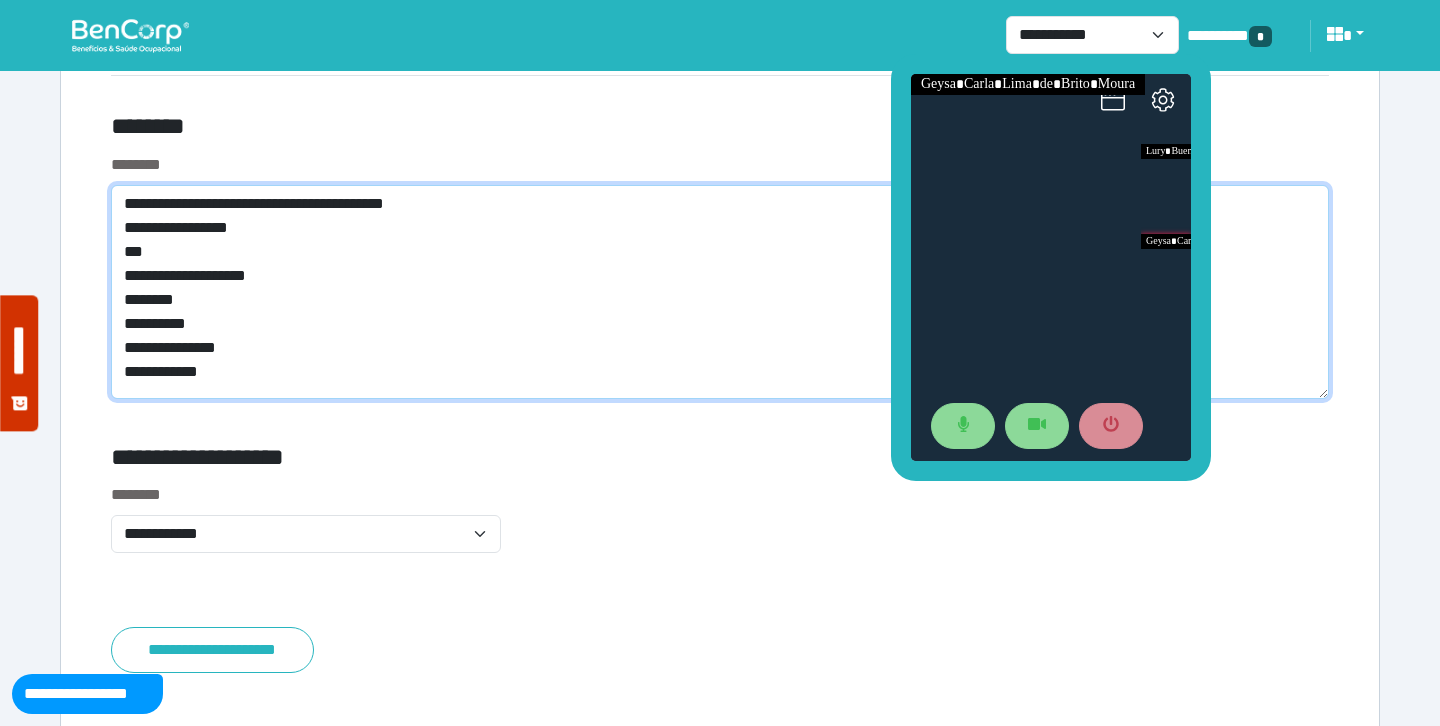 type on "[NUMBER] [STREET], [CITY], [STATE]" 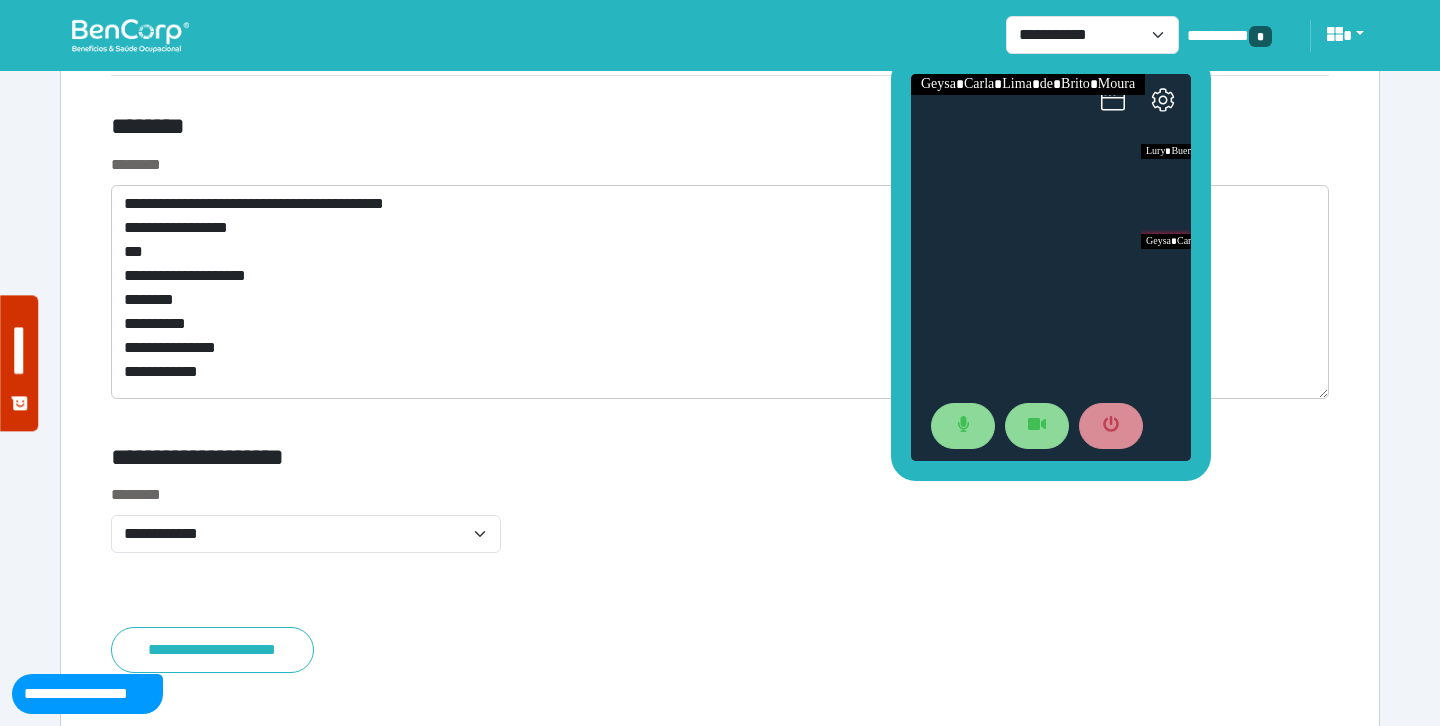 click on "********" at bounding box center (513, 130) 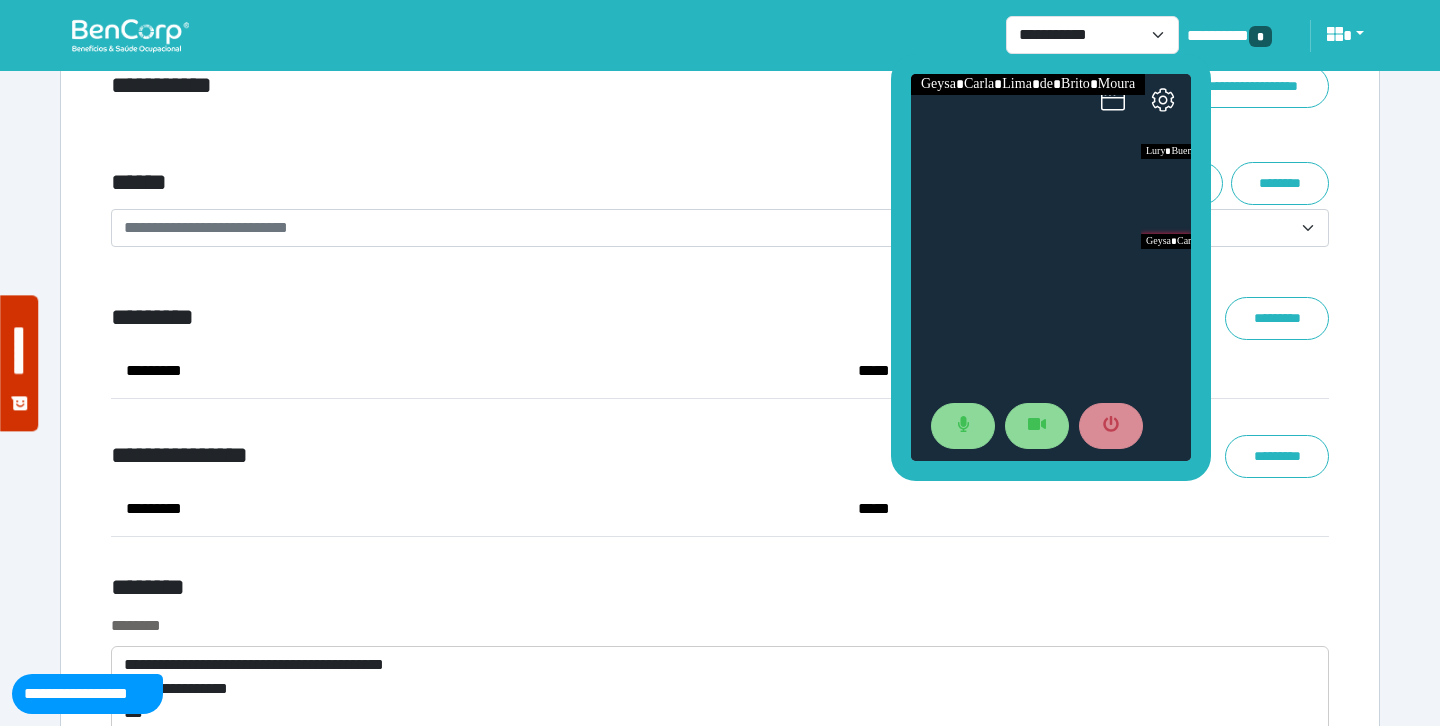 scroll, scrollTop: 7347, scrollLeft: 0, axis: vertical 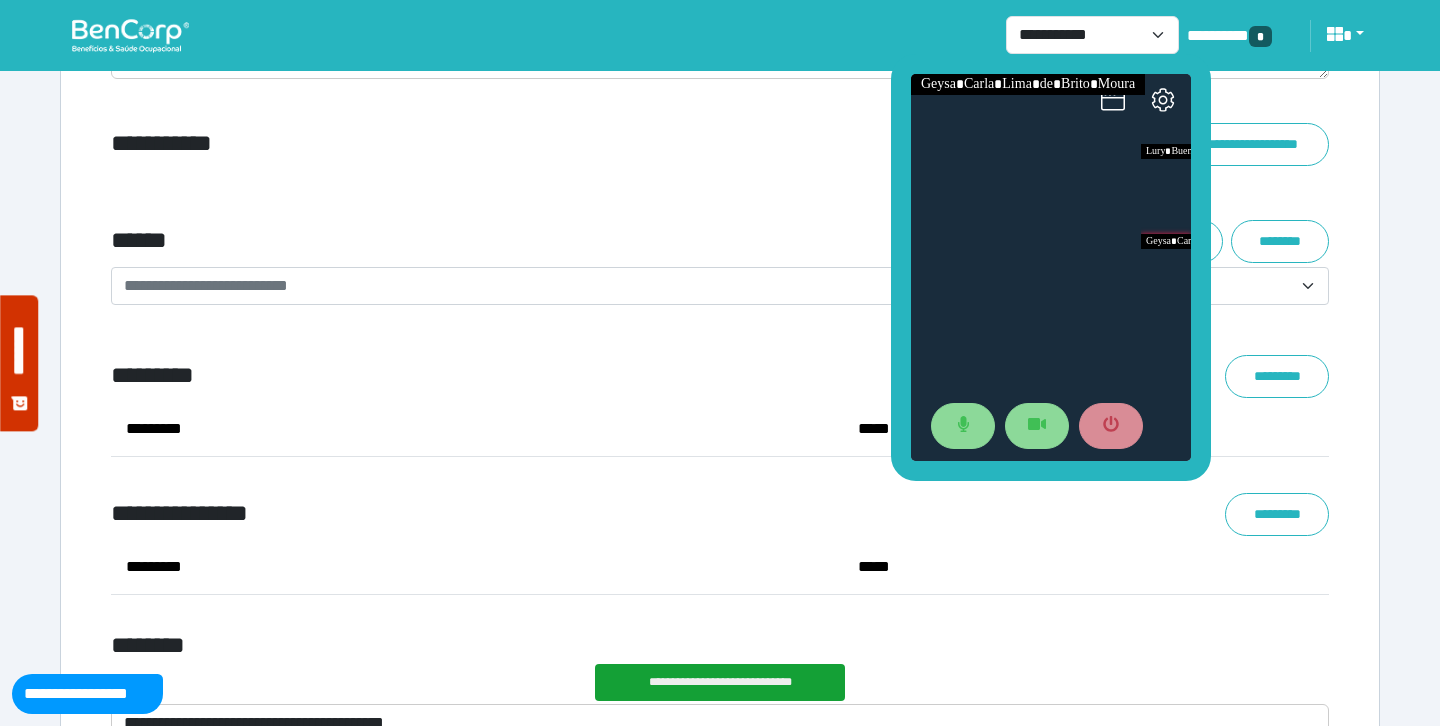 click on "**********" at bounding box center (206, 285) 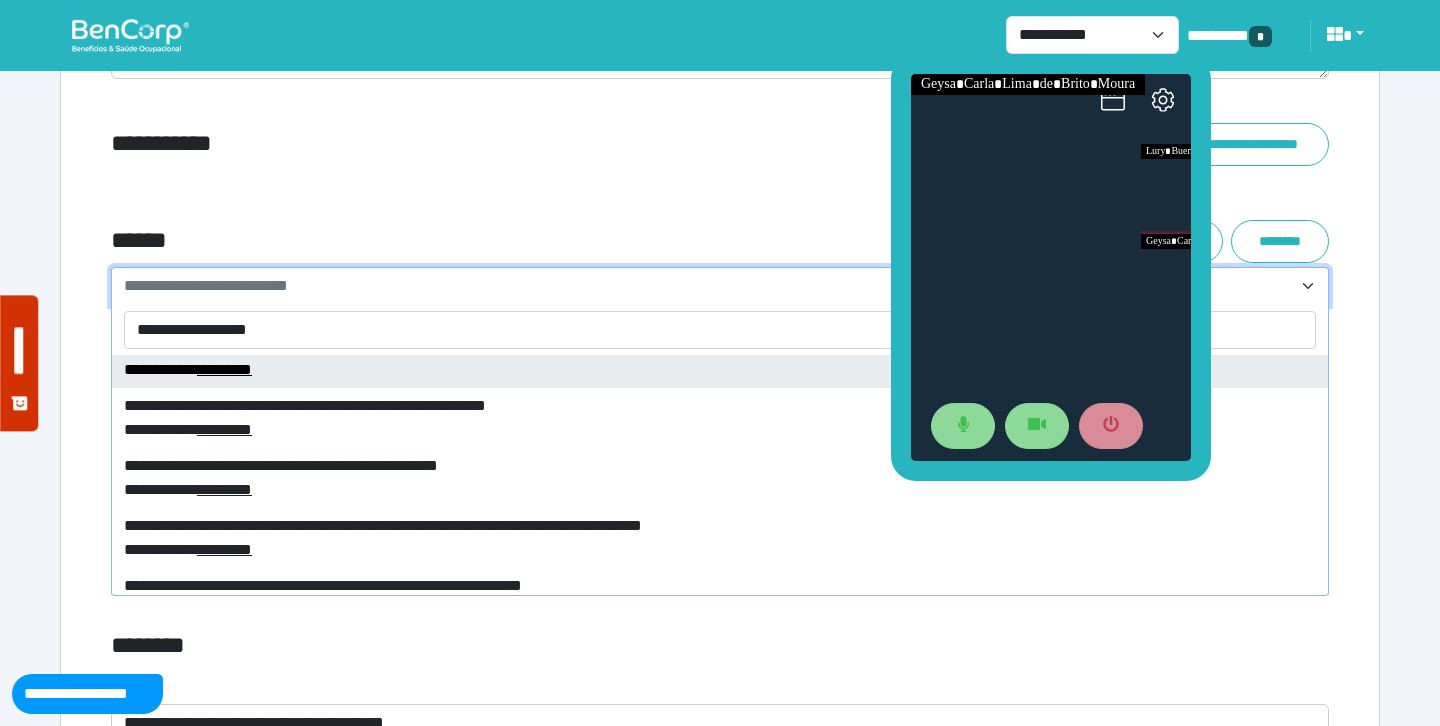 scroll, scrollTop: 264, scrollLeft: 0, axis: vertical 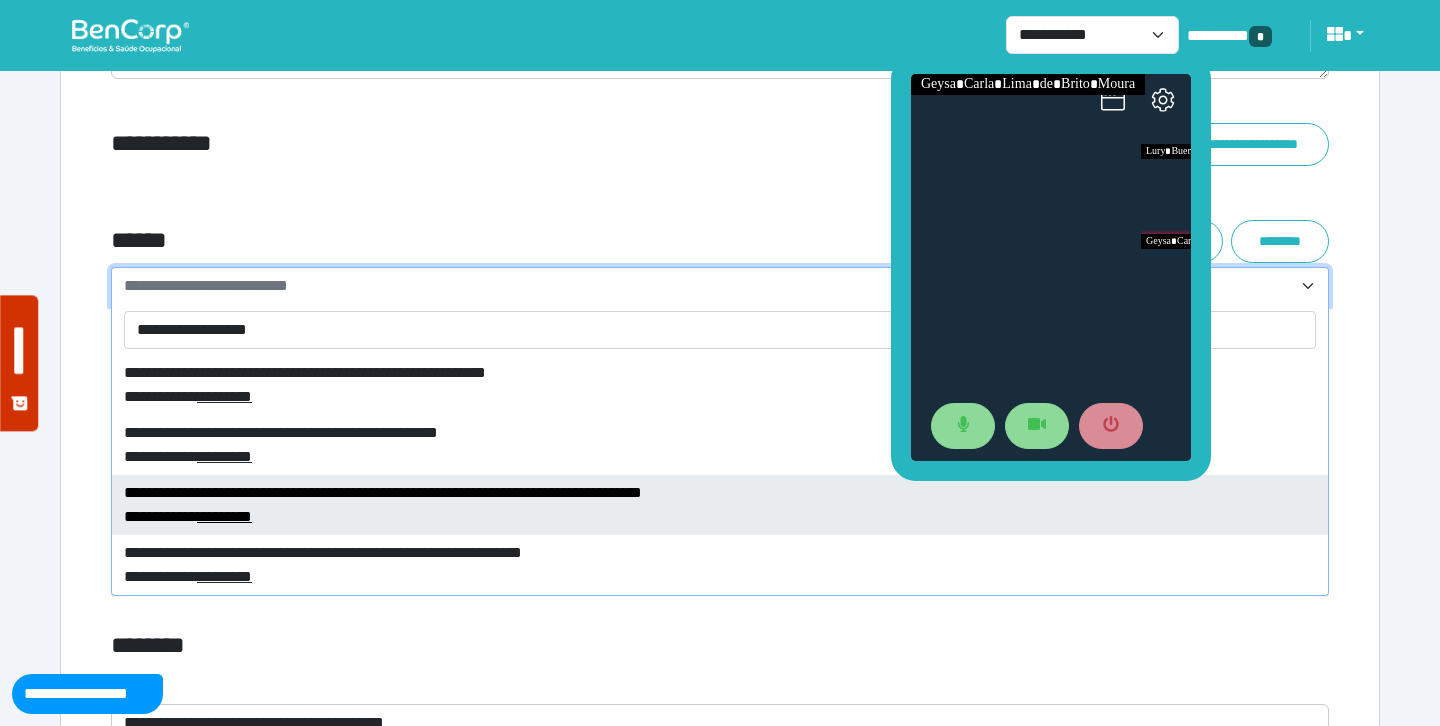 type on "**********" 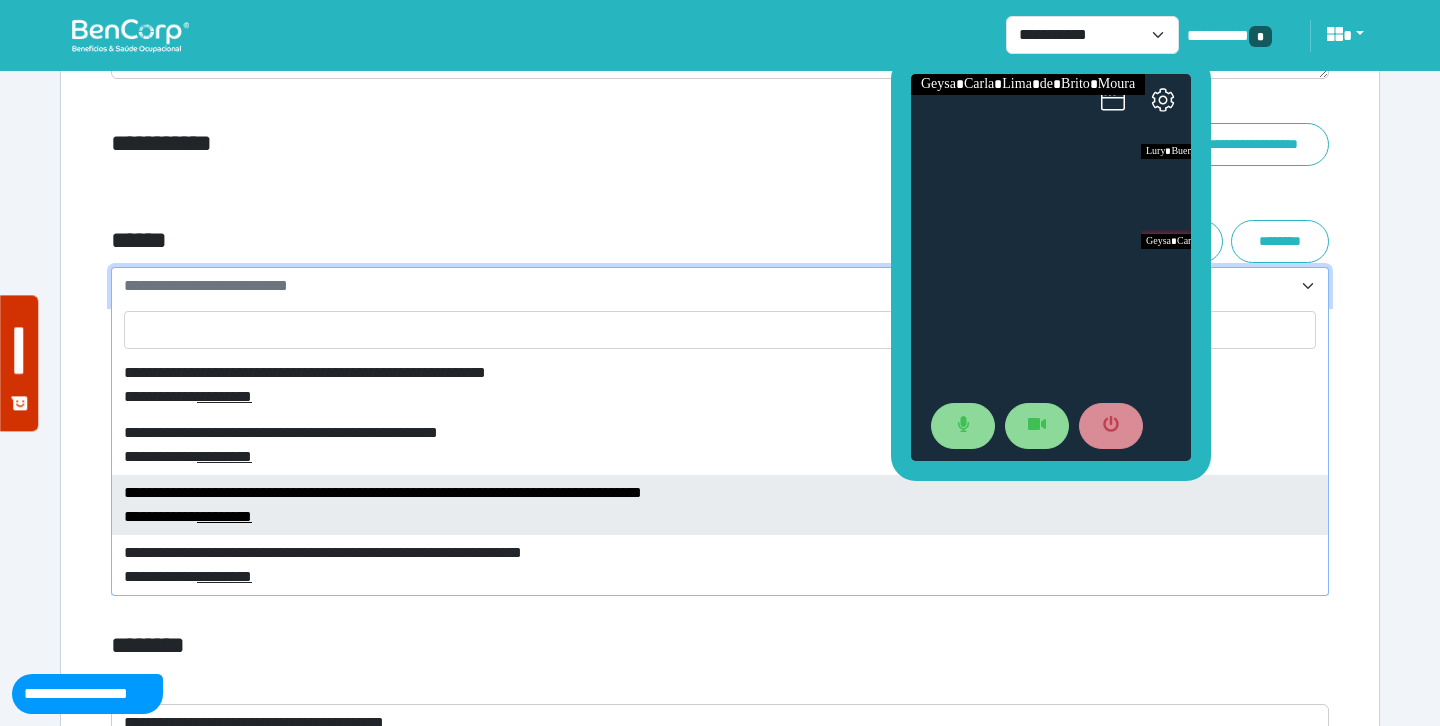 select on "****" 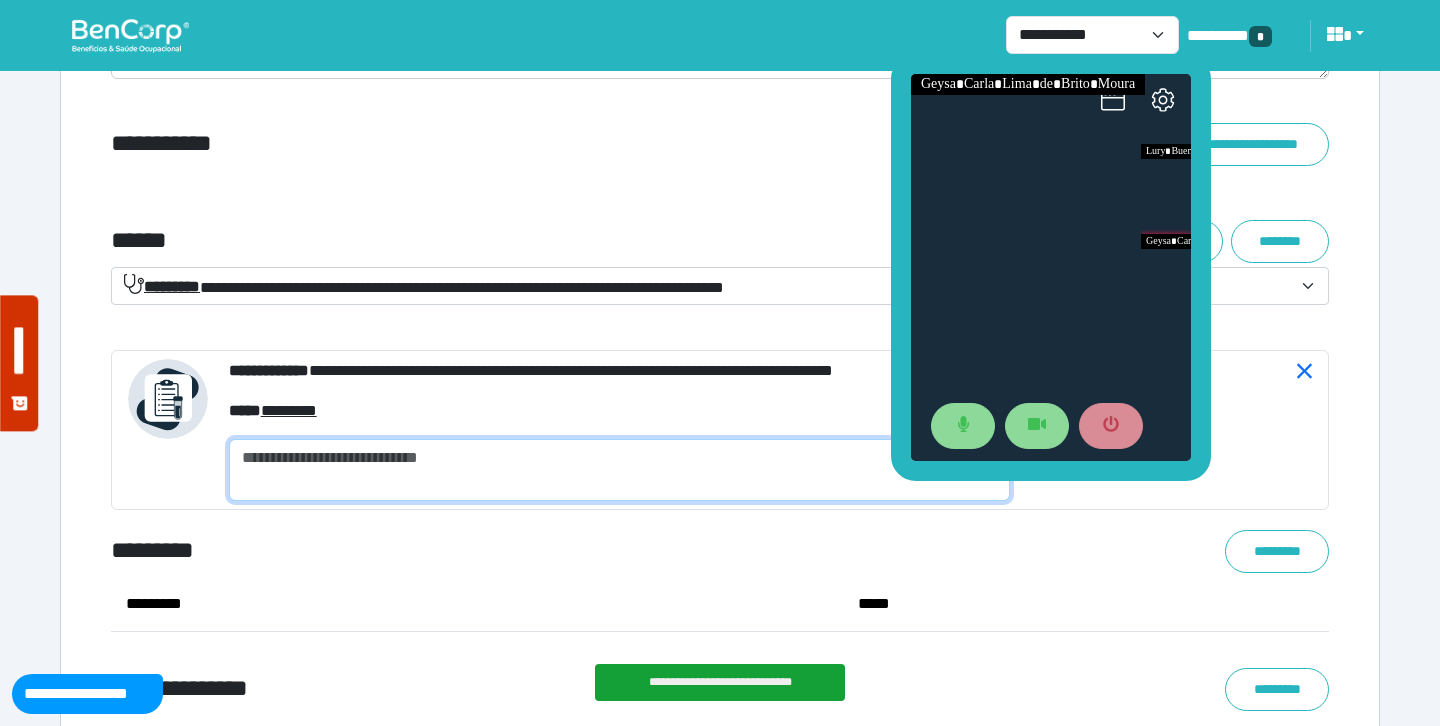 click at bounding box center [619, 470] 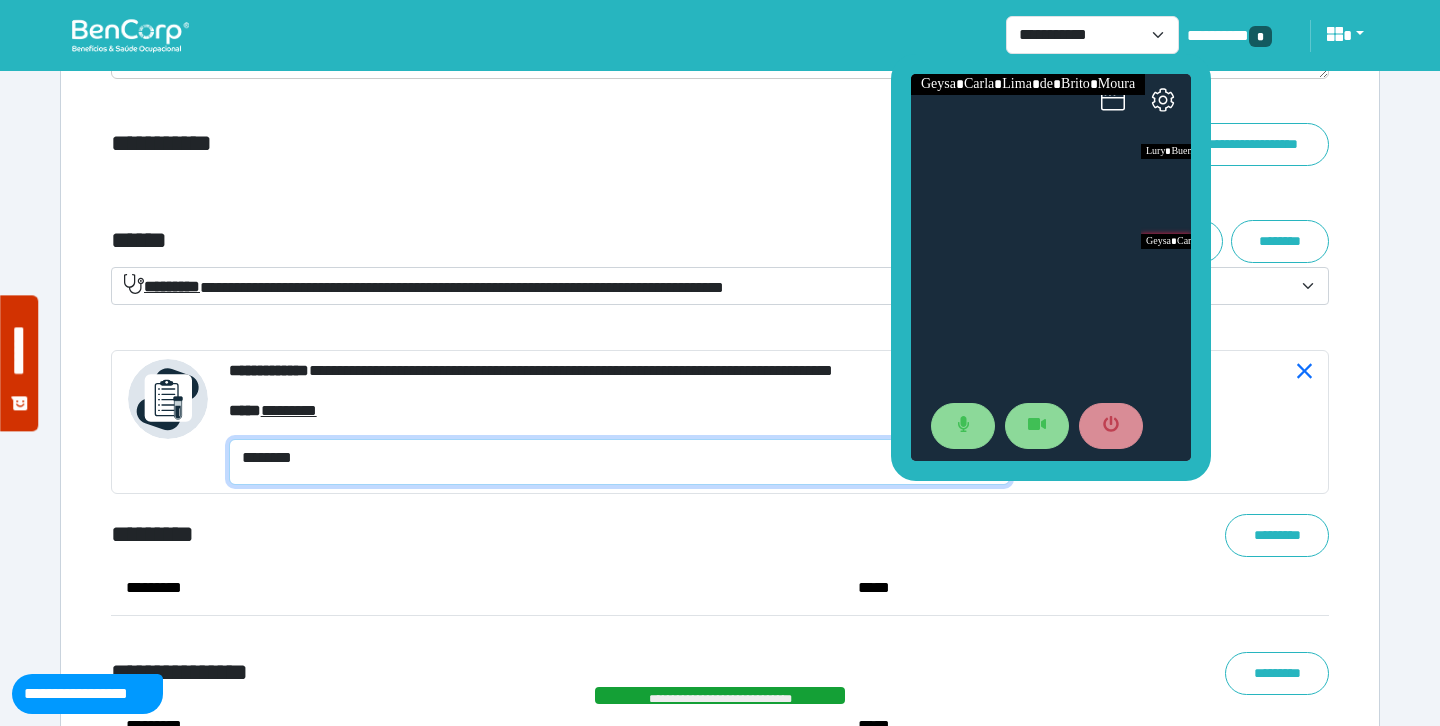 type on "********" 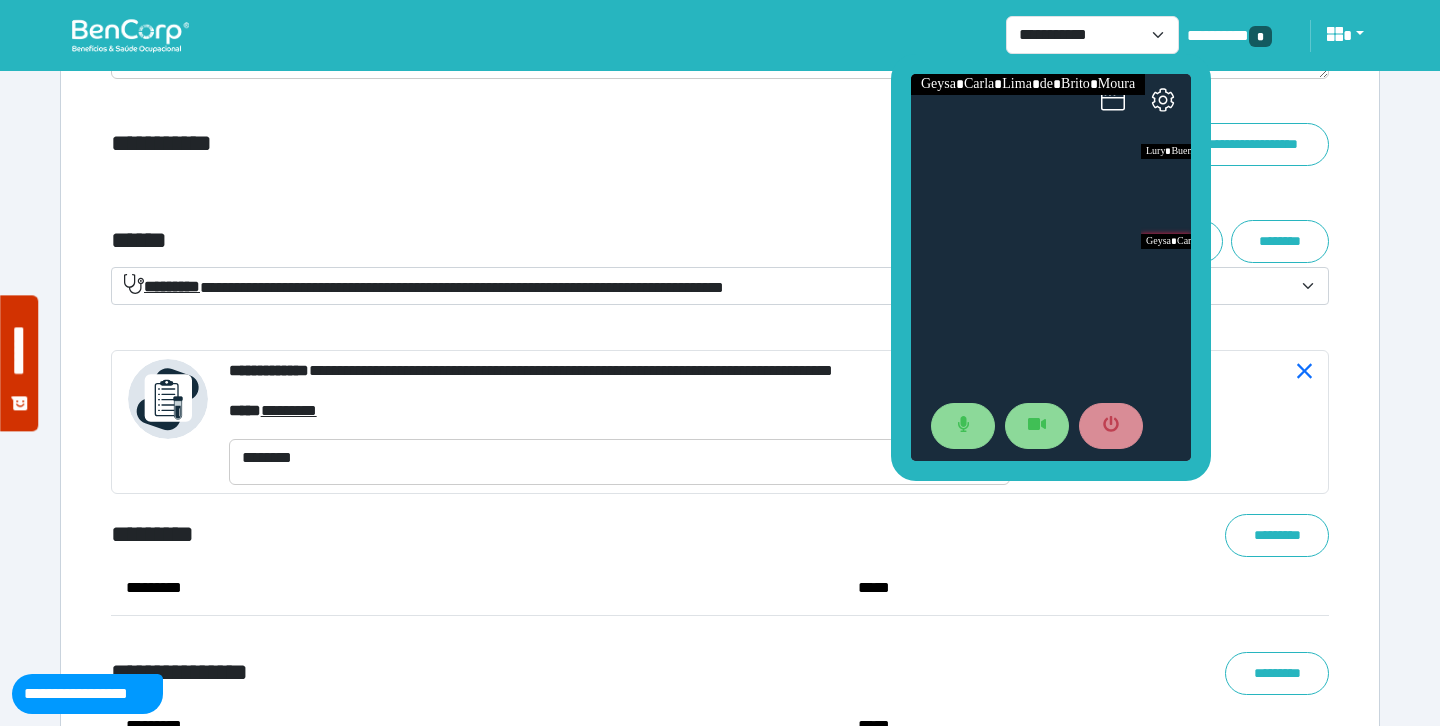 click on "**********" at bounding box center [720, 185] 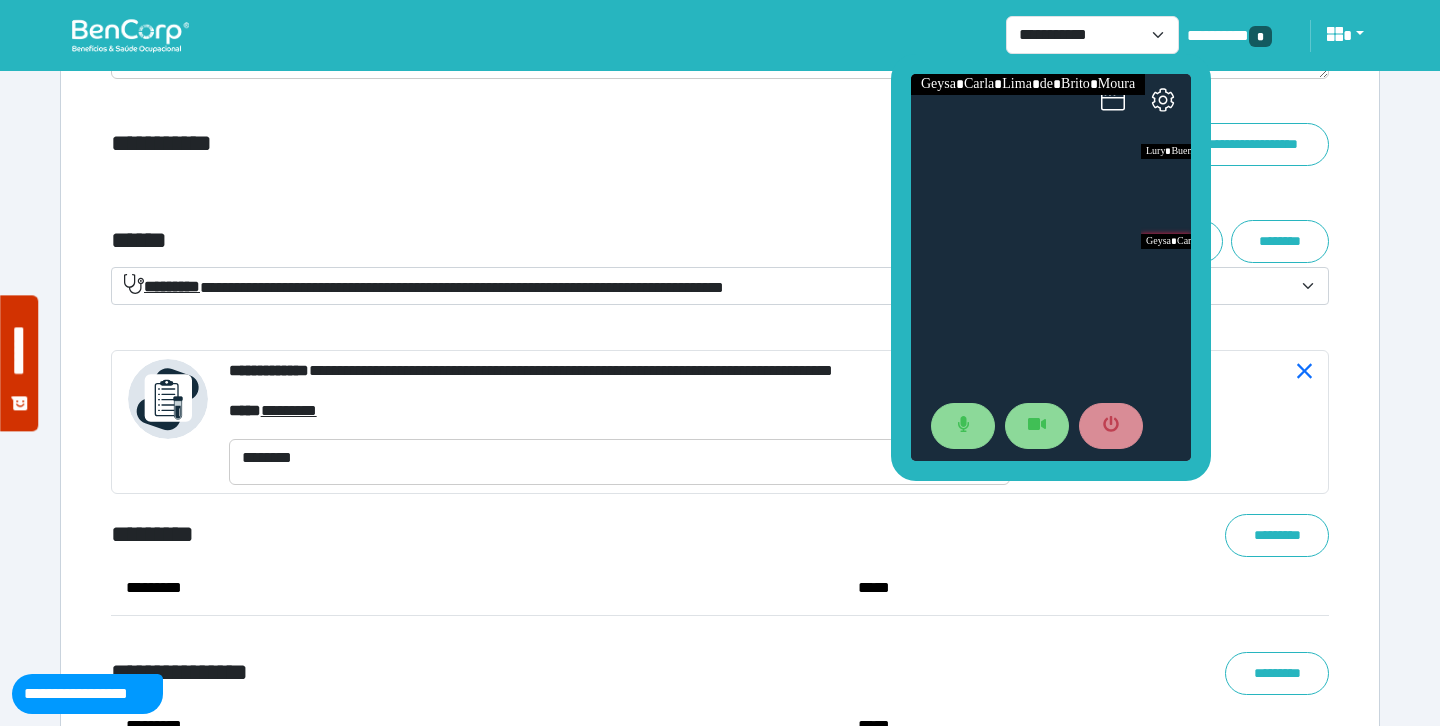 click on "******" at bounding box center [513, 241] 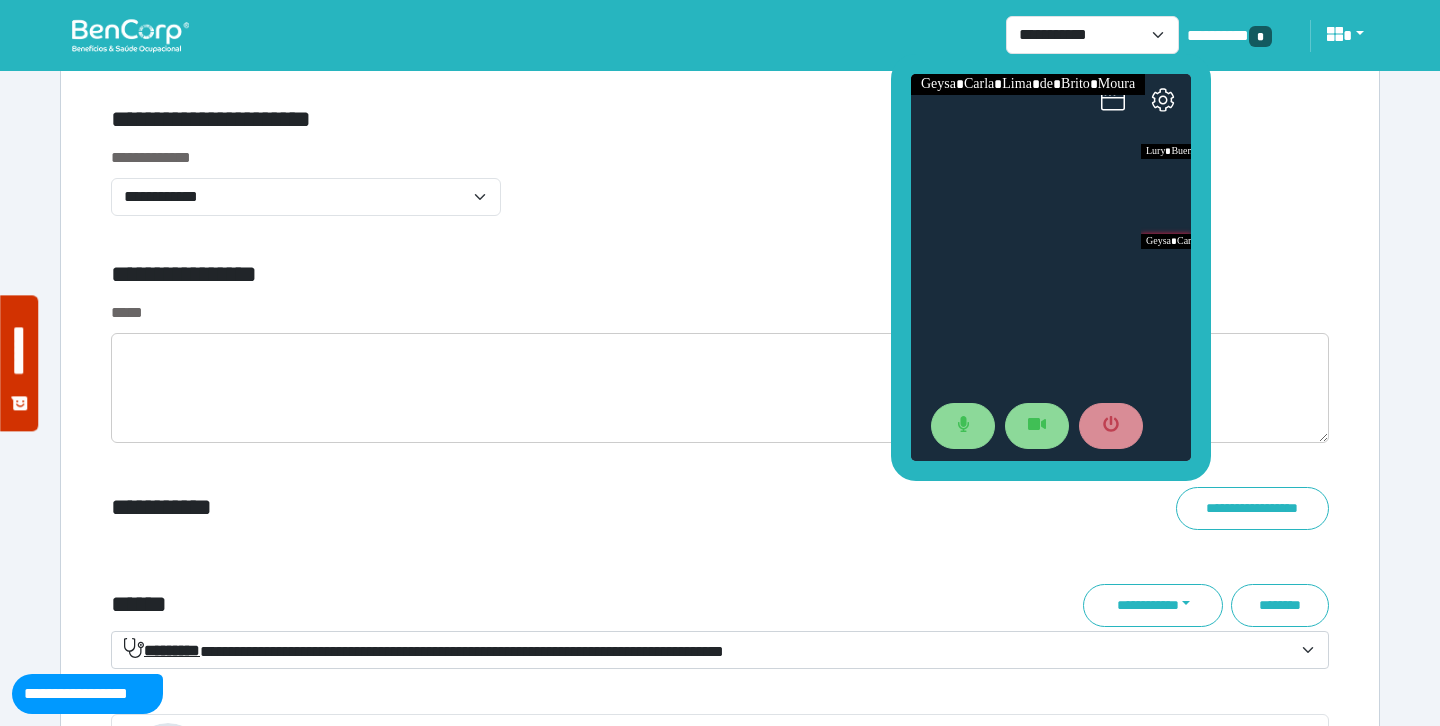 scroll, scrollTop: 6978, scrollLeft: 0, axis: vertical 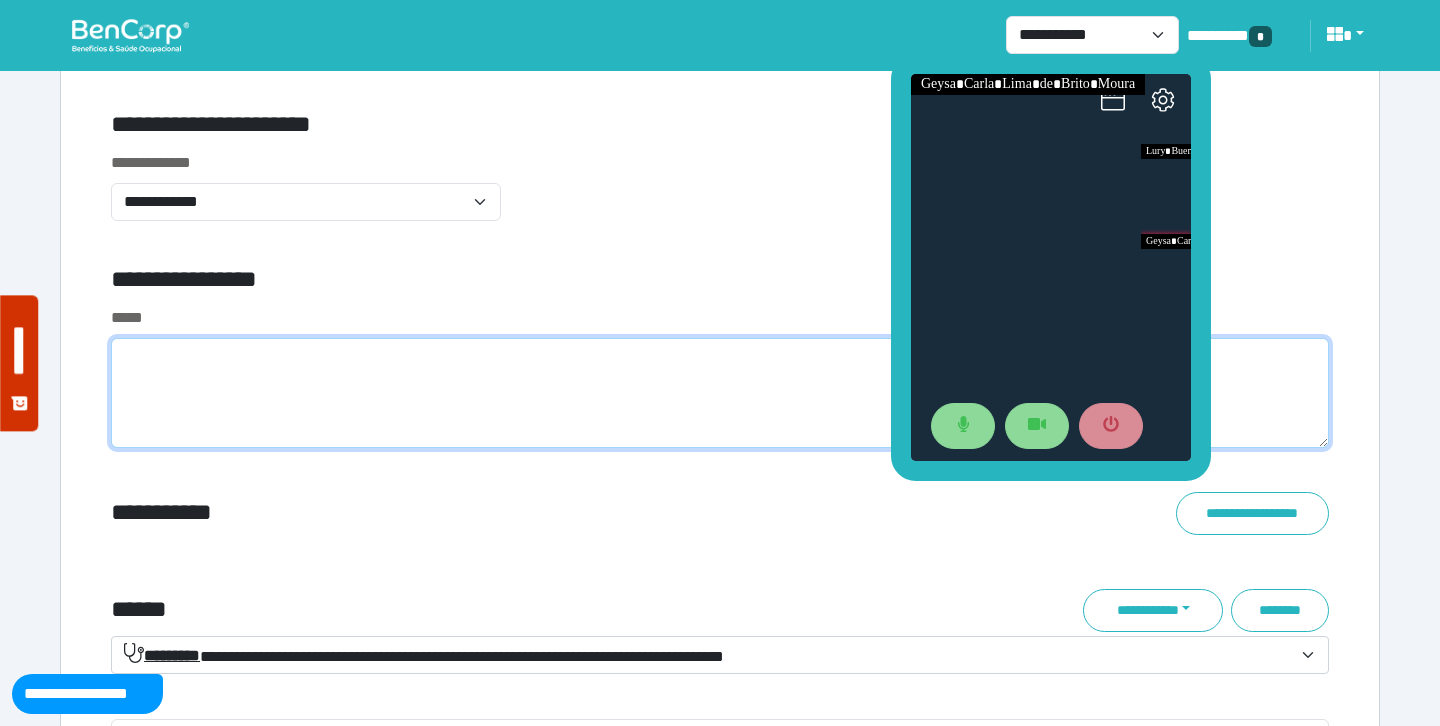 click at bounding box center [720, 393] 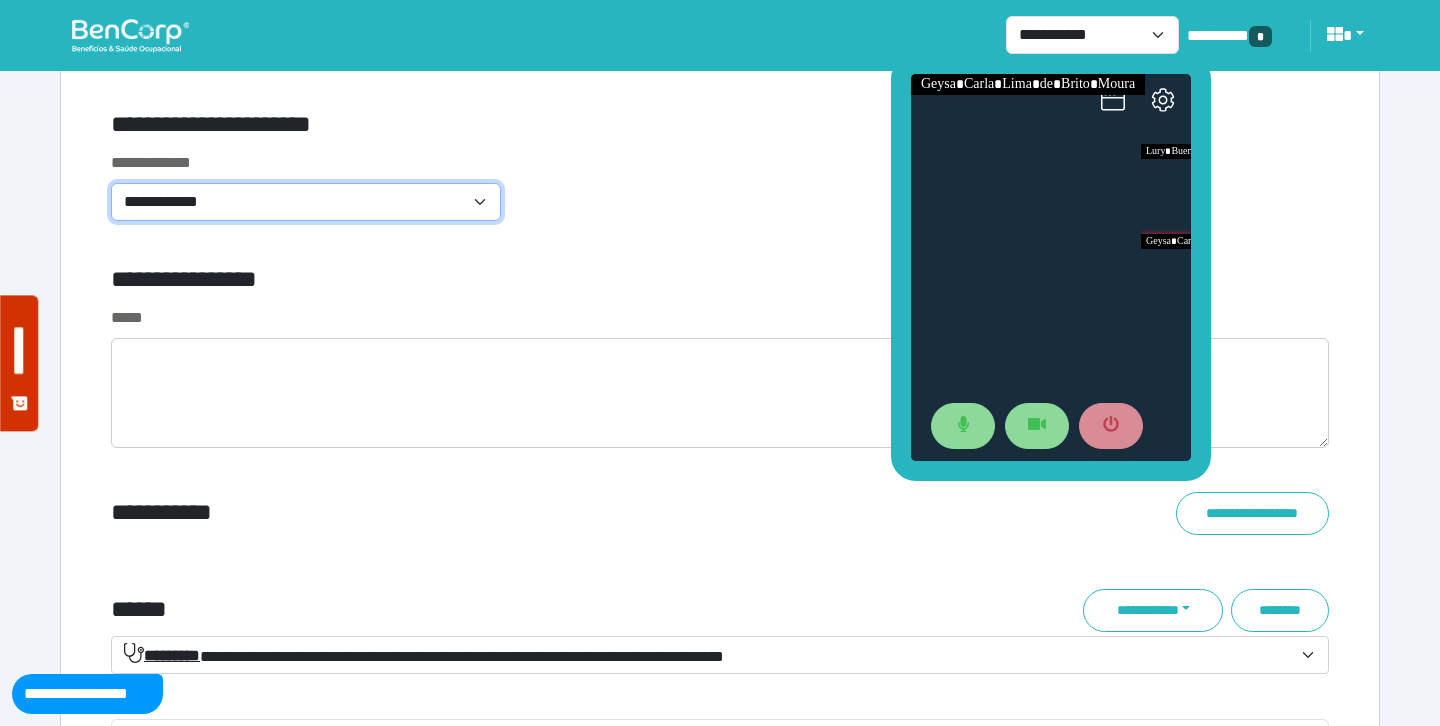 click on "**********" at bounding box center [306, 202] 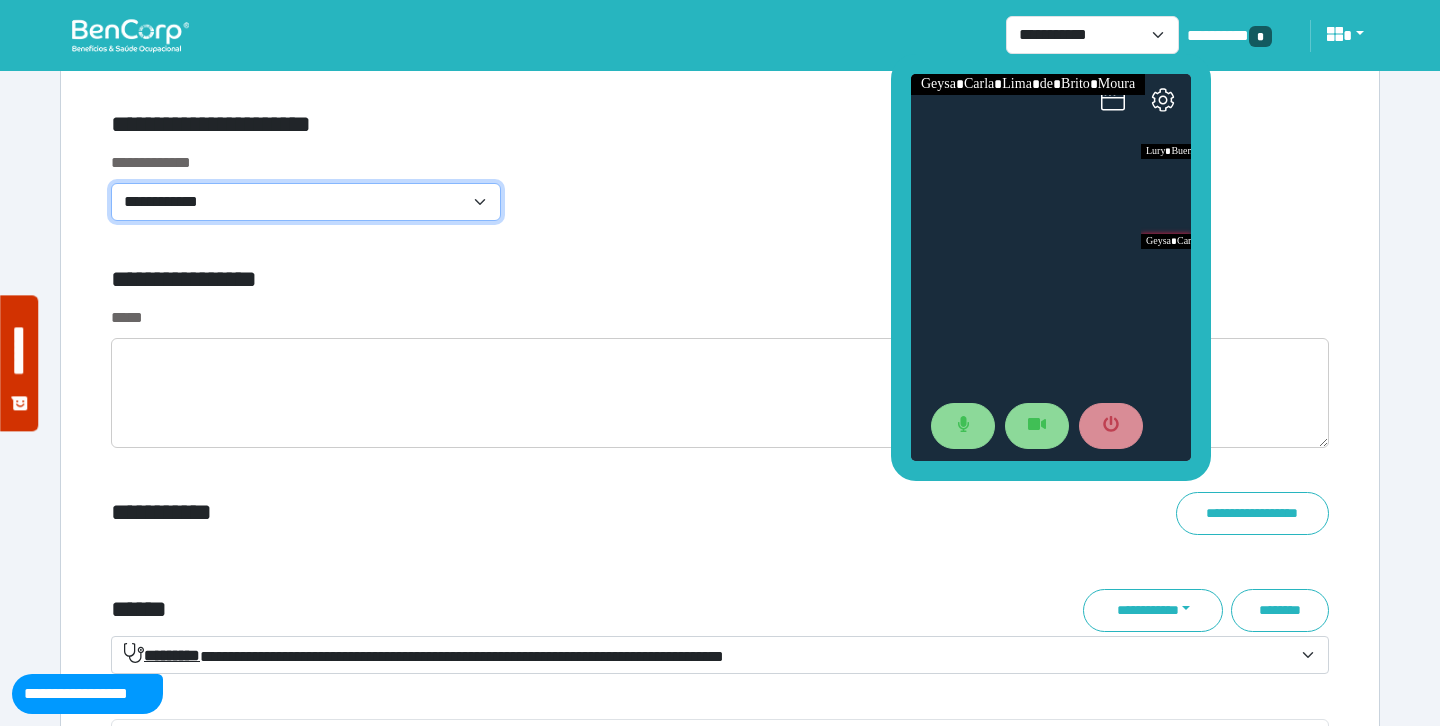 select on "**********" 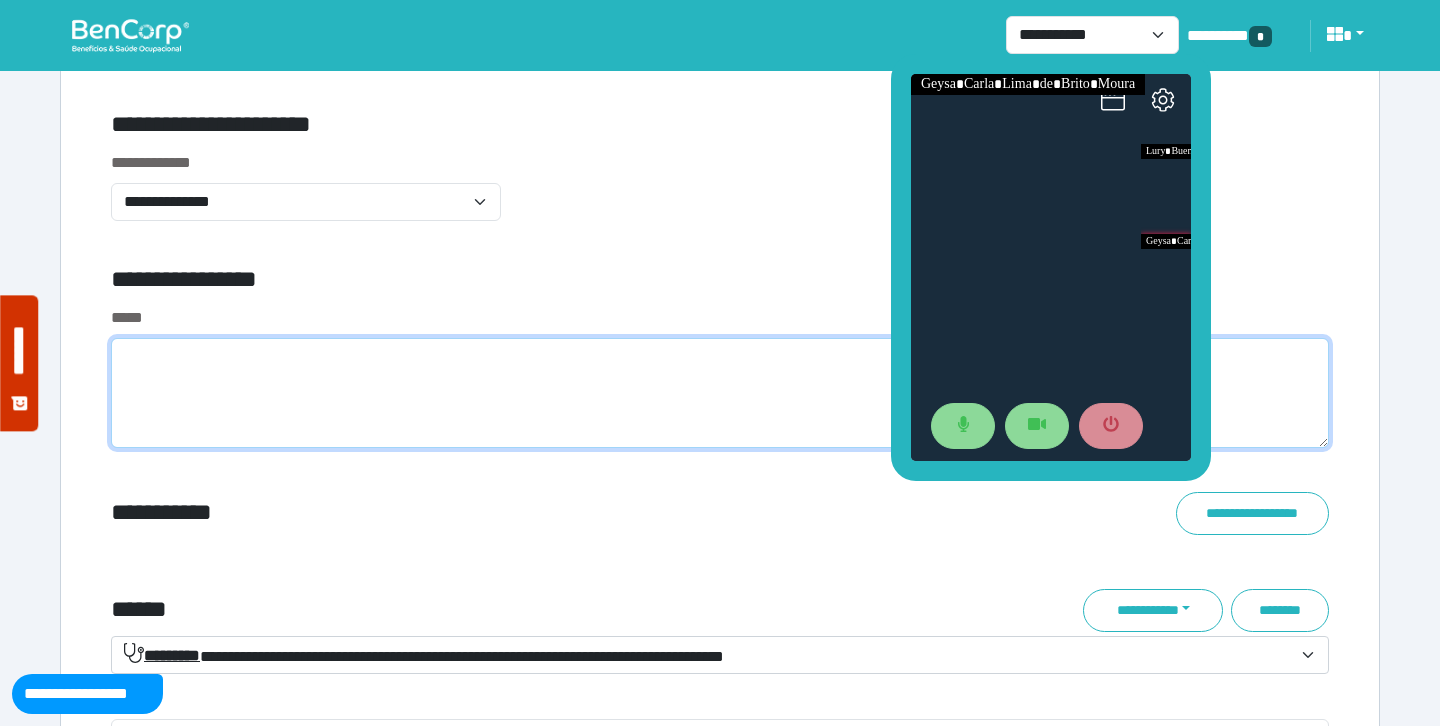 click at bounding box center [720, 393] 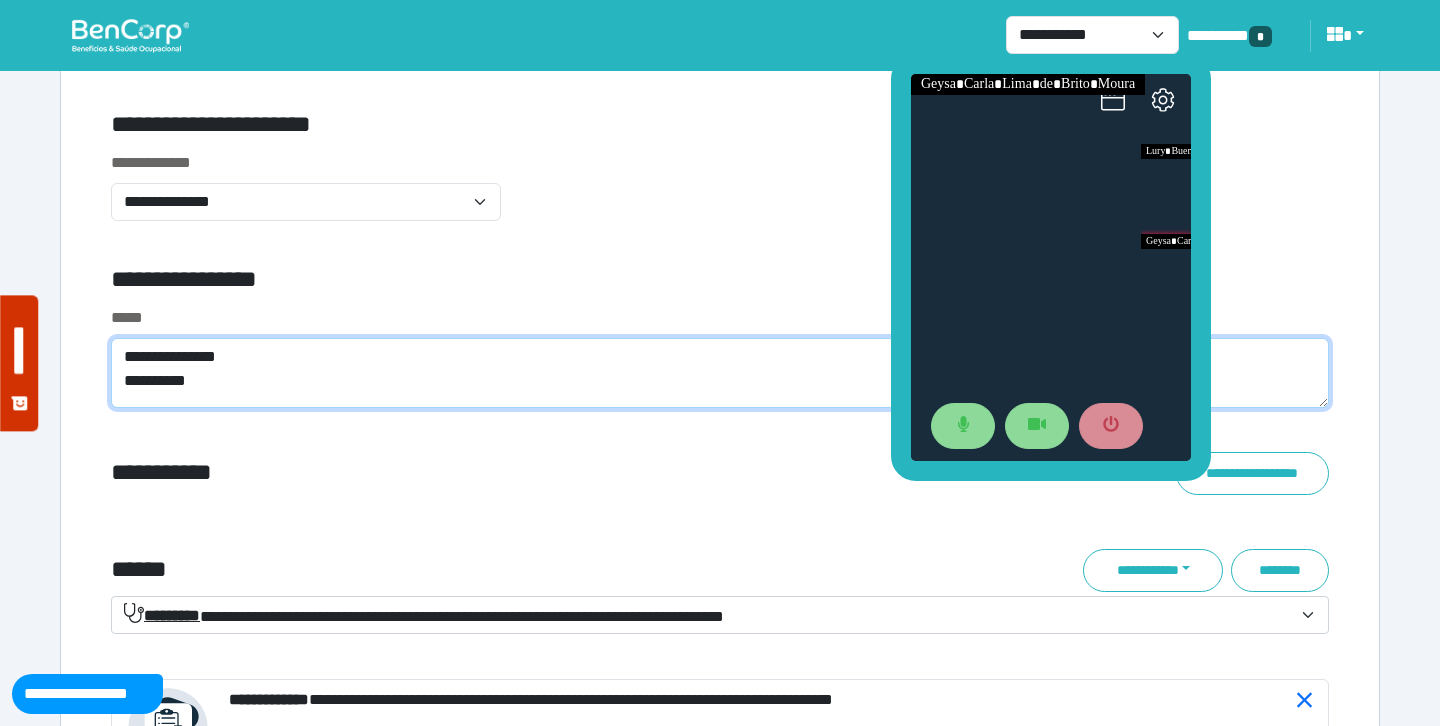 scroll, scrollTop: 0, scrollLeft: 0, axis: both 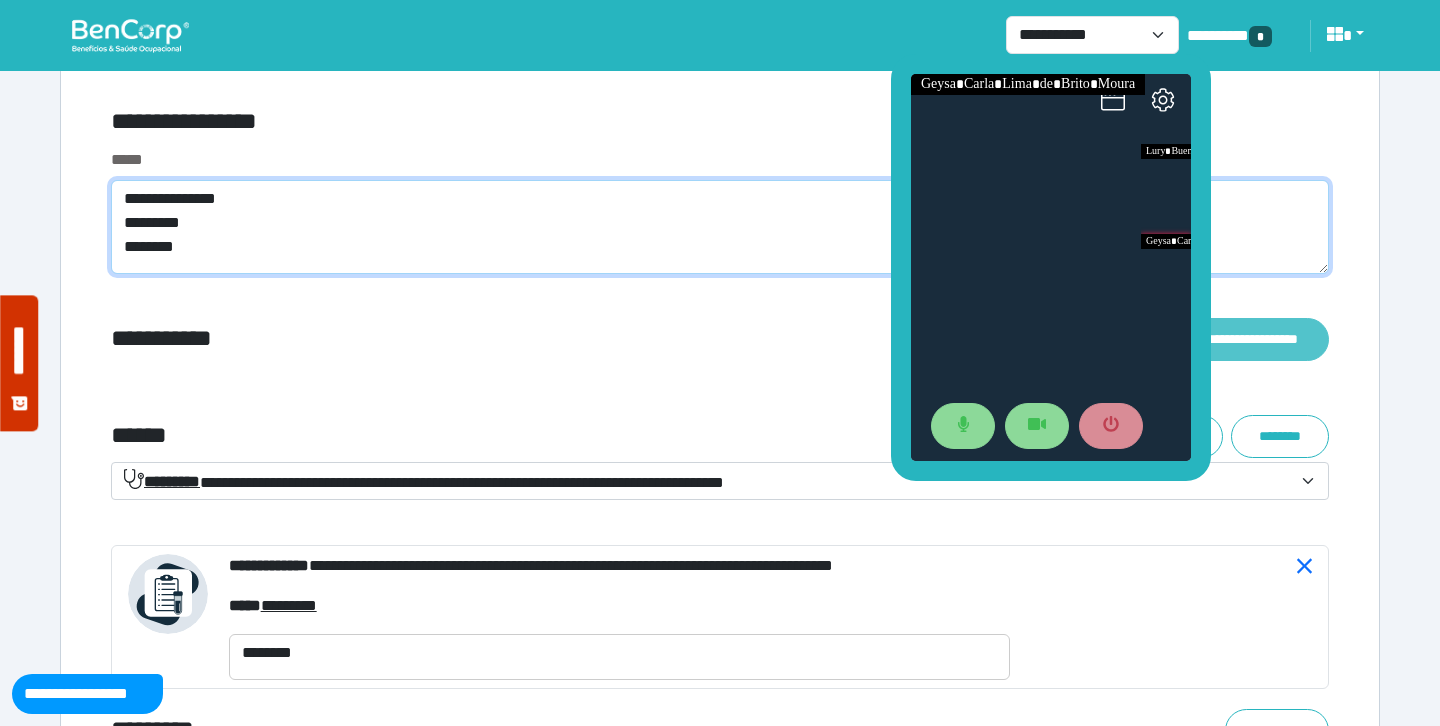 type on "**********" 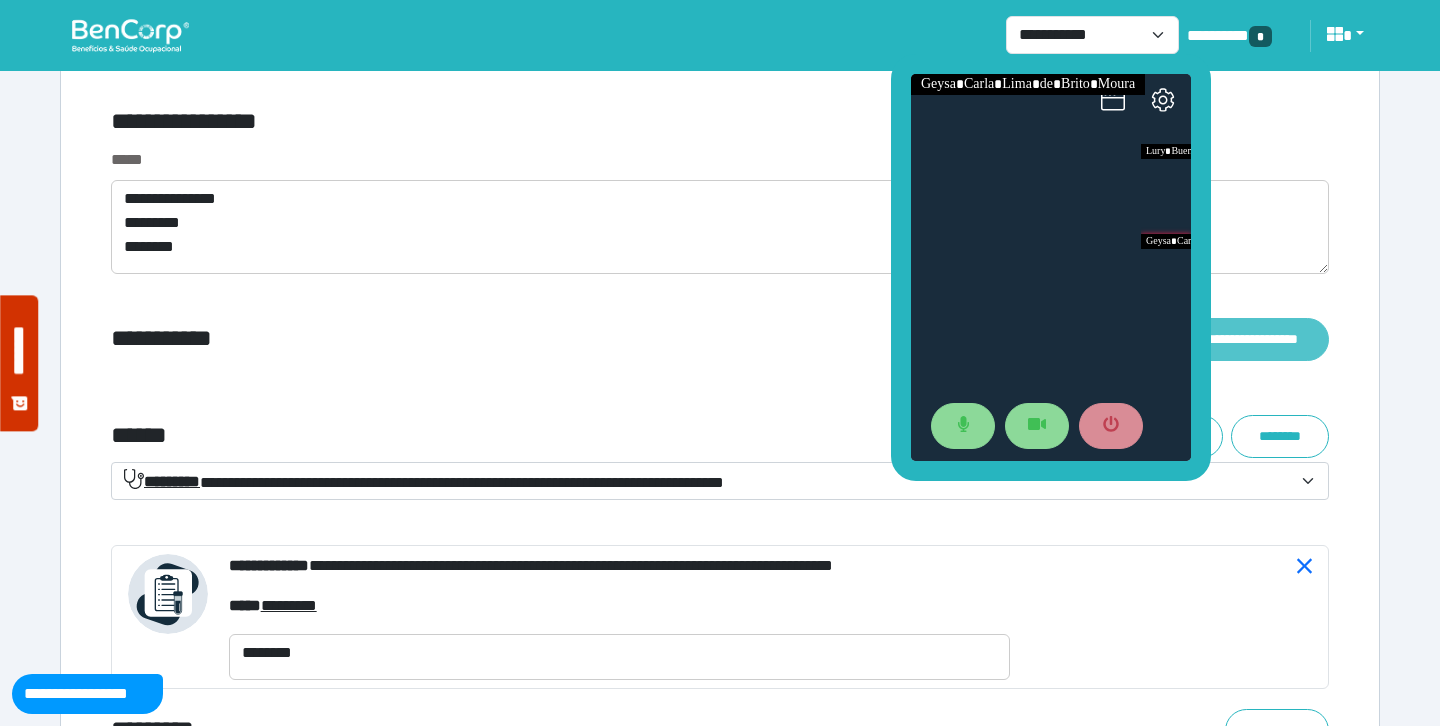click on "**********" at bounding box center [1252, 339] 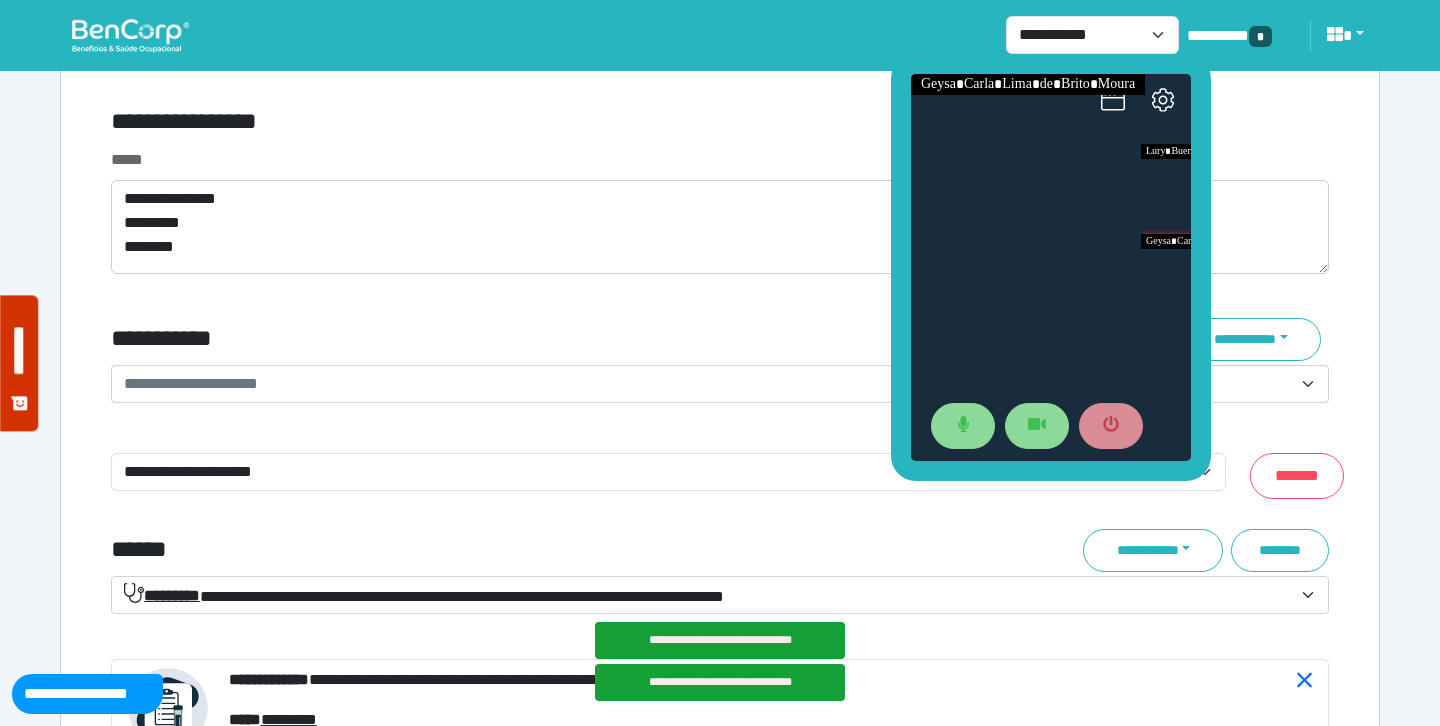 click on "**********" at bounding box center (708, 384) 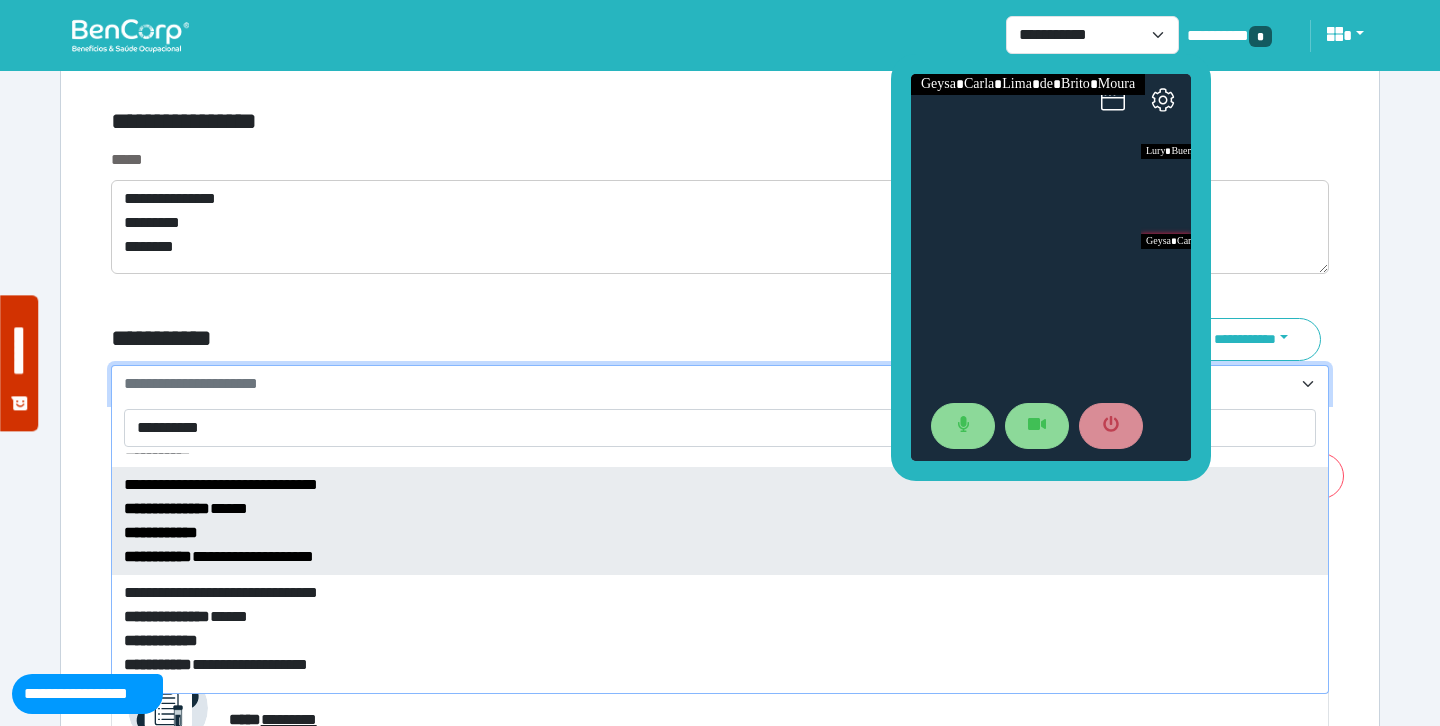scroll, scrollTop: 856, scrollLeft: 0, axis: vertical 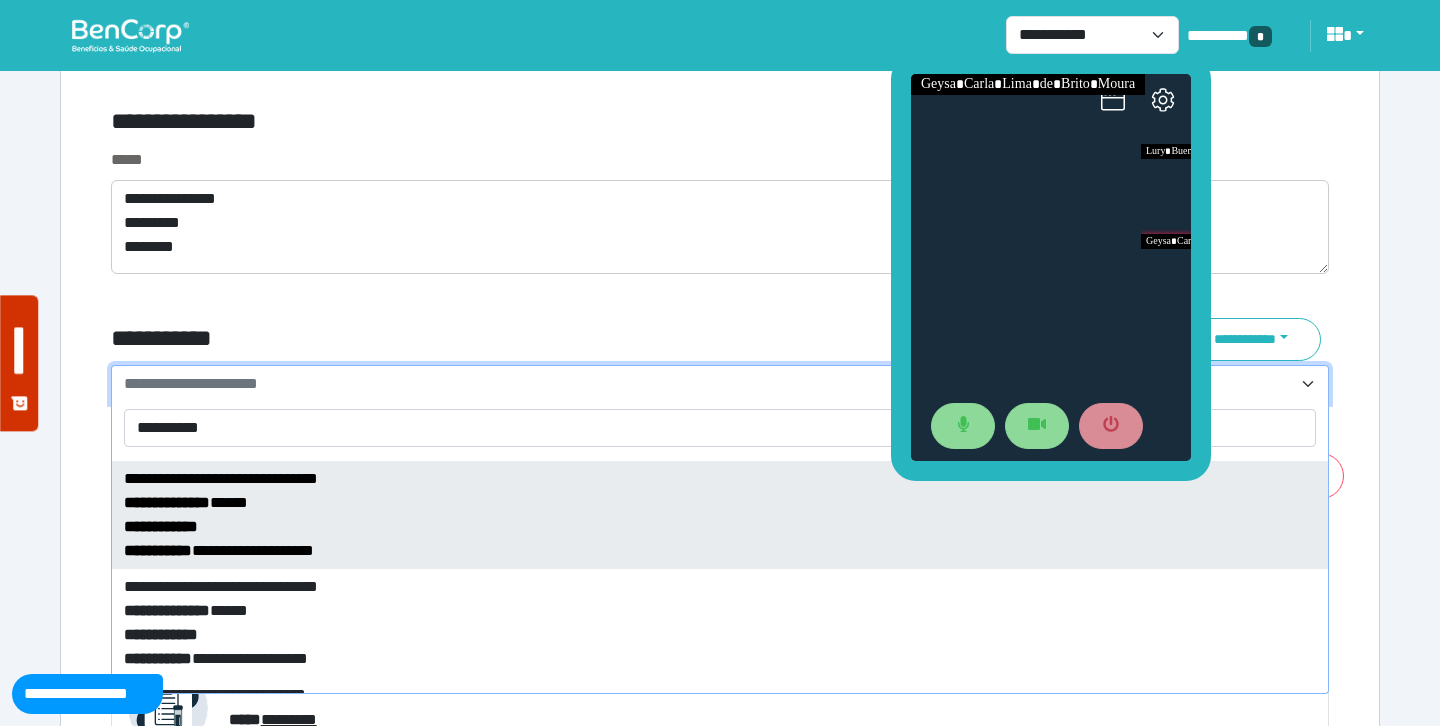 type on "**********" 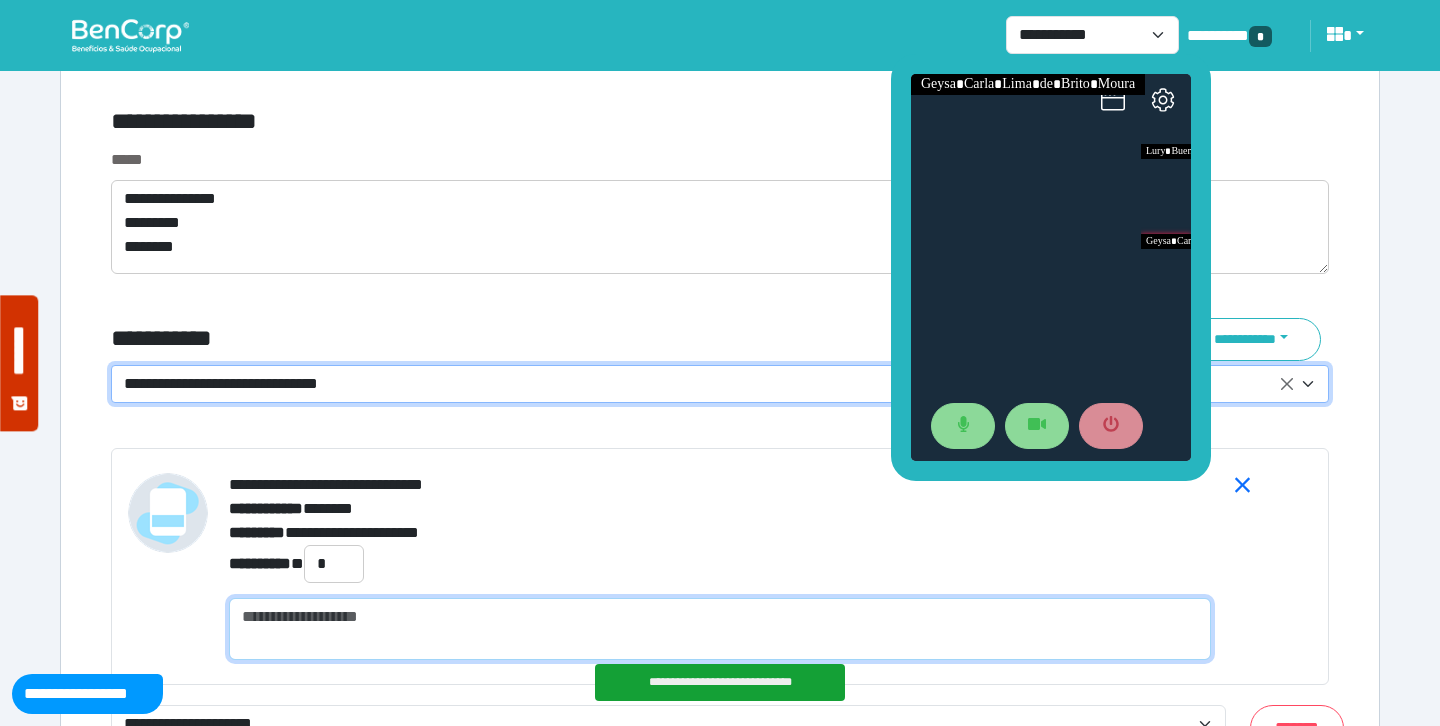 click at bounding box center (720, 629) 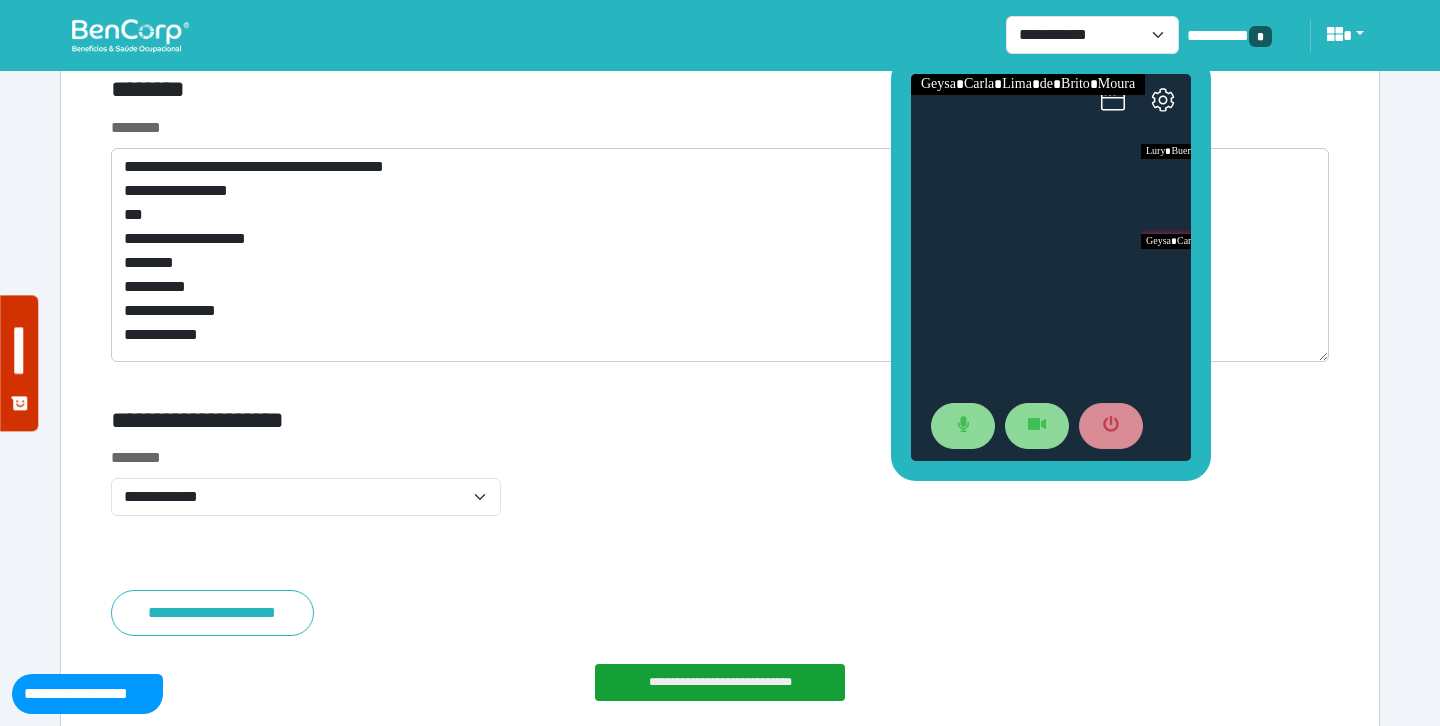 scroll, scrollTop: 8400, scrollLeft: 0, axis: vertical 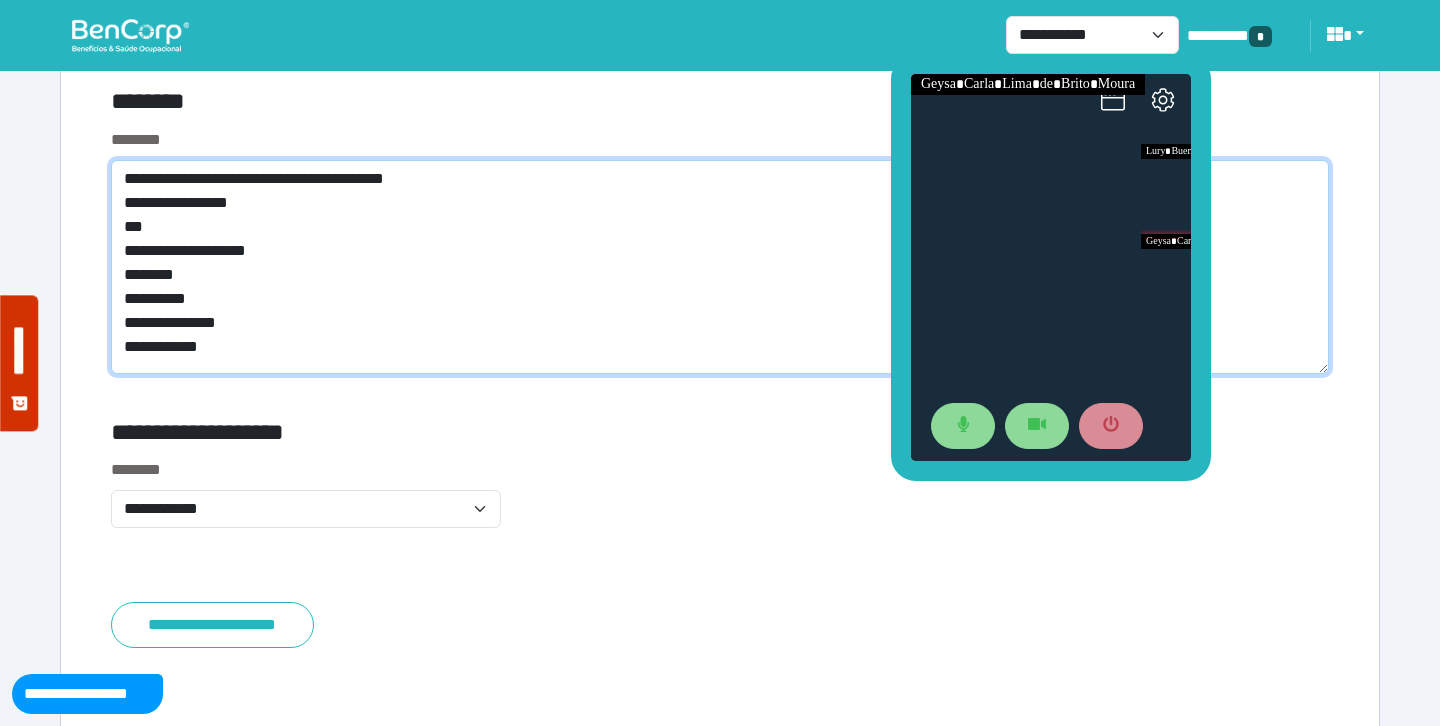 click on "[NUMBER] [STREET], [CITY], [STATE]" at bounding box center (720, 267) 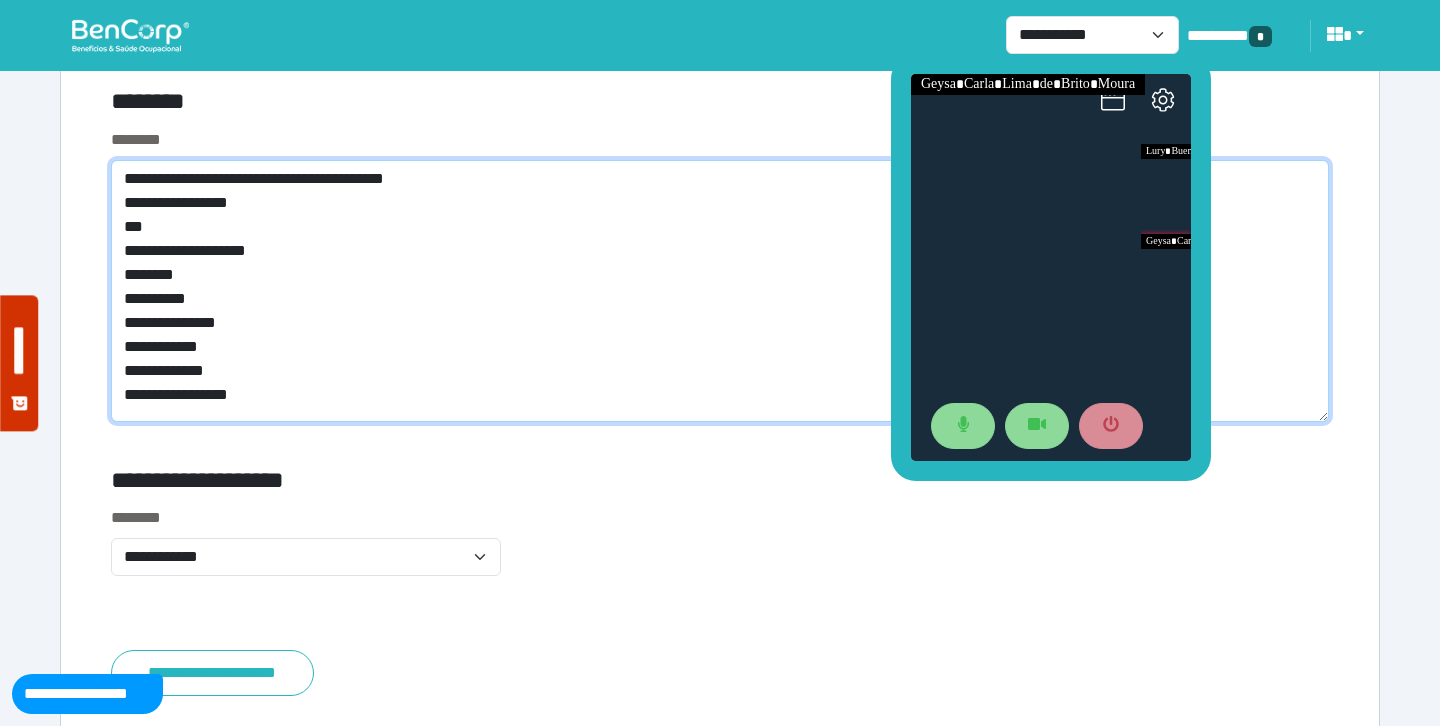scroll, scrollTop: 0, scrollLeft: 0, axis: both 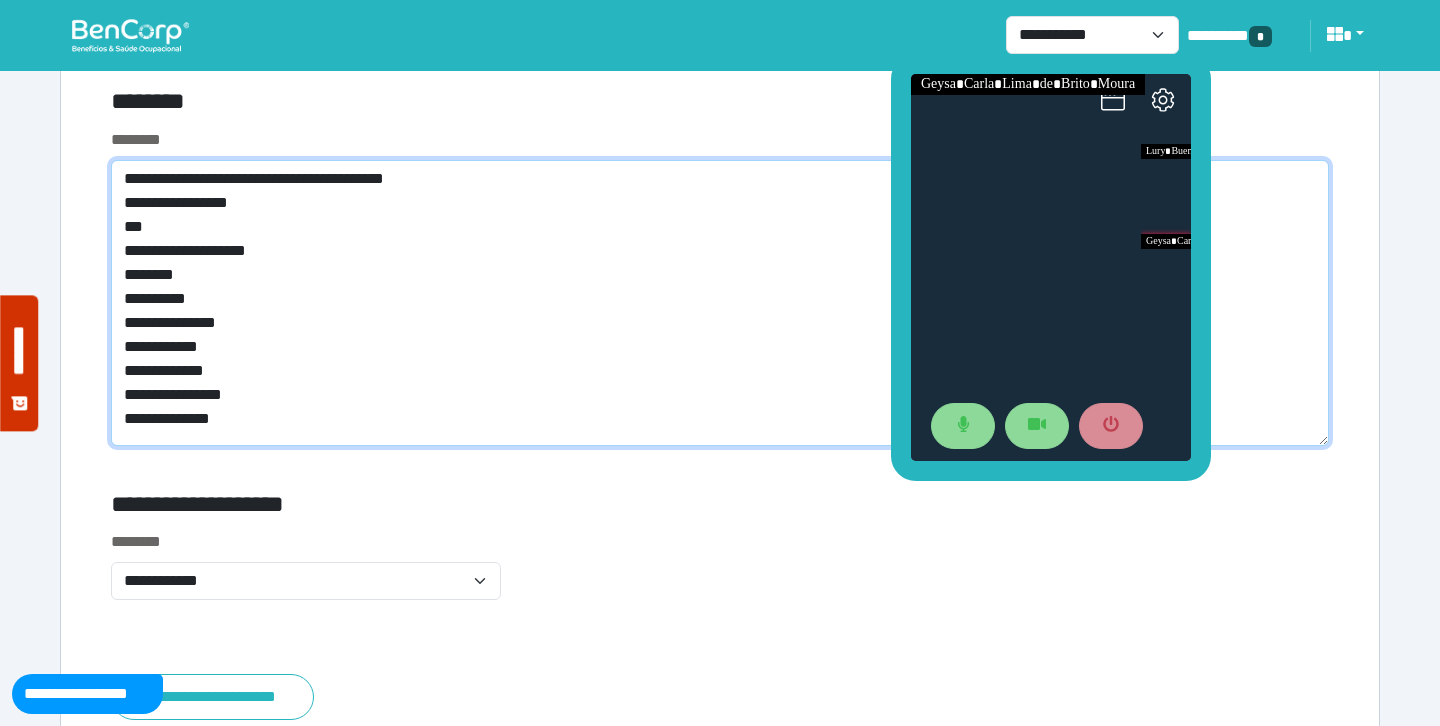 click on "[NUMBER] [STREET], [CITY], [STATE]" at bounding box center (720, 303) 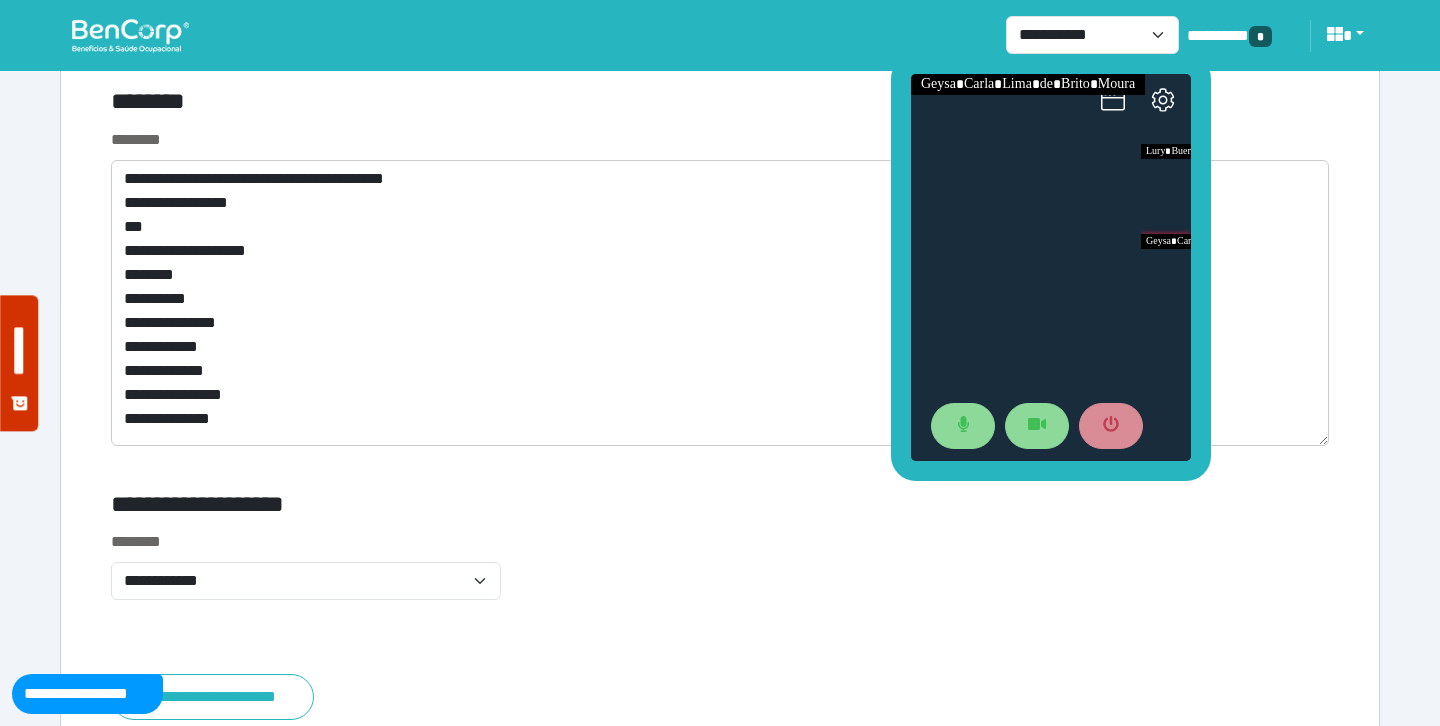 click on "********" at bounding box center [720, 140] 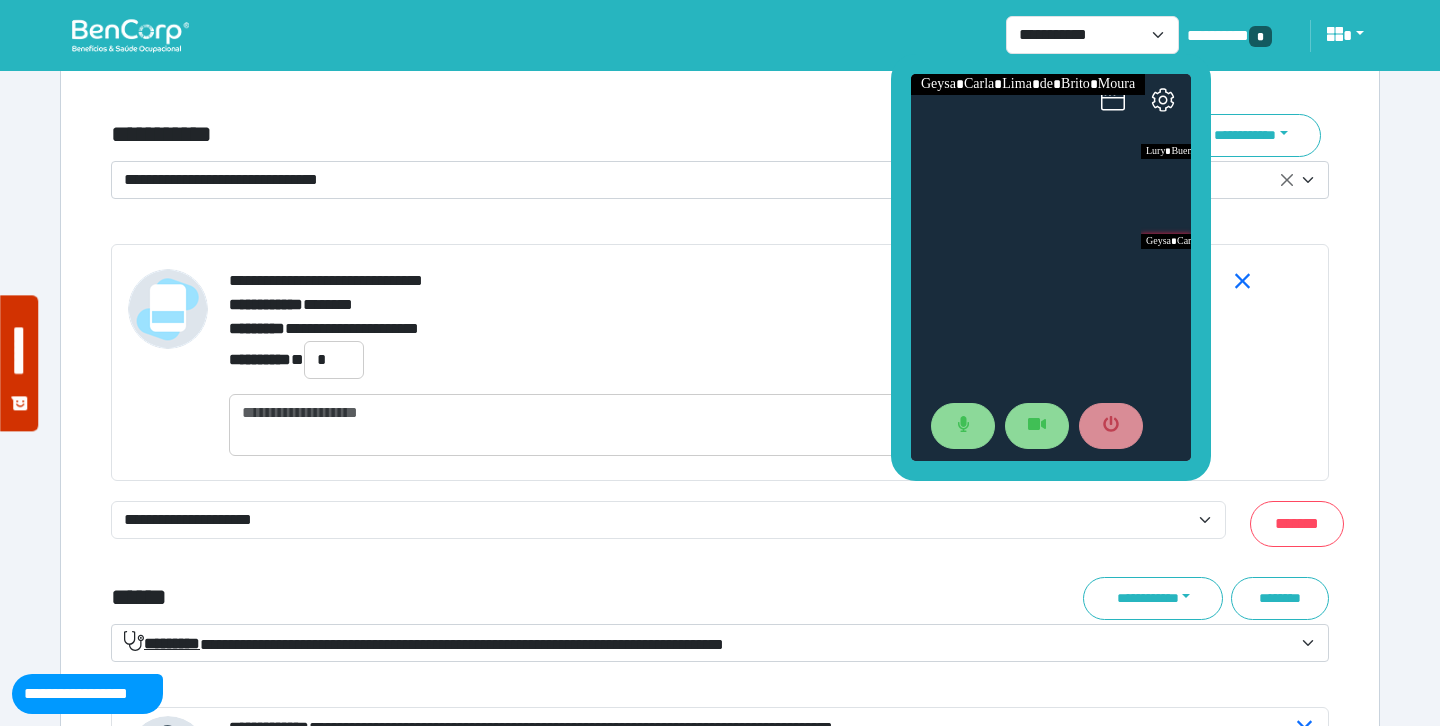 scroll, scrollTop: 7371, scrollLeft: 0, axis: vertical 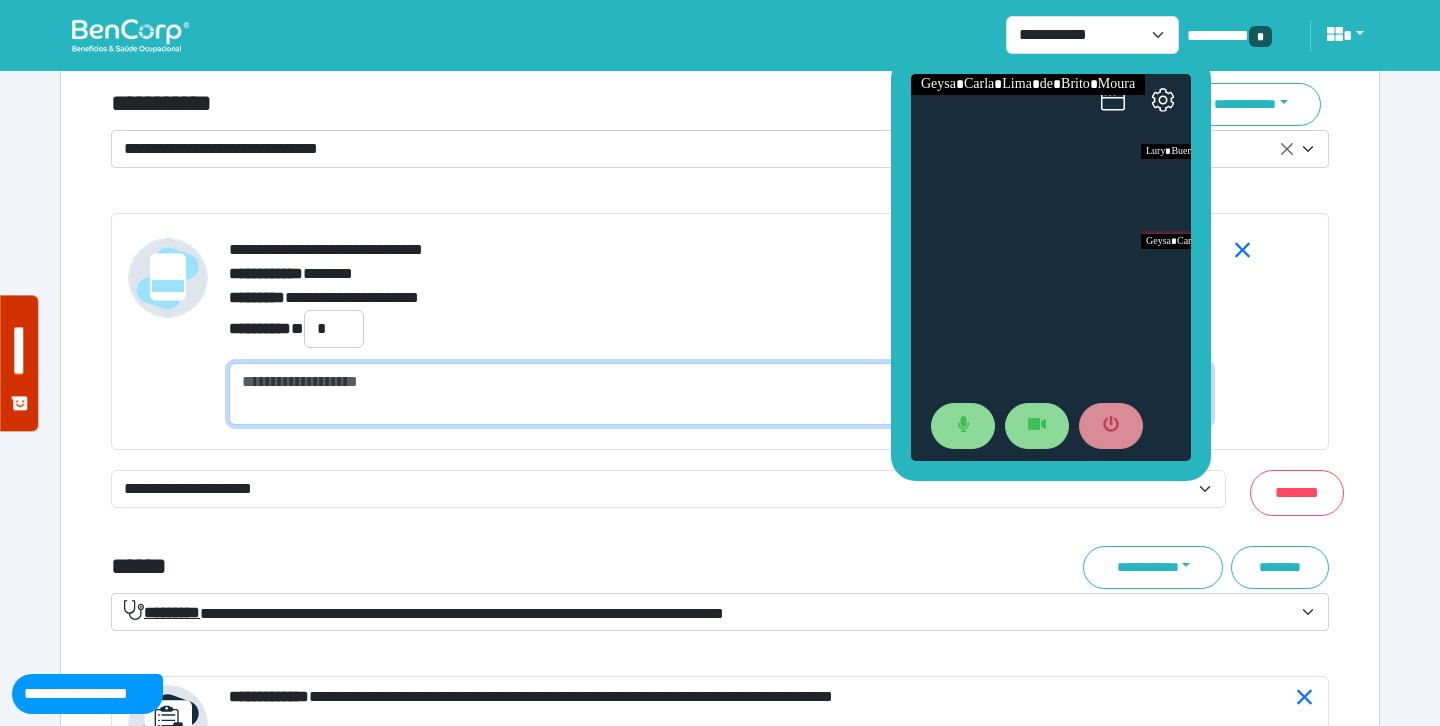 click at bounding box center [720, 394] 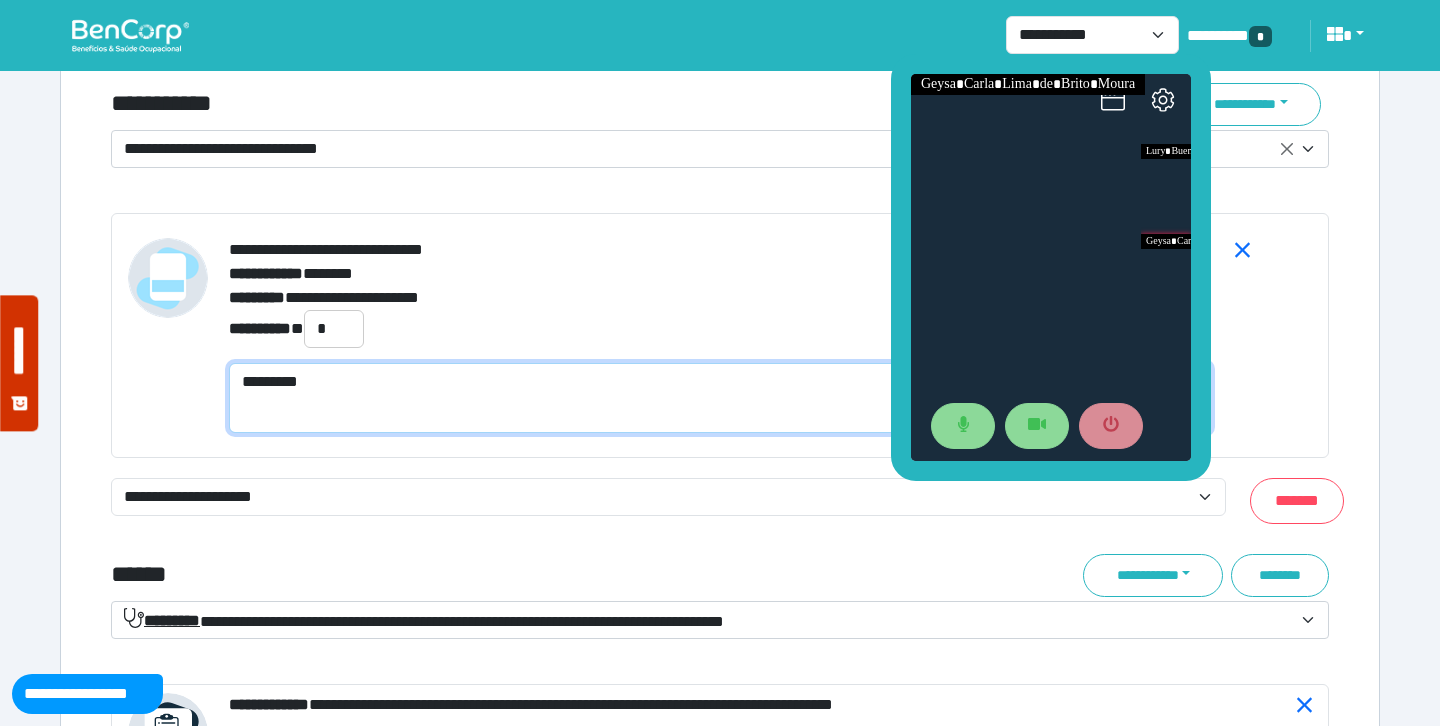 scroll, scrollTop: 0, scrollLeft: 0, axis: both 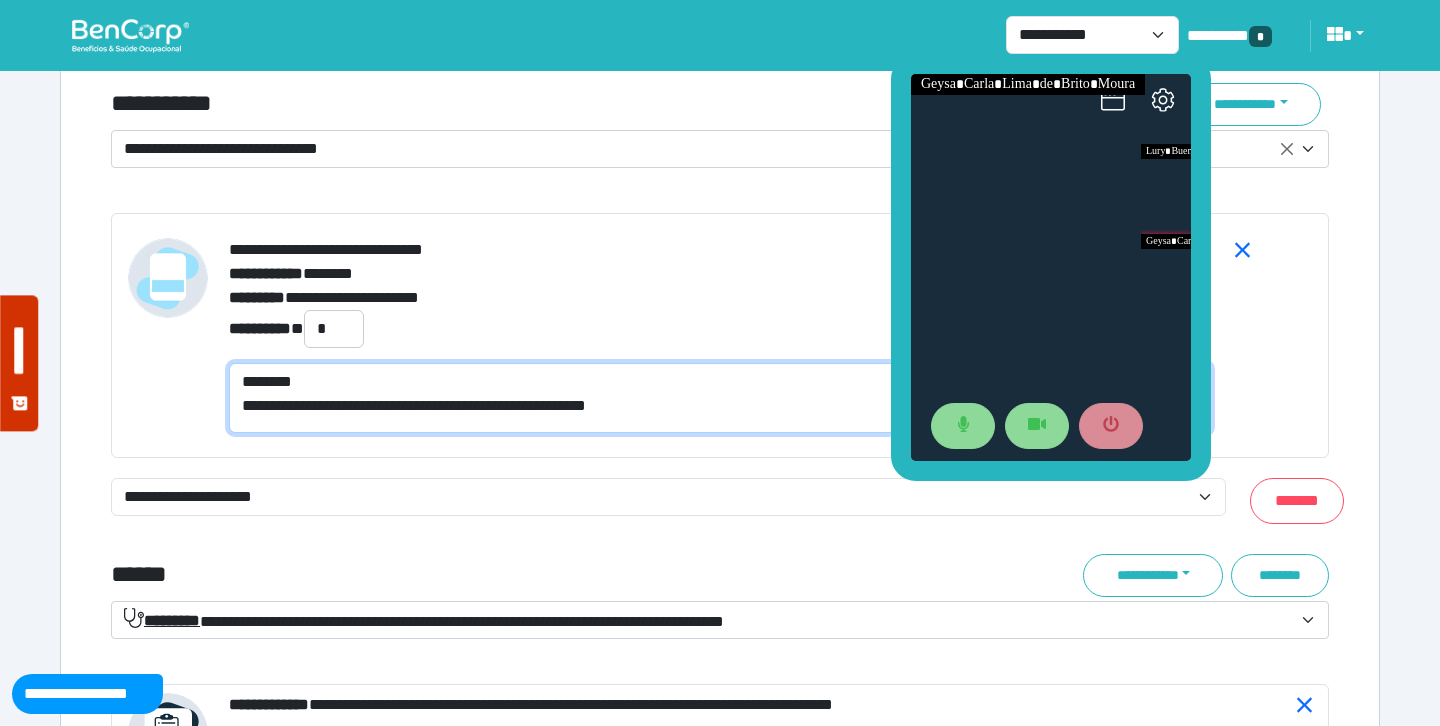 type on "**********" 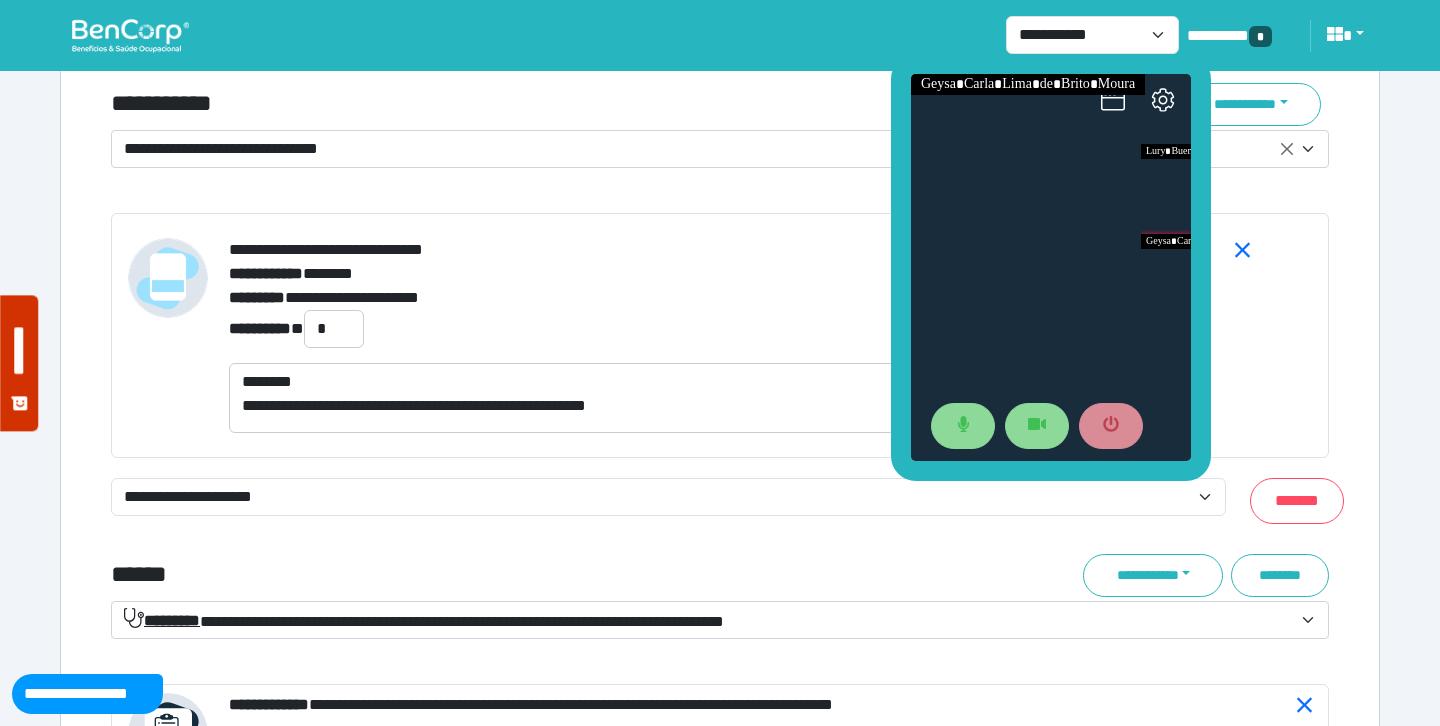 click on "[FIRST] [LAST]" at bounding box center (720, 298) 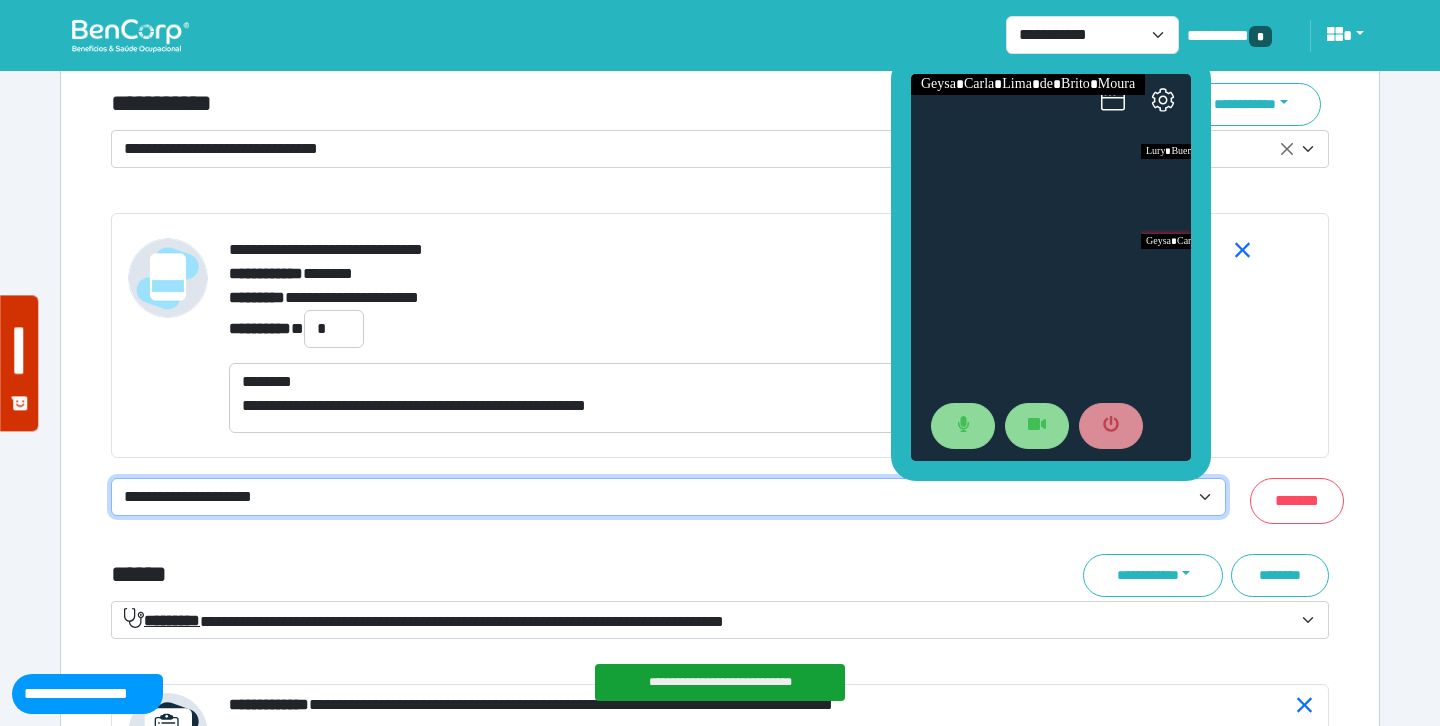 click on "**********" at bounding box center [668, 497] 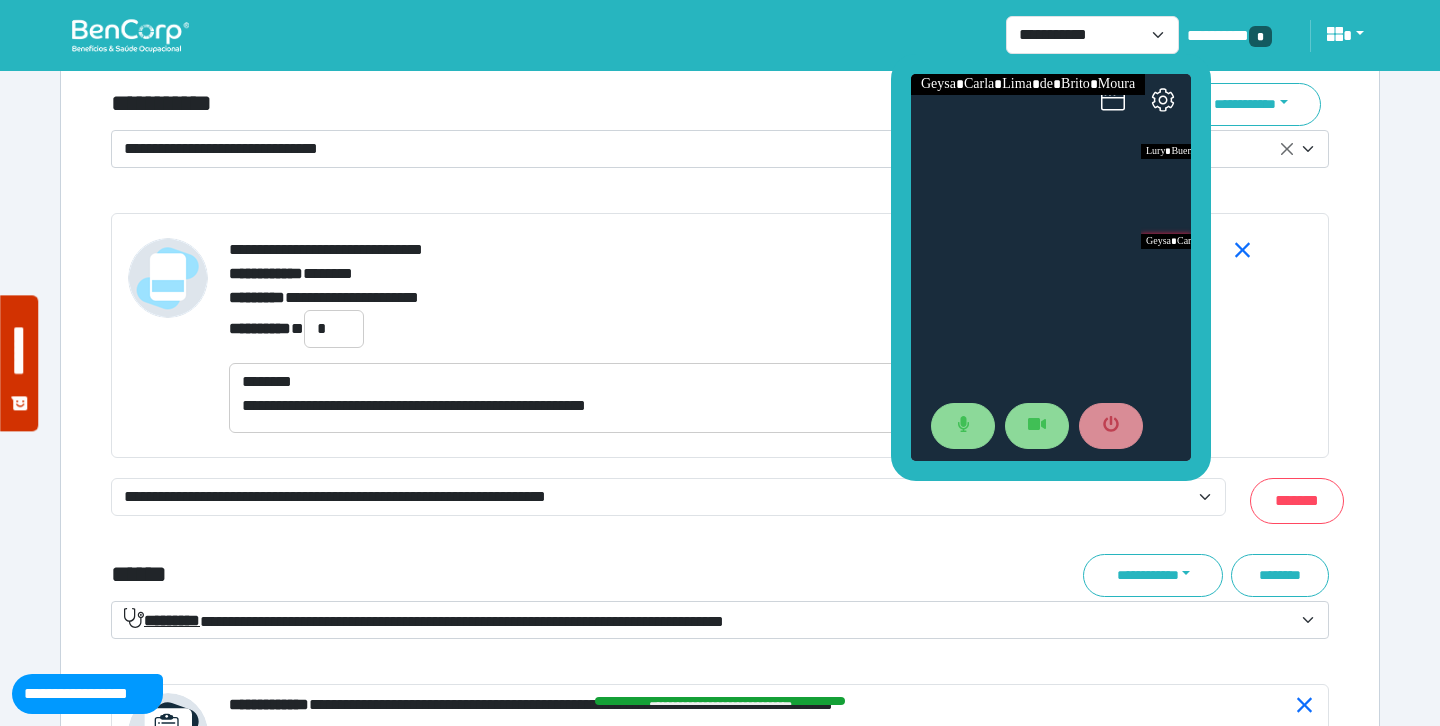 click on "[FIRST] [LAST]" at bounding box center (720, -2657) 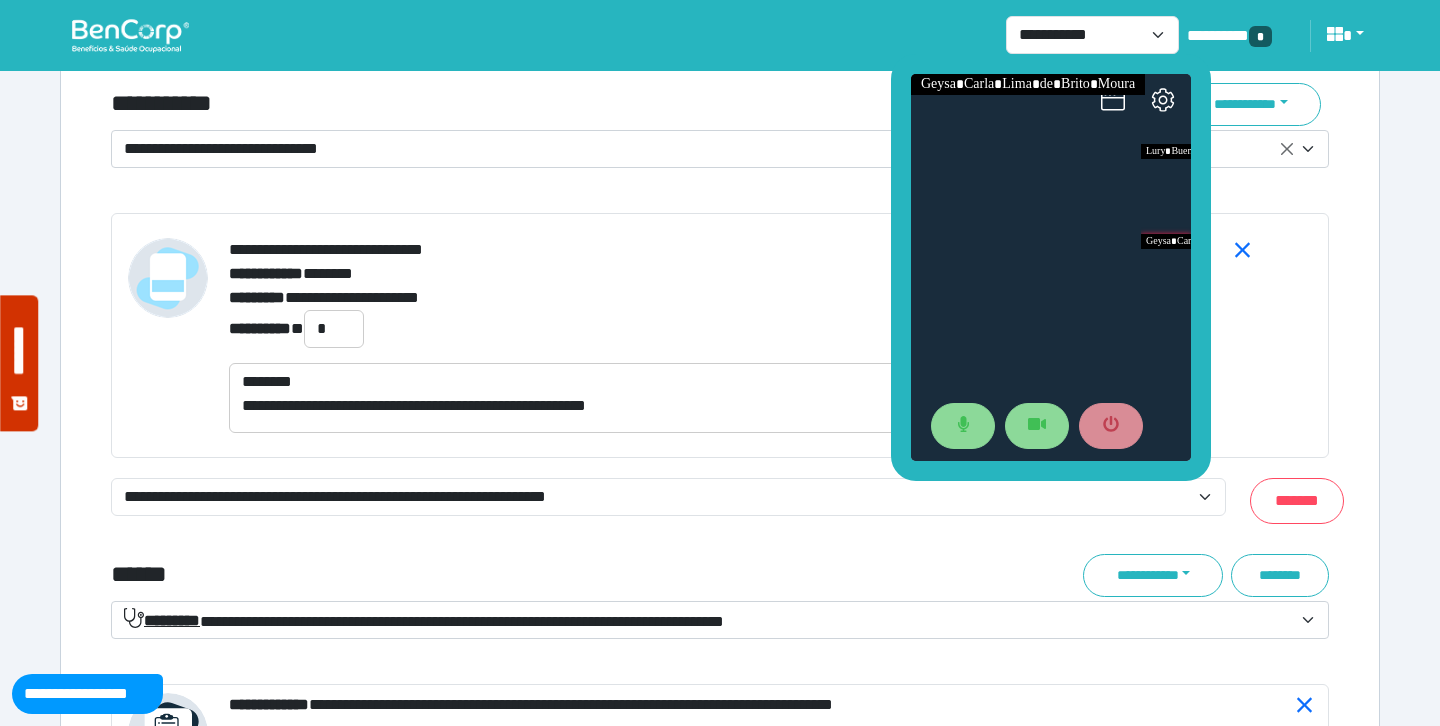 click on "[FIRST] [LAST]" at bounding box center (720, 335) 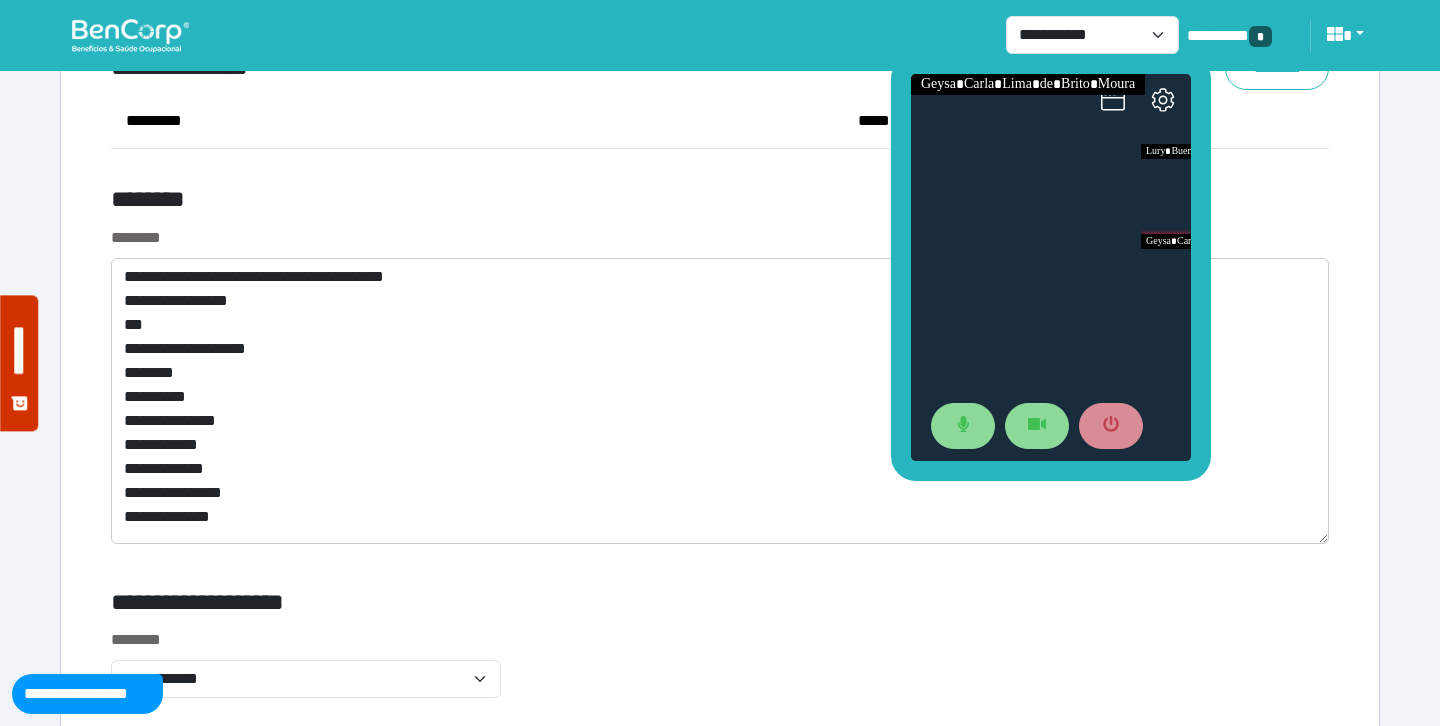 scroll, scrollTop: 8319, scrollLeft: 0, axis: vertical 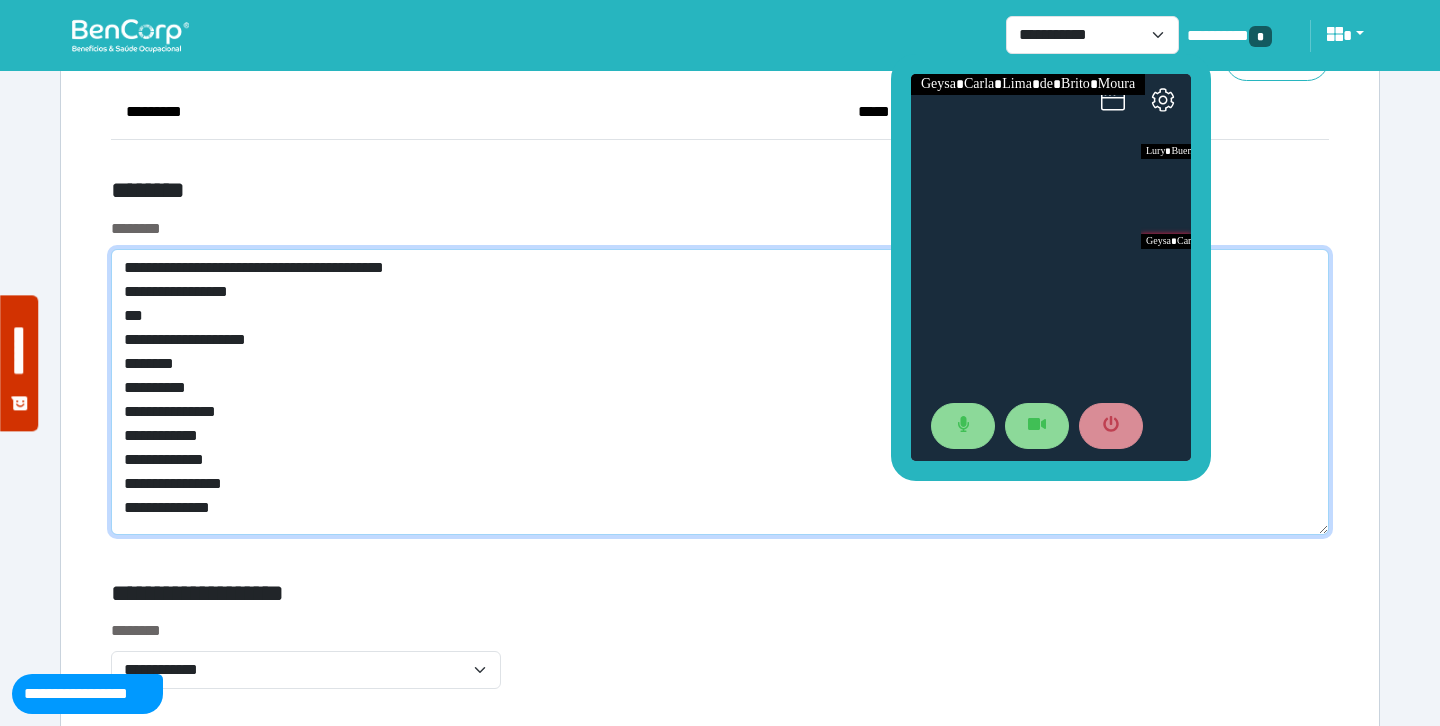 click on "[NUMBER] [STREET], [CITY], [STATE]" at bounding box center (720, 392) 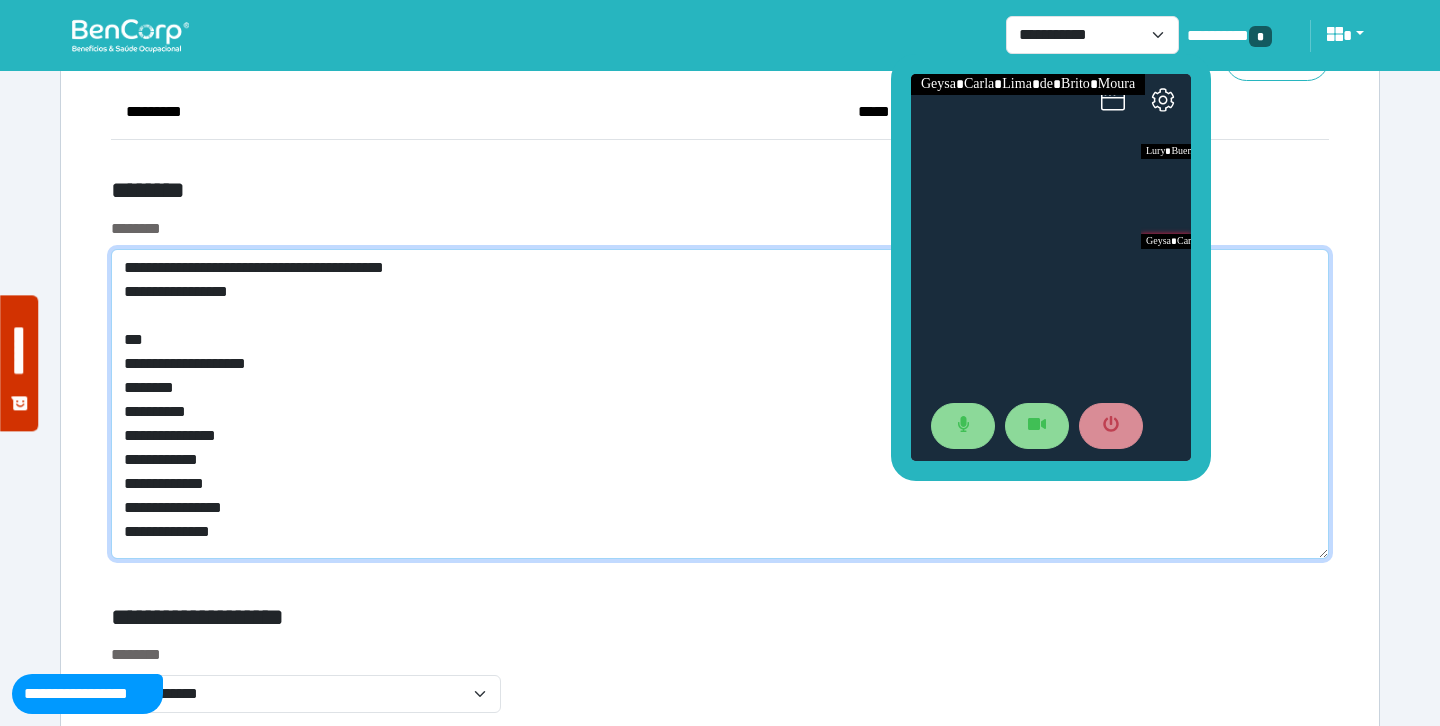 type on "[NUMBER] [STREET], [CITY], [STATE]" 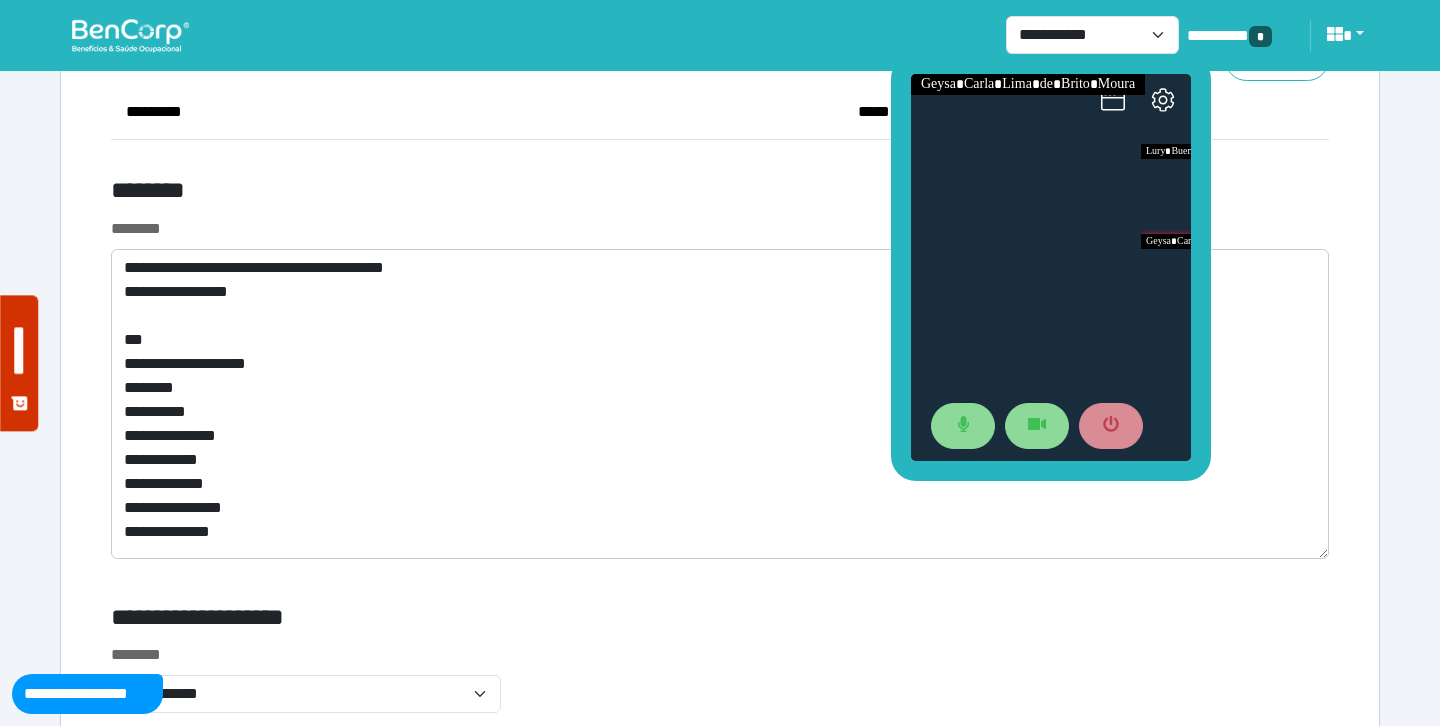 click on "**********" at bounding box center [720, -3339] 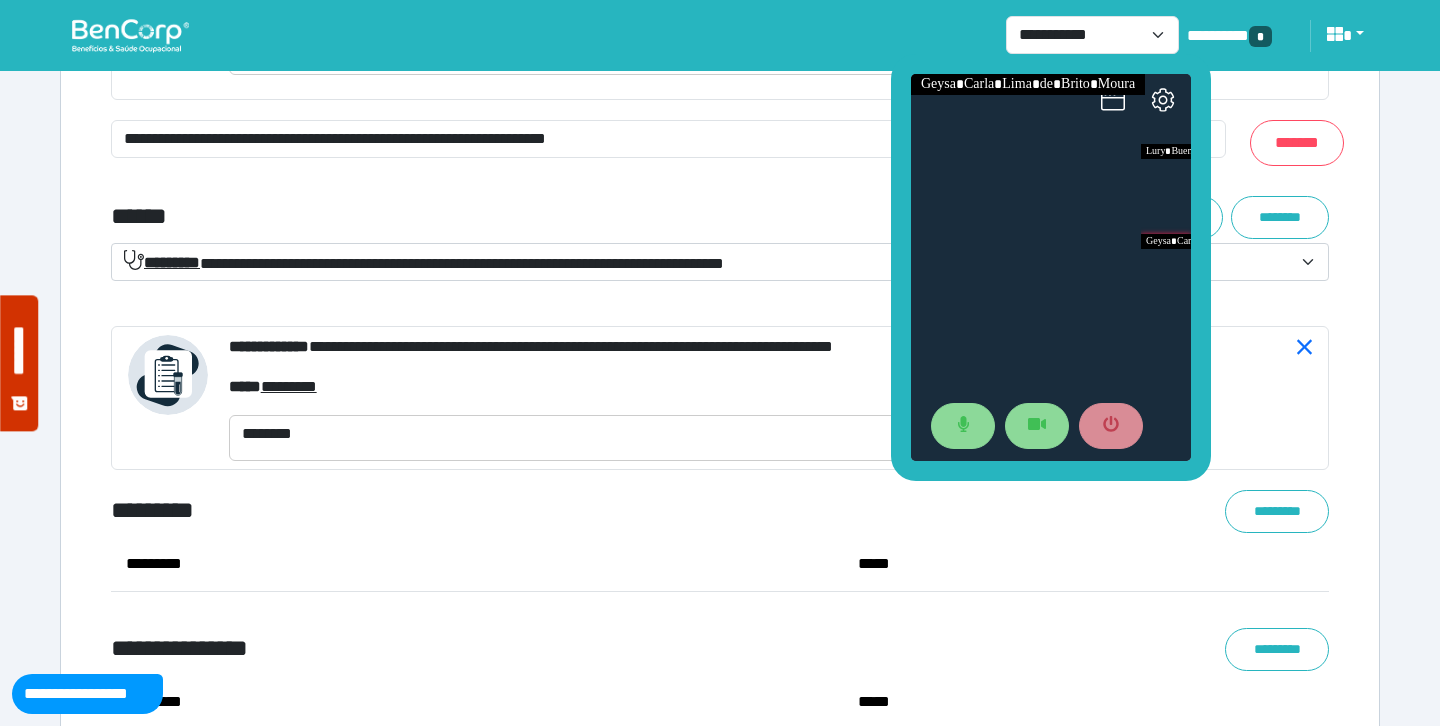 scroll, scrollTop: 7713, scrollLeft: 0, axis: vertical 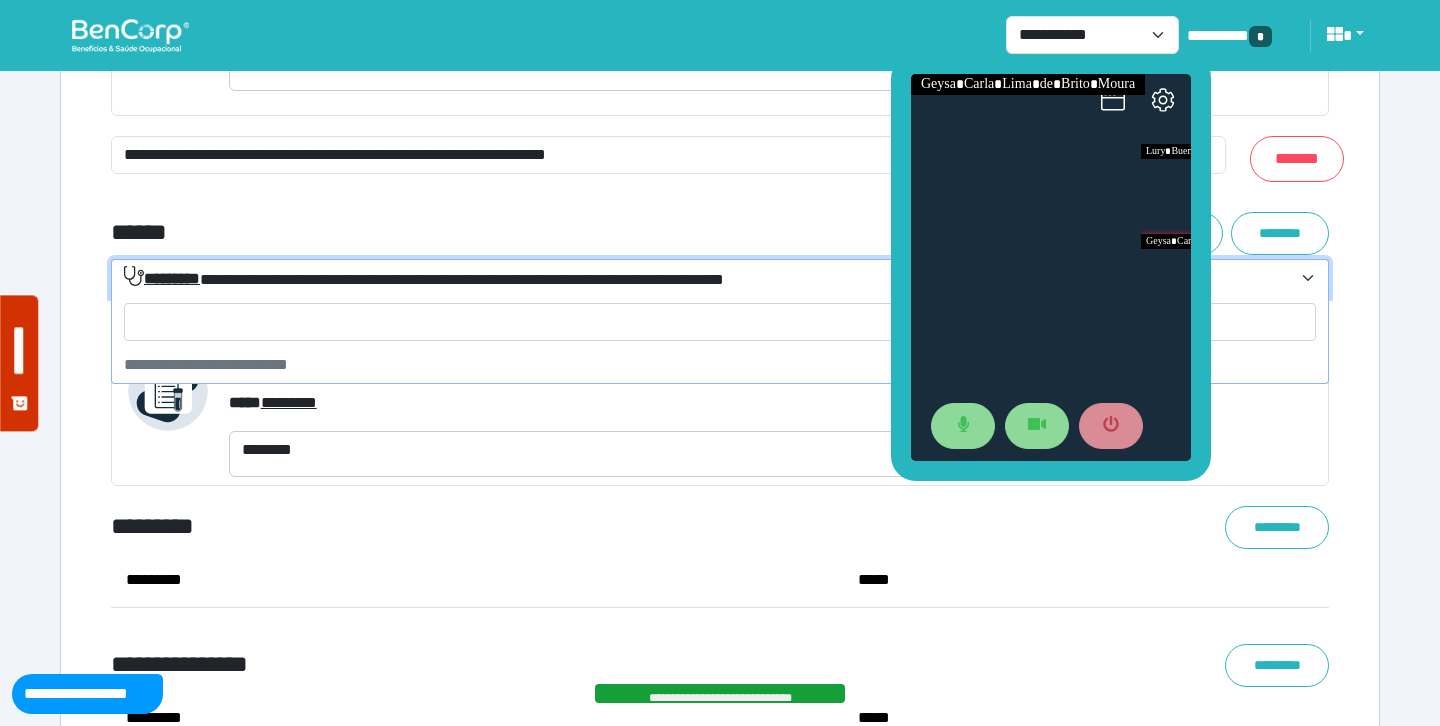 click on "**********" at bounding box center (424, 278) 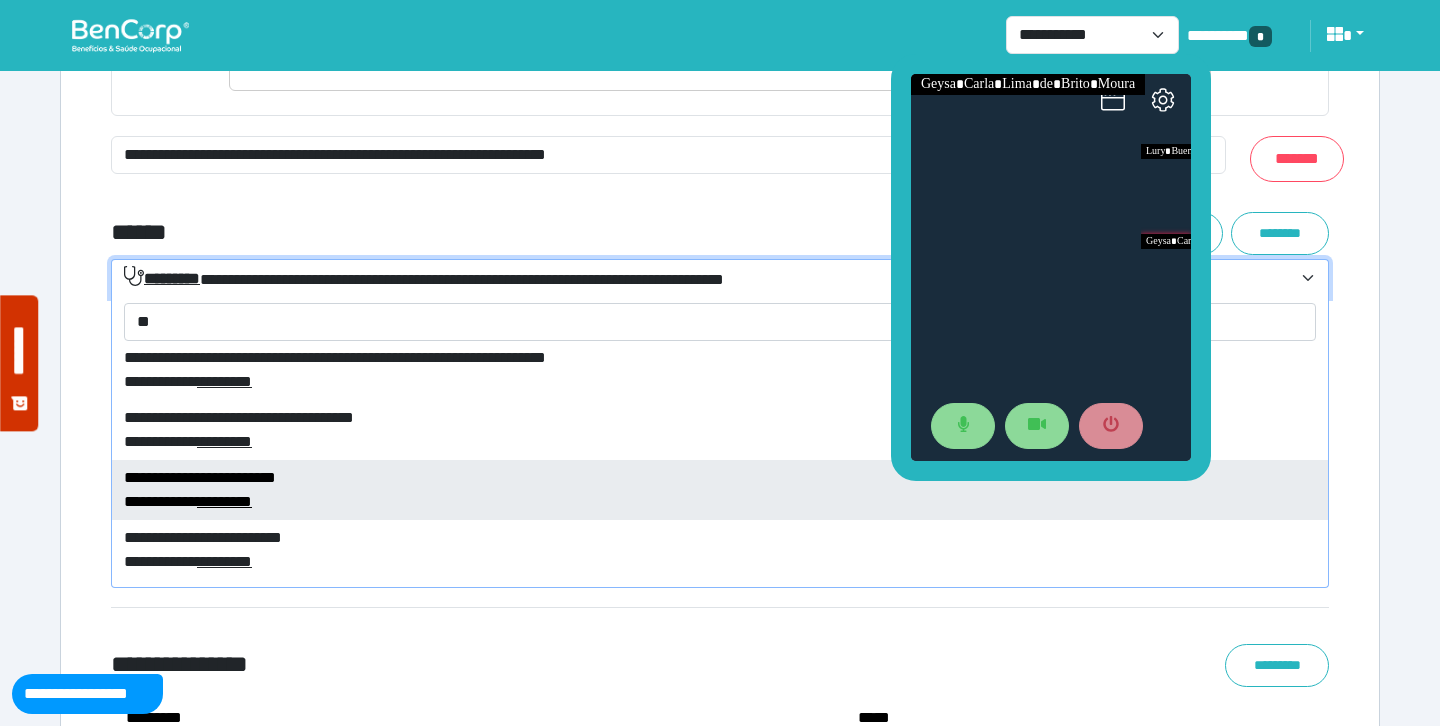 scroll, scrollTop: 2930, scrollLeft: 0, axis: vertical 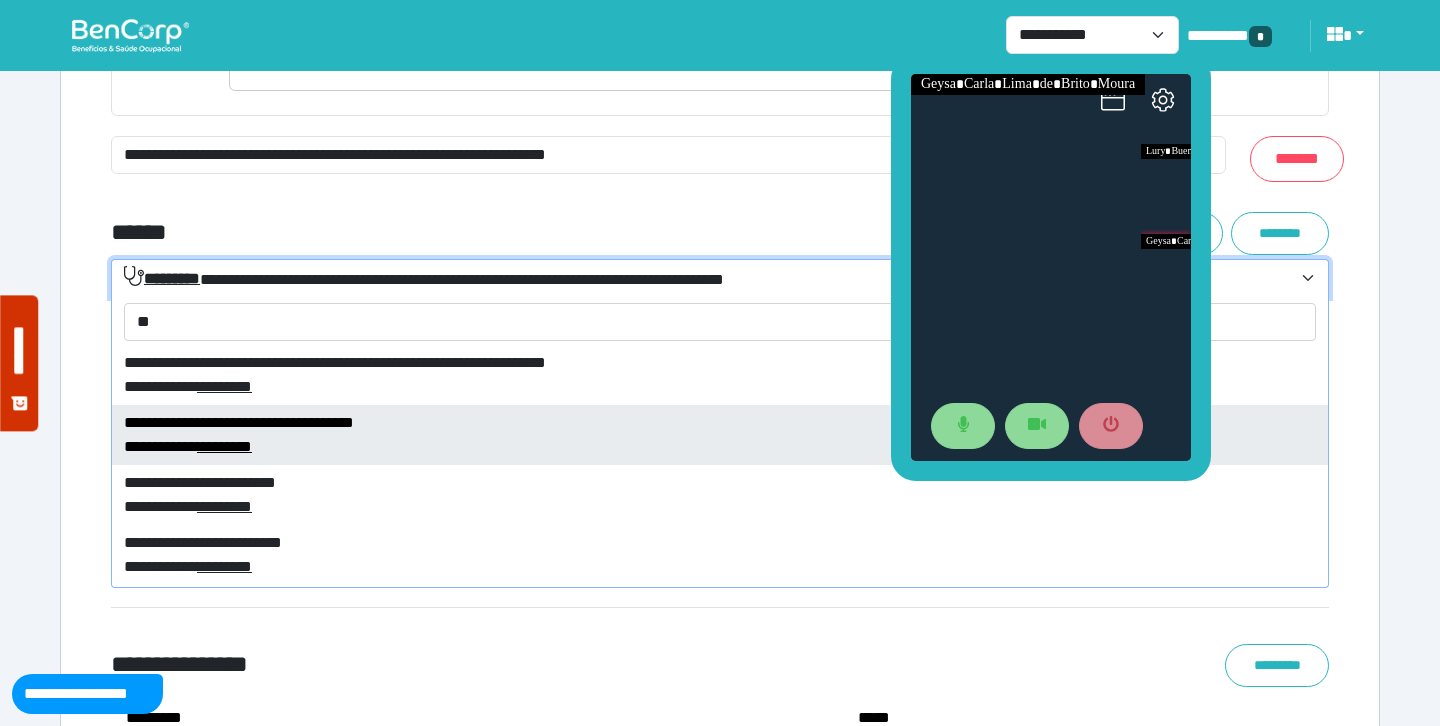 type on "**" 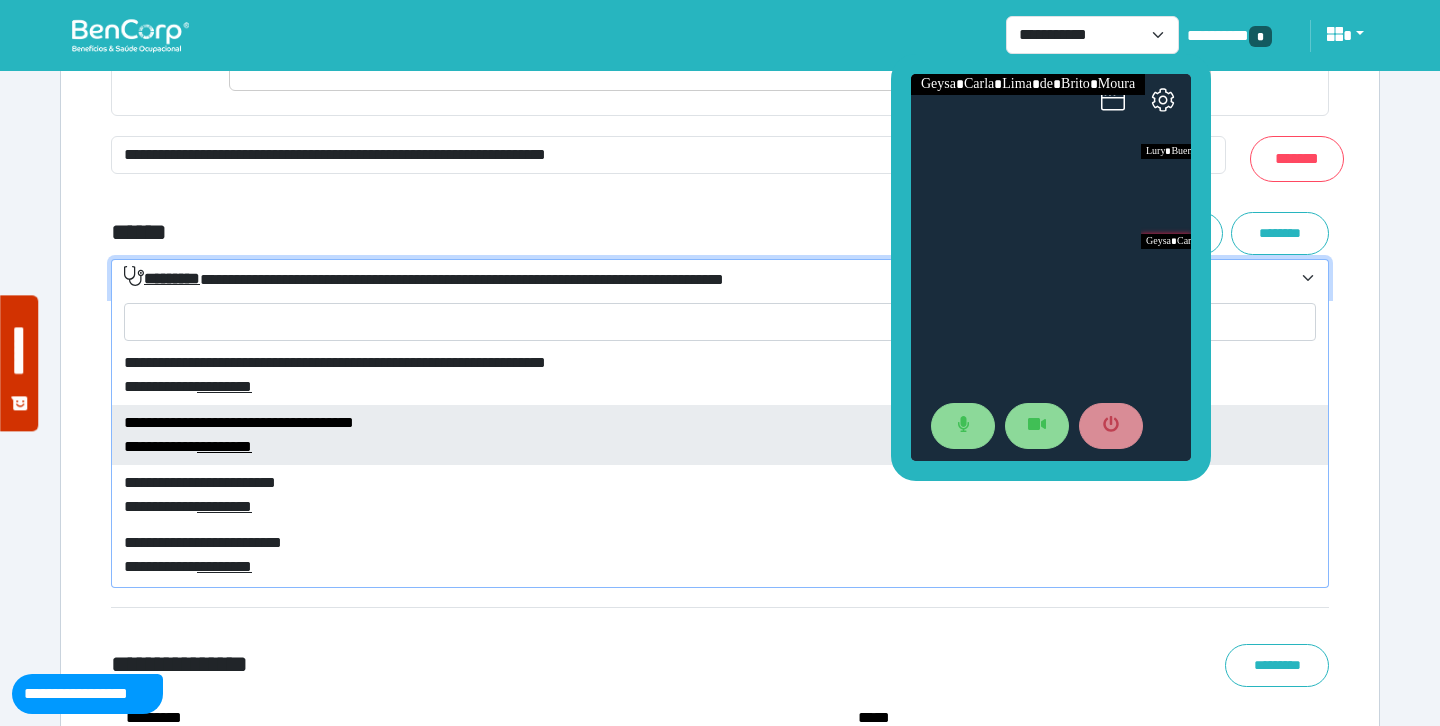 select on "****" 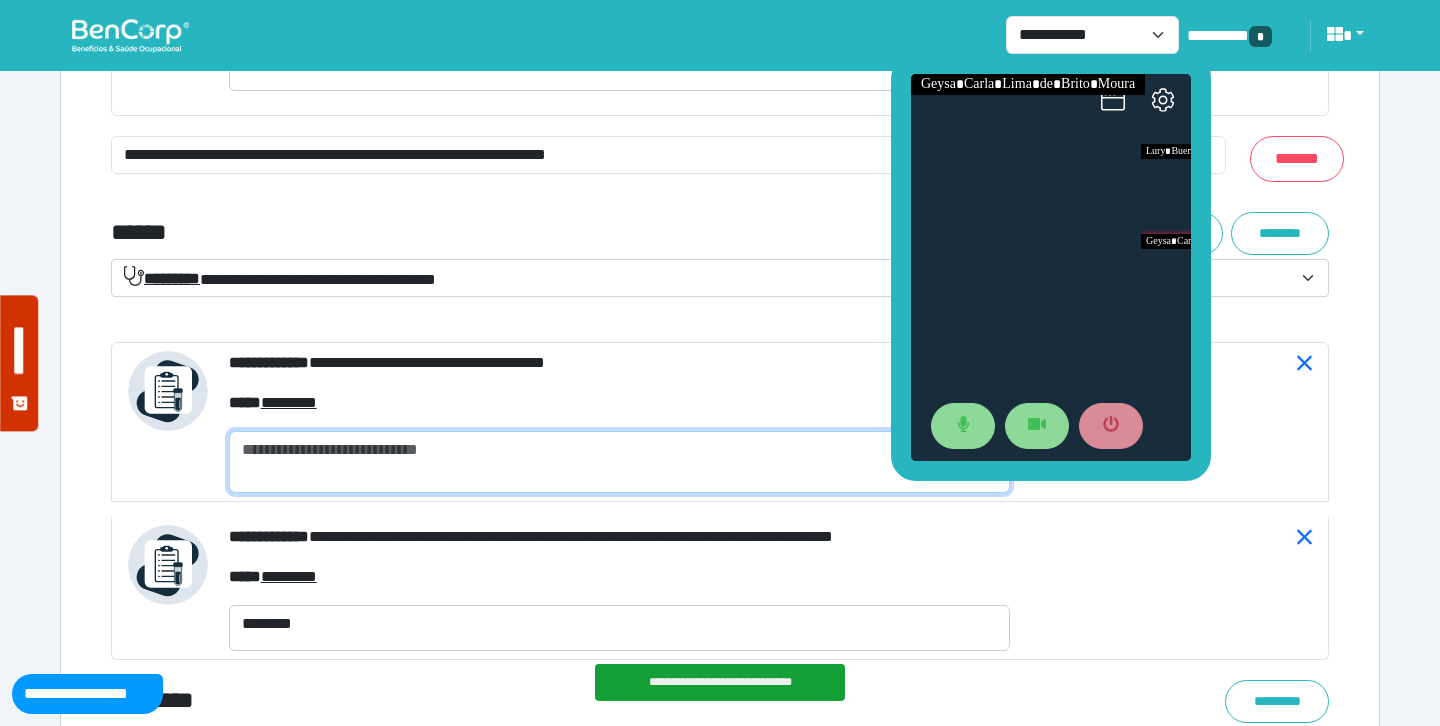 click at bounding box center [619, 462] 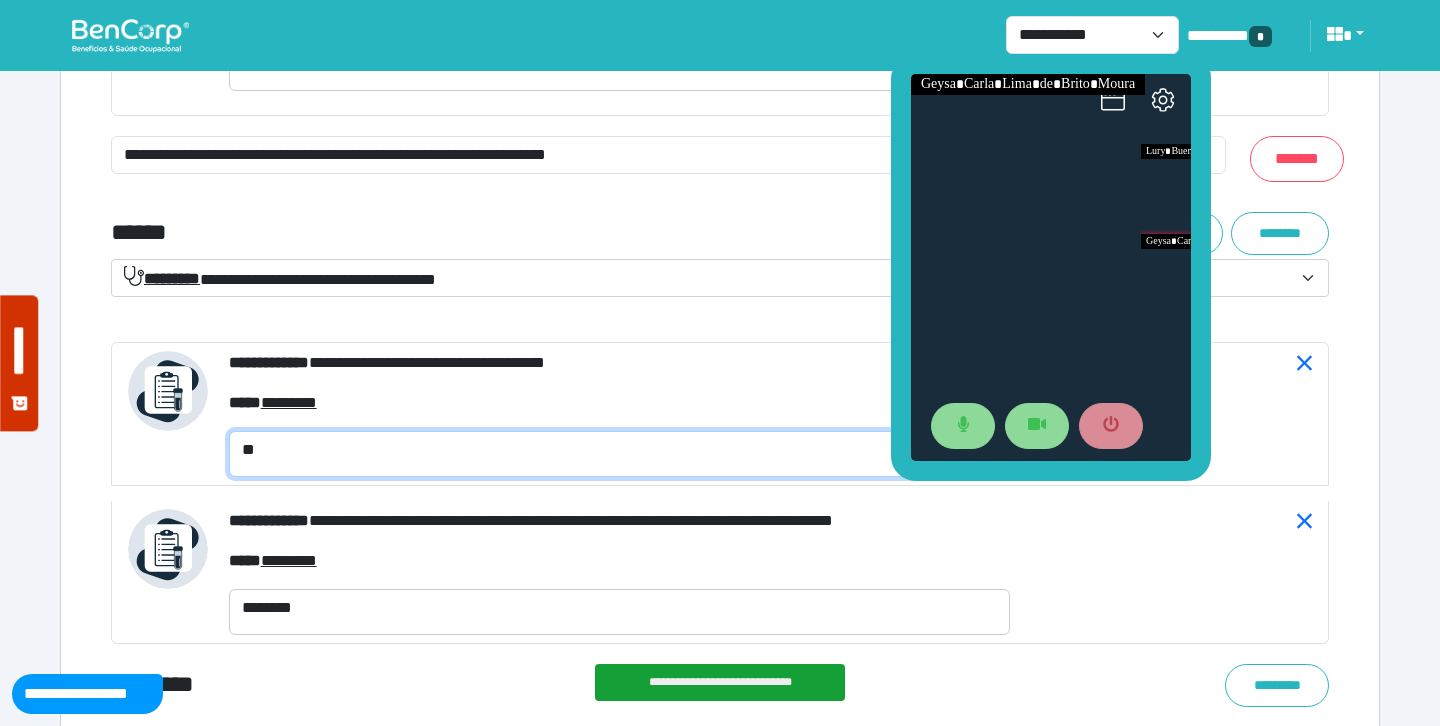 type on "*" 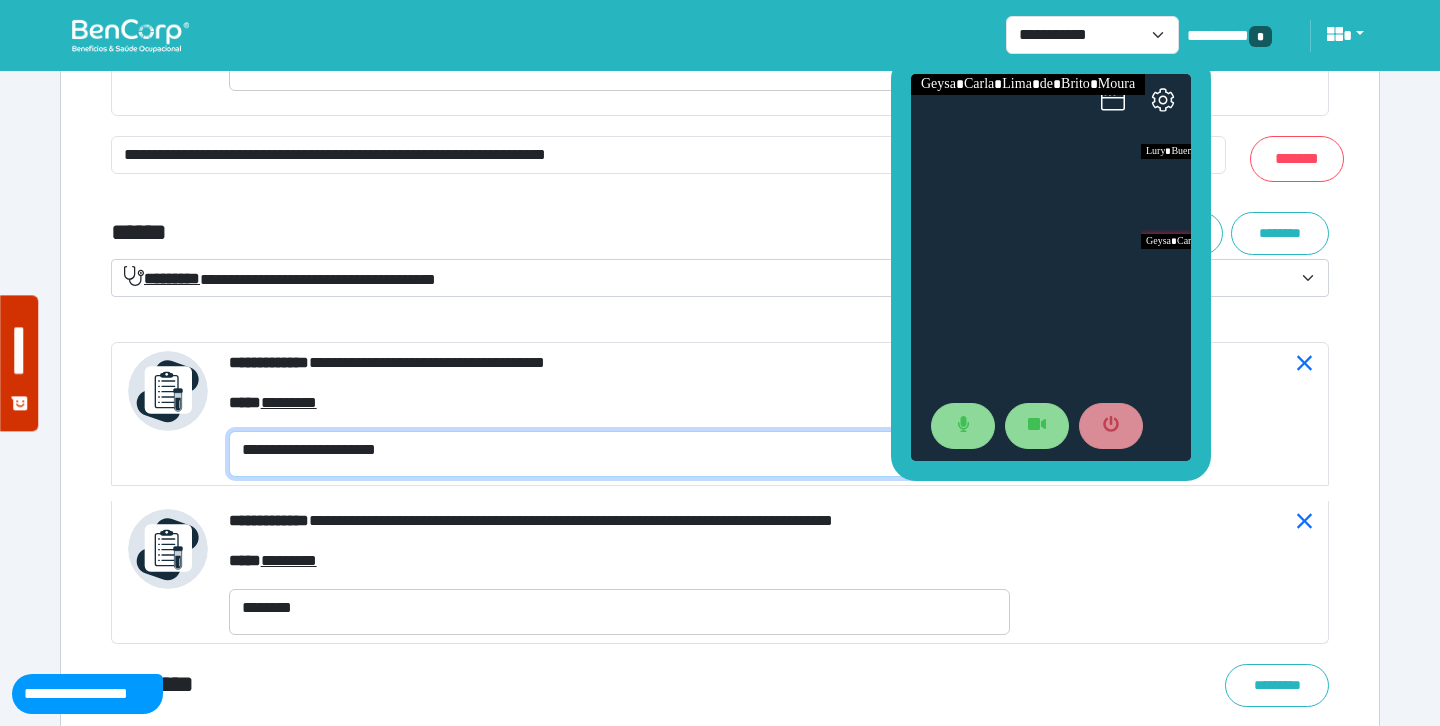 scroll, scrollTop: 0, scrollLeft: 0, axis: both 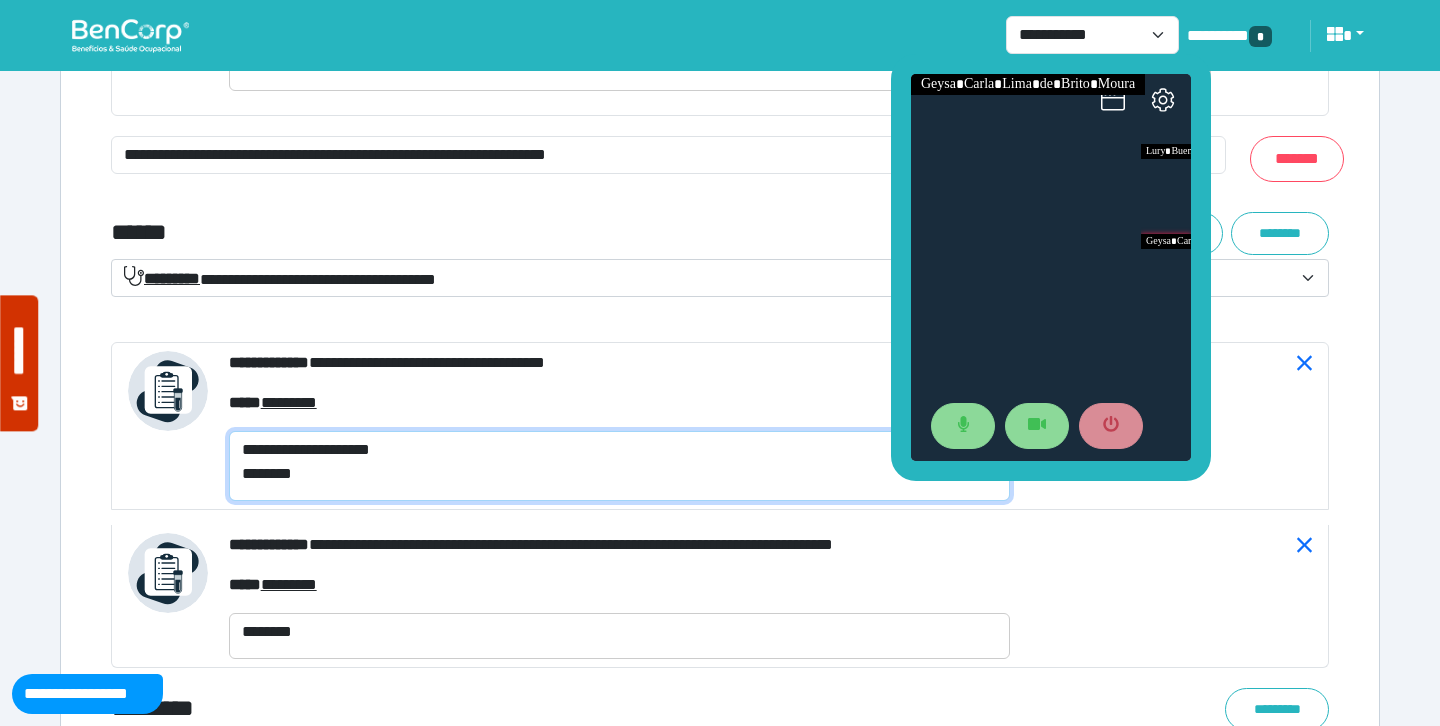 type on "**********" 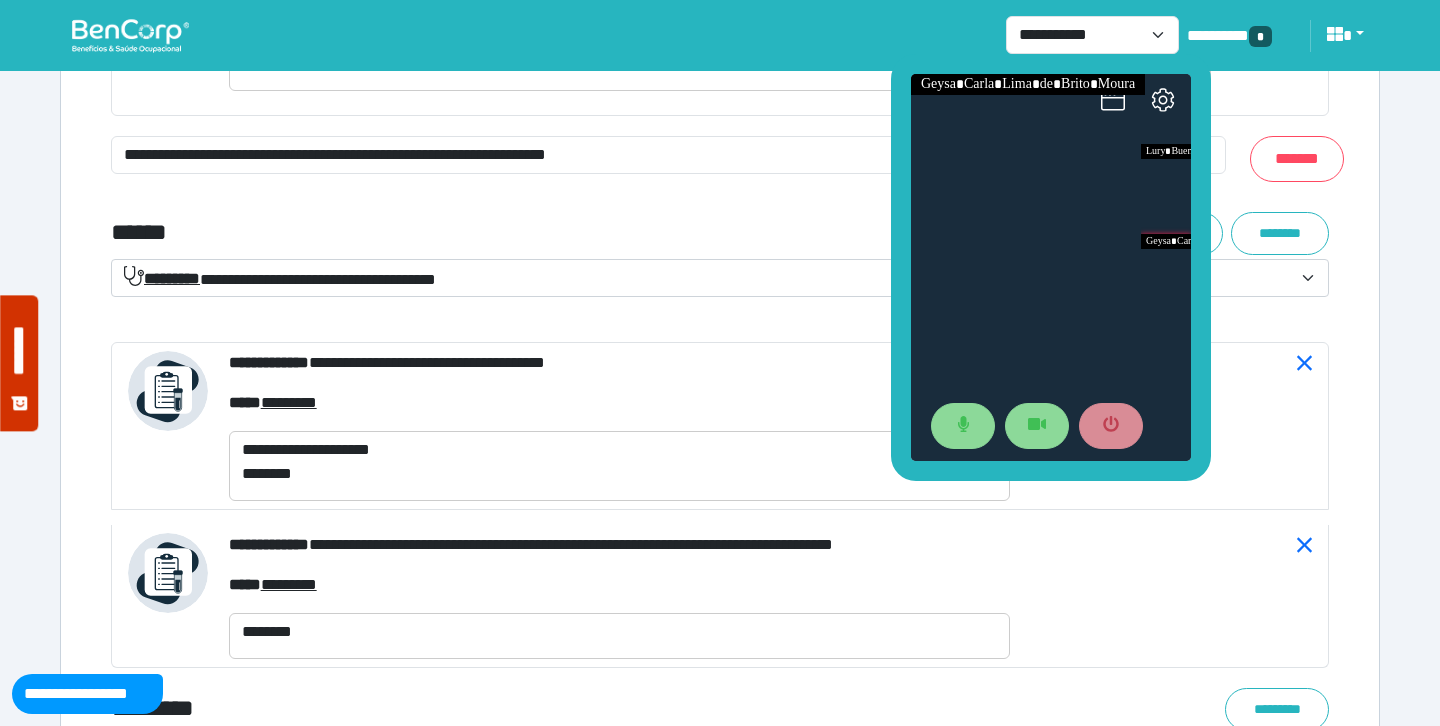 click on "[FIRST] [LAST]" at bounding box center [720, 463] 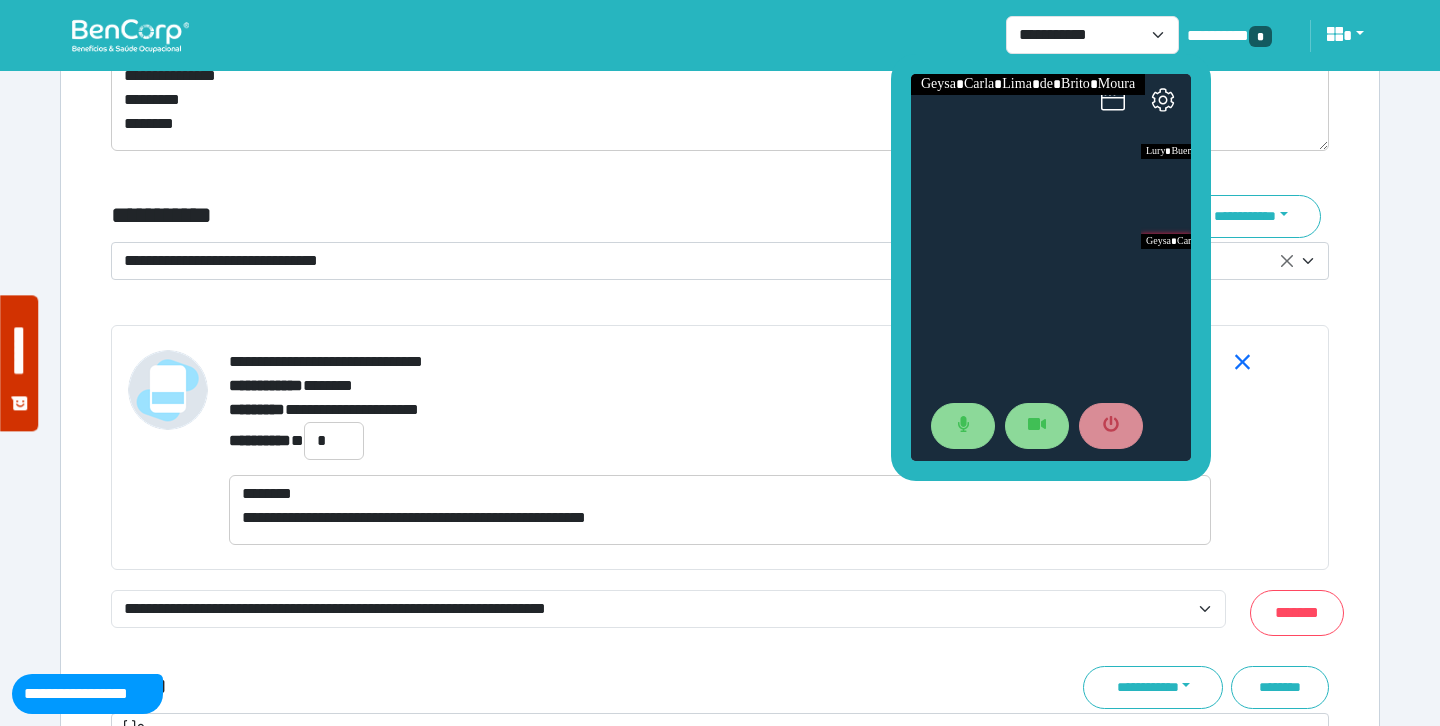 scroll, scrollTop: 7226, scrollLeft: 0, axis: vertical 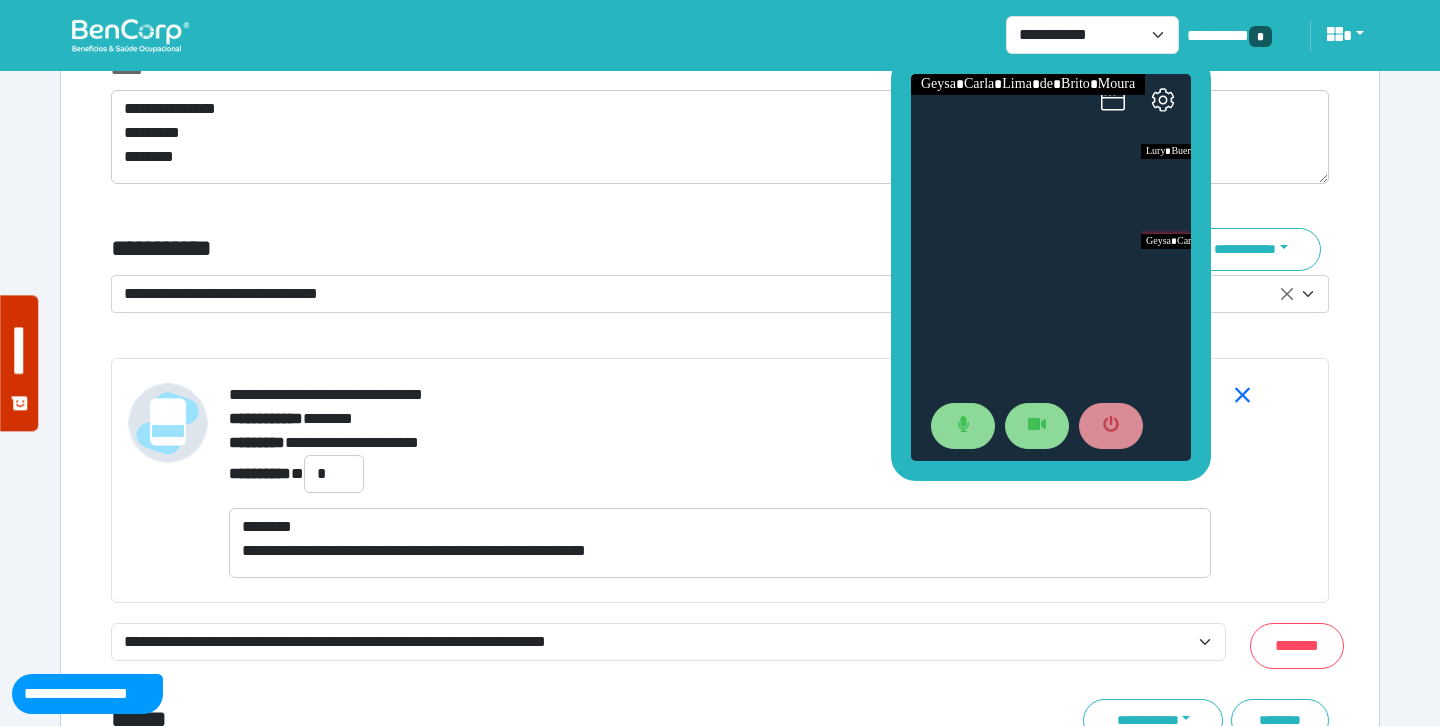 click on "**********" at bounding box center (720, -2155) 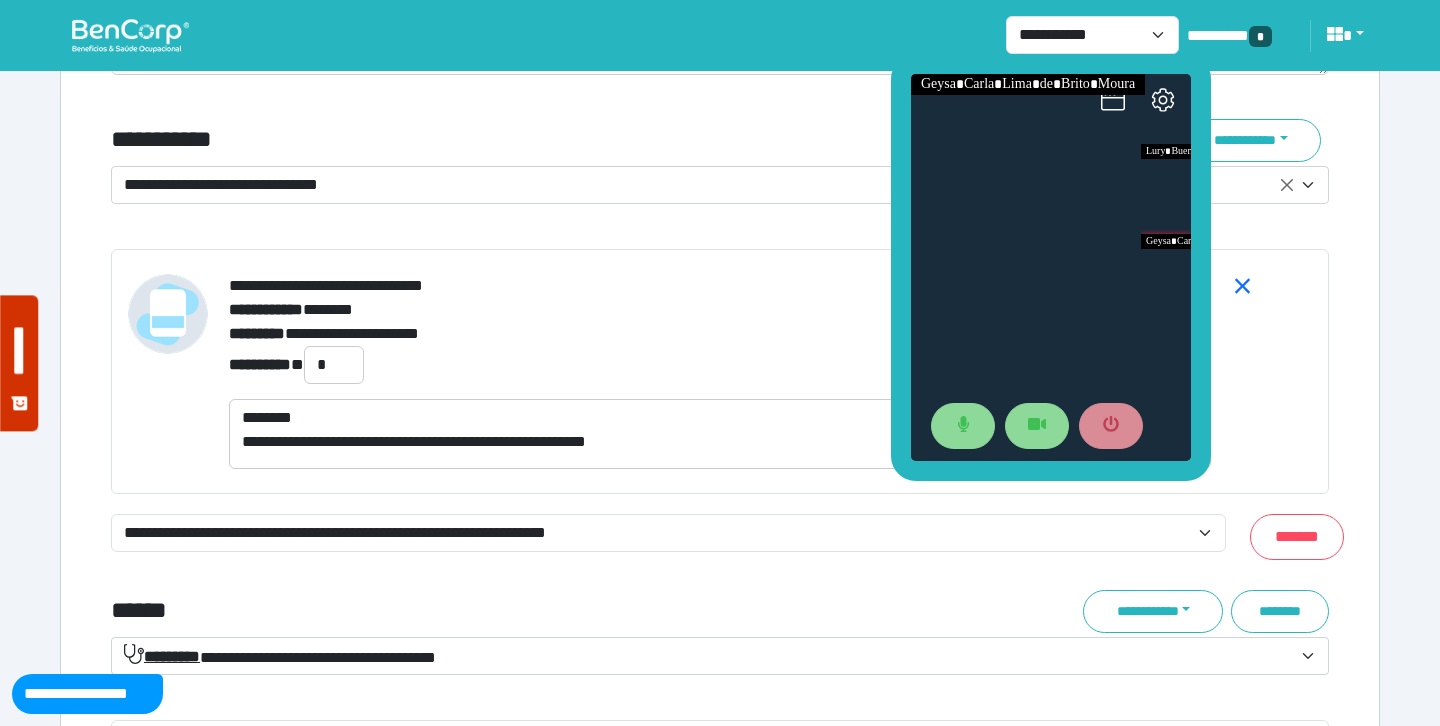 scroll, scrollTop: 7333, scrollLeft: 0, axis: vertical 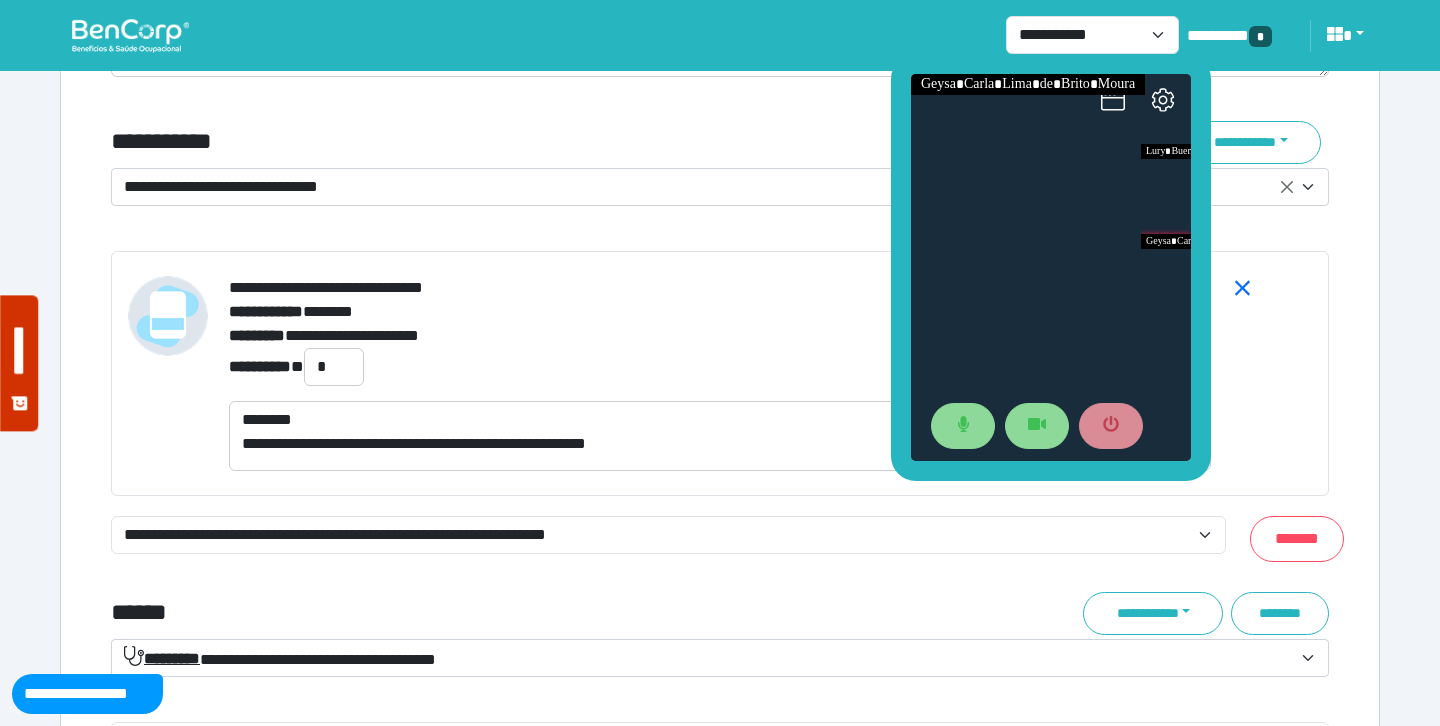 click on "**********" at bounding box center (708, 187) 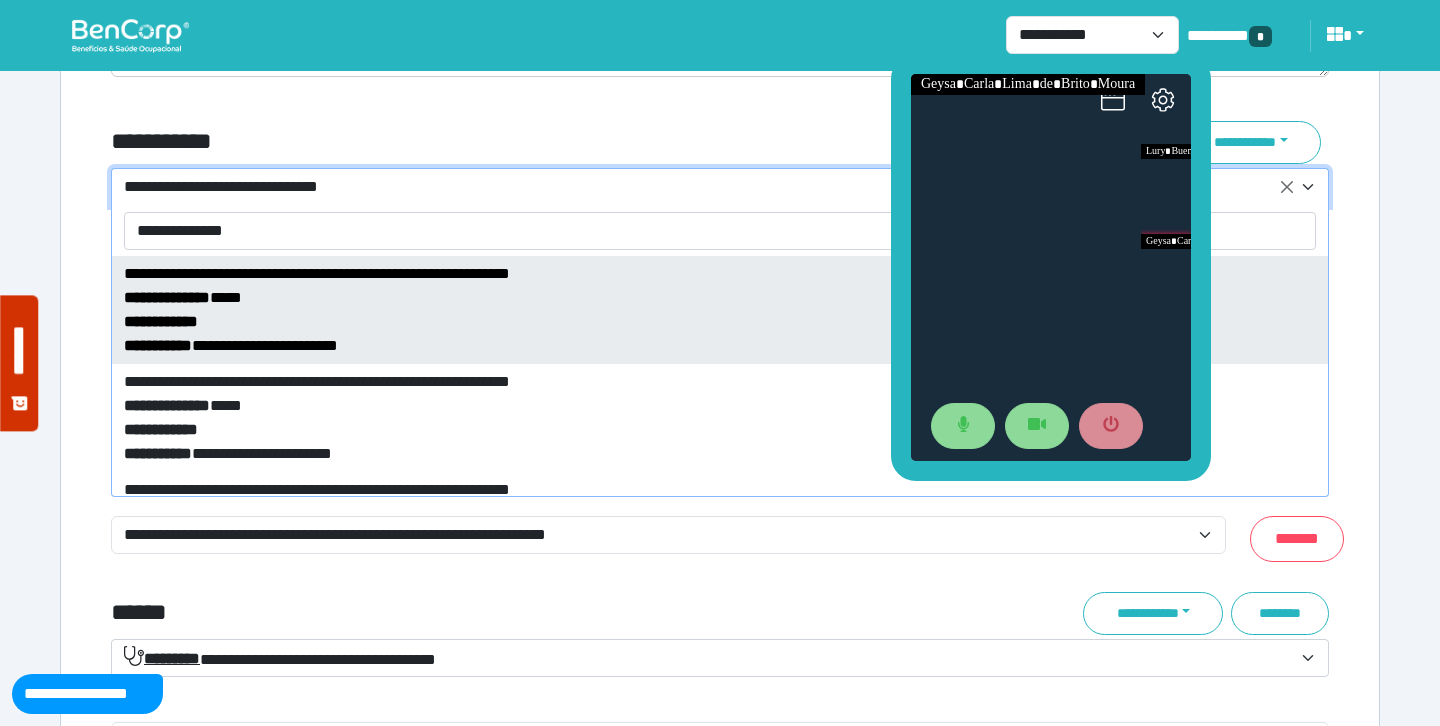 type on "**********" 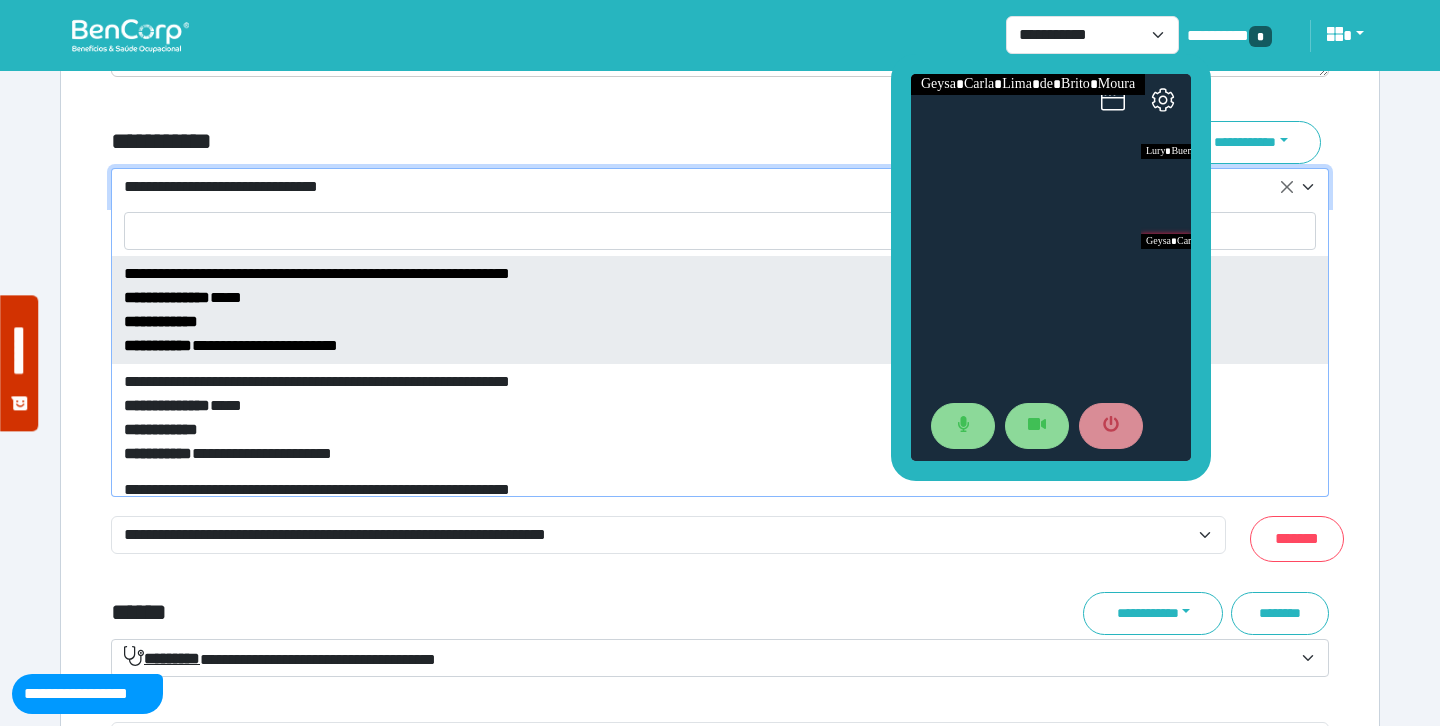 select on "*****" 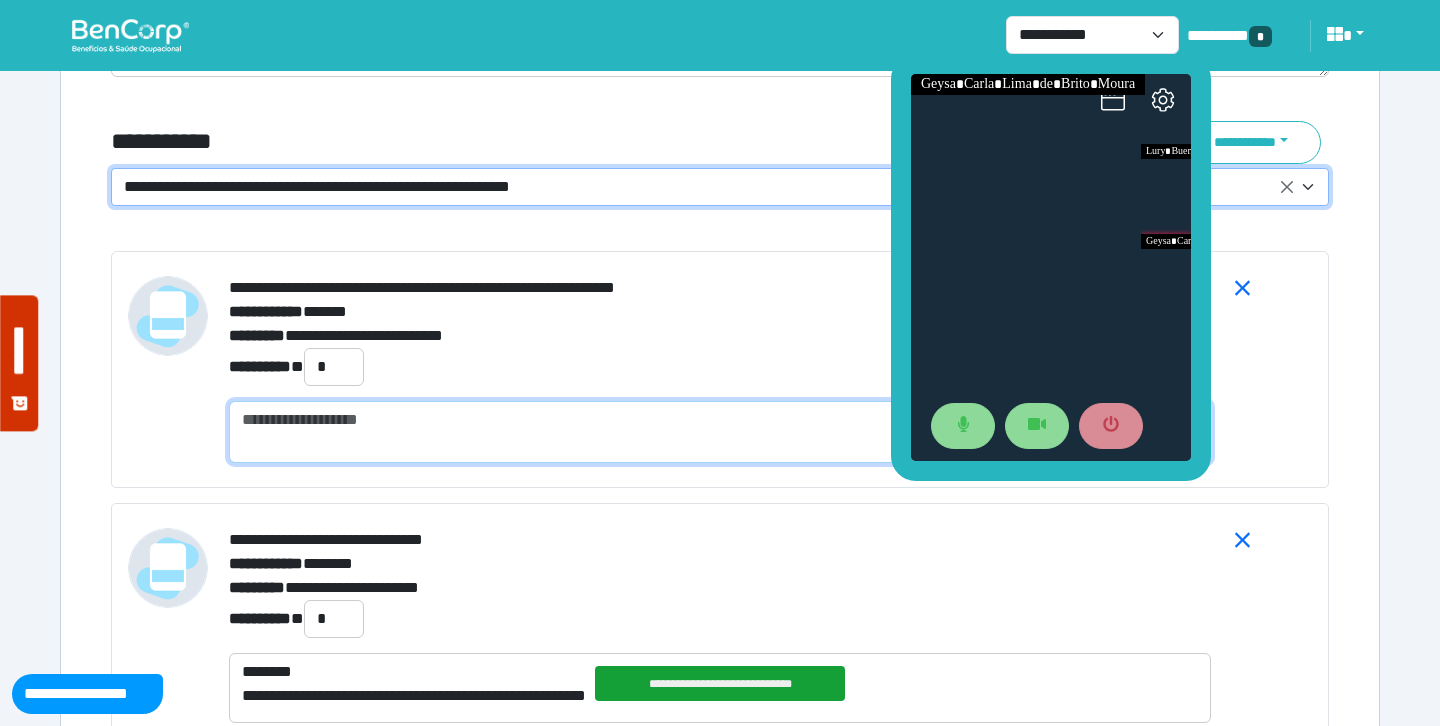 click at bounding box center (720, 432) 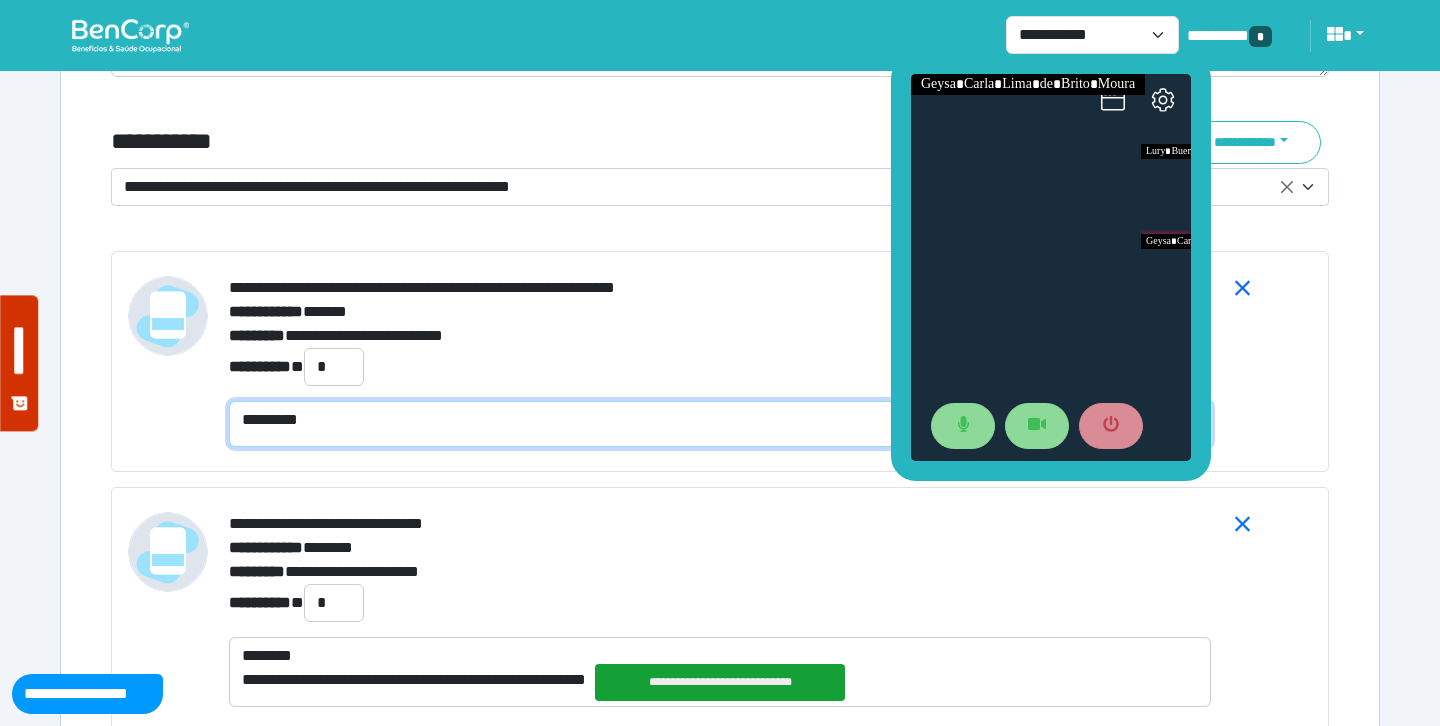 scroll, scrollTop: 0, scrollLeft: 0, axis: both 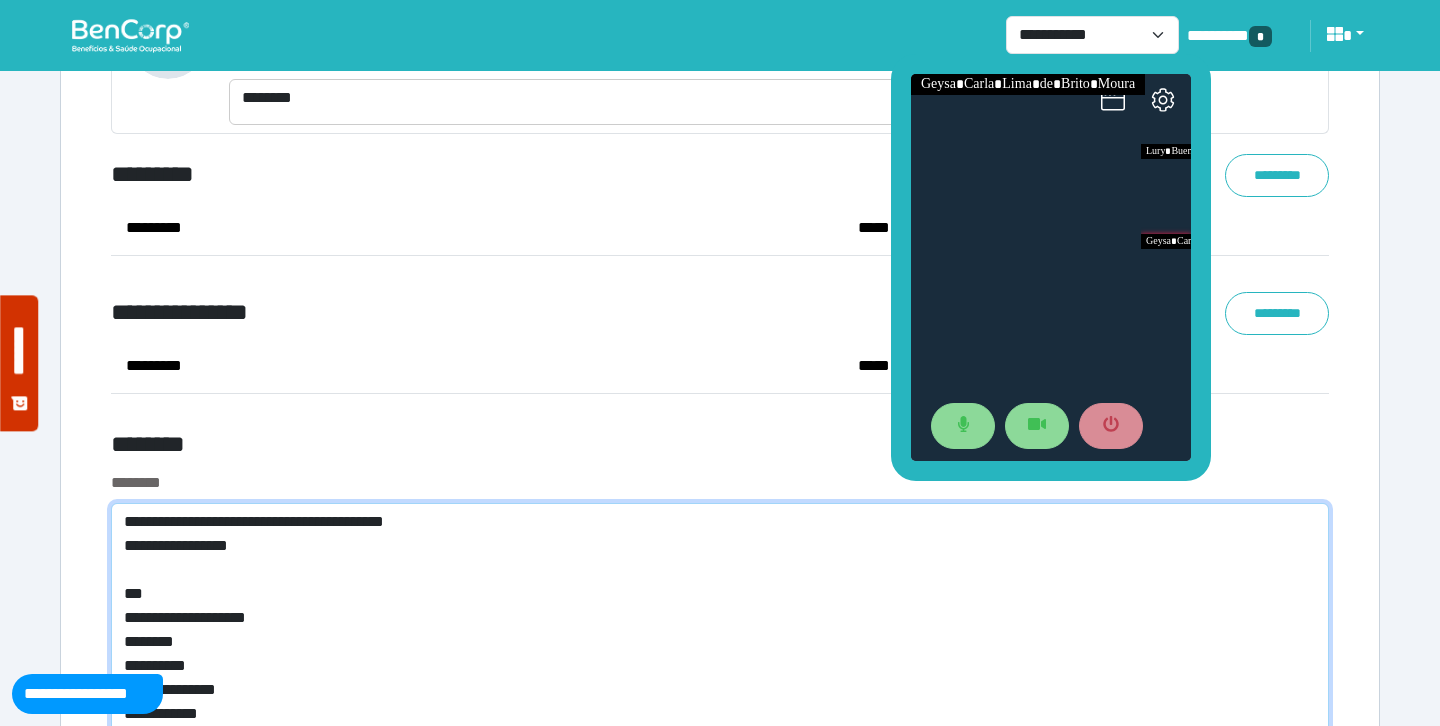 click on "[NUMBER] [STREET], [CITY], [STATE]" at bounding box center (720, 658) 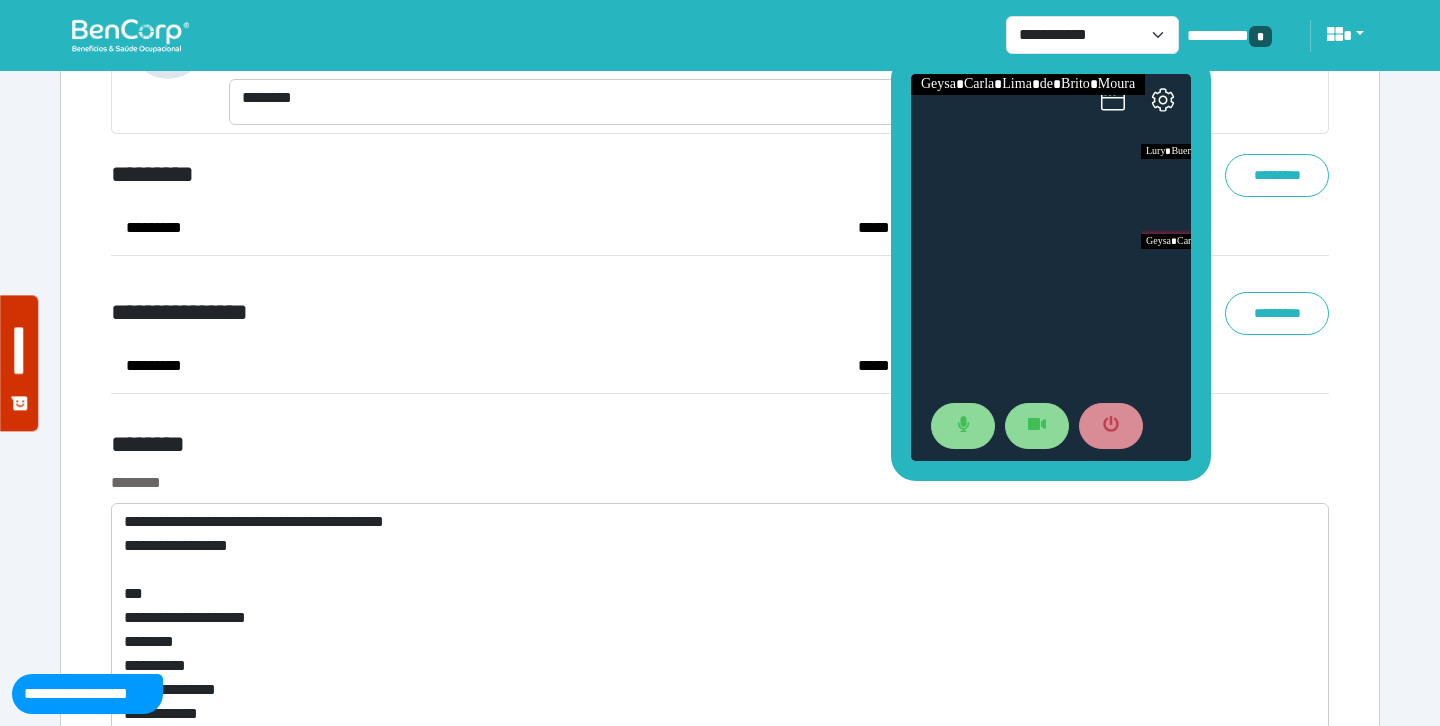 click on "*********" at bounding box center [477, 366] 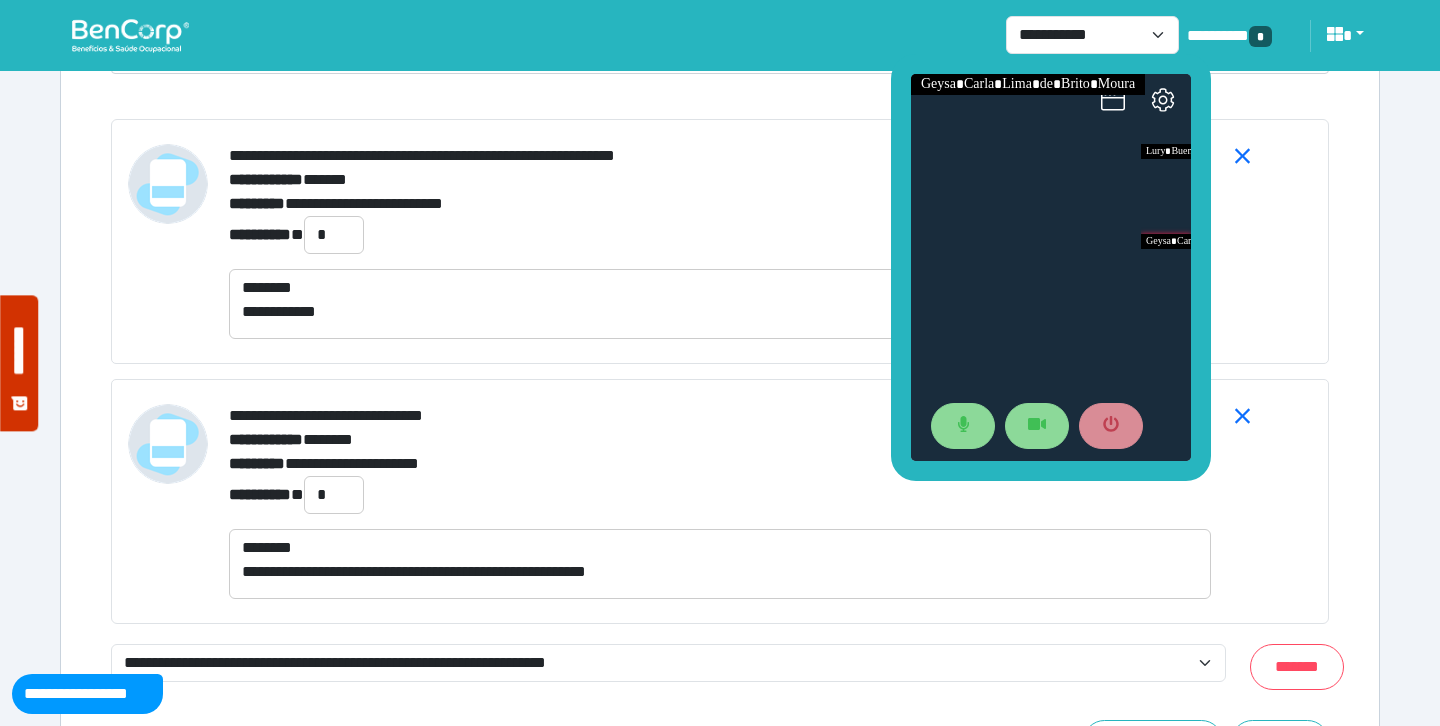 scroll, scrollTop: 7463, scrollLeft: 0, axis: vertical 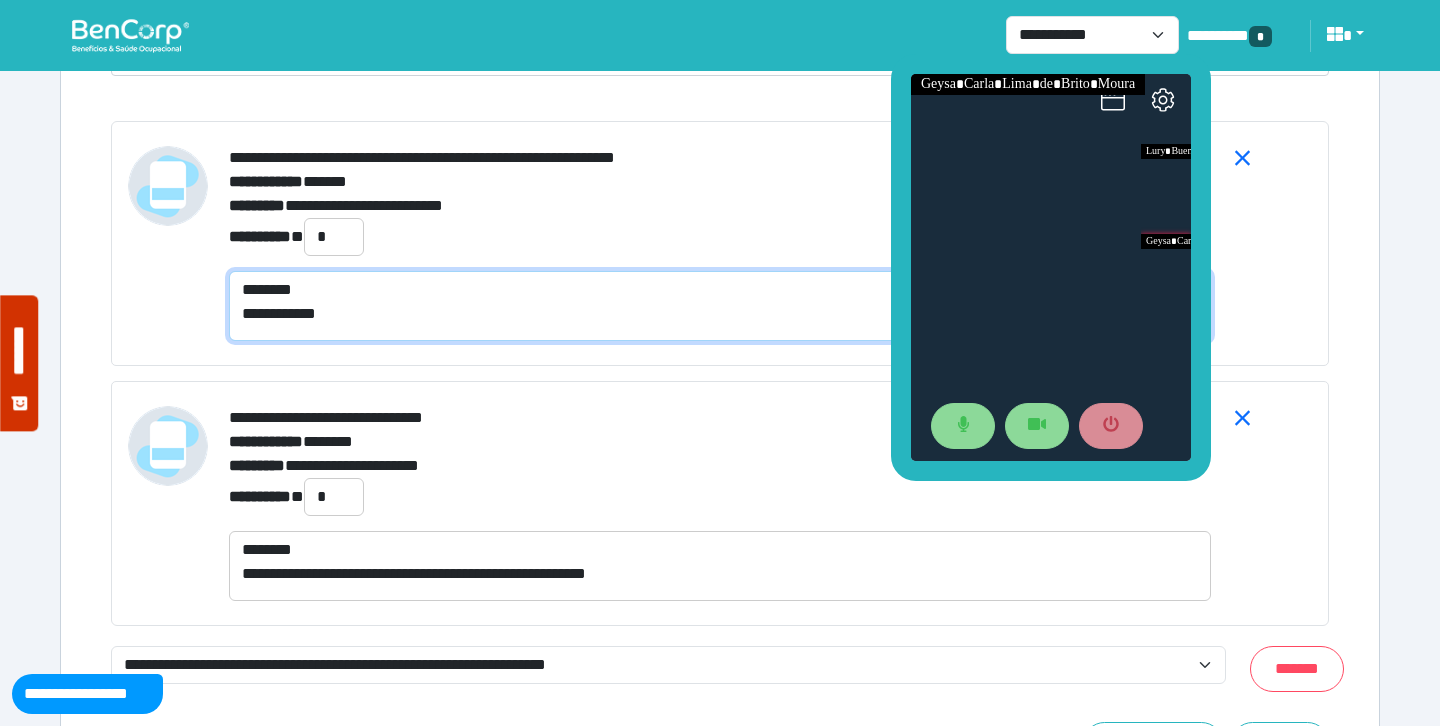 click on "**********" at bounding box center (720, 306) 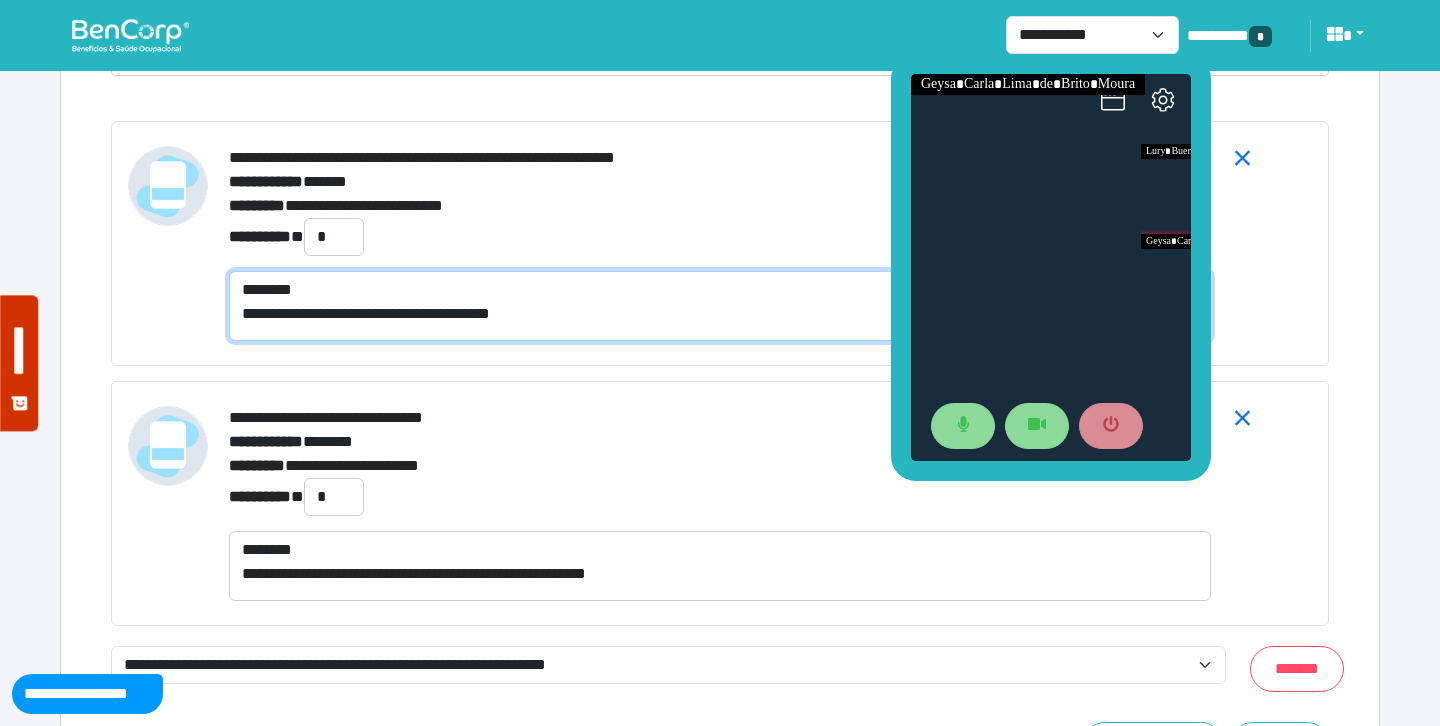 type on "**********" 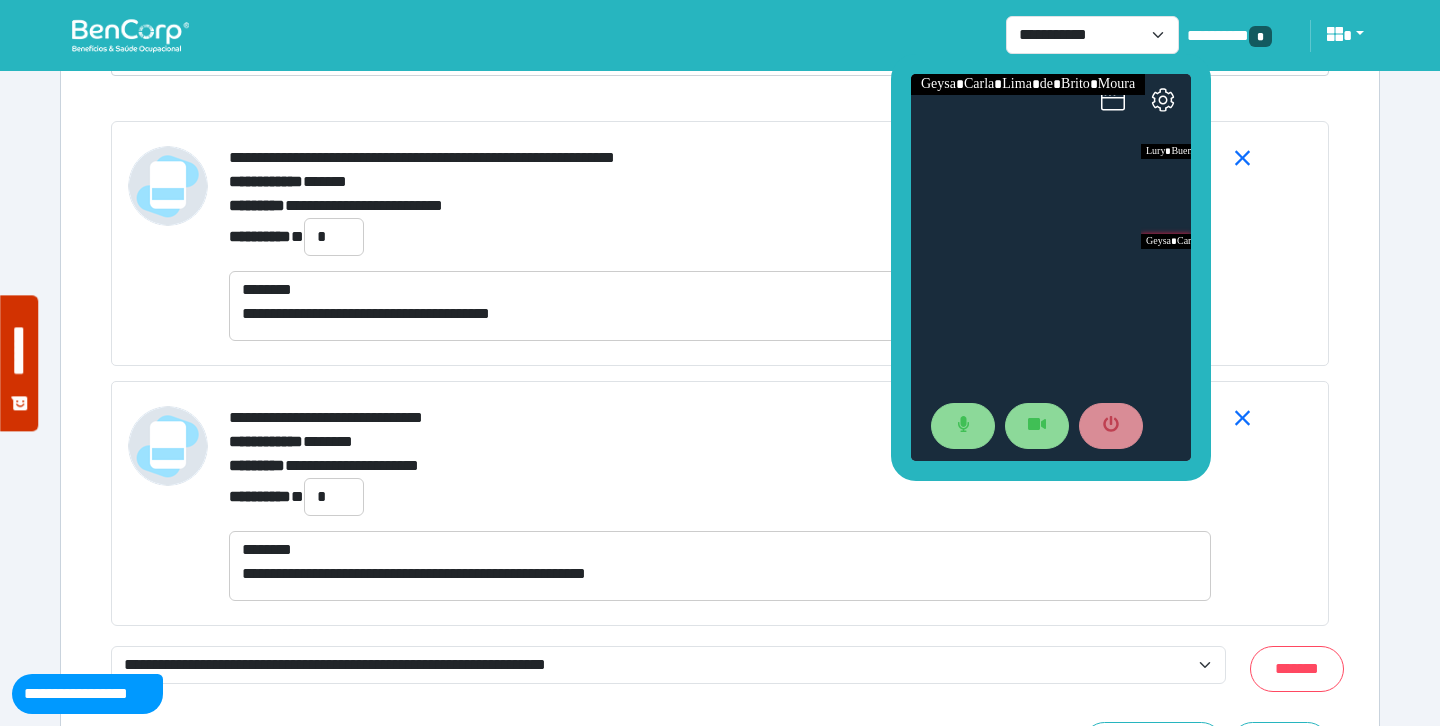 click on "**********" at bounding box center (720, 503) 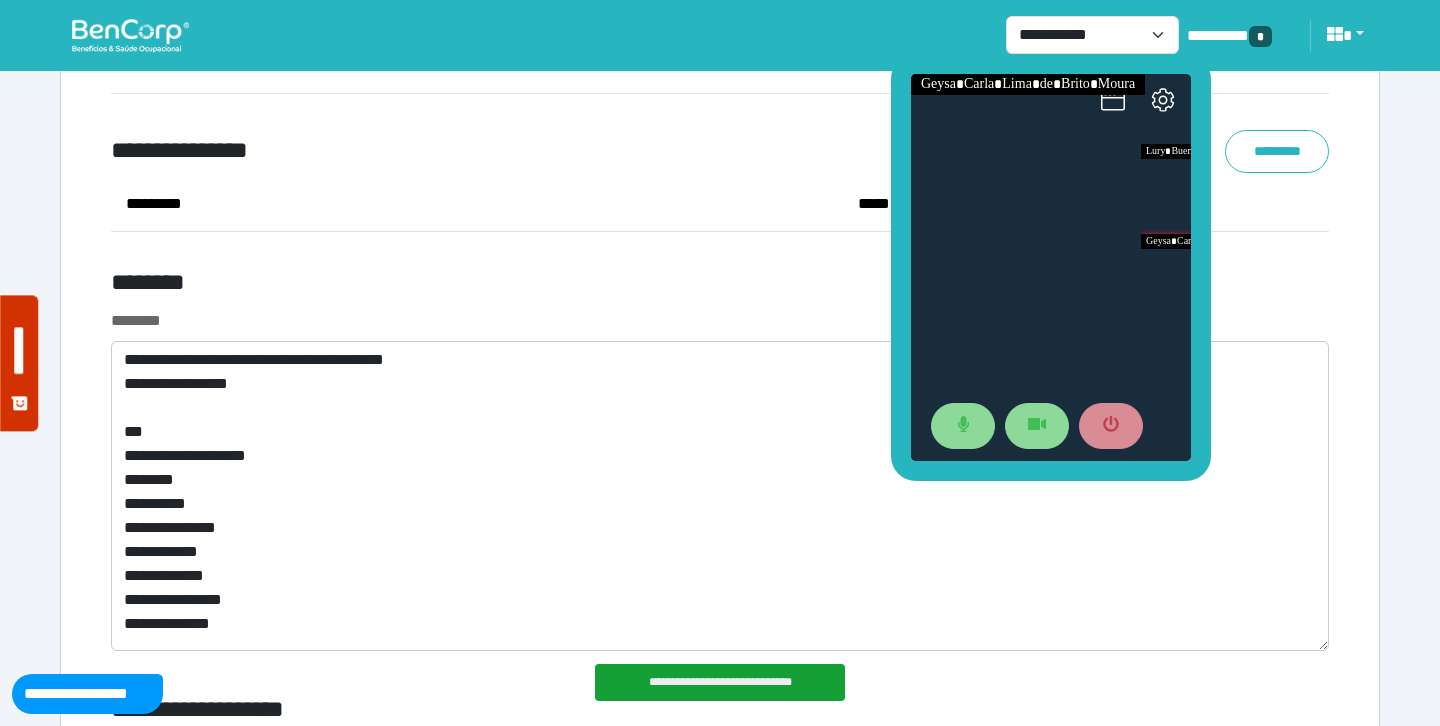 scroll, scrollTop: 8691, scrollLeft: 0, axis: vertical 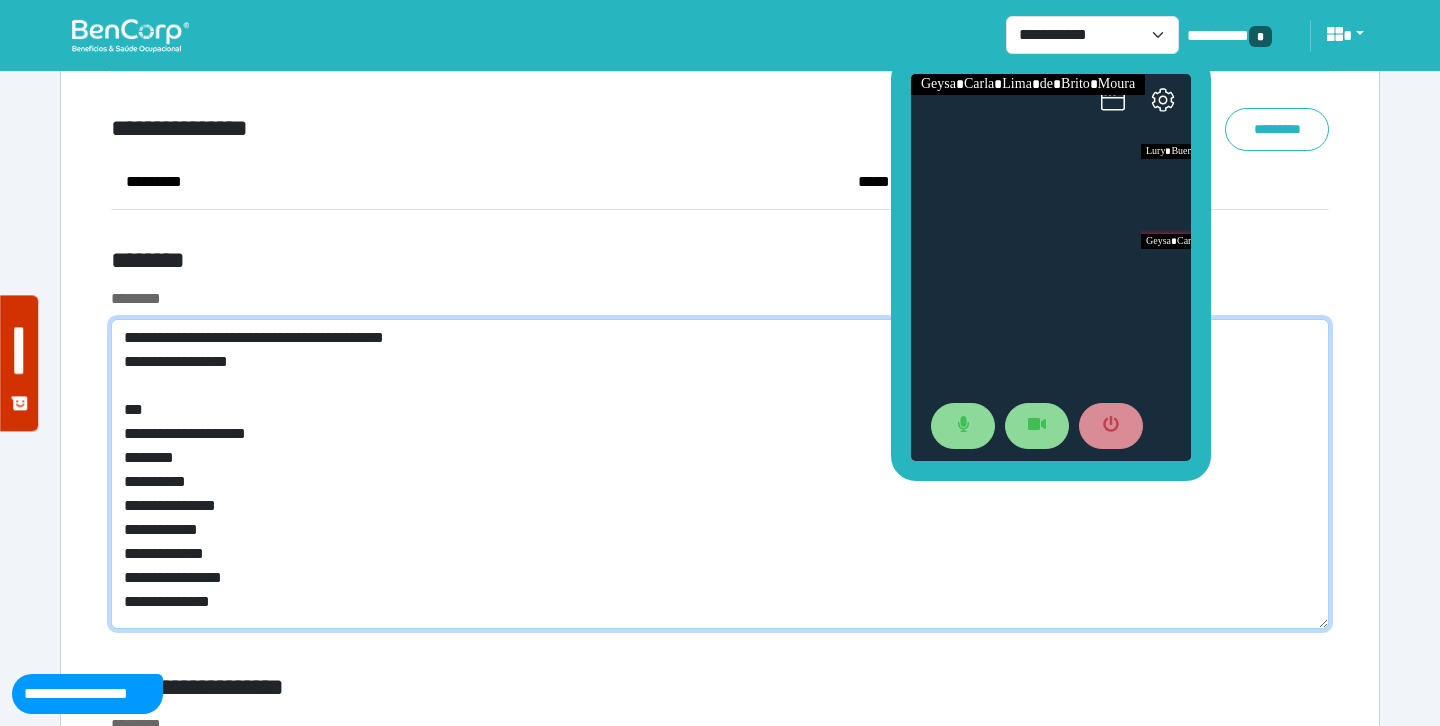 click on "**********" at bounding box center (720, 474) 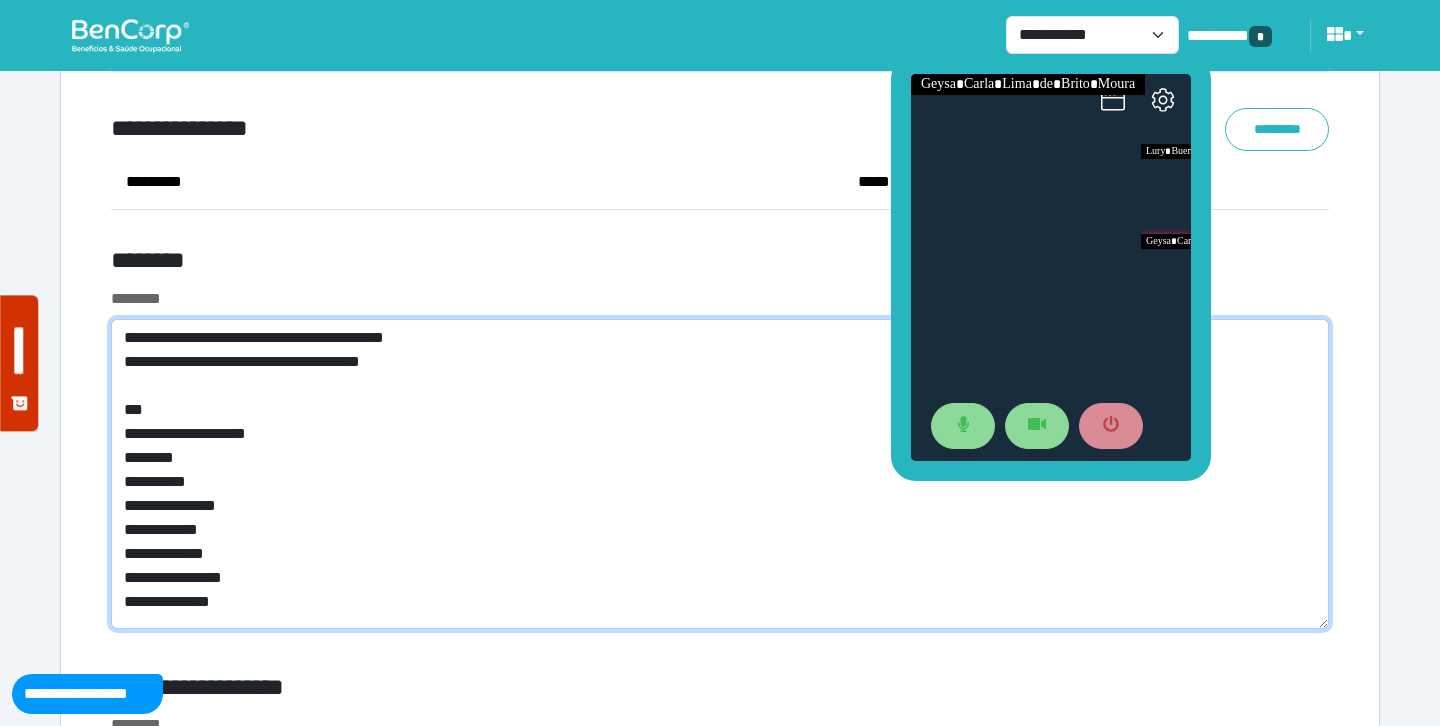 type on "**********" 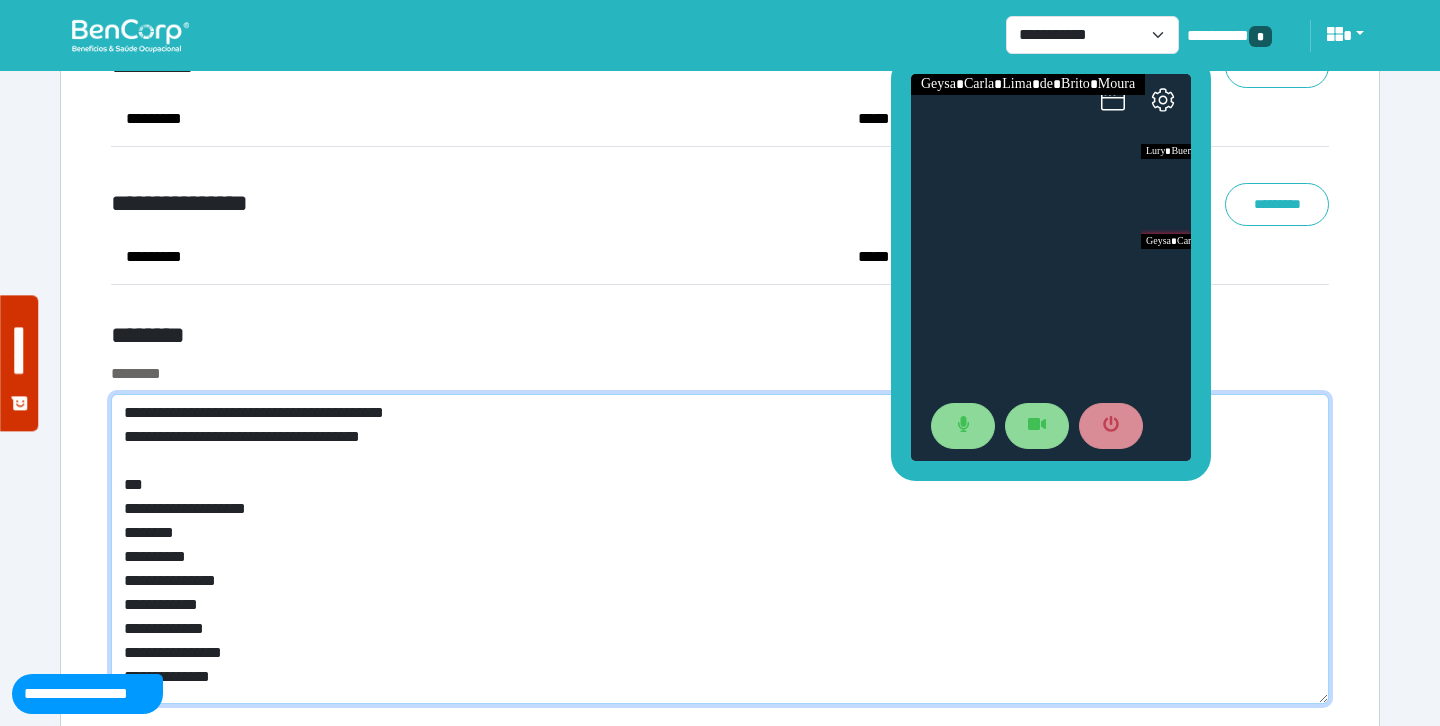 scroll, scrollTop: 8617, scrollLeft: 0, axis: vertical 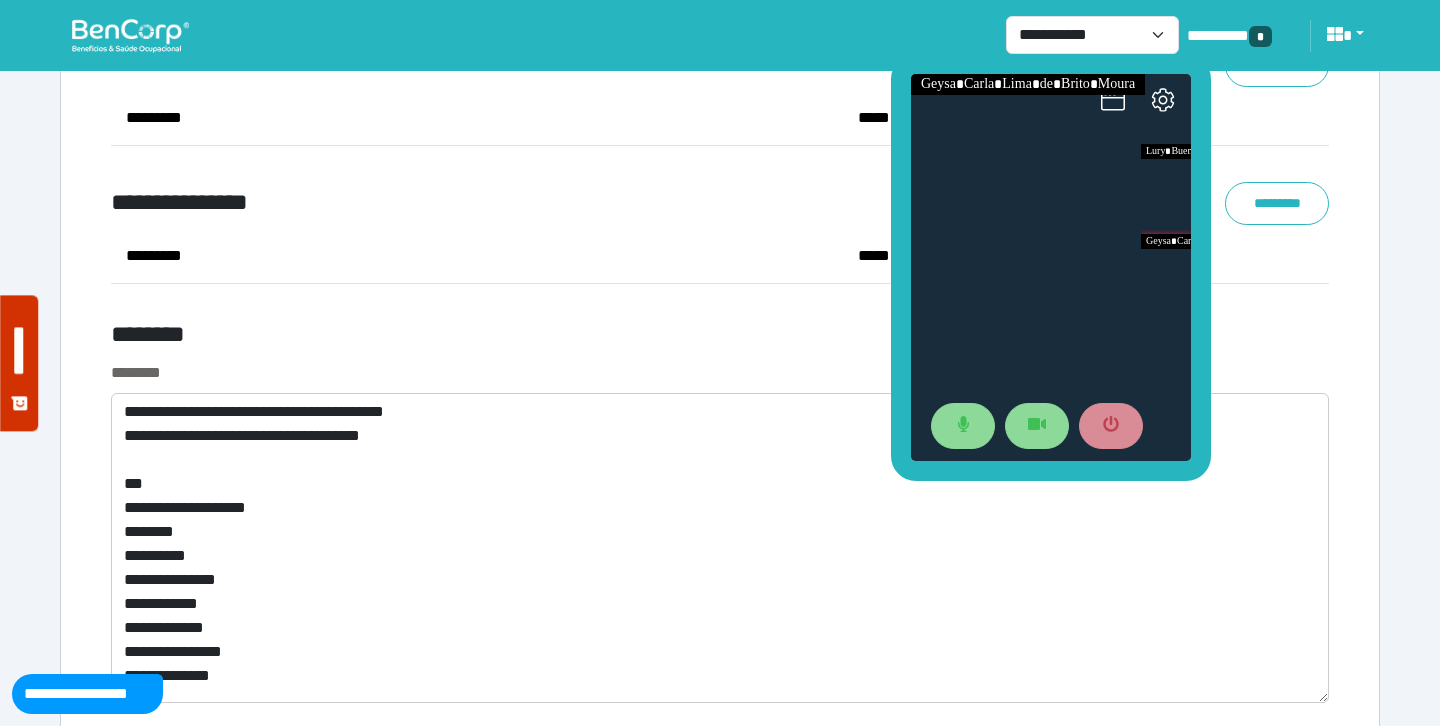 click on "********" at bounding box center [513, 338] 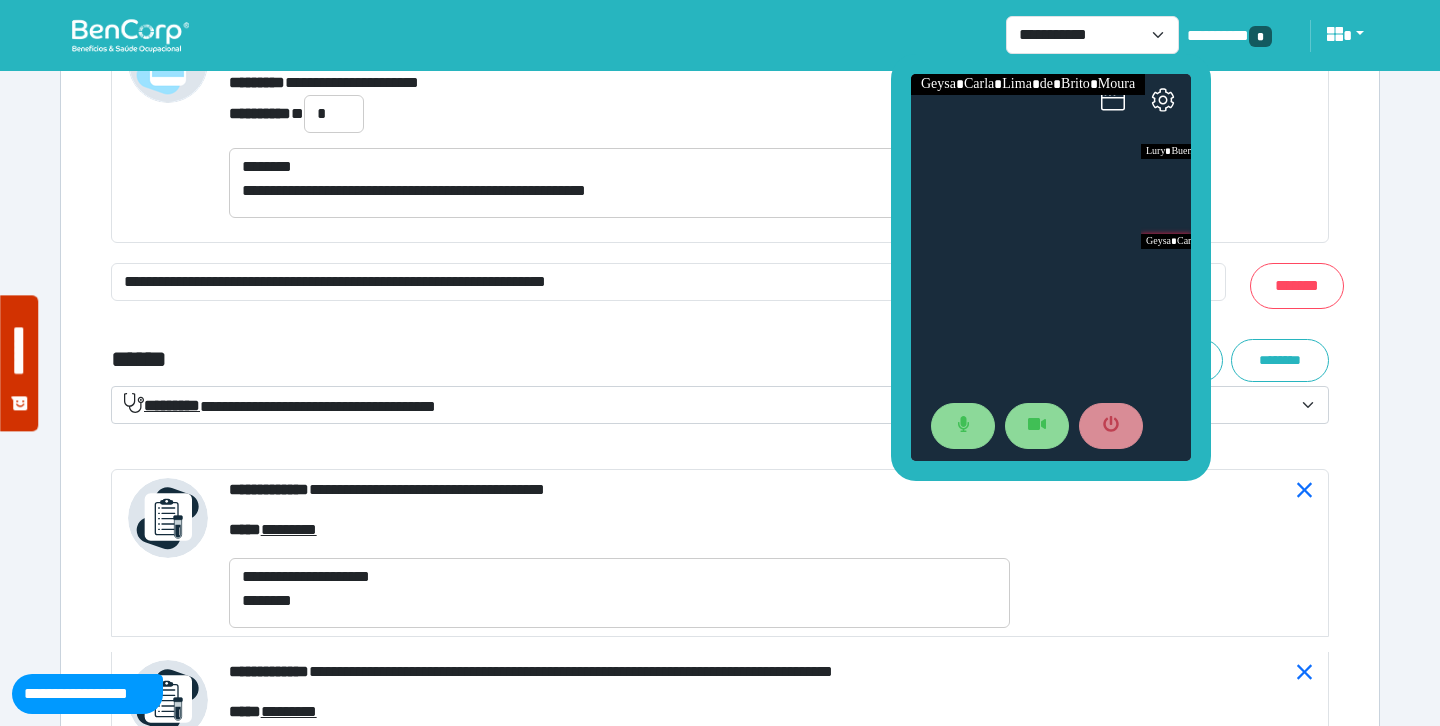 scroll, scrollTop: 7845, scrollLeft: 0, axis: vertical 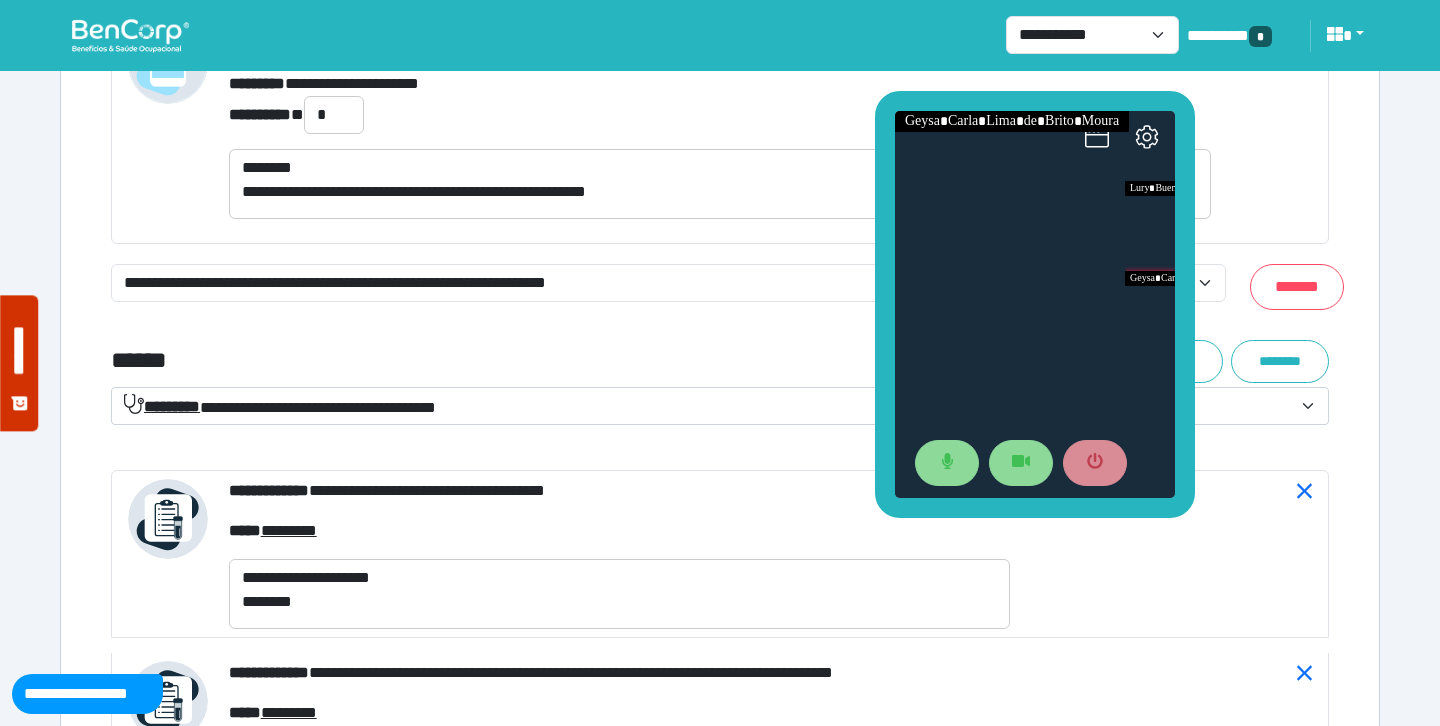 drag, startPoint x: 900, startPoint y: 209, endPoint x: 853, endPoint y: 299, distance: 101.53325 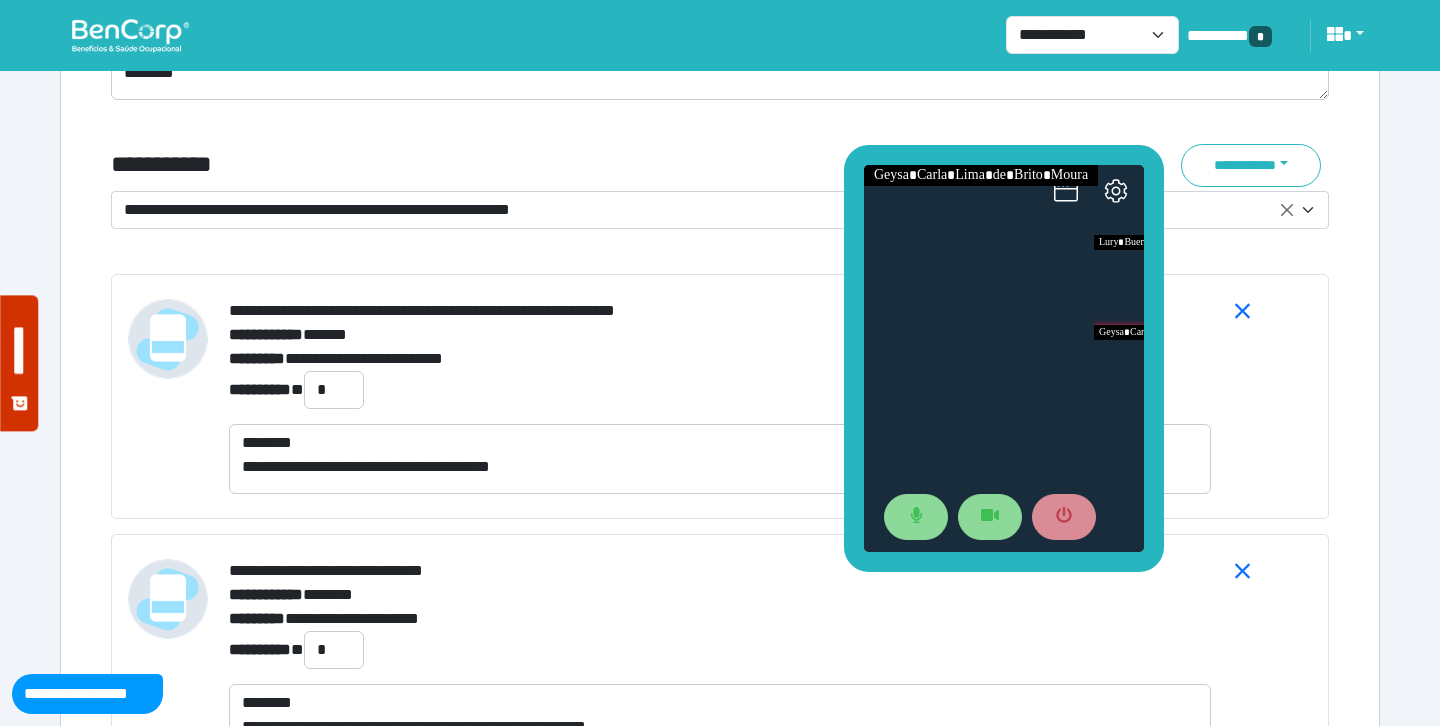 scroll, scrollTop: 7108, scrollLeft: 0, axis: vertical 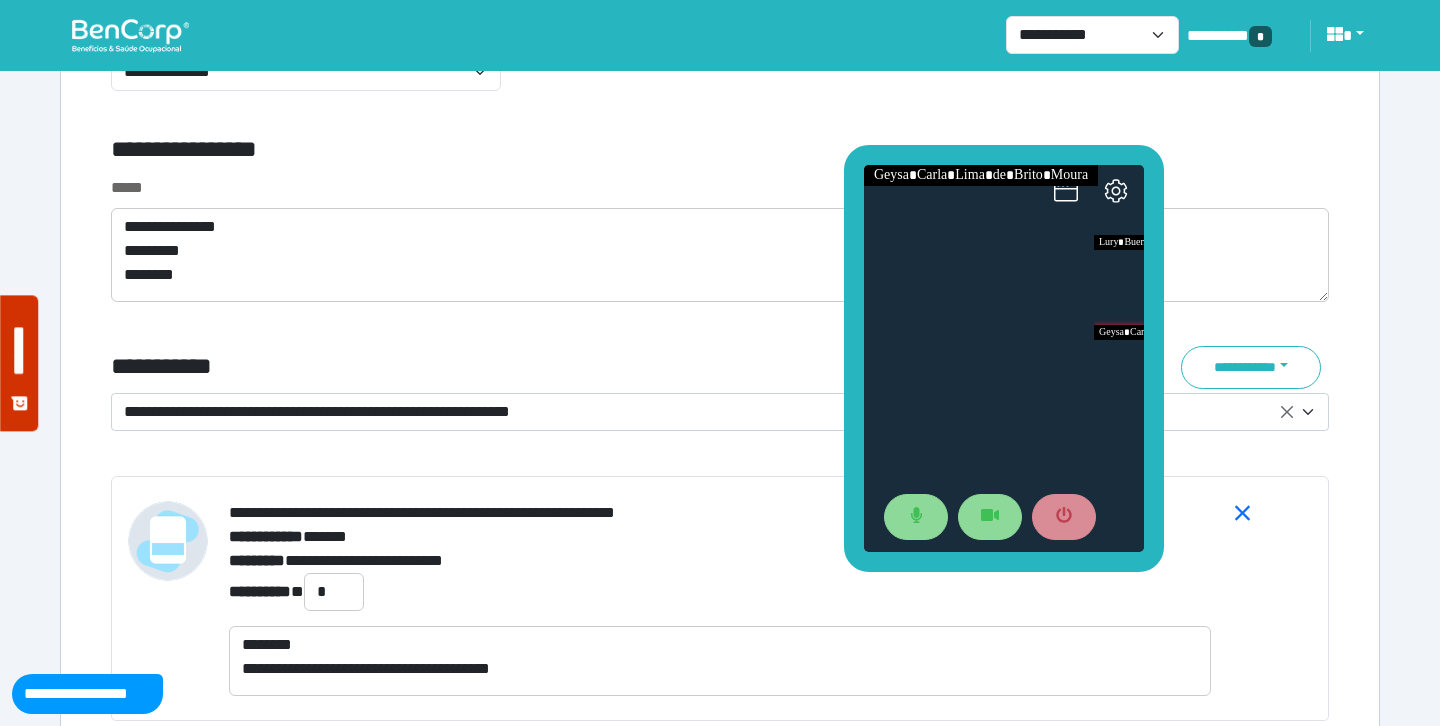 click on "**********" at bounding box center [720, -1907] 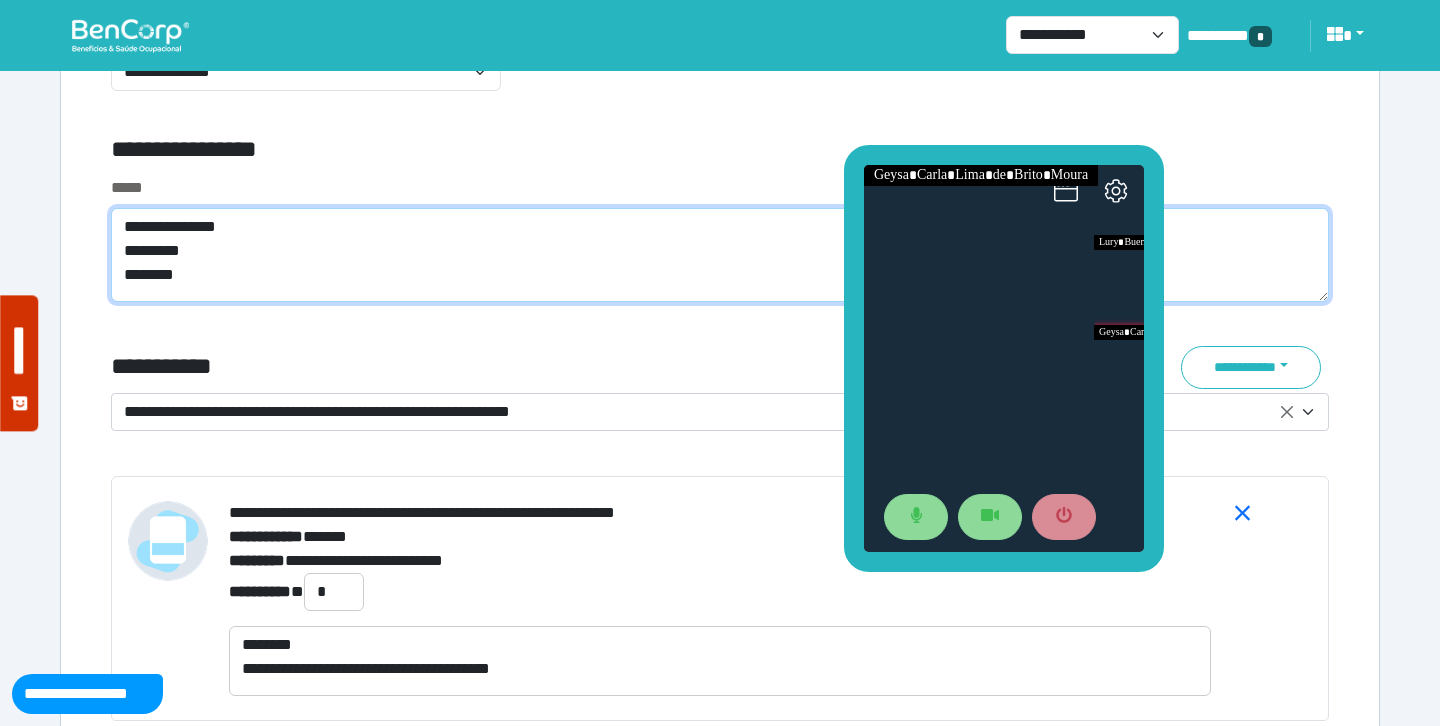 click on "**********" at bounding box center (720, 255) 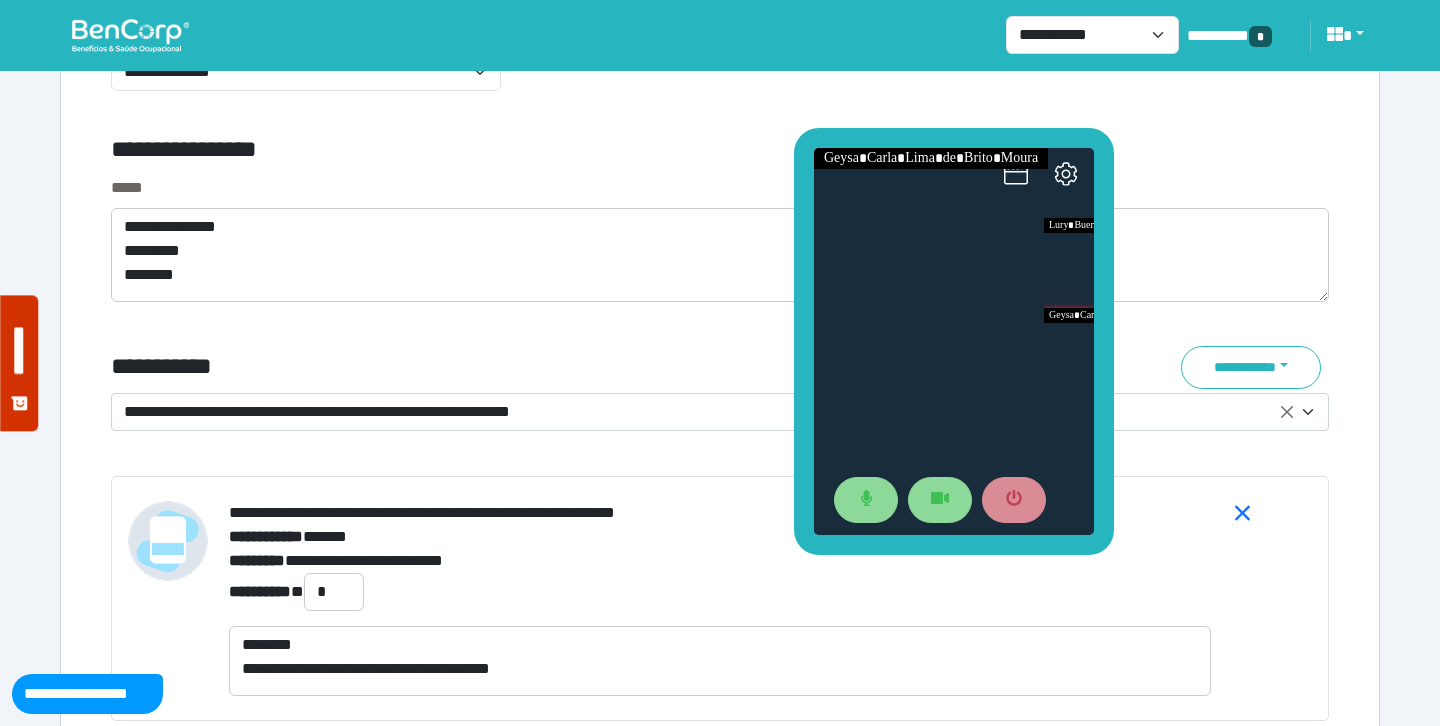 drag, startPoint x: 856, startPoint y: 374, endPoint x: 793, endPoint y: 318, distance: 84.29116 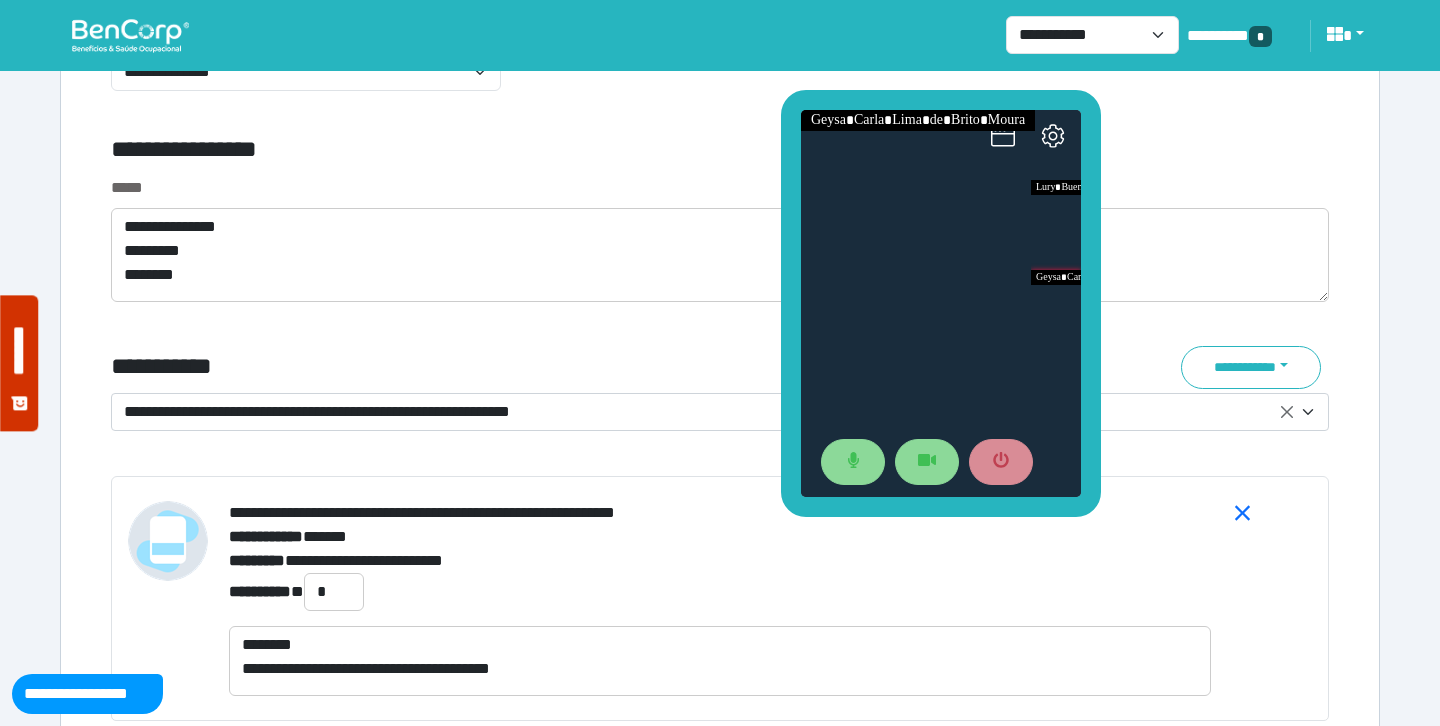 click on "**********" at bounding box center (720, -1907) 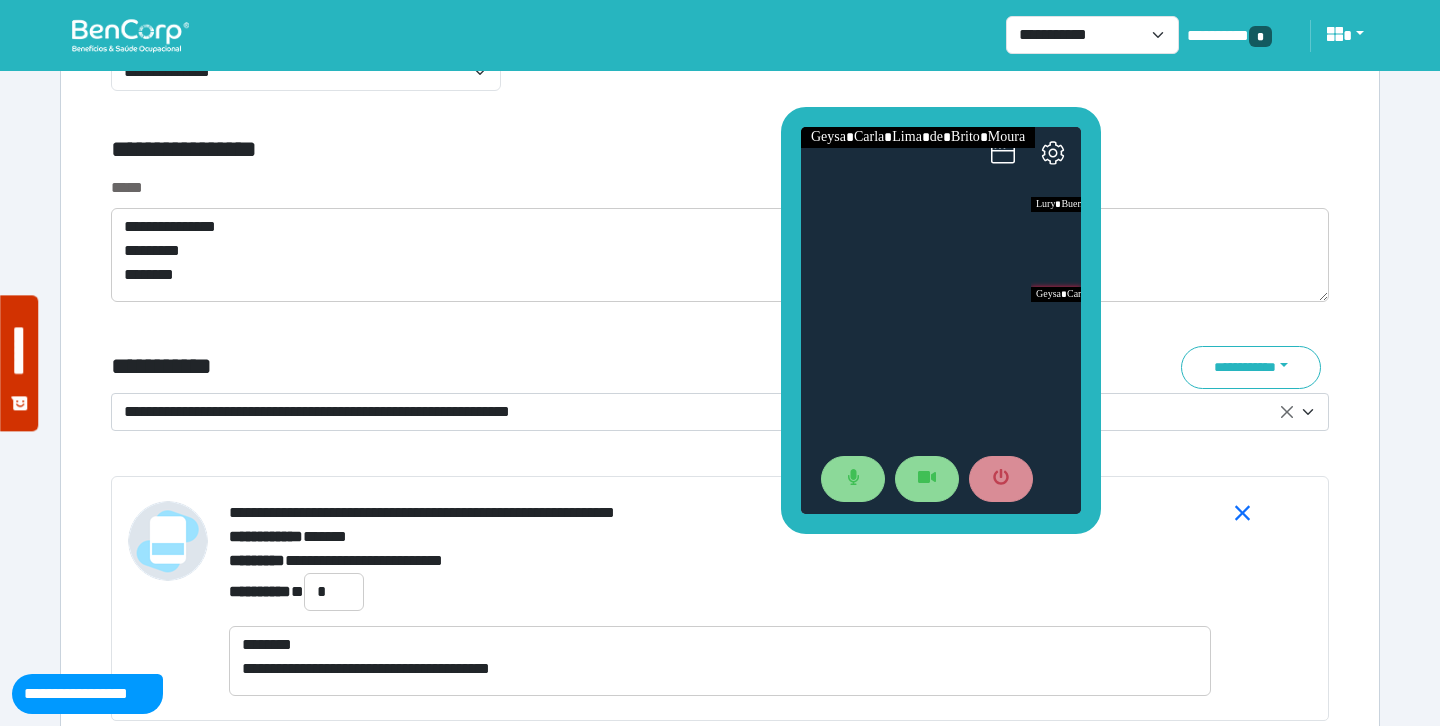 click at bounding box center [941, 320] 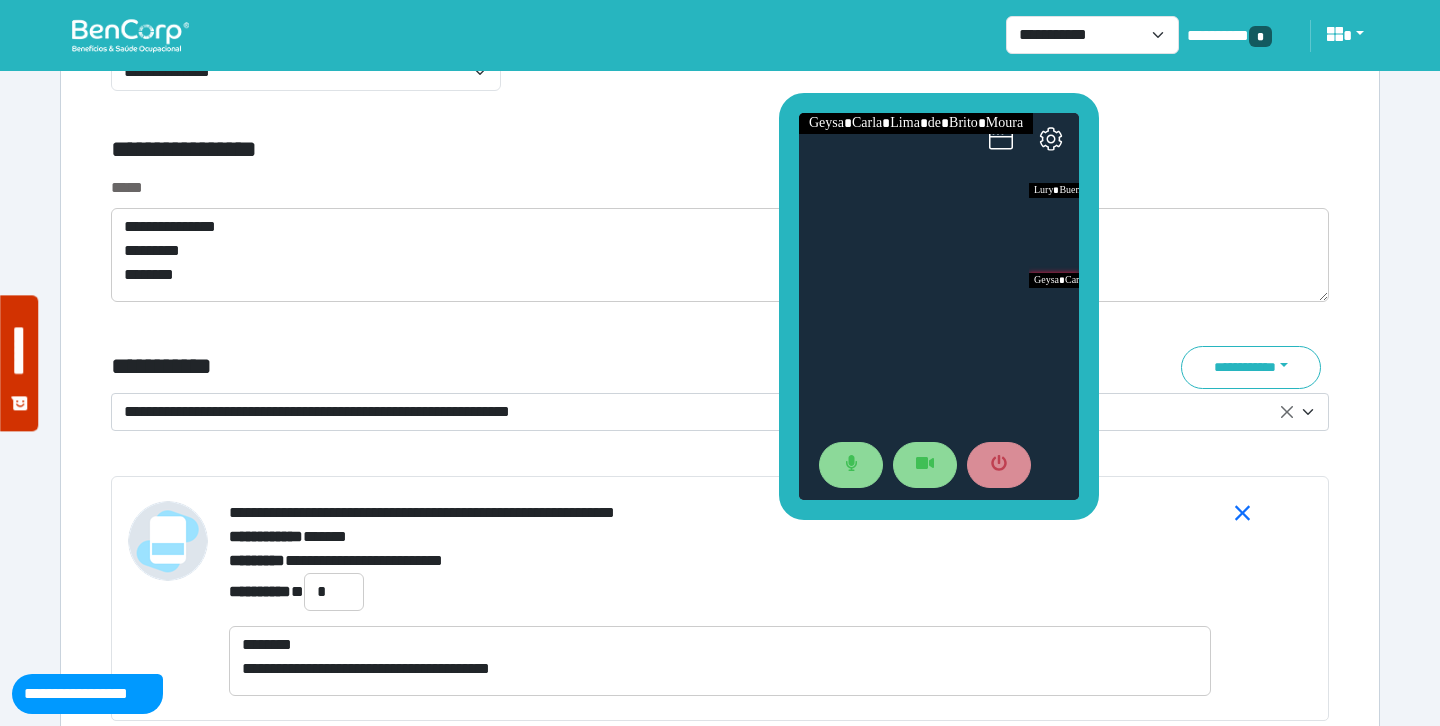 click on "**********" at bounding box center [513, 153] 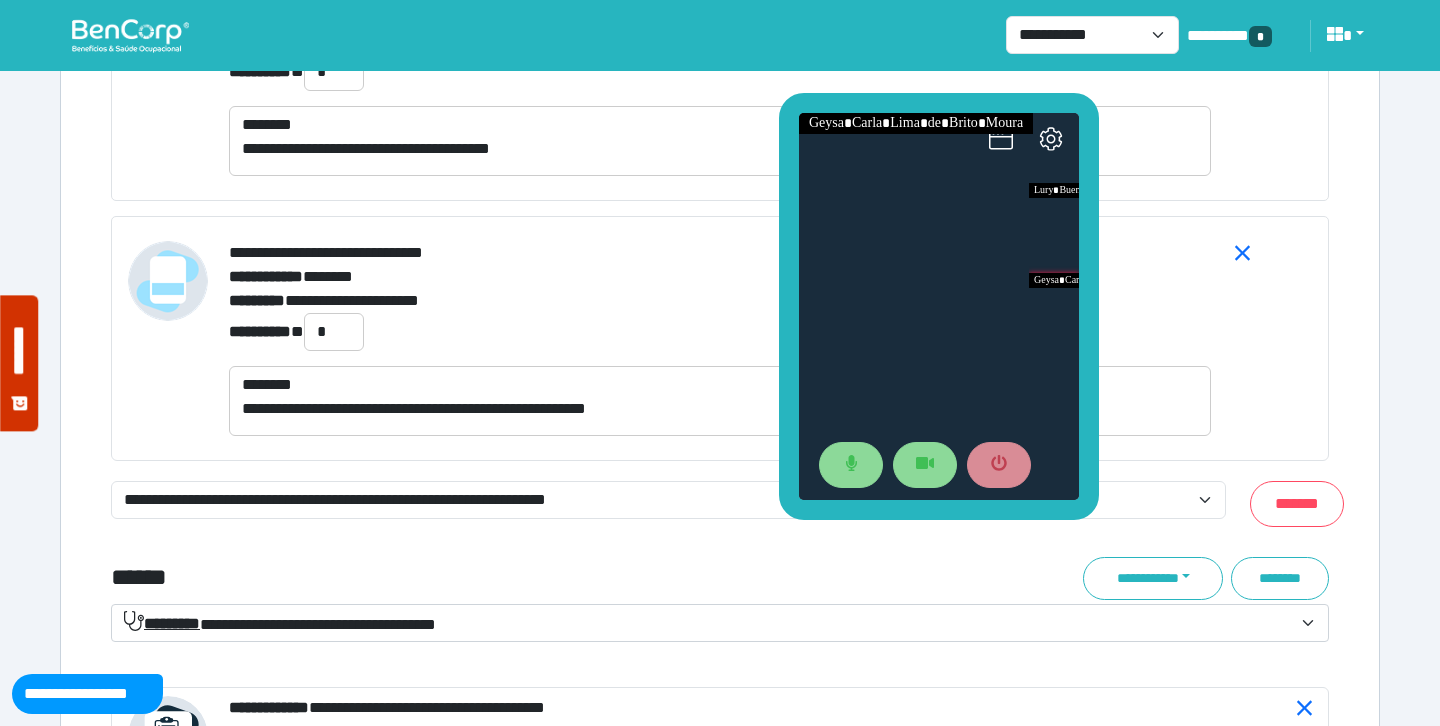 scroll, scrollTop: 7876, scrollLeft: 0, axis: vertical 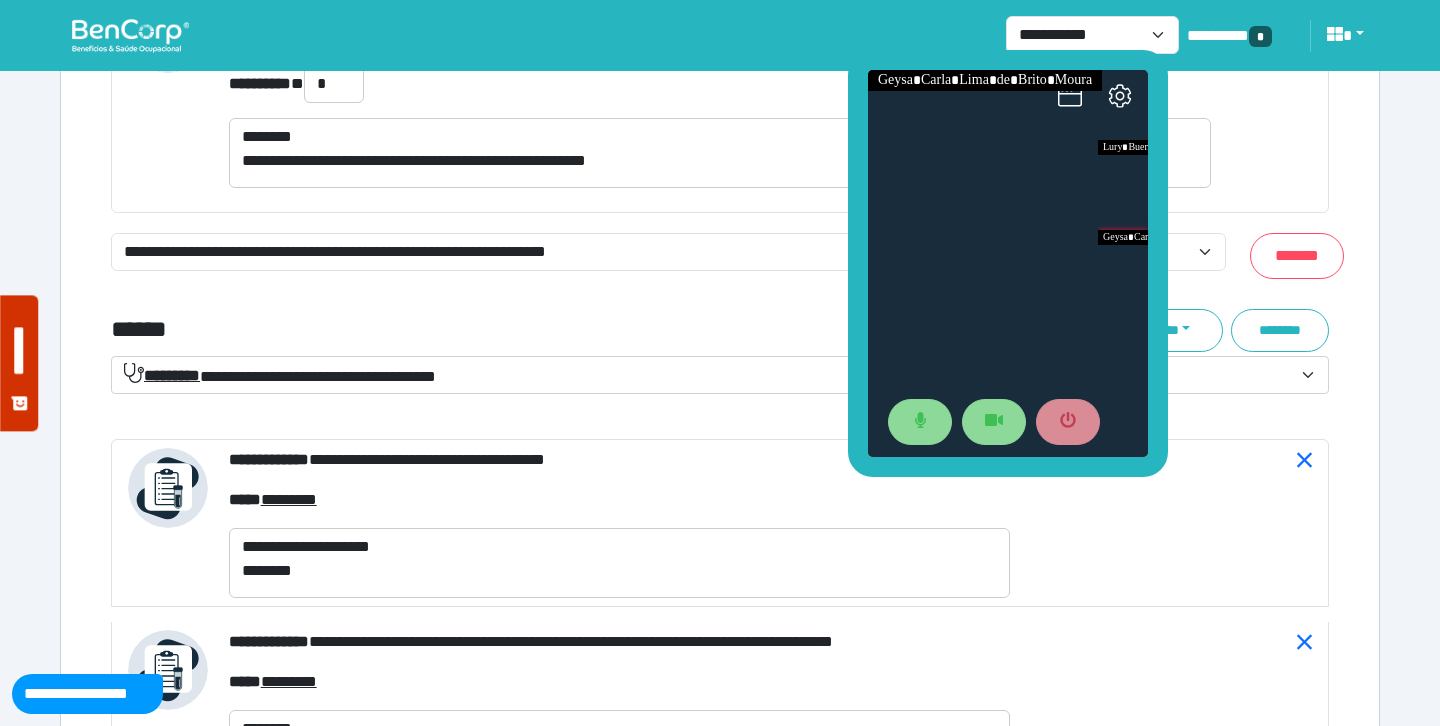 drag, startPoint x: 788, startPoint y: 230, endPoint x: 862, endPoint y: 187, distance: 85.58621 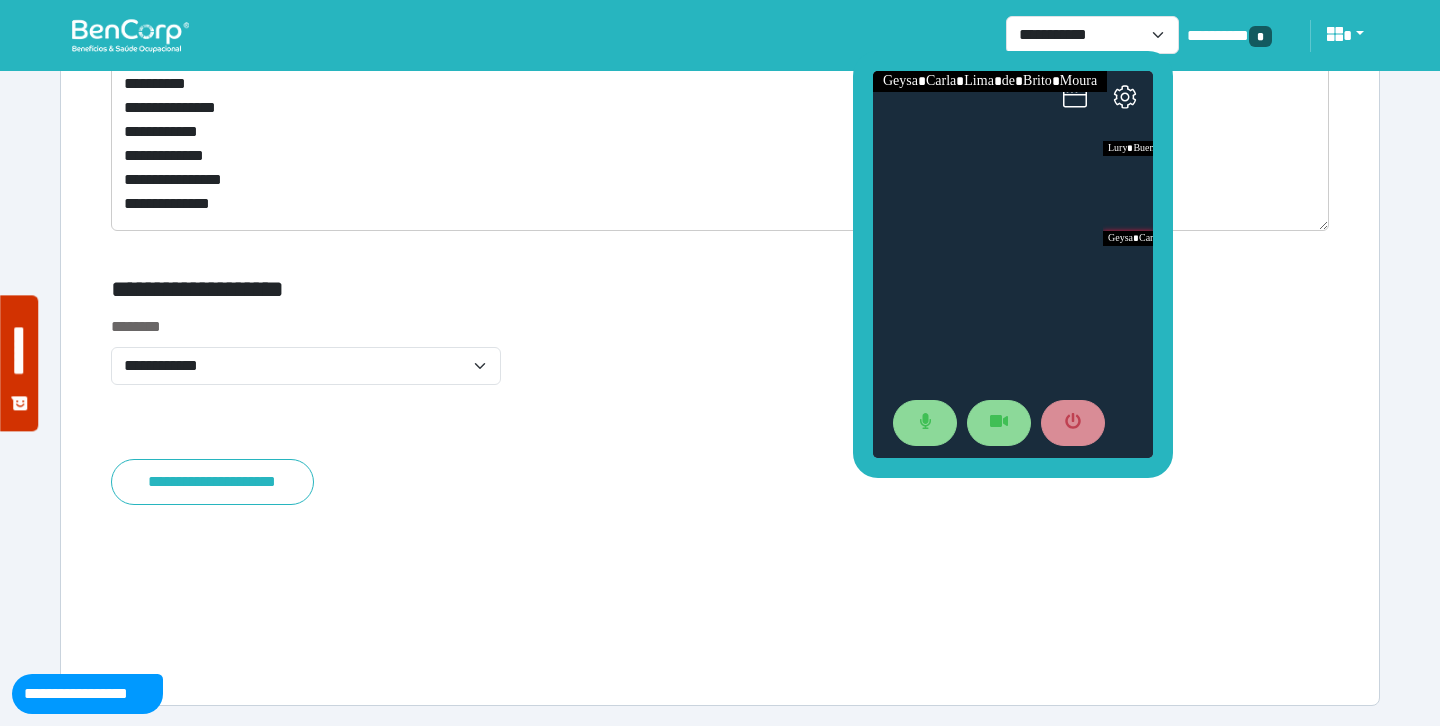scroll, scrollTop: 9089, scrollLeft: 0, axis: vertical 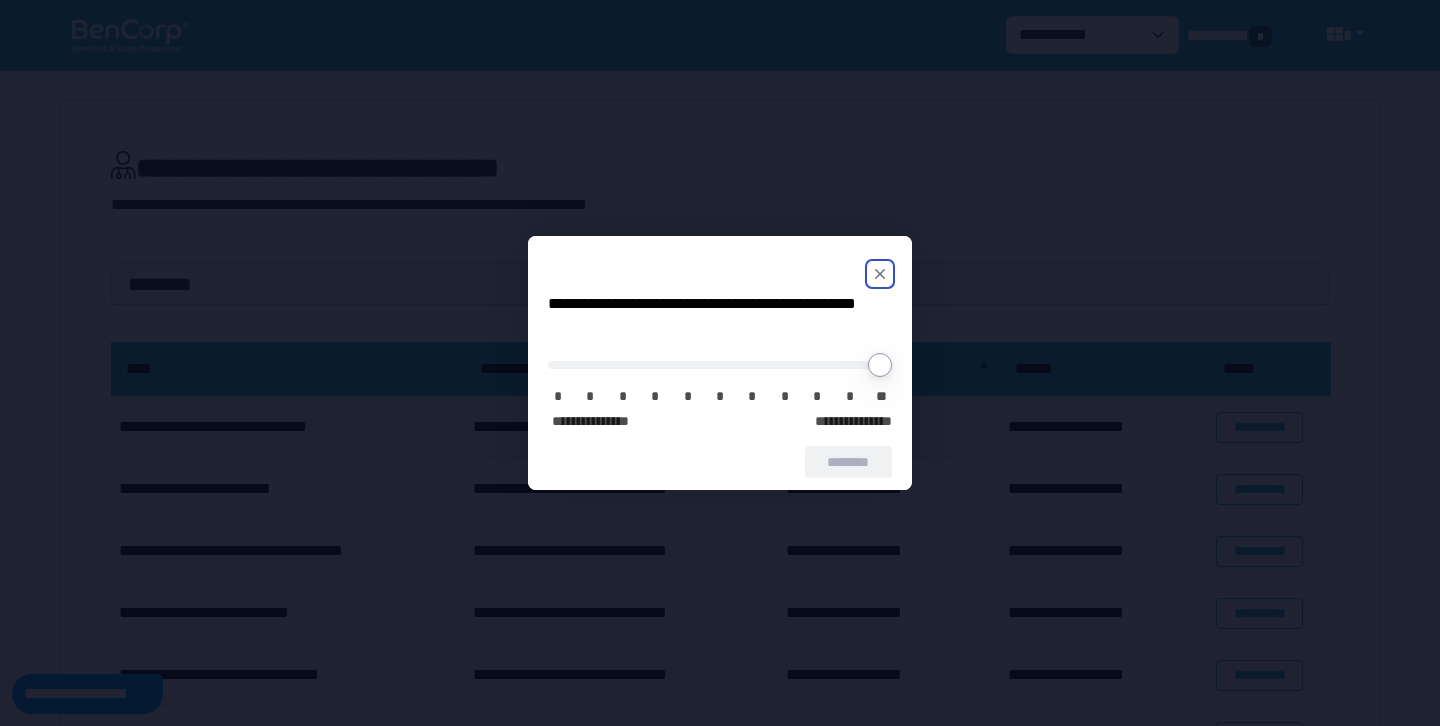 click 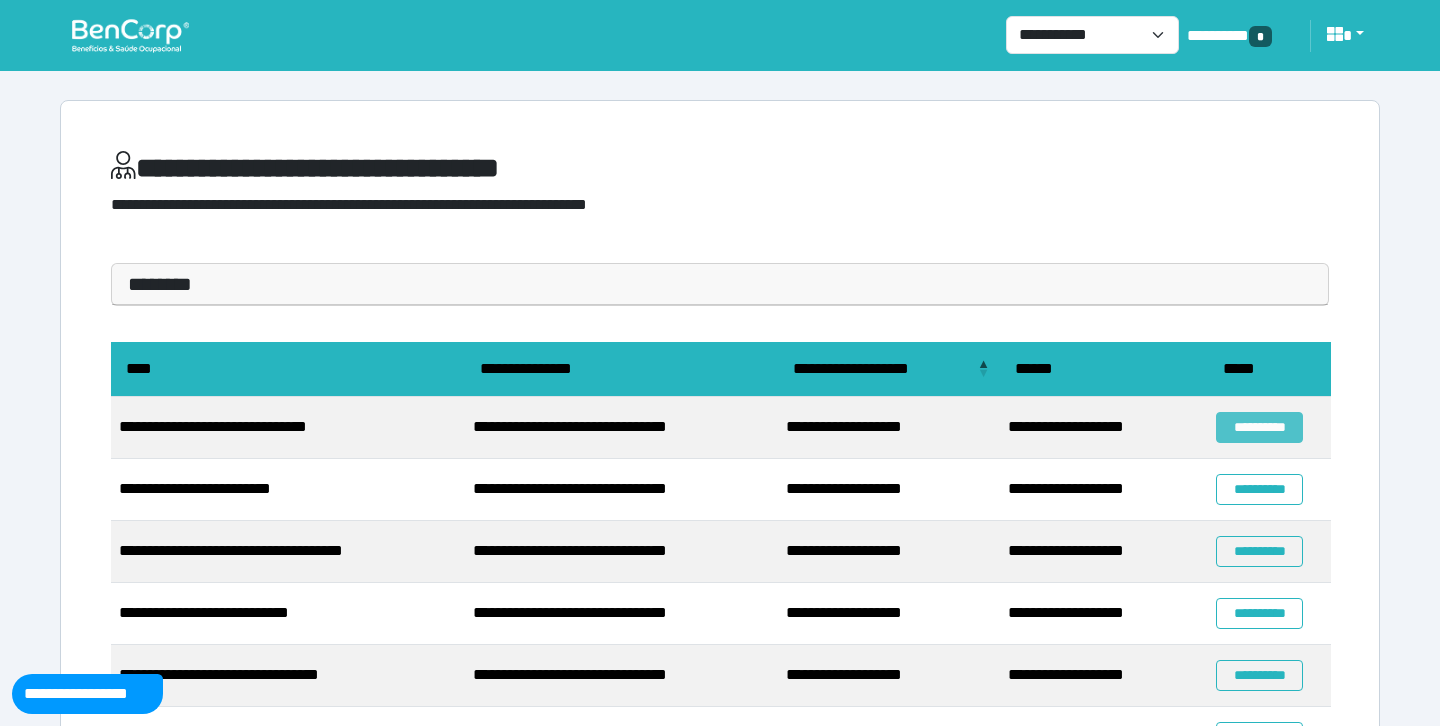 click on "**********" at bounding box center [1259, 427] 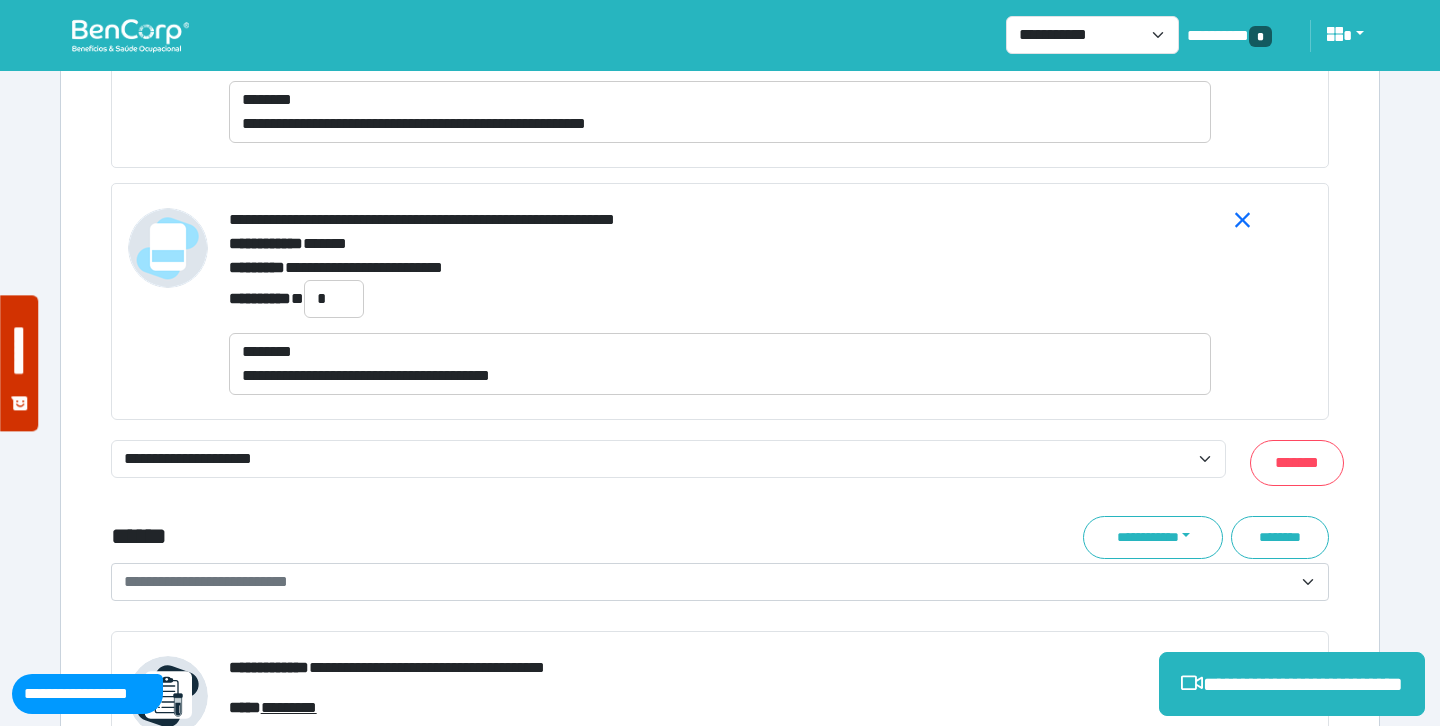 scroll, scrollTop: 7770, scrollLeft: 0, axis: vertical 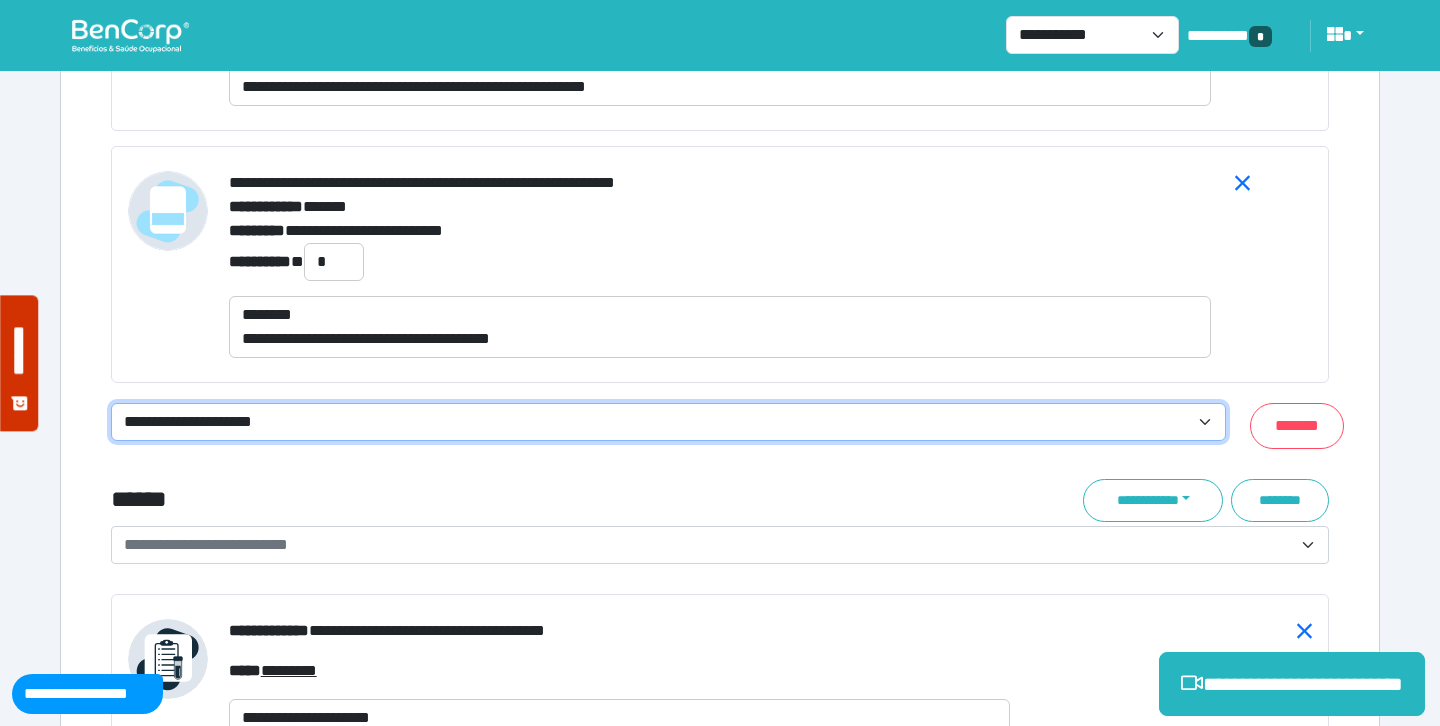 click on "**********" at bounding box center (668, 422) 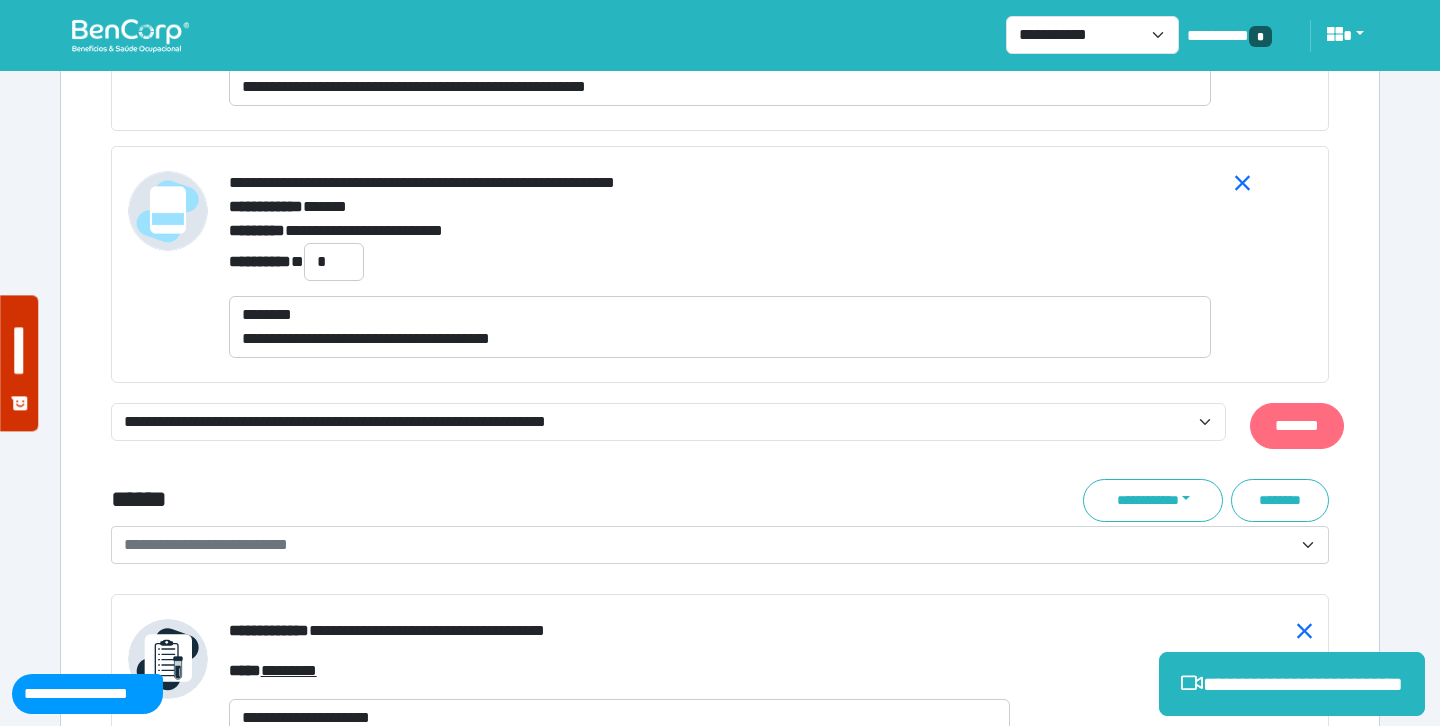 click on "*******" at bounding box center [1297, 426] 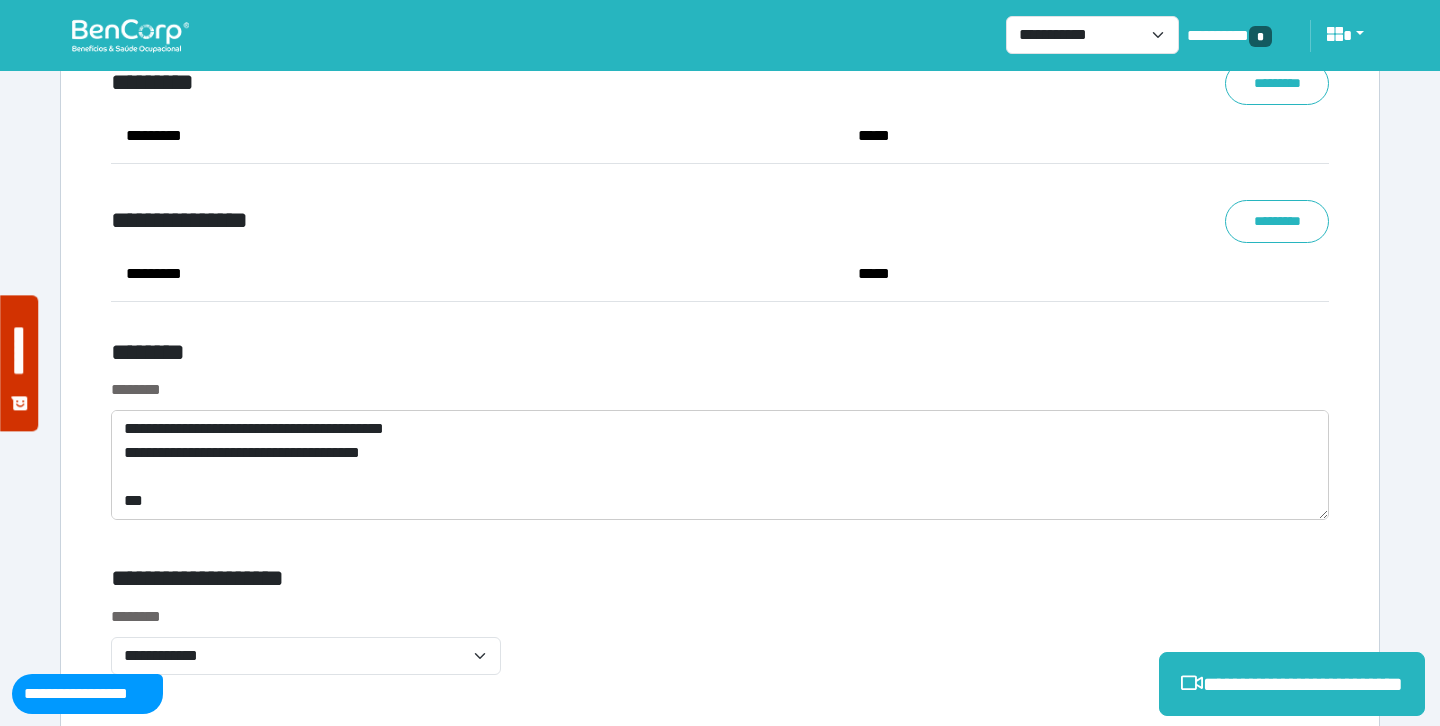 scroll, scrollTop: 8593, scrollLeft: 0, axis: vertical 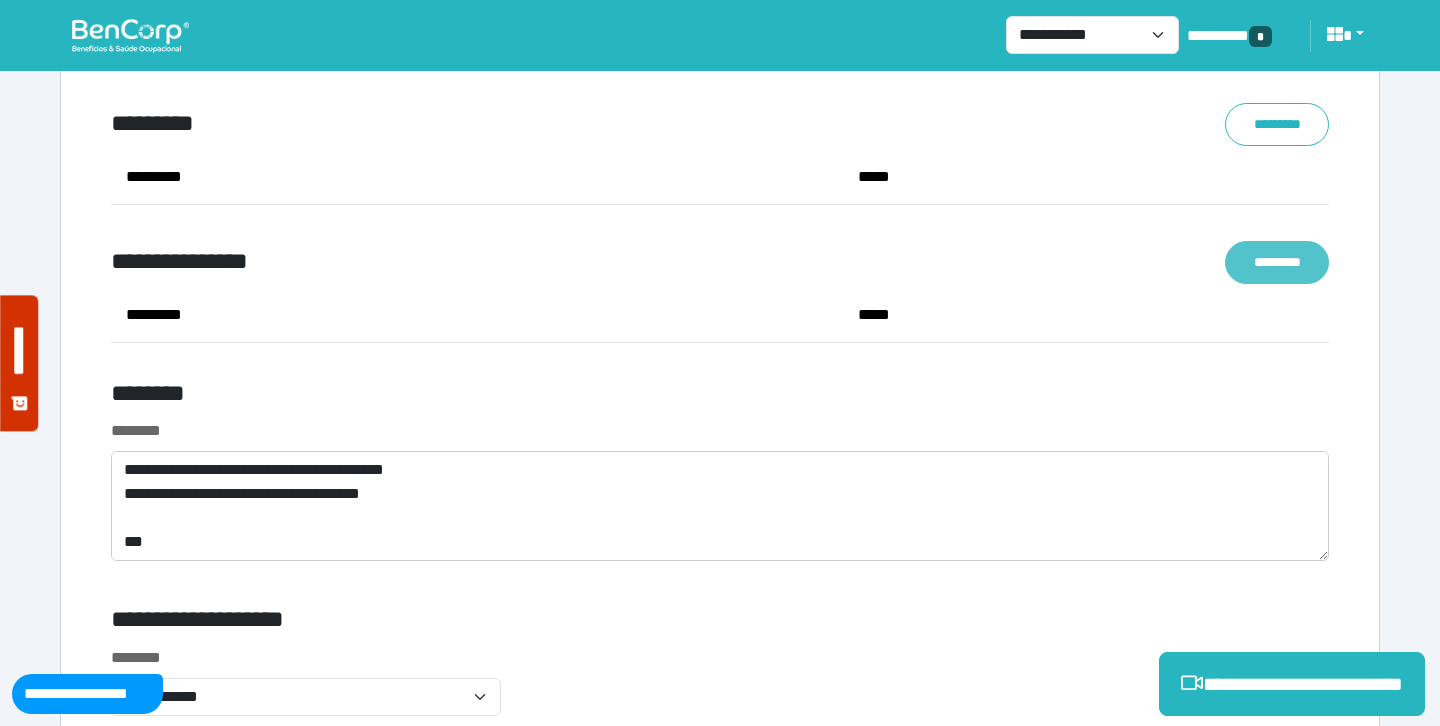 click on "*********" at bounding box center (1277, 262) 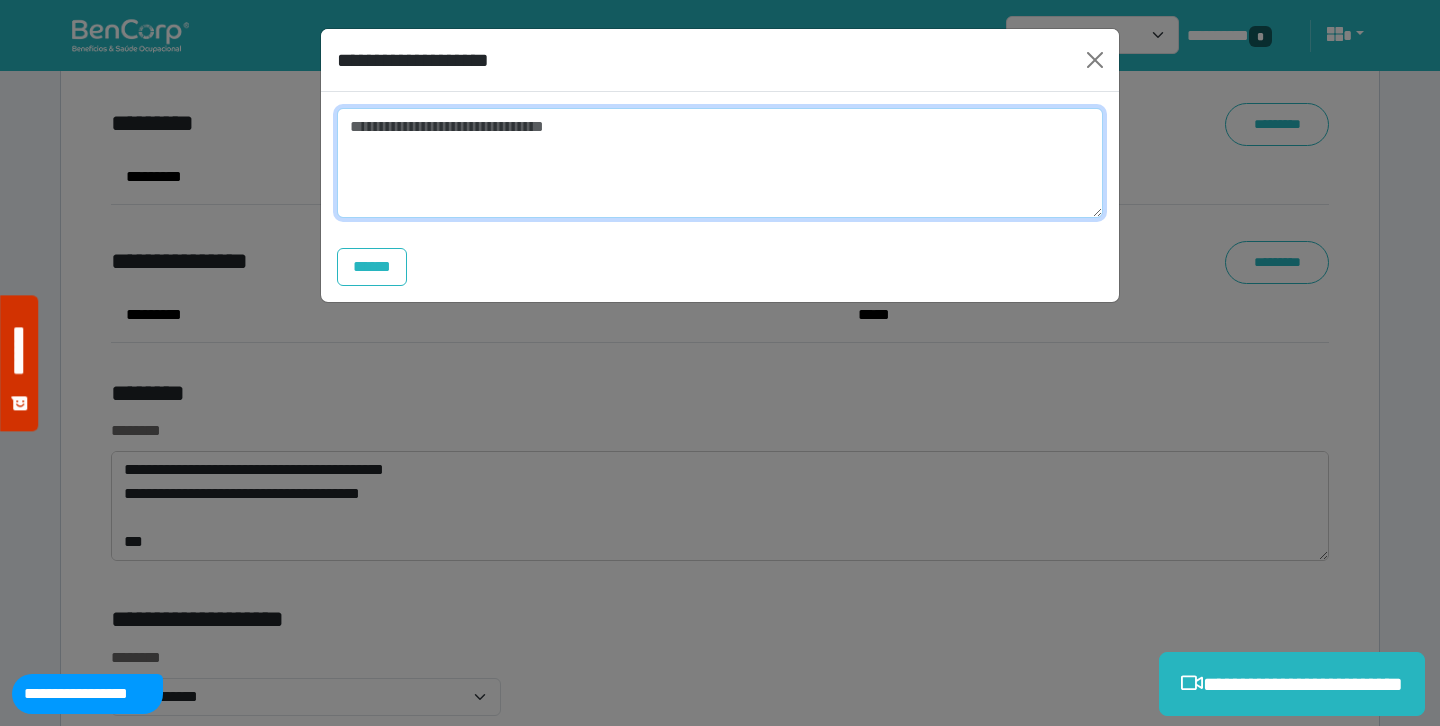 click at bounding box center [720, 163] 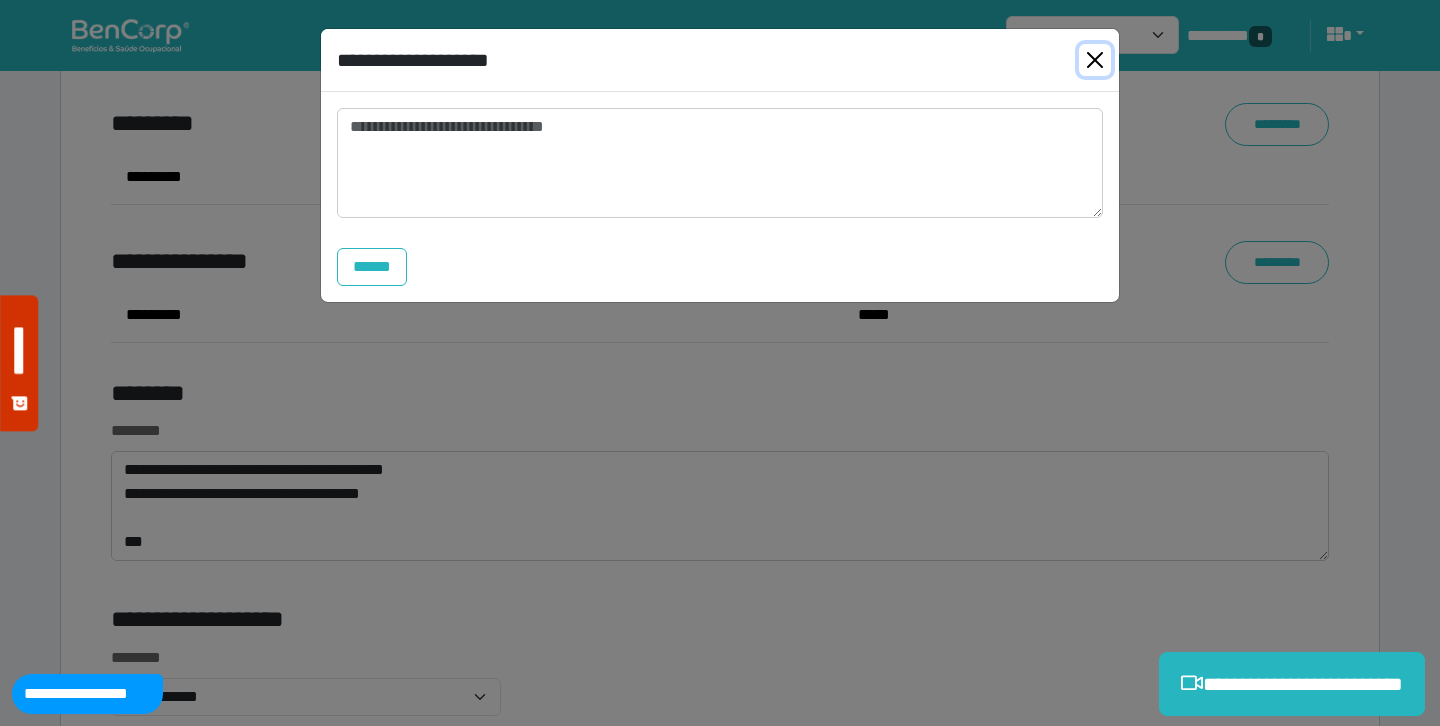 click at bounding box center [1095, 60] 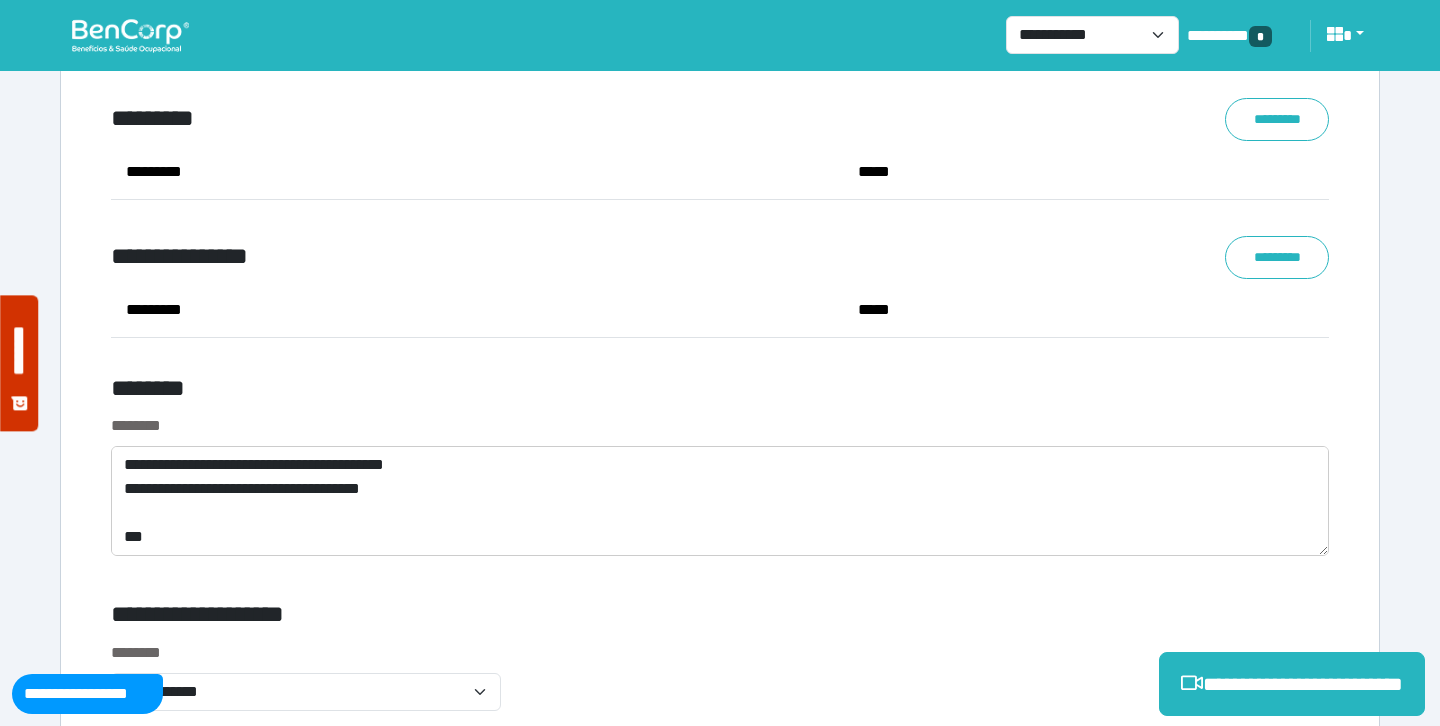 scroll, scrollTop: 8601, scrollLeft: 0, axis: vertical 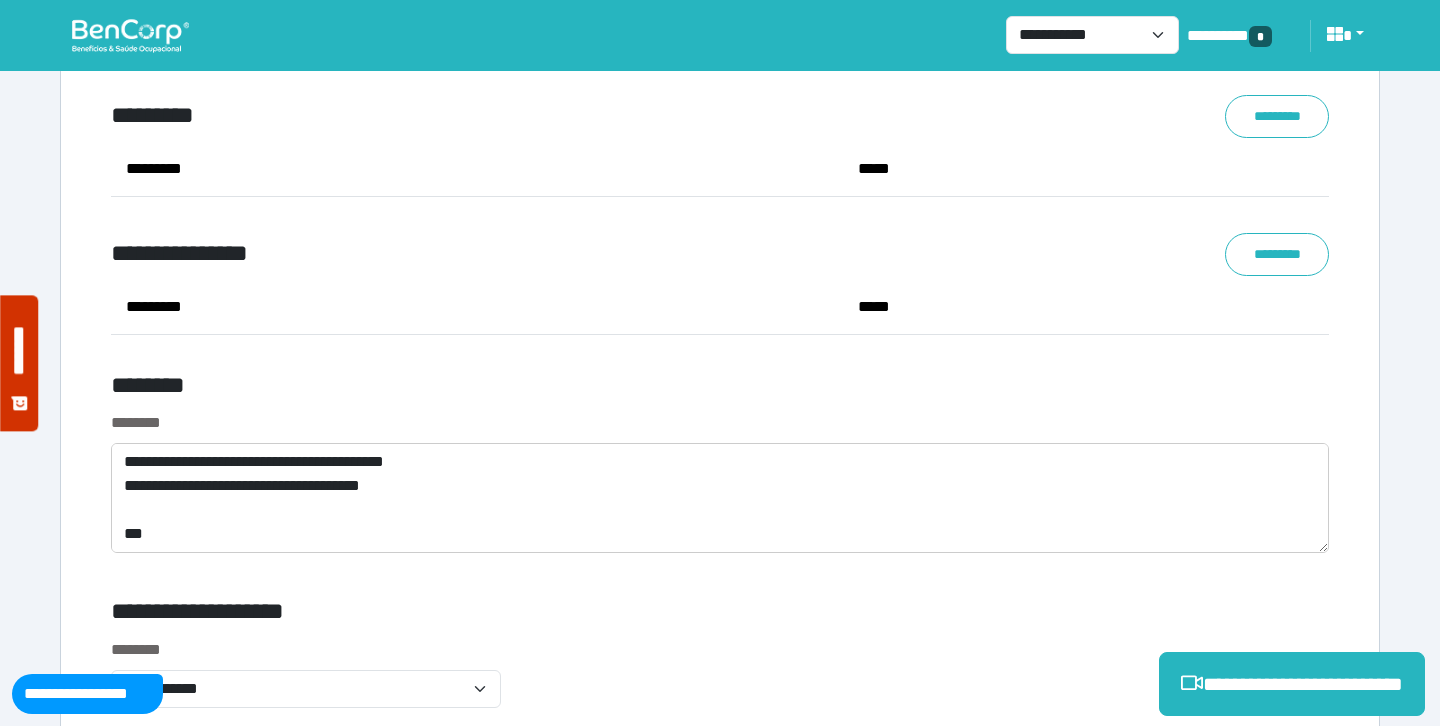 click on "**********" at bounding box center [720, -3483] 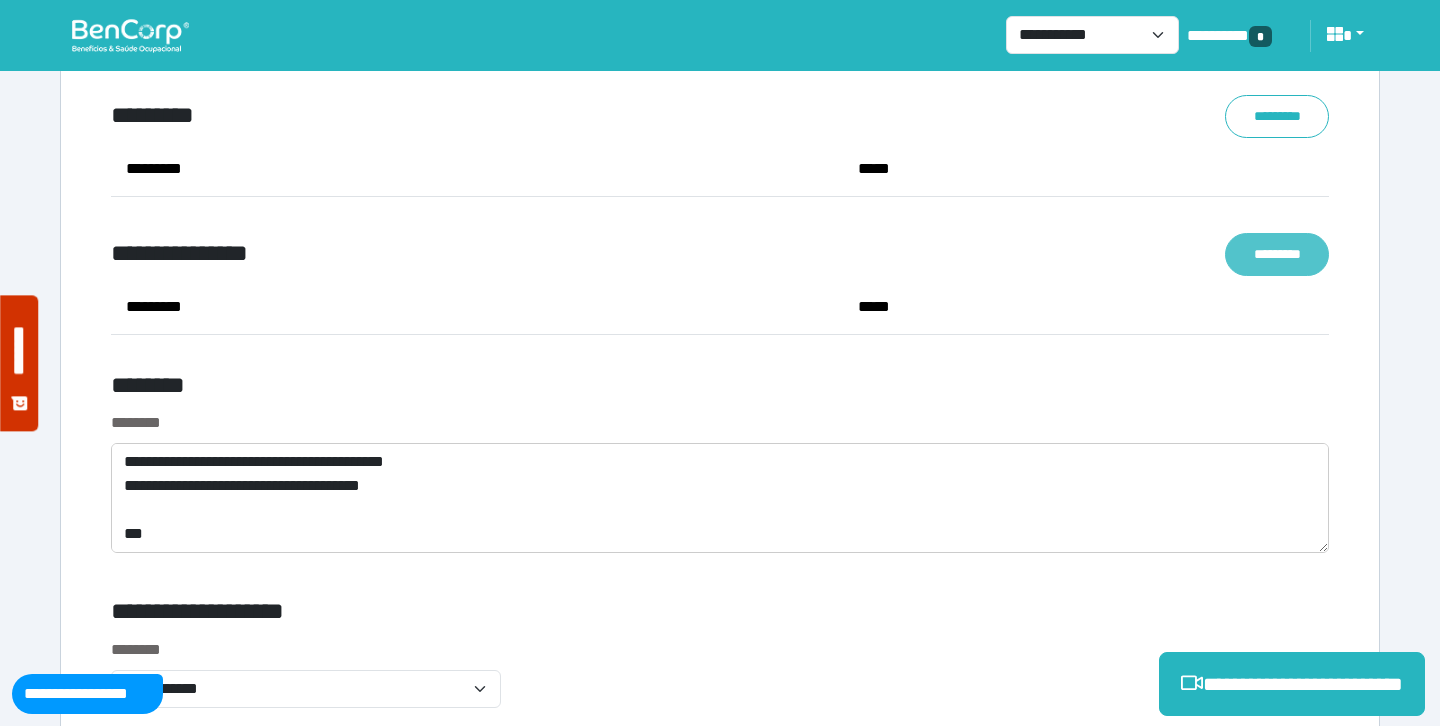 click on "*********" at bounding box center [1277, 254] 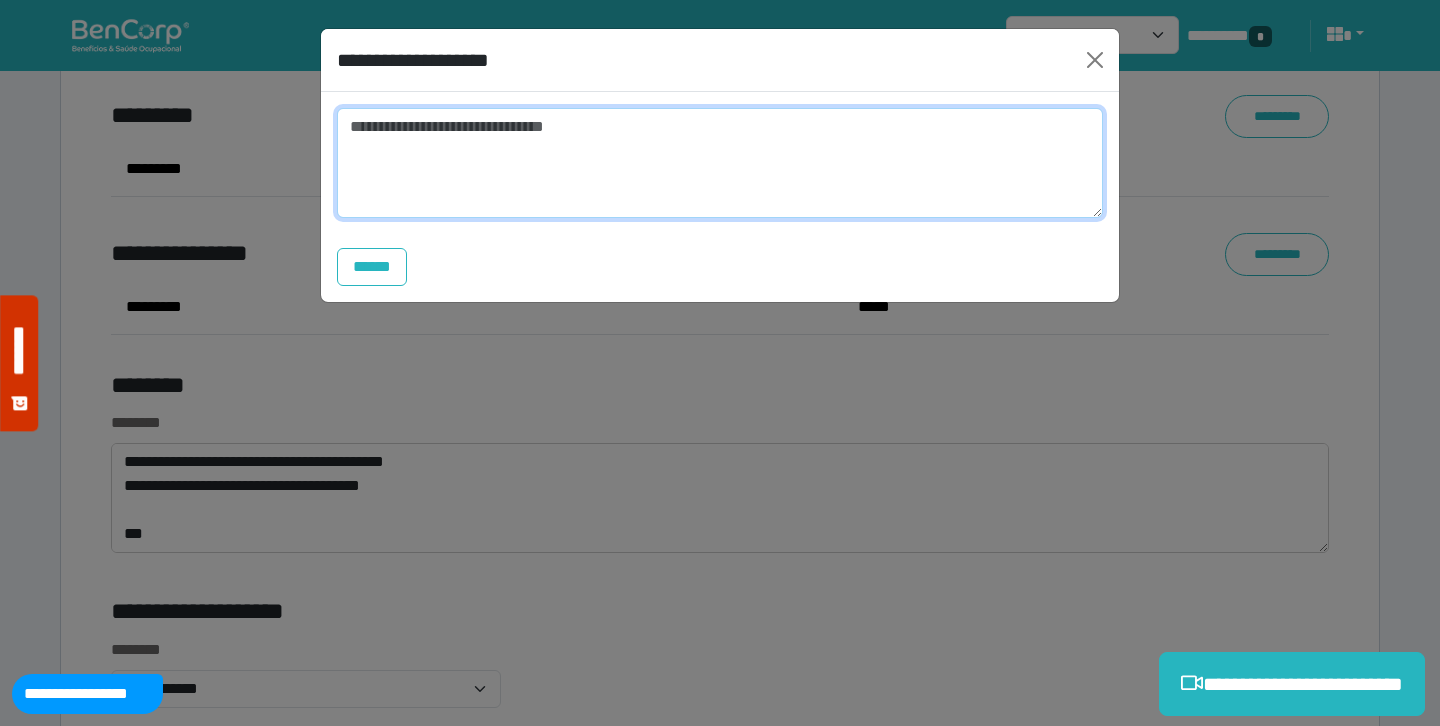 click at bounding box center [720, 163] 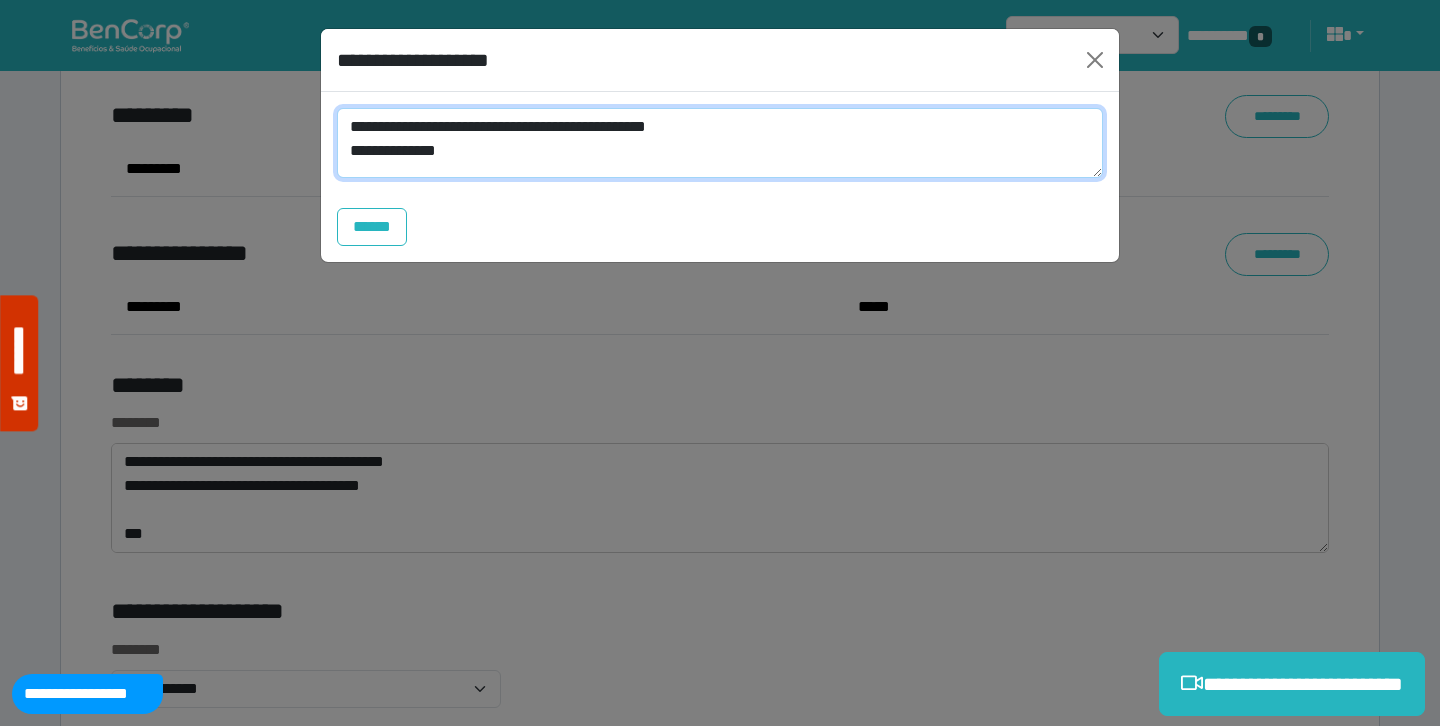 scroll, scrollTop: 0, scrollLeft: 0, axis: both 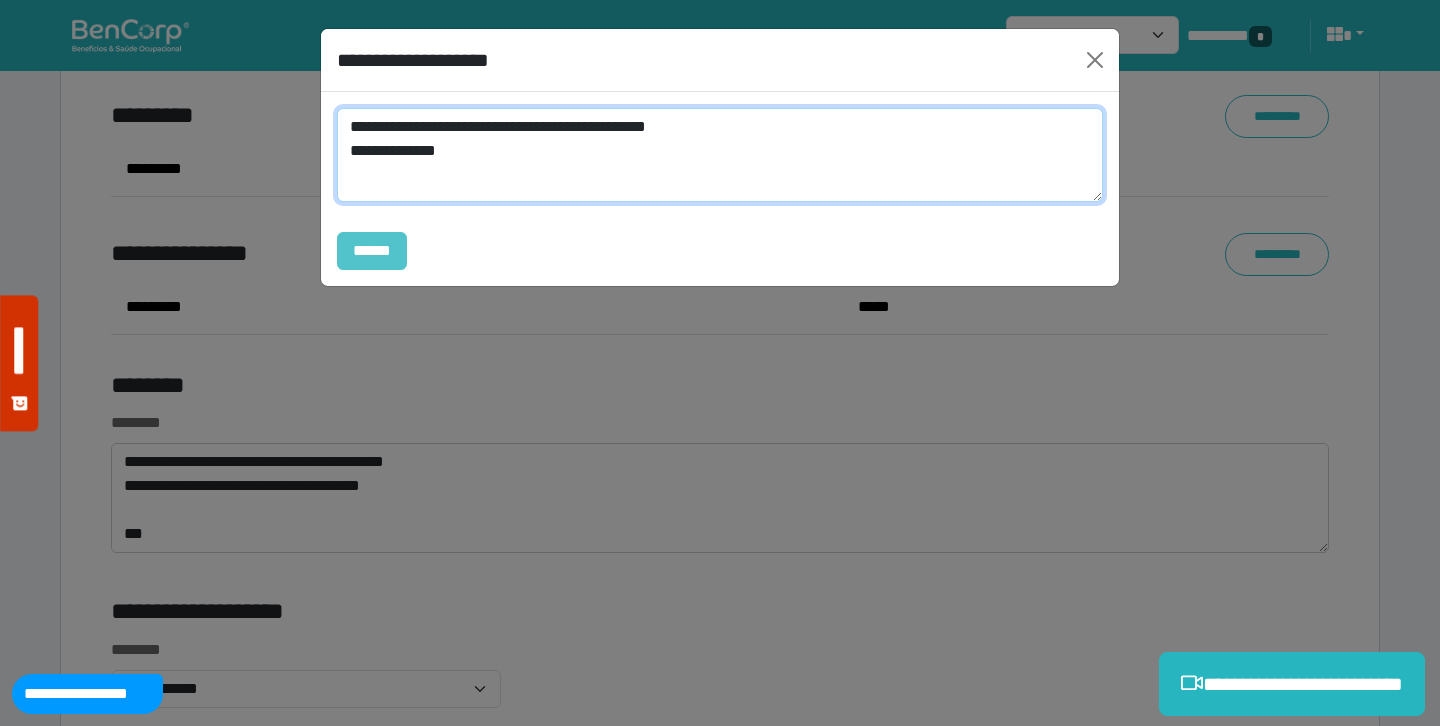 type on "**********" 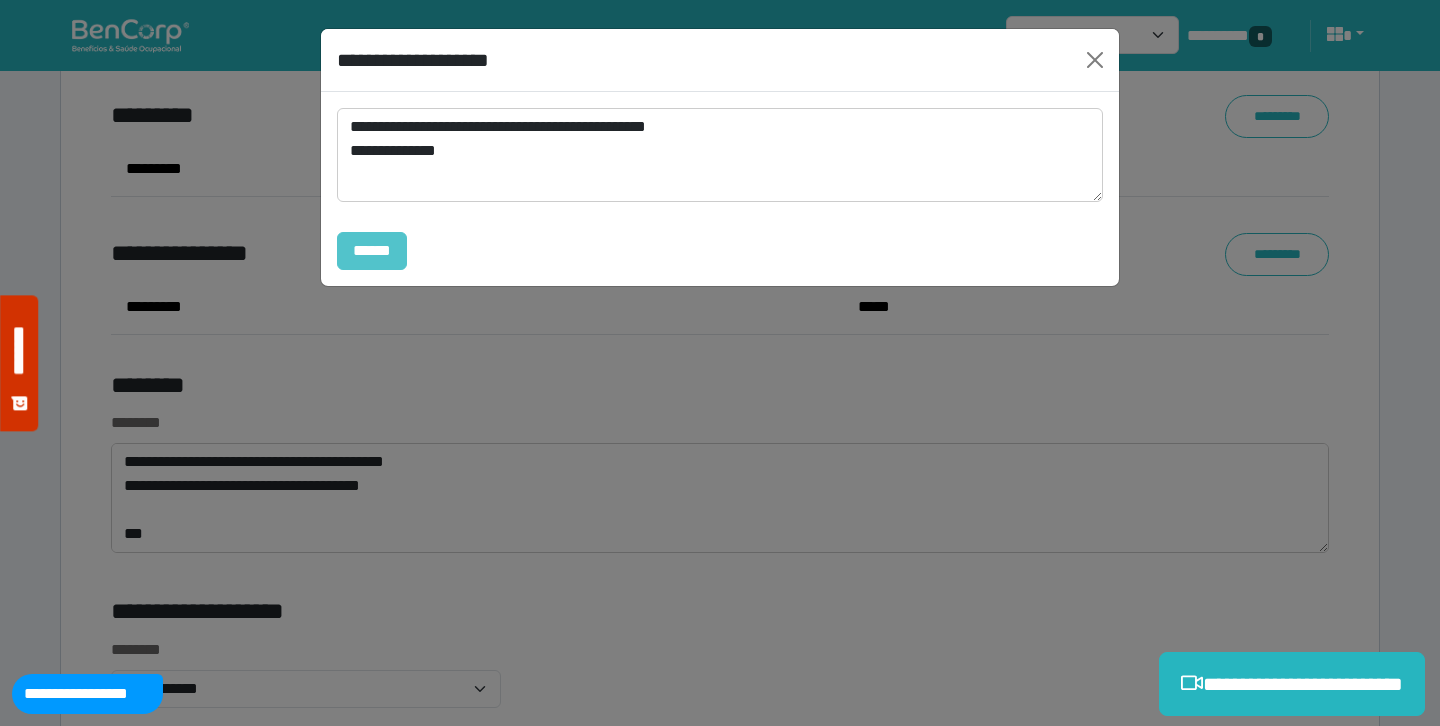 click on "******" at bounding box center (372, 251) 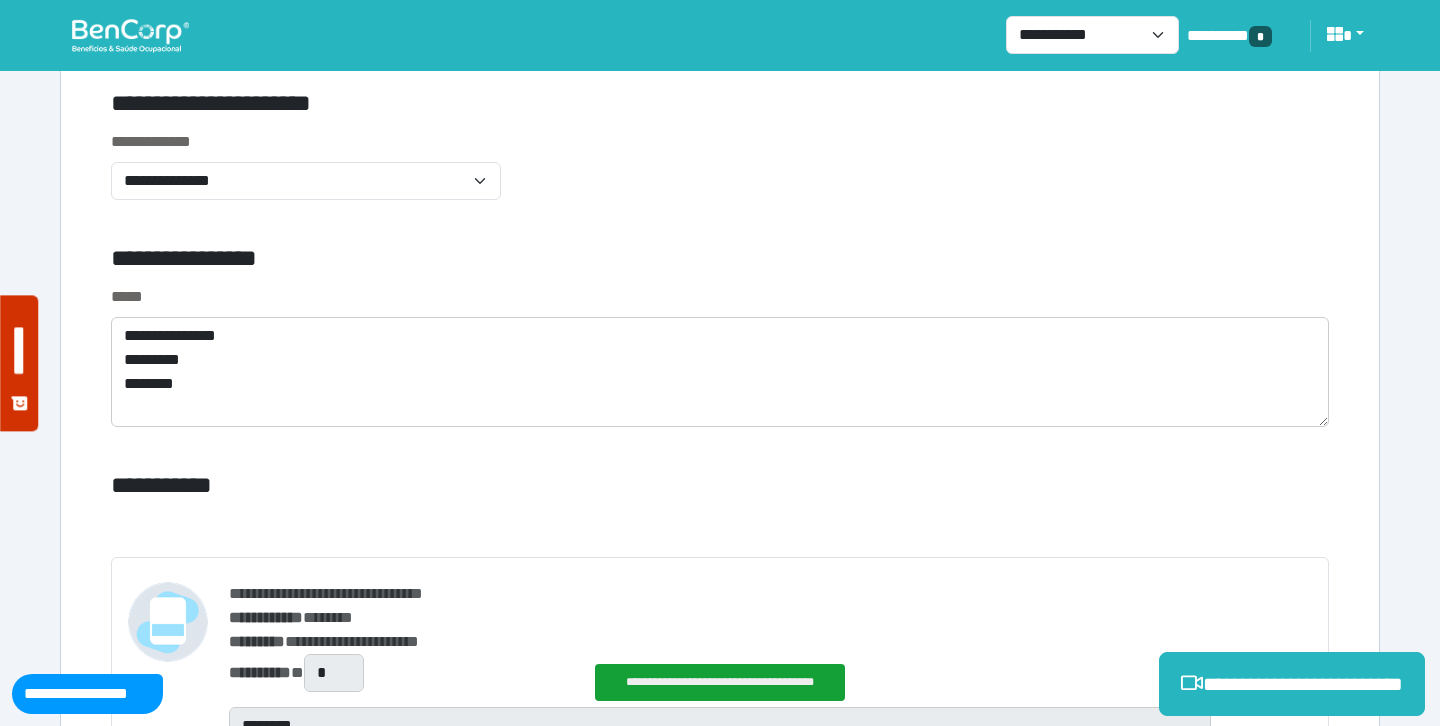 scroll, scrollTop: 7174, scrollLeft: 0, axis: vertical 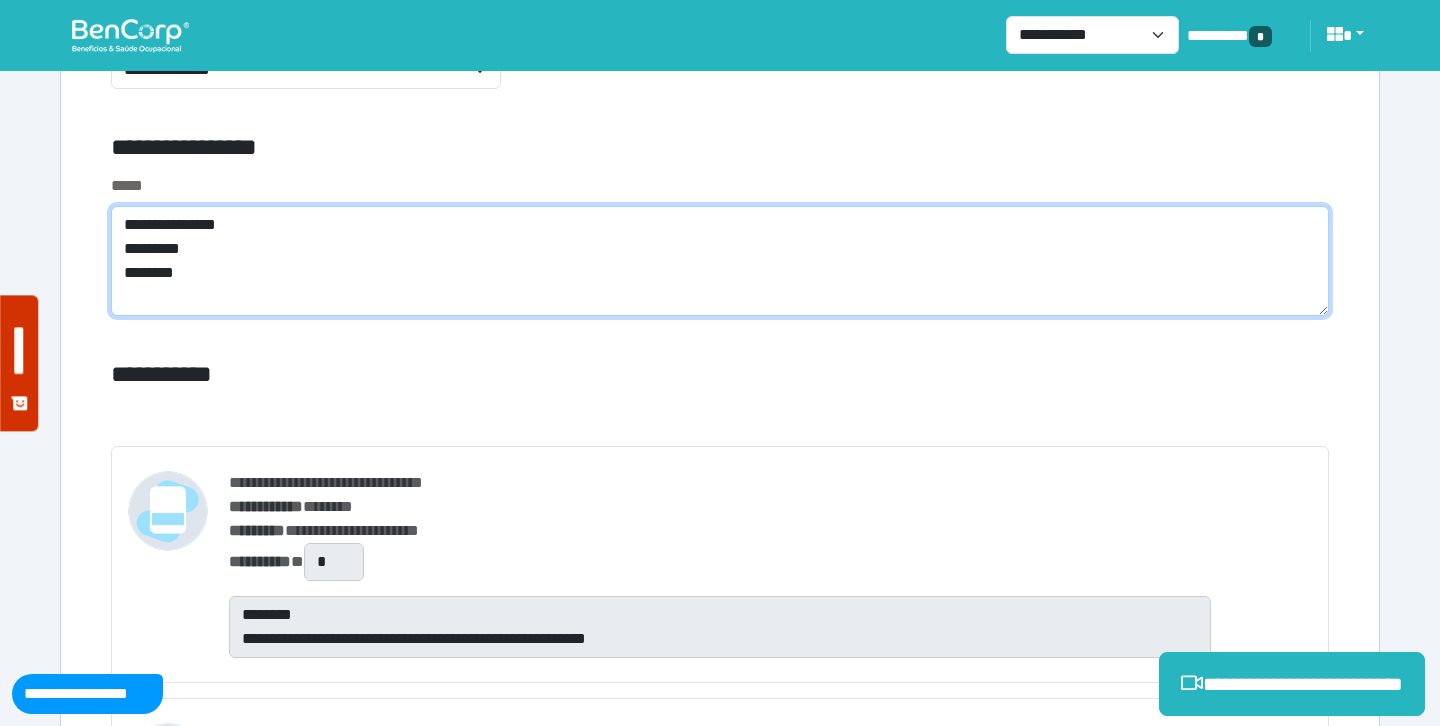 click on "**********" at bounding box center [720, 261] 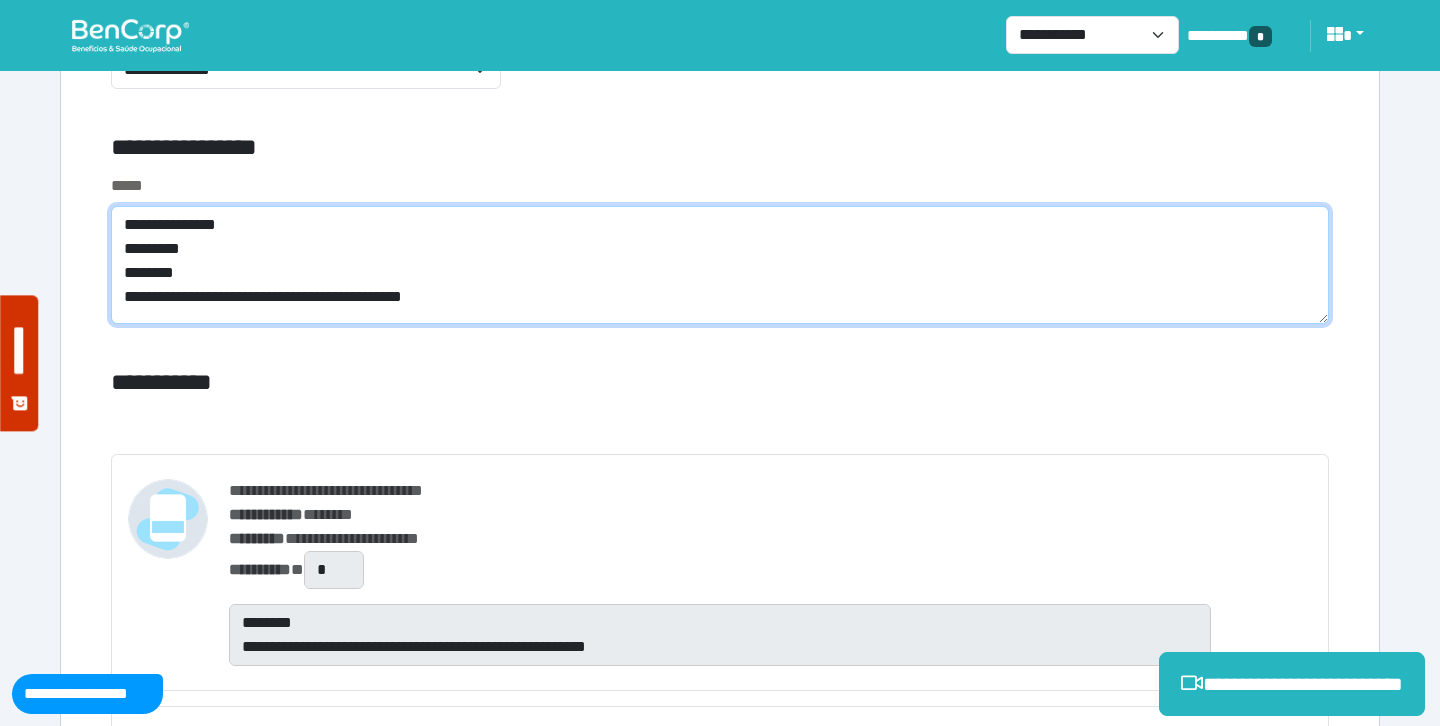 click on "**********" at bounding box center (720, 265) 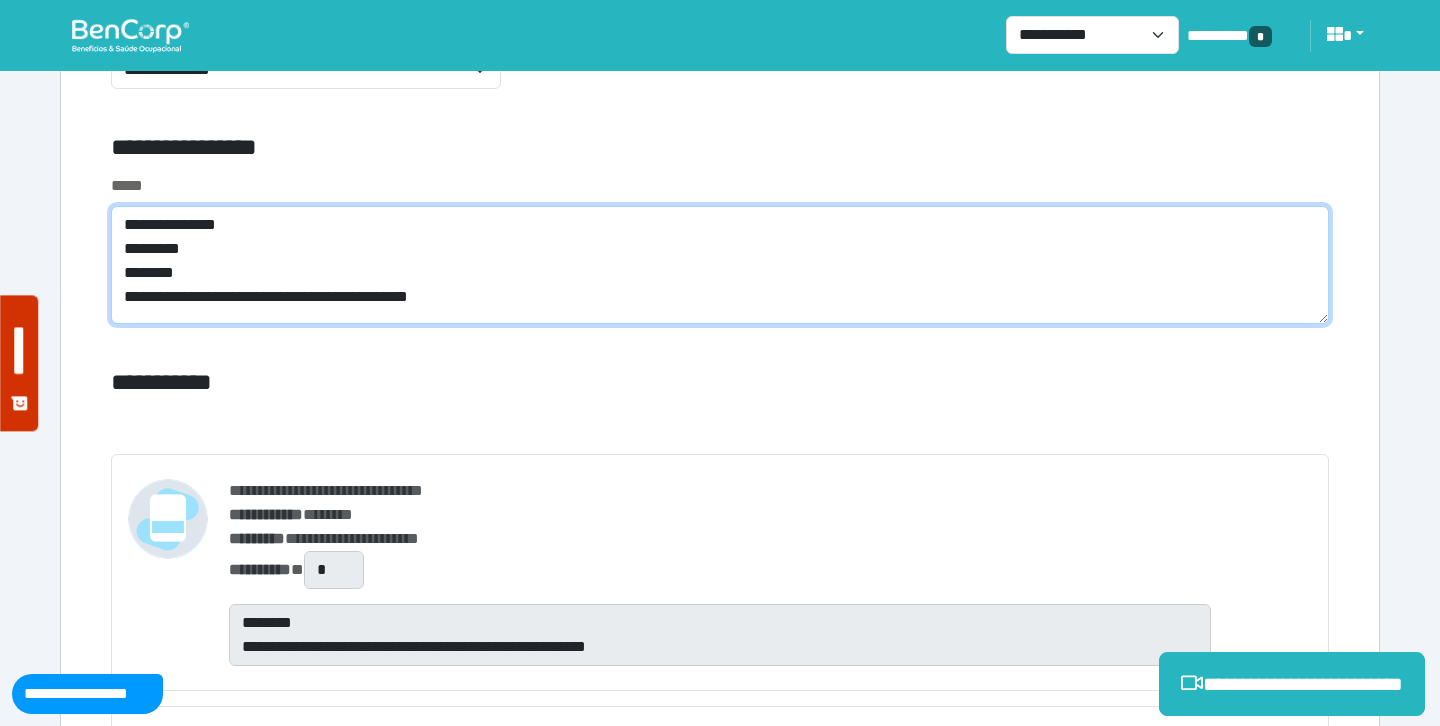 click on "**********" at bounding box center [720, 265] 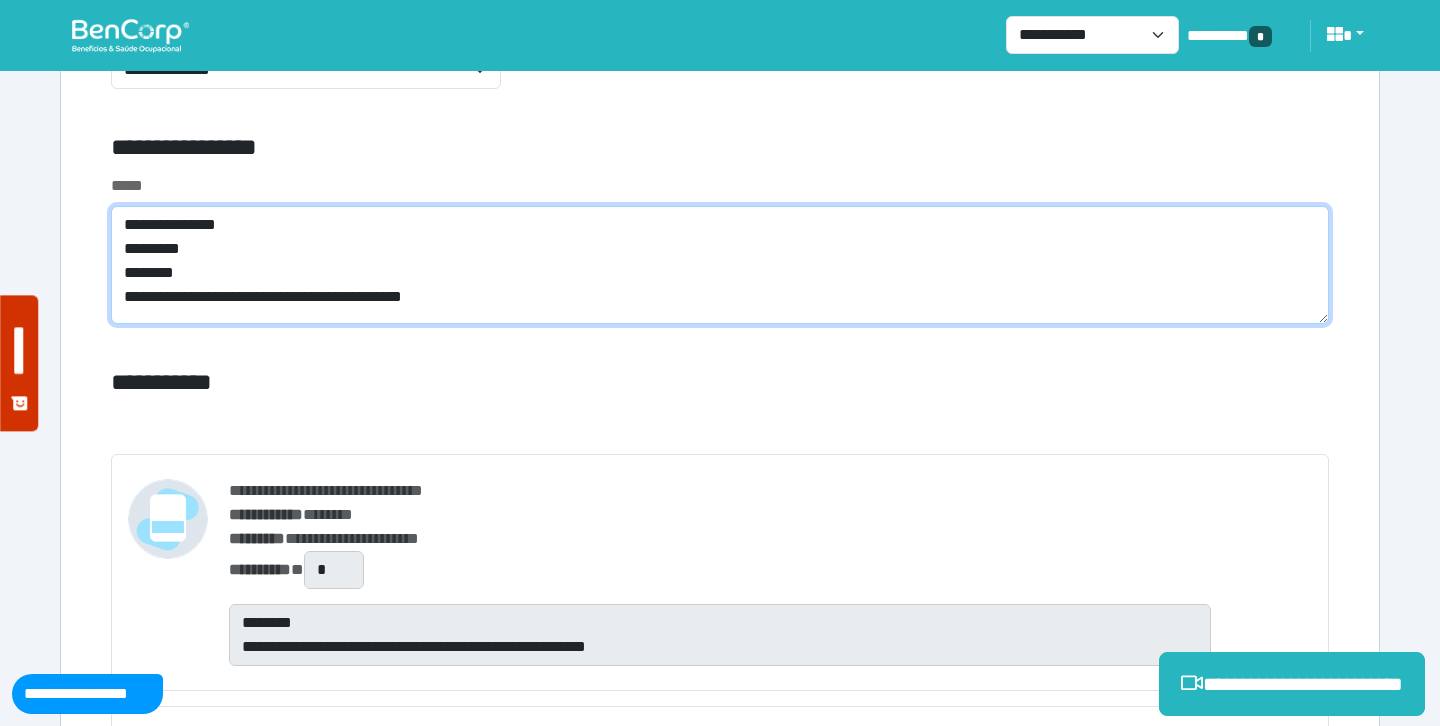 type on "**********" 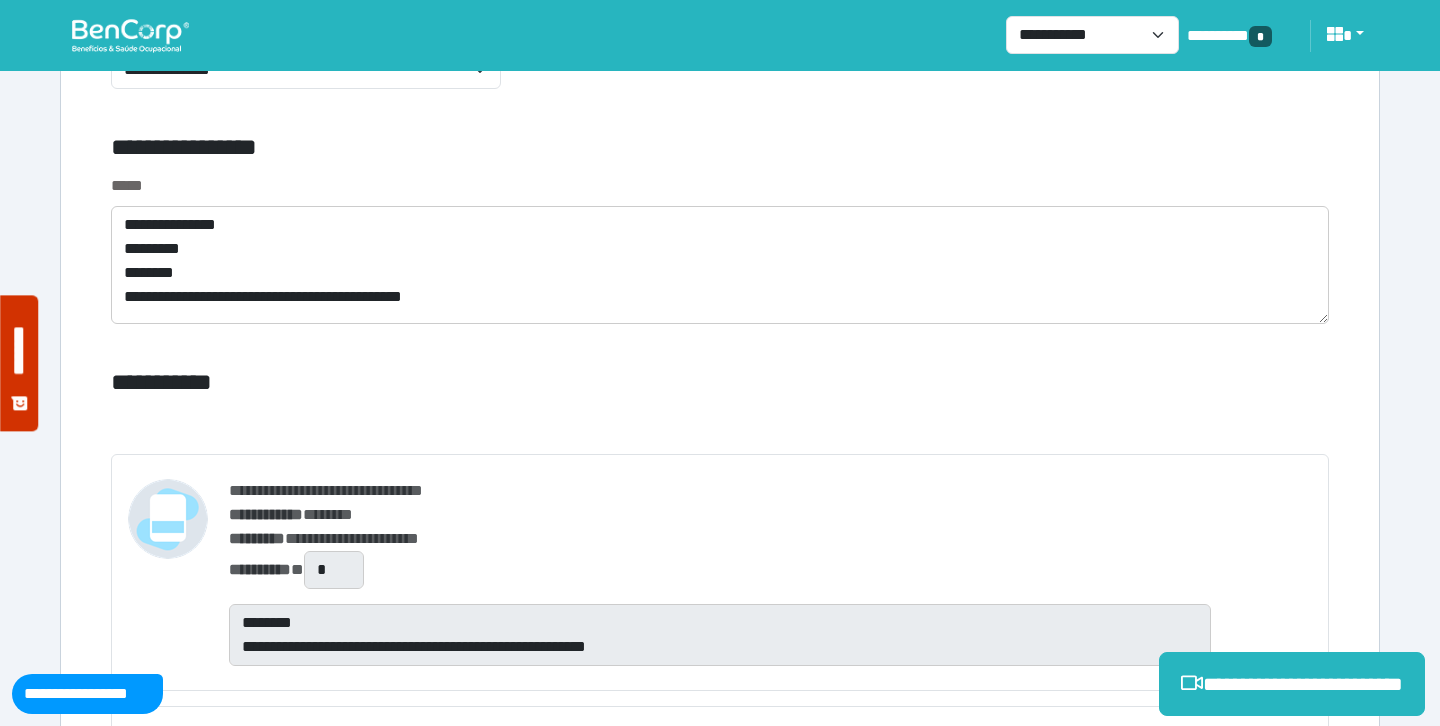 click on "**********" at bounding box center (720, -2021) 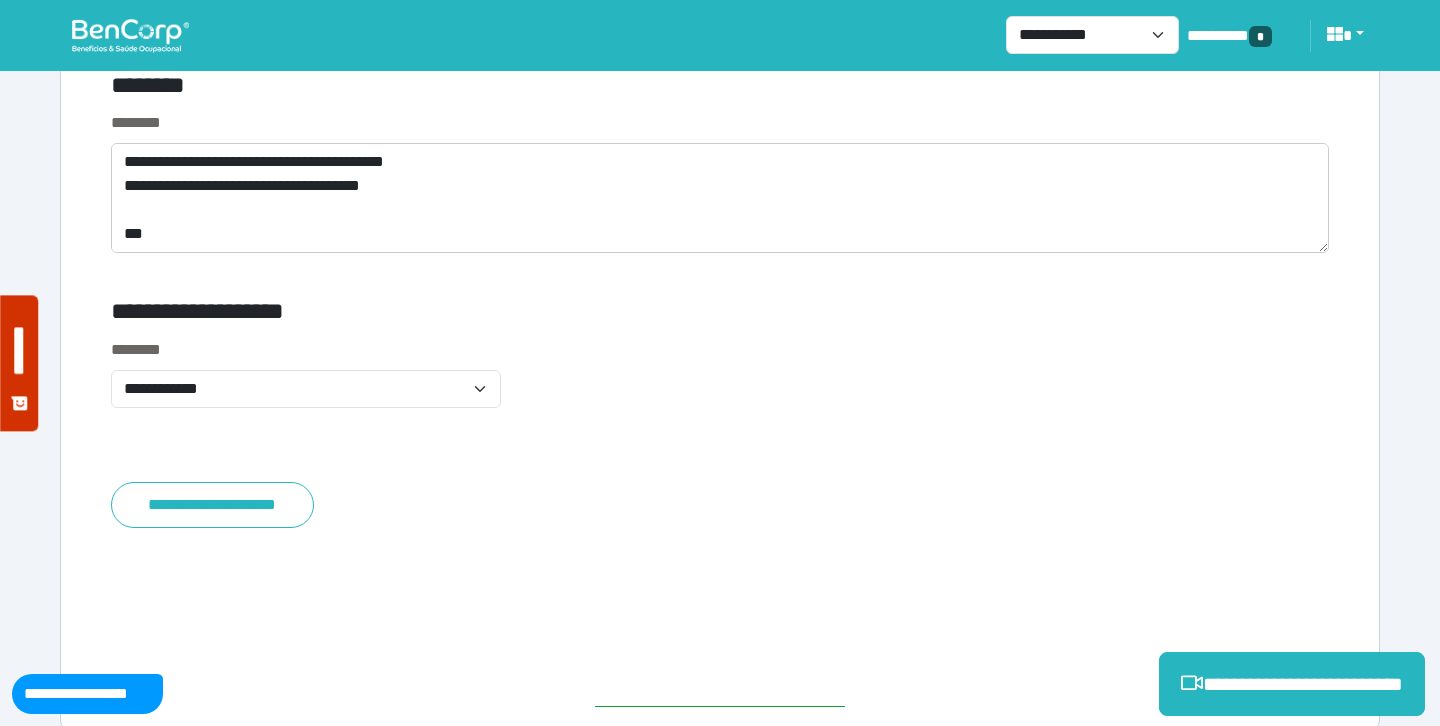 scroll, scrollTop: 8994, scrollLeft: 0, axis: vertical 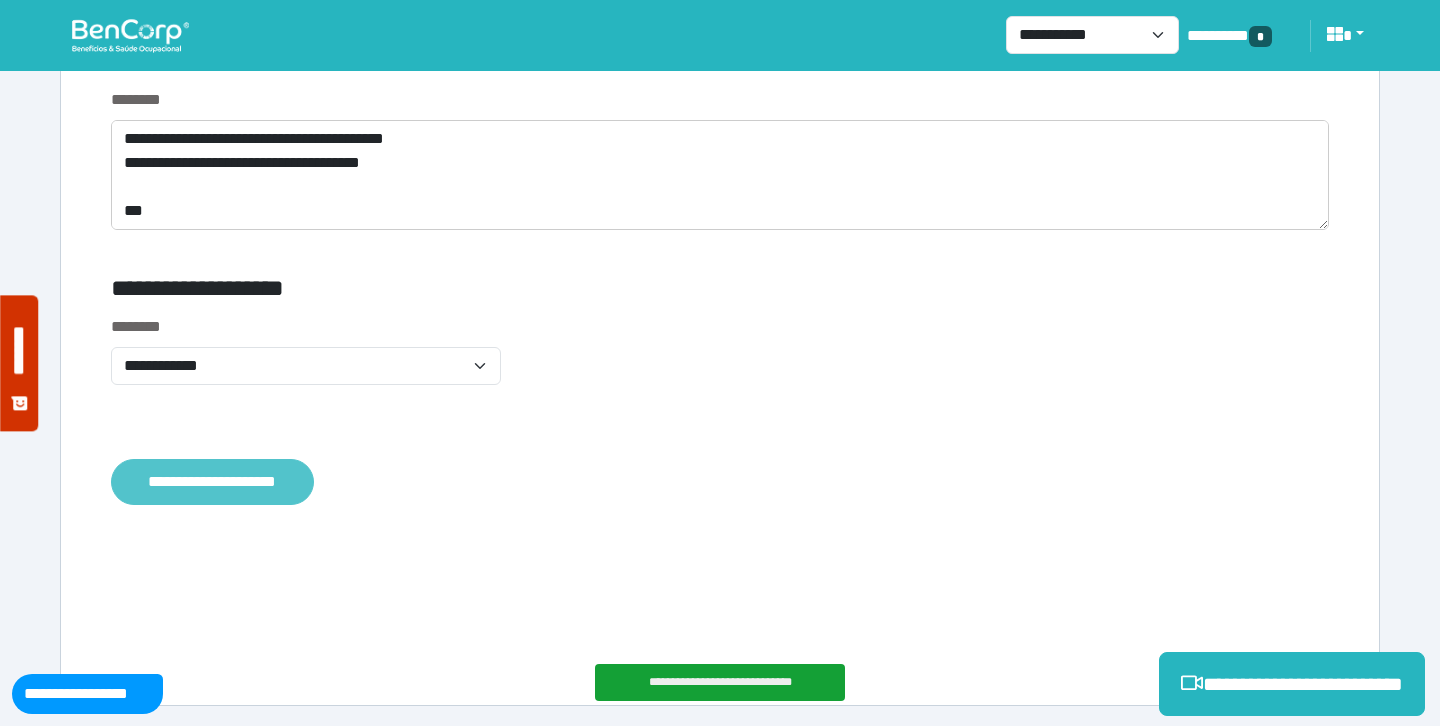 click on "**********" at bounding box center [212, 482] 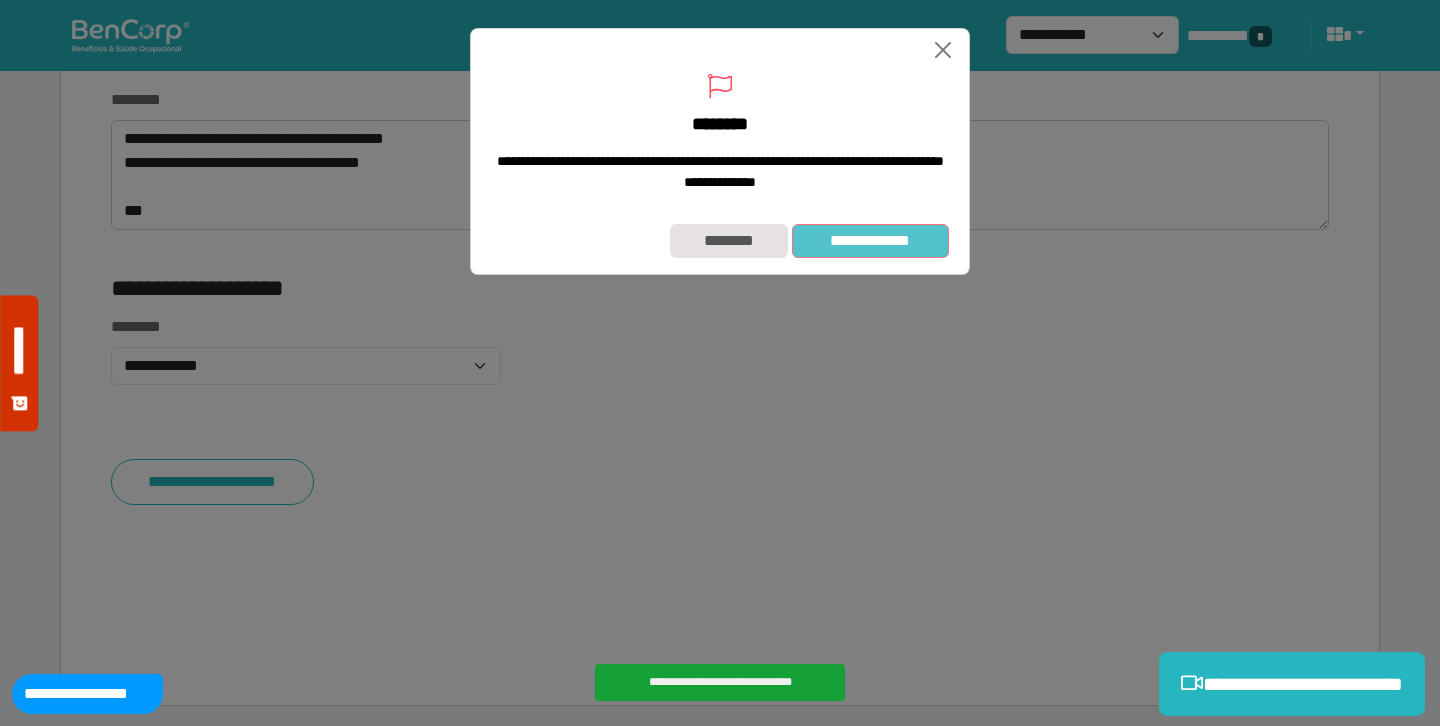 click on "**********" at bounding box center [870, 241] 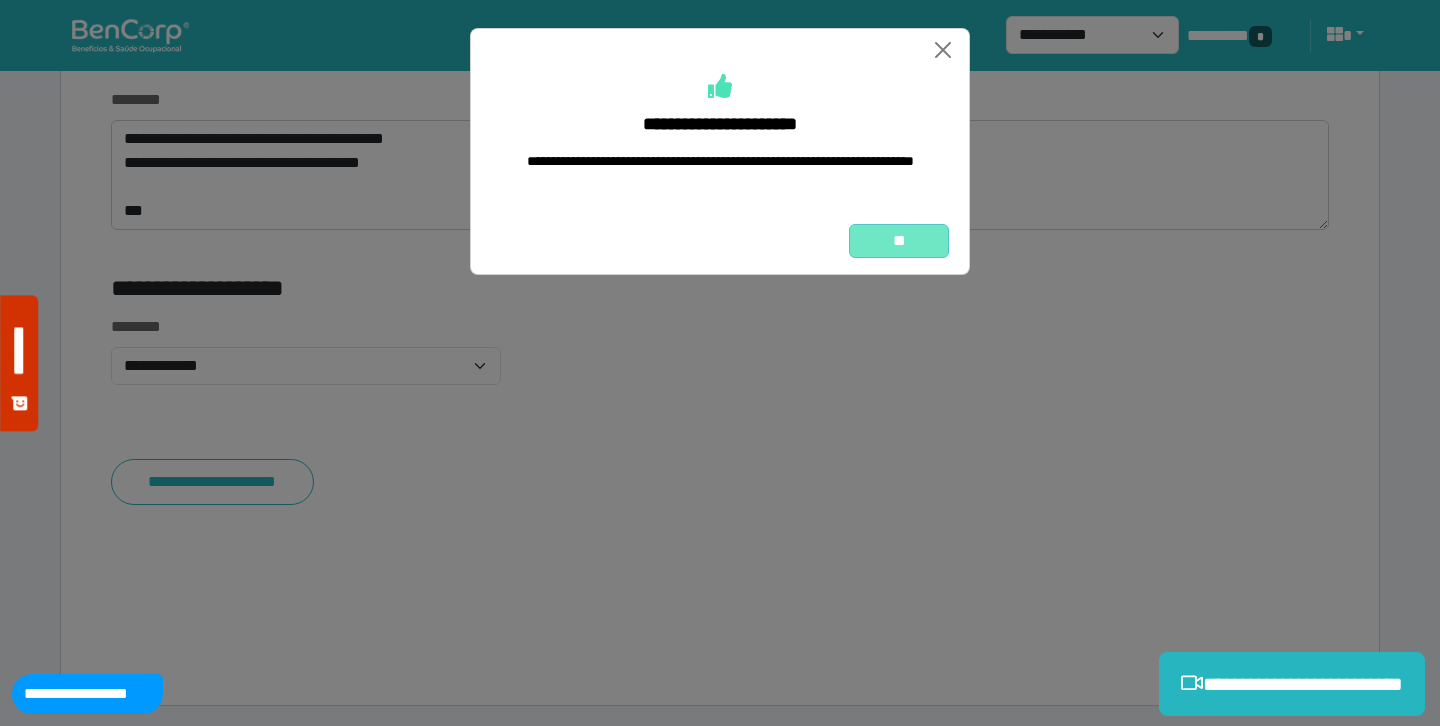 click on "**" at bounding box center (899, 241) 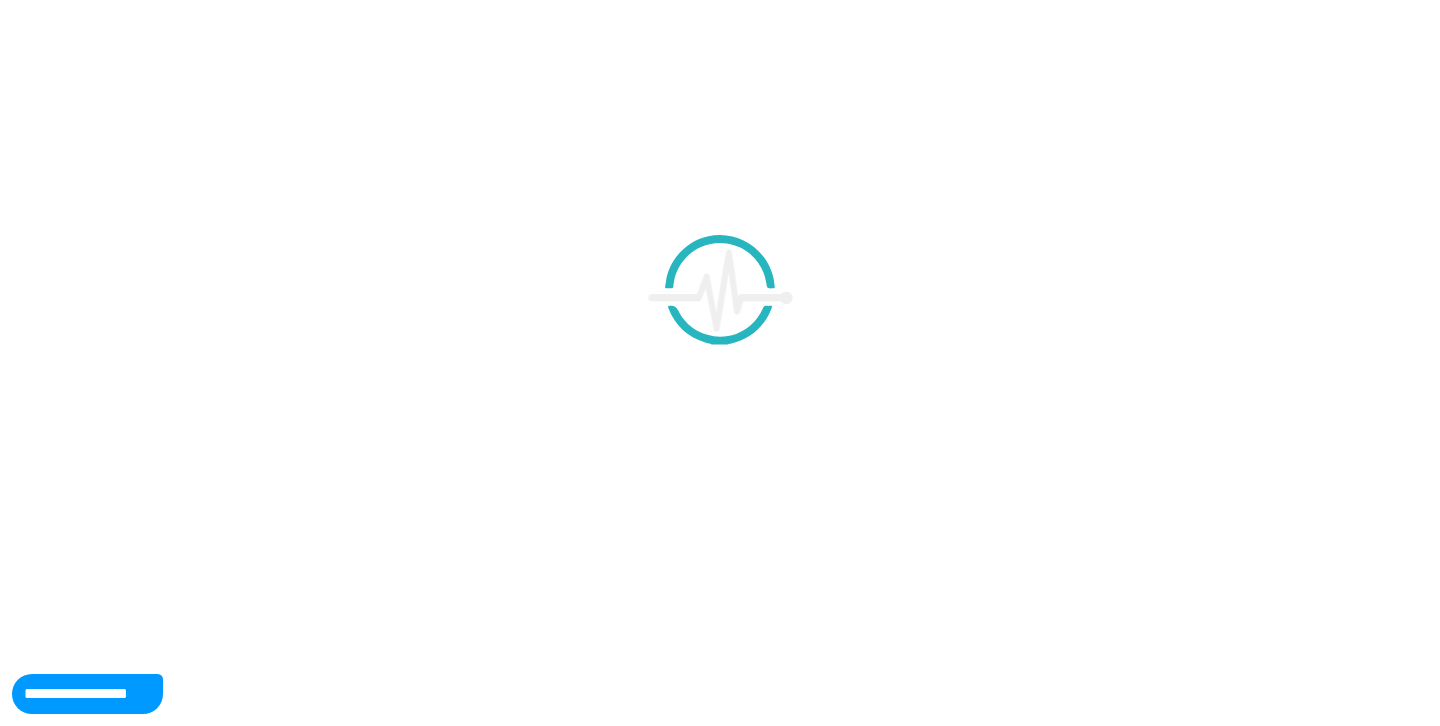 scroll, scrollTop: 0, scrollLeft: 0, axis: both 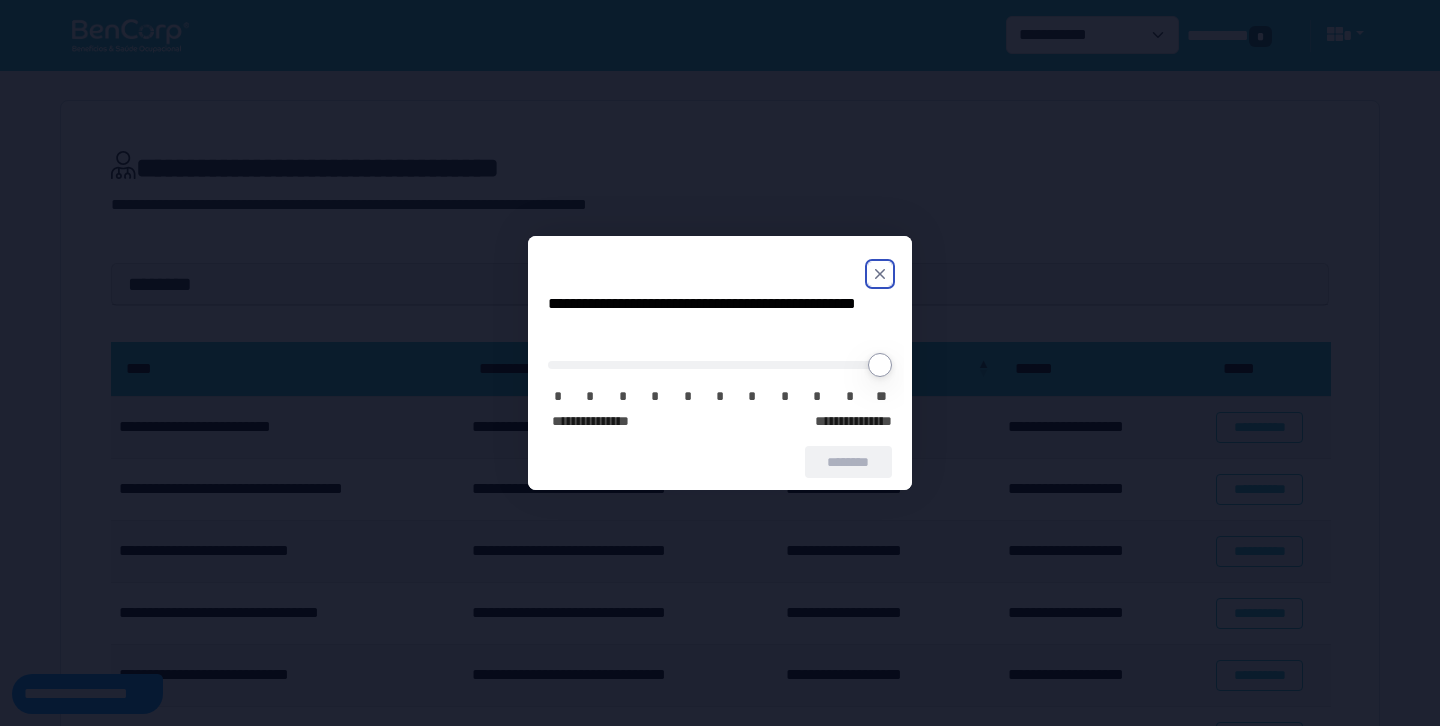 click 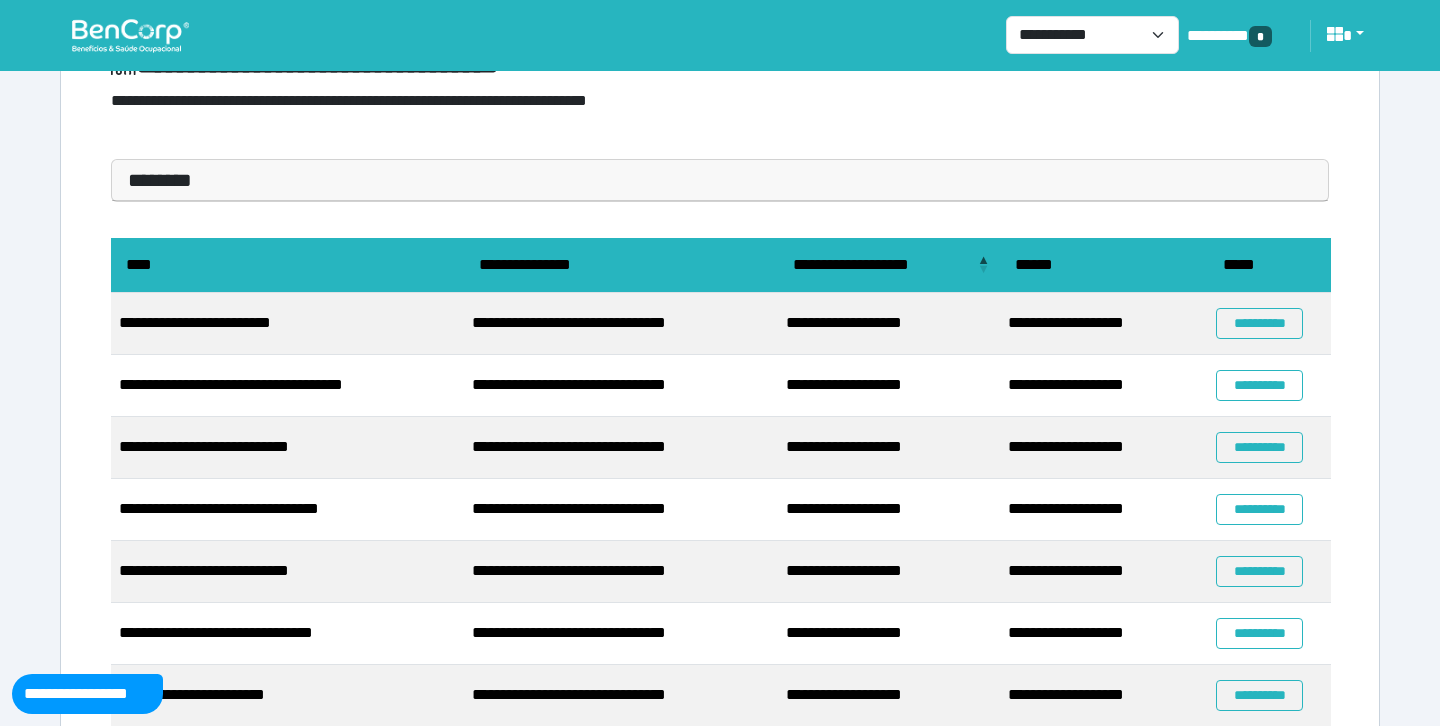 scroll, scrollTop: 101, scrollLeft: 0, axis: vertical 